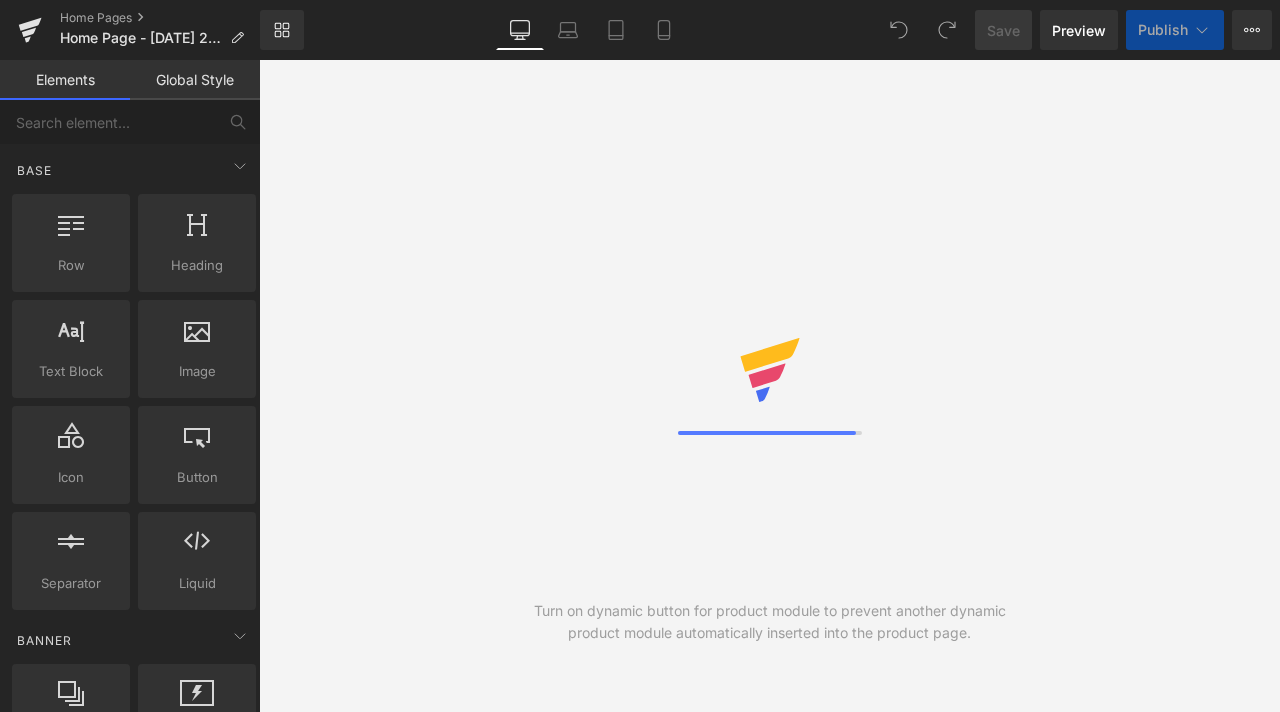 scroll, scrollTop: 0, scrollLeft: 0, axis: both 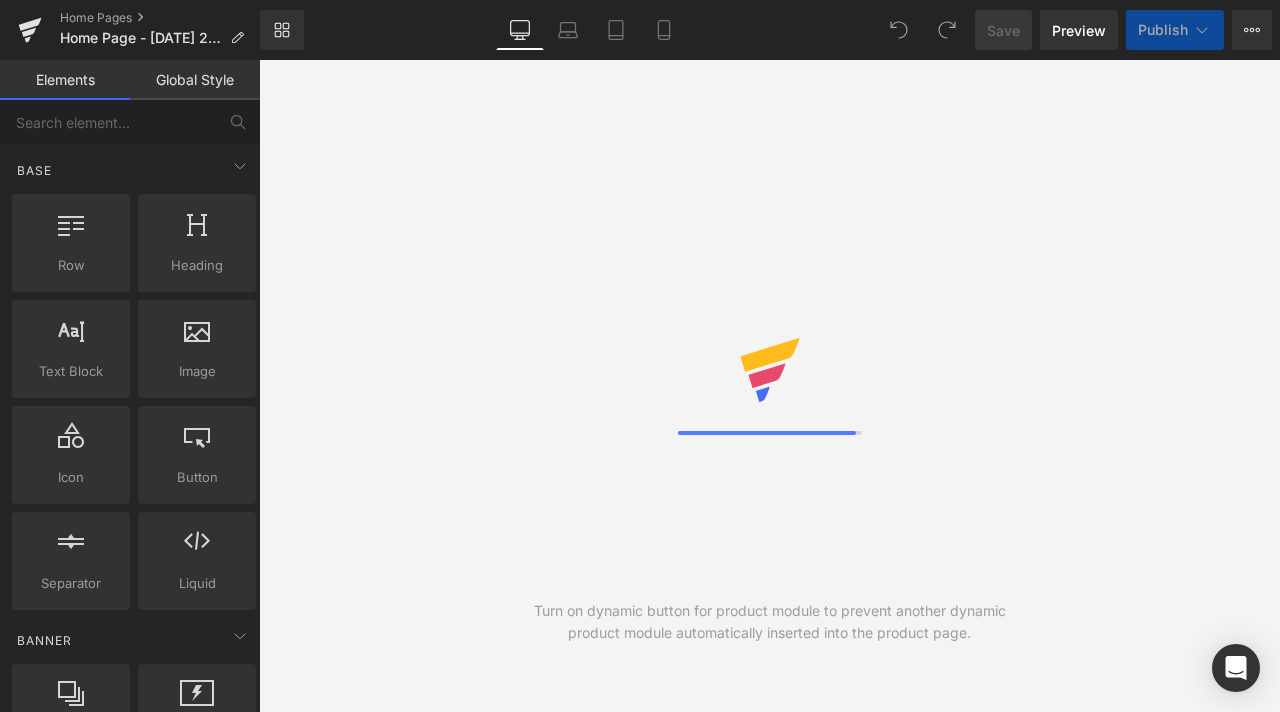 click 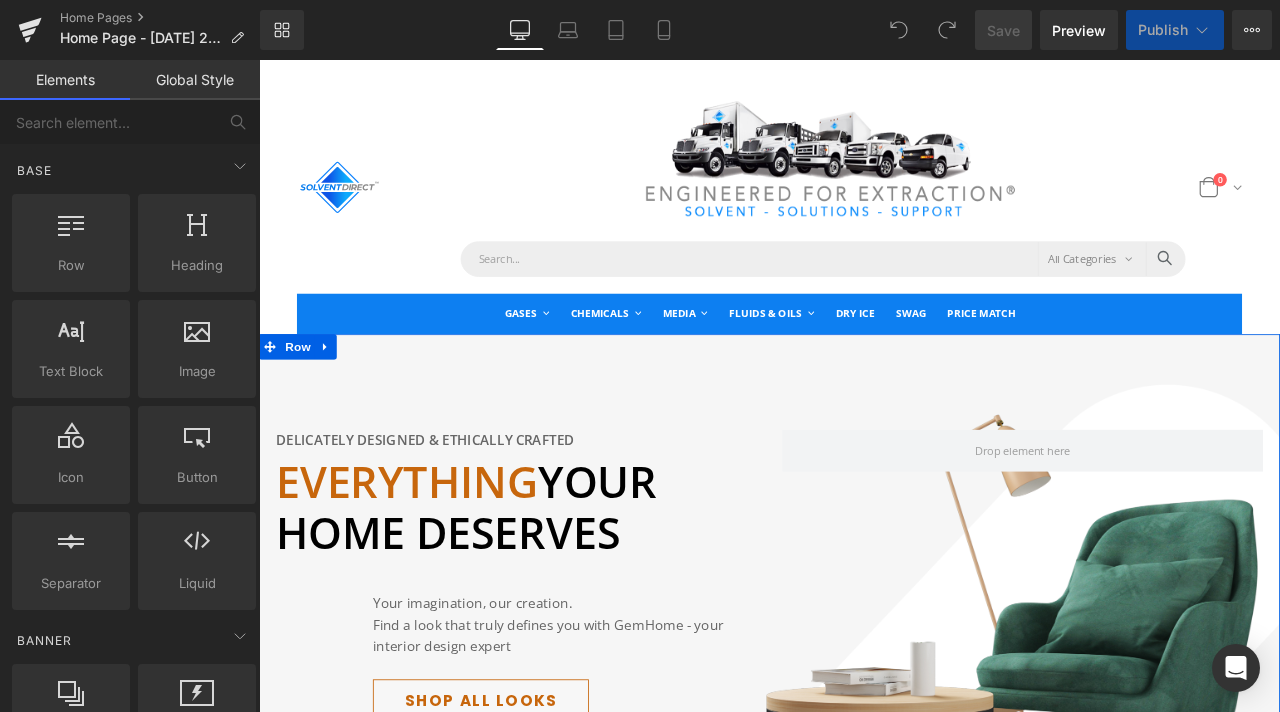 scroll, scrollTop: 300, scrollLeft: 0, axis: vertical 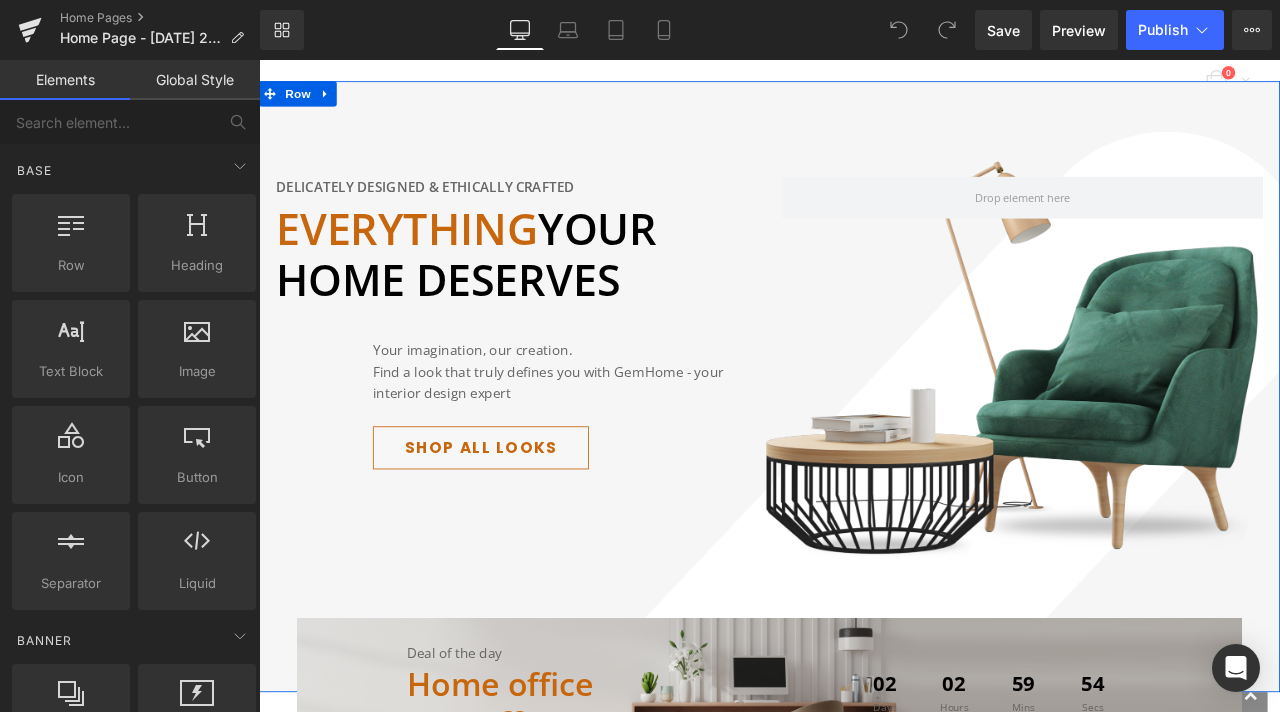 click on "Delicately designed & ethically crafted Text Block         Everything  your home deserves Text Block         Your imagination, our creation.  Find a look that truly defines you with GemHome - your interior design expert Text Block         Shop all looks Button         Row         Row" at bounding box center [864, 383] 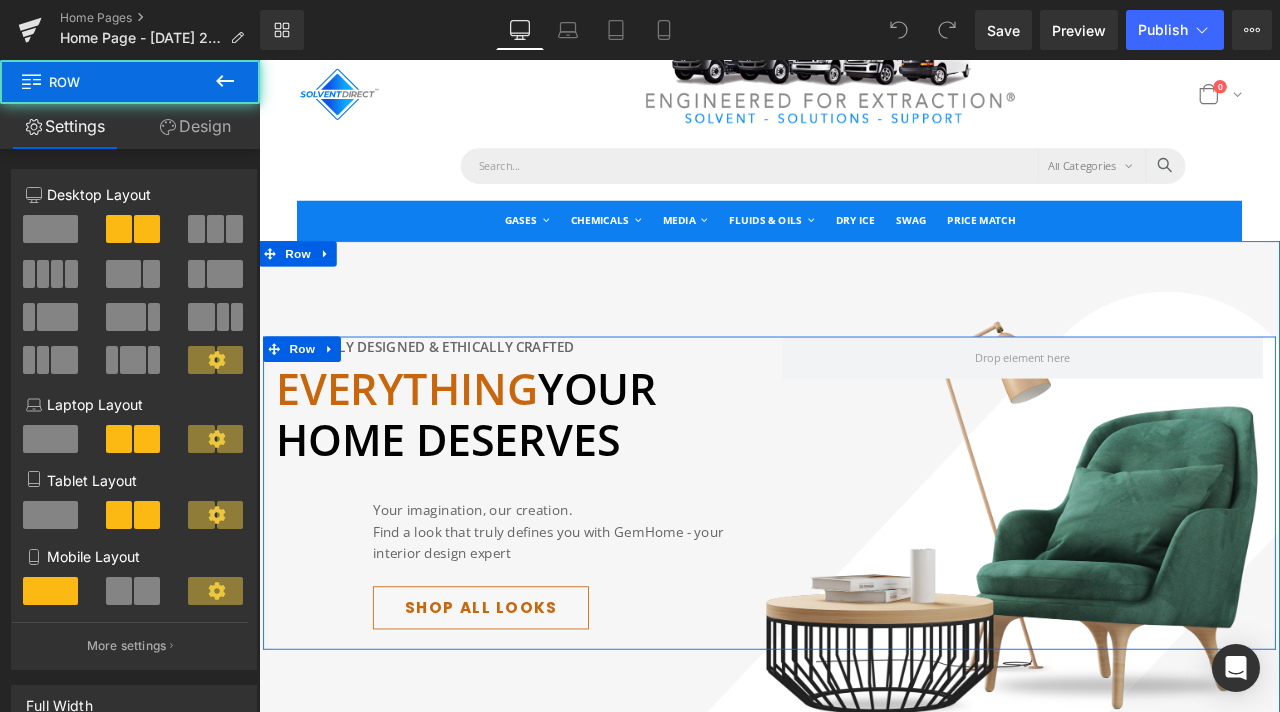 scroll, scrollTop: 100, scrollLeft: 0, axis: vertical 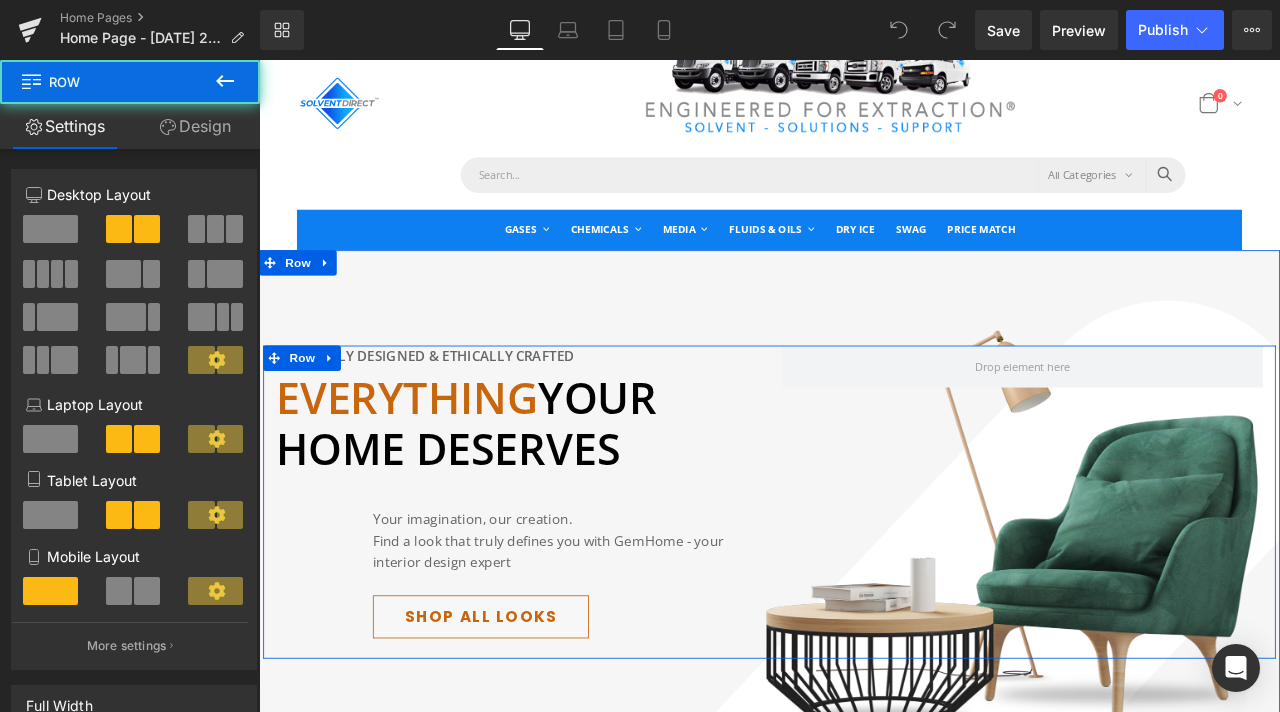 click on "Delicately designed & ethically crafted Text Block         Everything  your home deserves Text Block         Your imagination, our creation.  Find a look that truly defines you with GemHome - your interior design expert Text Block         Shop all looks Button         Row         Row" at bounding box center [864, 583] 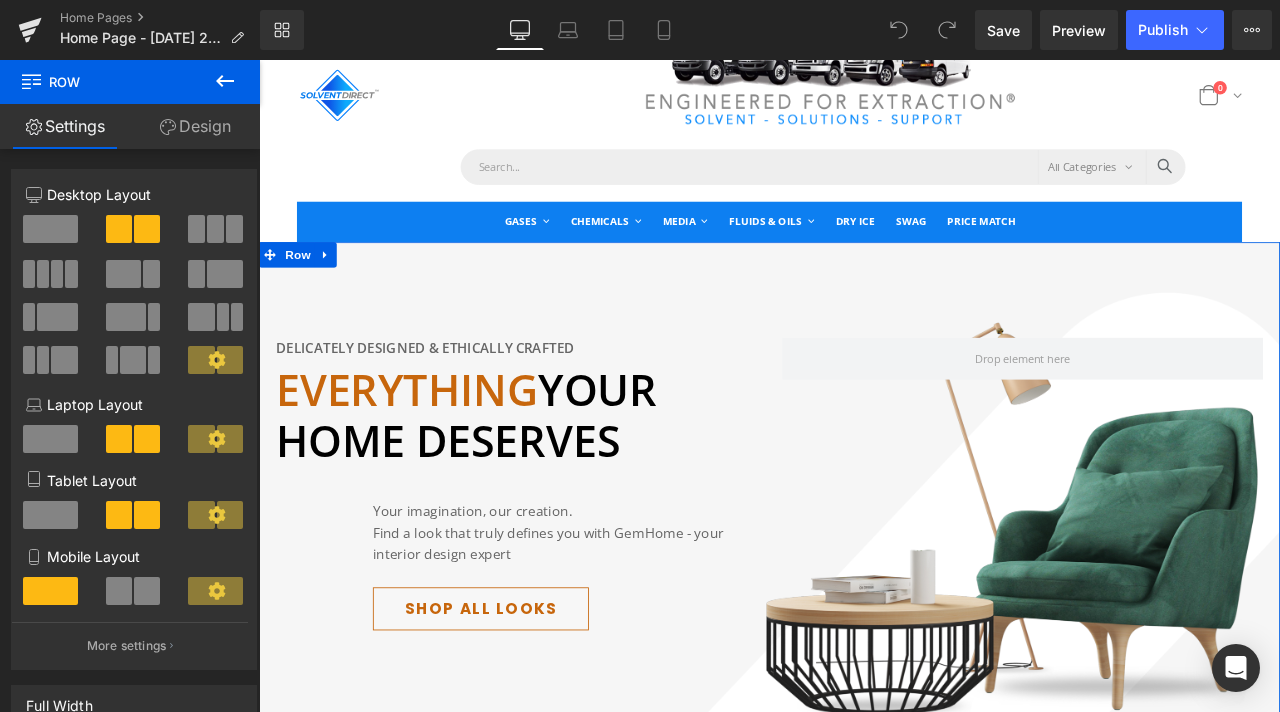 scroll, scrollTop: 100, scrollLeft: 0, axis: vertical 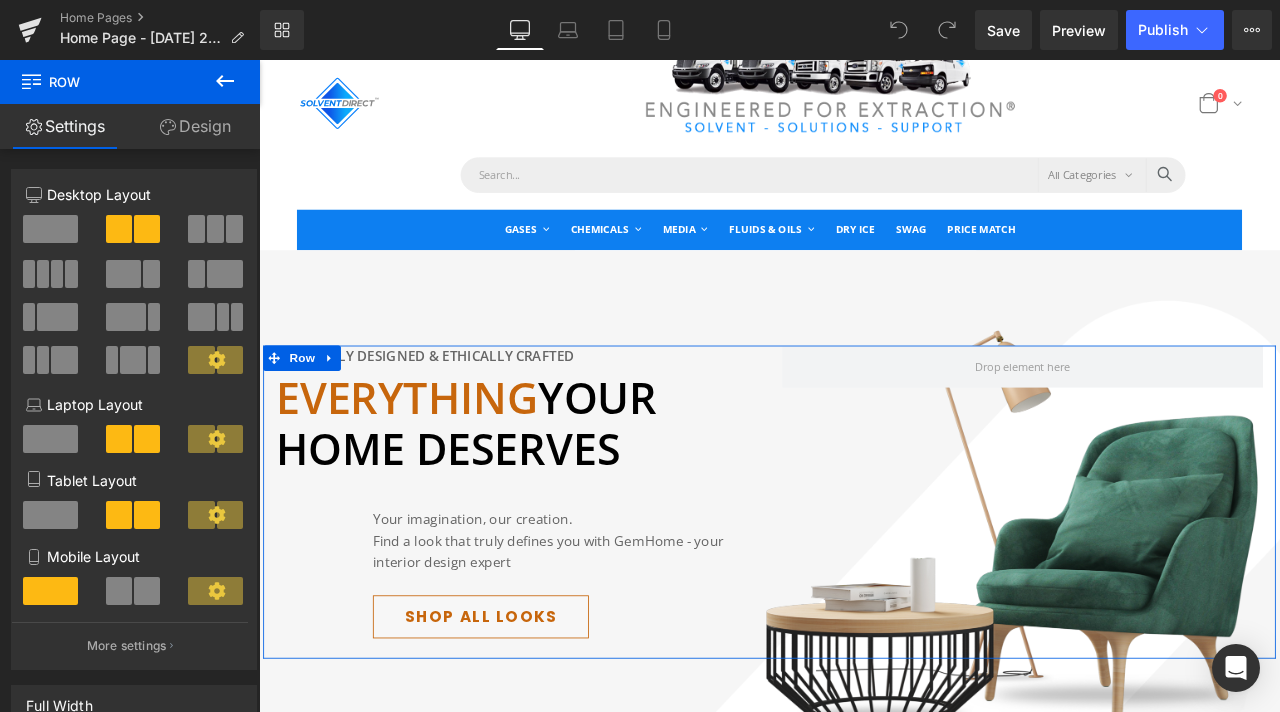 click on "Design" at bounding box center [195, 126] 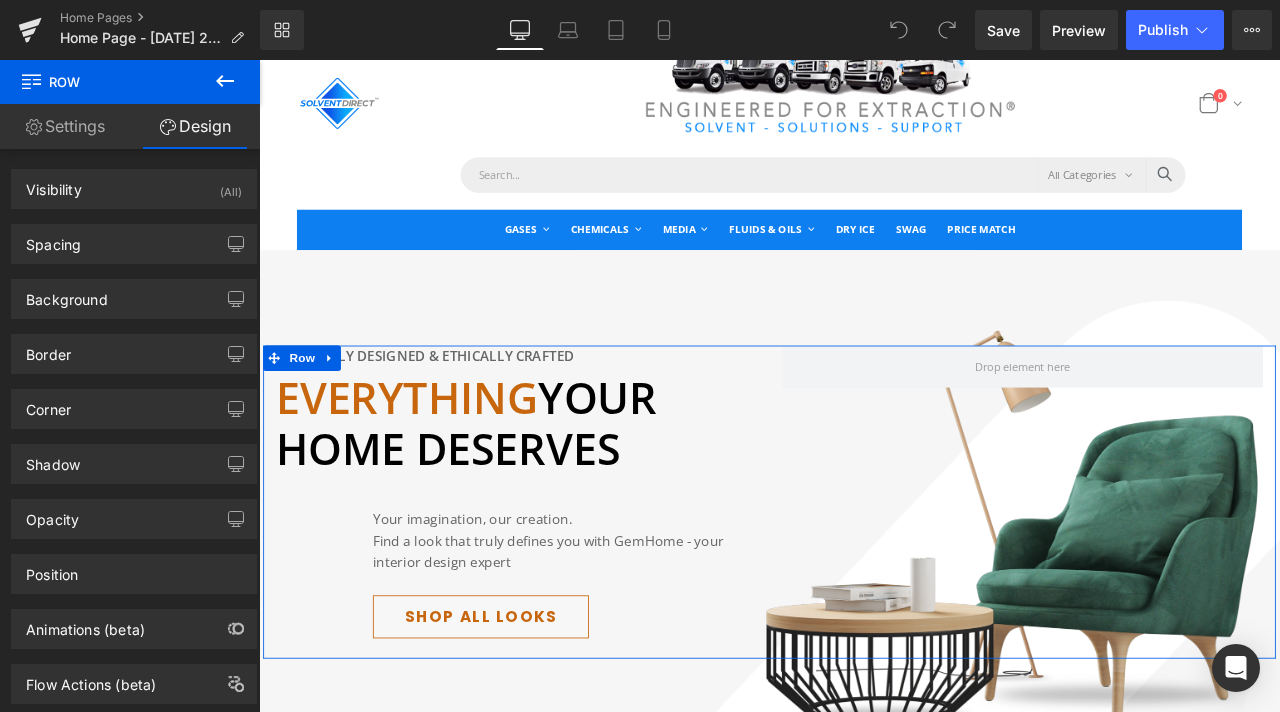 click on "Settings" at bounding box center [65, 126] 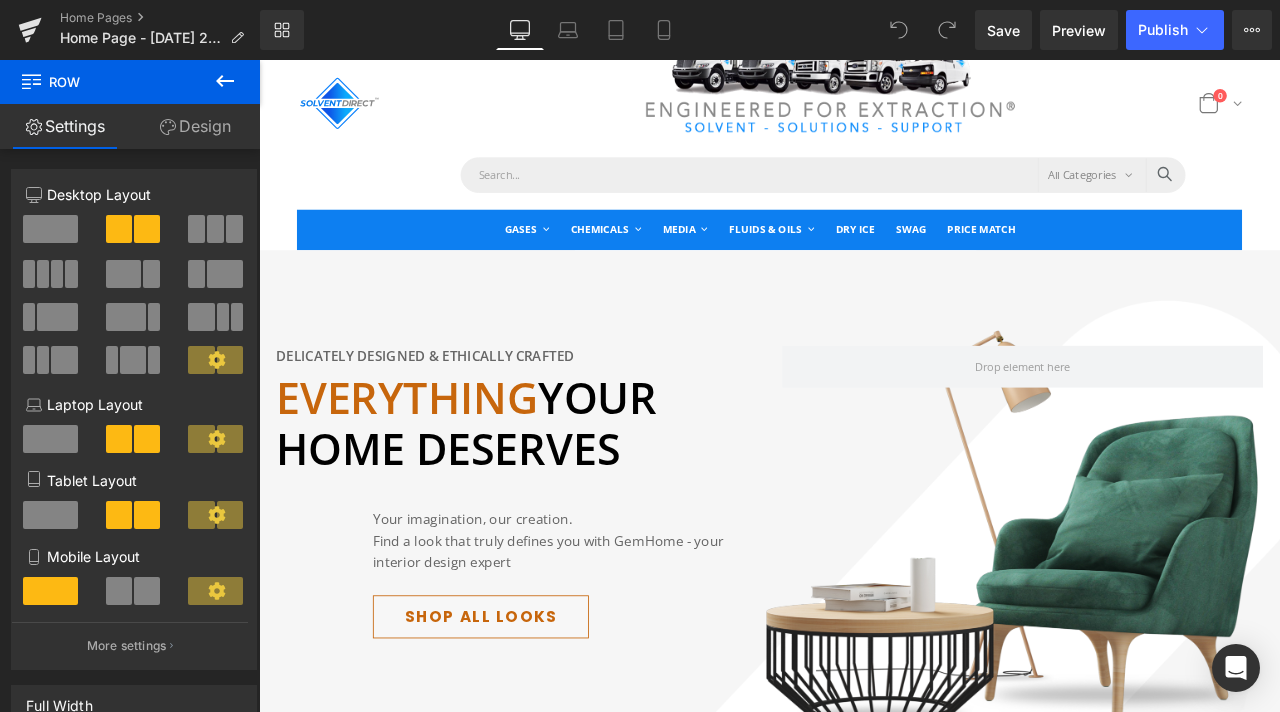 click 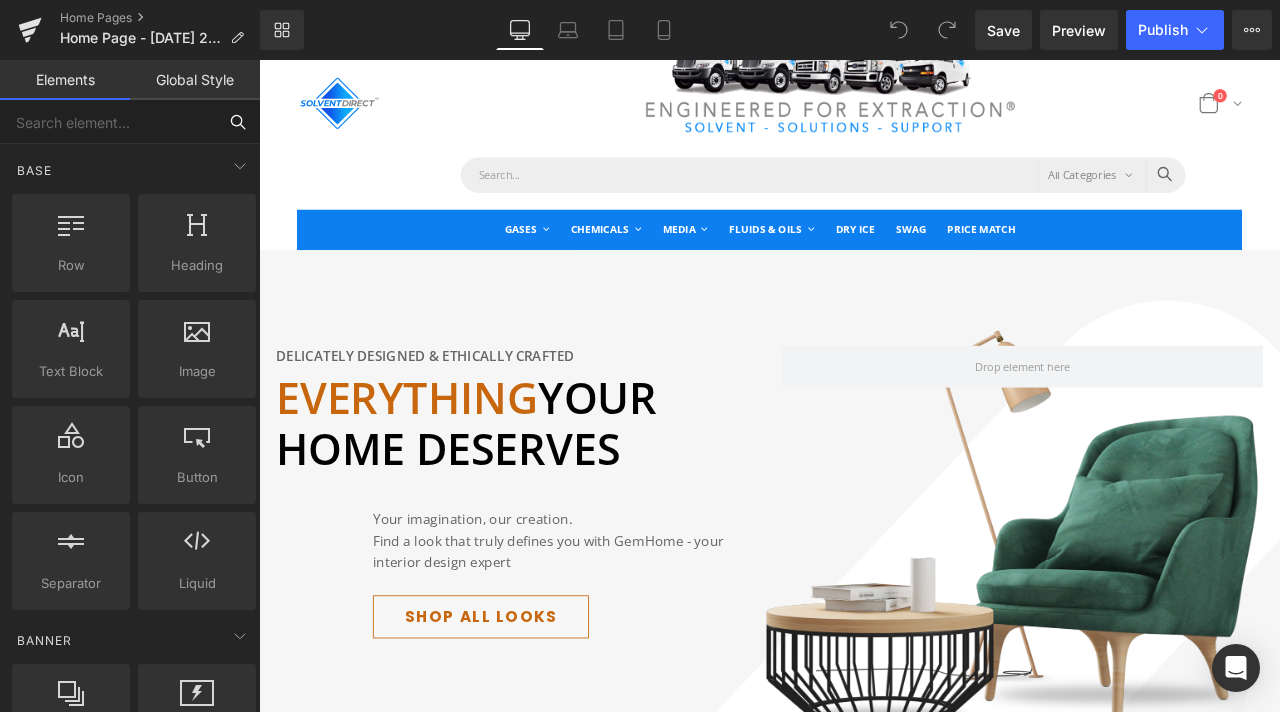 click at bounding box center [108, 122] 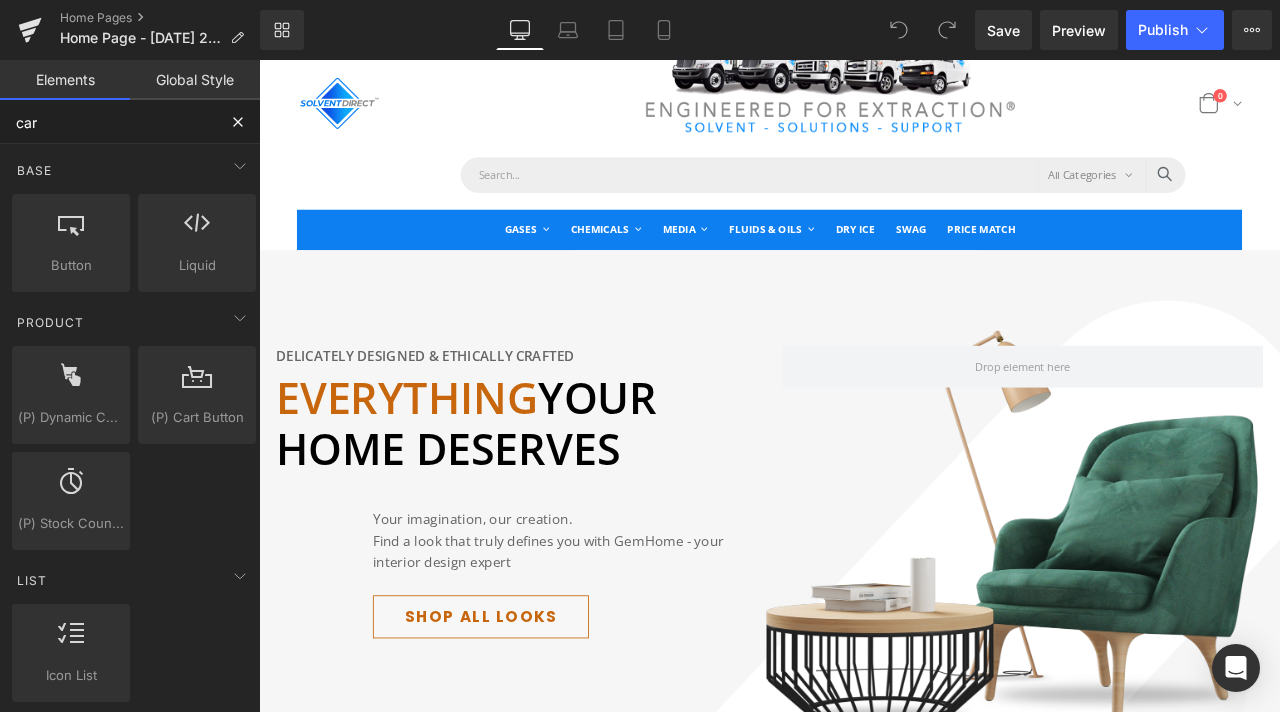 type on "caro" 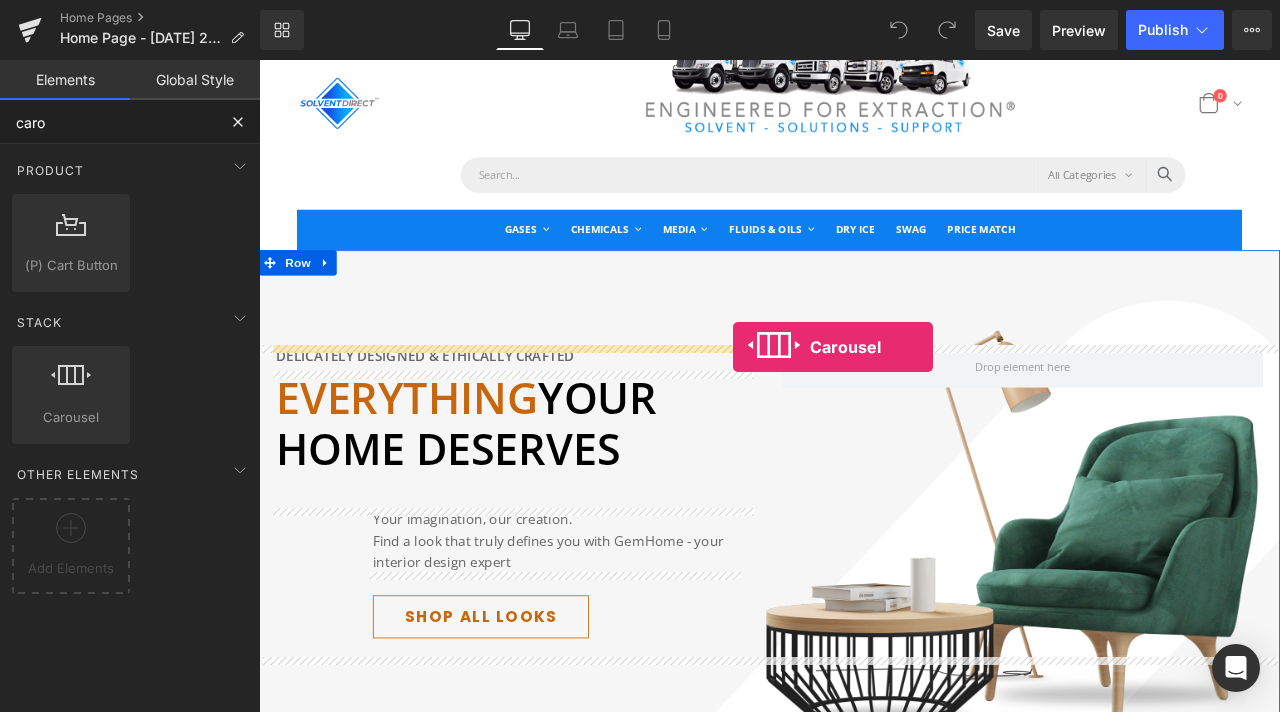 drag, startPoint x: 329, startPoint y: 461, endPoint x: 821, endPoint y: 400, distance: 495.7671 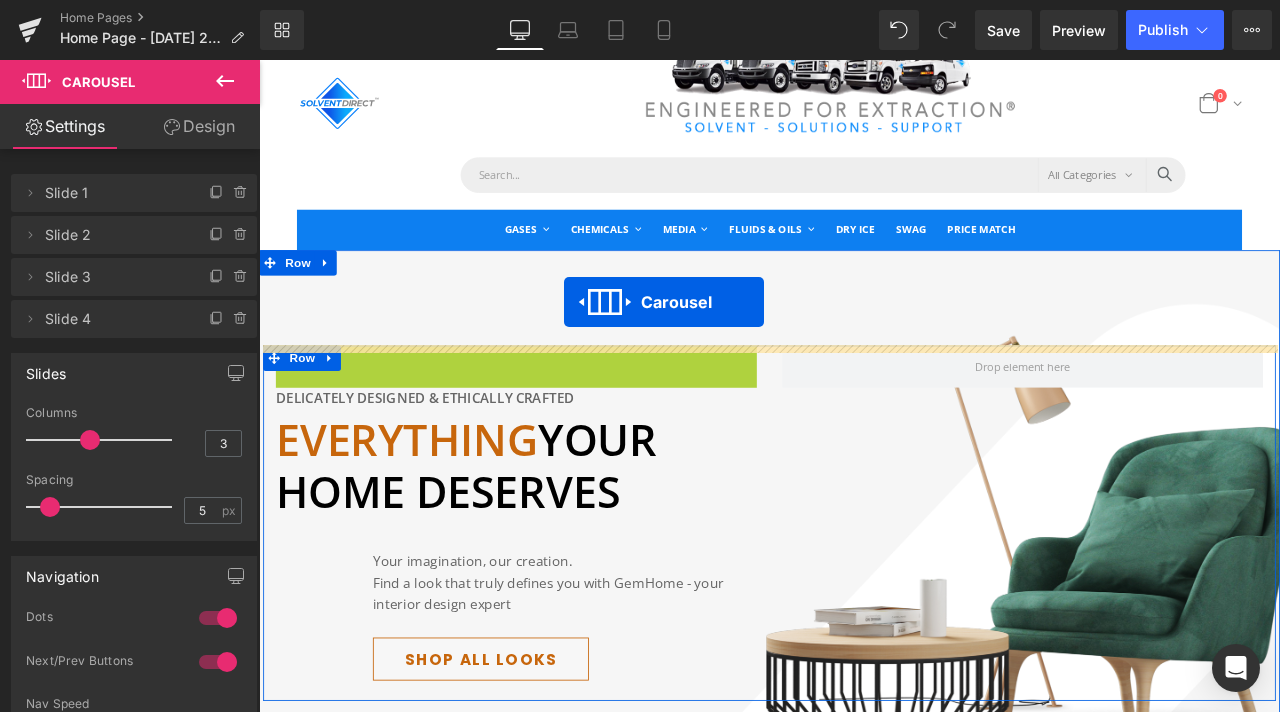 drag, startPoint x: 508, startPoint y: 411, endPoint x: 621, endPoint y: 347, distance: 129.86531 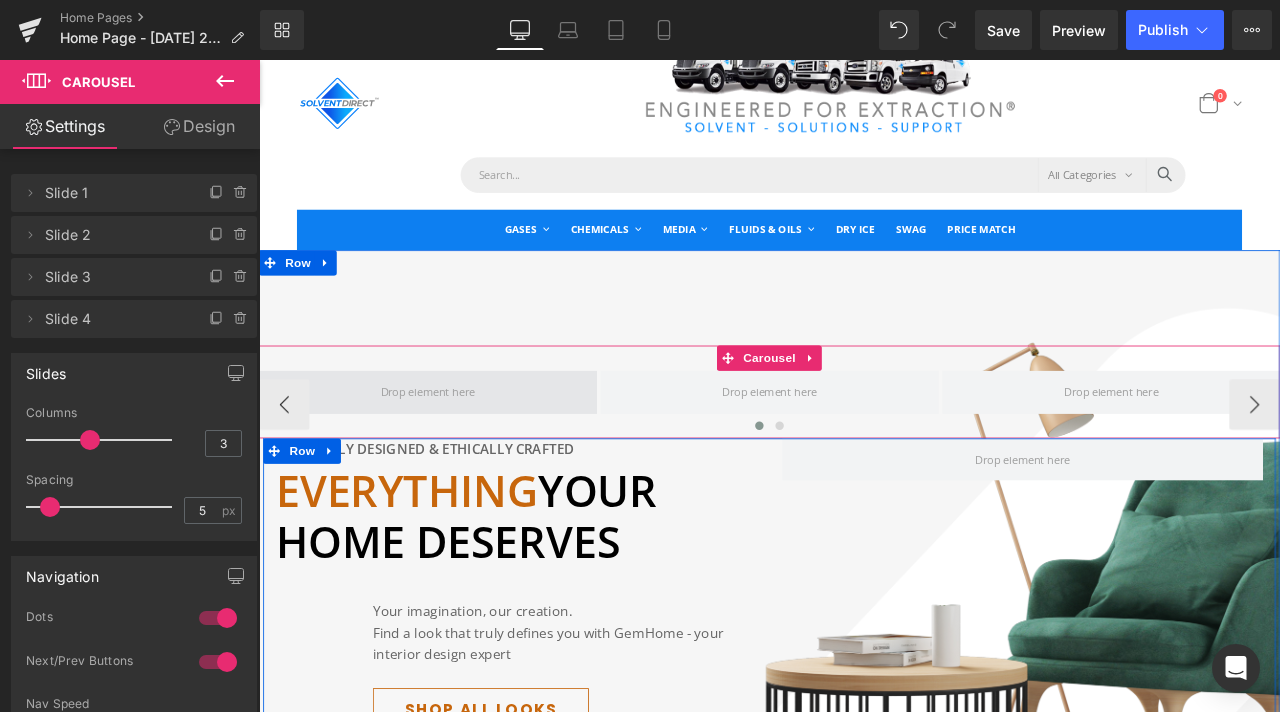 click at bounding box center (459, 453) 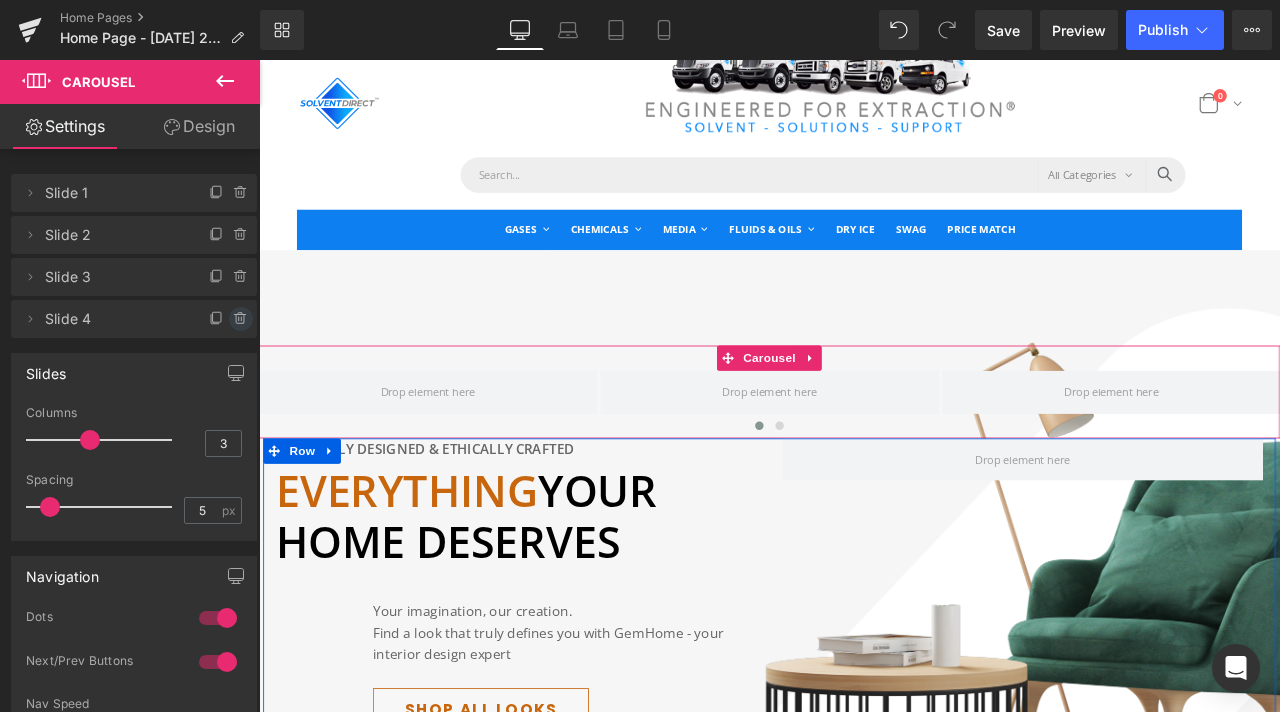 click 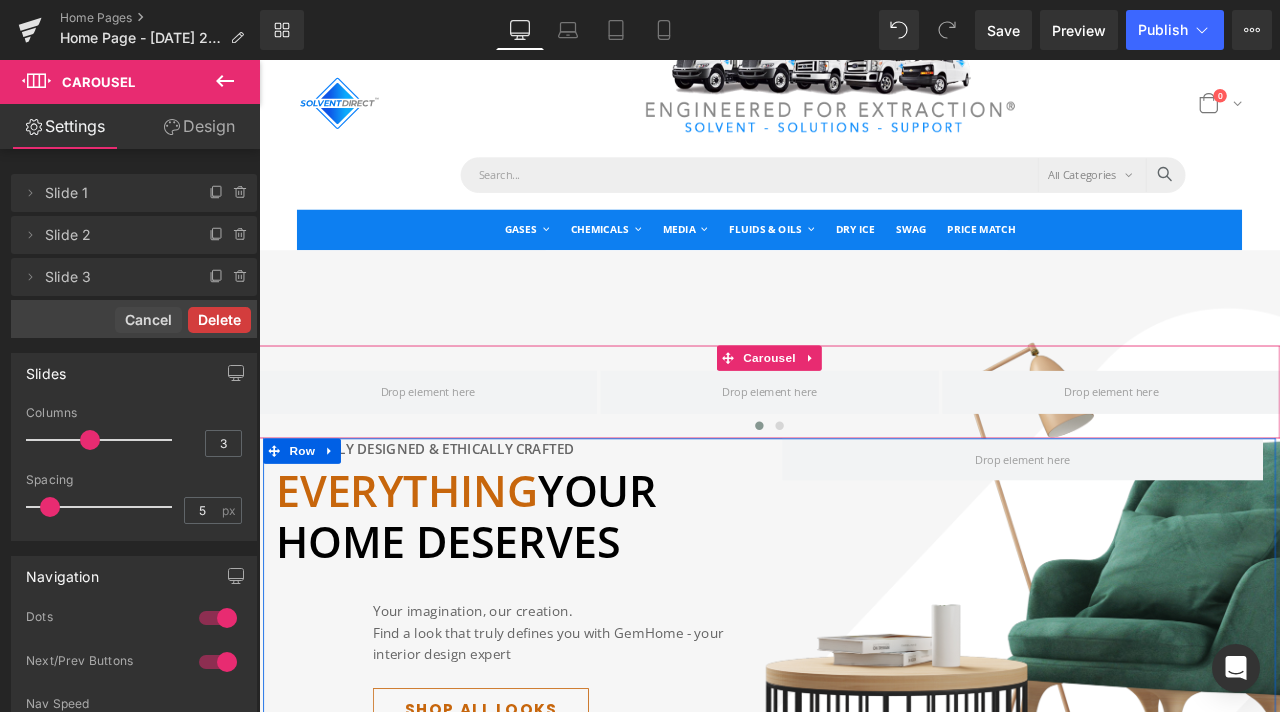 click on "Delete" at bounding box center (219, 320) 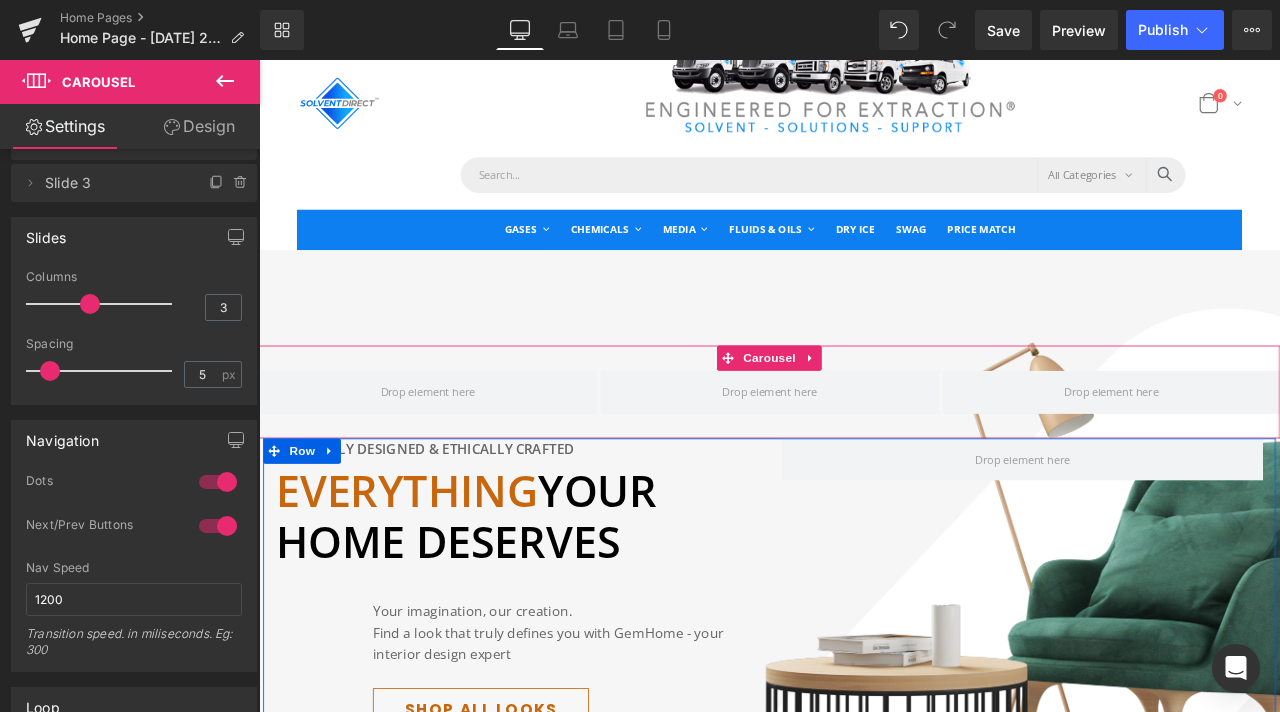 scroll, scrollTop: 100, scrollLeft: 0, axis: vertical 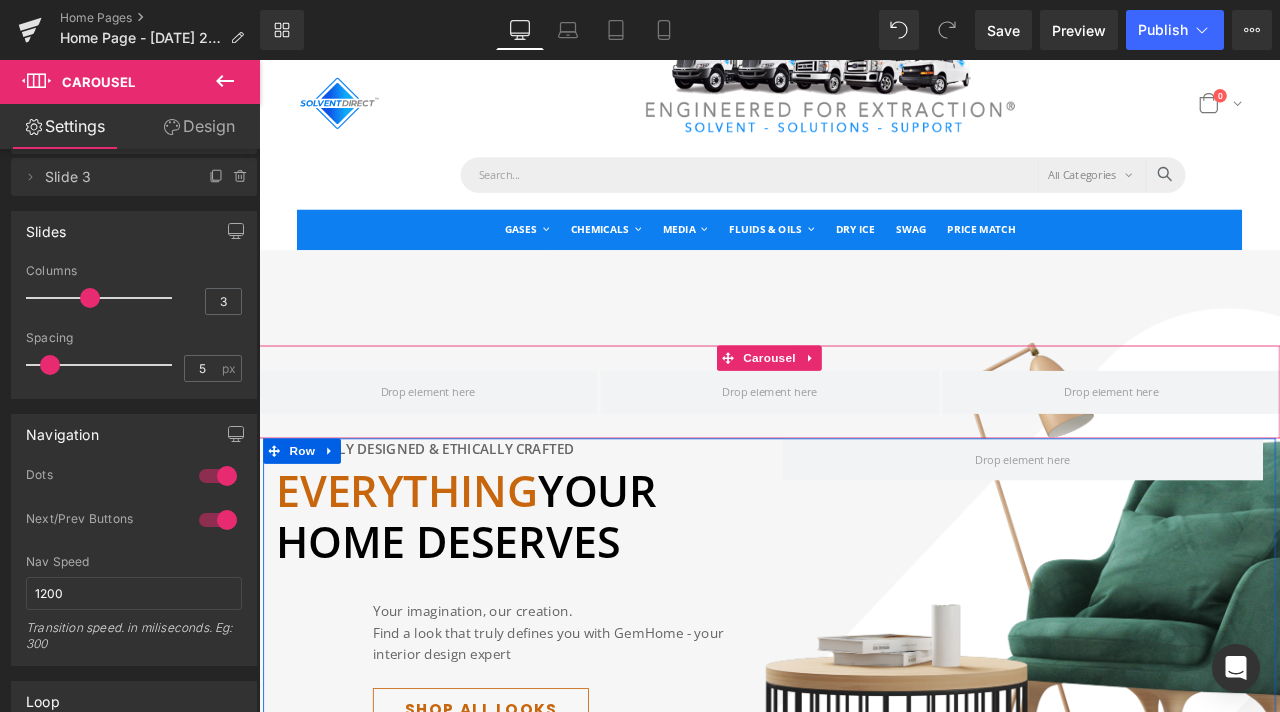click at bounding box center (218, 476) 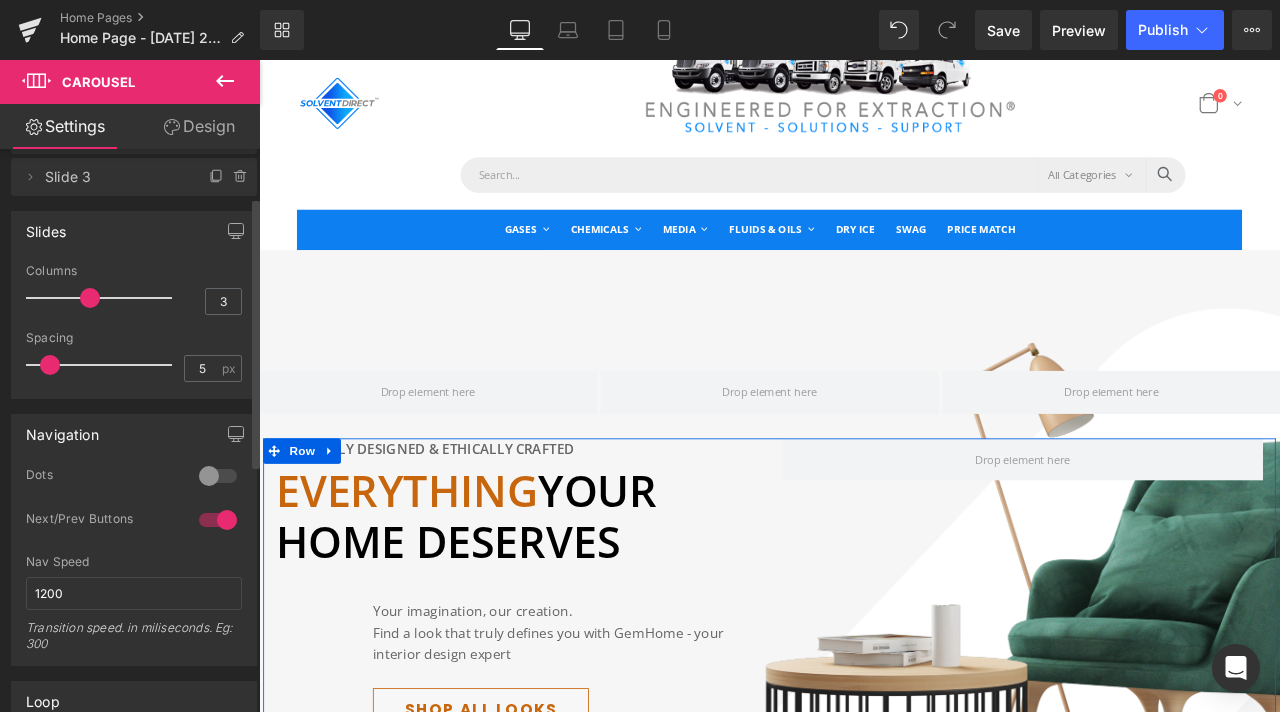 click at bounding box center (218, 520) 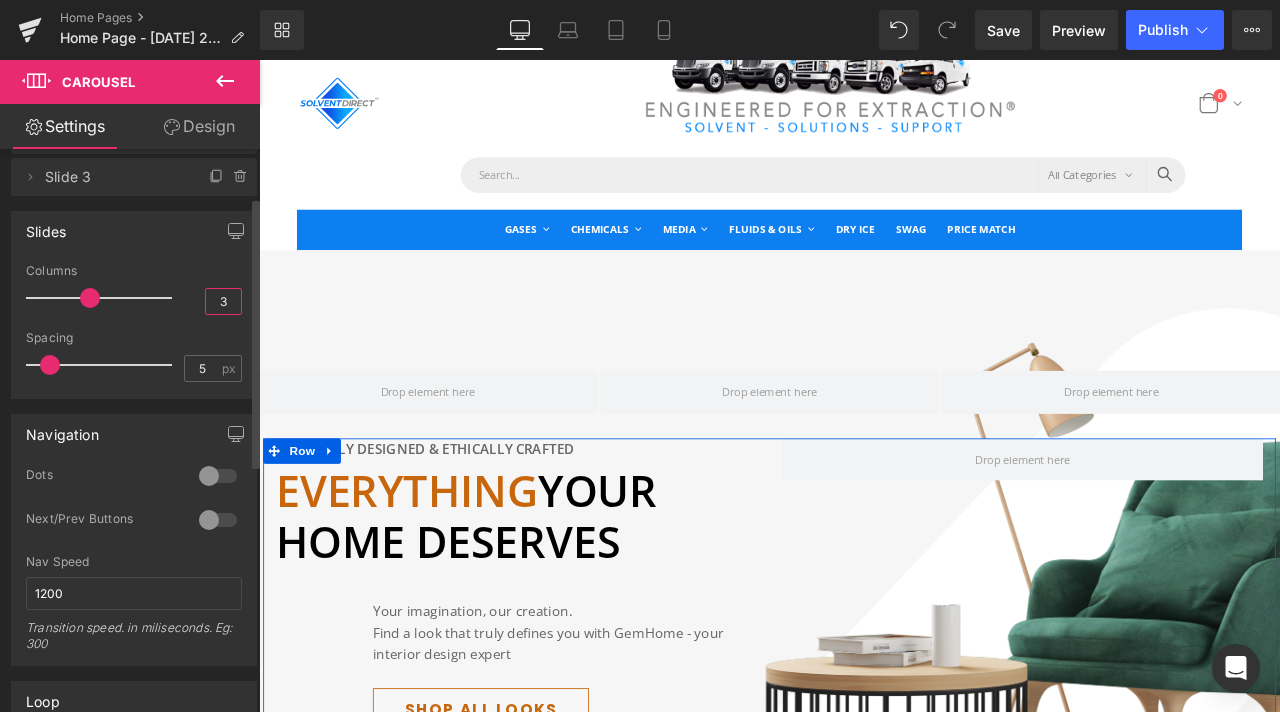 drag, startPoint x: 221, startPoint y: 300, endPoint x: 188, endPoint y: 305, distance: 33.37664 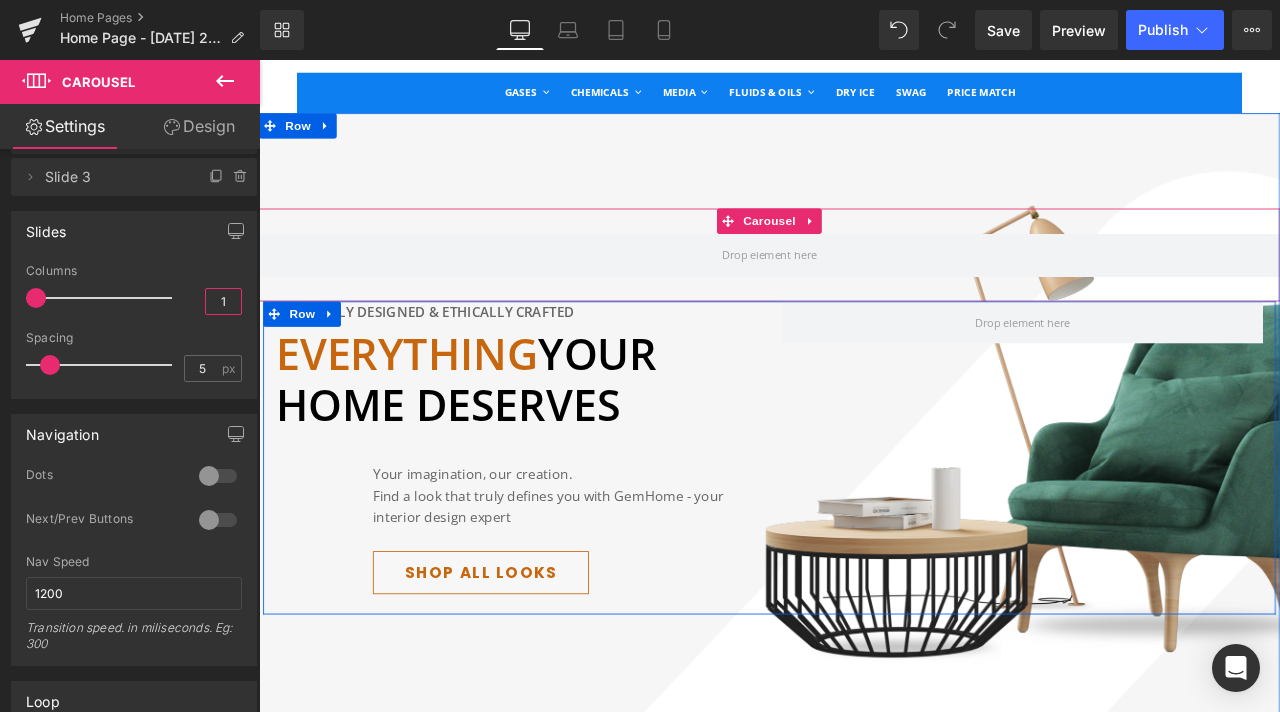 scroll, scrollTop: 300, scrollLeft: 0, axis: vertical 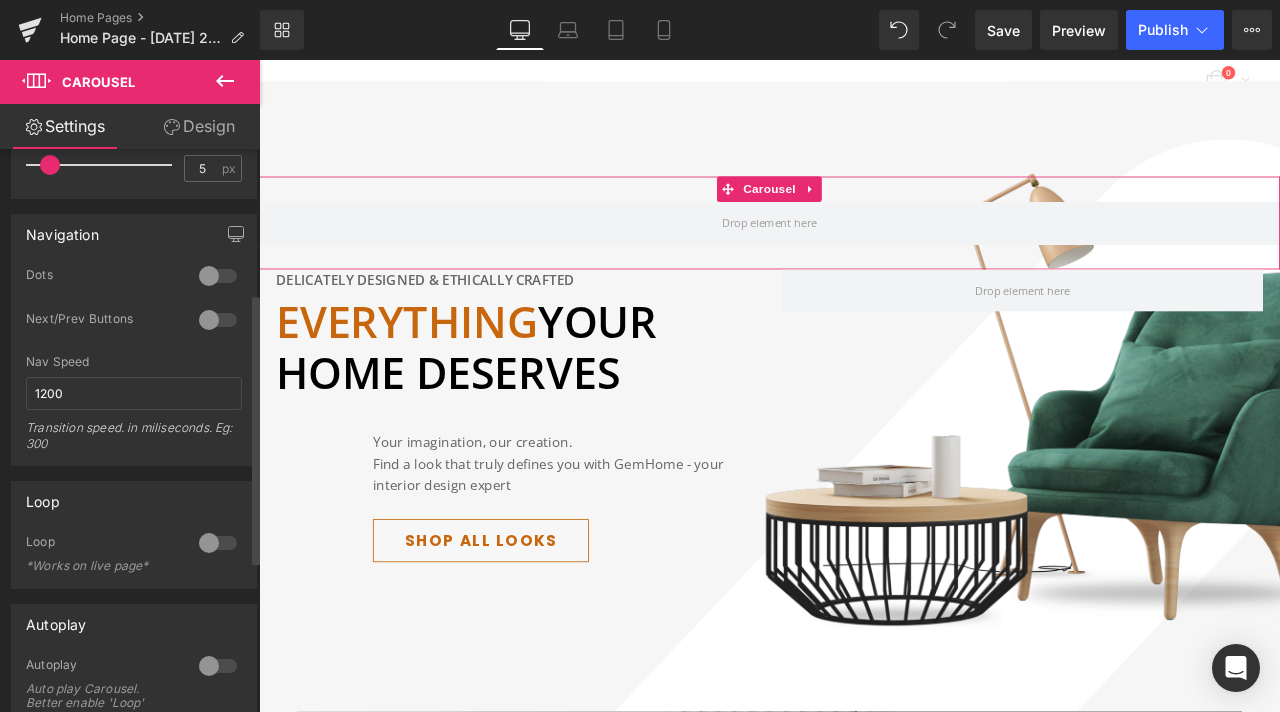 type on "1" 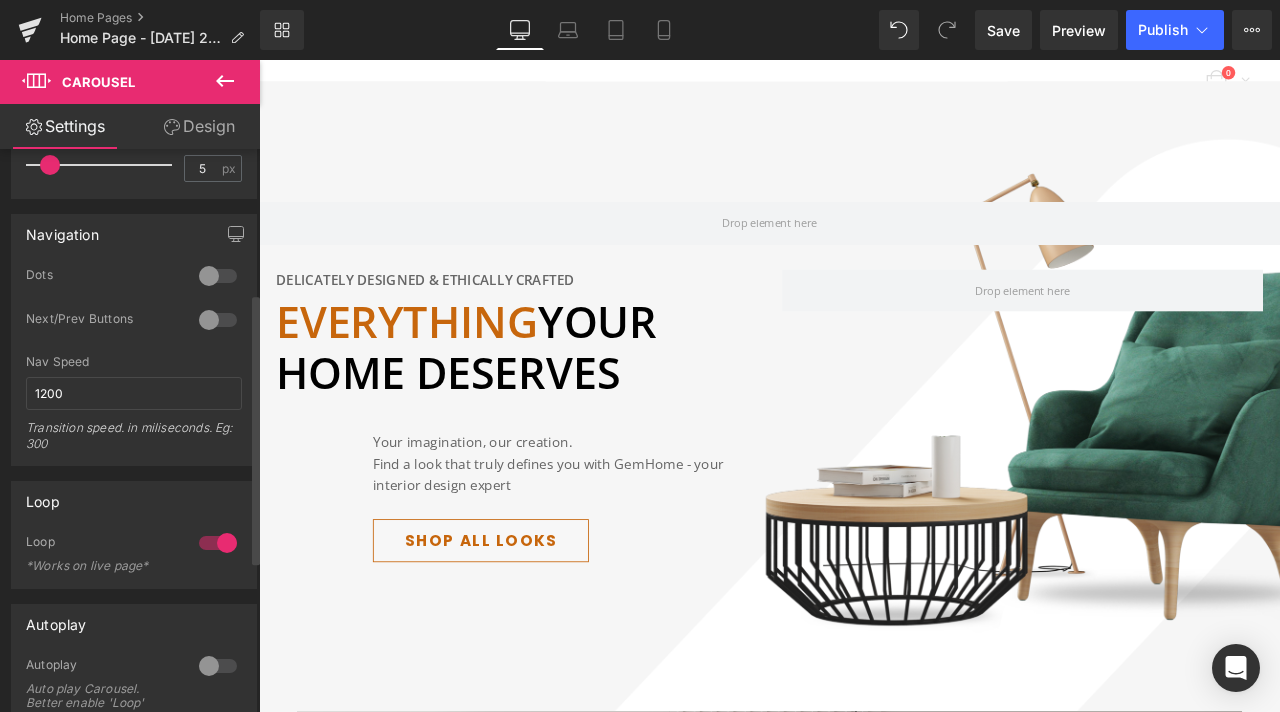 click at bounding box center [218, 666] 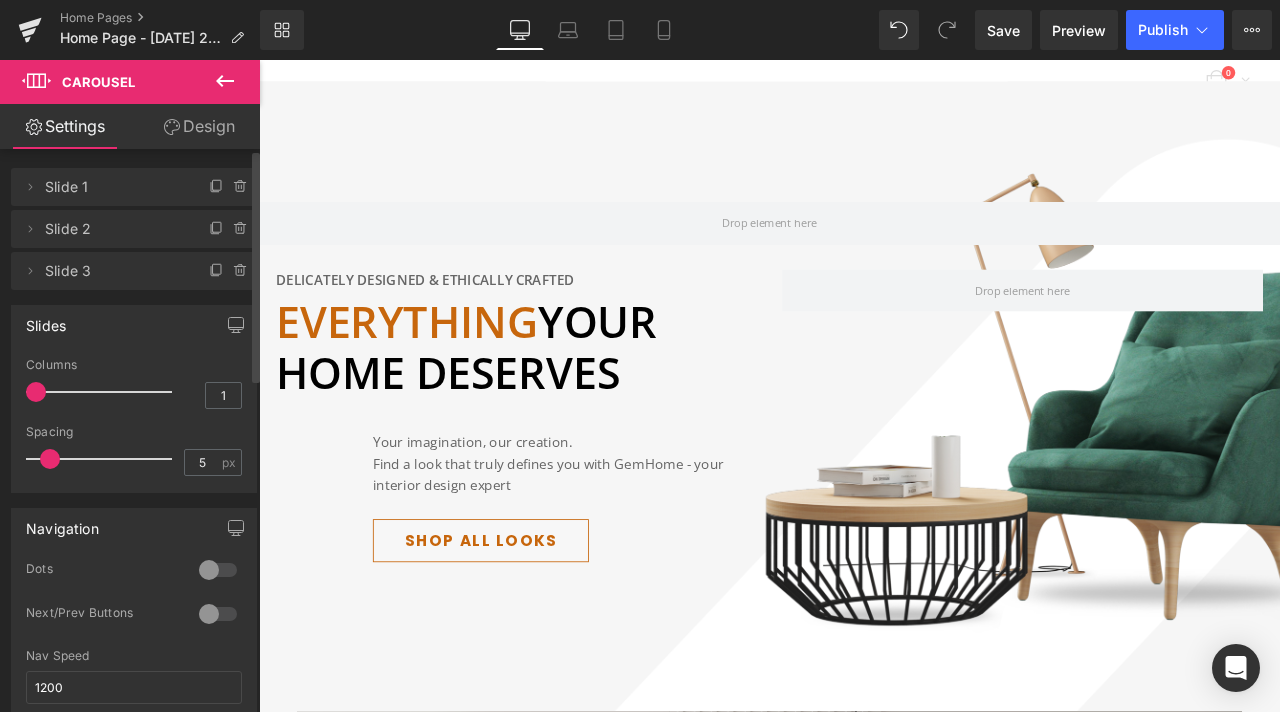 scroll, scrollTop: 0, scrollLeft: 0, axis: both 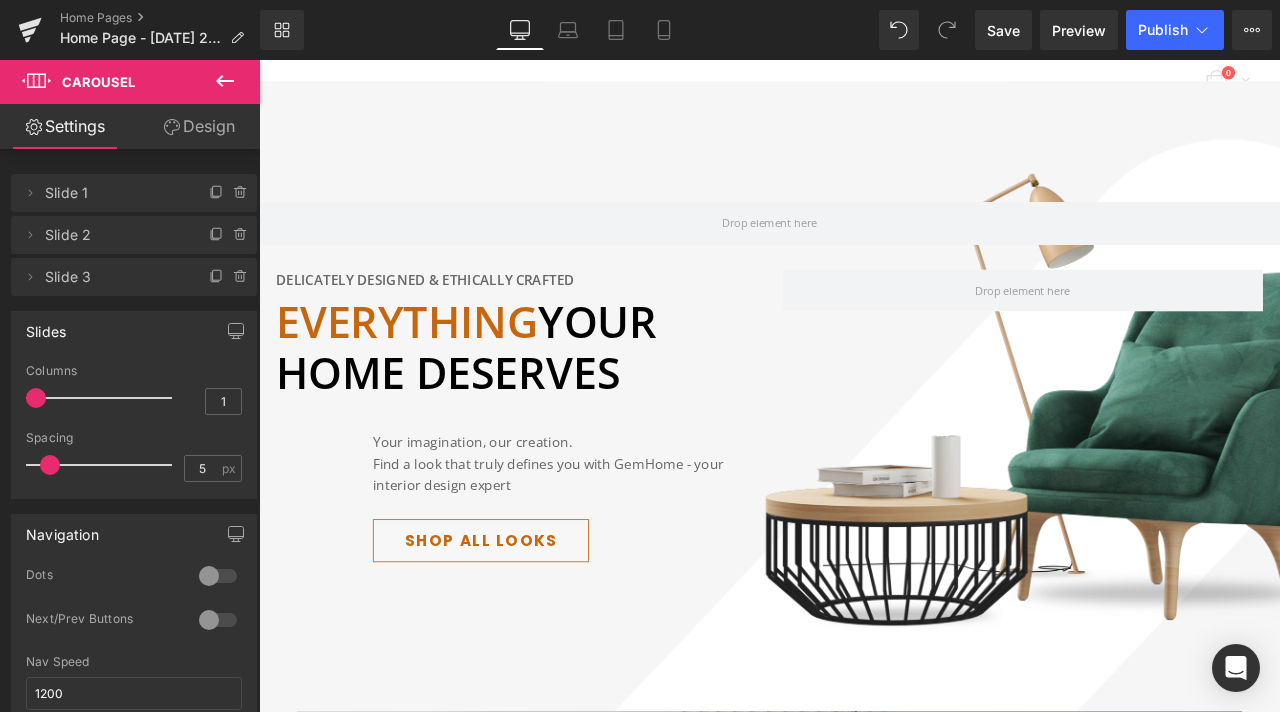 click on "Slide 1" at bounding box center [114, 193] 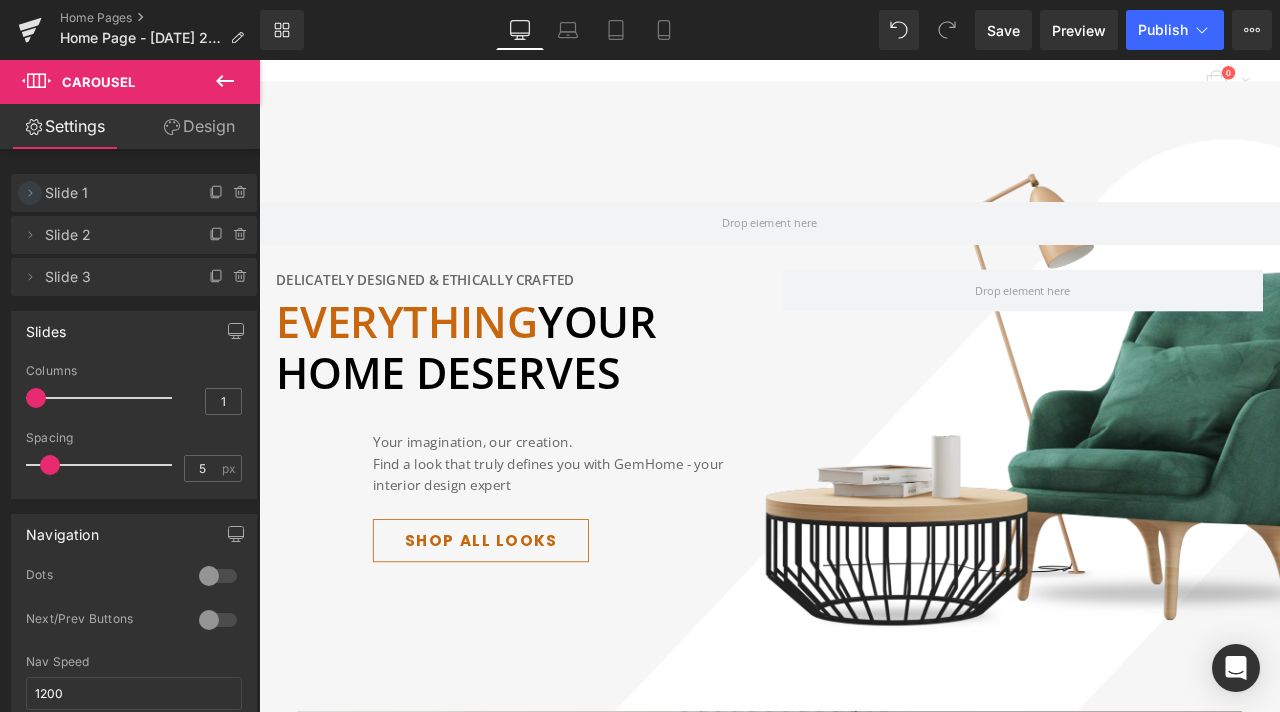 click at bounding box center (30, 193) 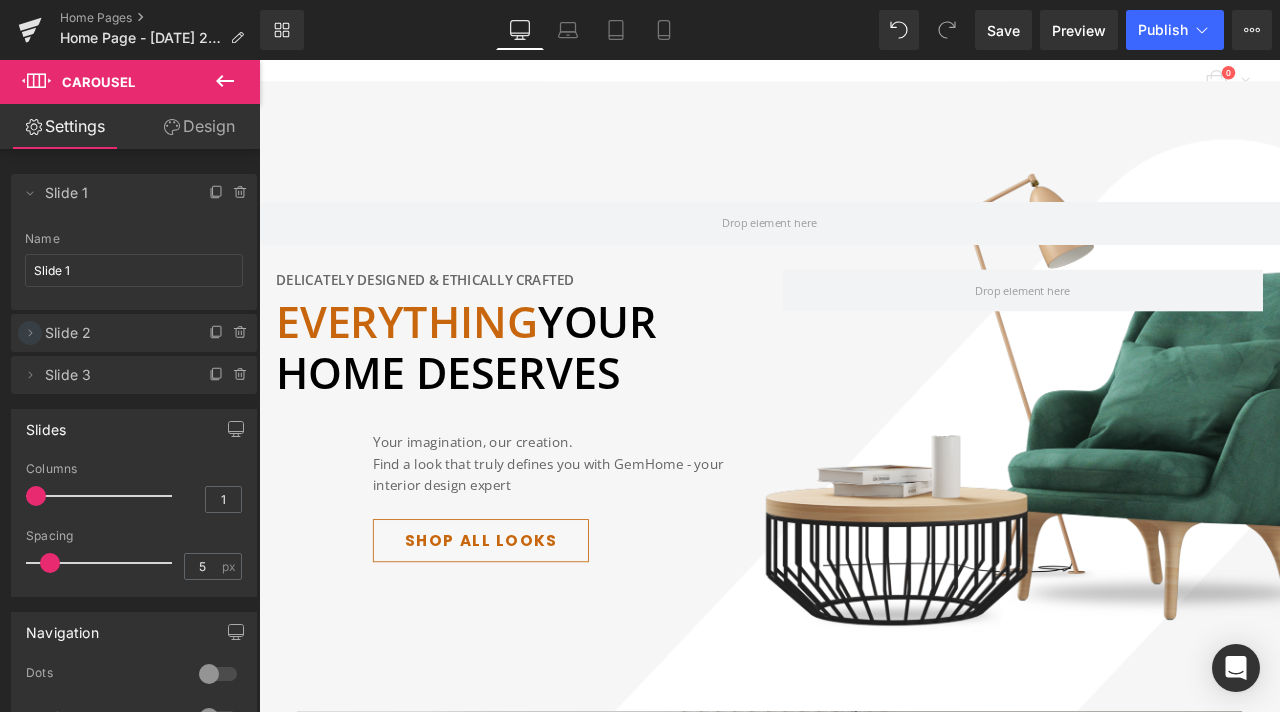 click at bounding box center [30, 333] 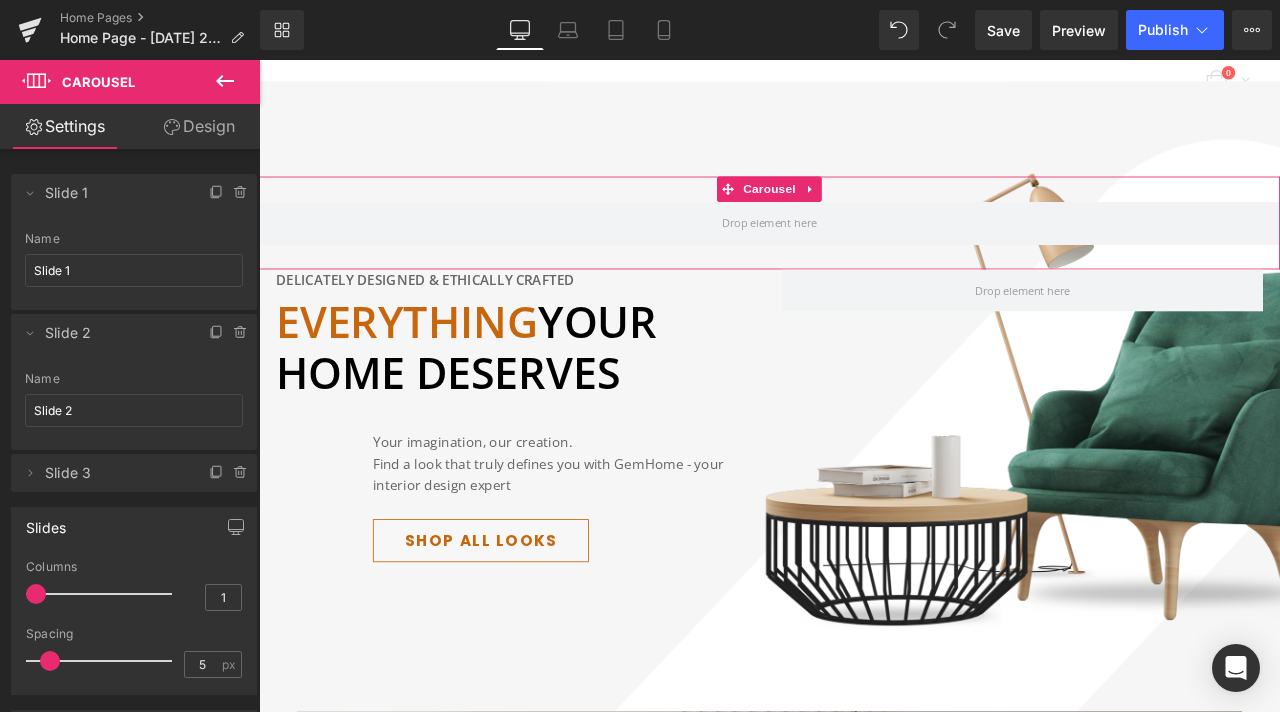 click on "Design" at bounding box center [199, 126] 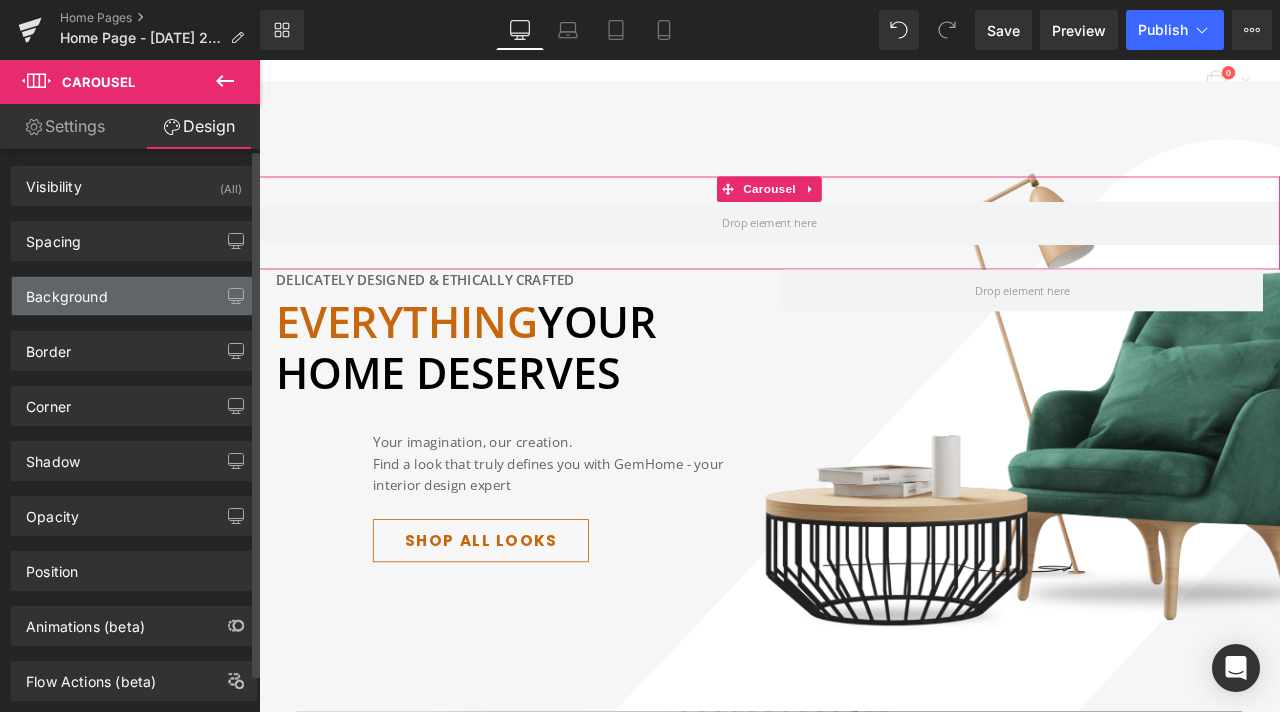 scroll, scrollTop: 0, scrollLeft: 0, axis: both 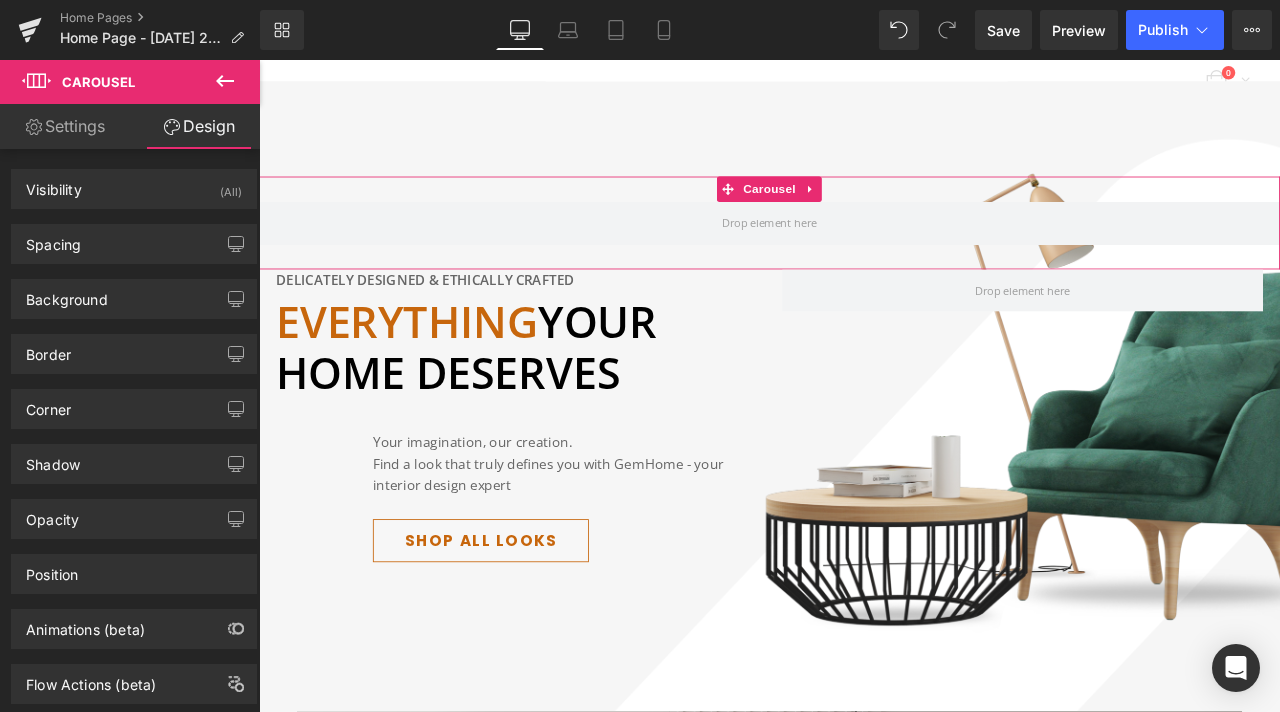 click on "Settings" at bounding box center (65, 126) 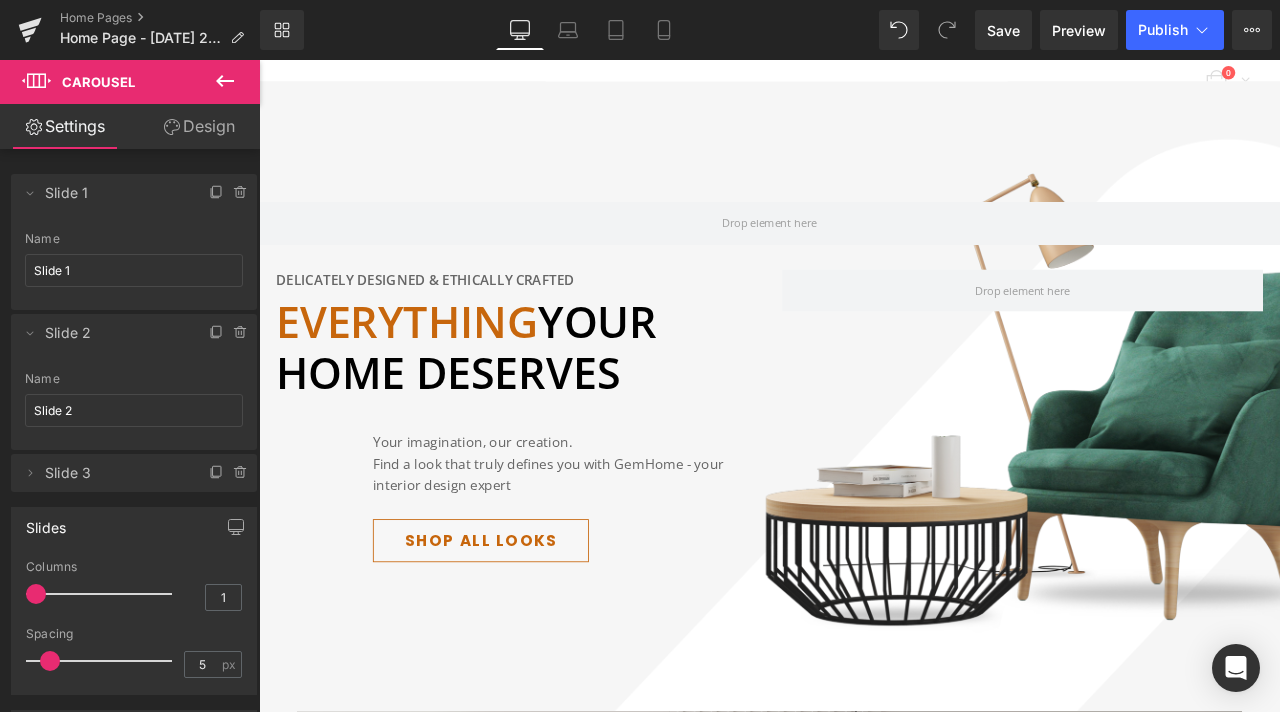 click 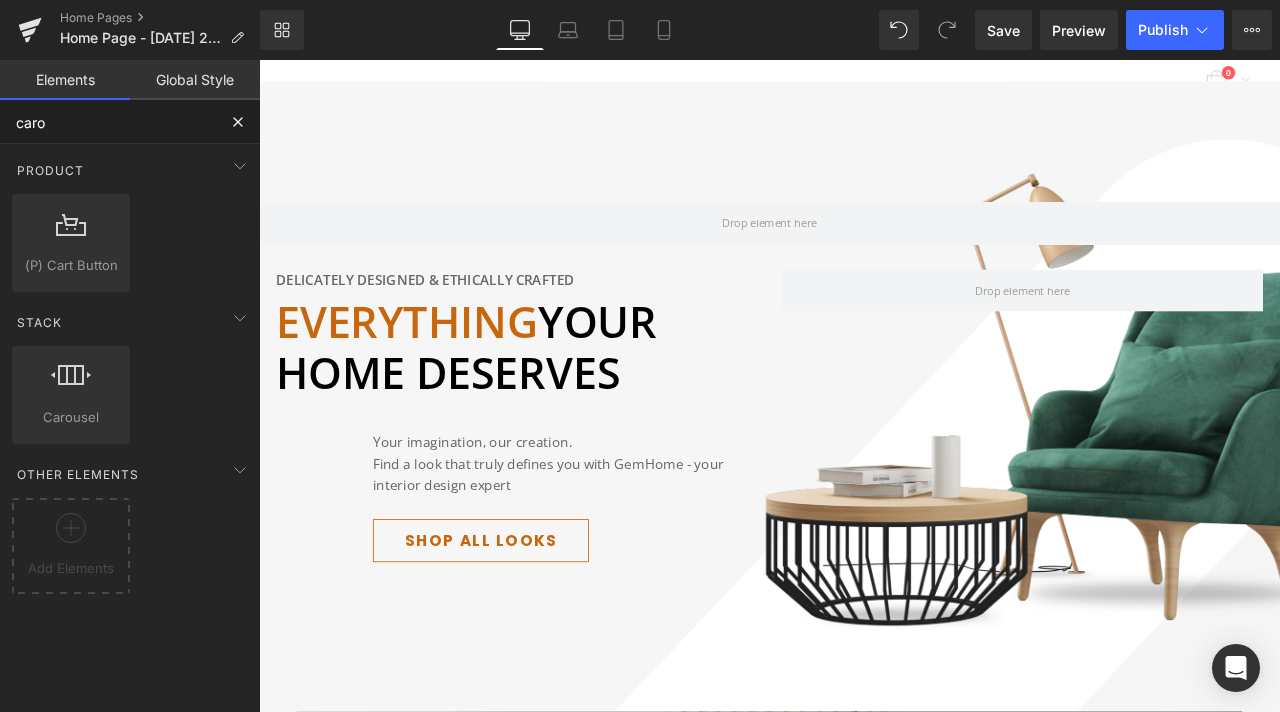 click on "caro" at bounding box center (108, 122) 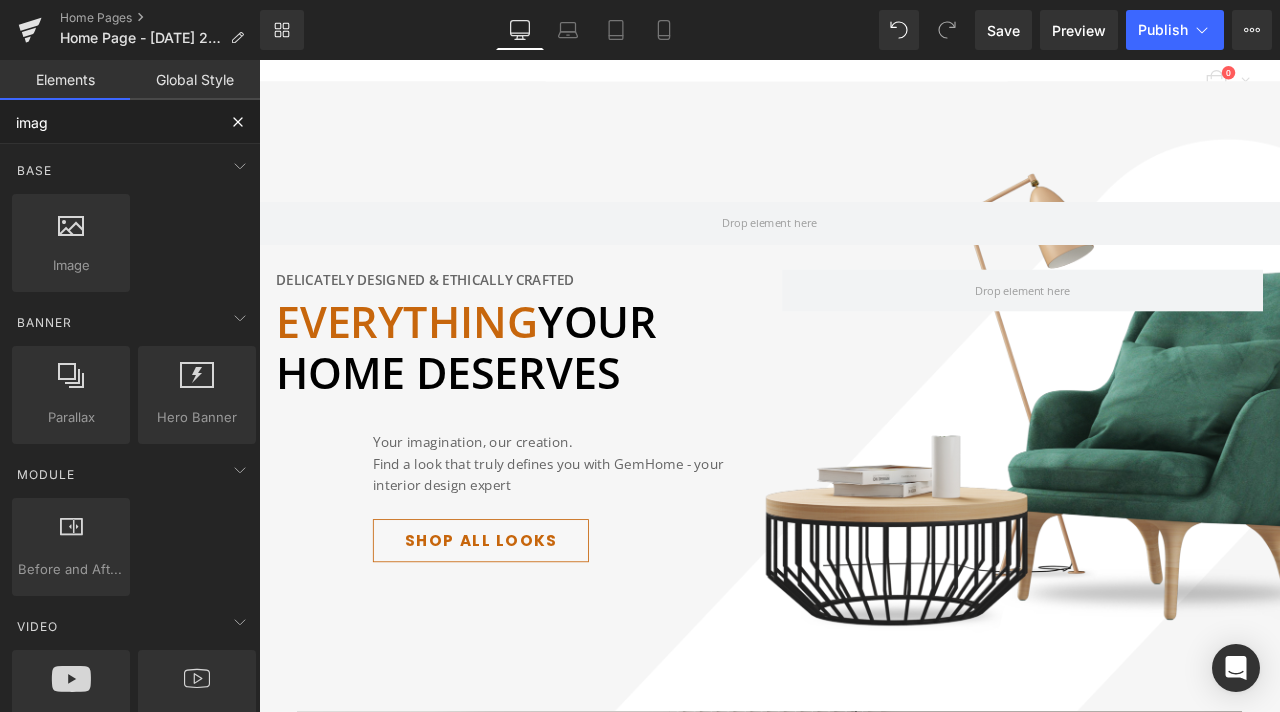 type on "image" 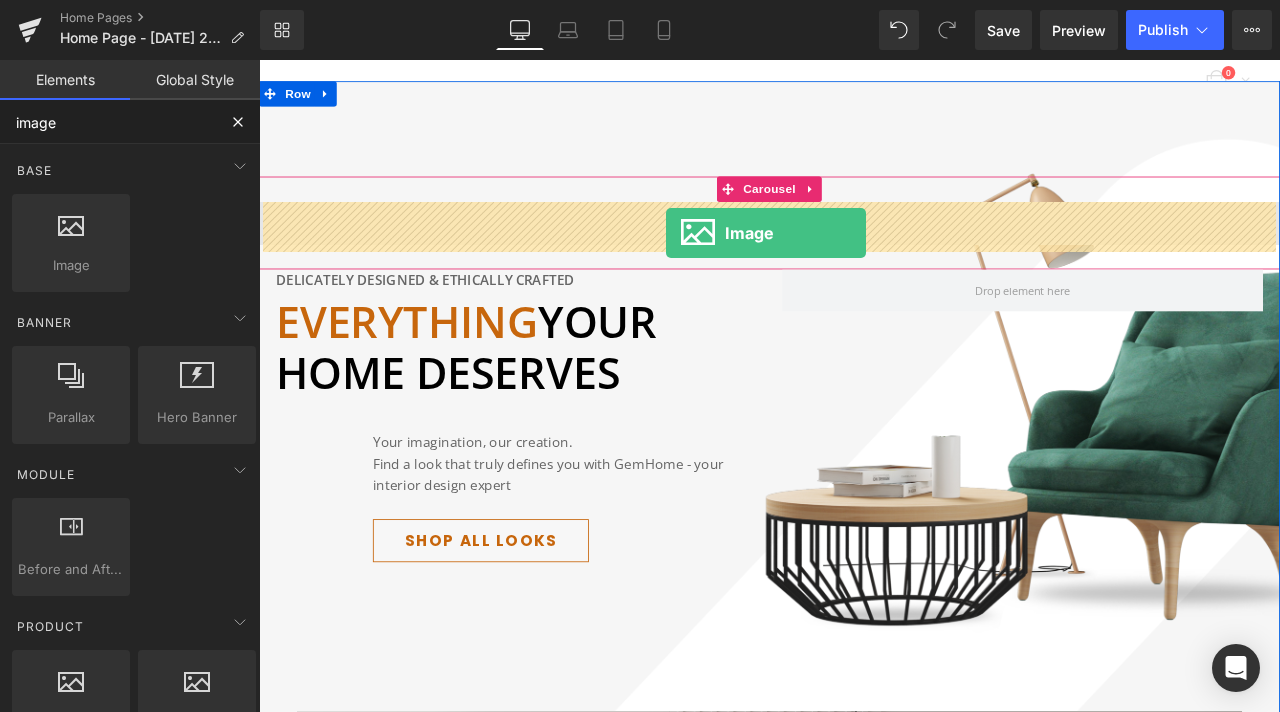 drag, startPoint x: 343, startPoint y: 314, endPoint x: 741, endPoint y: 265, distance: 401.00497 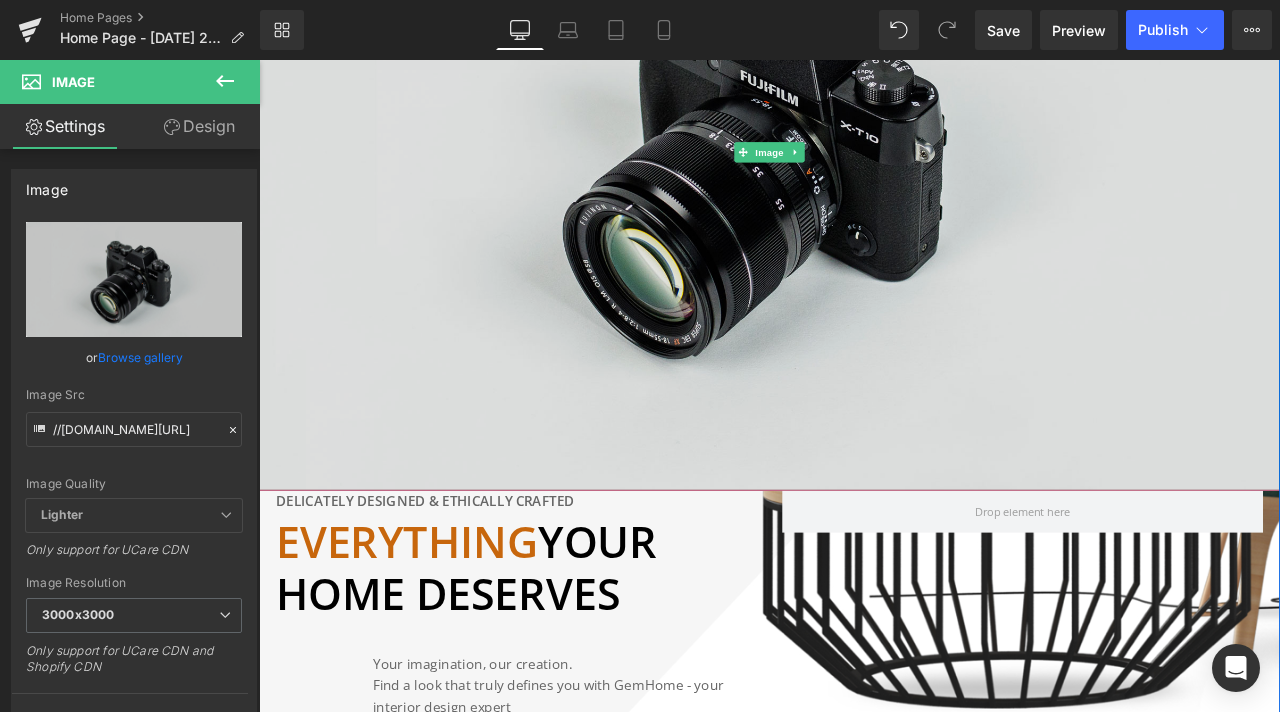 scroll, scrollTop: 600, scrollLeft: 0, axis: vertical 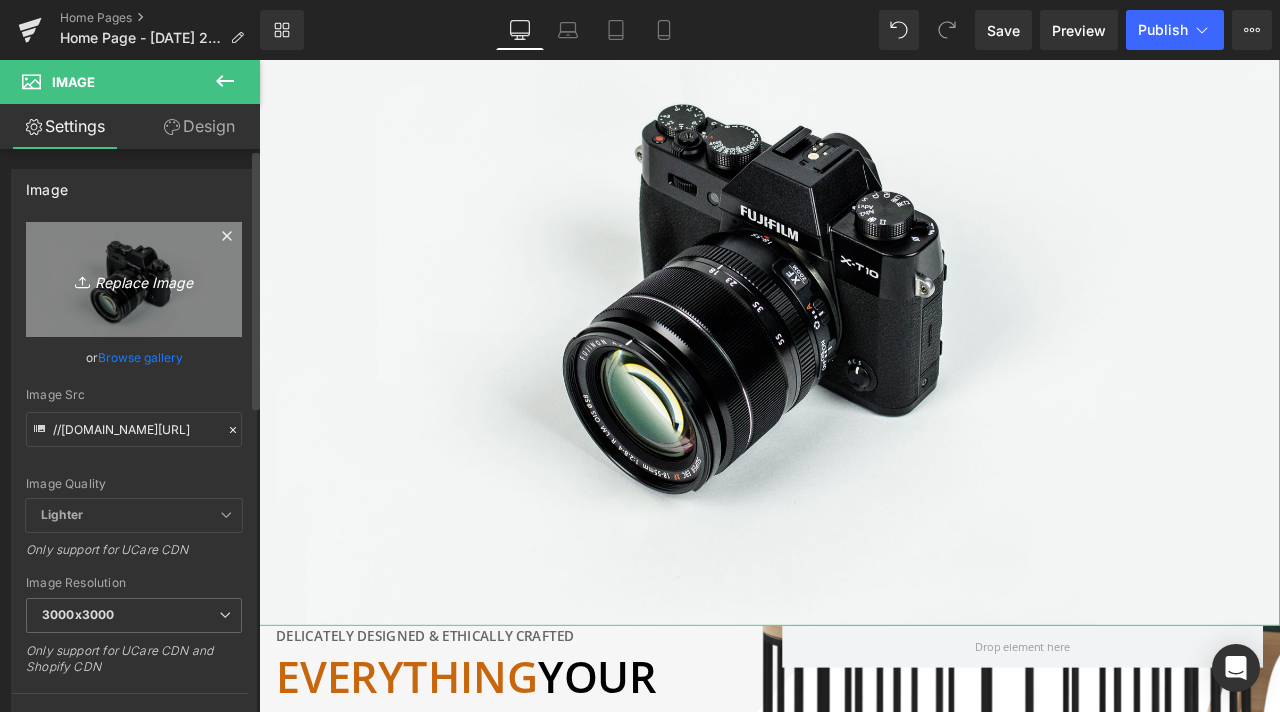 click on "Replace Image" at bounding box center (134, 279) 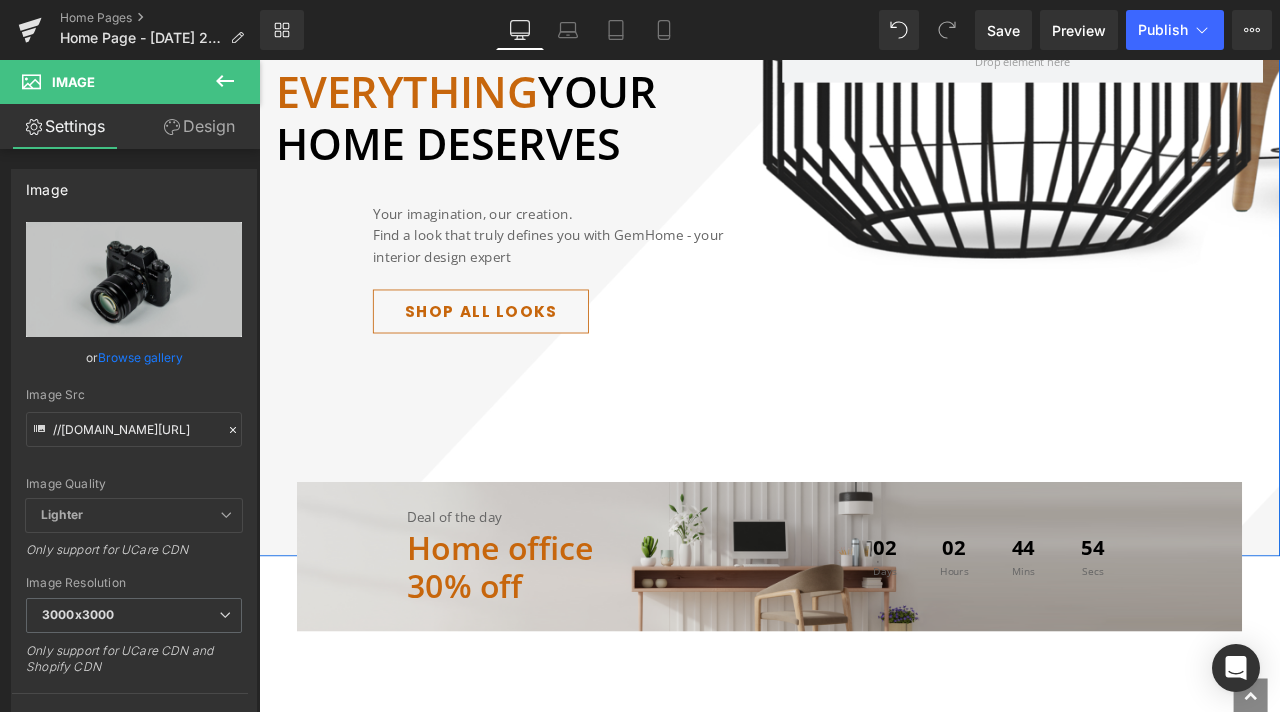 scroll, scrollTop: 1300, scrollLeft: 0, axis: vertical 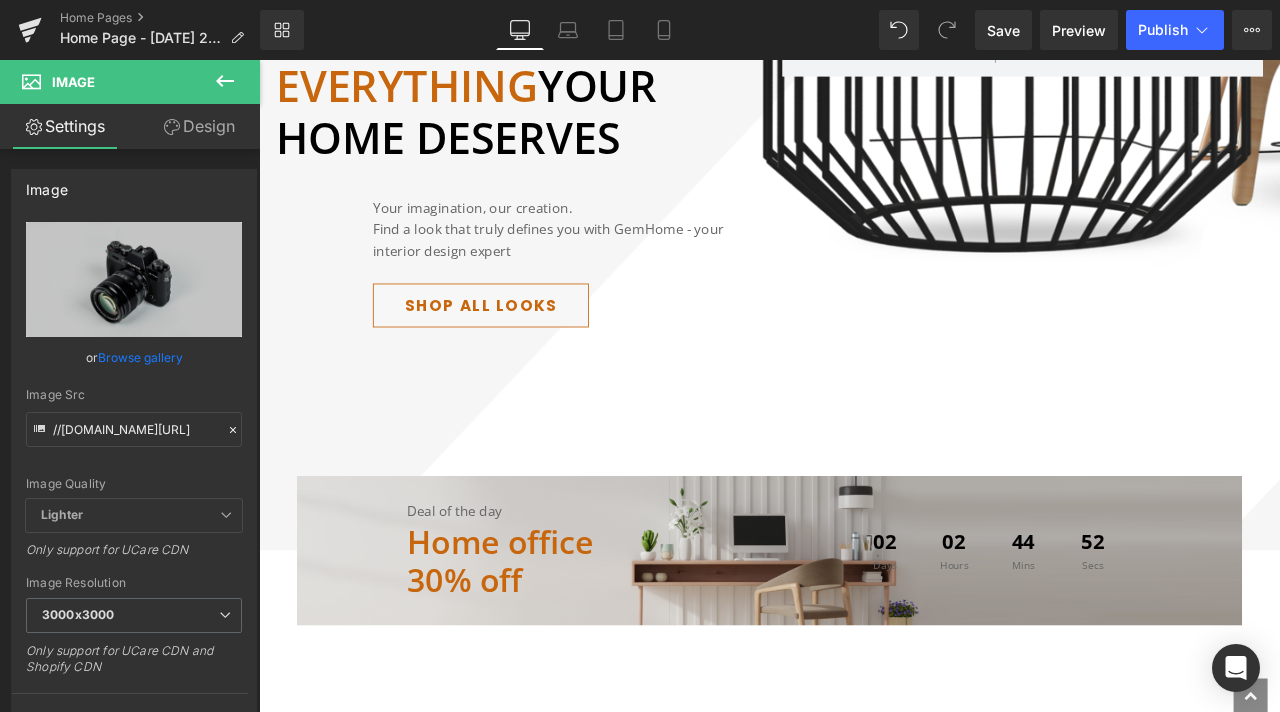 click at bounding box center (225, 82) 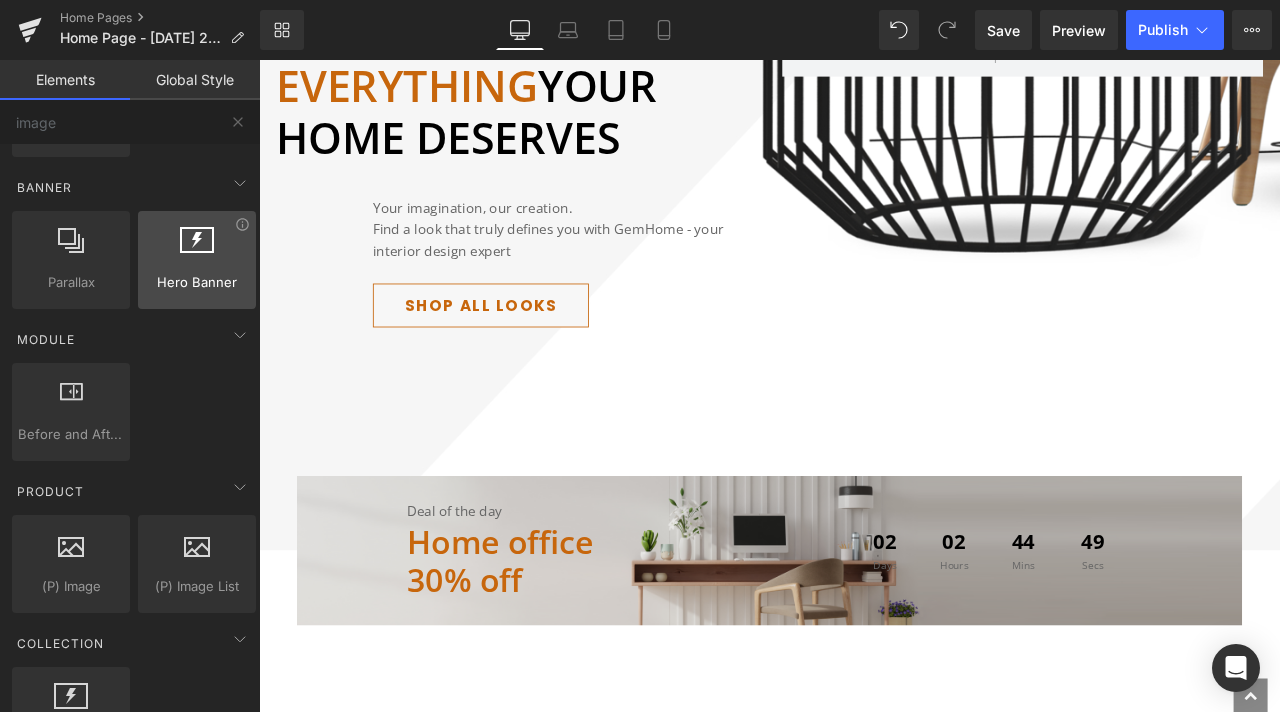 scroll, scrollTop: 0, scrollLeft: 0, axis: both 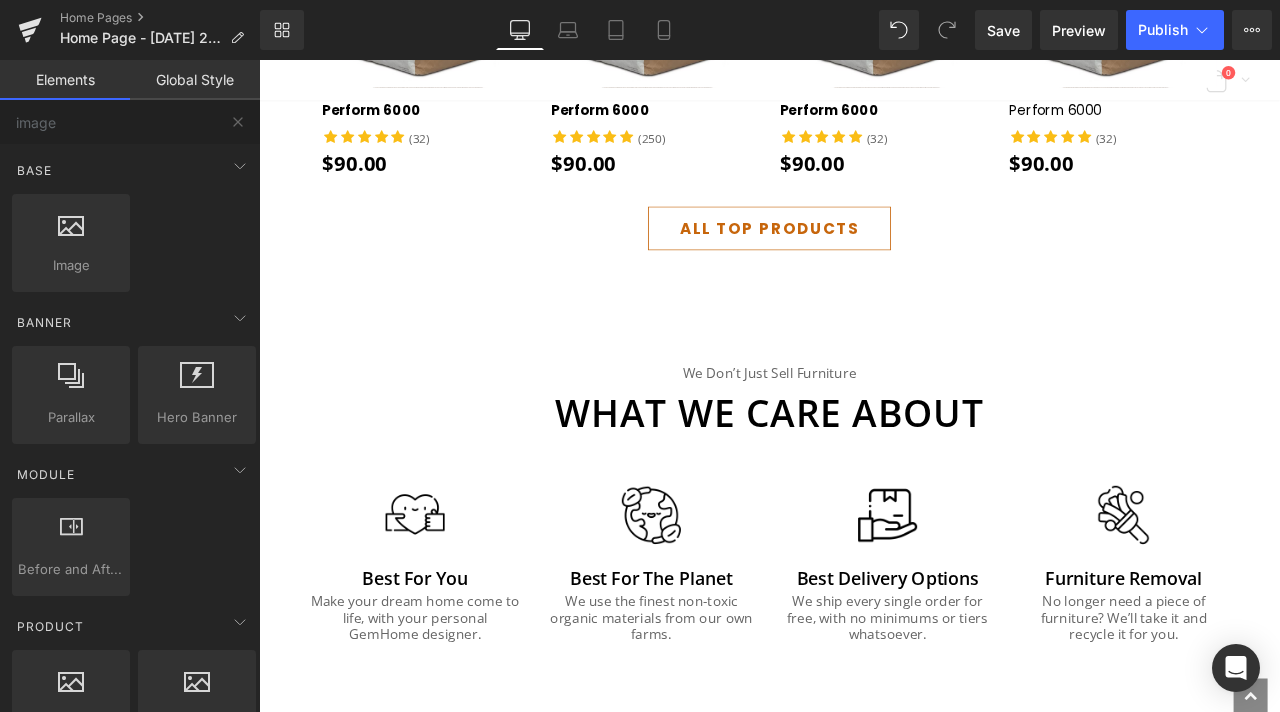 click on "Global Style" at bounding box center (195, 80) 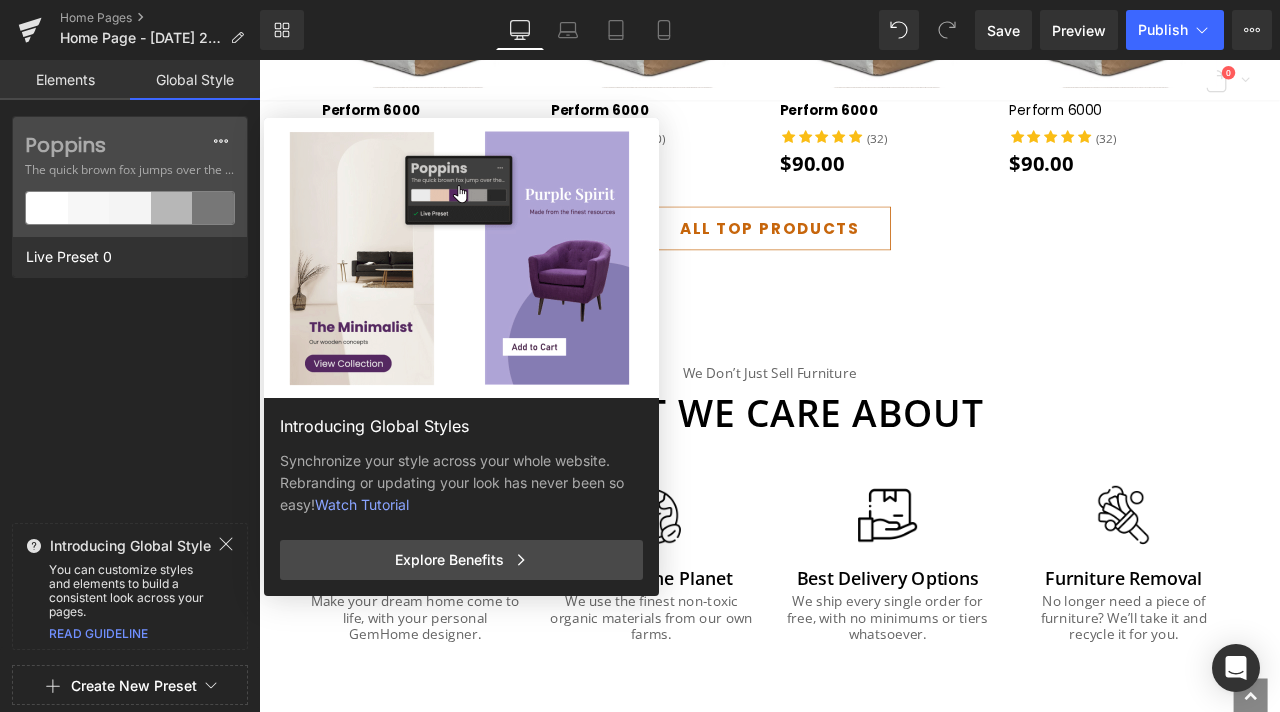 click 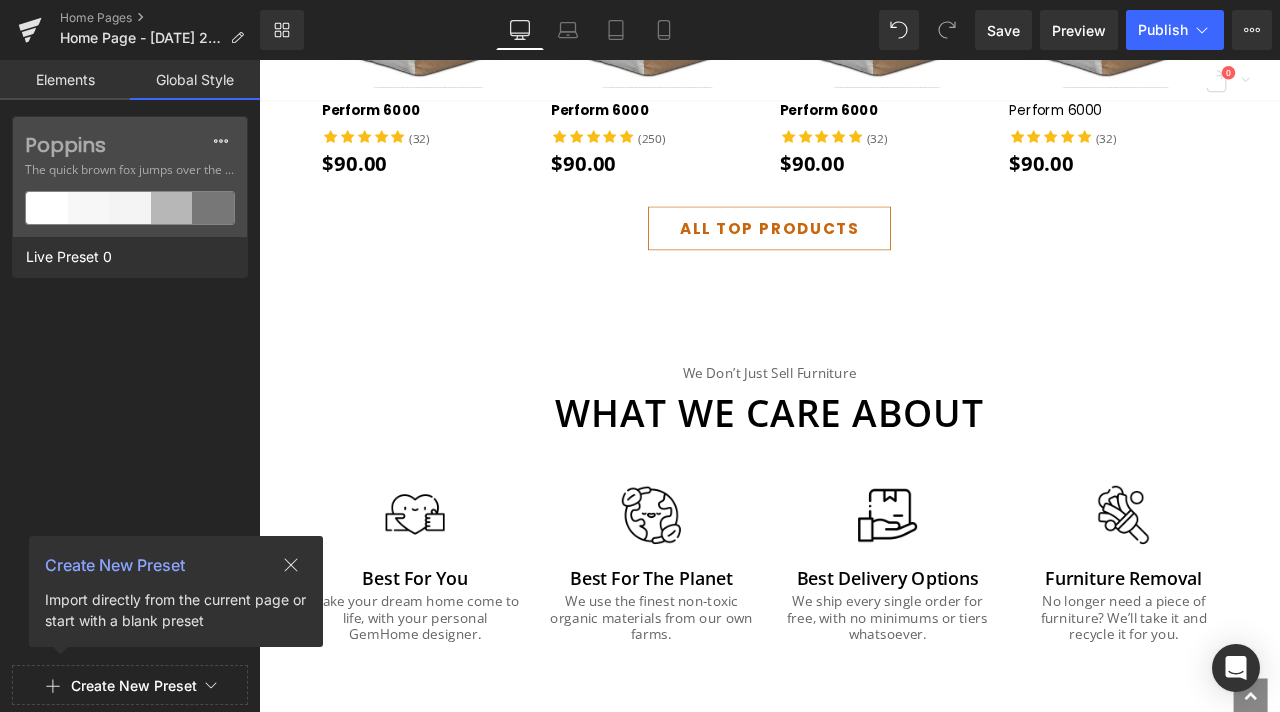 drag, startPoint x: 291, startPoint y: 573, endPoint x: 37, endPoint y: 606, distance: 256.13474 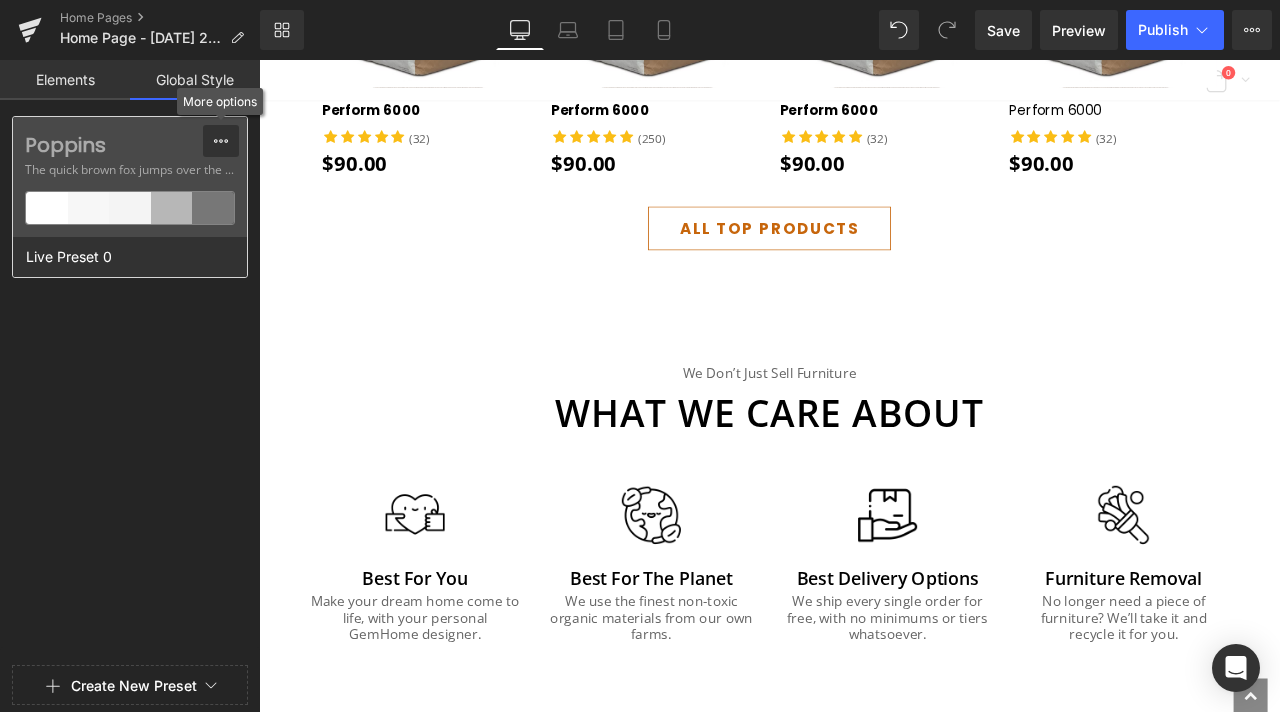 click 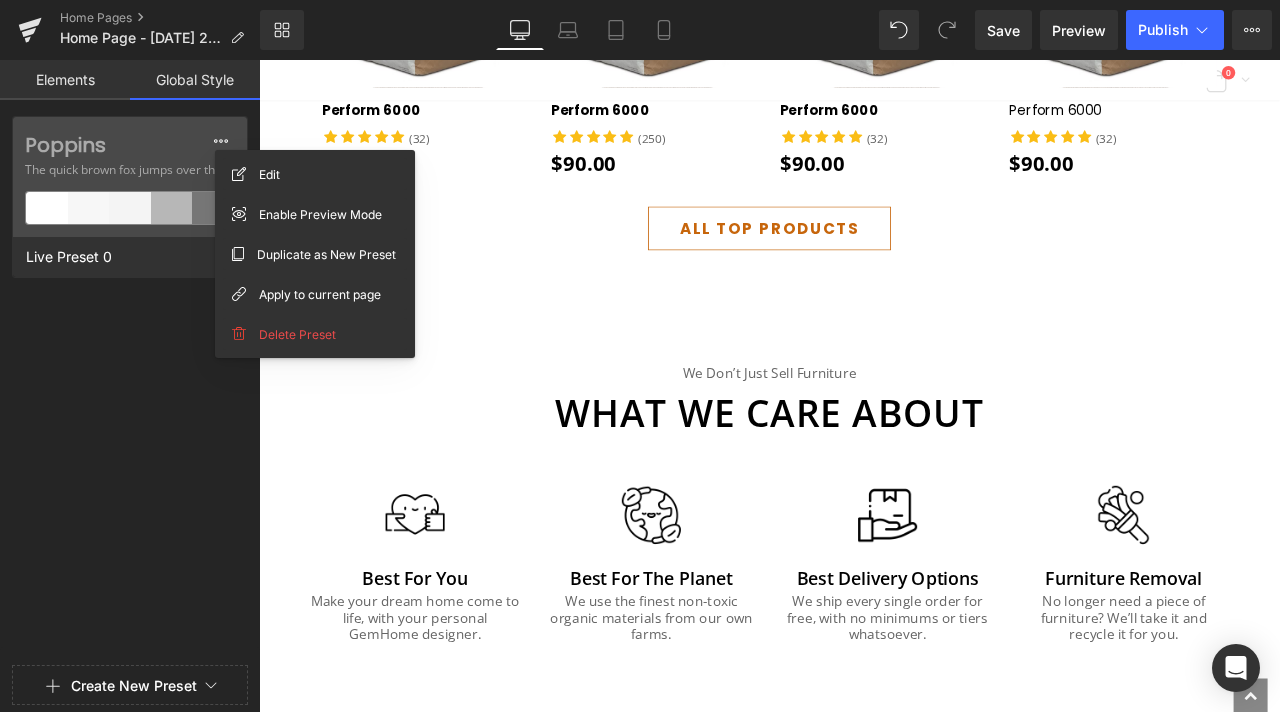 click on "Poppins  The quick brown fox jumps over the lazy...  Live Preset 0" at bounding box center [130, 387] 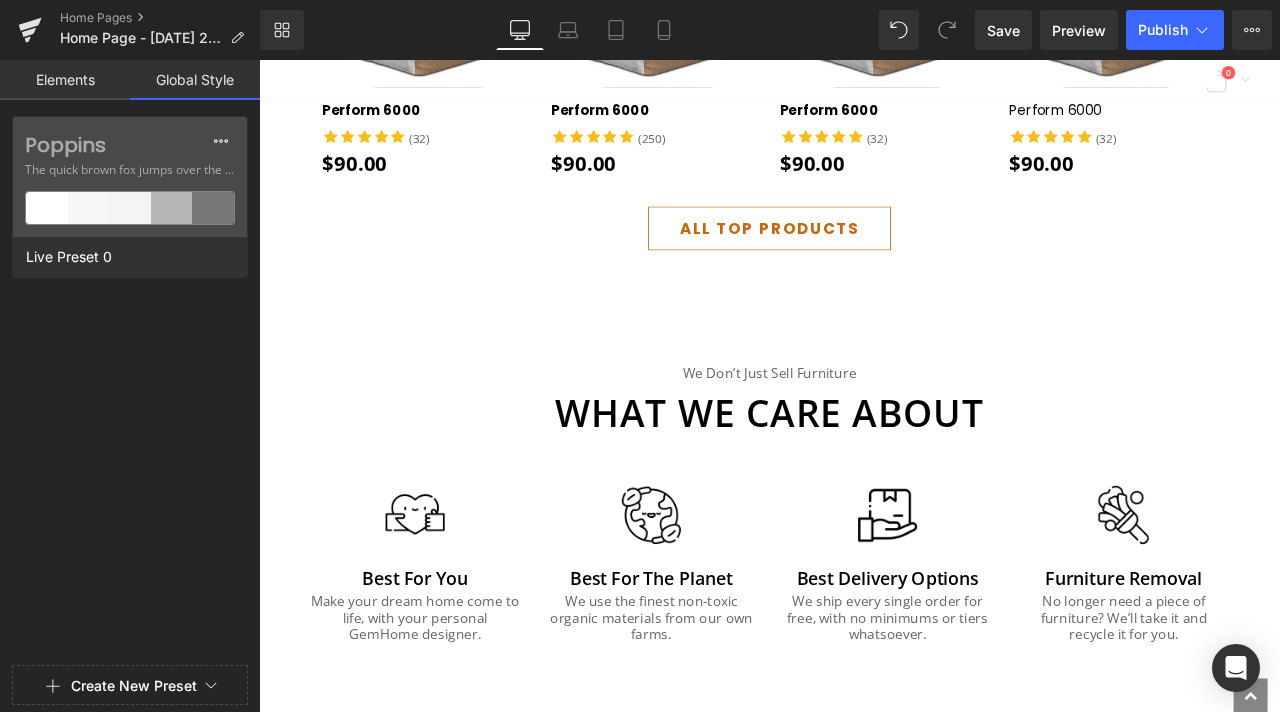 click on "Create New Preset" at bounding box center (134, 686) 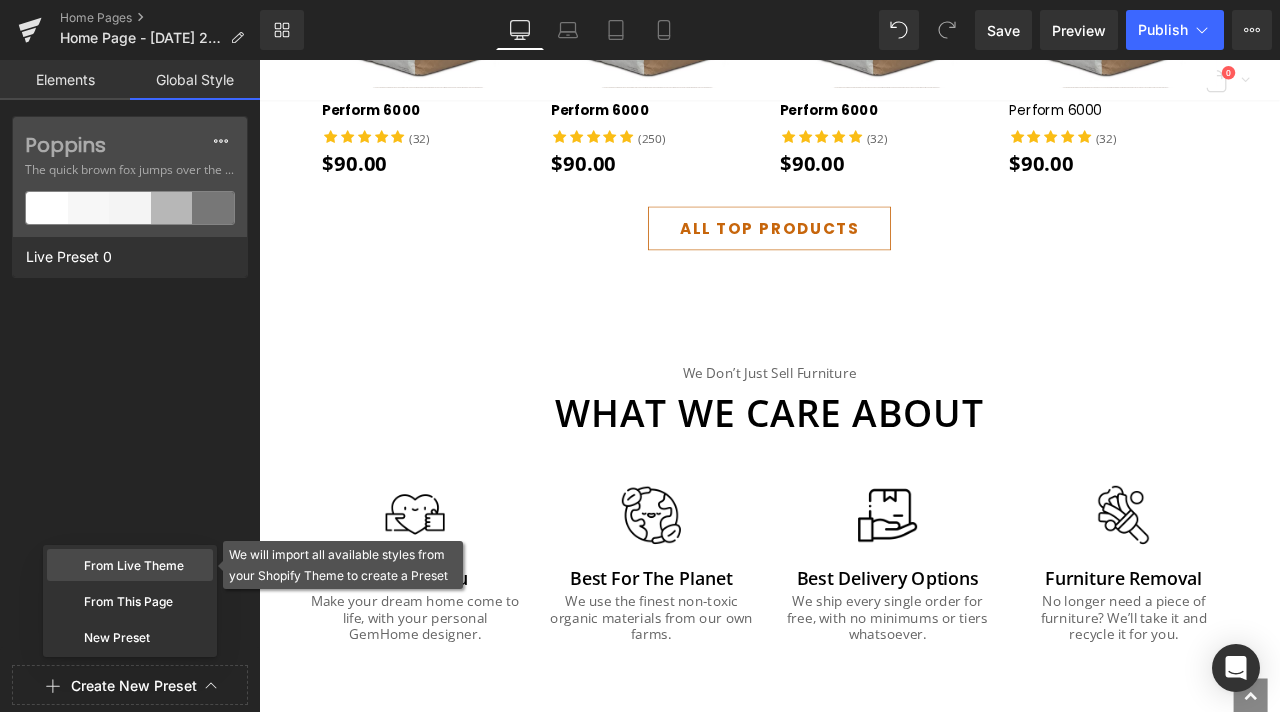 click on "From Live Theme" at bounding box center (130, 565) 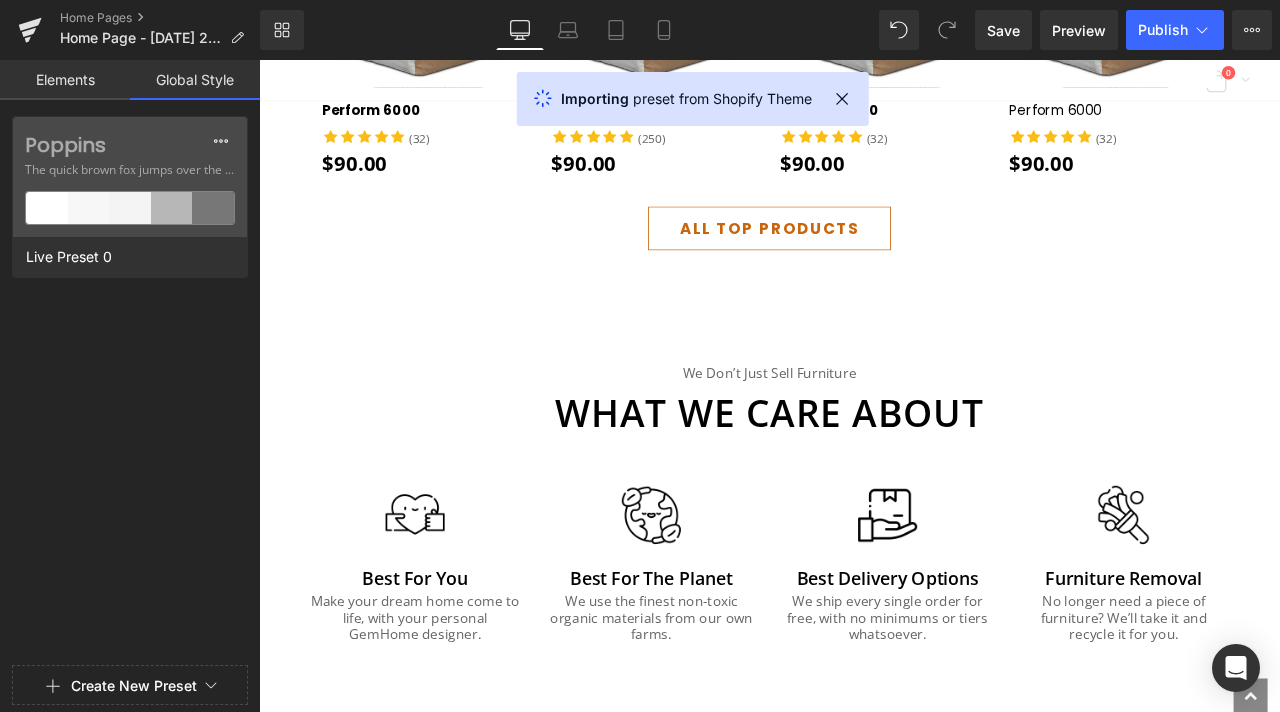 scroll, scrollTop: 0, scrollLeft: 0, axis: both 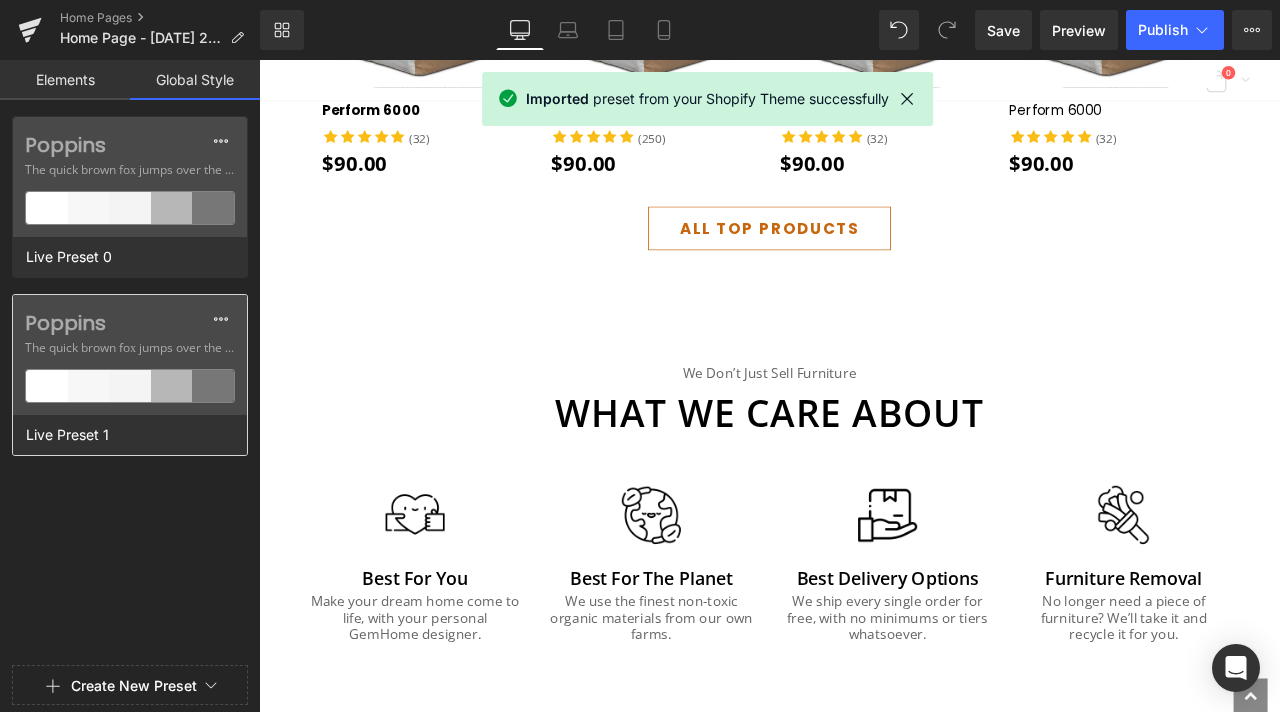 click at bounding box center (172, 386) 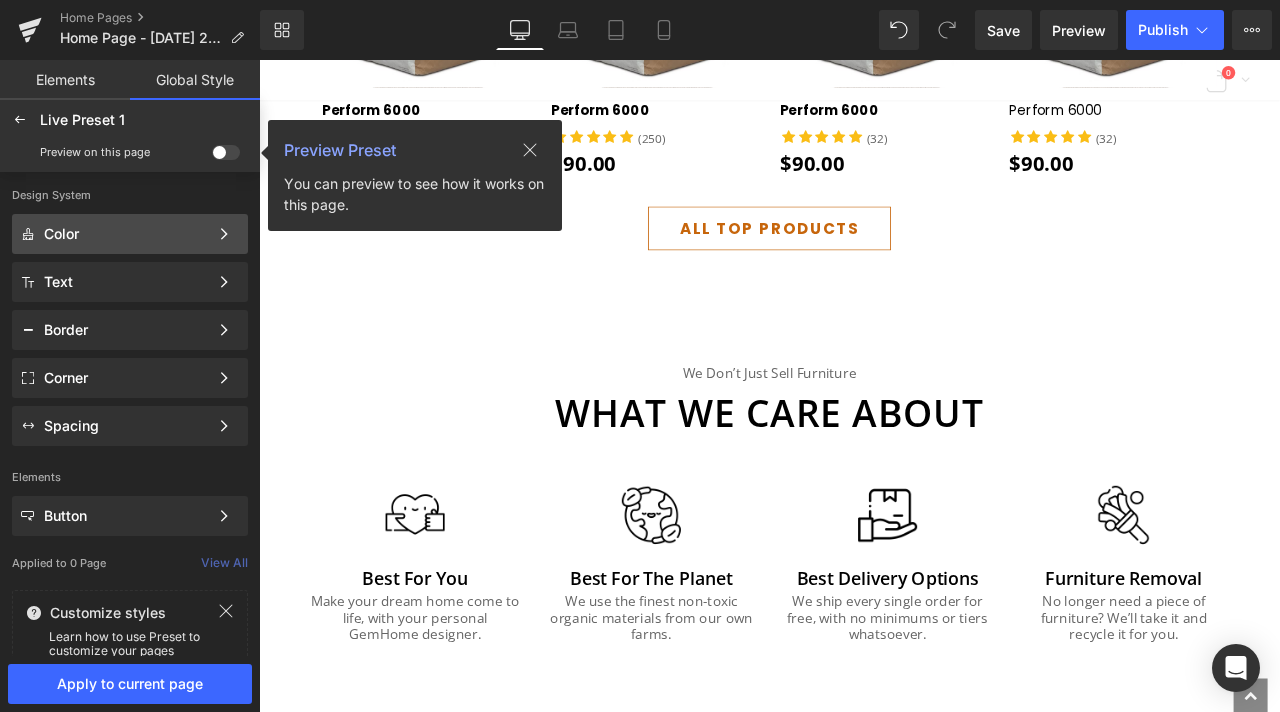 click on "Color" at bounding box center (126, 234) 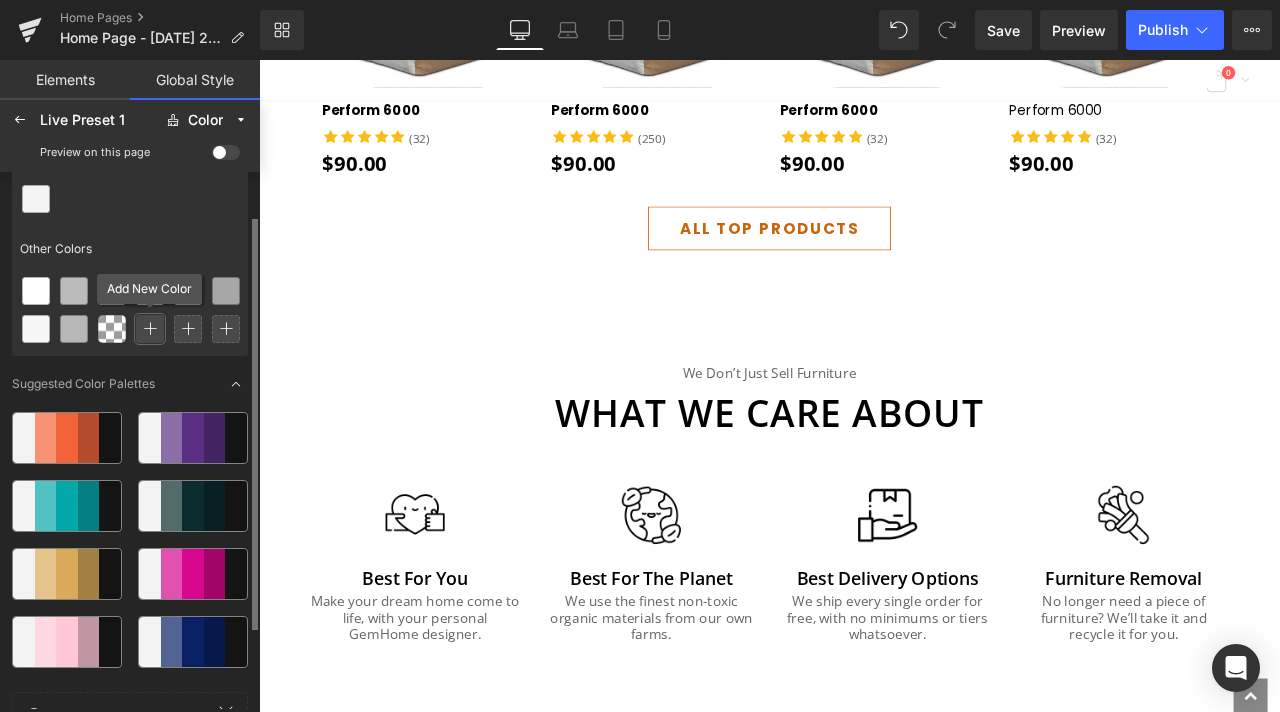 scroll, scrollTop: 0, scrollLeft: 0, axis: both 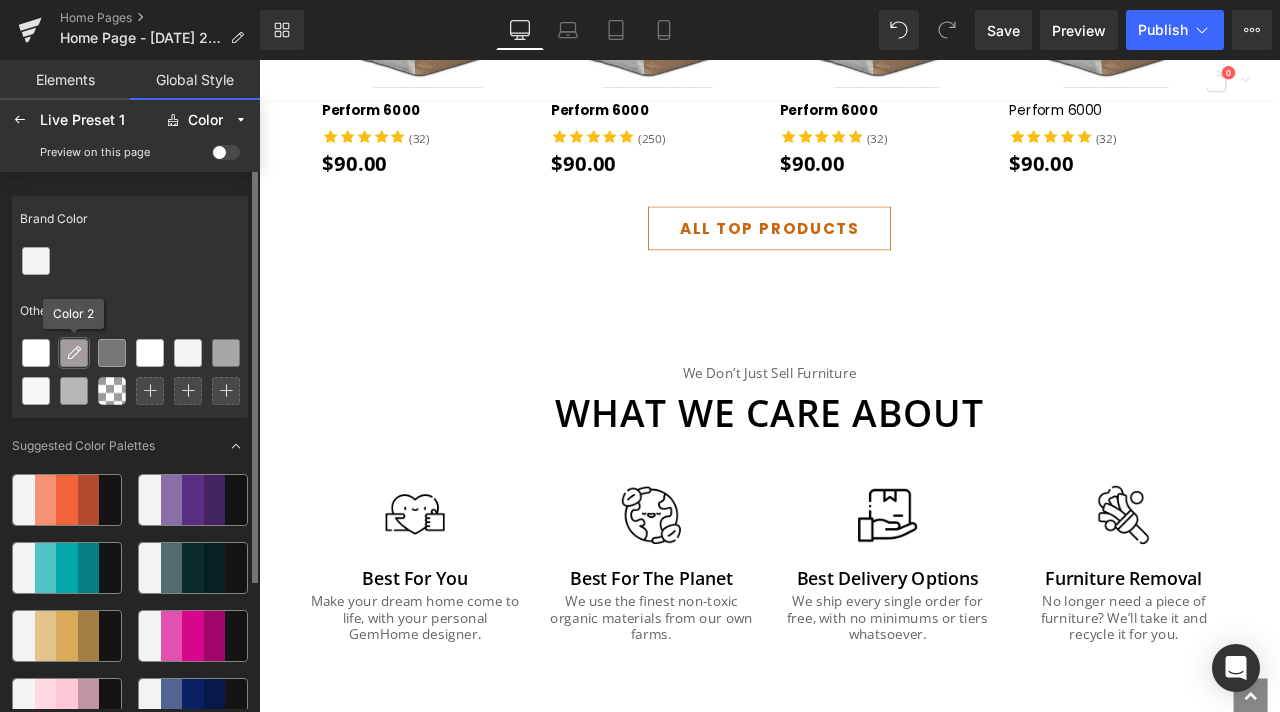 click at bounding box center [74, 353] 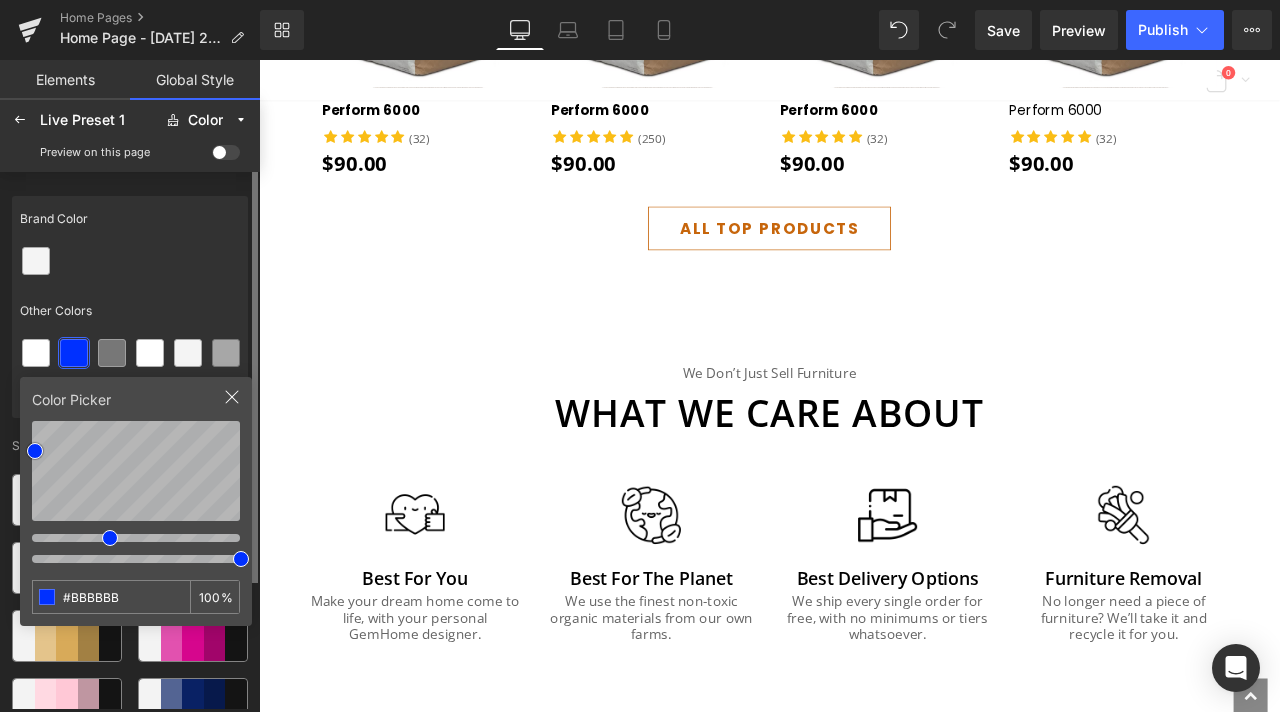 click at bounding box center (136, 536) 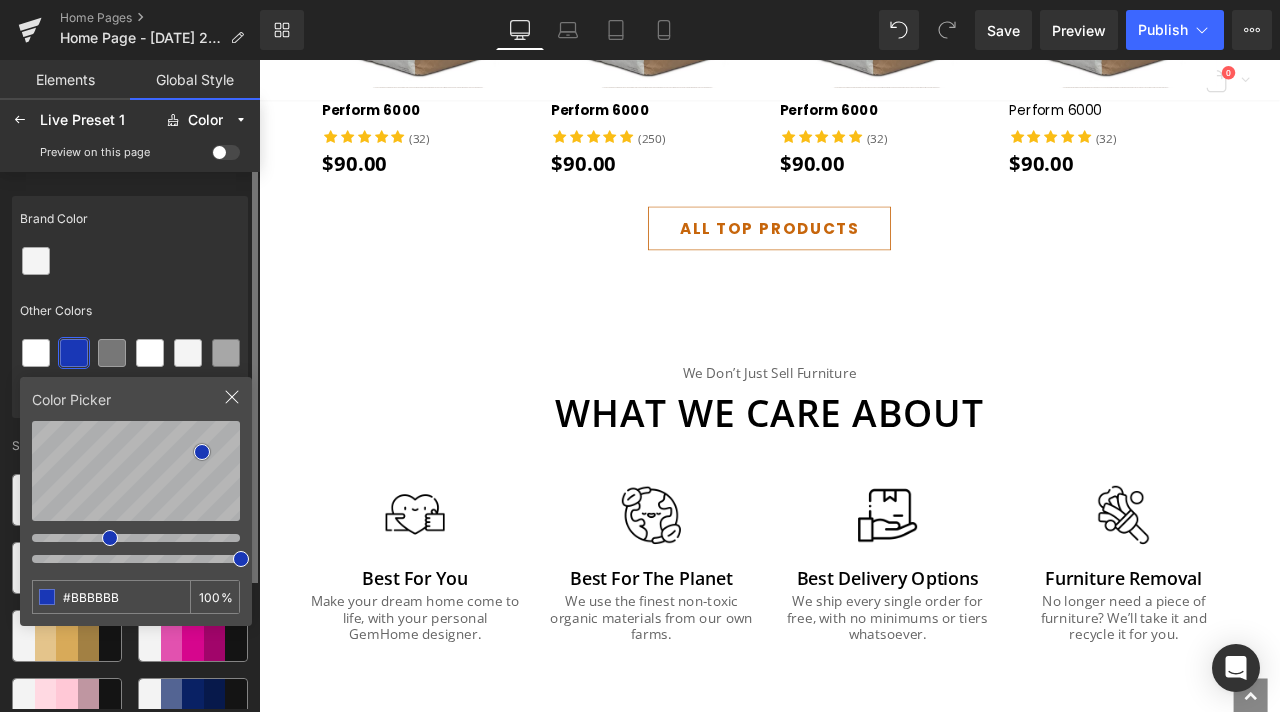 click on "Other Colors" at bounding box center [130, 311] 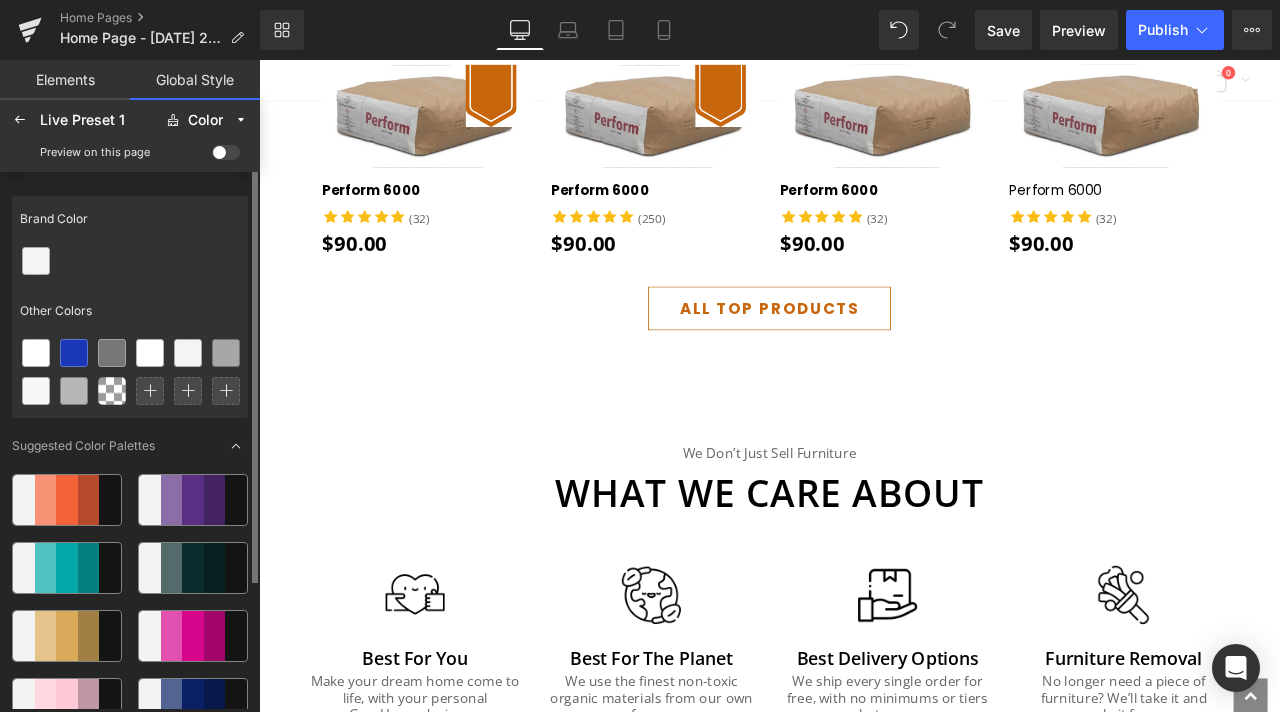 scroll, scrollTop: 3500, scrollLeft: 0, axis: vertical 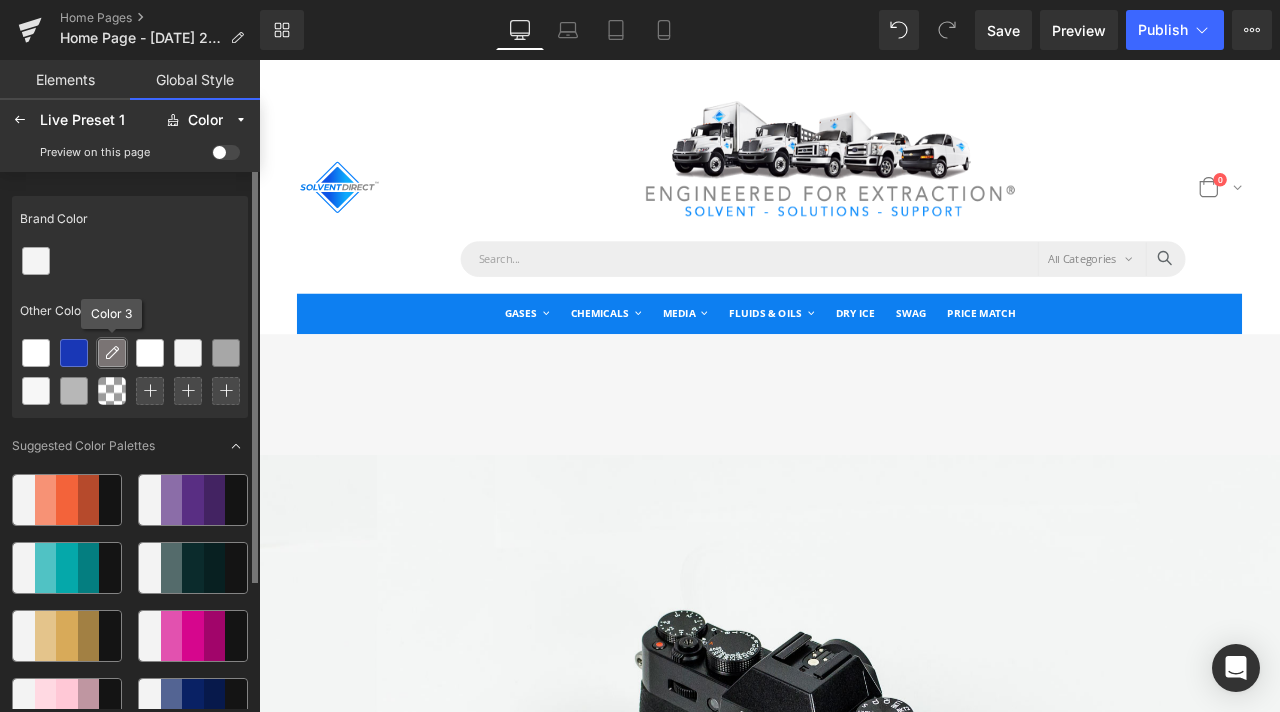 click at bounding box center (112, 353) 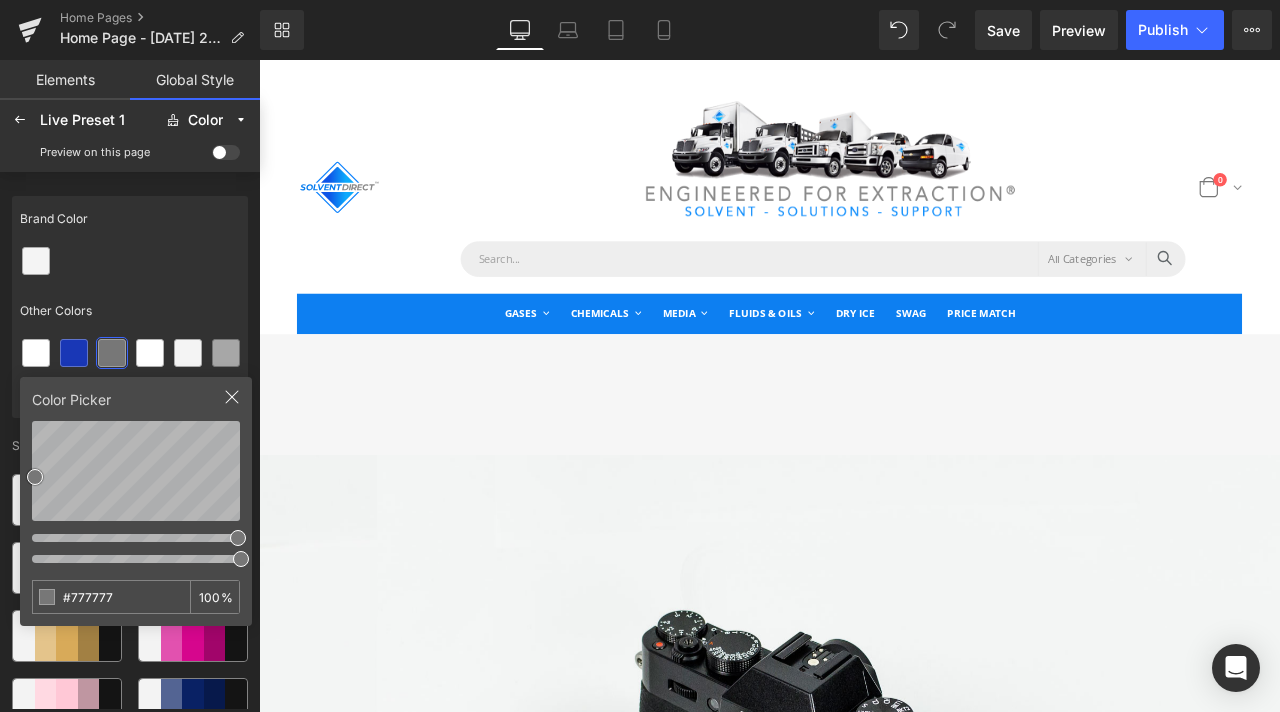 click on "Gases
Butane
Propane
Isobutane
Custom Blends
Nitrogen
Chemicals
710 Solution
Hexane
Heptane
Isopropyl
Methanol
Hydrogen Peroxide
Acetone
Isopropyl
D-Limonene
Pentane
Media
Carbon Chemistry
ChemTek
Media Bros
LusterMax" at bounding box center [864, 361] 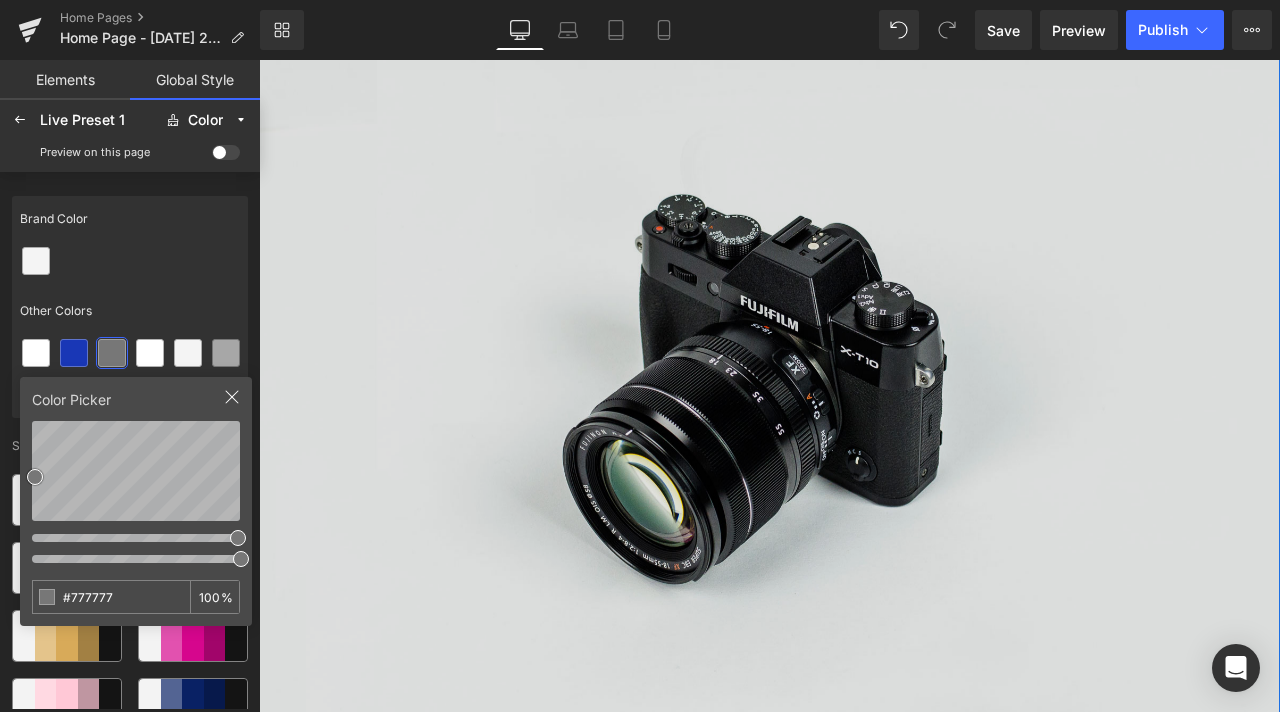 scroll, scrollTop: 500, scrollLeft: 0, axis: vertical 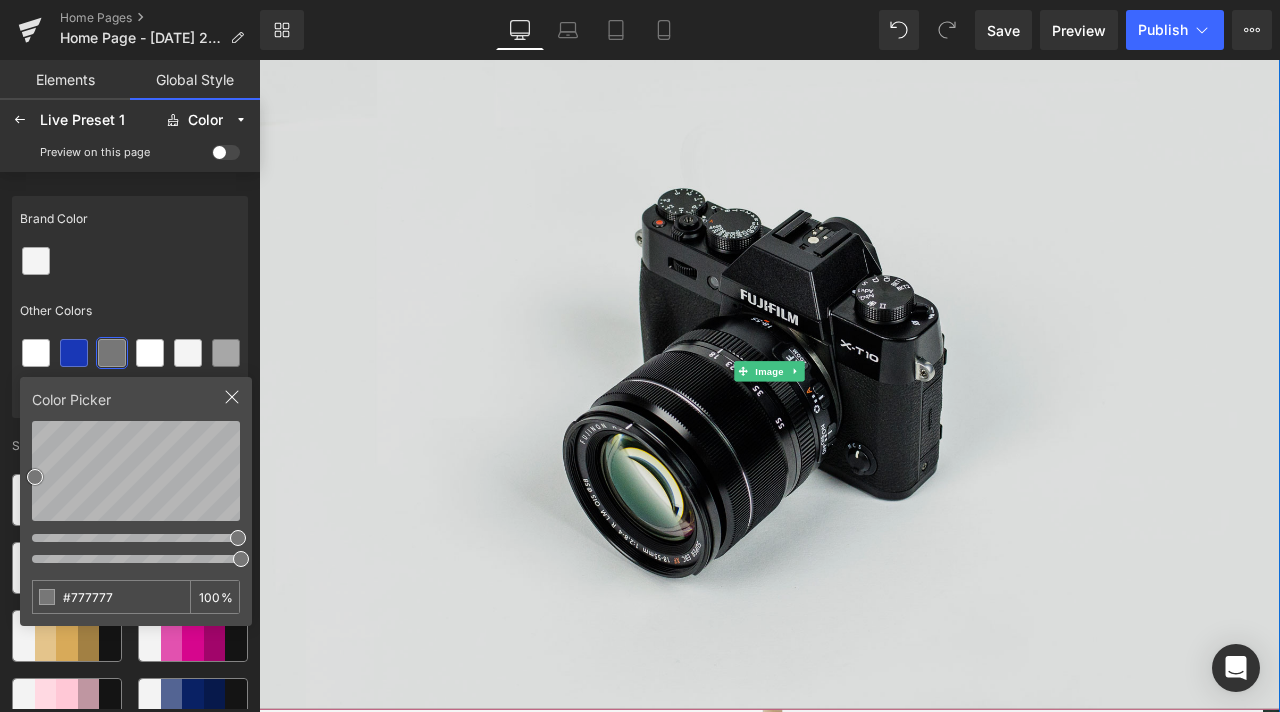 click at bounding box center [864, 429] 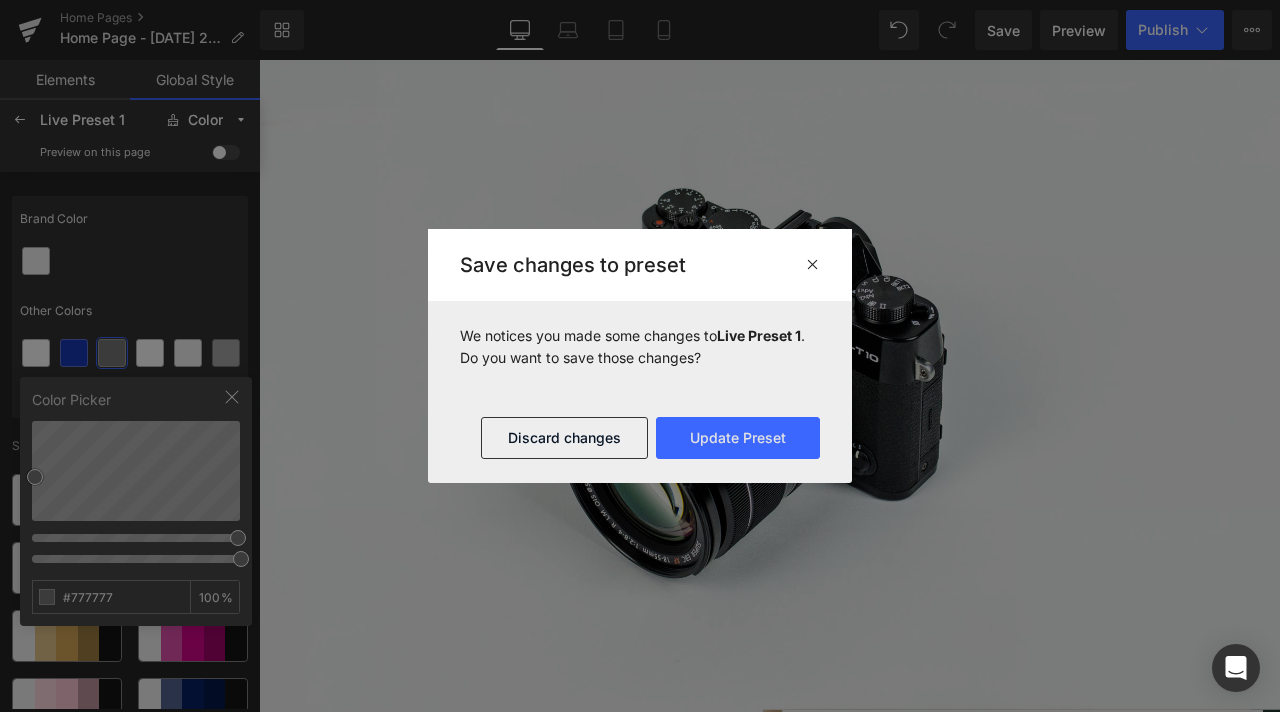 click at bounding box center [812, 264] 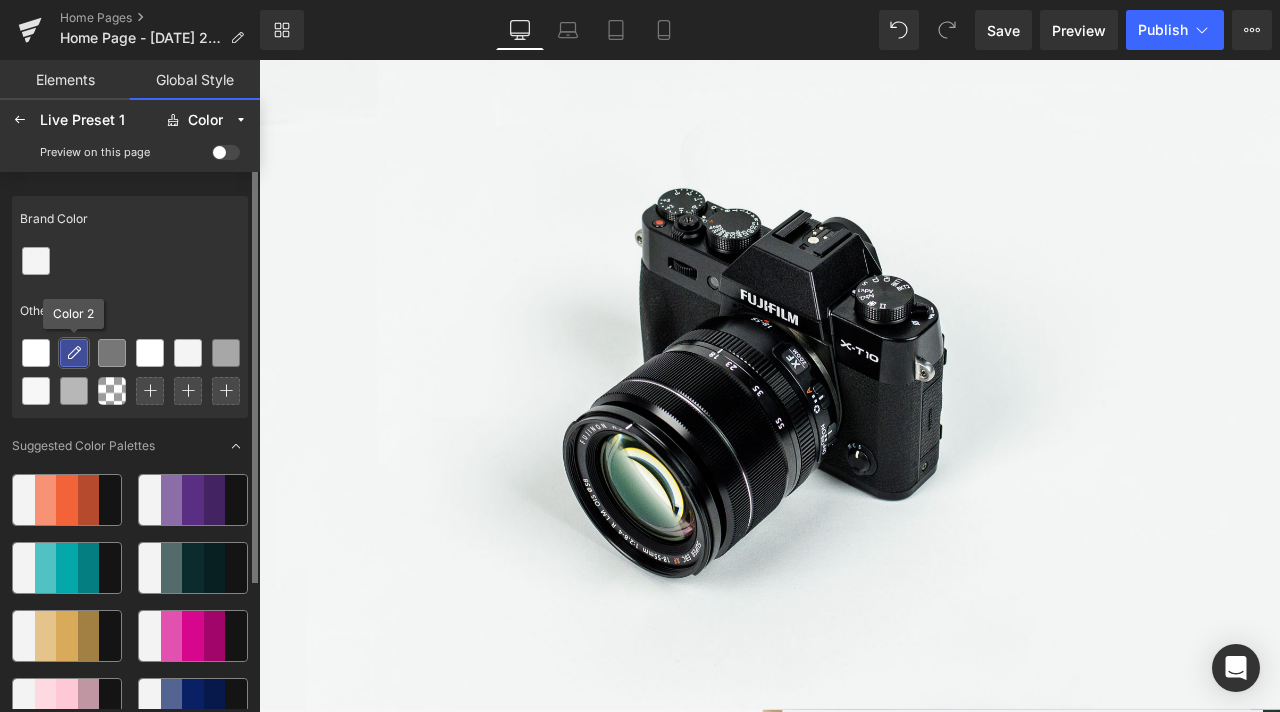 click at bounding box center [74, 353] 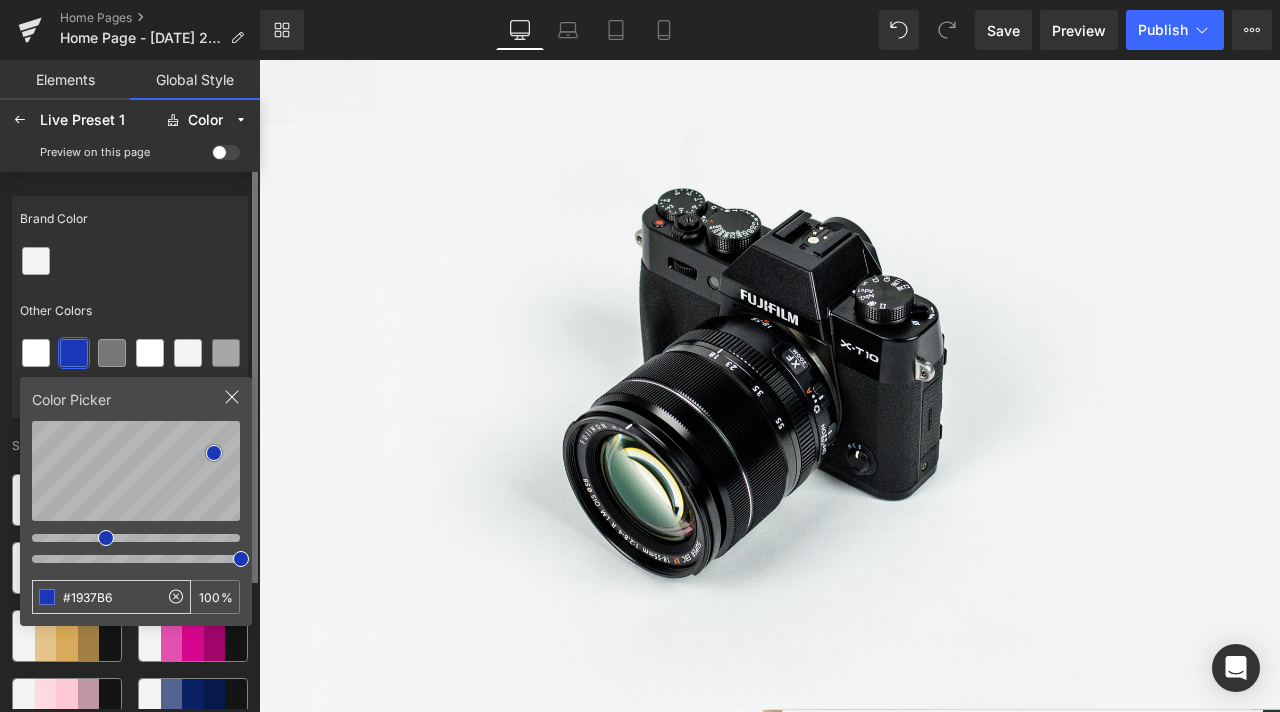 click on "#1937B6" at bounding box center [95, 597] 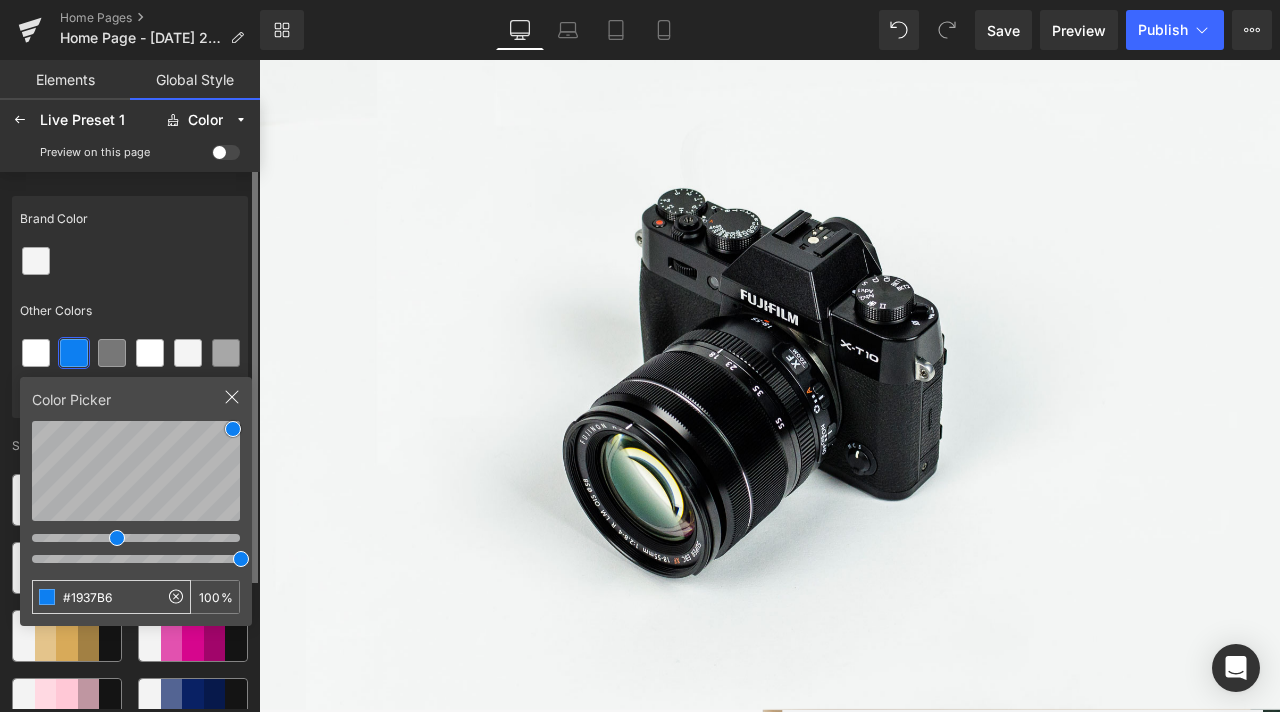 type on "#0d7ff1" 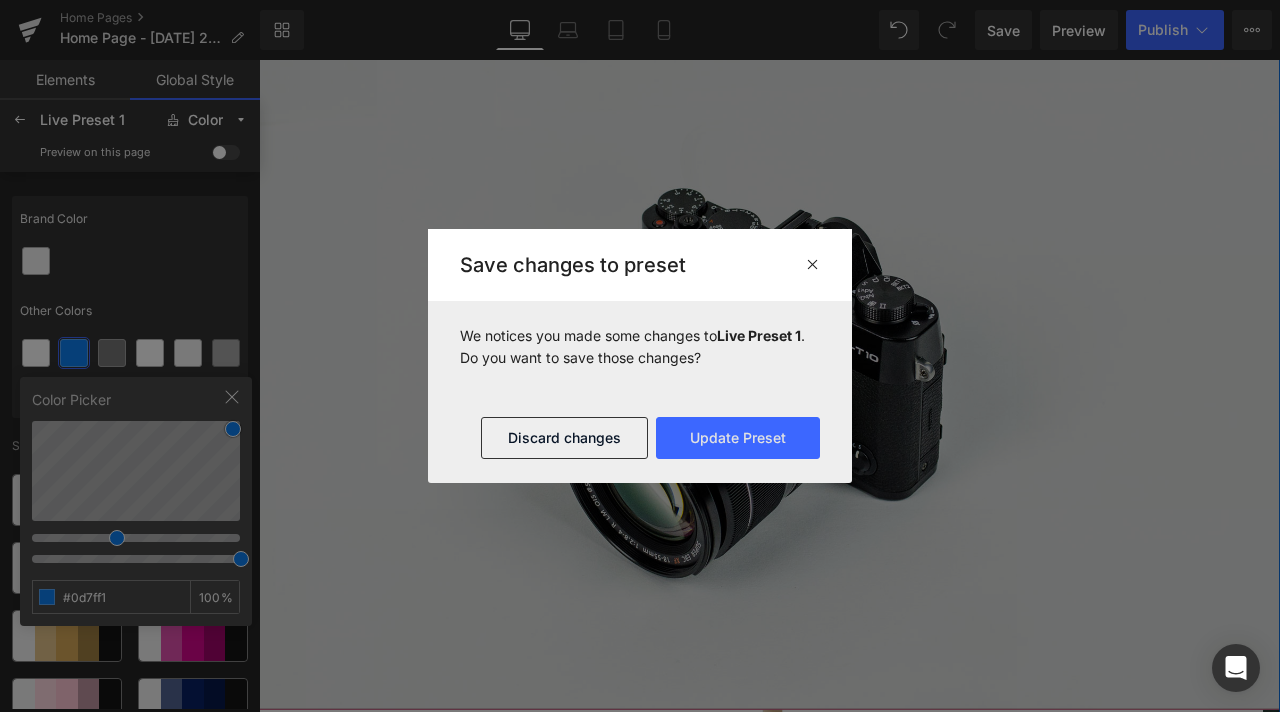 click at bounding box center (864, 429) 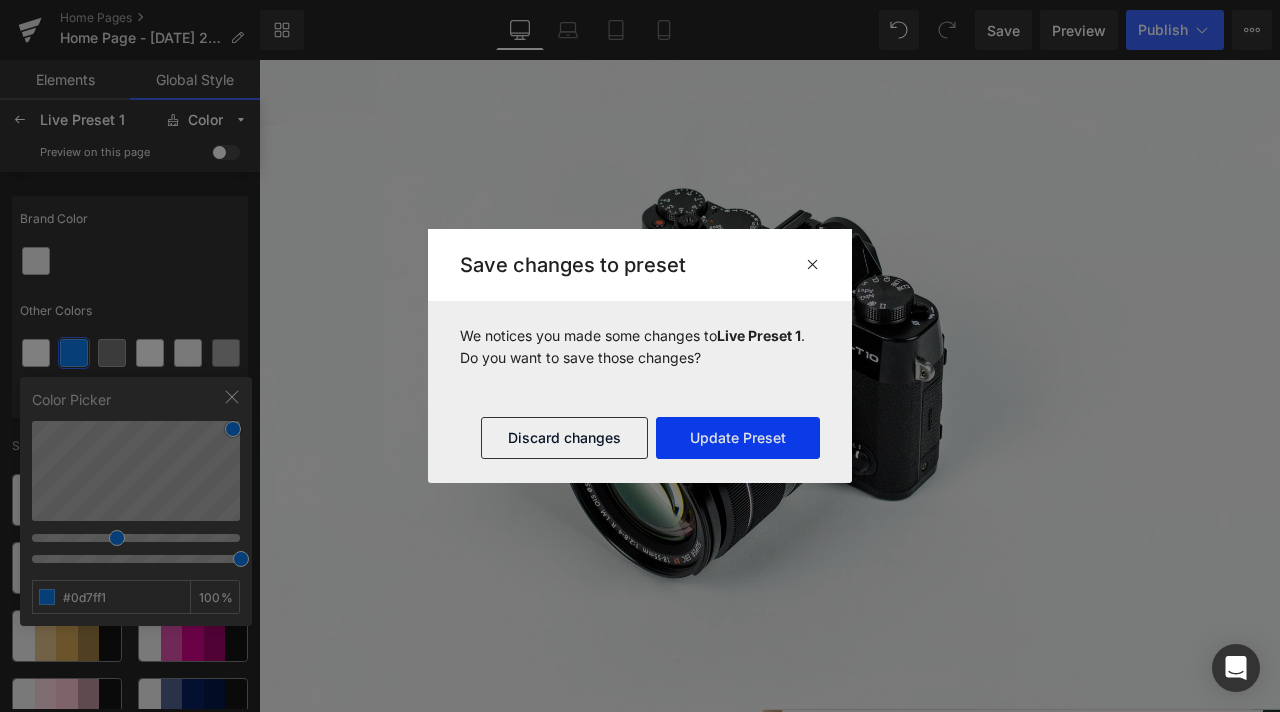 click on "Update Preset" at bounding box center [738, 438] 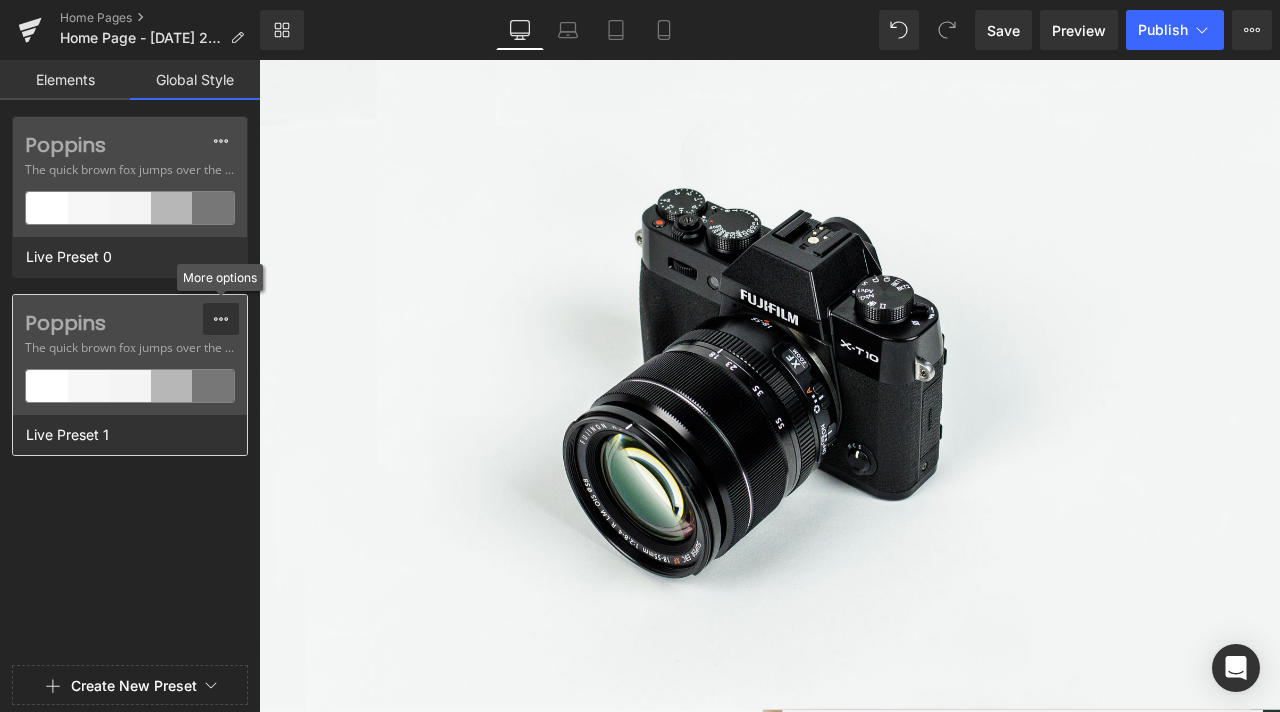 click at bounding box center (221, 319) 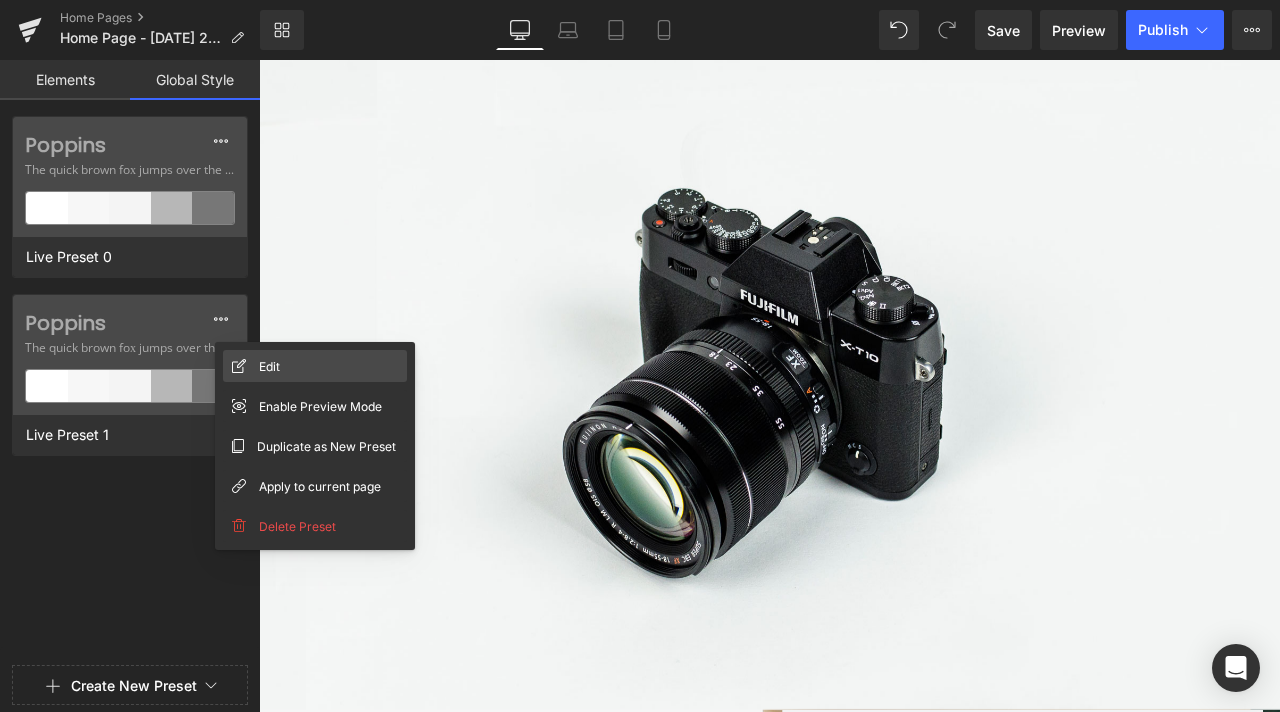 click on "Edit" at bounding box center (315, 366) 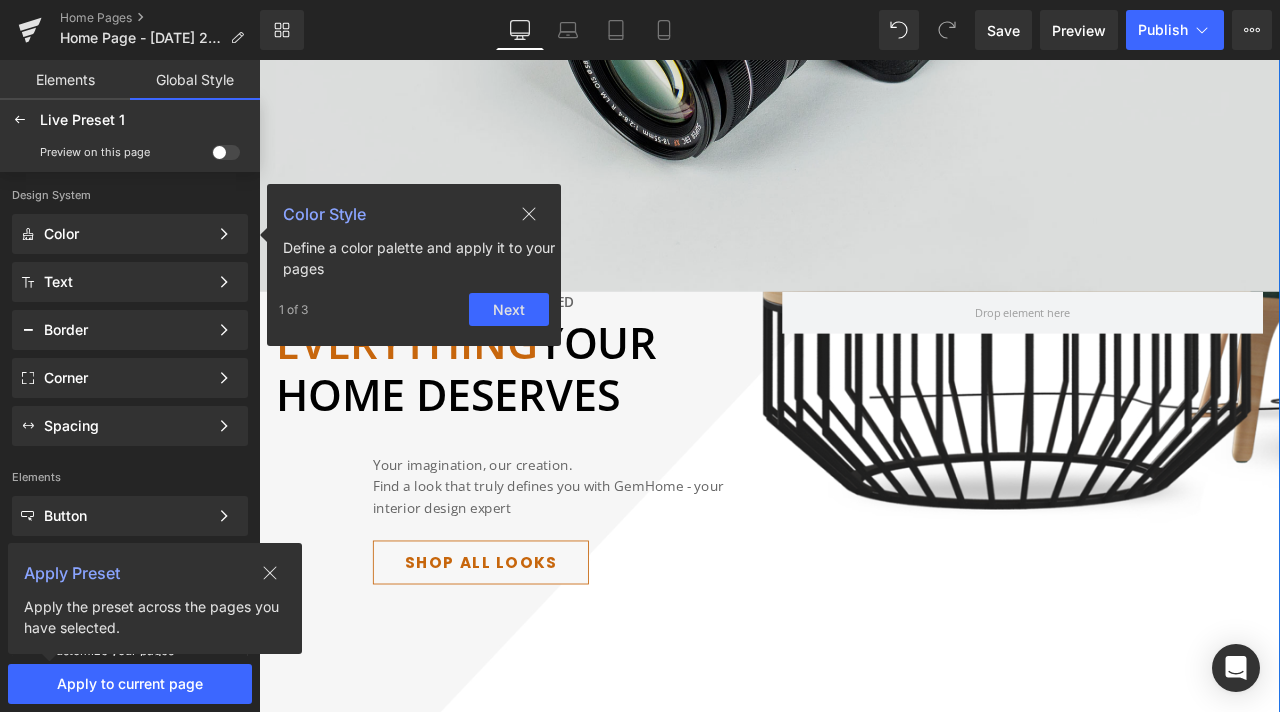 scroll, scrollTop: 1000, scrollLeft: 0, axis: vertical 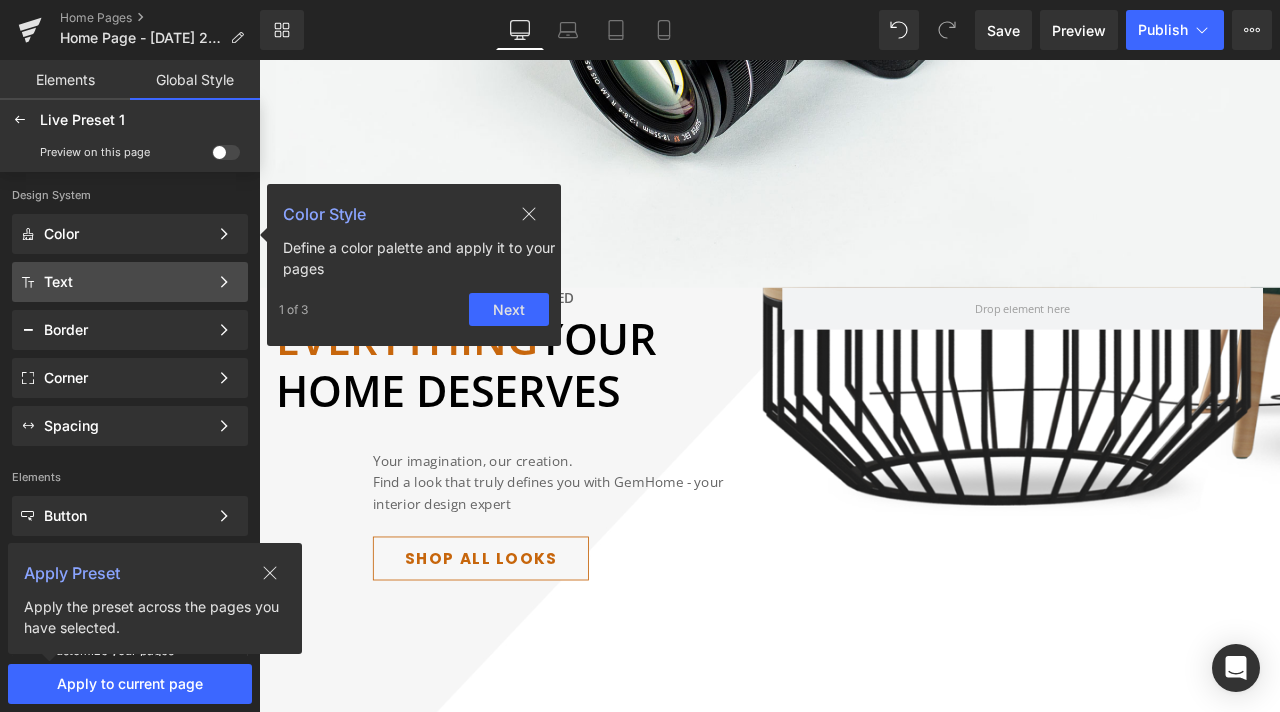 click on "Text Color Style Define a color palette and apply it to your pages 1 of 3 Next" 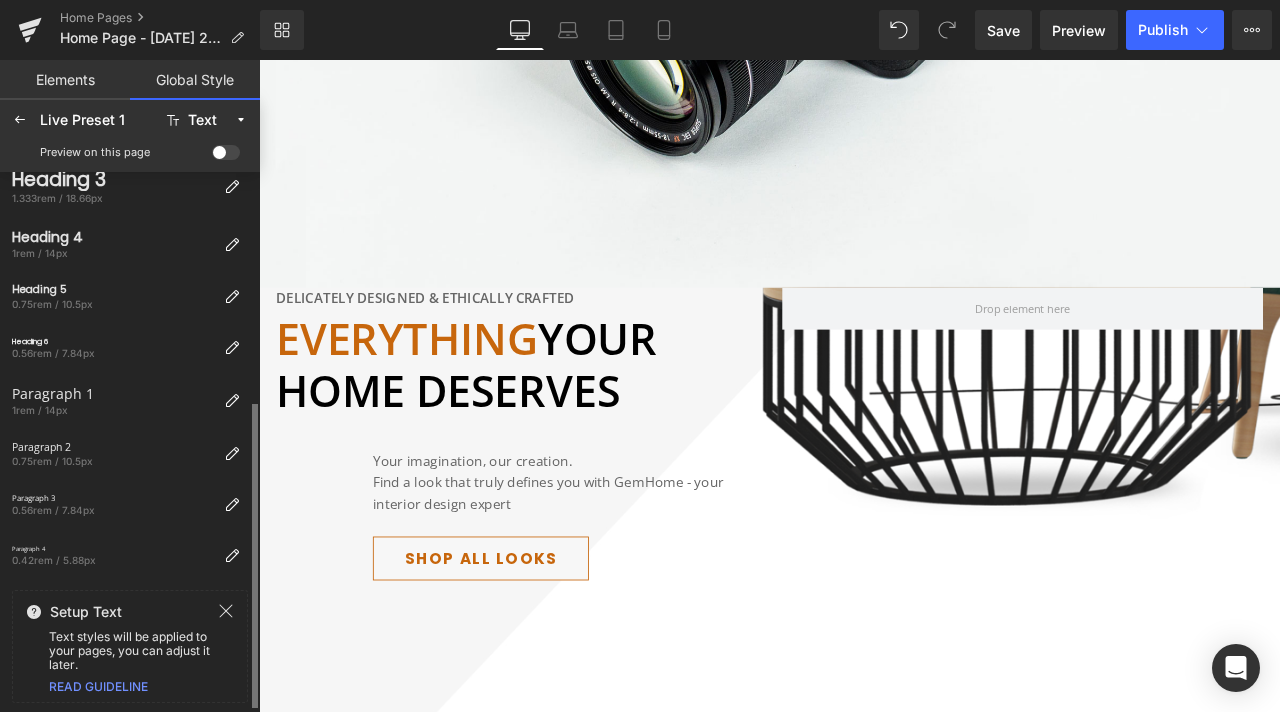 scroll, scrollTop: 109, scrollLeft: 0, axis: vertical 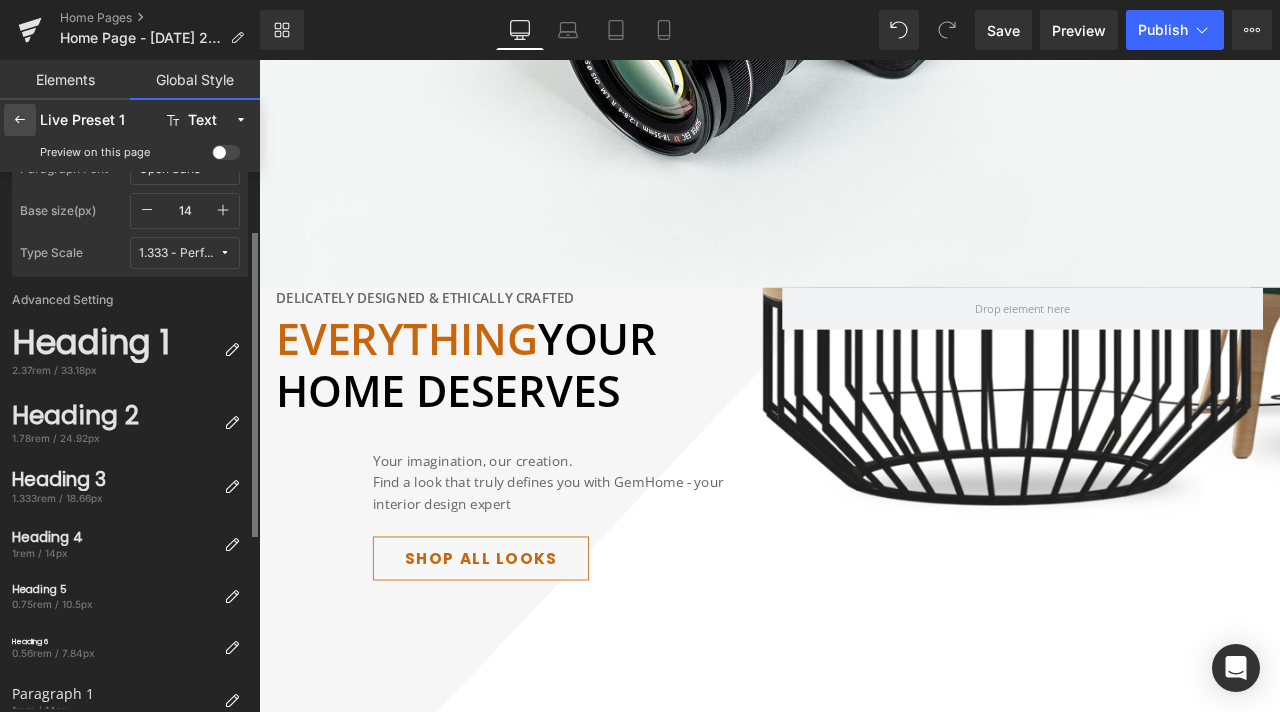click at bounding box center [20, 120] 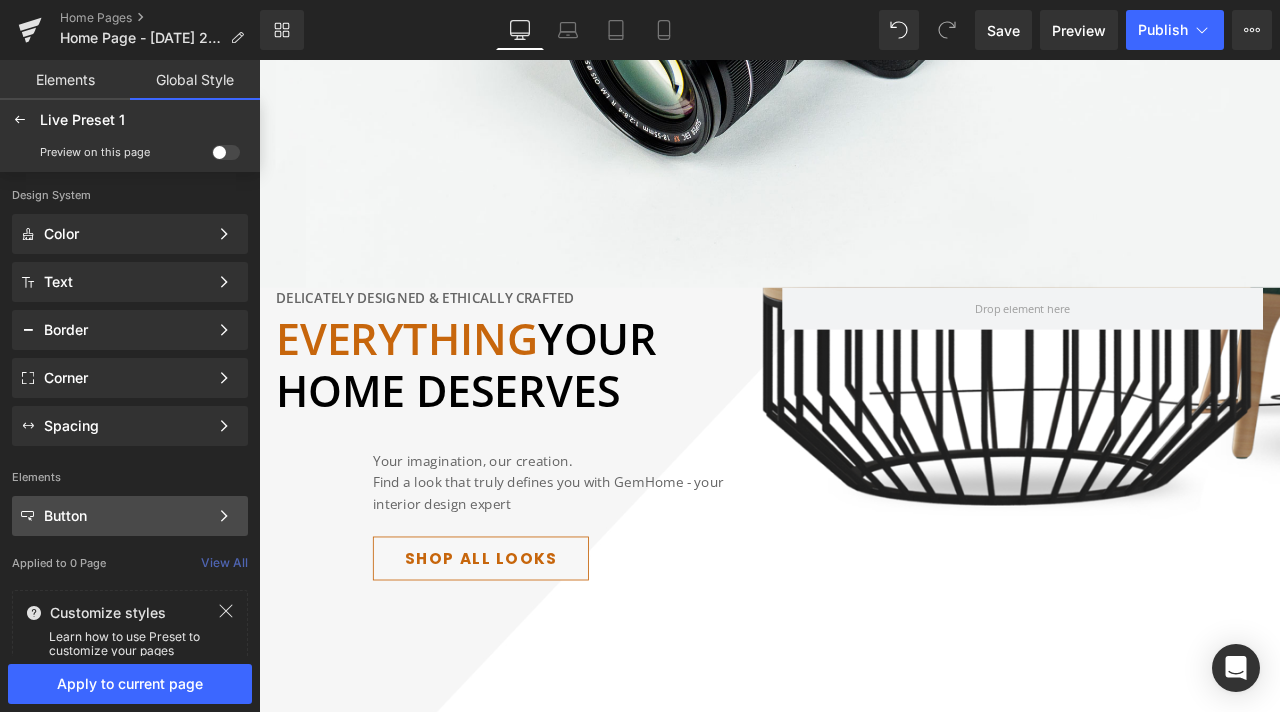 click on "Button" at bounding box center [126, 516] 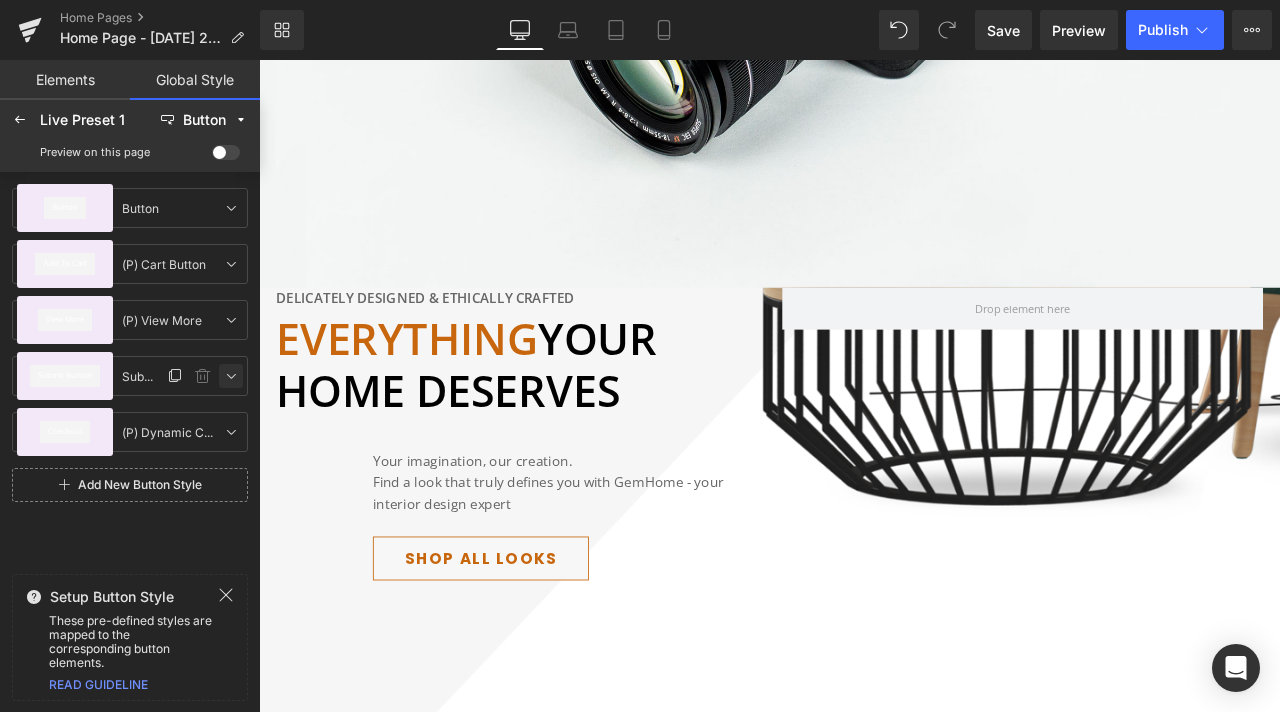 click at bounding box center [231, 376] 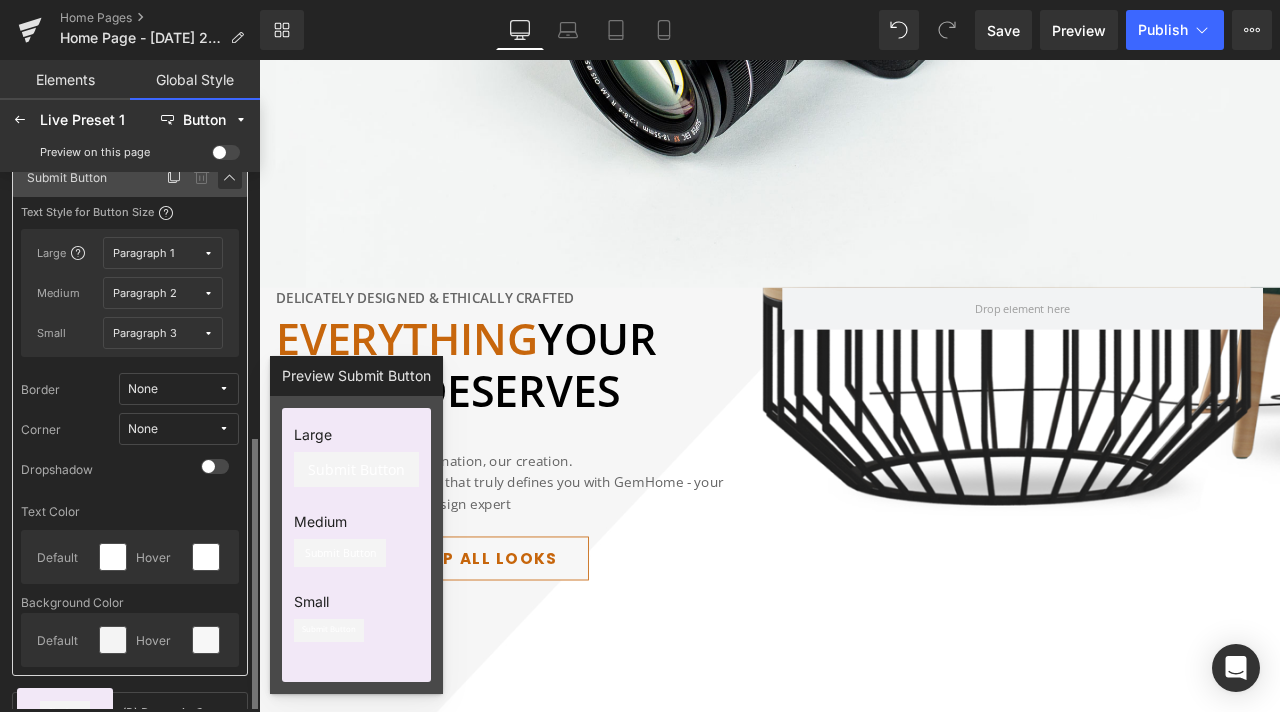 scroll, scrollTop: 300, scrollLeft: 0, axis: vertical 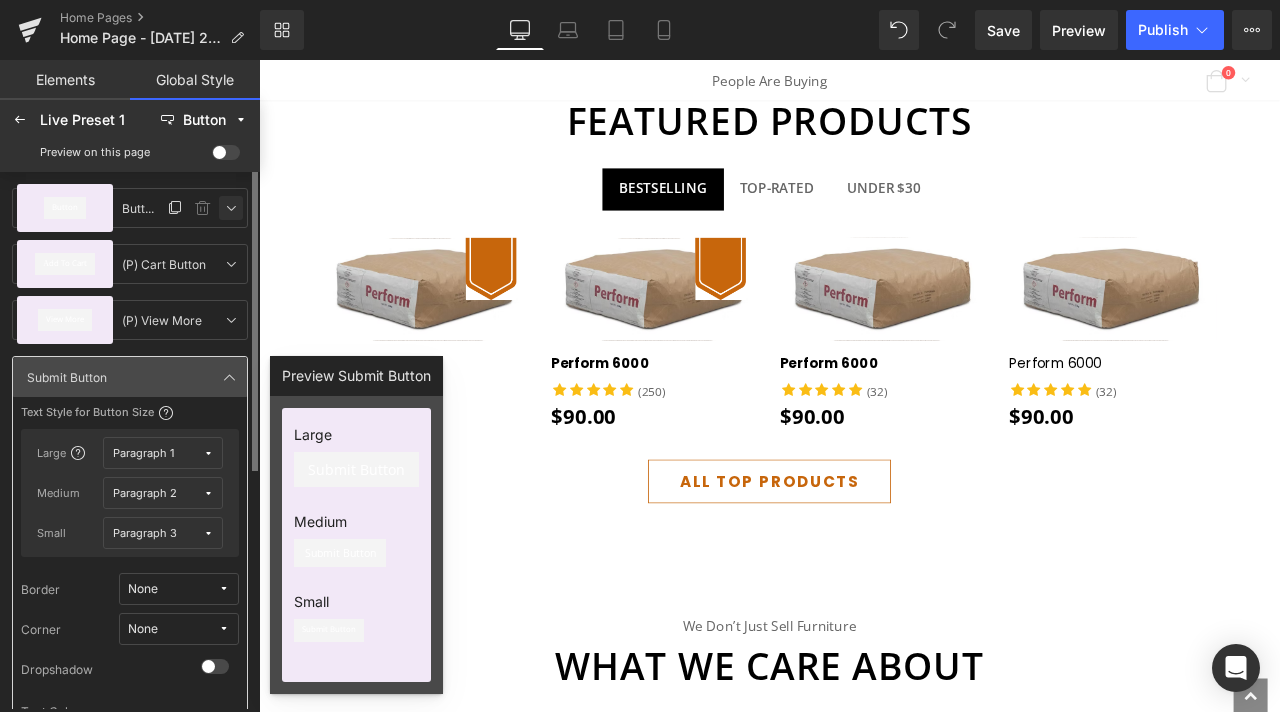 click at bounding box center [231, 208] 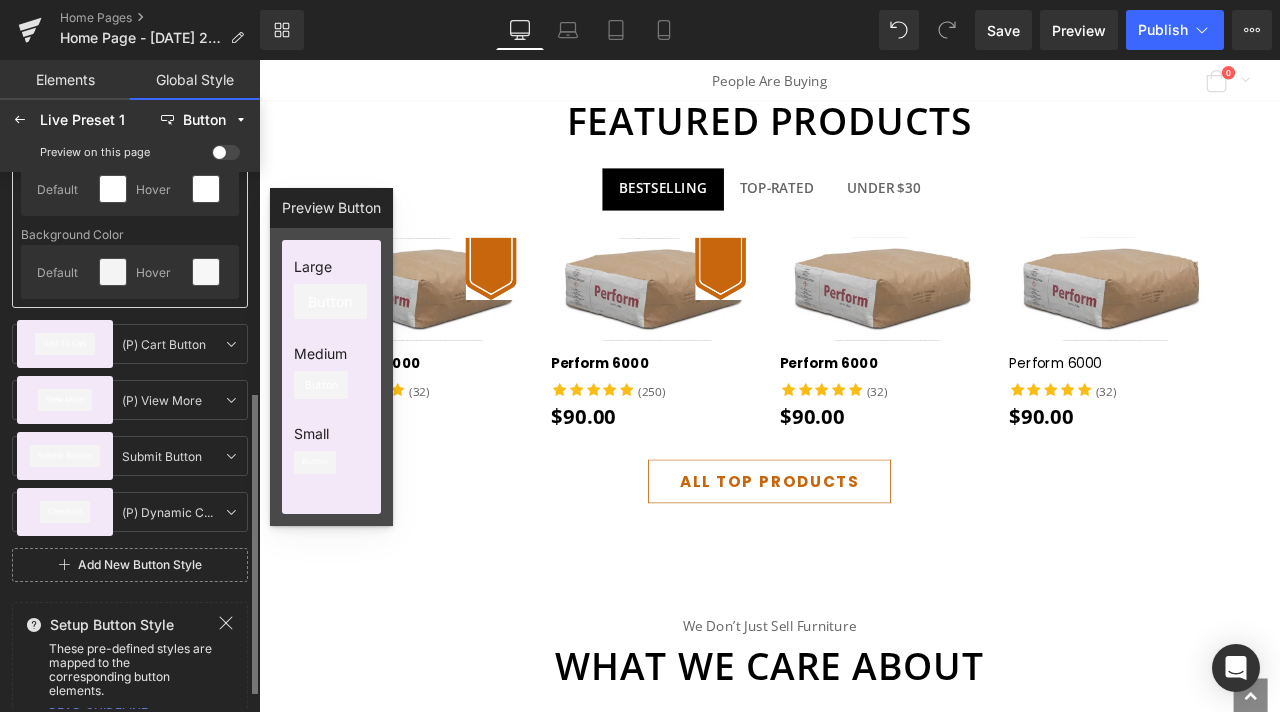 scroll, scrollTop: 426, scrollLeft: 0, axis: vertical 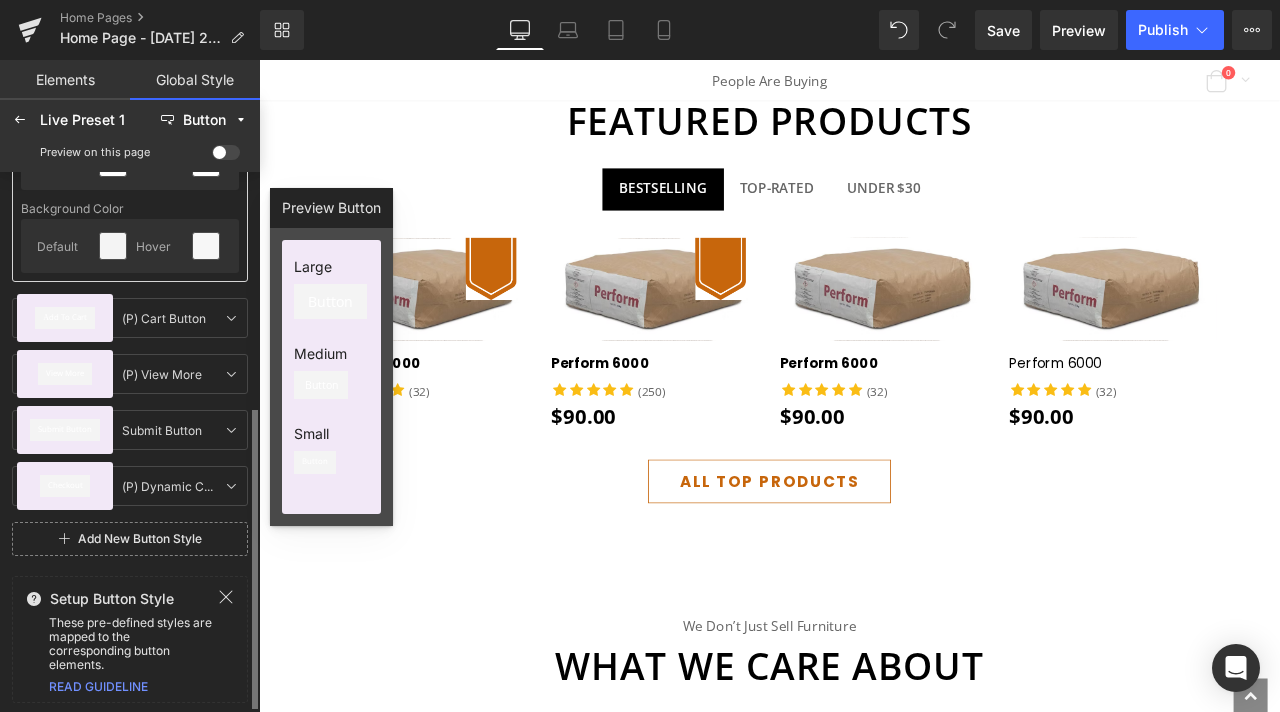 click 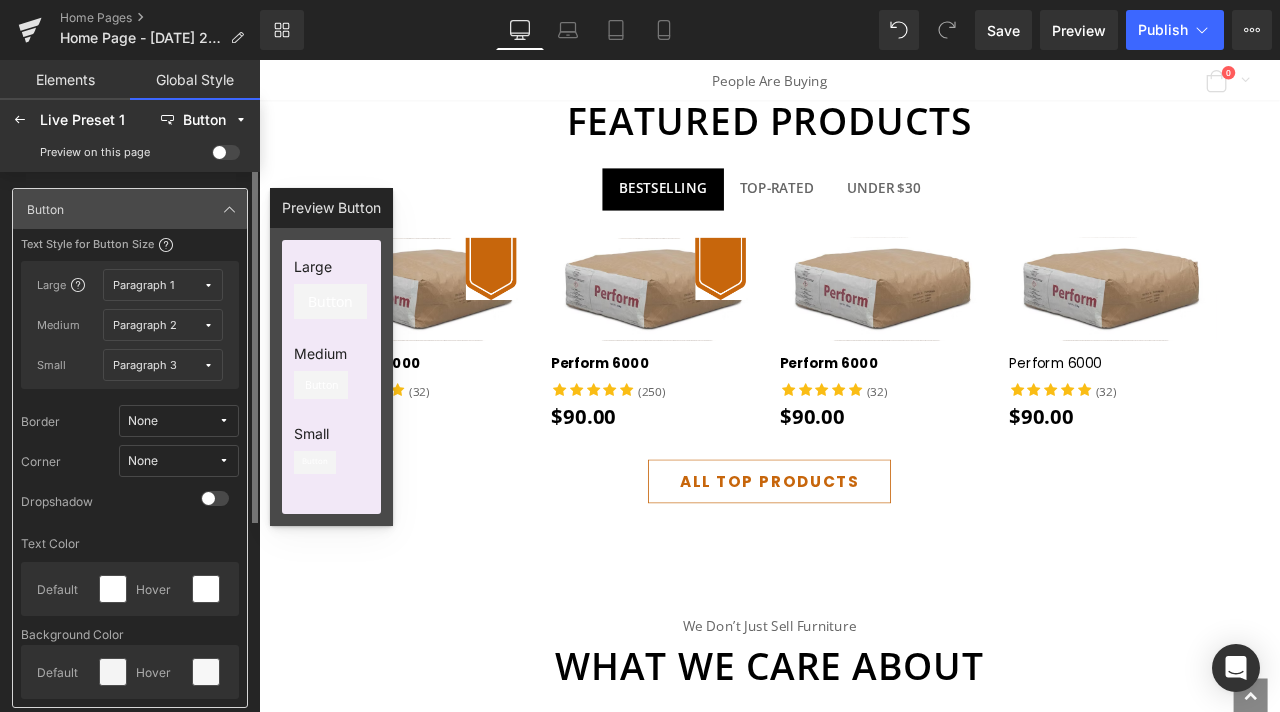 scroll, scrollTop: 200, scrollLeft: 0, axis: vertical 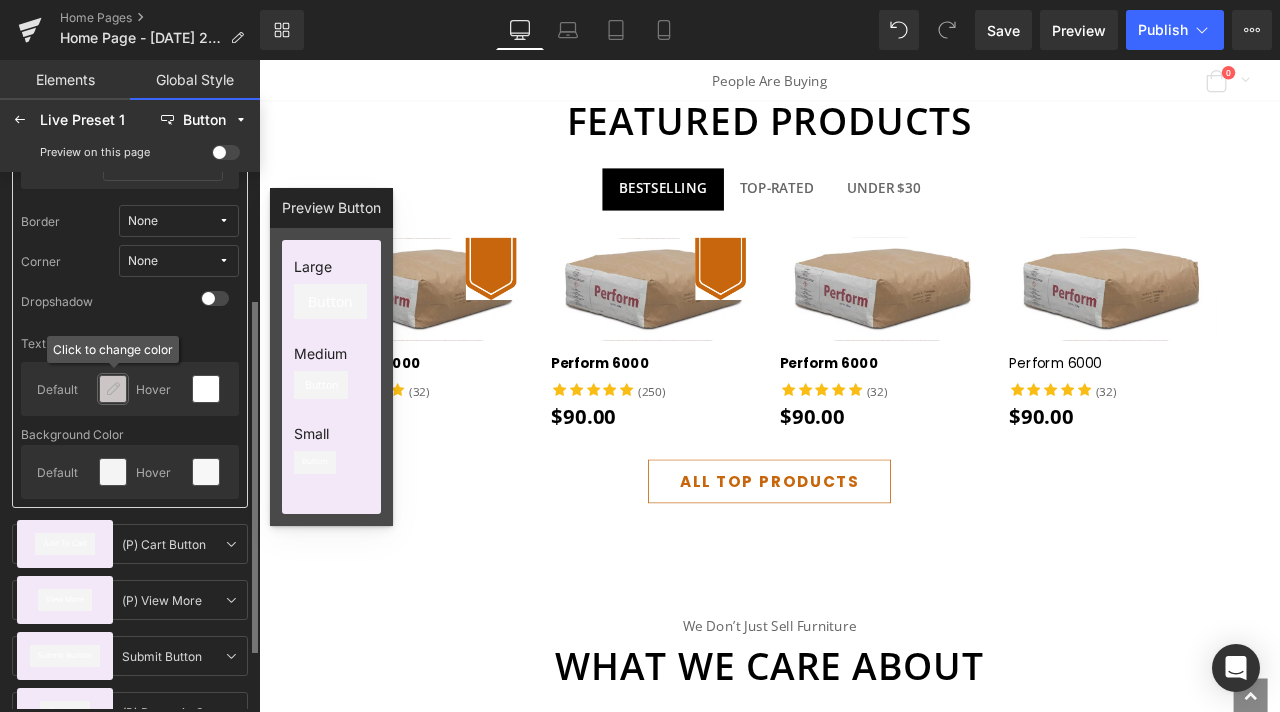 click at bounding box center [113, 389] 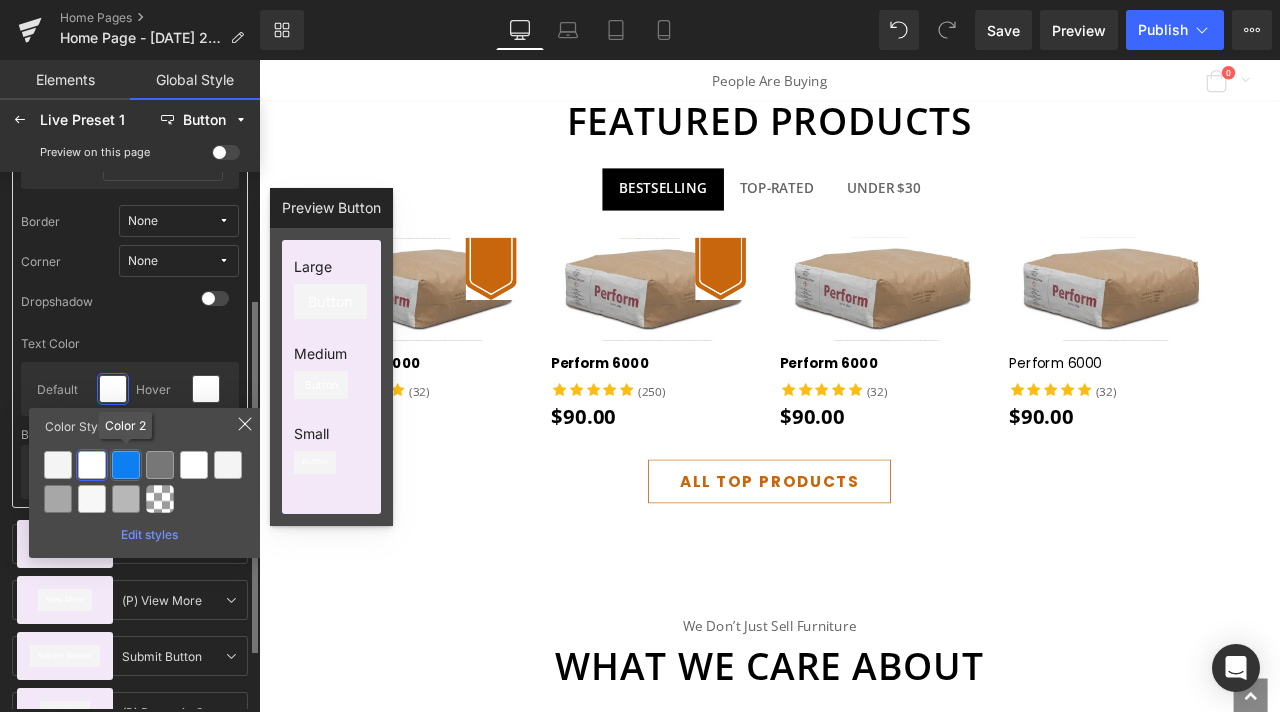 click at bounding box center [126, 465] 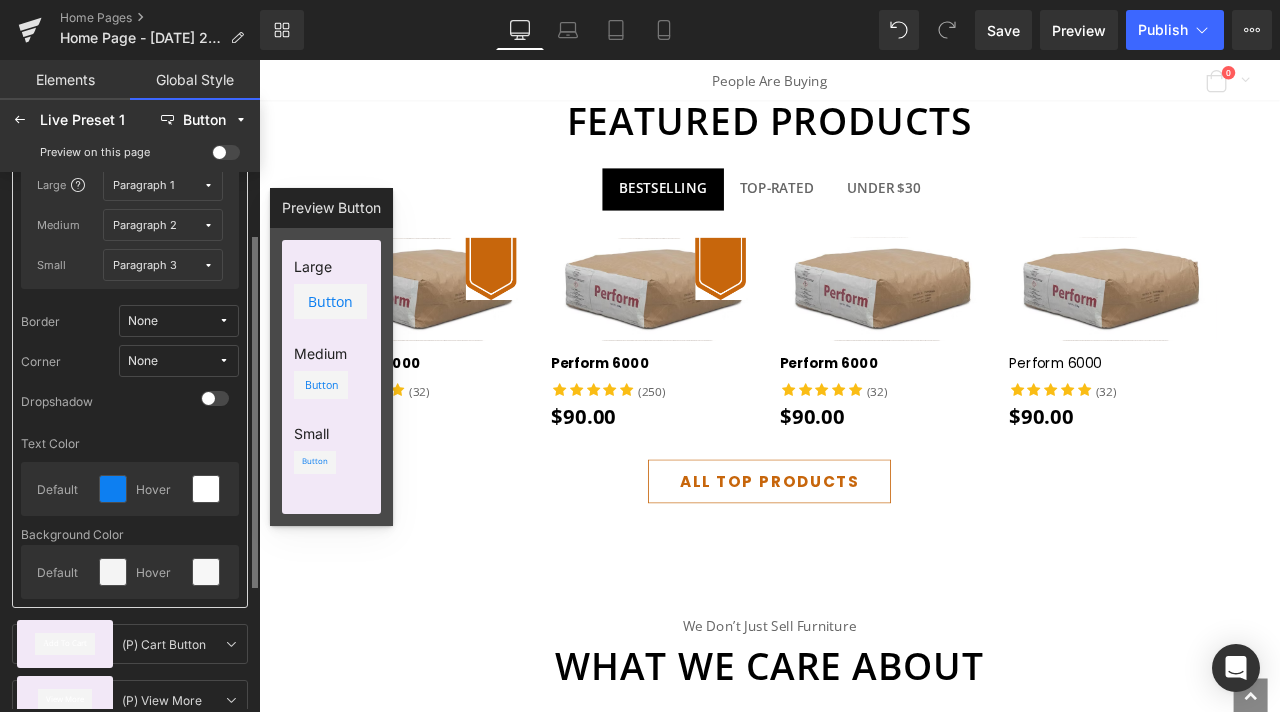 scroll, scrollTop: 0, scrollLeft: 0, axis: both 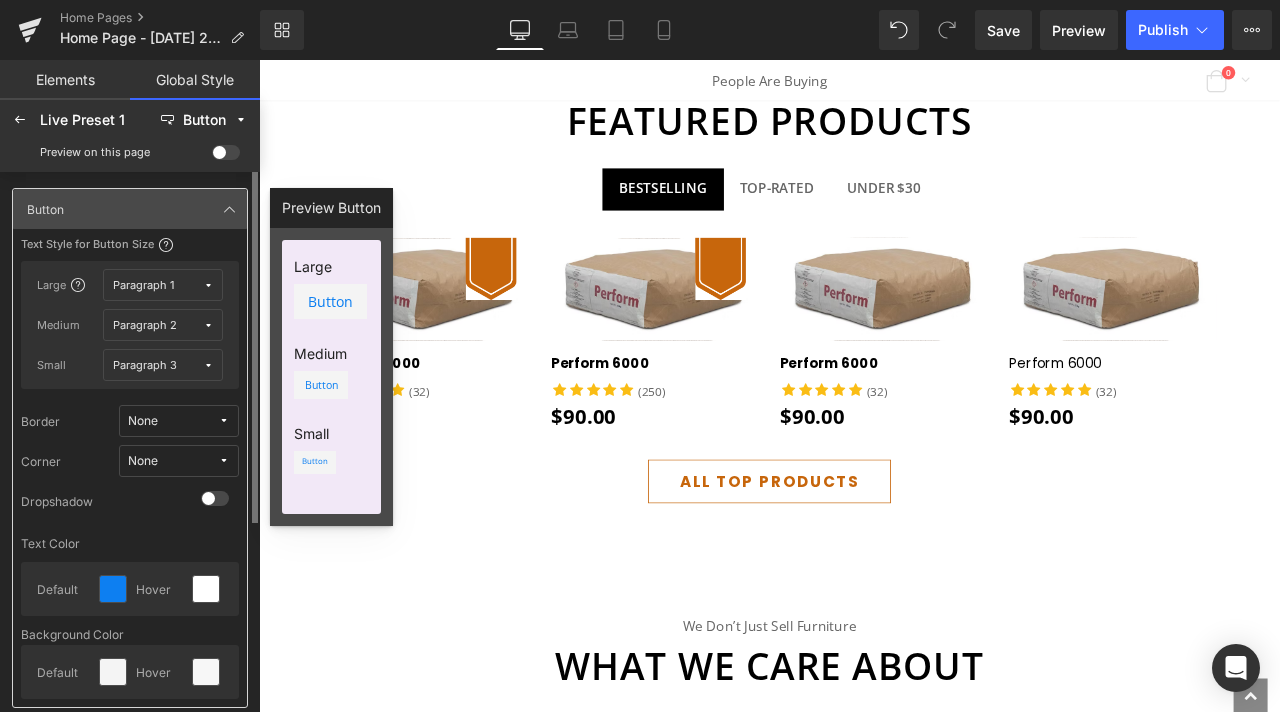 click on "Button Button Button  Text Style for Button Size   Large  Paragraph 1 Medium Paragraph 2 Small Paragraph 3 Border None Corner None Dropshadow Text Color Default Hover Background Color Default Hover Add To Cart (P) Cart Button (P) Cart Button View More (P) View More (P) View More Submit Button Submit Button Submit Button Checkout (P) Dynamic Checkout (P) Dynamic Checkout  Add New Button Style" at bounding box center [130, 583] 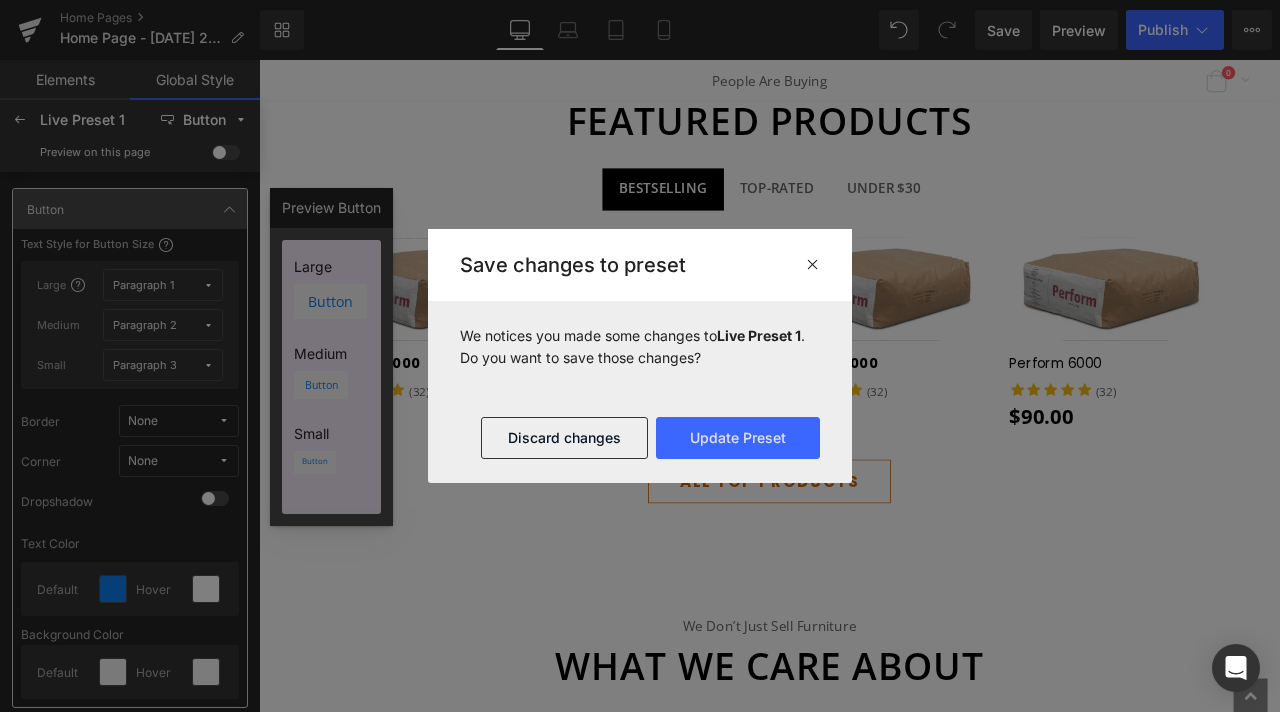 click at bounding box center (259, 60) 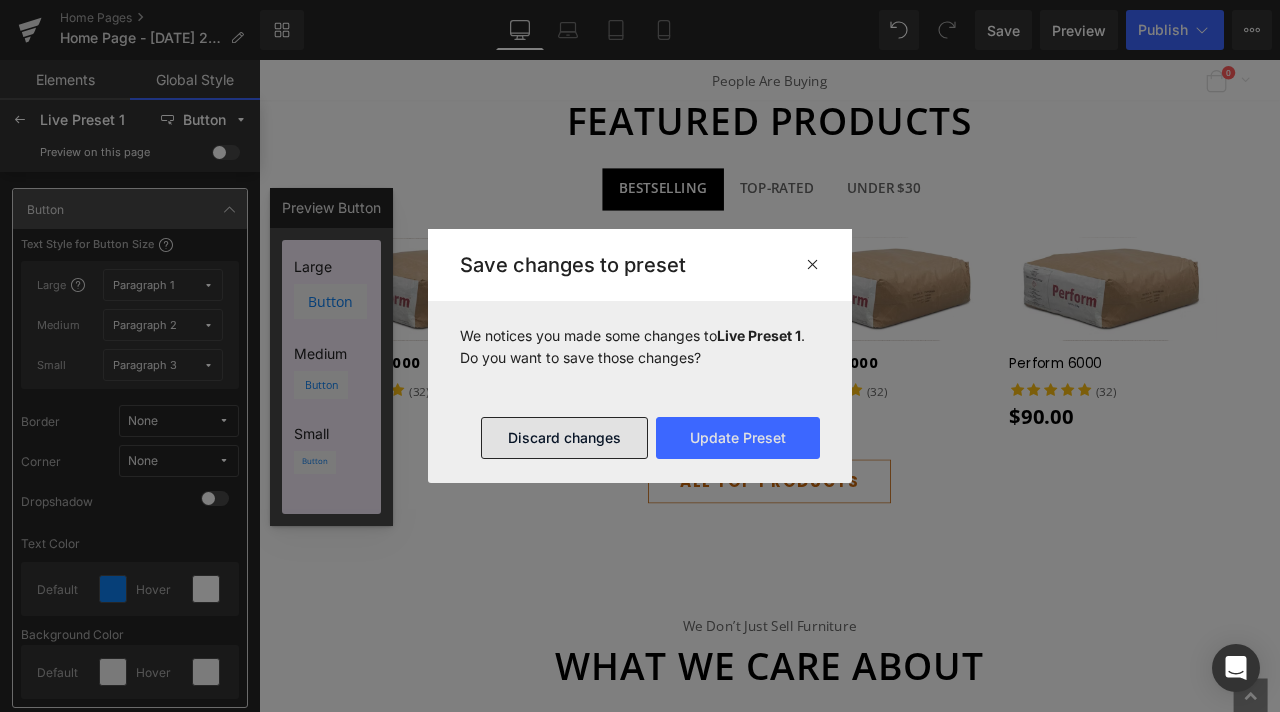 click on "Discard changes" at bounding box center (564, 438) 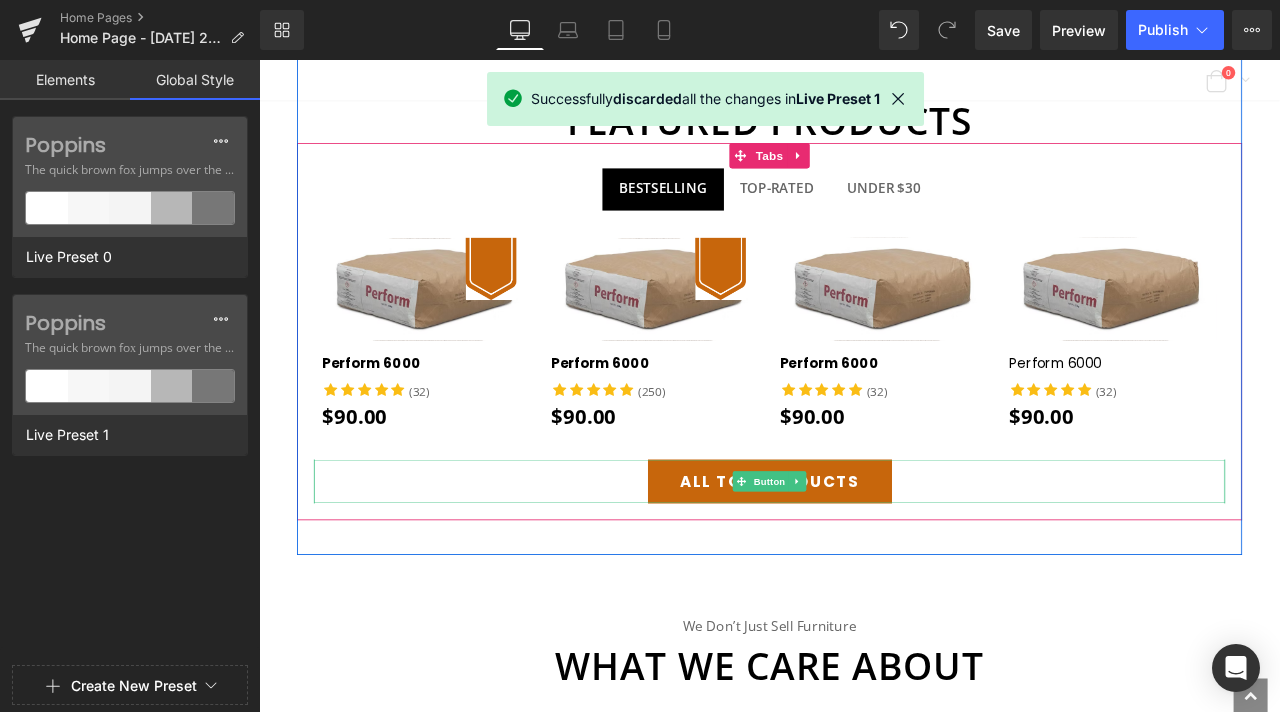 click on "all top products" at bounding box center (864, 559) 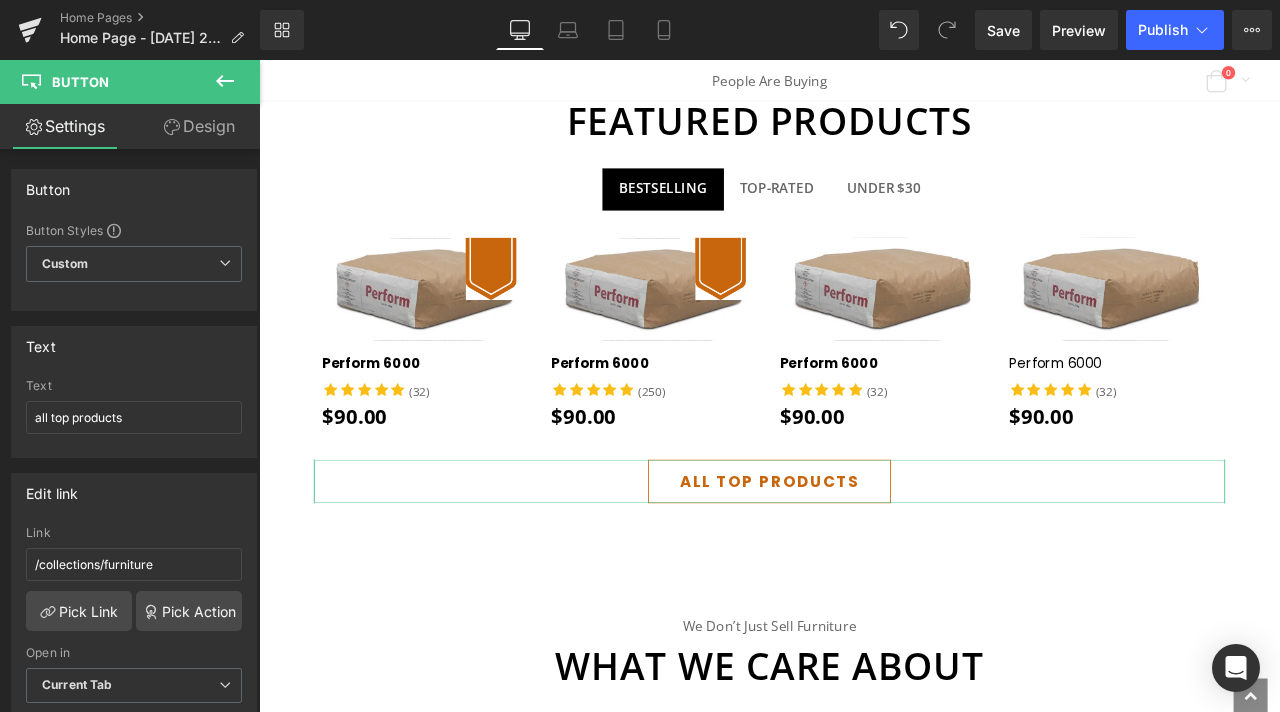 click on "Design" at bounding box center (199, 126) 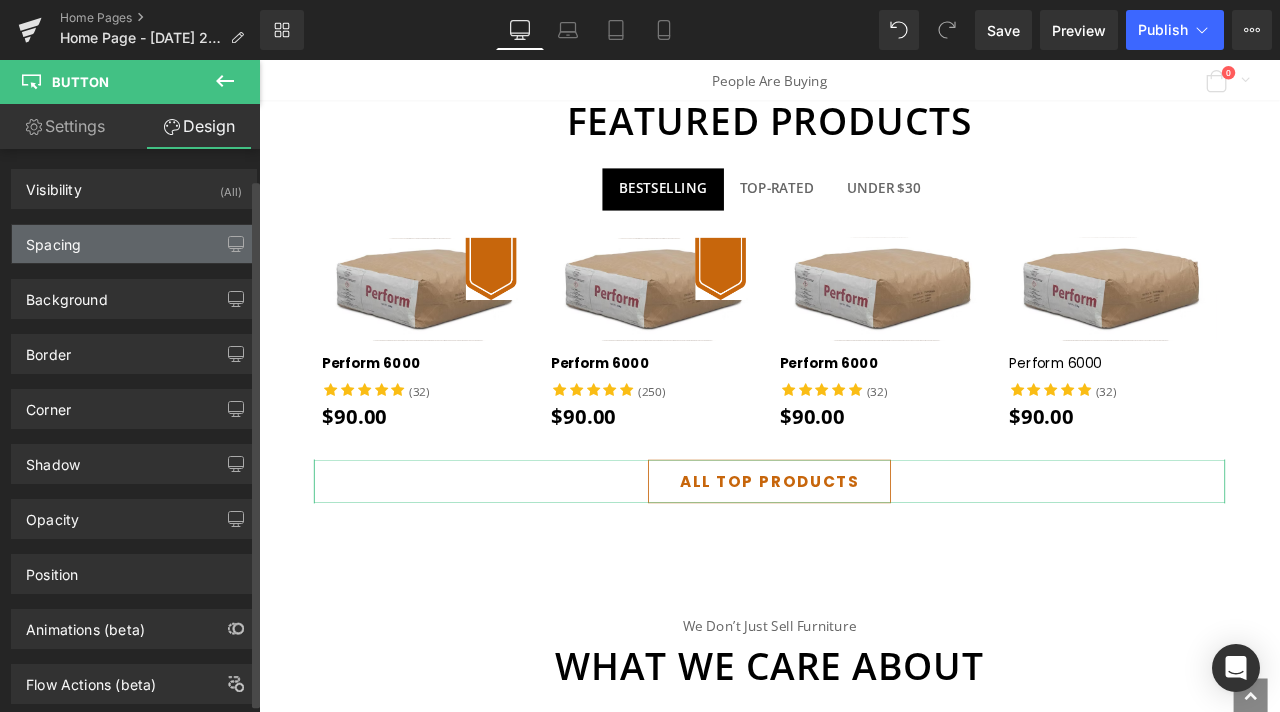 scroll, scrollTop: 41, scrollLeft: 0, axis: vertical 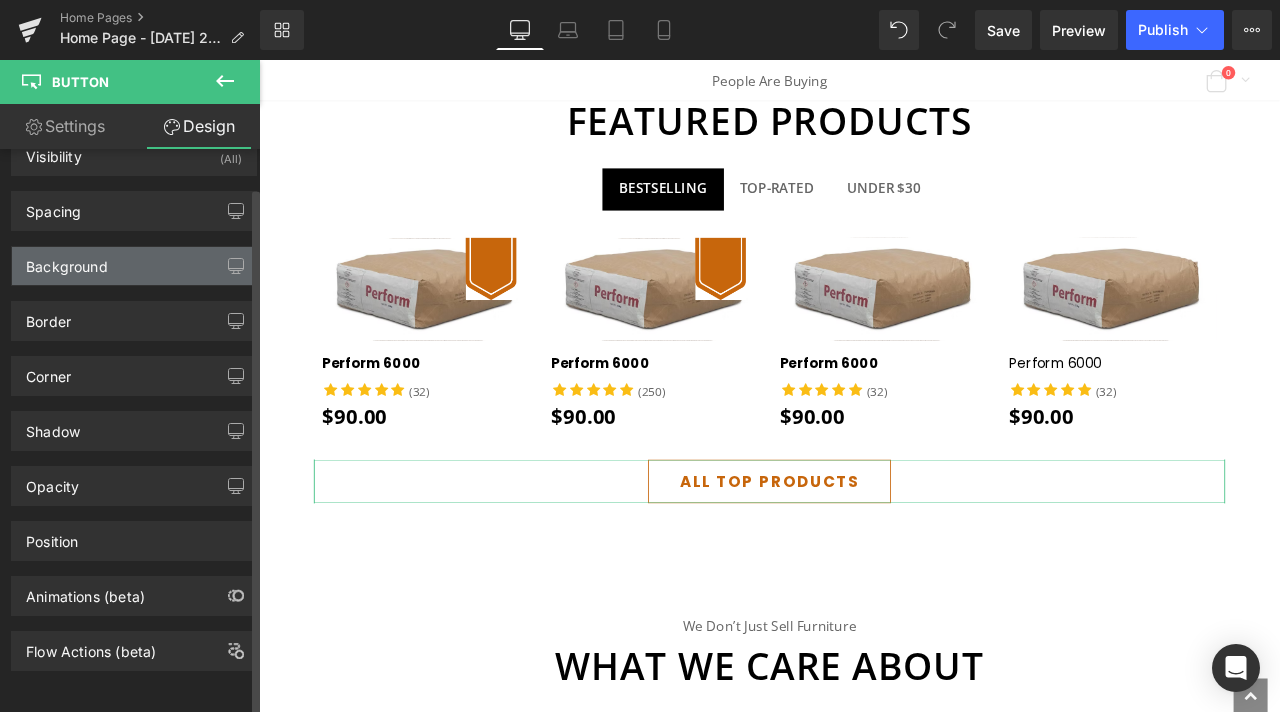 click on "Background" at bounding box center [134, 266] 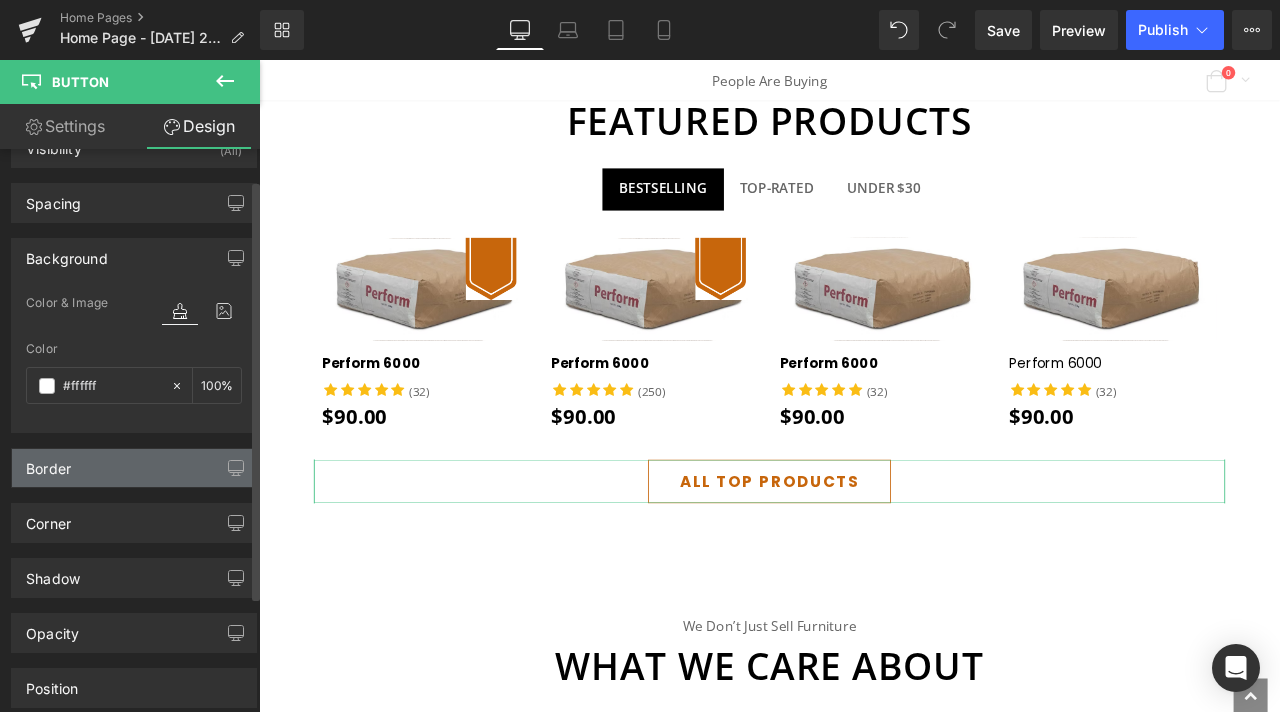 click on "Border" at bounding box center [134, 468] 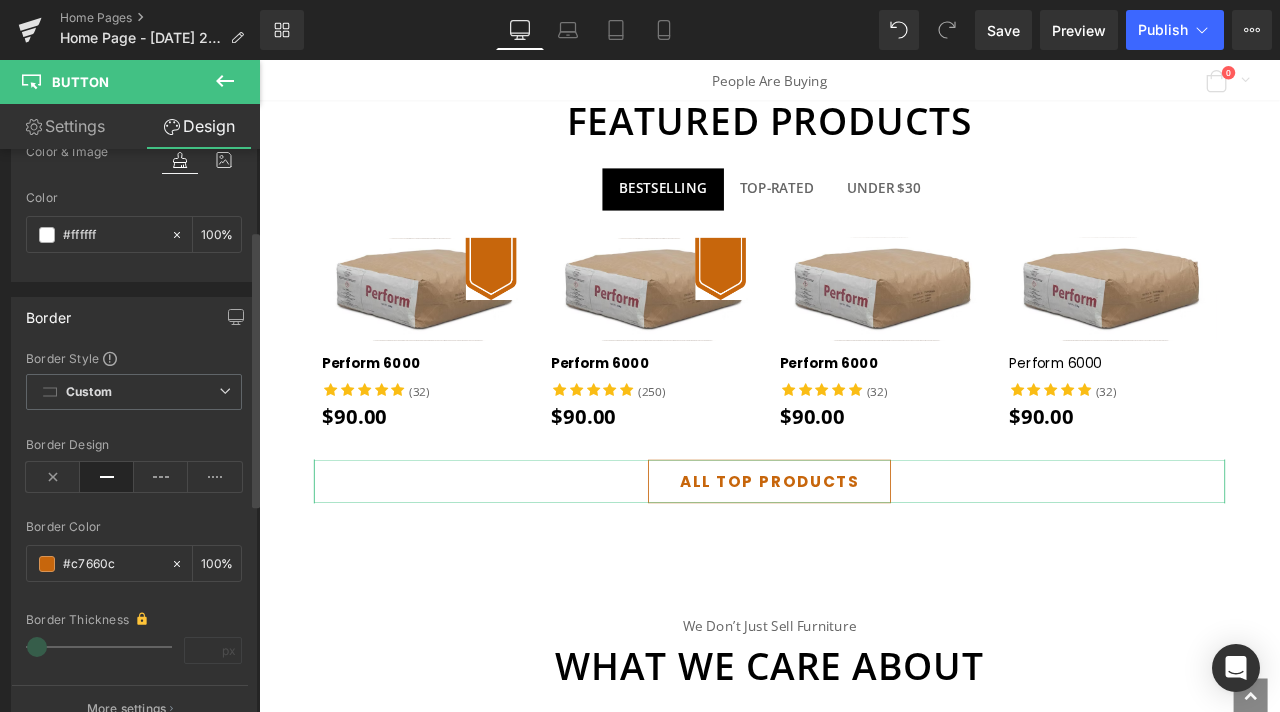 scroll, scrollTop: 241, scrollLeft: 0, axis: vertical 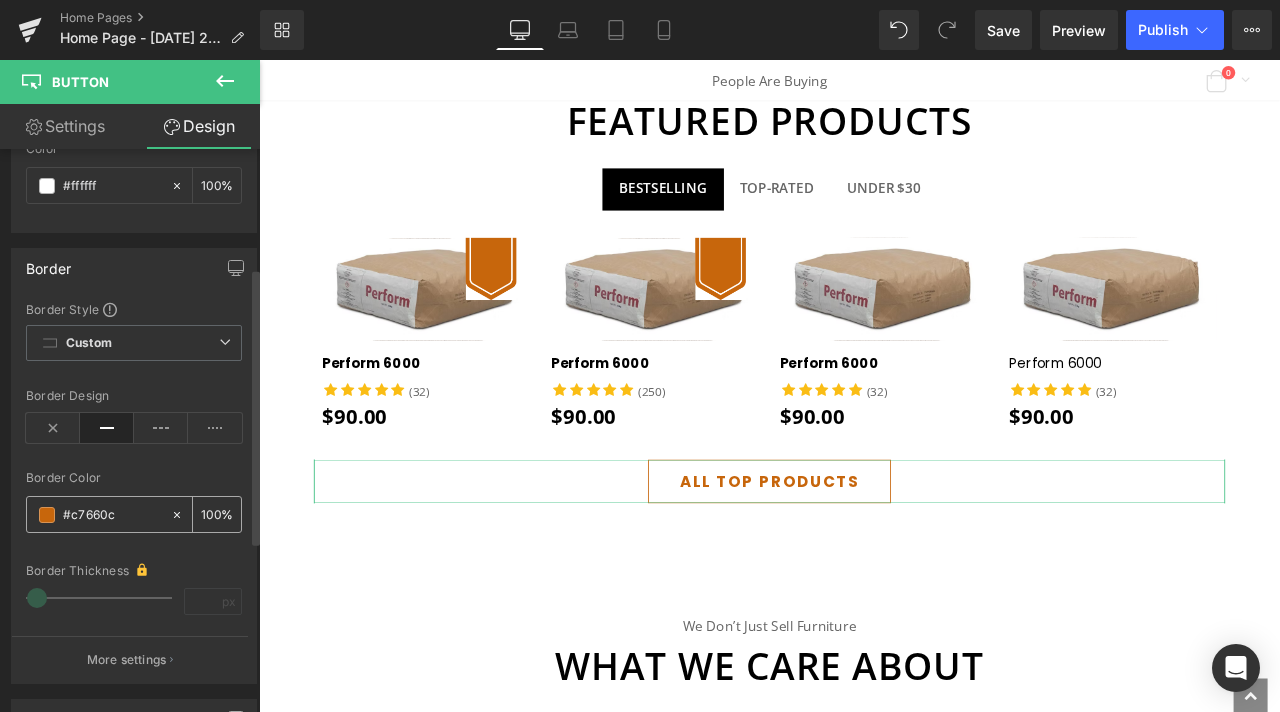 click at bounding box center [112, 515] 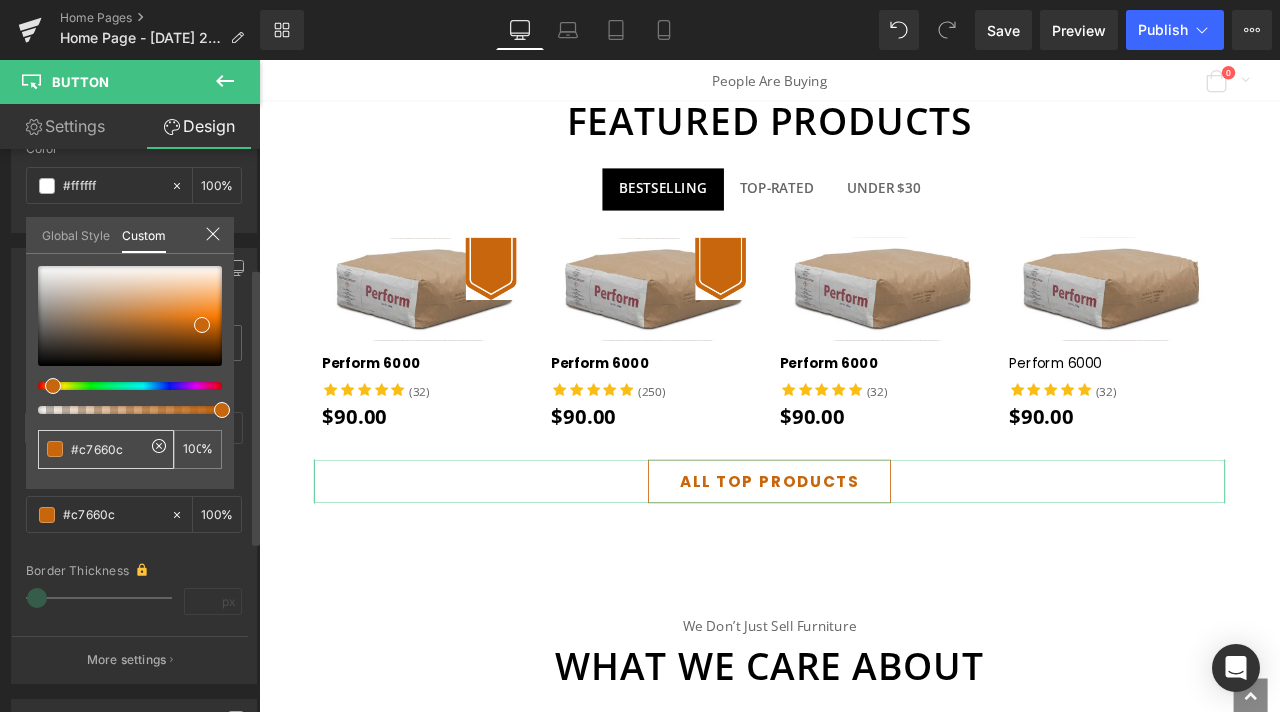 click on "#c7660c" at bounding box center (106, 449) 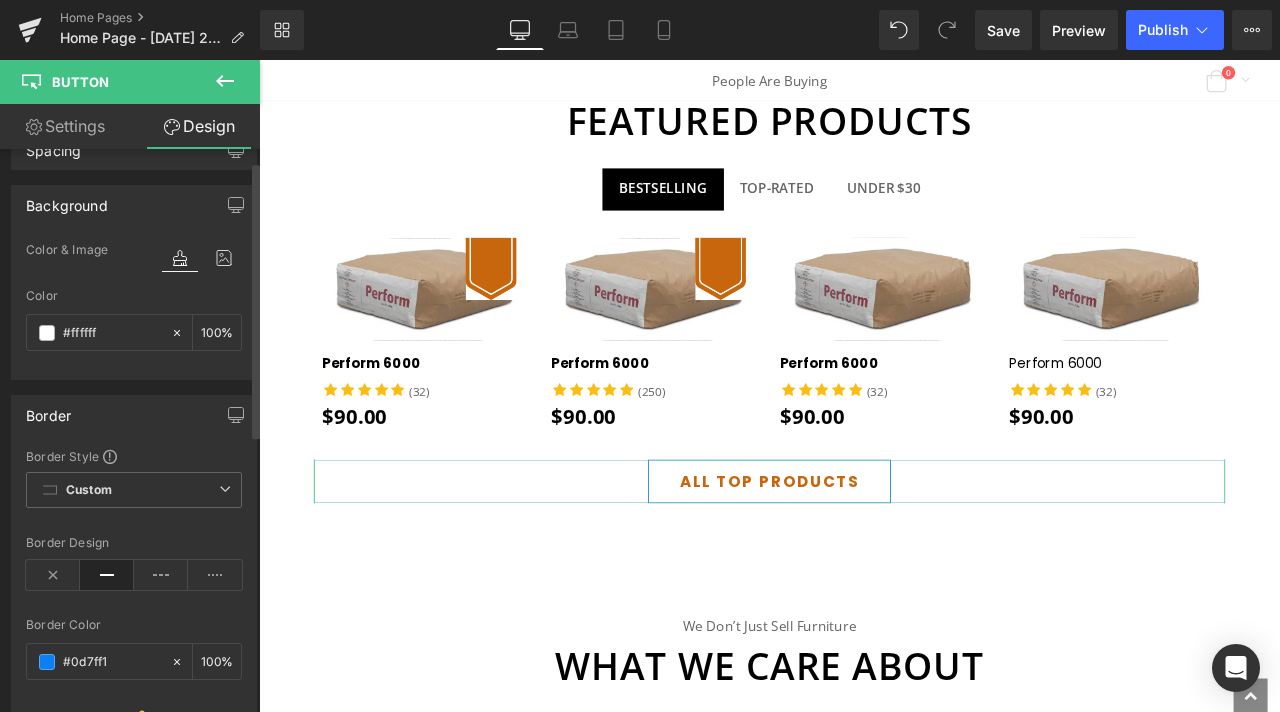 scroll, scrollTop: 0, scrollLeft: 0, axis: both 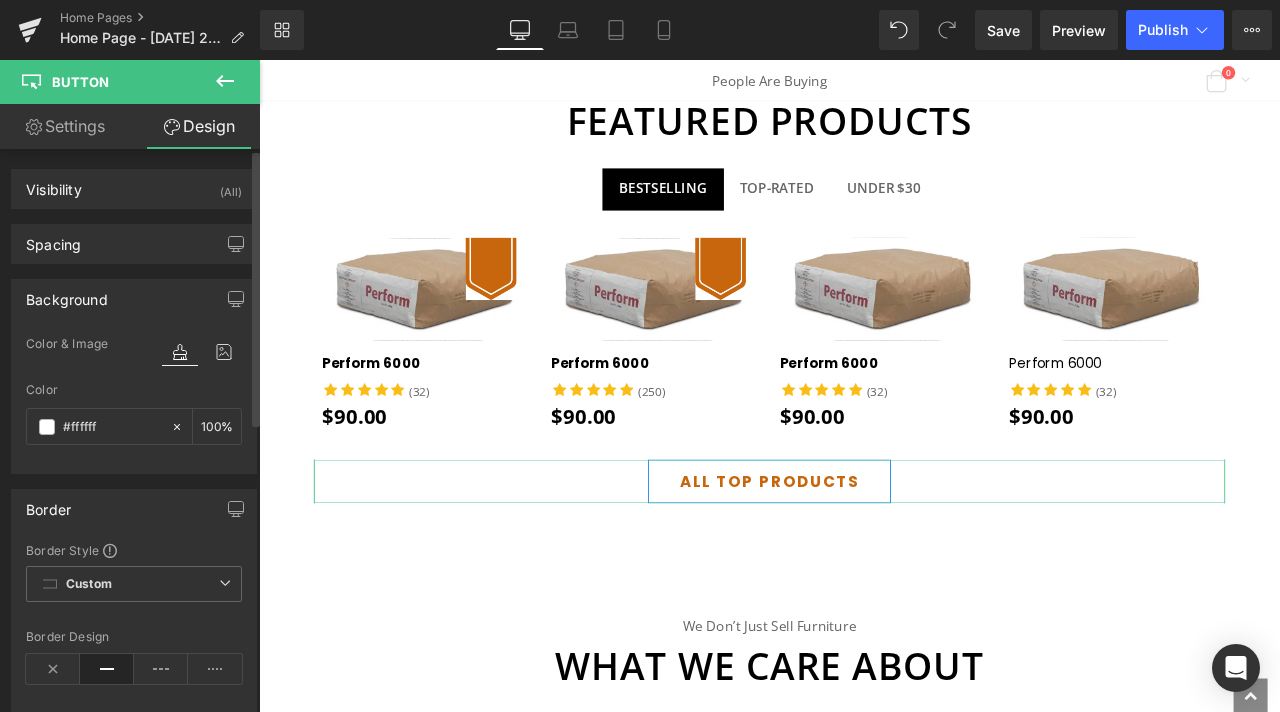 click on "Background" at bounding box center [134, 299] 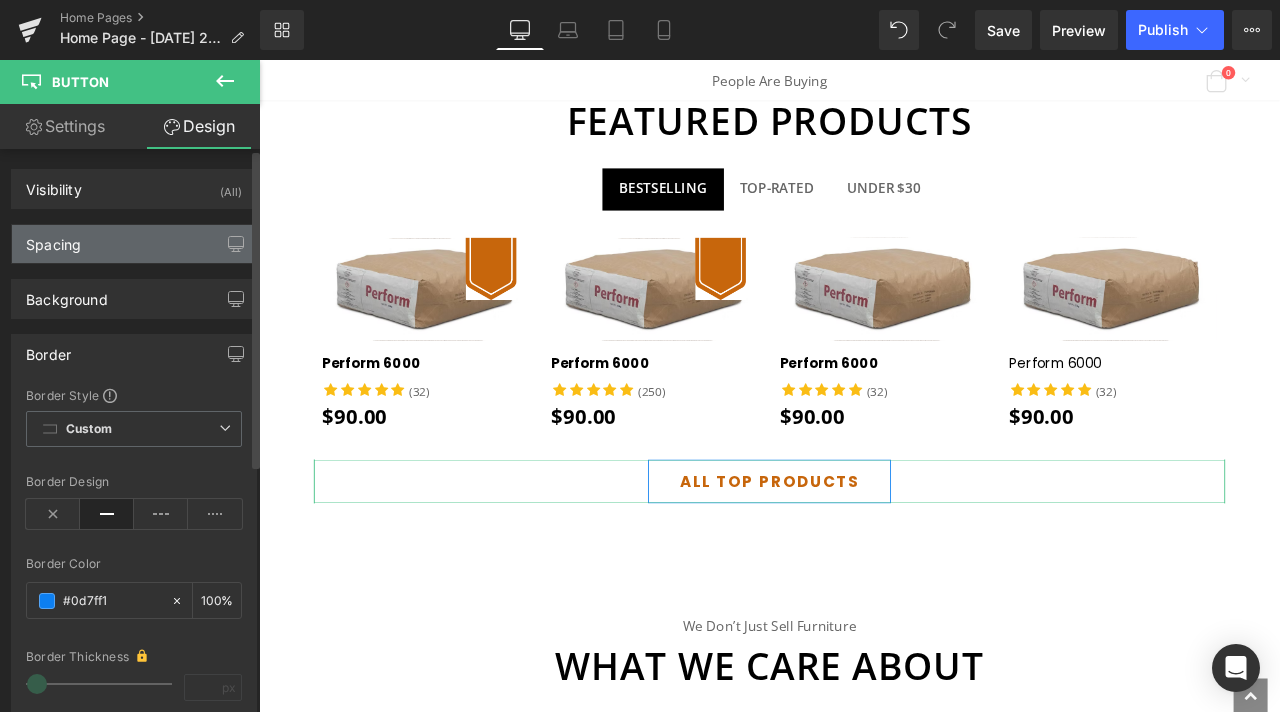 click on "Spacing" at bounding box center [134, 244] 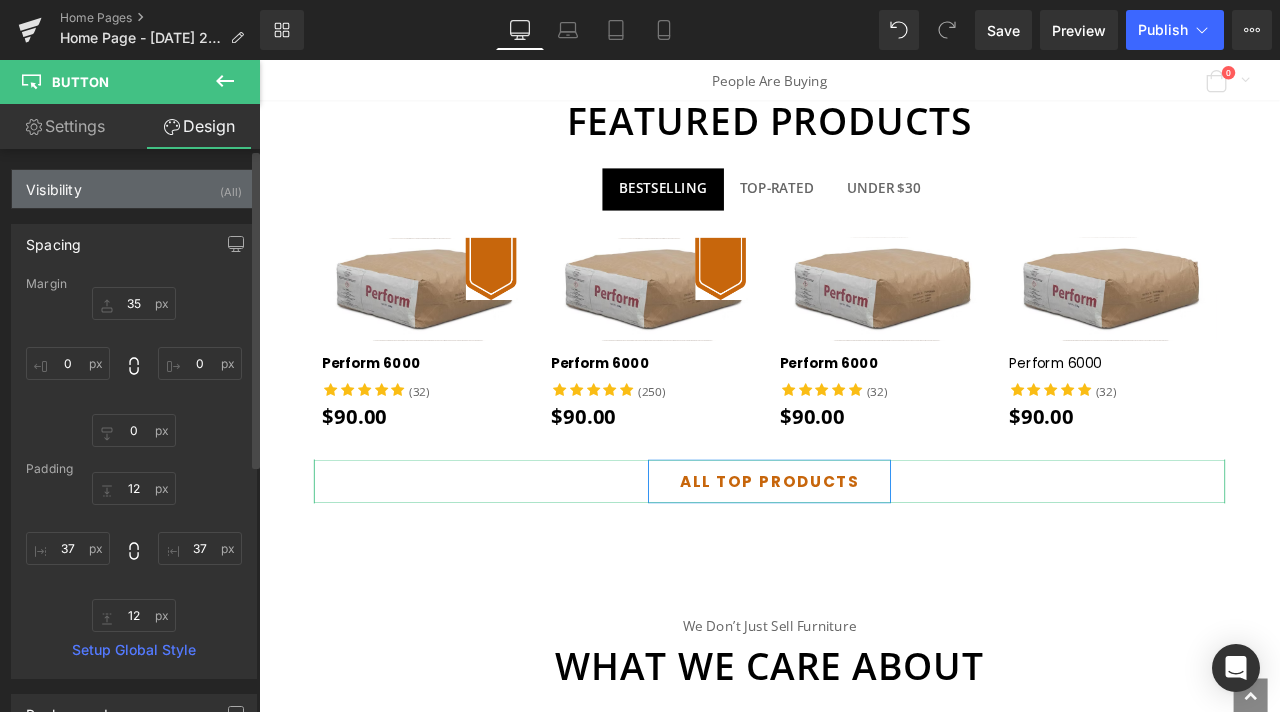 click on "Visibility
(All)" at bounding box center (134, 189) 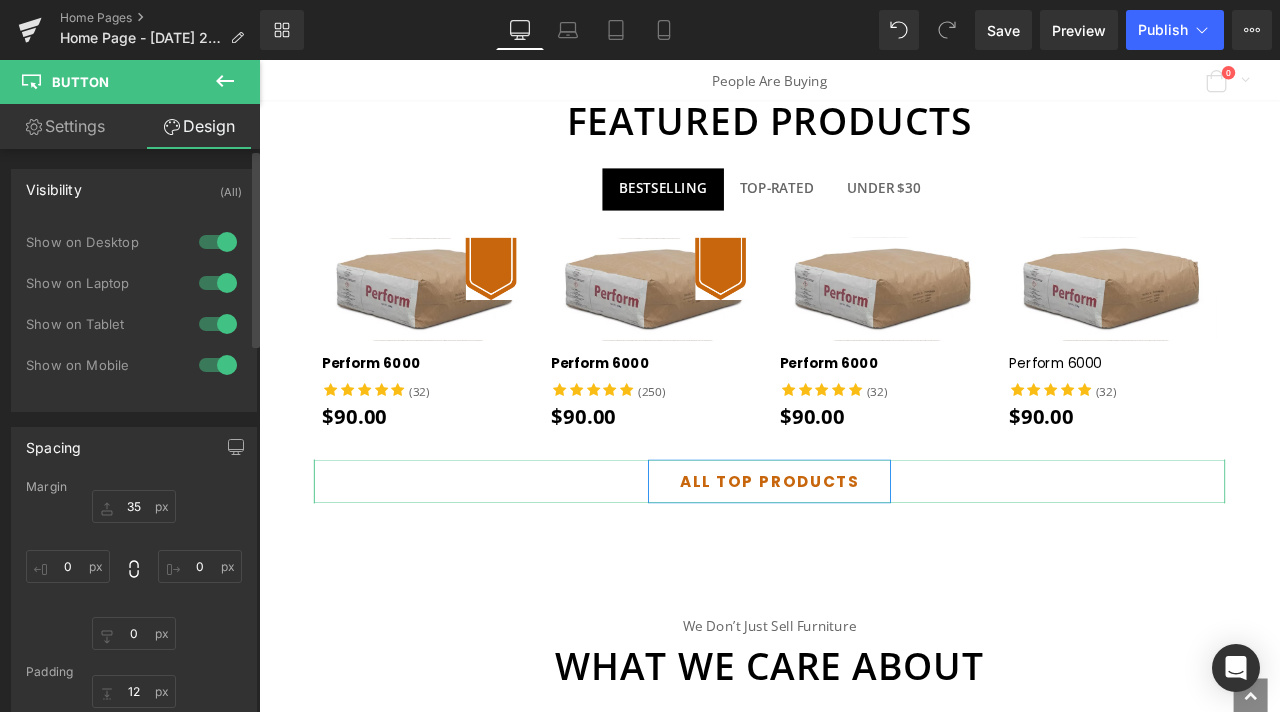 click on "Visibility
(All)" at bounding box center [134, 189] 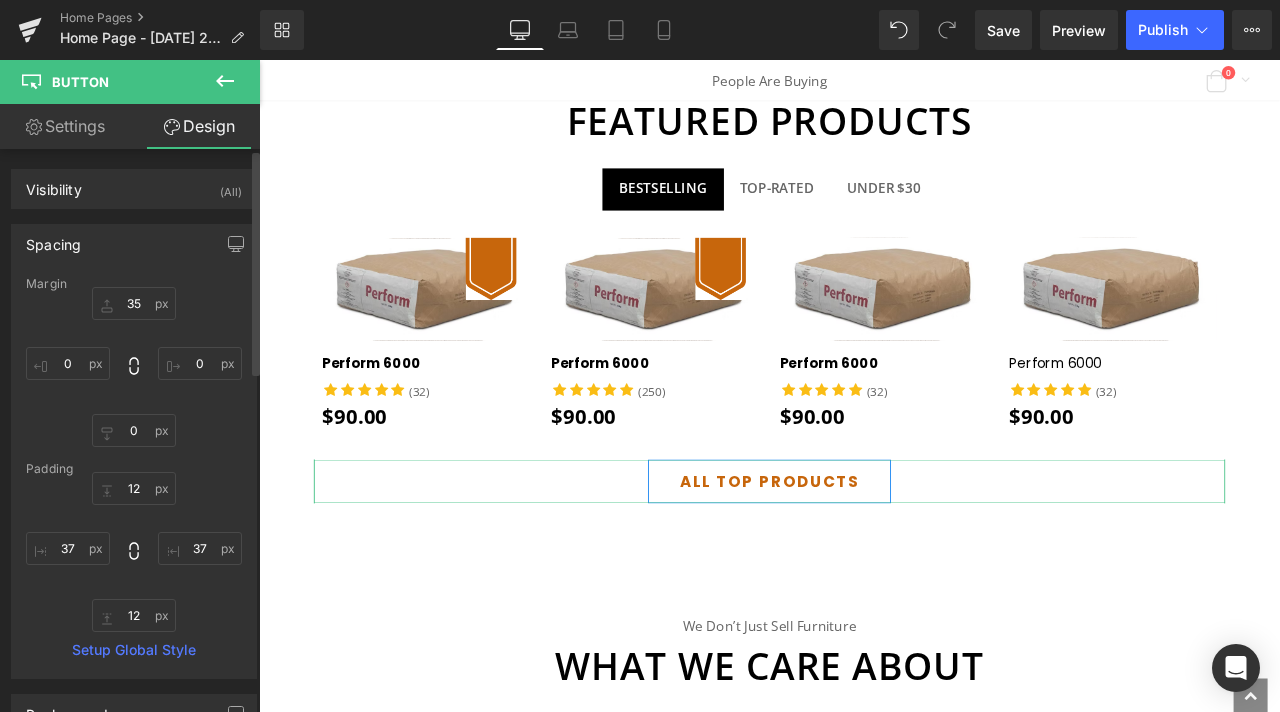 click on "Spacing" at bounding box center (134, 244) 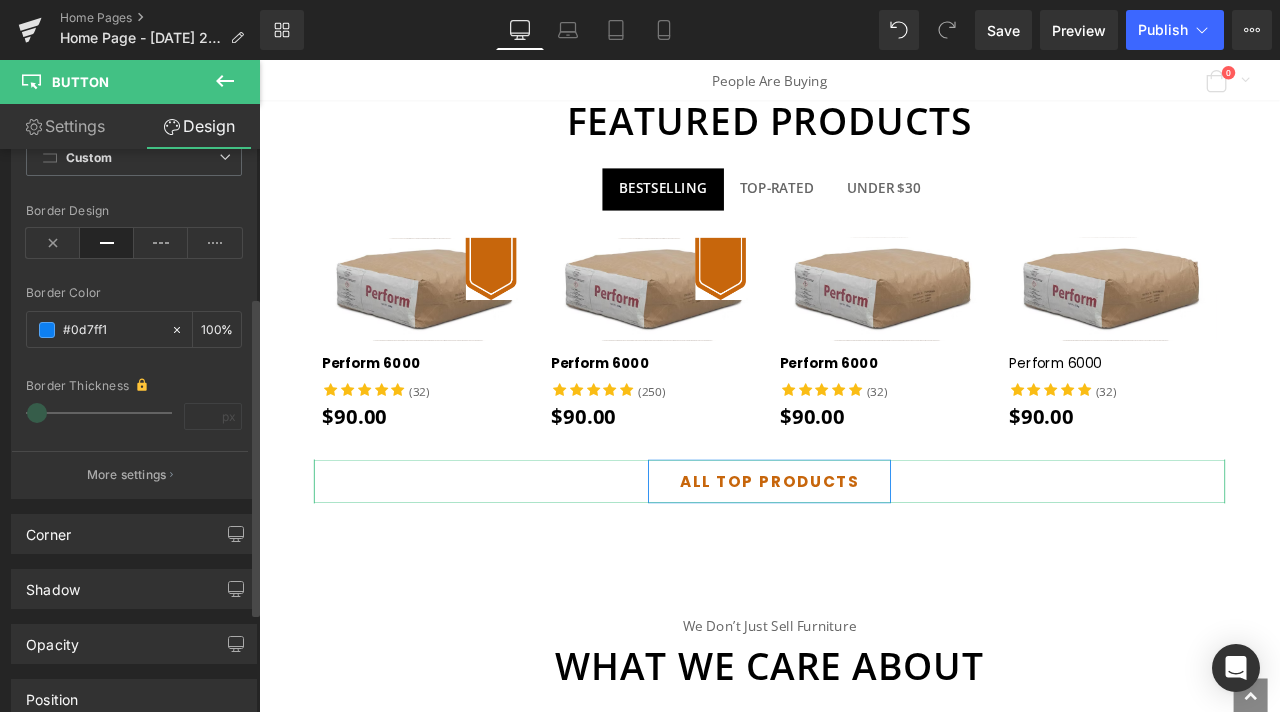scroll, scrollTop: 400, scrollLeft: 0, axis: vertical 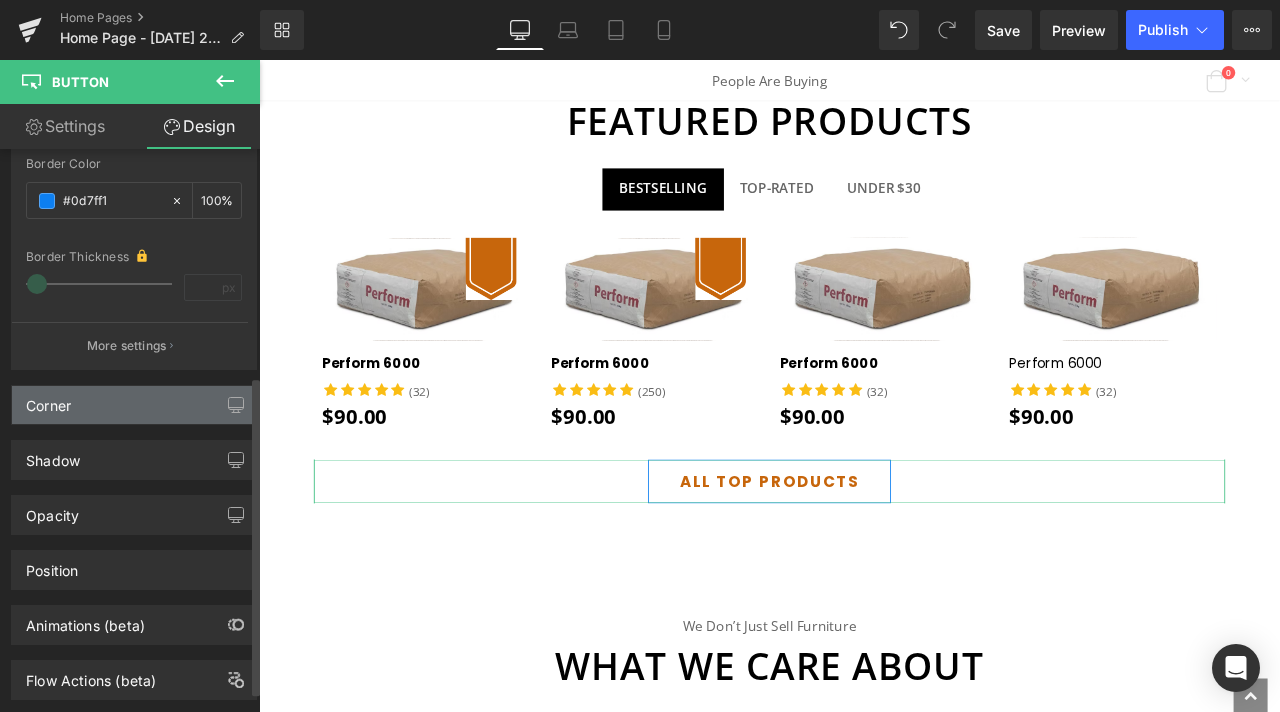 click on "Corner" at bounding box center [134, 405] 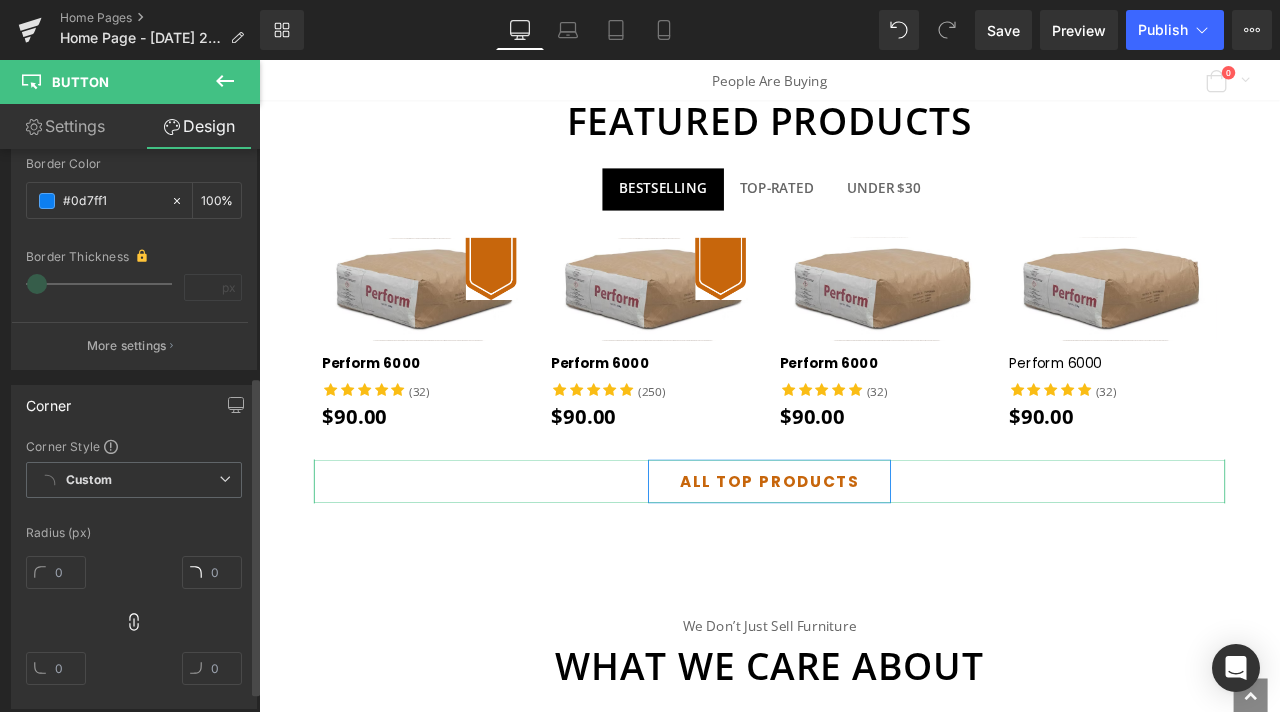 click on "Corner" at bounding box center [134, 405] 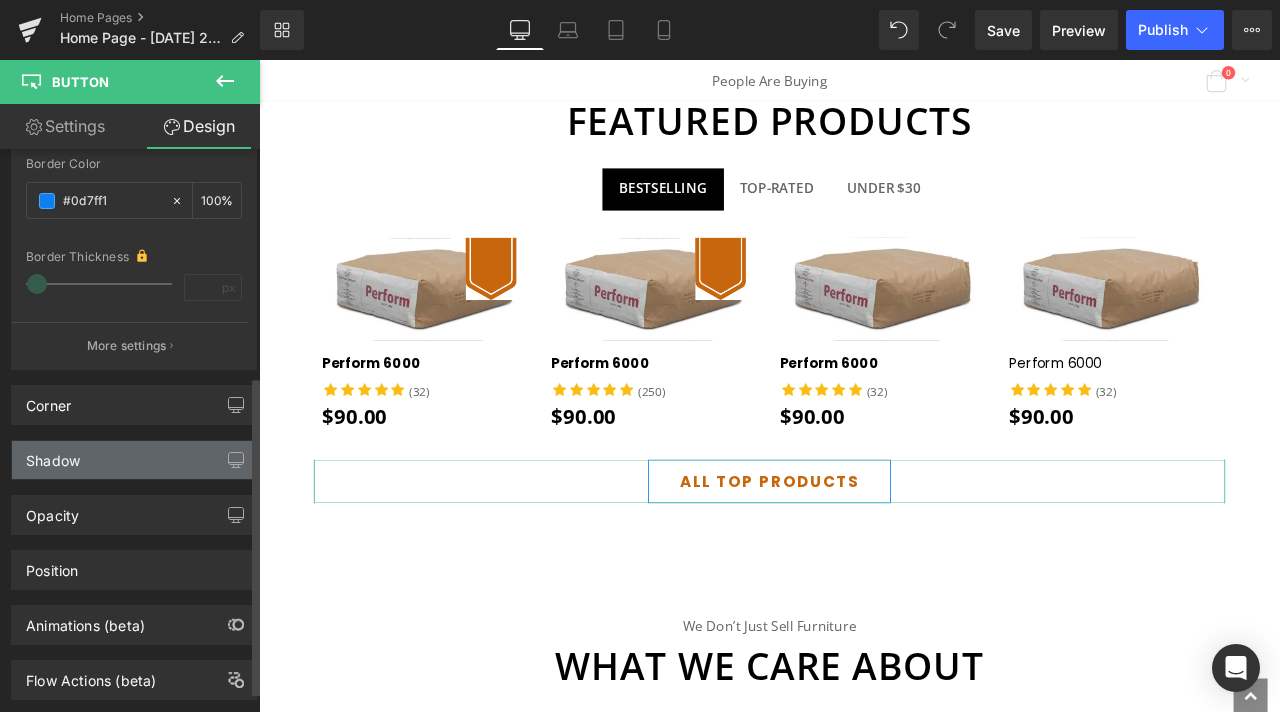 click on "Shadow" at bounding box center [134, 460] 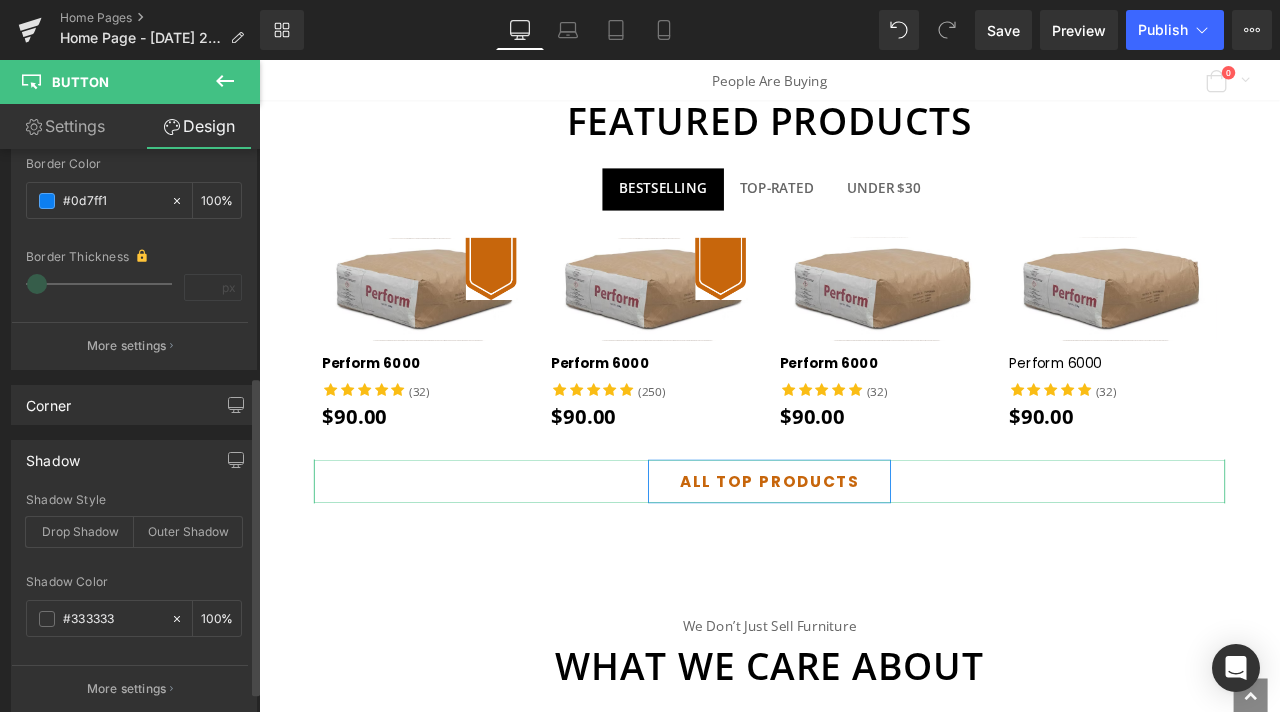 click on "Shadow" at bounding box center (134, 460) 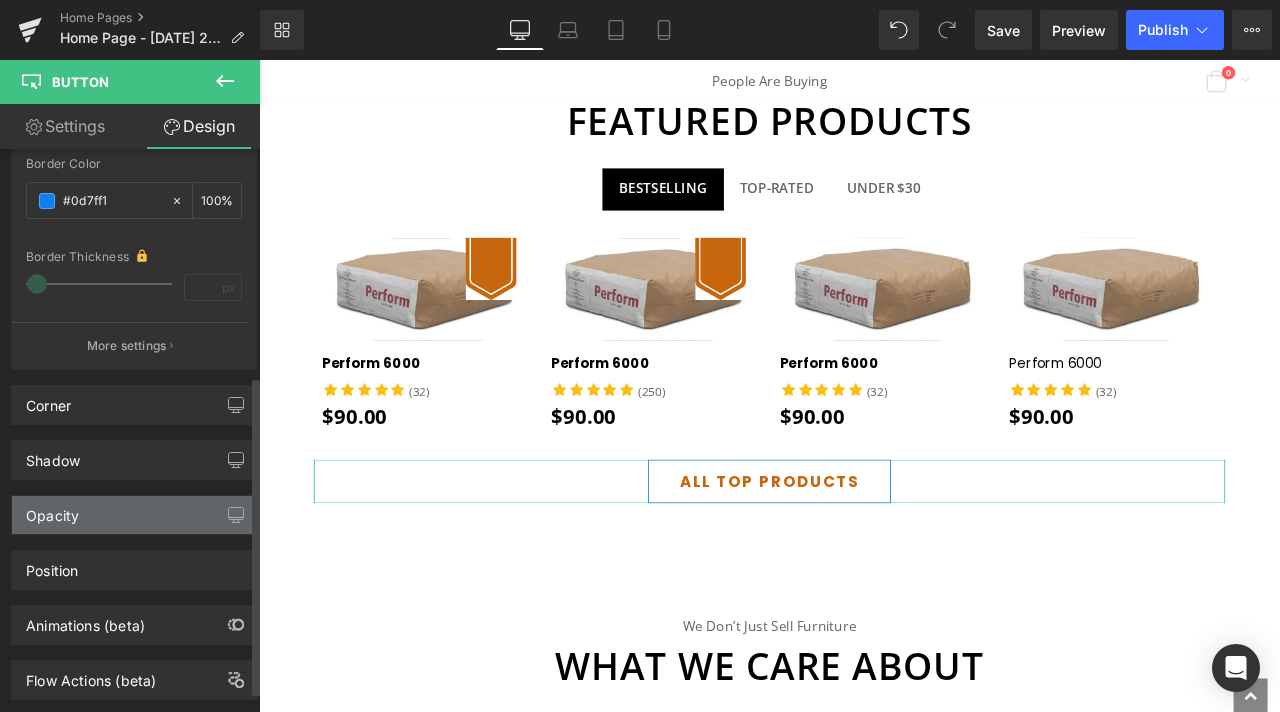 click on "Opacity" at bounding box center (134, 515) 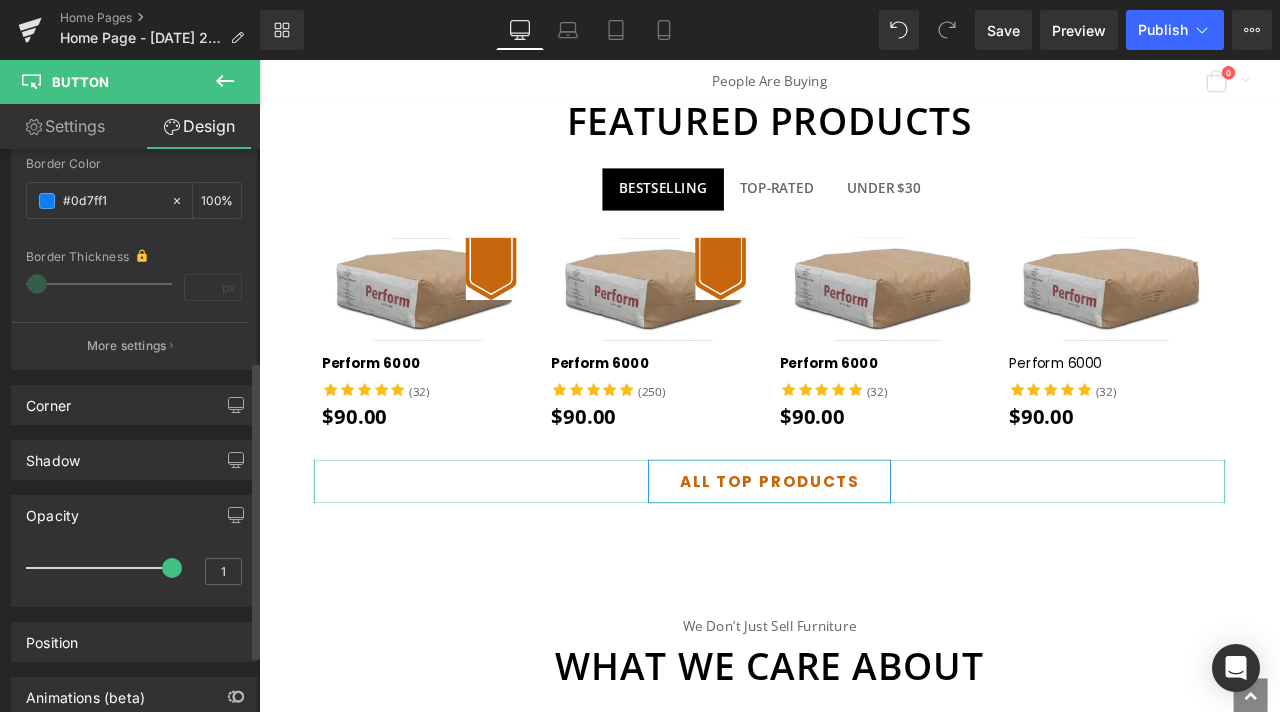 click on "Opacity" at bounding box center (134, 515) 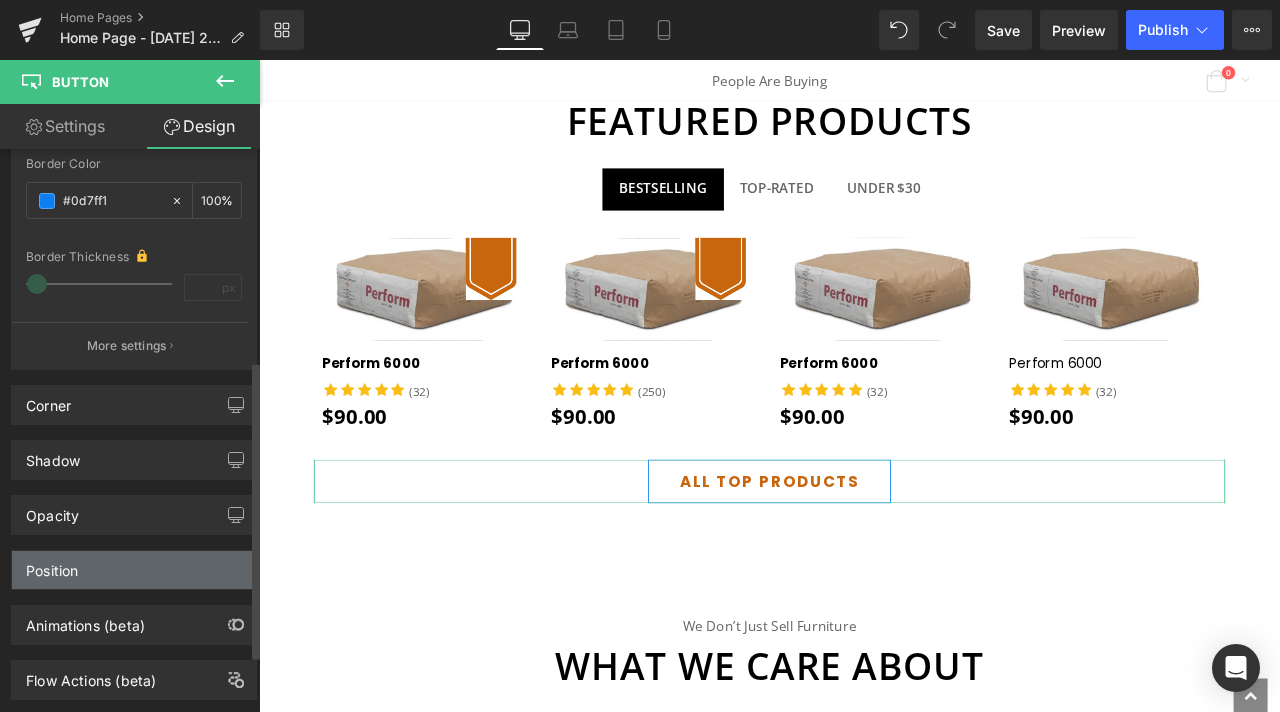 click on "Position" at bounding box center (134, 570) 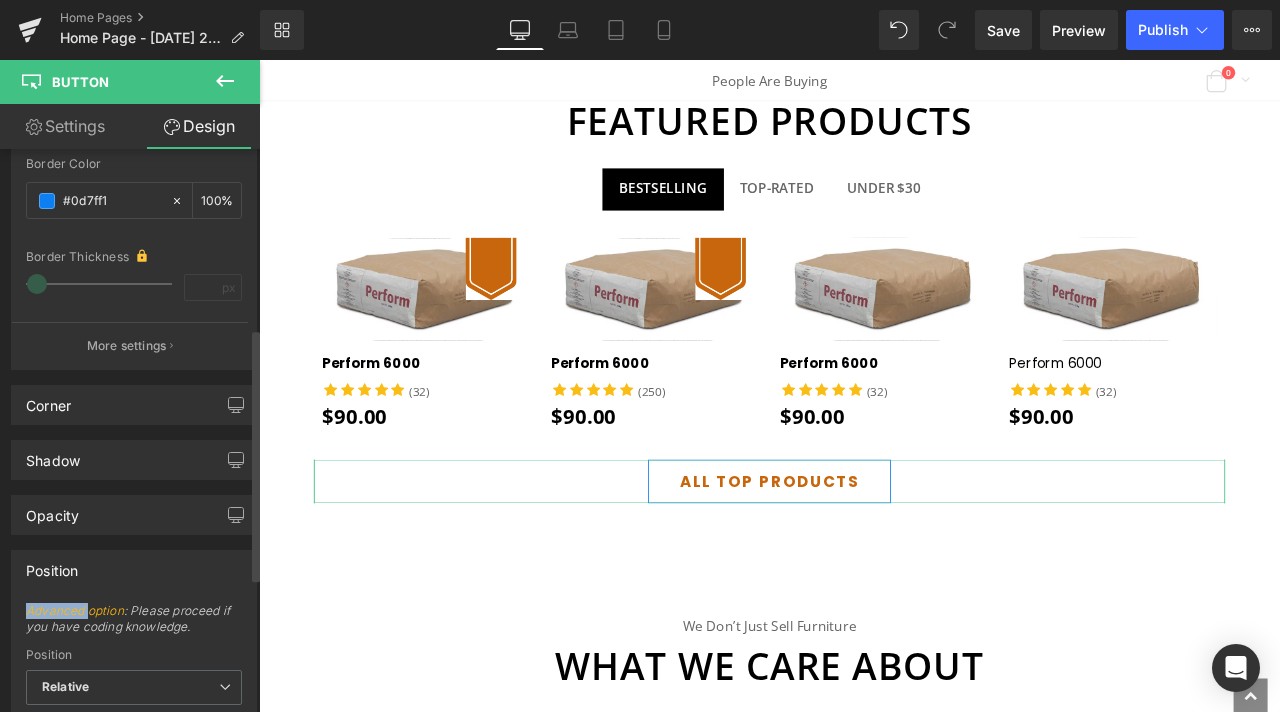click on "Position" at bounding box center [134, 570] 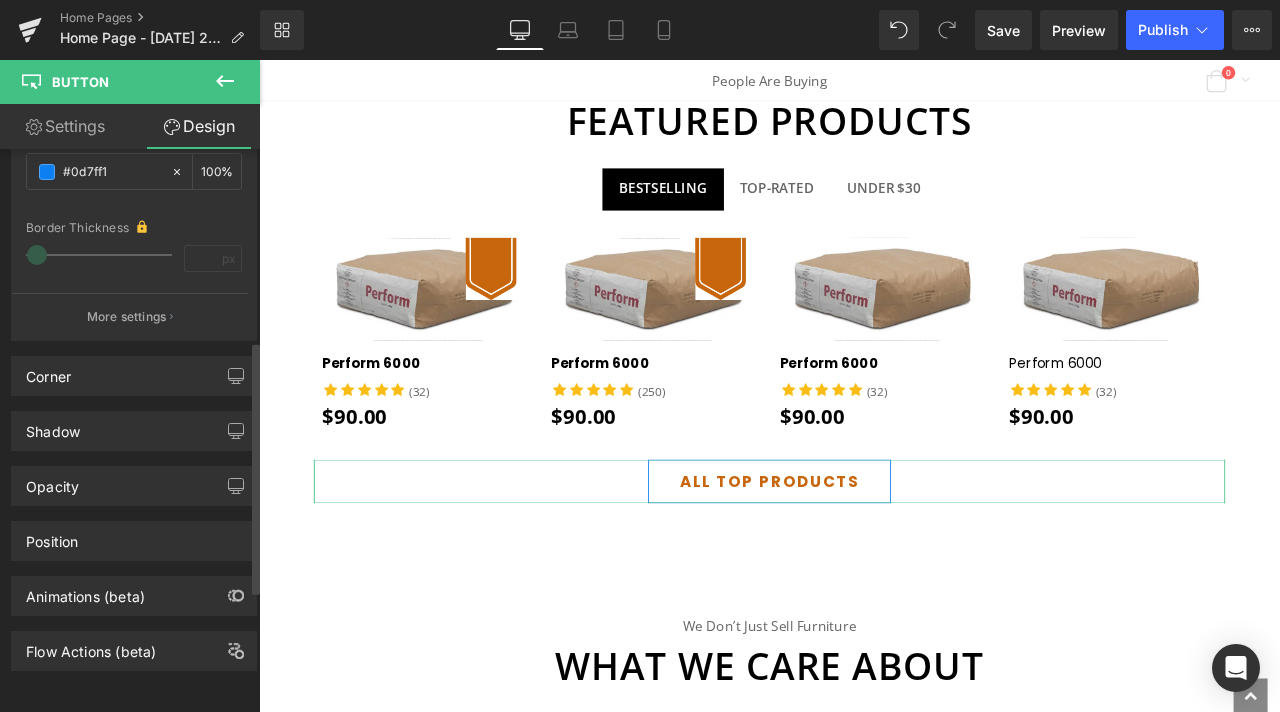 scroll, scrollTop: 436, scrollLeft: 0, axis: vertical 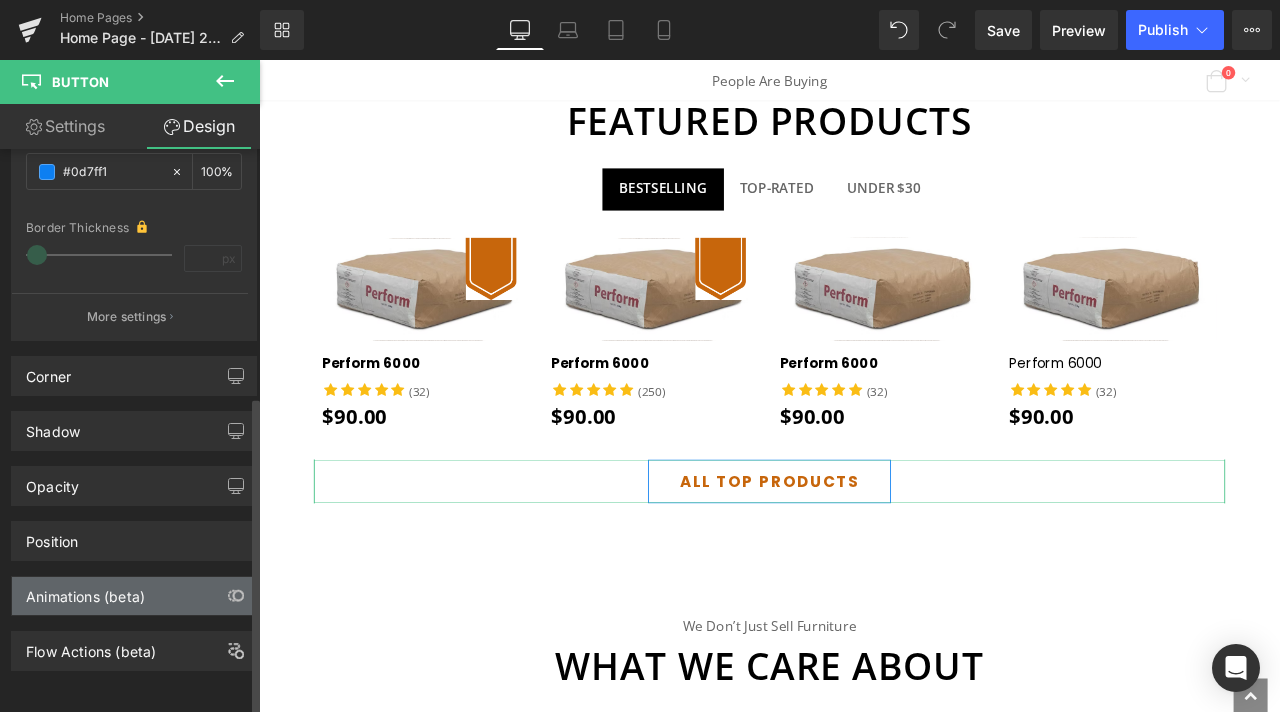 click on "Animations (beta)" at bounding box center [85, 591] 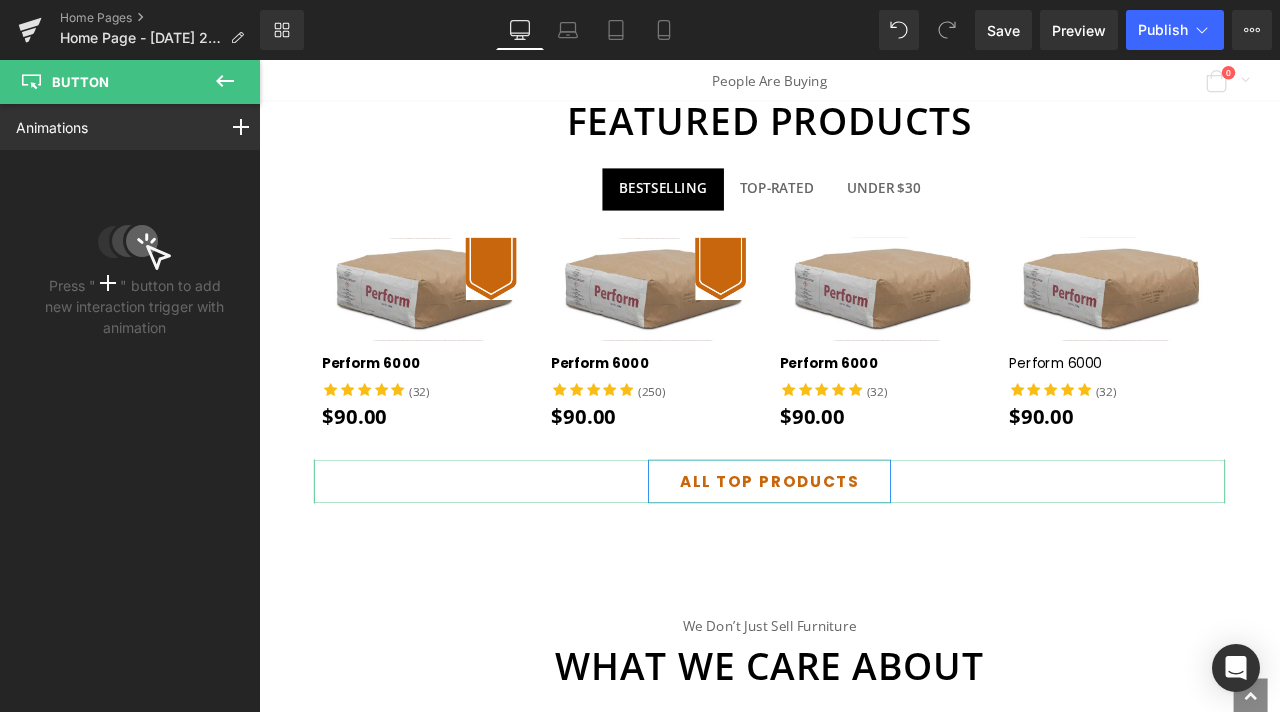 click on "Animations" at bounding box center (52, 127) 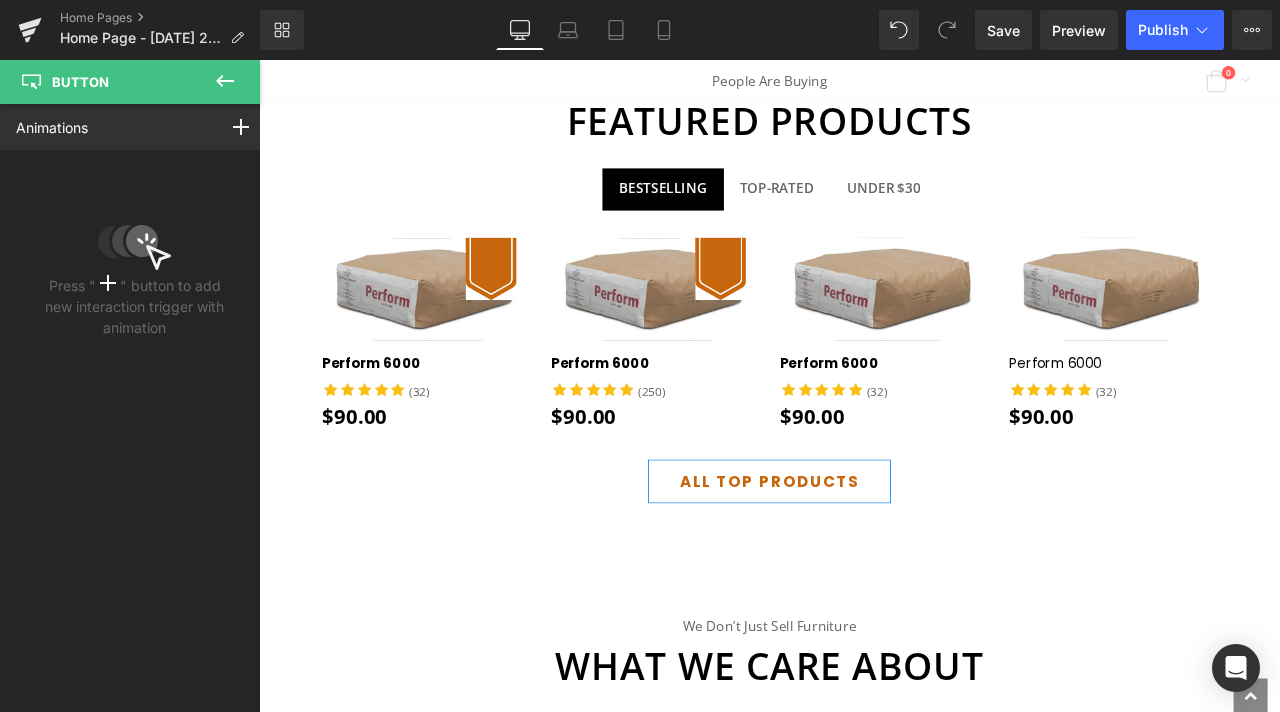 click 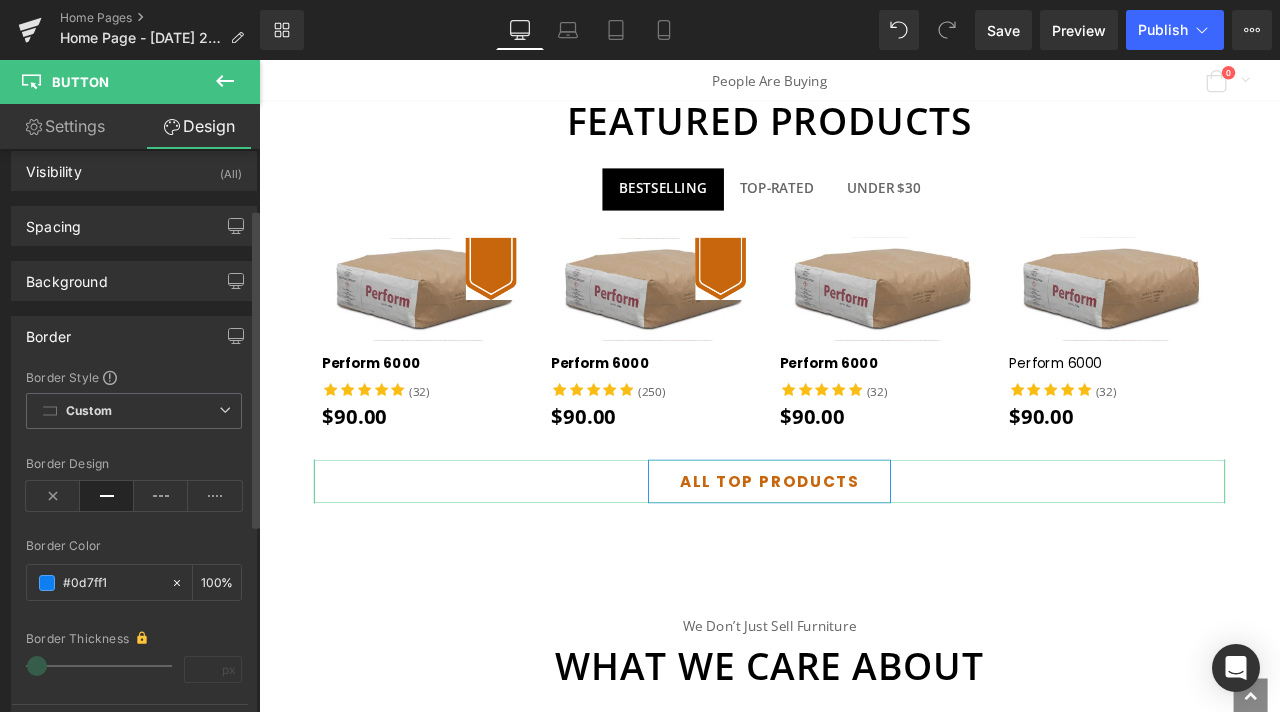 scroll, scrollTop: 0, scrollLeft: 0, axis: both 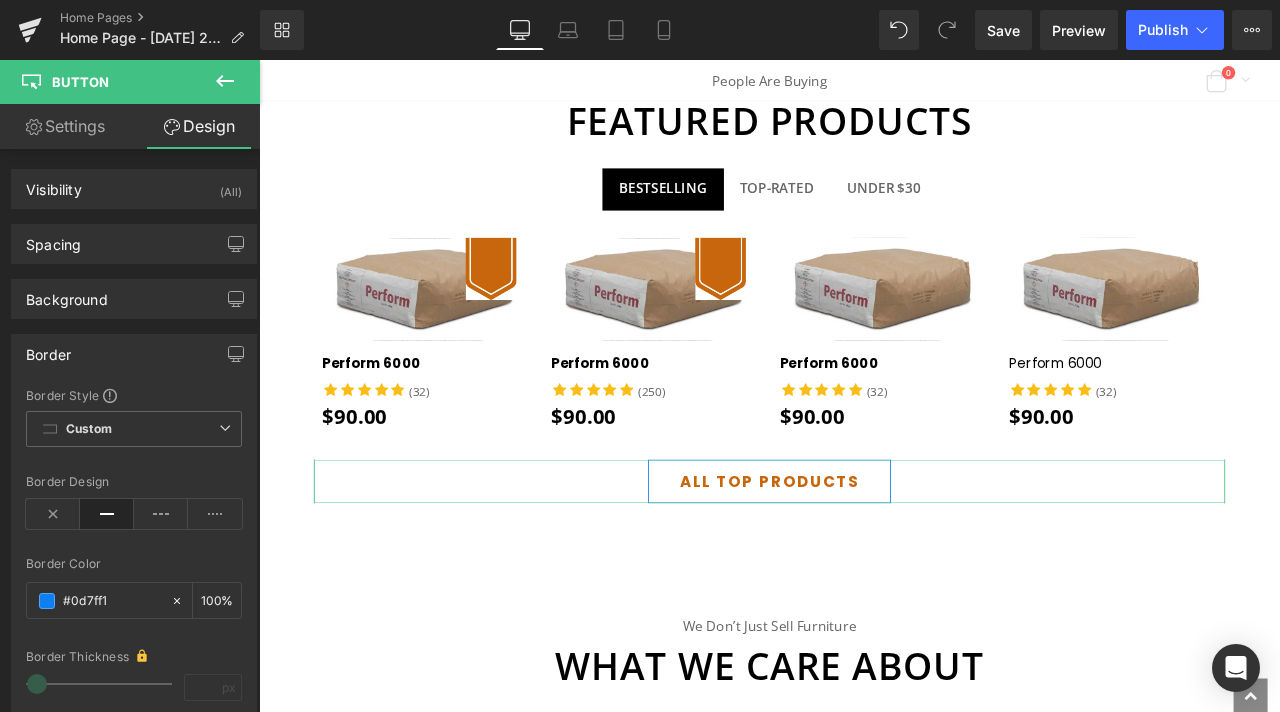 click on "Settings" at bounding box center [65, 126] 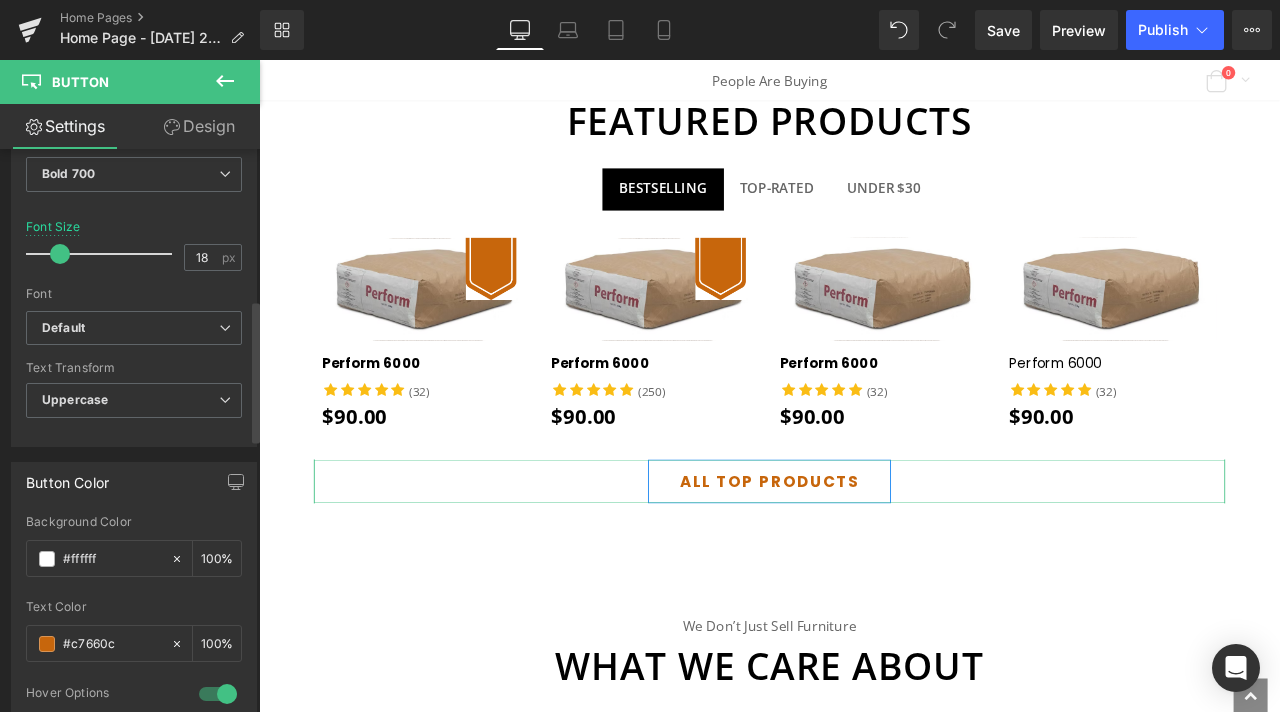 scroll, scrollTop: 800, scrollLeft: 0, axis: vertical 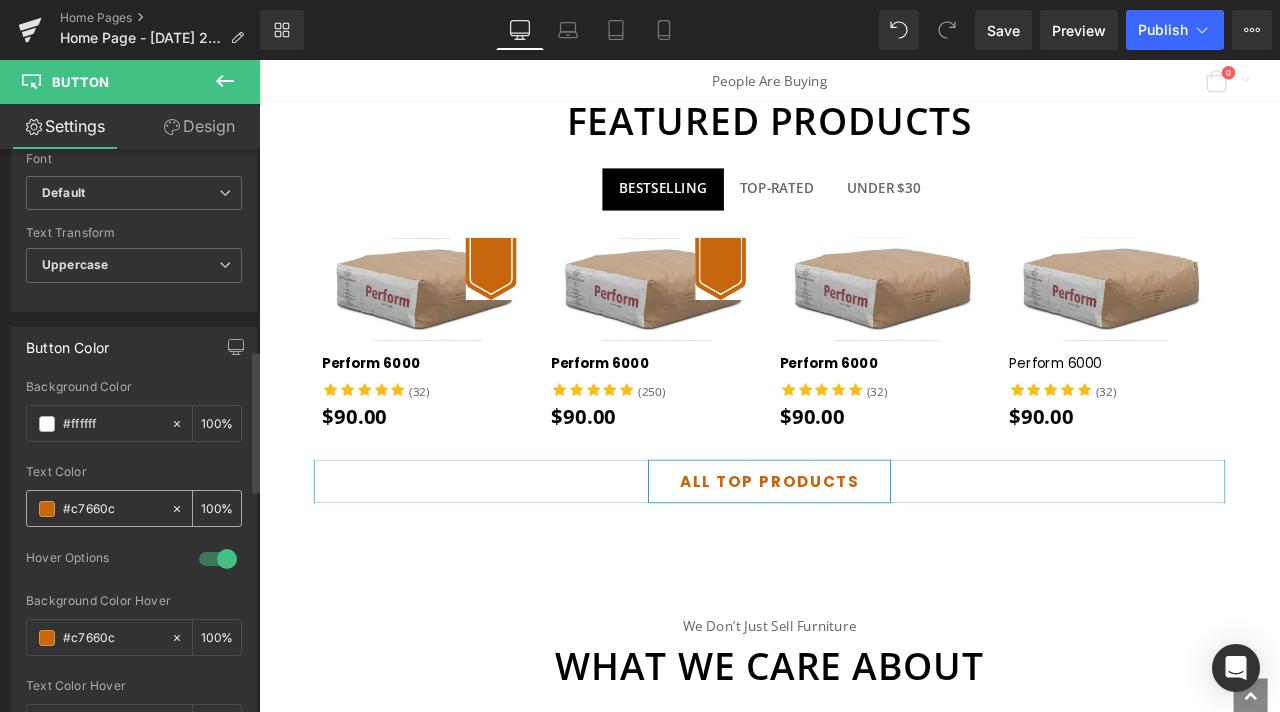 click at bounding box center [47, 509] 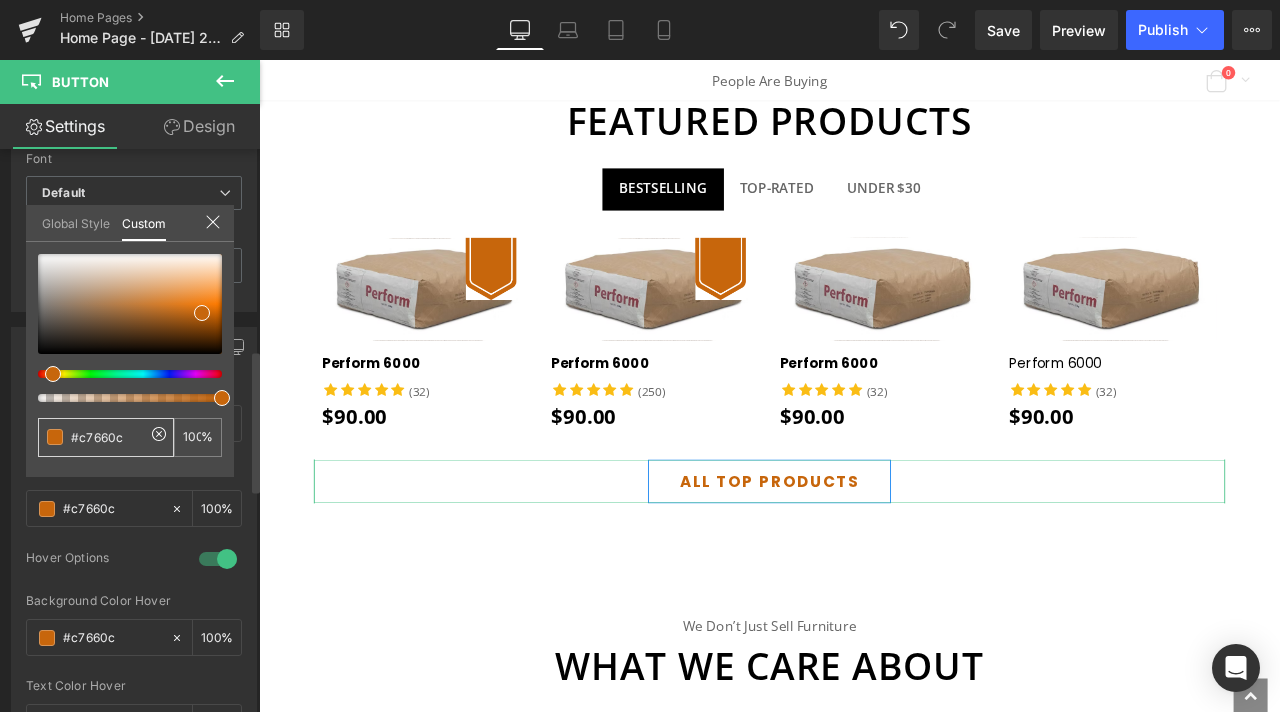 click on "#c7660c" at bounding box center [108, 437] 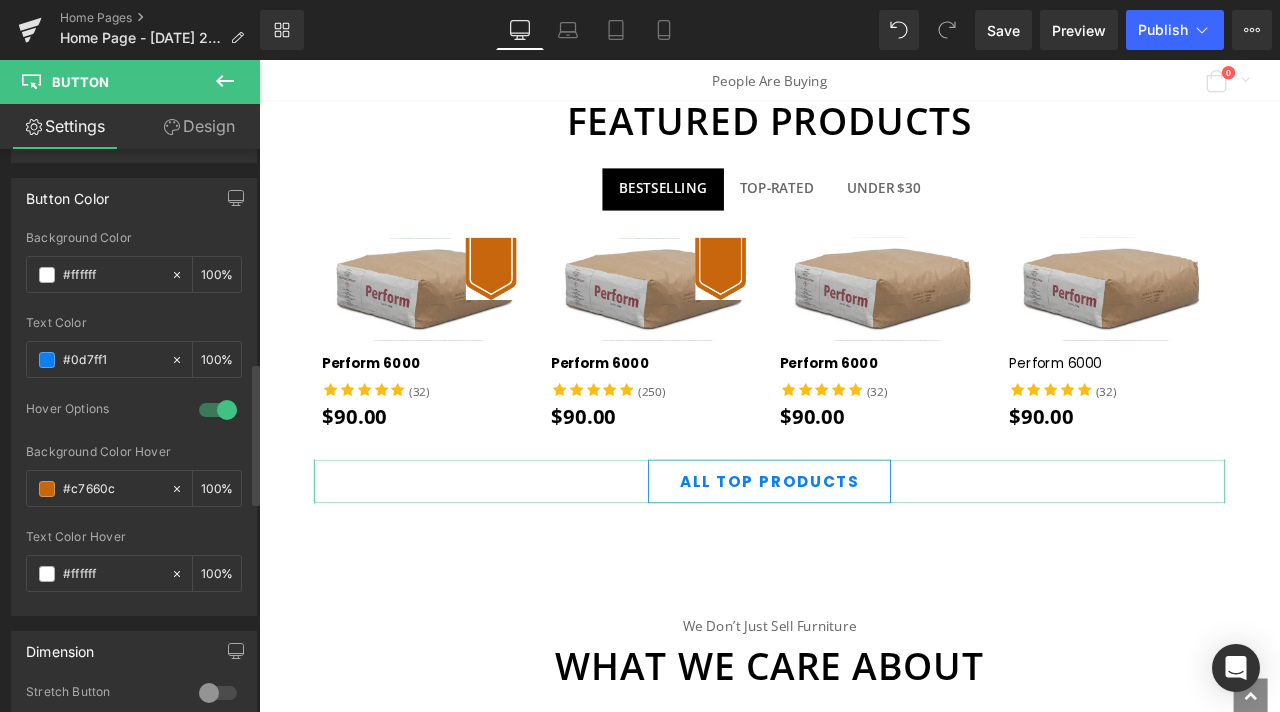scroll, scrollTop: 1000, scrollLeft: 0, axis: vertical 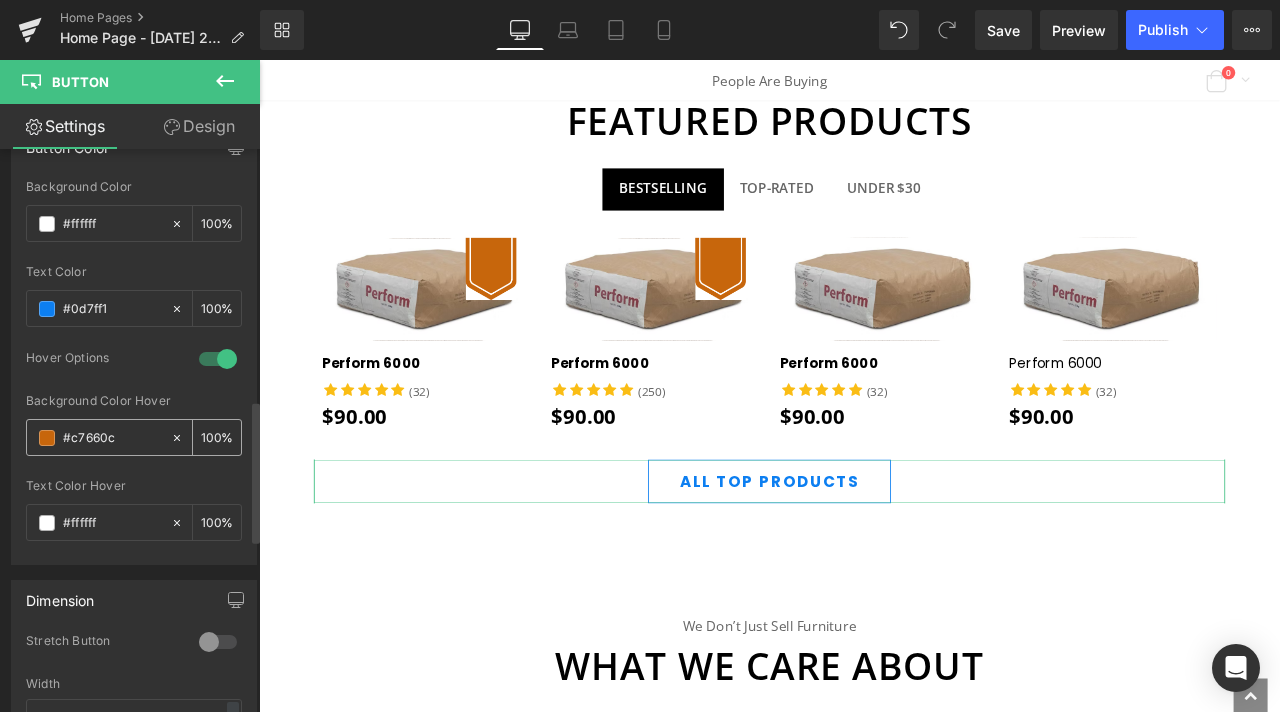 click on "#c7660c" at bounding box center [112, 438] 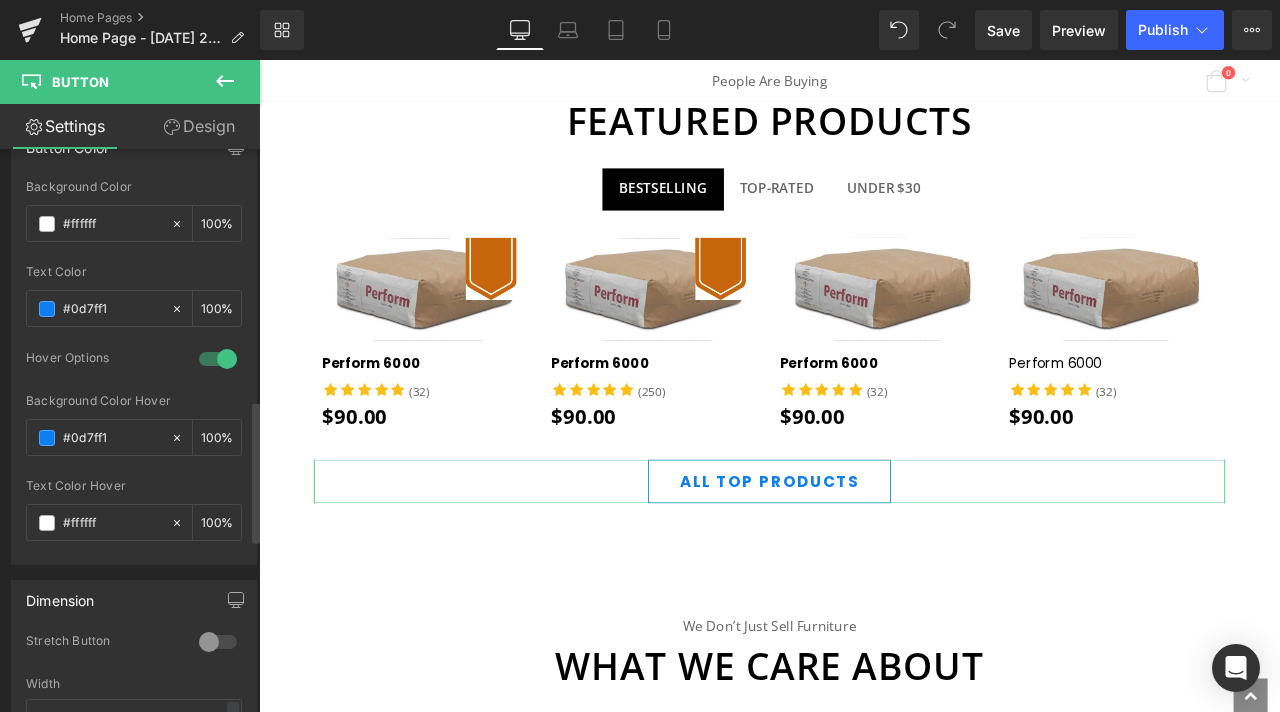 click at bounding box center [134, 472] 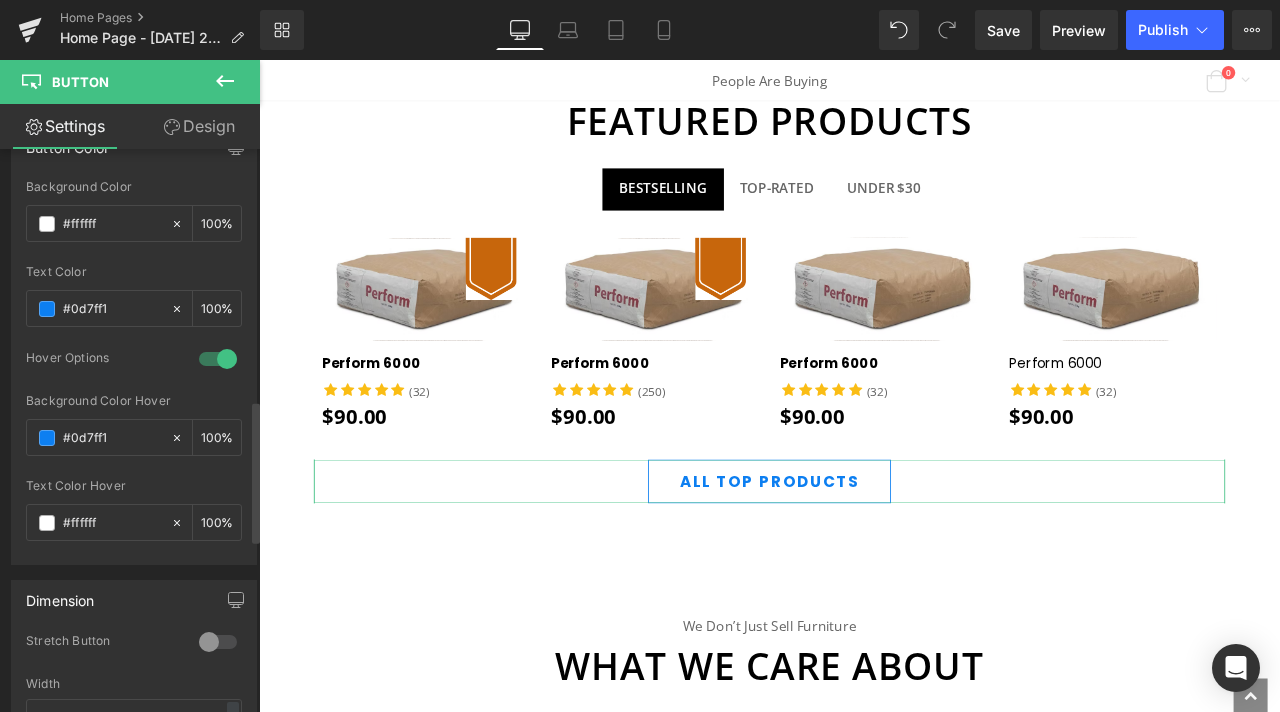 click on "Hover Options" at bounding box center [102, 360] 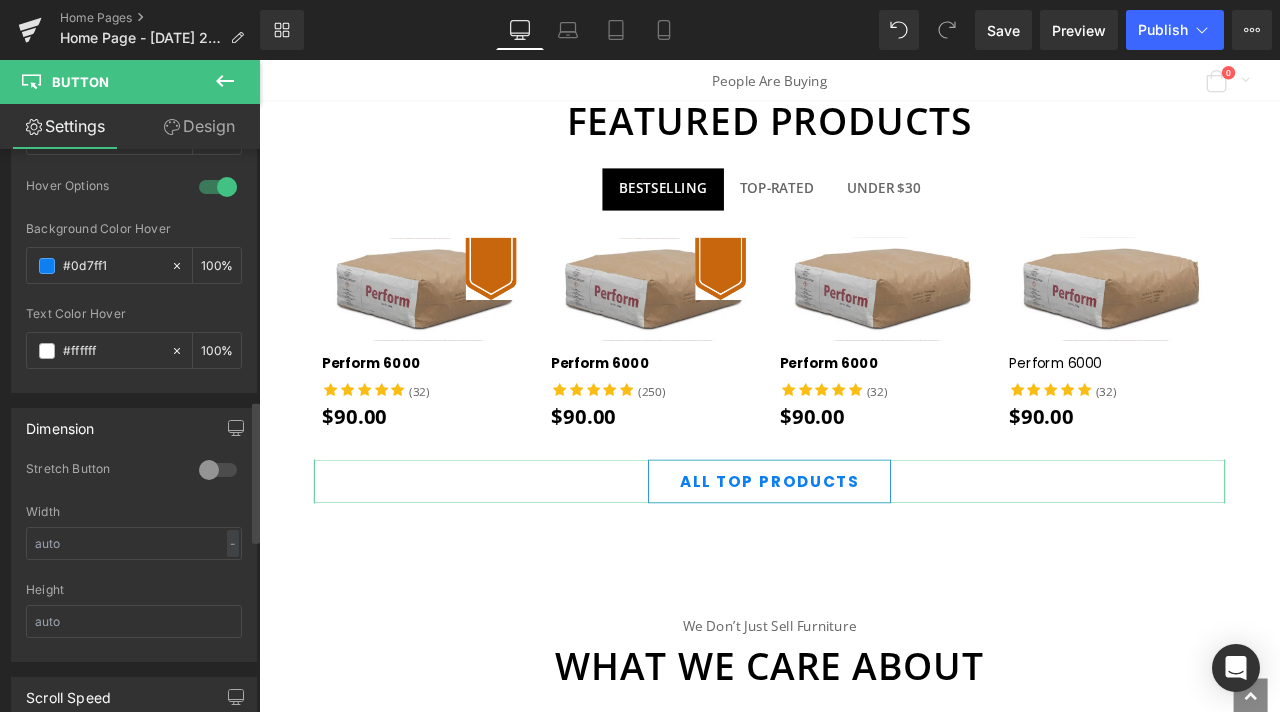 scroll, scrollTop: 1200, scrollLeft: 0, axis: vertical 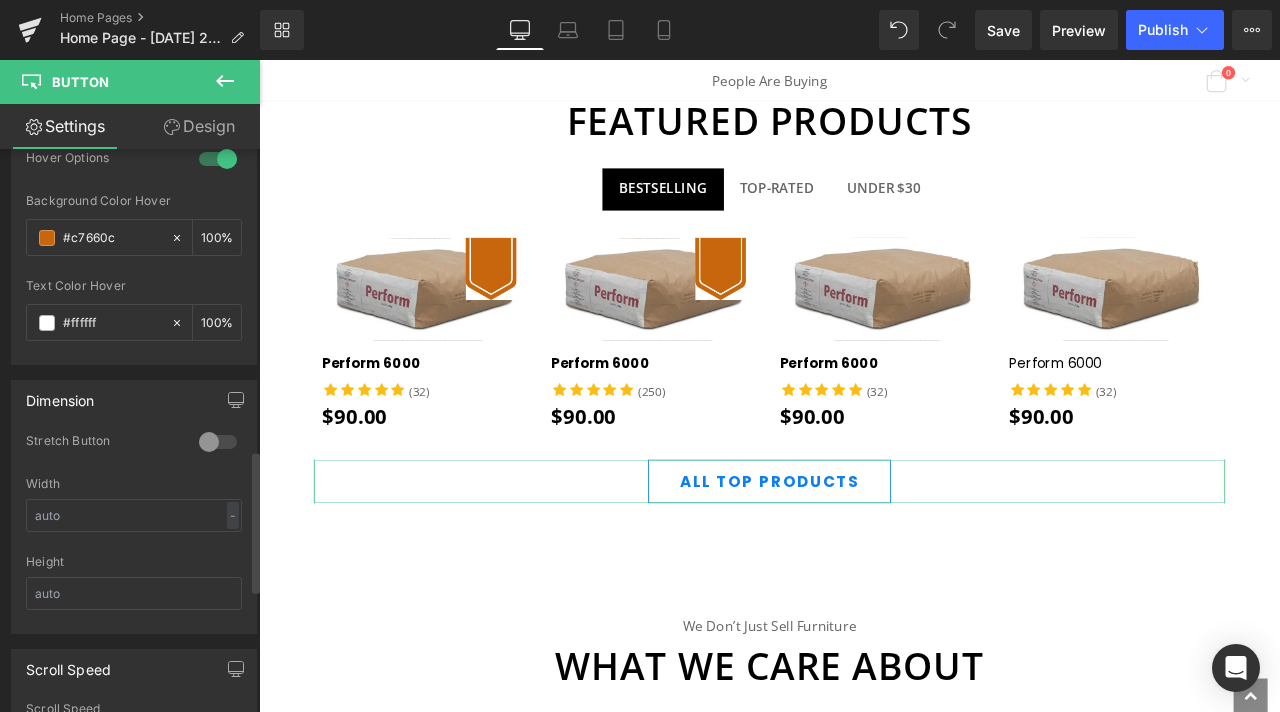 click on "Text Color Hover" at bounding box center (134, 286) 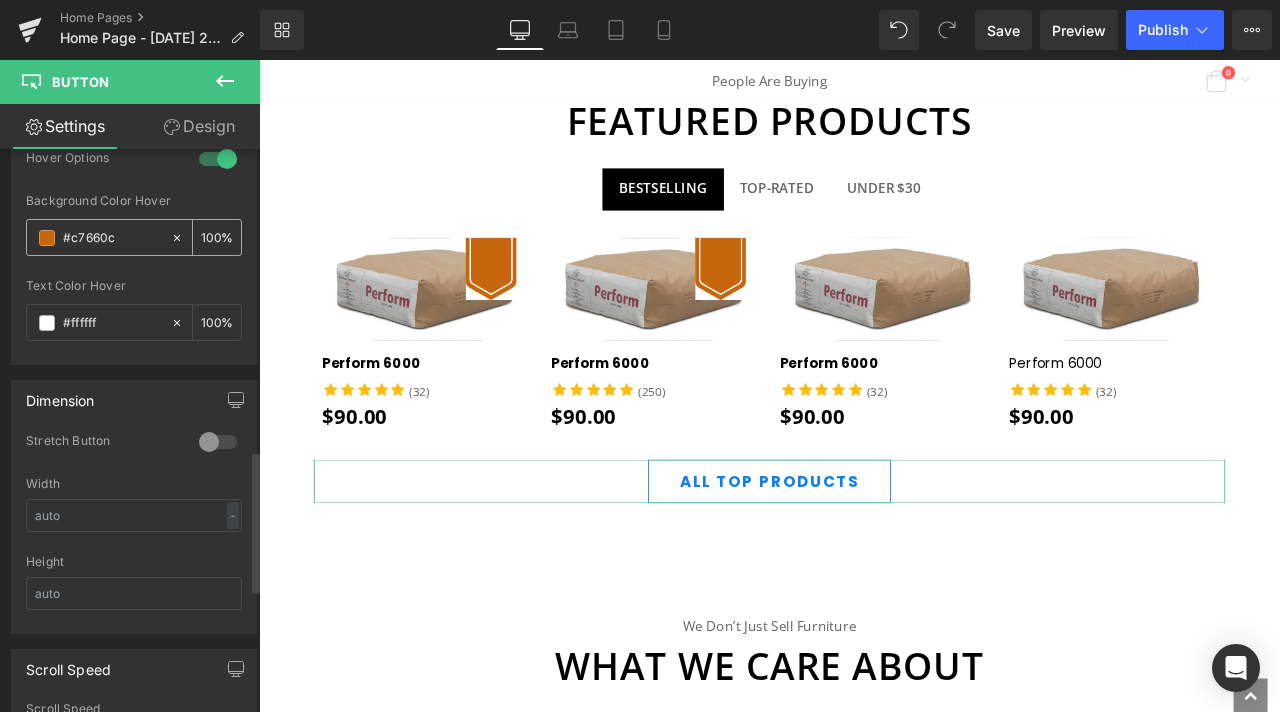 click on "#c7660c" at bounding box center (112, 238) 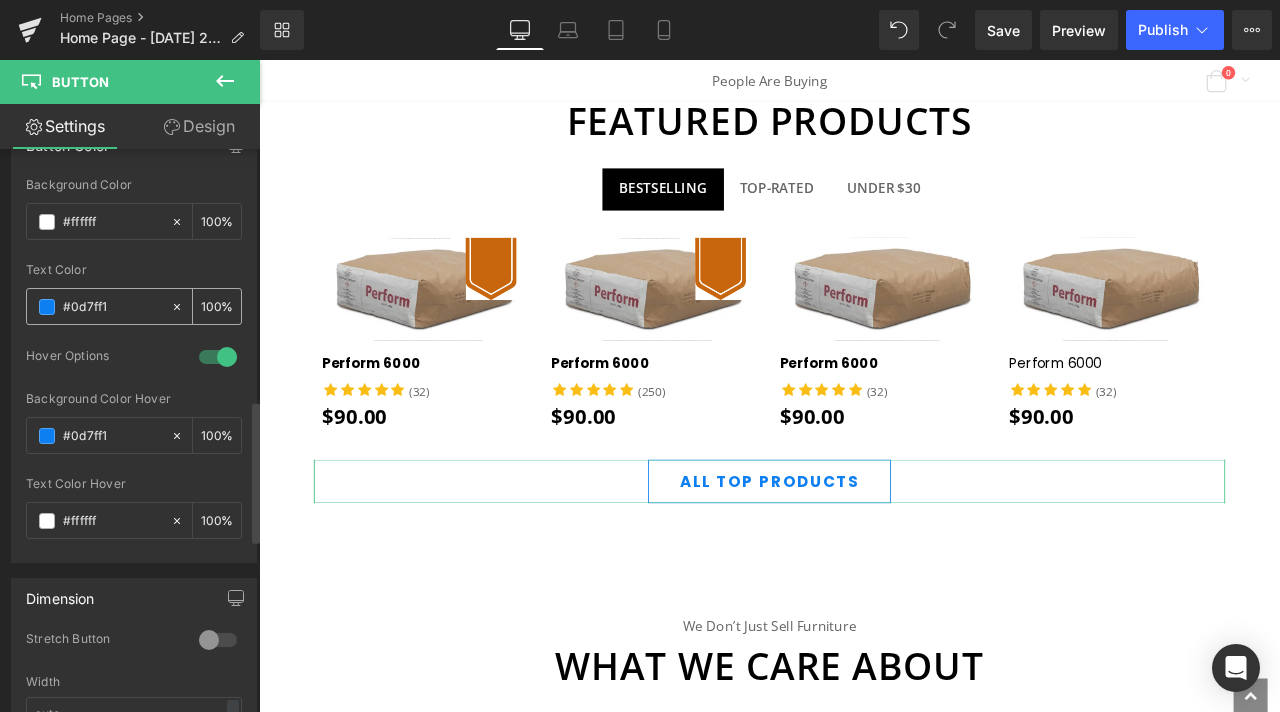 scroll, scrollTop: 1000, scrollLeft: 0, axis: vertical 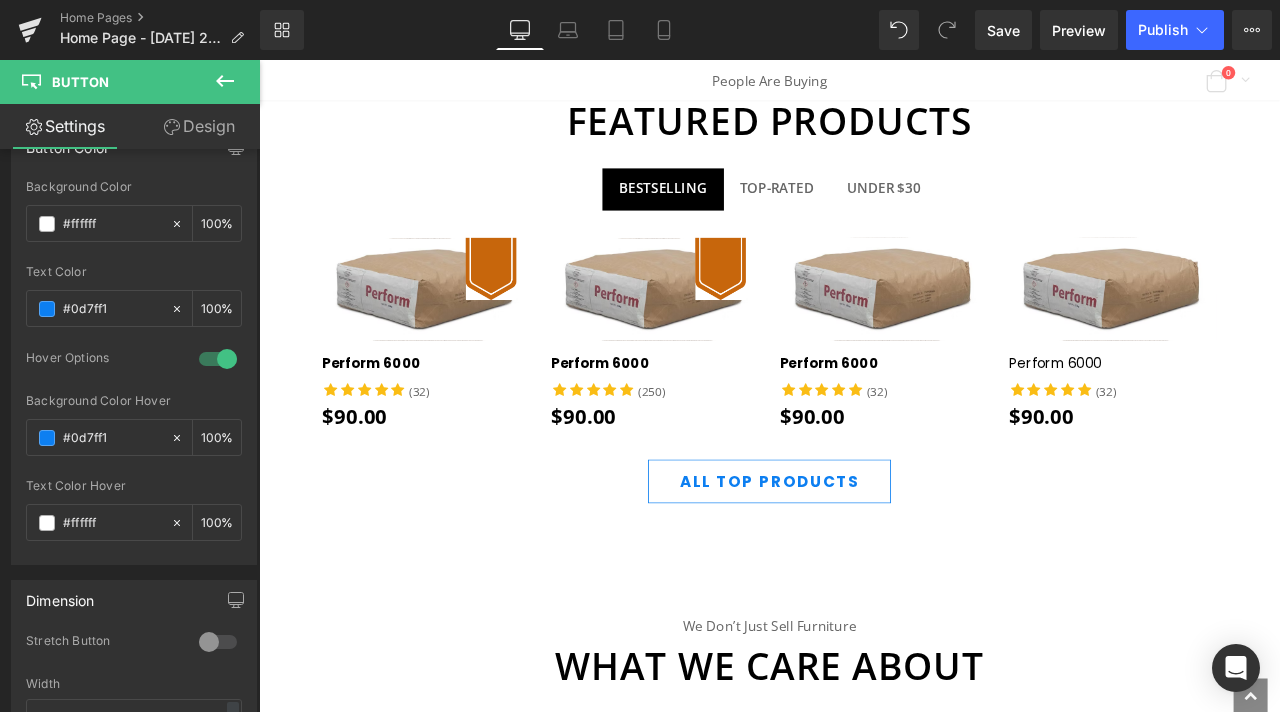type on "#0d7ff1" 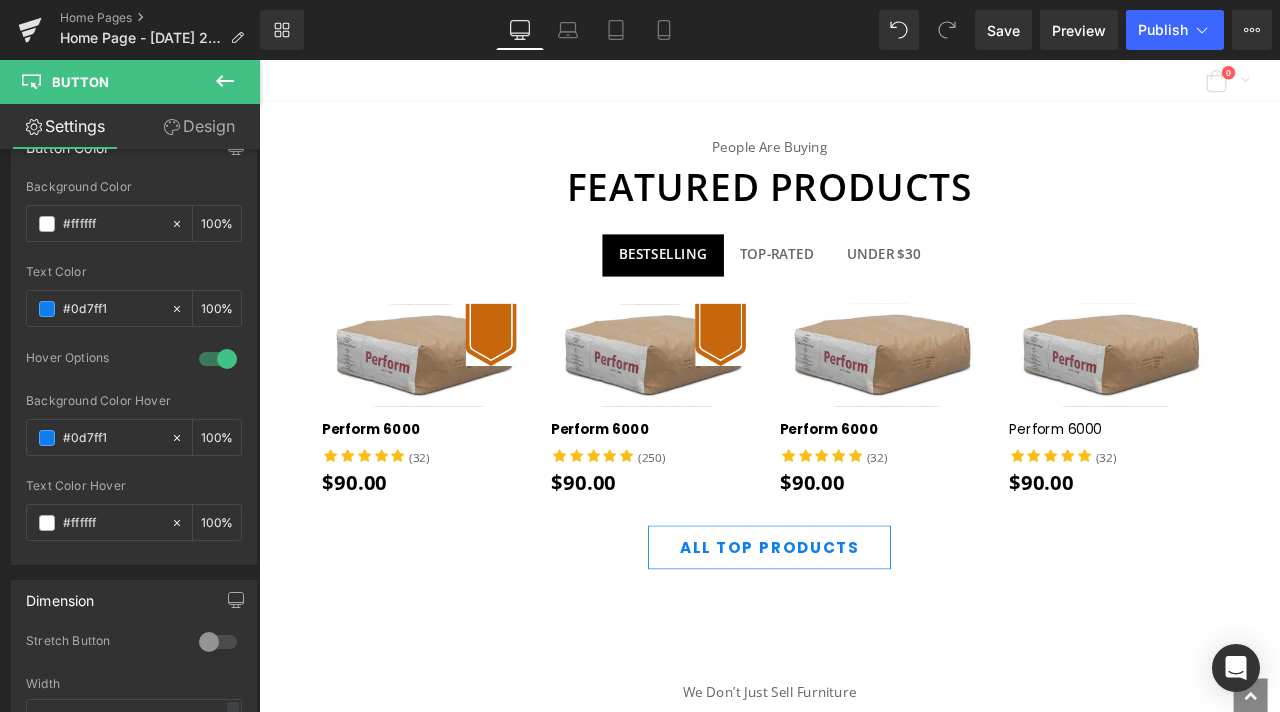 scroll, scrollTop: 3400, scrollLeft: 0, axis: vertical 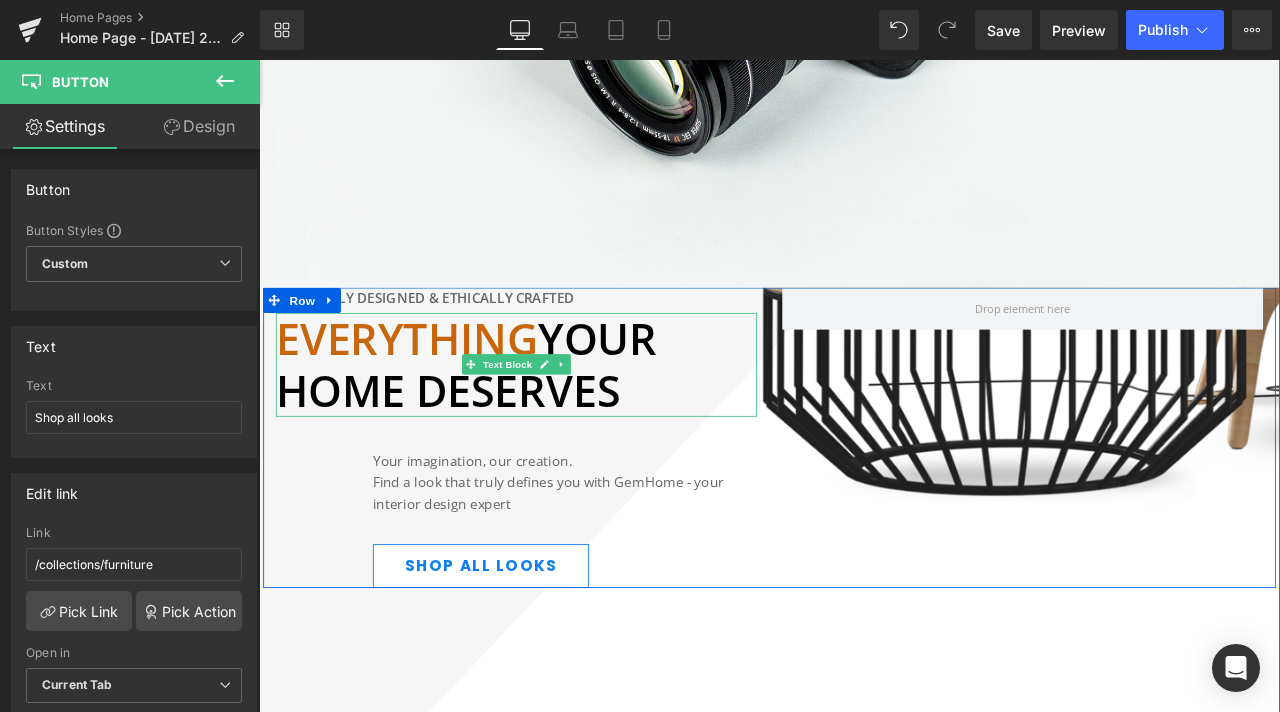 click on "Everything" at bounding box center (434, 390) 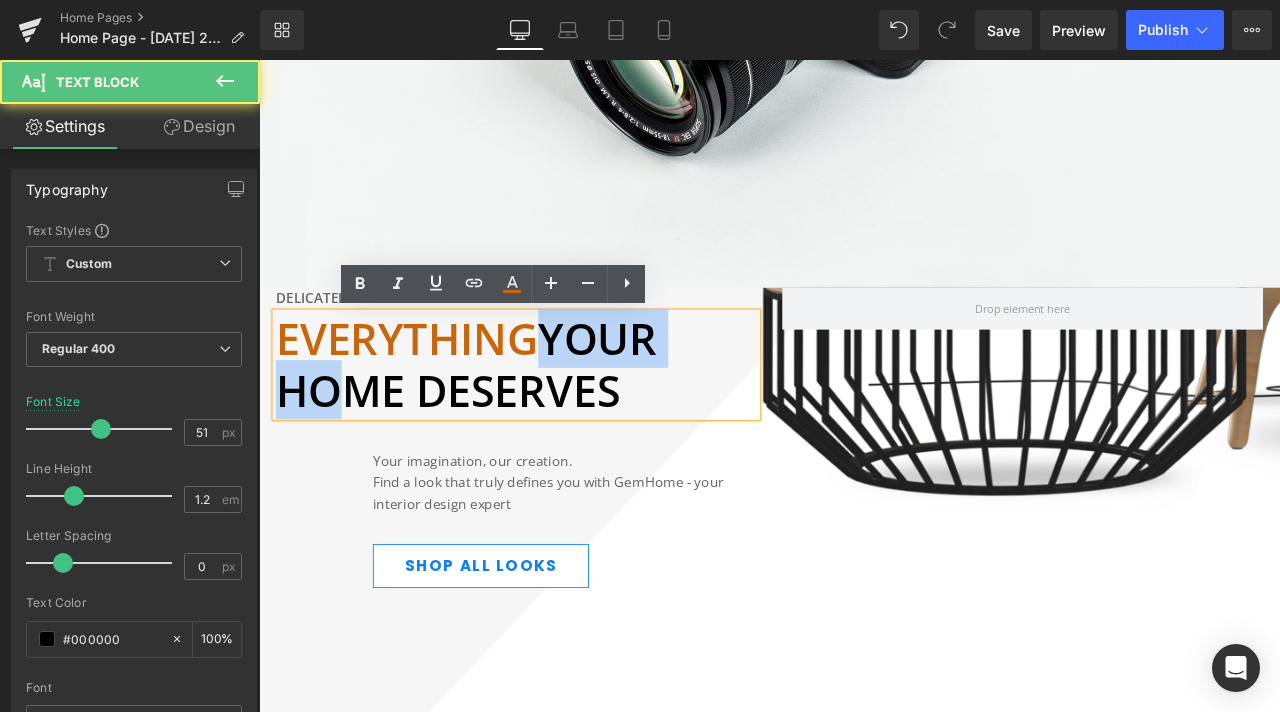 drag, startPoint x: 577, startPoint y: 391, endPoint x: 292, endPoint y: 422, distance: 286.681 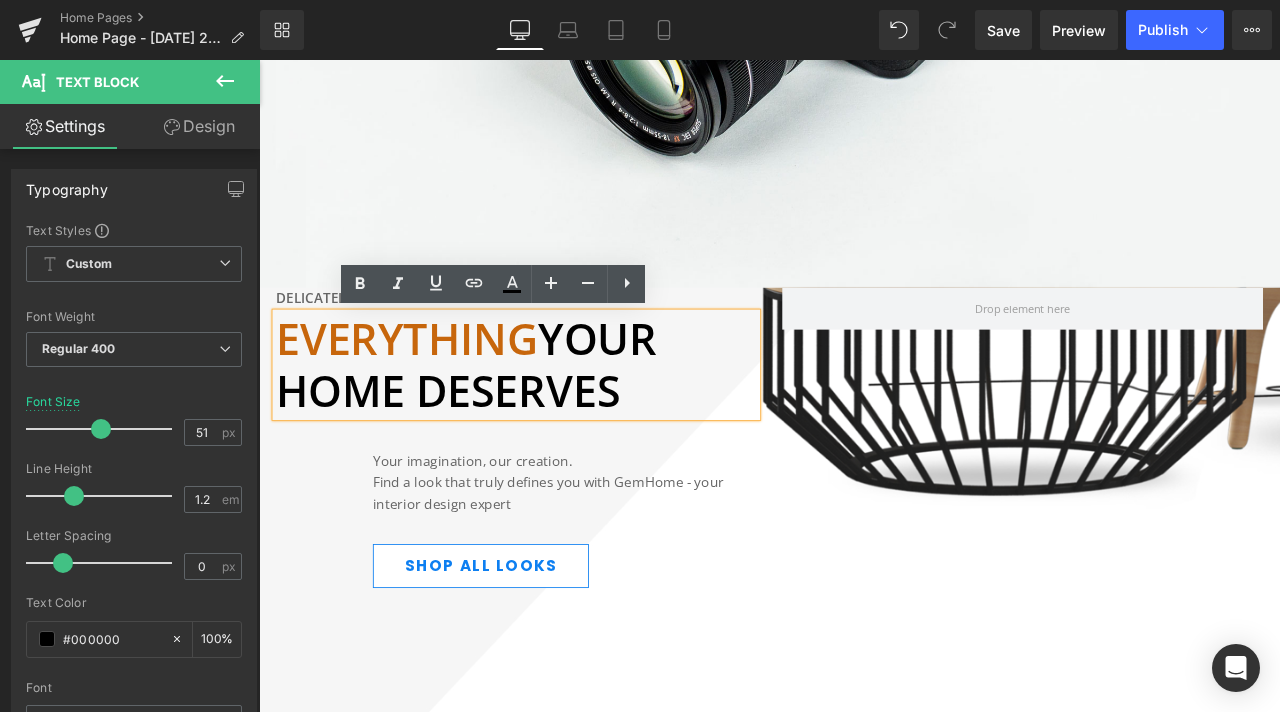 click on "Everything" at bounding box center [434, 390] 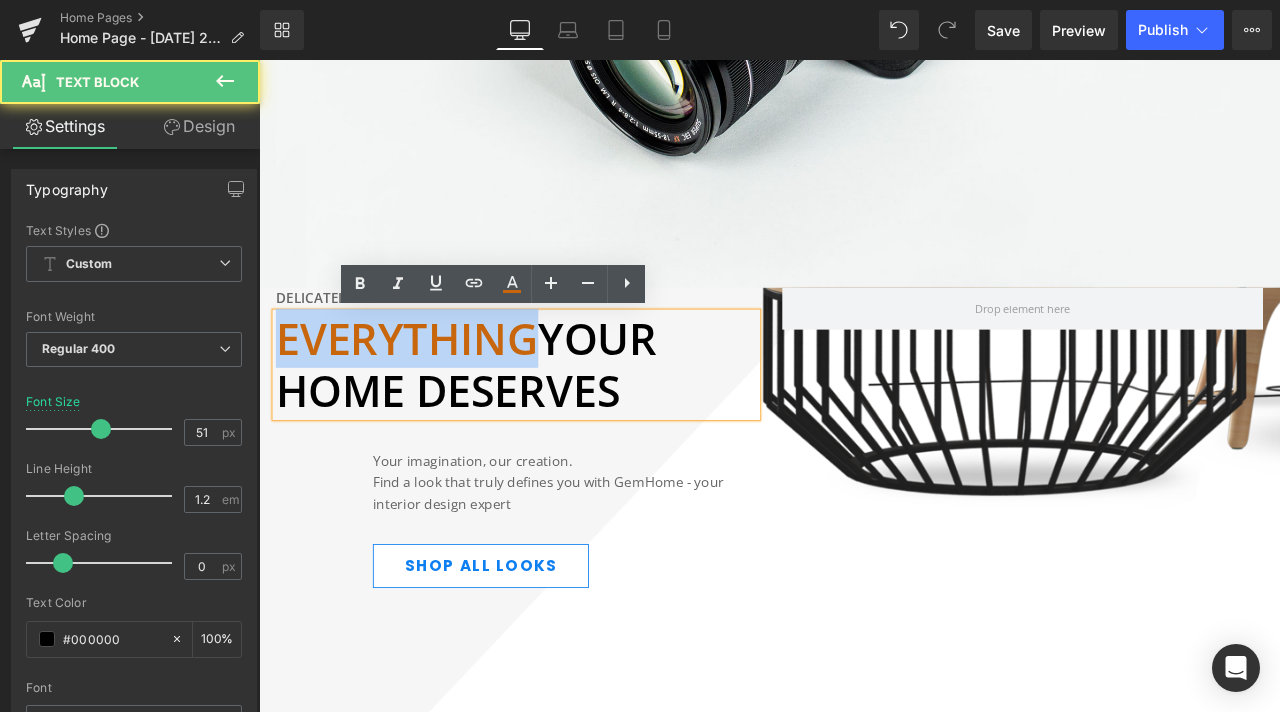 drag, startPoint x: 577, startPoint y: 403, endPoint x: 278, endPoint y: 410, distance: 299.08194 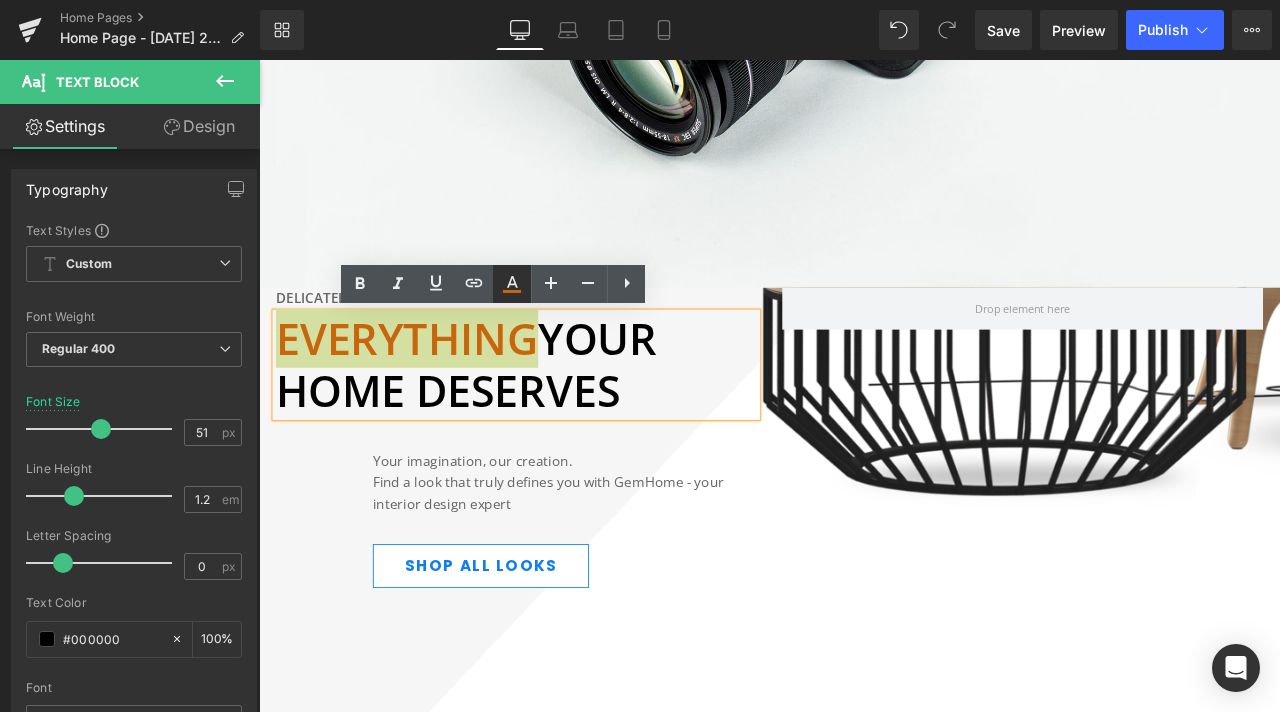 click 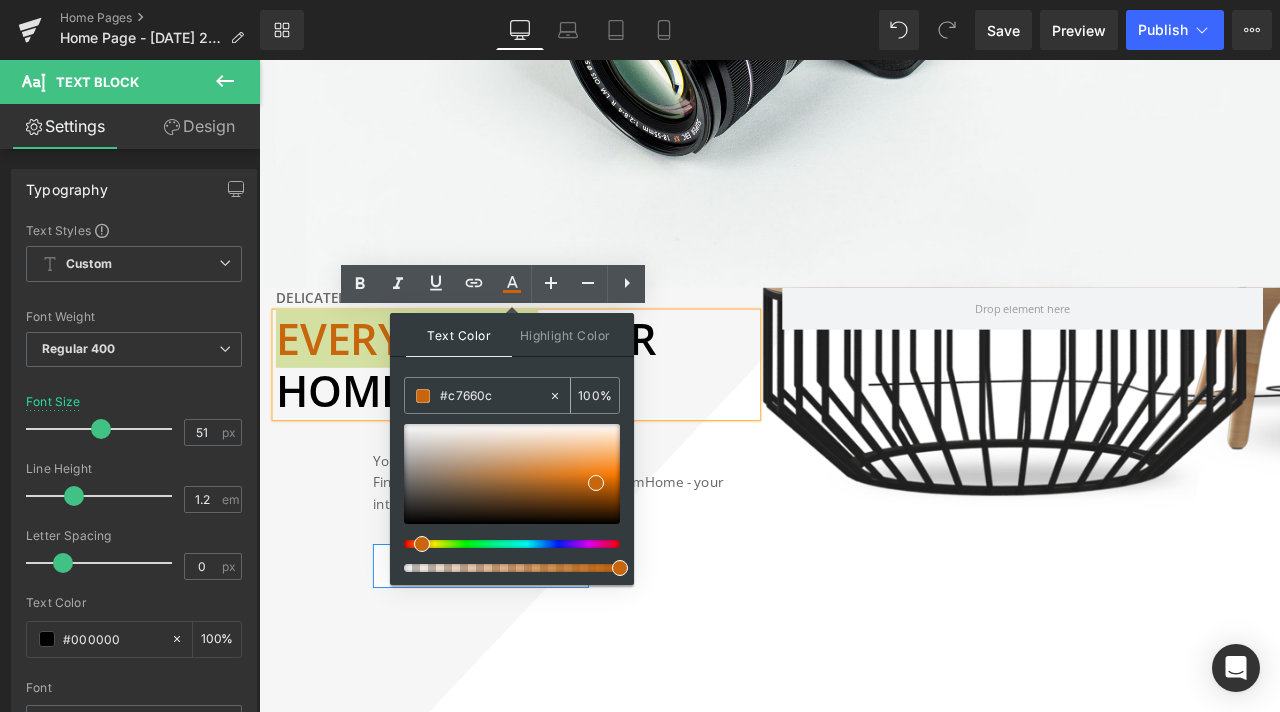 click on "#c7660c" at bounding box center [494, 396] 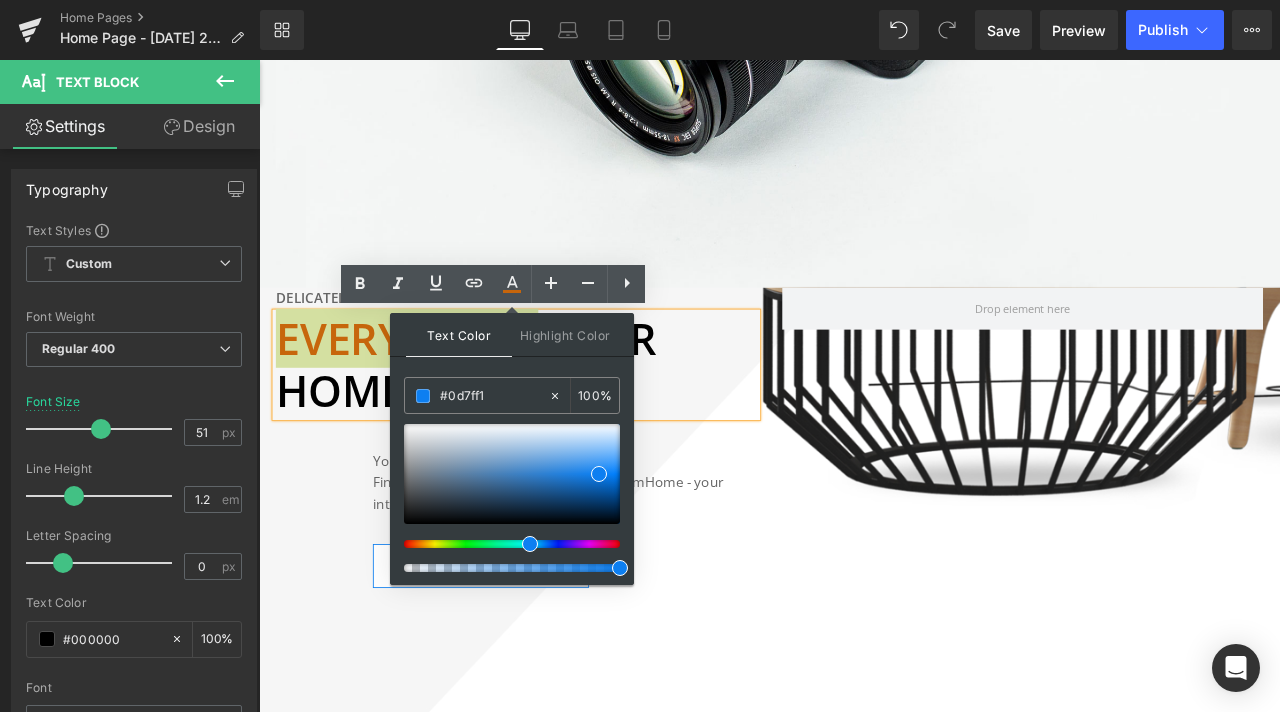click on "Your imagination, our creation.  Find a look that truly defines you with GemHome - your interior design expert Text Block         Shop all looks Button         Row" at bounding box center [564, 604] 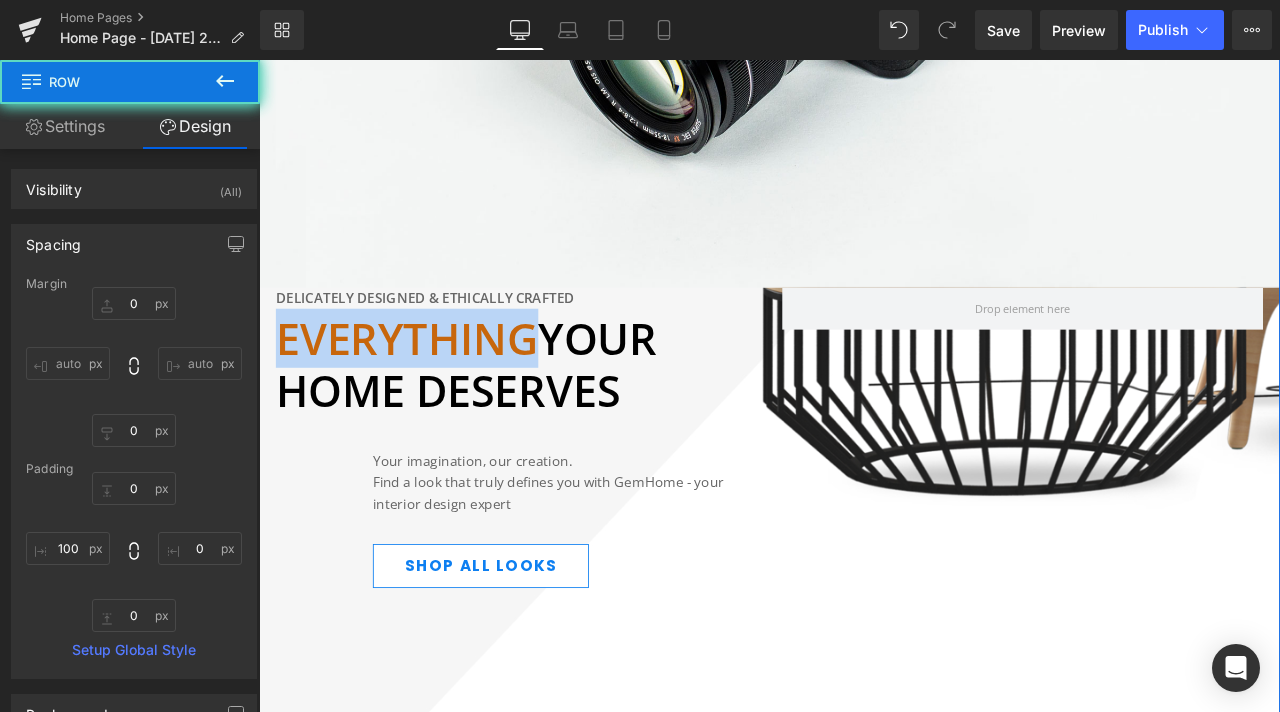 click on "Image
‹ ›
Carousel         Delicately designed & ethically crafted Text Block         Everything  your home deserves Text Block         Your imagination, our creation.  Find a look that truly defines you with GemHome - your interior design expert Text Block         Shop all looks Button         Row         Row         Row   113px" at bounding box center [864, 155] 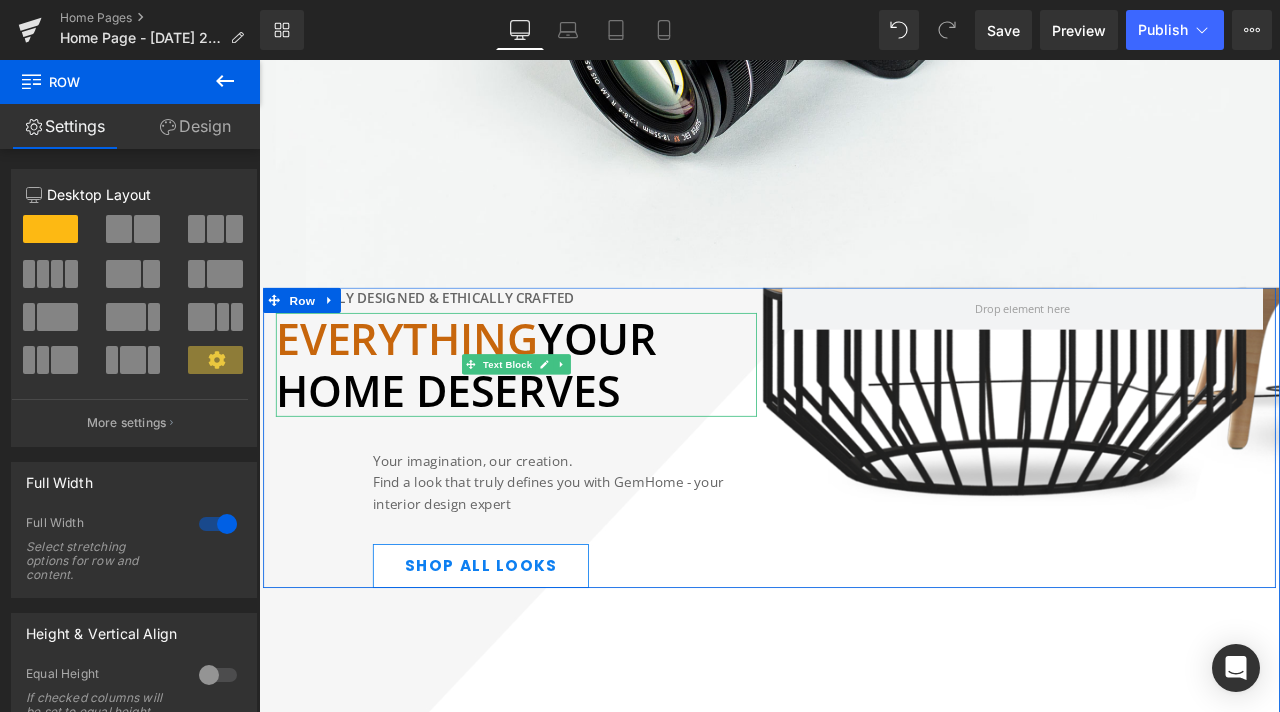 click on "Everything  your home deserves" at bounding box center [505, 420] 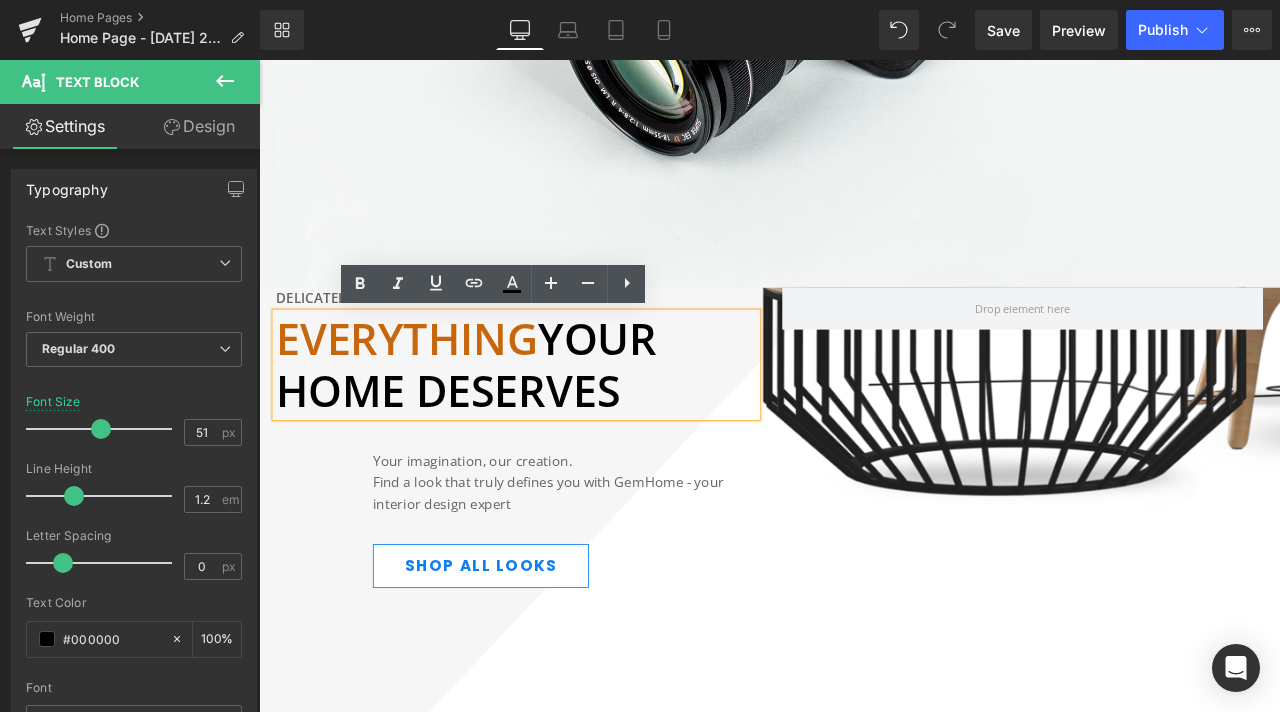 click on "Everything" at bounding box center (434, 390) 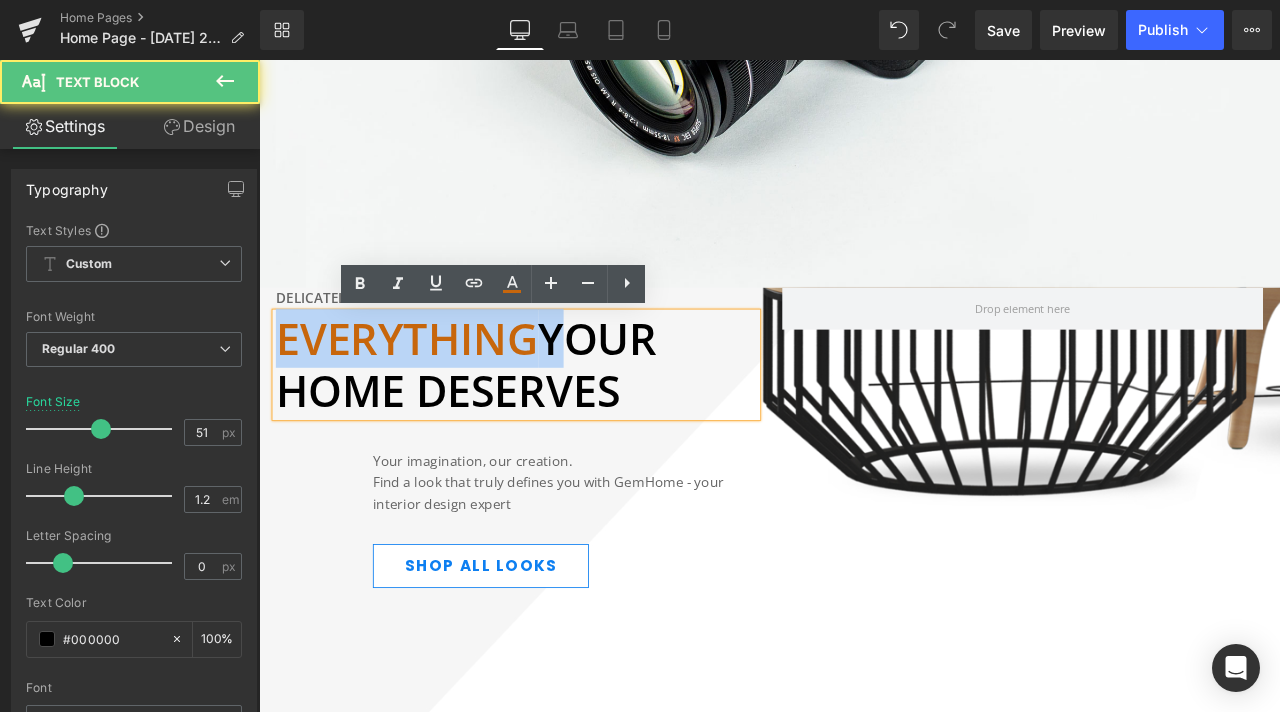 click on "Everything" at bounding box center (434, 390) 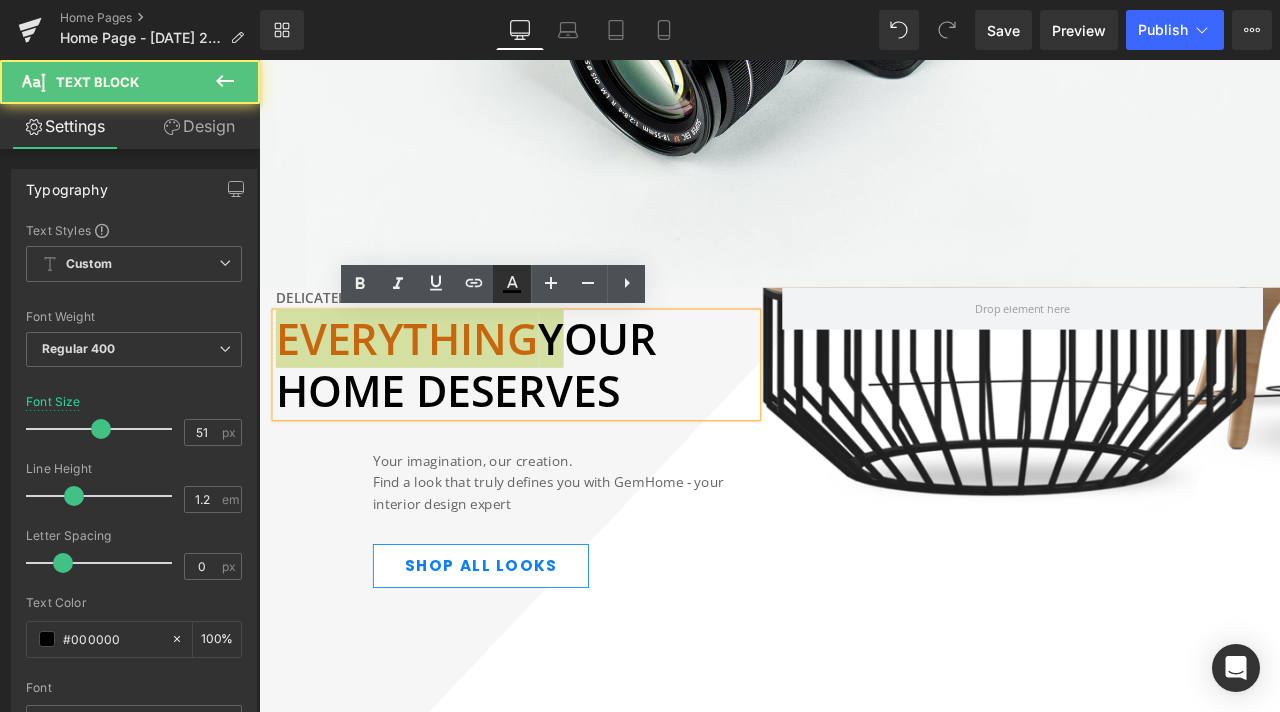 click 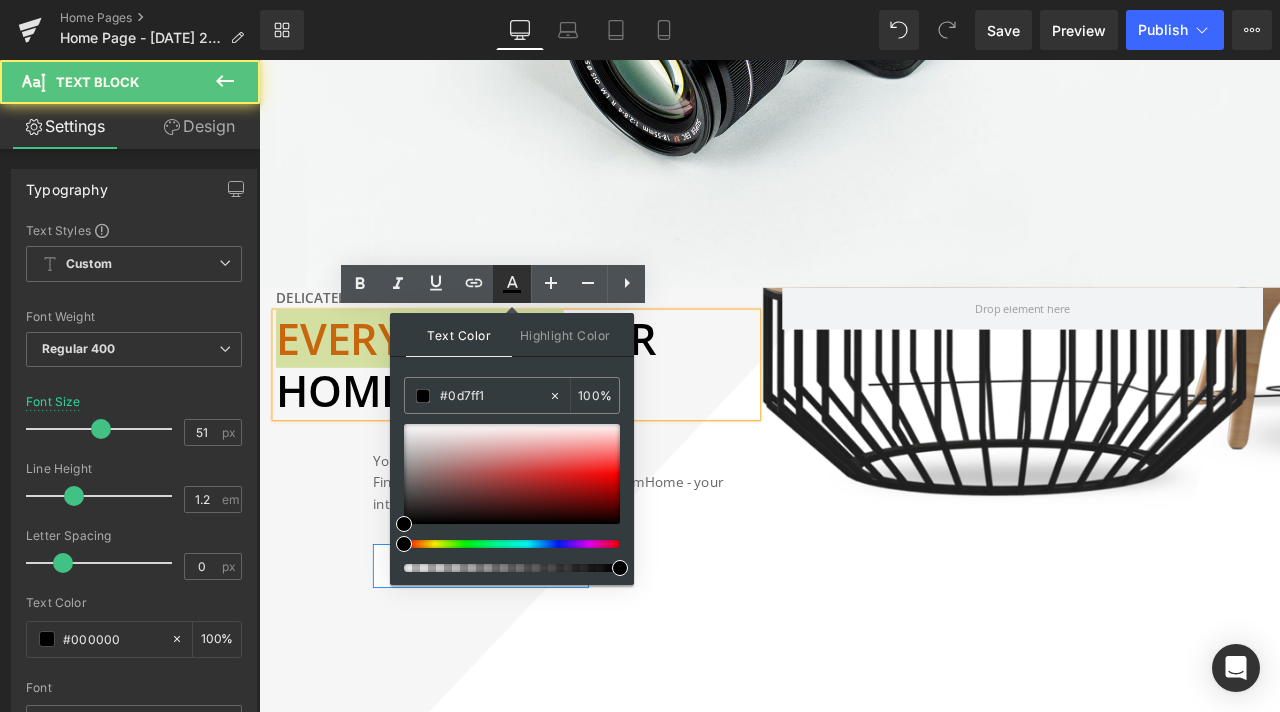 type 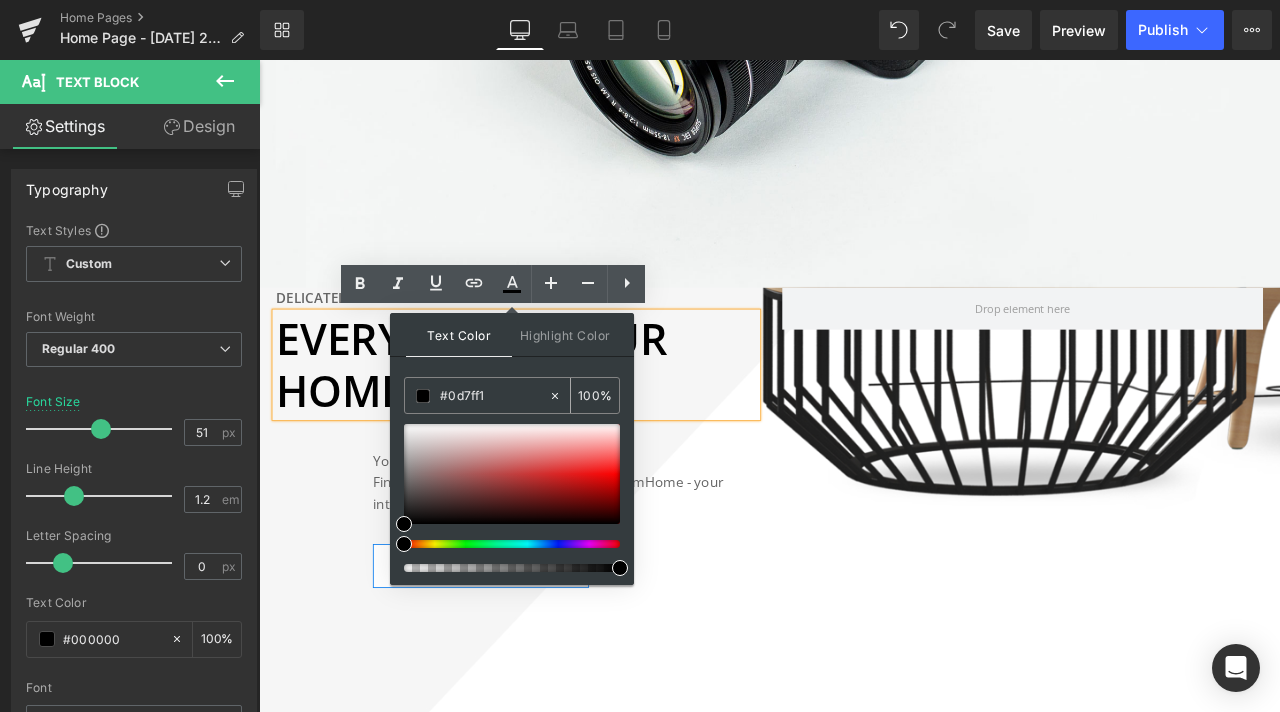 click on "#0d7ff1" at bounding box center [494, 396] 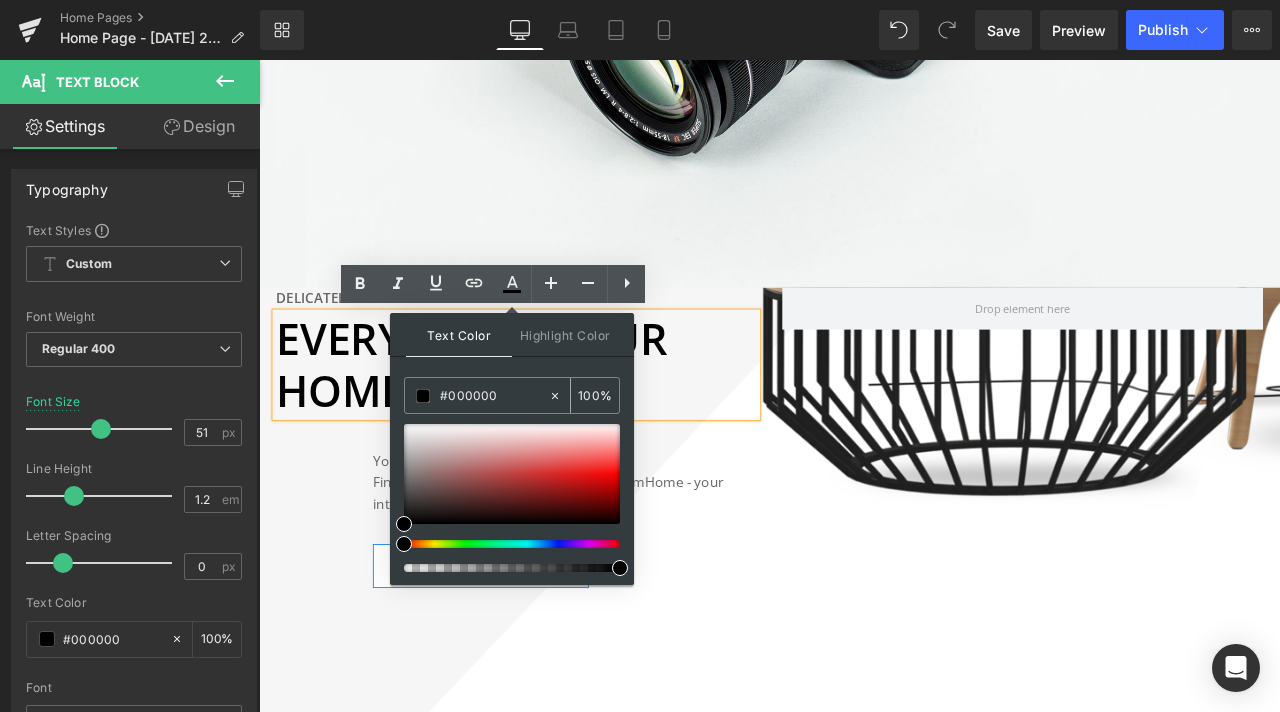 paste on "d7ff1" 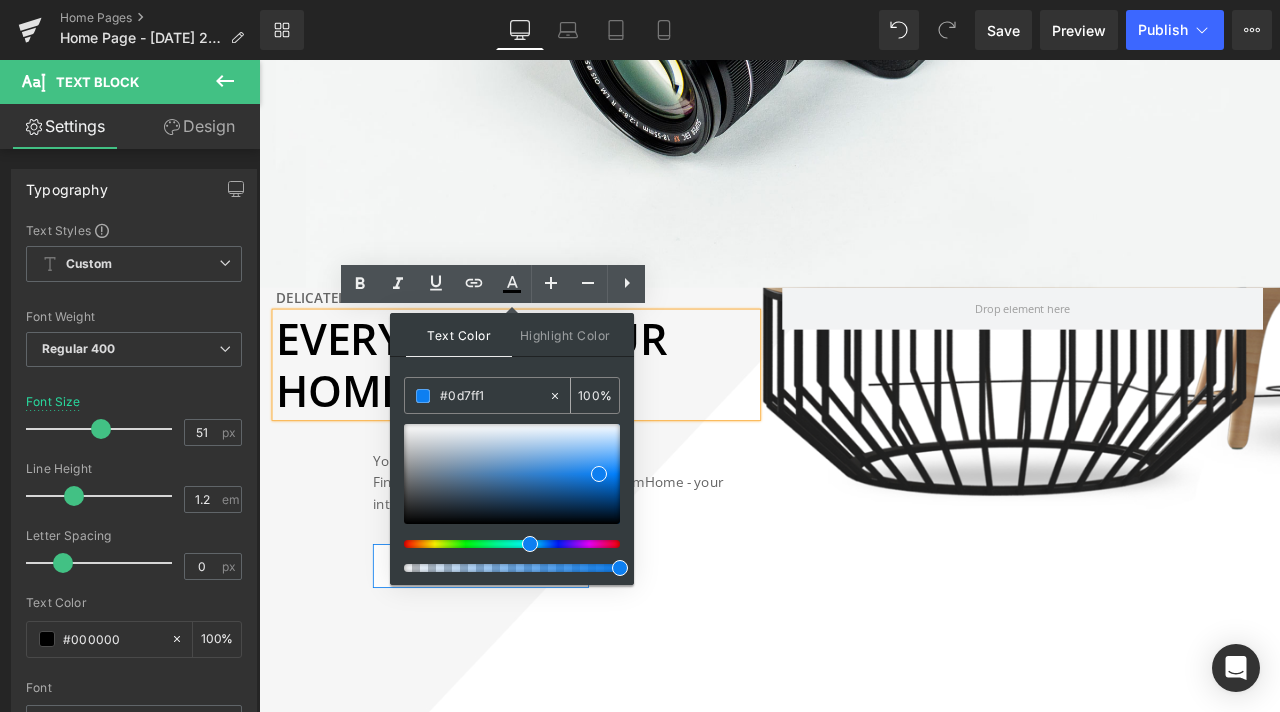 type on "#0d7ff1" 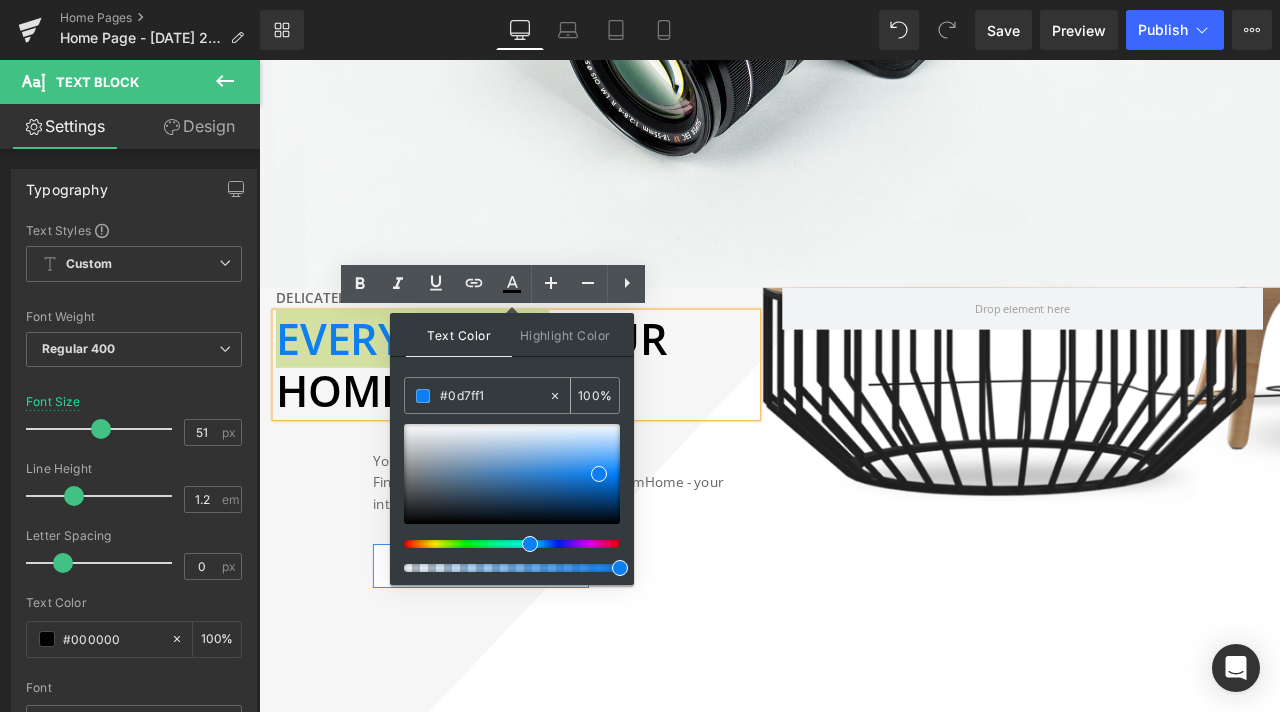 click at bounding box center [423, 396] 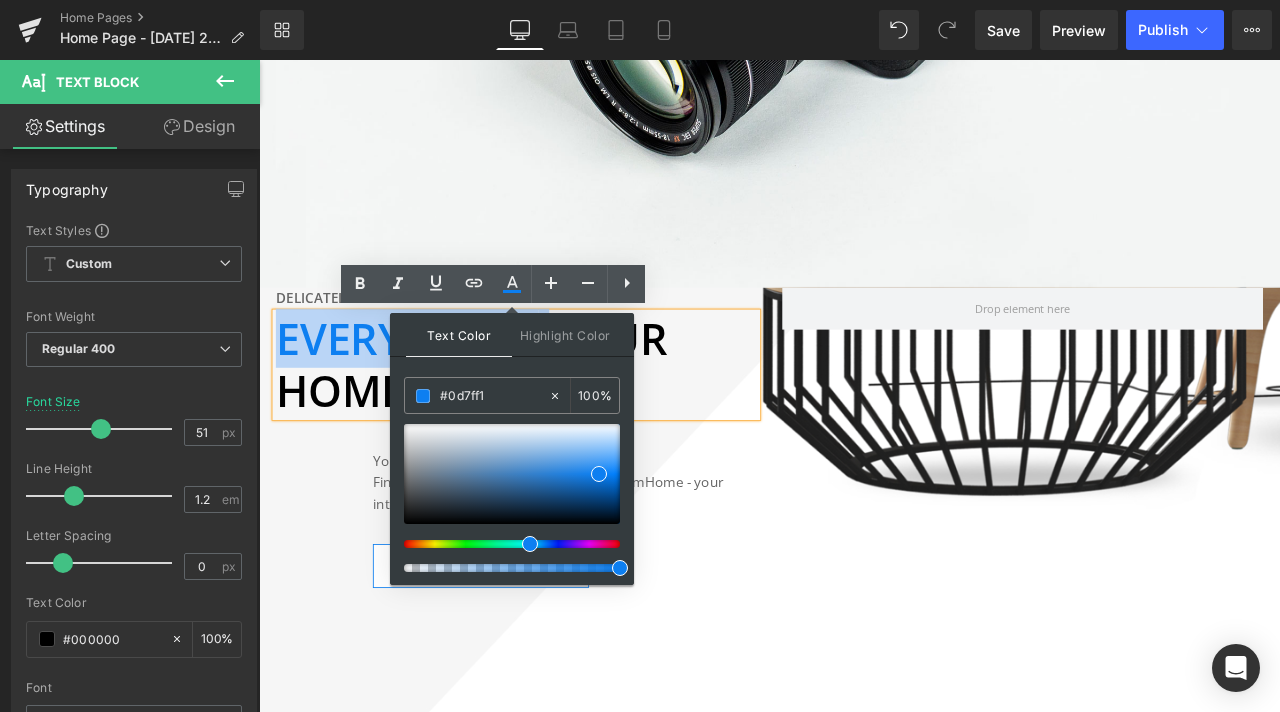 click on "Delicately designed & ethically crafted Text Block         Everything   your home deserves Text Block         Your imagination, our creation.  Find a look that truly defines you with GemHome - your interior design expert Text Block         Shop all looks Button         Row         Row" at bounding box center (864, 508) 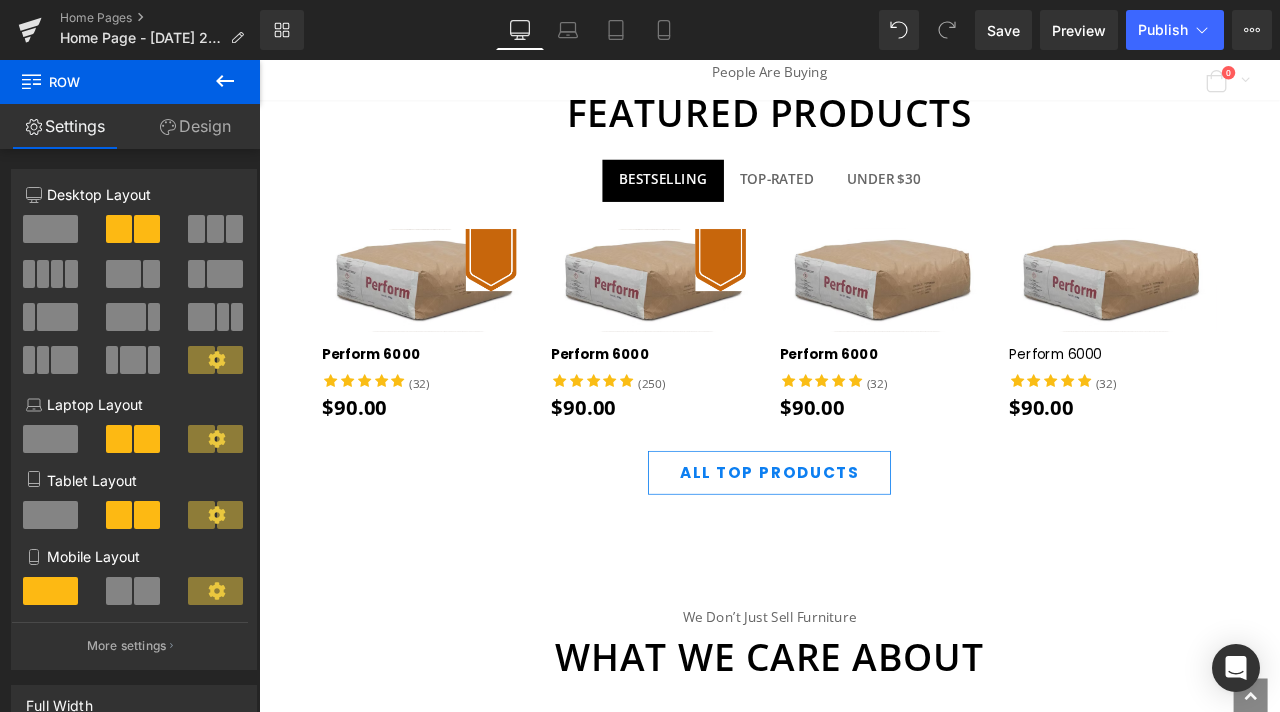 scroll, scrollTop: 3300, scrollLeft: 0, axis: vertical 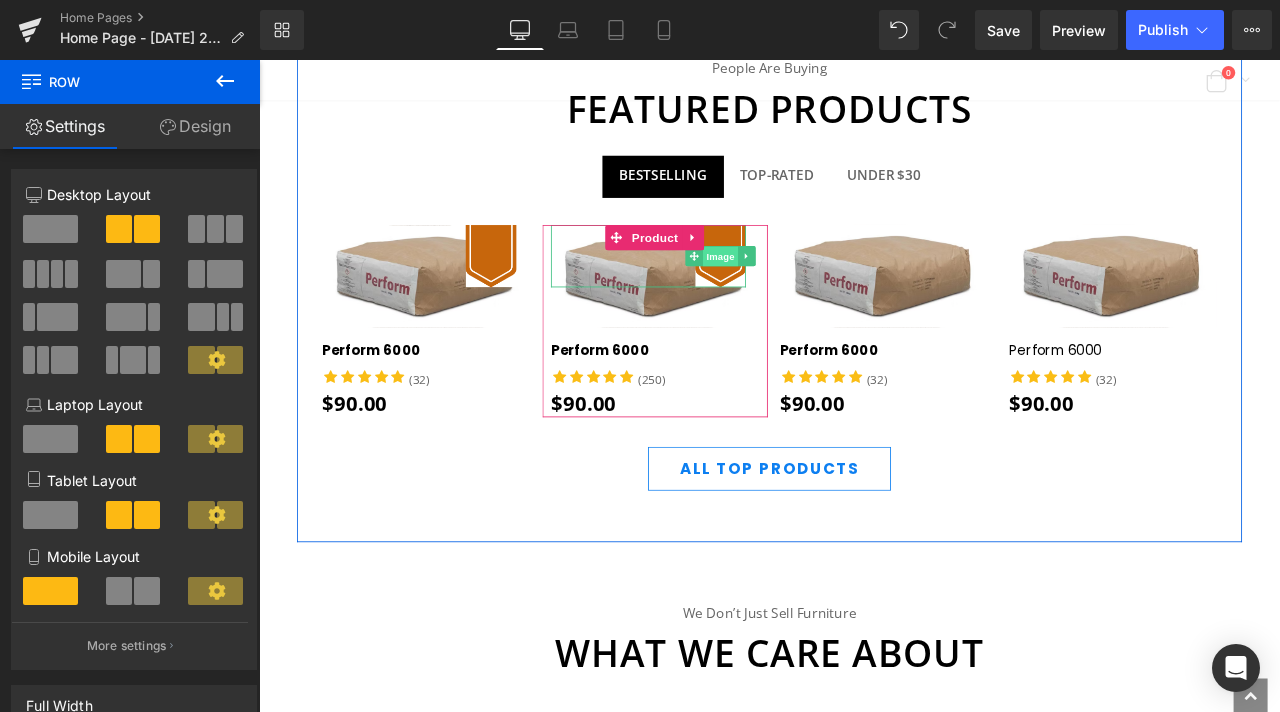 click on "Image" at bounding box center (806, 294) 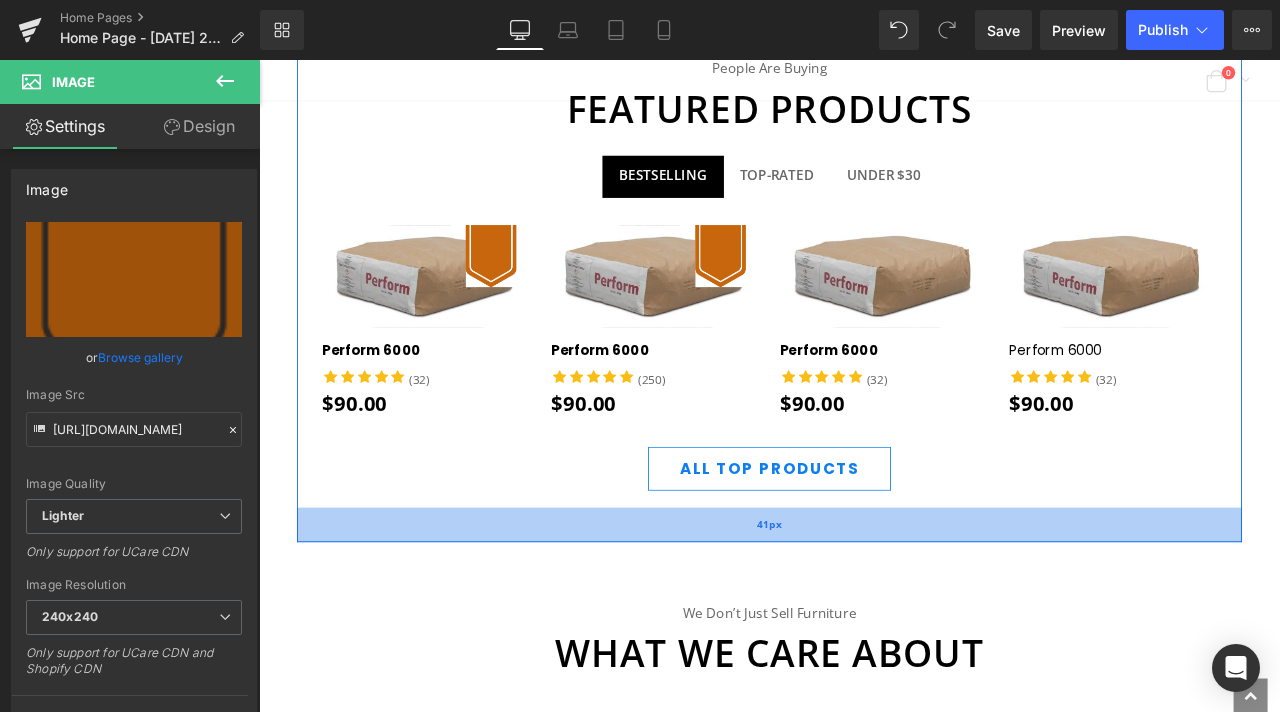 click on "41px" at bounding box center (864, 611) 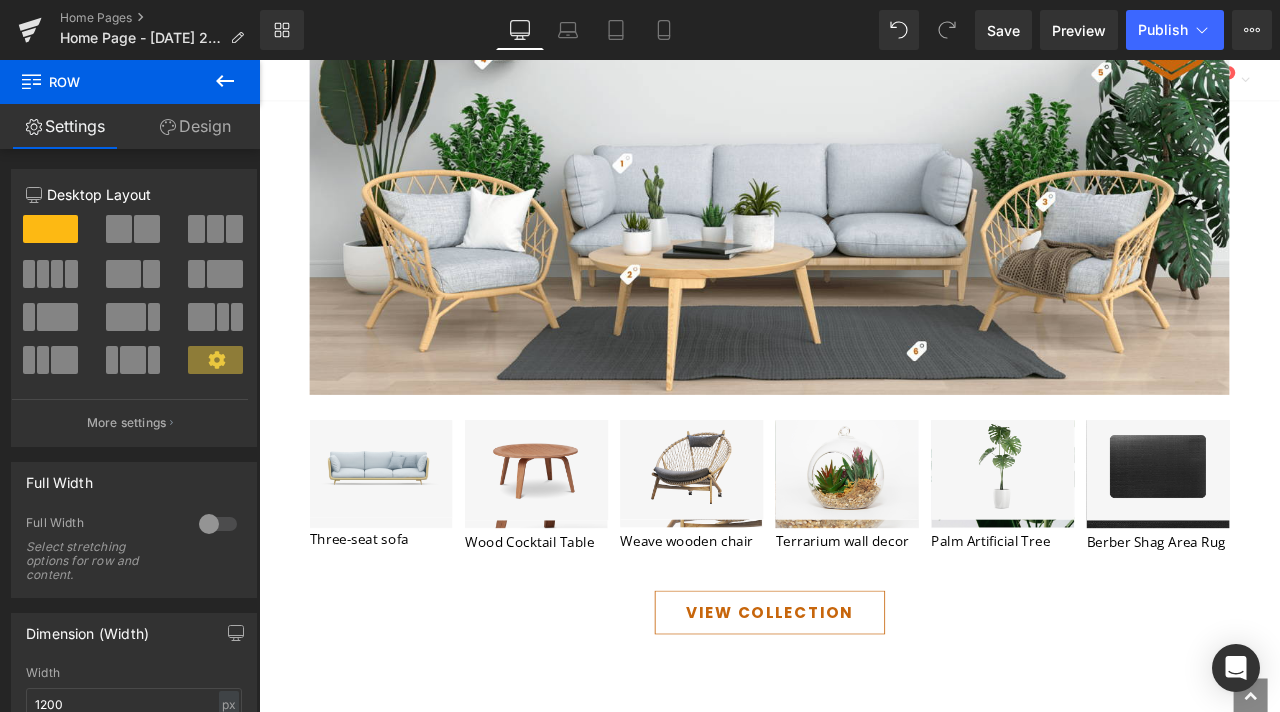 scroll, scrollTop: 5000, scrollLeft: 0, axis: vertical 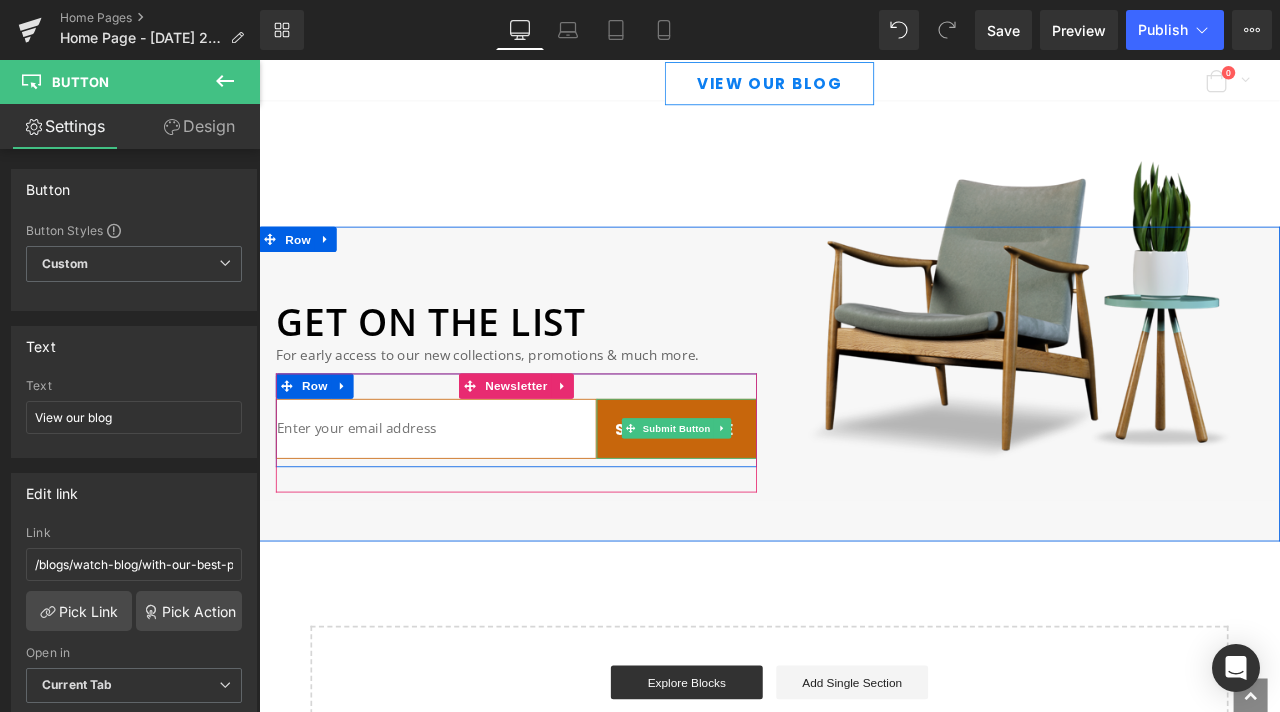 click on "Subscribe" at bounding box center [754, 496] 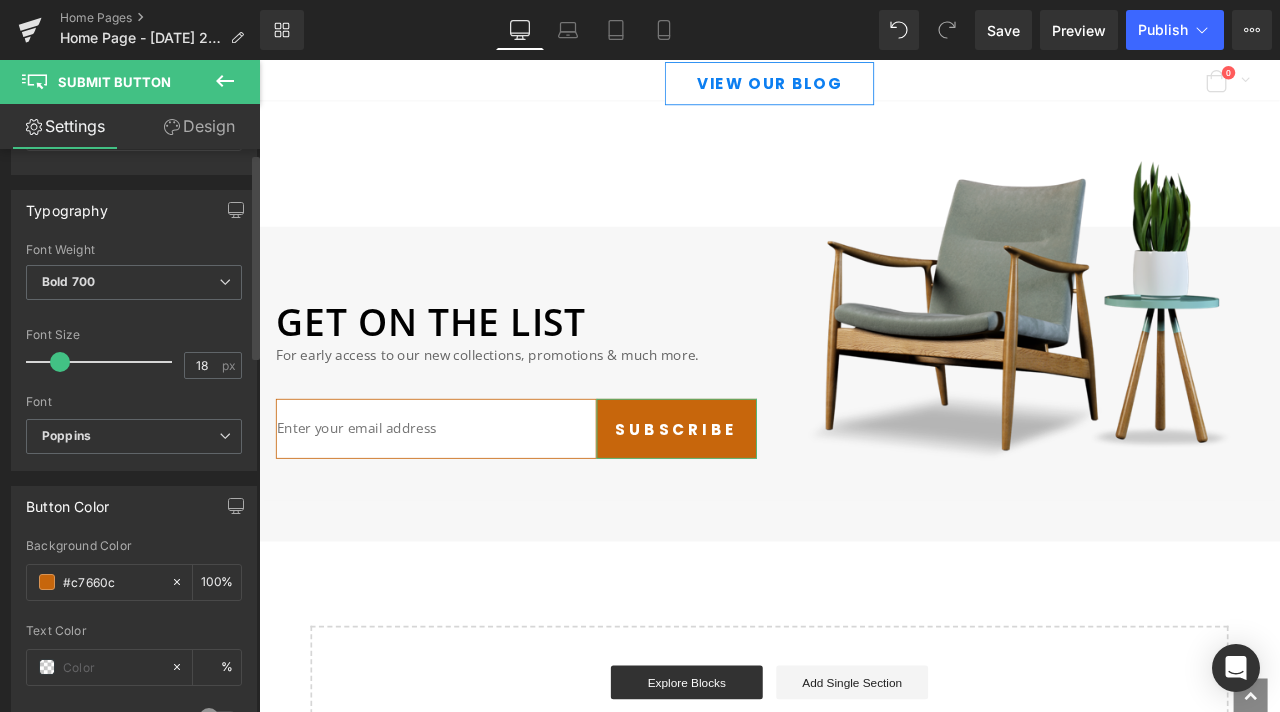 scroll, scrollTop: 300, scrollLeft: 0, axis: vertical 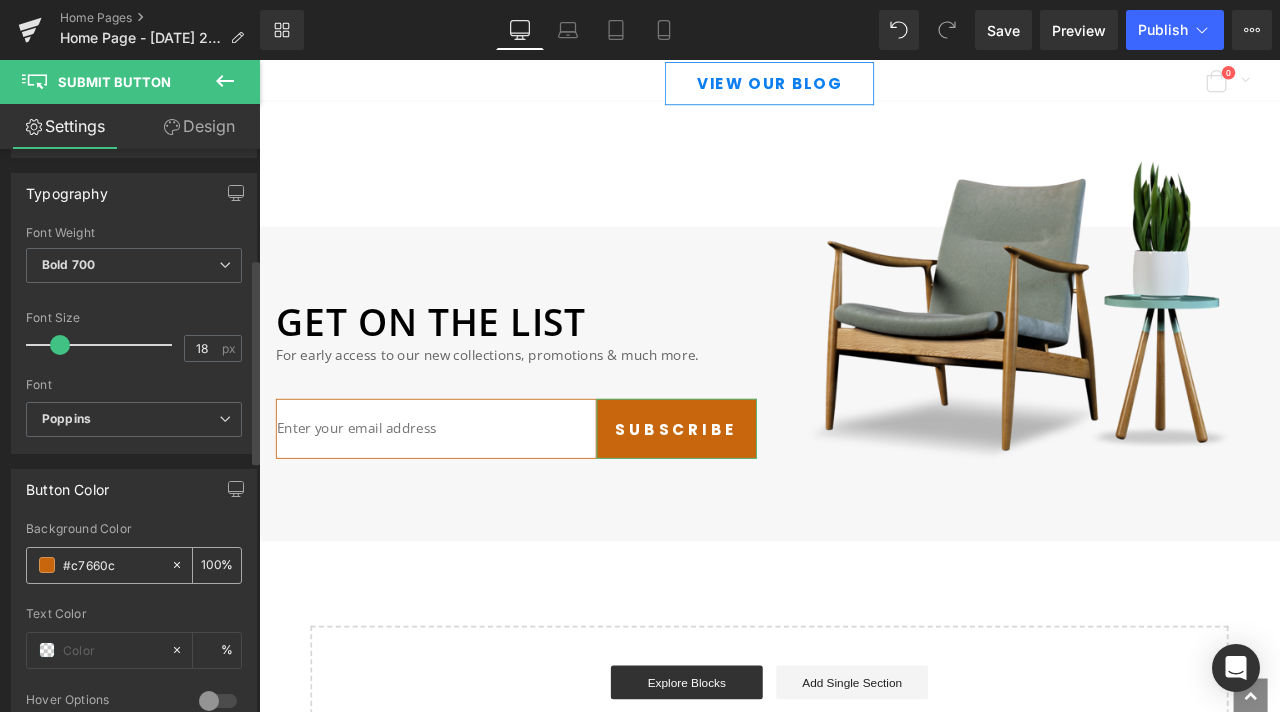 click on "#c7660c" at bounding box center [112, 565] 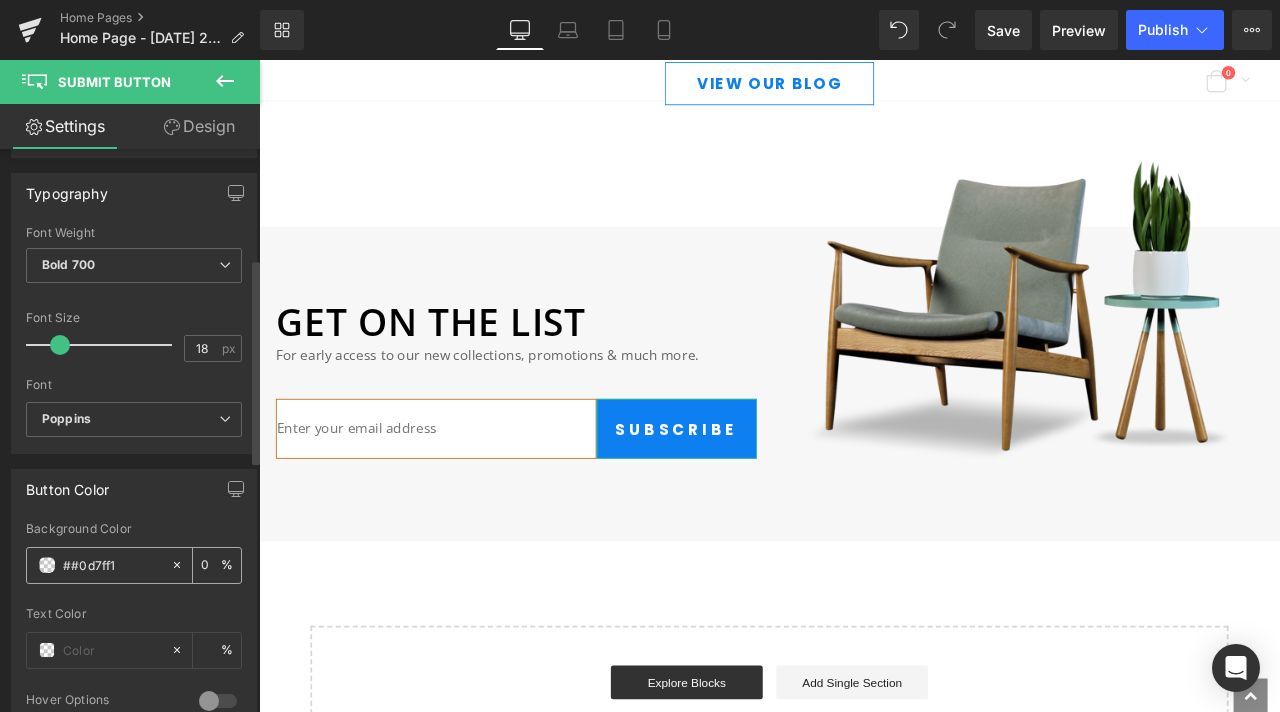 click on "##0d7ff1" at bounding box center (112, 565) 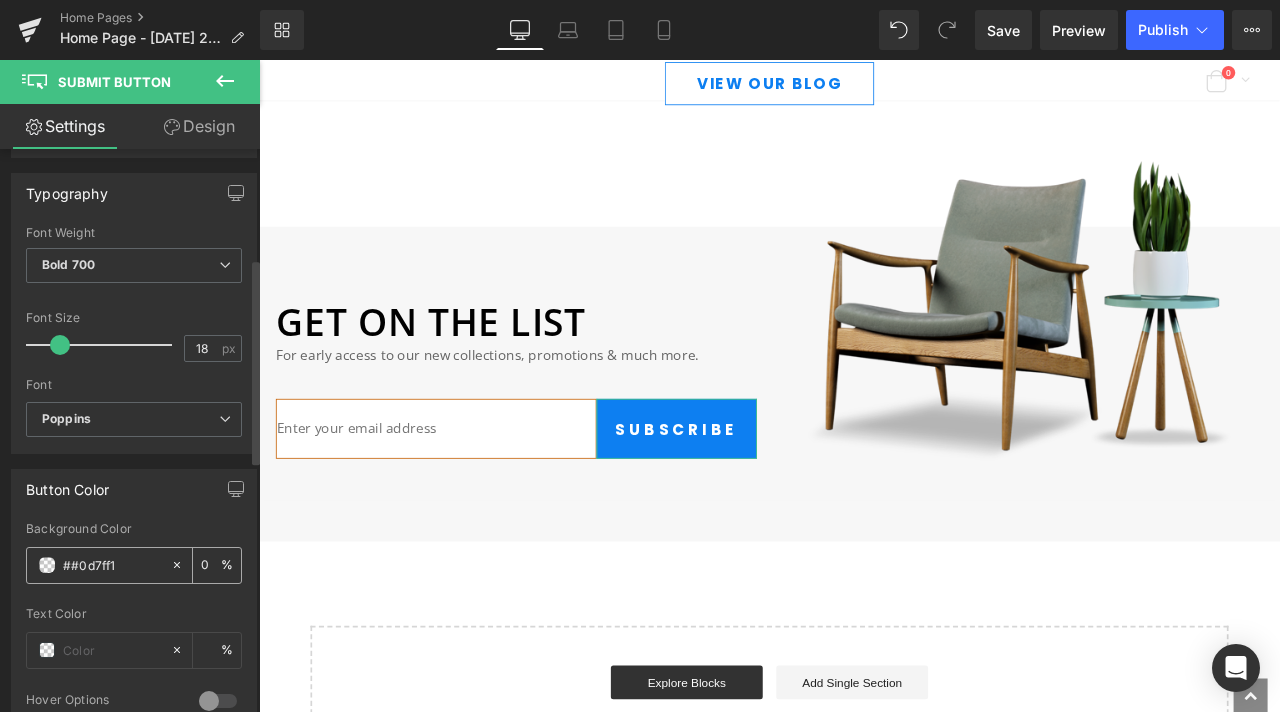 type on "#0d7ff1" 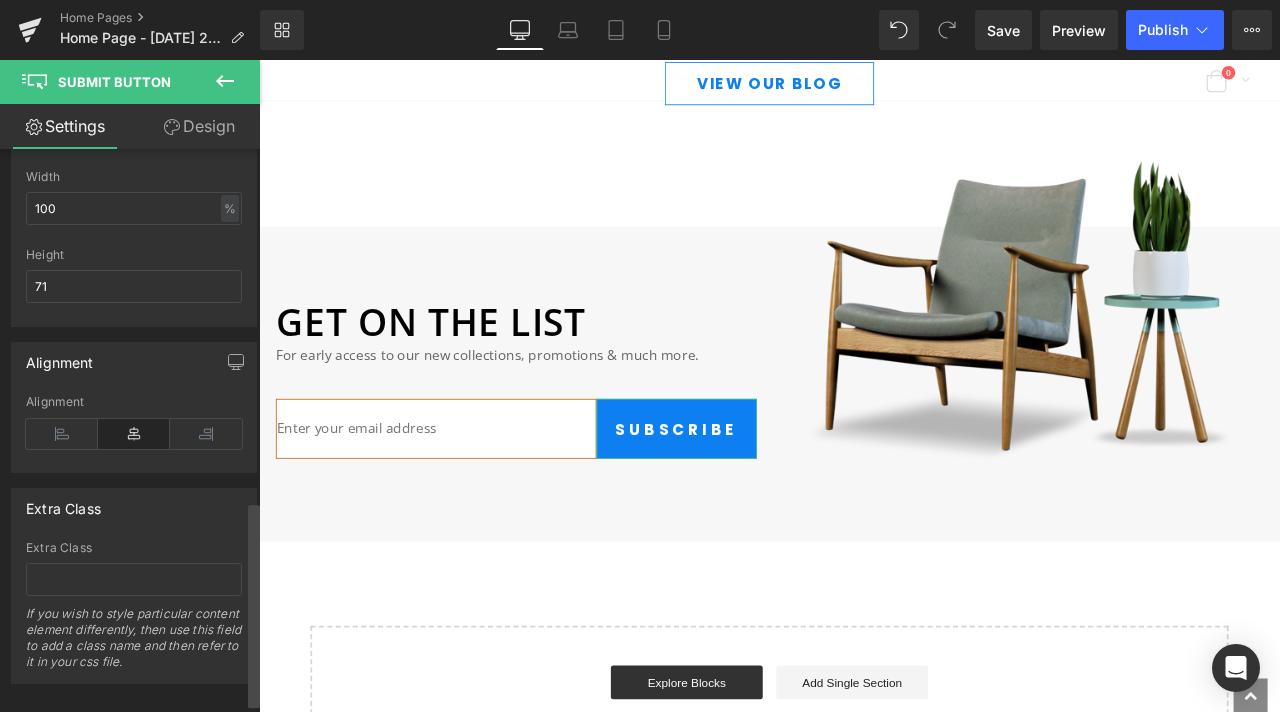 scroll, scrollTop: 992, scrollLeft: 0, axis: vertical 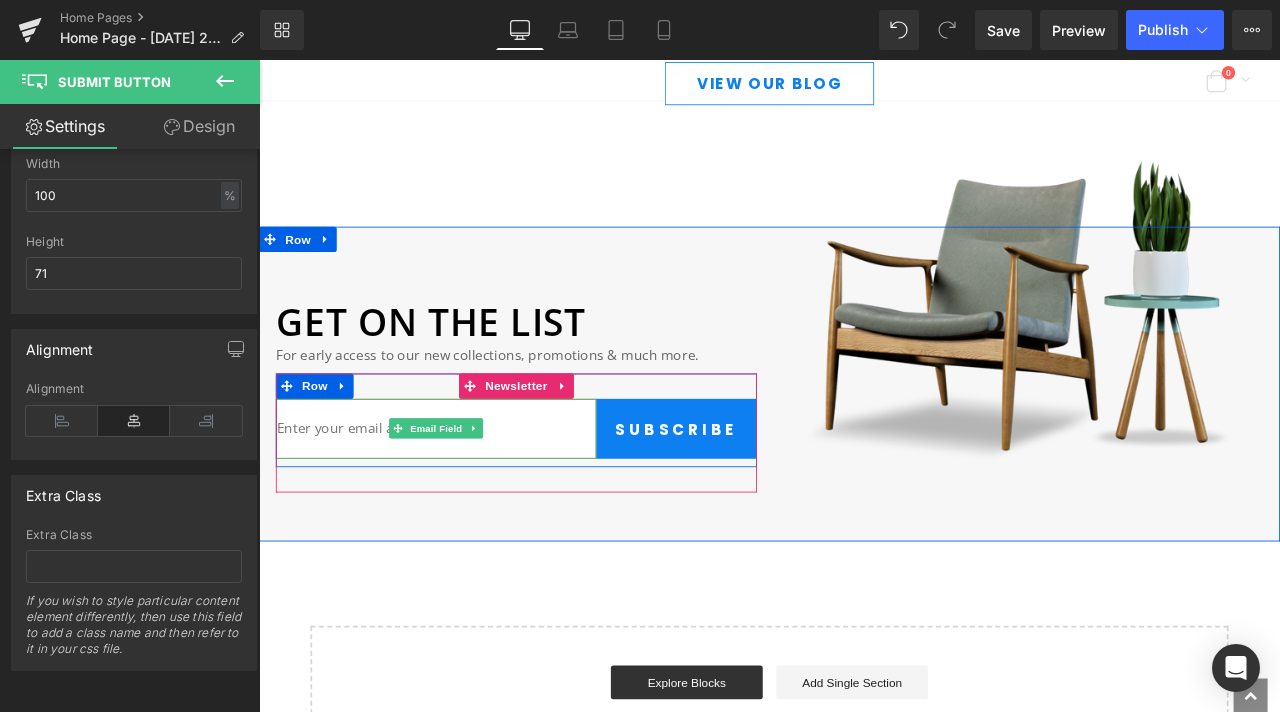 click at bounding box center [469, 496] 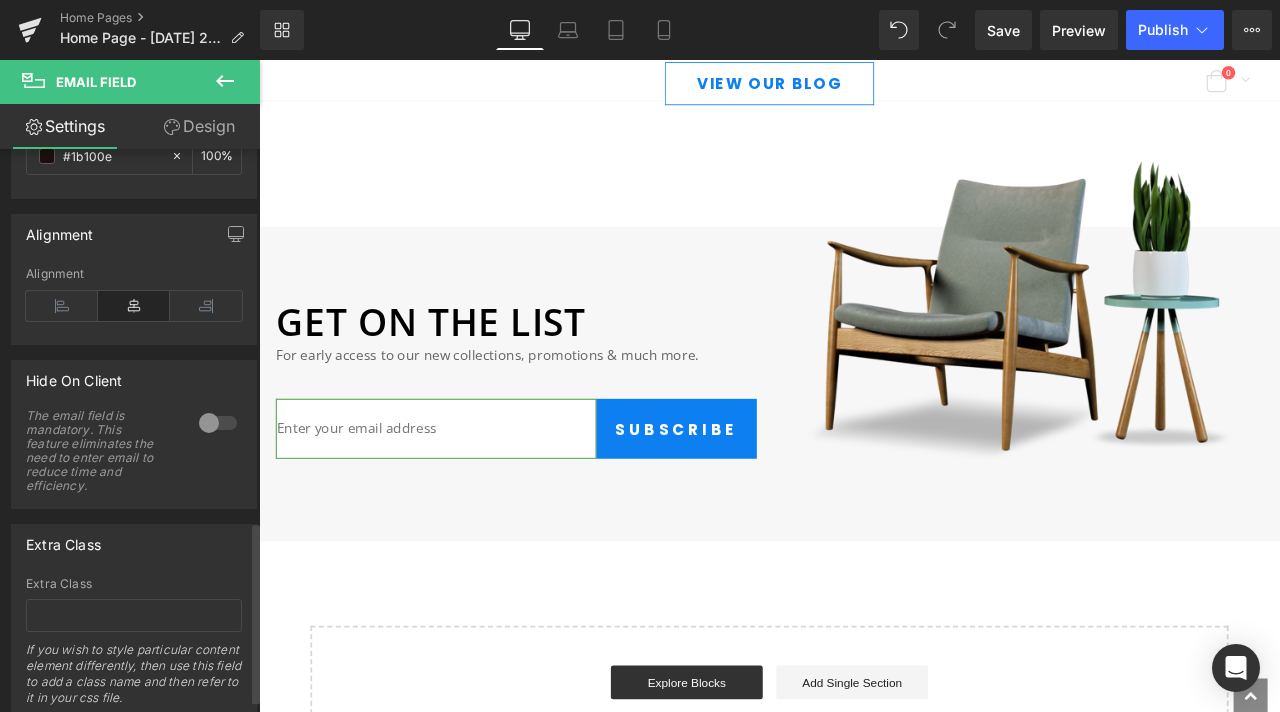 scroll, scrollTop: 894, scrollLeft: 0, axis: vertical 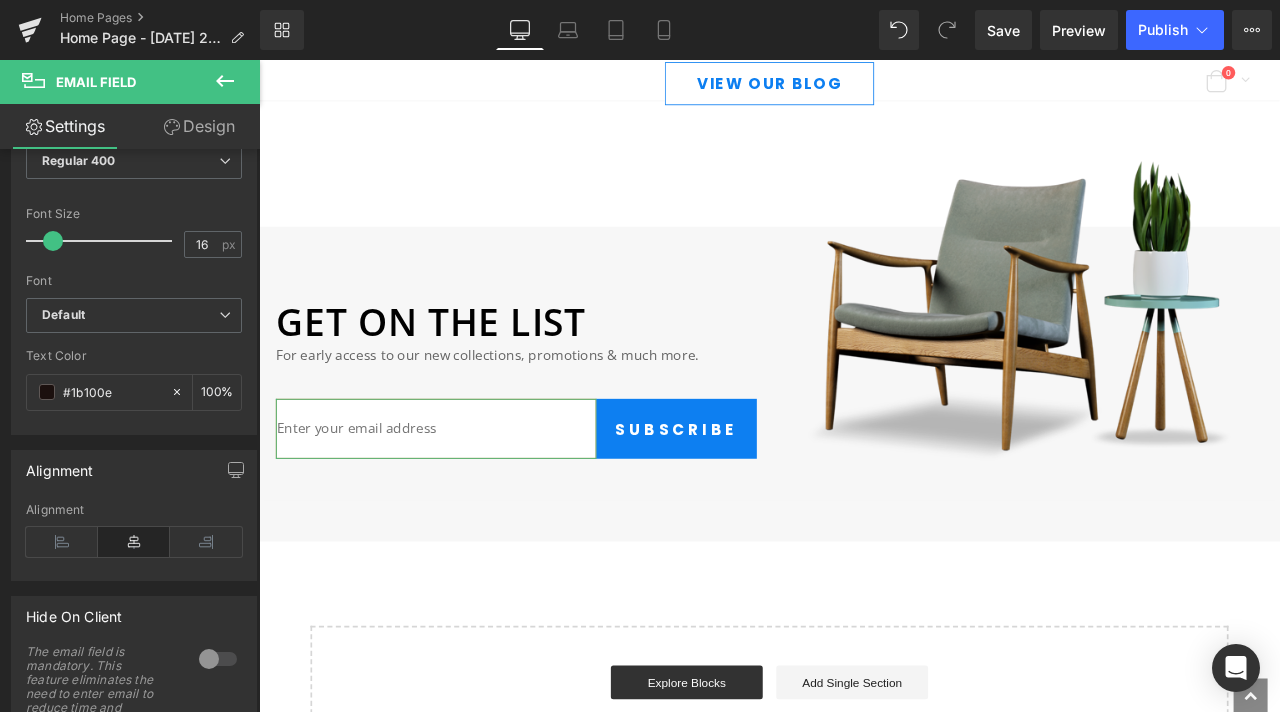 click on "Design" at bounding box center (199, 126) 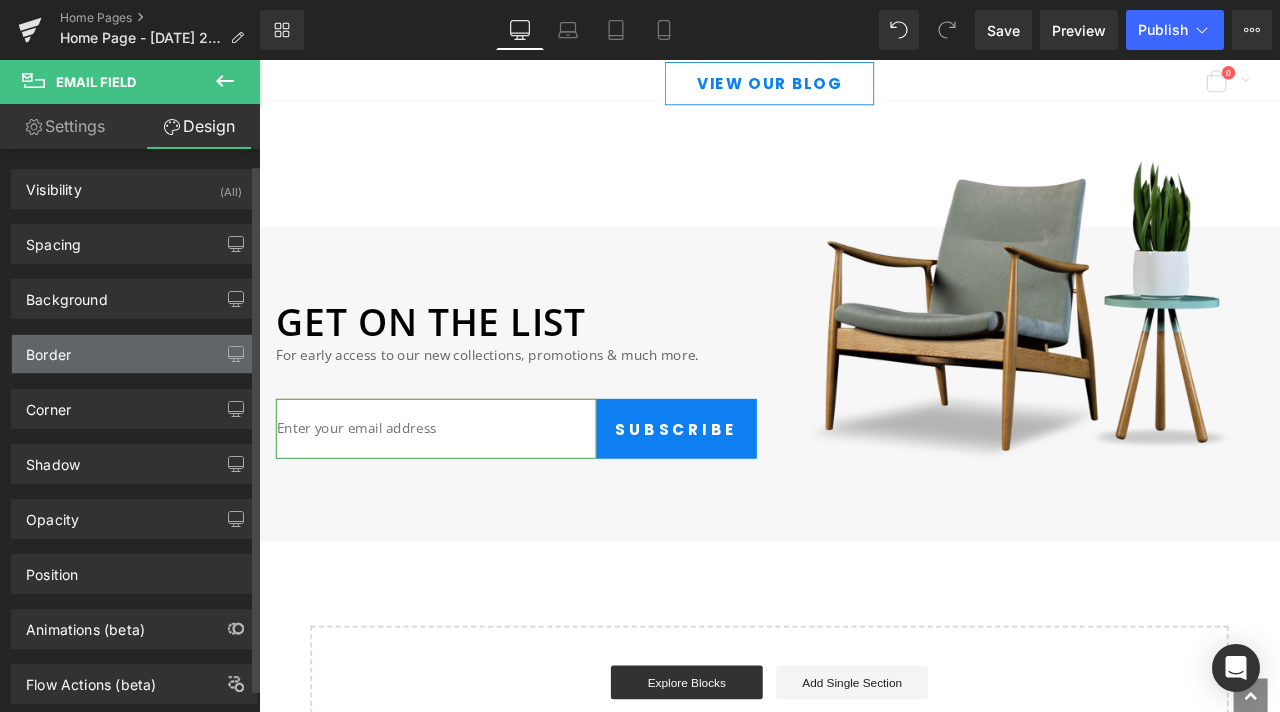 scroll, scrollTop: 41, scrollLeft: 0, axis: vertical 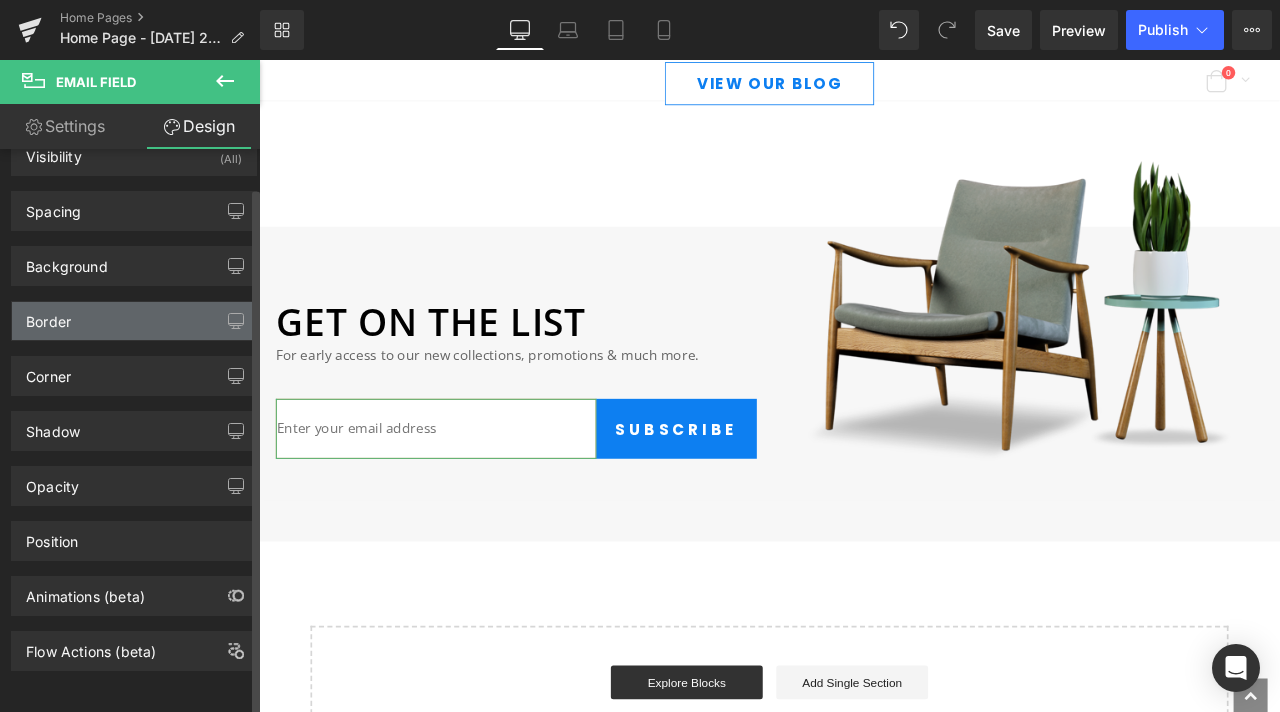 click on "Border" at bounding box center [134, 321] 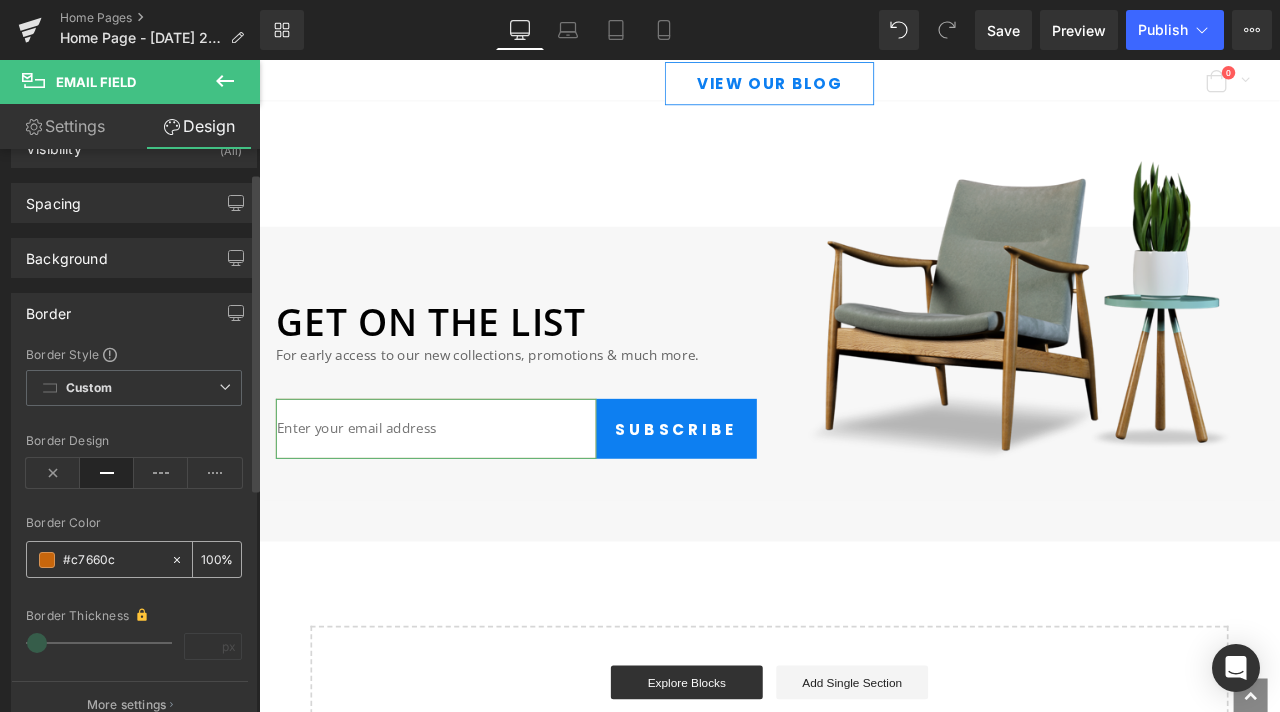 click at bounding box center [112, 560] 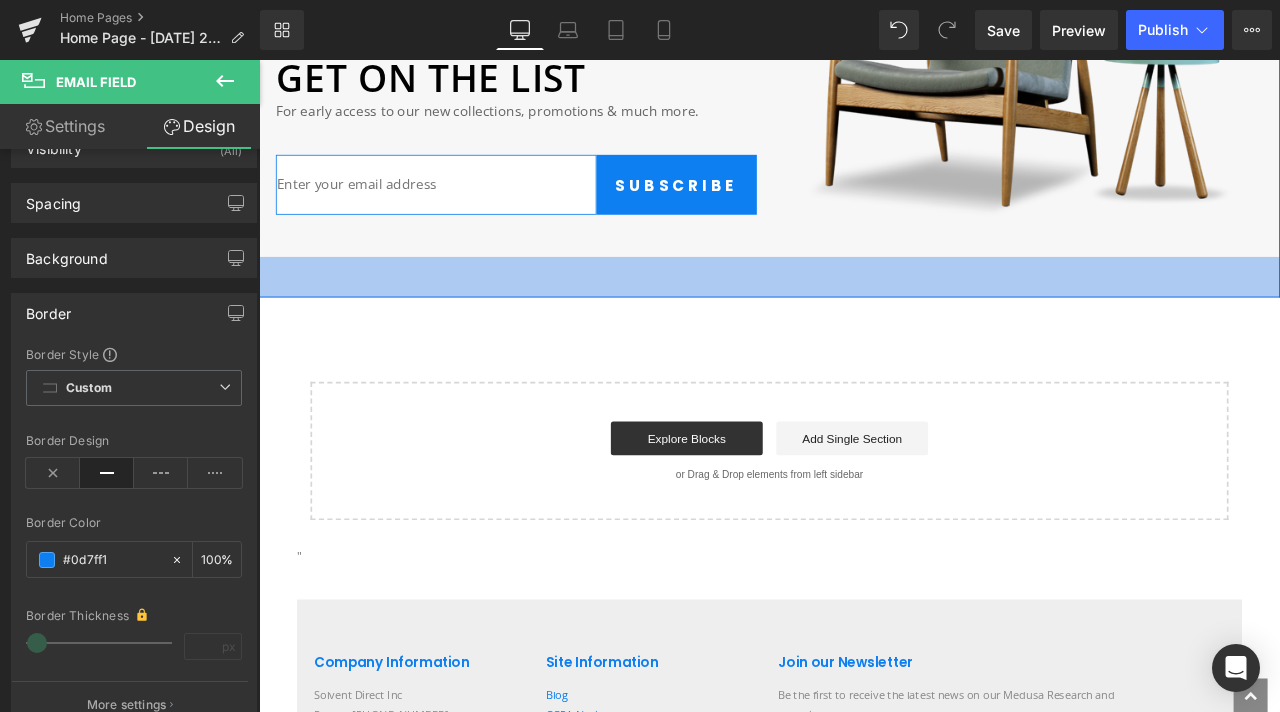 scroll, scrollTop: 7000, scrollLeft: 0, axis: vertical 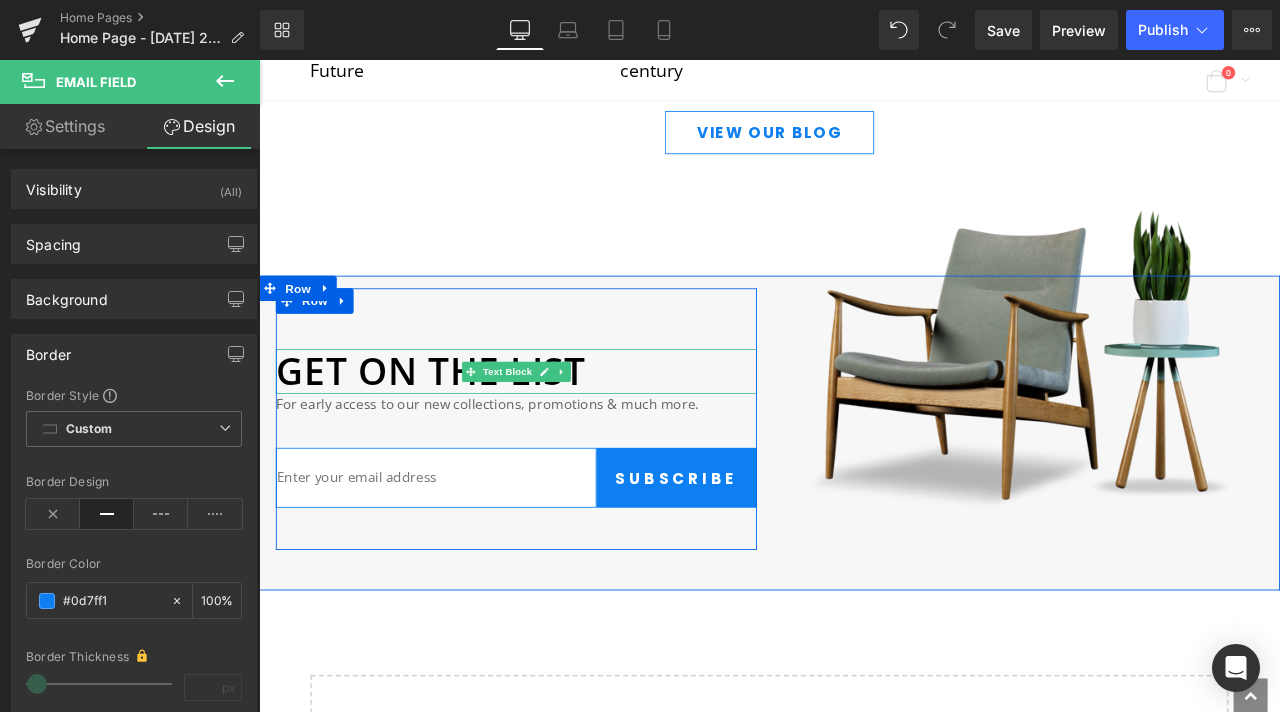 click on "Get on the list" at bounding box center (564, 429) 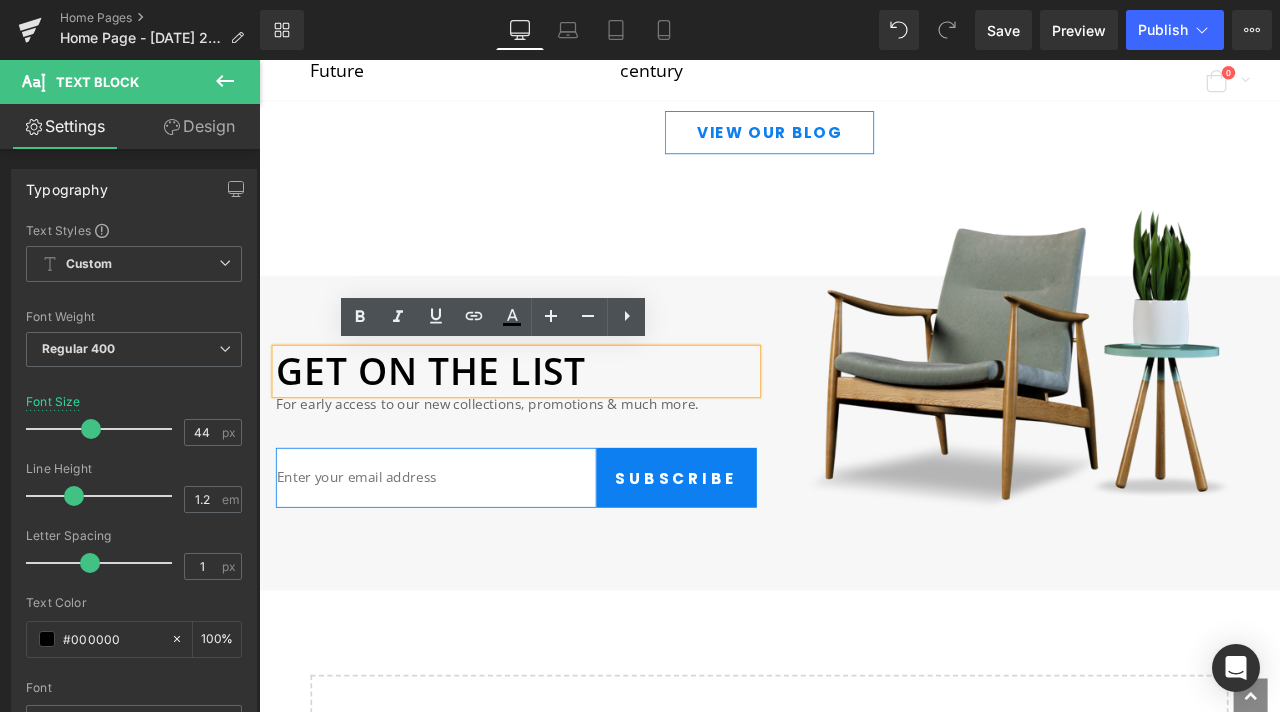 click on "Get on the list" at bounding box center [463, 429] 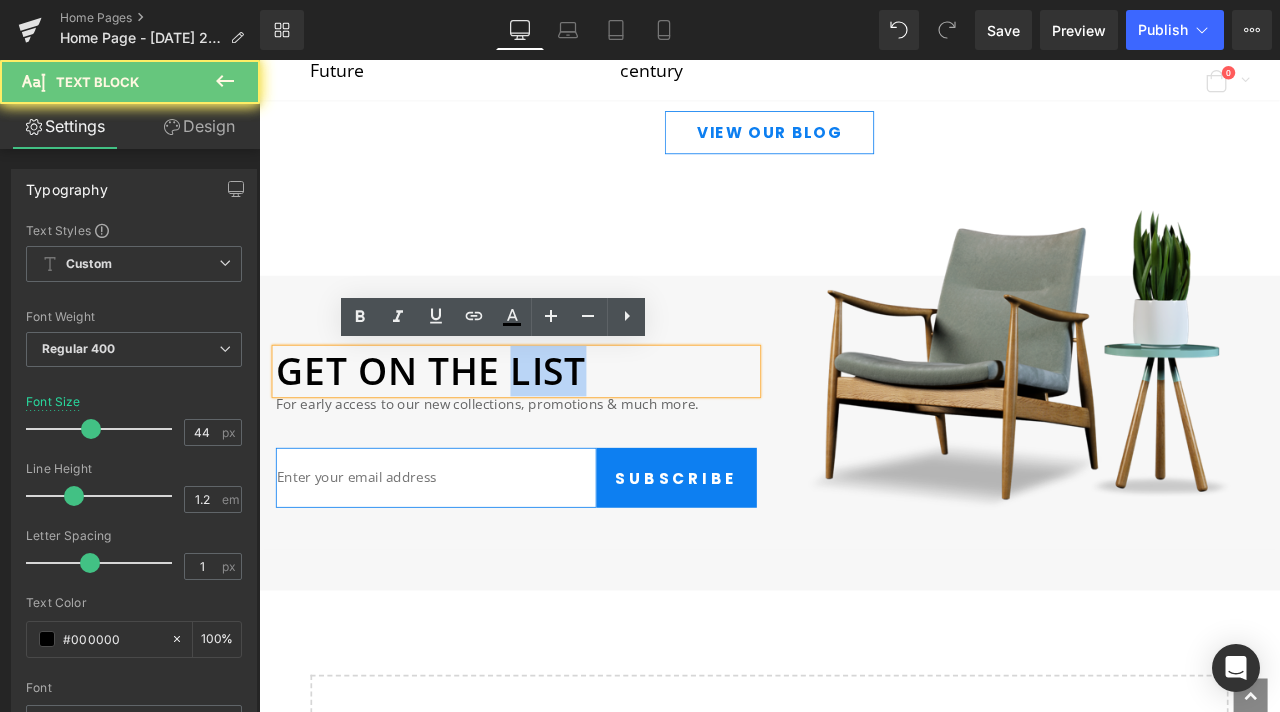 click on "Get on the list" at bounding box center (463, 429) 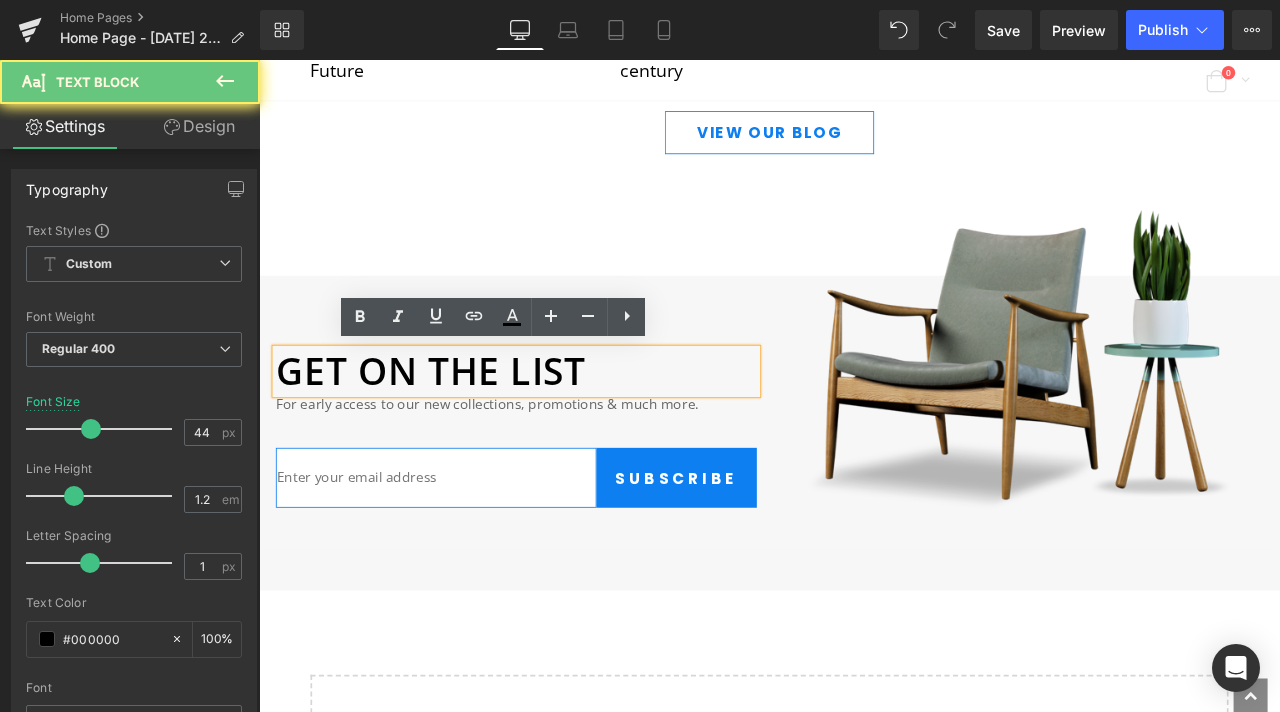 click on "Get on the list" at bounding box center [463, 429] 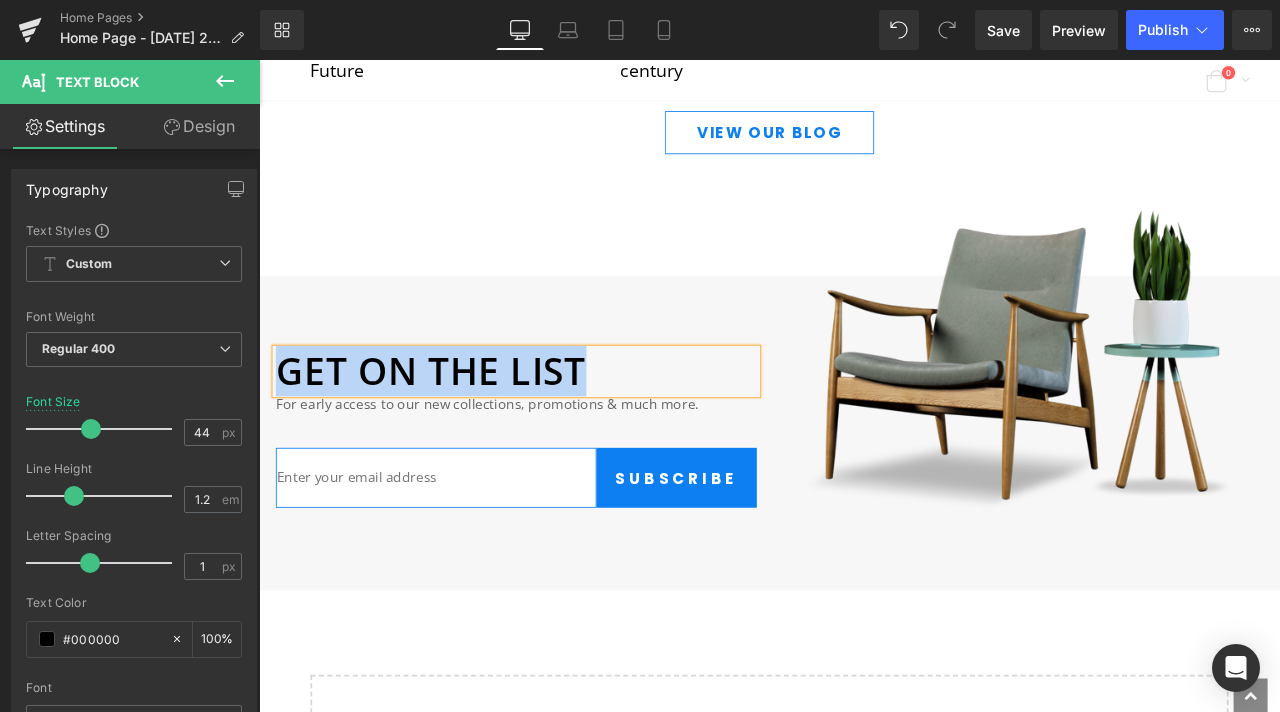click on "Get on the list" at bounding box center [463, 429] 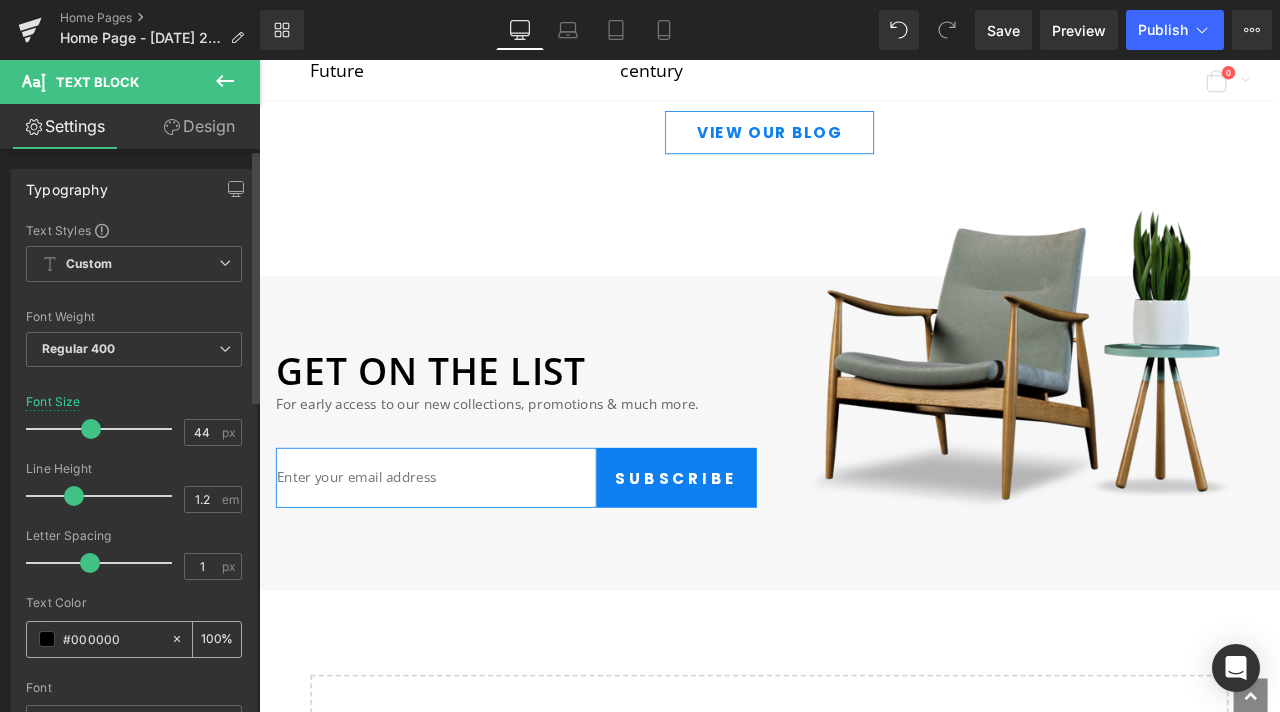 click on "#000000" at bounding box center (112, 639) 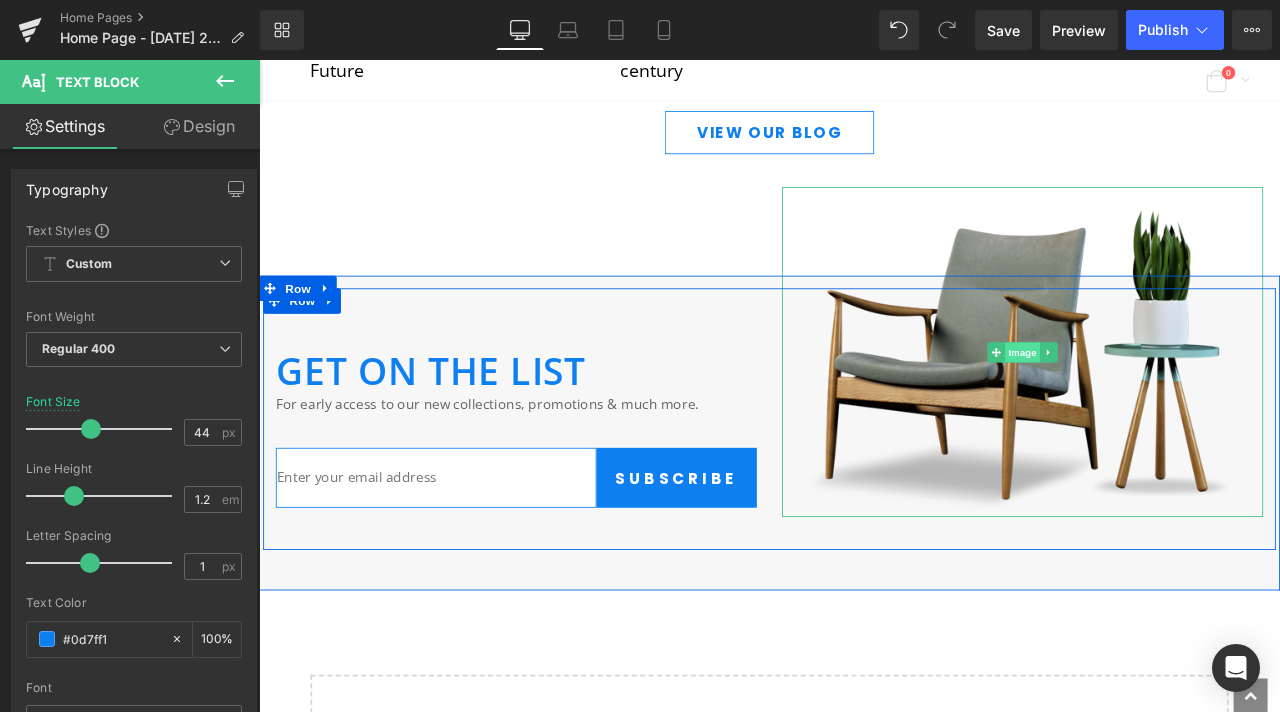 click on "Image" at bounding box center [1164, 407] 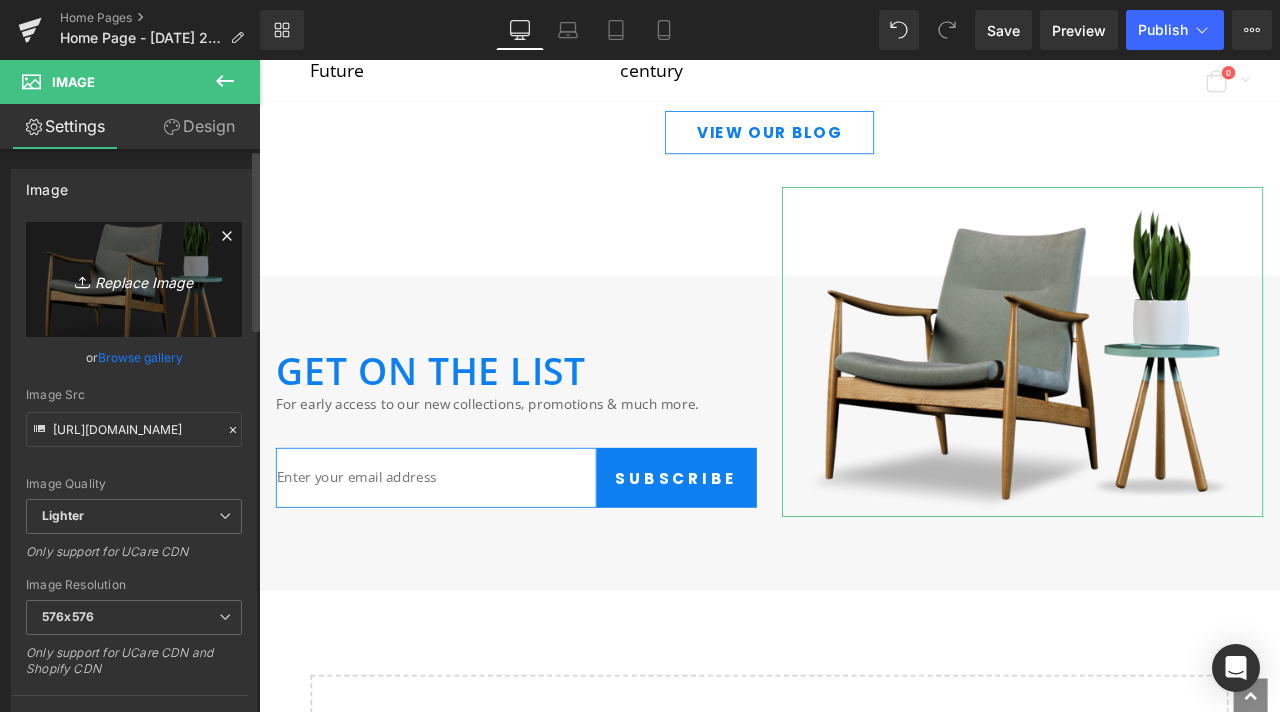 click on "Replace Image" at bounding box center (134, 279) 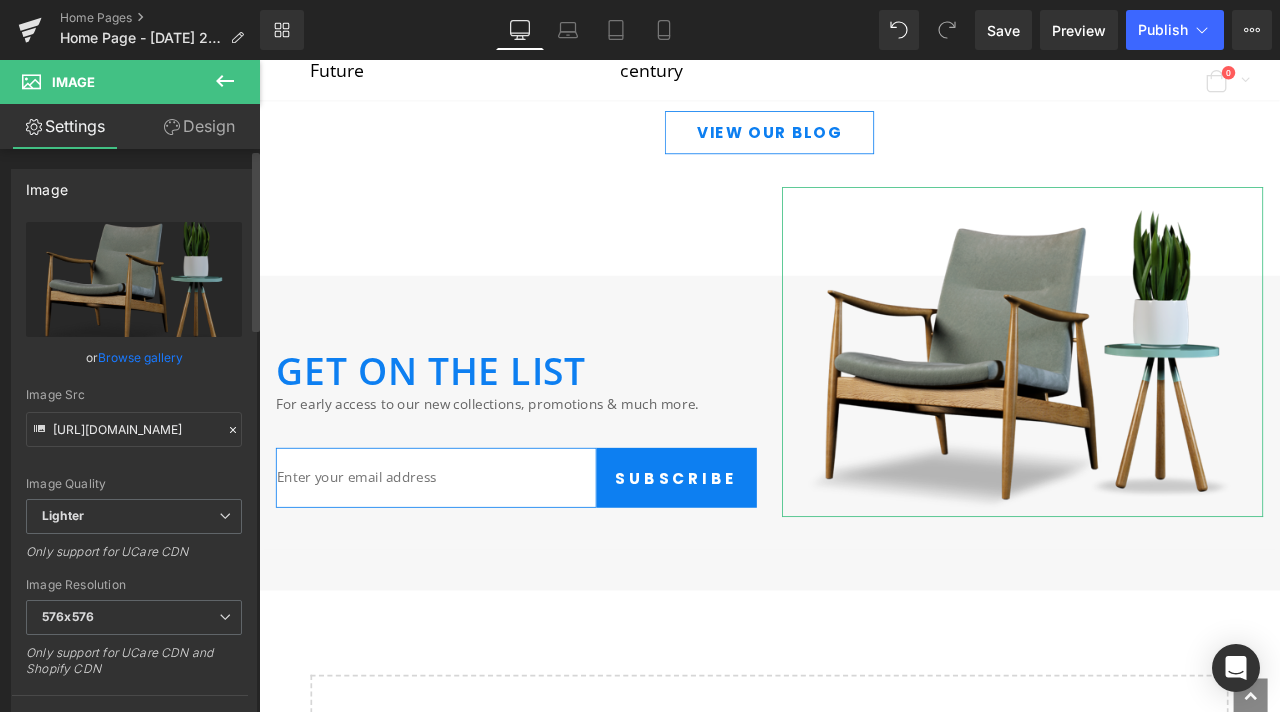 click on "Browse gallery" at bounding box center [140, 357] 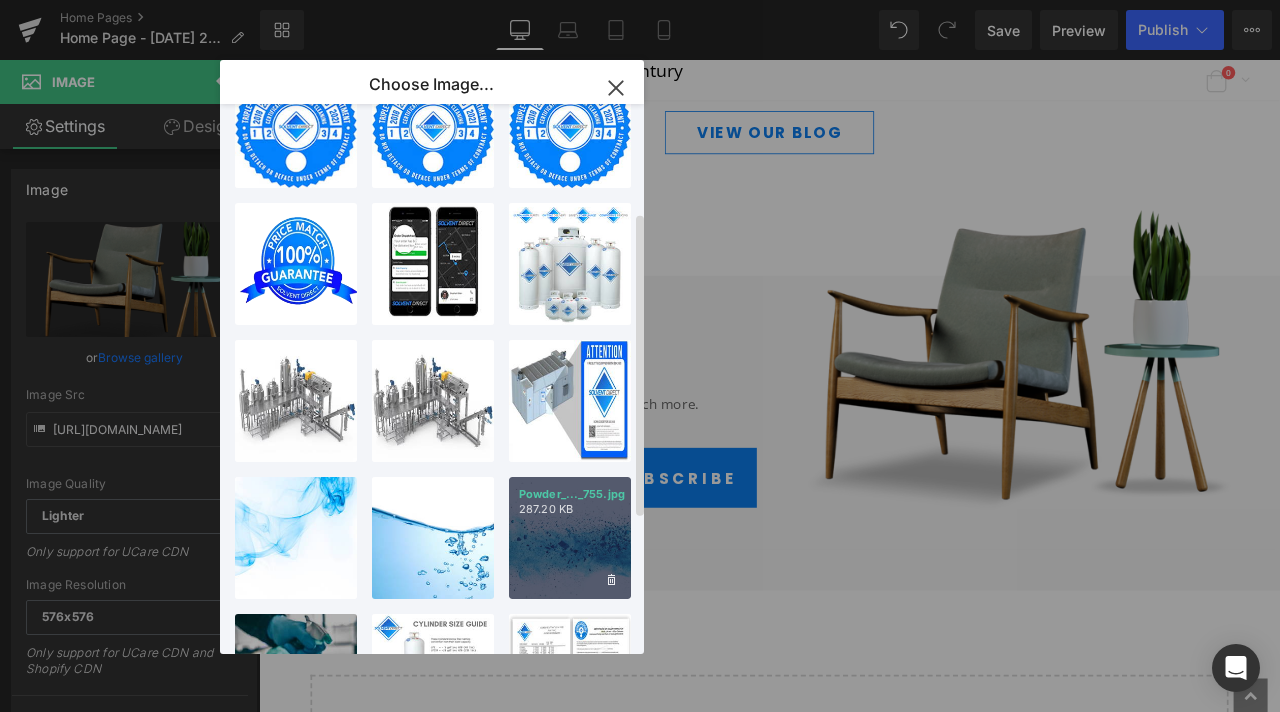 scroll, scrollTop: 200, scrollLeft: 0, axis: vertical 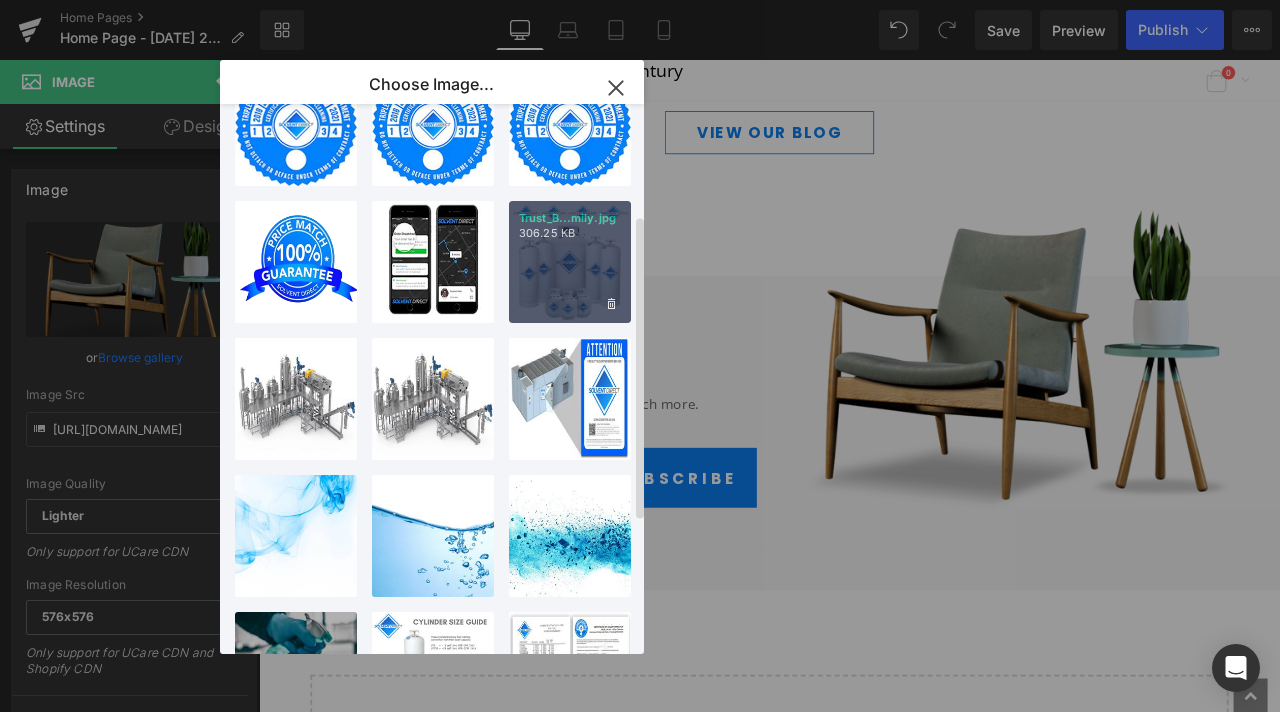 click on "Trust_B...mily.jpg 306.25 KB" at bounding box center [570, 262] 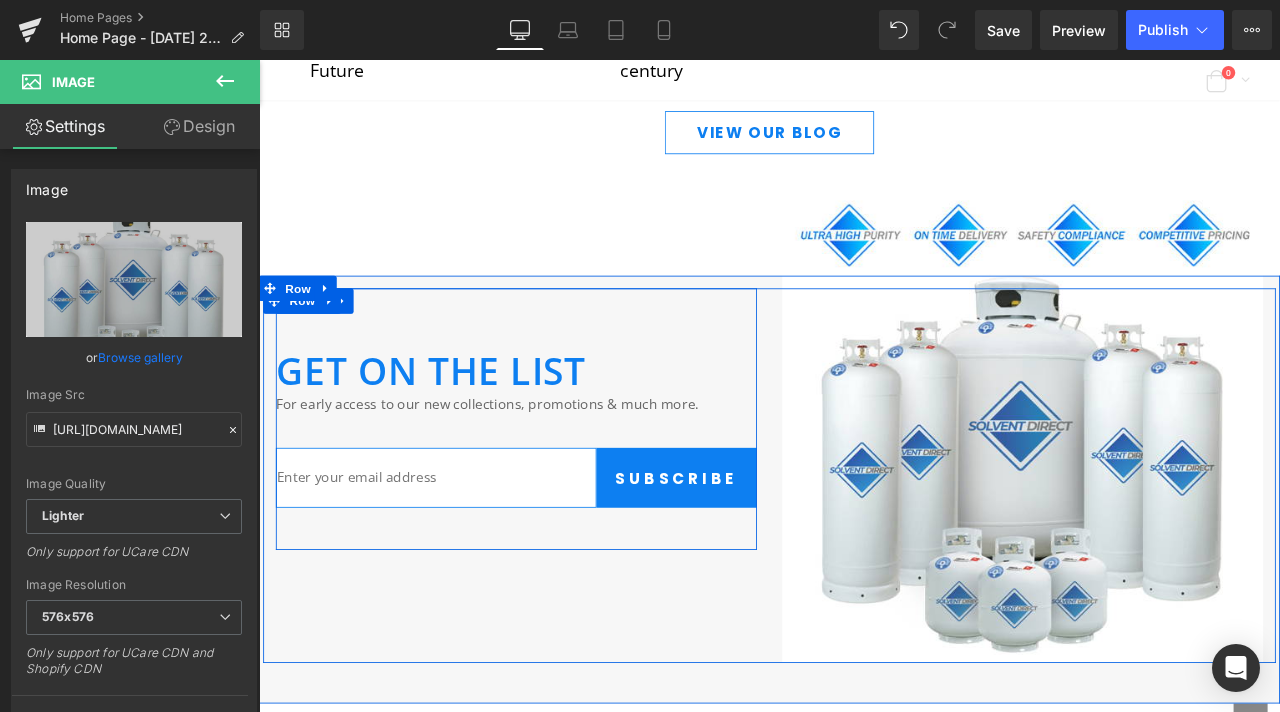 click on "Get on the list Text Block         For early access to our new collections, promotions & much more. Text Block
Email Field           Subscribe Submit Button
Row
Newsletter         Row" at bounding box center (564, 485) 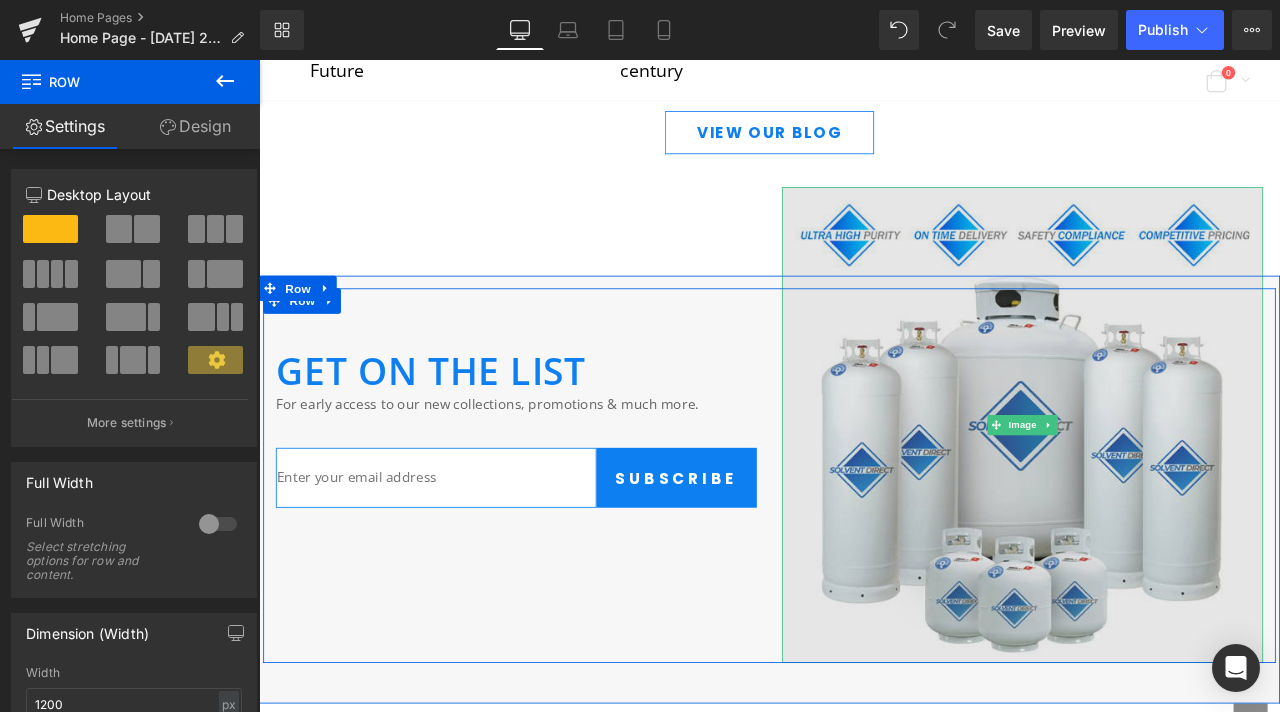click at bounding box center [1164, 493] 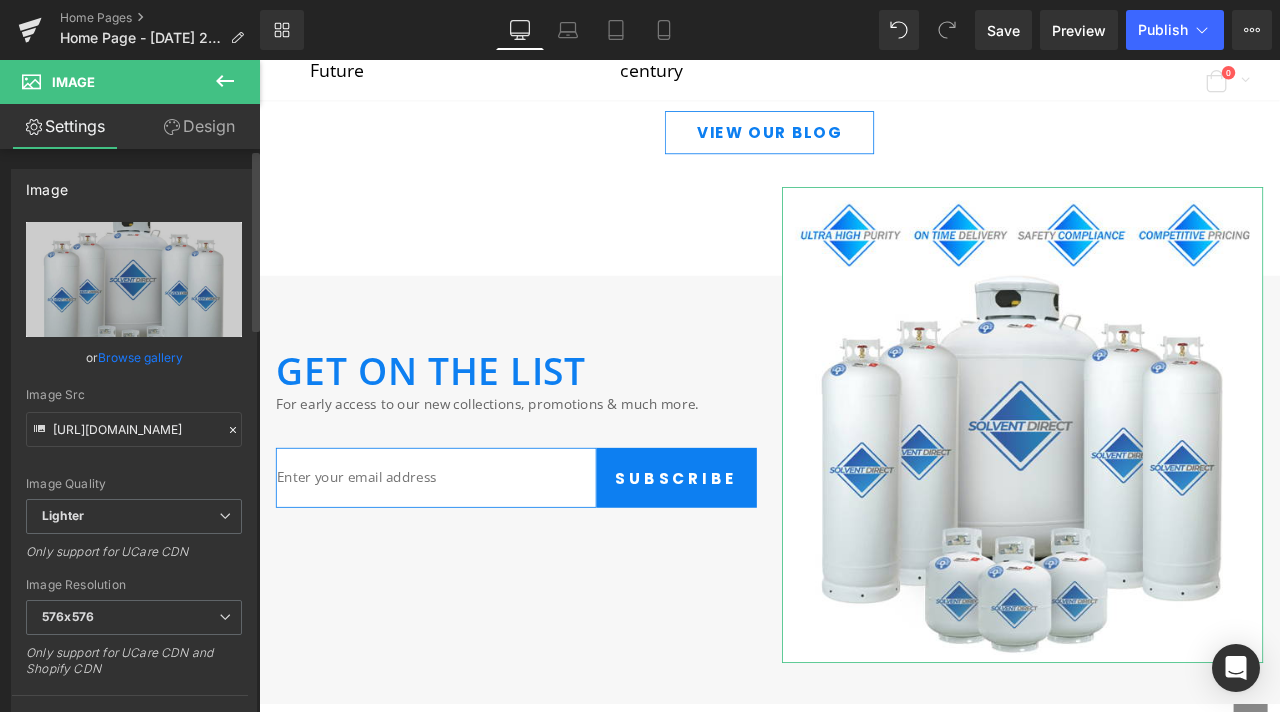 click on "Browse gallery" at bounding box center [140, 357] 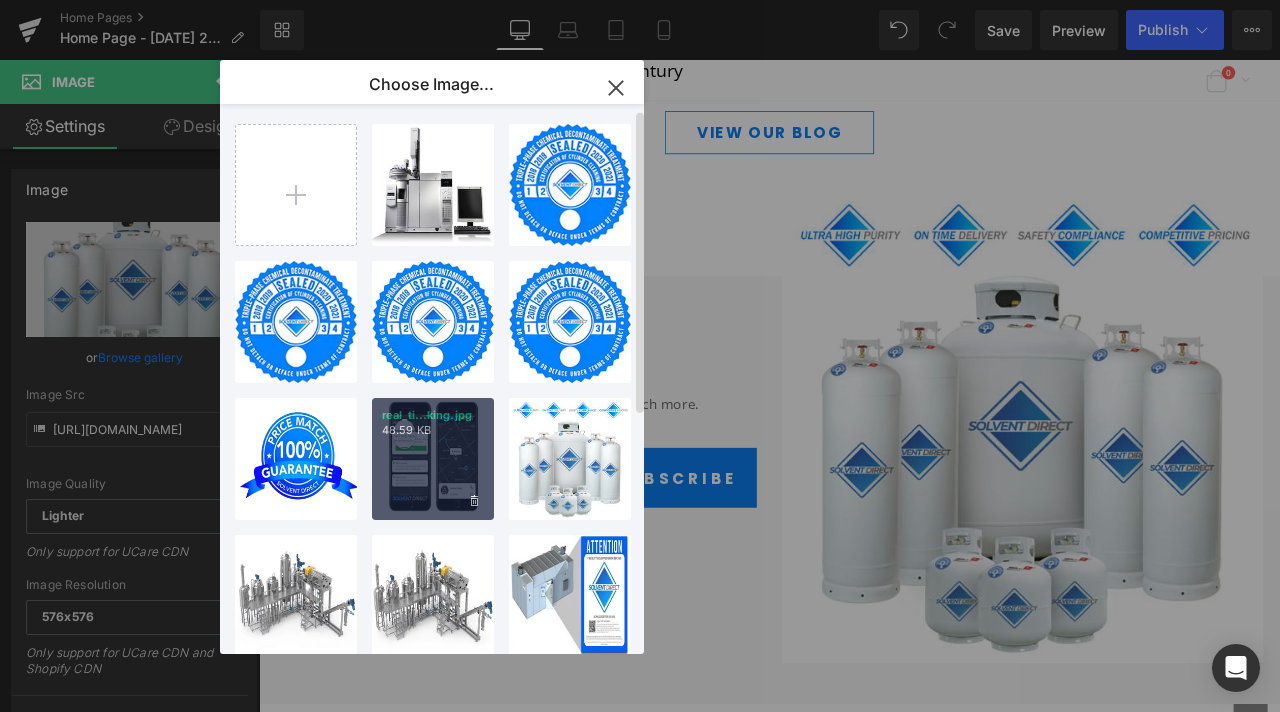 scroll, scrollTop: 0, scrollLeft: 0, axis: both 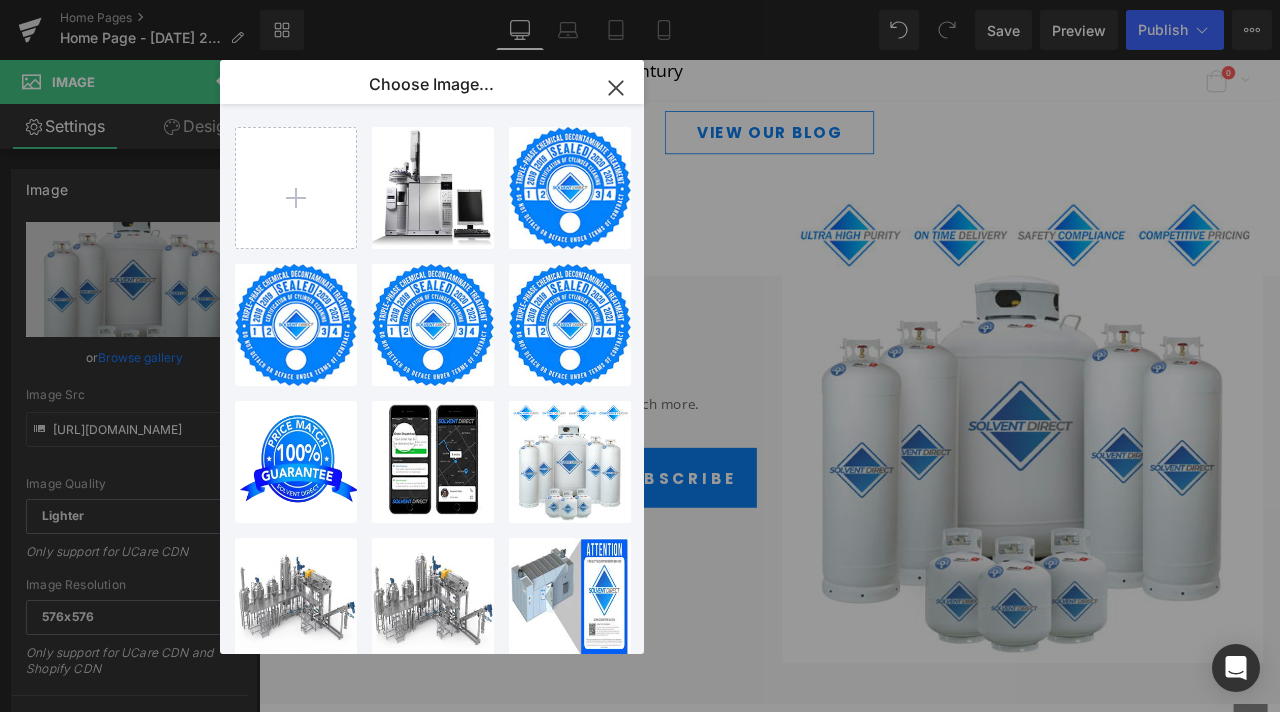 click 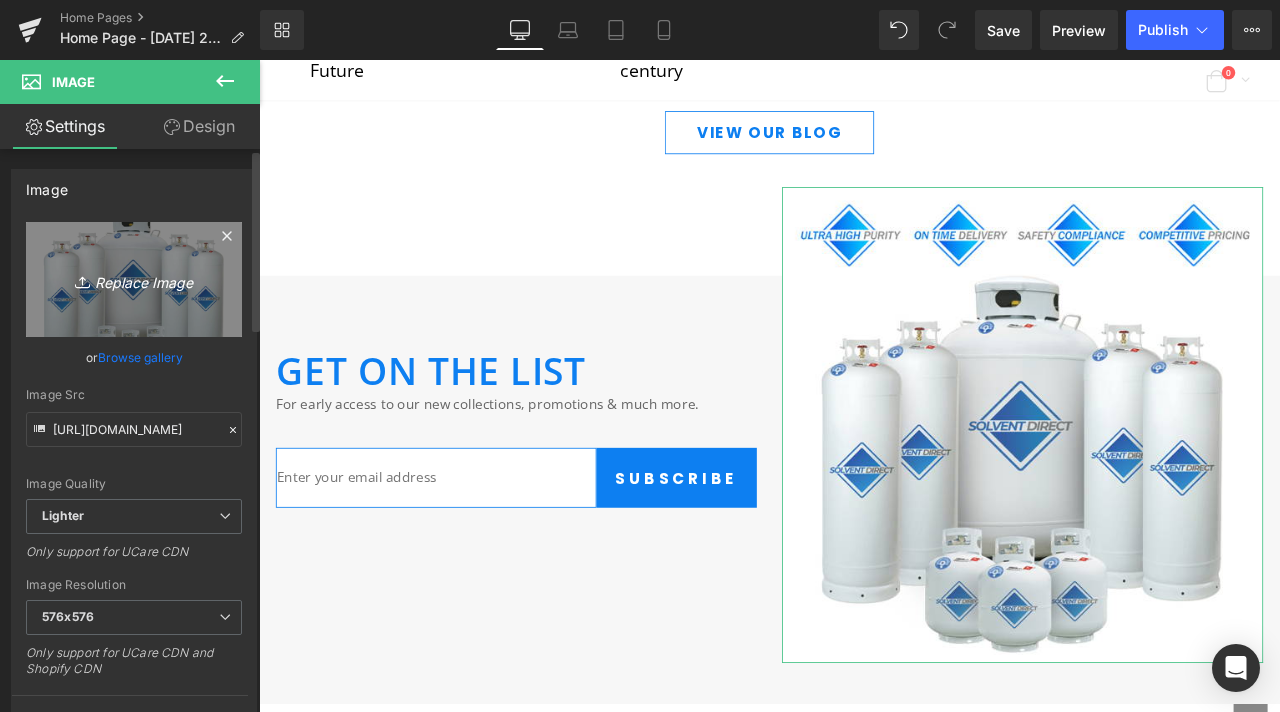 drag, startPoint x: 145, startPoint y: 232, endPoint x: 163, endPoint y: 326, distance: 95.707886 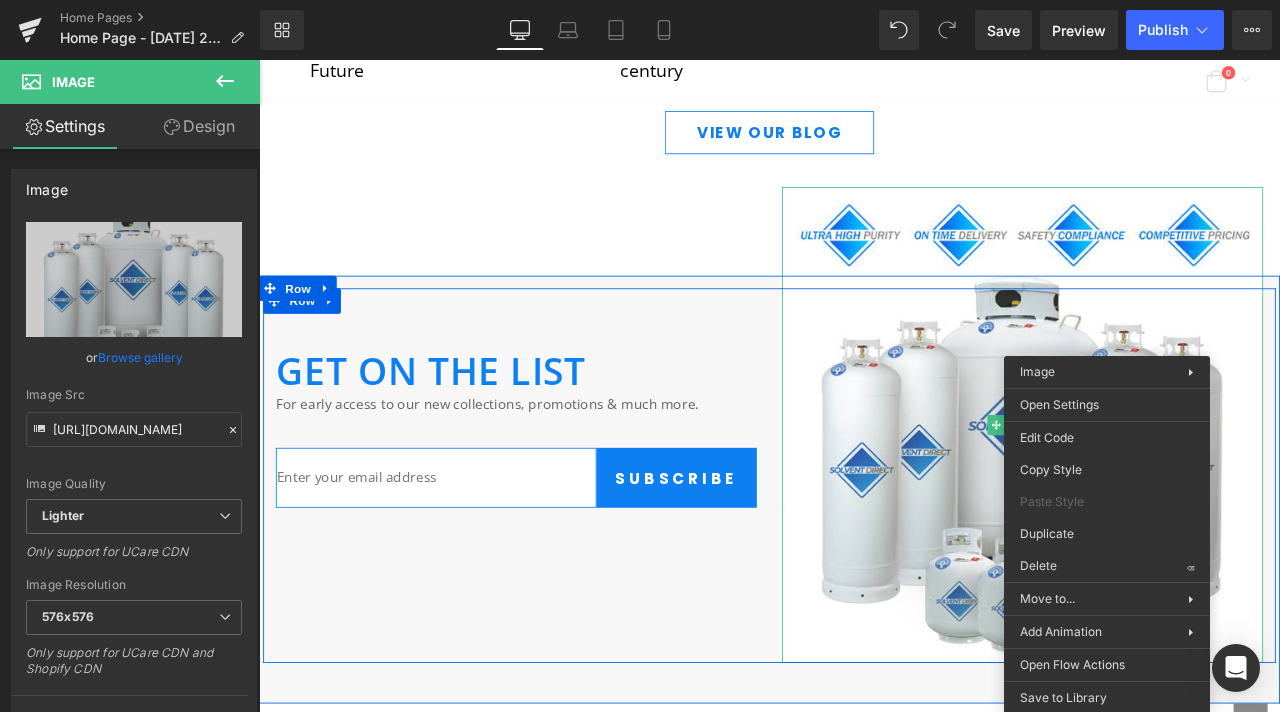 click on "Get on the list Text Block         For early access to our new collections, promotions & much more. Text Block
Email Field           Subscribe Submit Button
Row
Newsletter         Row" at bounding box center (564, 485) 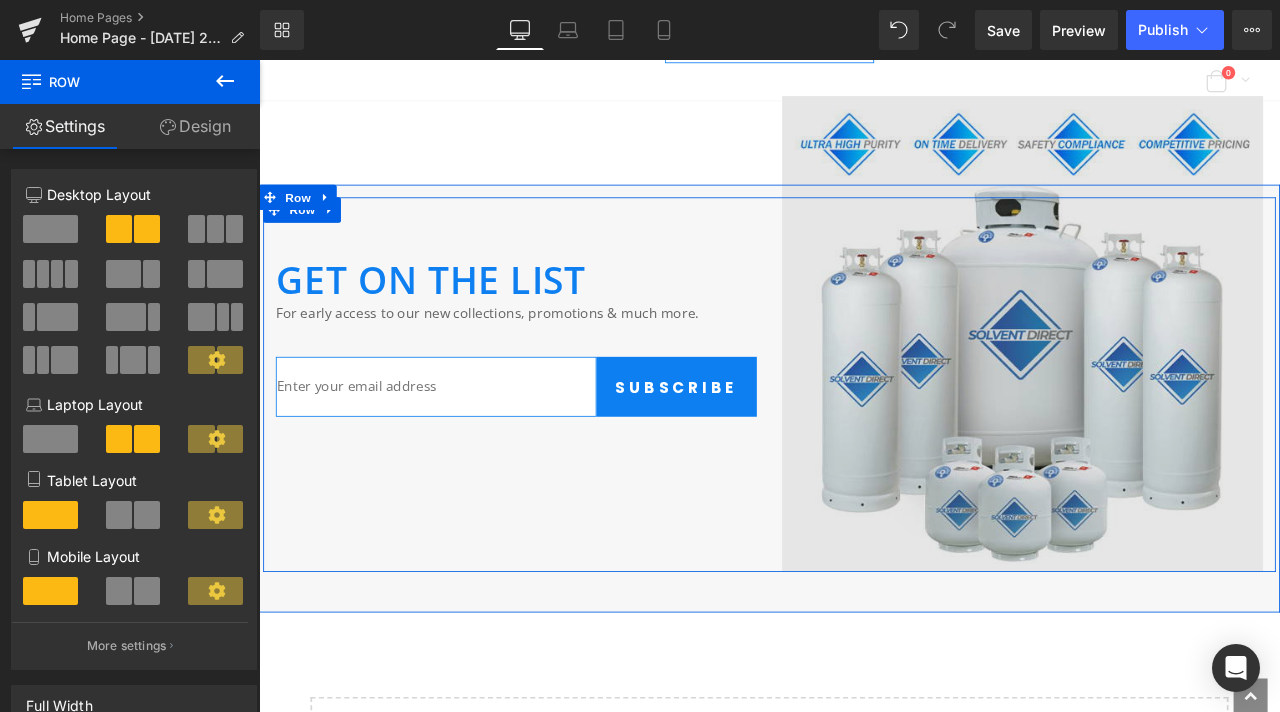 scroll, scrollTop: 6741, scrollLeft: 0, axis: vertical 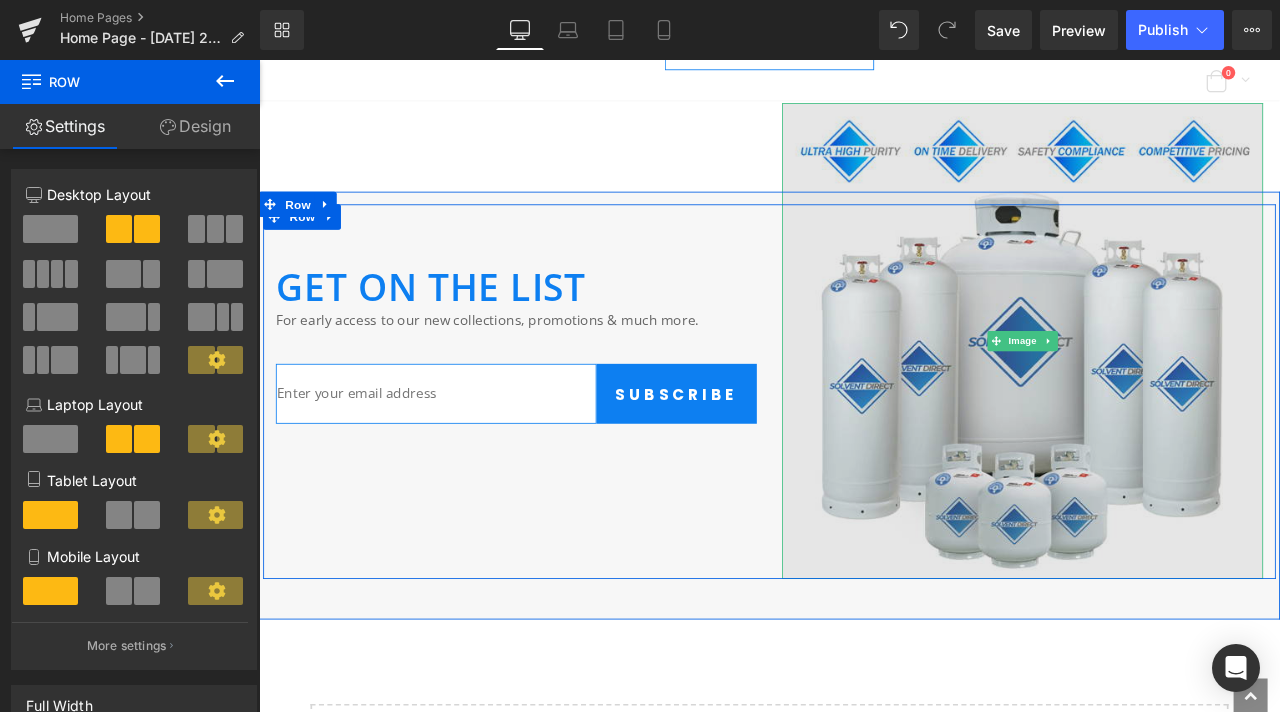 click at bounding box center (1164, 393) 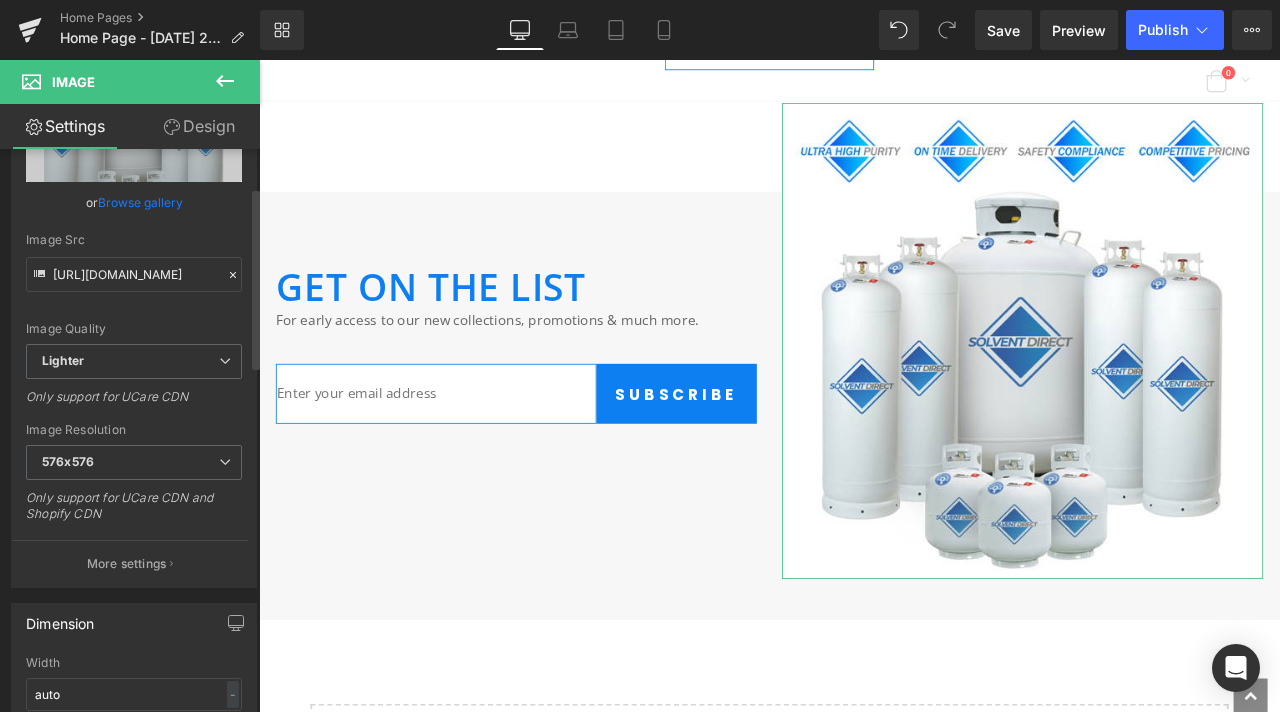 scroll, scrollTop: 98, scrollLeft: 0, axis: vertical 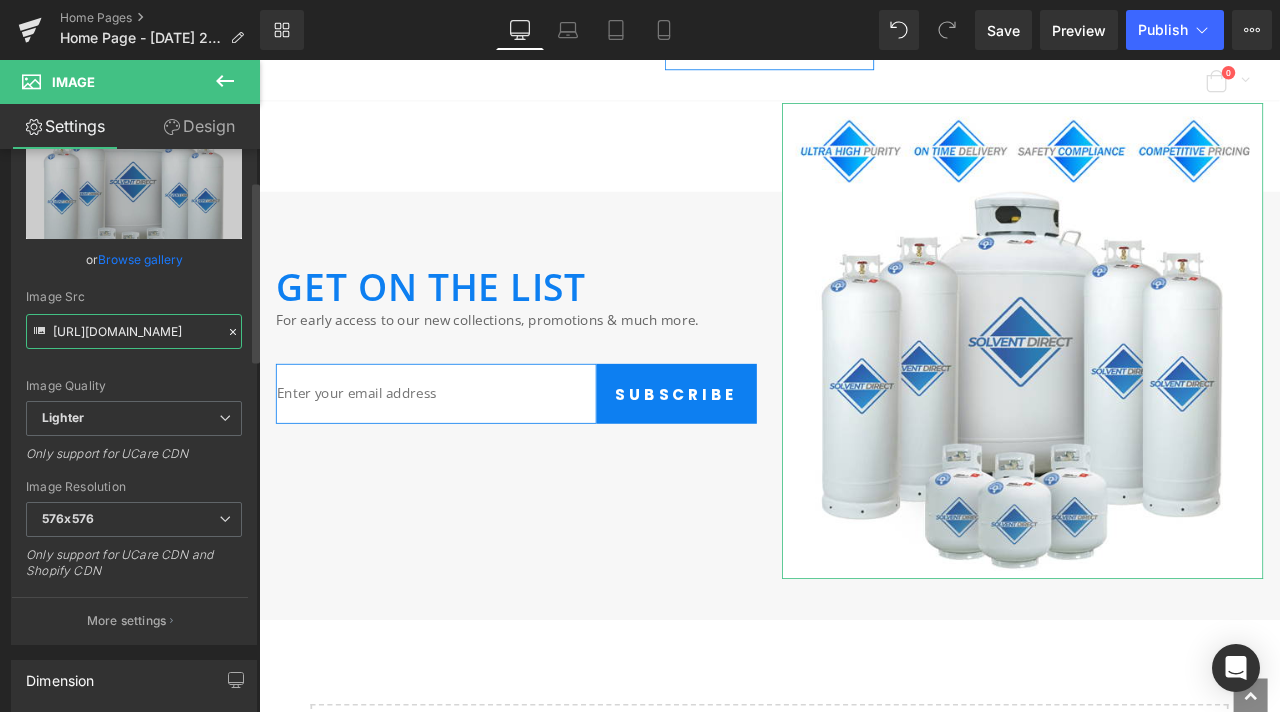 click on "https://ucarecdn.com/1528f389-4af4-4202-aeb5-e5aa0337c7e3/-/format/auto/-/preview/576x576/-/quality/lighter/Trust_Badges_Family.jpg" at bounding box center [134, 331] 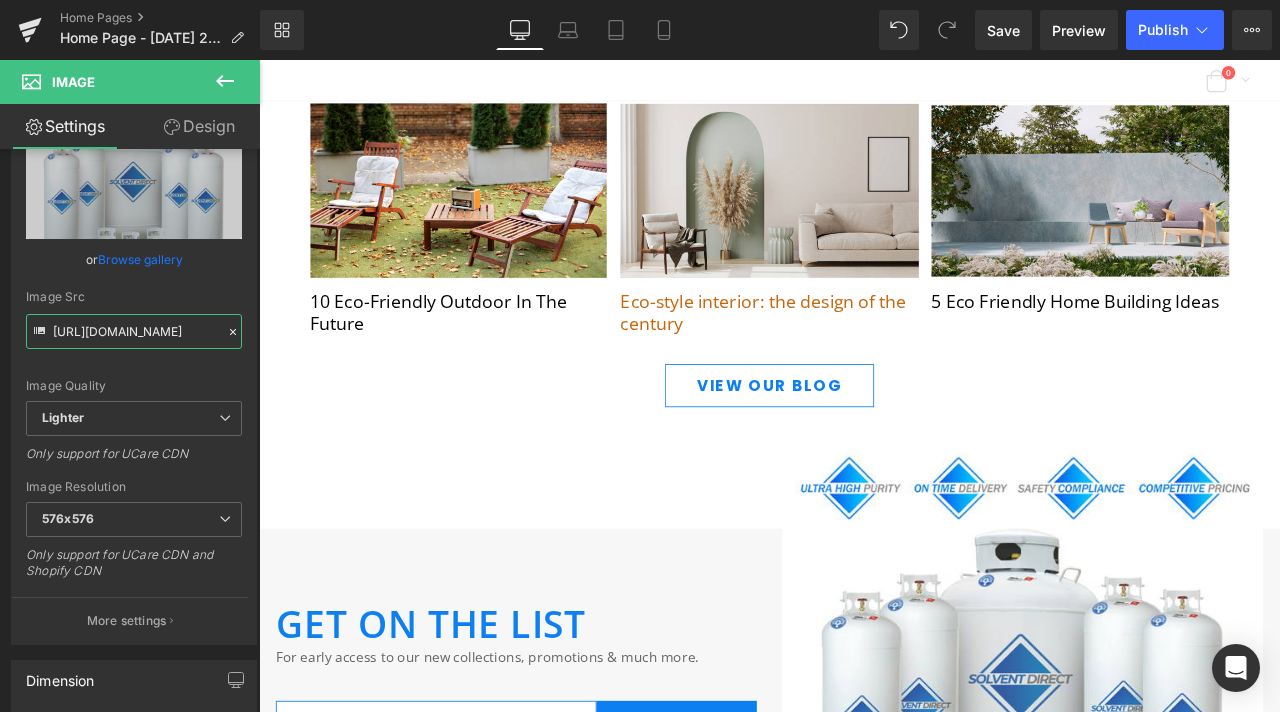 scroll, scrollTop: 6041, scrollLeft: 0, axis: vertical 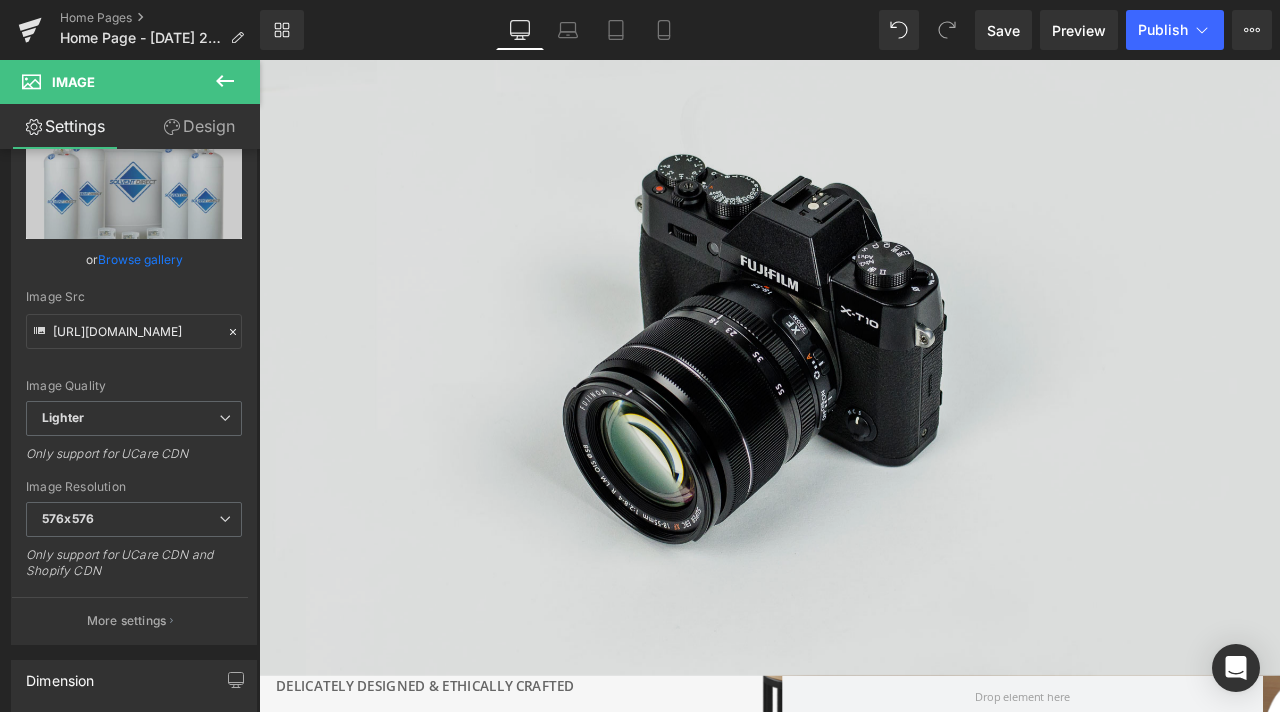 click at bounding box center (864, 388) 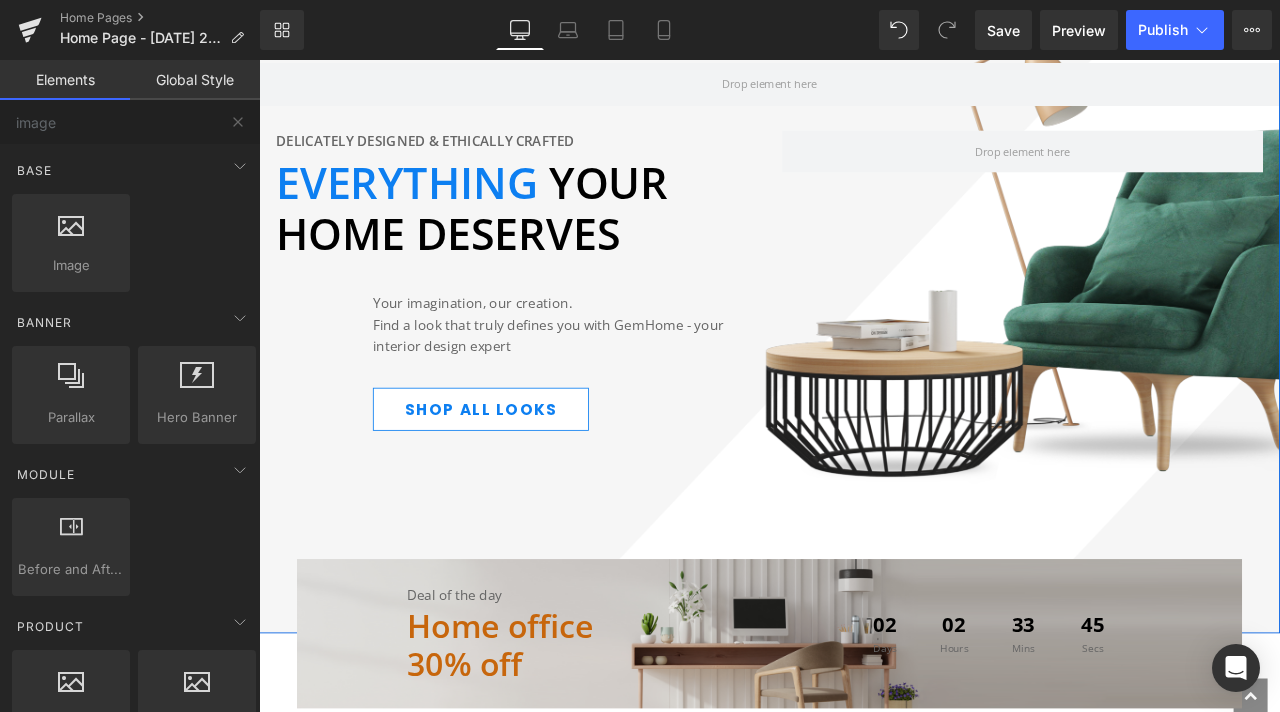scroll, scrollTop: 241, scrollLeft: 0, axis: vertical 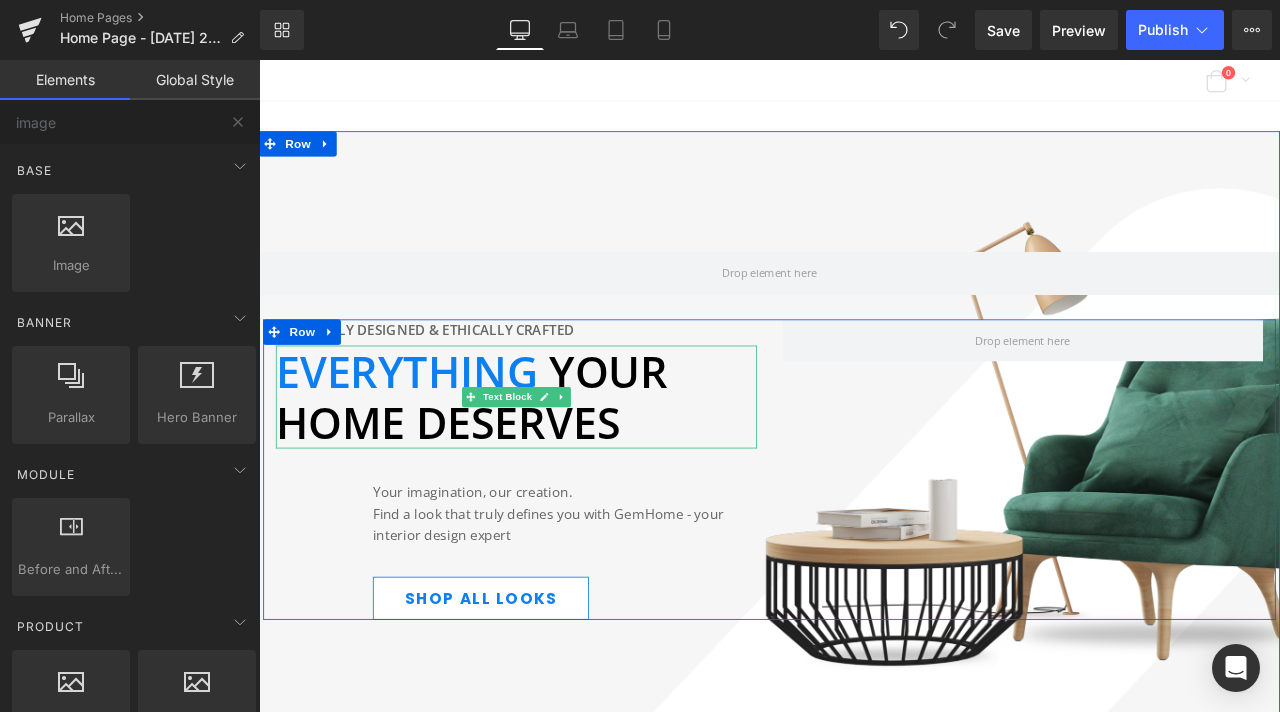 click on "Everything   your home deserves" at bounding box center (564, 459) 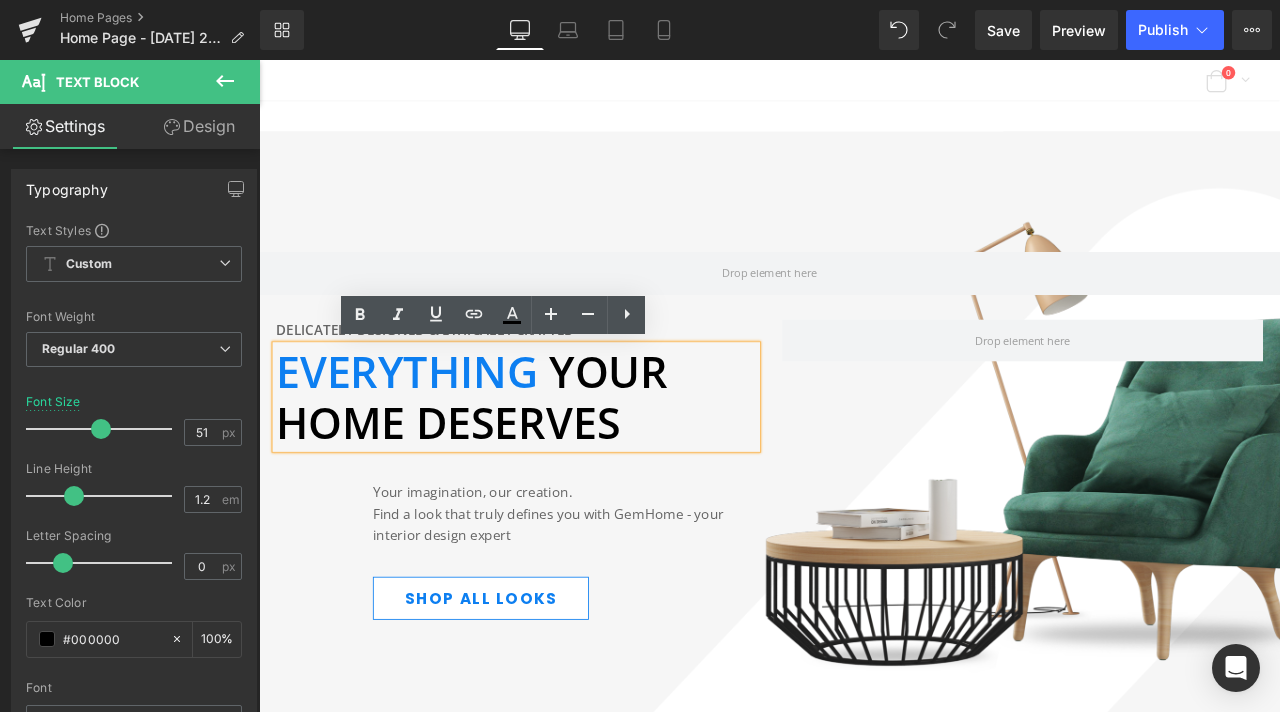 click on "Everything" at bounding box center [441, 428] 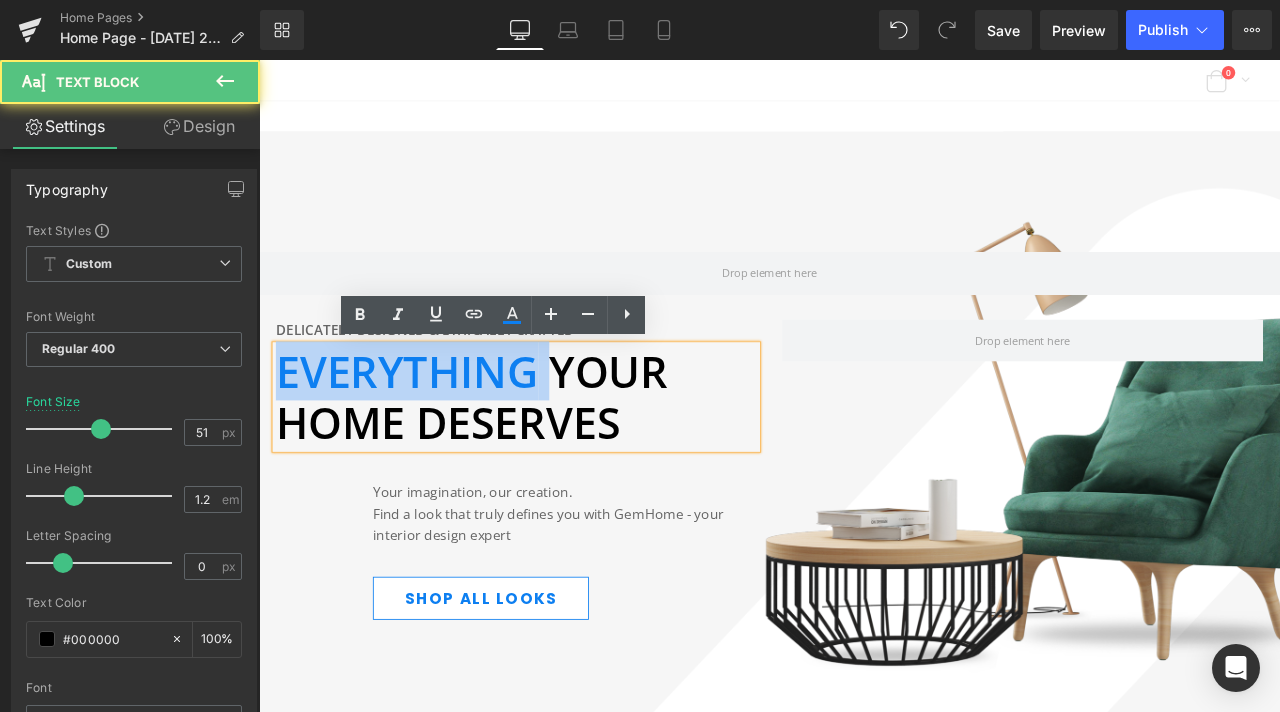 click on "Everything" at bounding box center (441, 428) 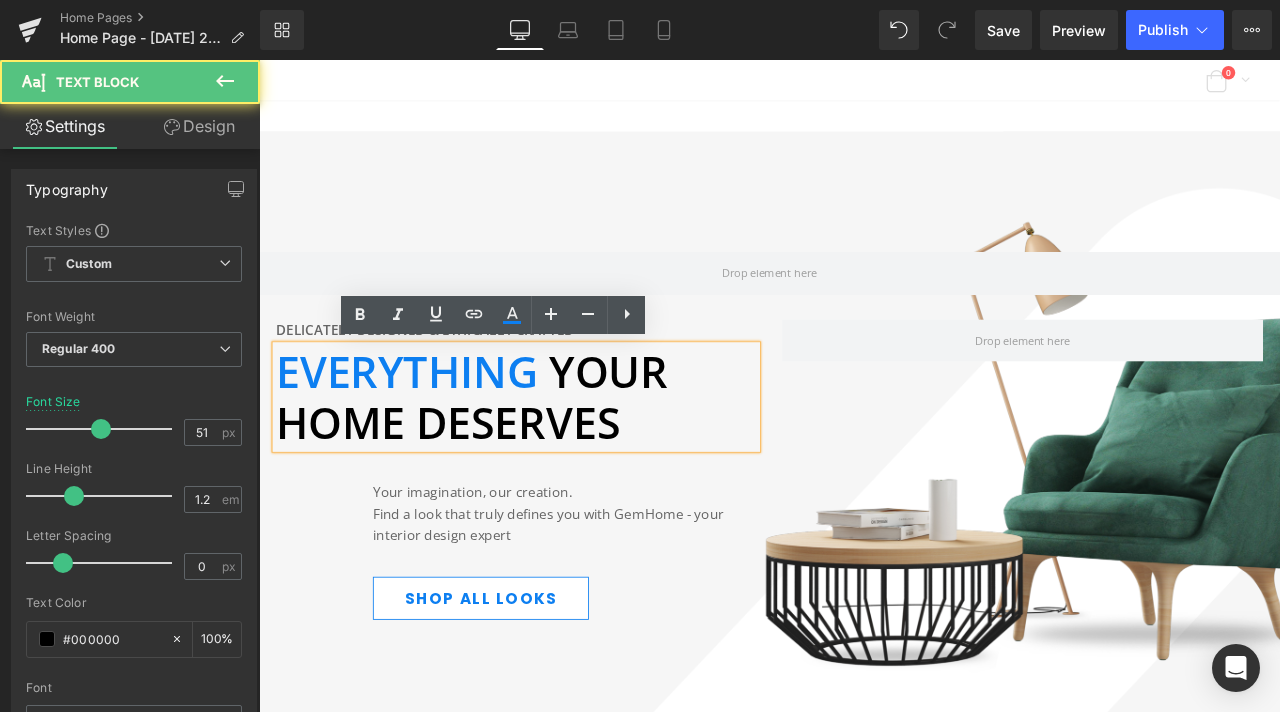 click on "Everything   your home deserves" at bounding box center (511, 458) 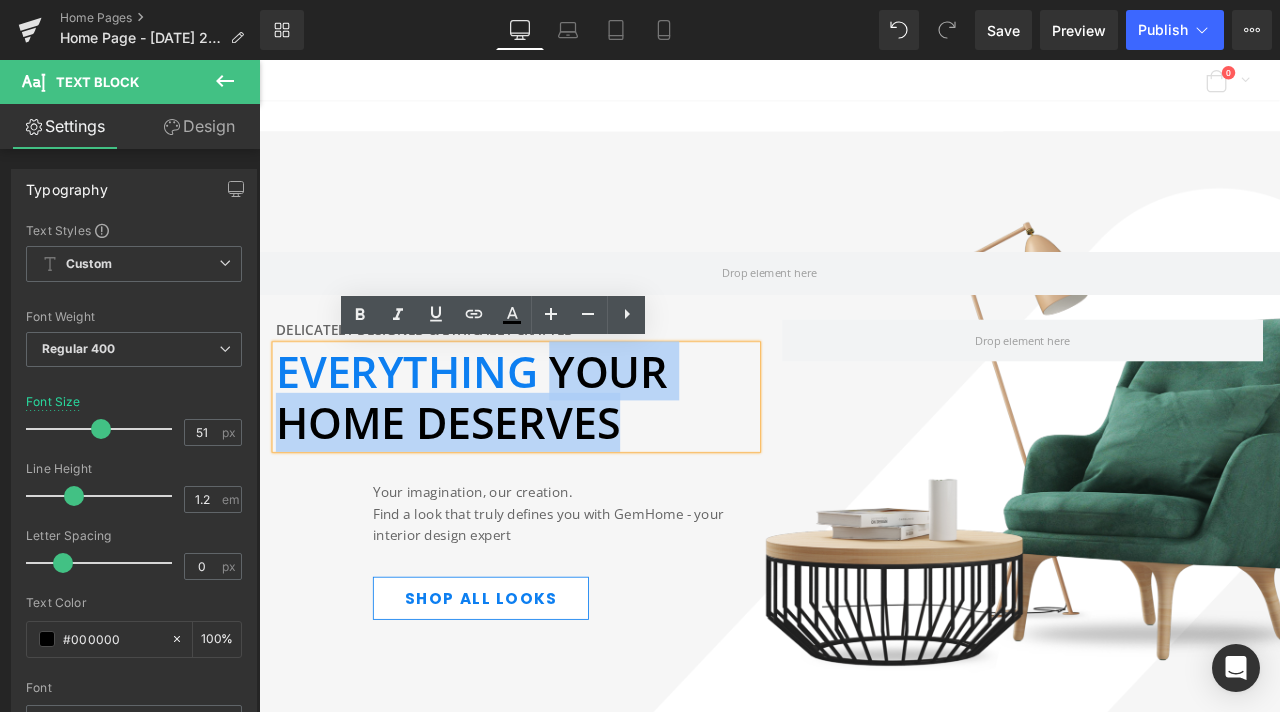 drag, startPoint x: 607, startPoint y: 419, endPoint x: 677, endPoint y: 490, distance: 99.70457 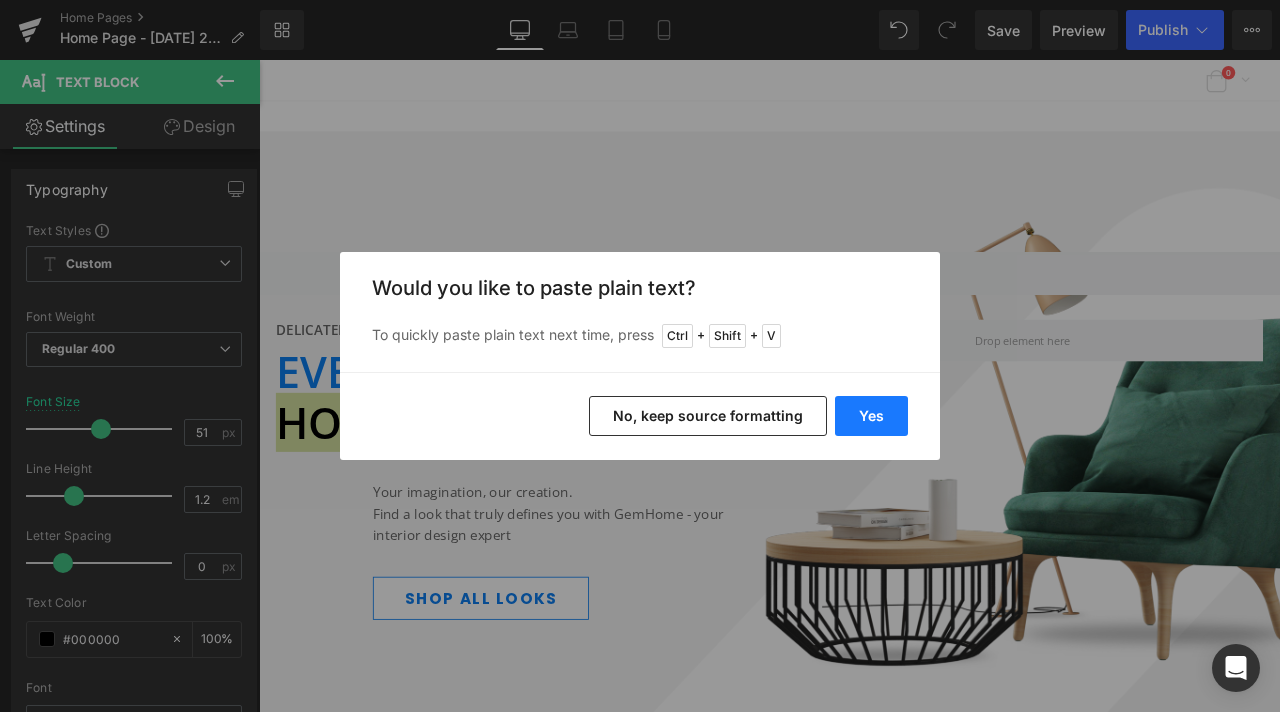 click on "Yes" at bounding box center (871, 416) 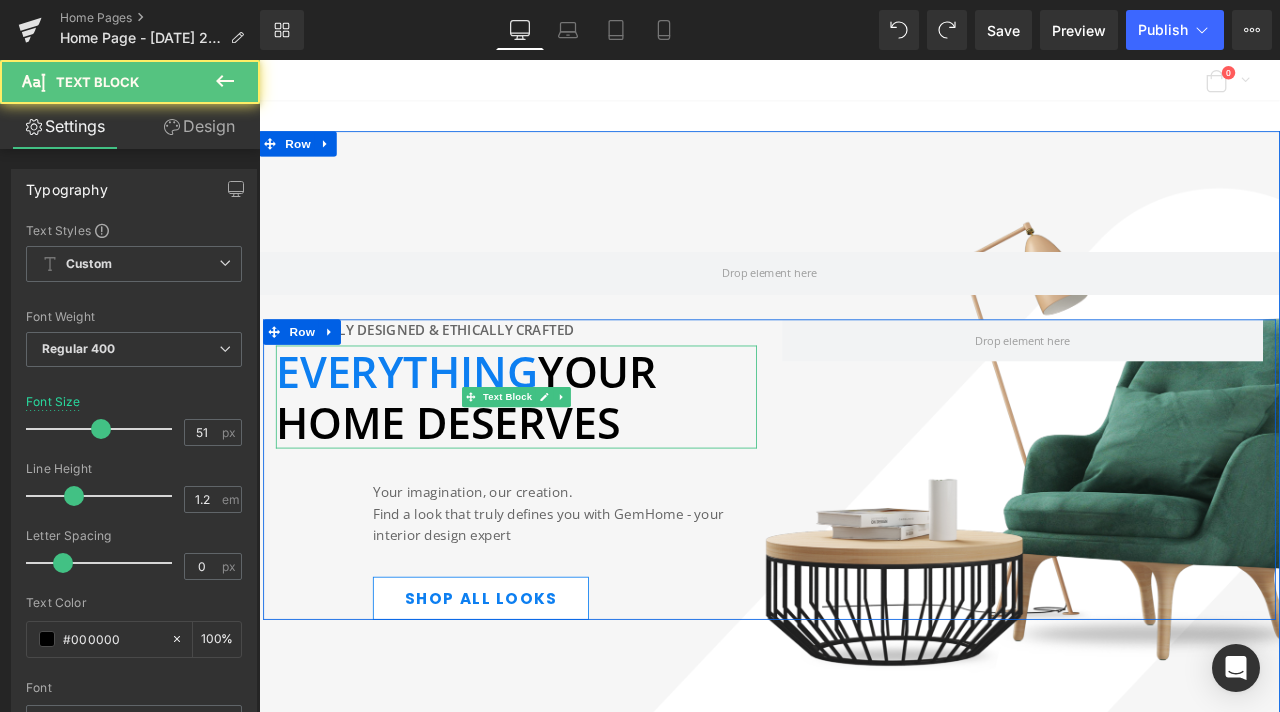 click on "Everything" at bounding box center [434, 428] 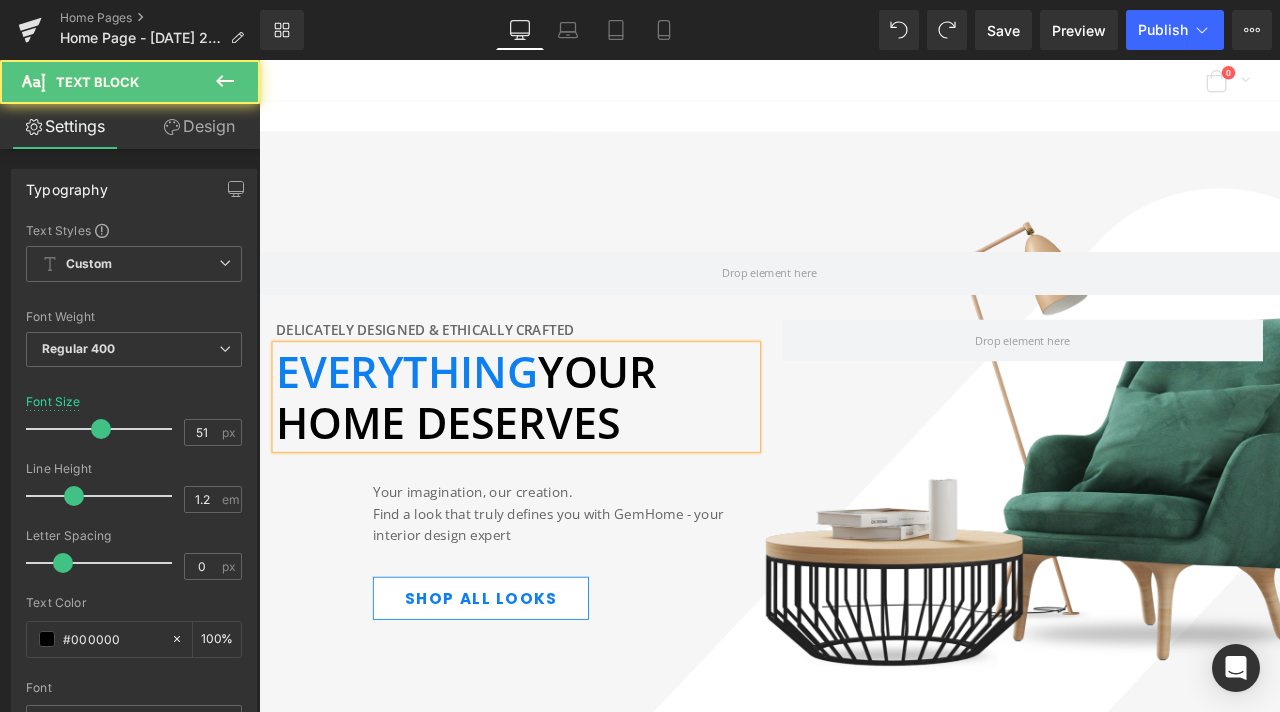 click on "Everything" at bounding box center [434, 428] 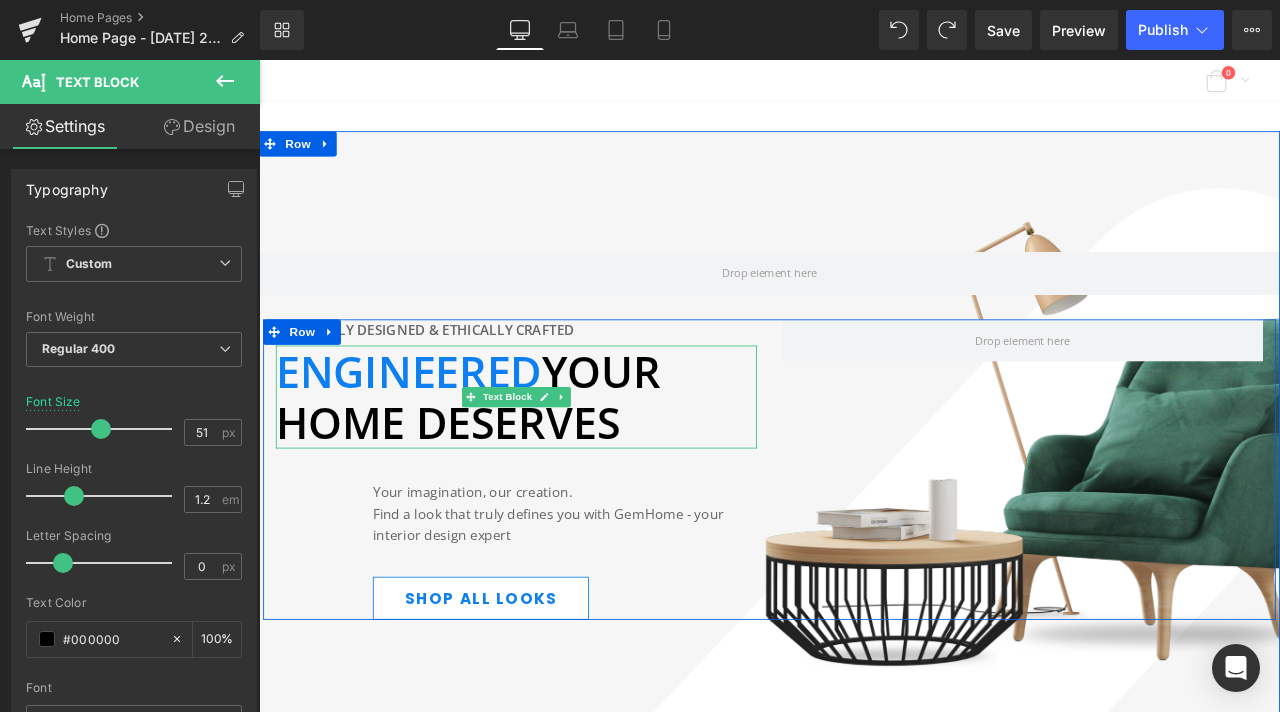 click on "ENGINEERED  your home deserves" at bounding box center (507, 458) 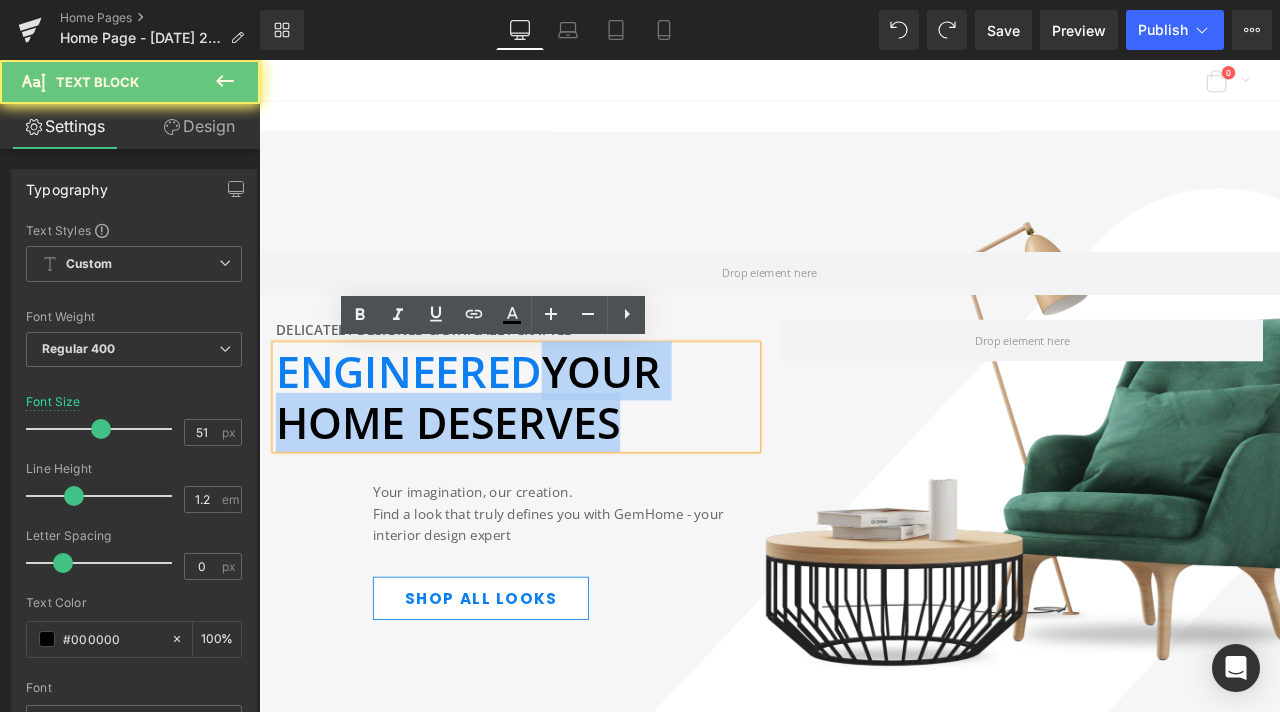 drag, startPoint x: 647, startPoint y: 425, endPoint x: 671, endPoint y: 480, distance: 60.00833 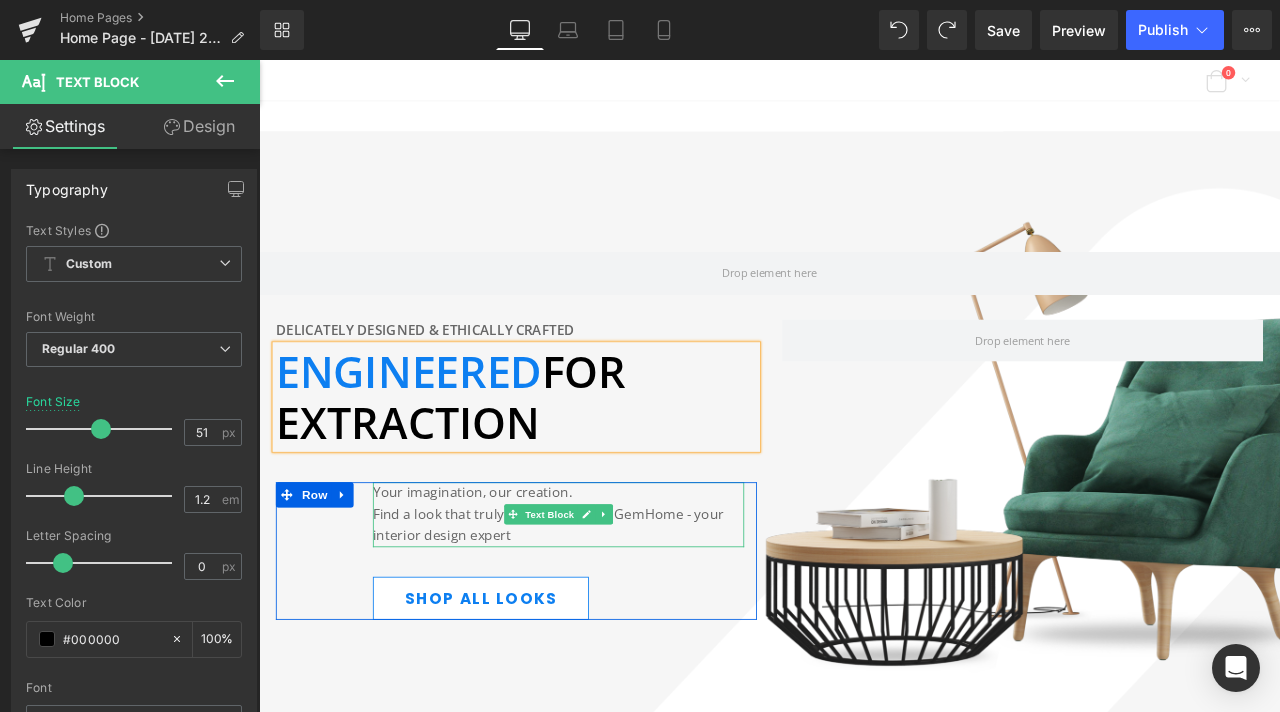 click on "Find a look that truly defines you with GemHome - your interior design expert" at bounding box center [614, 611] 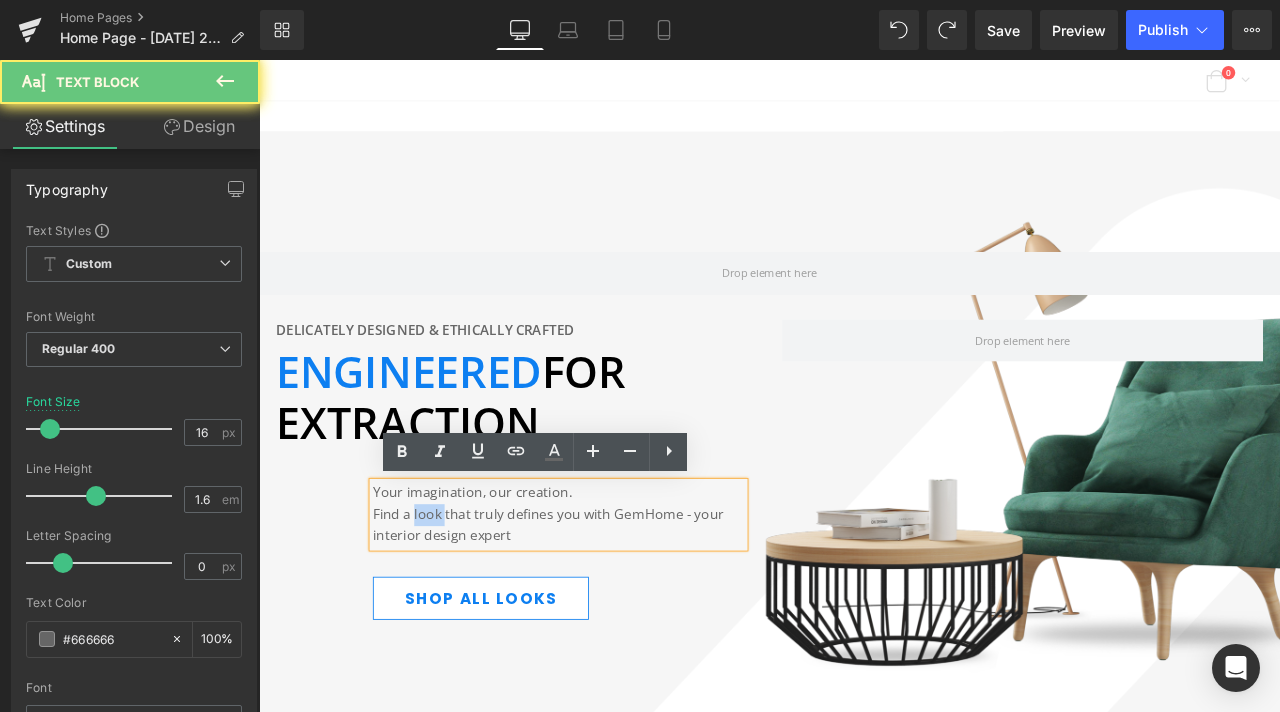 click on "Find a look that truly defines you with GemHome - your interior design expert" at bounding box center [614, 611] 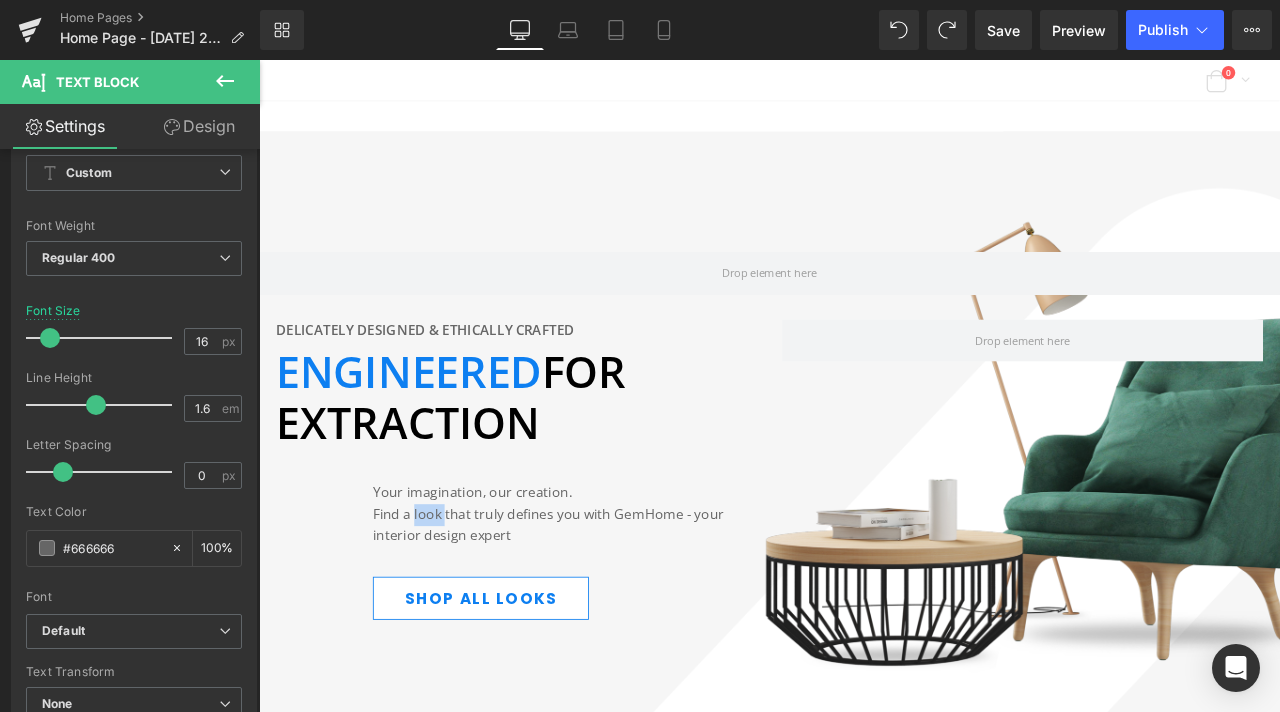 scroll, scrollTop: 100, scrollLeft: 0, axis: vertical 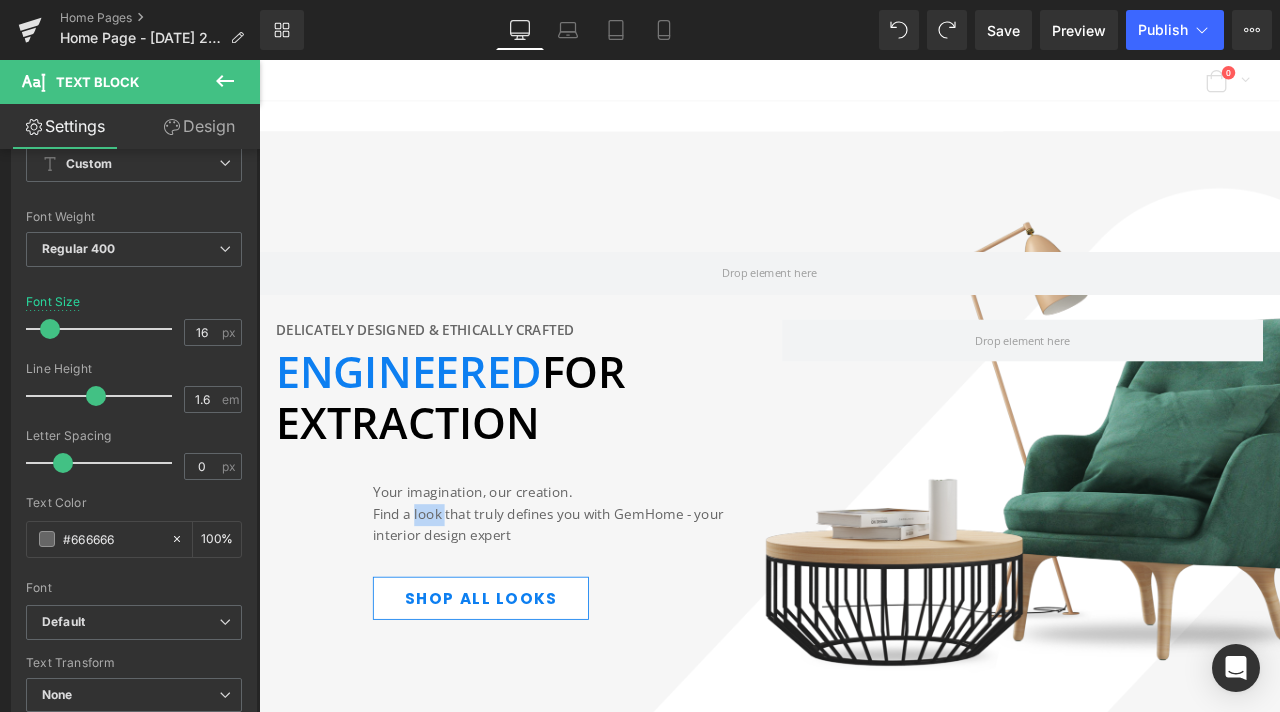 click at bounding box center (259, 60) 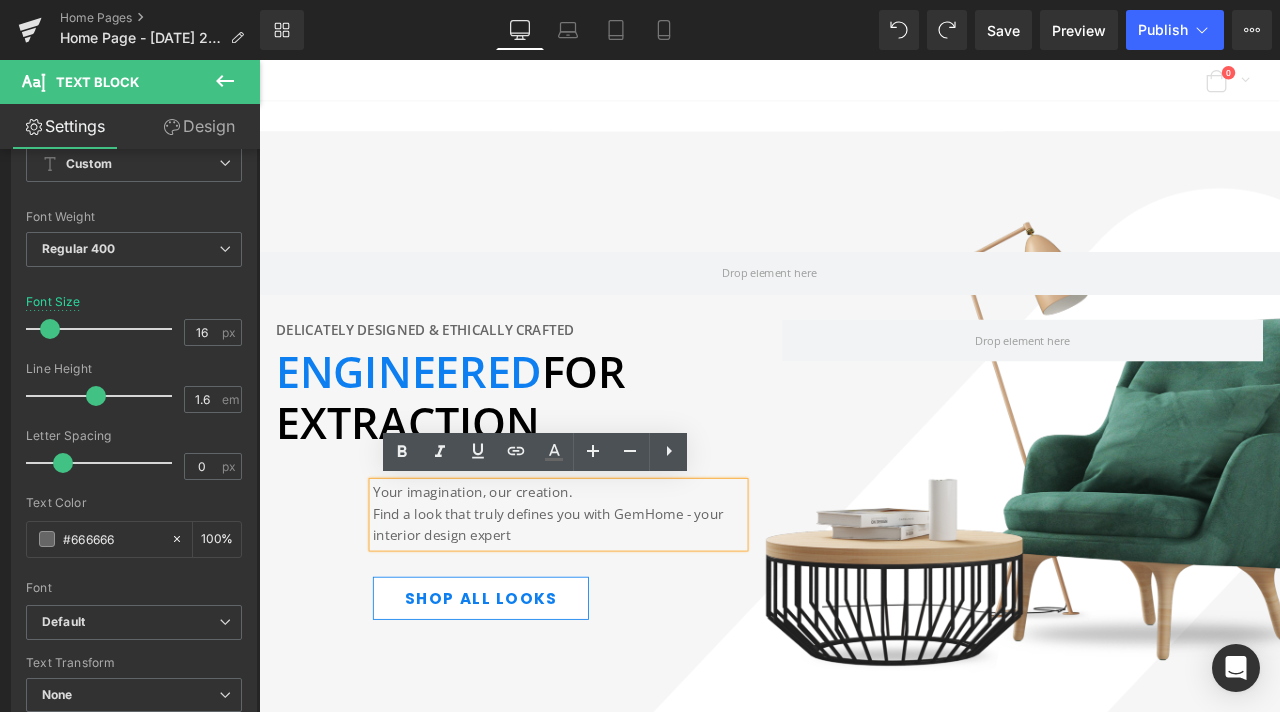 click on "Find a look that truly defines you with GemHome - your interior design expert" at bounding box center [614, 611] 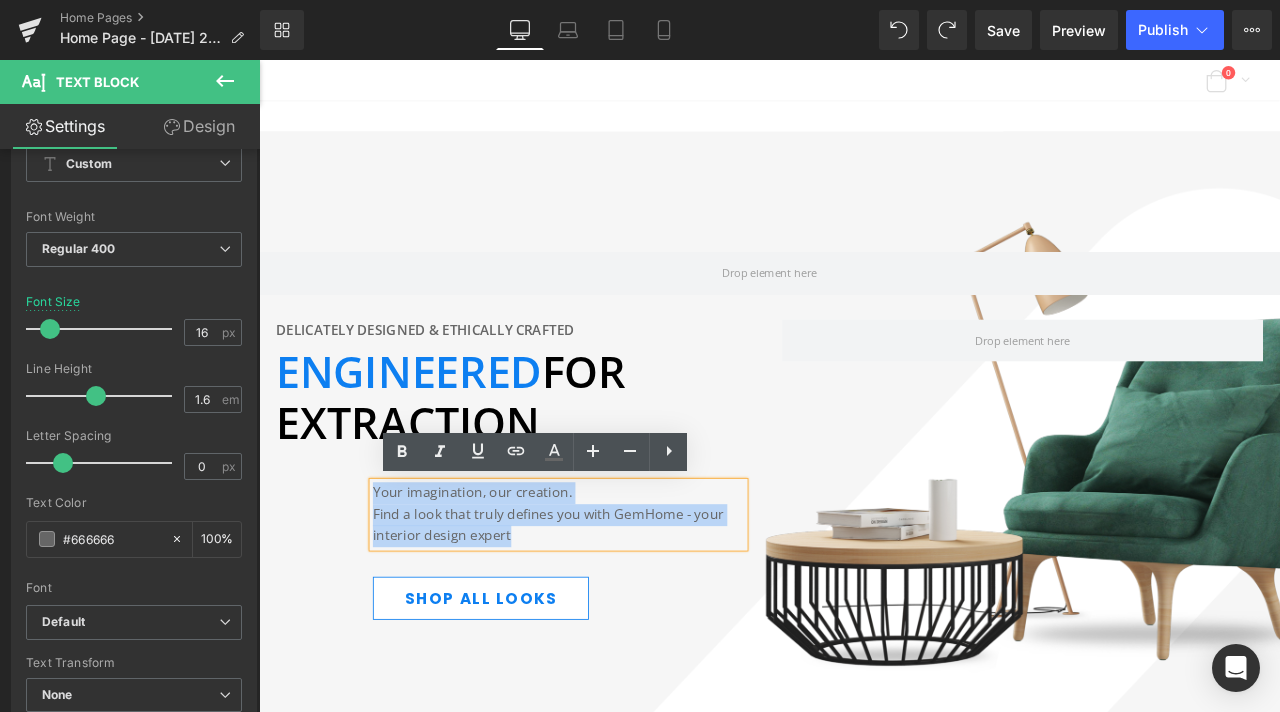 drag, startPoint x: 581, startPoint y: 627, endPoint x: 390, endPoint y: 573, distance: 198.48677 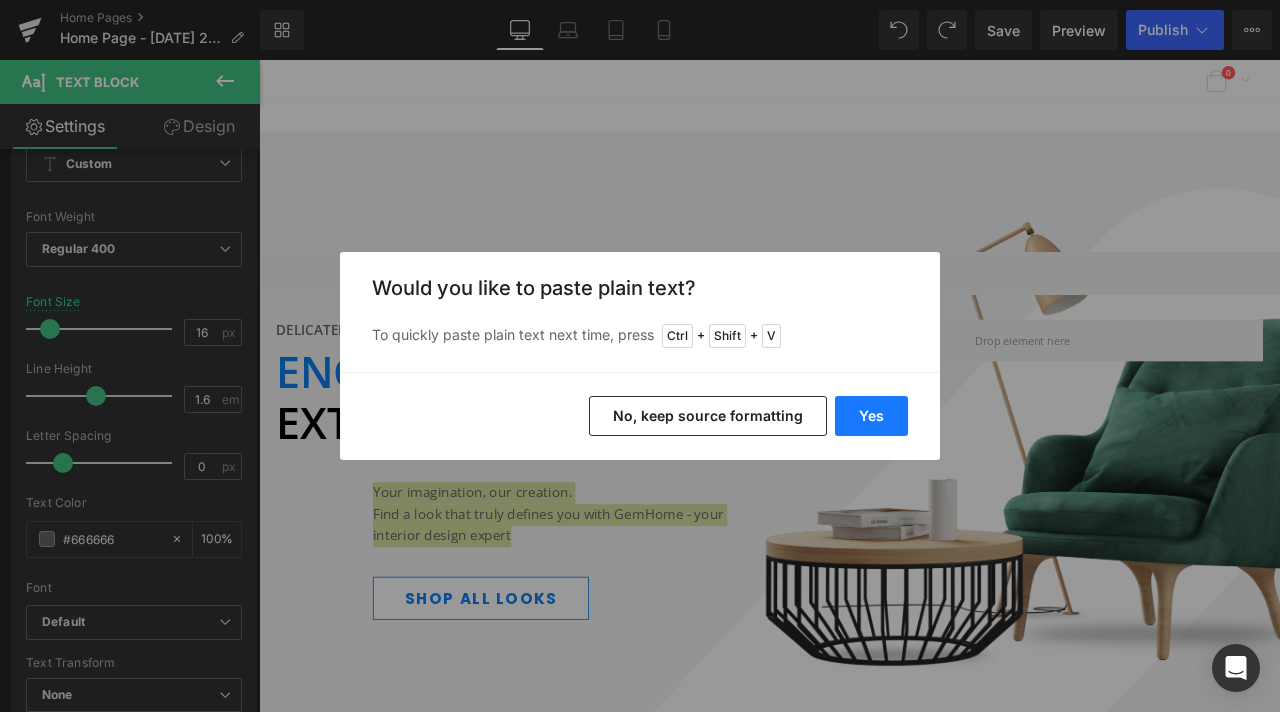 click on "Yes" at bounding box center (871, 416) 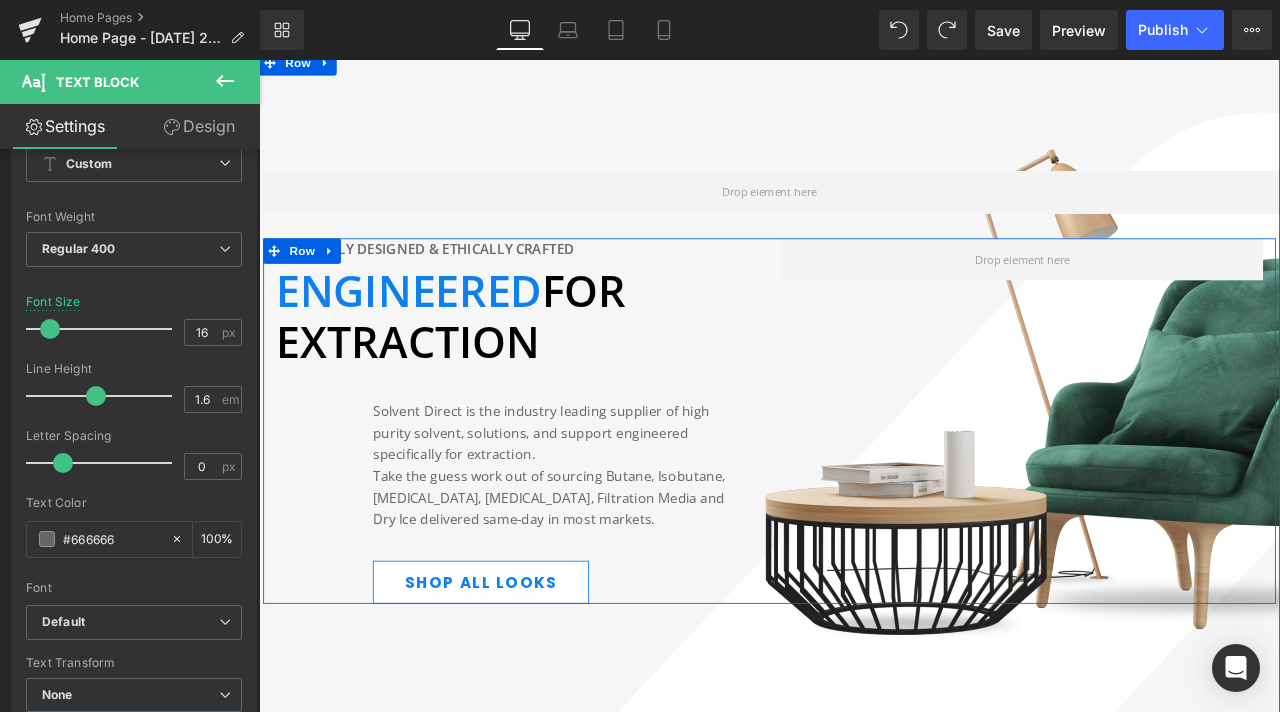 scroll, scrollTop: 341, scrollLeft: 0, axis: vertical 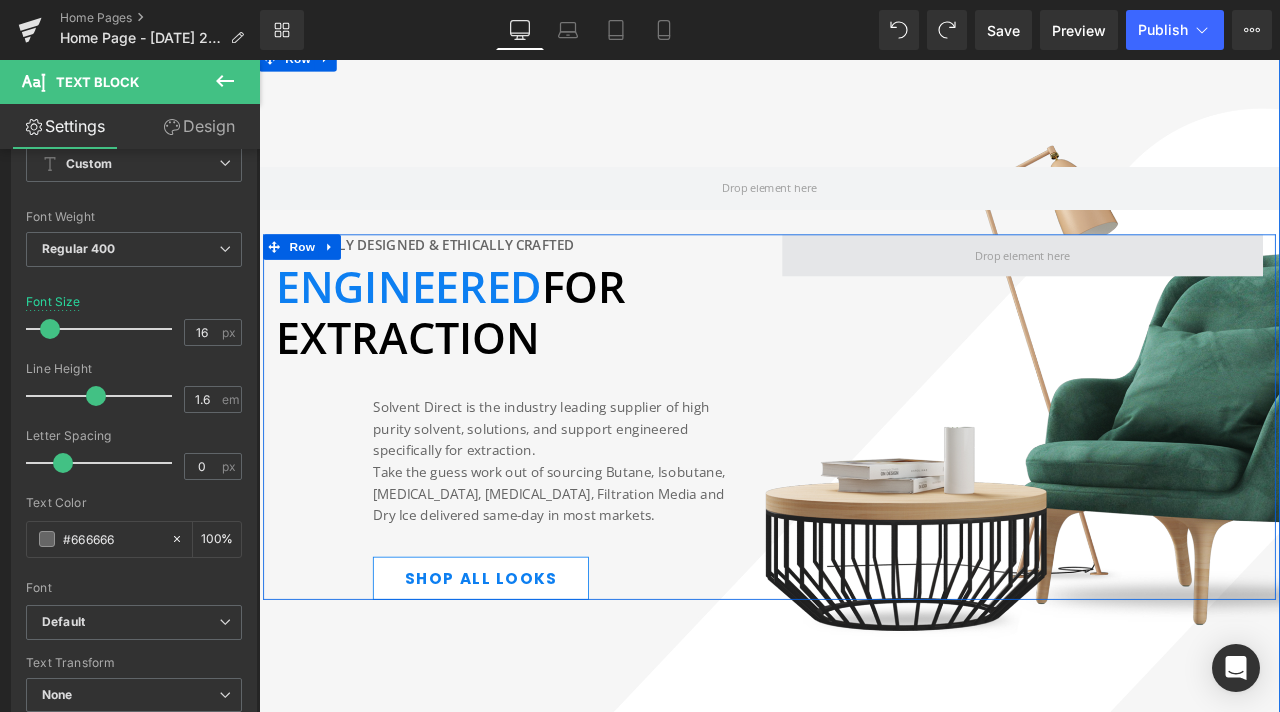 click at bounding box center (1164, 292) 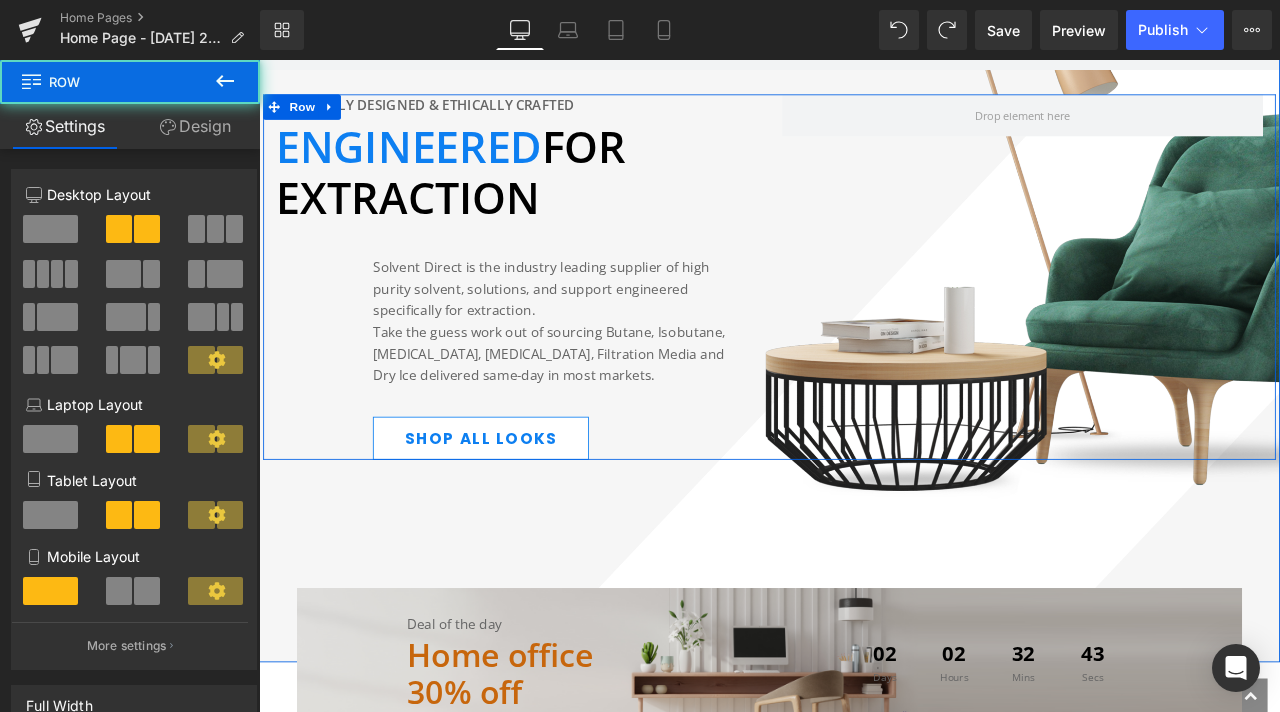 scroll, scrollTop: 541, scrollLeft: 0, axis: vertical 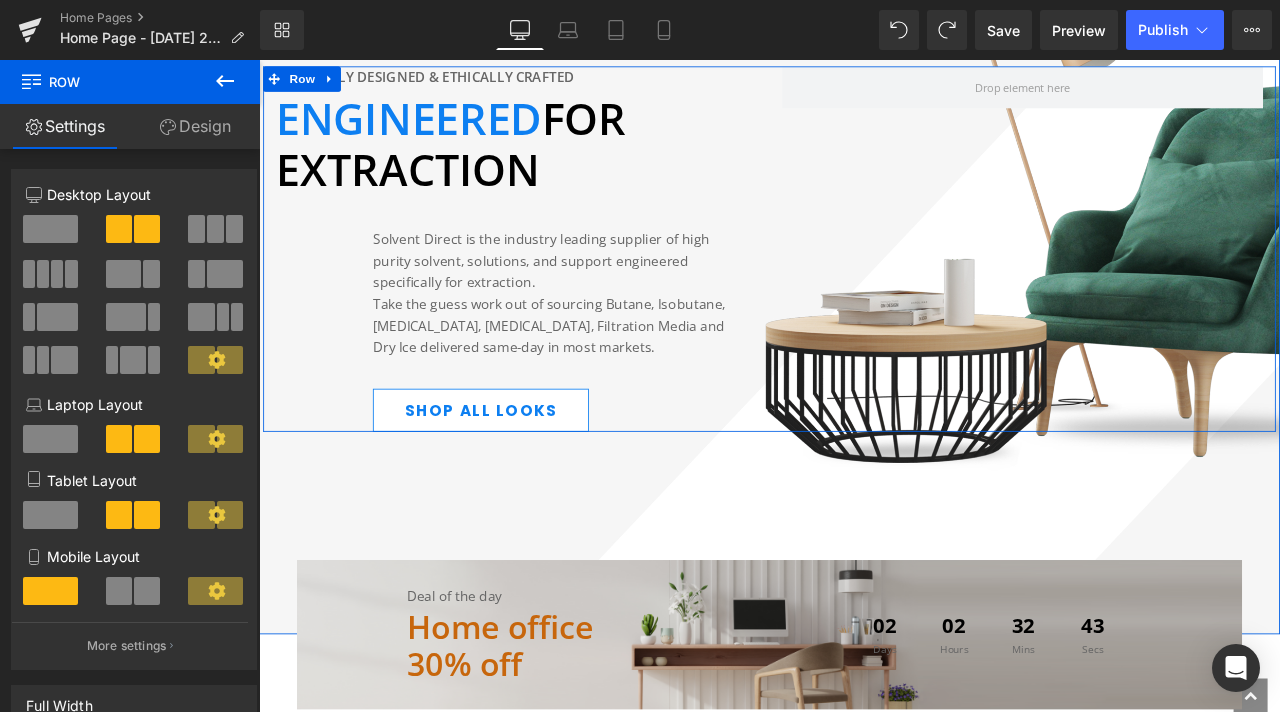 click on "Delicately designed & ethically crafted Text Block         ENGINEERED  FOR EXTRACTION Text Block         Solvent Direct is the industry leading supplier of high purity solvent, solutions, and support engineered specifically for extraction. Take the guess work out of sourcing Butane, Isobutane, Ethanol, Denatured Ethanol, Filtration Media and Dry Ice delivered same-day in most markets.     Text Block         Shop all looks Button         Row         Row" at bounding box center (864, 283) 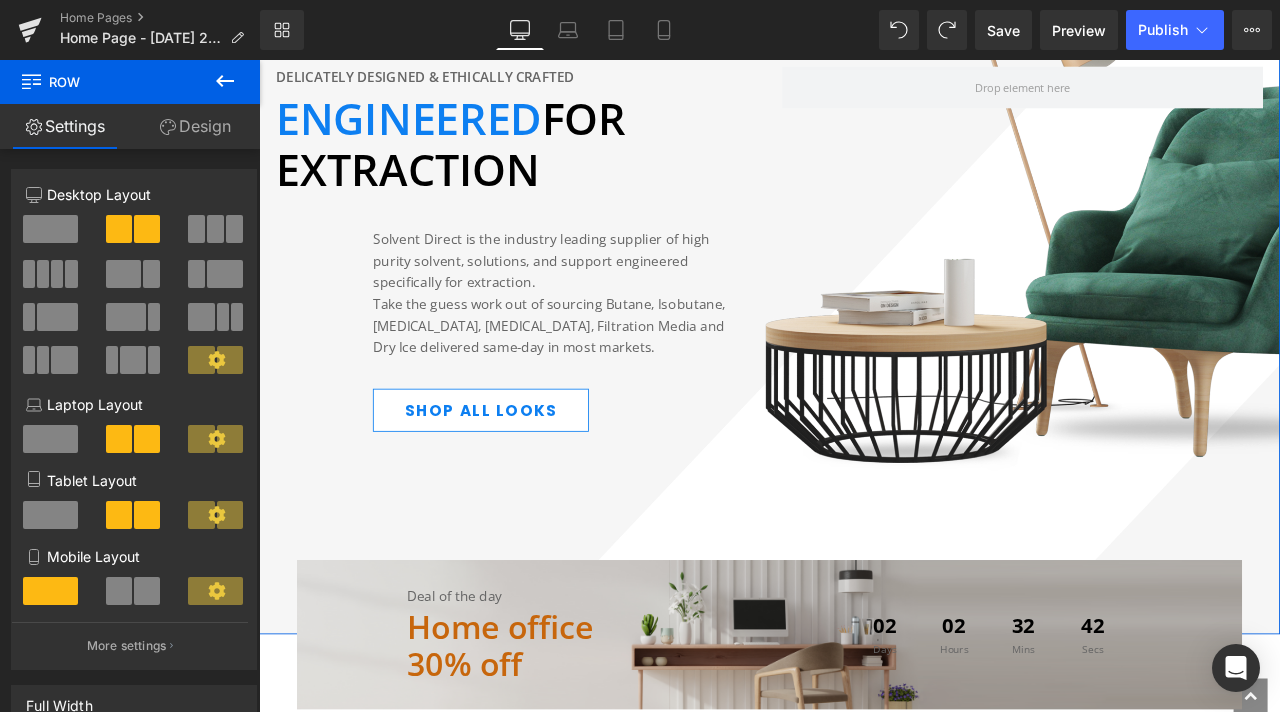 click on "‹ ›
Carousel         Delicately designed & ethically crafted Text Block         ENGINEERED  FOR EXTRACTION Text Block         Solvent Direct is the industry leading supplier of high purity solvent, solutions, and support engineered specifically for extraction. Take the guess work out of sourcing Butane, Isobutane, Ethanol, Denatured Ethanol, Filtration Media and Dry Ice delivered same-day in most markets.     Text Block         Shop all looks Button         Row         Row         Row   113px" at bounding box center [864, 292] 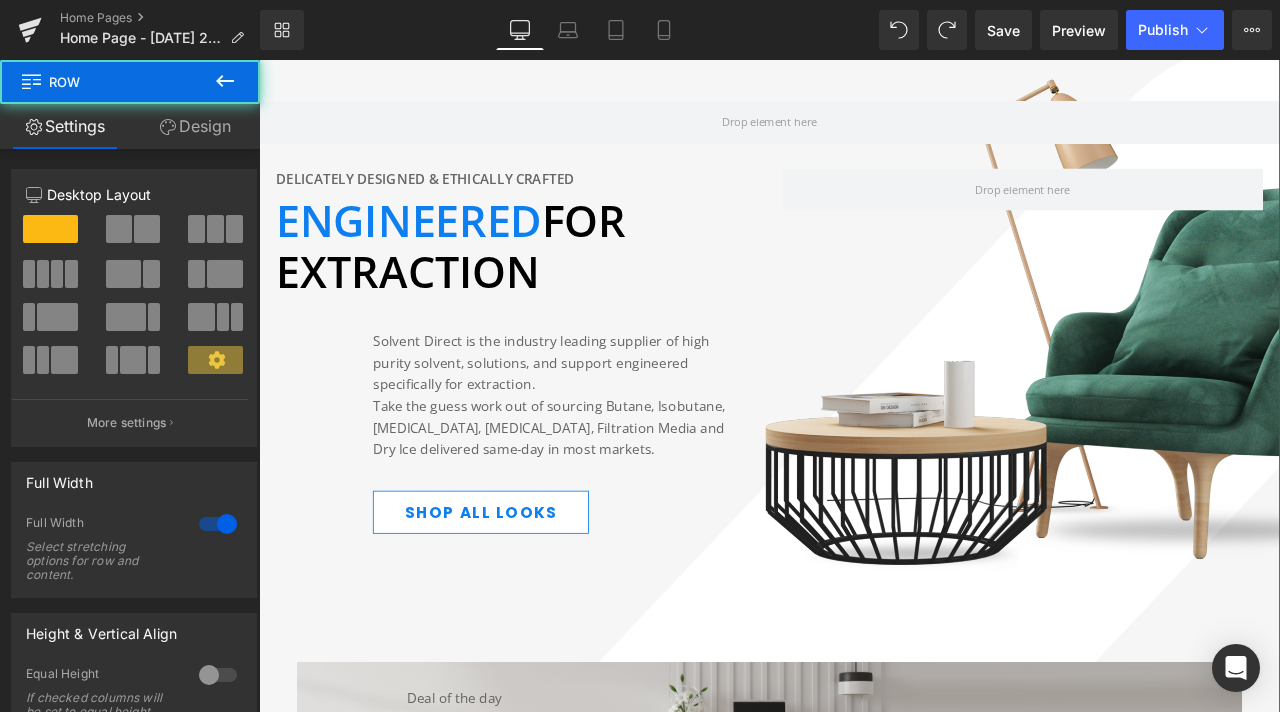 scroll, scrollTop: 341, scrollLeft: 0, axis: vertical 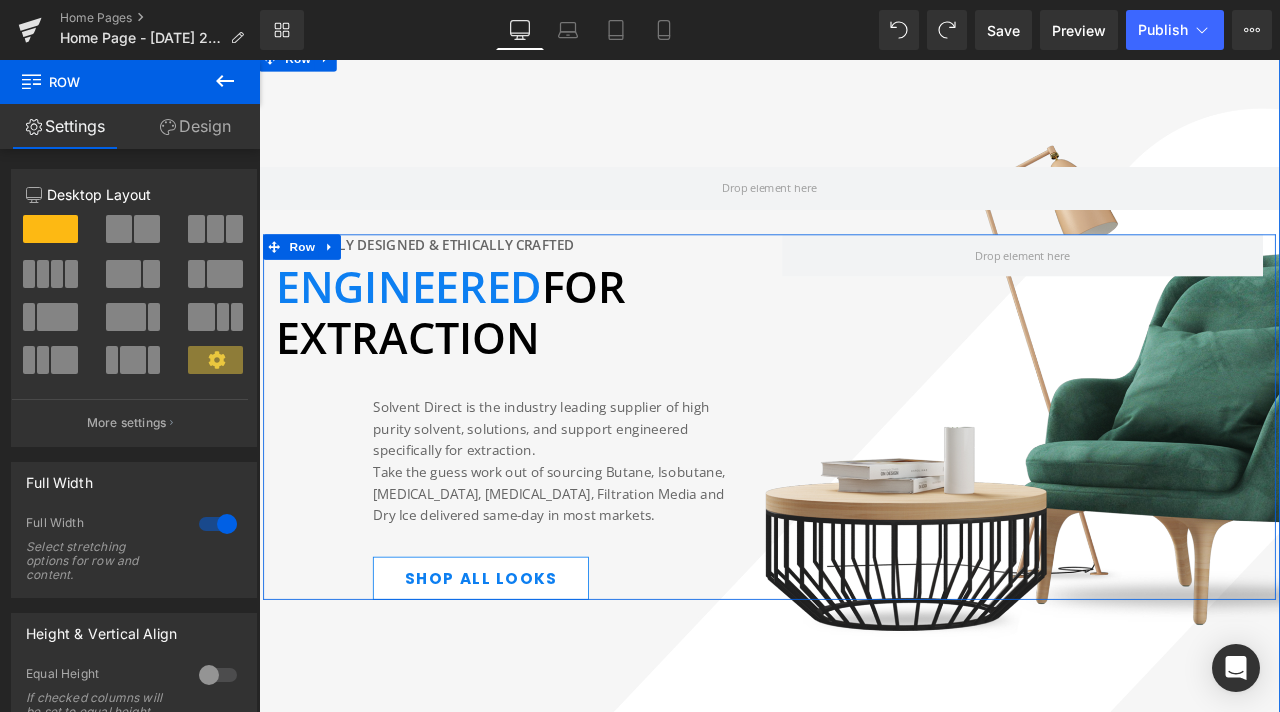 click on "Delicately designed & ethically crafted Text Block         ENGINEERED  FOR EXTRACTION Text Block         Solvent Direct is the industry leading supplier of high purity solvent, solutions, and support engineered specifically for extraction. Take the guess work out of sourcing Butane, Isobutane, Ethanol, Denatured Ethanol, Filtration Media and Dry Ice delivered same-day in most markets.     Text Block         Shop all looks Button         Row         Row" at bounding box center (864, 483) 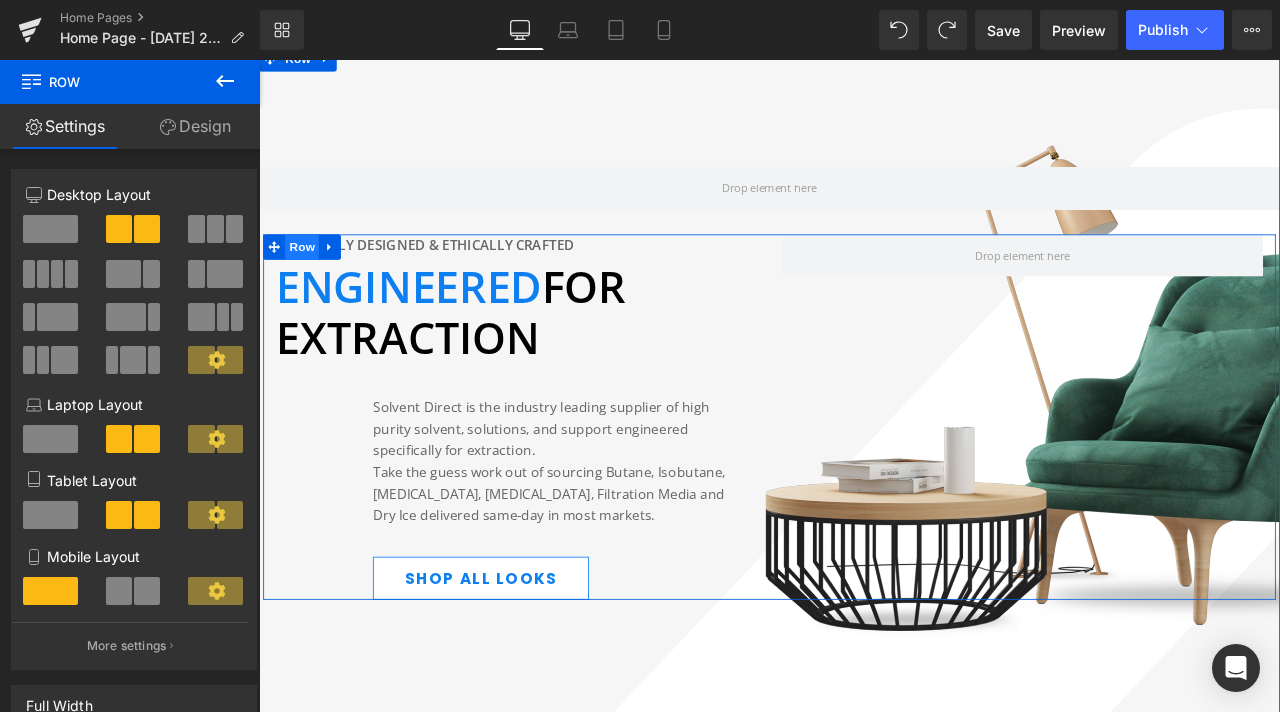 click on "Row" at bounding box center (310, 282) 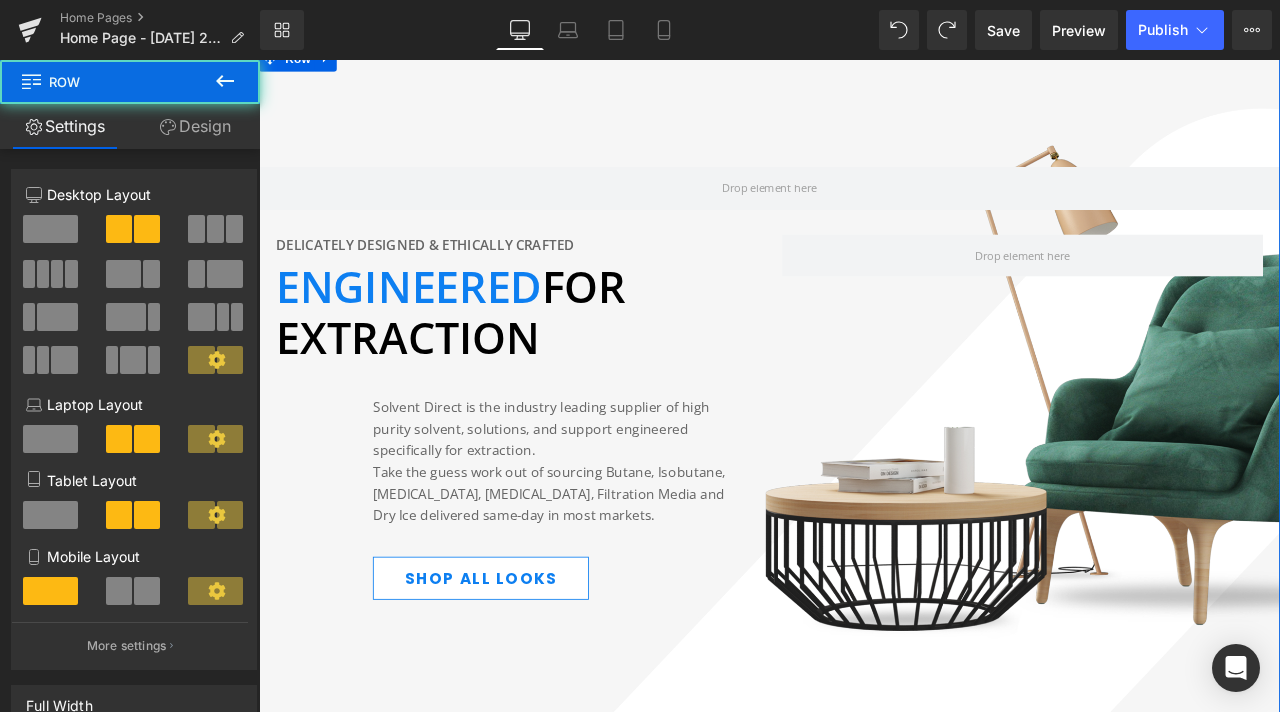 click on "‹ ›
Carousel         Delicately designed & ethically crafted Text Block         ENGINEERED  FOR EXTRACTION Text Block         Solvent Direct is the industry leading supplier of high purity solvent, solutions, and support engineered specifically for extraction. Take the guess work out of sourcing Butane, Isobutane, Ethanol, Denatured Ethanol, Filtration Media and Dry Ice delivered same-day in most markets.     Text Block         Shop all looks Button         Row         Row         Row   113px" at bounding box center [864, 492] 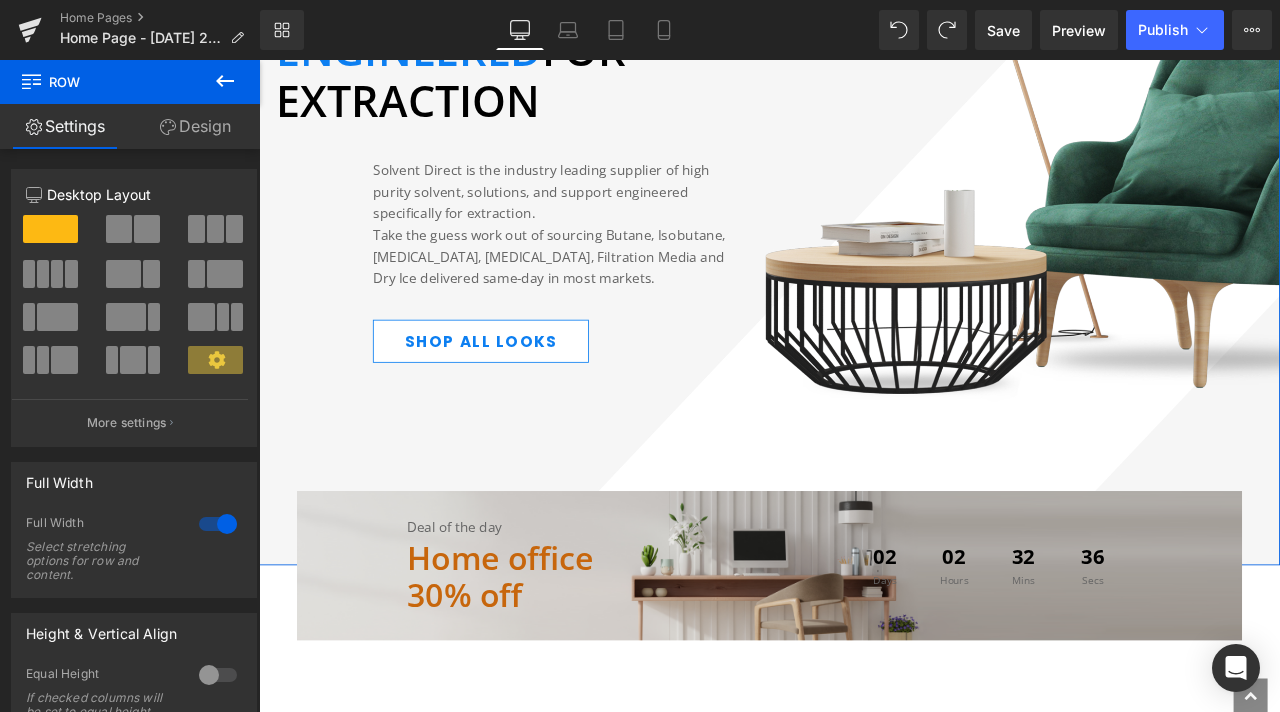 scroll, scrollTop: 641, scrollLeft: 0, axis: vertical 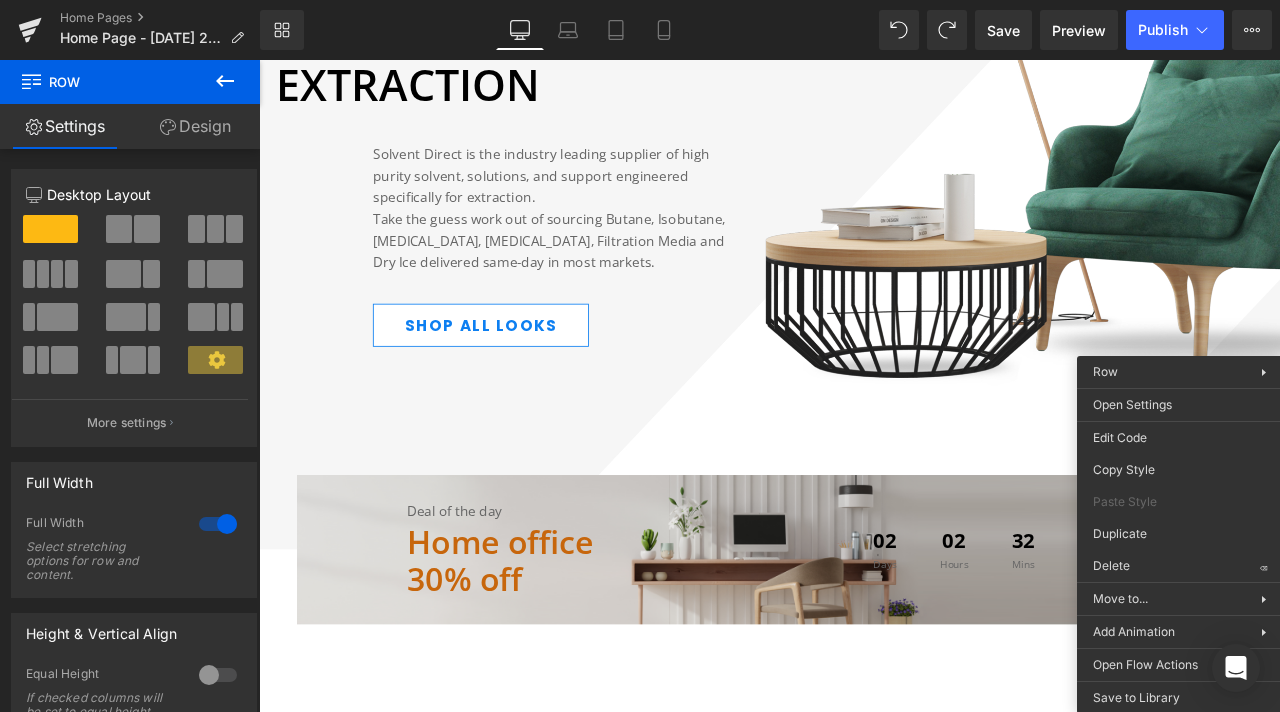 click on "‹ ›
Carousel         Delicately designed & ethically crafted Text Block         ENGINEERED  FOR EXTRACTION Text Block         Solvent Direct is the industry leading supplier of high purity solvent, solutions, and support engineered specifically for extraction. Take the guess work out of sourcing Butane, Isobutane, Ethanol, Denatured Ethanol, Filtration Media and Dry Ice delivered same-day in most markets.     Text Block         Shop all looks Button         Row         Row         Row   113px" at bounding box center [864, 192] 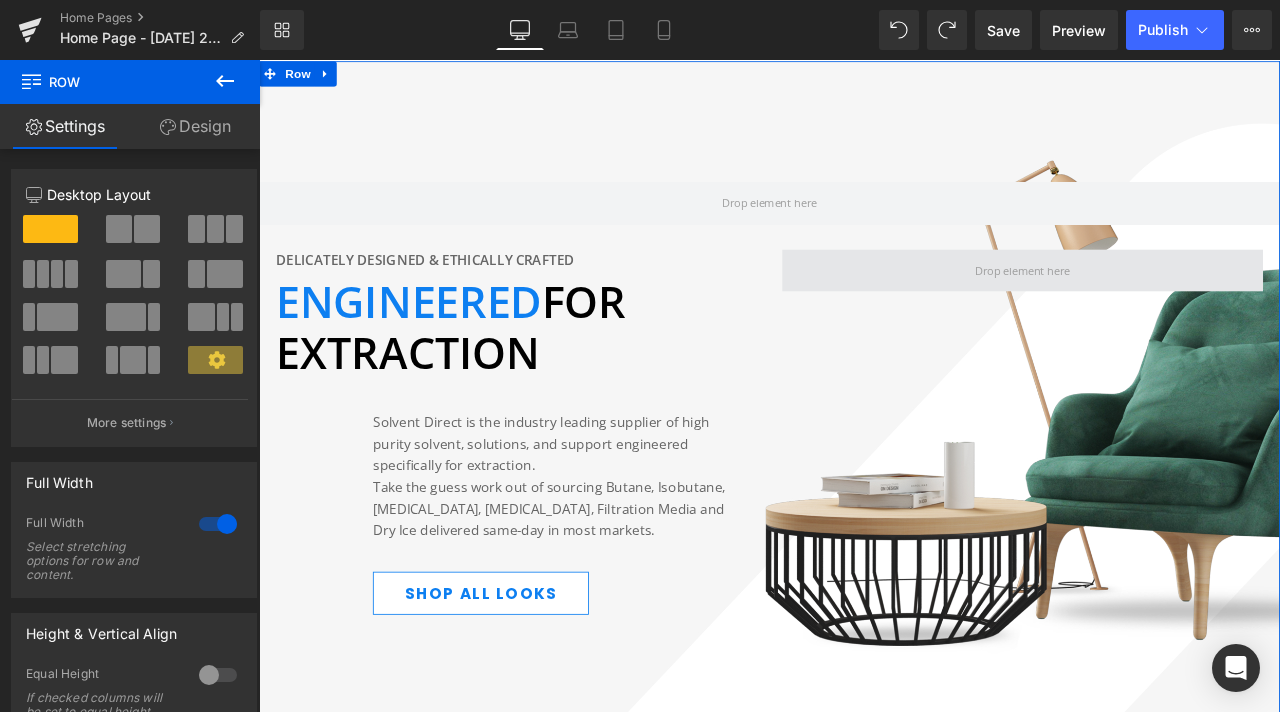 scroll, scrollTop: 319, scrollLeft: 0, axis: vertical 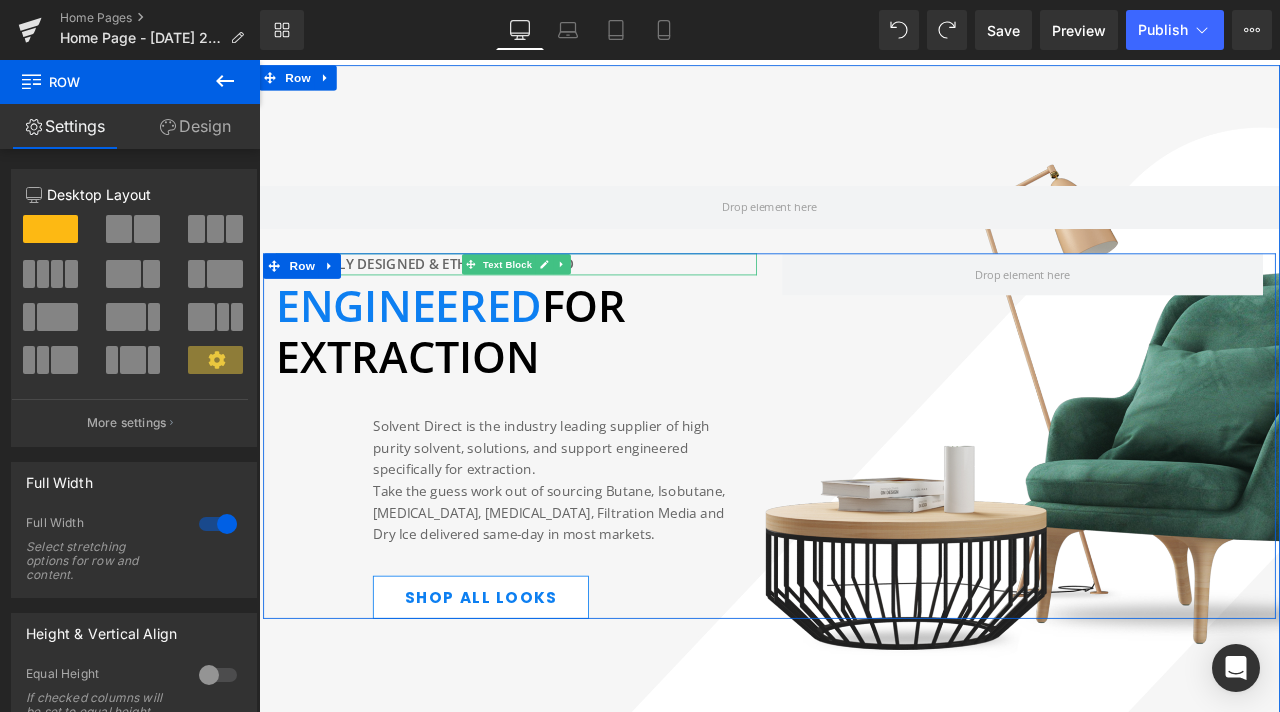 click at bounding box center [564, 312] 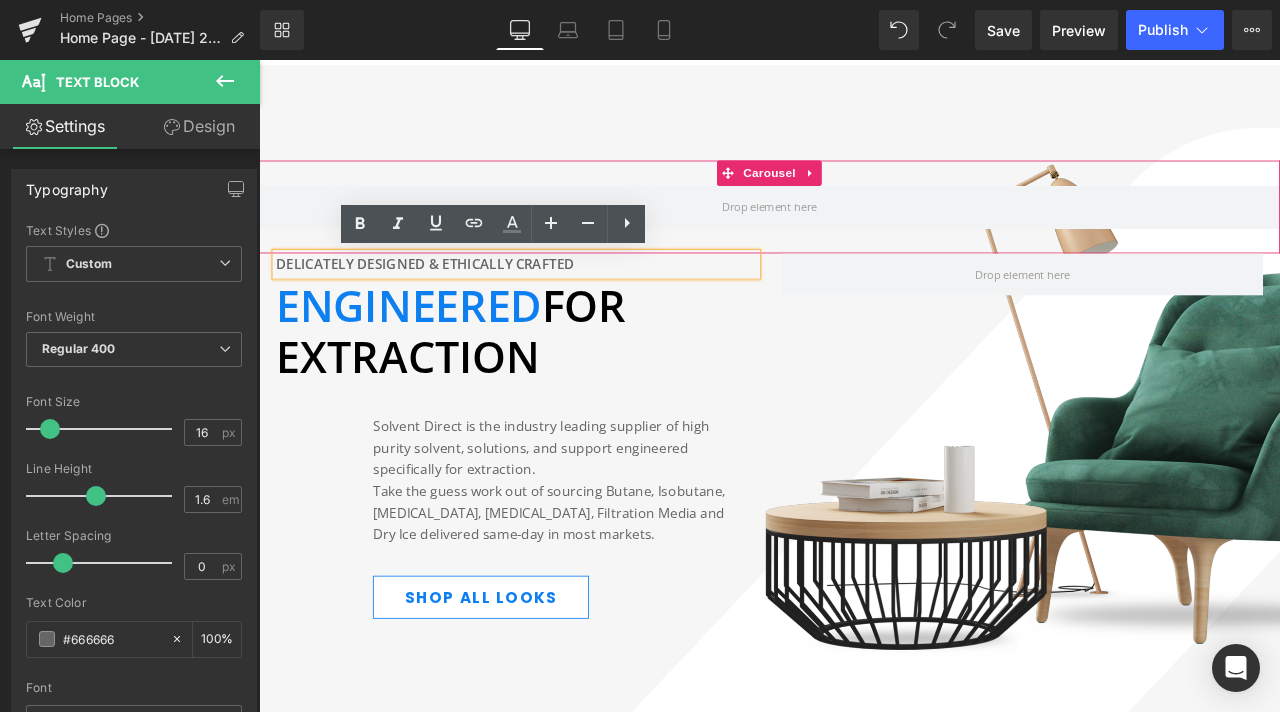click on "‹ ›" at bounding box center [864, 249] 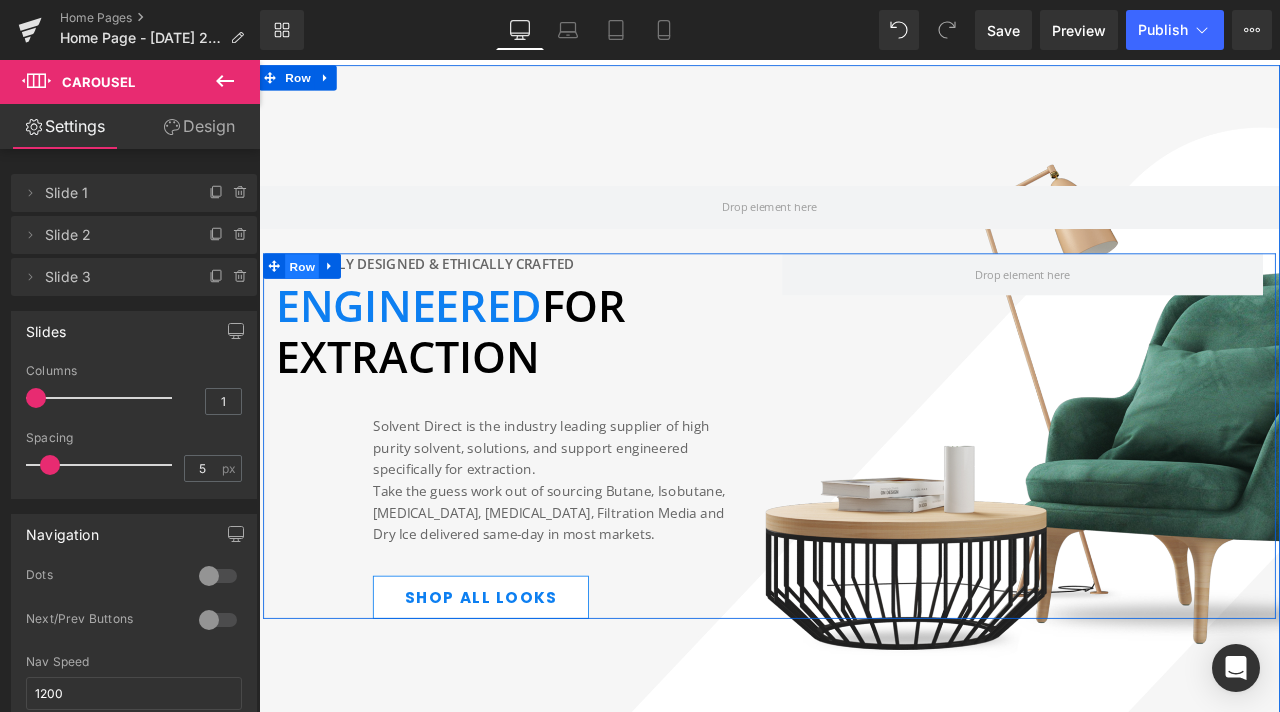 click on "Row" at bounding box center (310, 305) 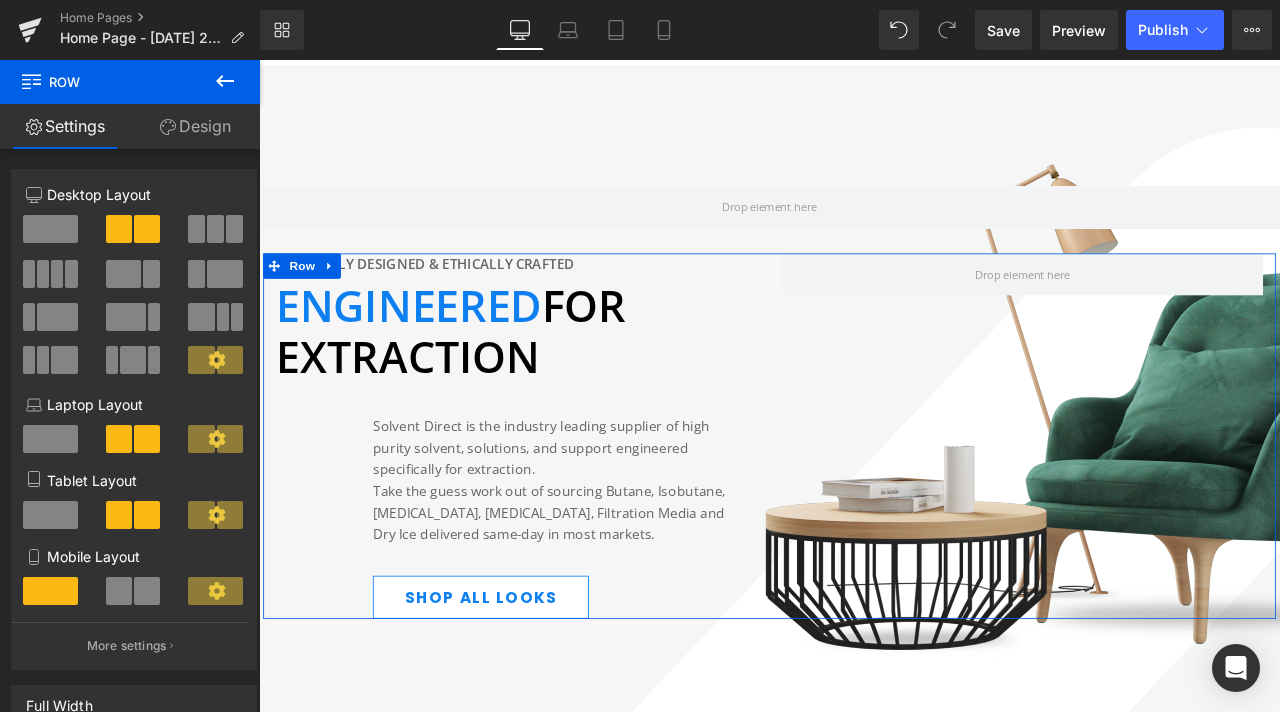 click on "Design" at bounding box center (195, 126) 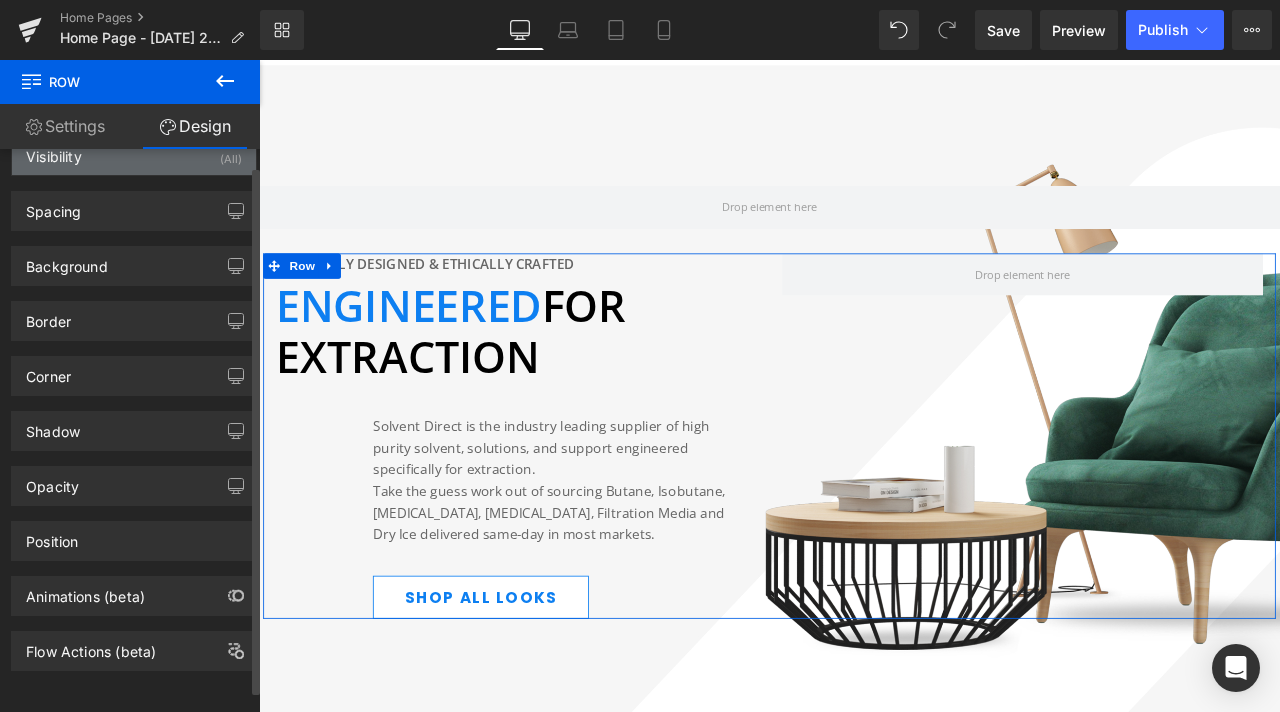 scroll, scrollTop: 41, scrollLeft: 0, axis: vertical 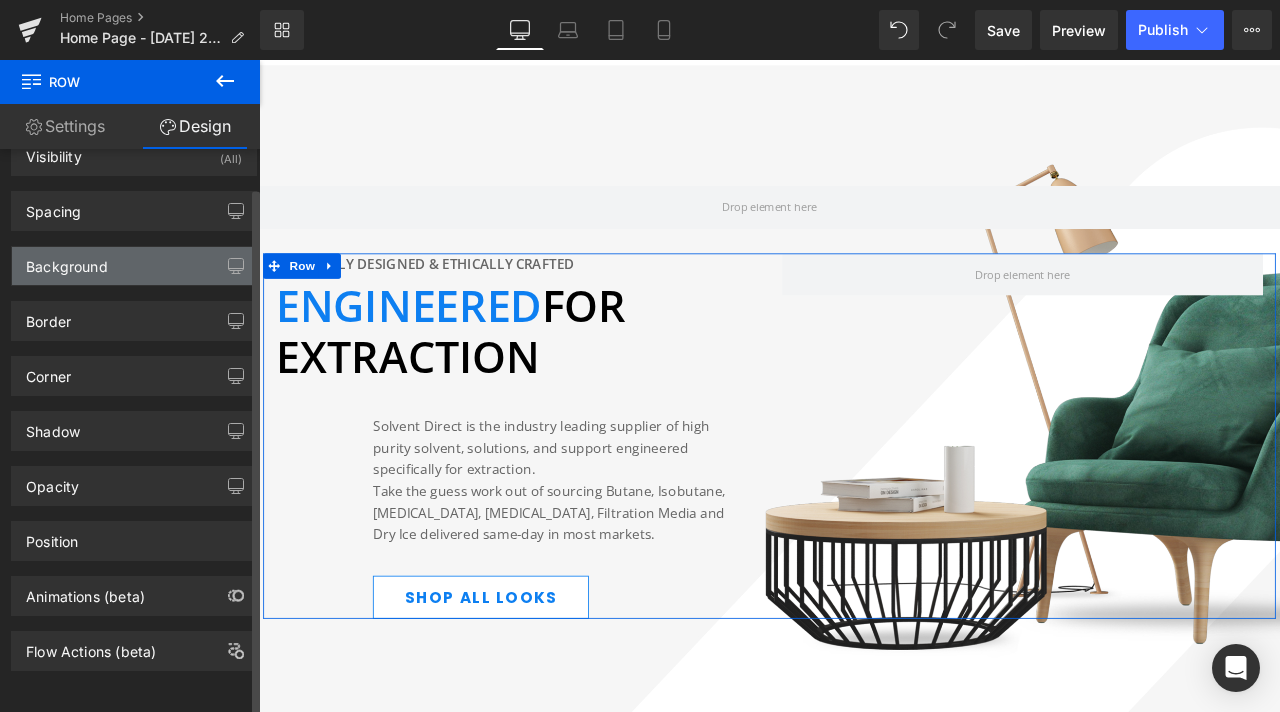 click on "Background" at bounding box center (134, 266) 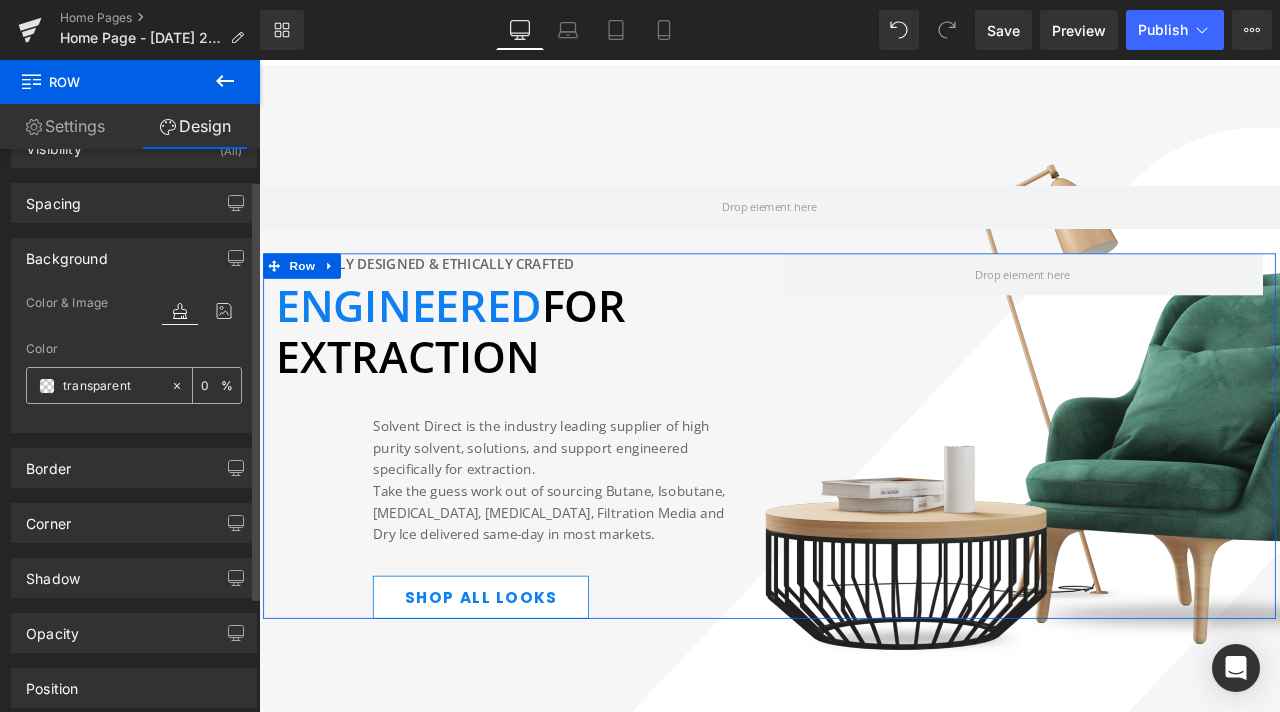 click at bounding box center (112, 386) 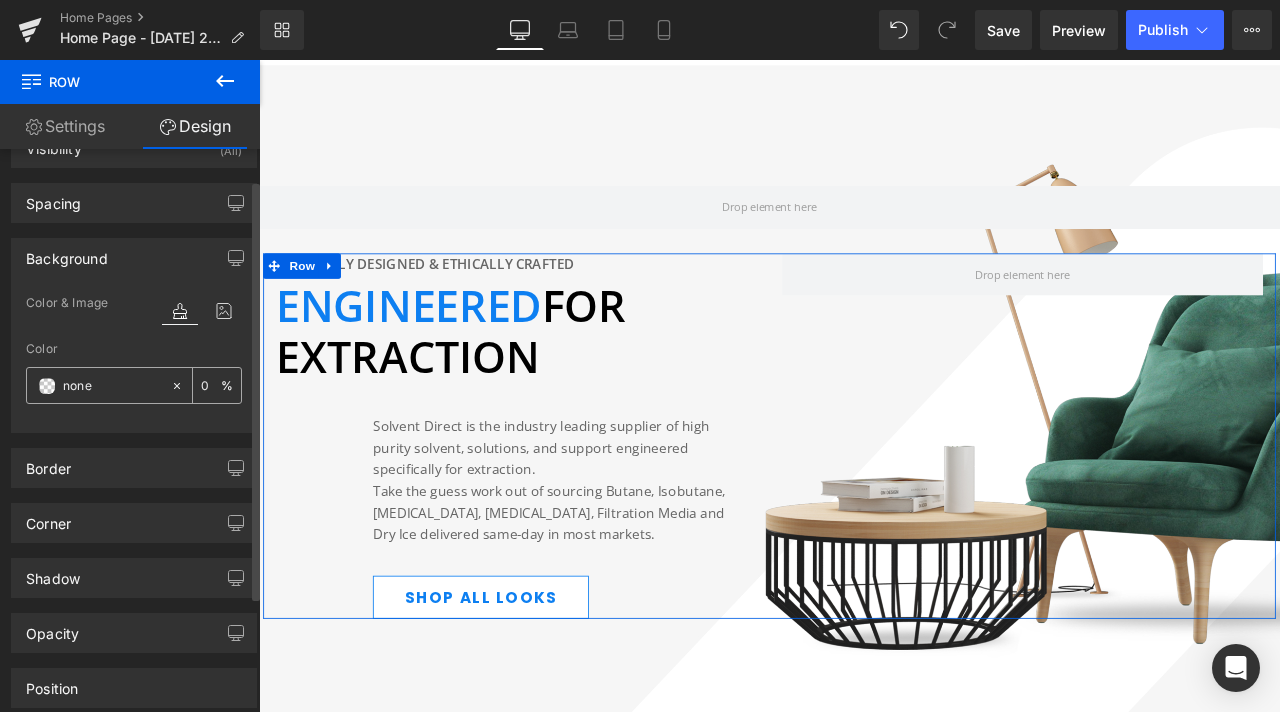 click 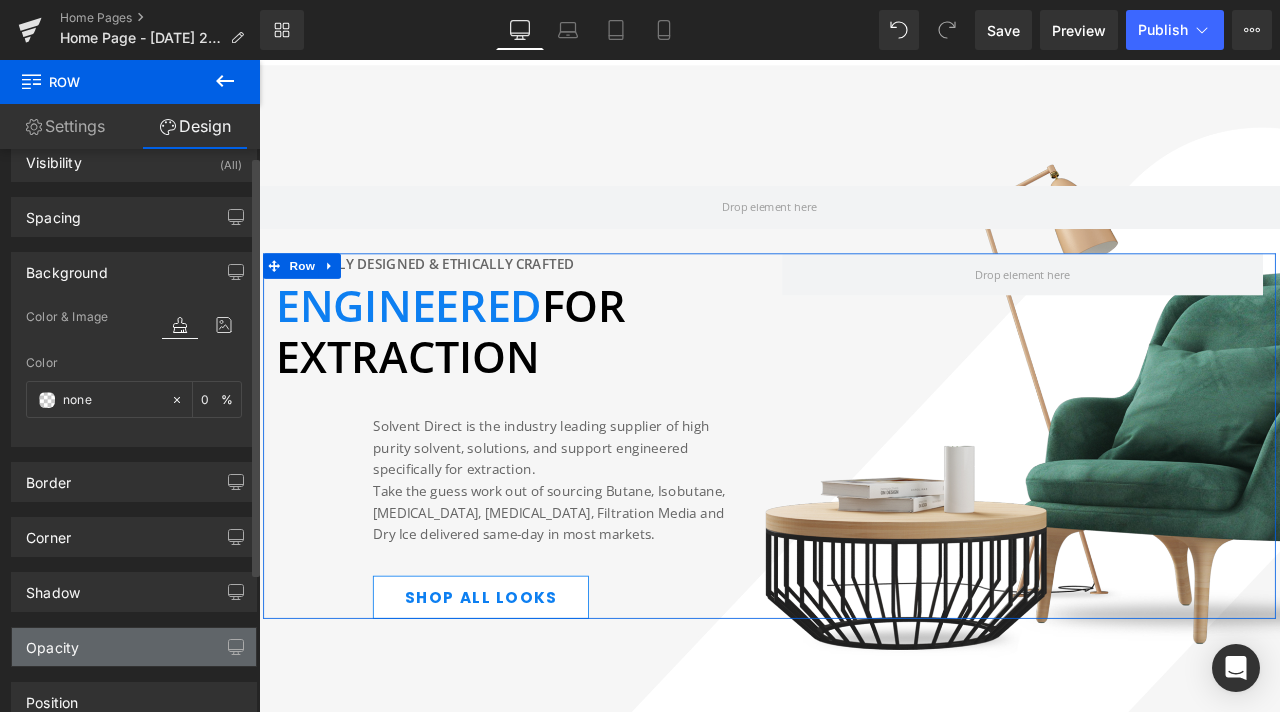 scroll, scrollTop: 0, scrollLeft: 0, axis: both 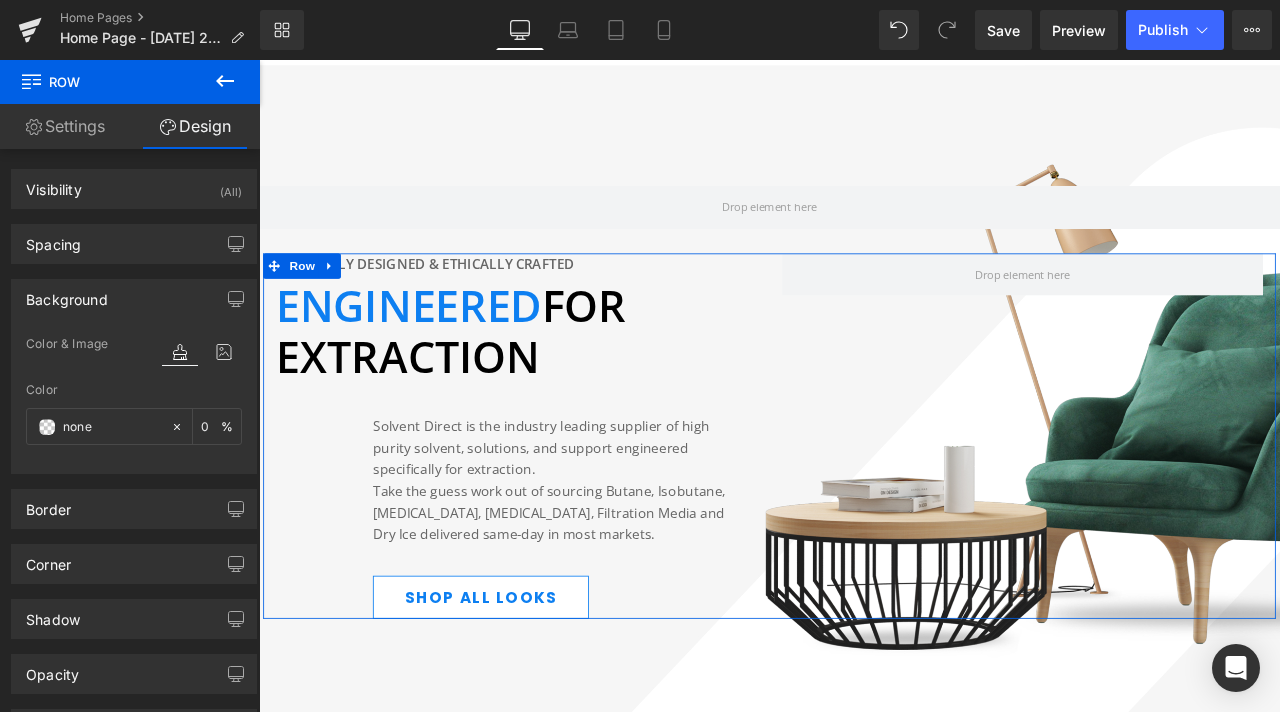 click on "Settings" at bounding box center (65, 126) 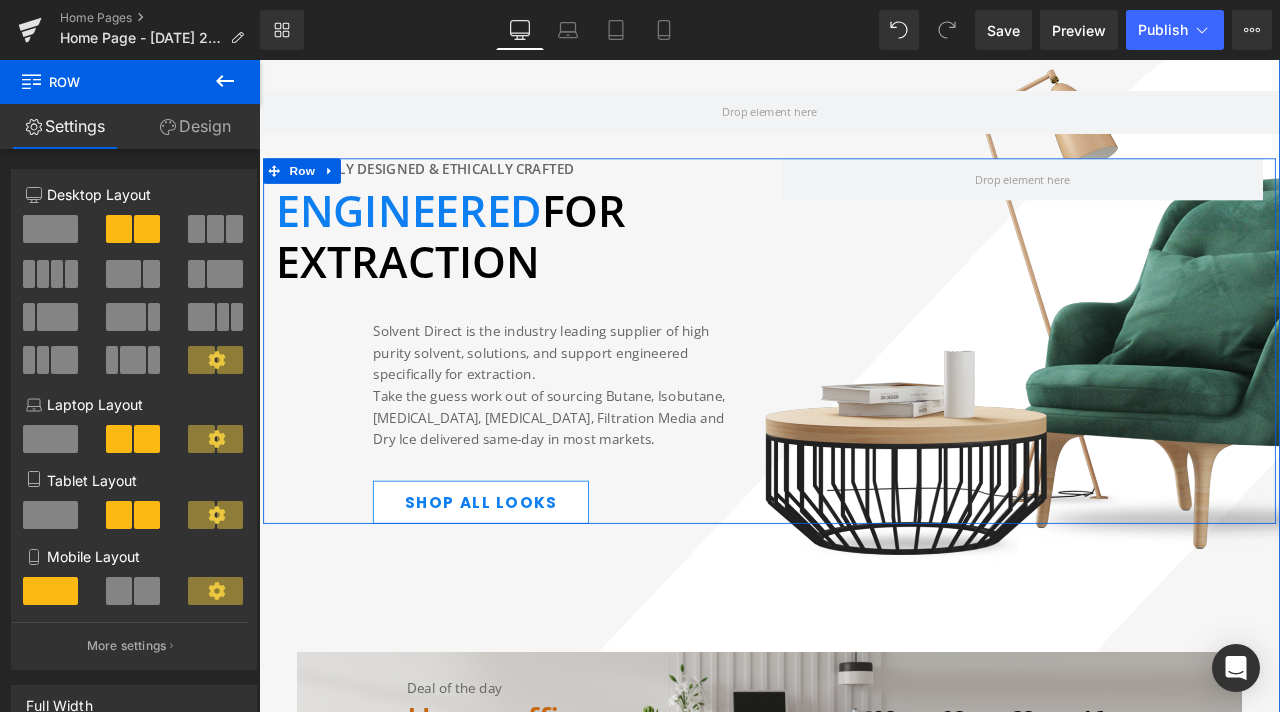 scroll, scrollTop: 619, scrollLeft: 0, axis: vertical 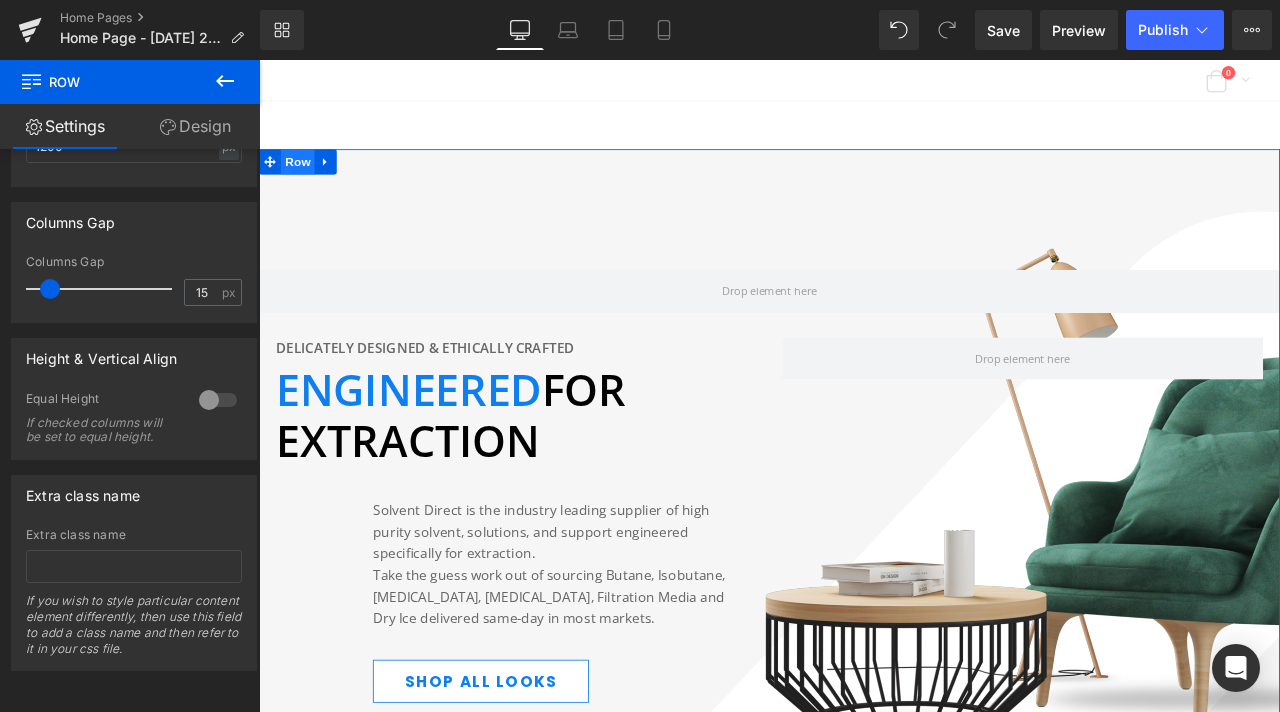 click on "Row" at bounding box center (305, 181) 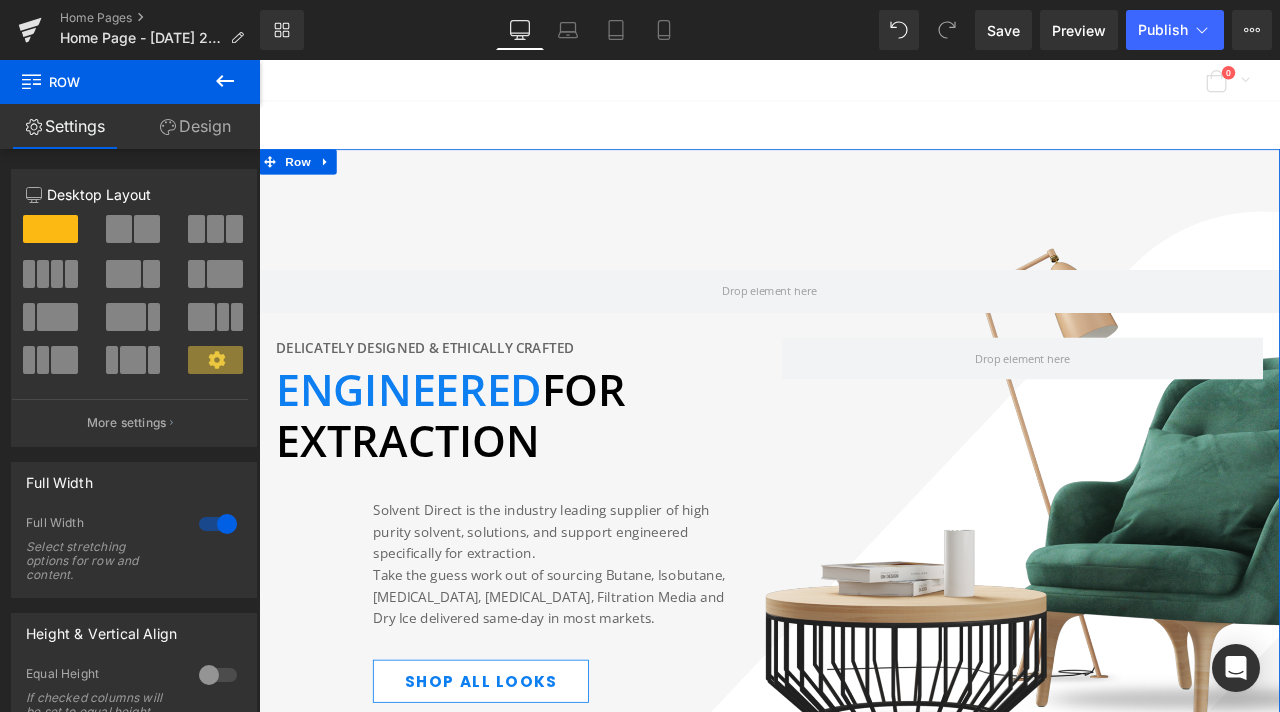 click on "Design" at bounding box center [195, 126] 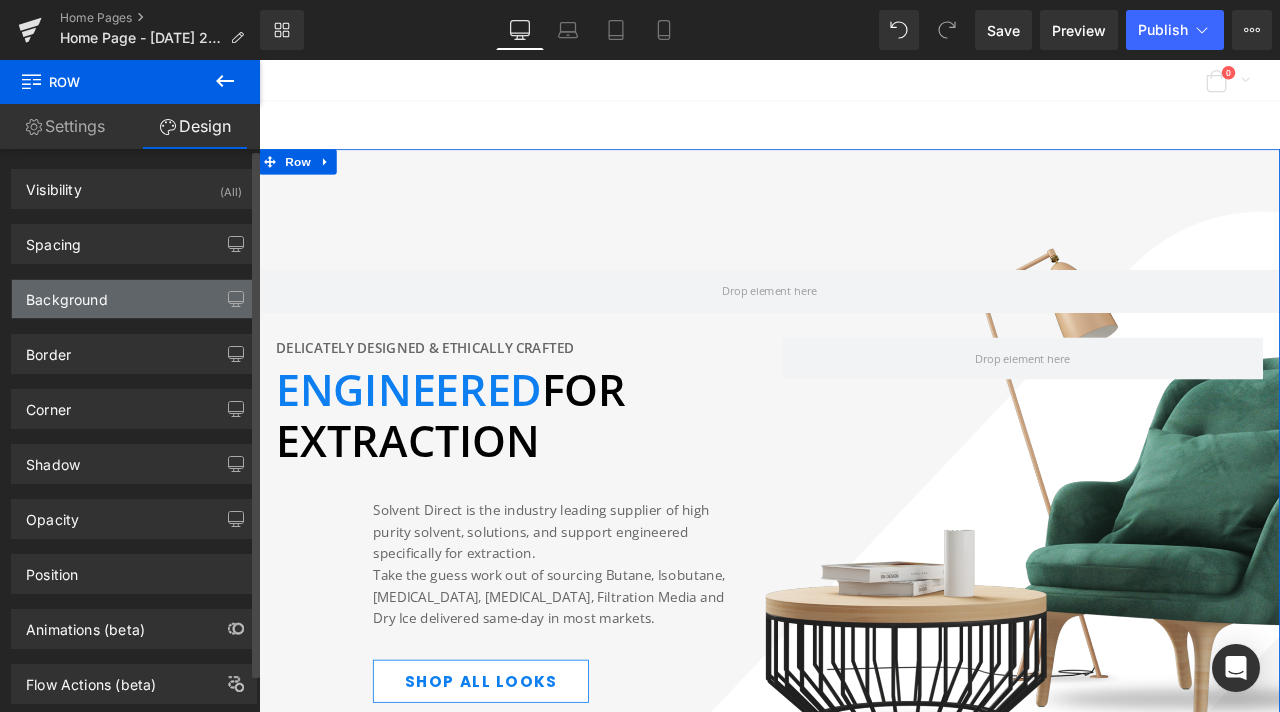 click on "Background" at bounding box center (134, 299) 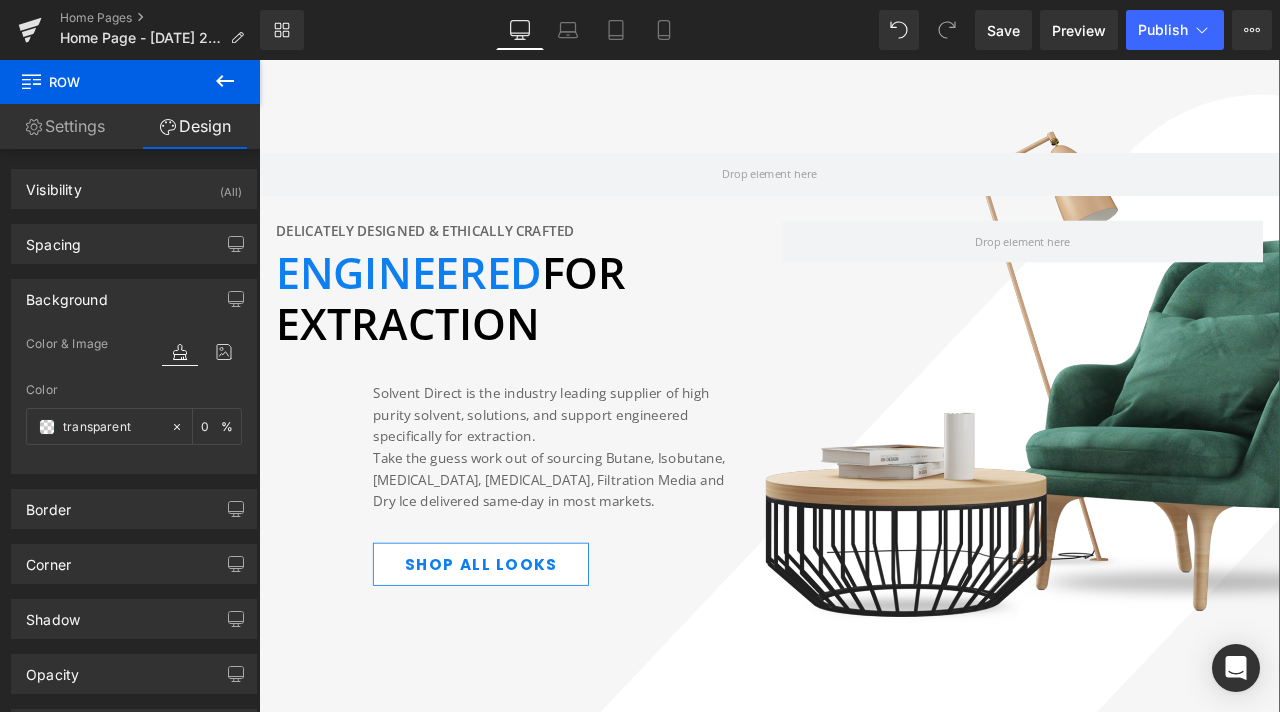 scroll, scrollTop: 219, scrollLeft: 0, axis: vertical 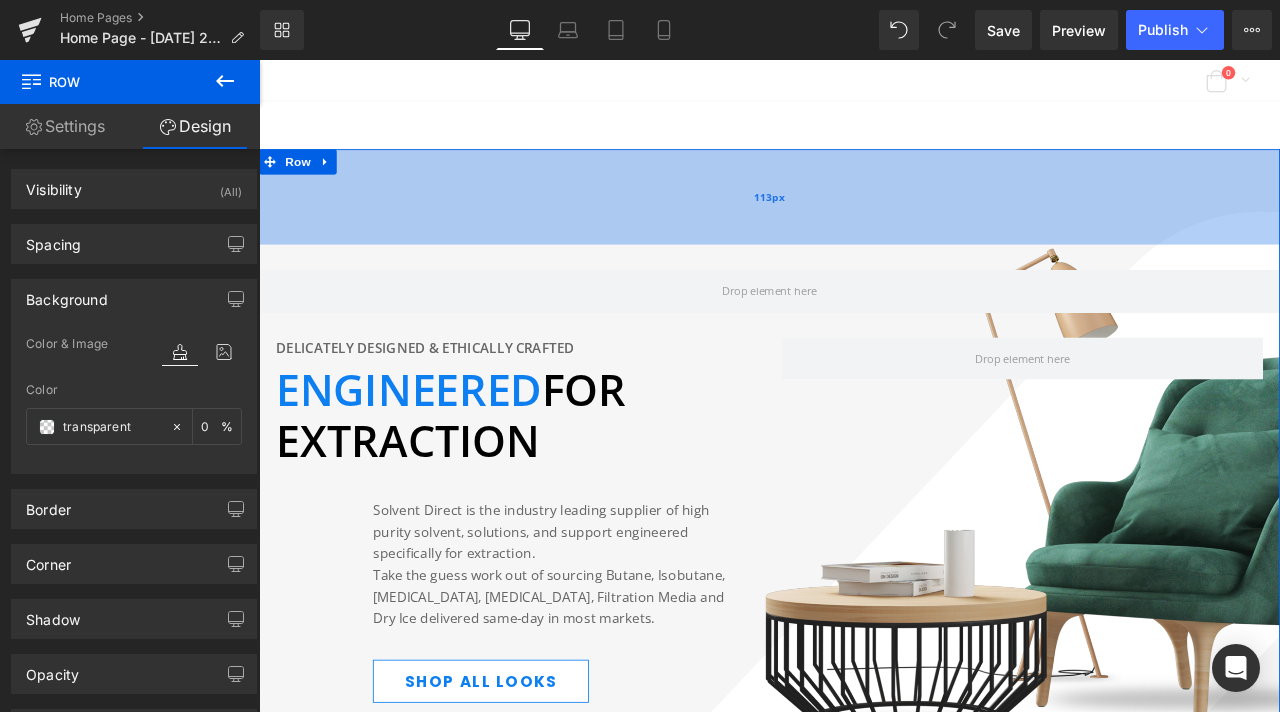 click on "113px" at bounding box center (864, 222) 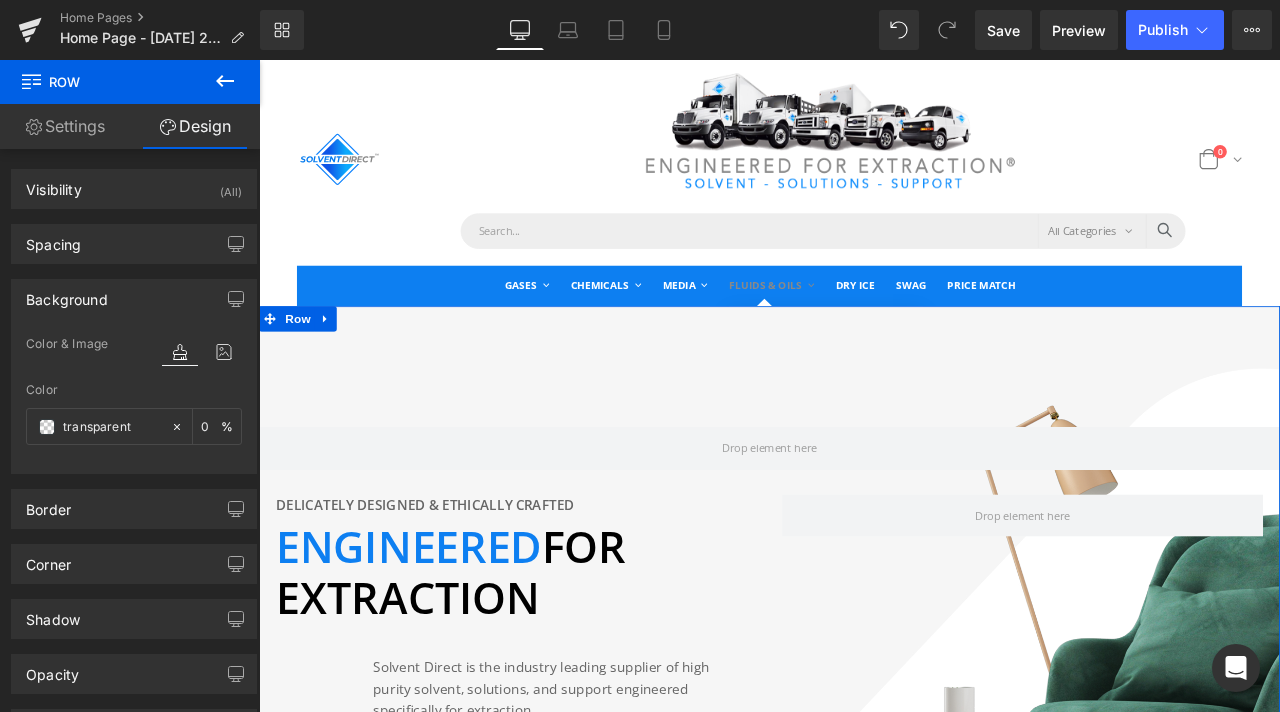 scroll, scrollTop: 19, scrollLeft: 0, axis: vertical 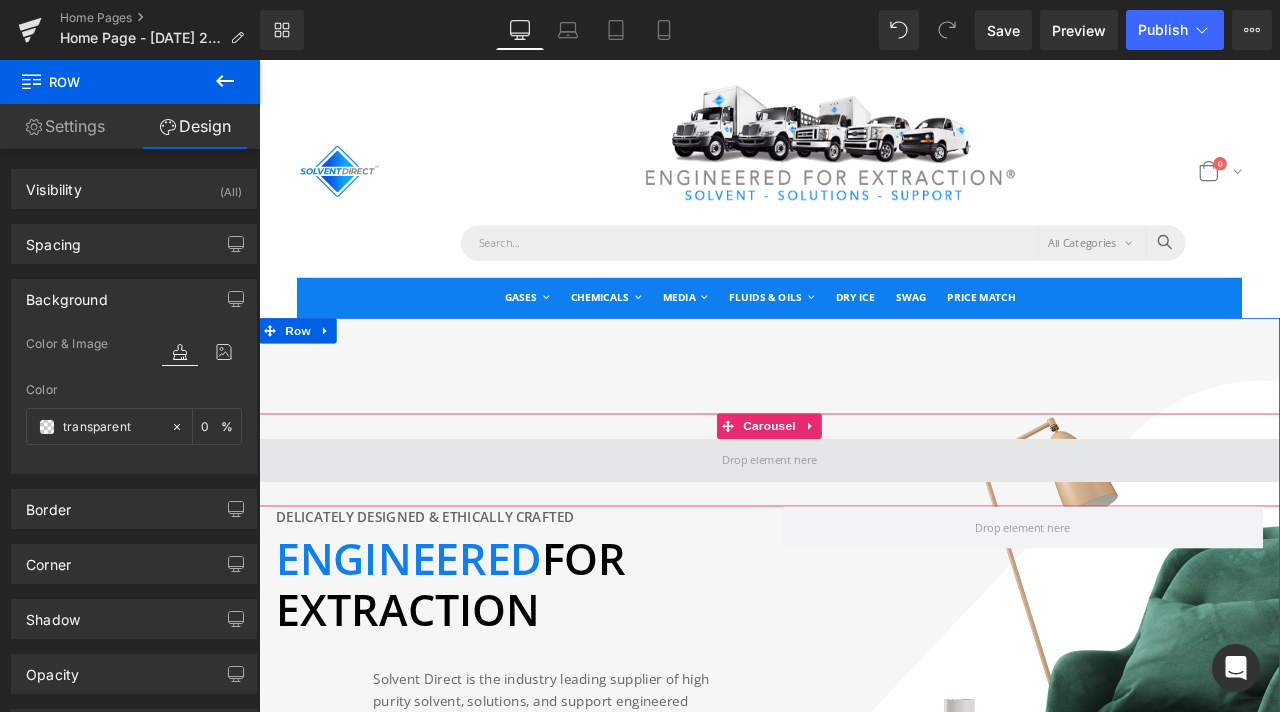 click at bounding box center (864, 534) 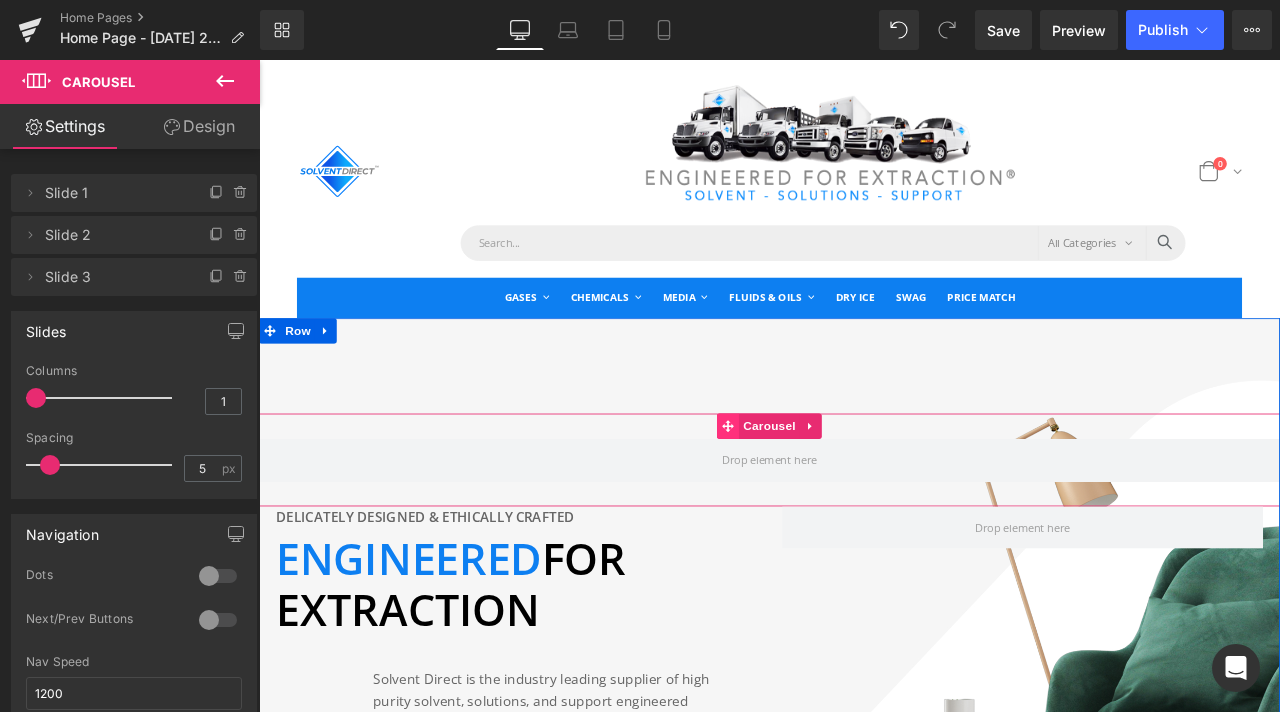 click at bounding box center (815, 494) 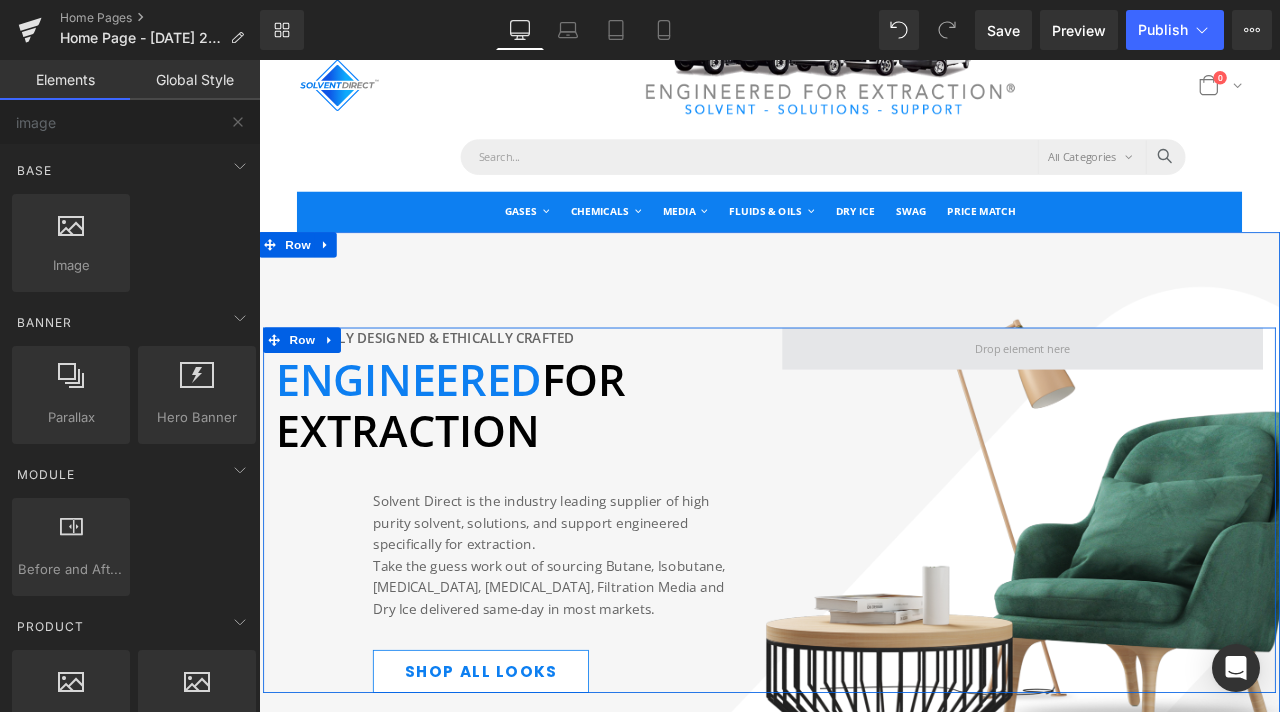 scroll, scrollTop: 119, scrollLeft: 0, axis: vertical 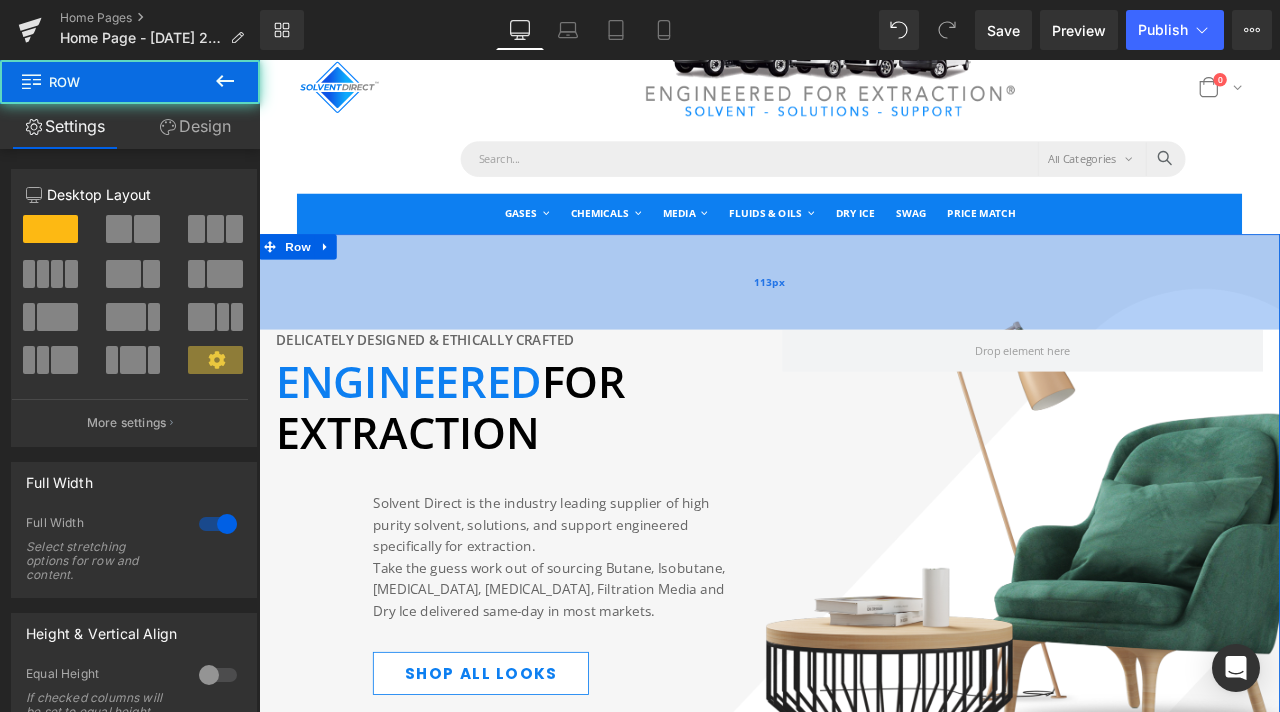 click on "113px" at bounding box center (864, 322) 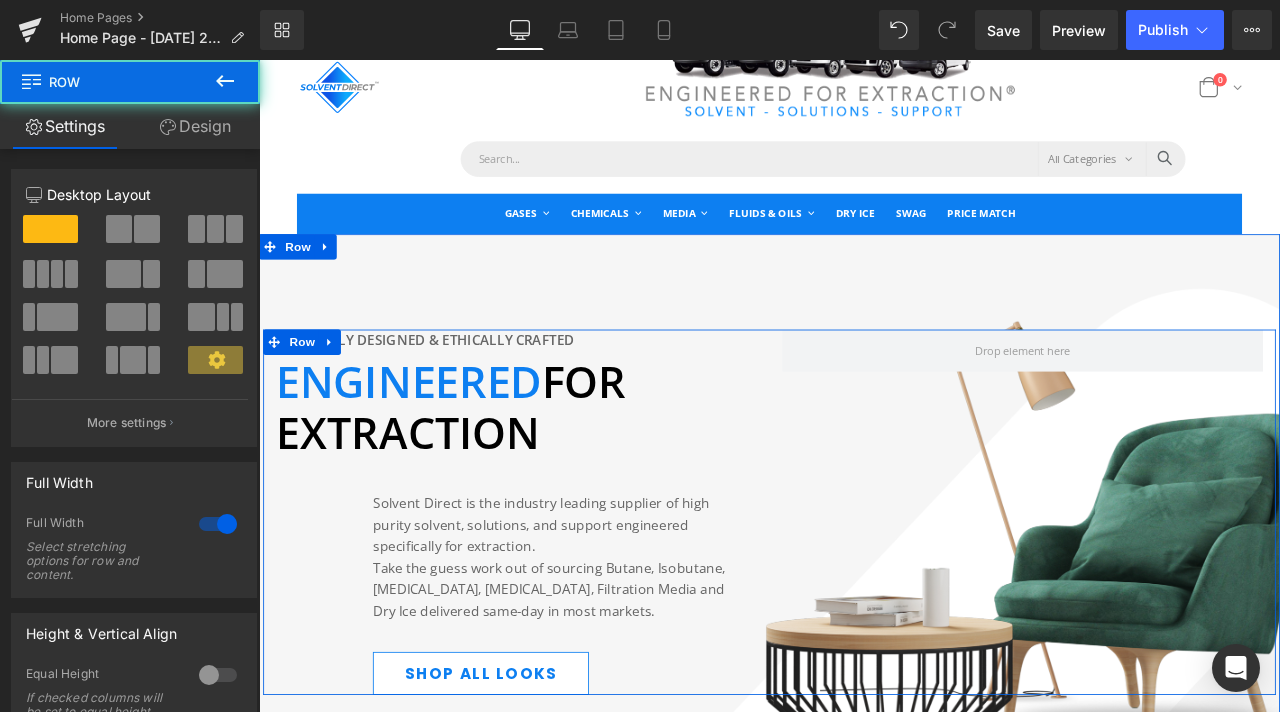 click on "Delicately designed & ethically crafted Text Block         ENGINEERED  FOR EXTRACTION Text Block         Solvent Direct is the industry leading supplier of high purity solvent, solutions, and support engineered specifically for extraction. Take the guess work out of sourcing Butane, Isobutane, Ethanol, Denatured Ethanol, Filtration Media and Dry Ice delivered same-day in most markets.     Text Block         Shop all looks Button         Row         Row" at bounding box center (864, 595) 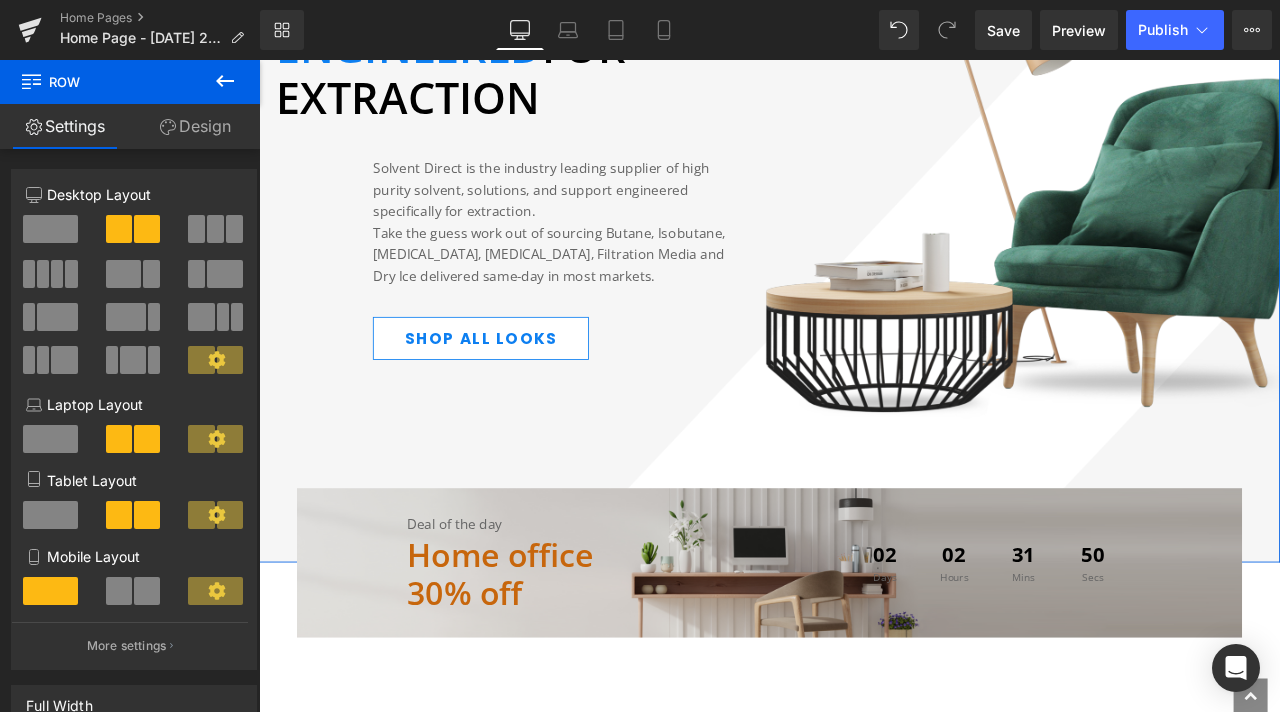 scroll, scrollTop: 519, scrollLeft: 0, axis: vertical 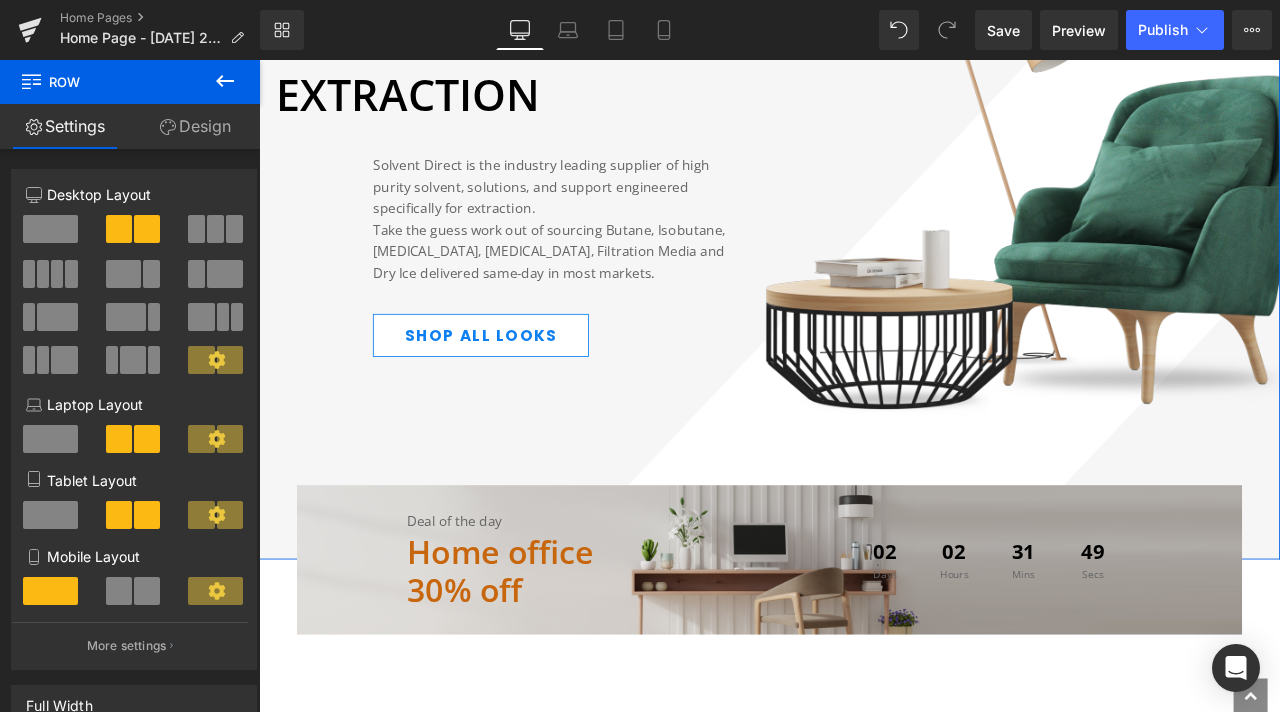 click on "Delicately designed & ethically crafted Text Block         ENGINEERED  FOR EXTRACTION Text Block         Solvent Direct is the industry leading supplier of high purity solvent, solutions, and support engineered specifically for extraction. Take the guess work out of sourcing Butane, Isobutane, Ethanol, Denatured Ethanol, Filtration Media and Dry Ice delivered same-day in most markets.     Text Block         Shop all looks Button         Row         Row         Row   113px" at bounding box center (864, 259) 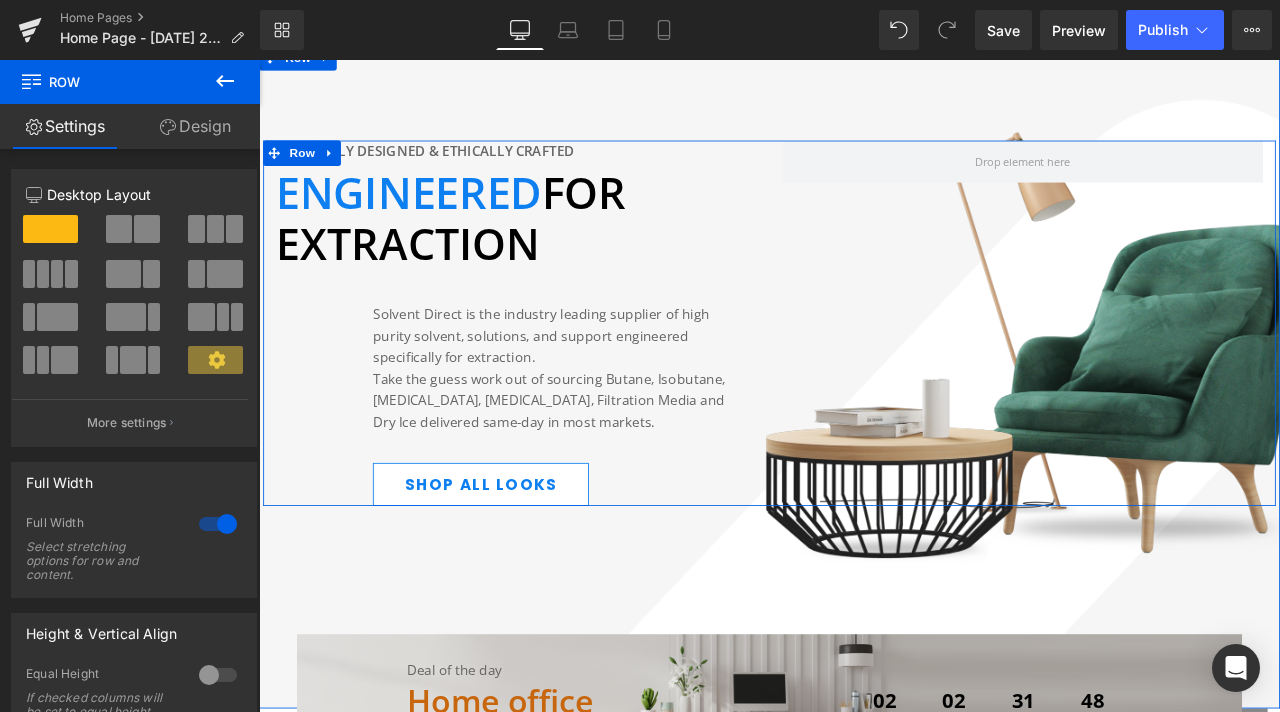 scroll, scrollTop: 319, scrollLeft: 0, axis: vertical 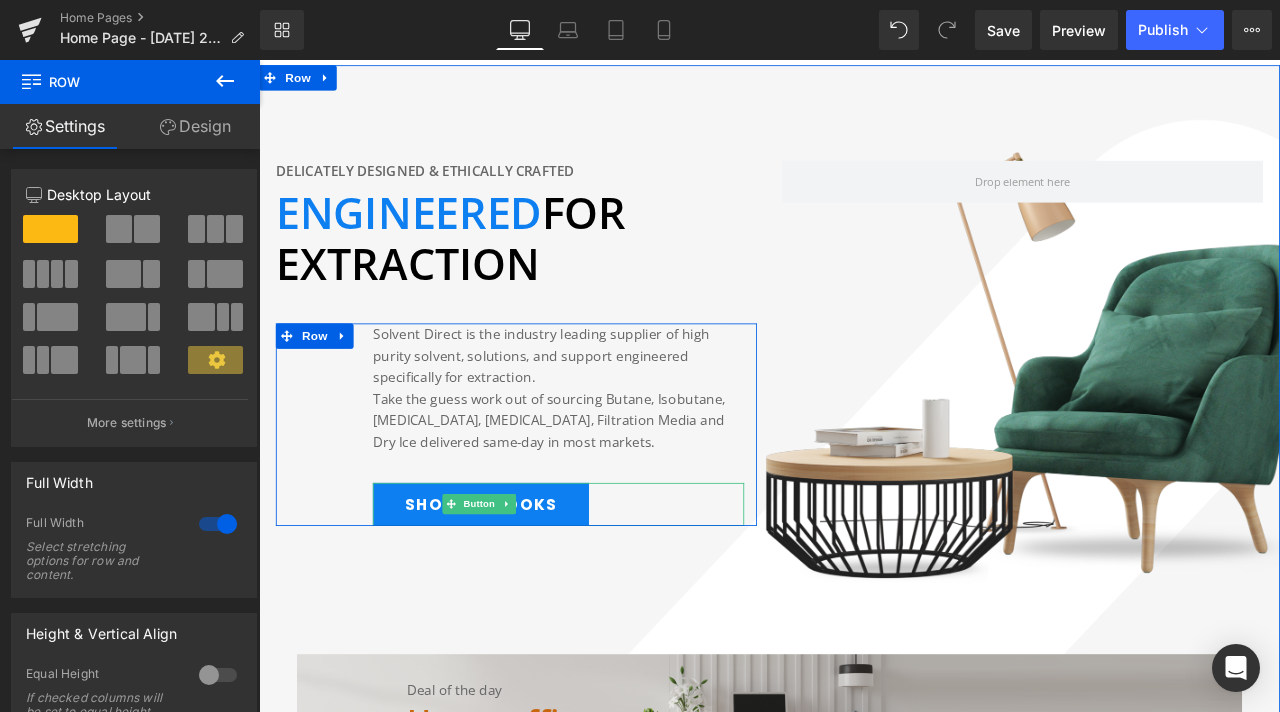 click on "Shop all looks" at bounding box center [522, 586] 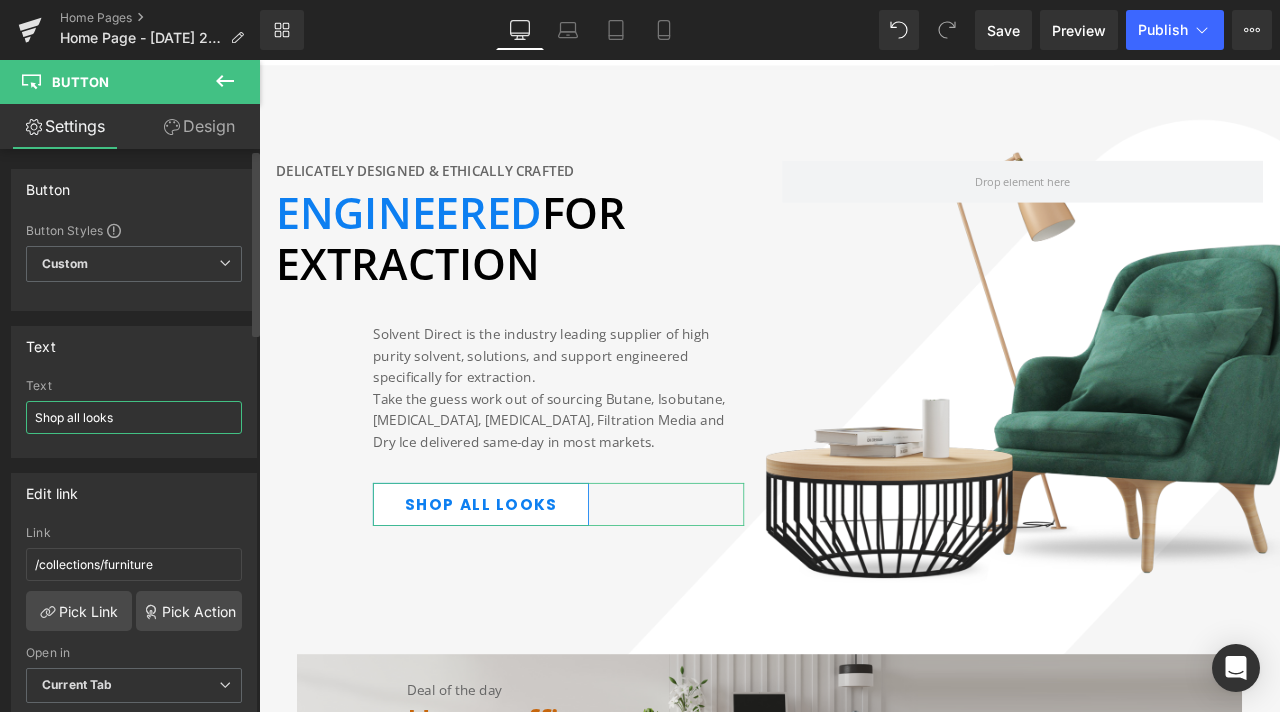 click on "Shop all looks" at bounding box center [134, 417] 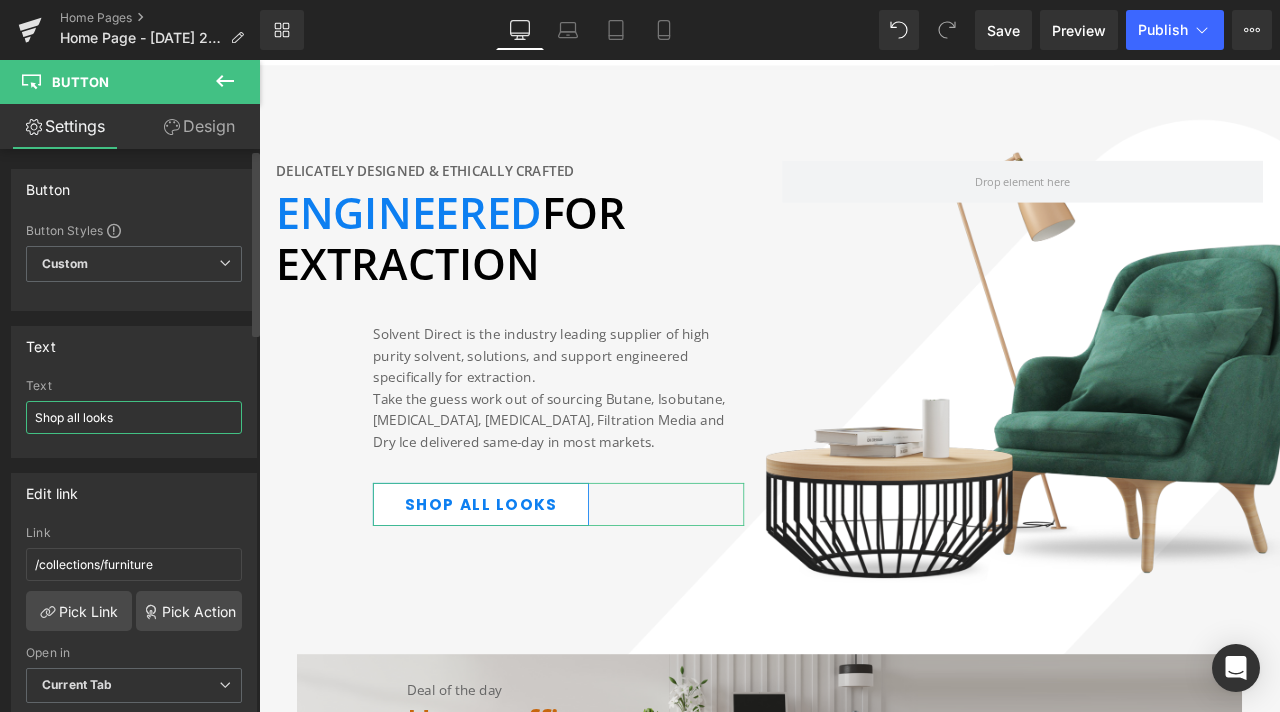 drag, startPoint x: 69, startPoint y: 413, endPoint x: 106, endPoint y: 411, distance: 37.054016 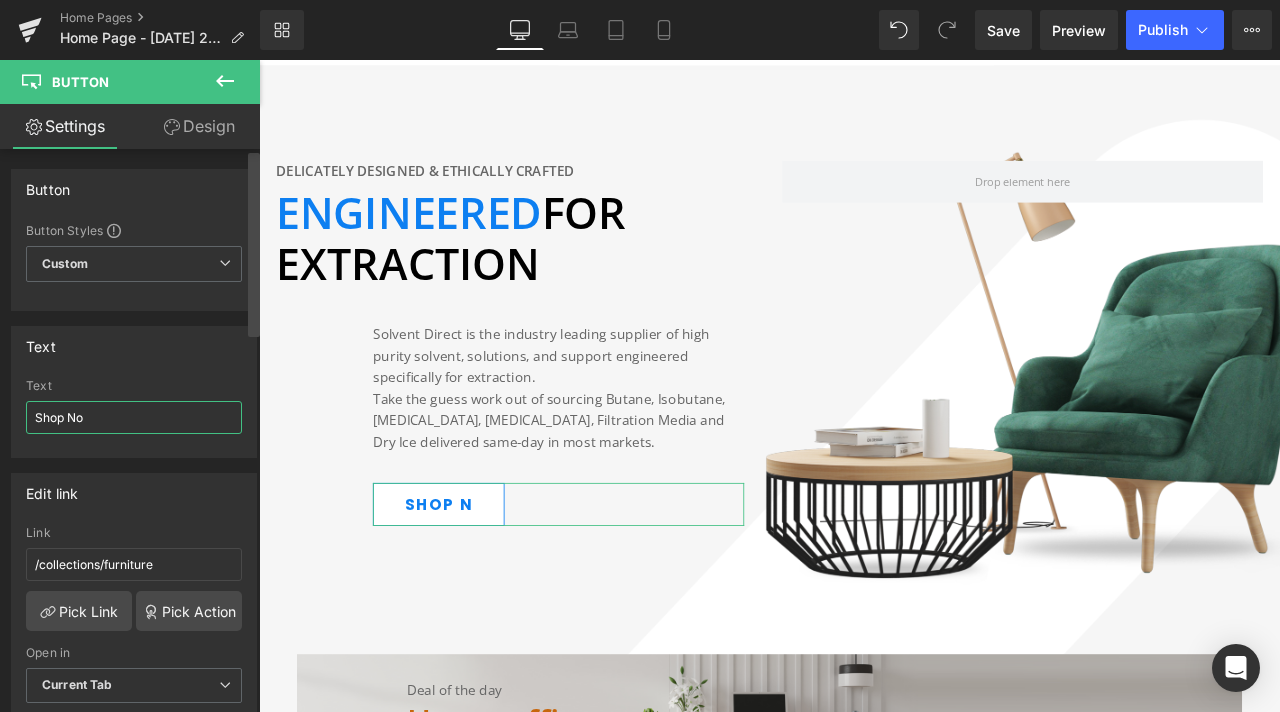 type on "Shop Now" 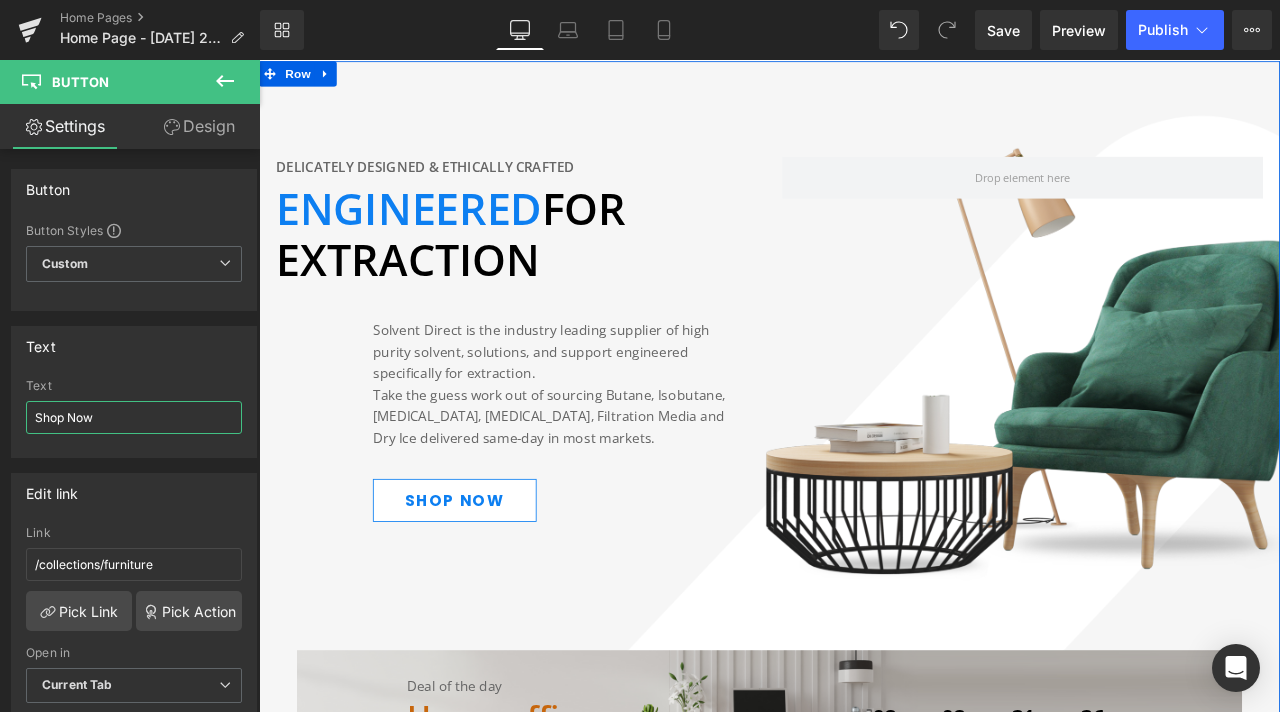scroll, scrollTop: 319, scrollLeft: 0, axis: vertical 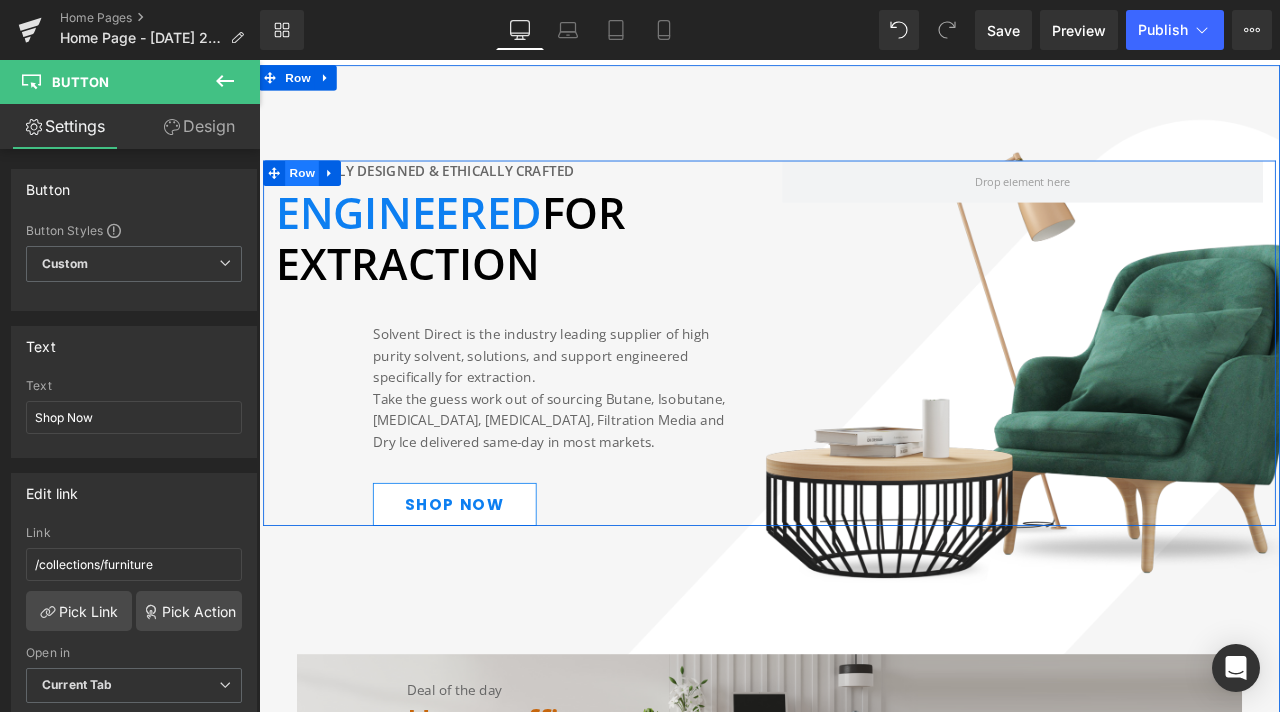 click on "Row" at bounding box center [310, 194] 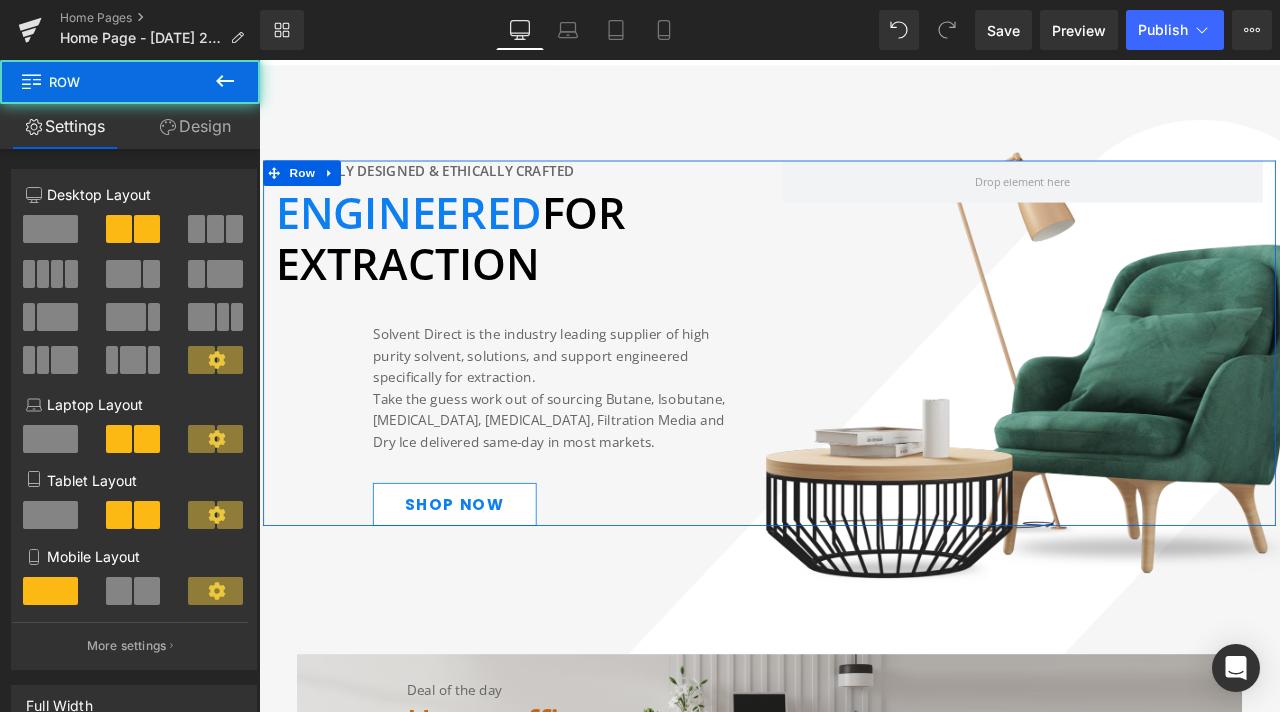 click on "Column Size Customizer 6+6  Desktop Layout                                                                                                                                                                        Laptop Layout                      Tablet Layout                      Mobile Layout                     More settings" at bounding box center [134, 412] 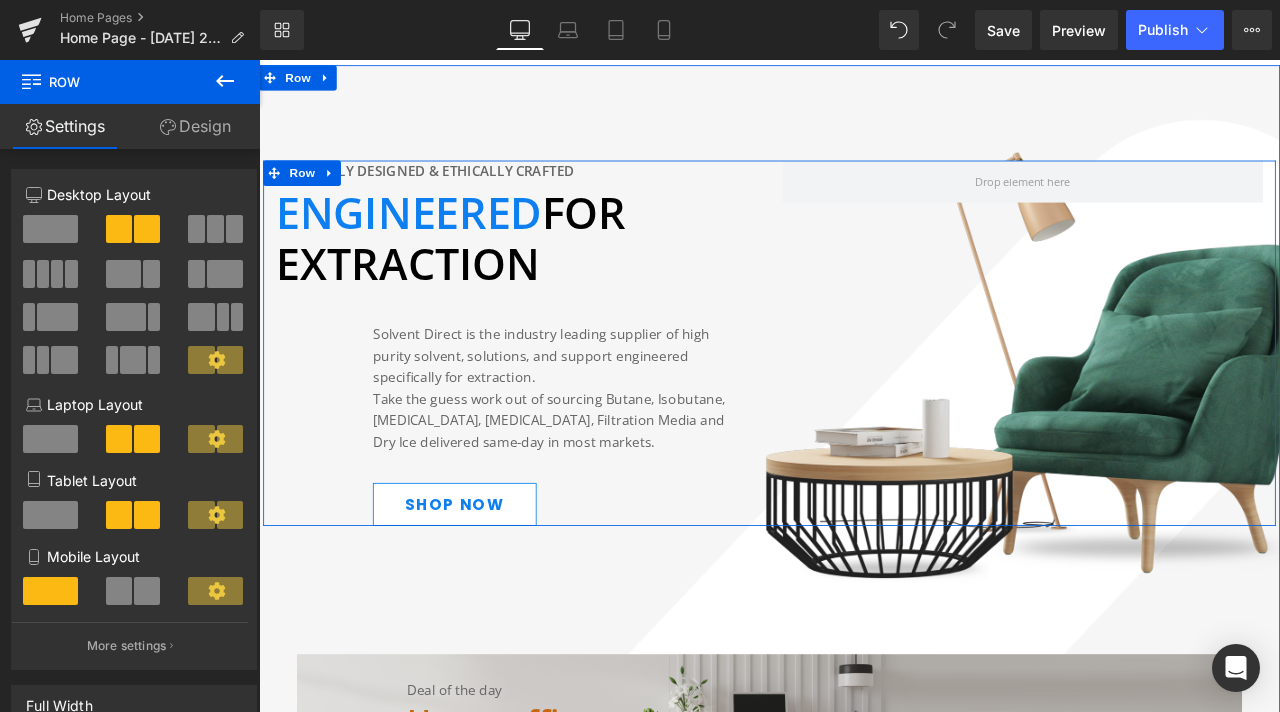 click 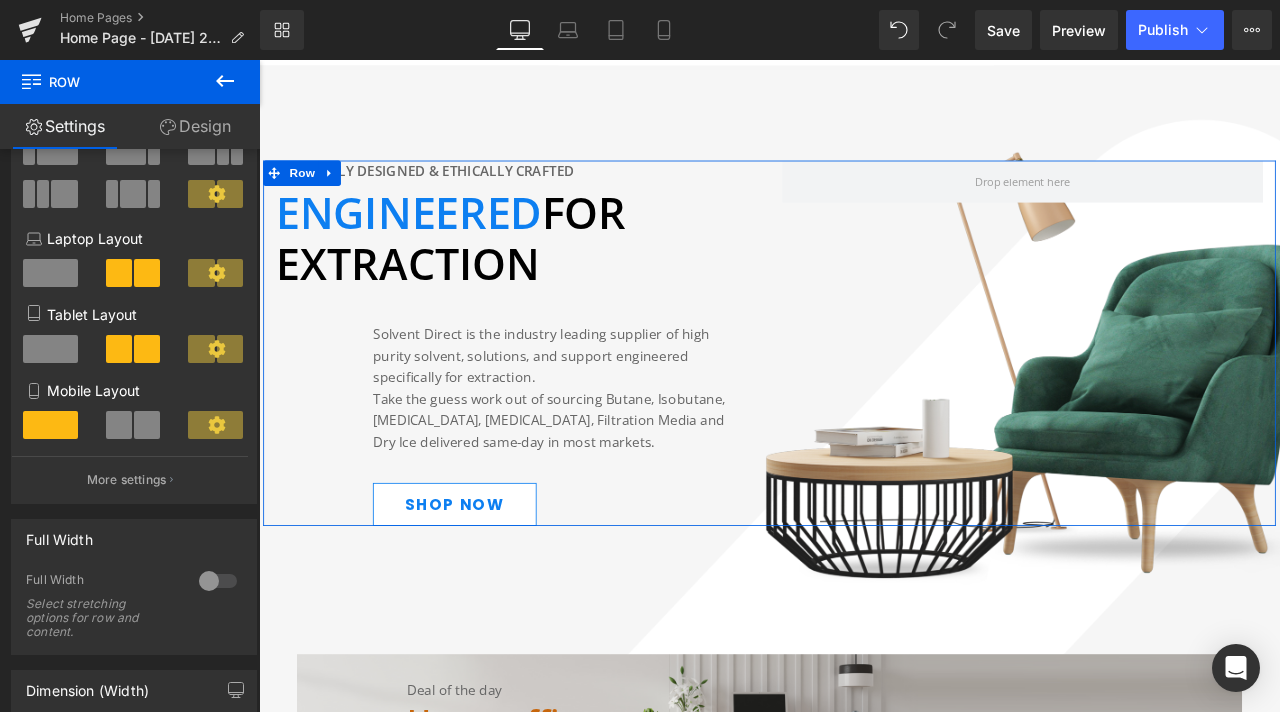 scroll, scrollTop: 200, scrollLeft: 0, axis: vertical 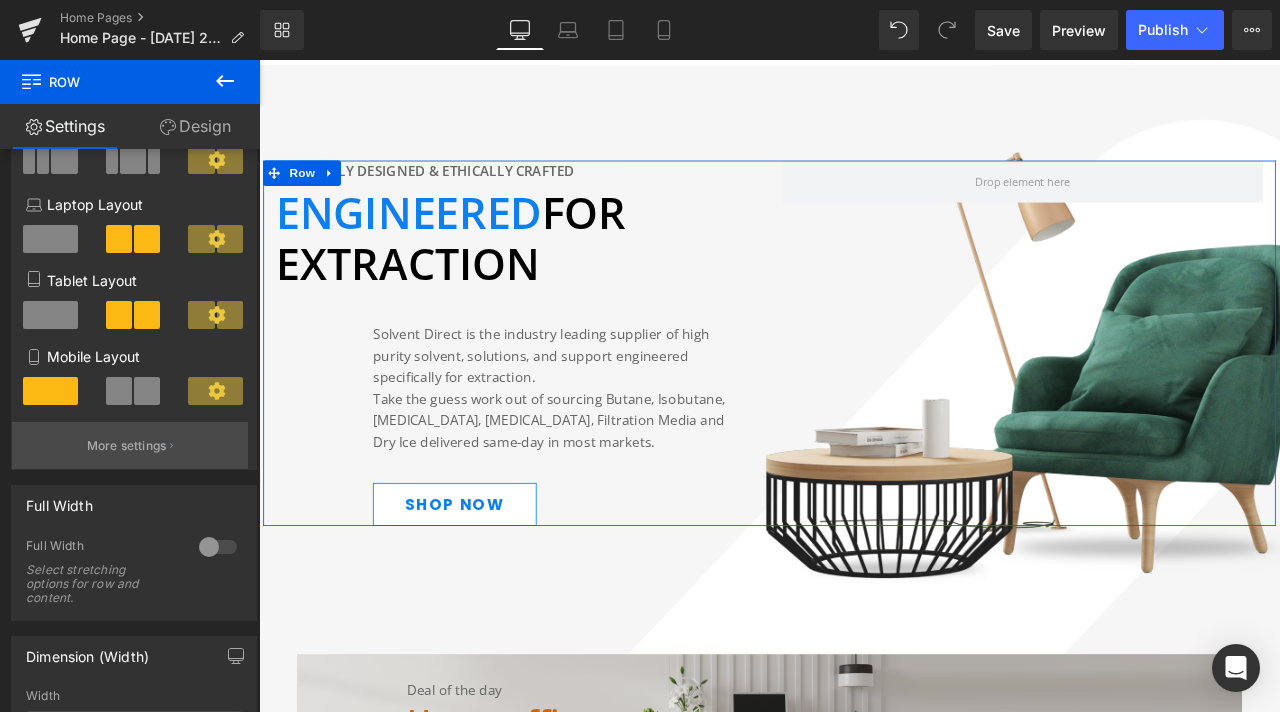 click on "More settings" at bounding box center [130, 445] 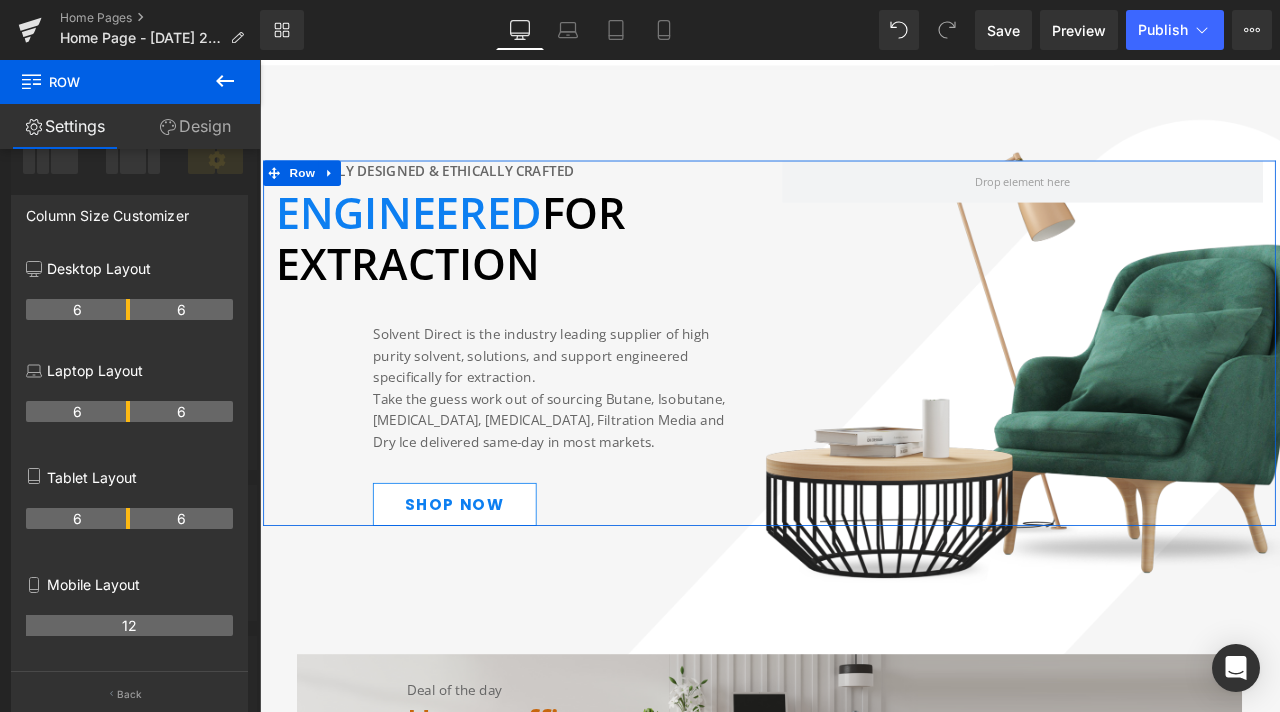 click on "Design" at bounding box center [195, 126] 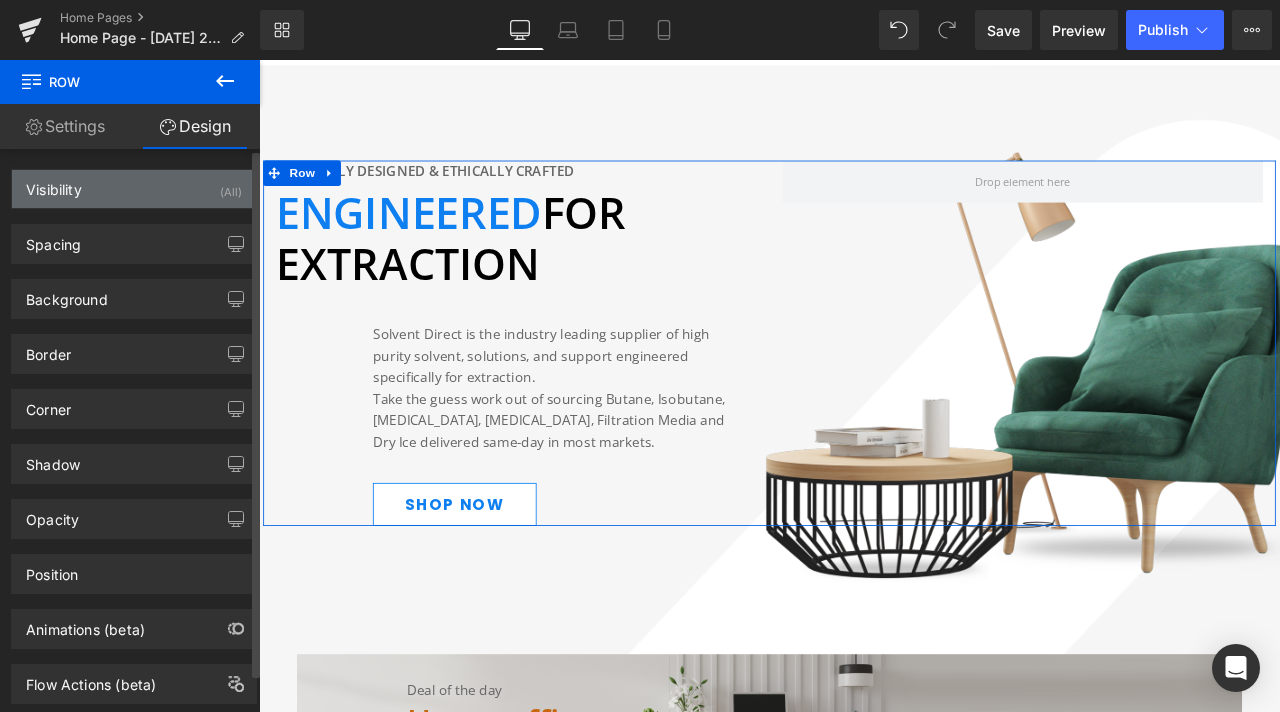 click on "Visibility
(All)" at bounding box center [134, 189] 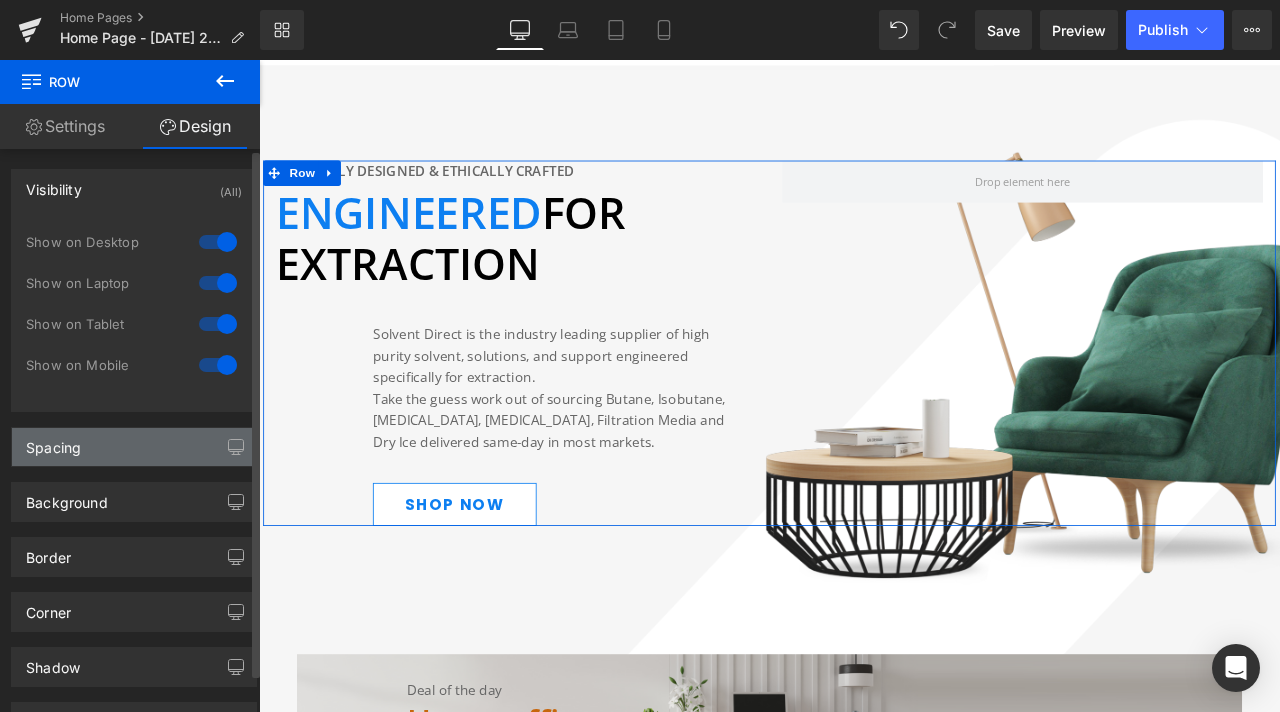 click on "Spacing" at bounding box center (134, 447) 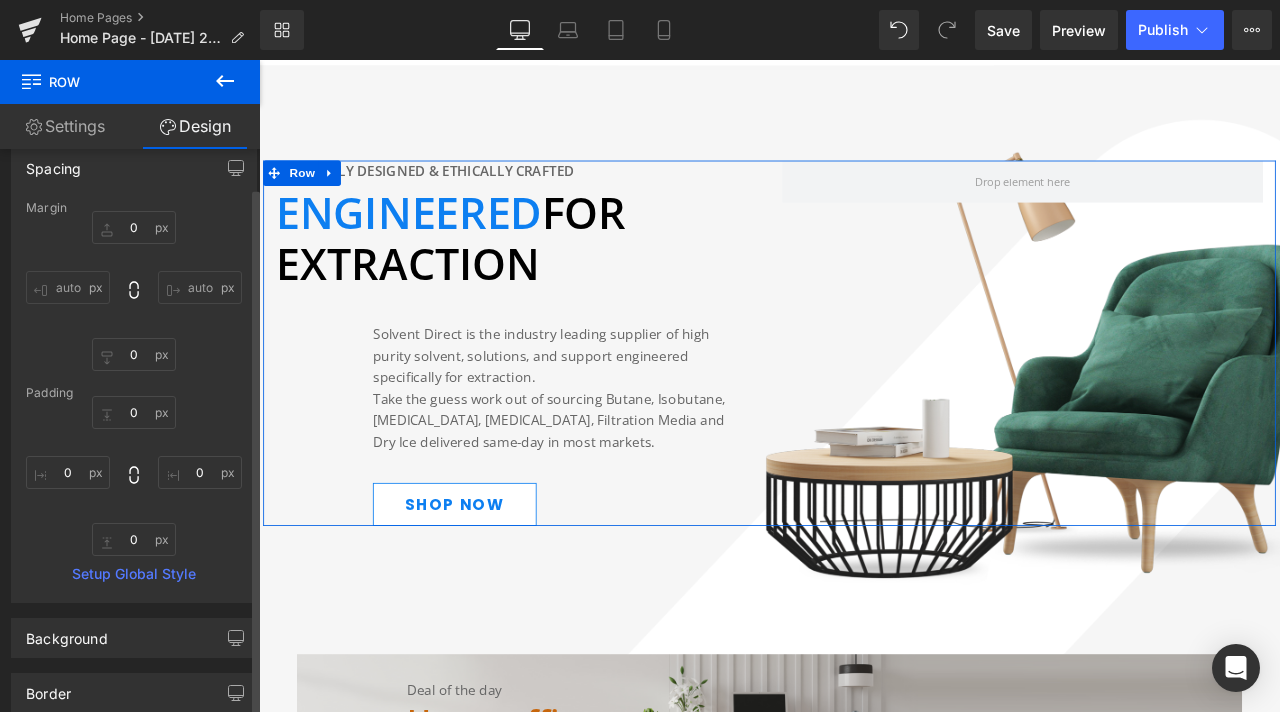 scroll, scrollTop: 500, scrollLeft: 0, axis: vertical 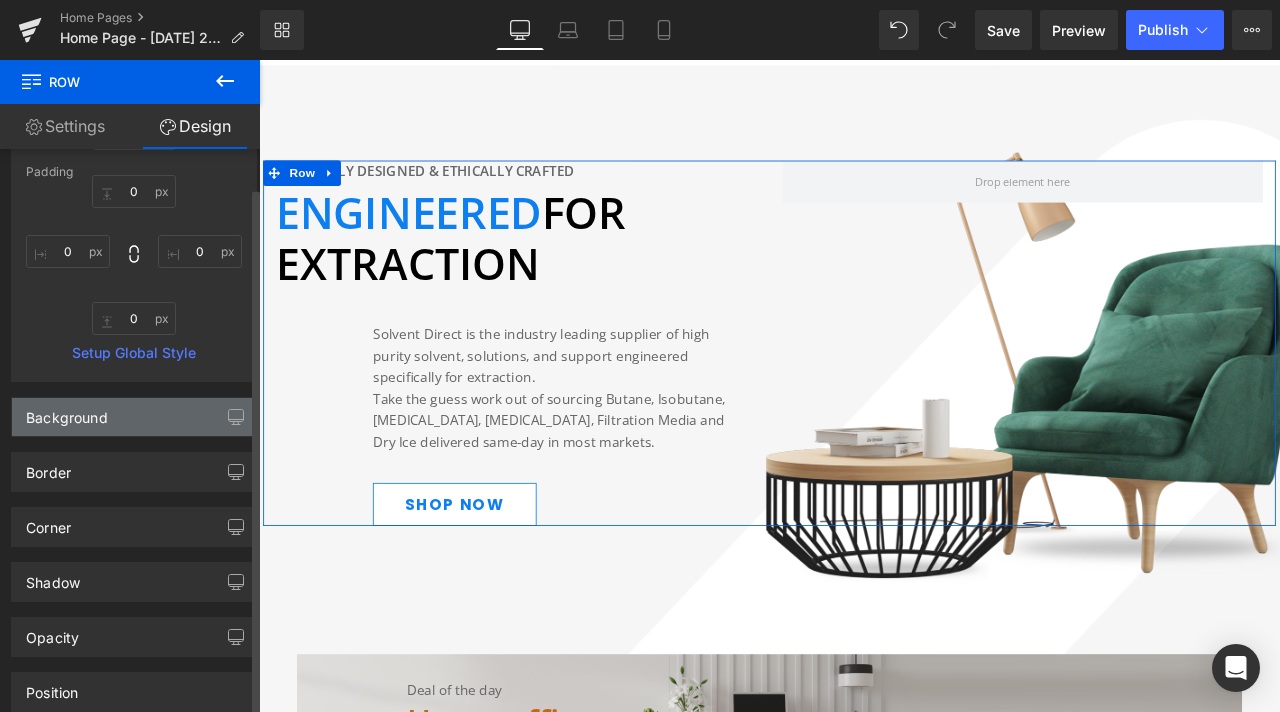 click on "Background" at bounding box center [134, 417] 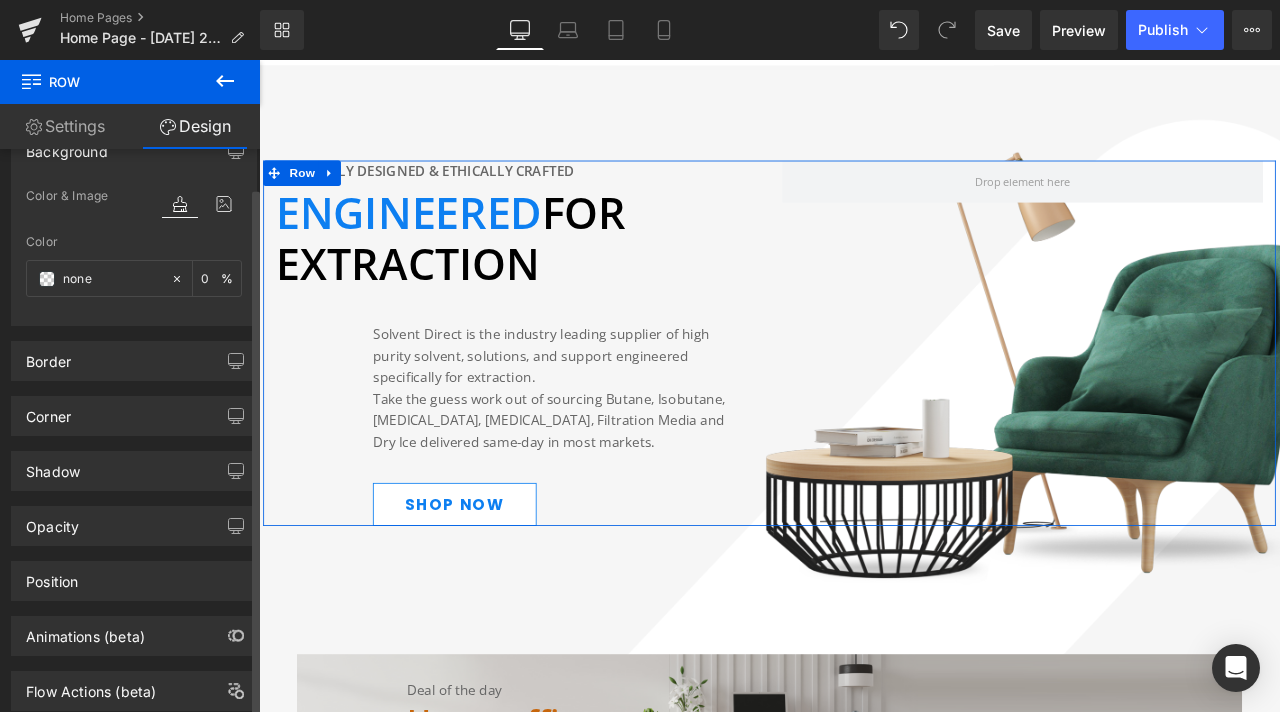 scroll, scrollTop: 800, scrollLeft: 0, axis: vertical 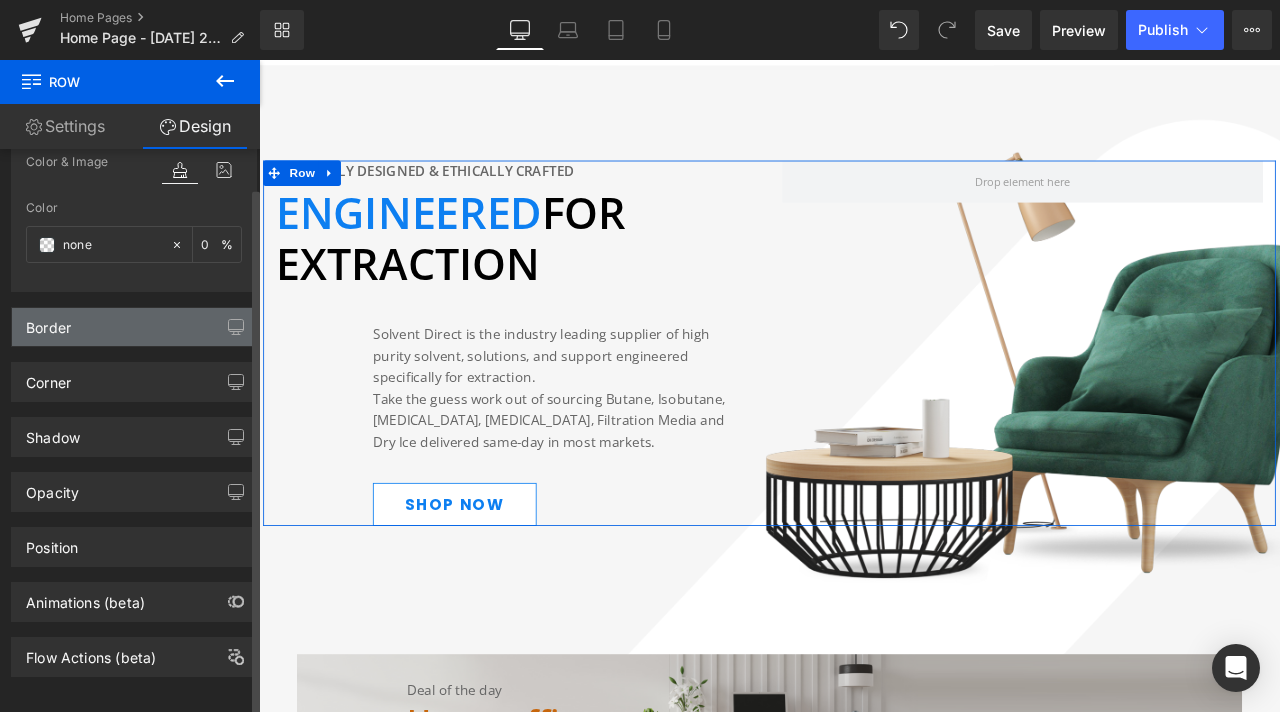 click on "Border" at bounding box center [134, 327] 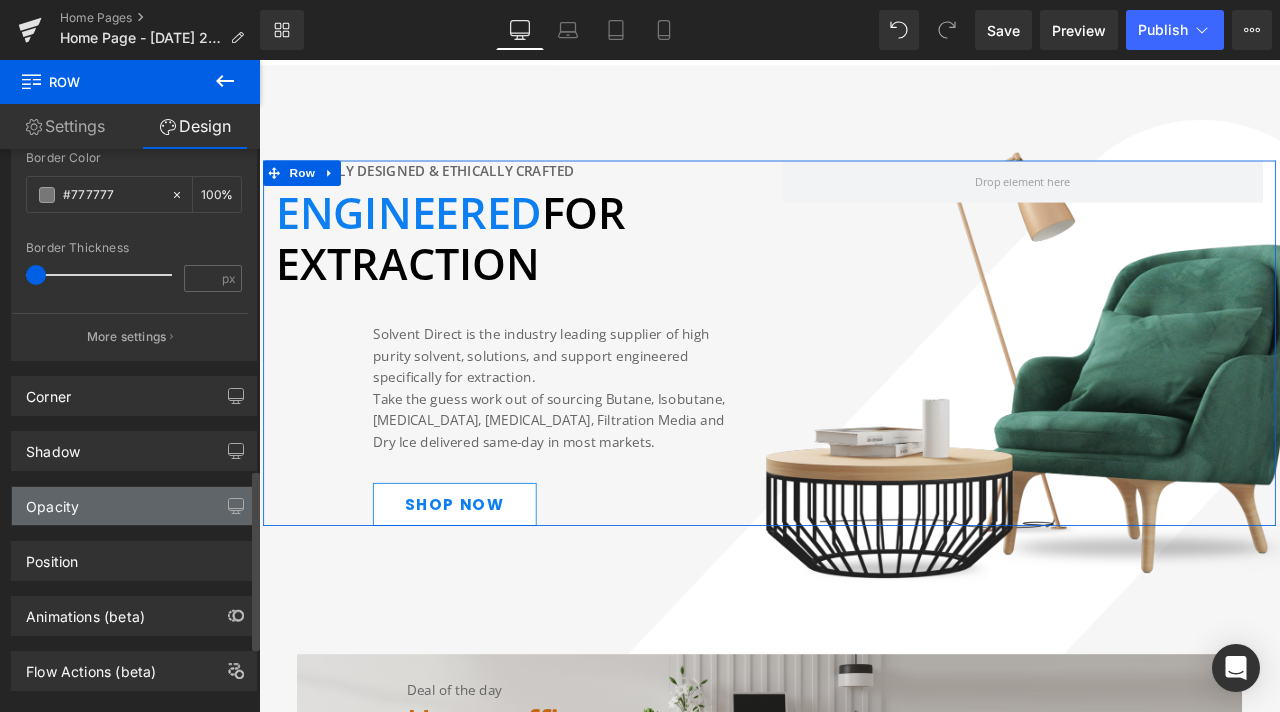 scroll, scrollTop: 1200, scrollLeft: 0, axis: vertical 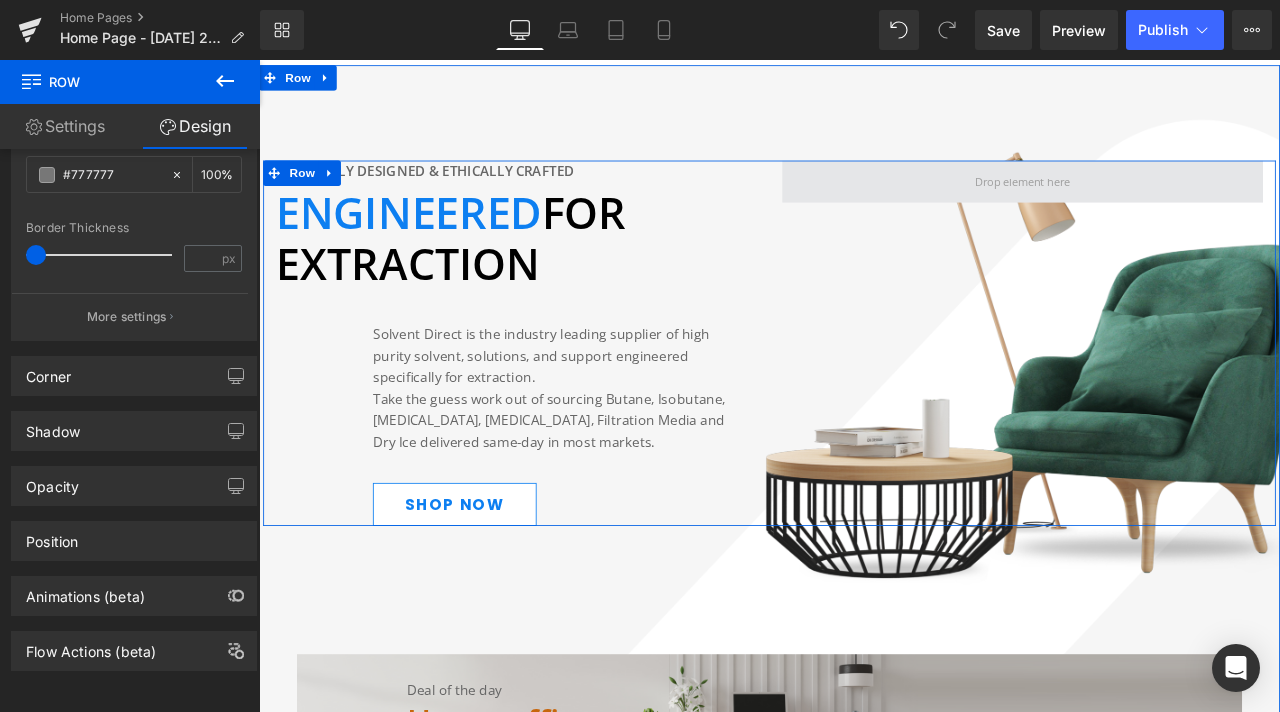 click at bounding box center [1164, 204] 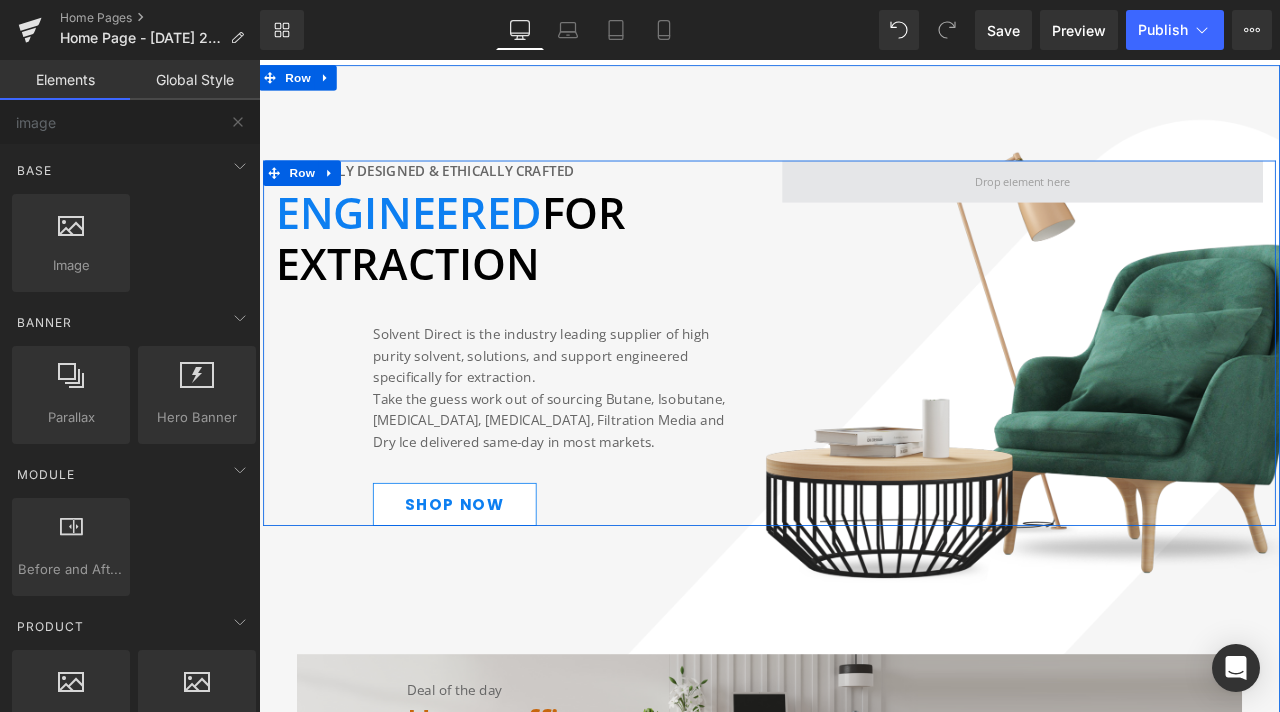 click at bounding box center (1164, 204) 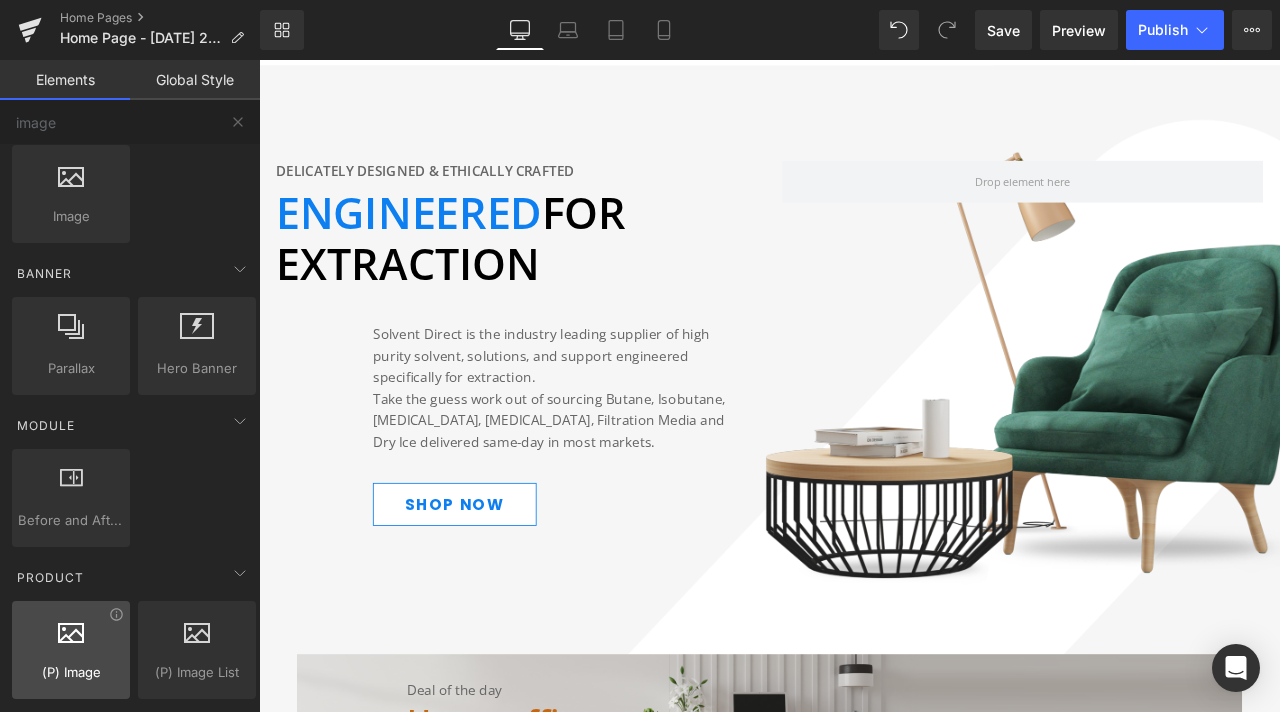 scroll, scrollTop: 300, scrollLeft: 0, axis: vertical 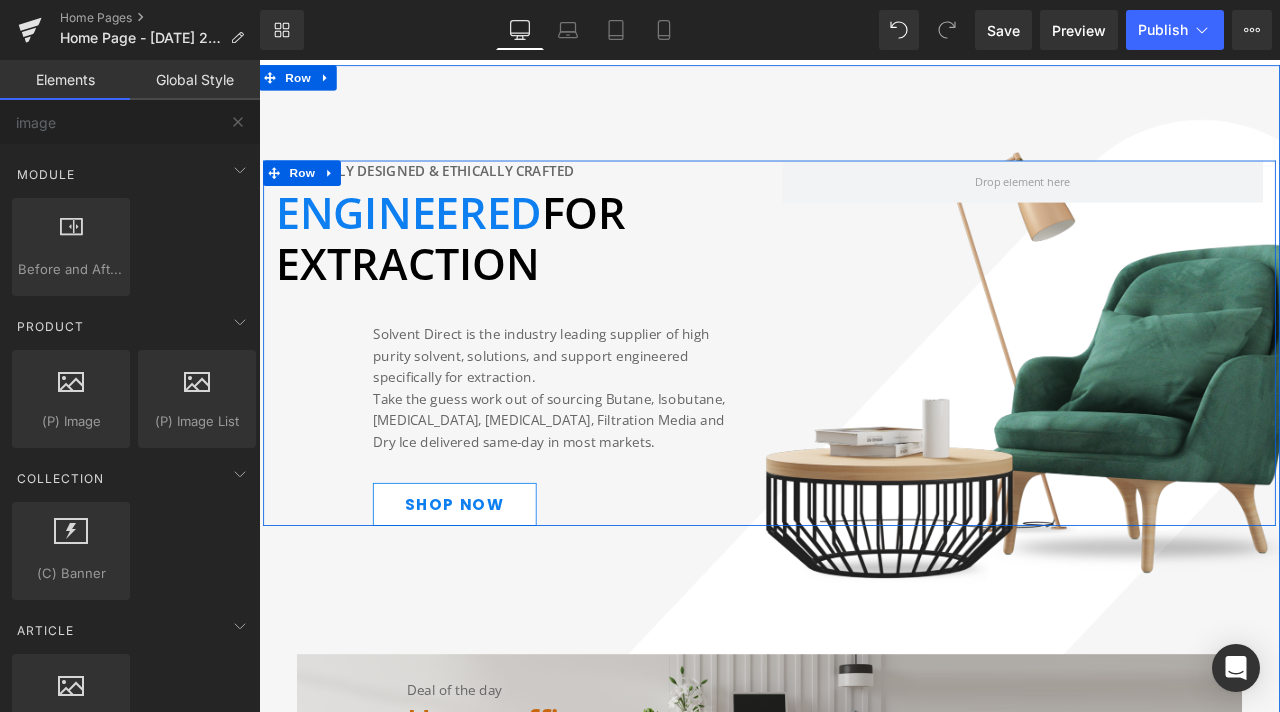 click on "Delicately designed & ethically crafted Text Block         ENGINEERED  FOR EXTRACTION Text Block         Solvent Direct is the industry leading supplier of high purity solvent, solutions, and support engineered specifically for extraction. Take the guess work out of sourcing Butane, Isobutane, Ethanol, Denatured Ethanol, Filtration Media and Dry Ice delivered same-day in most markets.     Text Block         Shop Now Button         Row         Row" at bounding box center (864, 395) 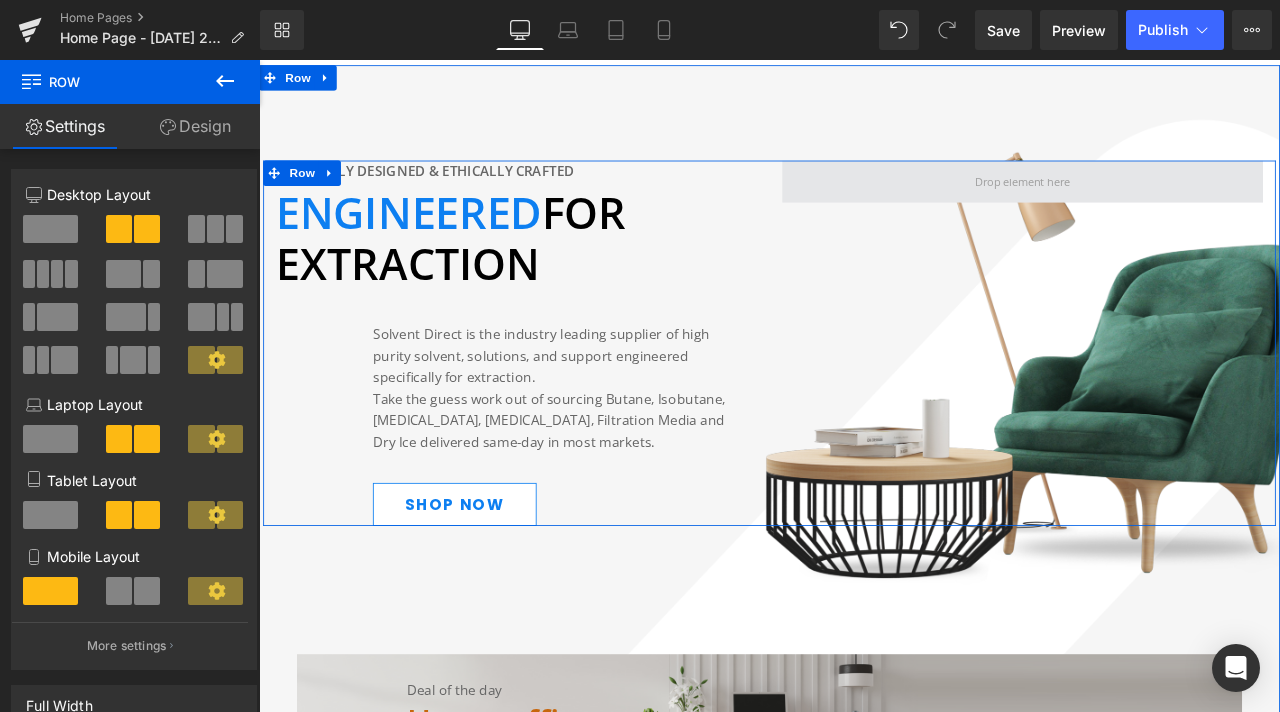drag, startPoint x: 287, startPoint y: 291, endPoint x: 1156, endPoint y: 213, distance: 872.4935 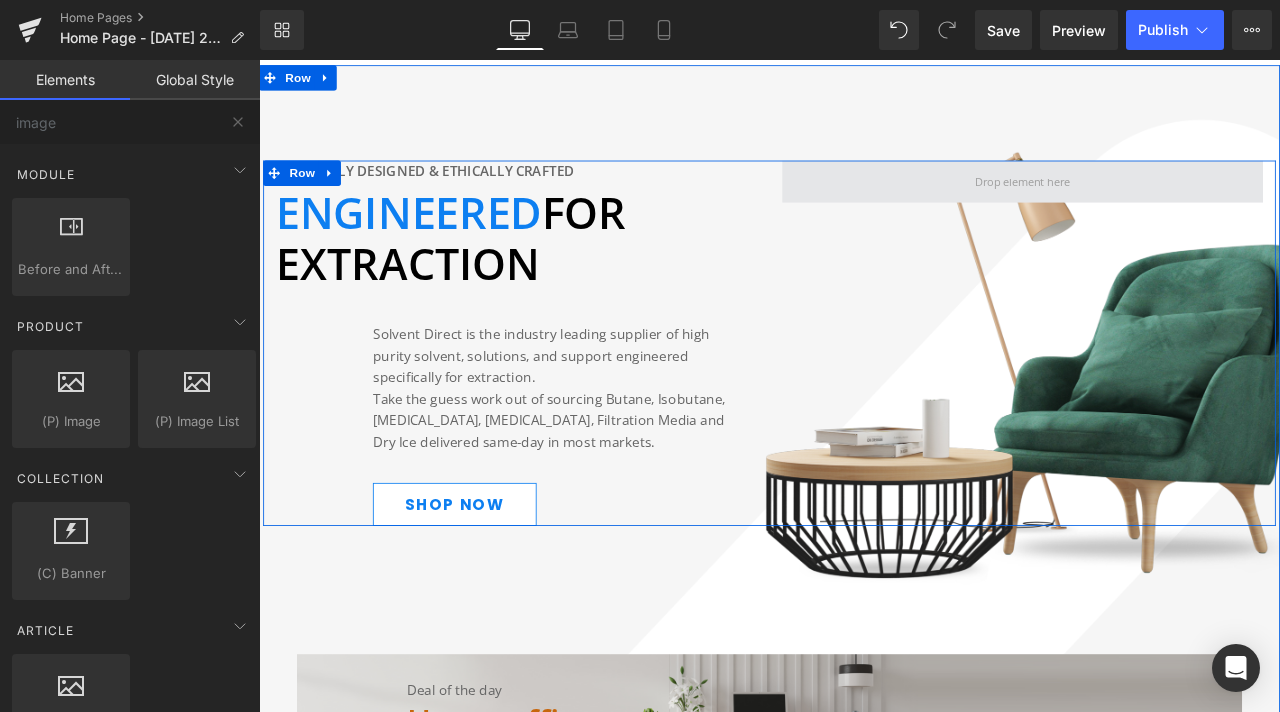 click at bounding box center (1164, 204) 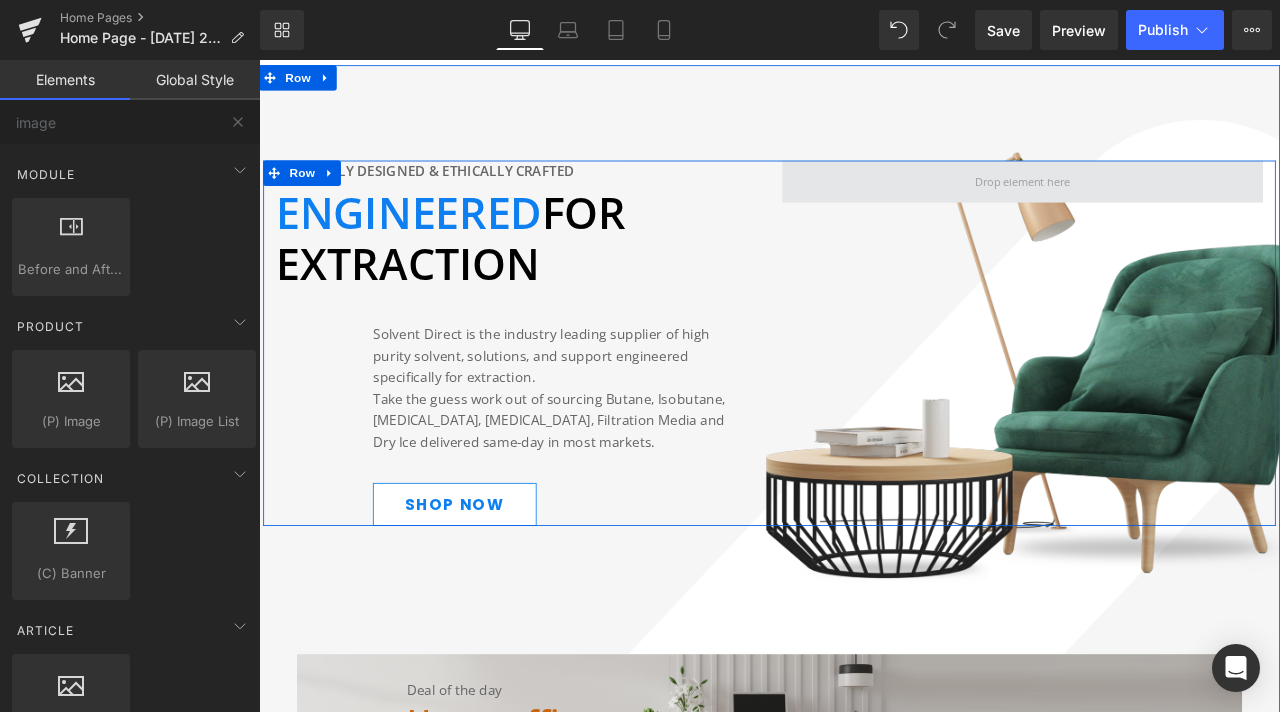 click at bounding box center (1164, 204) 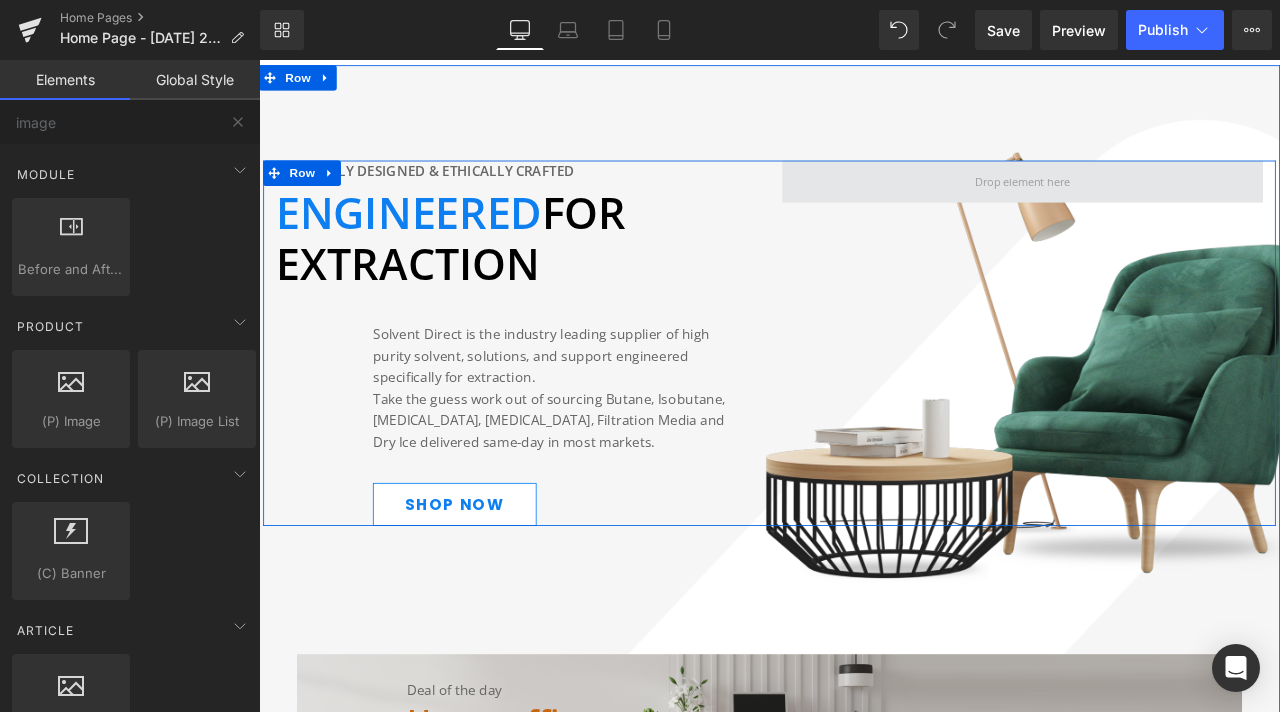 click at bounding box center [1164, 204] 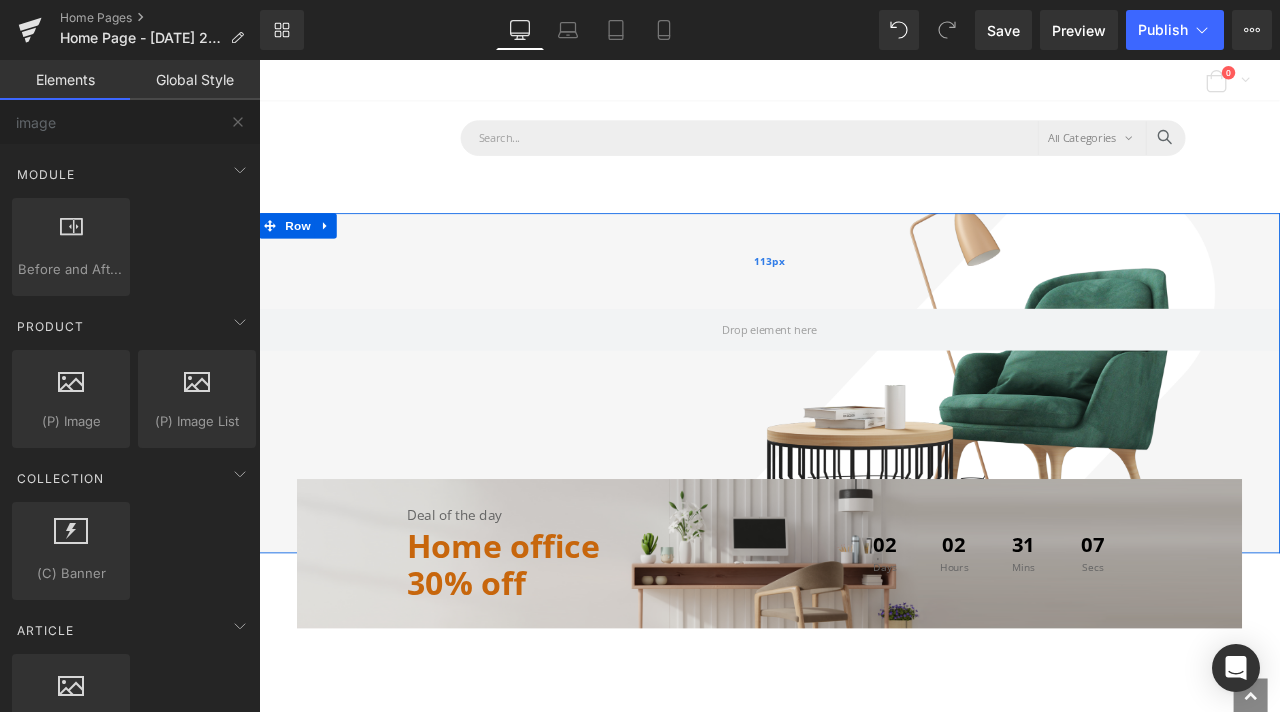 scroll, scrollTop: 119, scrollLeft: 0, axis: vertical 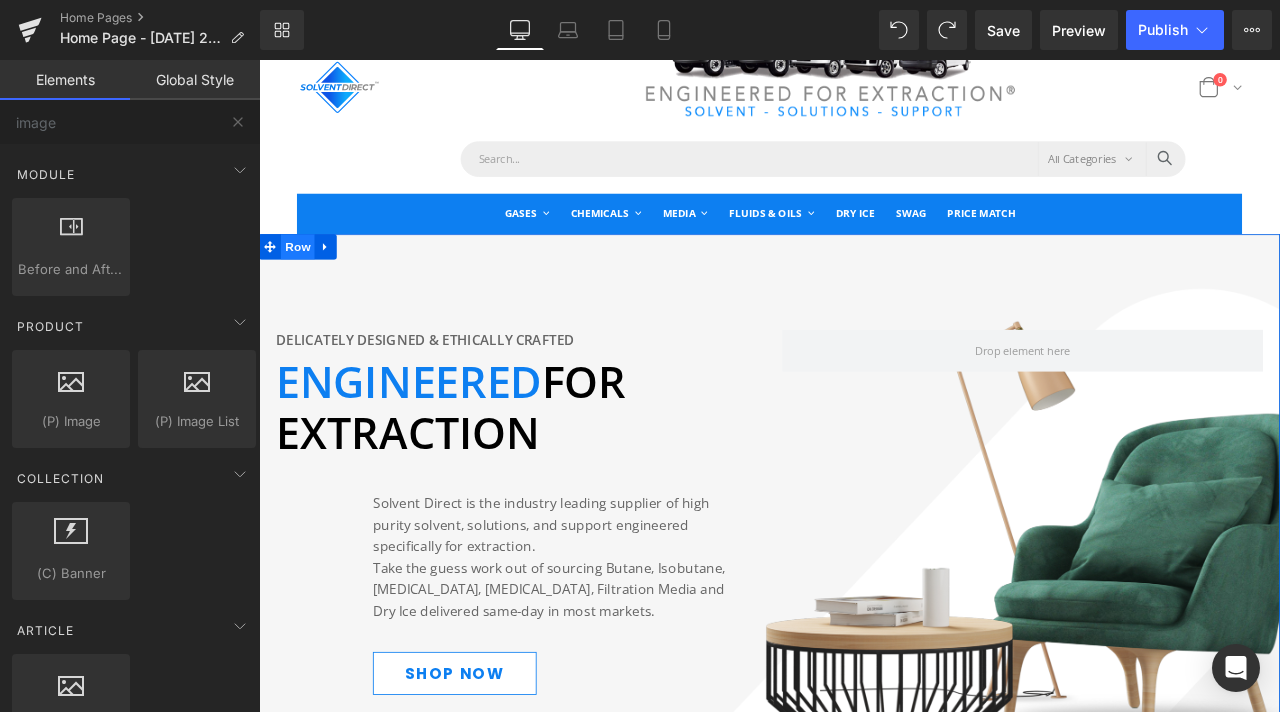 click on "Row" at bounding box center (305, 281) 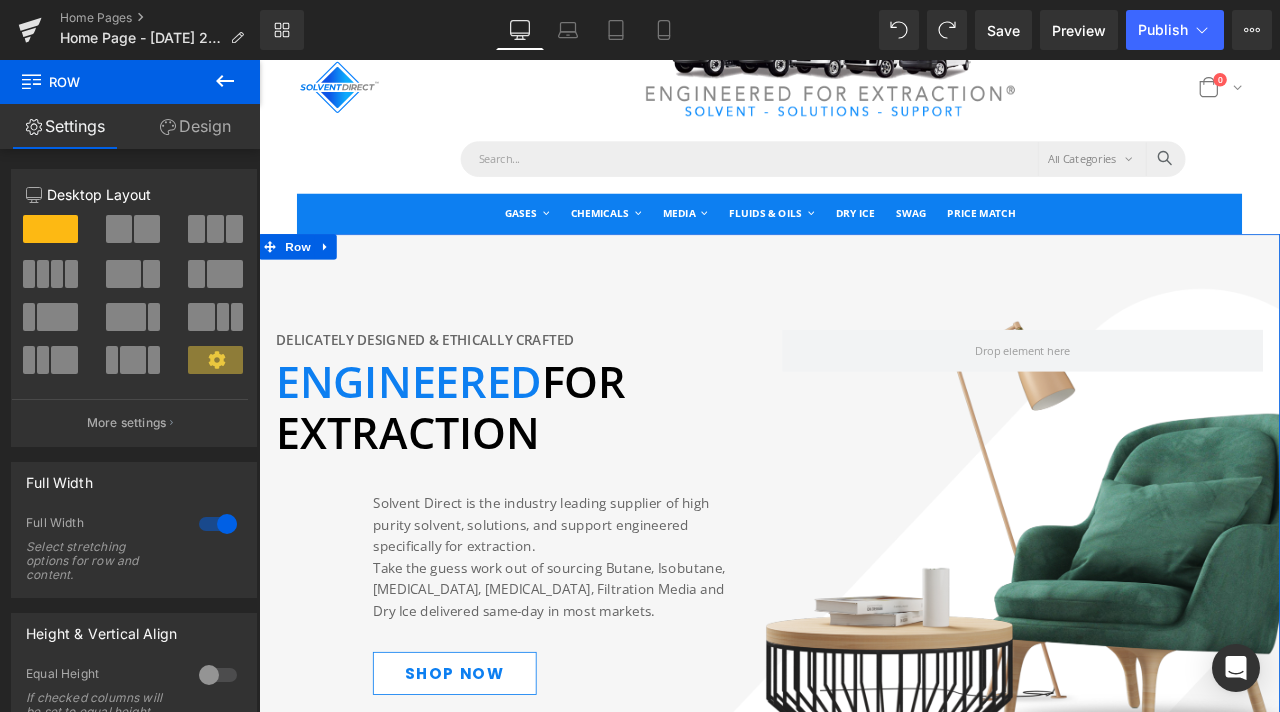 click on "Design" at bounding box center [195, 126] 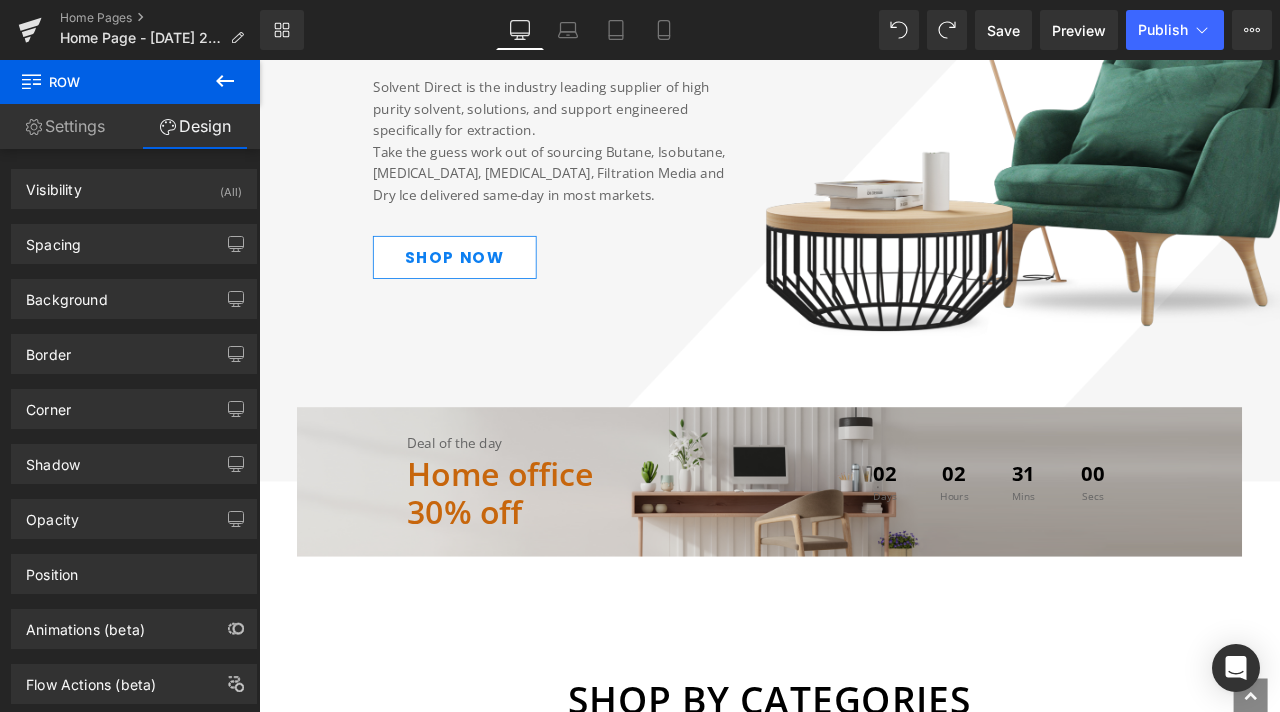 scroll, scrollTop: 619, scrollLeft: 0, axis: vertical 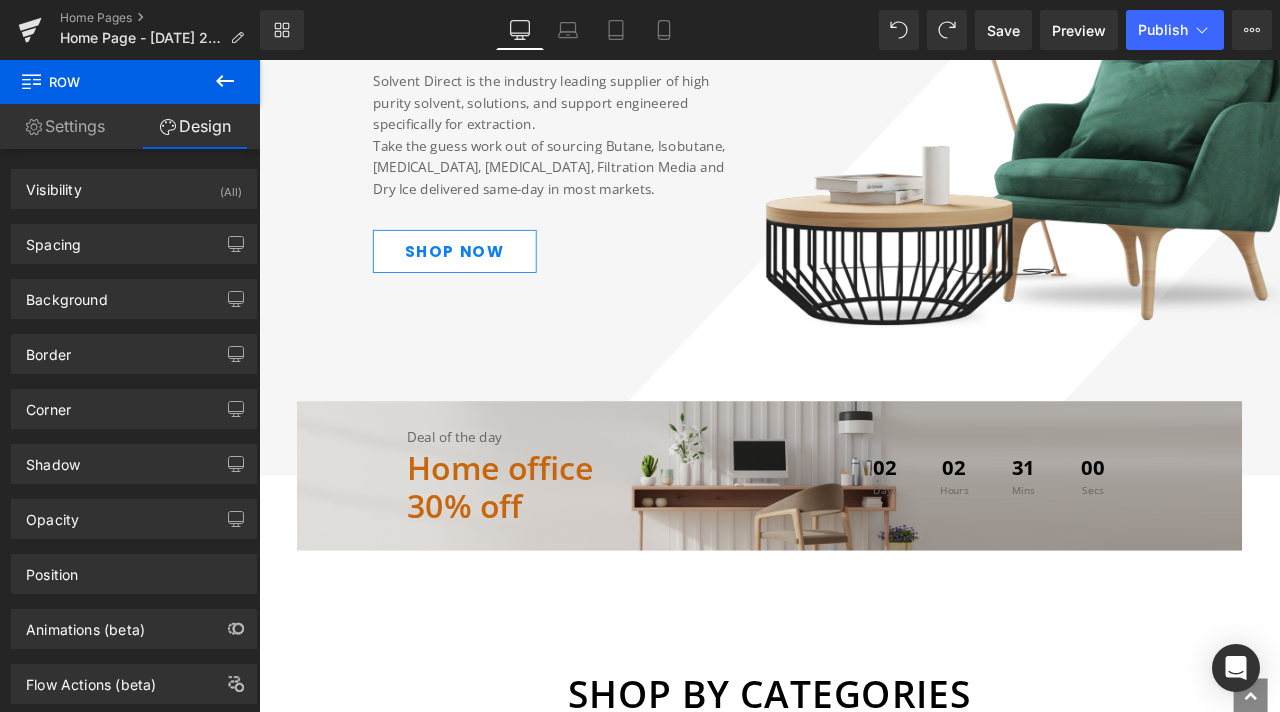 click on "Delicately designed & ethically crafted Text Block         ENGINEERED  FOR EXTRACTION Text Block         Solvent Direct is the industry leading supplier of high purity solvent, solutions, and support engineered specifically for extraction. Take the guess work out of sourcing Butane, Isobutane, Ethanol, Denatured Ethanol, Filtration Media and Dry Ice delivered same-day in most markets. Text Block         Shop Now Button         Row         Row         Row   113px" at bounding box center (864, 159) 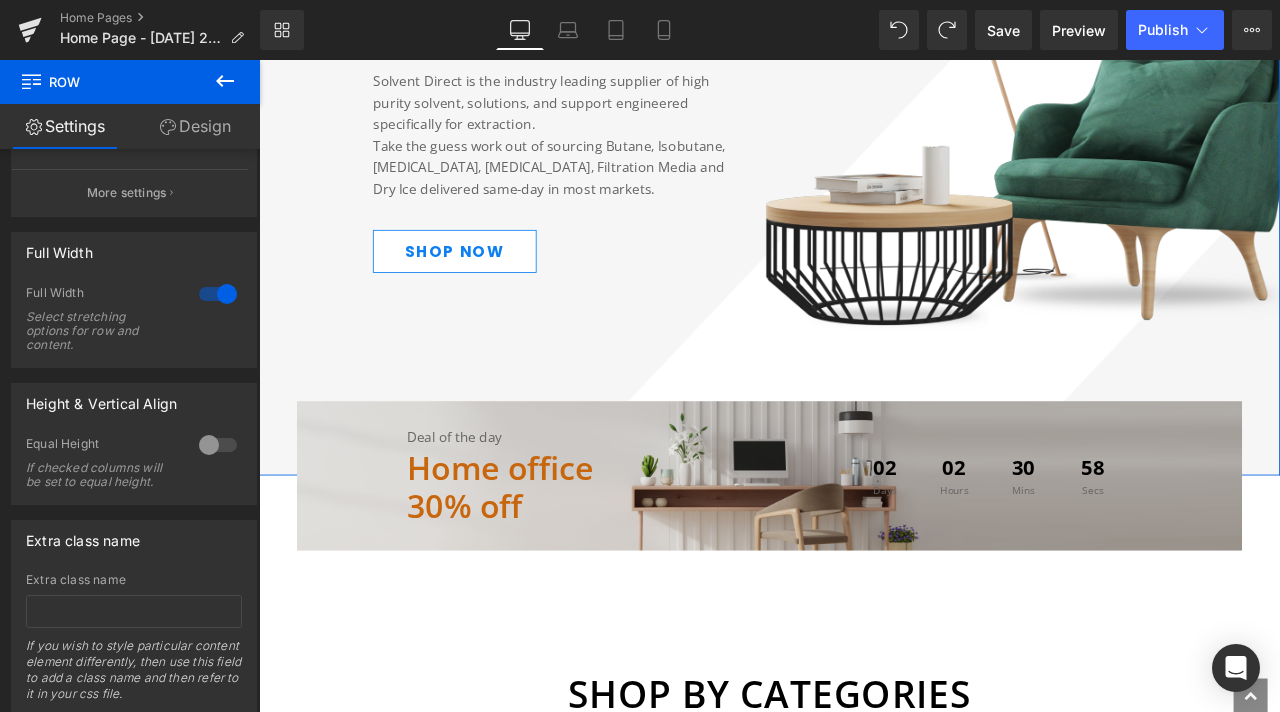scroll, scrollTop: 300, scrollLeft: 0, axis: vertical 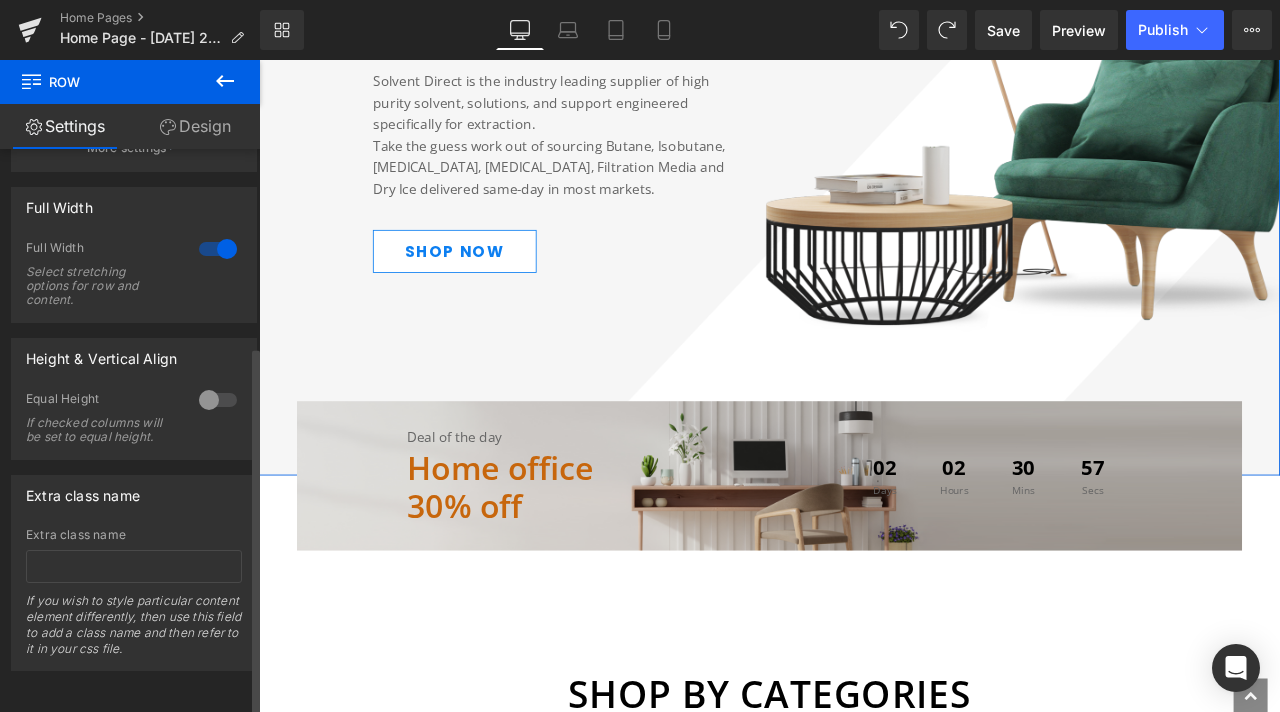 click at bounding box center (218, 249) 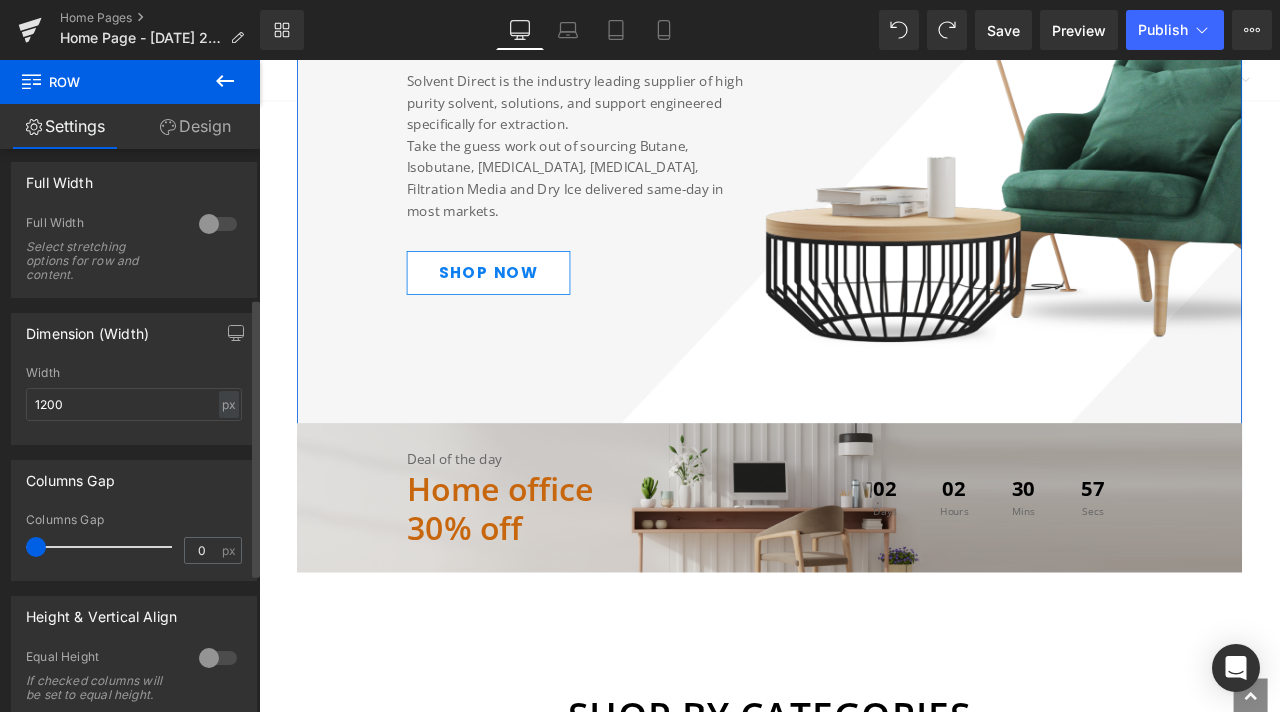 click at bounding box center (218, 224) 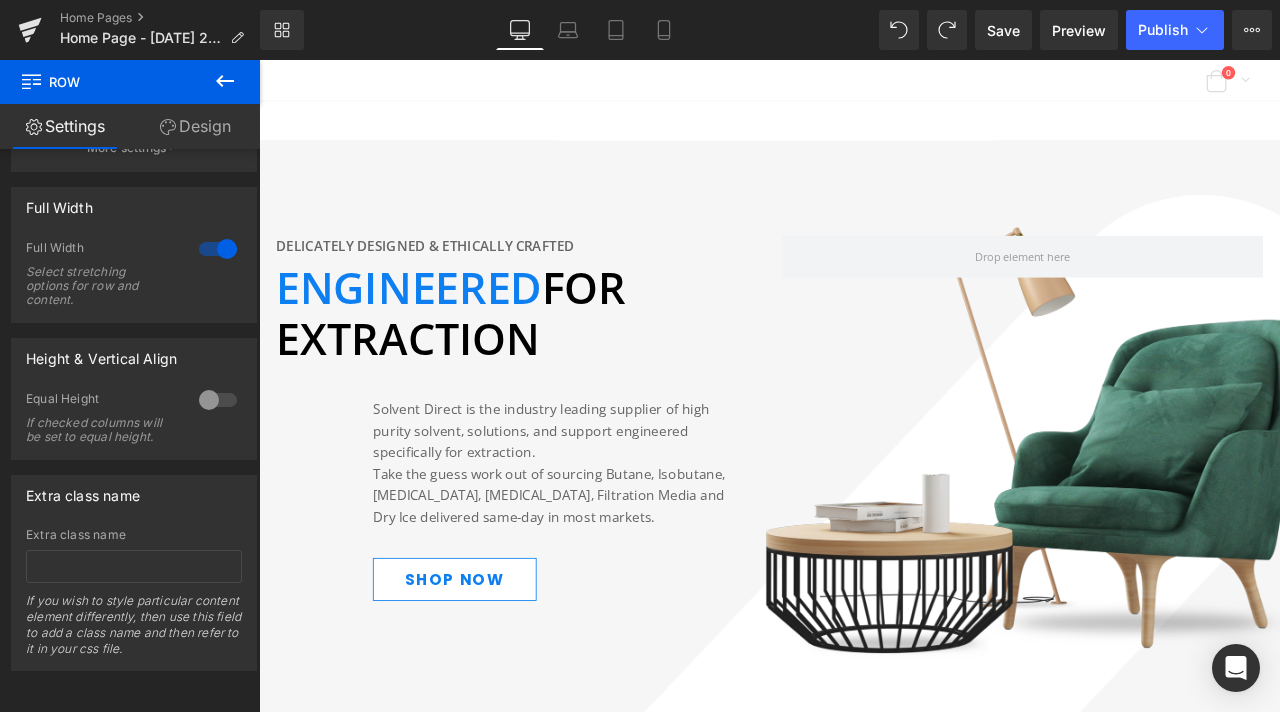 scroll, scrollTop: 219, scrollLeft: 0, axis: vertical 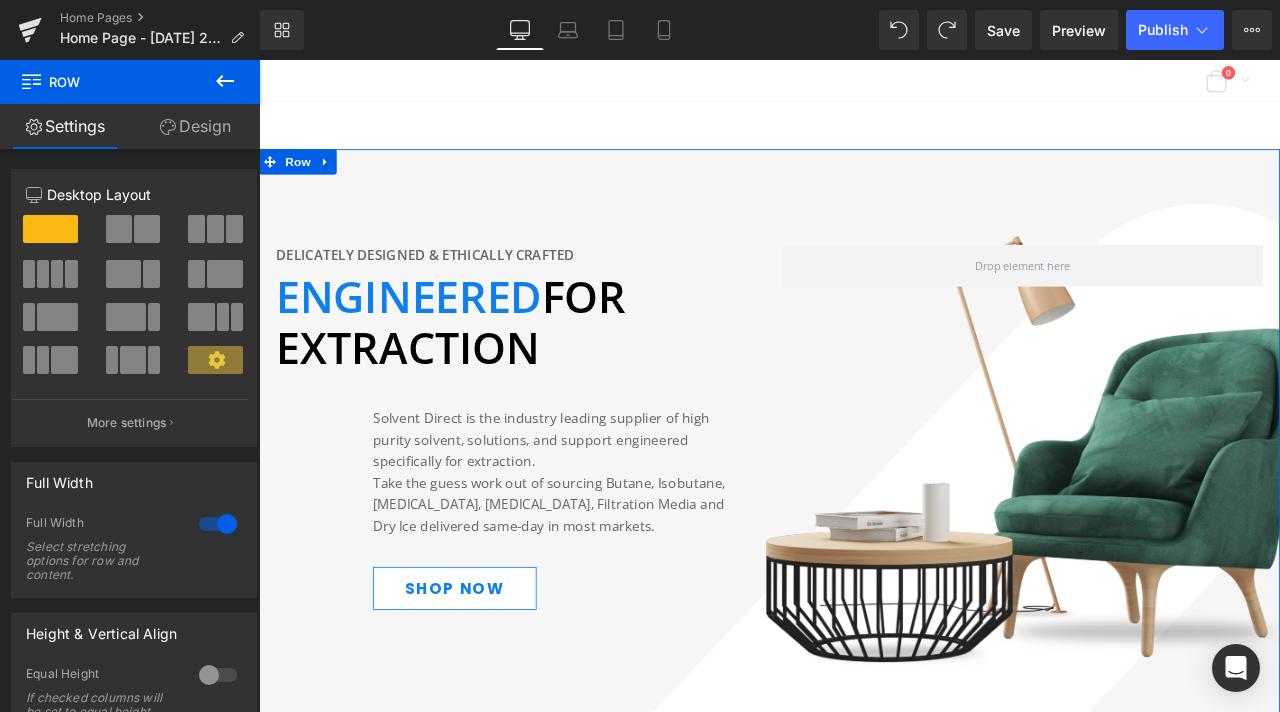 click on "Design" at bounding box center [195, 126] 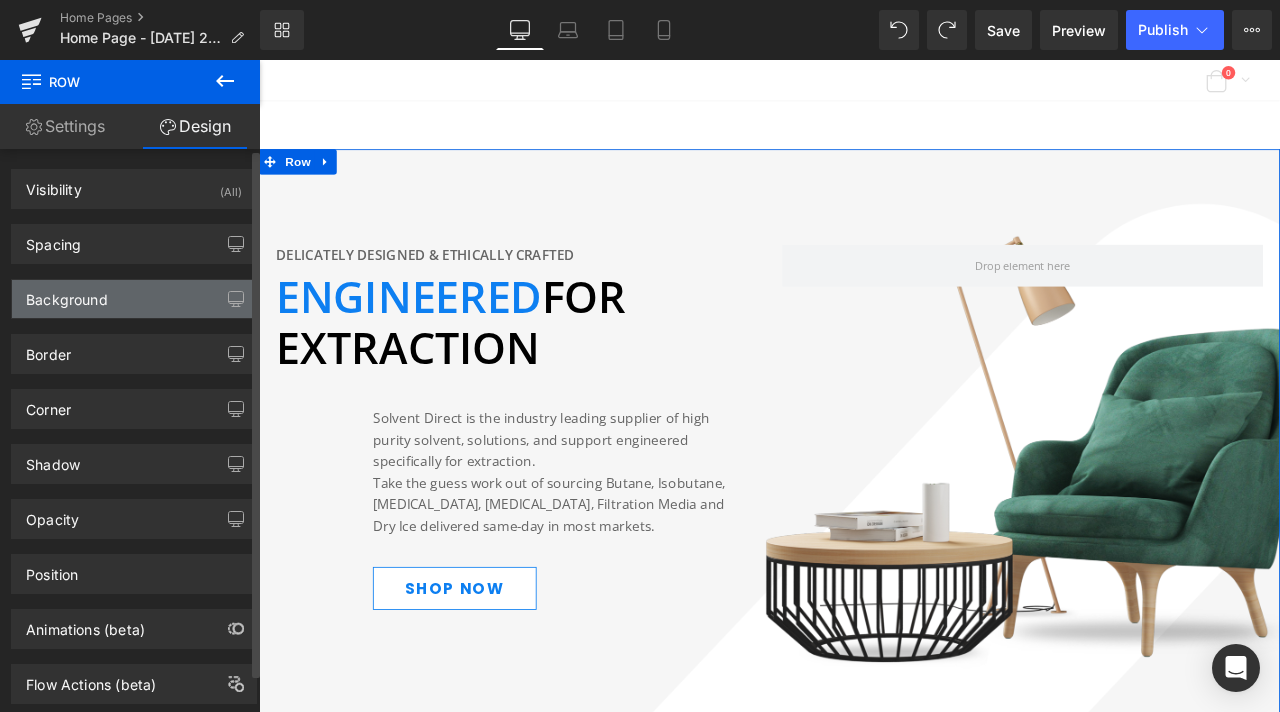 click on "Background" at bounding box center (134, 299) 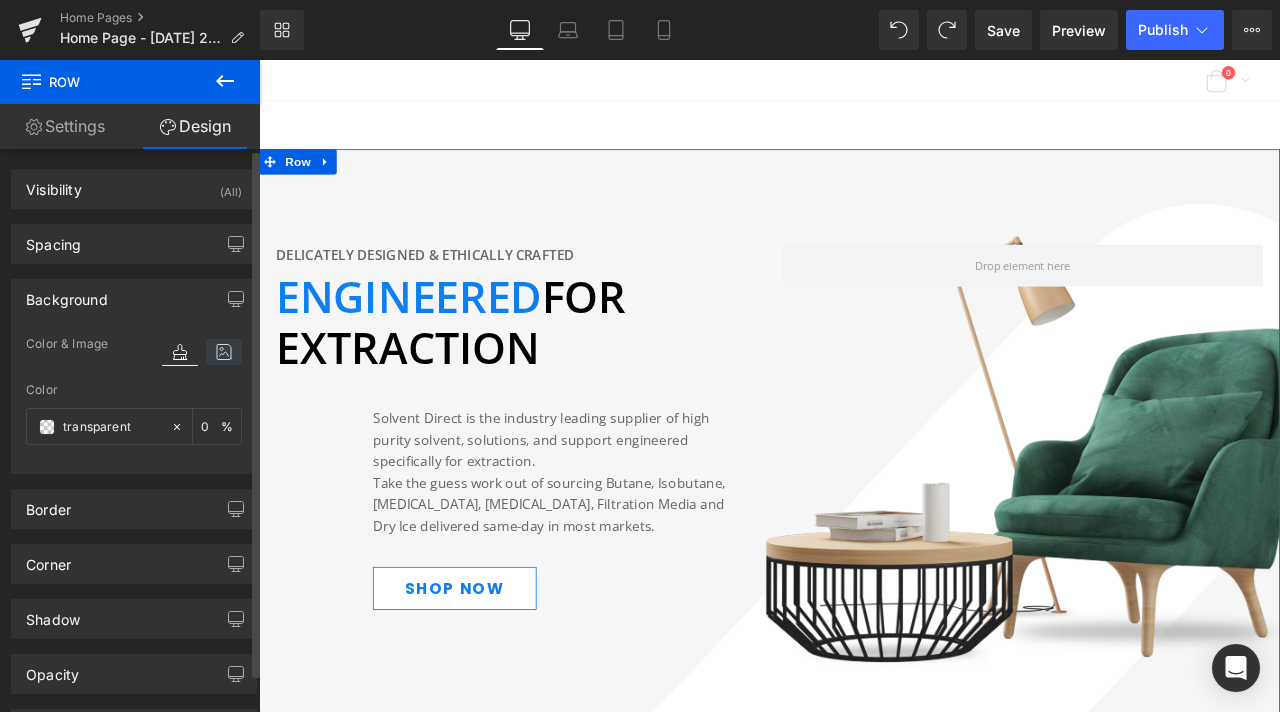 click at bounding box center [224, 352] 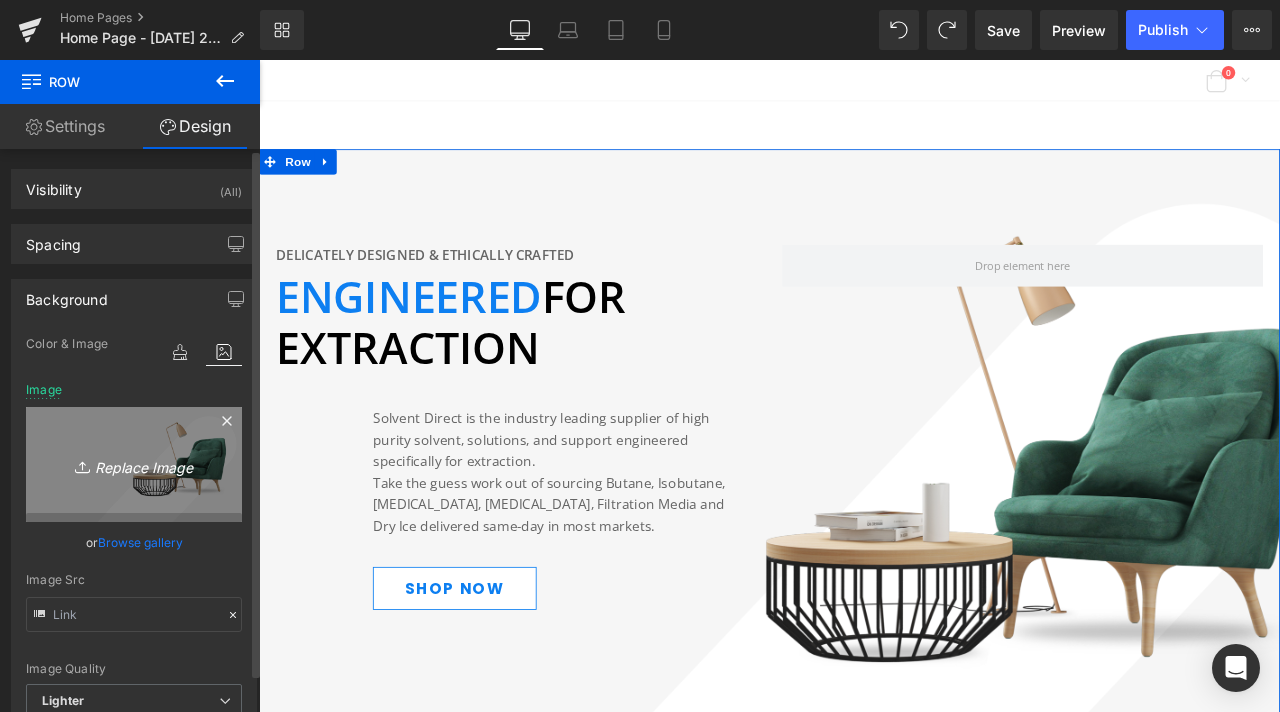 click on "Replace Image" at bounding box center [134, 464] 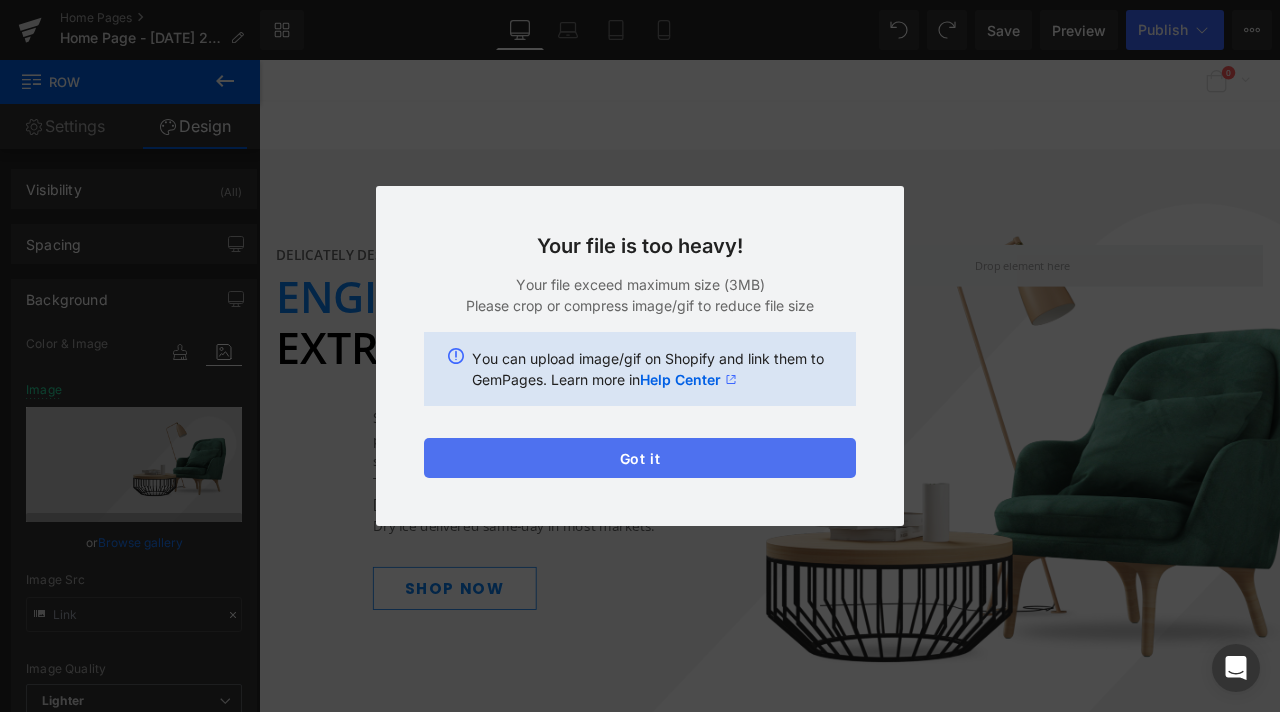 click on "Got it" at bounding box center [640, 458] 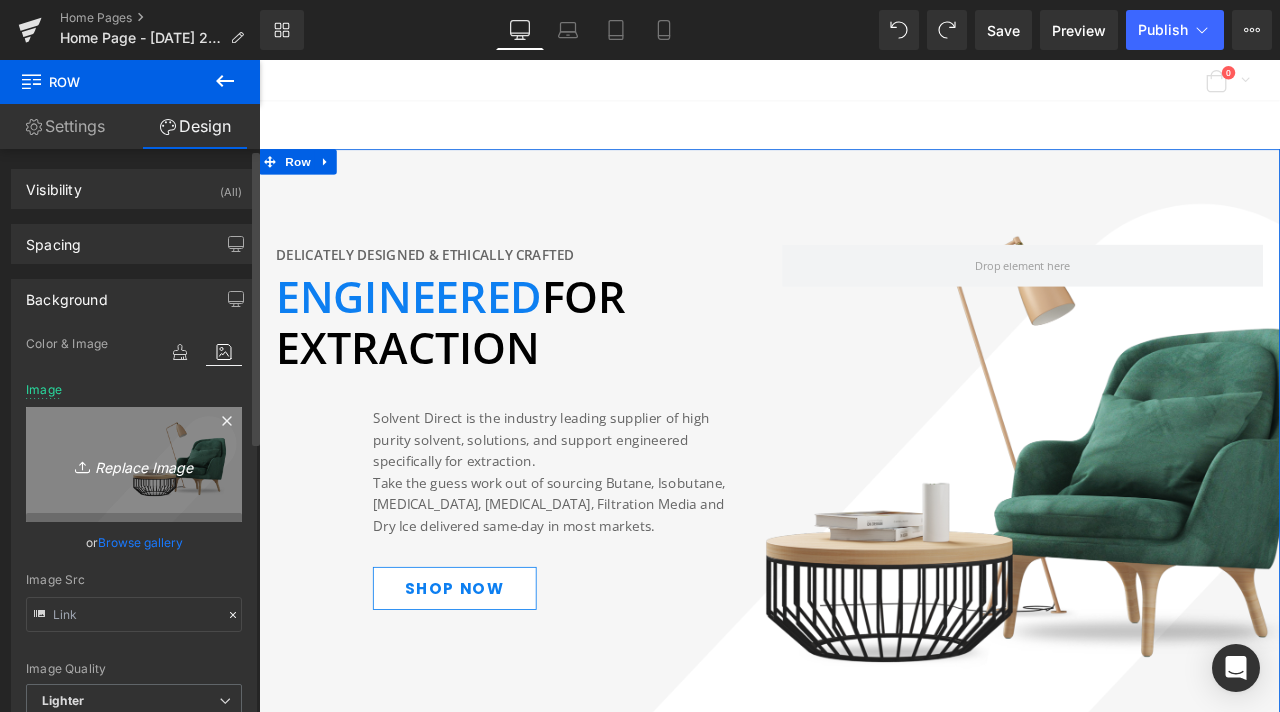 click on "Replace Image" at bounding box center (134, 464) 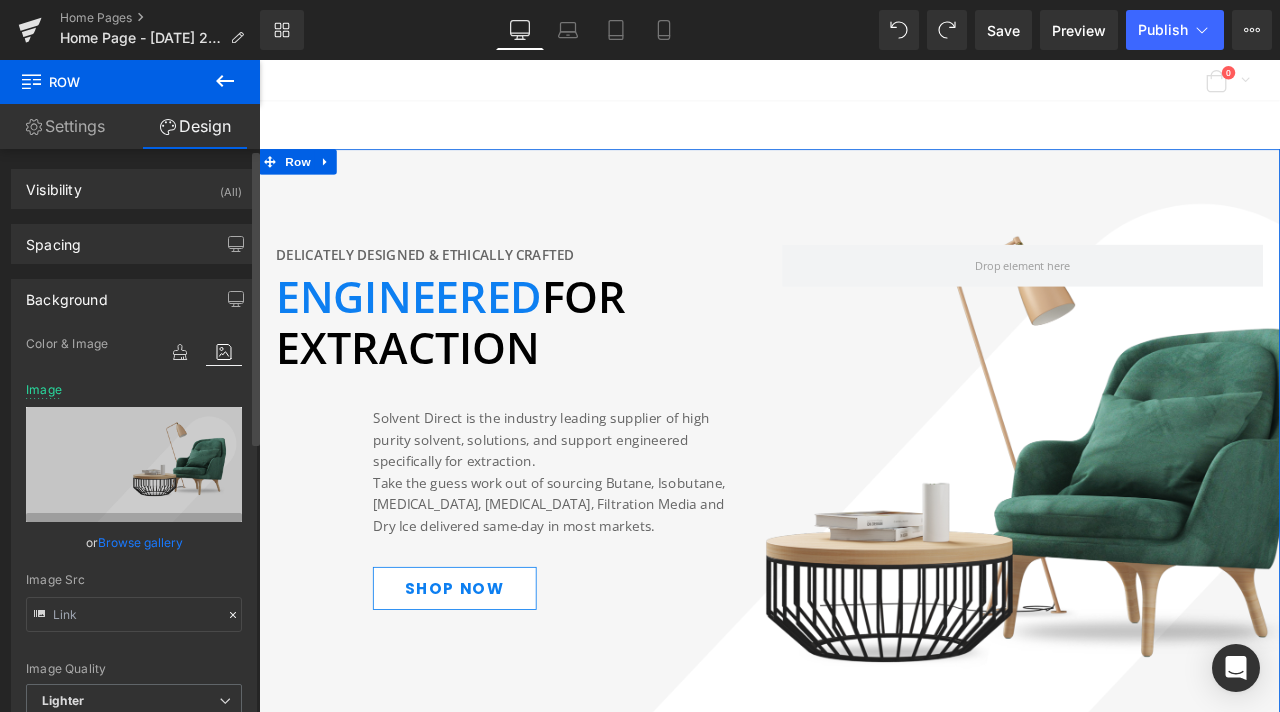 click on "Browse gallery" at bounding box center (140, 542) 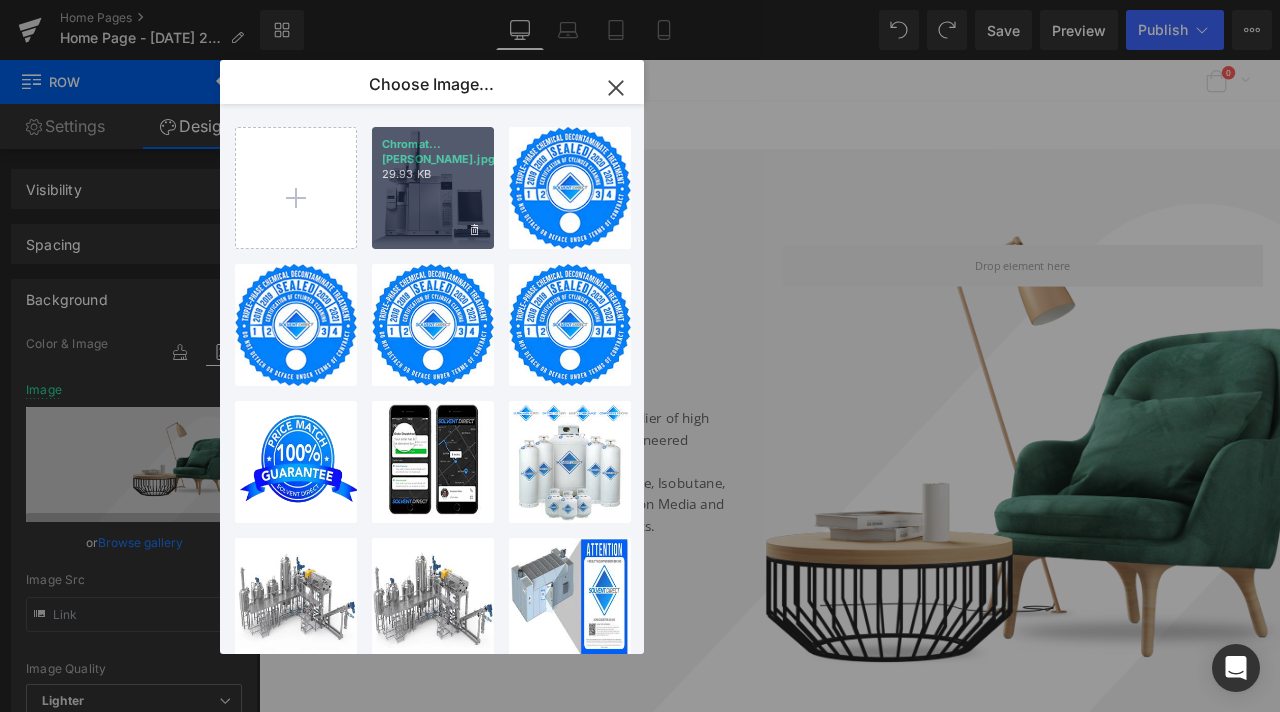 click on "Chromat...hine.jpg 29.93 KB" at bounding box center (433, 188) 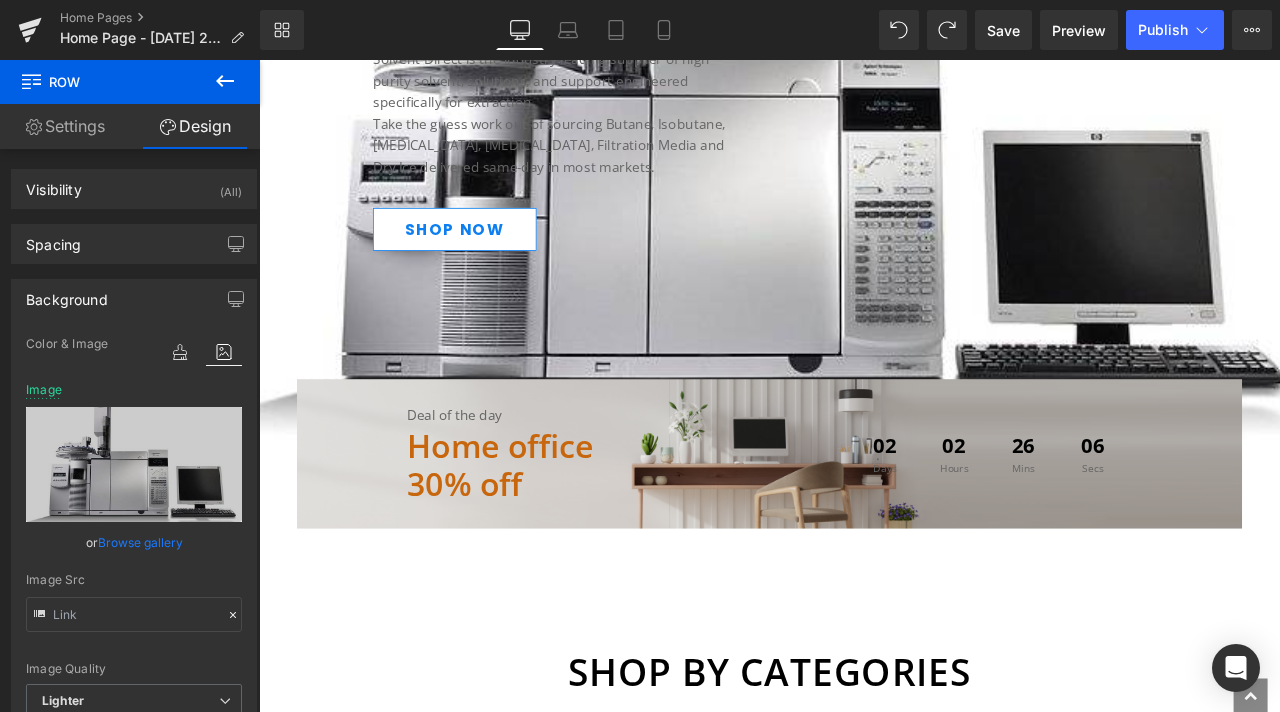 scroll, scrollTop: 619, scrollLeft: 0, axis: vertical 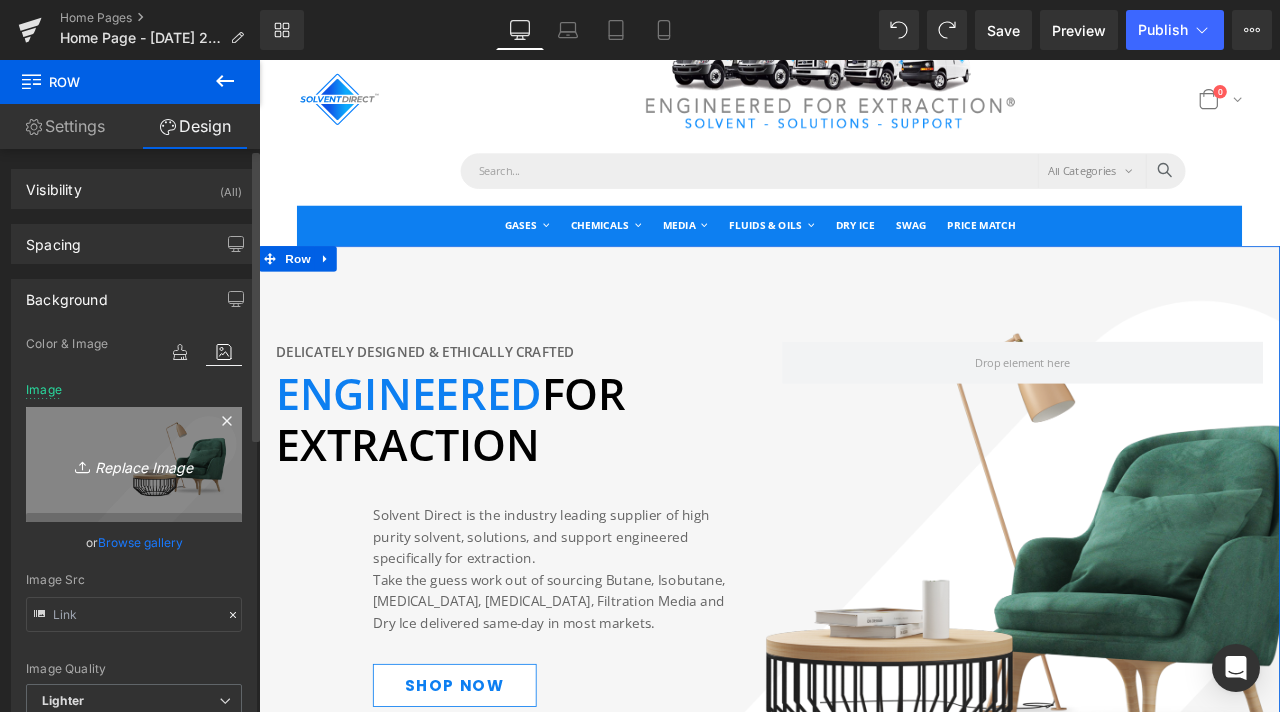 click on "Replace Image" at bounding box center (134, 464) 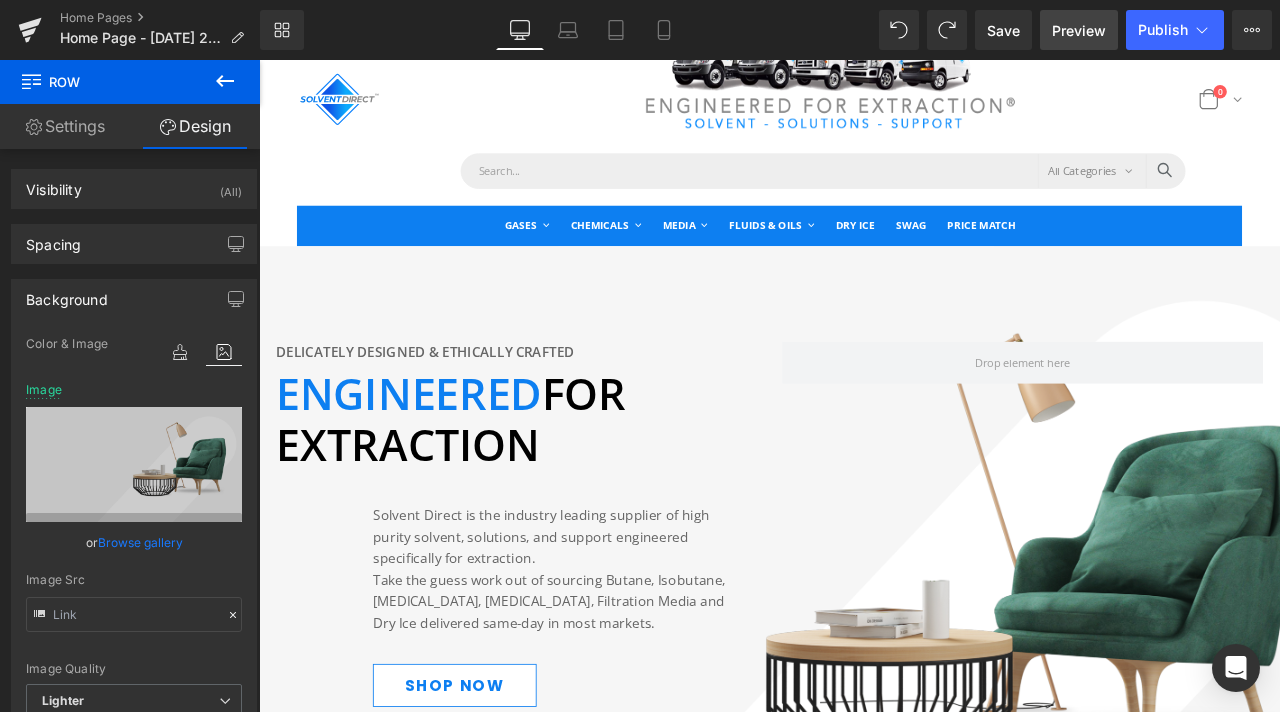 click on "Preview" at bounding box center (1079, 30) 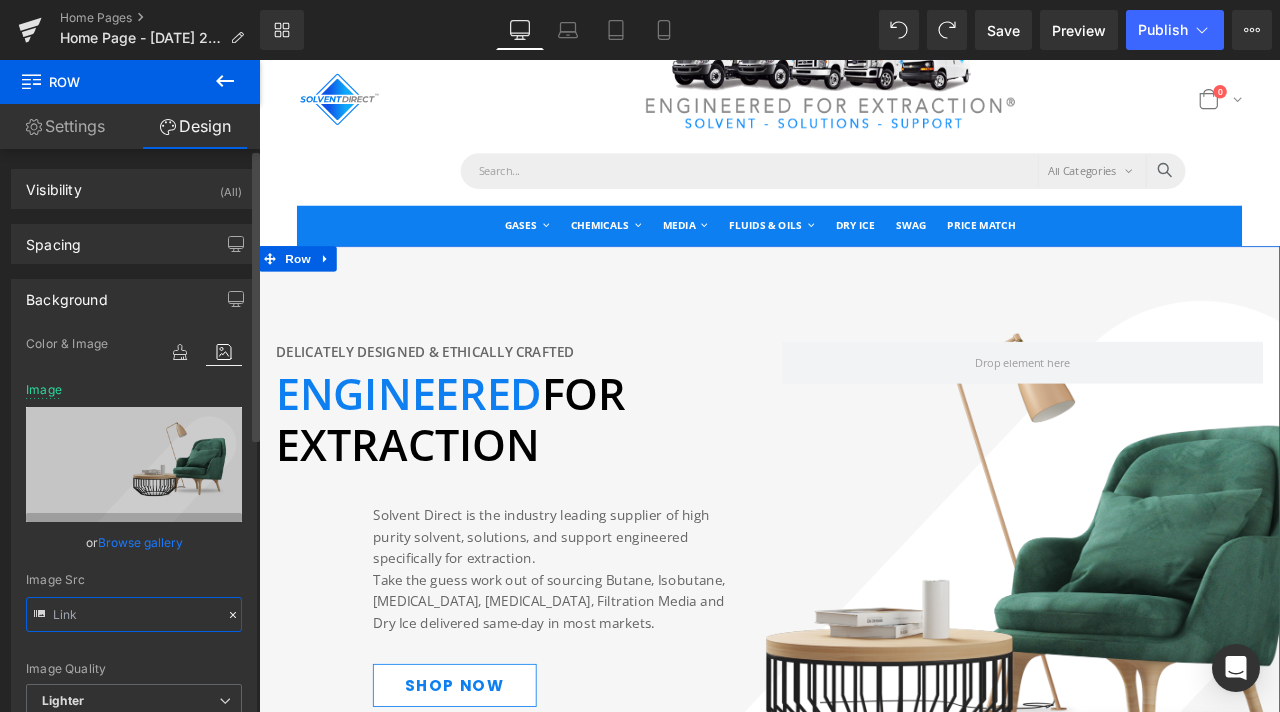click at bounding box center [134, 614] 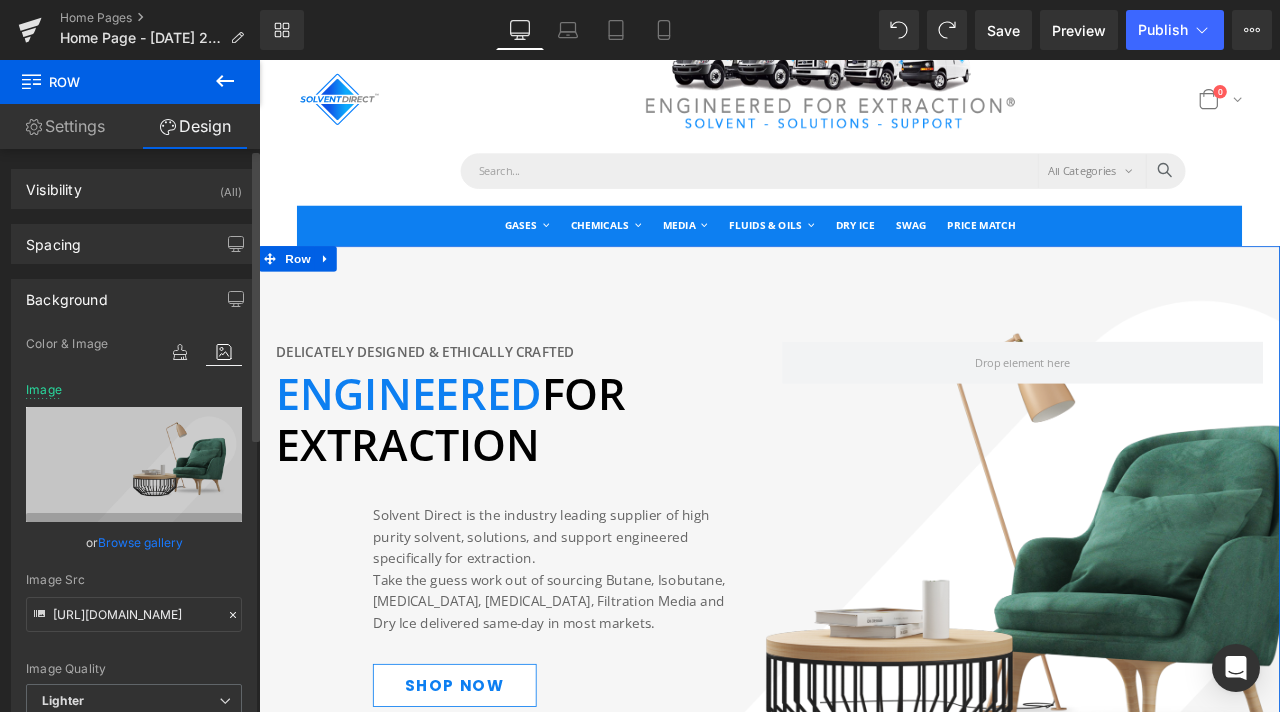 click on "Browse gallery" at bounding box center (140, 542) 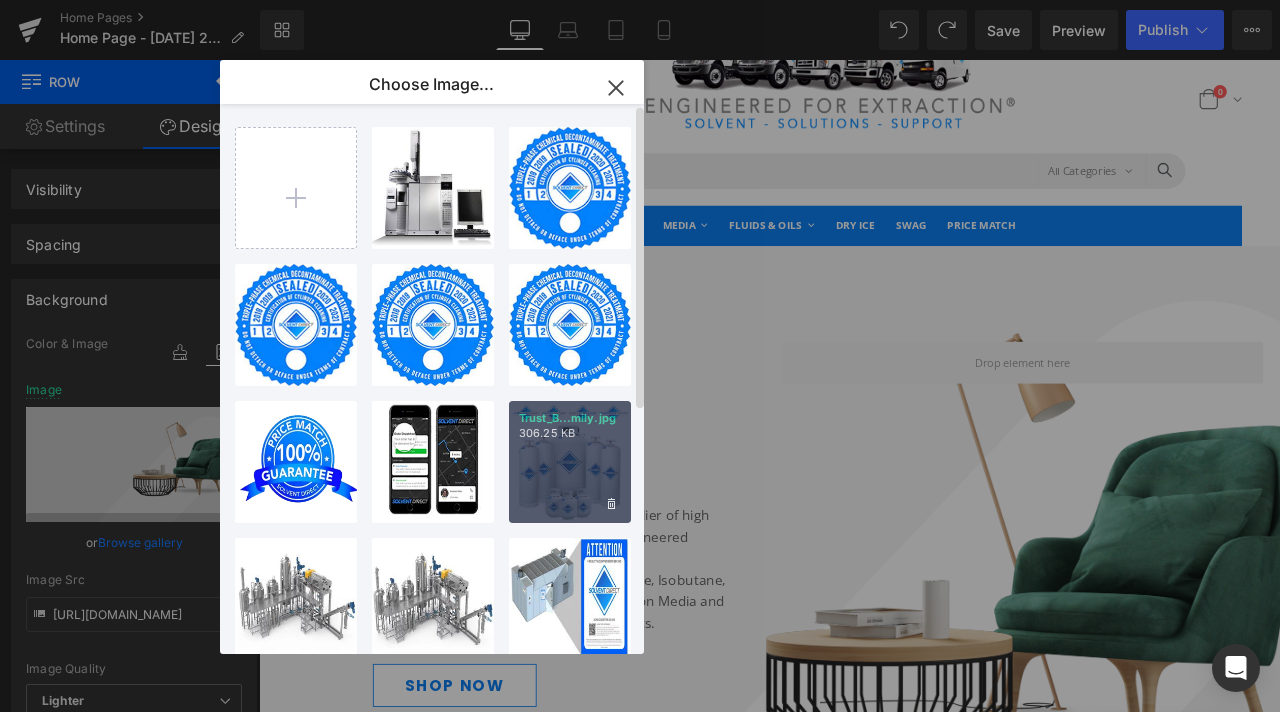 click on "Trust_B...mily.jpg 306.25 KB" at bounding box center (570, 462) 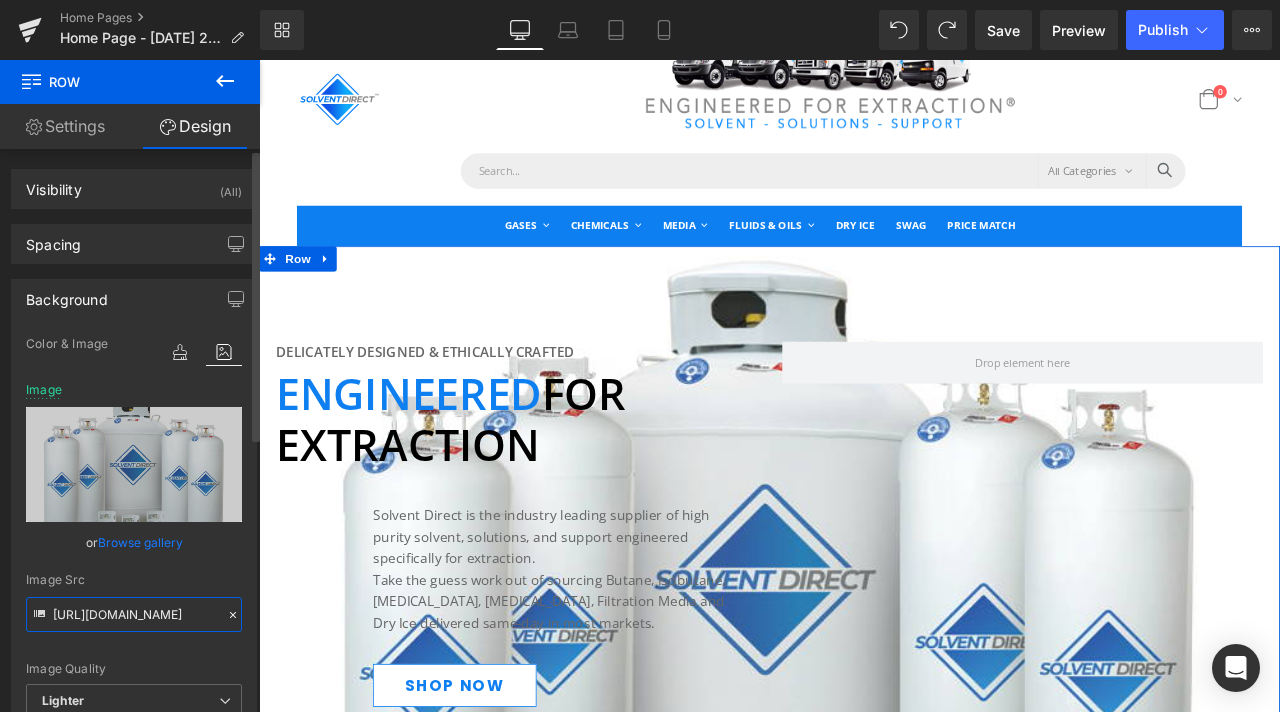 click on "https://ucarecdn.com/5a1ba5bd-5874-422a-9125-3674b00c9bf9/-/format/auto/-/preview/3000x3000/-/quality/lighter/" at bounding box center [134, 614] 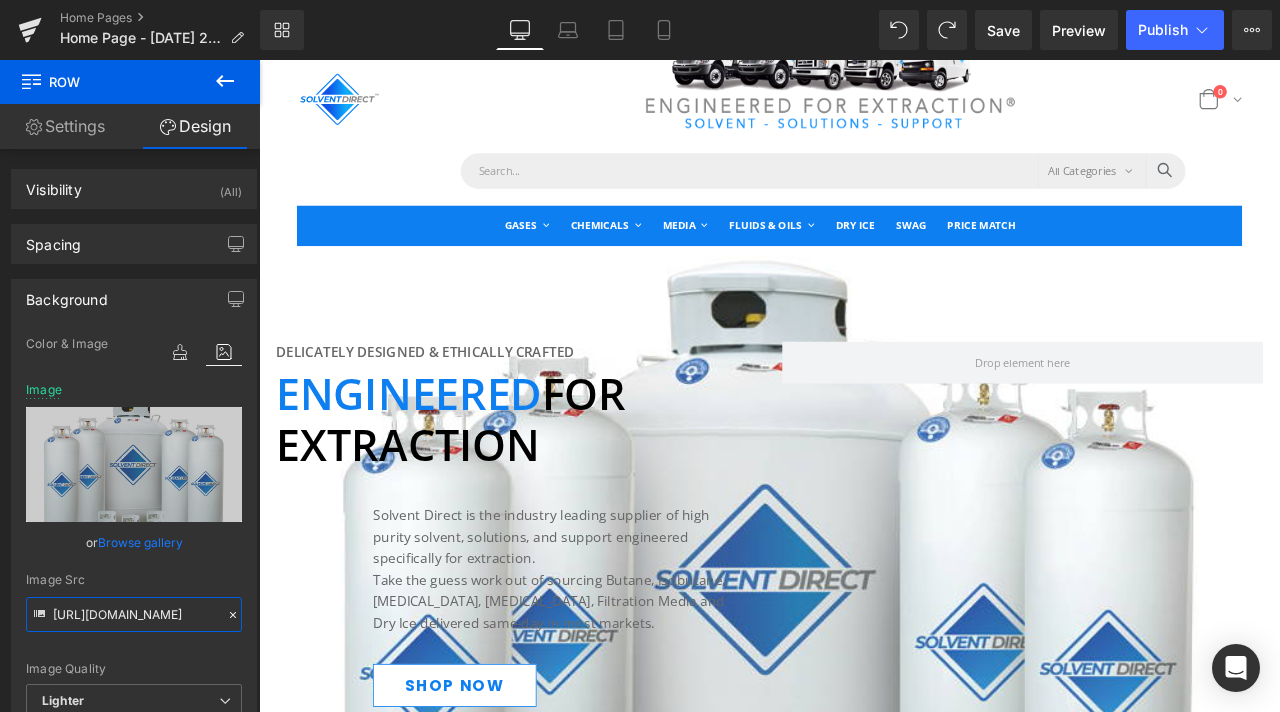 type on "https://ucarecdn.com/1528f389-4af4-4202-aeb5-e5aa0337c7e3/-/format/auto/-/preview/3000x3000/-/quality/lighter/Trust_Badges_Family.jpg" 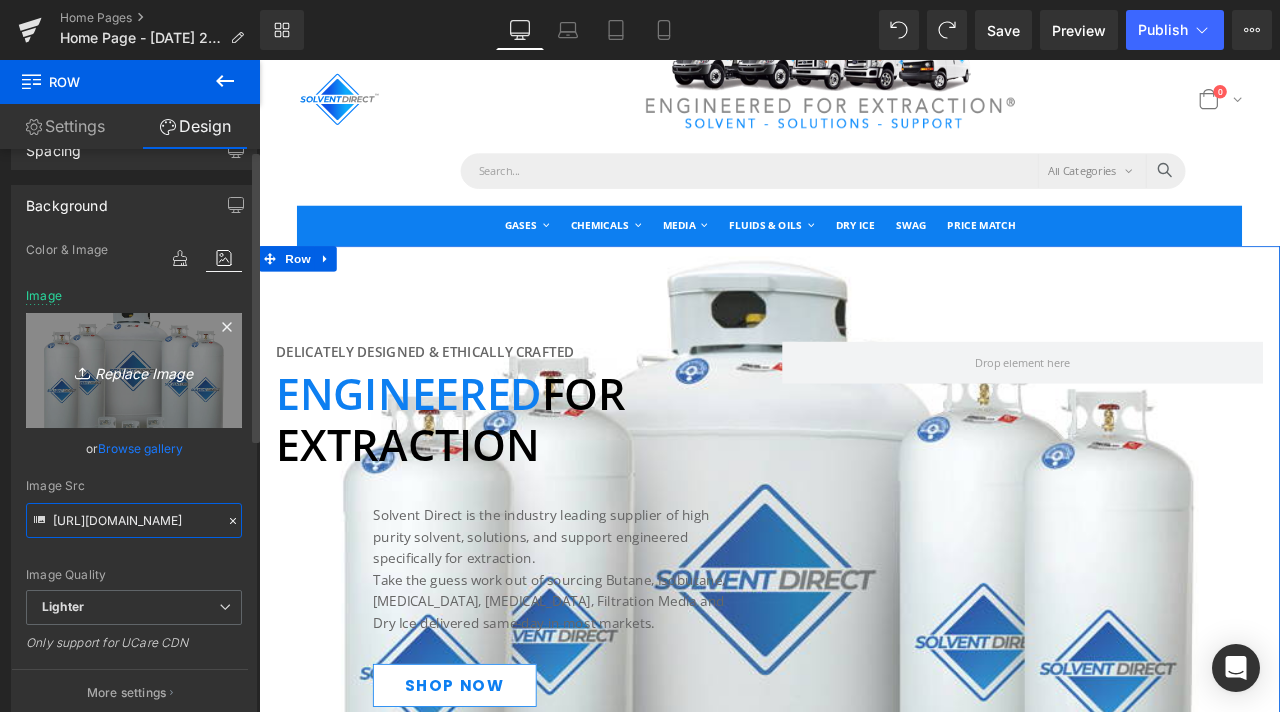 scroll, scrollTop: 100, scrollLeft: 0, axis: vertical 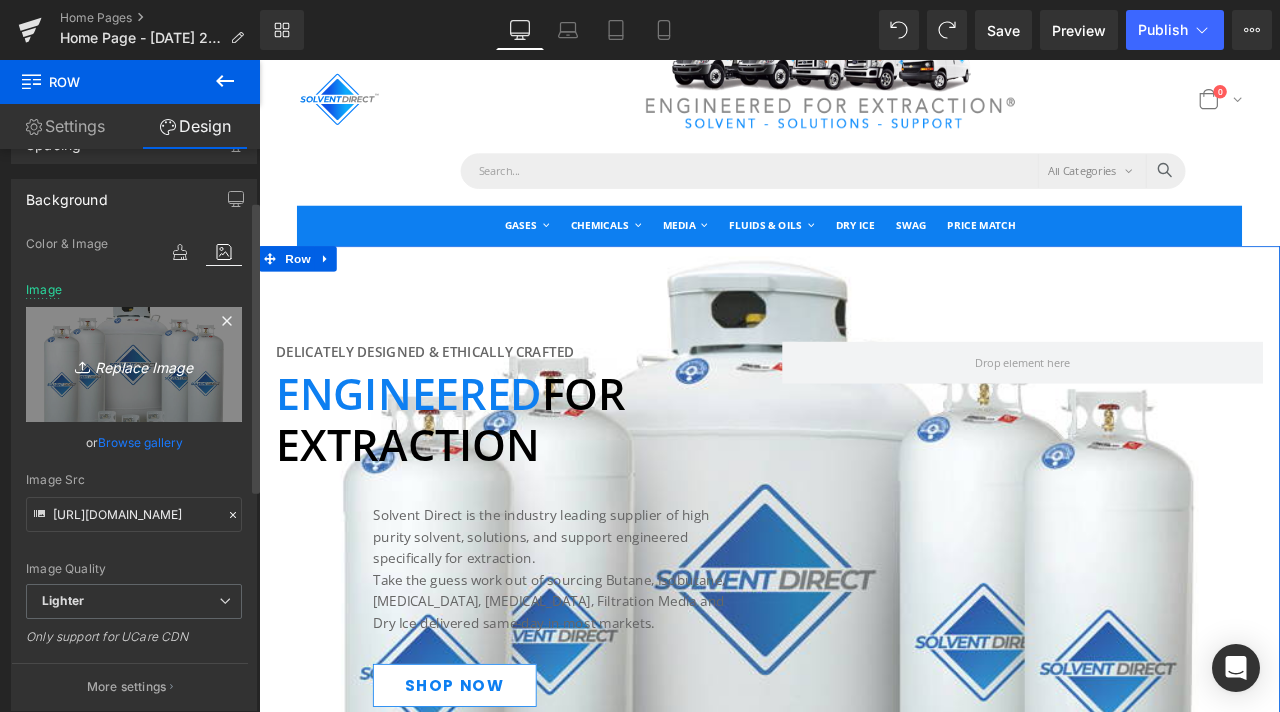 click on "Replace Image" at bounding box center (134, 364) 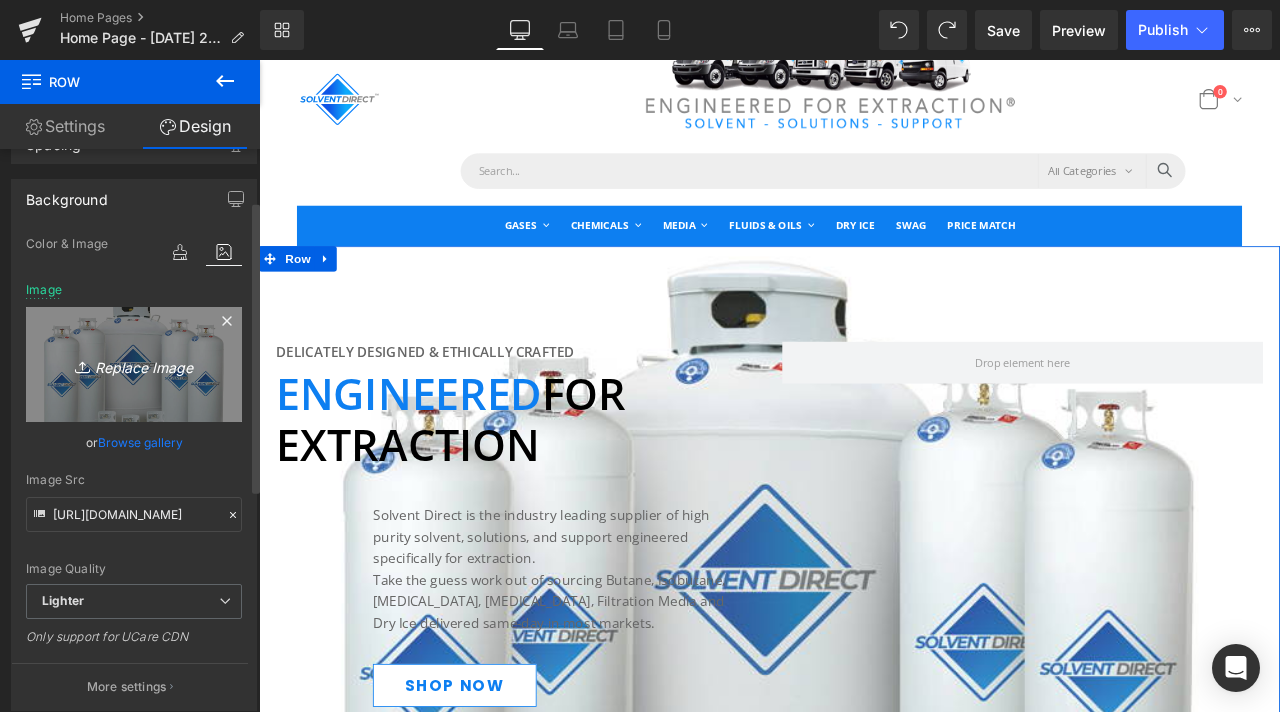 type on "C:\fakepath\Website-BG1.png" 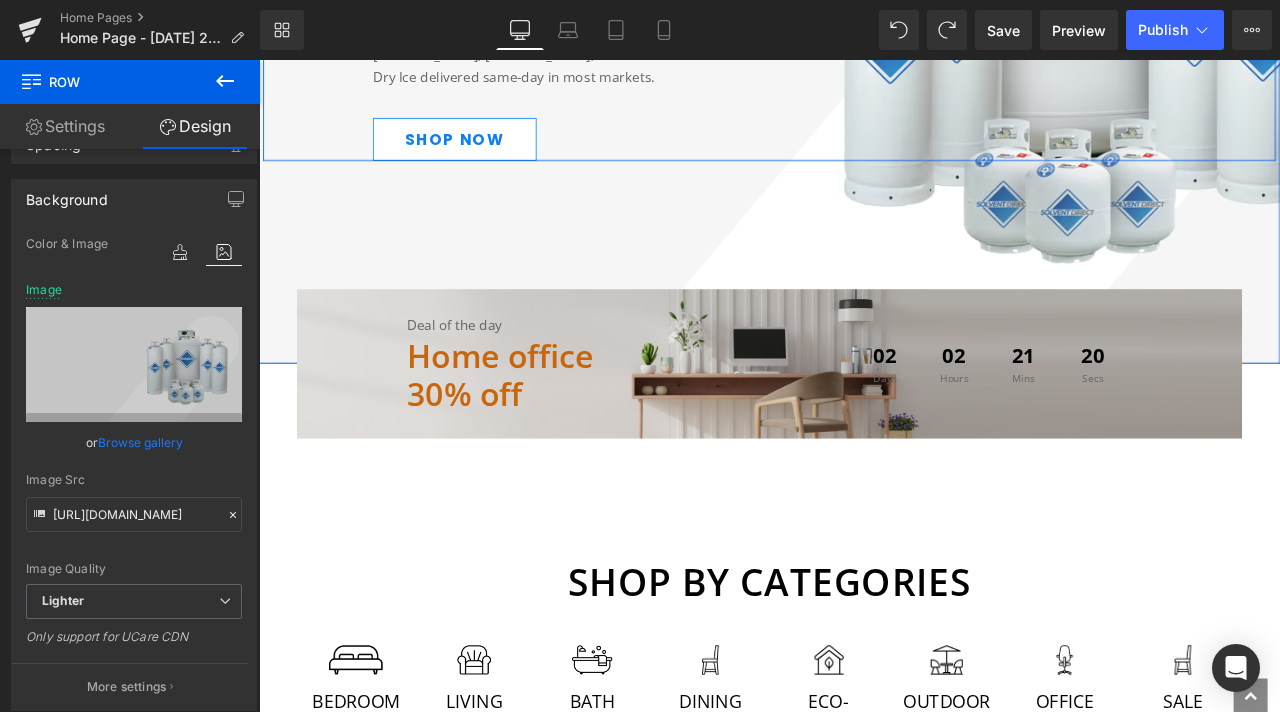 scroll, scrollTop: 804, scrollLeft: 0, axis: vertical 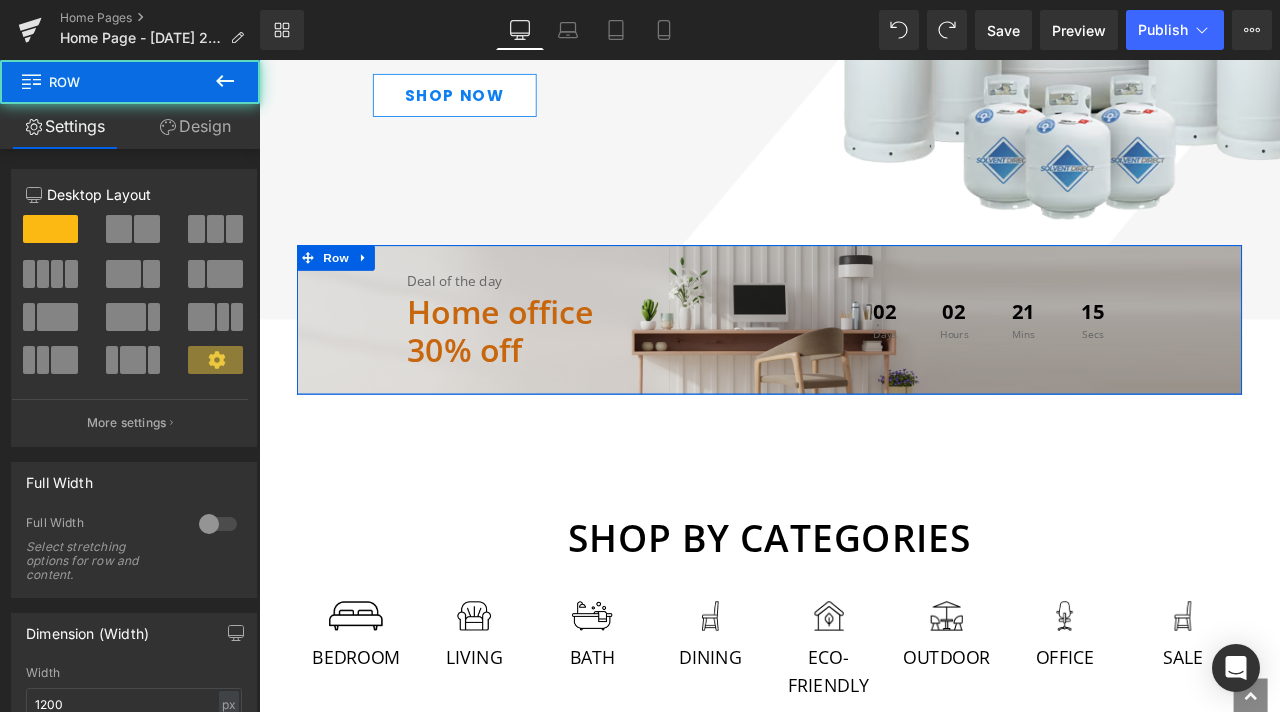 click on "Deal of the day Text Block         Home office  30% off Text Block
02 Days
02 Hours
21 Mins
15 Secs
Count Down         Row         Row" at bounding box center (864, 367) 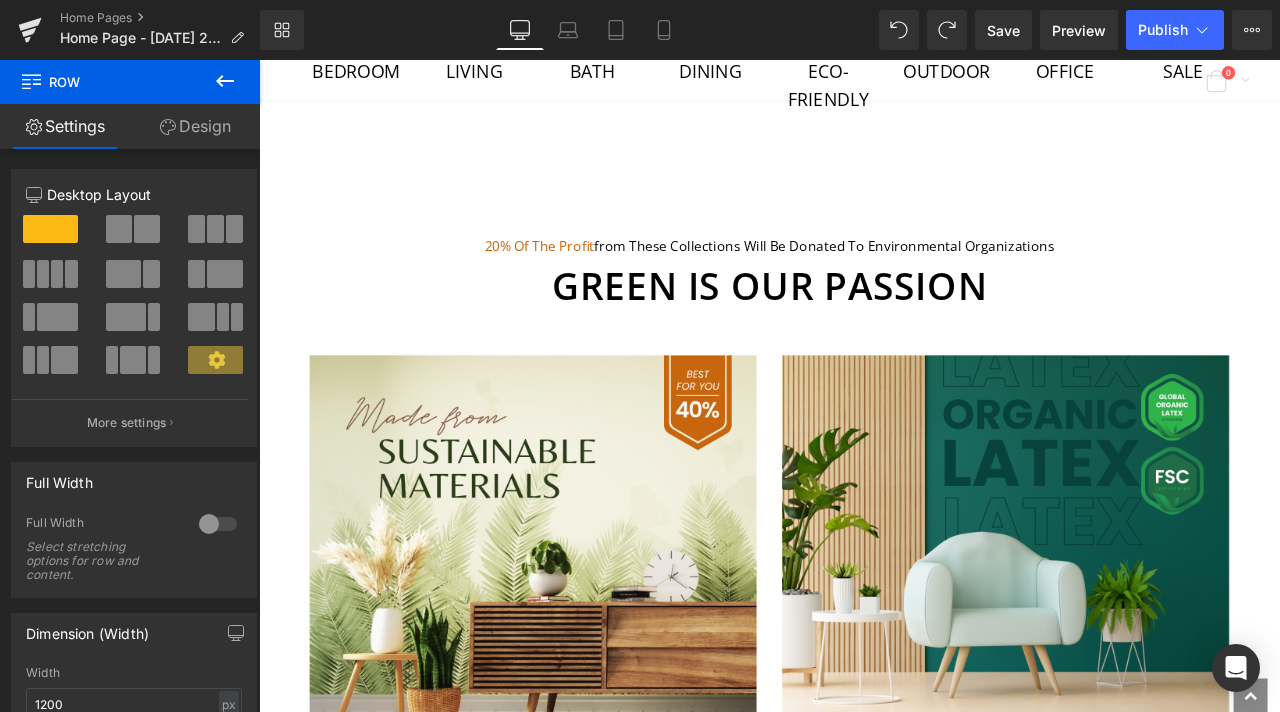 scroll, scrollTop: 1500, scrollLeft: 0, axis: vertical 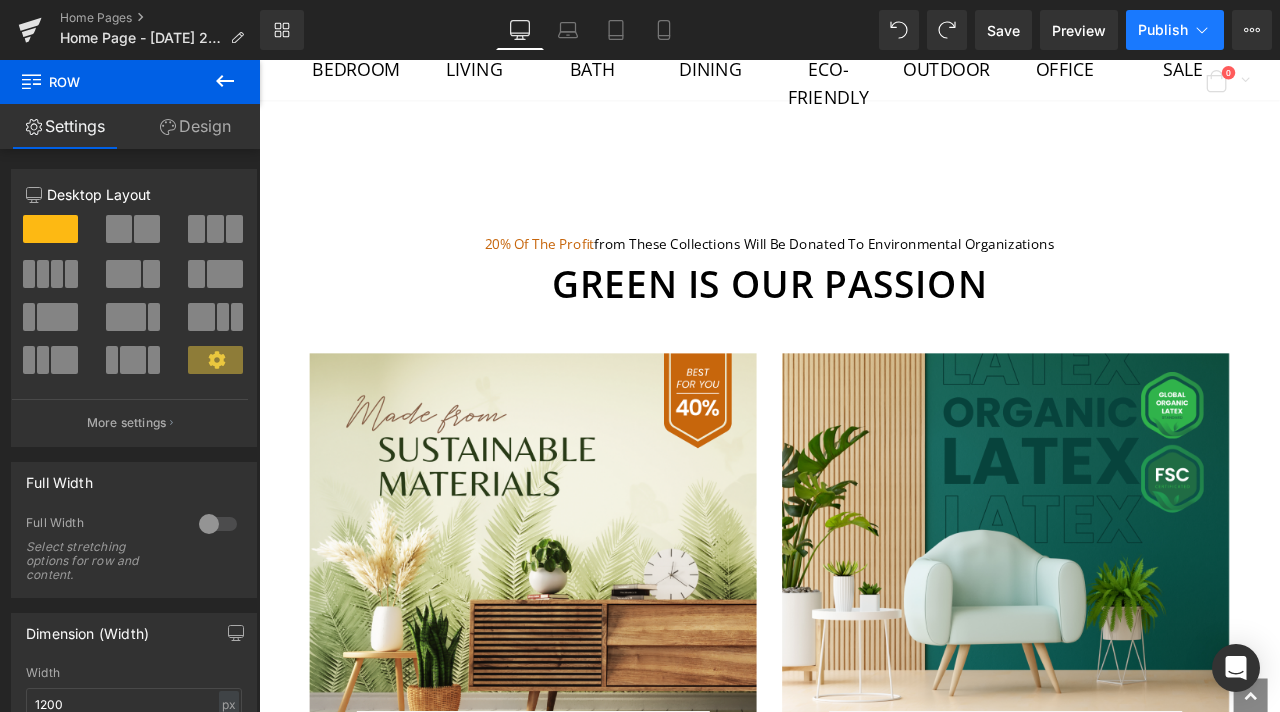 click 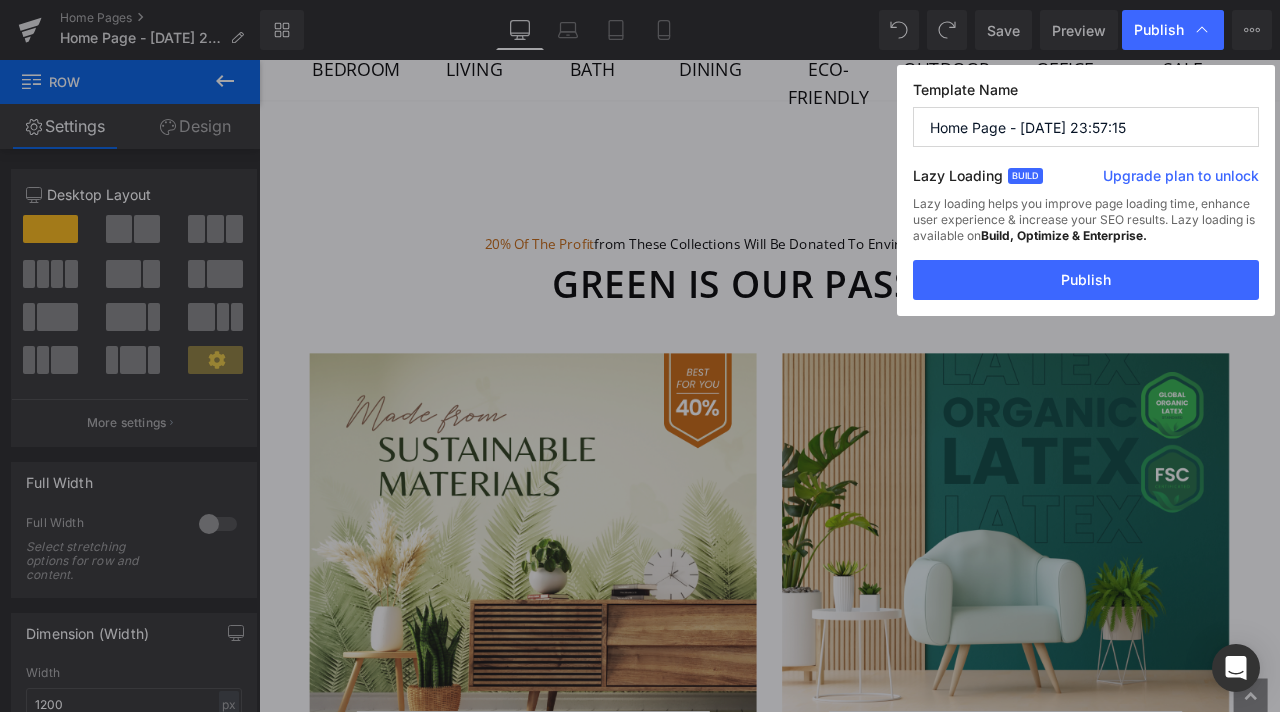 click 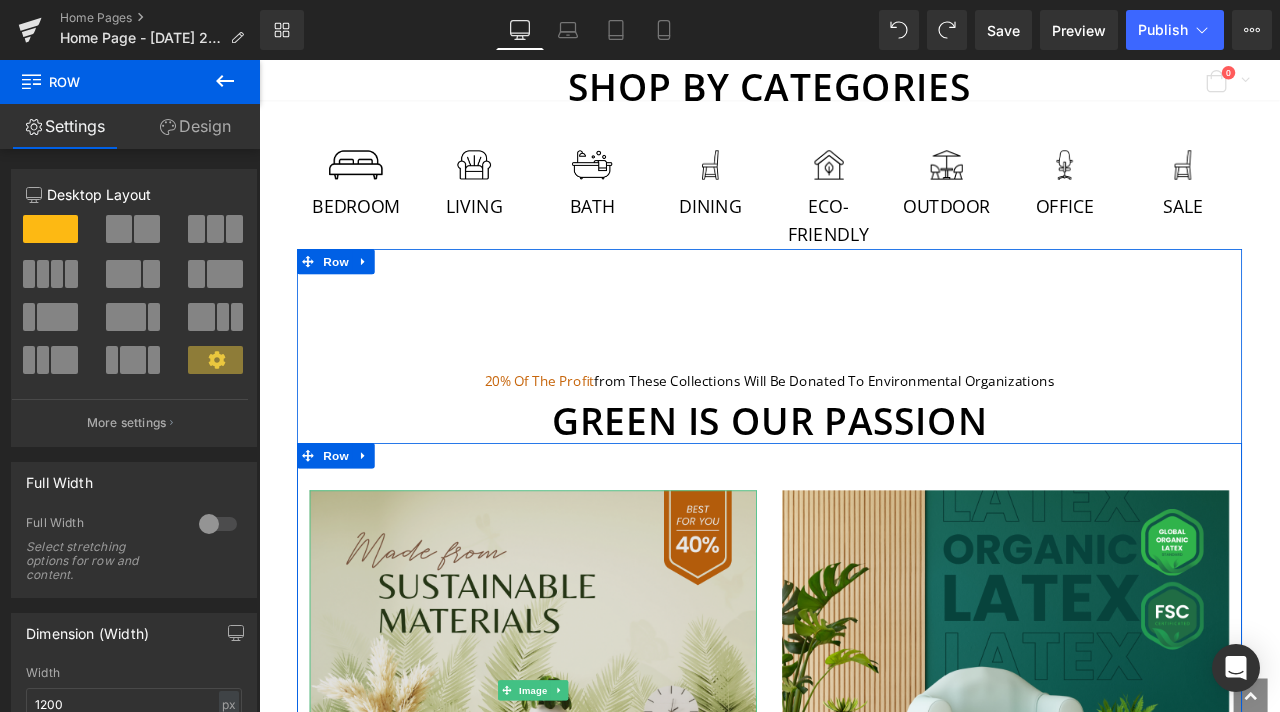 scroll, scrollTop: 1300, scrollLeft: 0, axis: vertical 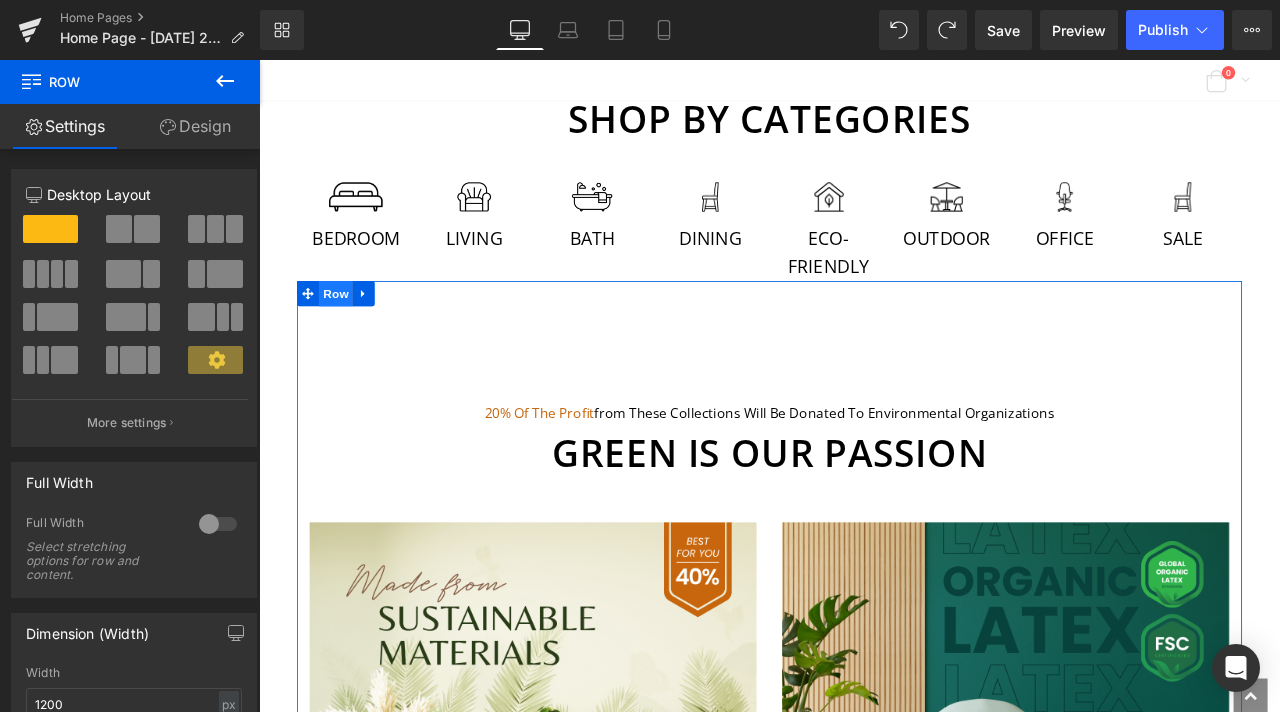 click on "Row" at bounding box center [350, 337] 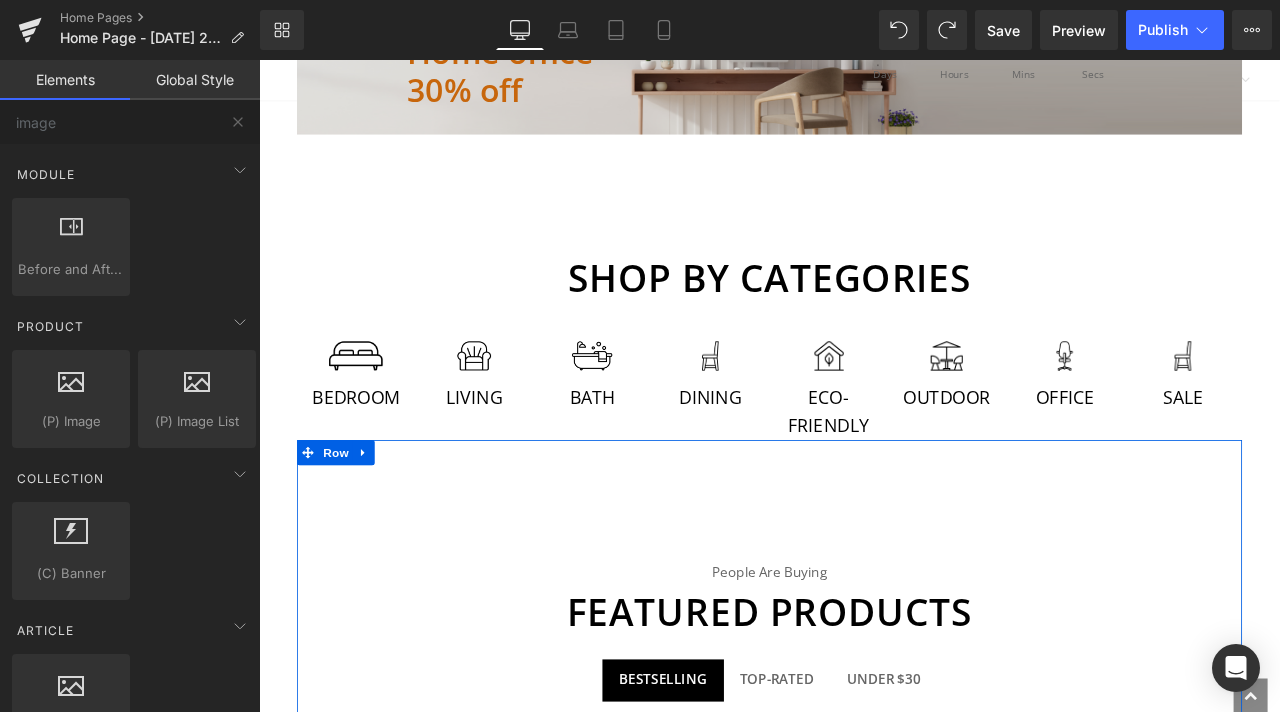 scroll, scrollTop: 1100, scrollLeft: 0, axis: vertical 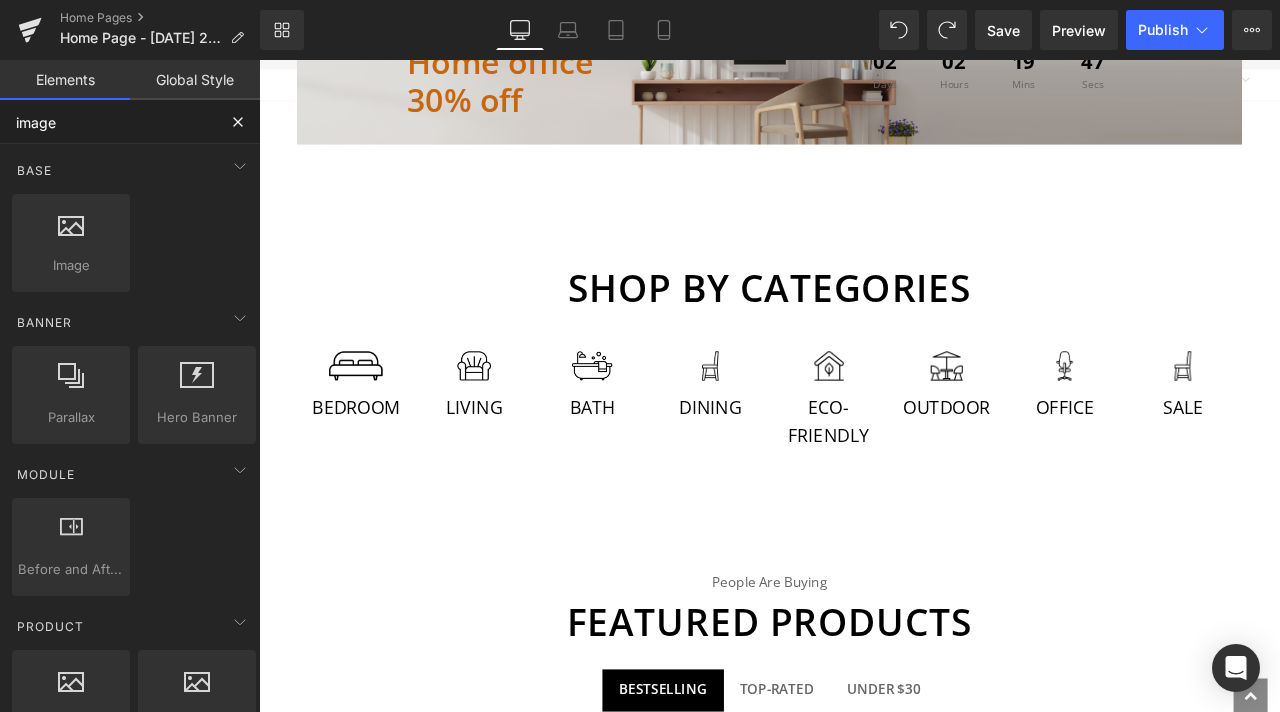 click on "image" at bounding box center (108, 122) 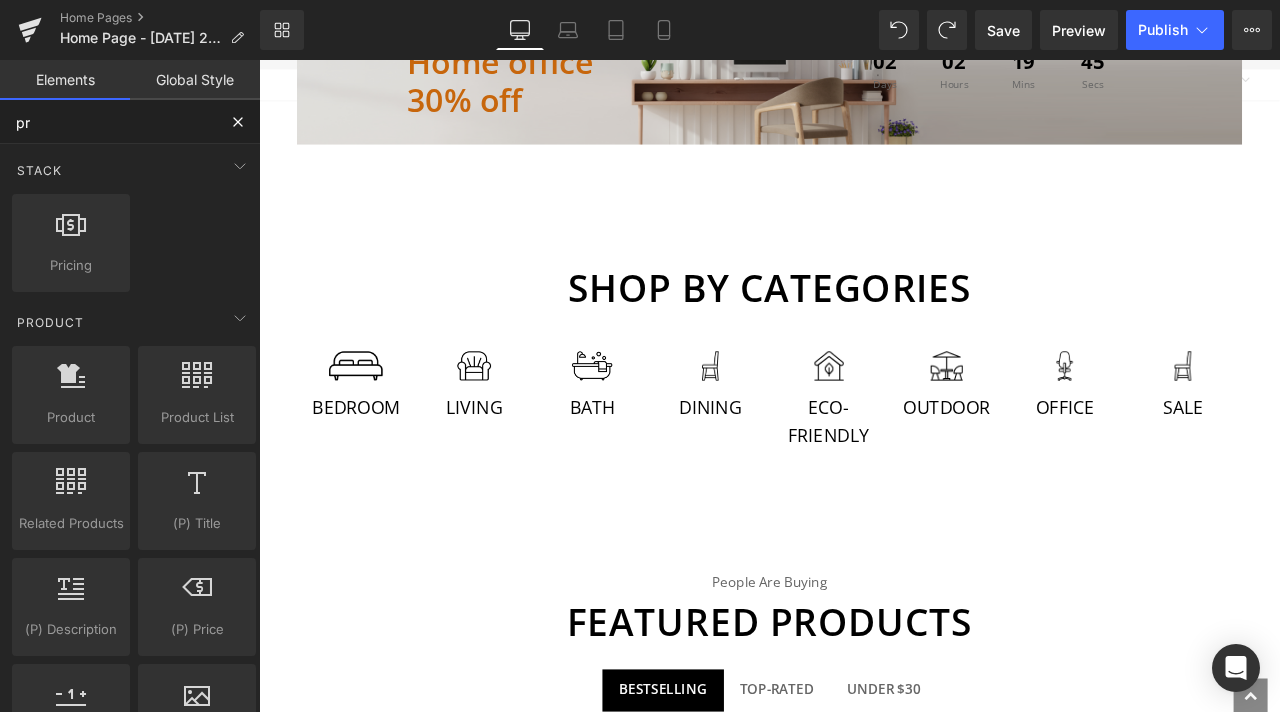 type on "pro" 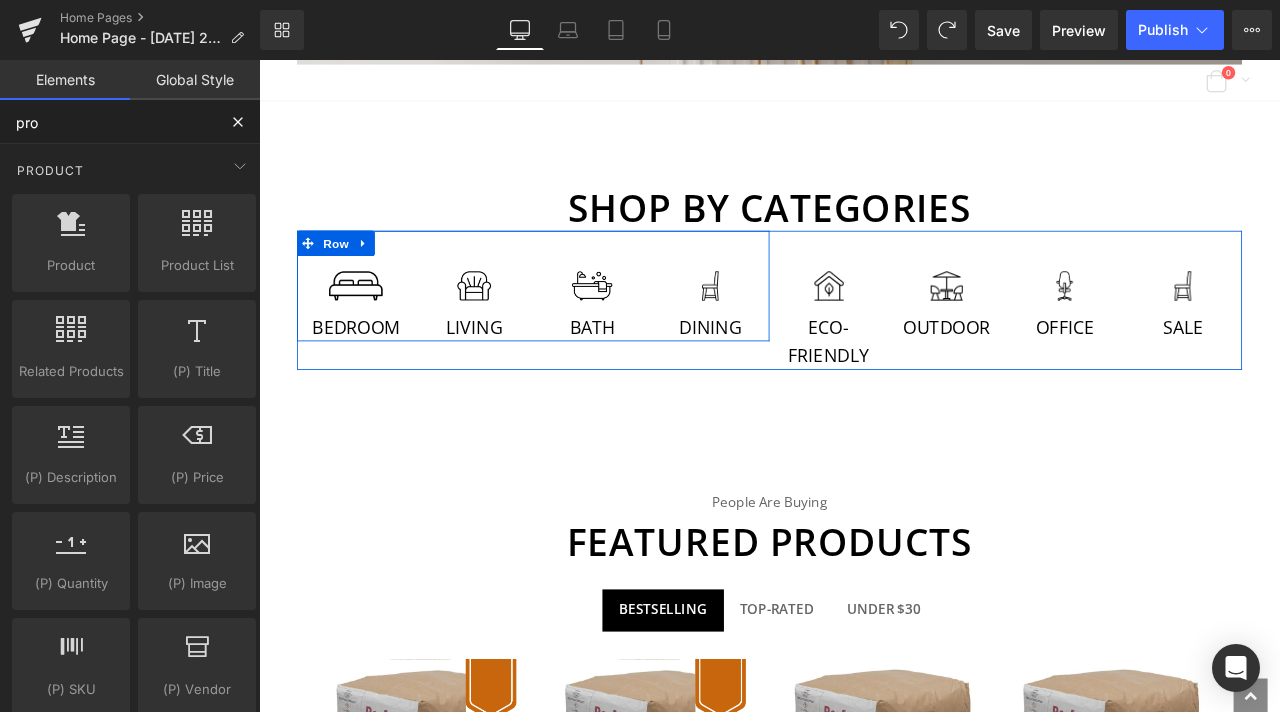 scroll, scrollTop: 1200, scrollLeft: 0, axis: vertical 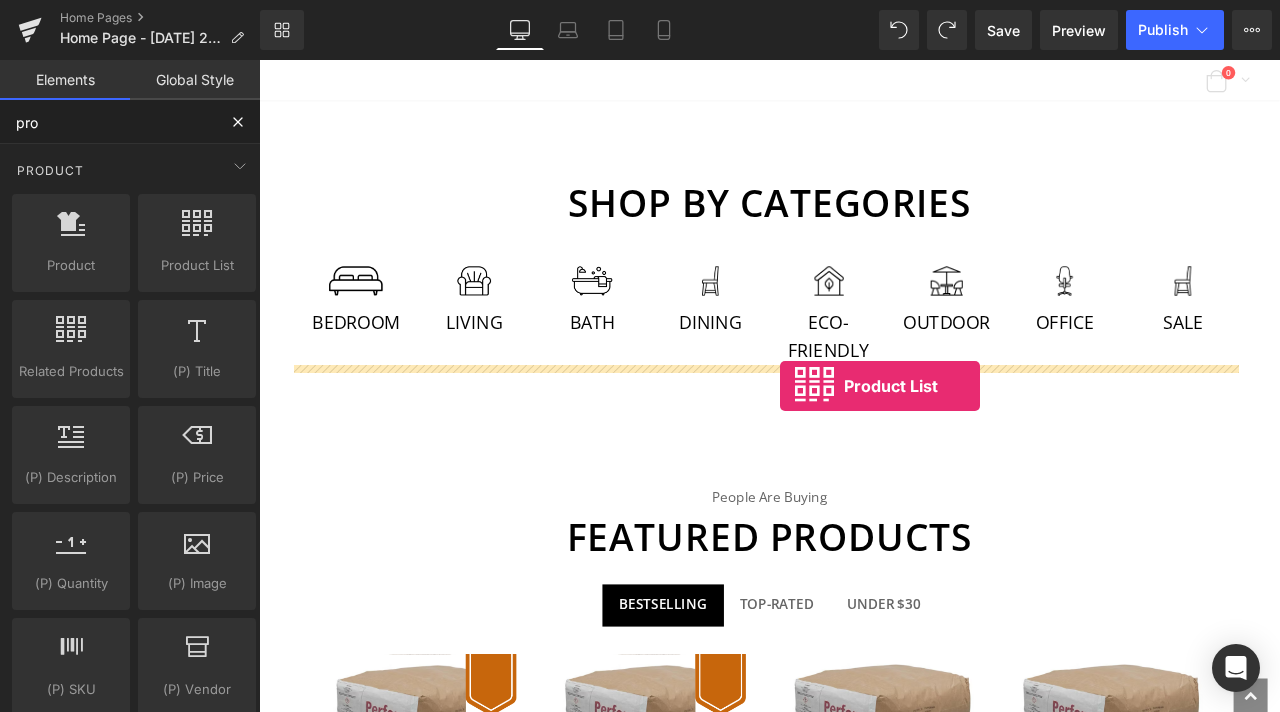 drag, startPoint x: 286, startPoint y: 351, endPoint x: 877, endPoint y: 446, distance: 598.5867 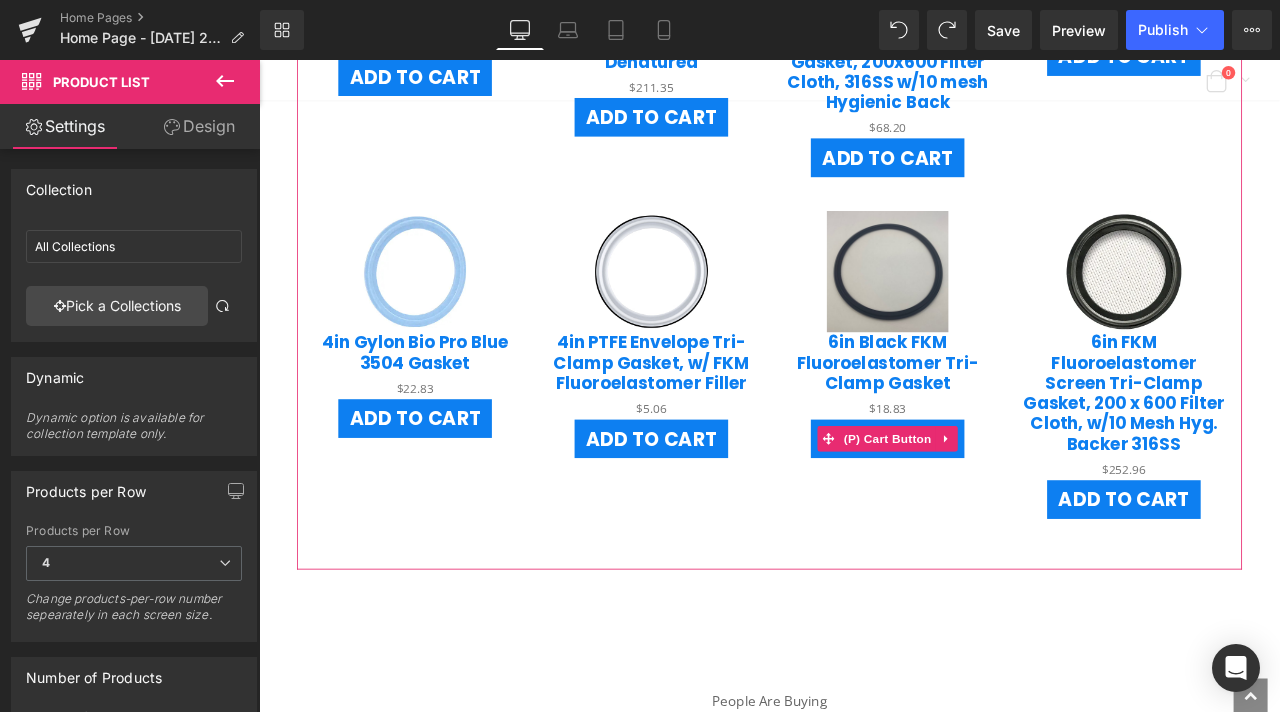 scroll, scrollTop: 1600, scrollLeft: 0, axis: vertical 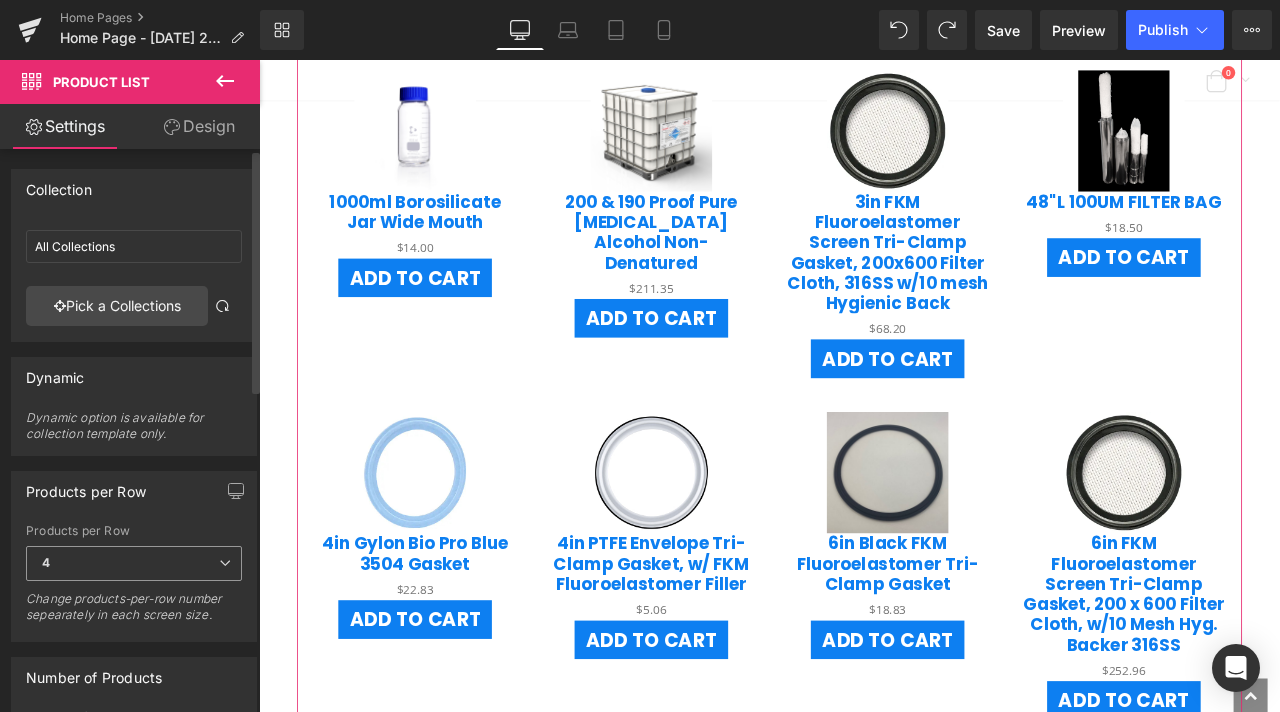 click on "4" at bounding box center [134, 563] 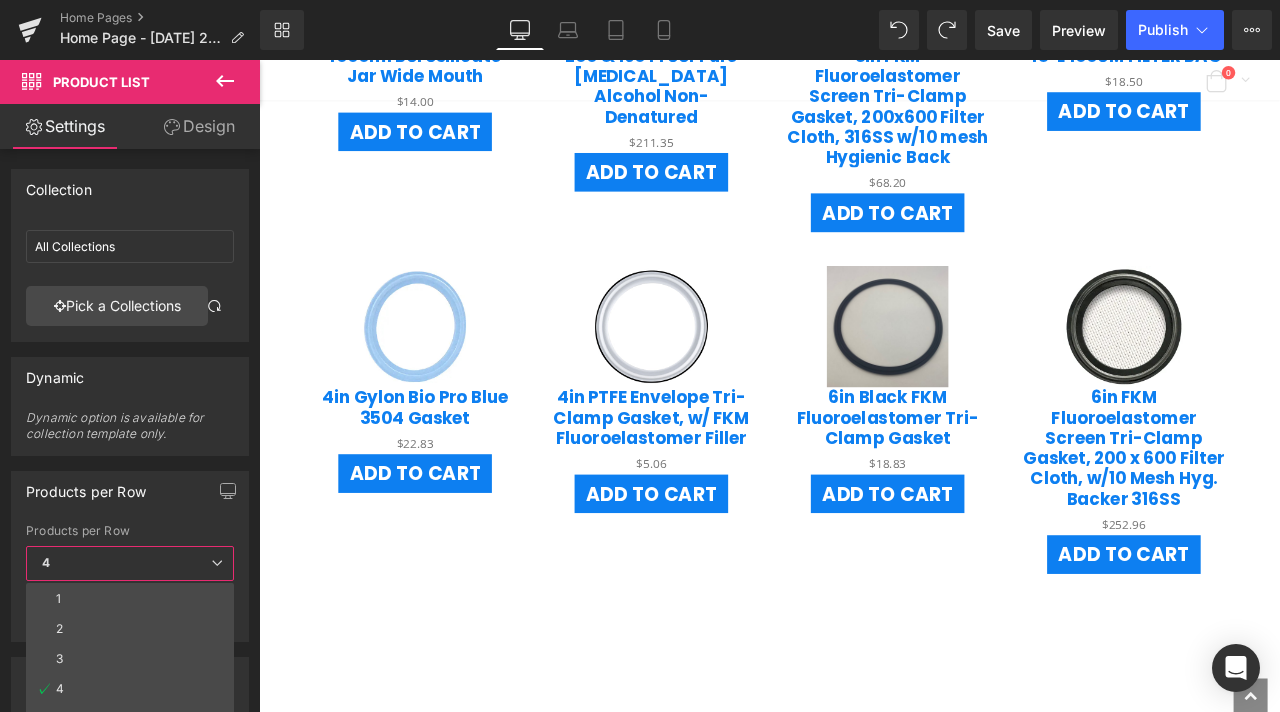 scroll, scrollTop: 1800, scrollLeft: 0, axis: vertical 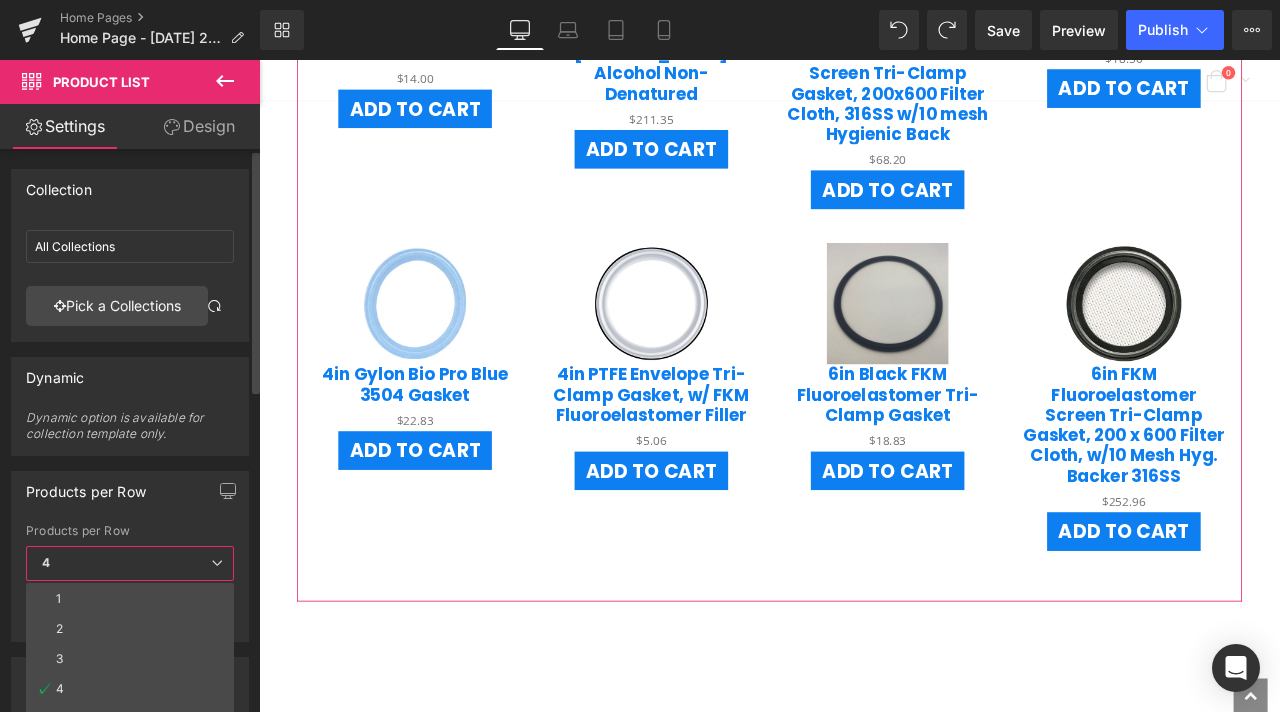 click on "4" at bounding box center (130, 563) 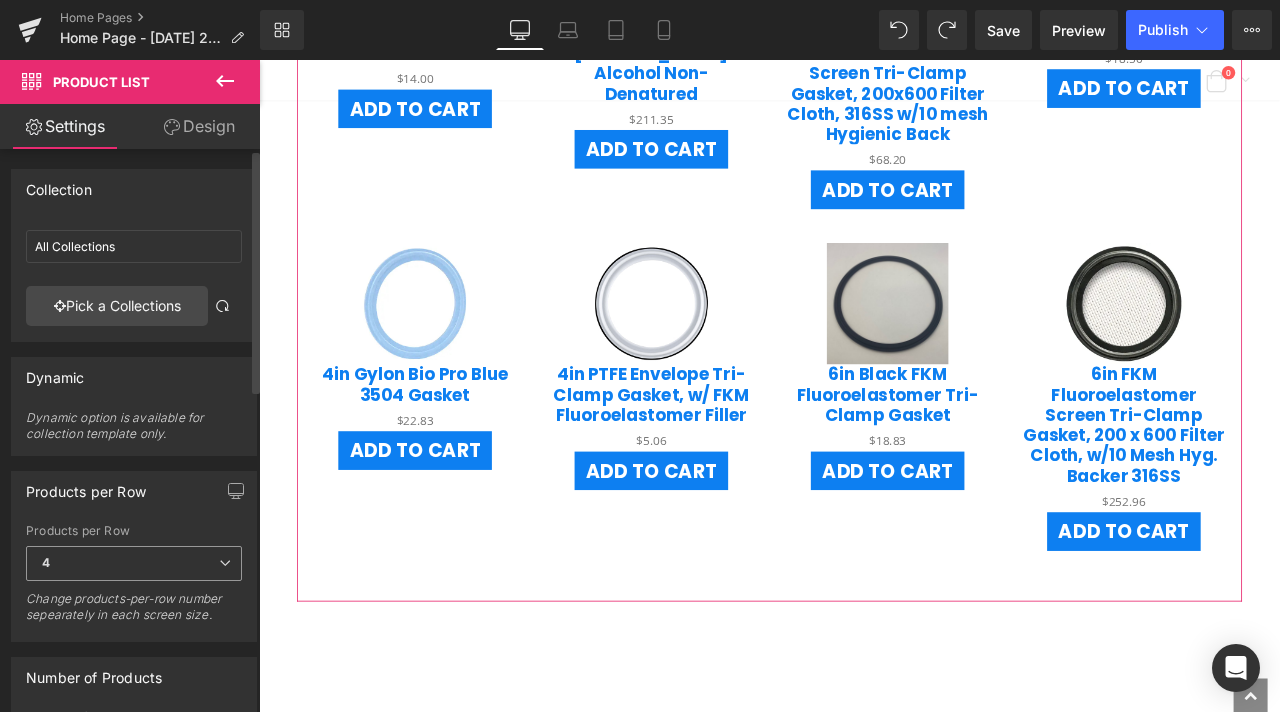 click on "4" at bounding box center [134, 563] 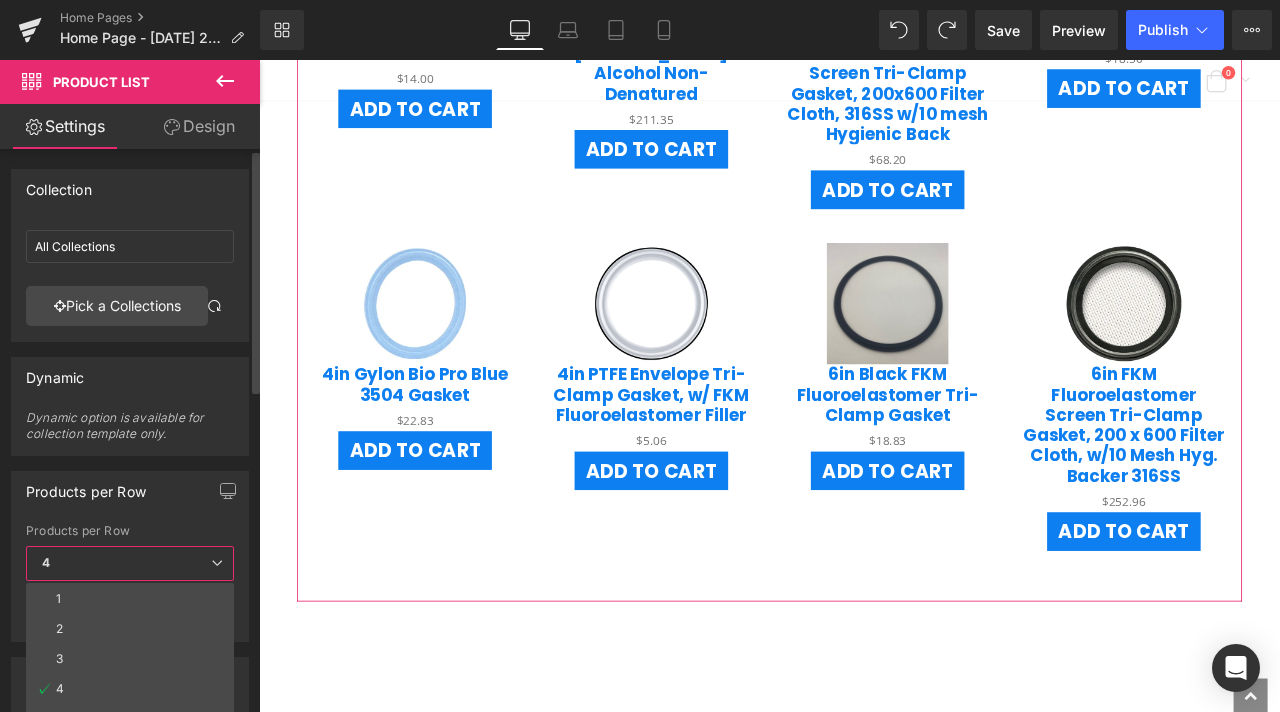 click on "4" at bounding box center (130, 563) 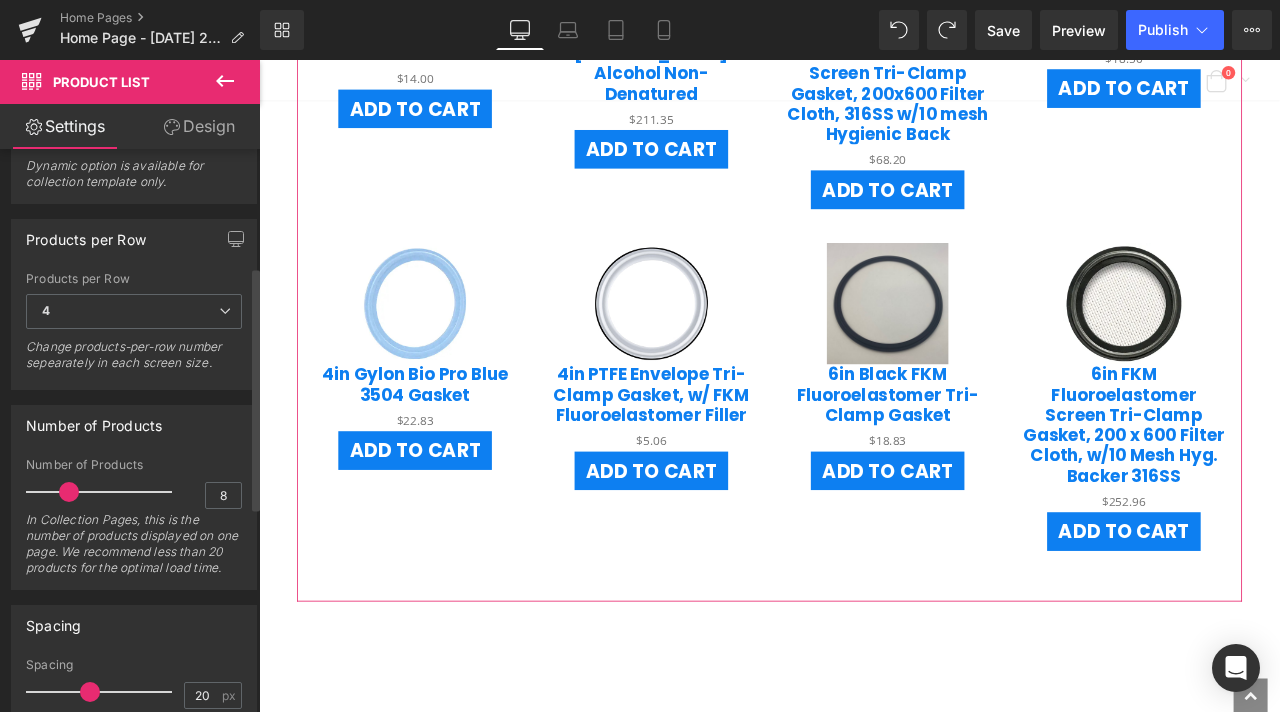 scroll, scrollTop: 224, scrollLeft: 0, axis: vertical 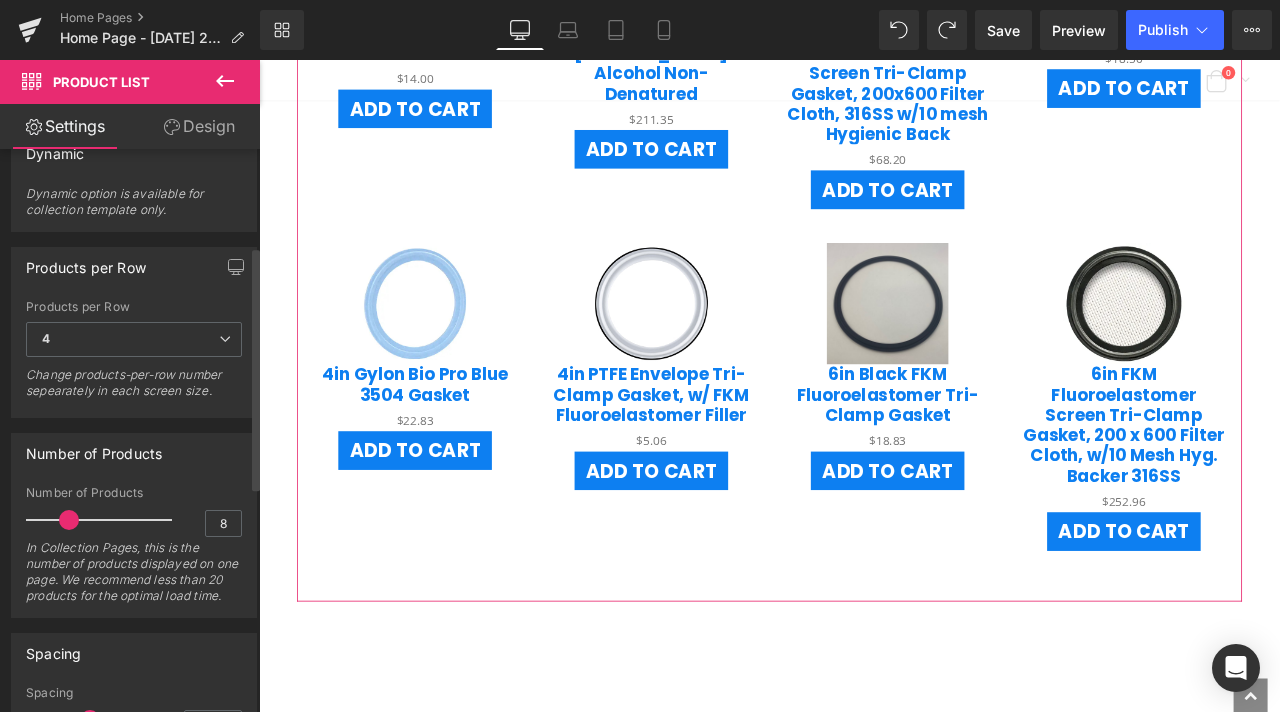click on "Number of Products" at bounding box center (134, 453) 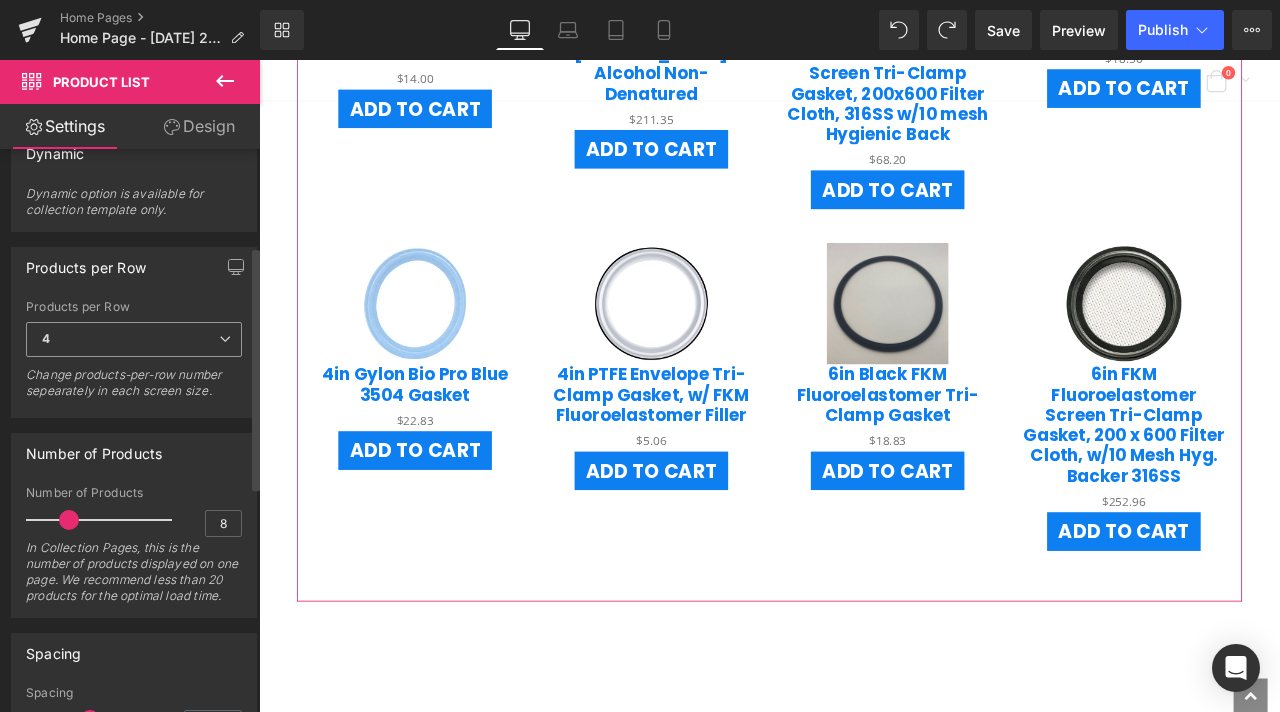 click on "4" at bounding box center (134, 339) 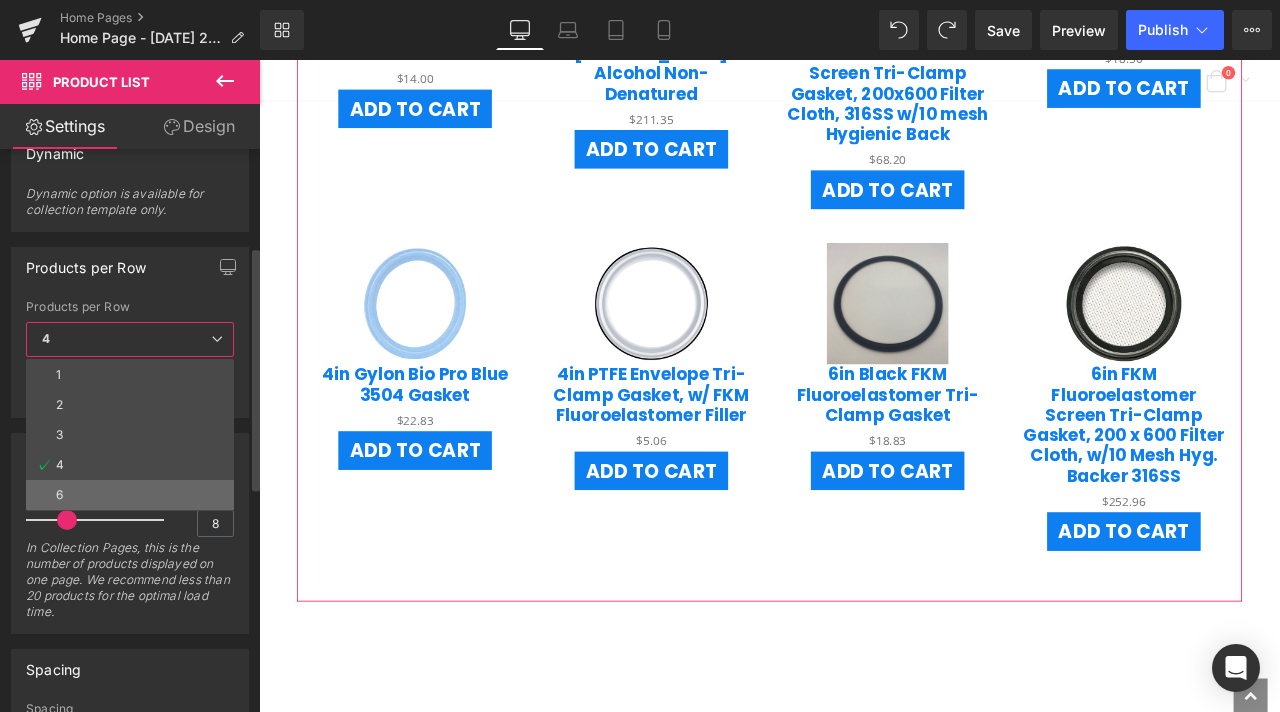 click on "6" at bounding box center (130, 495) 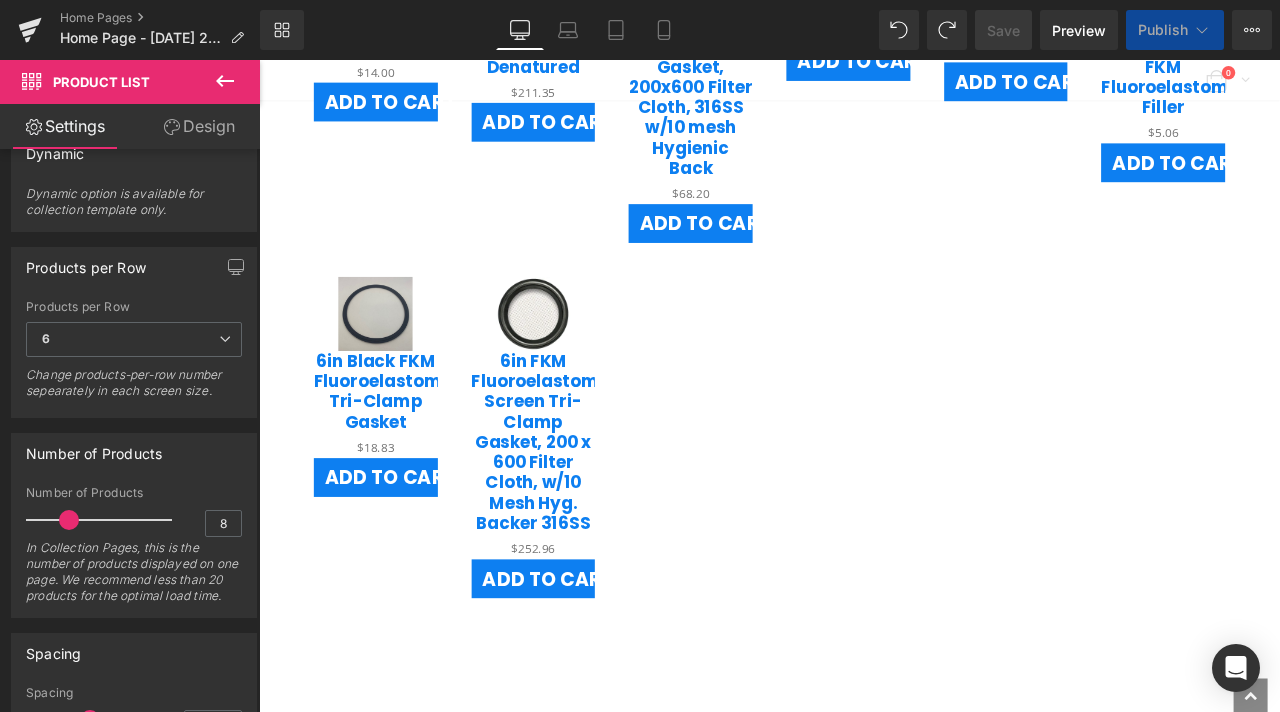 scroll, scrollTop: 1600, scrollLeft: 0, axis: vertical 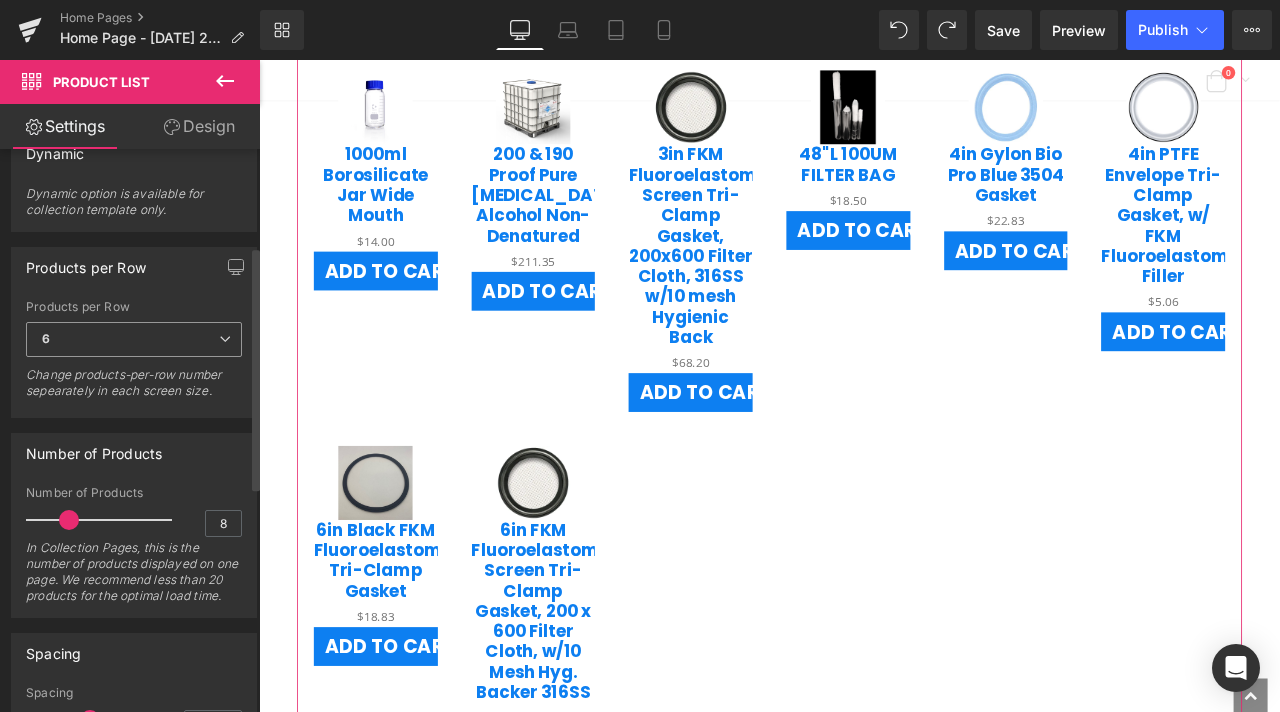 click at bounding box center (225, 339) 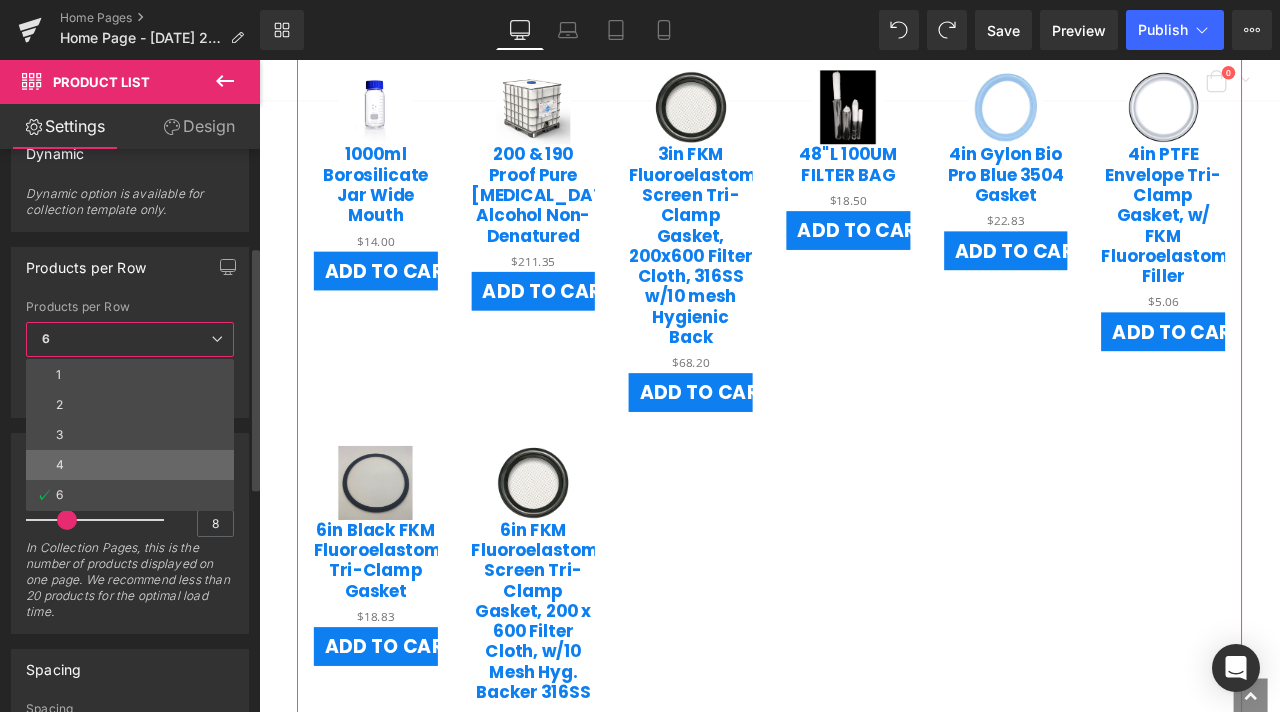 click on "4" at bounding box center [130, 465] 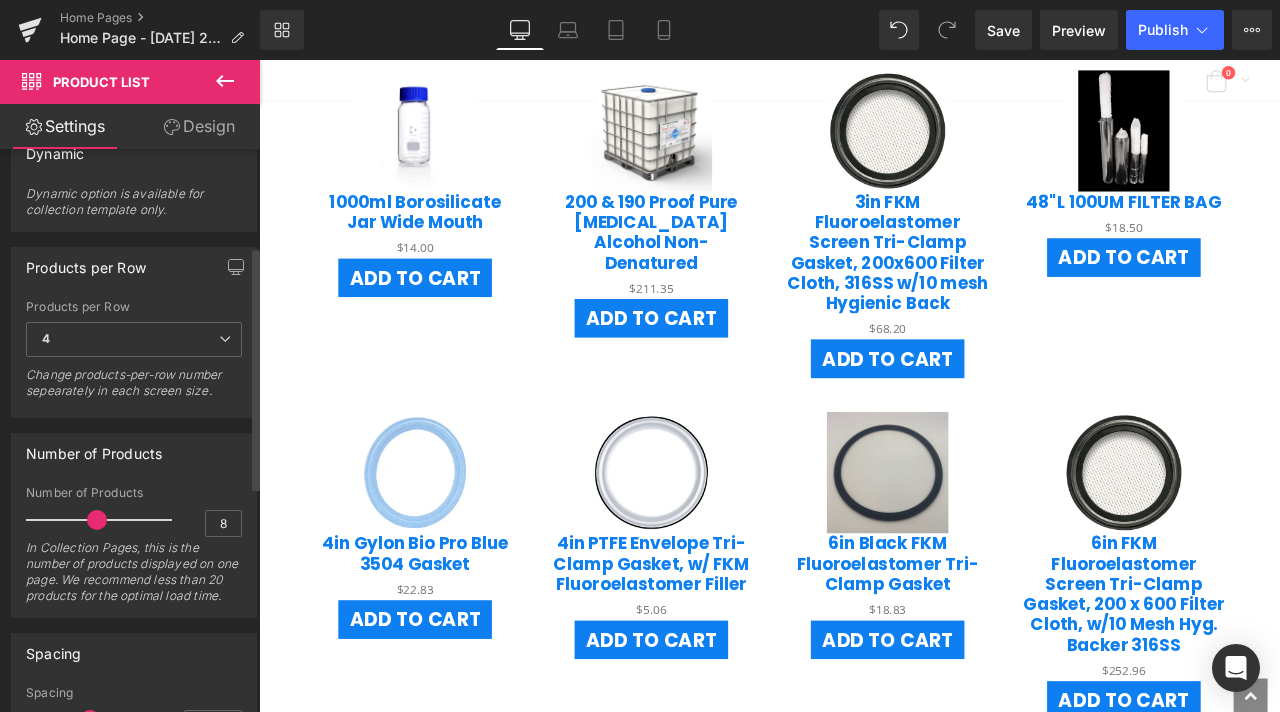 drag, startPoint x: 66, startPoint y: 516, endPoint x: 94, endPoint y: 509, distance: 28.86174 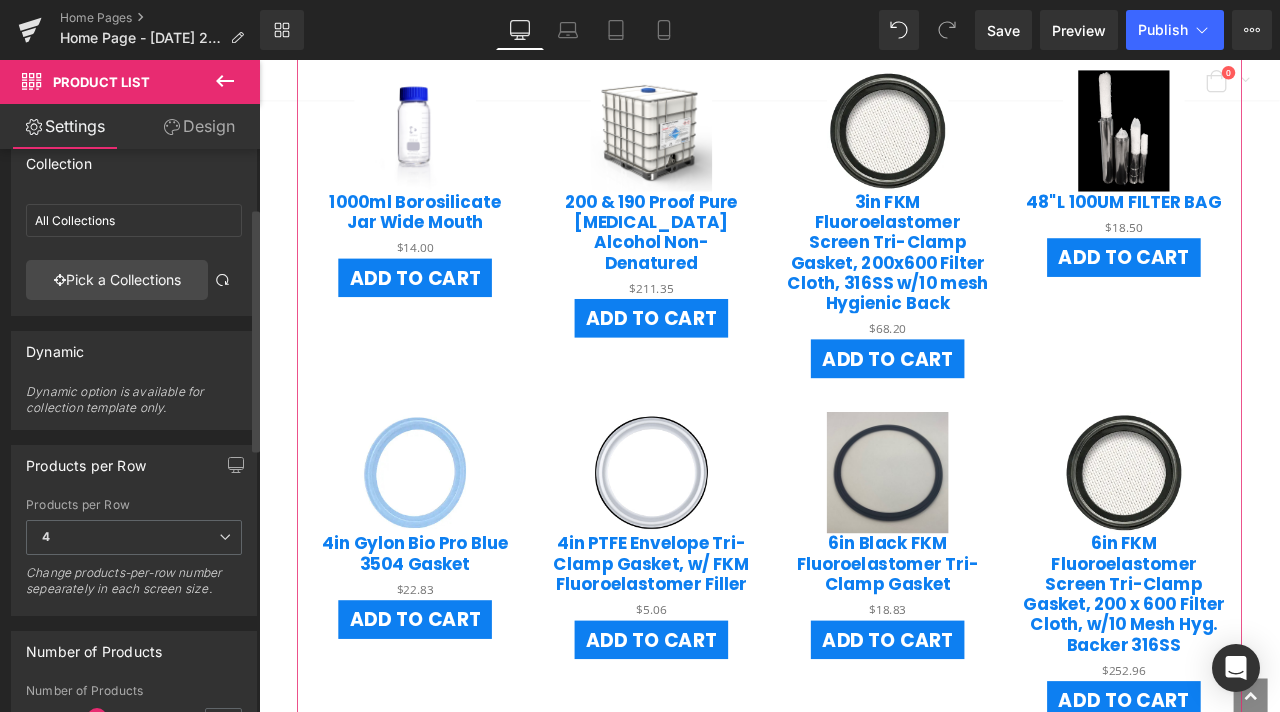 scroll, scrollTop: 0, scrollLeft: 0, axis: both 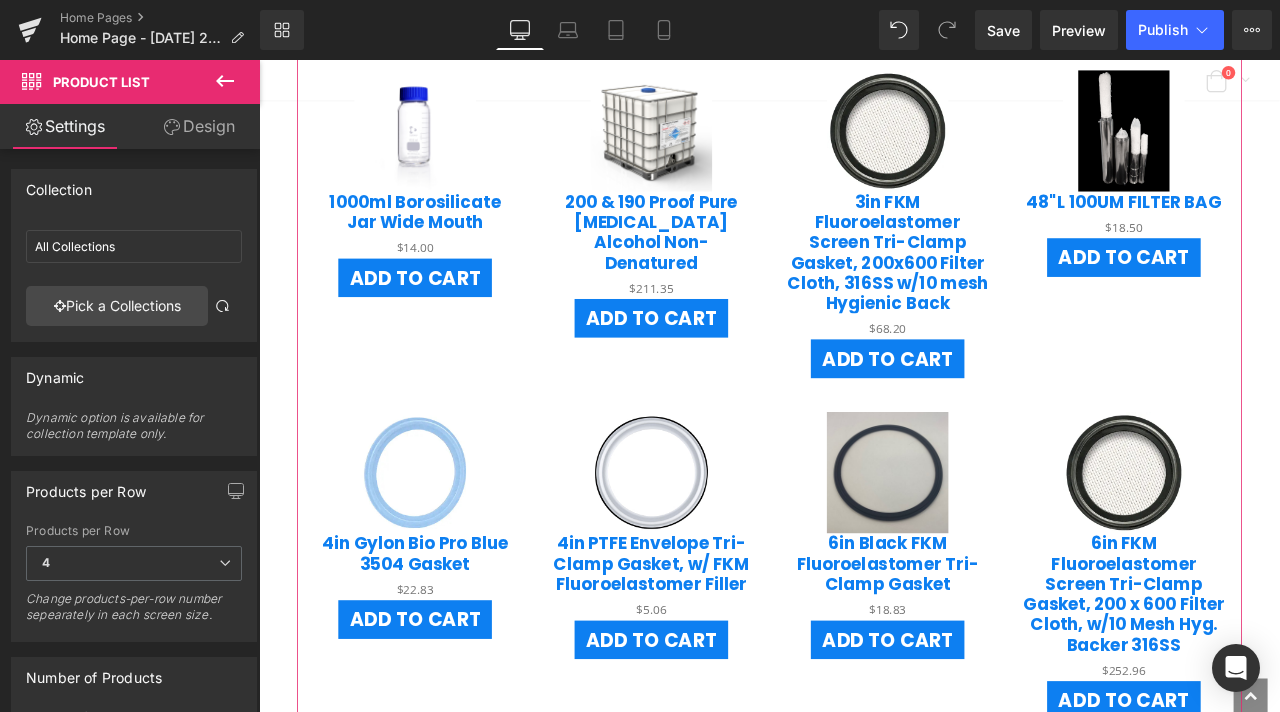 click on "Design" at bounding box center [199, 126] 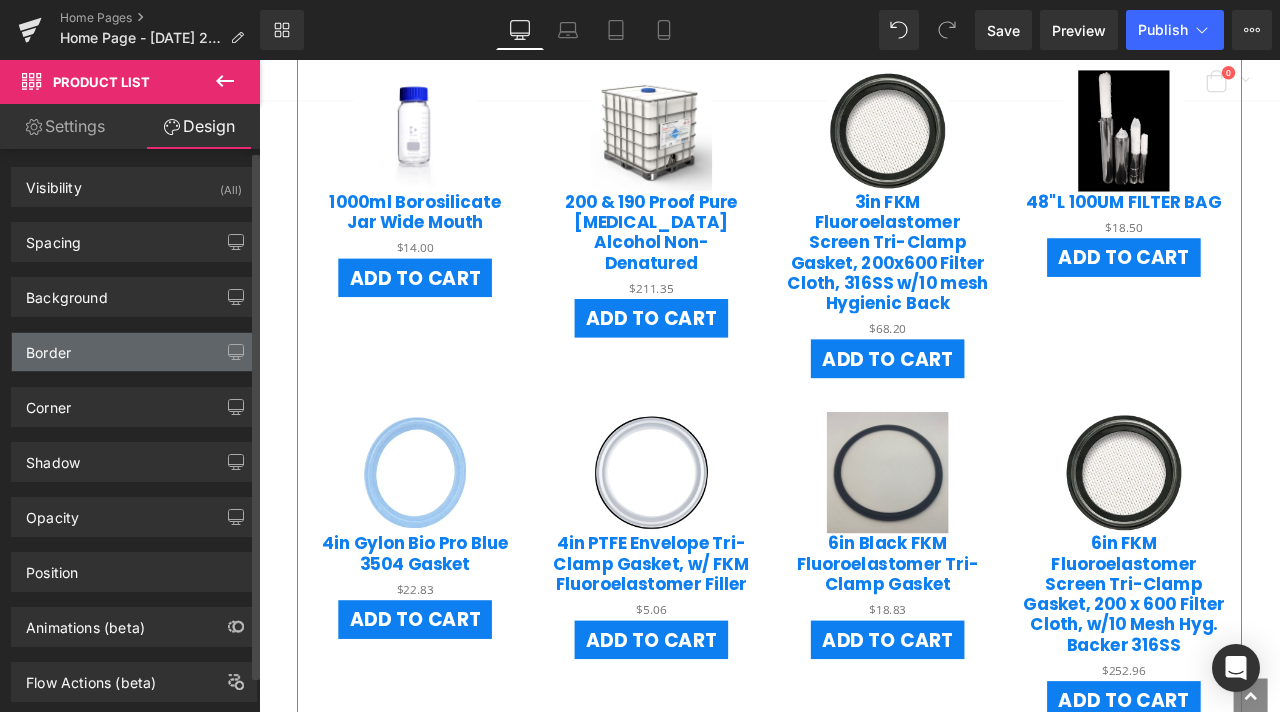 scroll, scrollTop: 0, scrollLeft: 0, axis: both 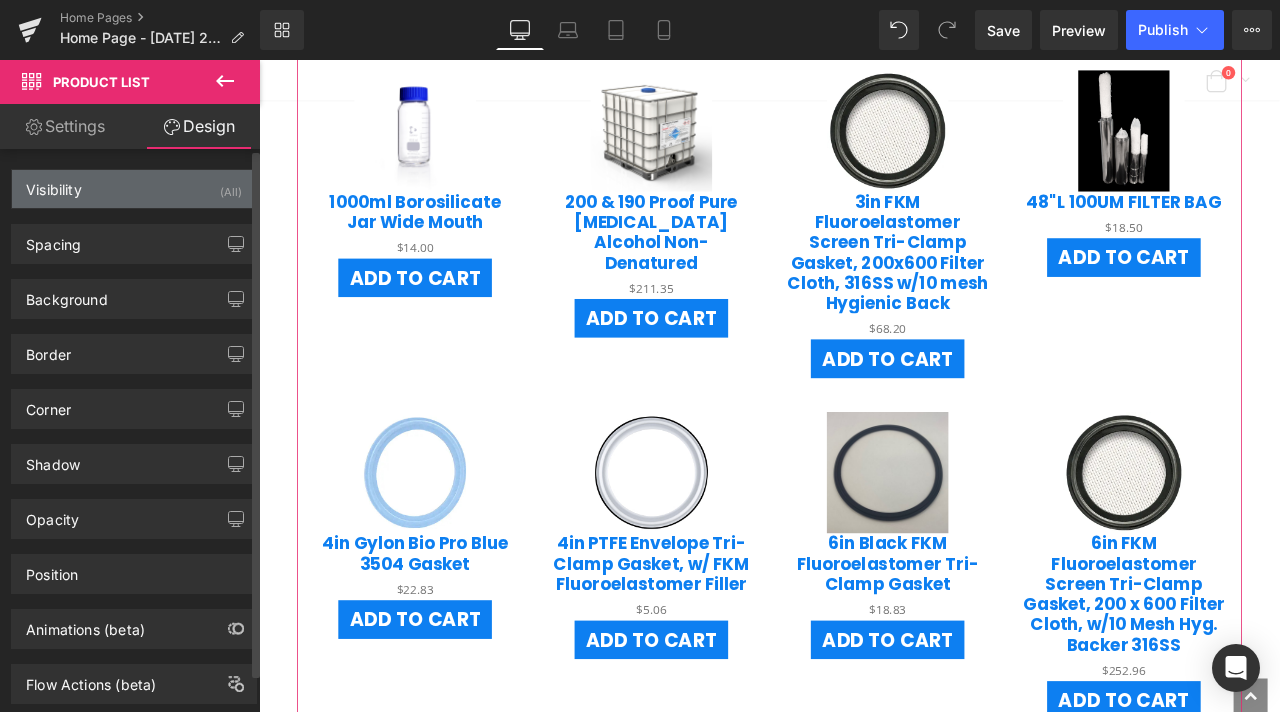click on "Visibility" at bounding box center [54, 184] 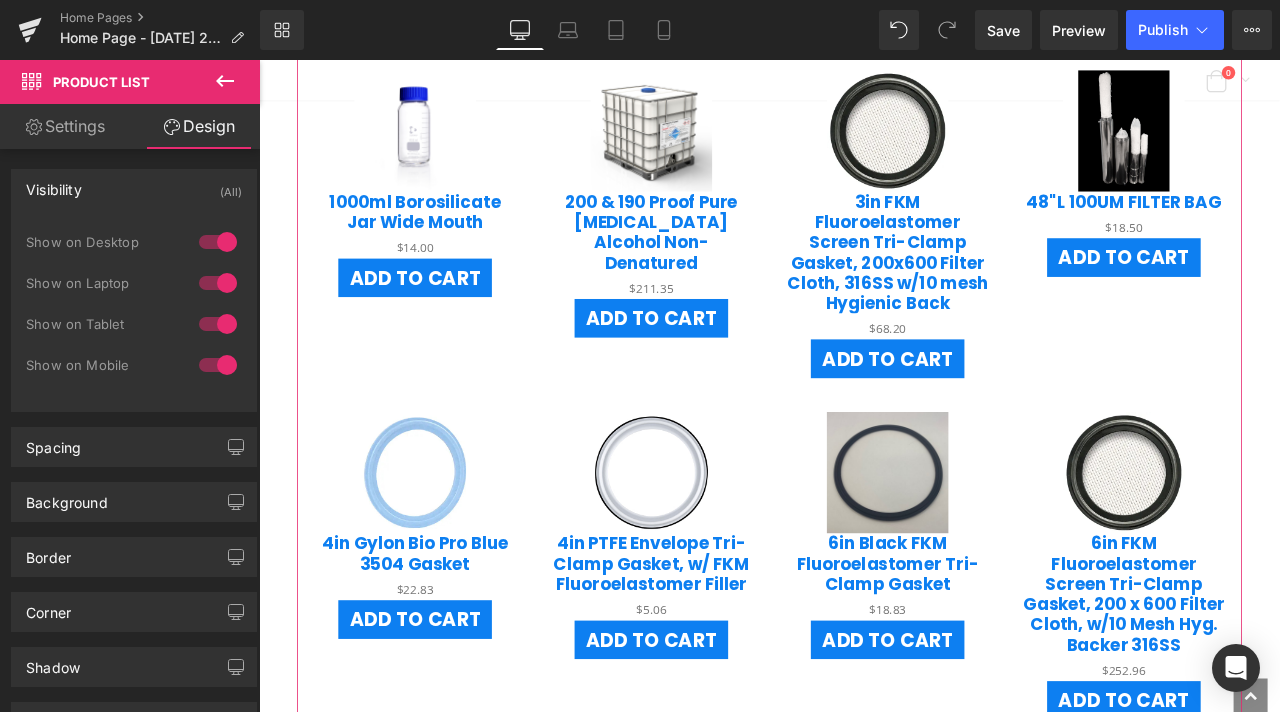 click on "Settings" at bounding box center (65, 126) 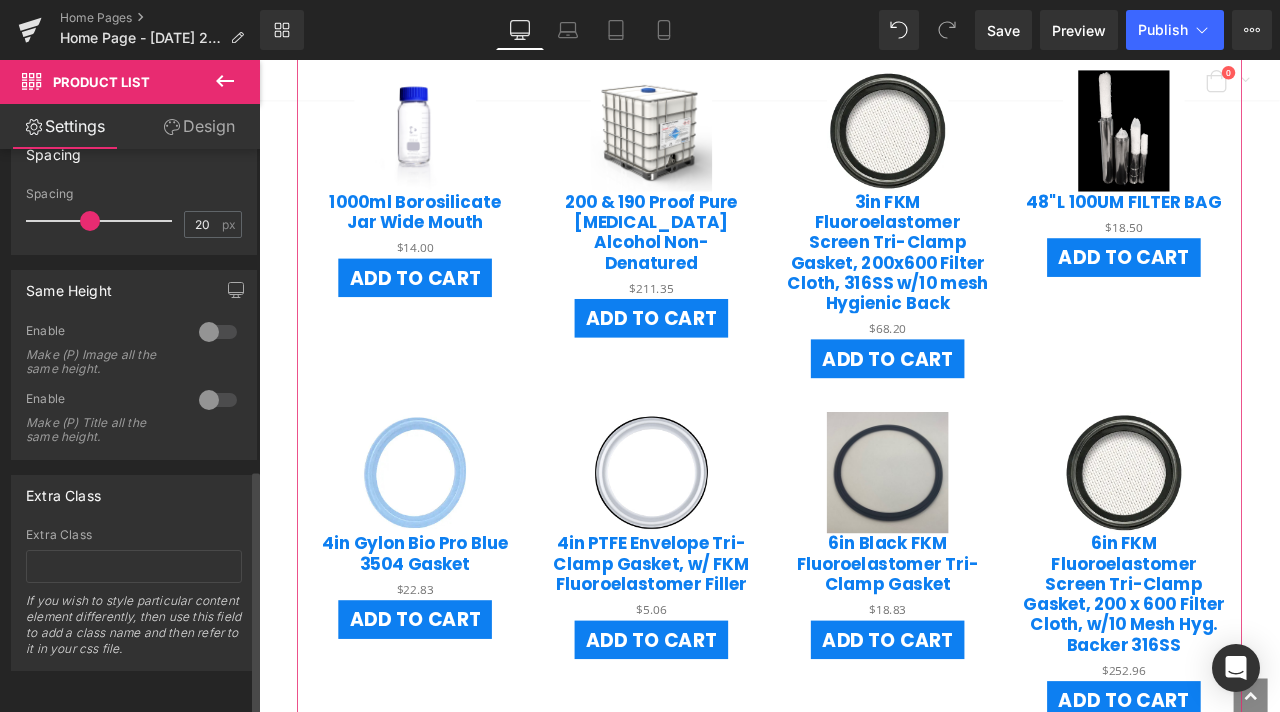 scroll, scrollTop: 745, scrollLeft: 0, axis: vertical 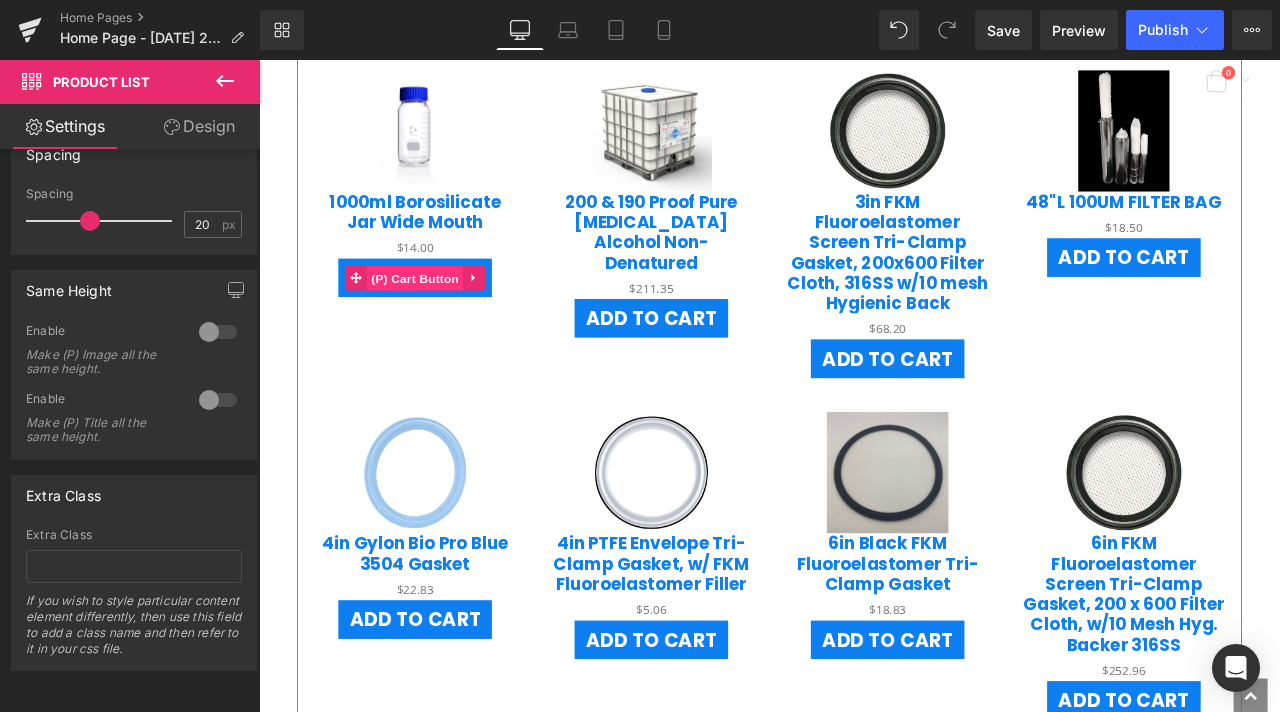 click on "(P) Cart Button" at bounding box center [444, 319] 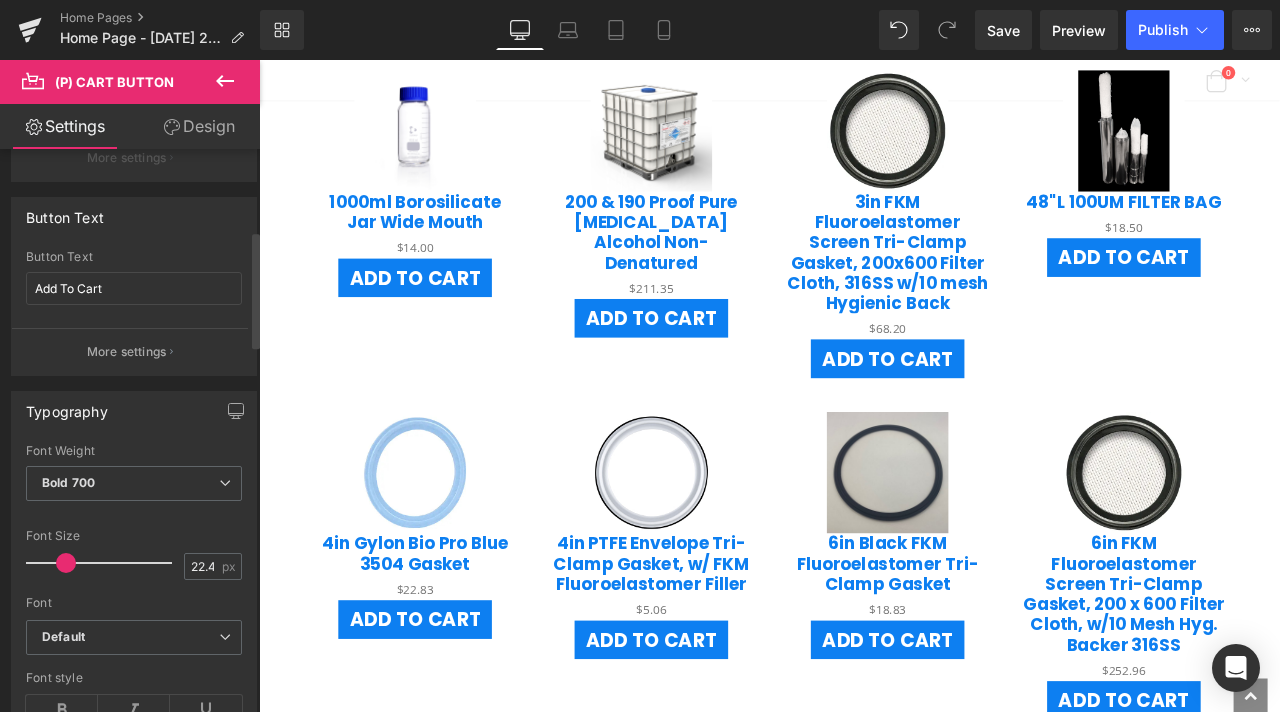scroll, scrollTop: 400, scrollLeft: 0, axis: vertical 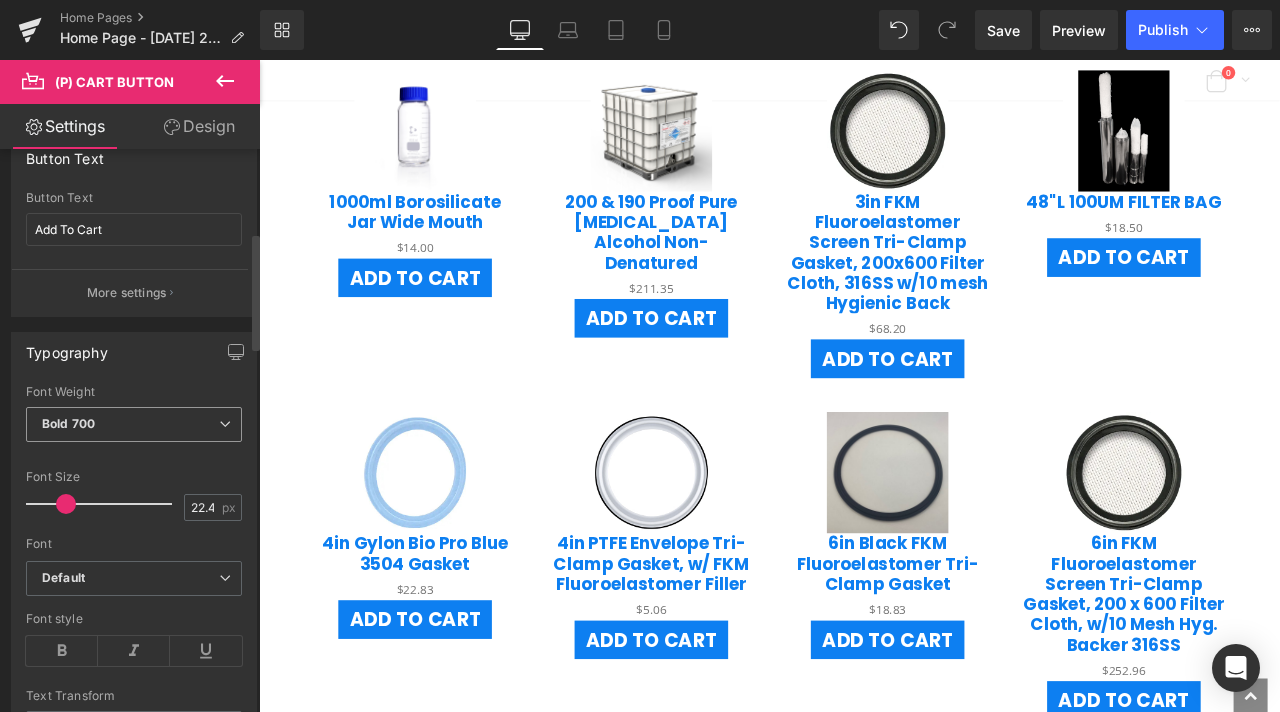 click on "Bold 700" at bounding box center (134, 424) 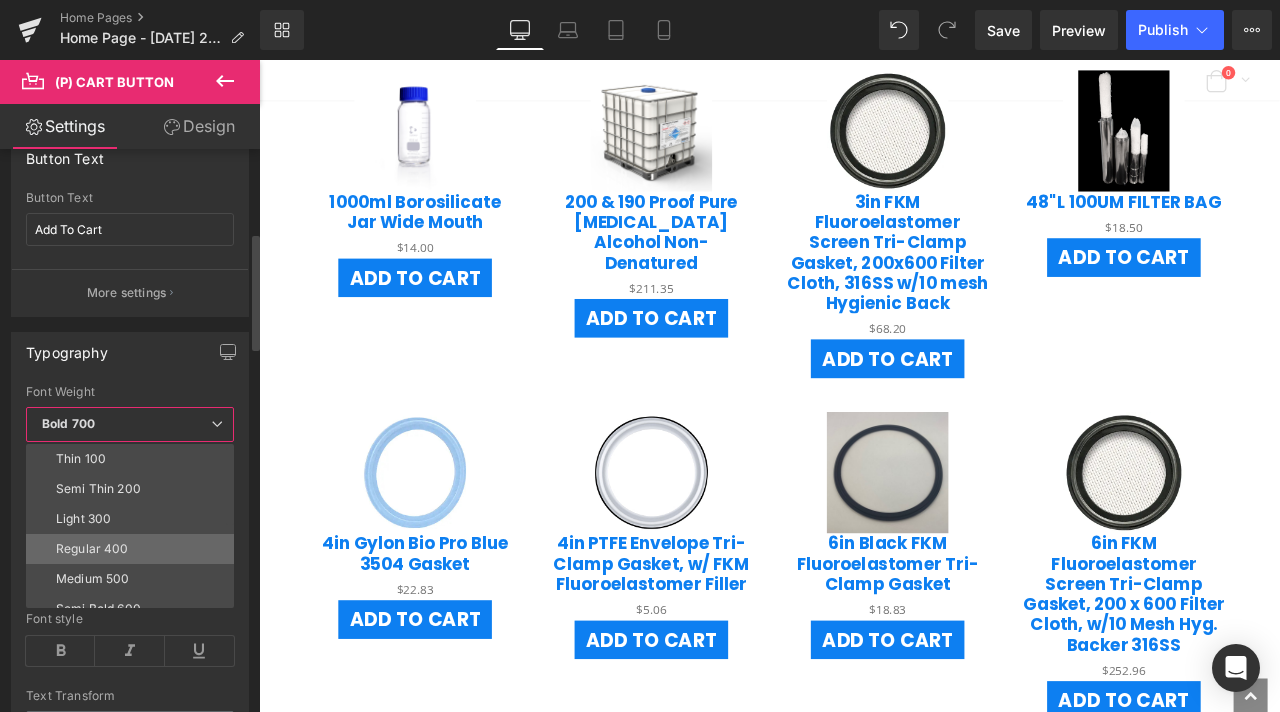 click on "Regular 400" at bounding box center (134, 549) 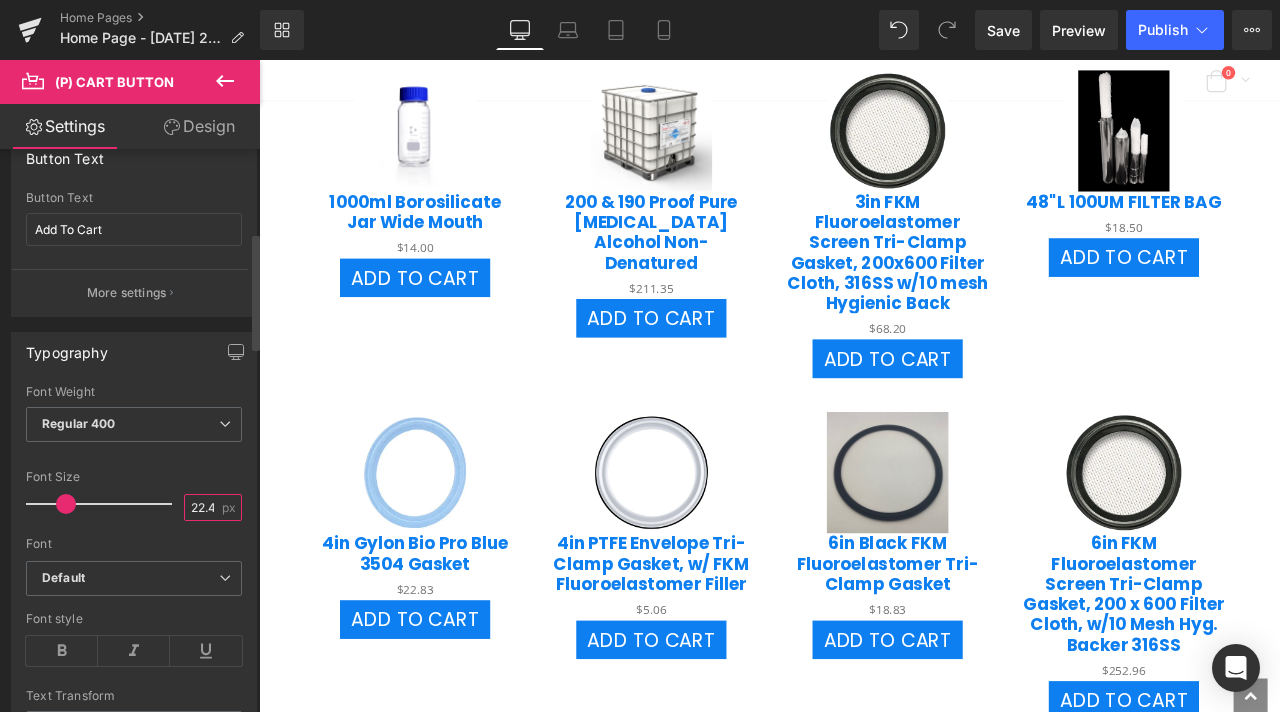 click on "22.4" at bounding box center (202, 507) 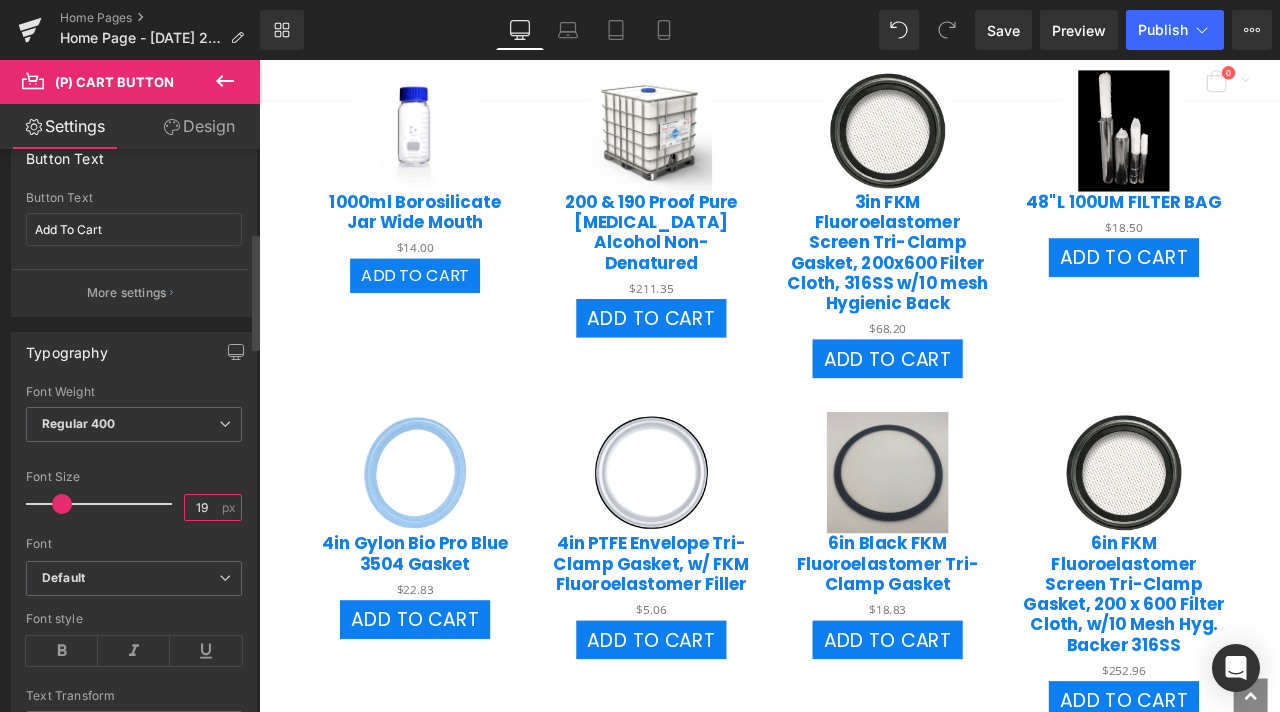 click on "19" at bounding box center [202, 507] 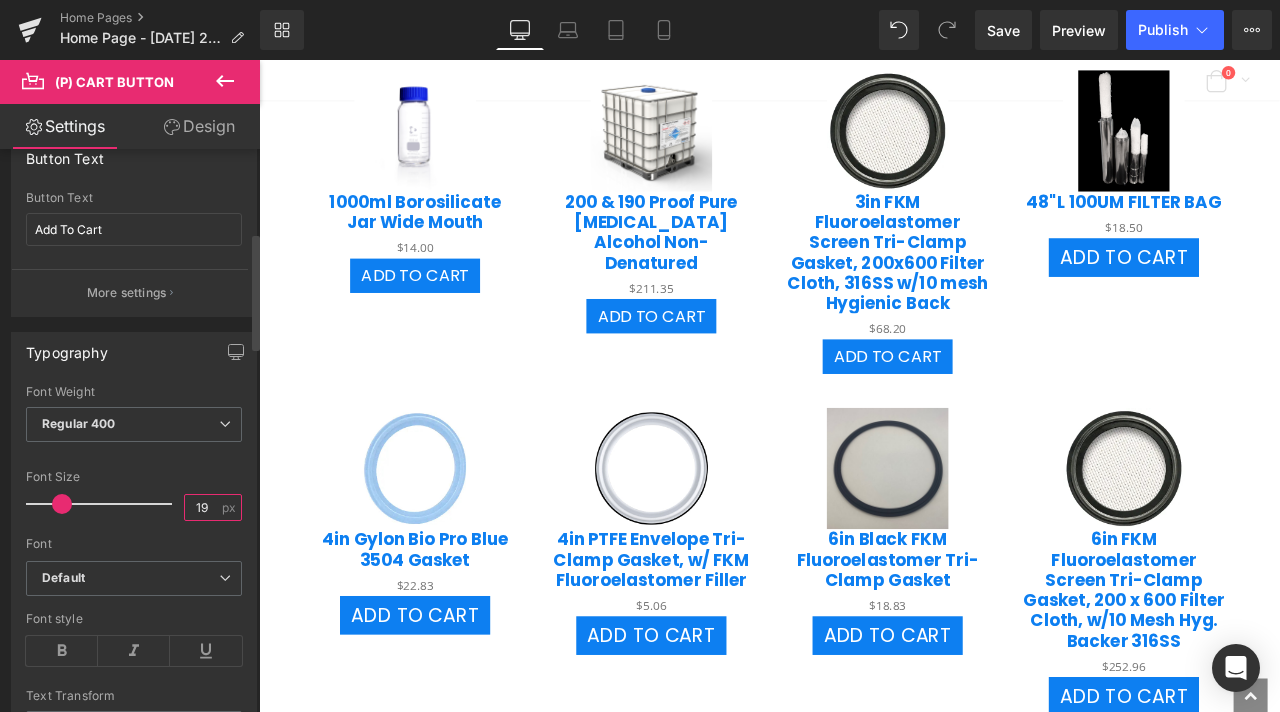 click on "19" at bounding box center [202, 507] 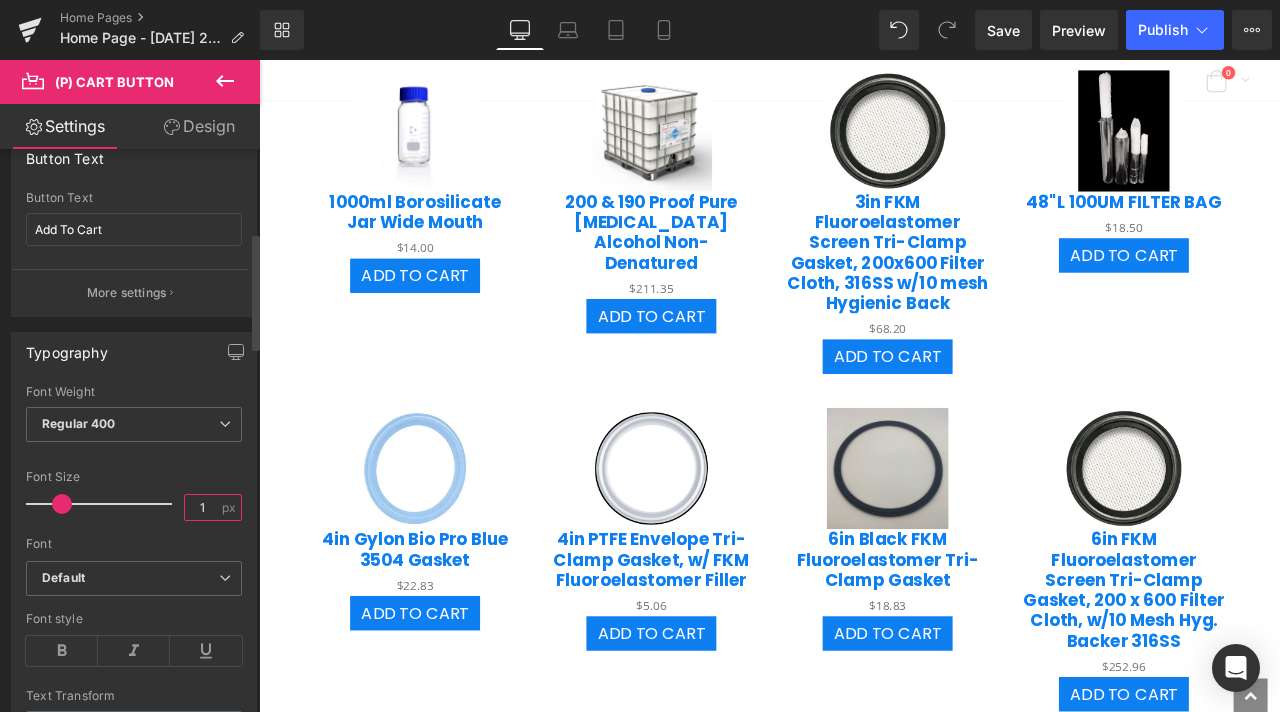 type on "16" 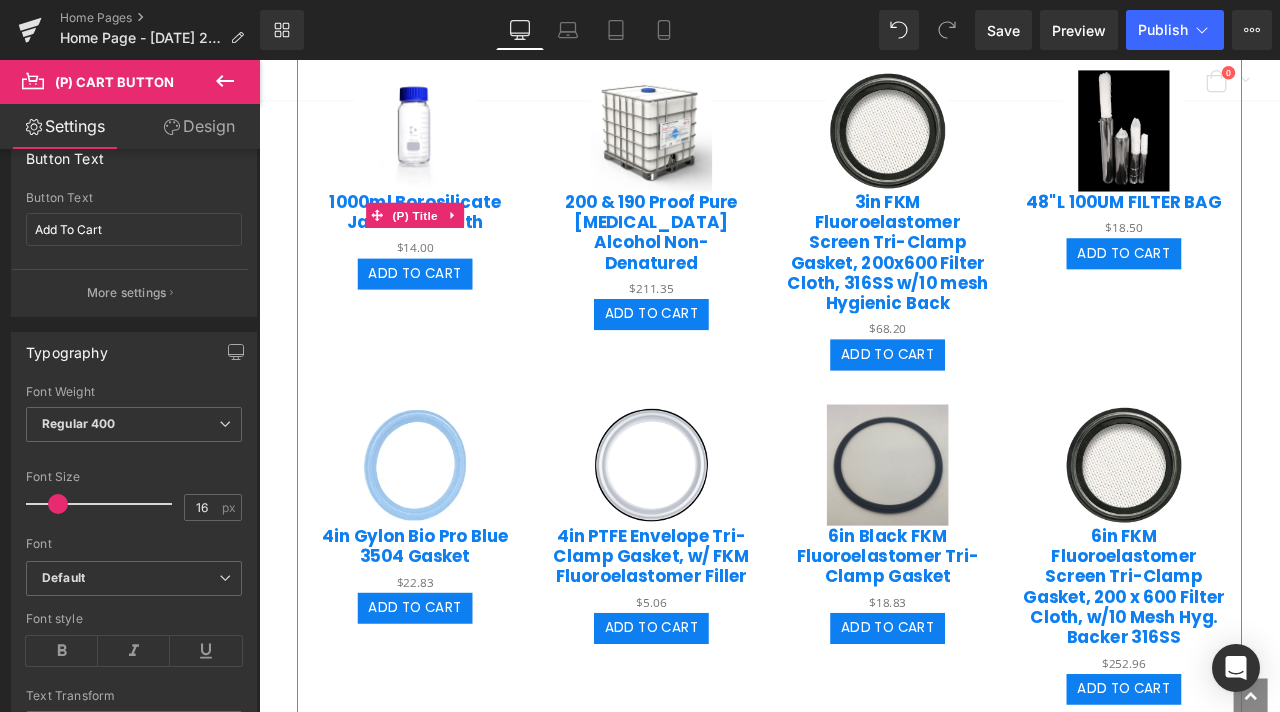click on "1000ml Borosilicate Jar Wide Mouth" at bounding box center [444, 240] 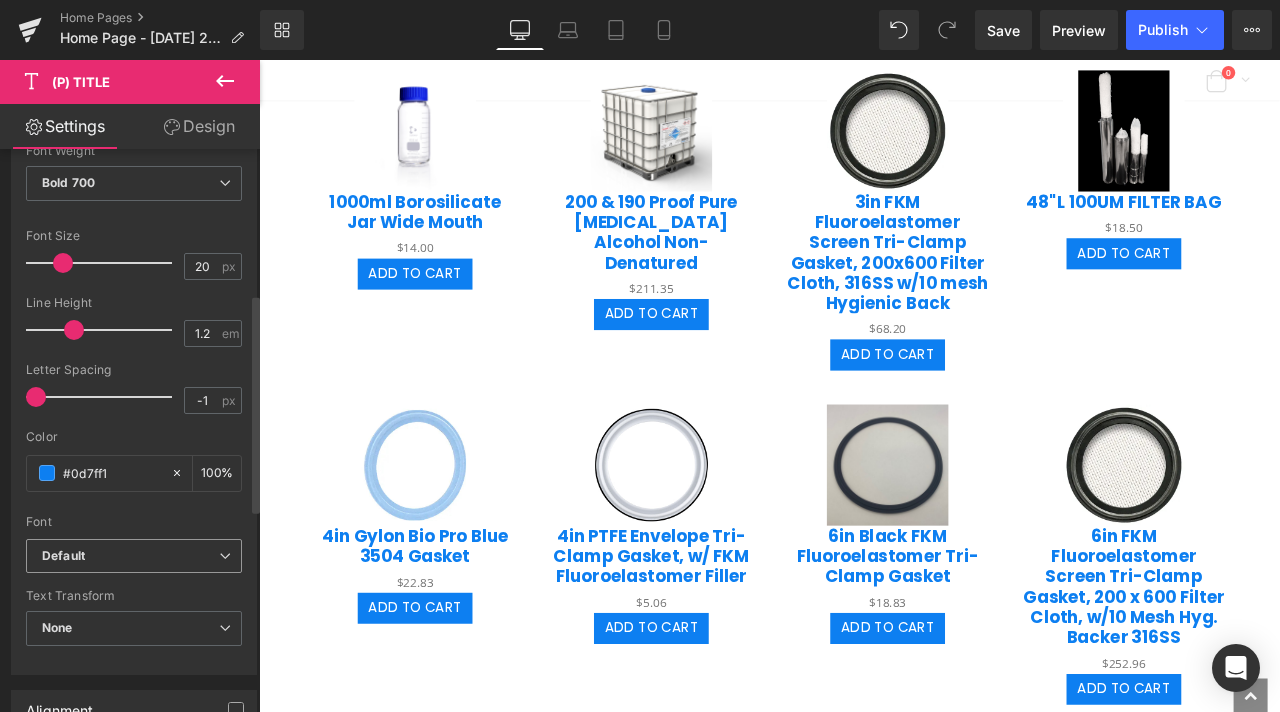 scroll, scrollTop: 400, scrollLeft: 0, axis: vertical 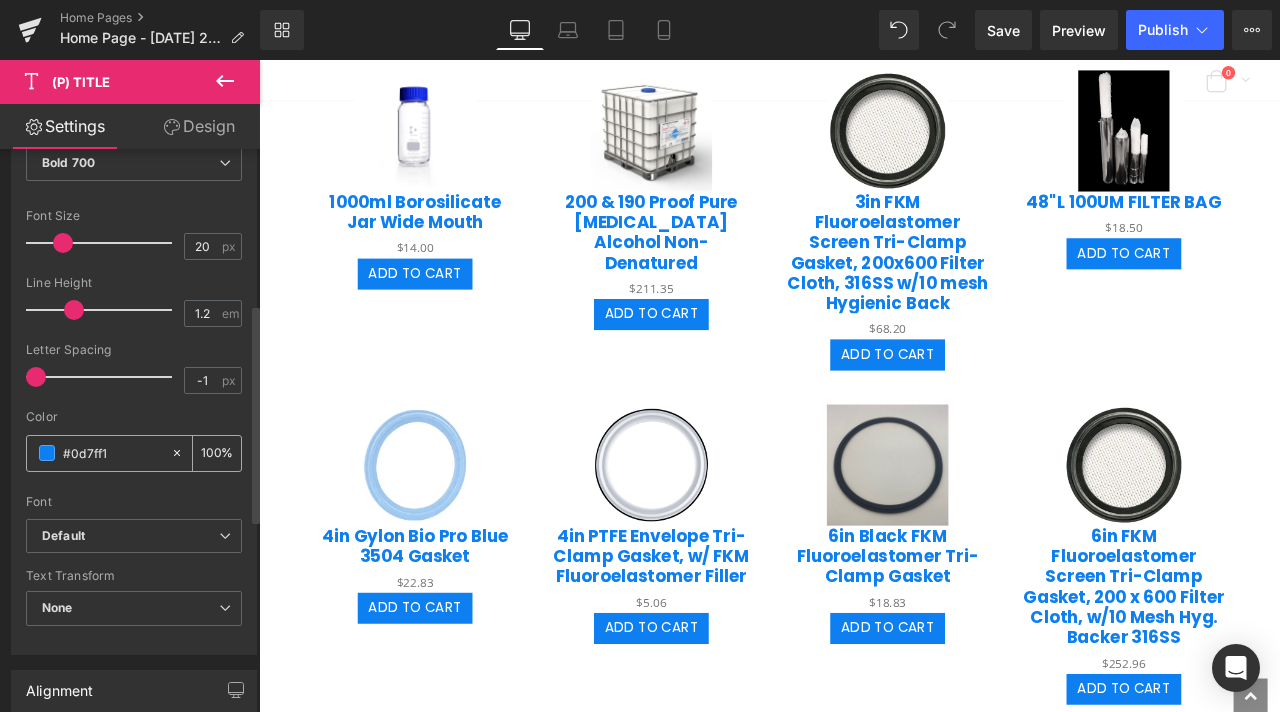 click at bounding box center (47, 453) 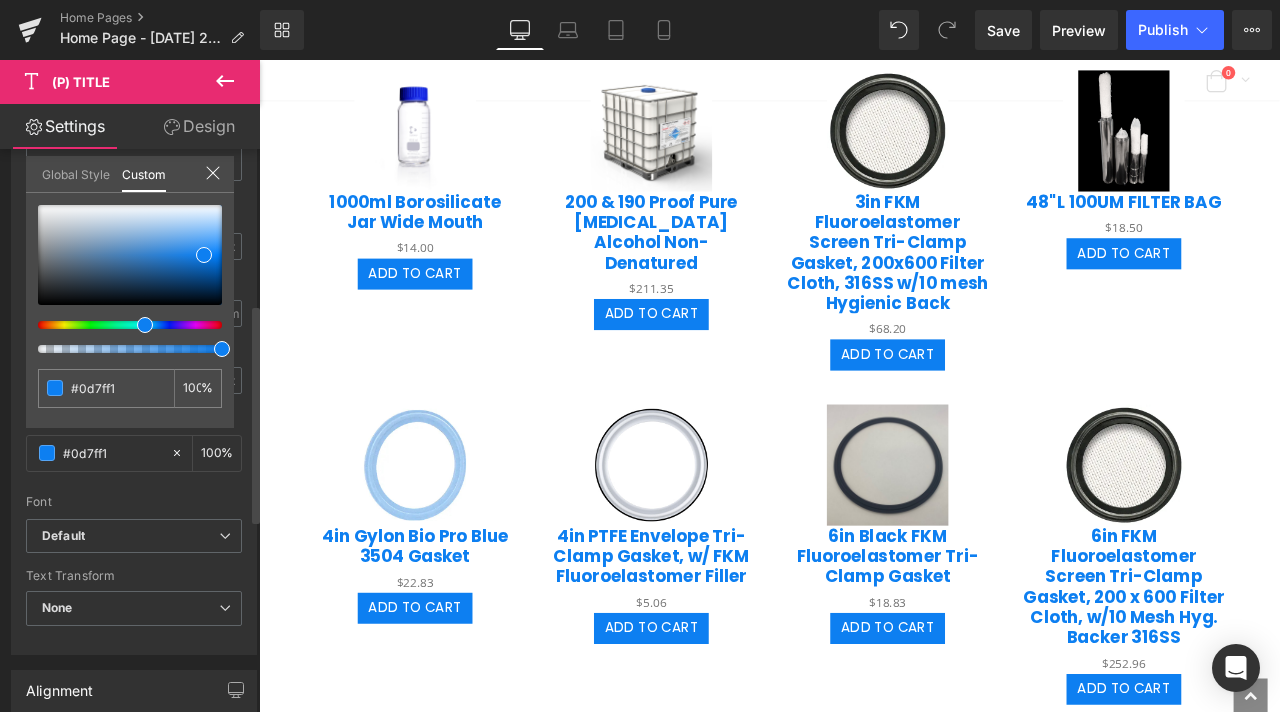 click on "Global Style" at bounding box center (76, 173) 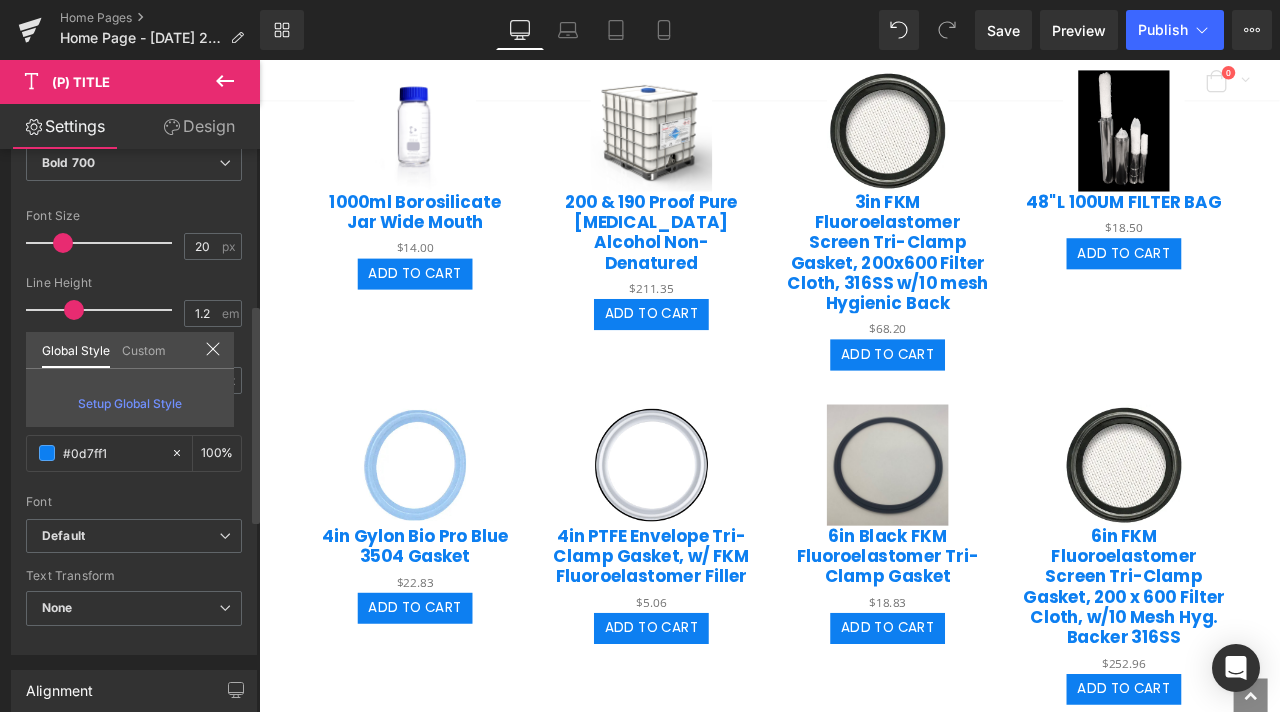 click on "Custom" at bounding box center (144, 349) 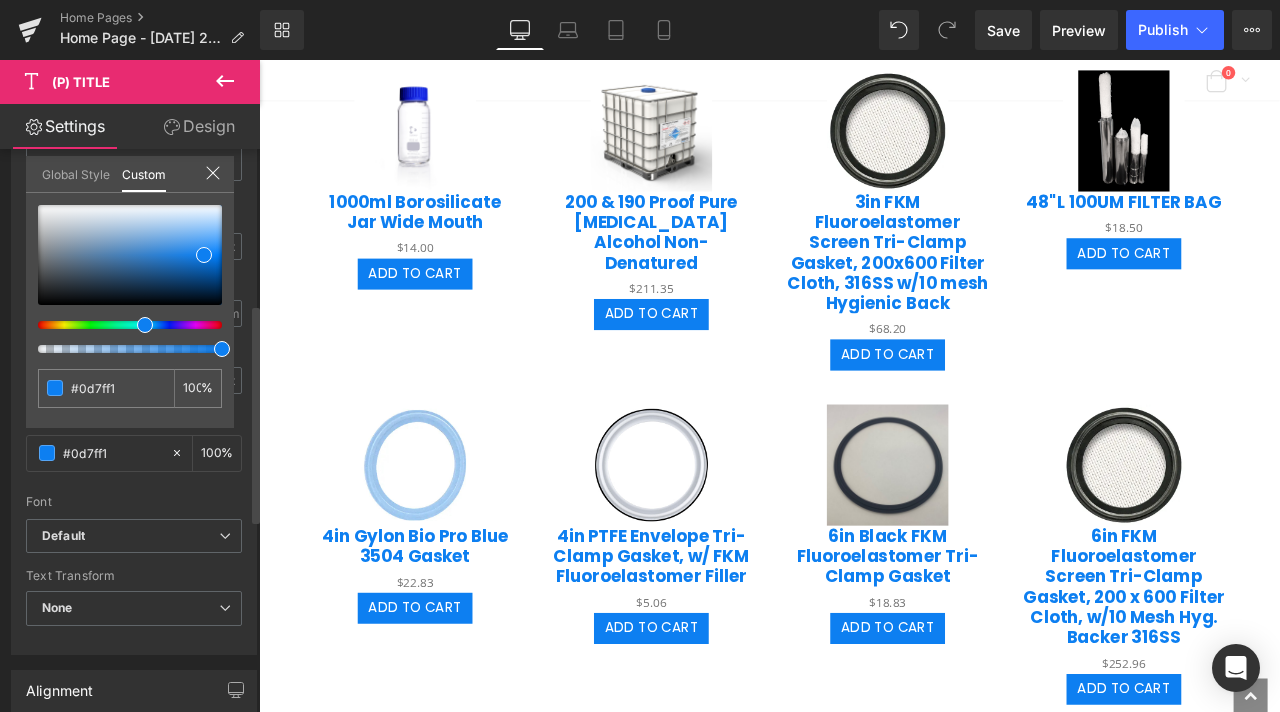 click on "Global Style" at bounding box center (76, 173) 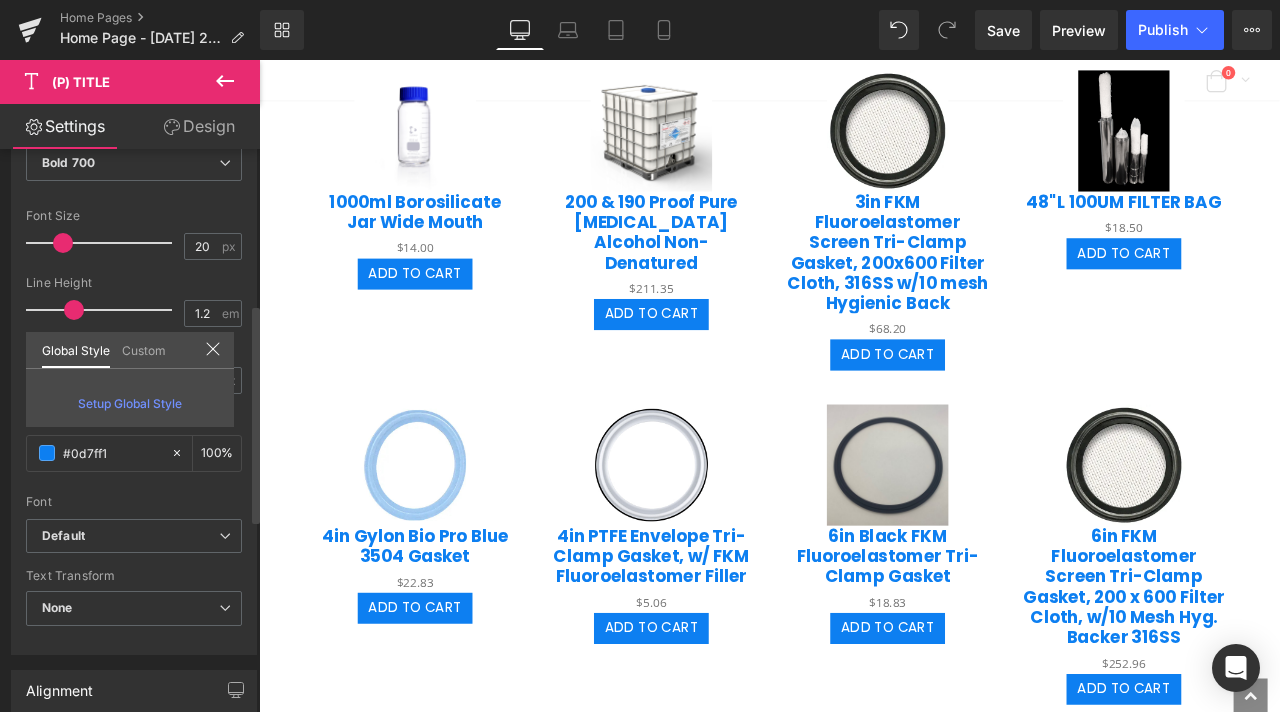 click on "Setup Global Style" at bounding box center [130, 403] 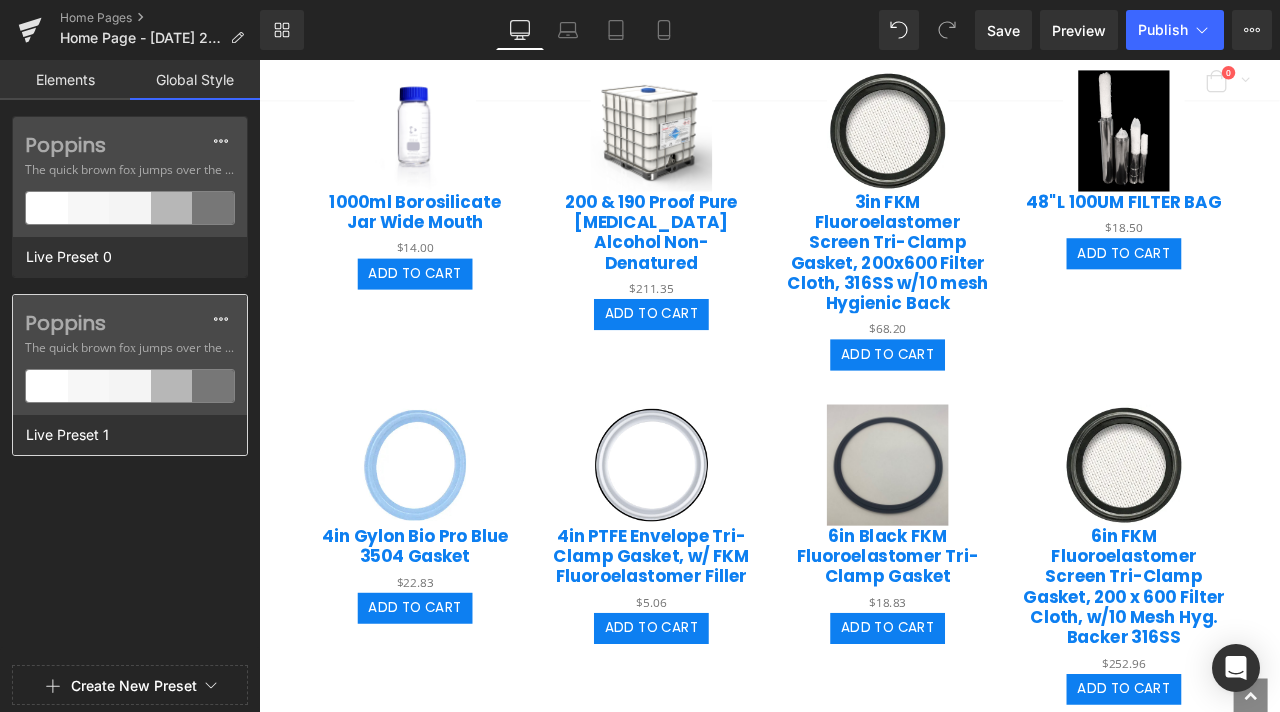 click at bounding box center (130, 386) 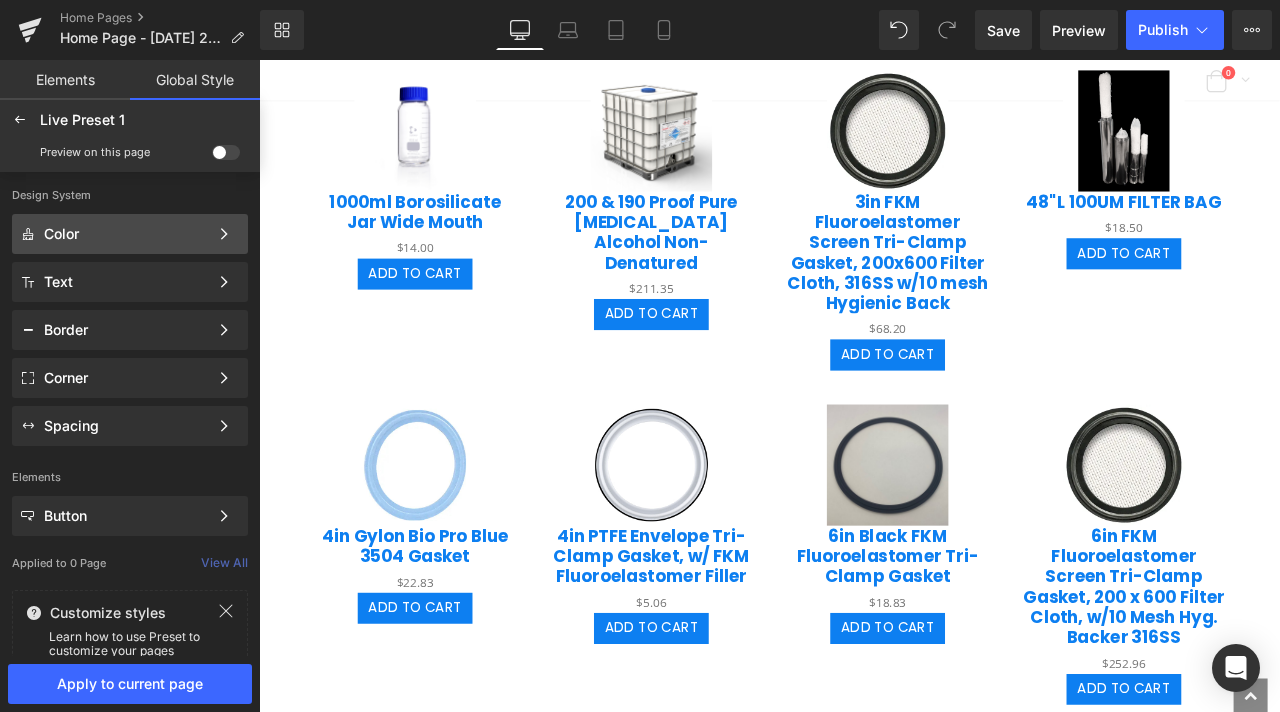 click on "Color" at bounding box center (126, 234) 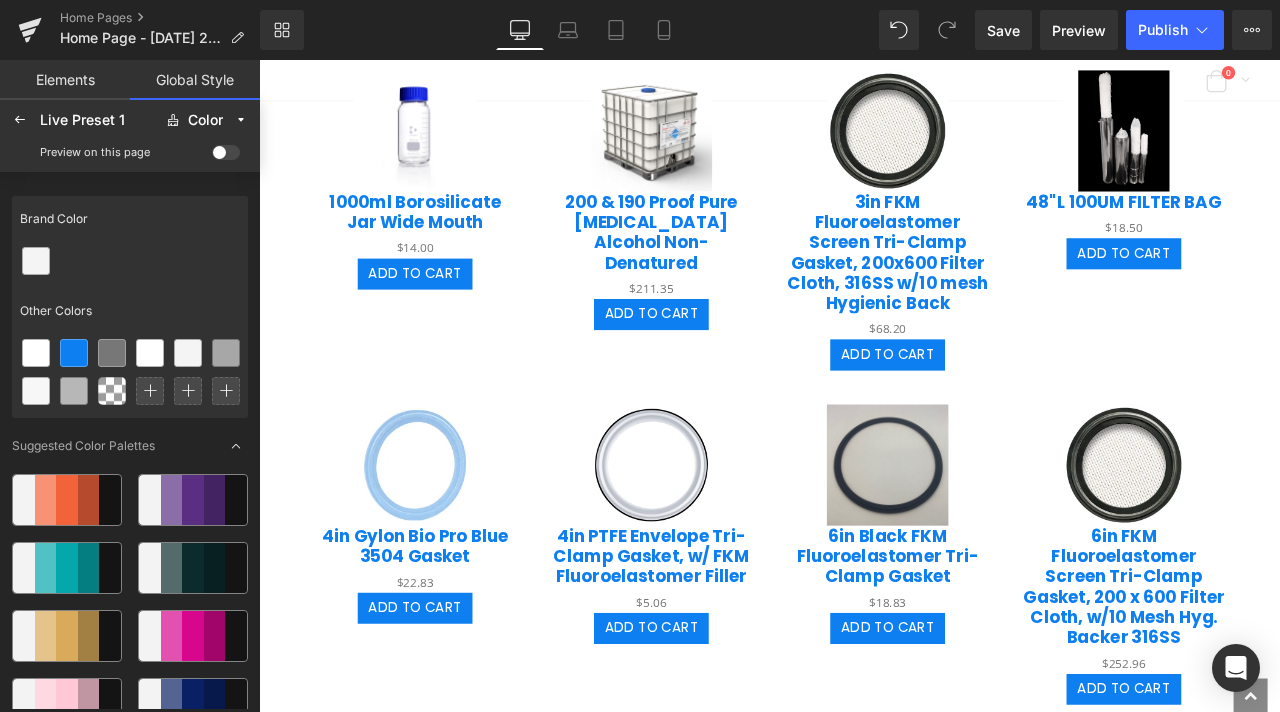 click at bounding box center (226, 152) 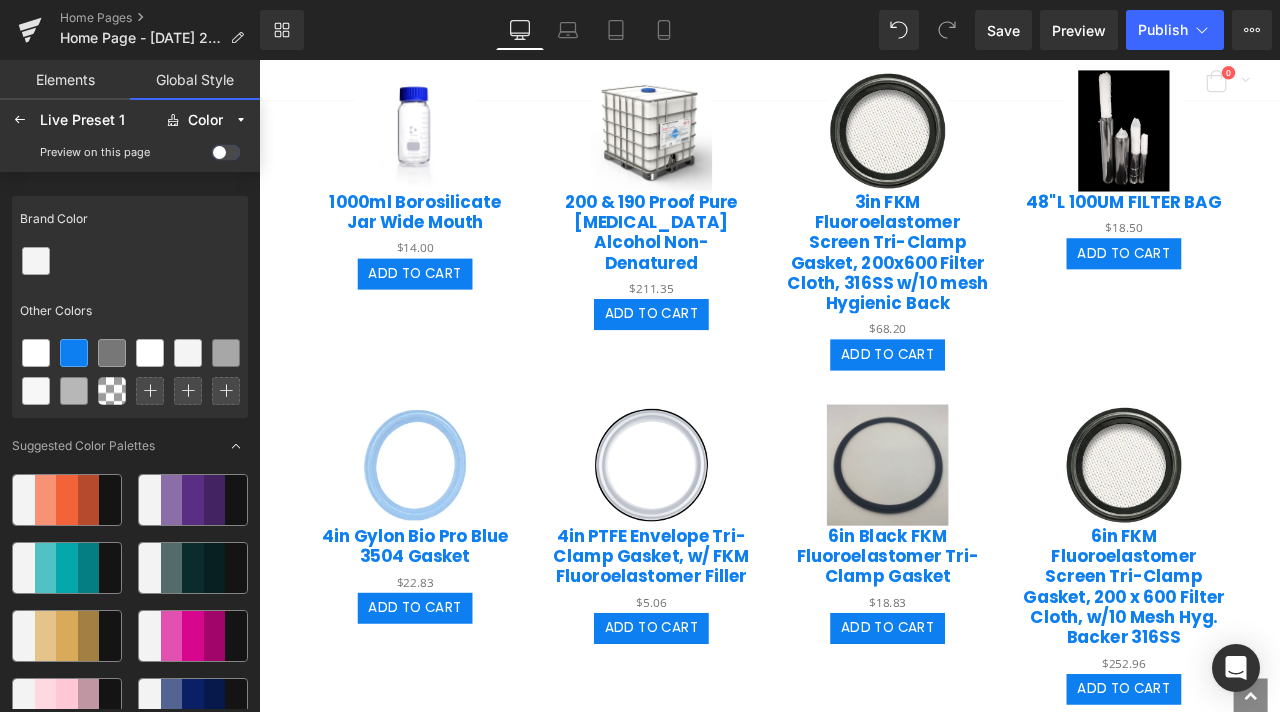 click at bounding box center (212, 156) 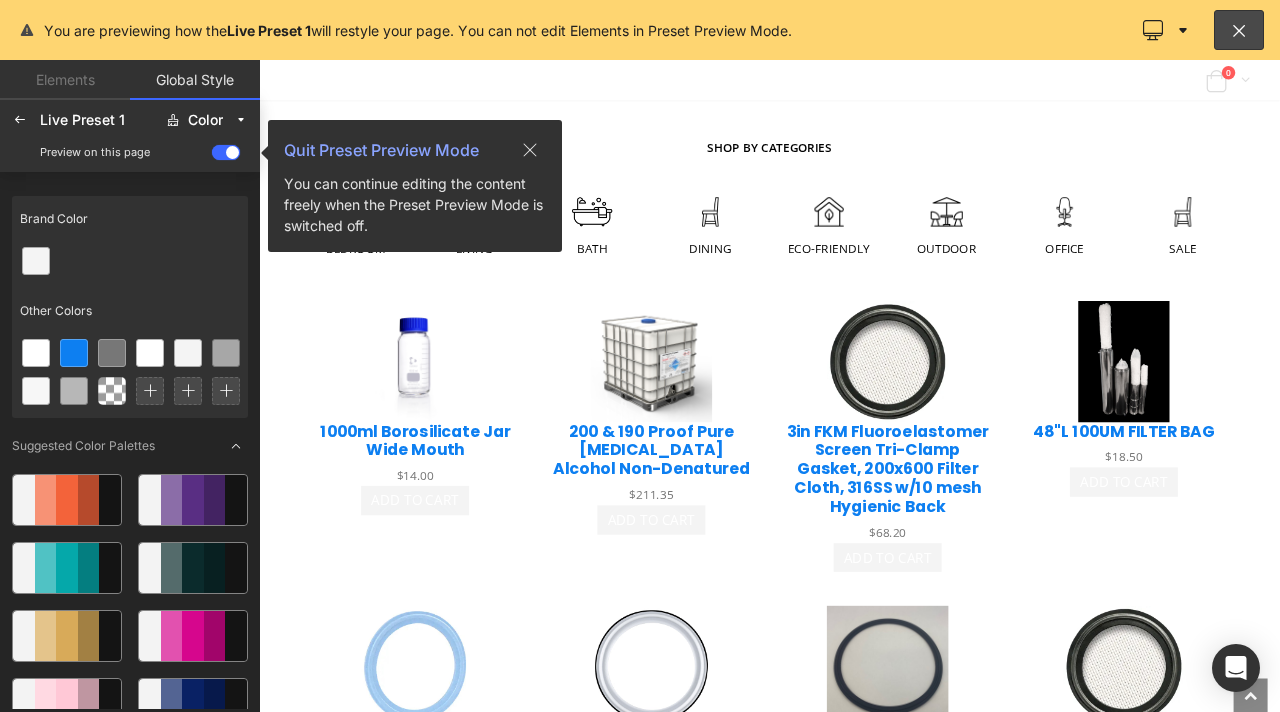 scroll, scrollTop: 1036, scrollLeft: 0, axis: vertical 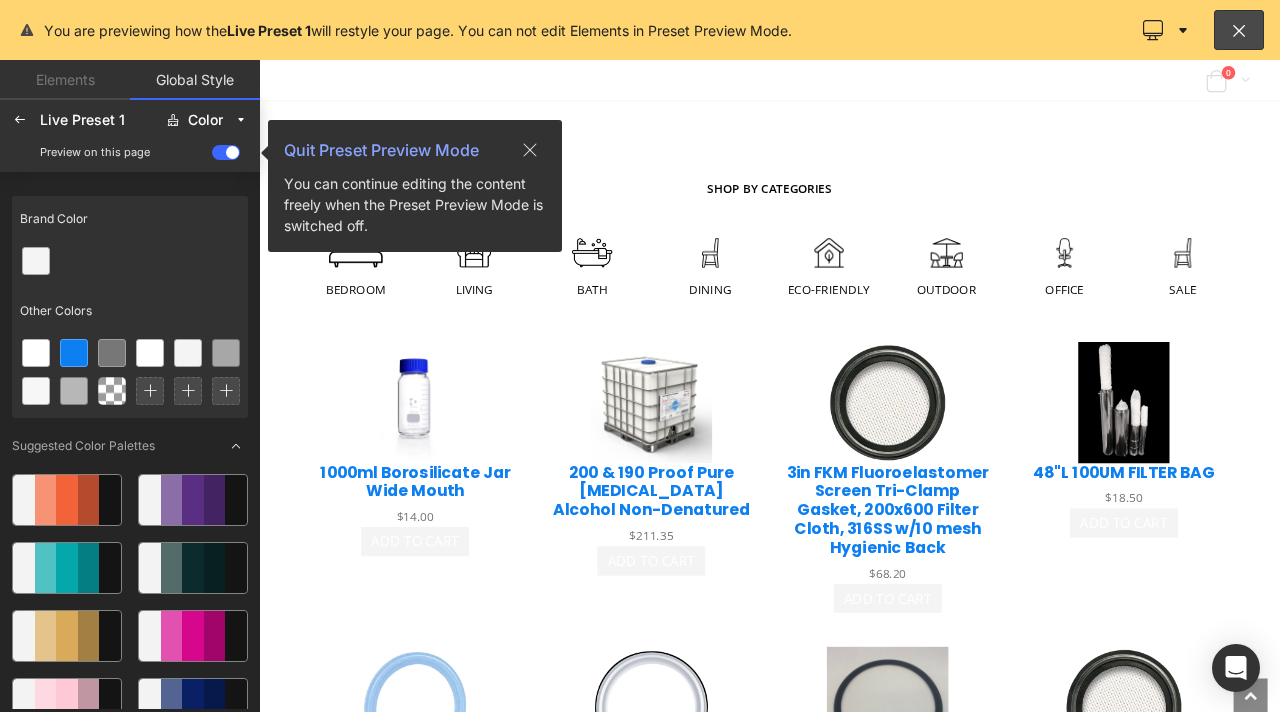 click 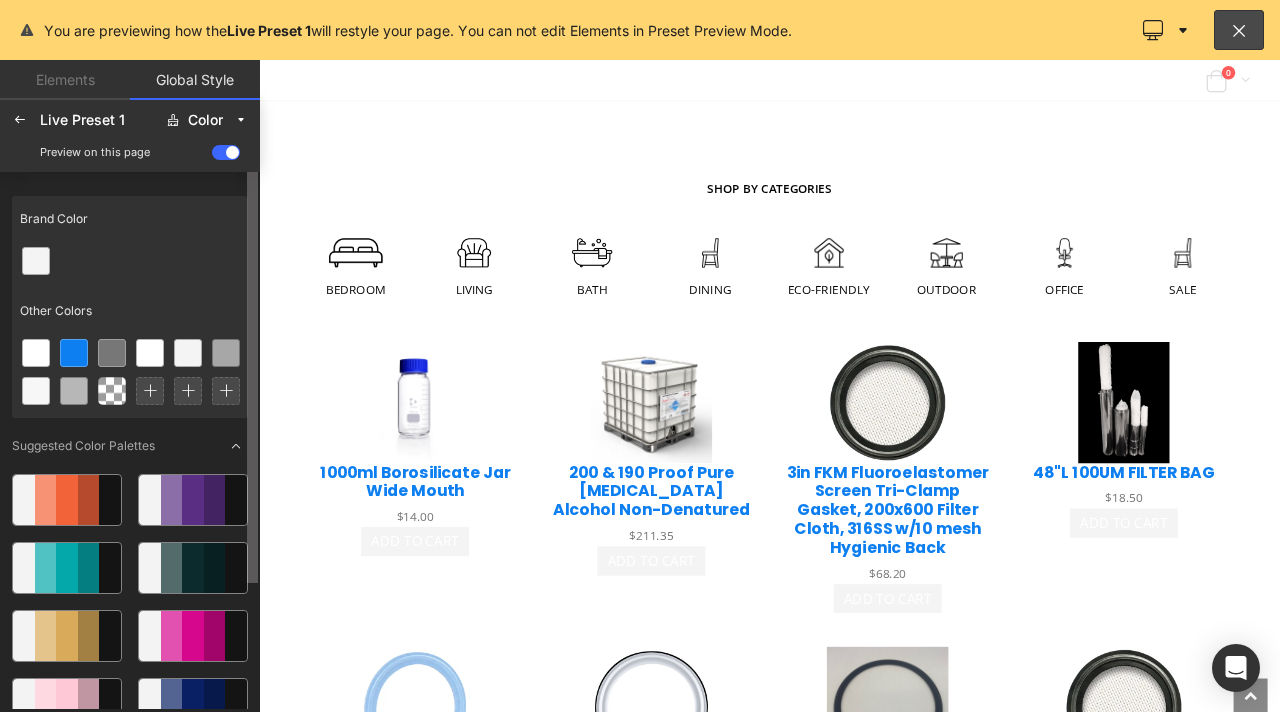 scroll, scrollTop: 162, scrollLeft: 0, axis: vertical 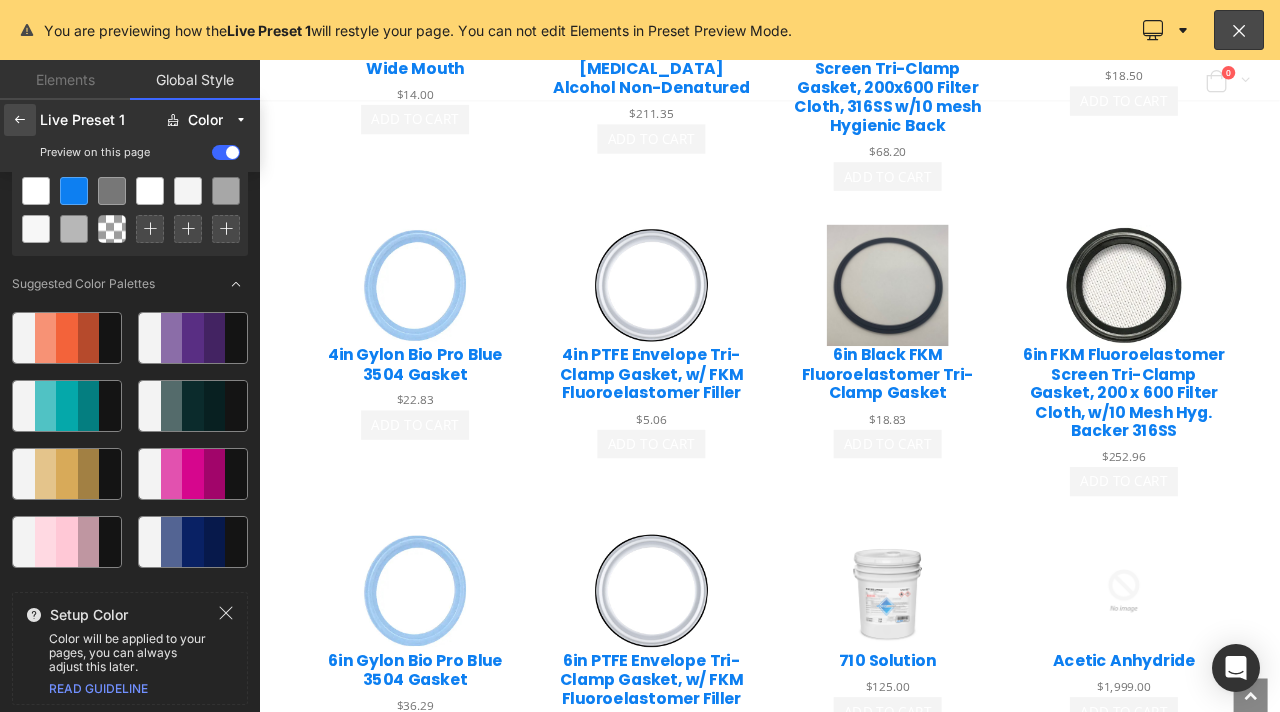 click at bounding box center [20, 120] 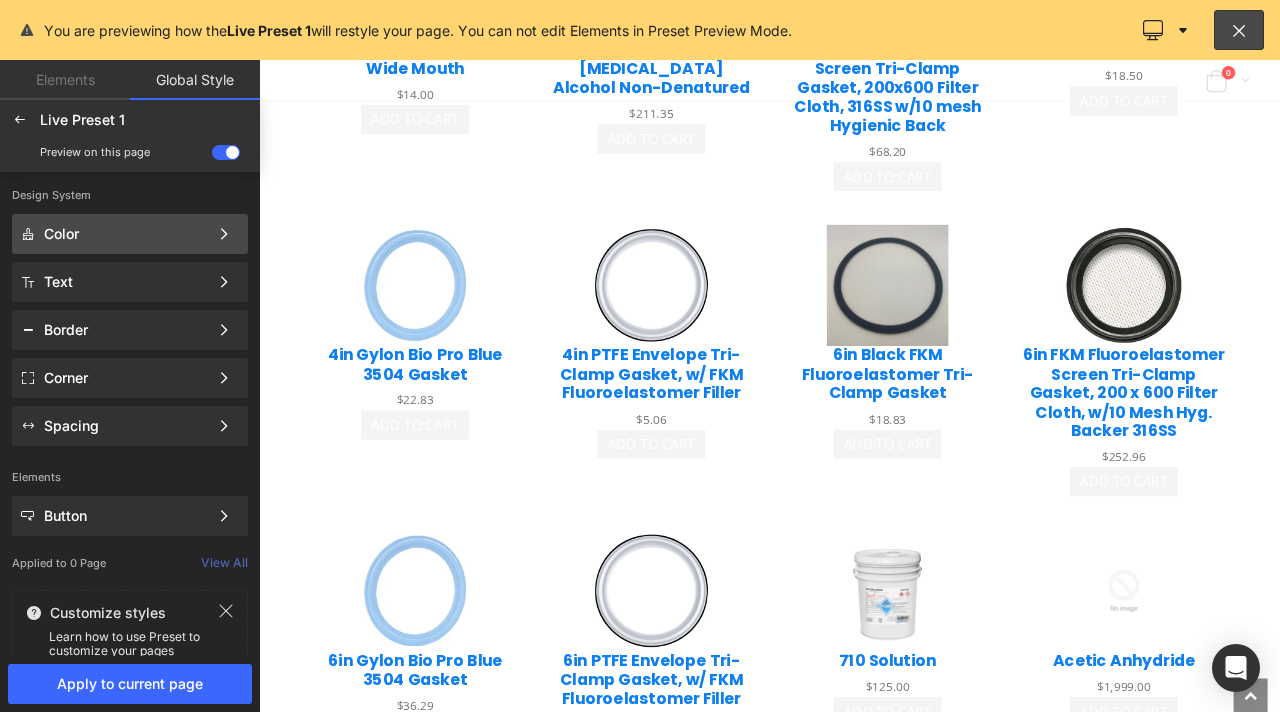 click on "Color" at bounding box center (126, 234) 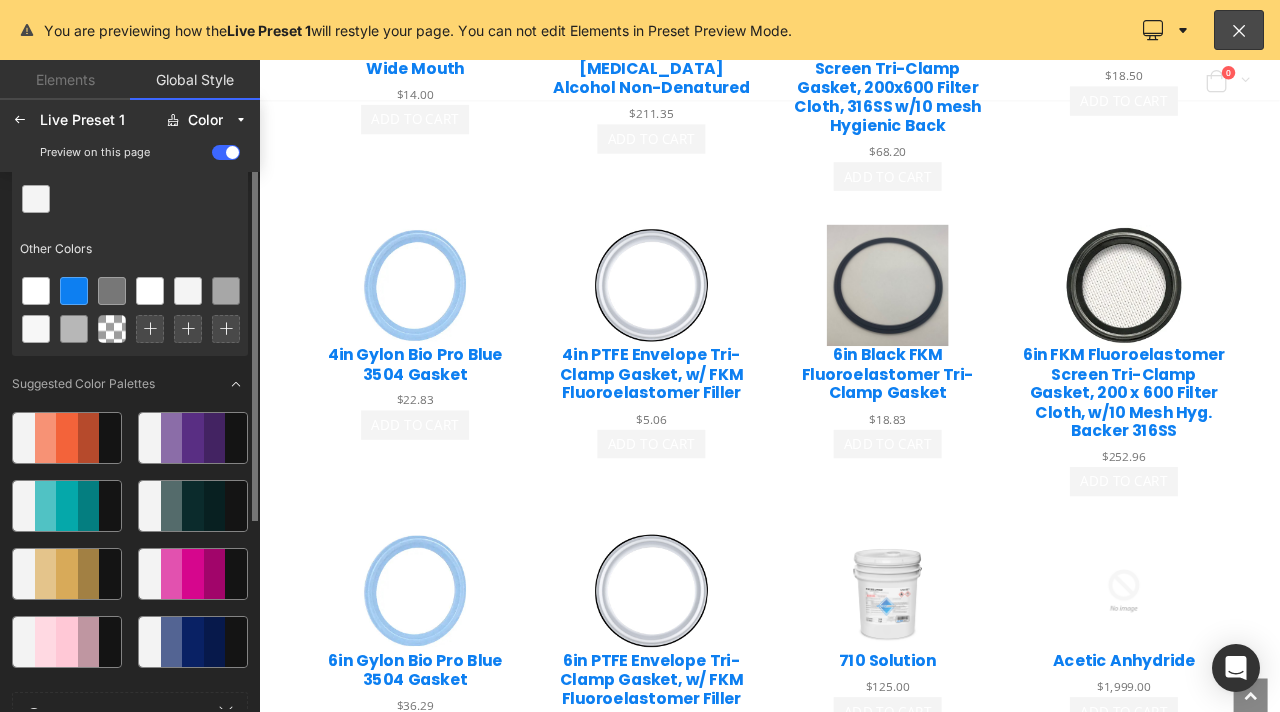 scroll, scrollTop: 0, scrollLeft: 0, axis: both 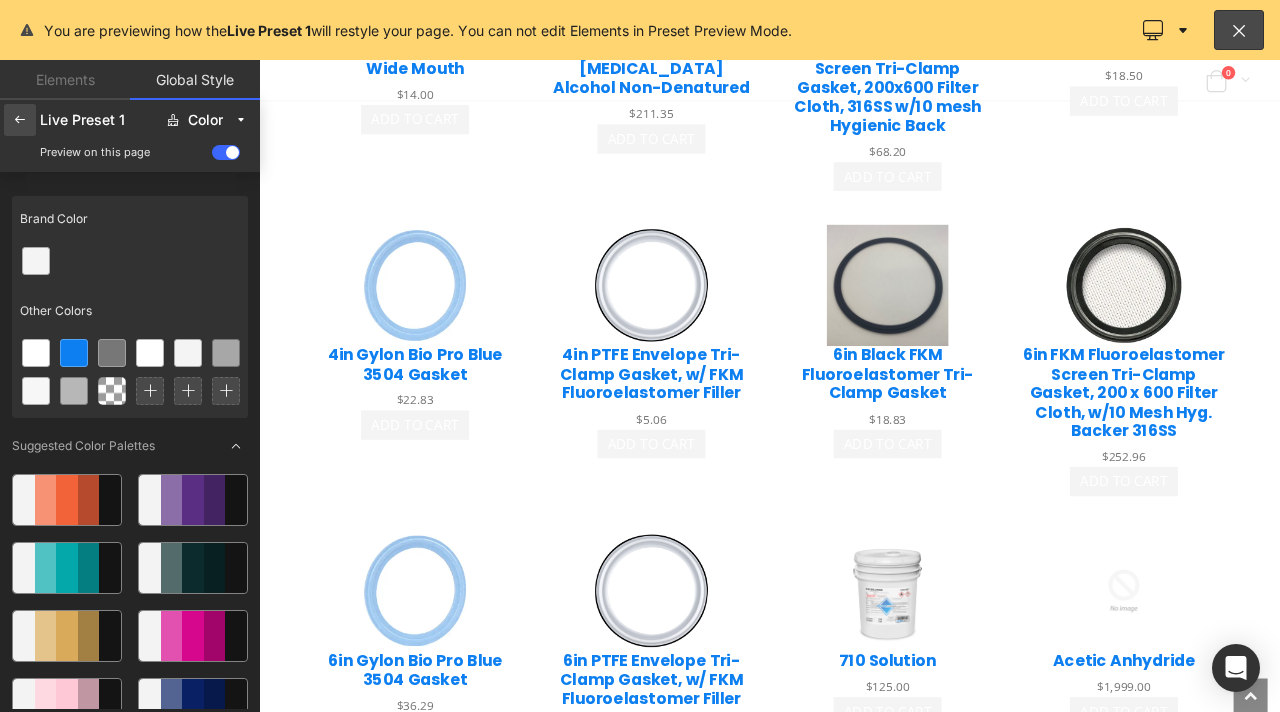 click at bounding box center [20, 120] 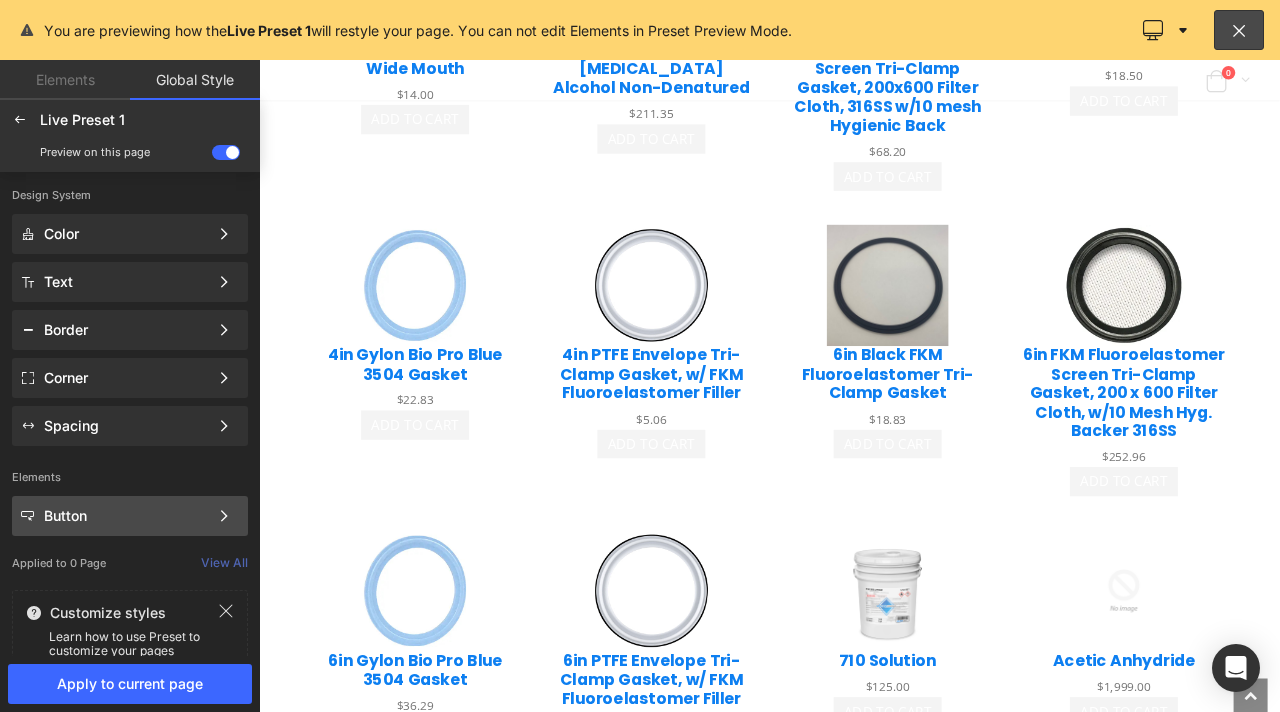 click on "Button Color Style Define a color palette and apply it to your pages 1 of 3 Next" 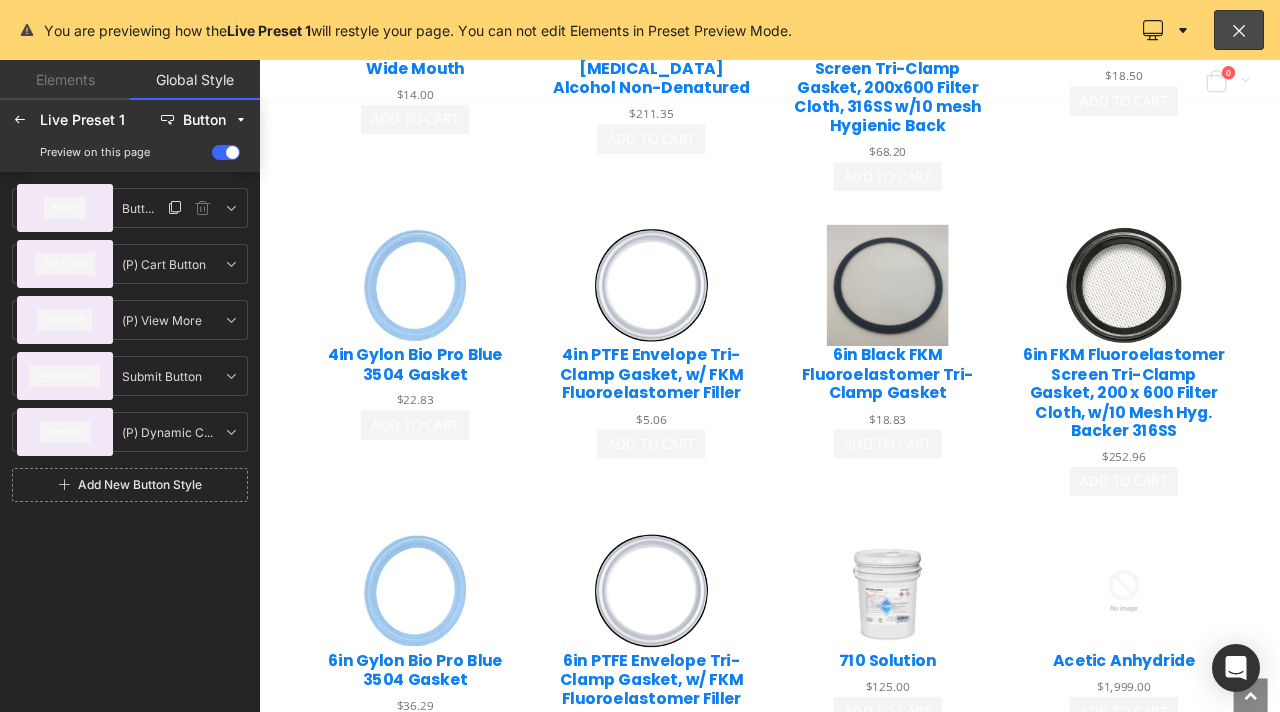click on "Button" at bounding box center (65, 208) 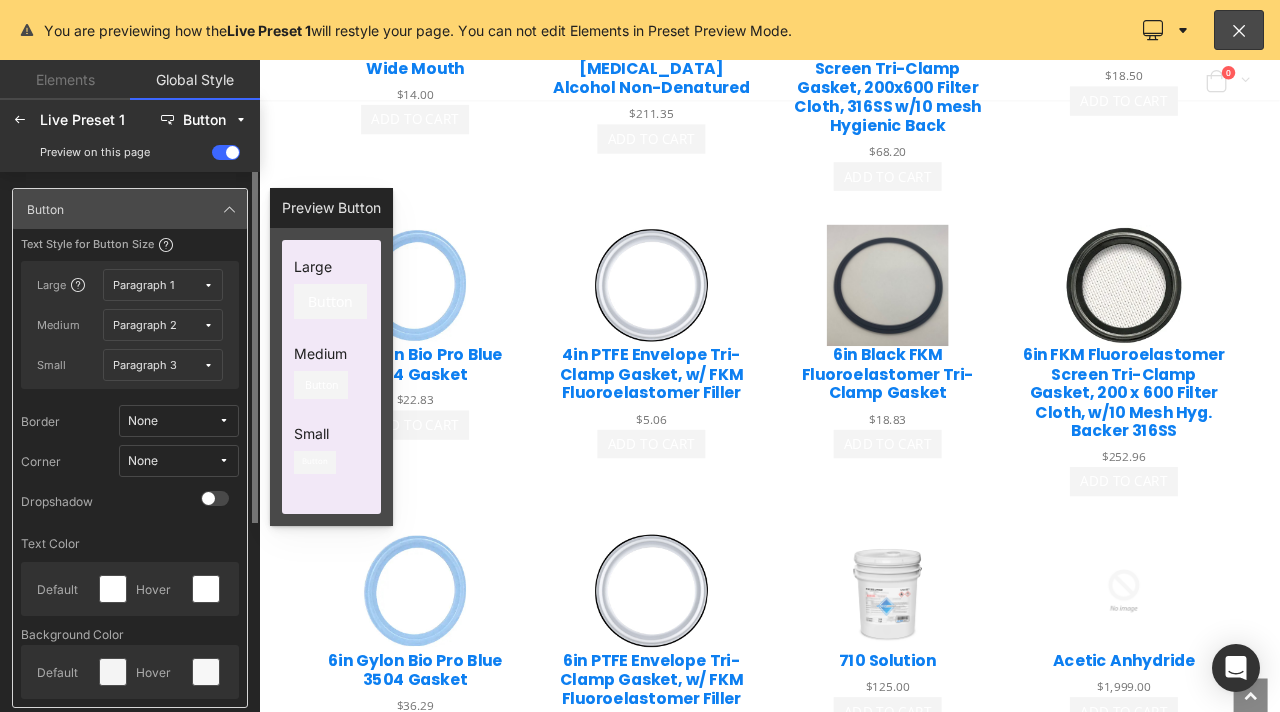 scroll, scrollTop: 200, scrollLeft: 0, axis: vertical 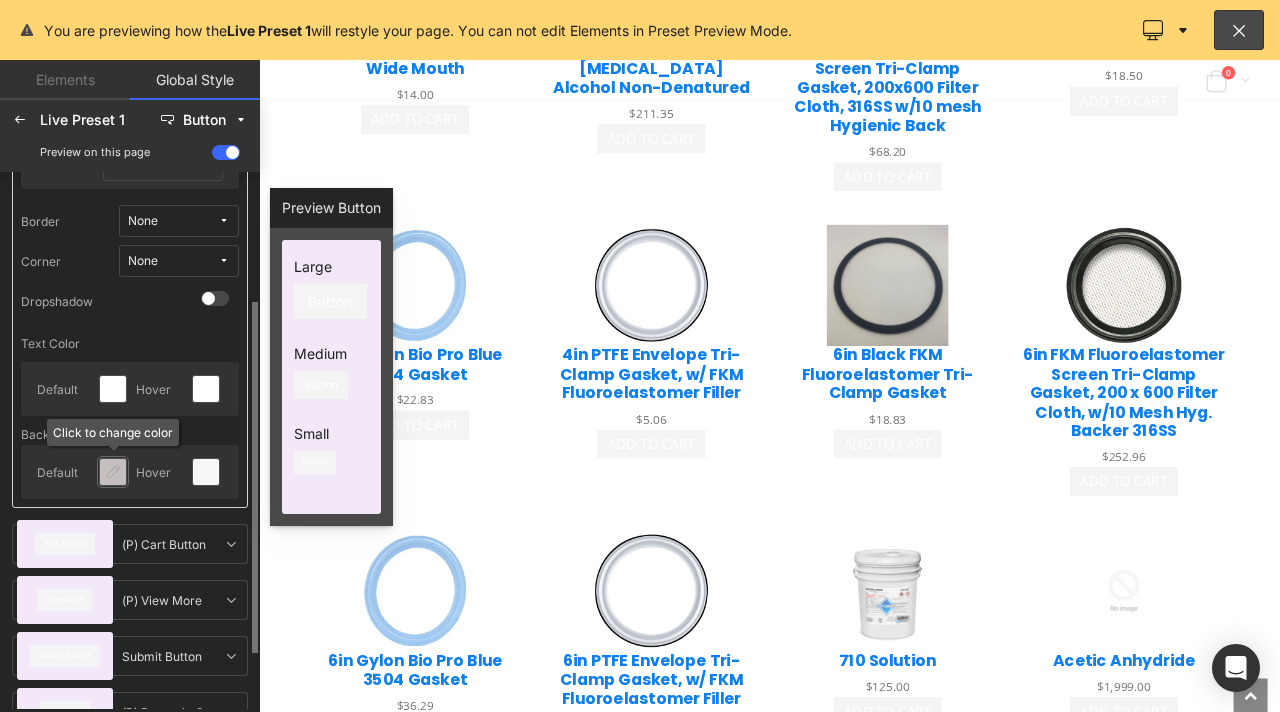 click at bounding box center [113, 472] 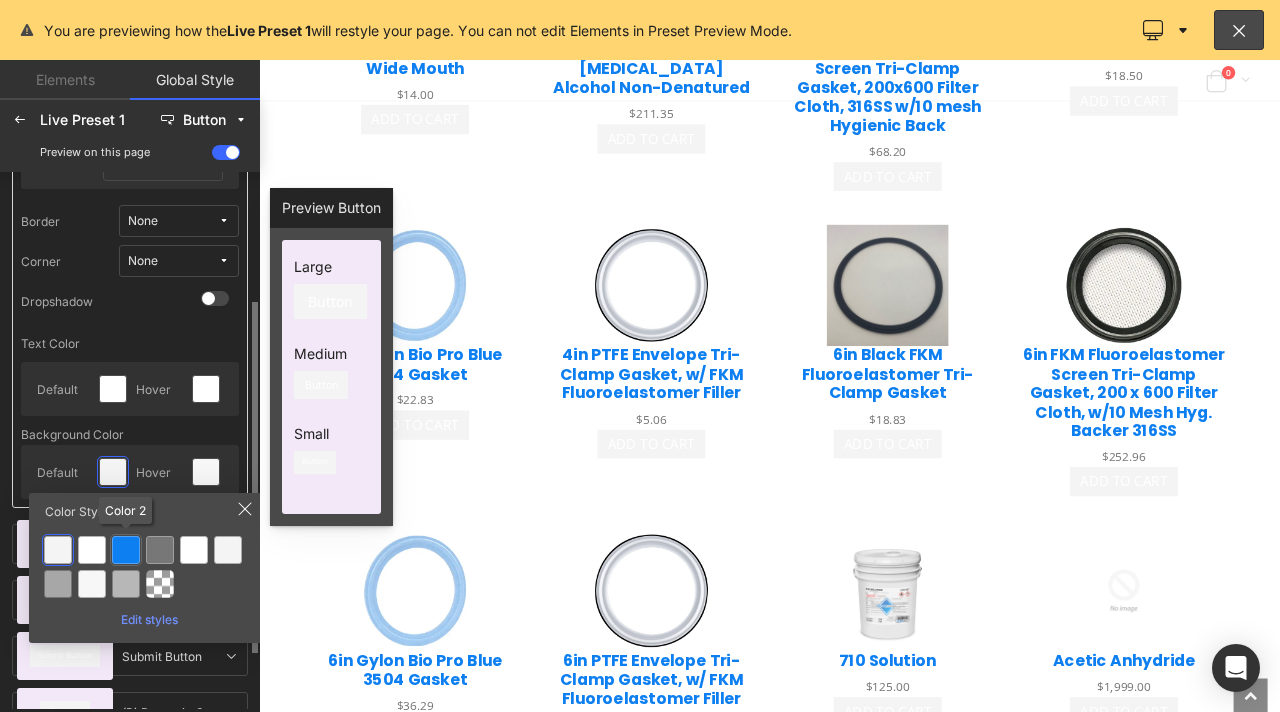 click at bounding box center (126, 550) 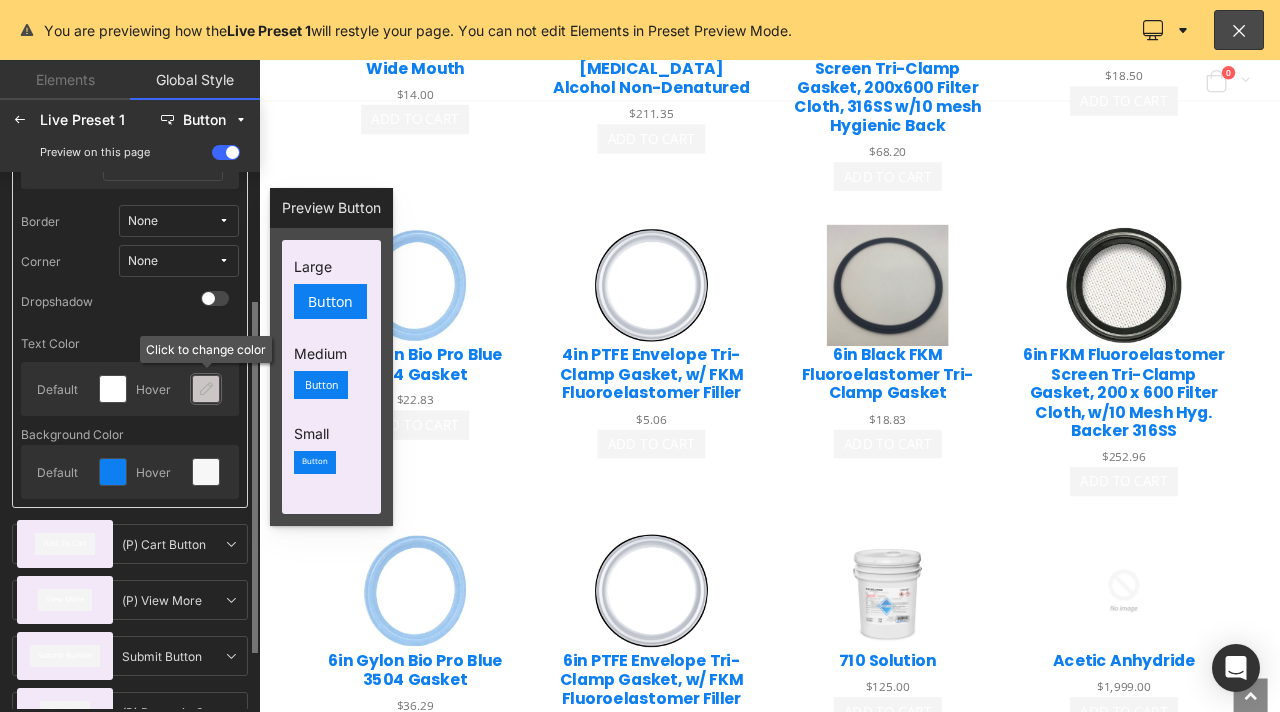 click at bounding box center (206, 389) 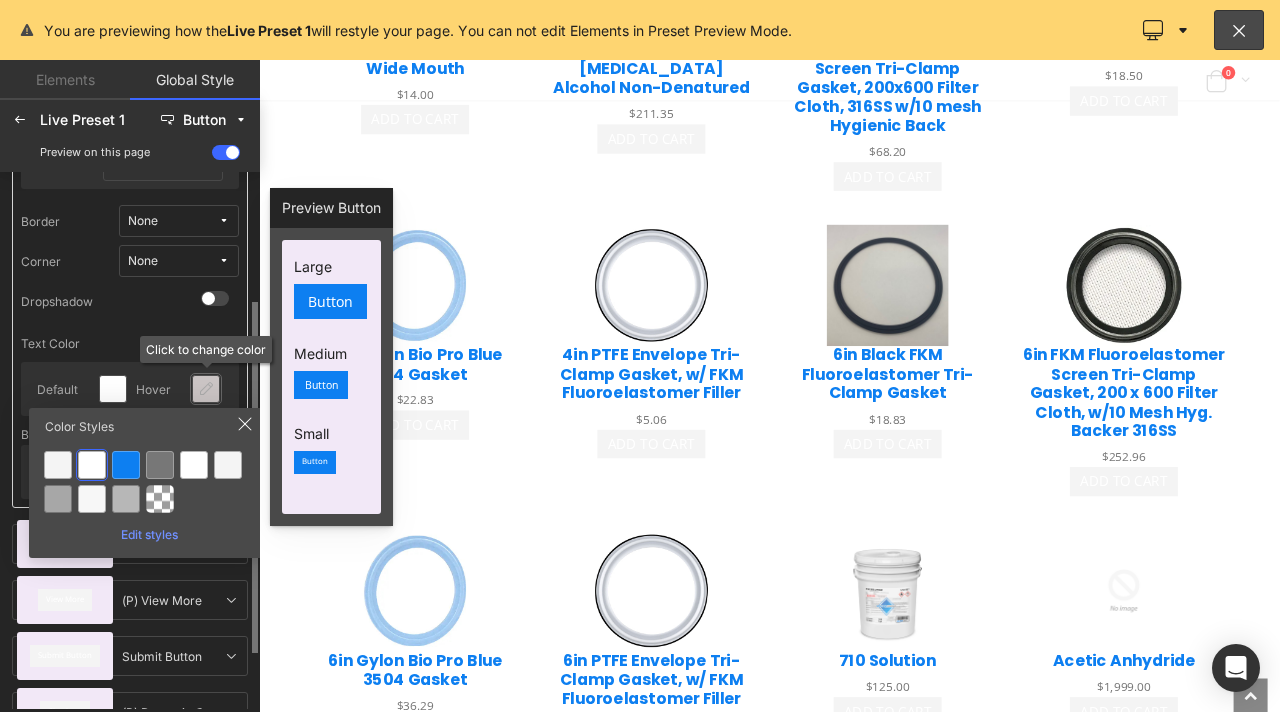 click at bounding box center [206, 389] 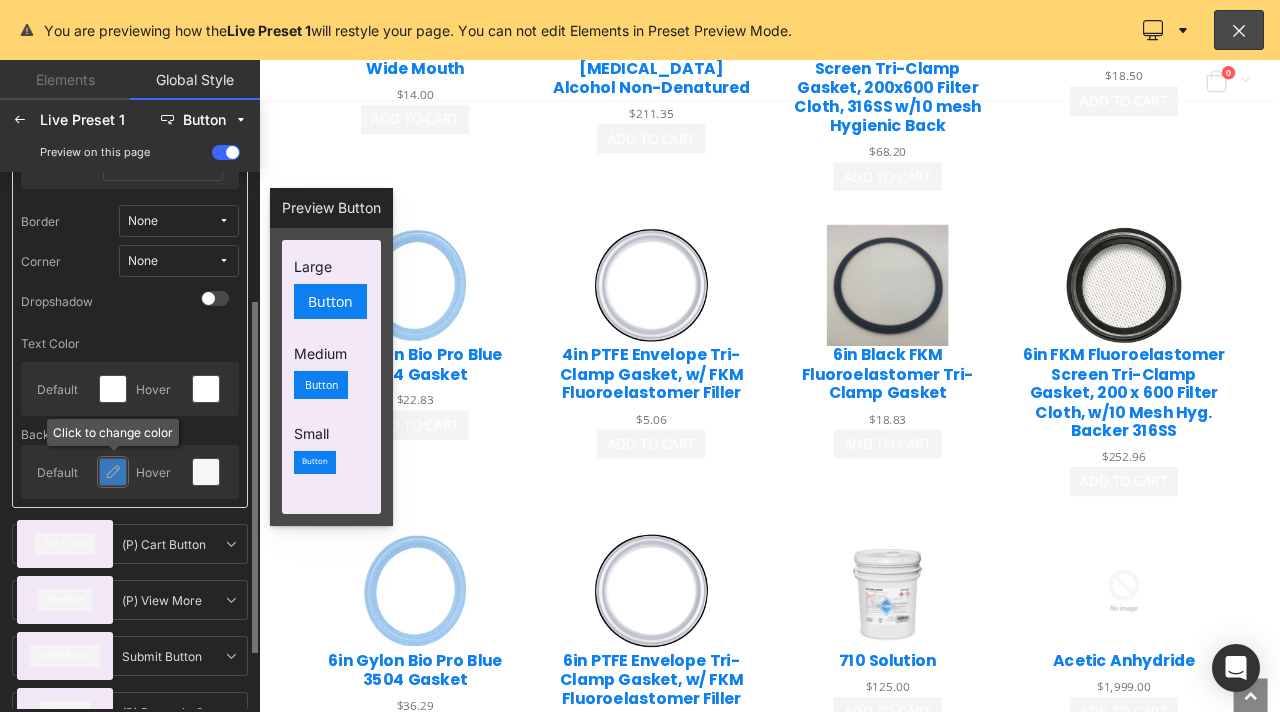 click at bounding box center [113, 472] 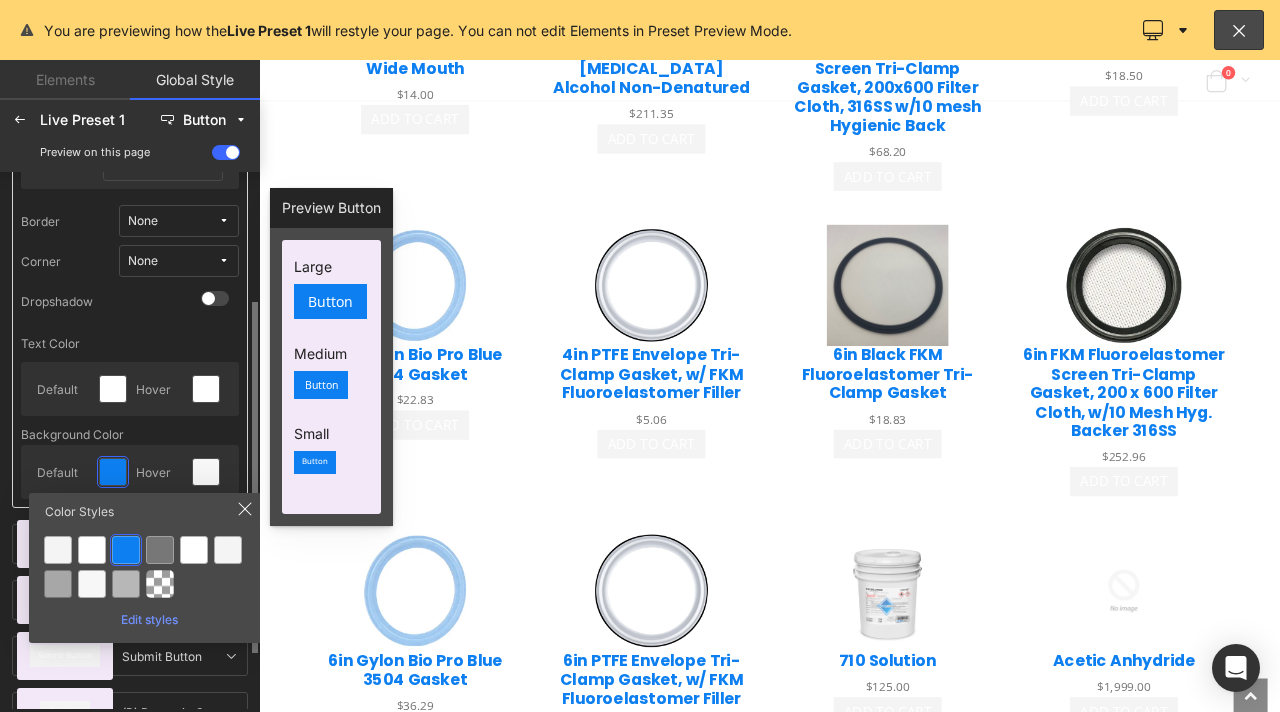 click on "Text Style for Button Size   Large  Paragraph 1 Medium Paragraph 2 Small Paragraph 3 Border None Corner None Dropshadow Text Color Default Hover Background Color Default Hover Color Styles Edit styles" 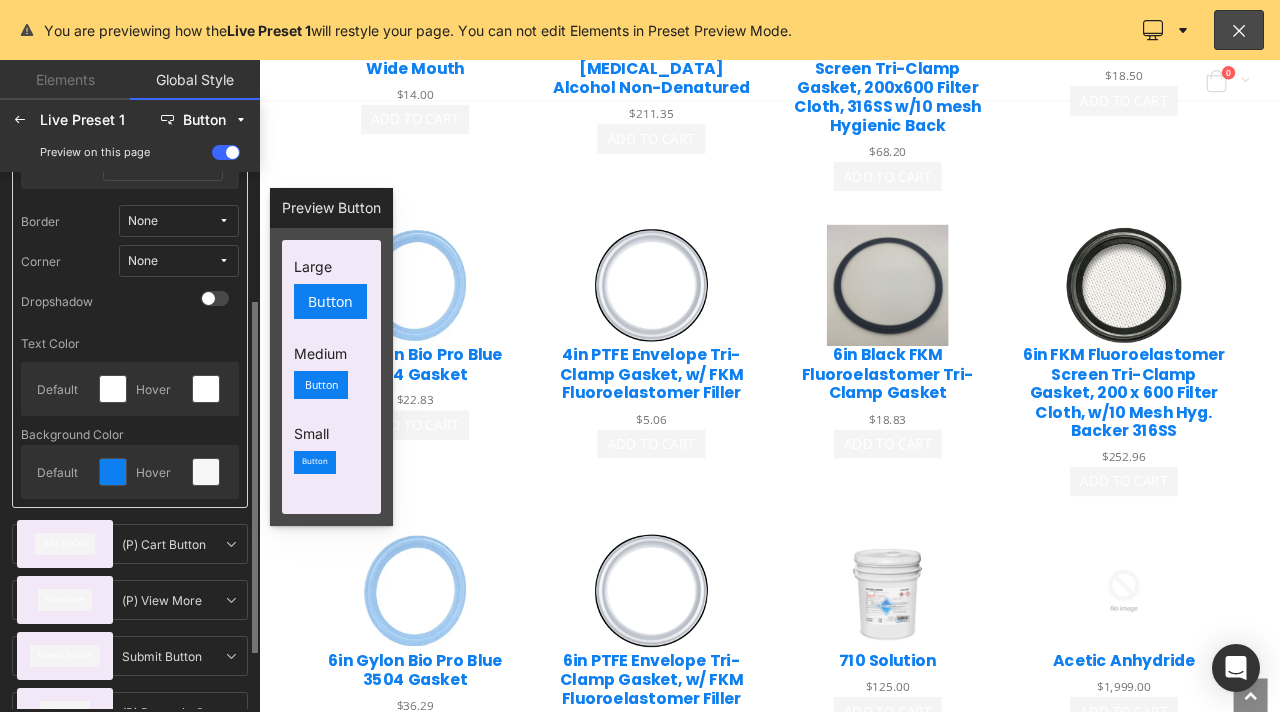 click on "None" at bounding box center [173, 221] 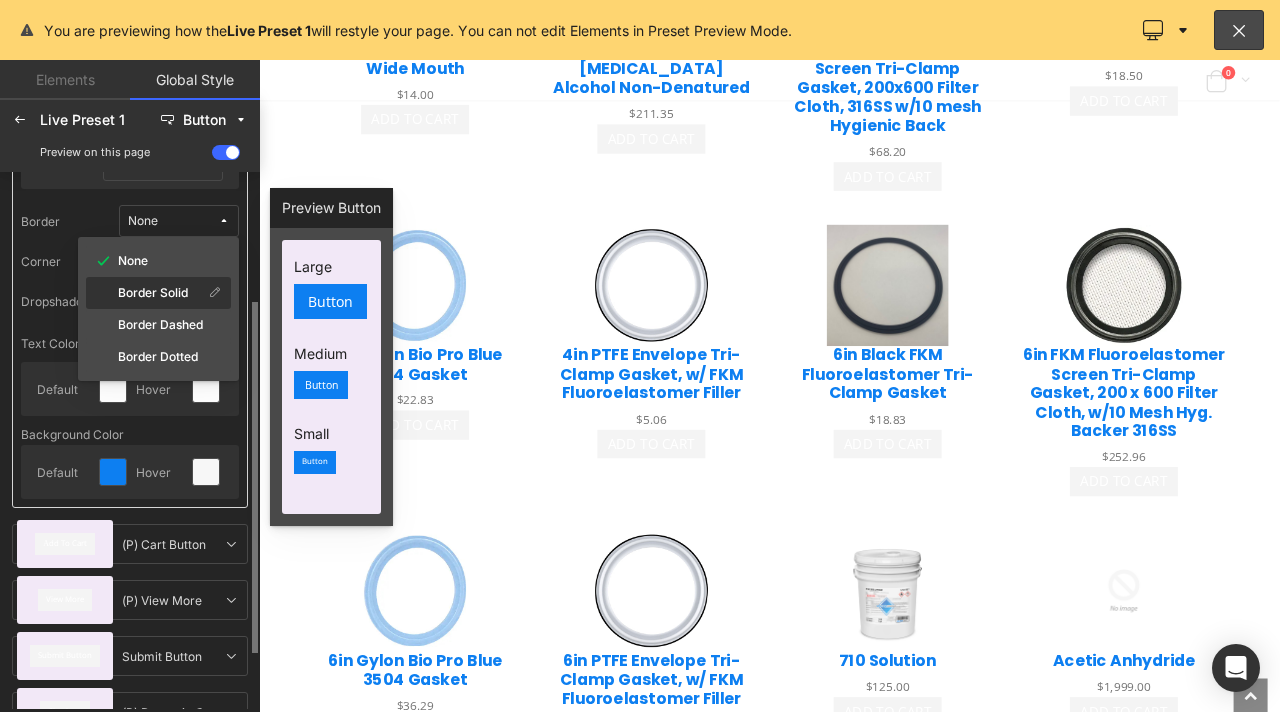 click on "Border Solid" 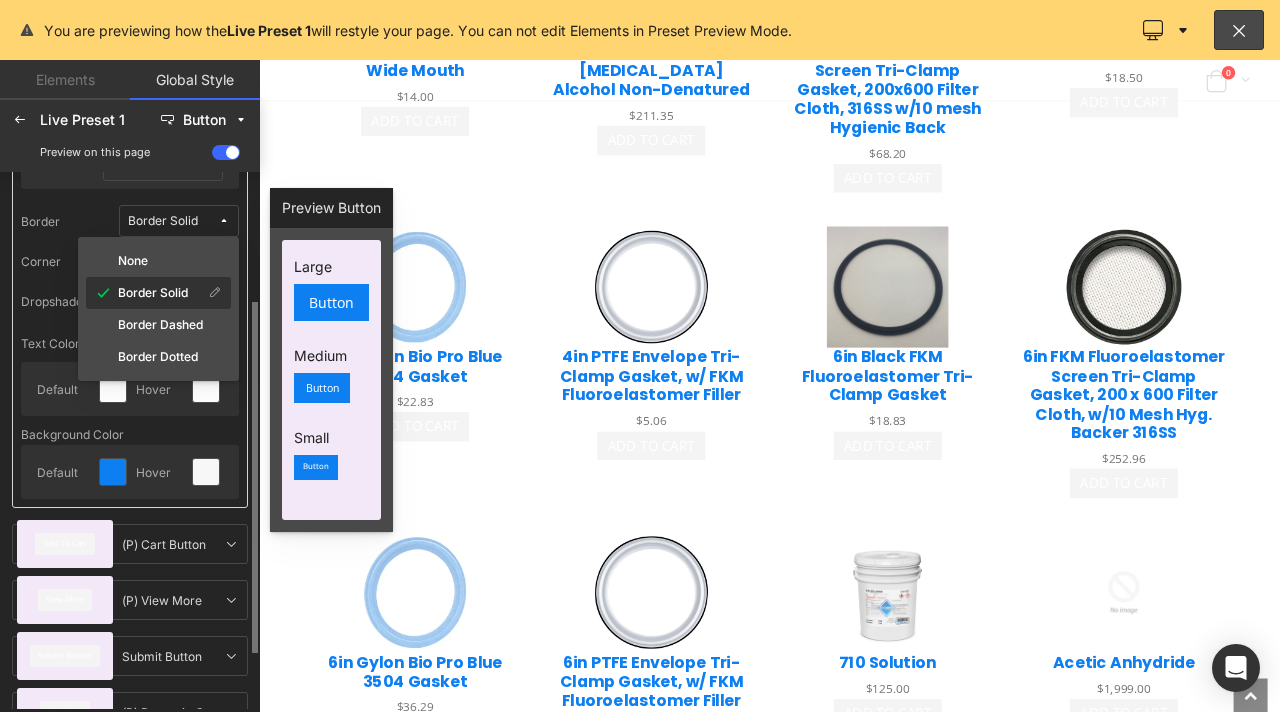 scroll, scrollTop: 1537, scrollLeft: 0, axis: vertical 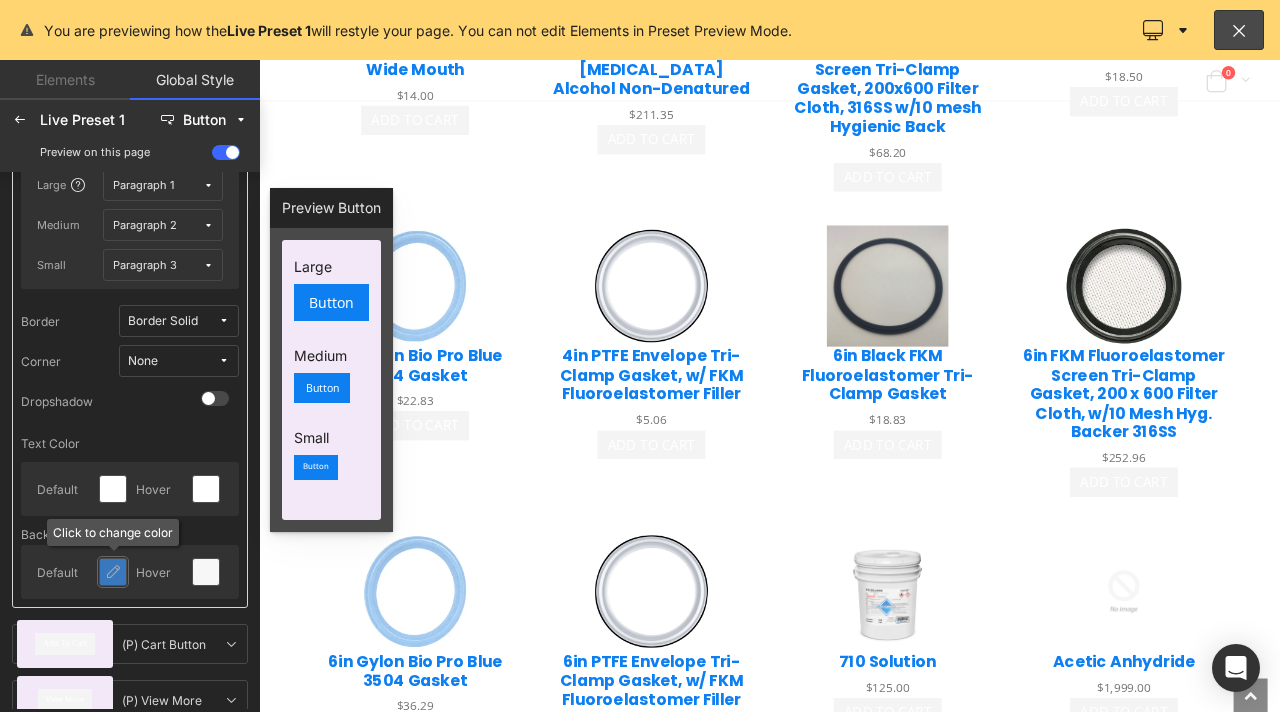 click at bounding box center (113, 572) 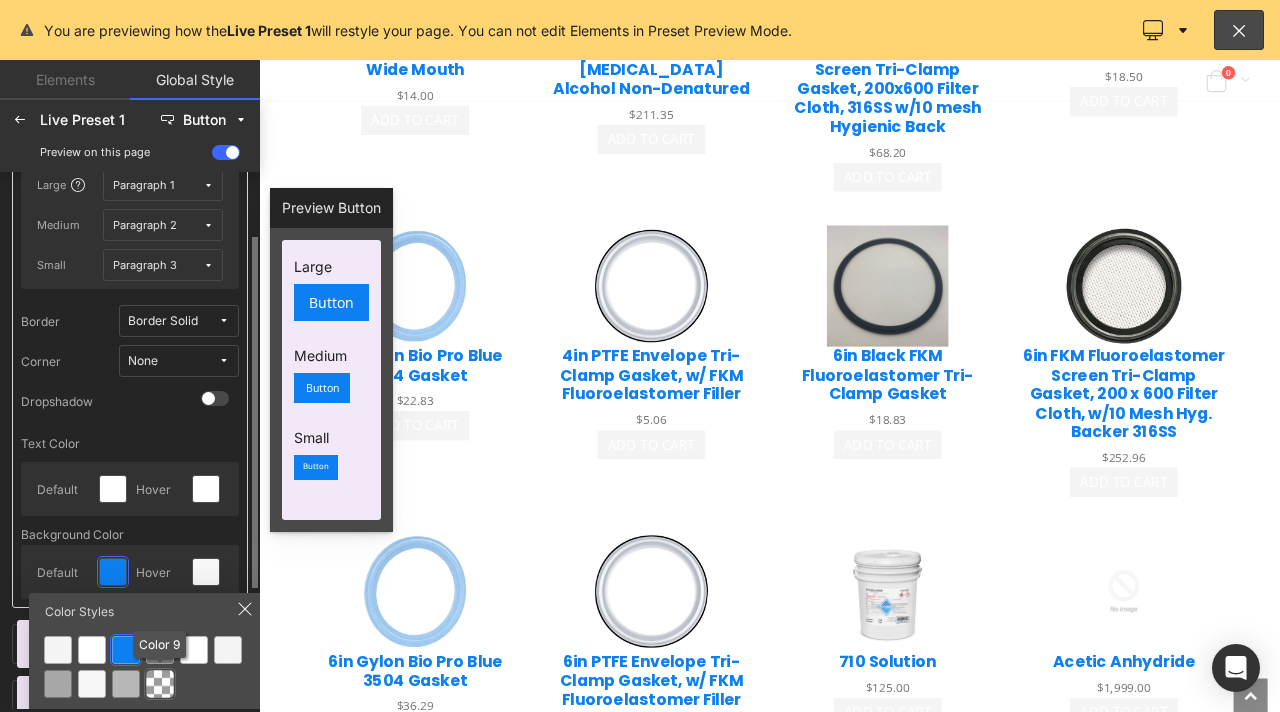 click at bounding box center [160, 684] 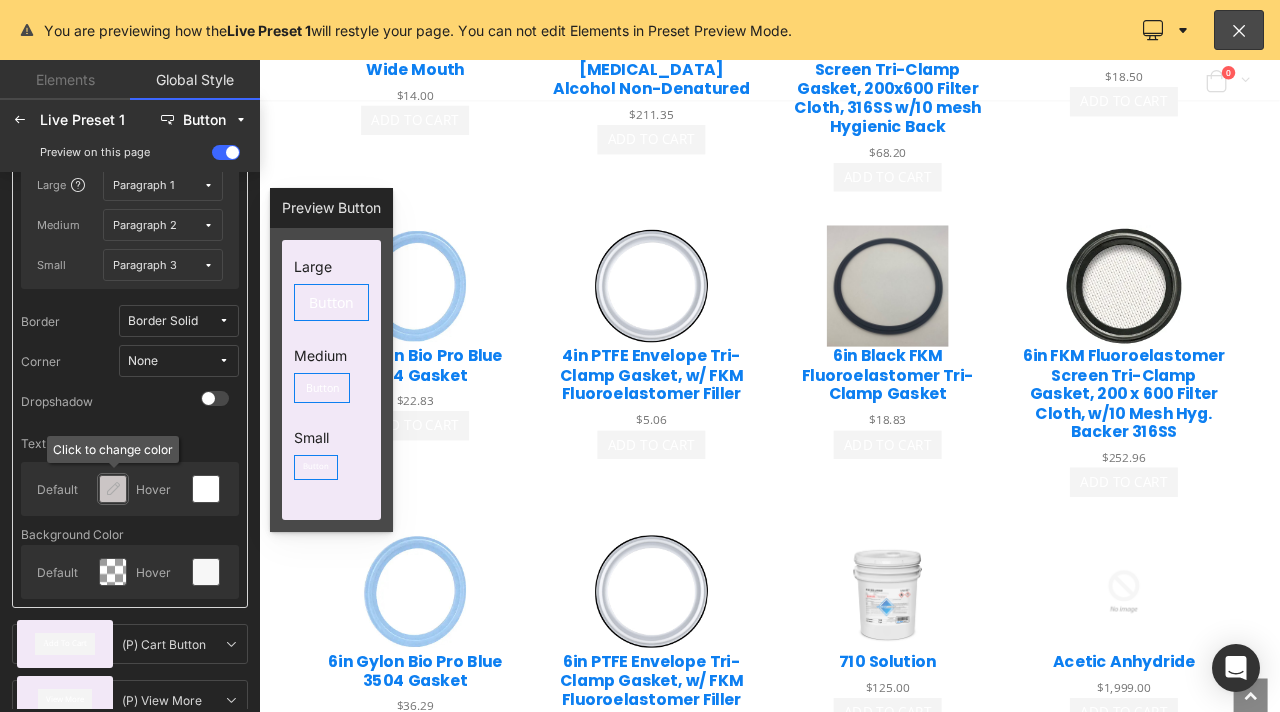 click at bounding box center (113, 489) 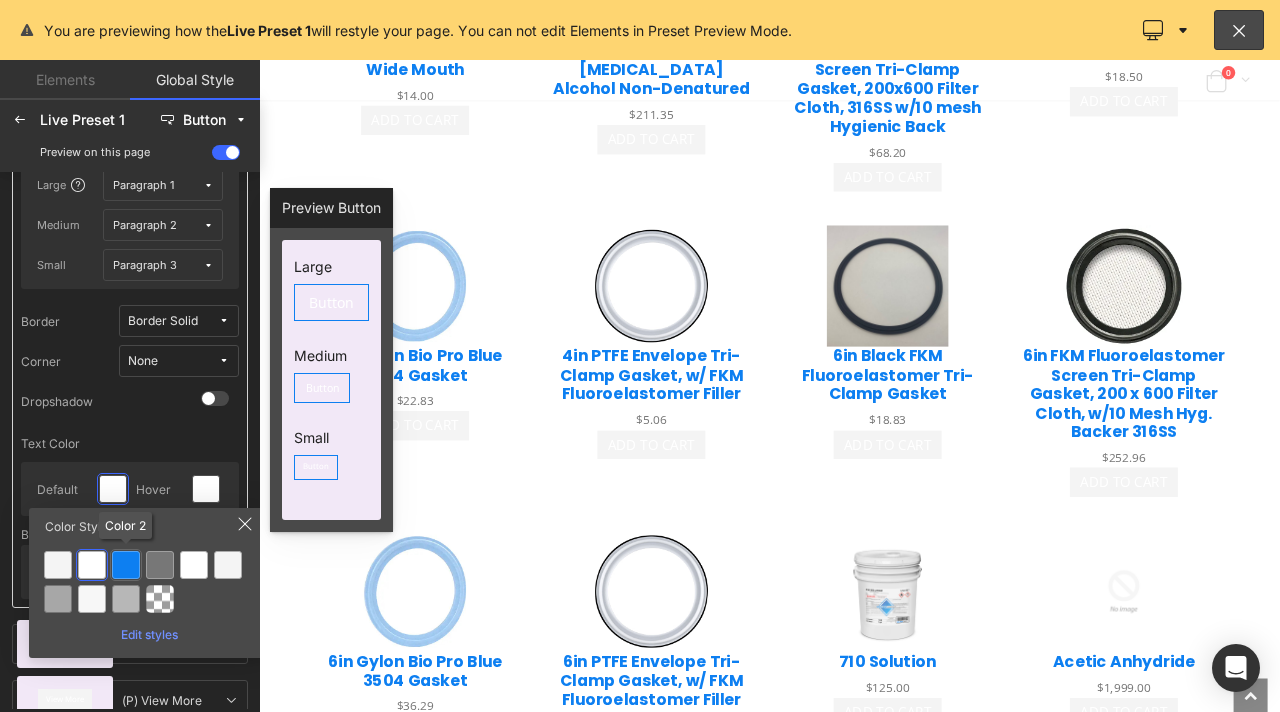 click at bounding box center [126, 565] 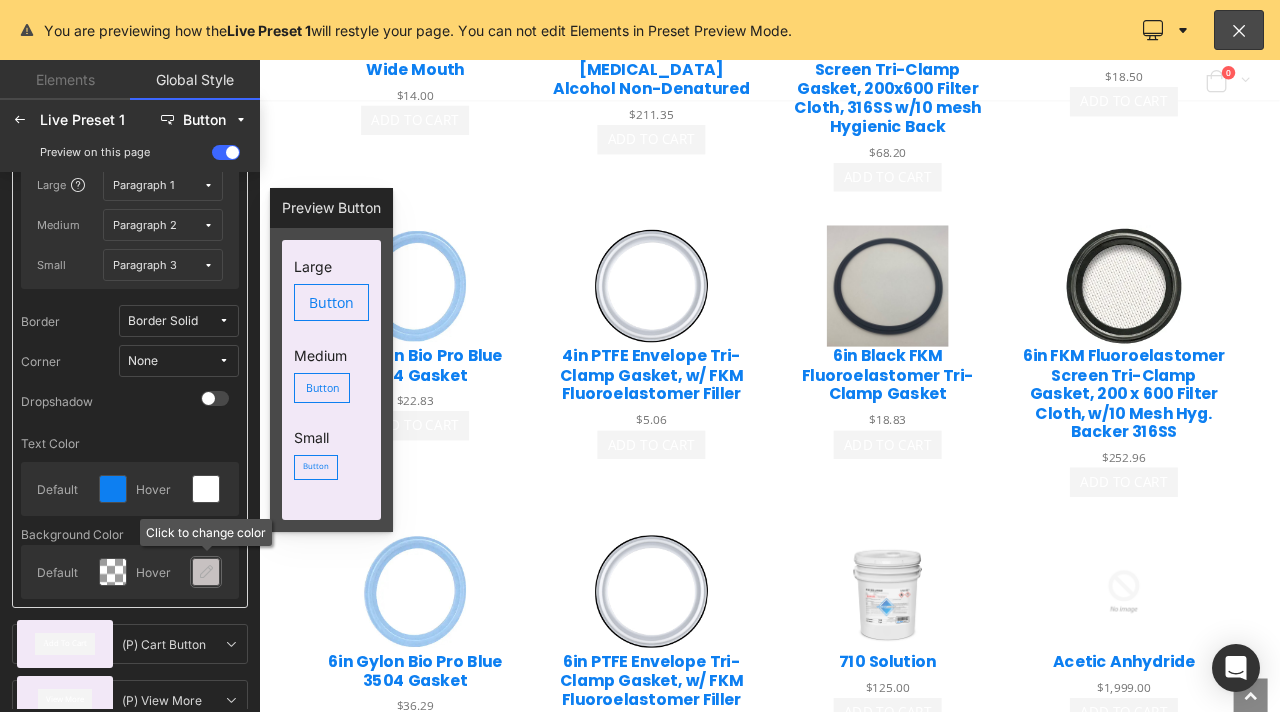 click at bounding box center (206, 572) 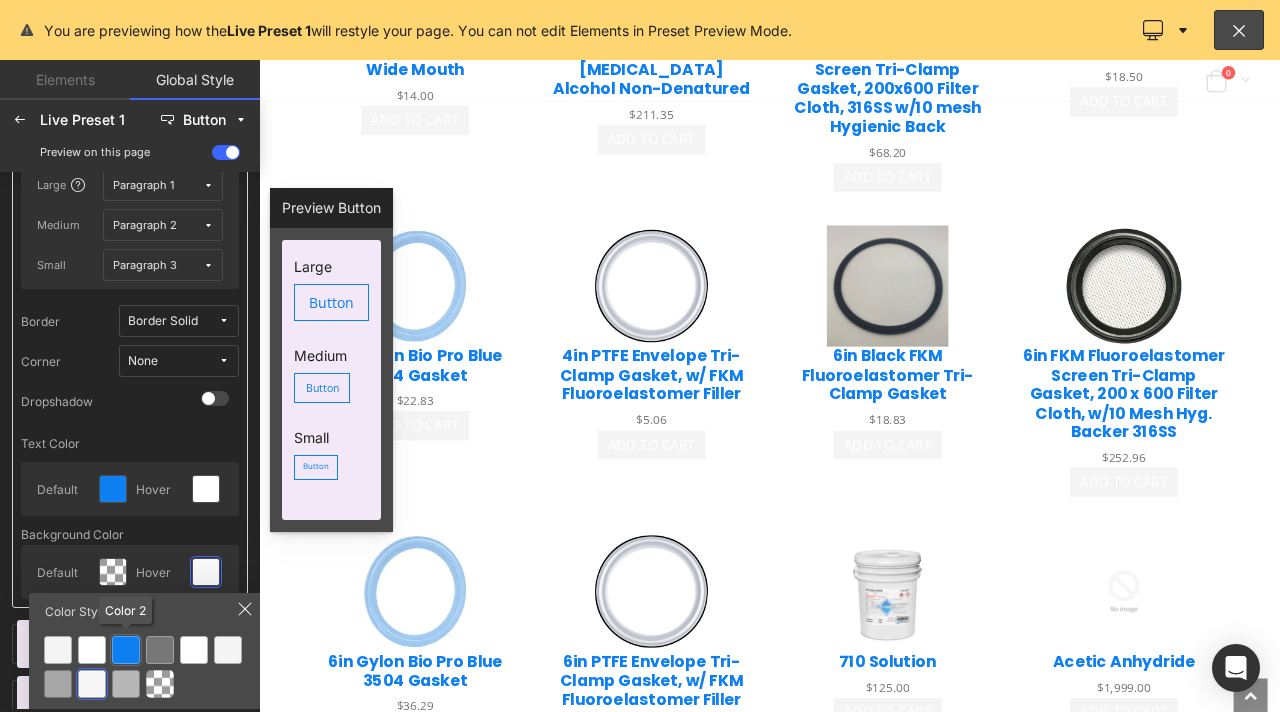 click at bounding box center [126, 650] 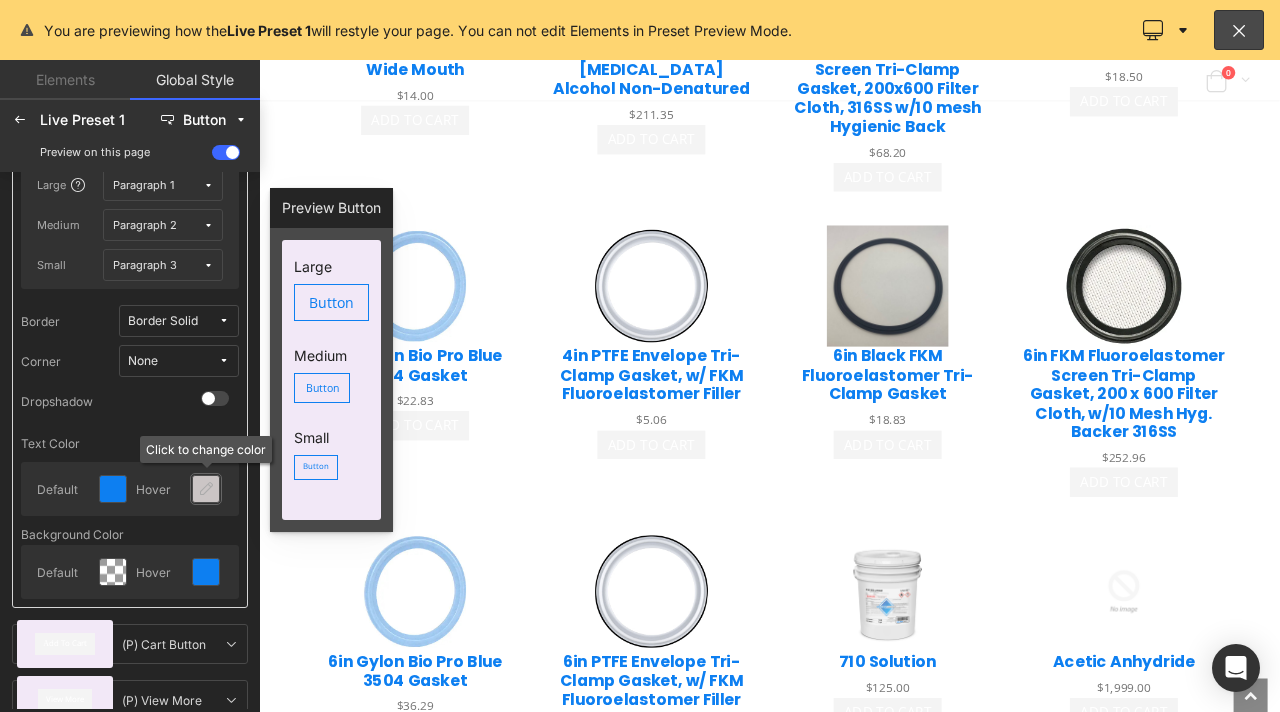 click at bounding box center [206, 489] 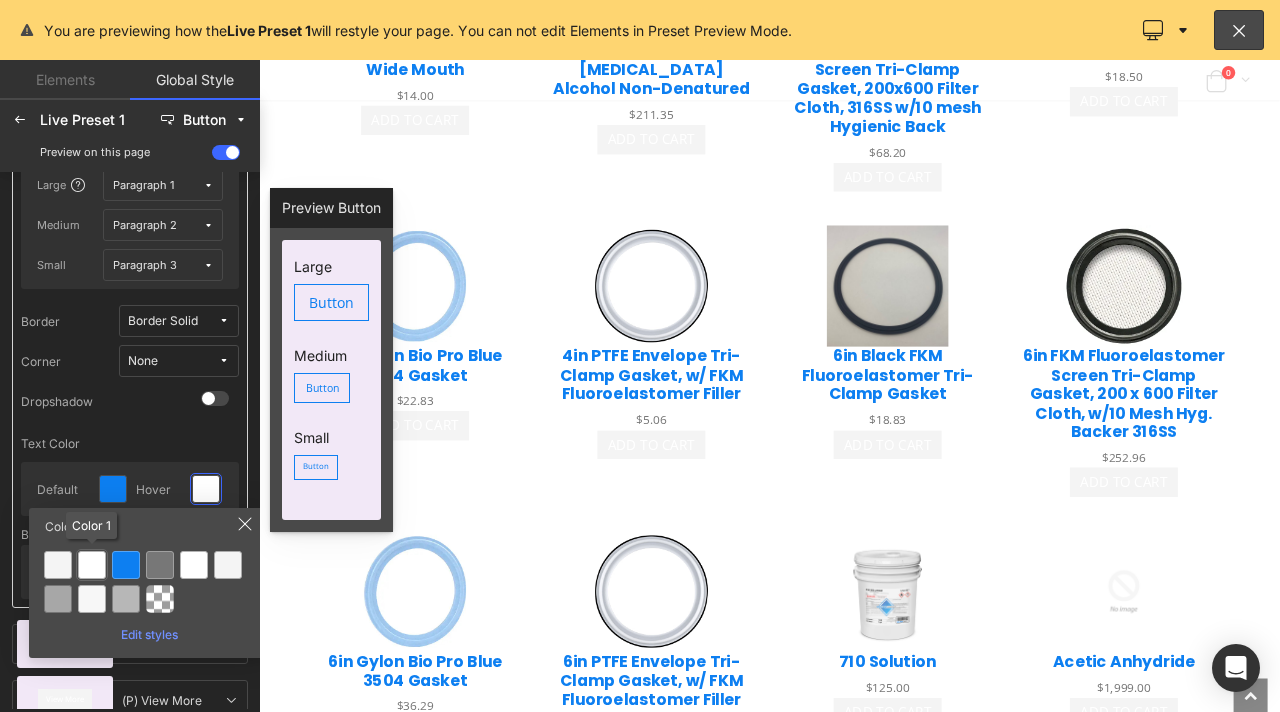 click at bounding box center (92, 565) 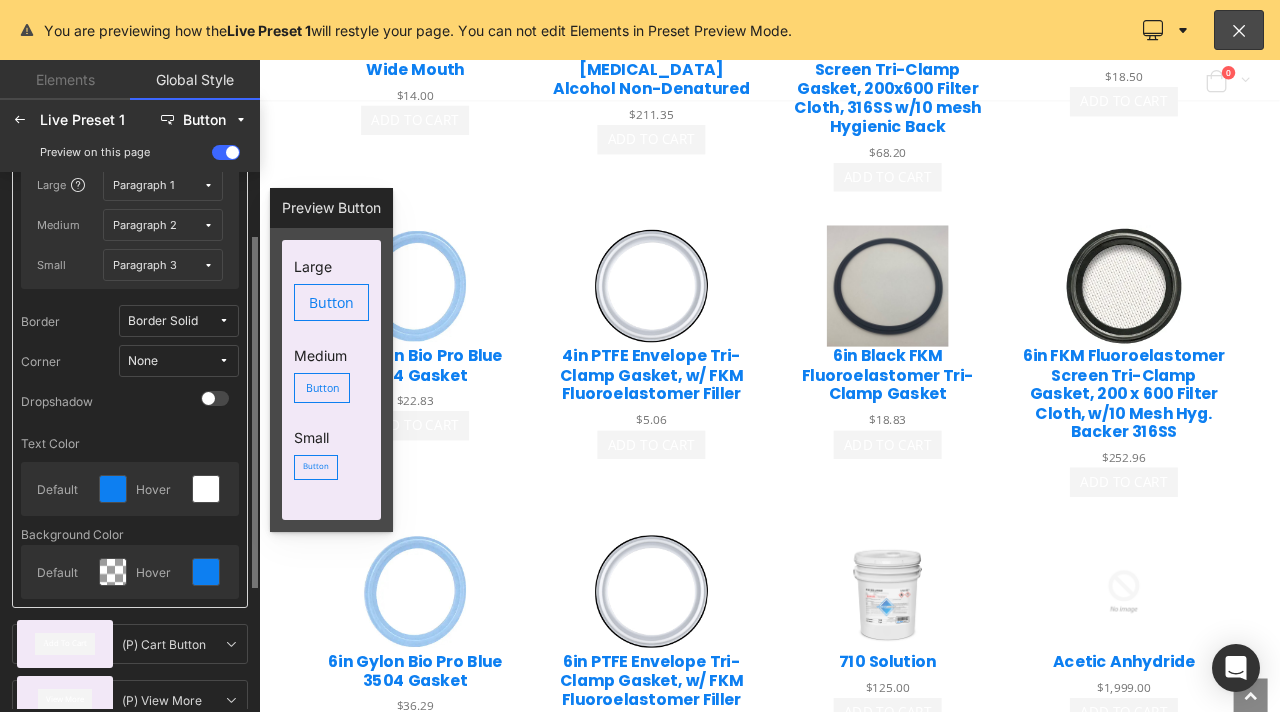 click on "Text Style for Button Size   Large  Paragraph 1 Medium Paragraph 2 Small Paragraph 3 Border Border Solid Corner None Dropshadow Text Color Default Hover Background Color Default Hover" 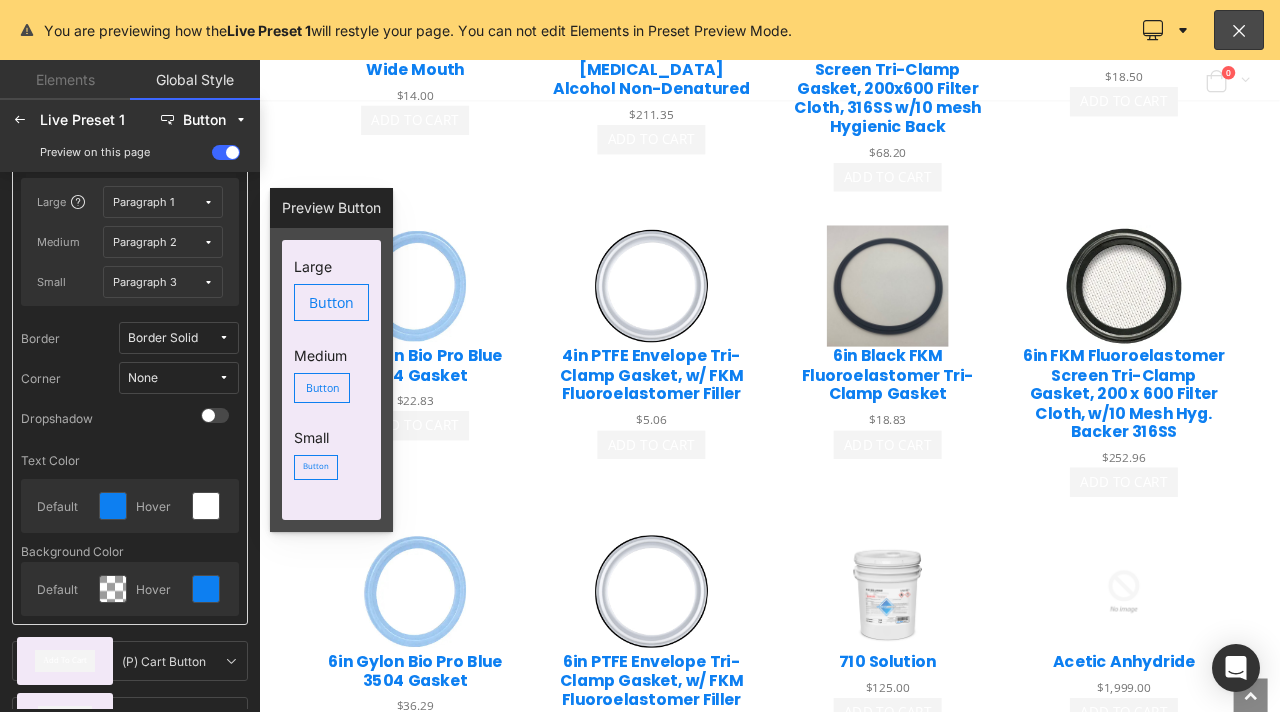 scroll, scrollTop: 283, scrollLeft: 0, axis: vertical 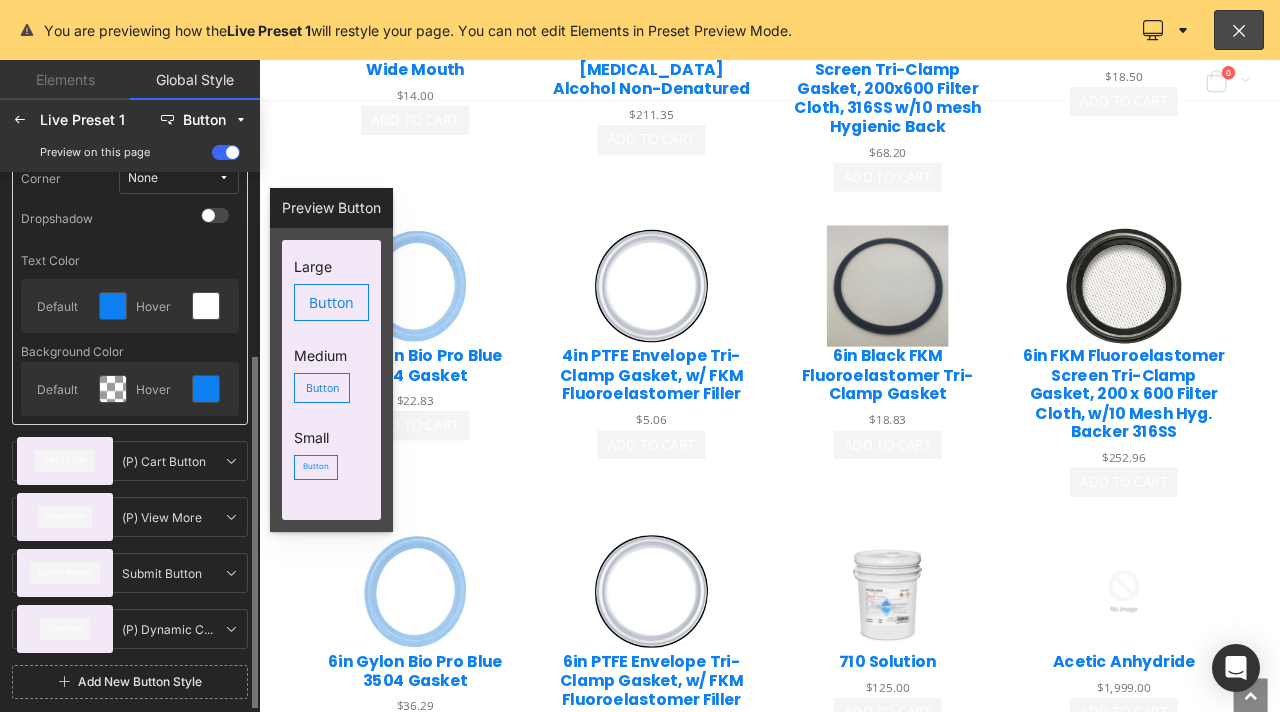 click at bounding box center (231, 461) 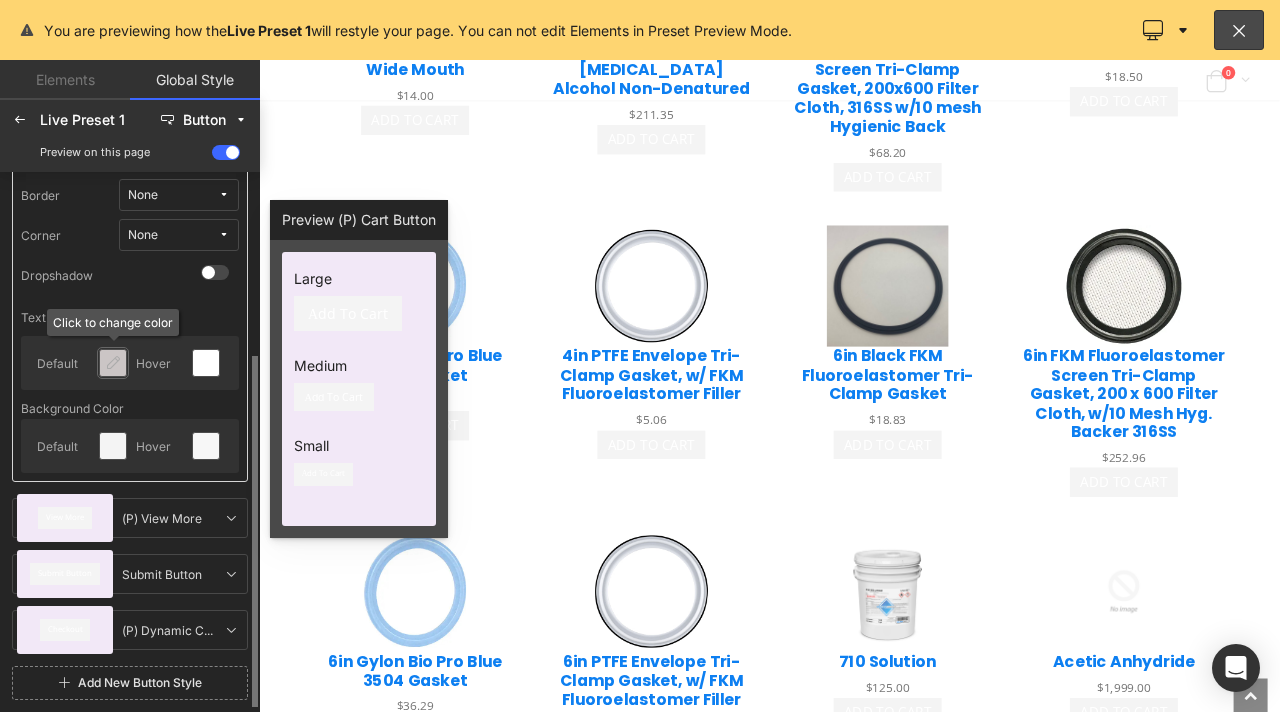 click at bounding box center [113, 363] 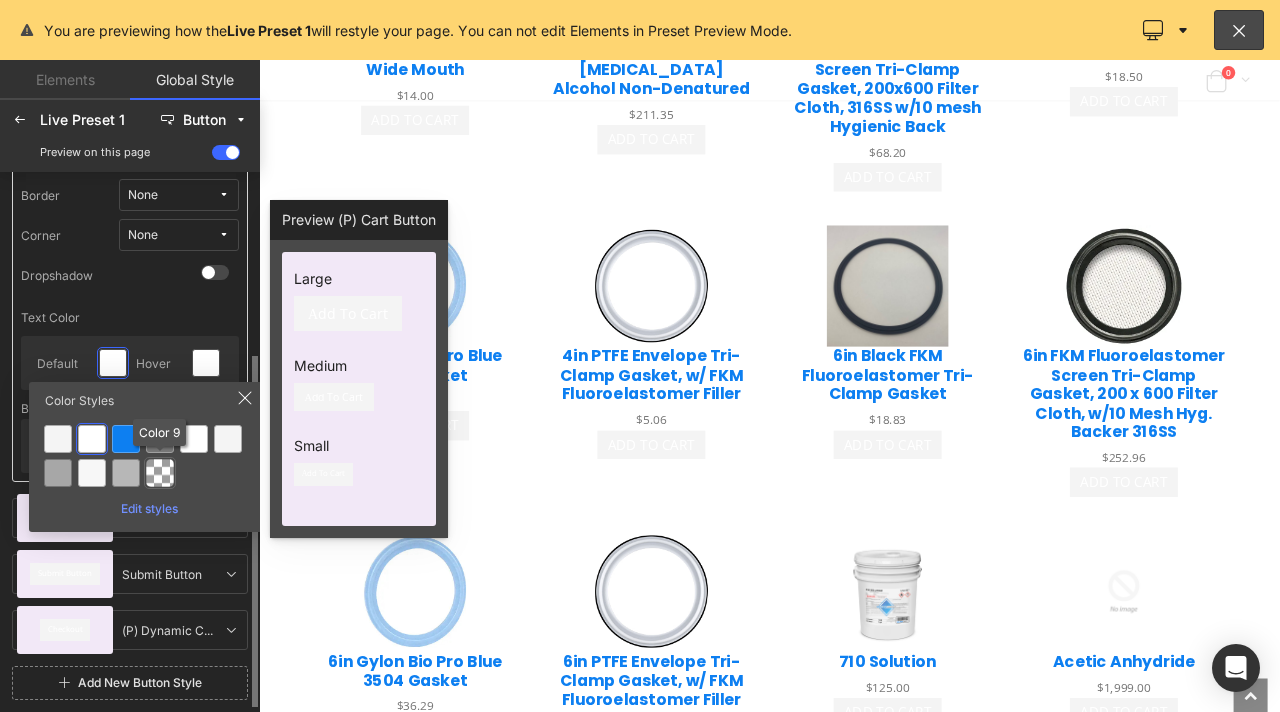 click at bounding box center [160, 473] 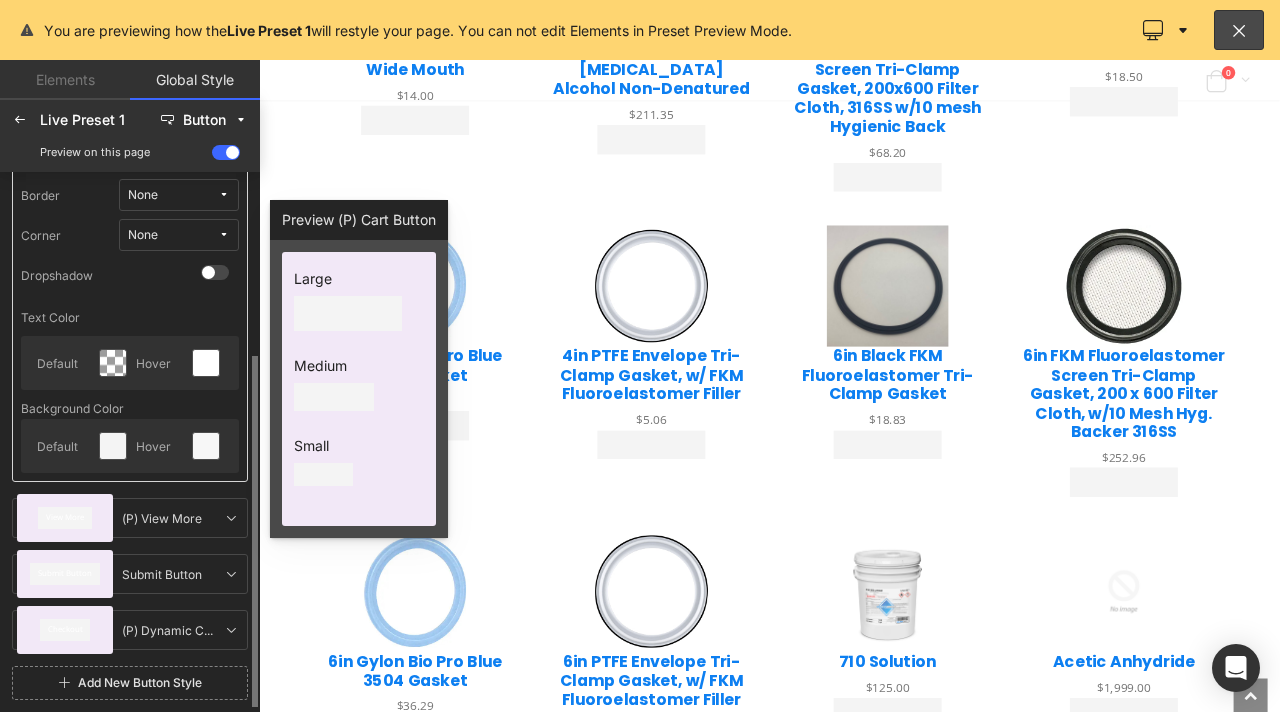 scroll, scrollTop: 182, scrollLeft: 0, axis: vertical 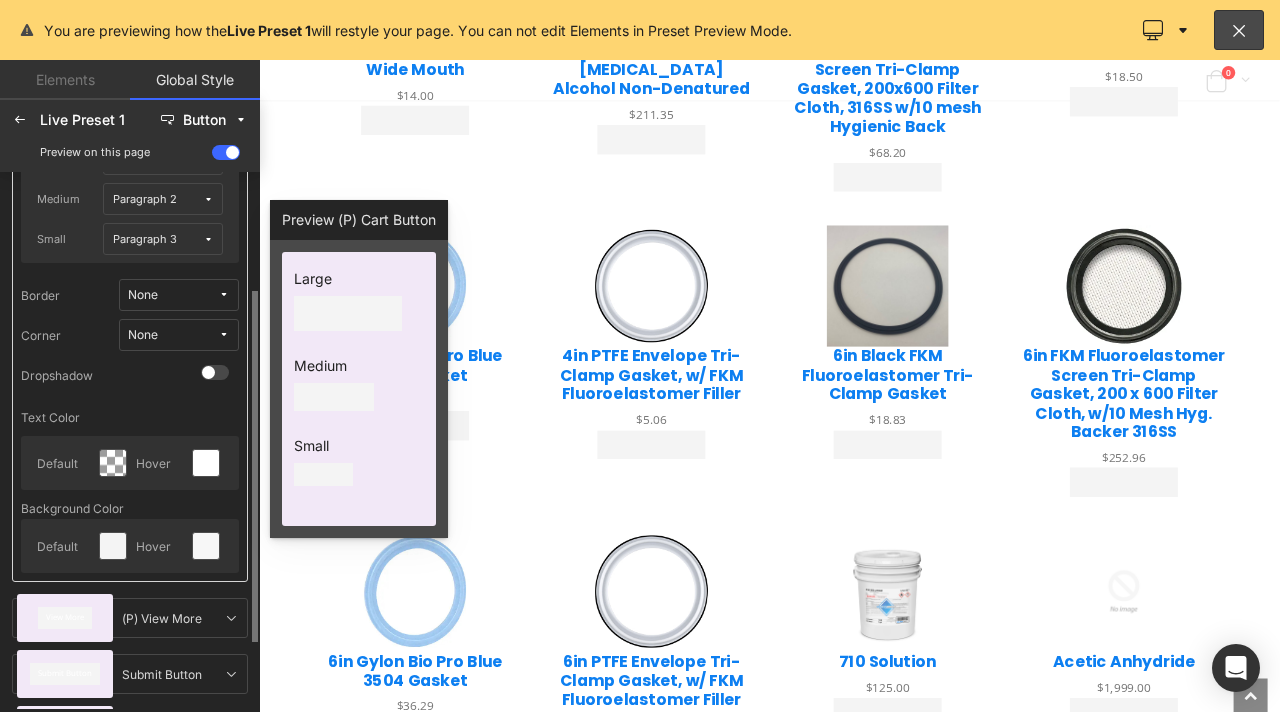 click on "None" at bounding box center (173, 295) 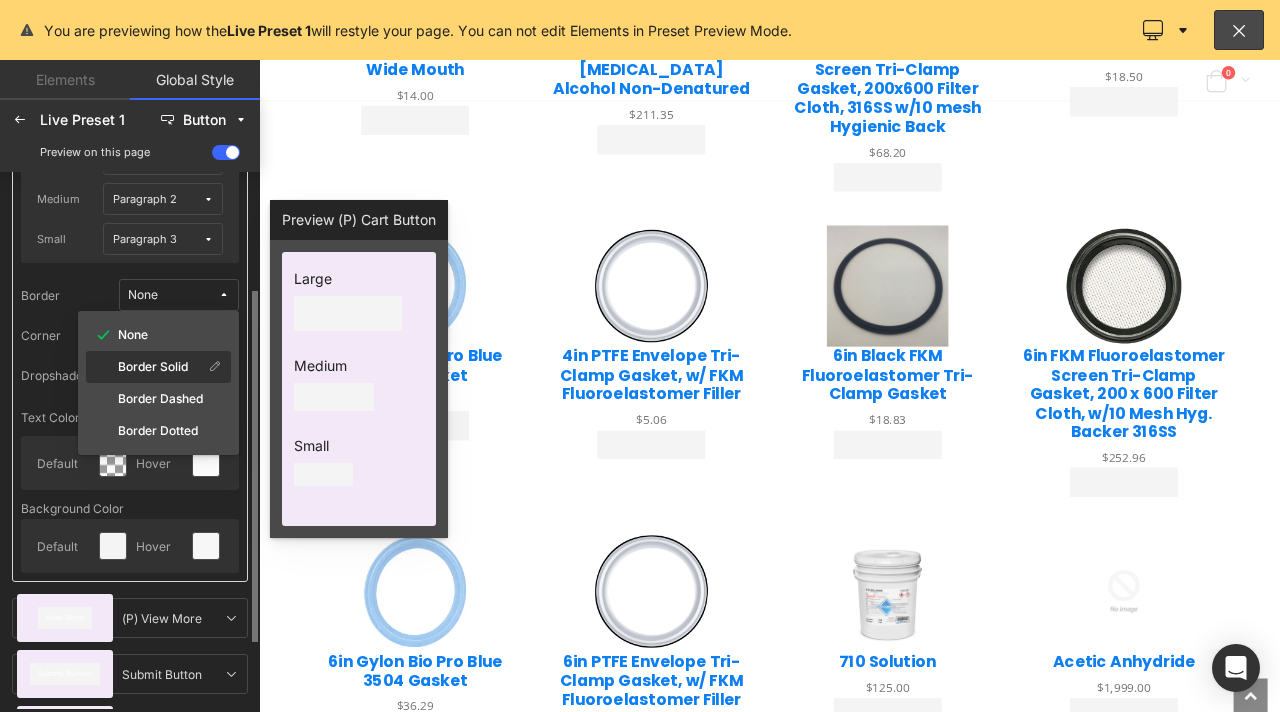 click on "Border Solid" at bounding box center [153, 367] 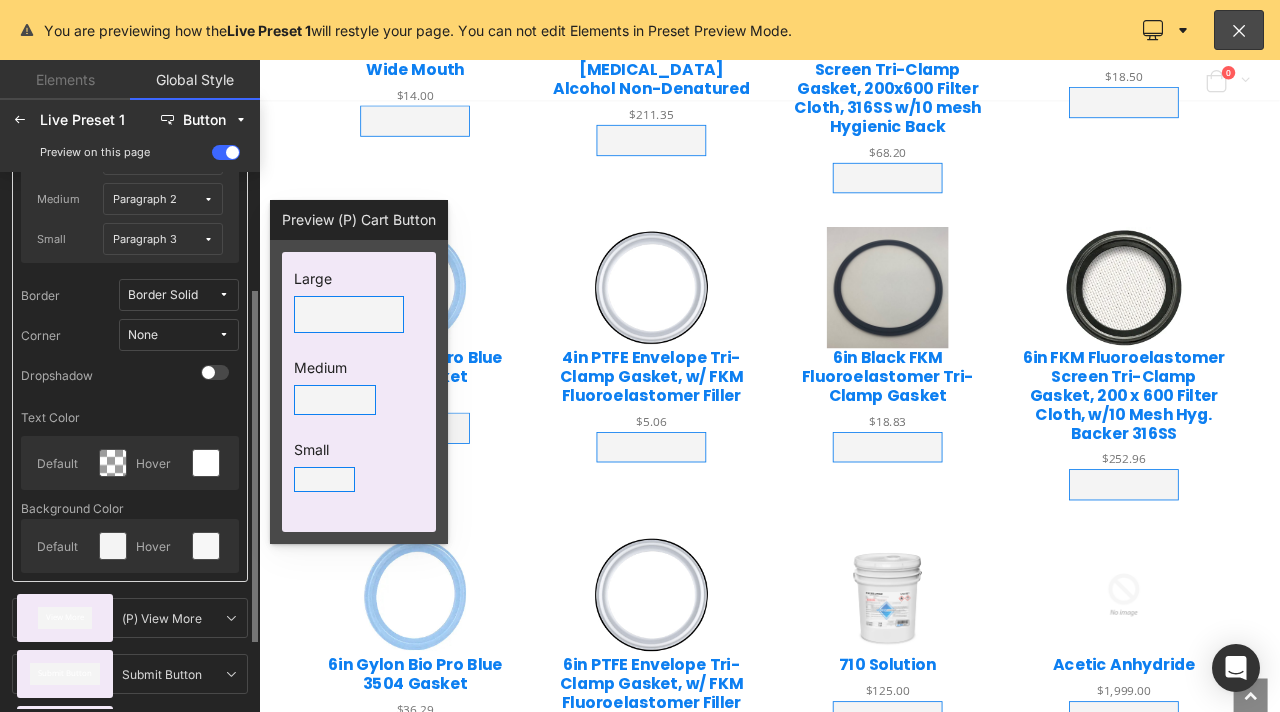 scroll, scrollTop: 282, scrollLeft: 0, axis: vertical 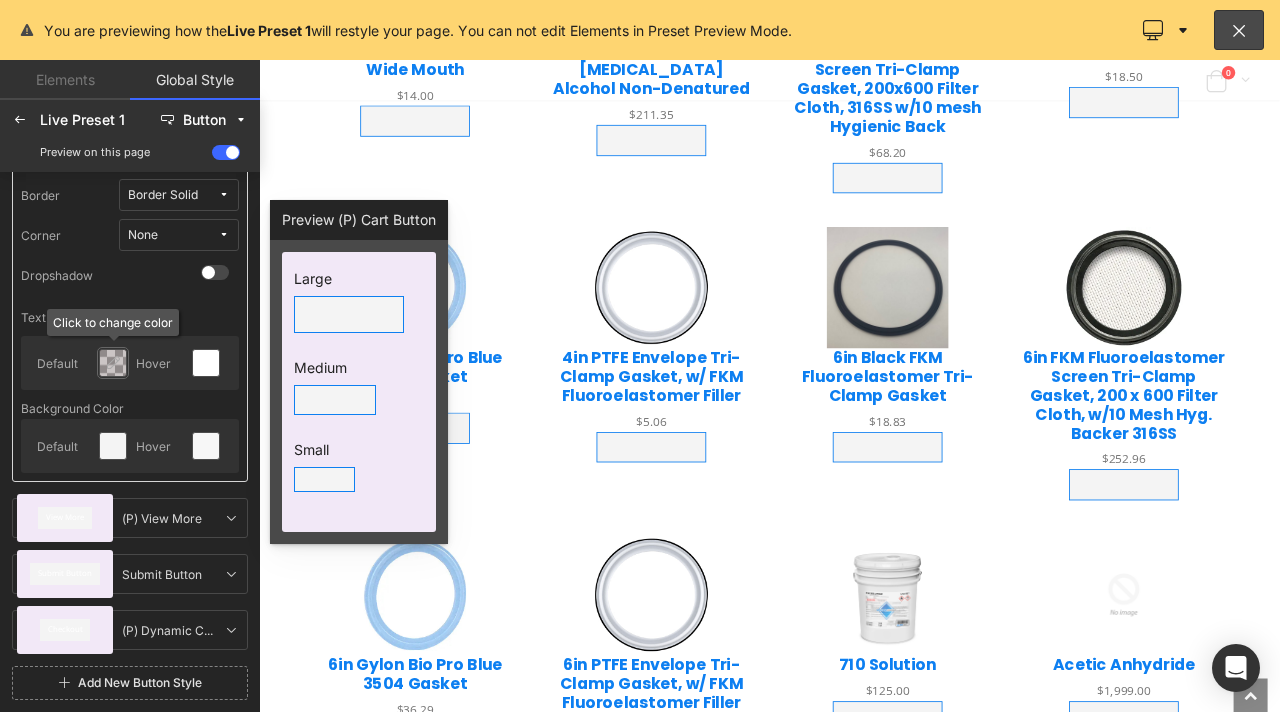 click at bounding box center (113, 363) 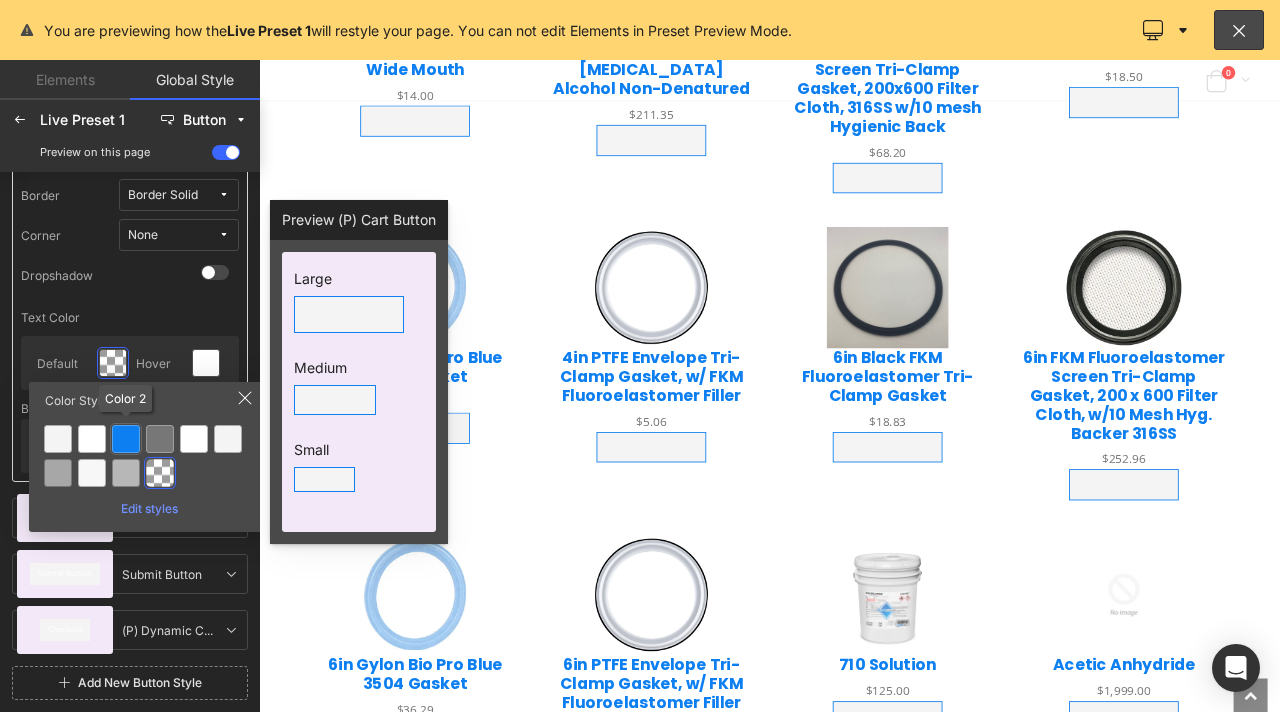 click at bounding box center [126, 439] 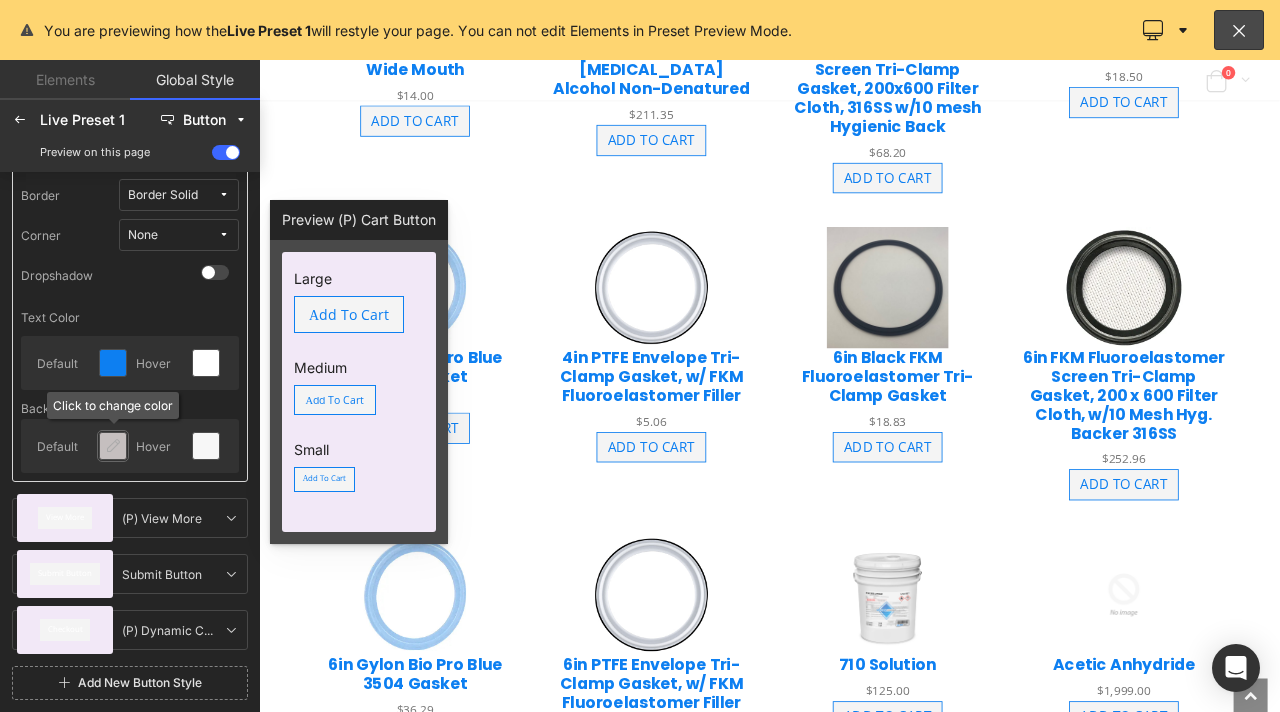 click at bounding box center (113, 446) 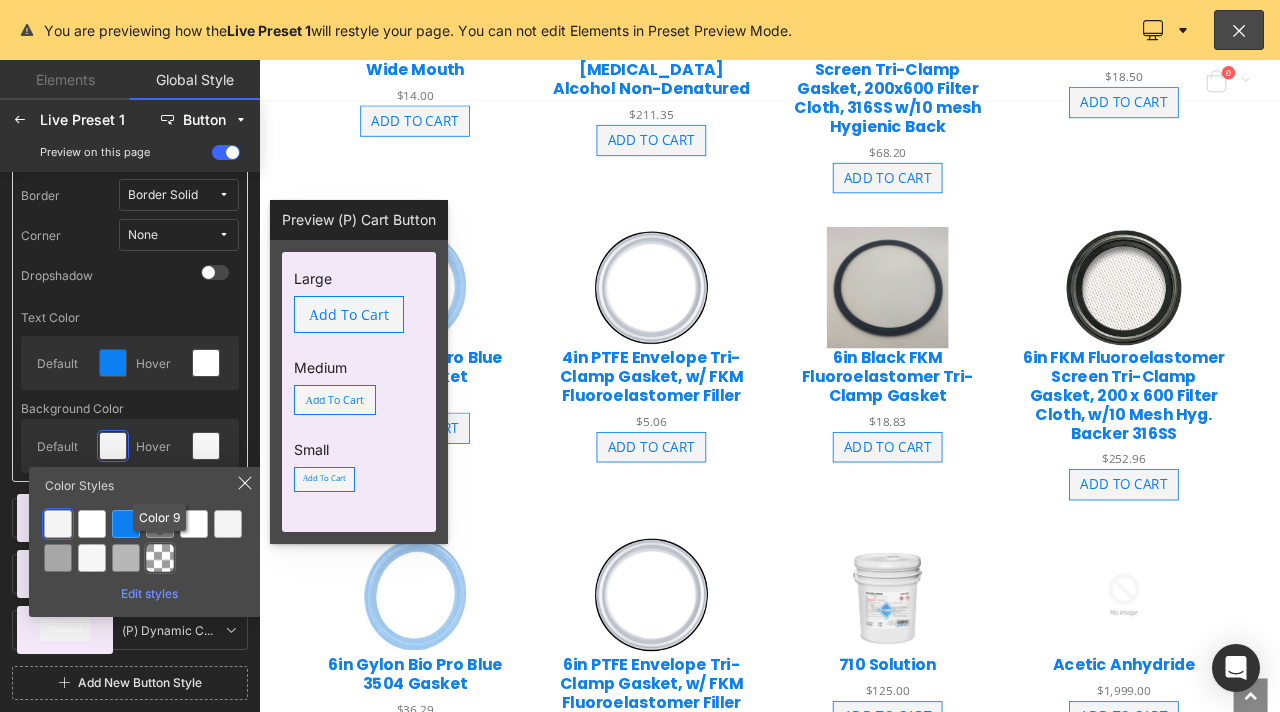 click at bounding box center (160, 558) 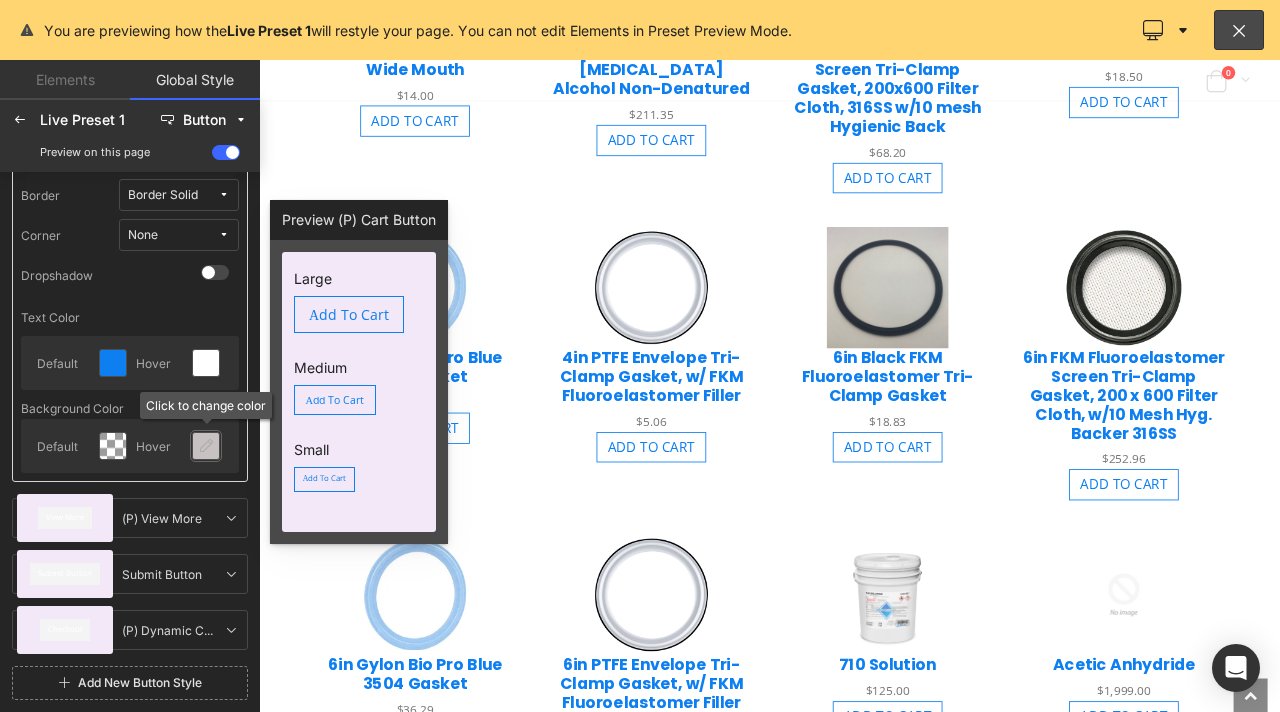 click at bounding box center [206, 446] 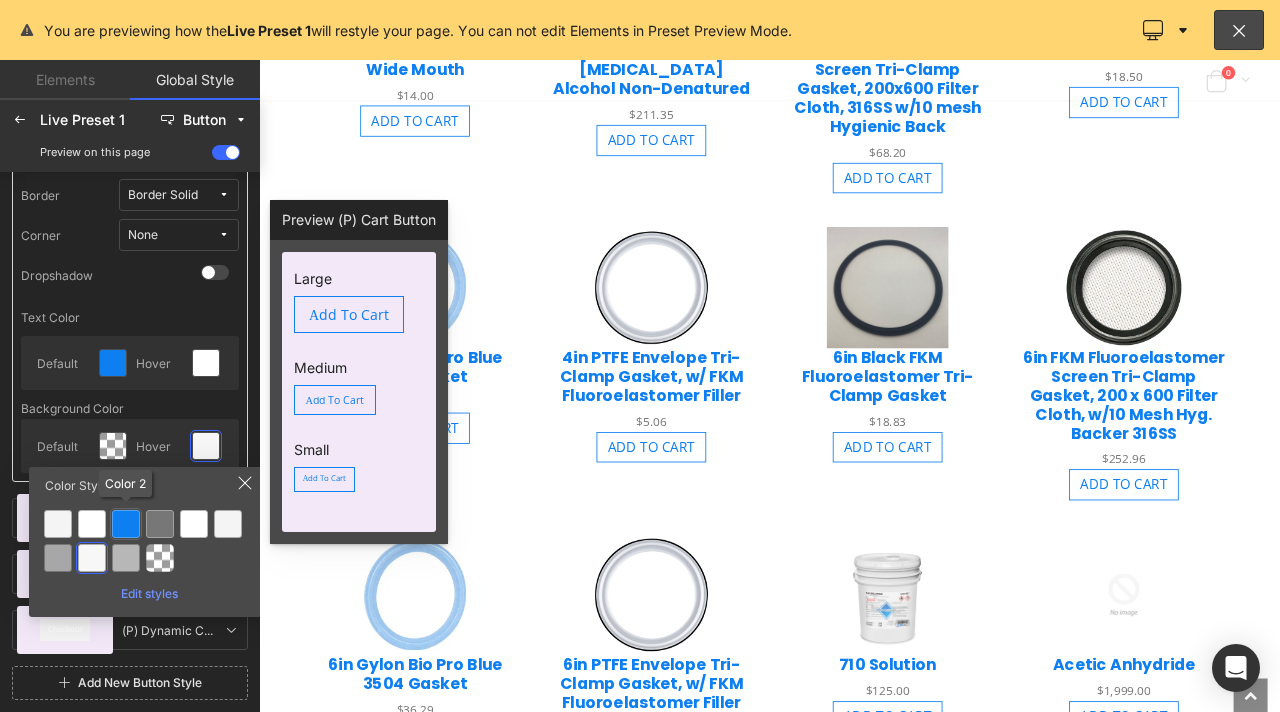 click at bounding box center [126, 524] 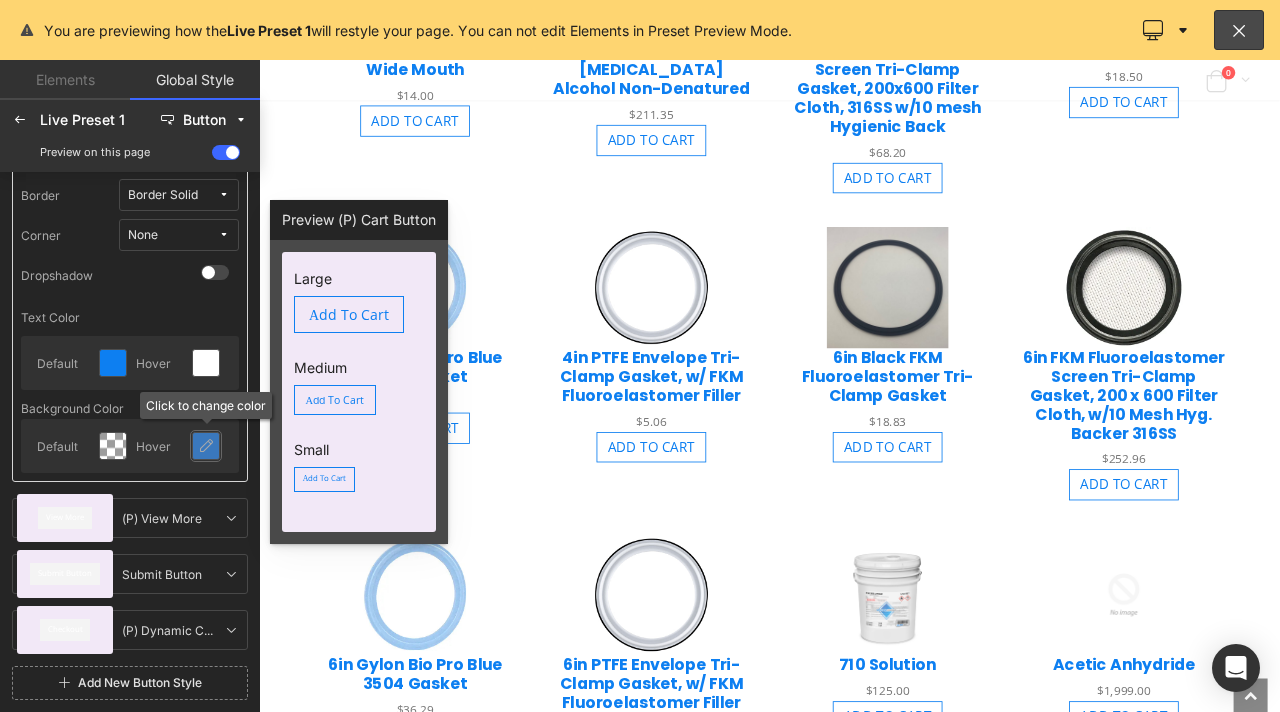 scroll, scrollTop: 283, scrollLeft: 0, axis: vertical 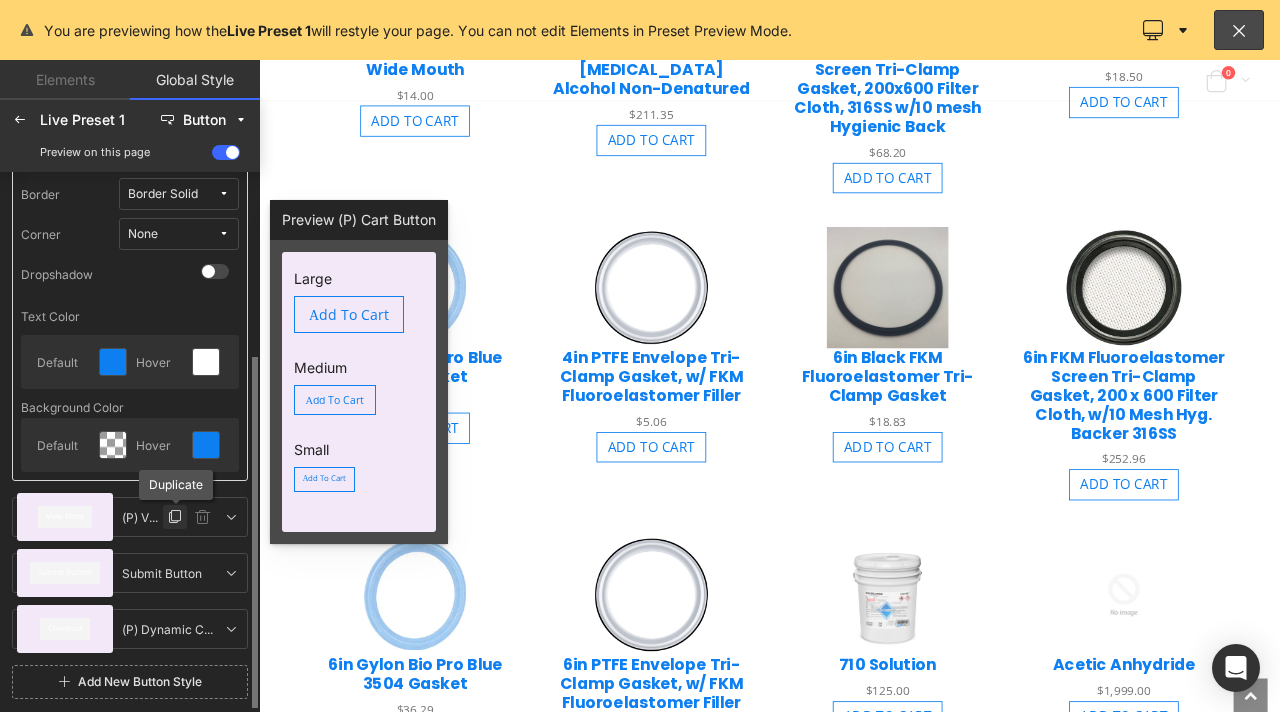 click at bounding box center (175, 517) 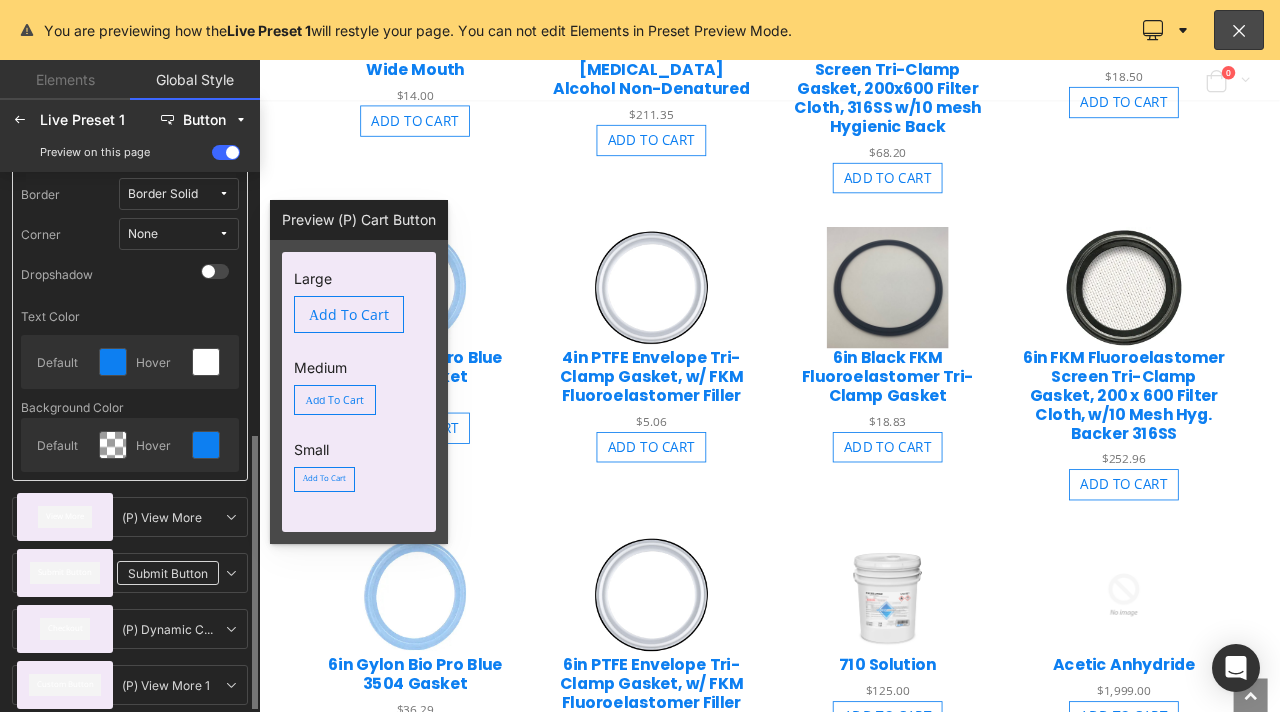 scroll, scrollTop: 339, scrollLeft: 0, axis: vertical 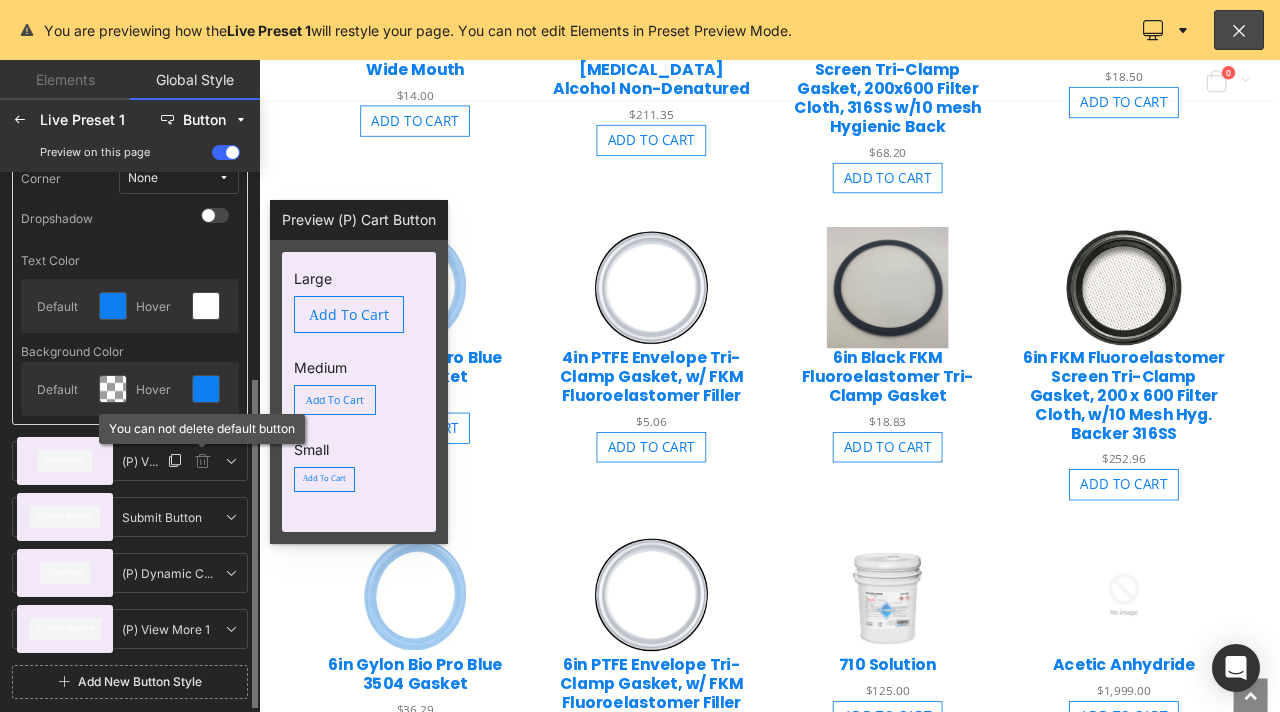 click at bounding box center (203, 461) 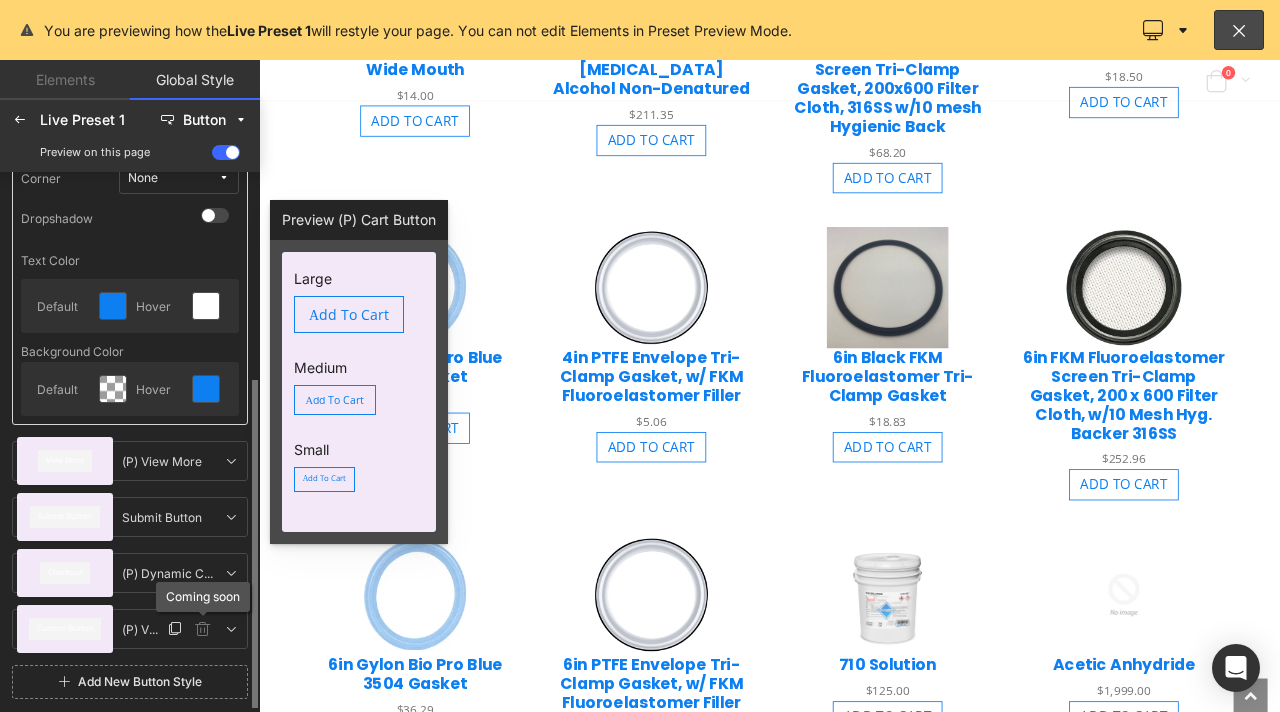 click at bounding box center (203, 629) 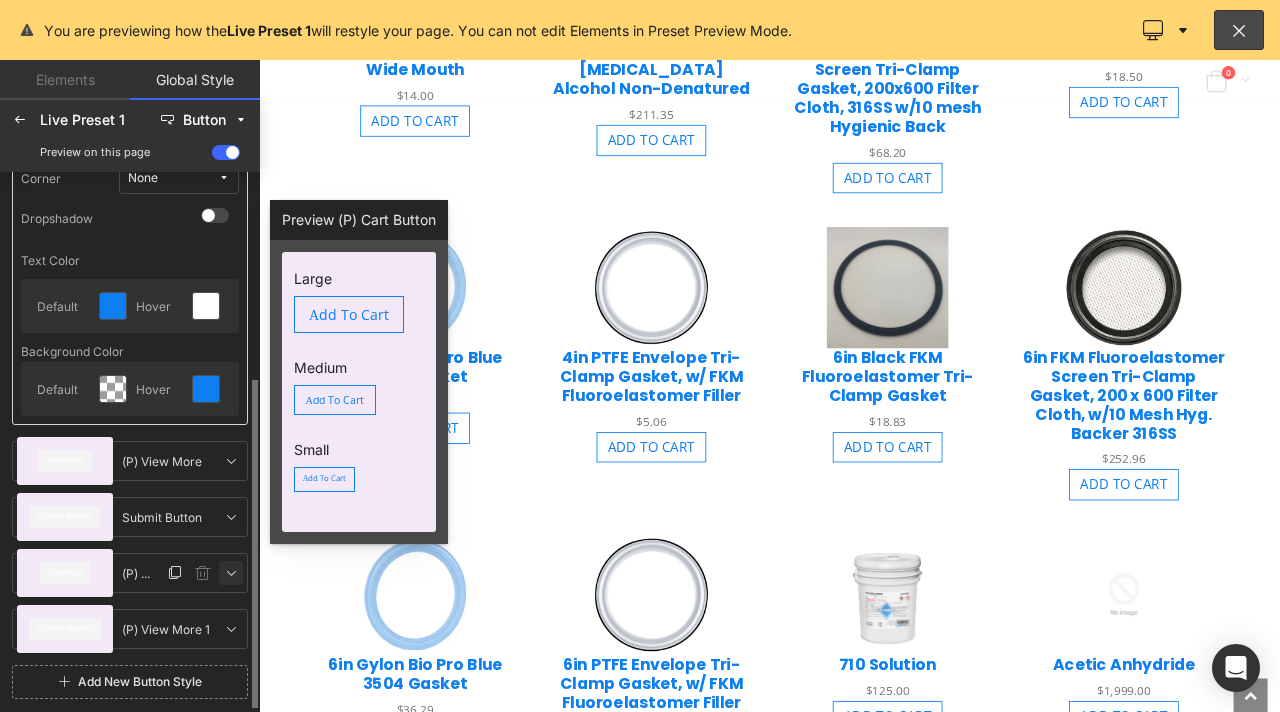 click at bounding box center (231, 573) 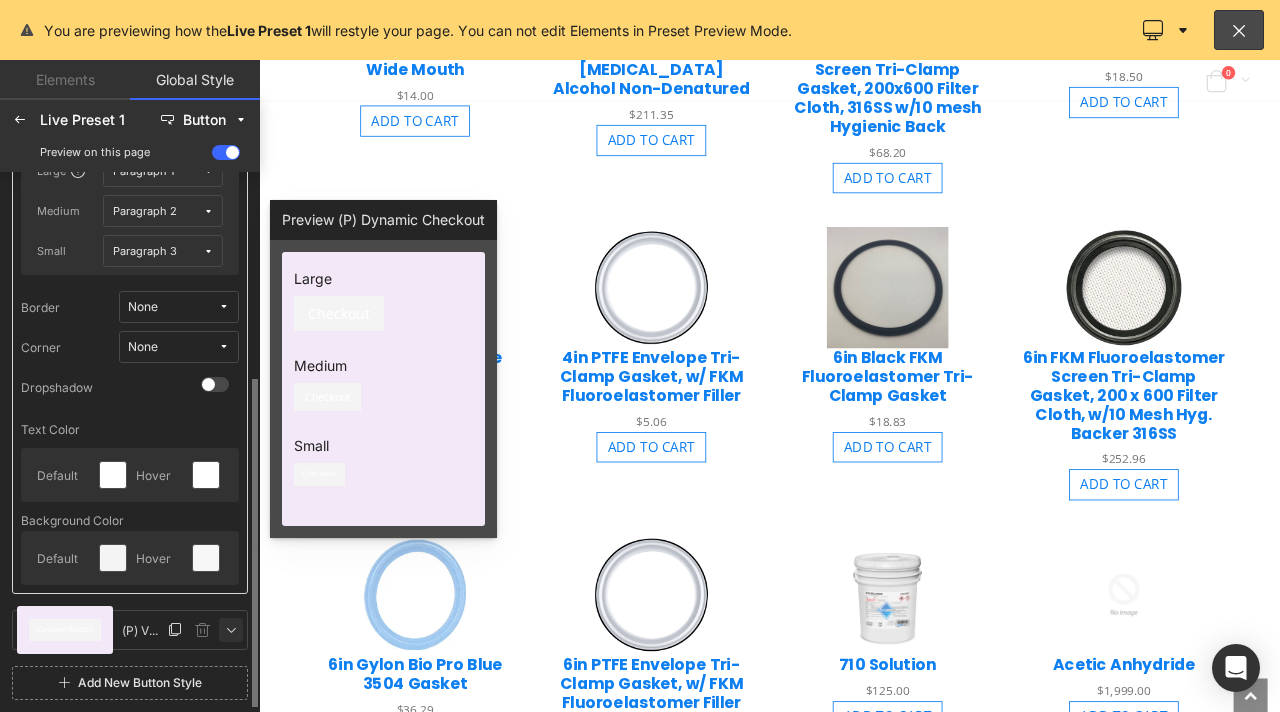 click at bounding box center (231, 630) 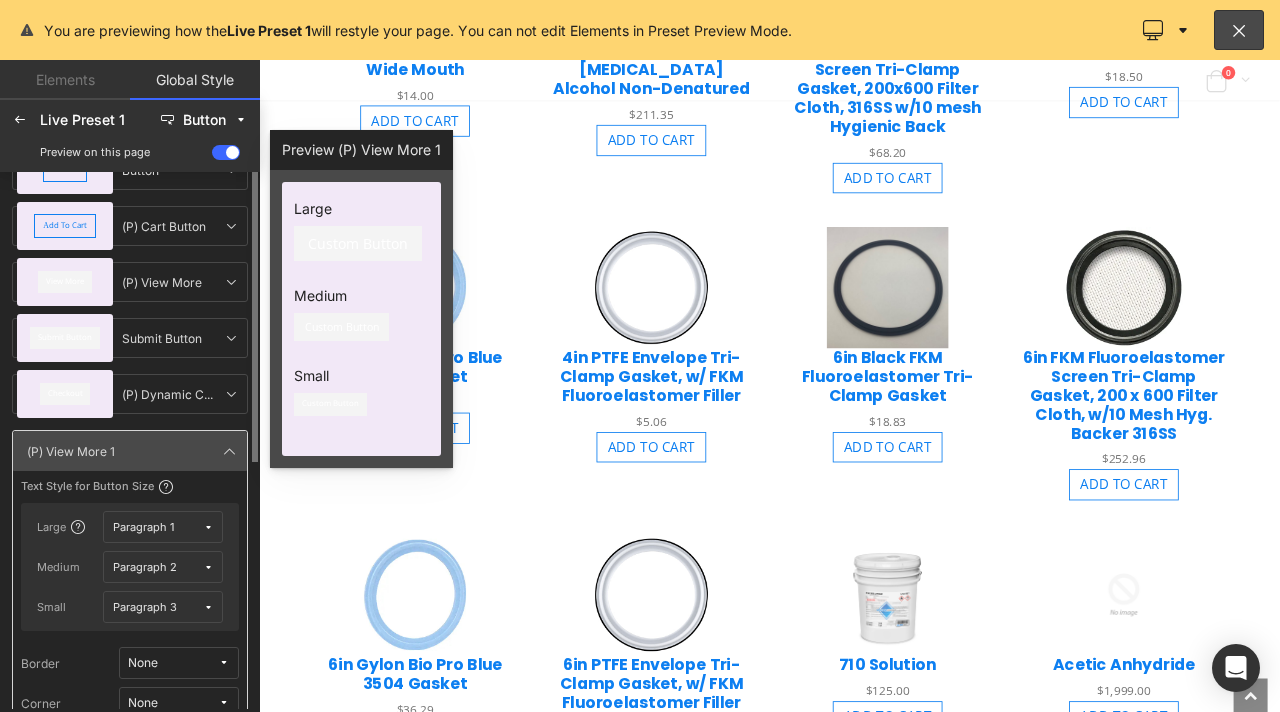 scroll, scrollTop: 0, scrollLeft: 0, axis: both 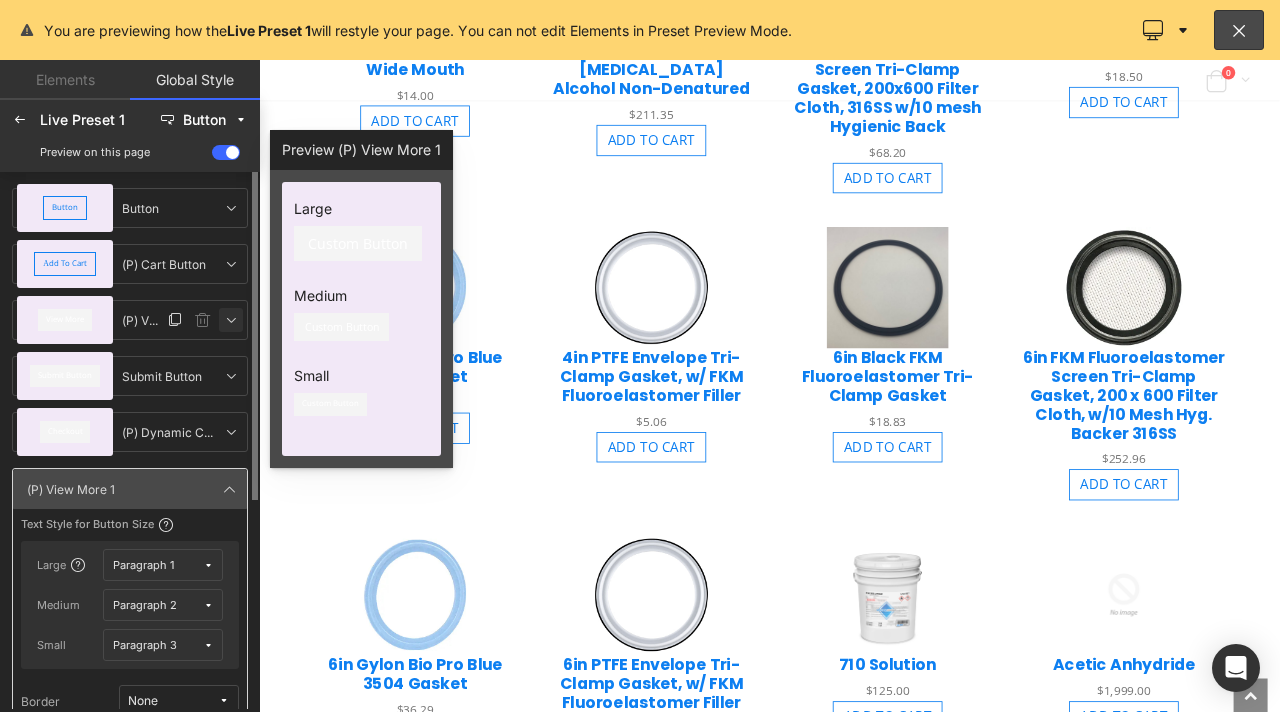 click at bounding box center (231, 320) 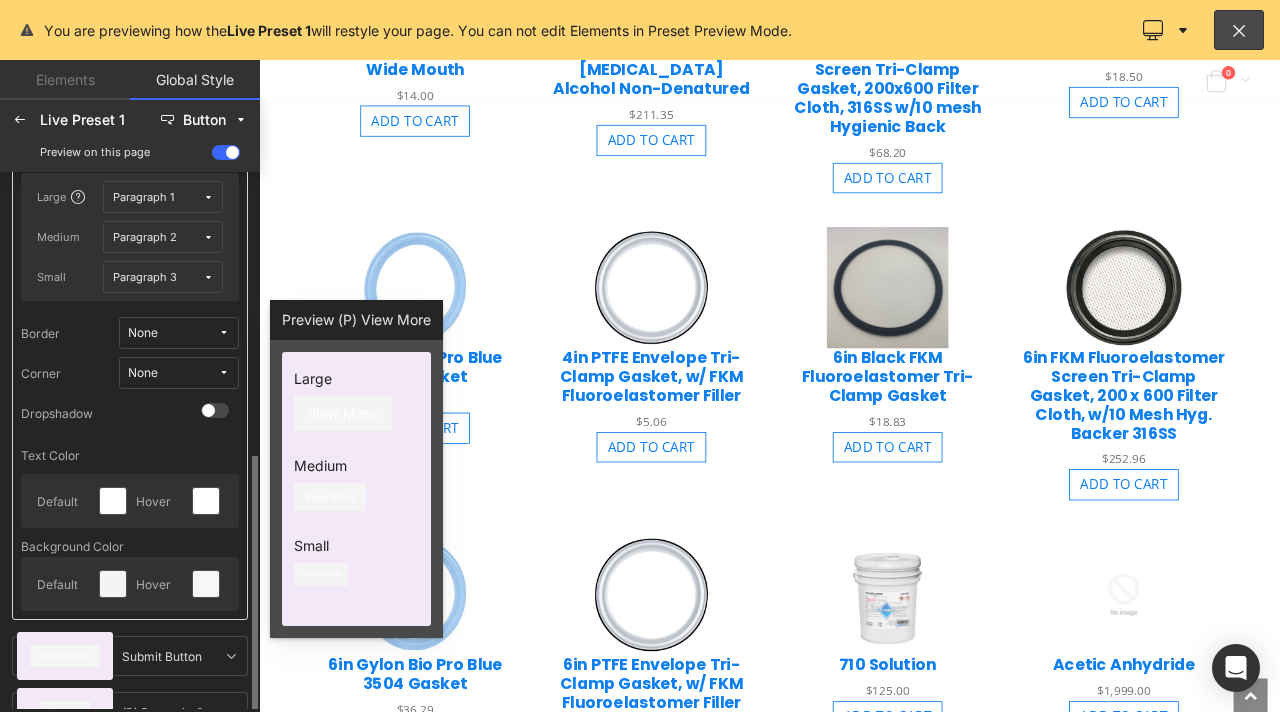 scroll, scrollTop: 300, scrollLeft: 0, axis: vertical 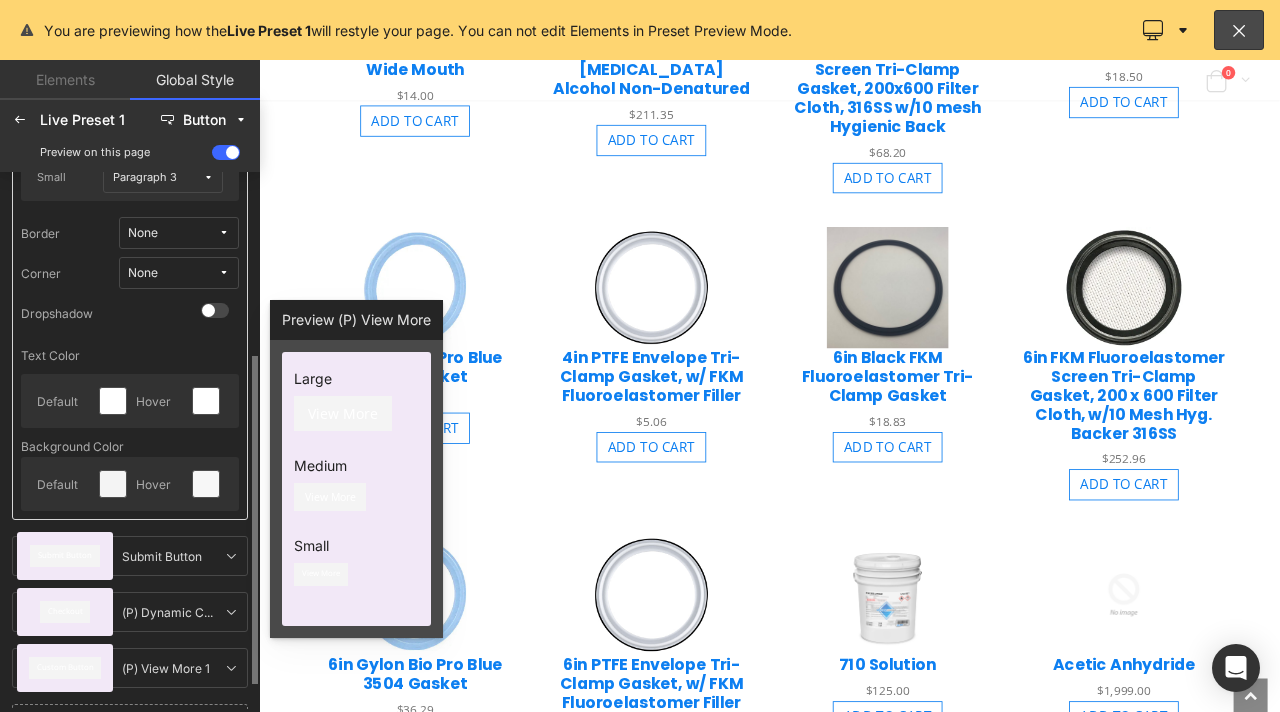 click on "None" at bounding box center [143, 233] 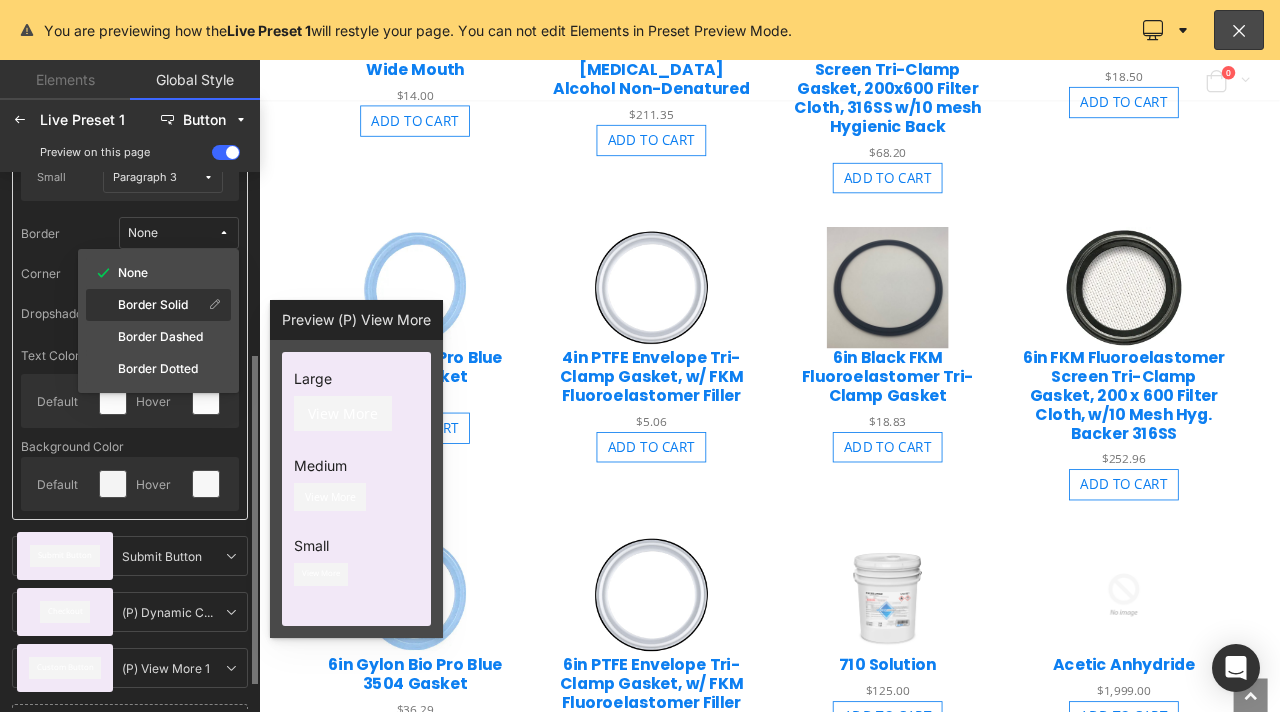 click on "Border Solid" at bounding box center [153, 305] 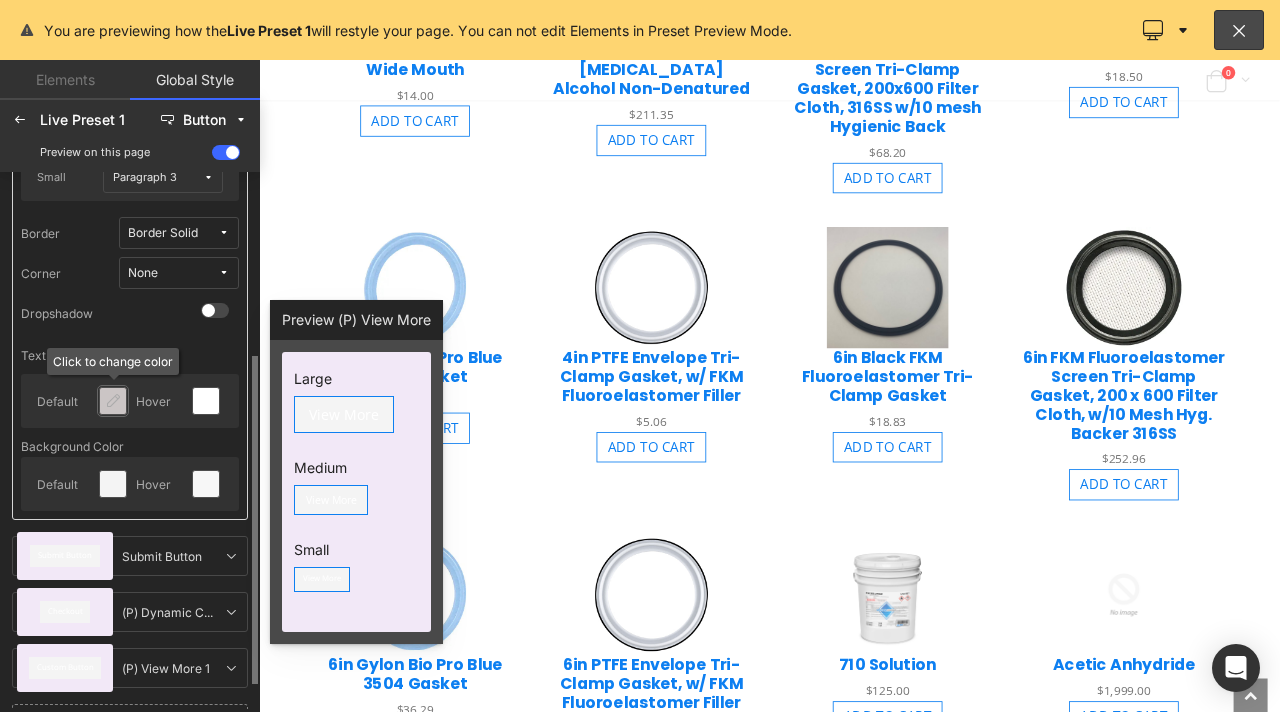click at bounding box center (113, 401) 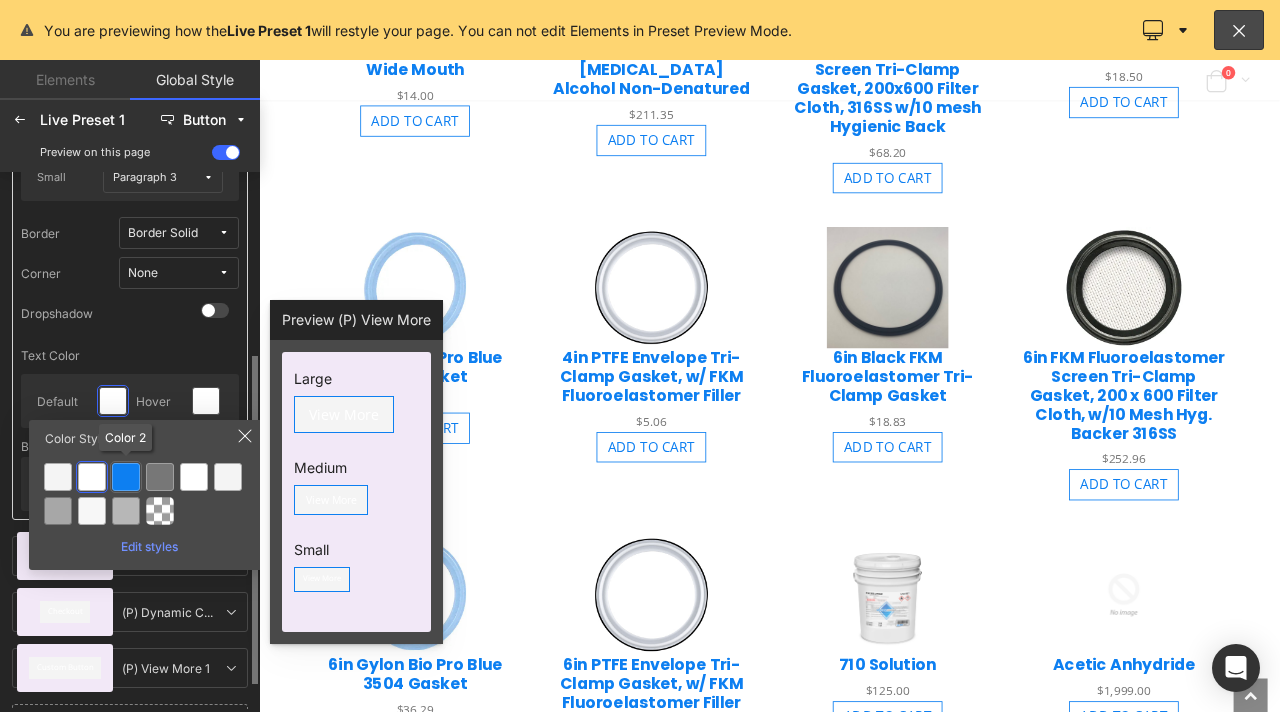 click at bounding box center (126, 477) 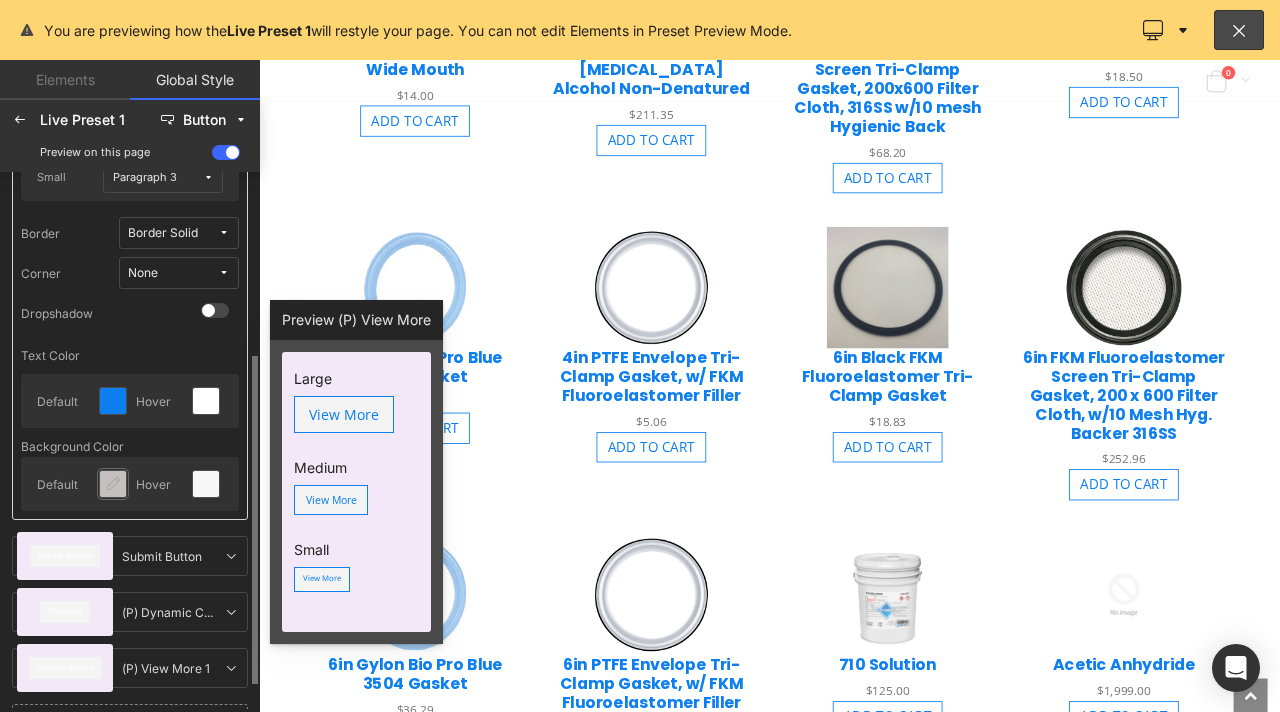 click at bounding box center [113, 484] 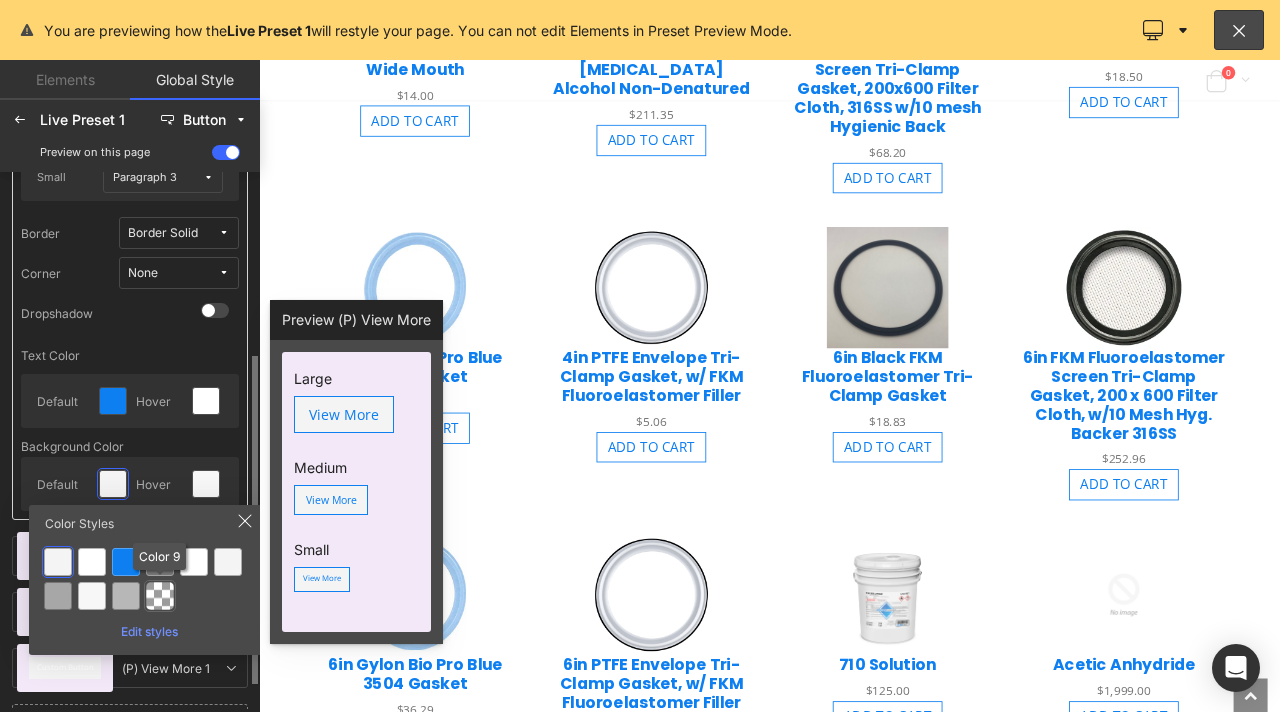 click at bounding box center (160, 596) 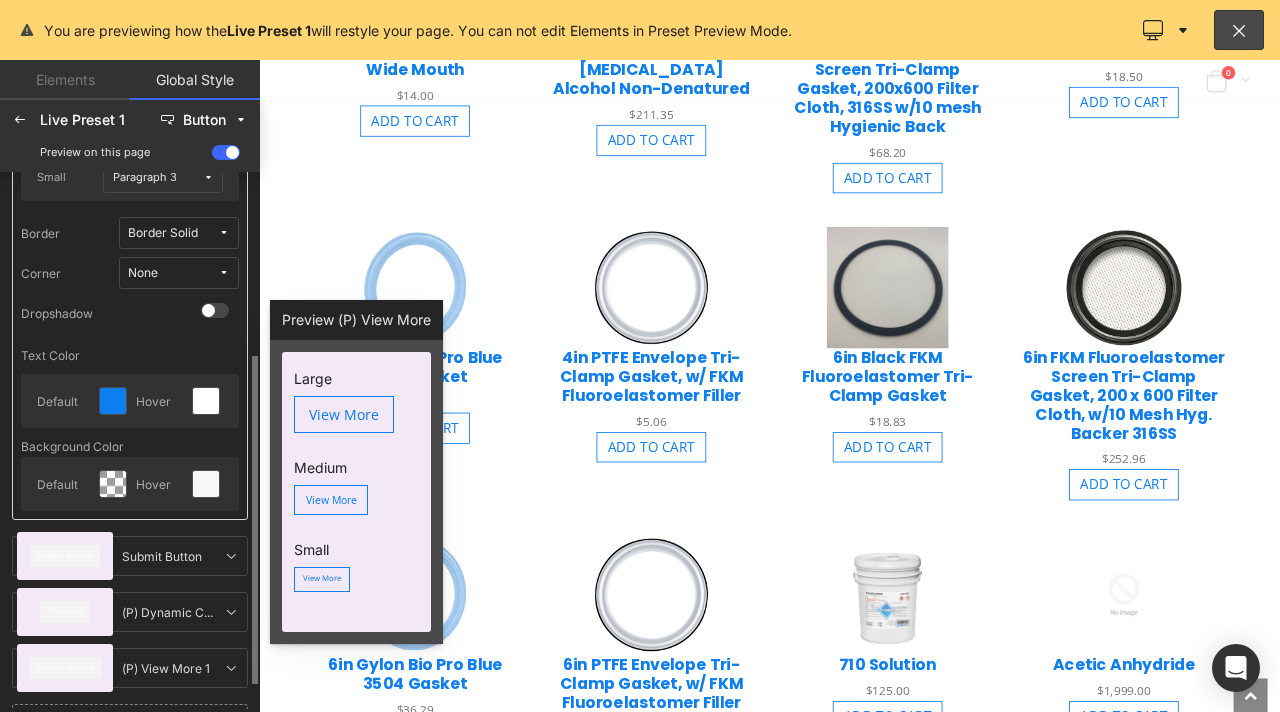 scroll, scrollTop: 200, scrollLeft: 0, axis: vertical 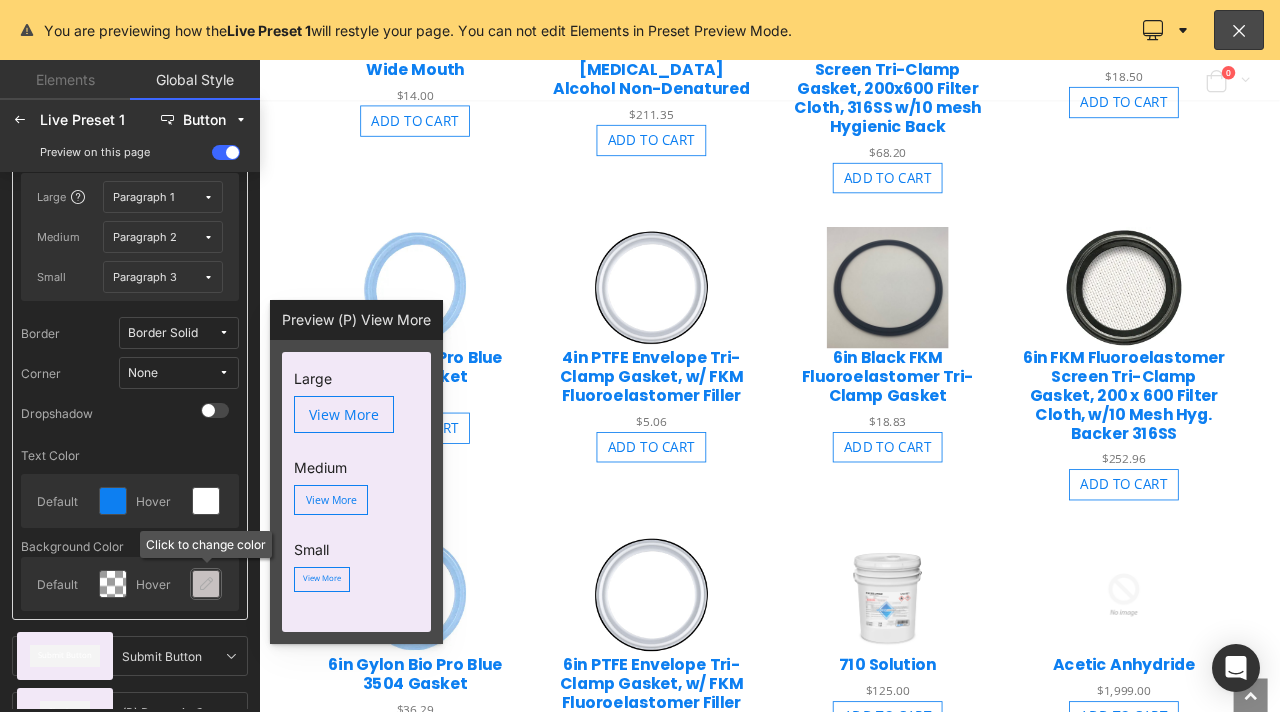 click at bounding box center [206, 584] 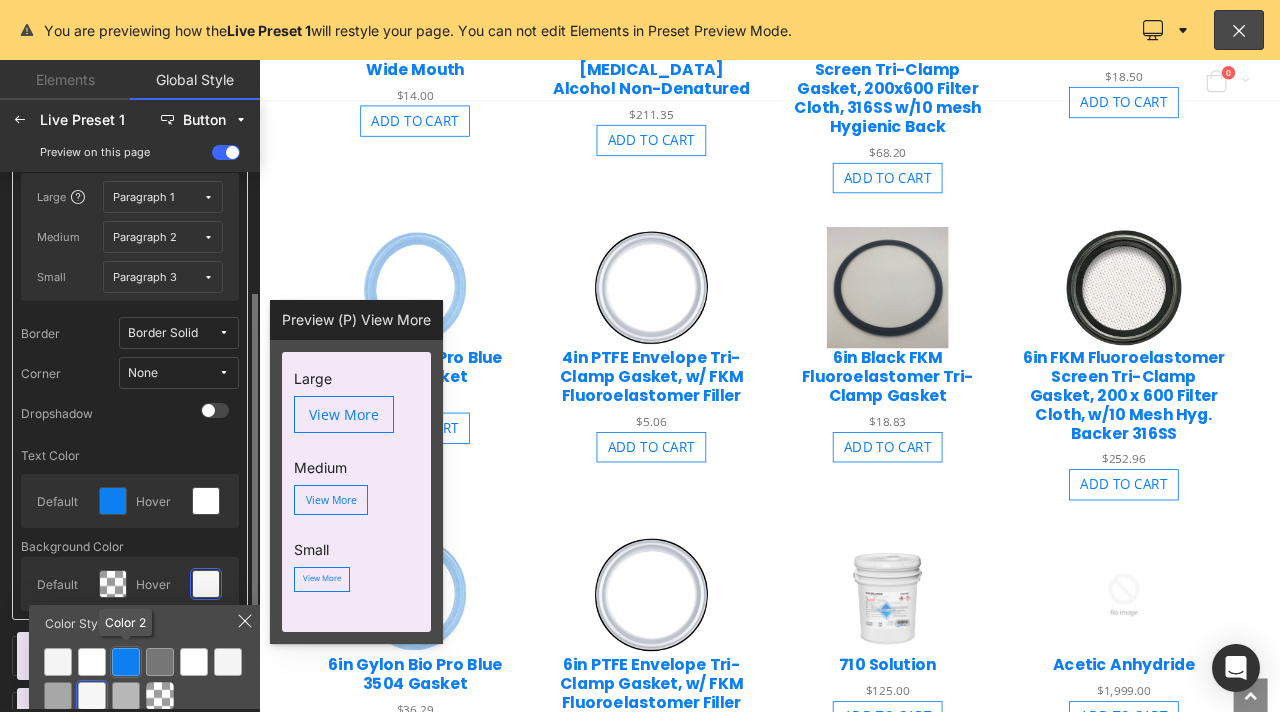click at bounding box center [126, 662] 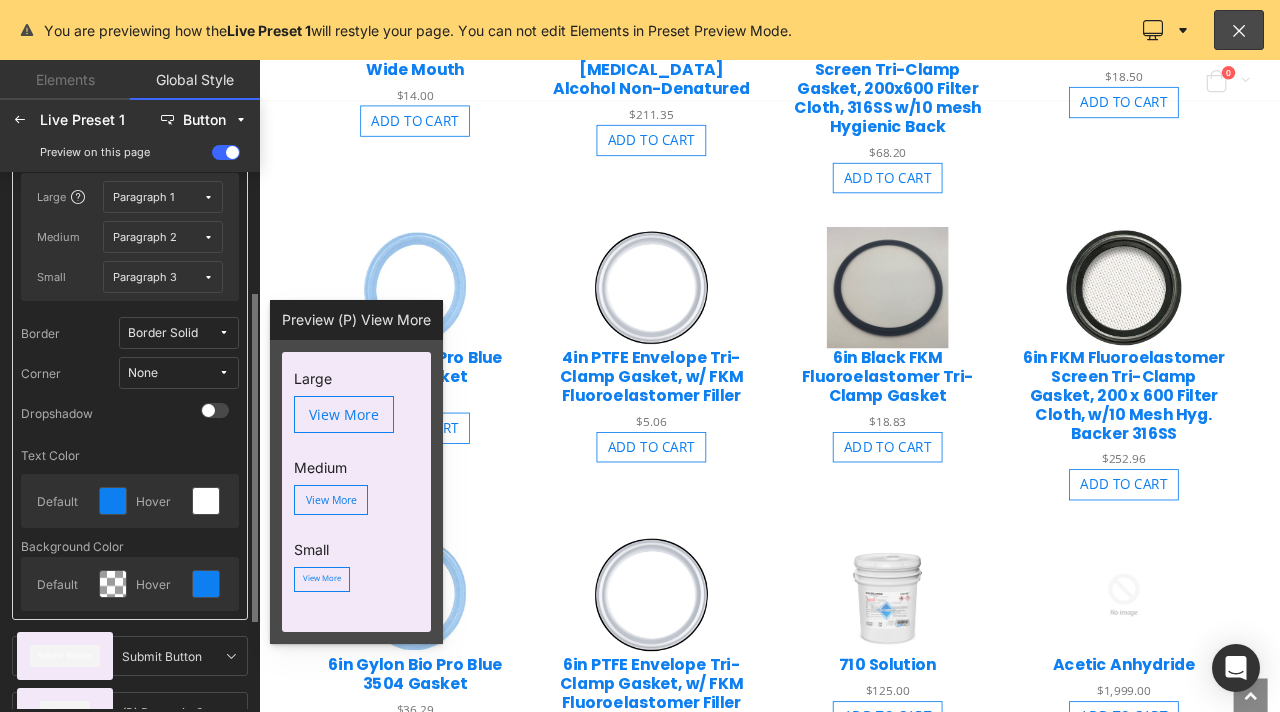 scroll, scrollTop: 100, scrollLeft: 0, axis: vertical 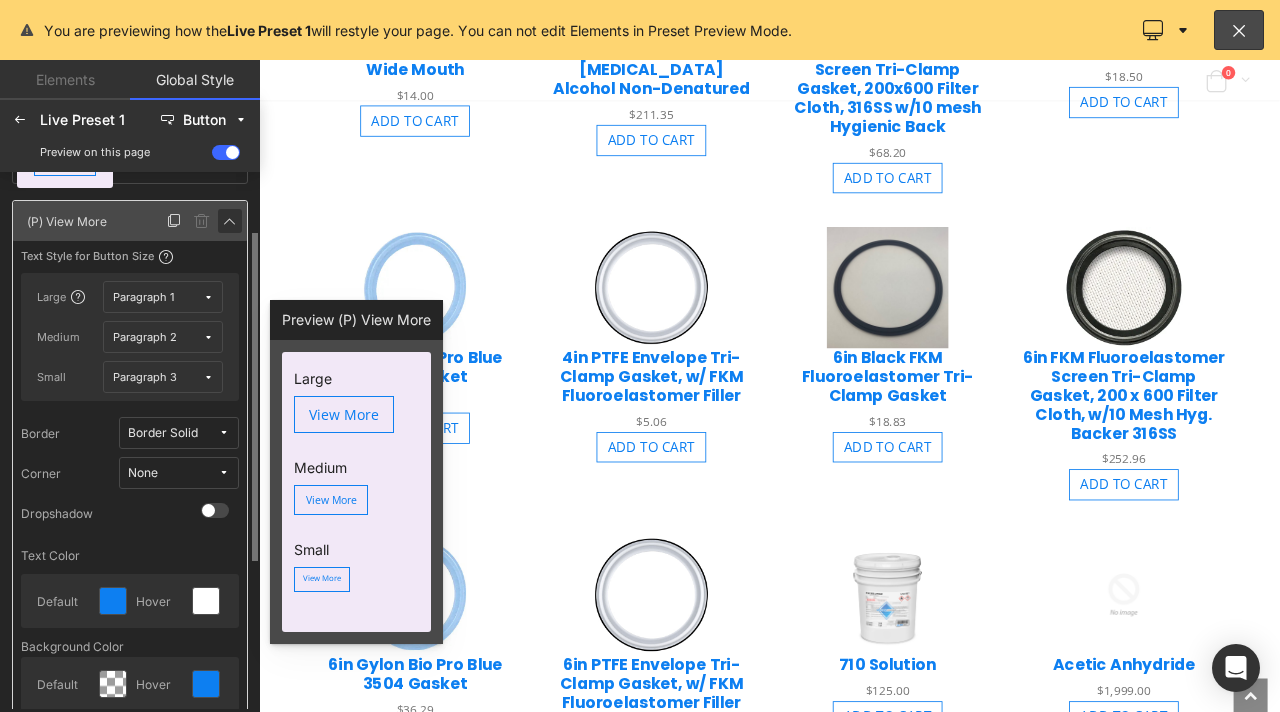 click at bounding box center [230, 221] 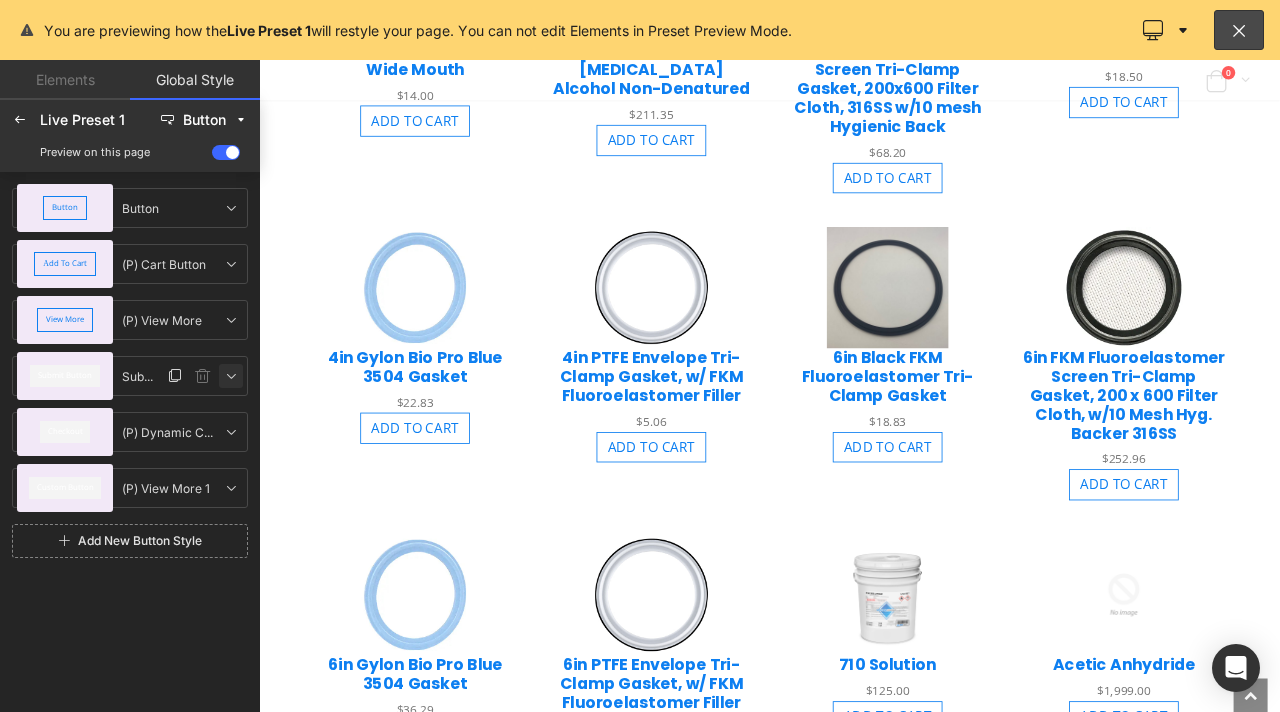 click at bounding box center [231, 376] 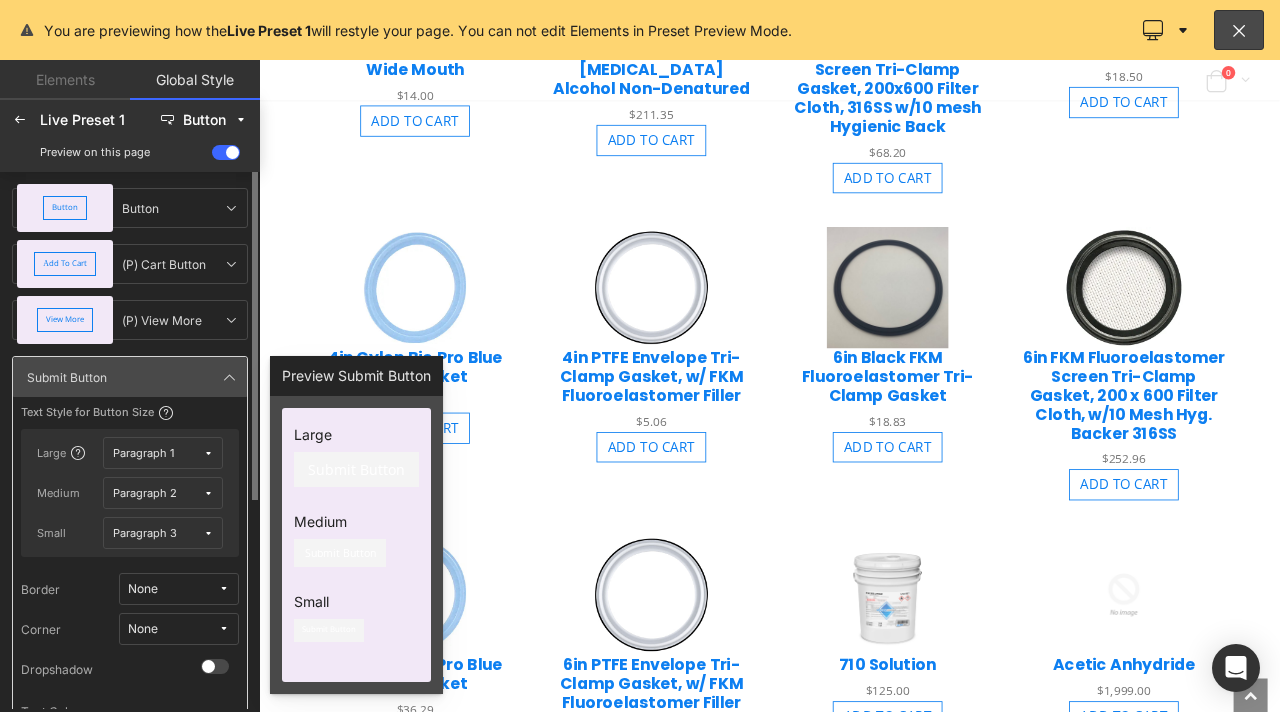scroll, scrollTop: 100, scrollLeft: 0, axis: vertical 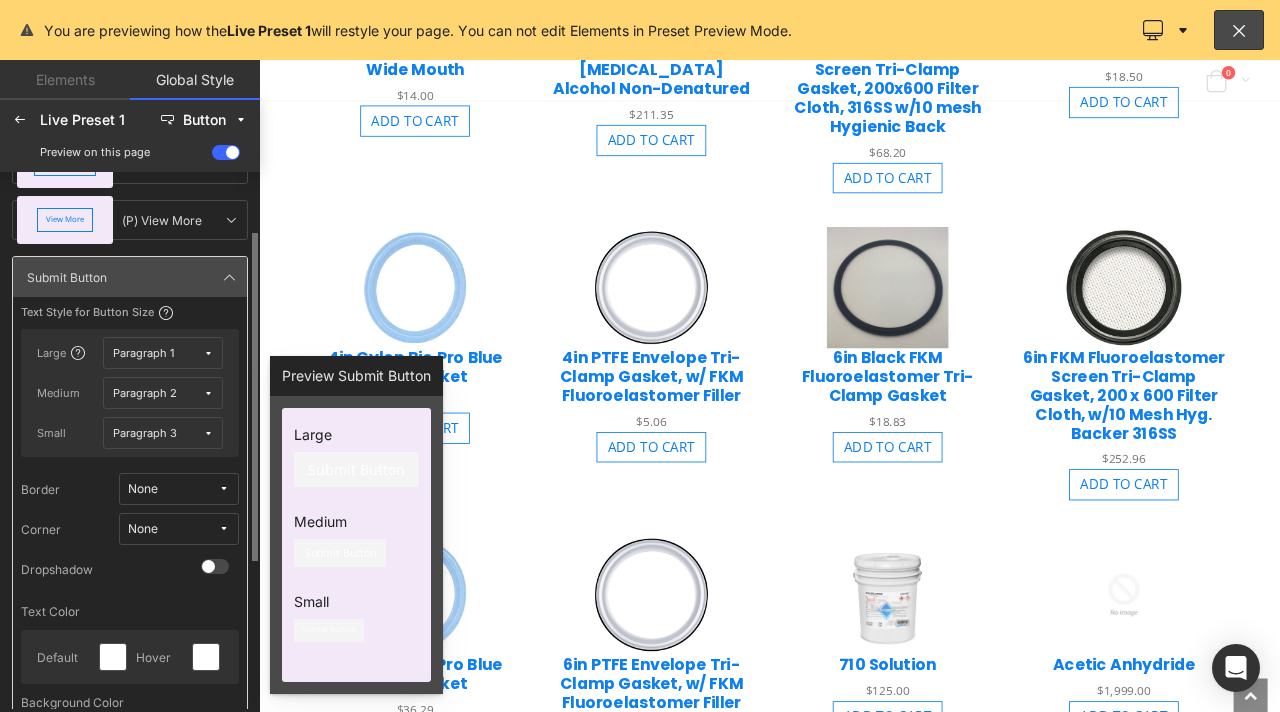 click on "None" at bounding box center (173, 489) 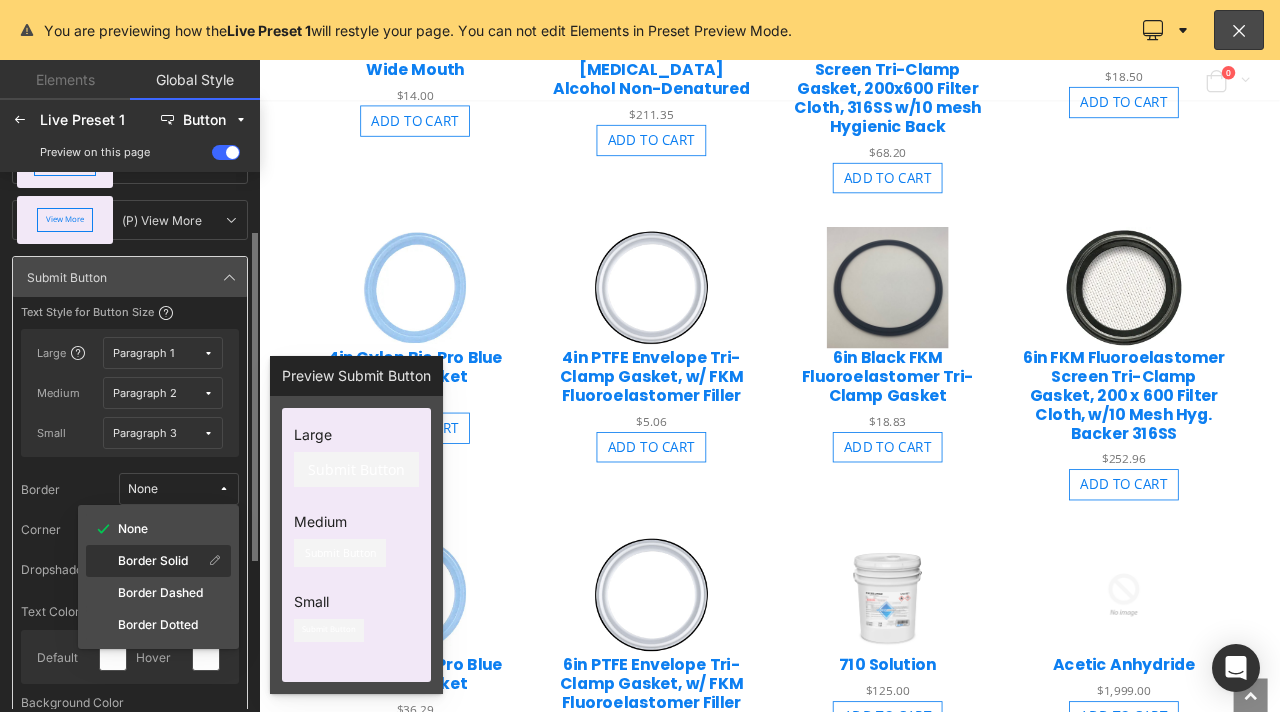 click on "Border Solid" at bounding box center [153, 561] 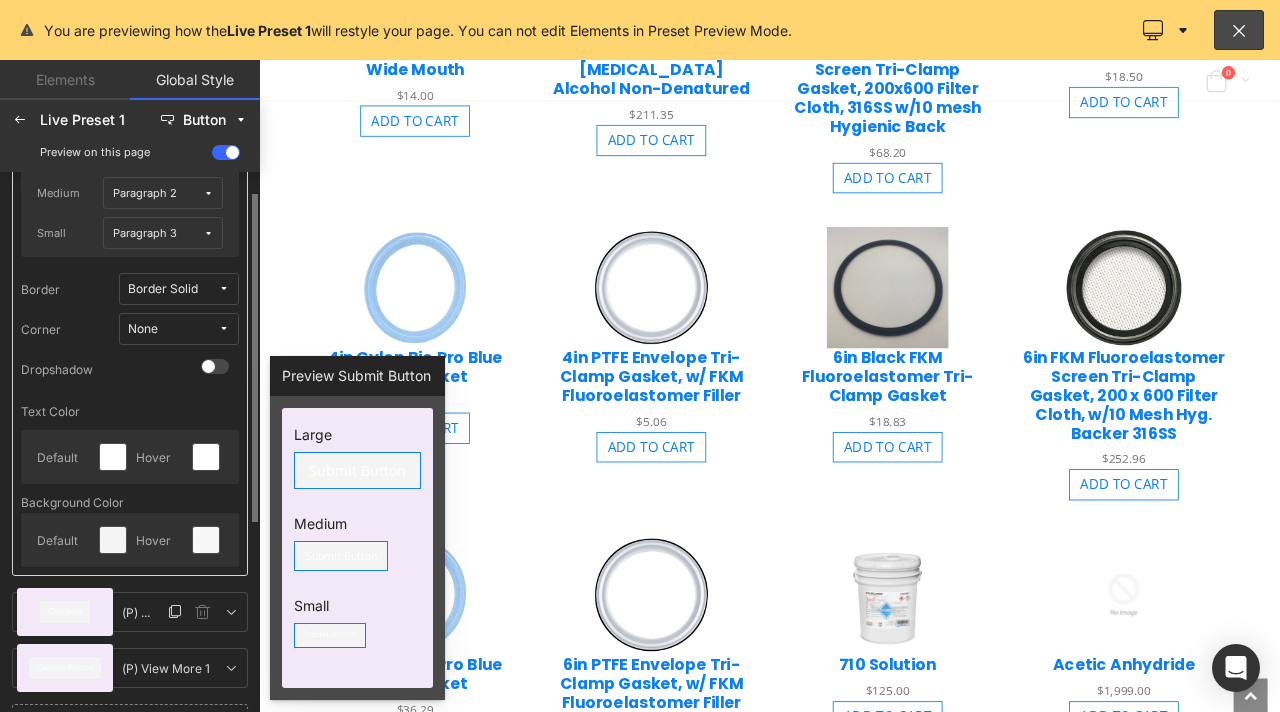 scroll, scrollTop: 339, scrollLeft: 0, axis: vertical 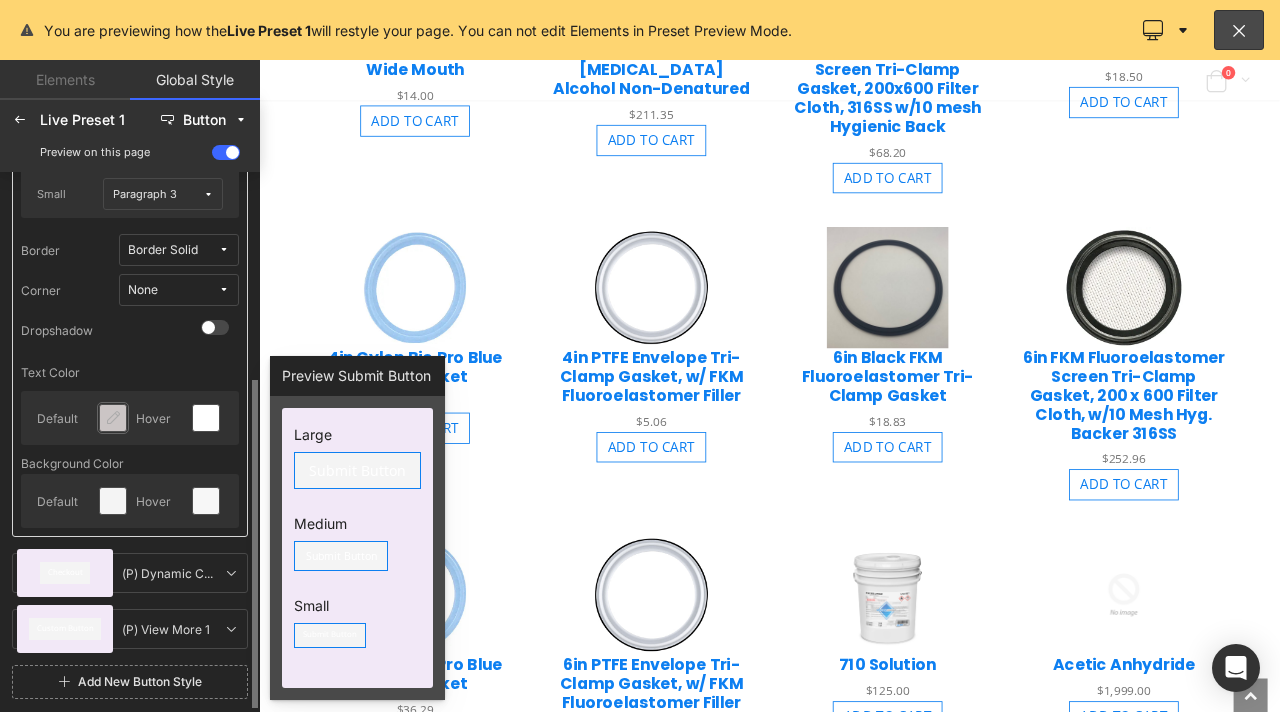 click at bounding box center [113, 418] 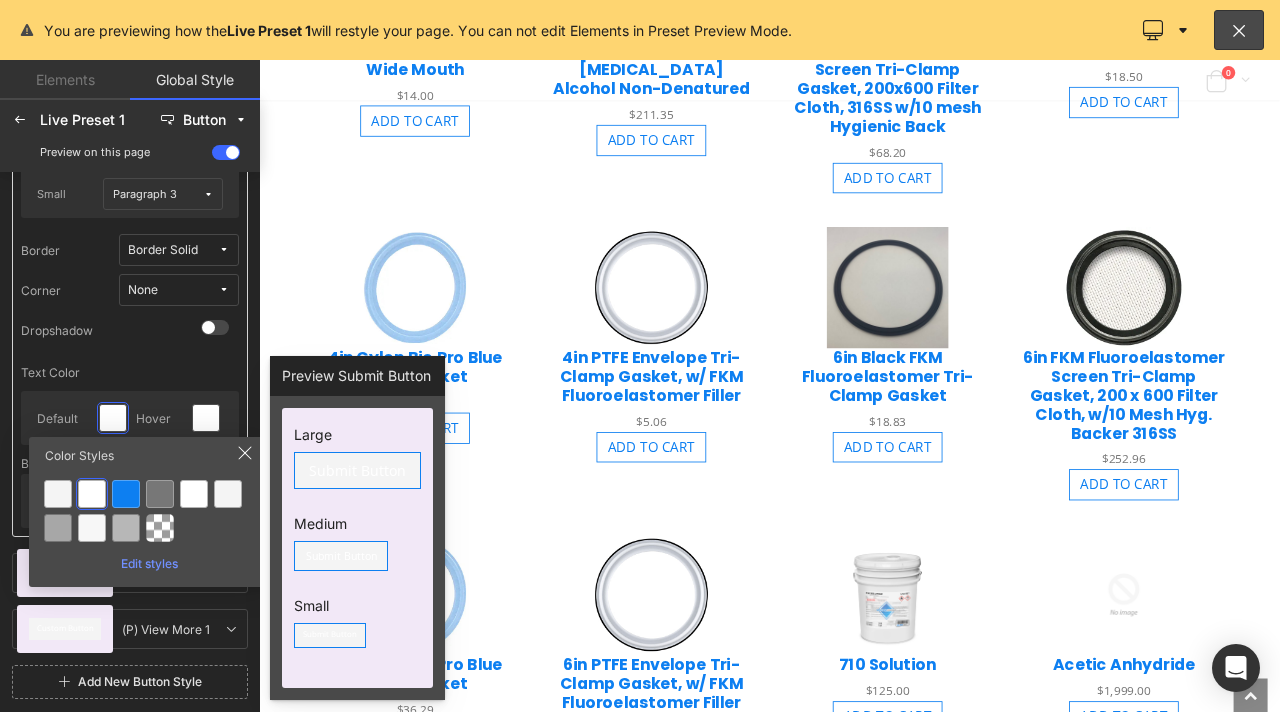 click on "Text Color" 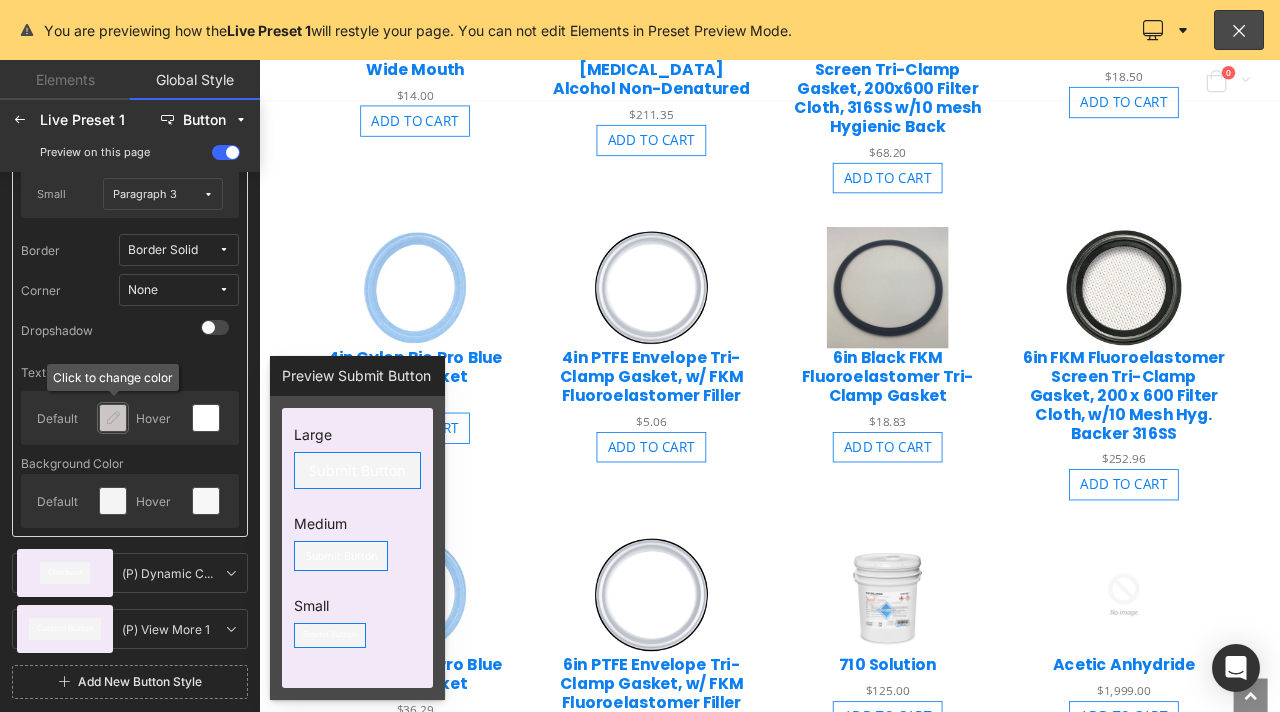 click at bounding box center (113, 418) 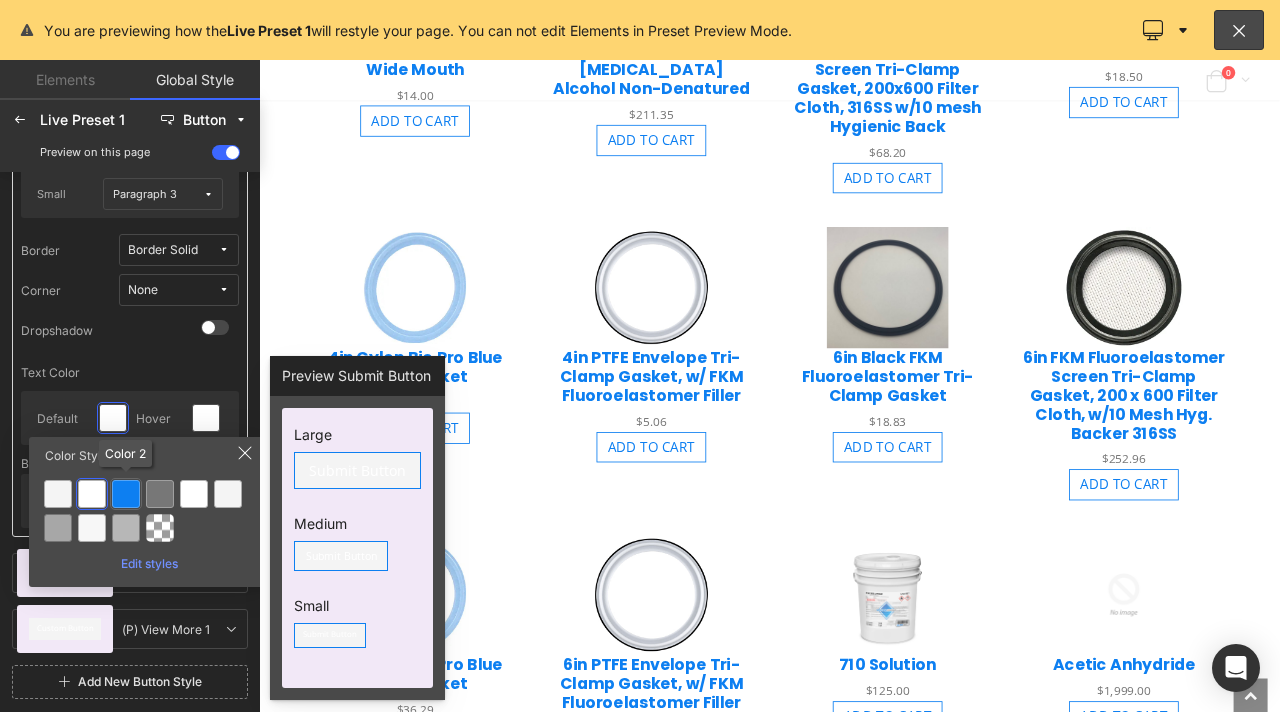 click at bounding box center (126, 494) 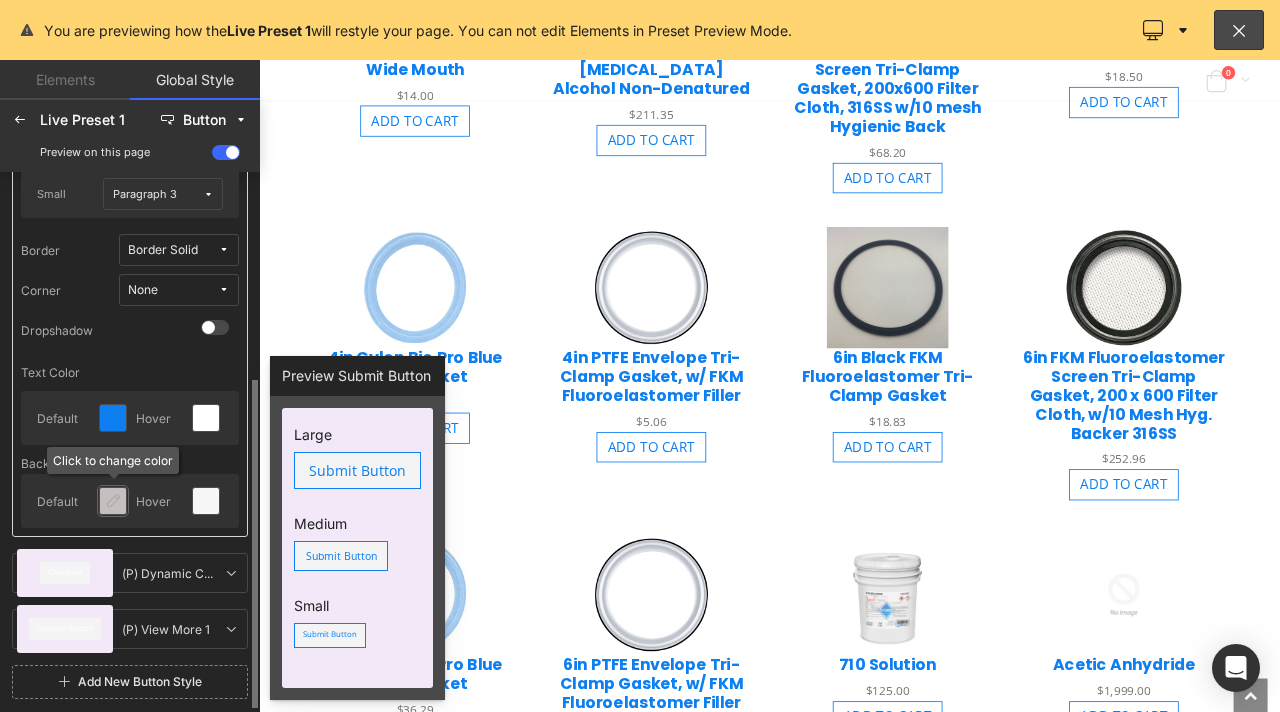 click at bounding box center (113, 501) 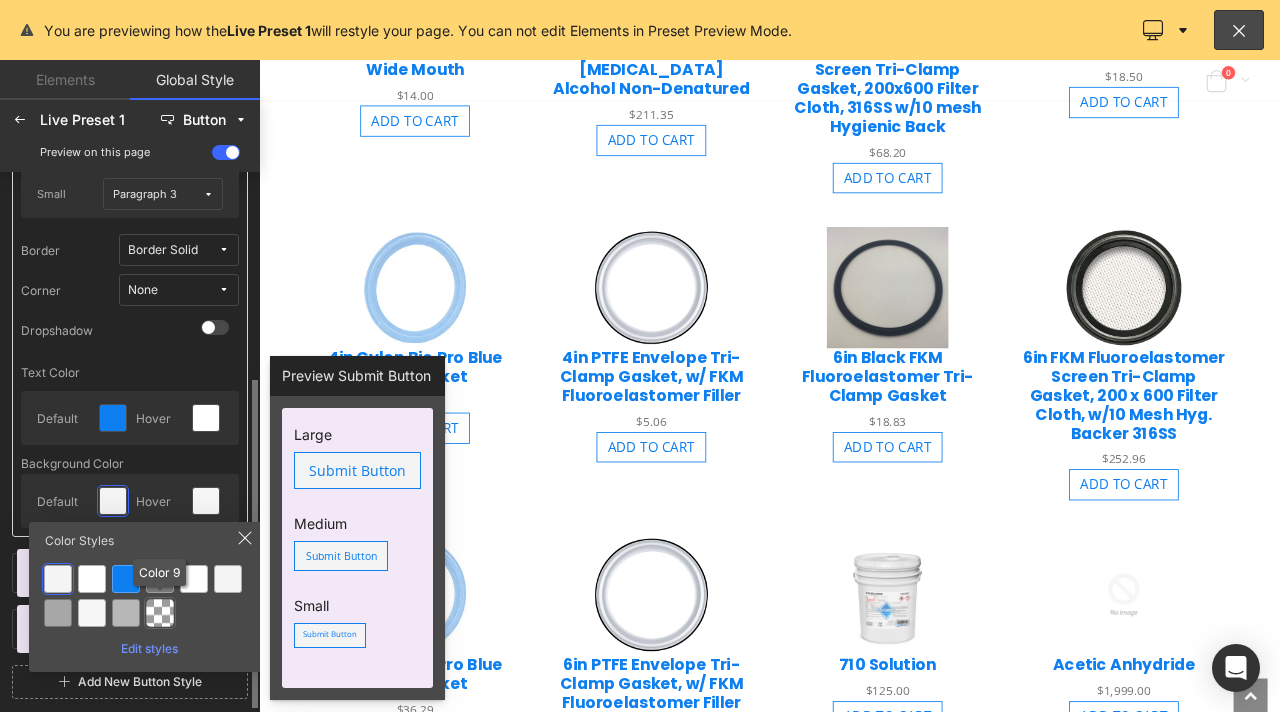 click at bounding box center (160, 613) 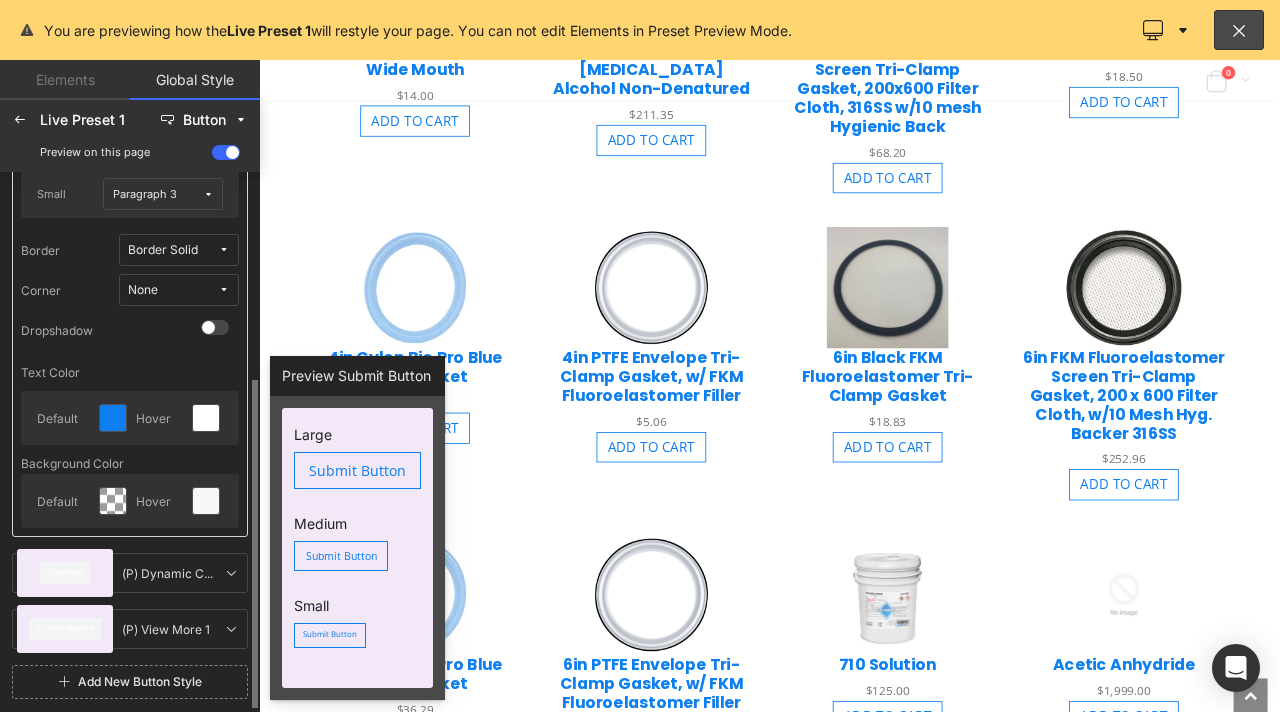 click on "Default Hover" 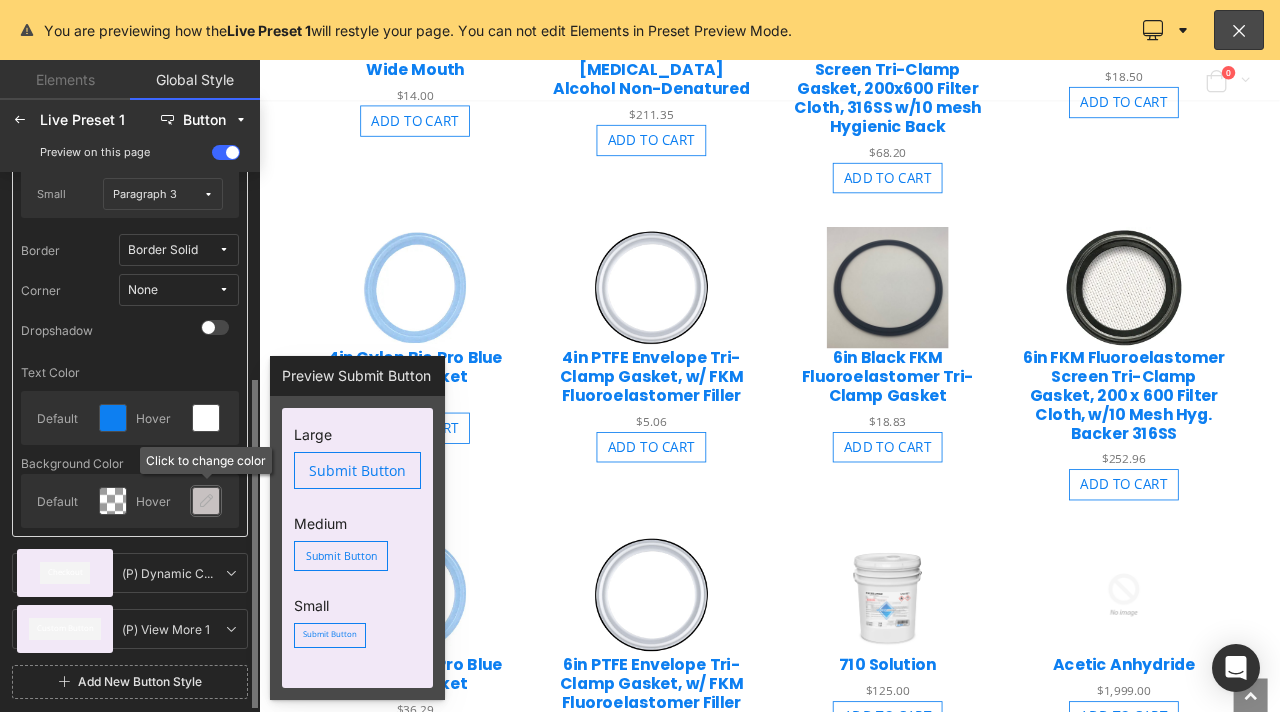 click at bounding box center [206, 501] 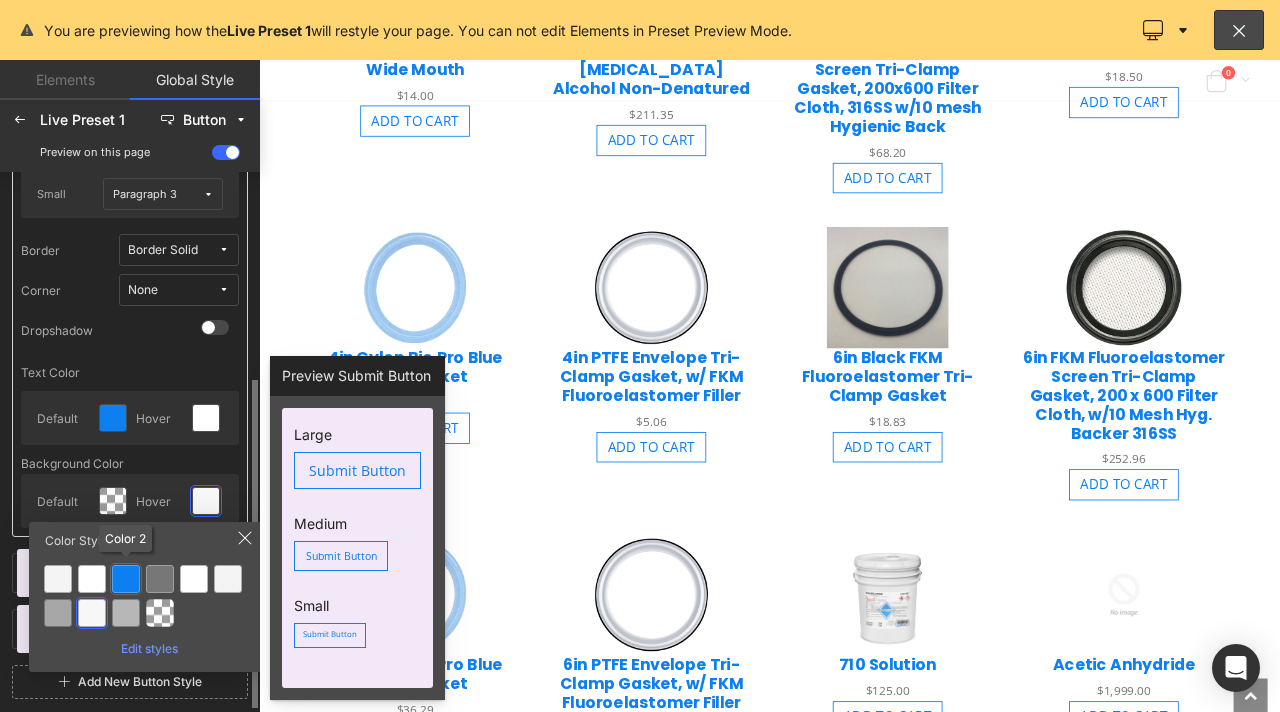 click at bounding box center (126, 579) 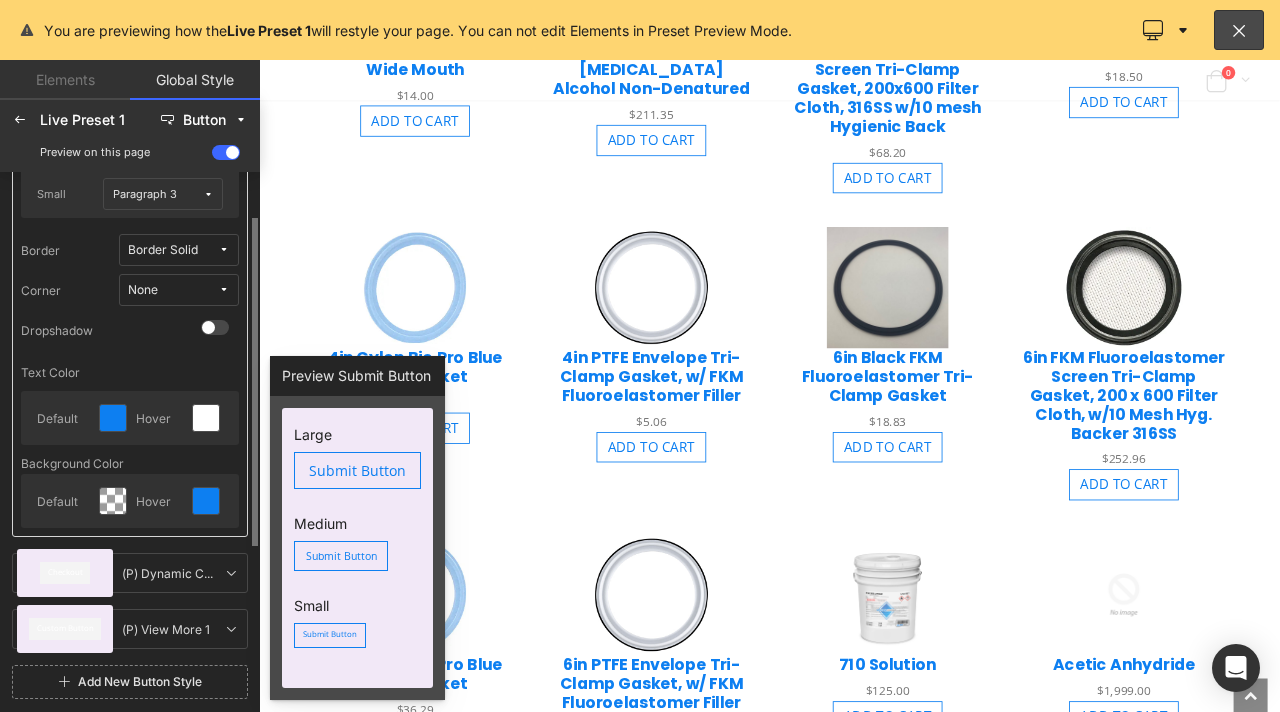 scroll, scrollTop: 139, scrollLeft: 0, axis: vertical 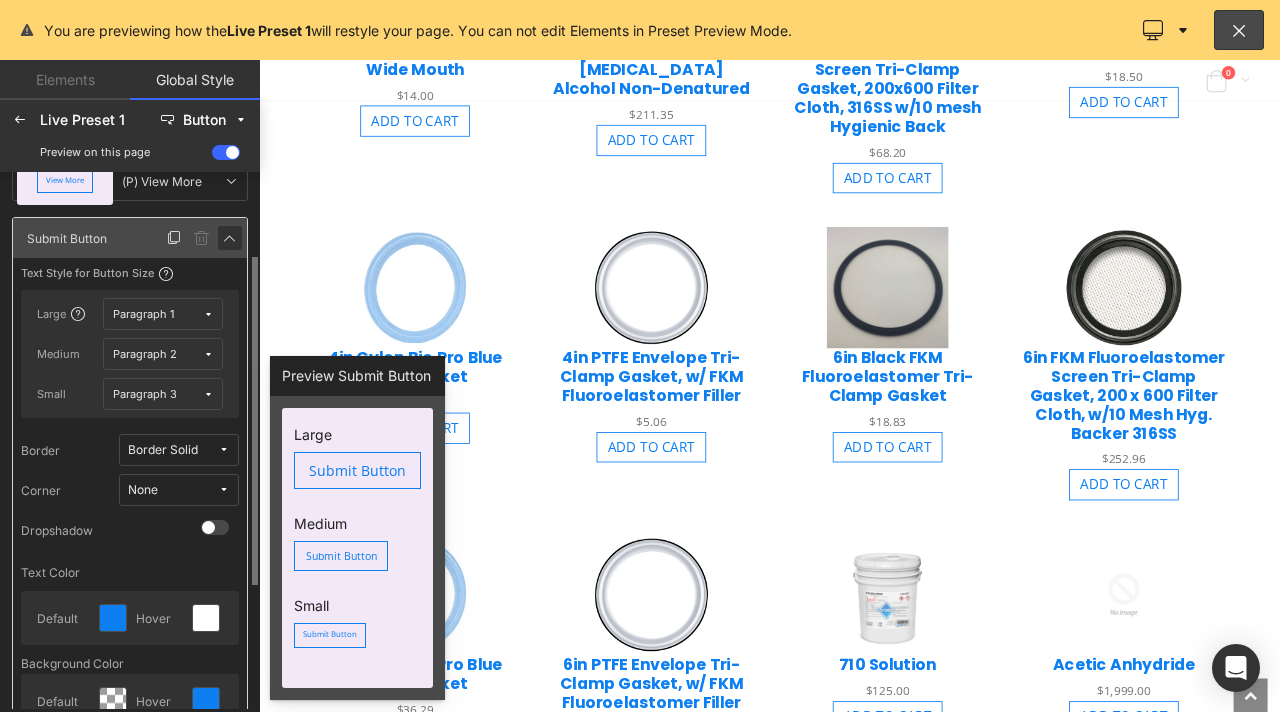 click at bounding box center (230, 238) 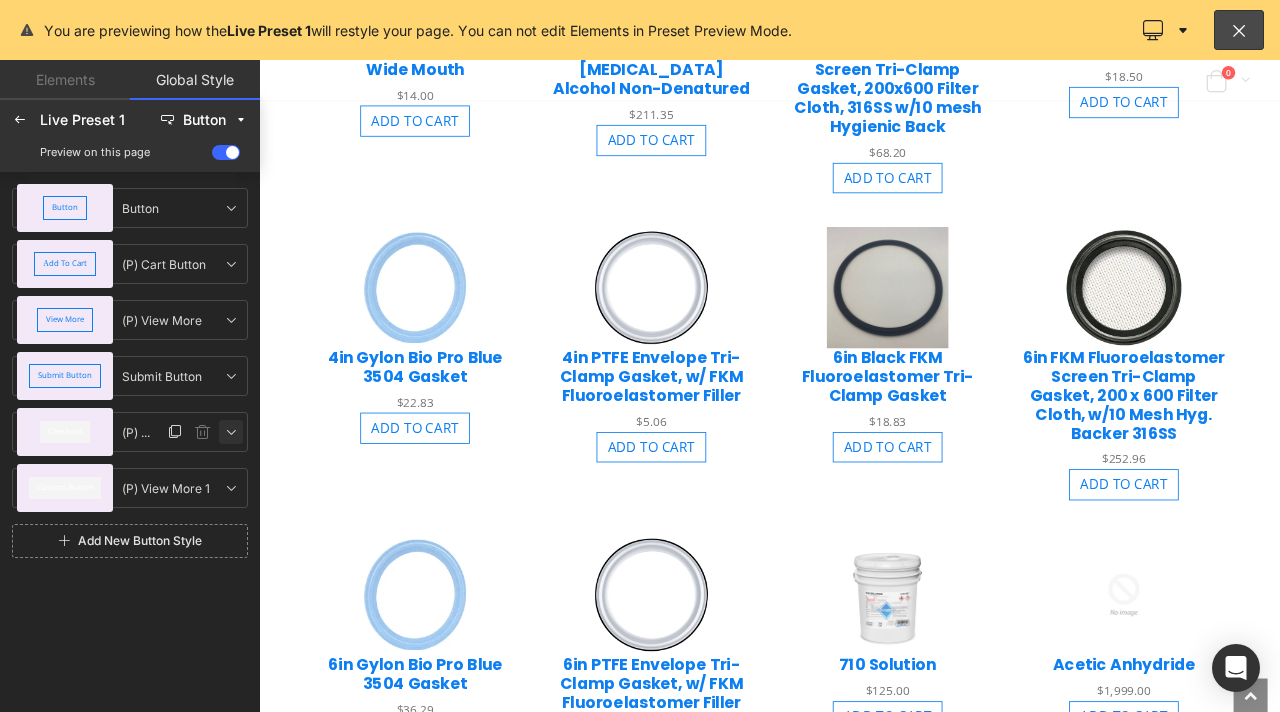 click at bounding box center [231, 432] 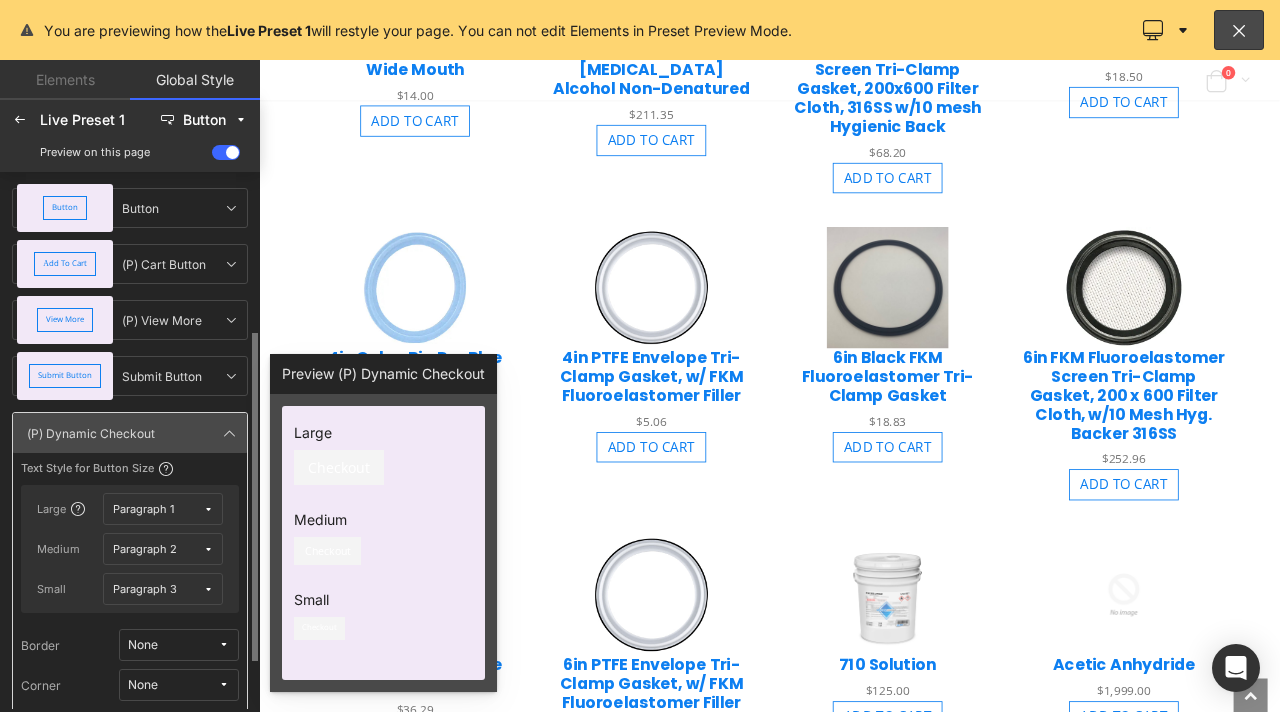scroll, scrollTop: 100, scrollLeft: 0, axis: vertical 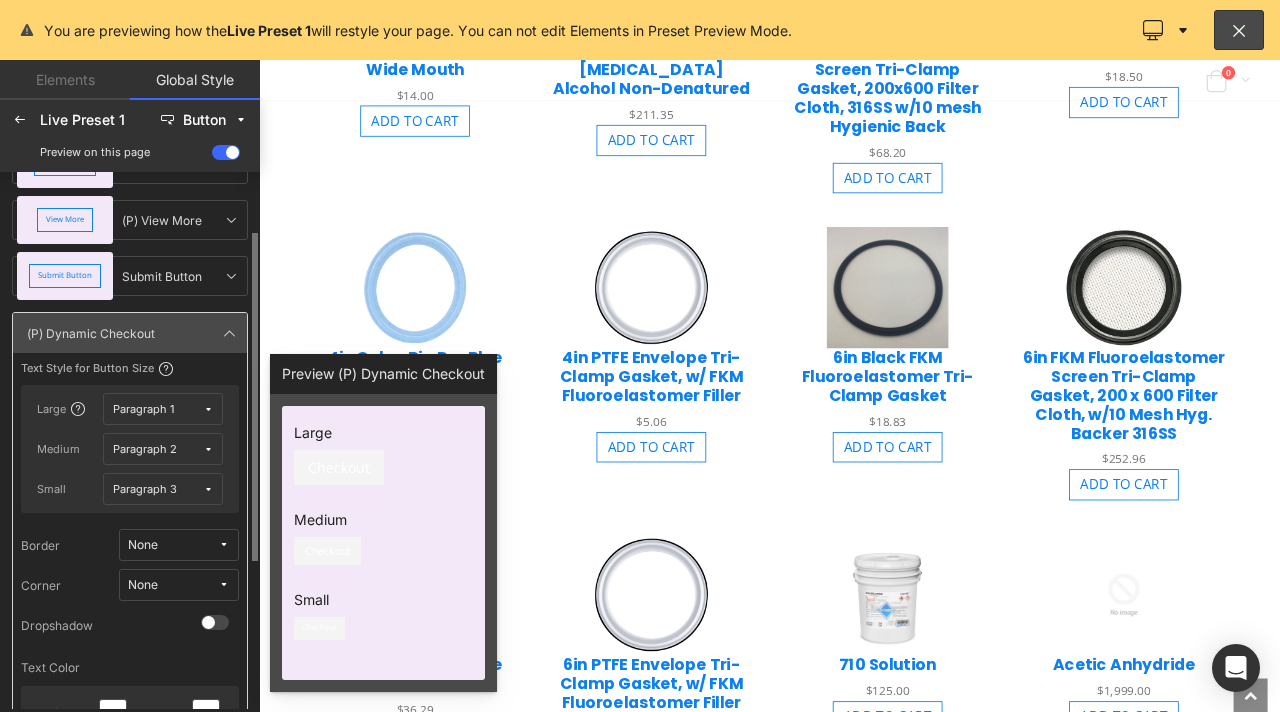 click on "None" at bounding box center [173, 545] 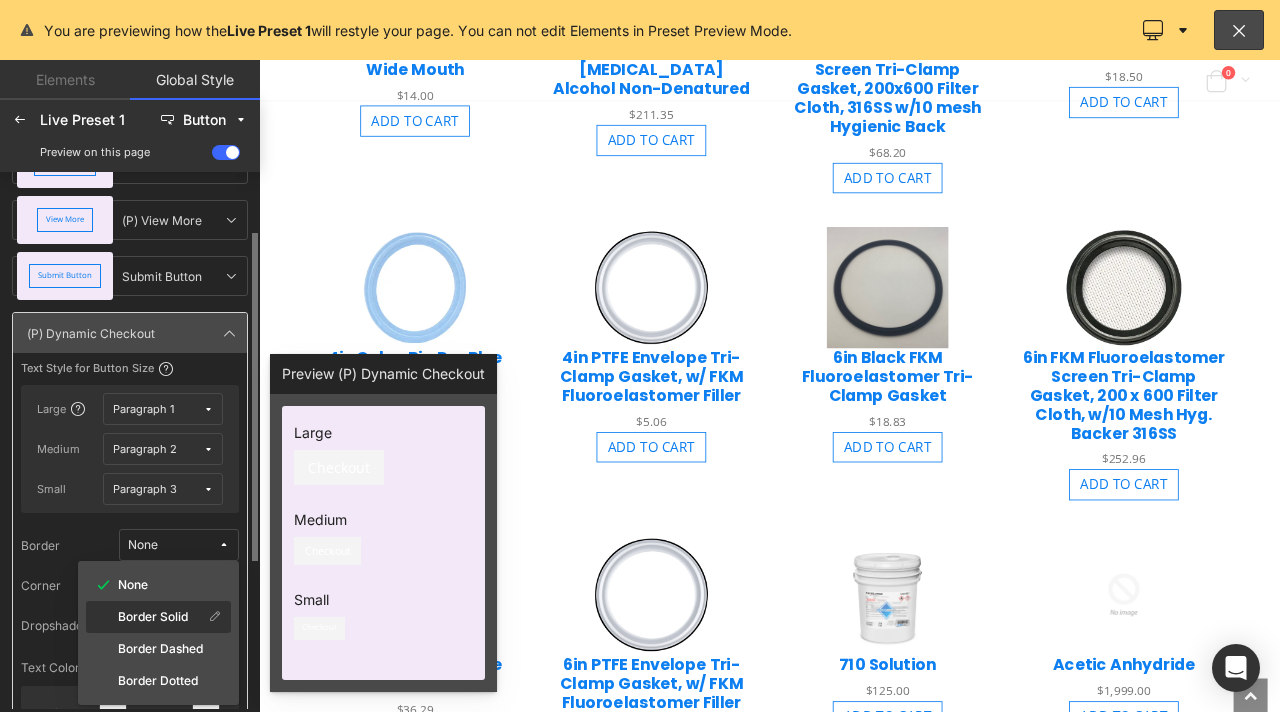 click on "Border Solid" at bounding box center (153, 617) 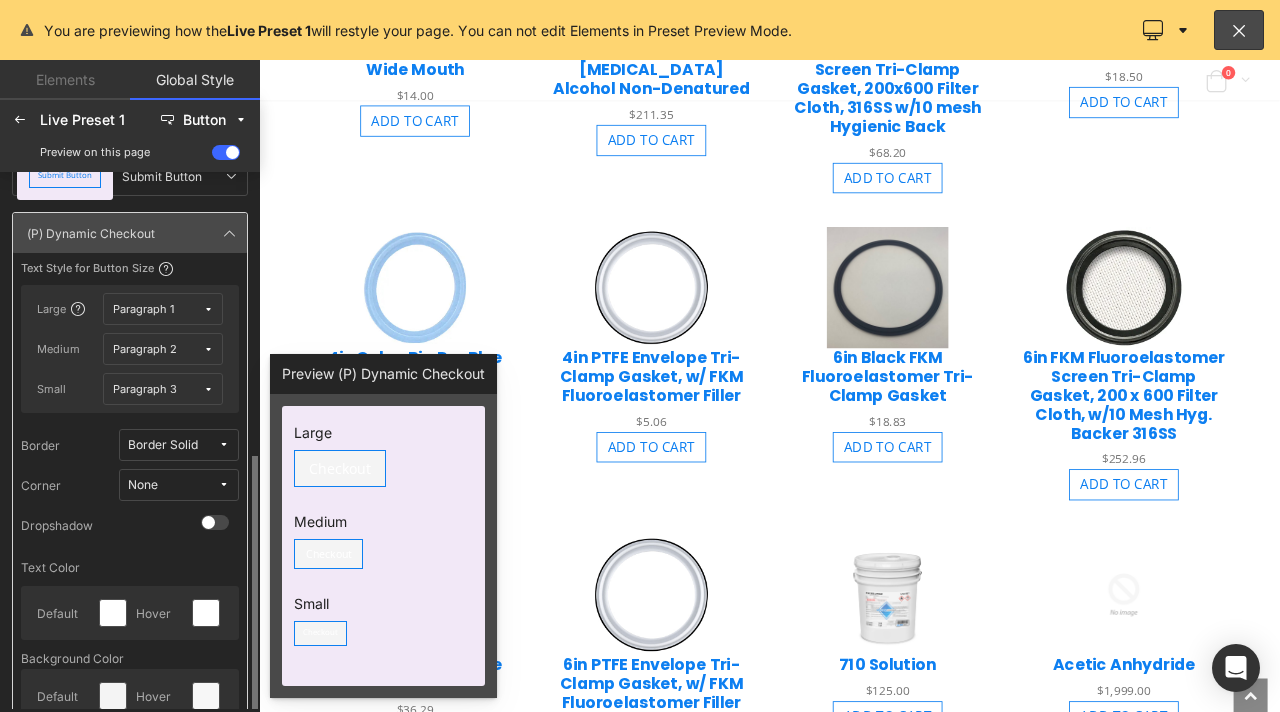 scroll, scrollTop: 300, scrollLeft: 0, axis: vertical 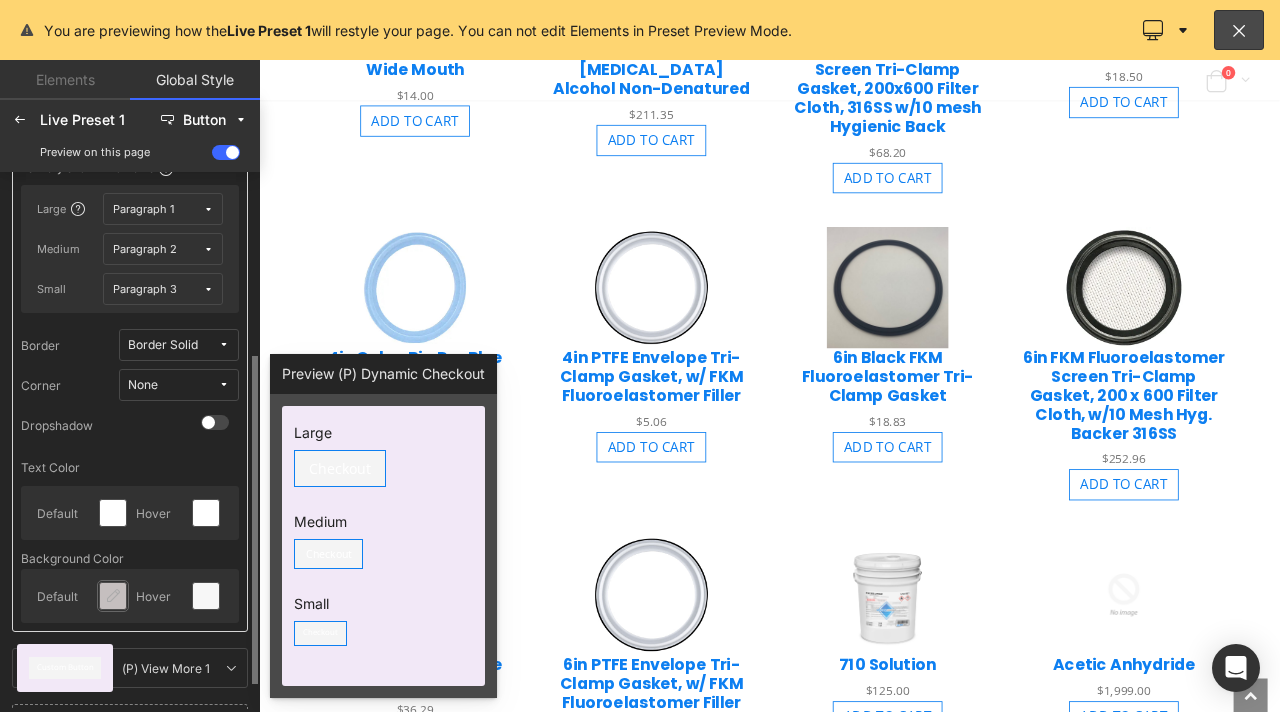 click at bounding box center [113, 596] 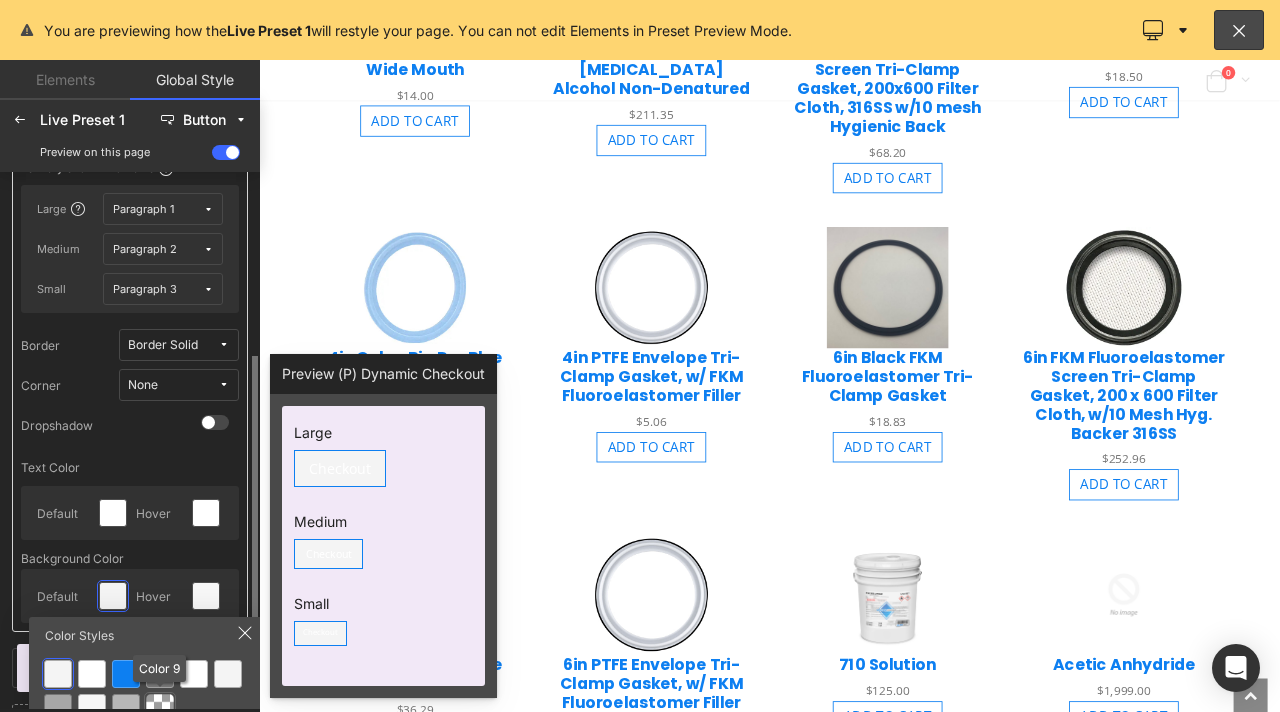 click at bounding box center (160, 708) 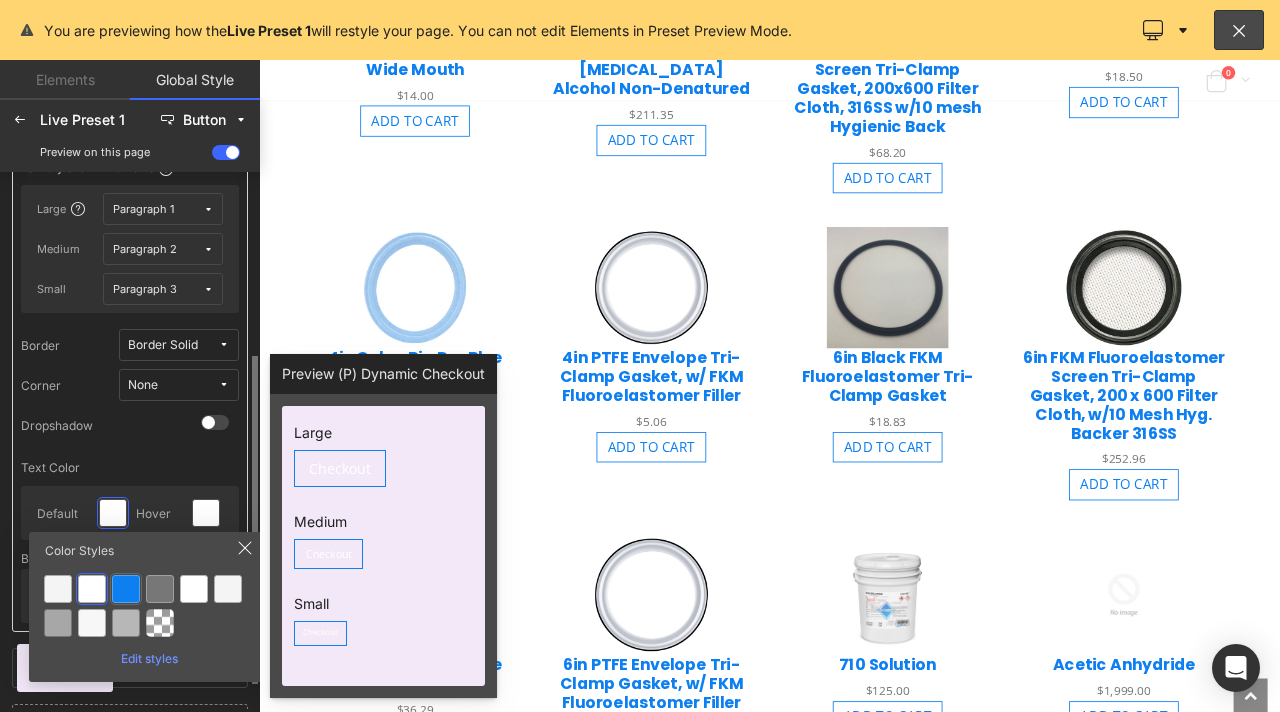 click at bounding box center (126, 589) 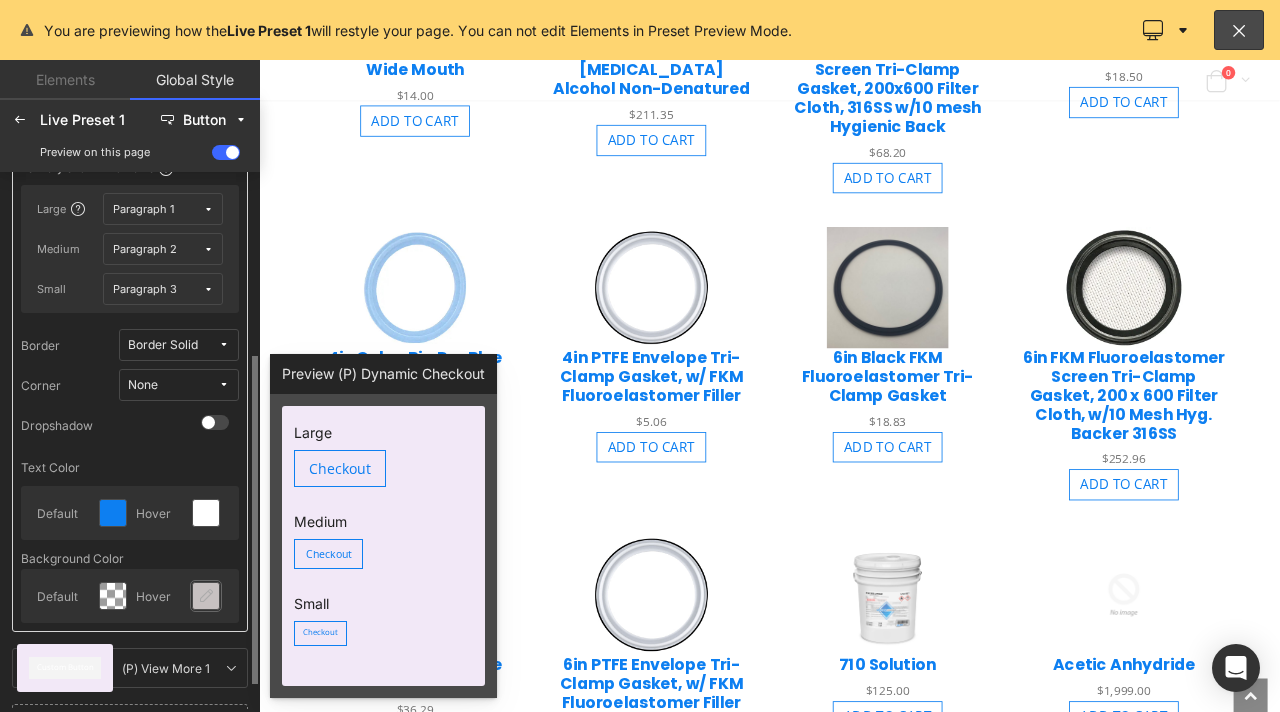 click at bounding box center [206, 596] 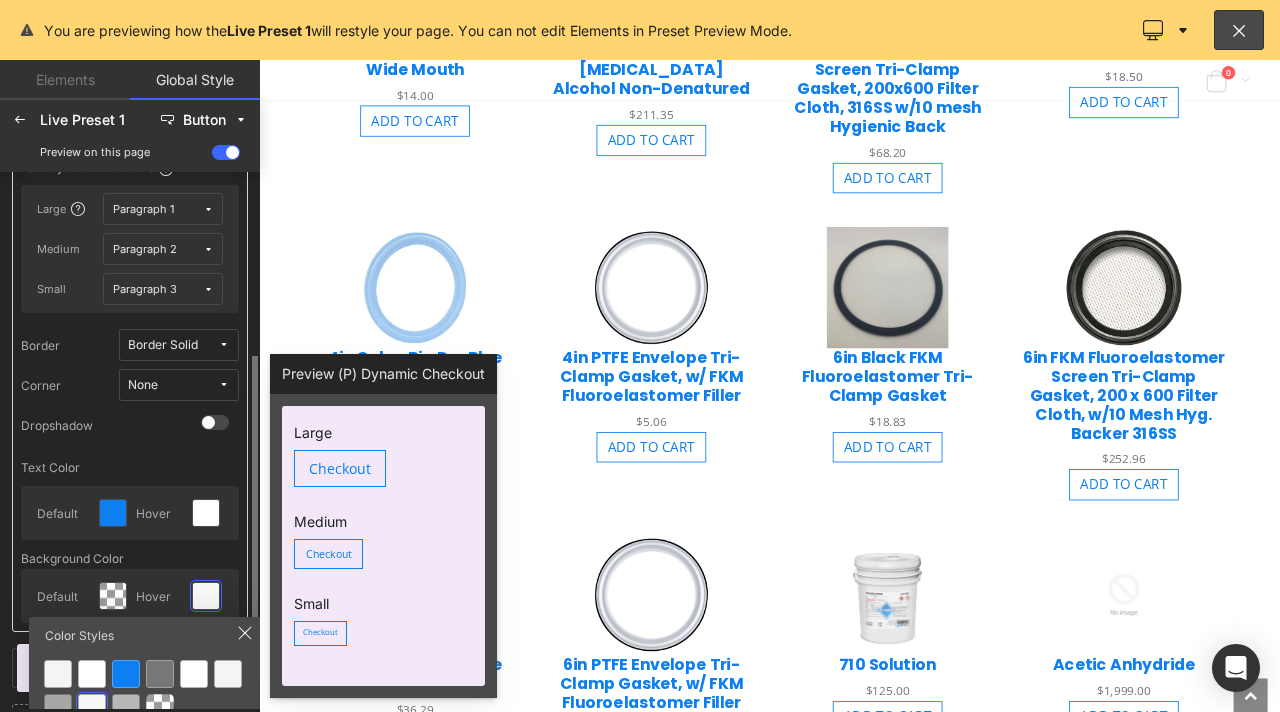 click at bounding box center (149, 691) 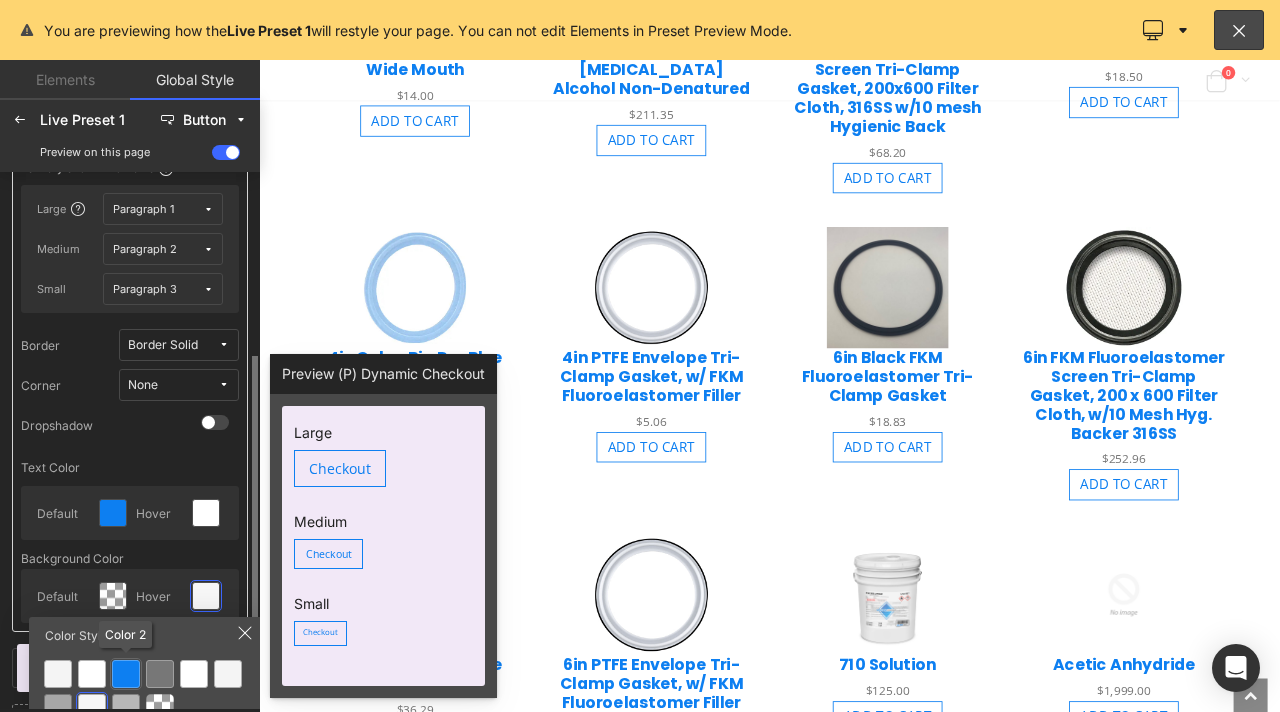 click at bounding box center (126, 674) 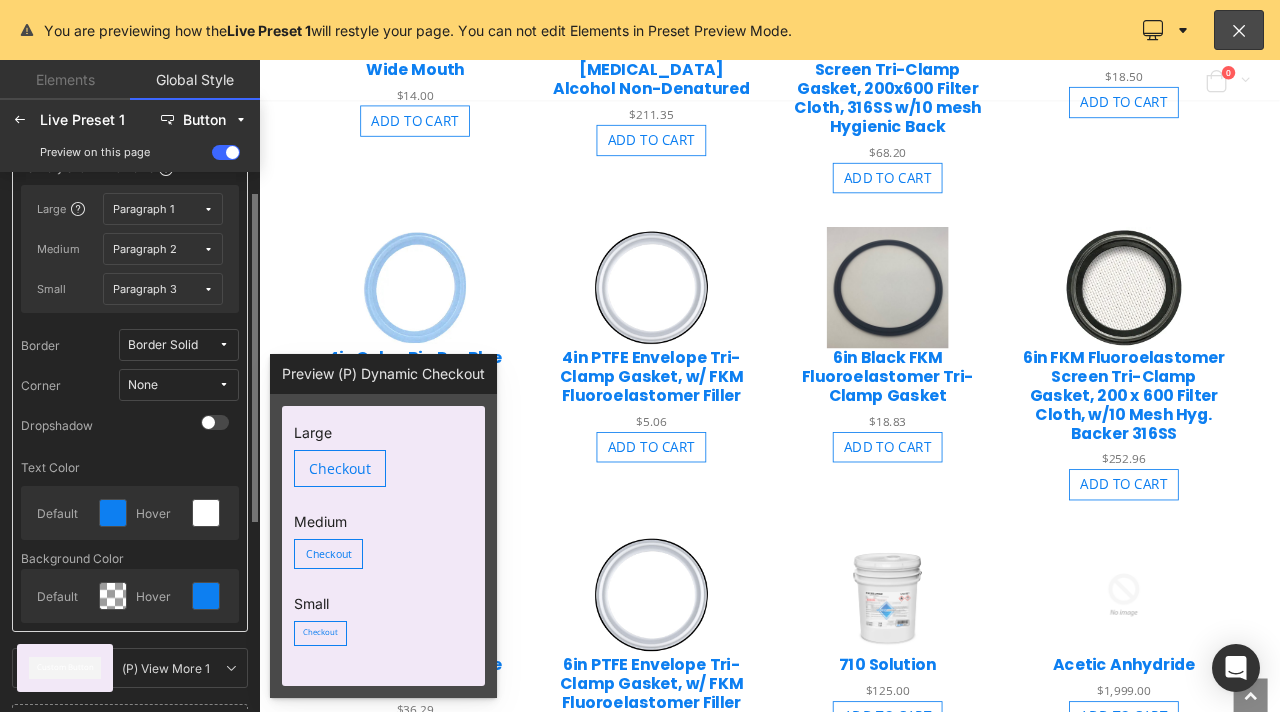 scroll, scrollTop: 200, scrollLeft: 0, axis: vertical 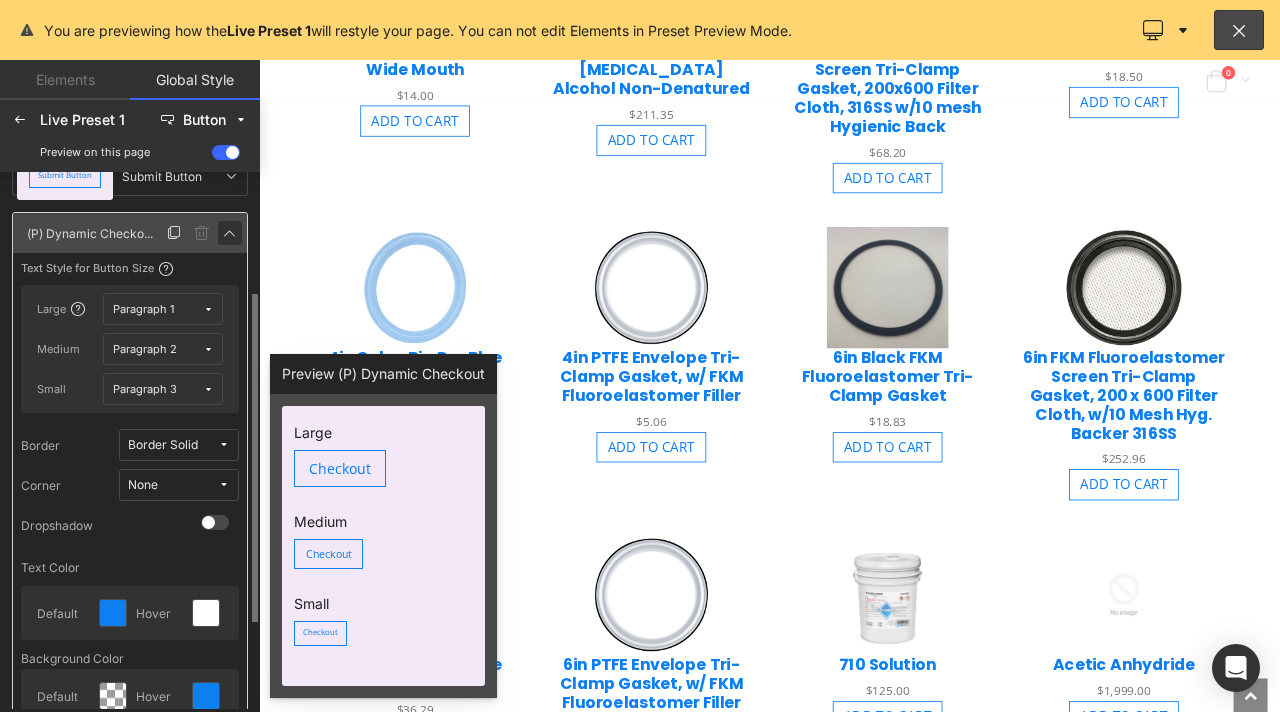 click at bounding box center [230, 233] 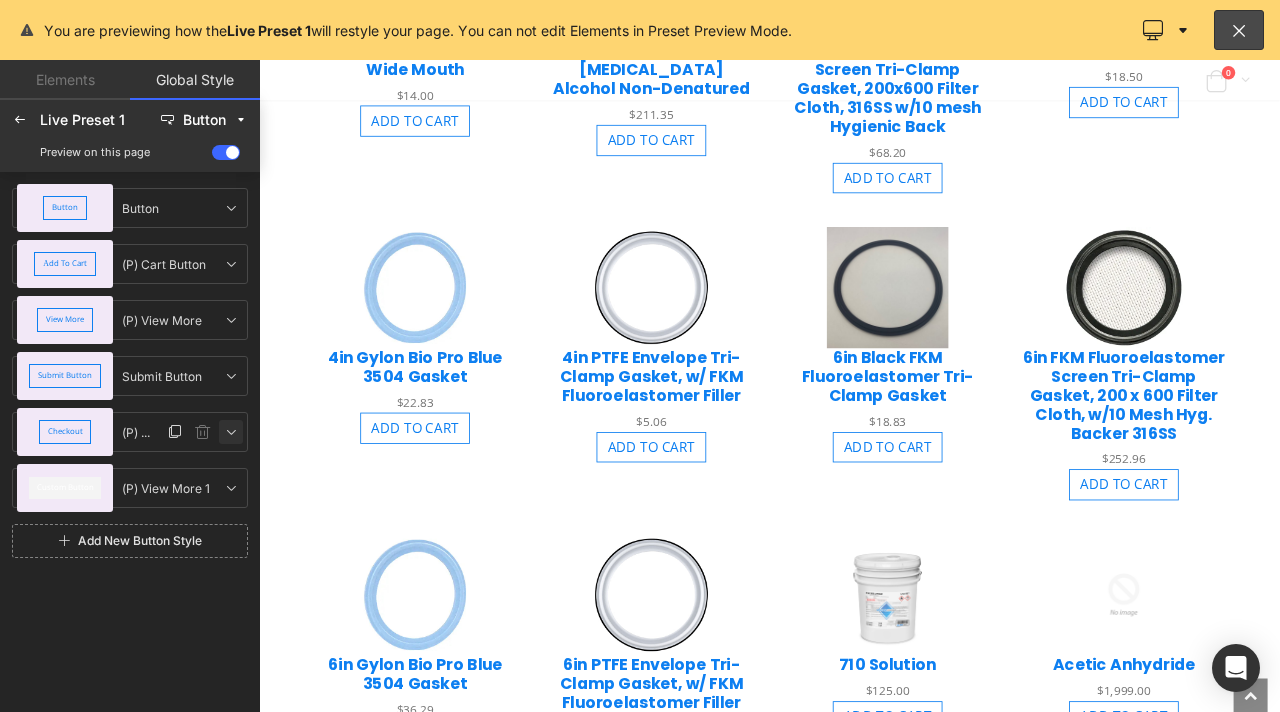 scroll, scrollTop: 0, scrollLeft: 0, axis: both 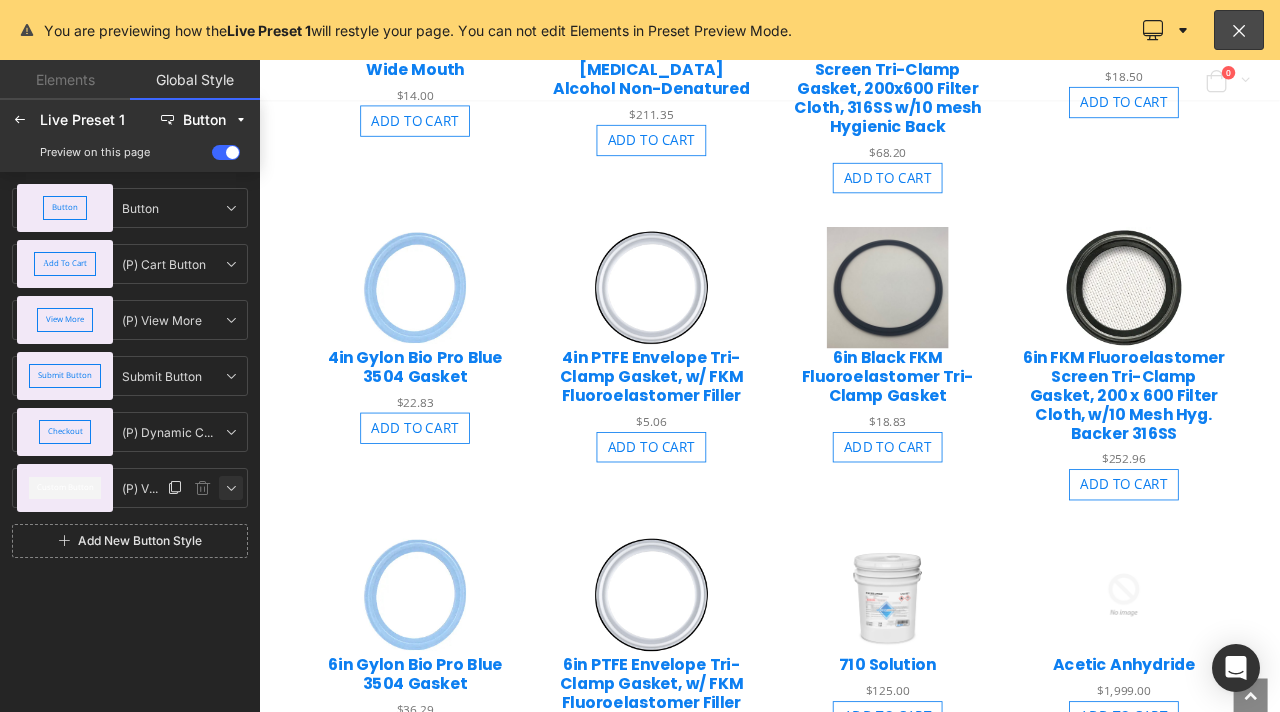 click at bounding box center [231, 488] 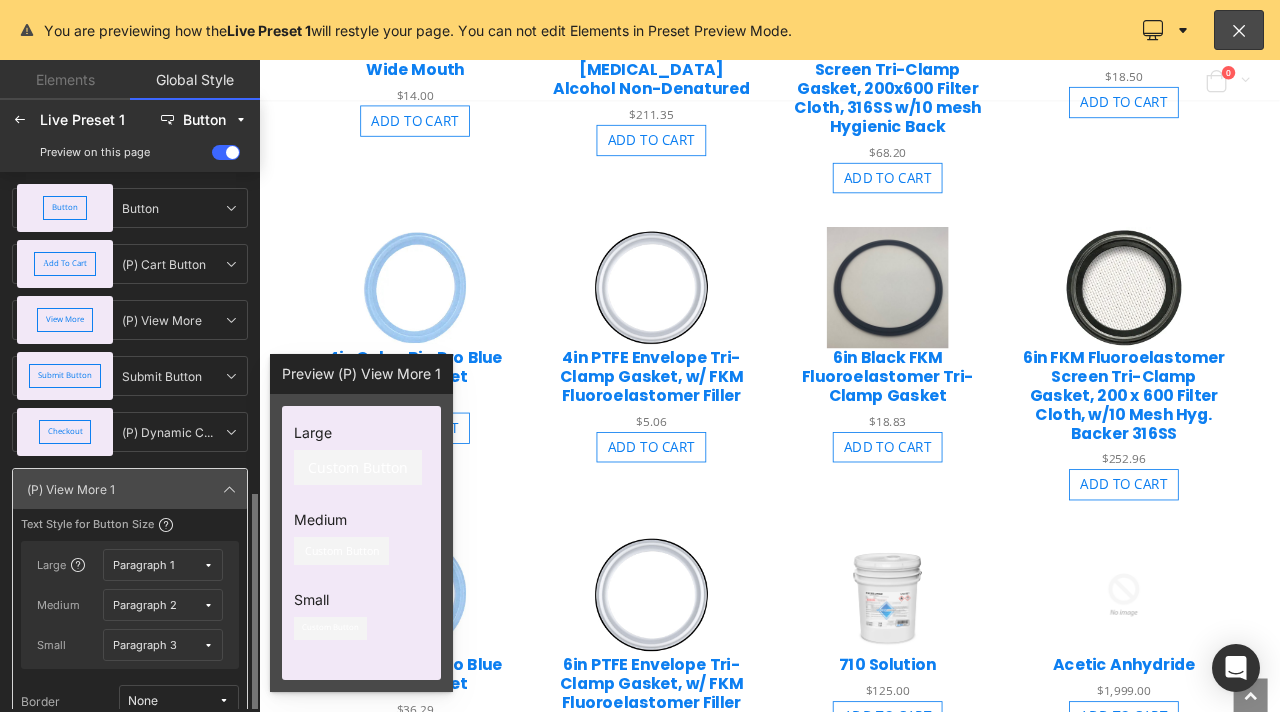 scroll, scrollTop: 300, scrollLeft: 0, axis: vertical 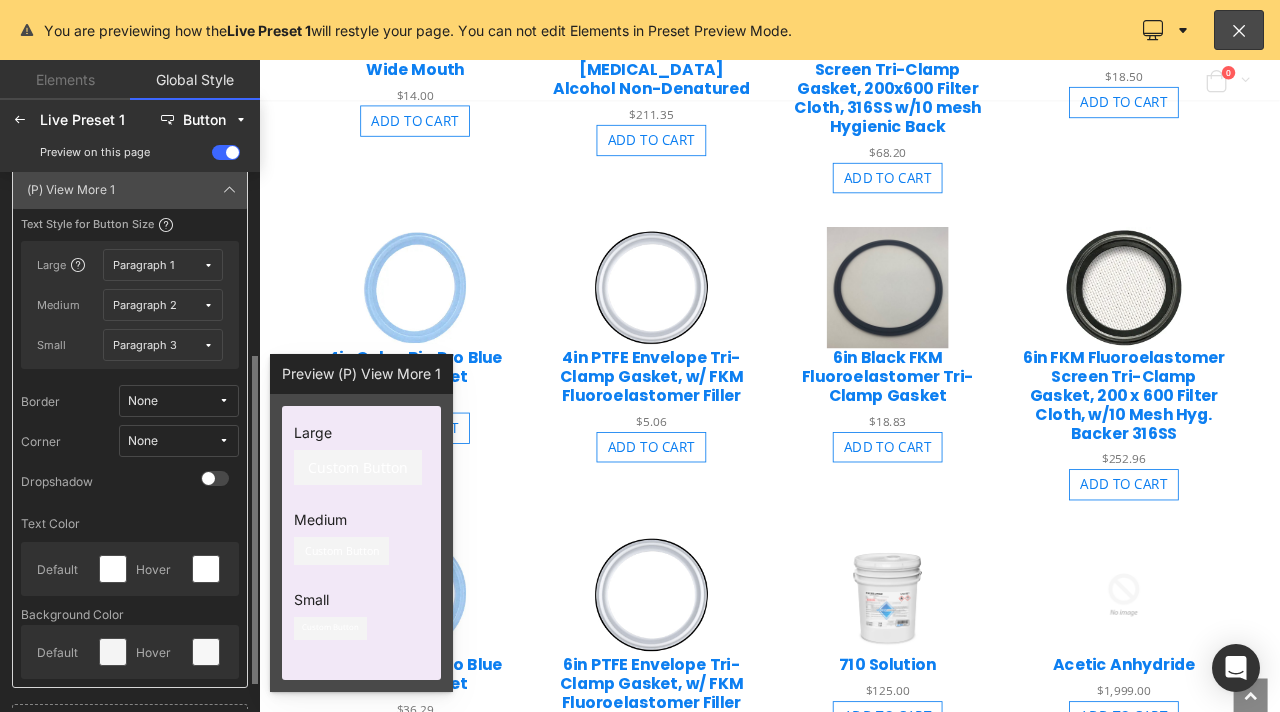 click on "None" at bounding box center (179, 401) 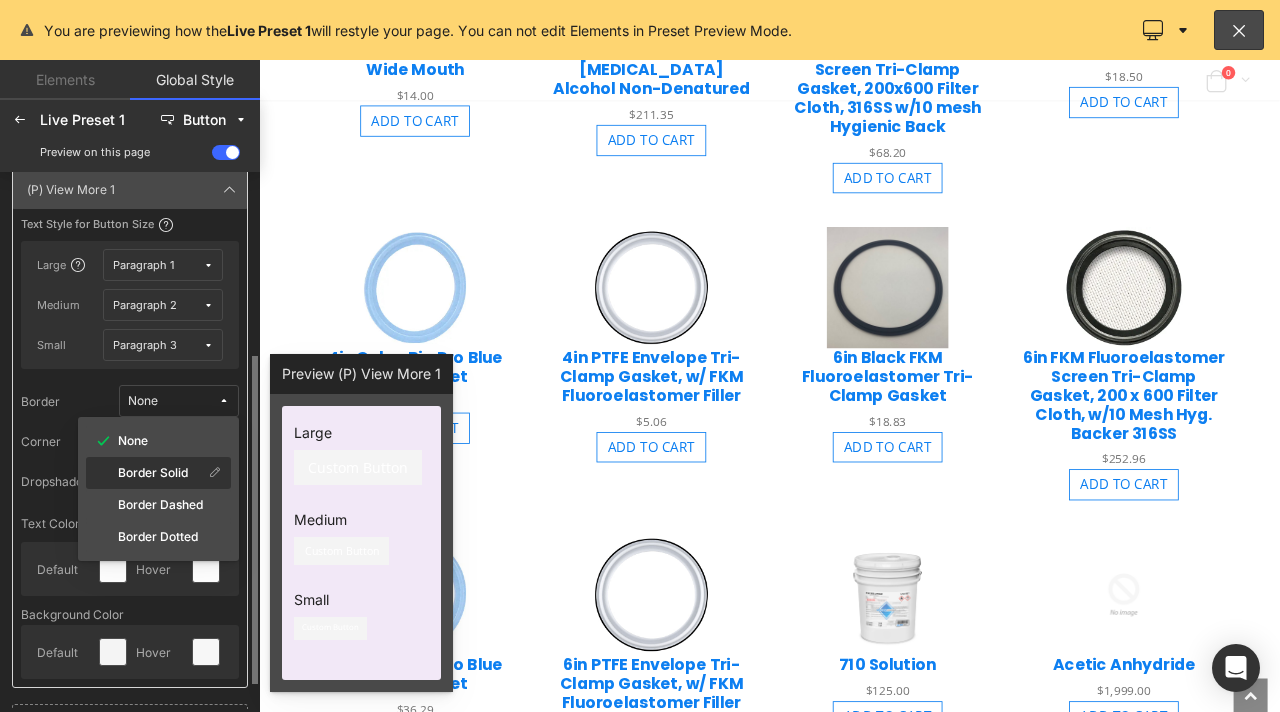 click on "Border Solid" at bounding box center (153, 473) 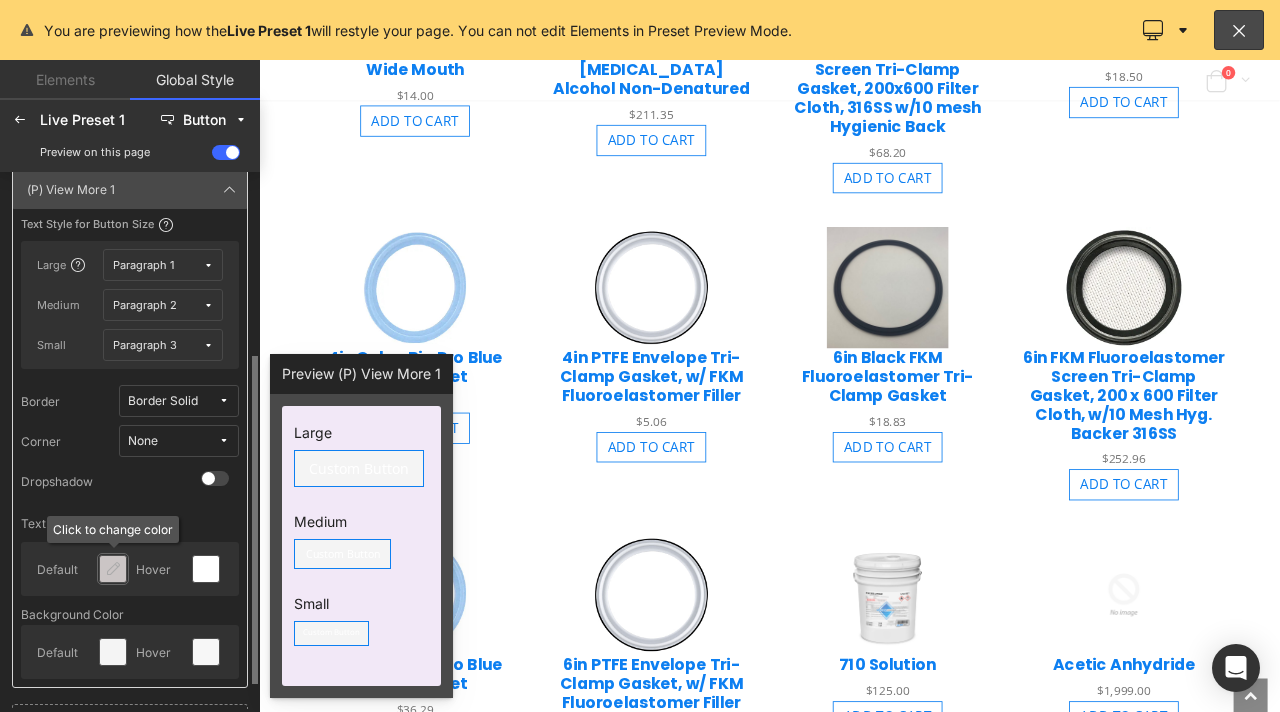 drag, startPoint x: 111, startPoint y: 553, endPoint x: 110, endPoint y: 563, distance: 10.049875 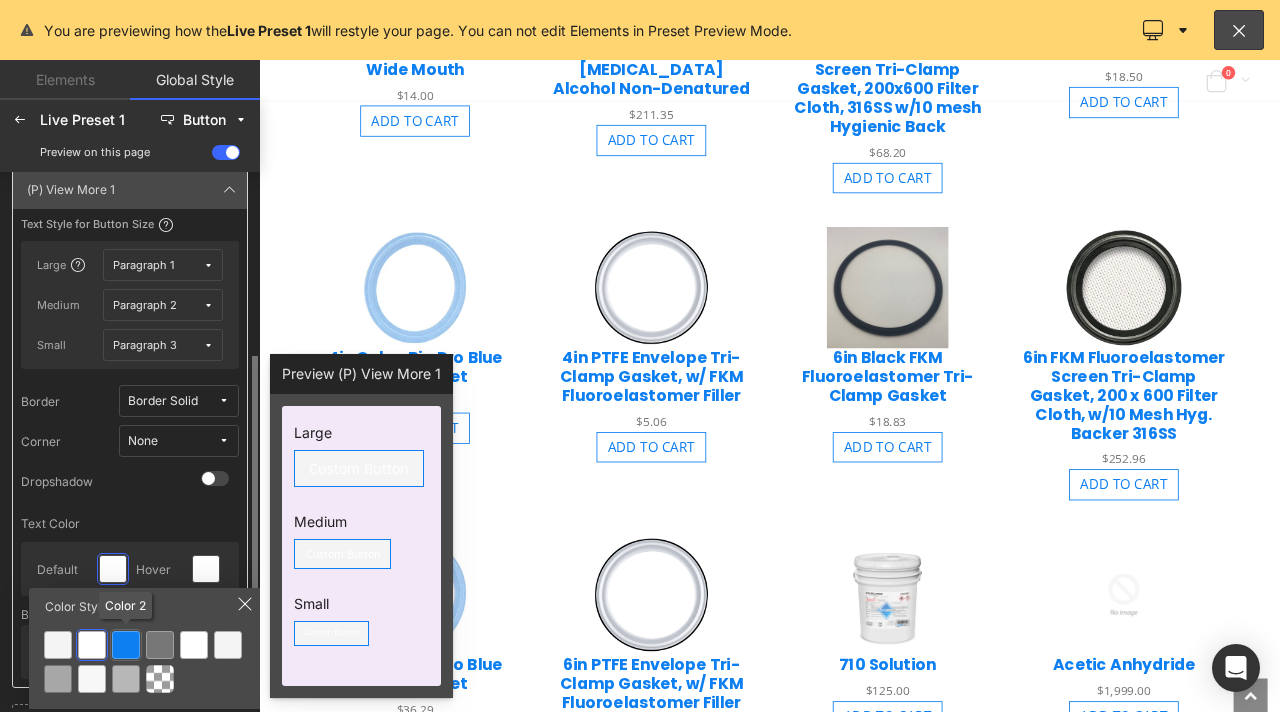 click at bounding box center [126, 645] 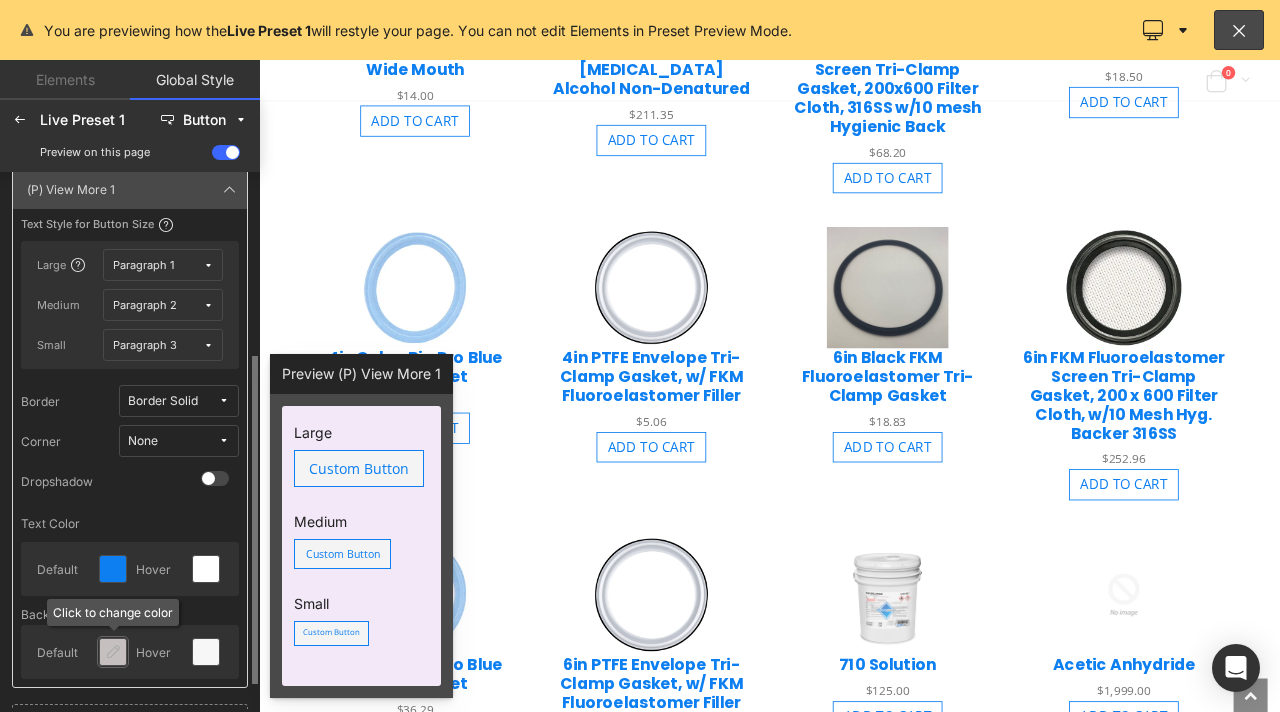 click at bounding box center (113, 652) 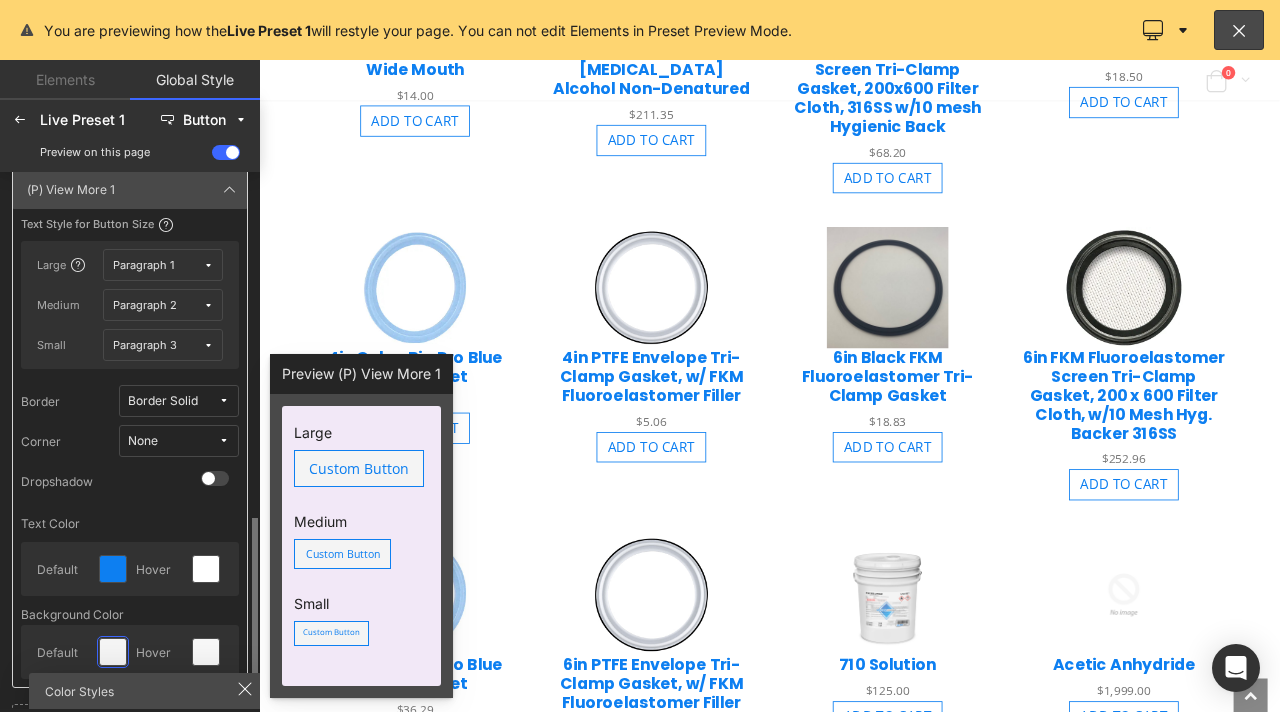 scroll, scrollTop: 413, scrollLeft: 0, axis: vertical 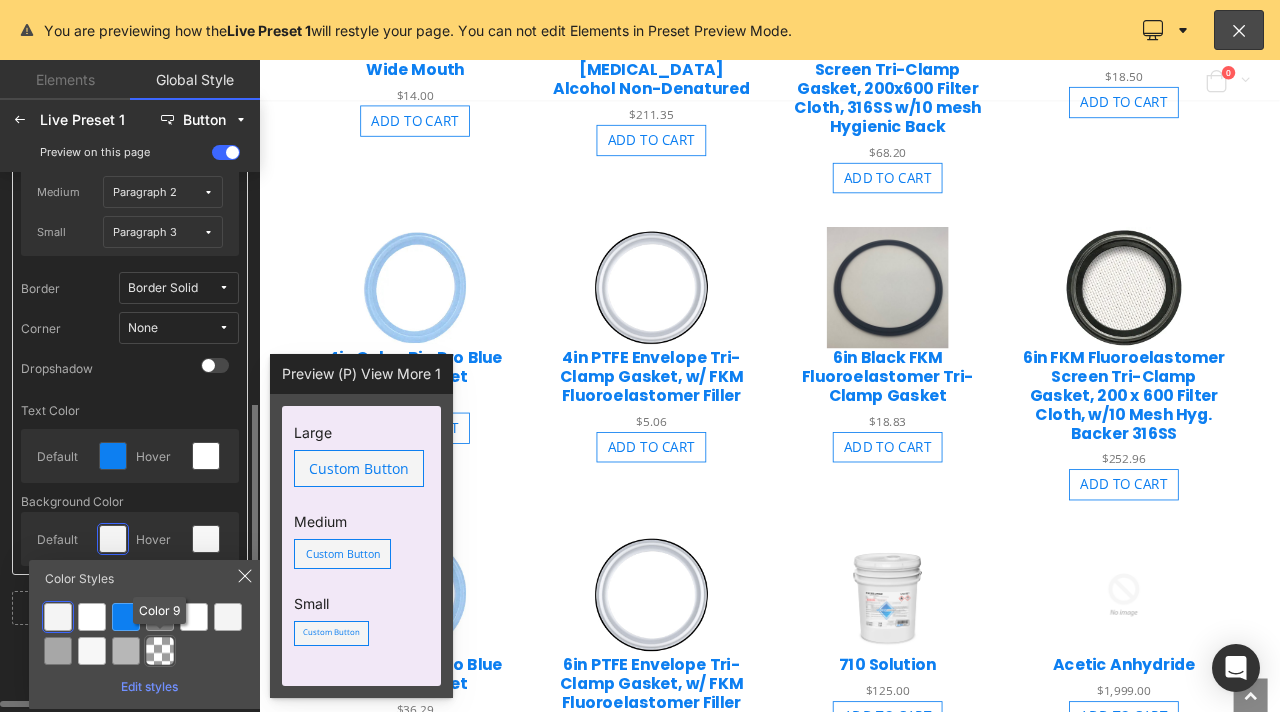drag, startPoint x: 152, startPoint y: 661, endPoint x: 155, endPoint y: 651, distance: 10.440307 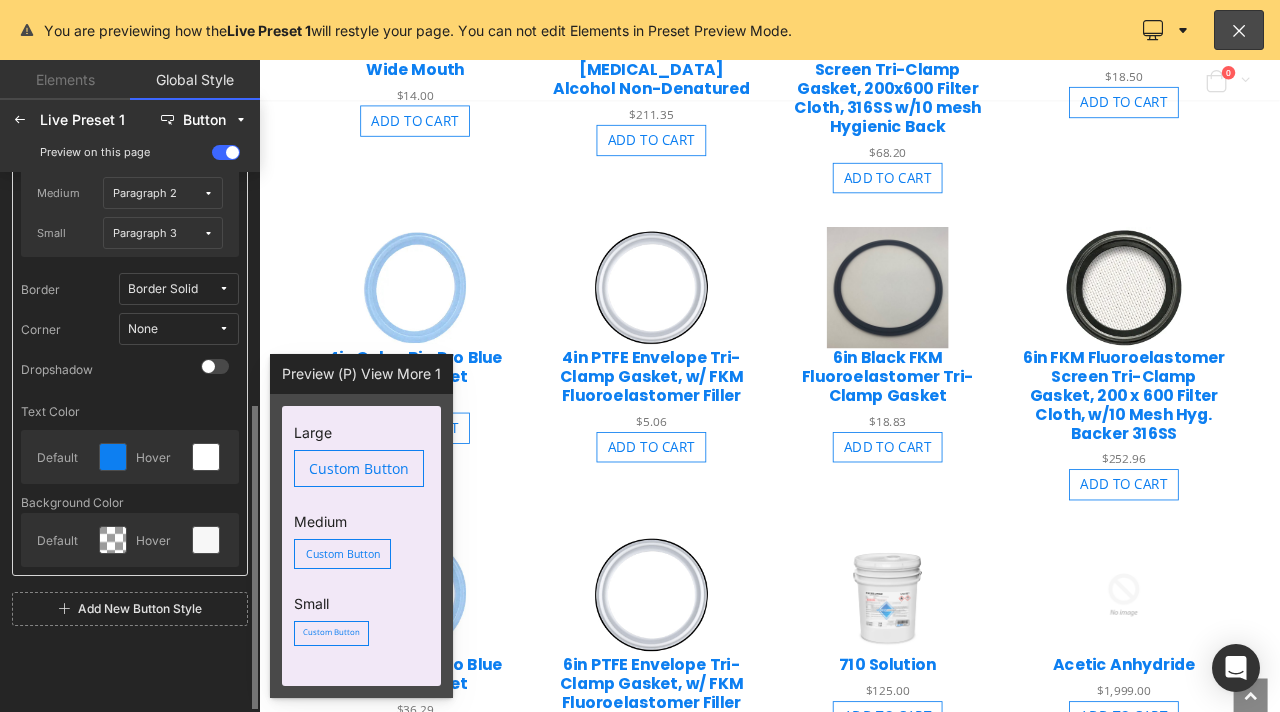scroll, scrollTop: 412, scrollLeft: 0, axis: vertical 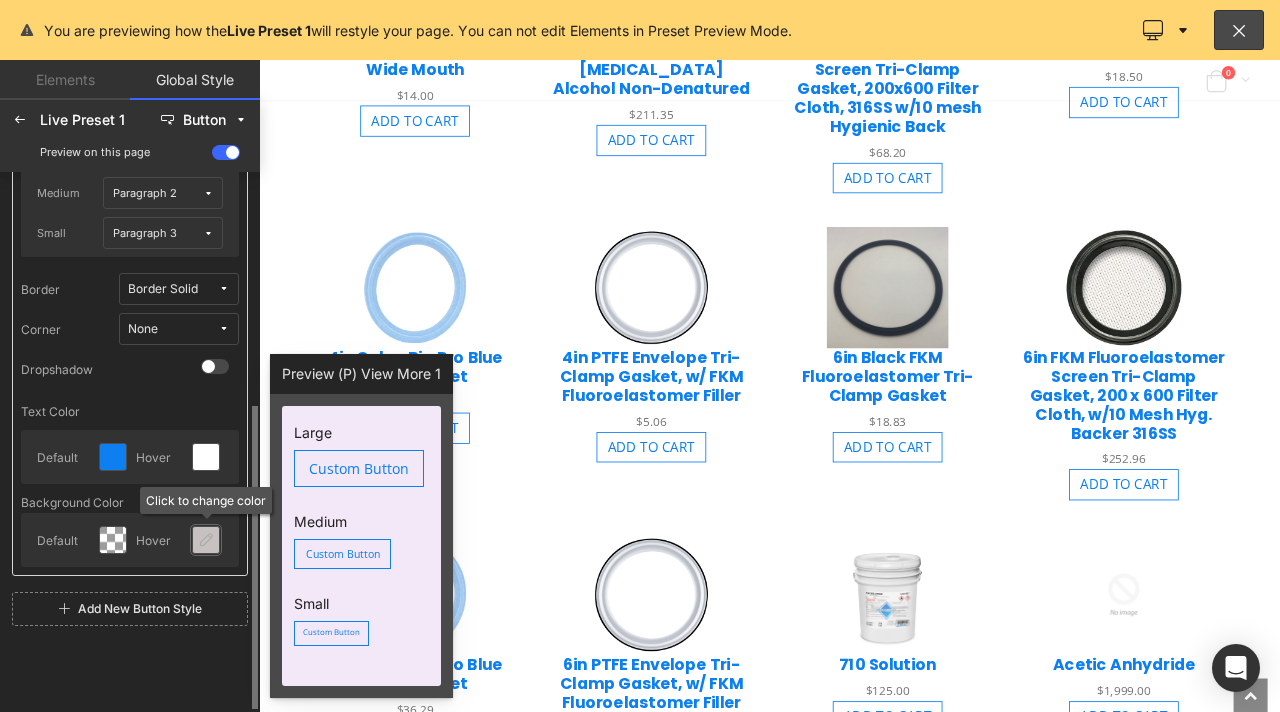 click at bounding box center [206, 540] 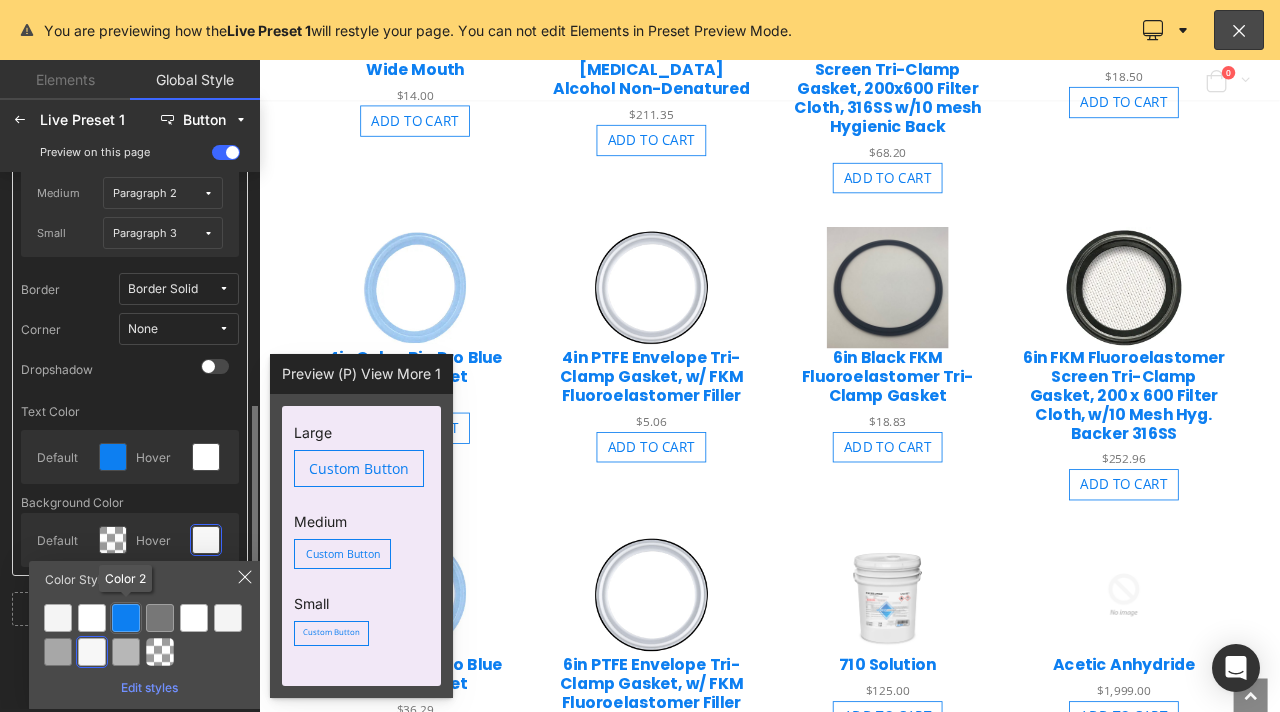 click at bounding box center (126, 618) 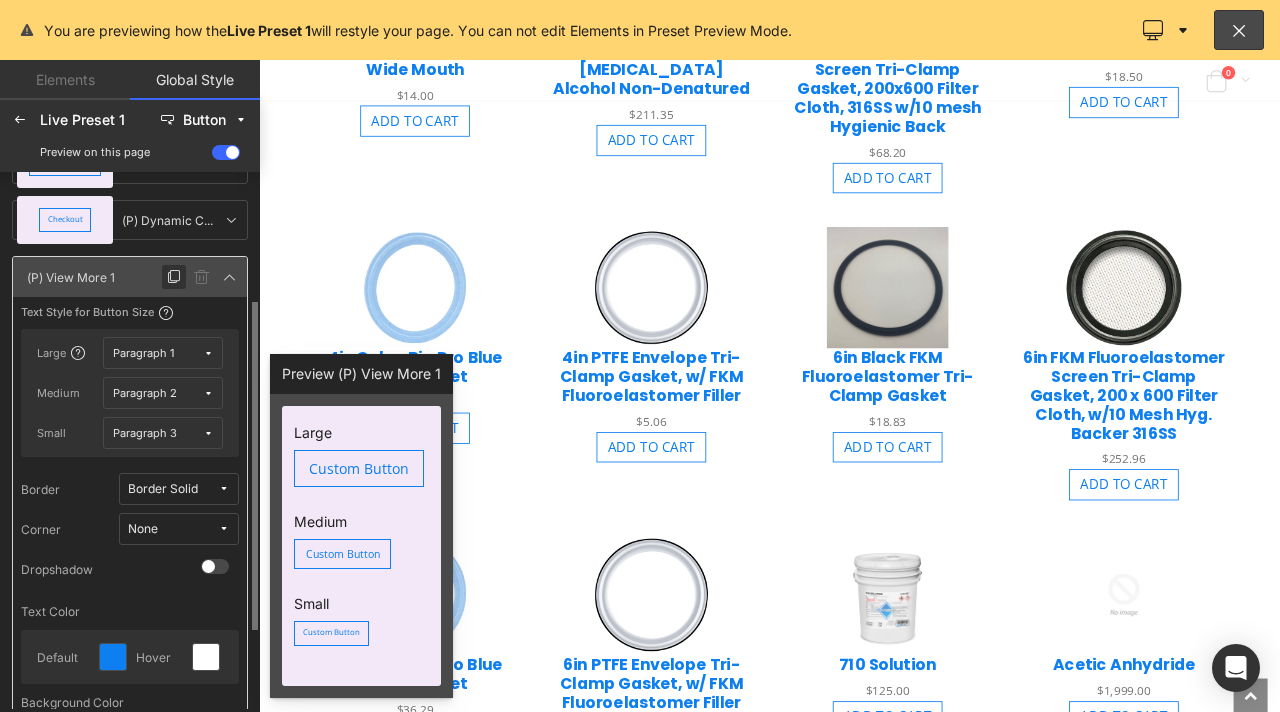 scroll, scrollTop: 0, scrollLeft: 0, axis: both 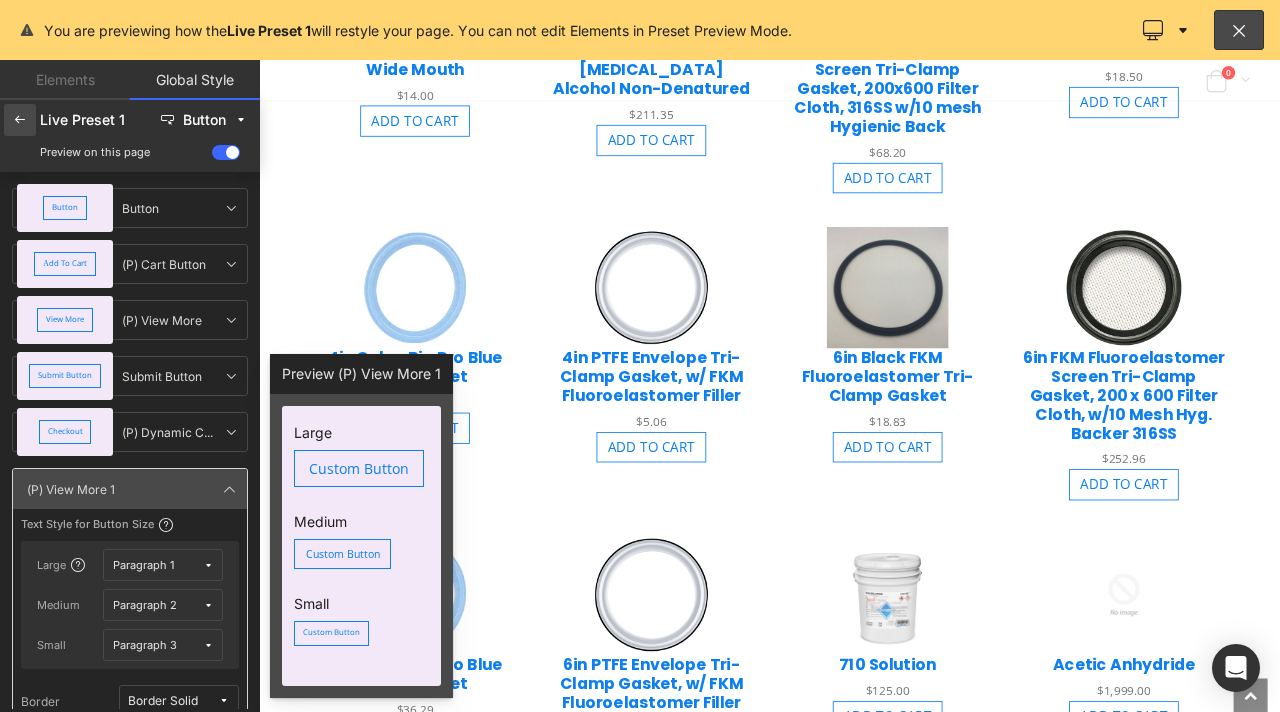click at bounding box center [20, 120] 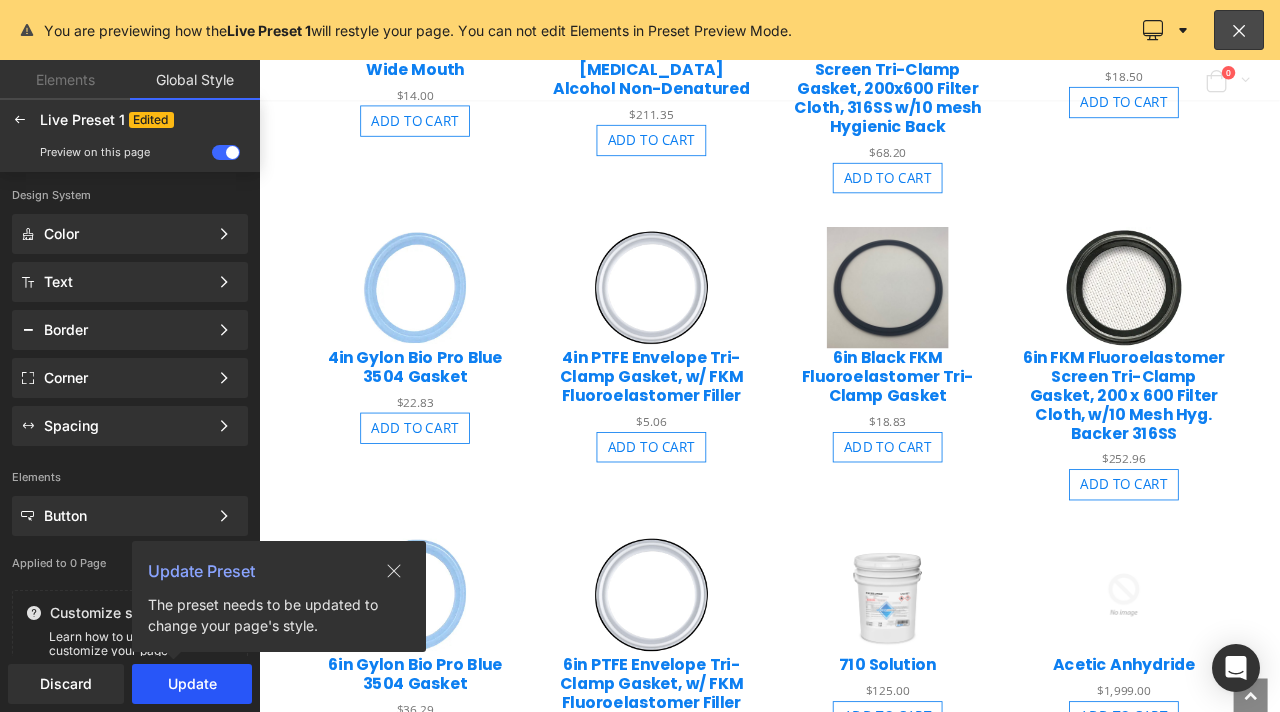 click on "Update" at bounding box center [192, 684] 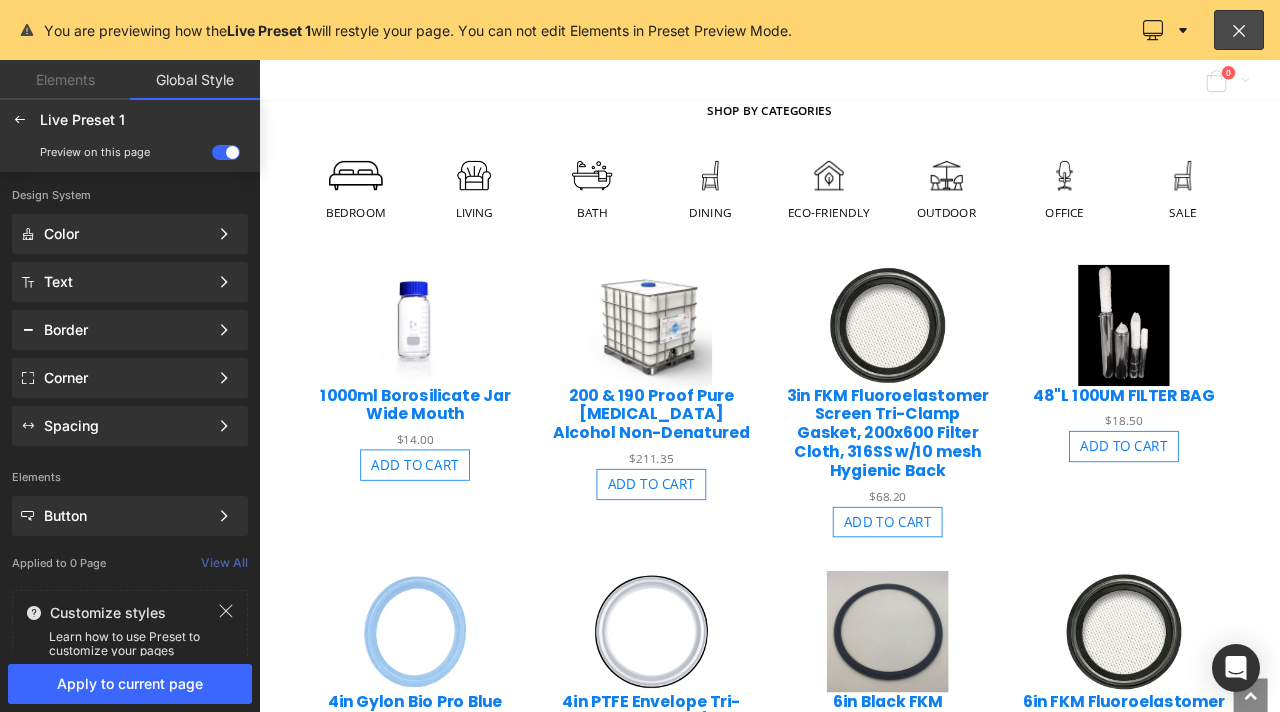 scroll, scrollTop: 1137, scrollLeft: 0, axis: vertical 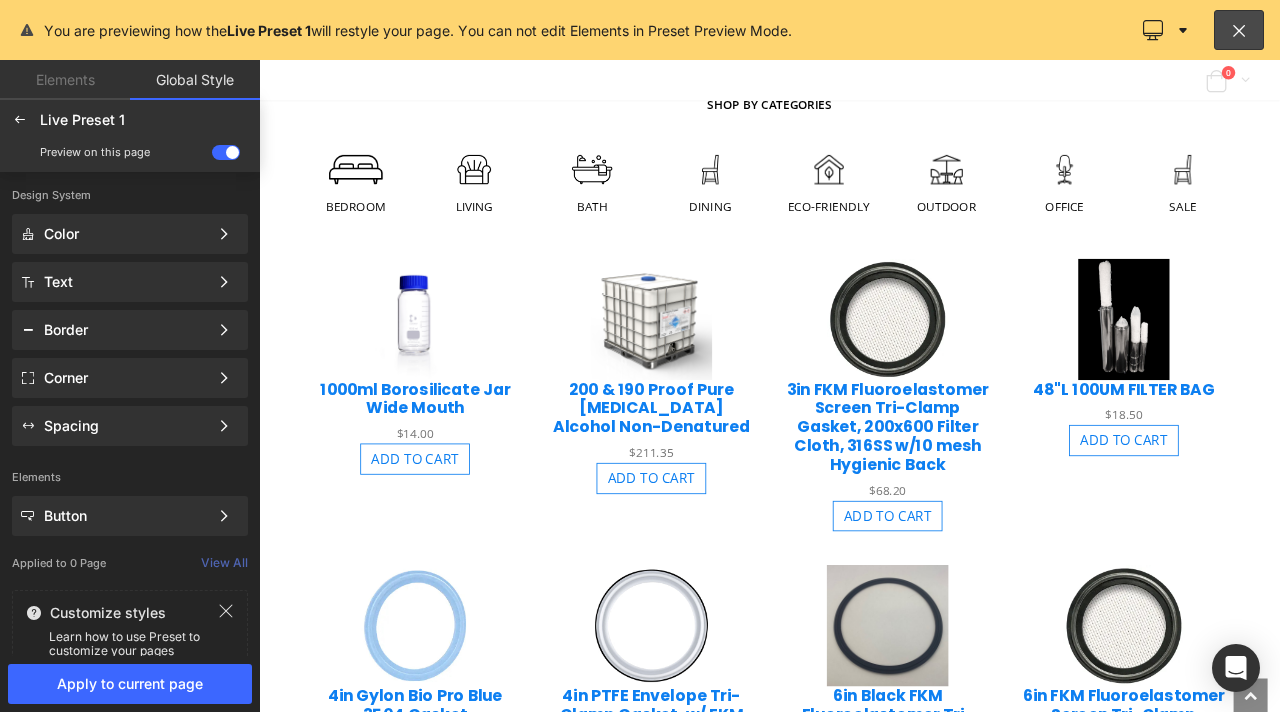 click 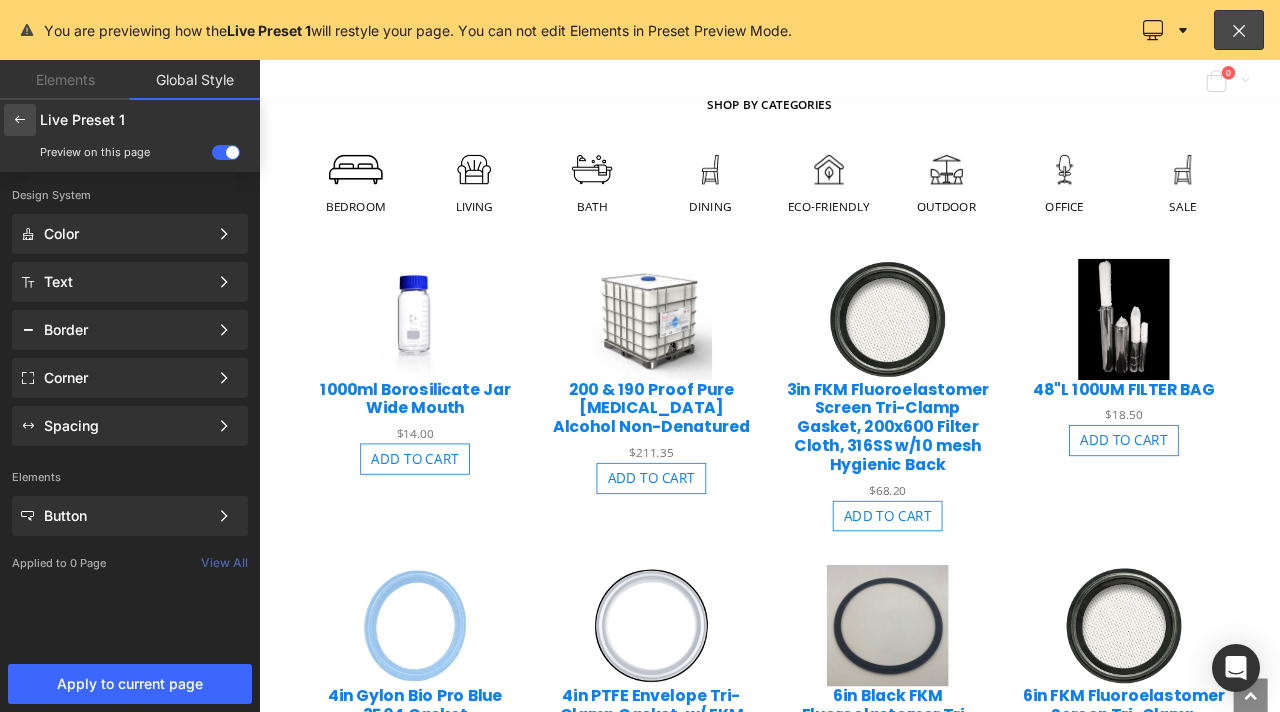 click at bounding box center (20, 120) 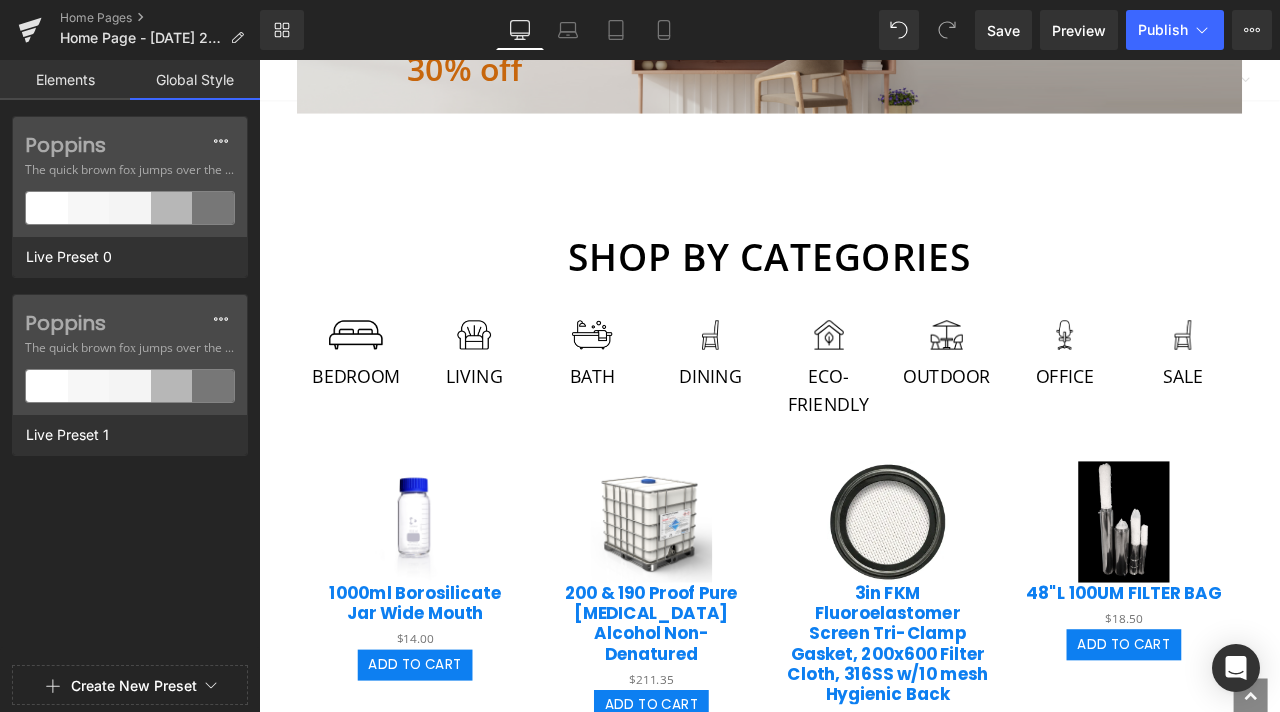 scroll, scrollTop: 1324, scrollLeft: 0, axis: vertical 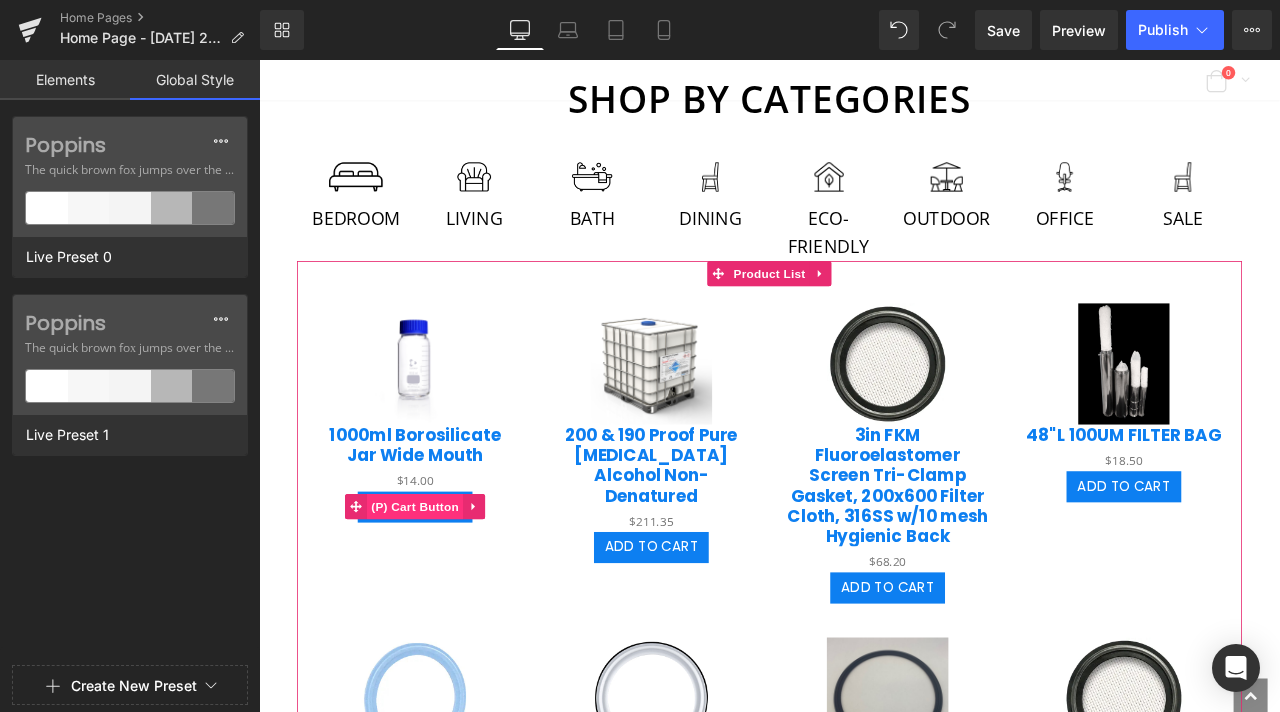 click on "(P) Cart Button" at bounding box center [444, 589] 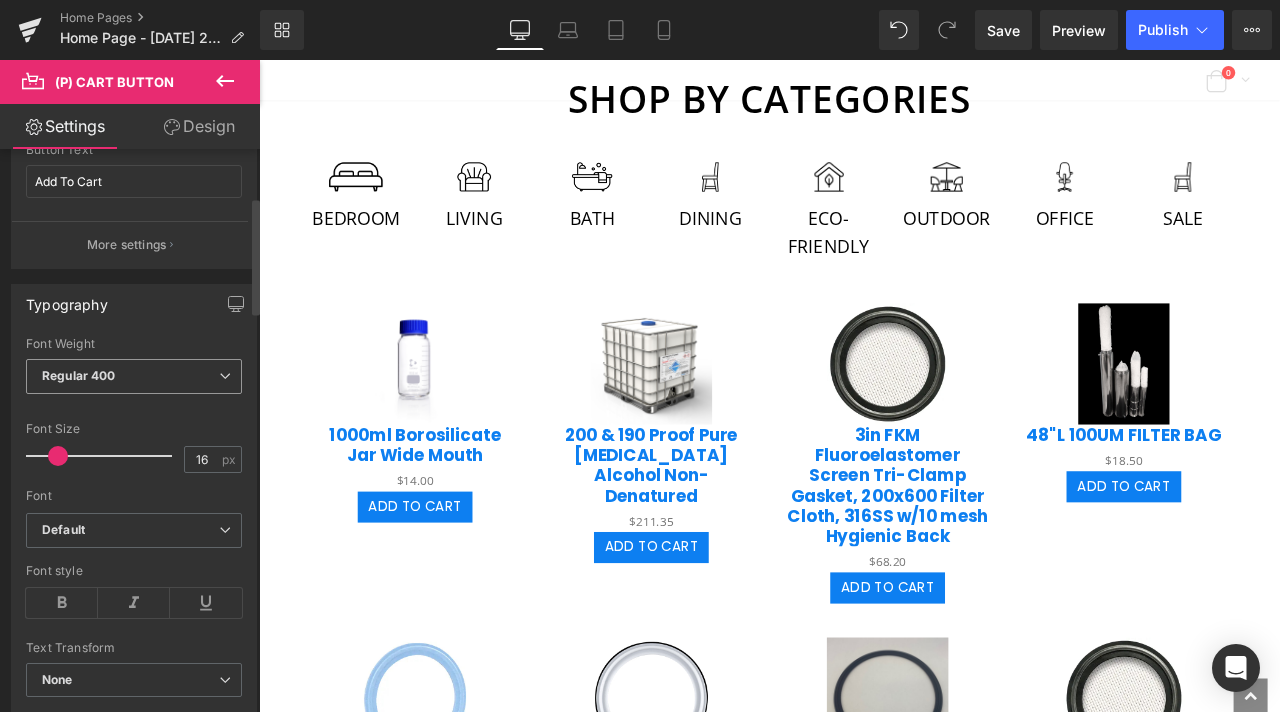 scroll, scrollTop: 500, scrollLeft: 0, axis: vertical 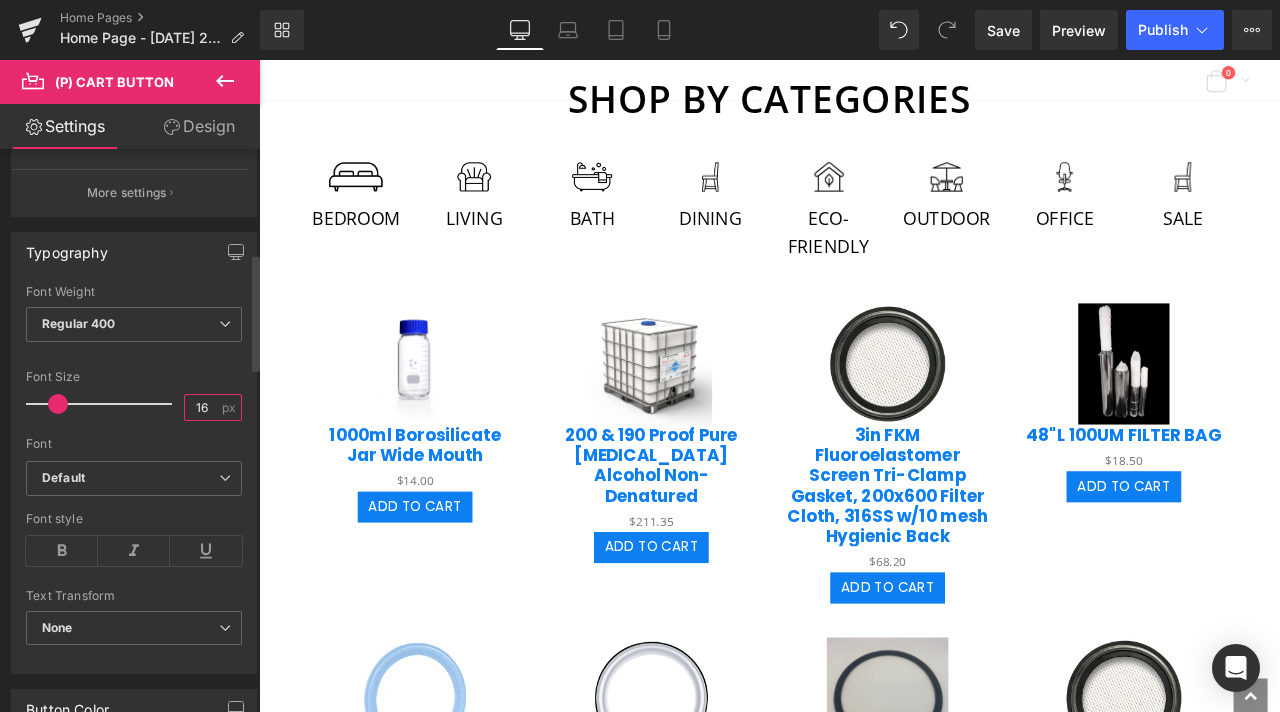 drag, startPoint x: 207, startPoint y: 405, endPoint x: 189, endPoint y: 405, distance: 18 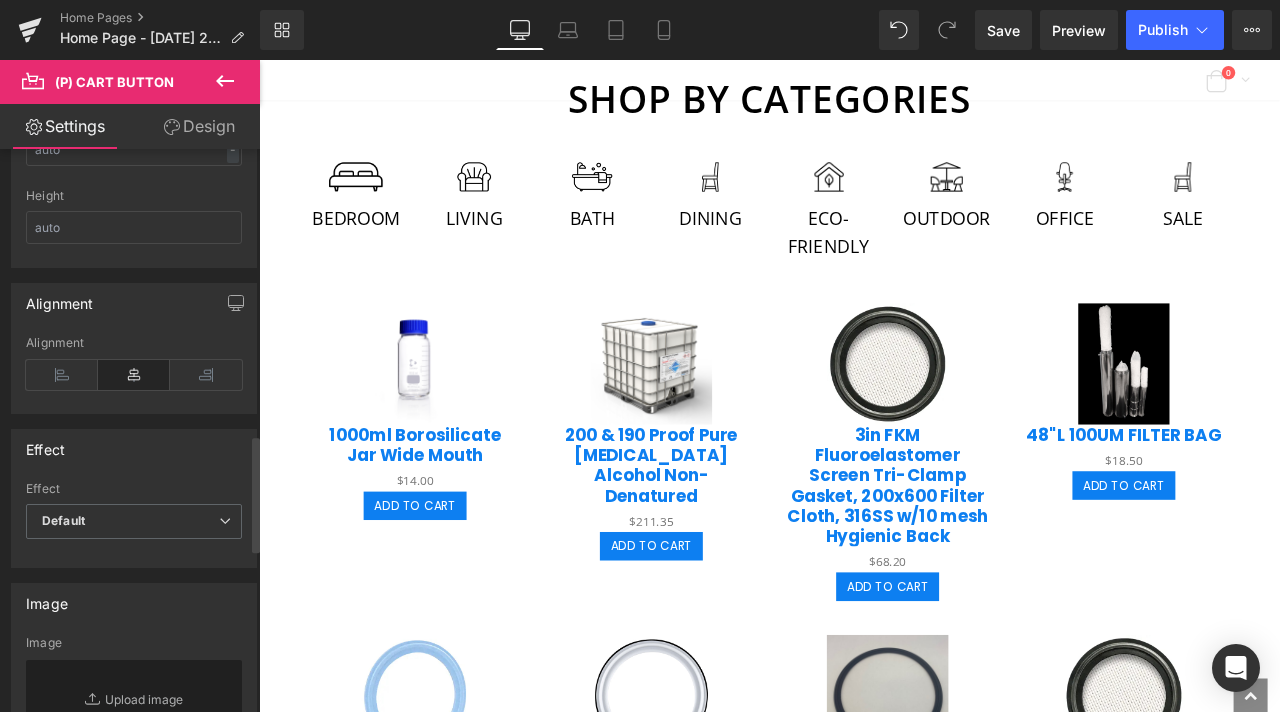 scroll, scrollTop: 1300, scrollLeft: 0, axis: vertical 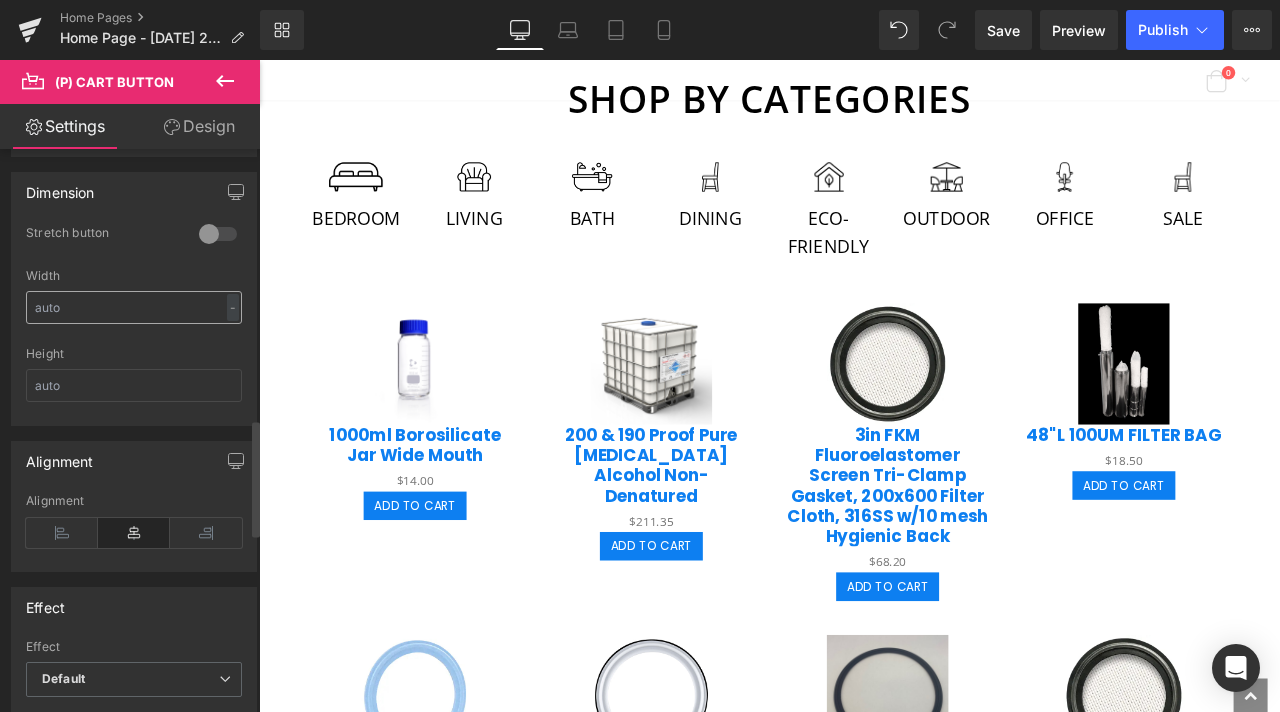 type on "11" 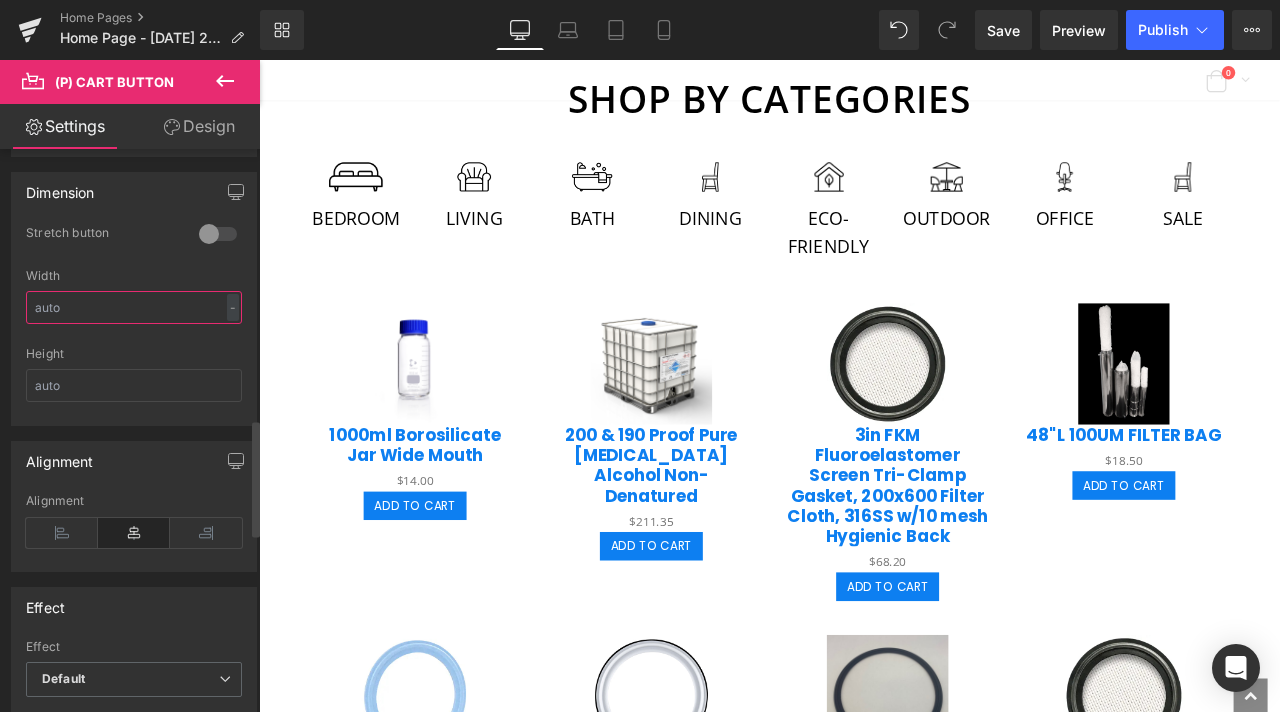 click at bounding box center [134, 307] 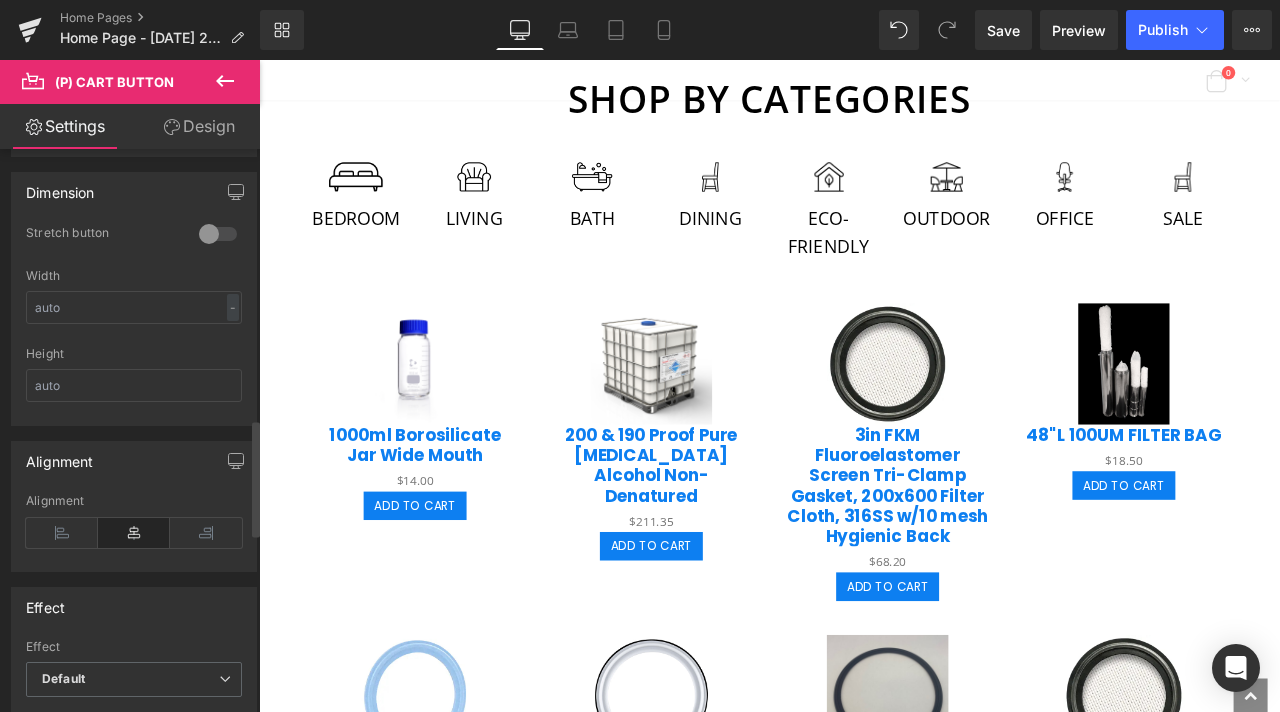 click at bounding box center [218, 234] 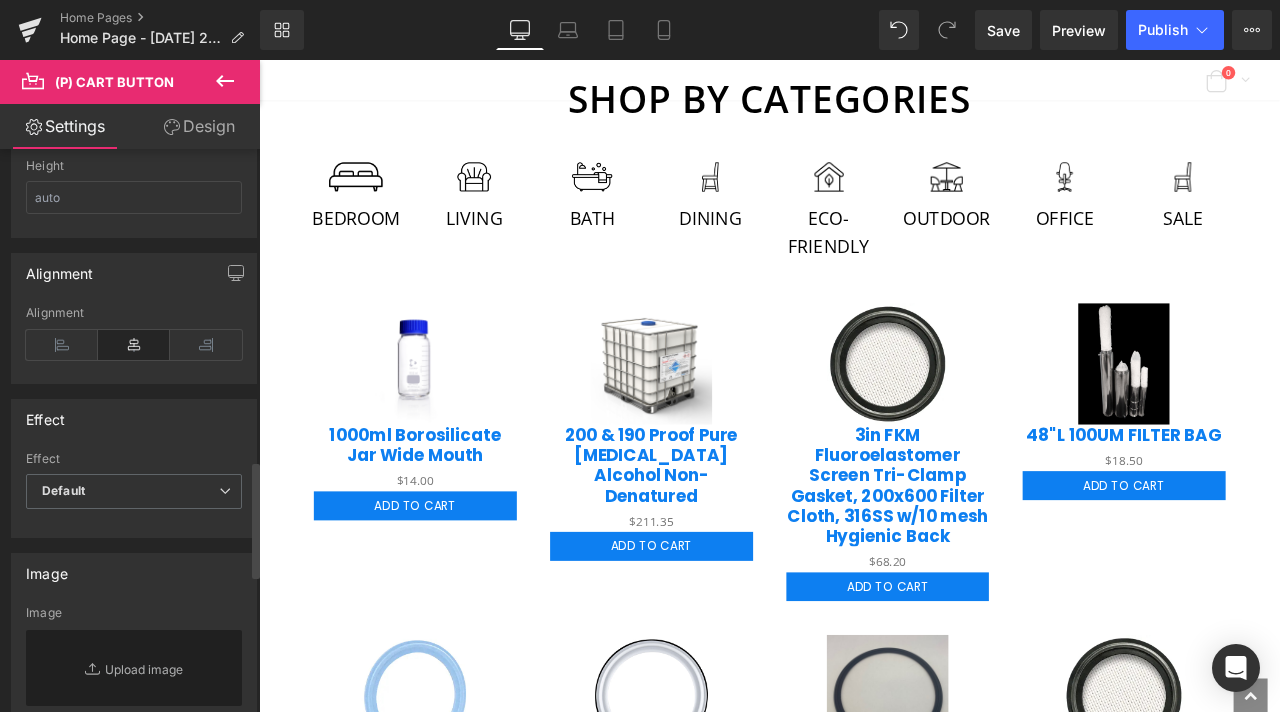 scroll, scrollTop: 1500, scrollLeft: 0, axis: vertical 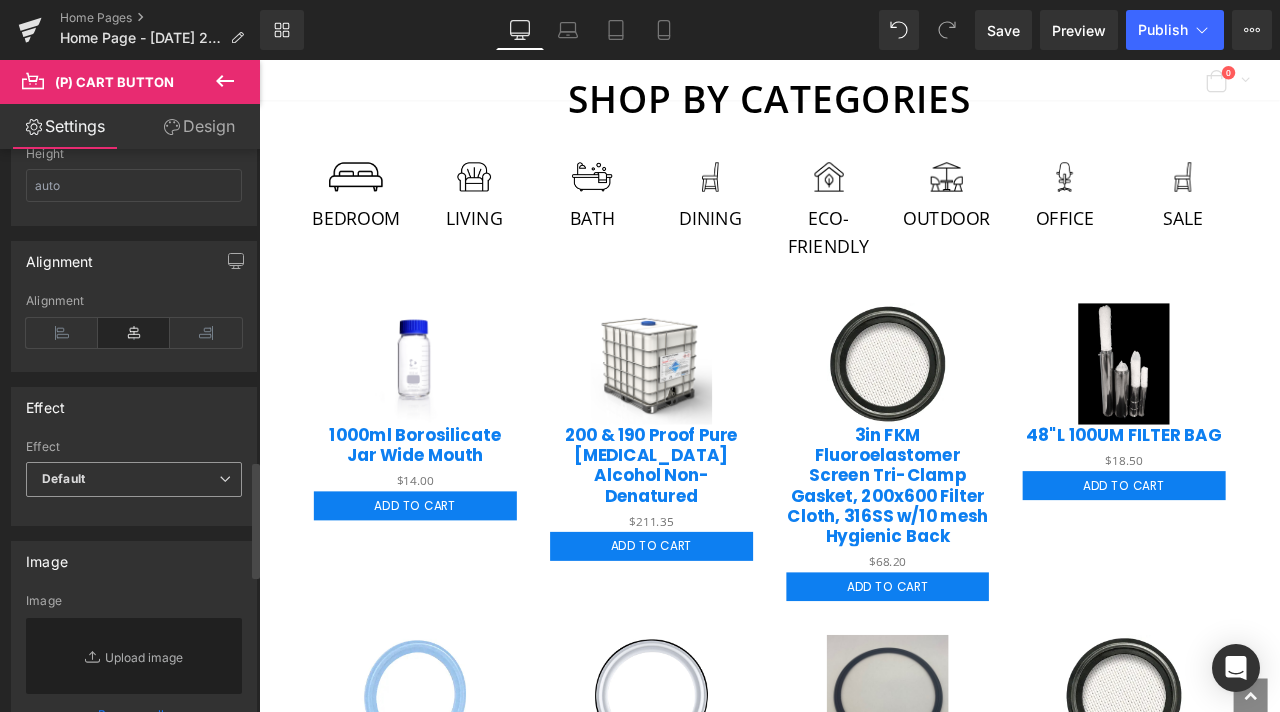 click on "Default" at bounding box center [134, 479] 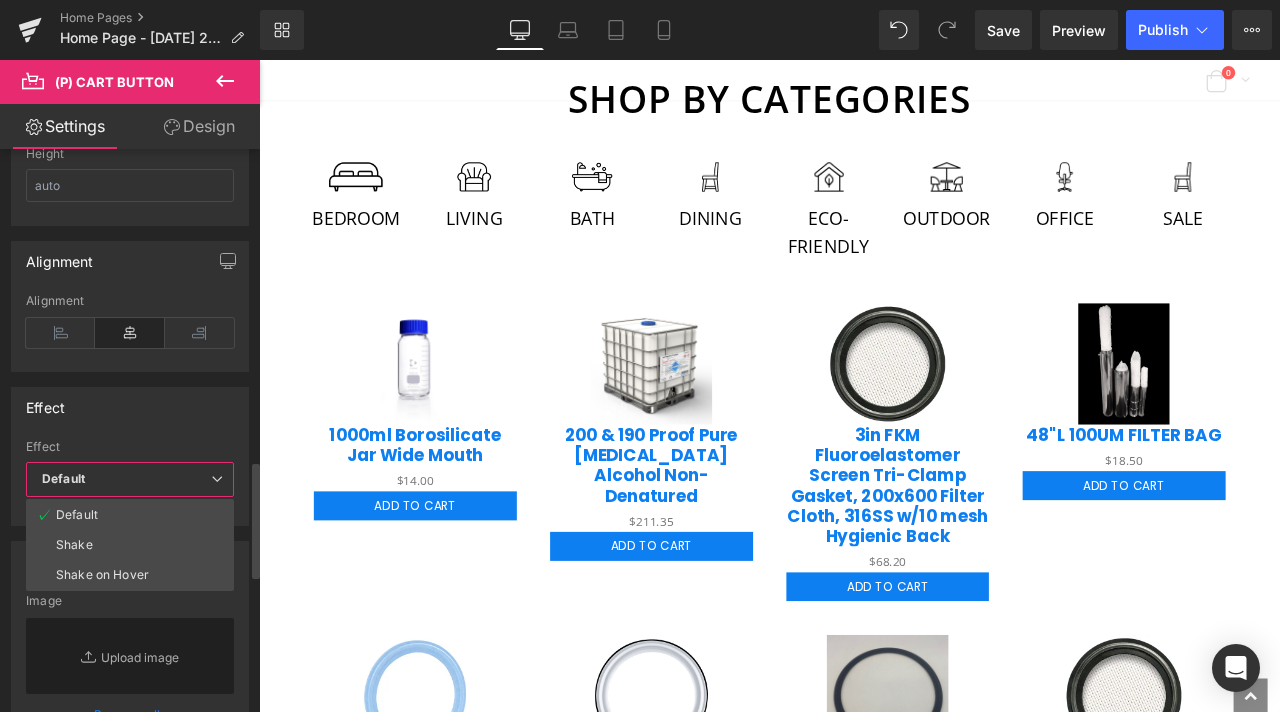 click on "Default" at bounding box center (130, 479) 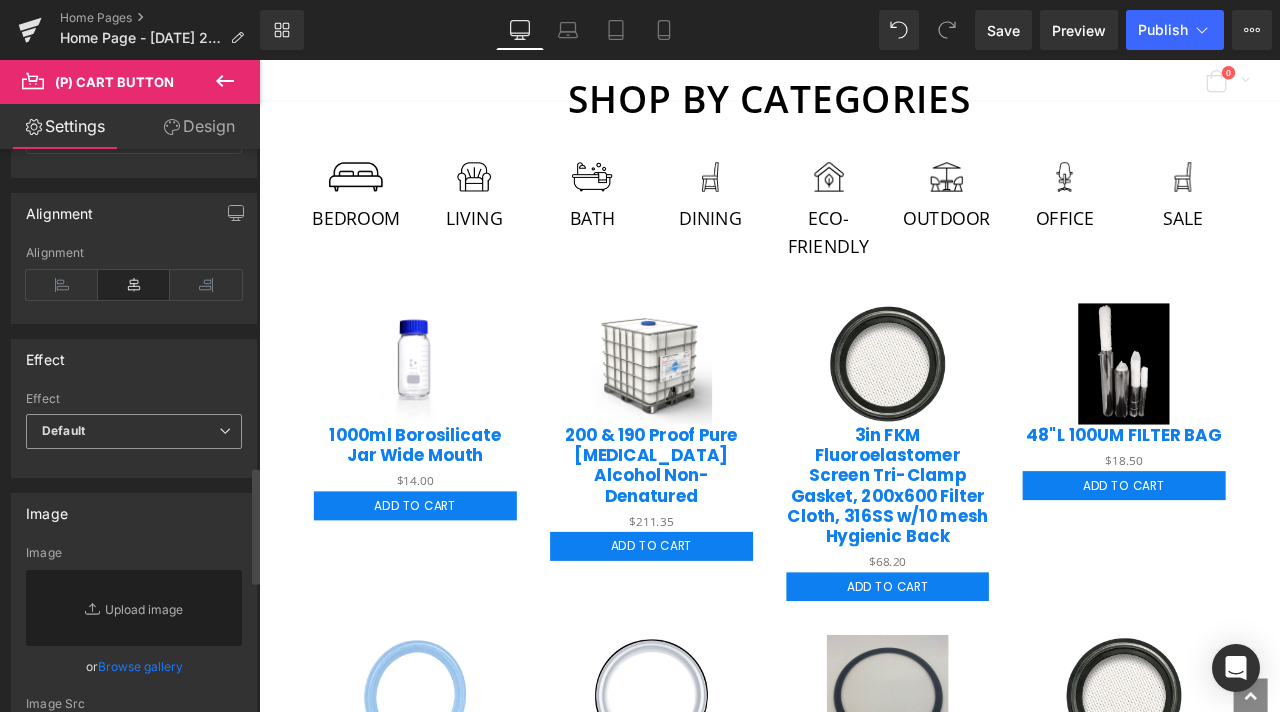 scroll, scrollTop: 1700, scrollLeft: 0, axis: vertical 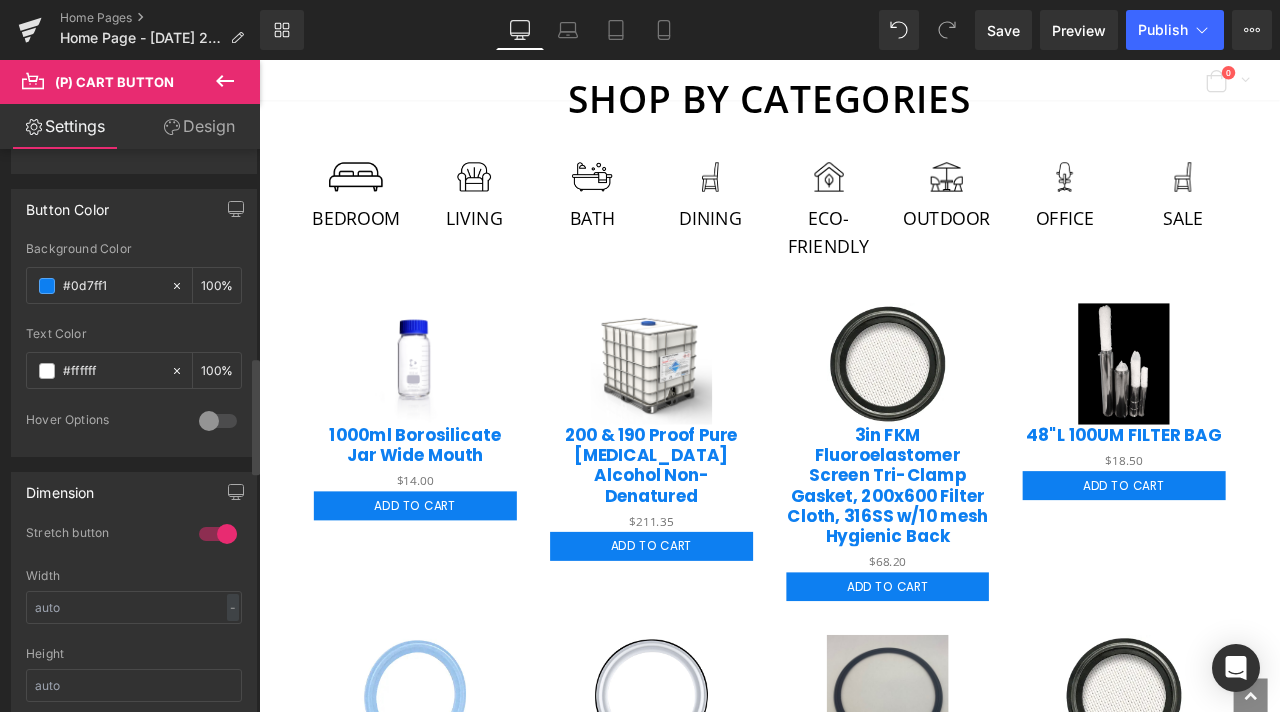 click at bounding box center (218, 421) 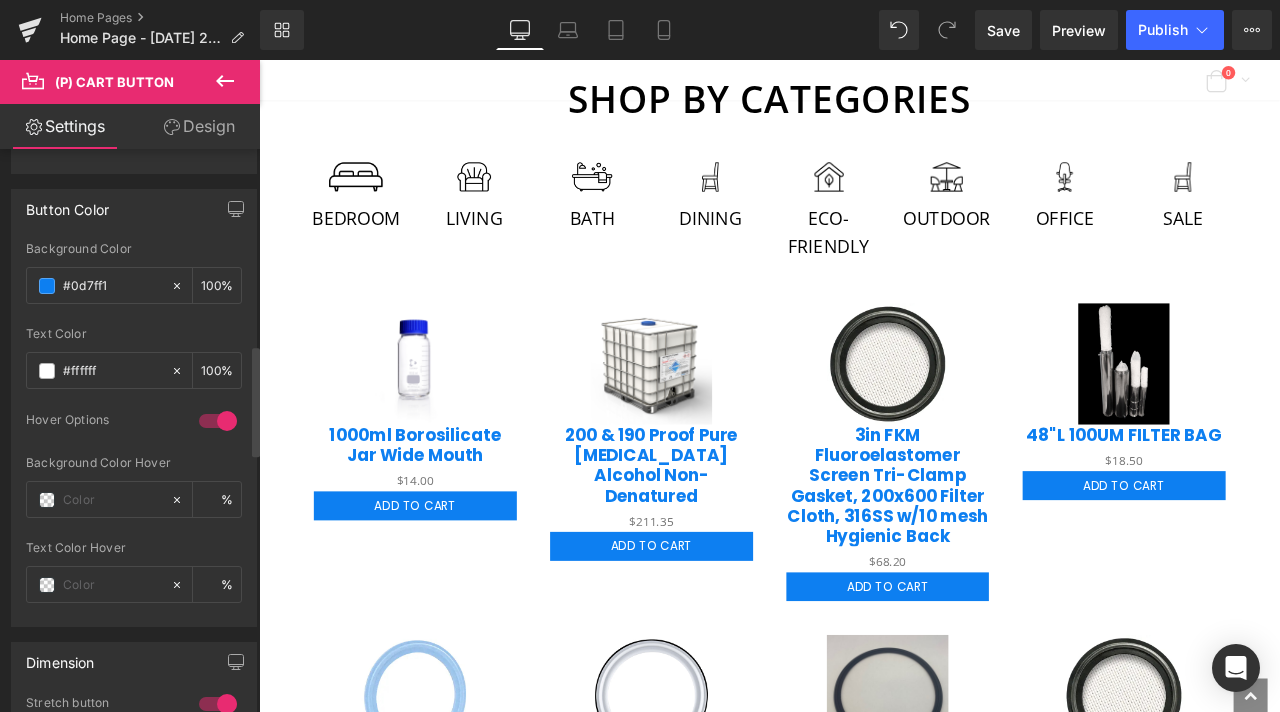 click at bounding box center [218, 421] 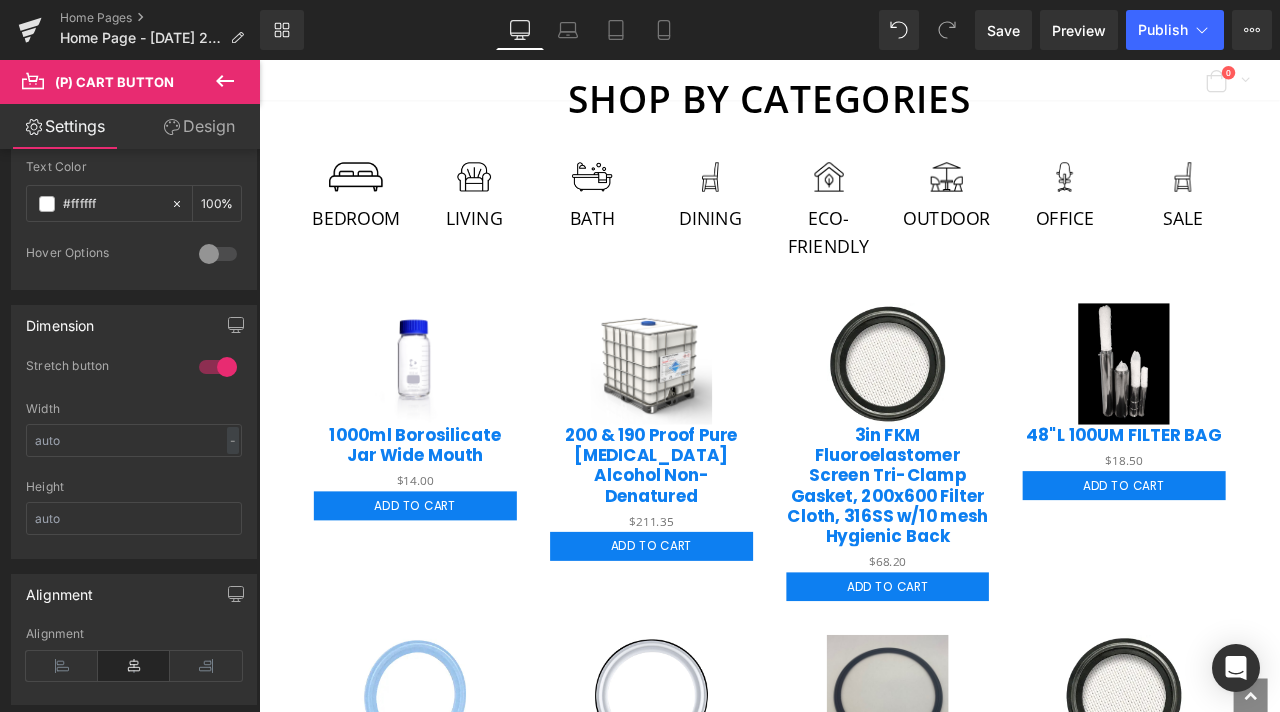 scroll, scrollTop: 1200, scrollLeft: 0, axis: vertical 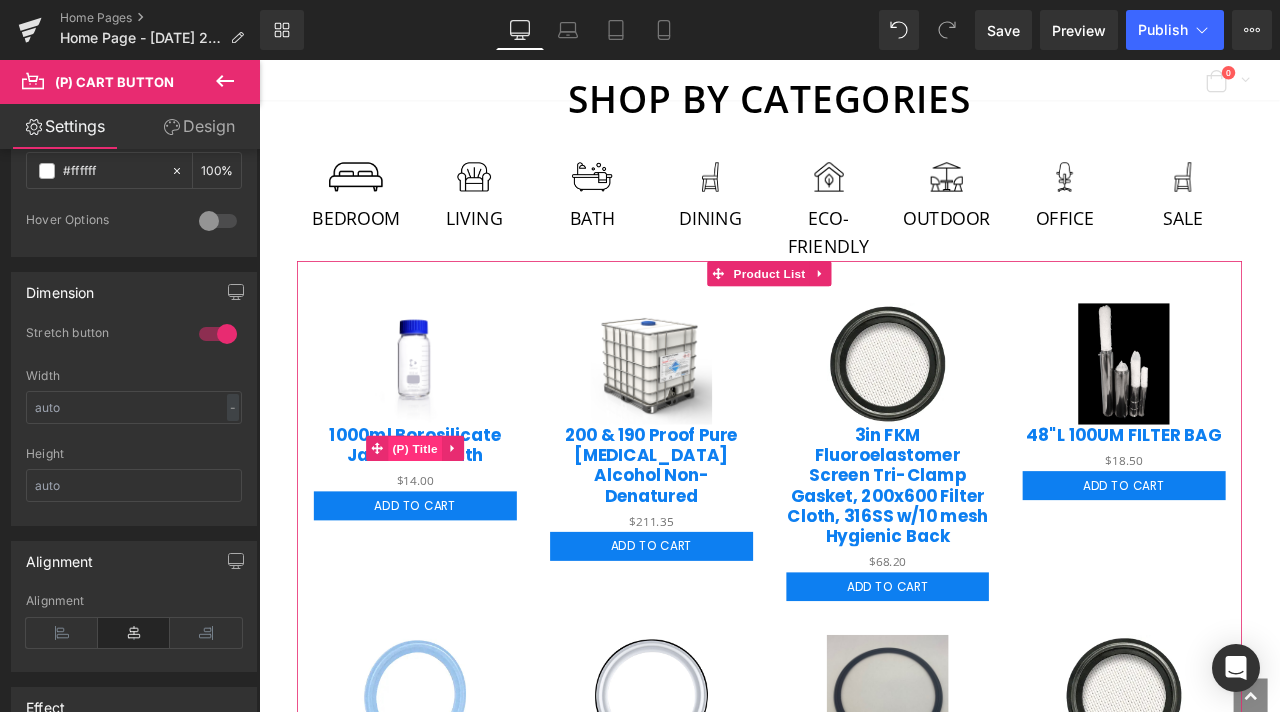 click on "(P) Title" at bounding box center [444, 521] 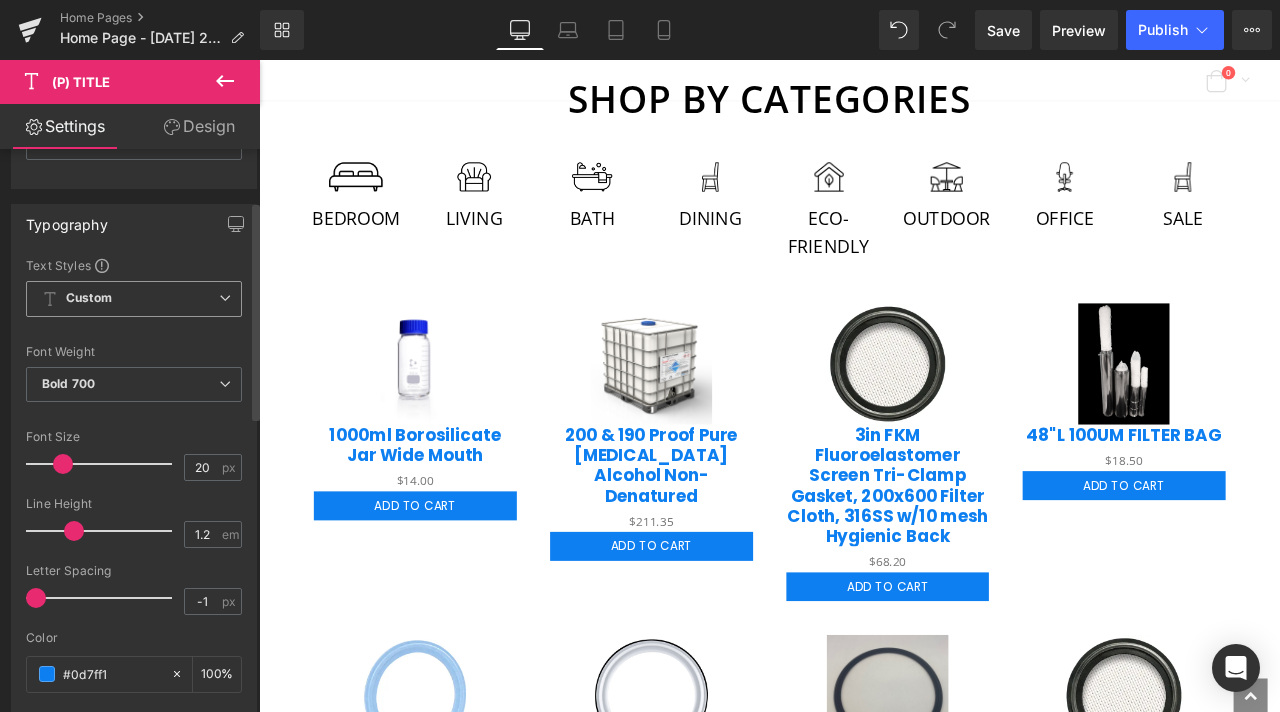 scroll, scrollTop: 200, scrollLeft: 0, axis: vertical 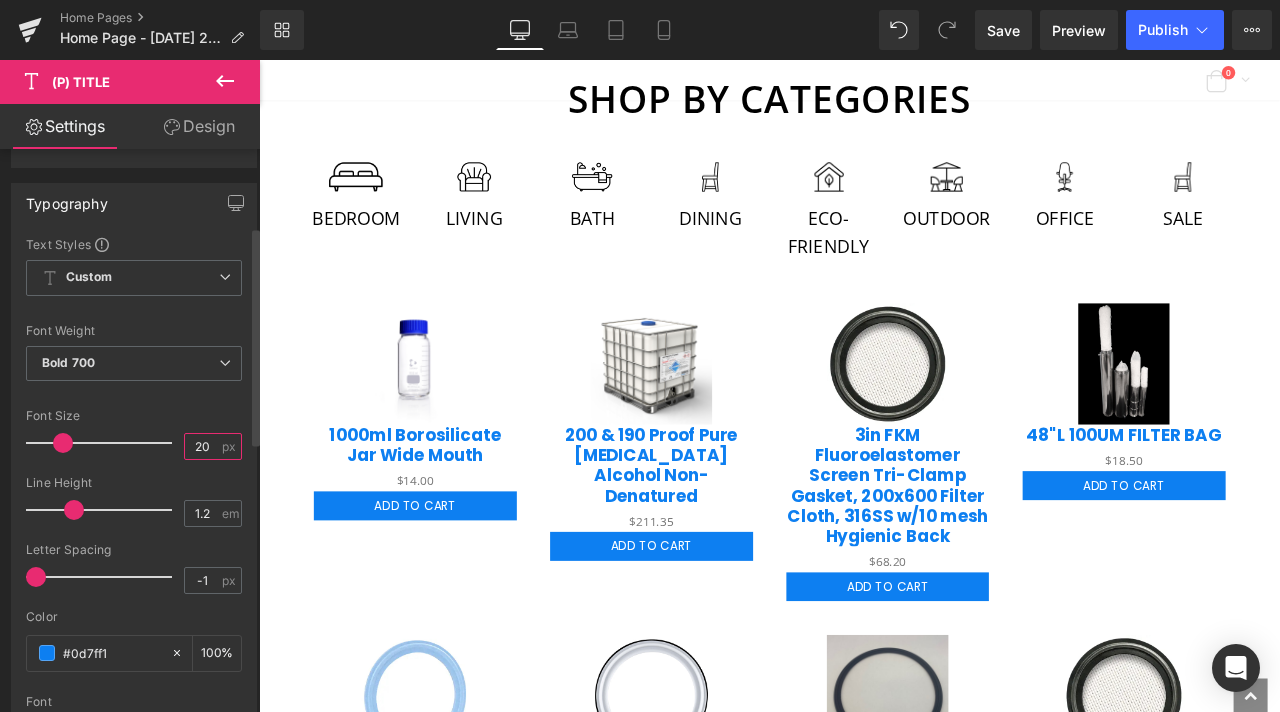 click on "20" at bounding box center [202, 446] 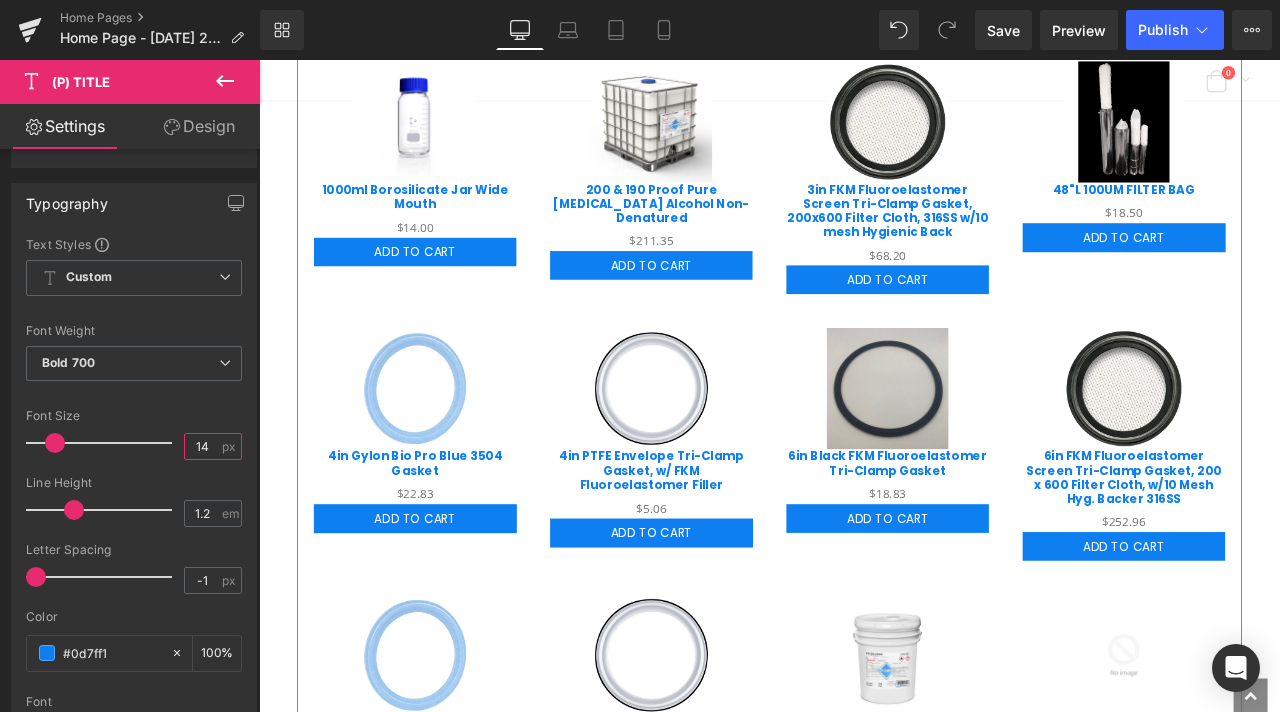 scroll, scrollTop: 1624, scrollLeft: 0, axis: vertical 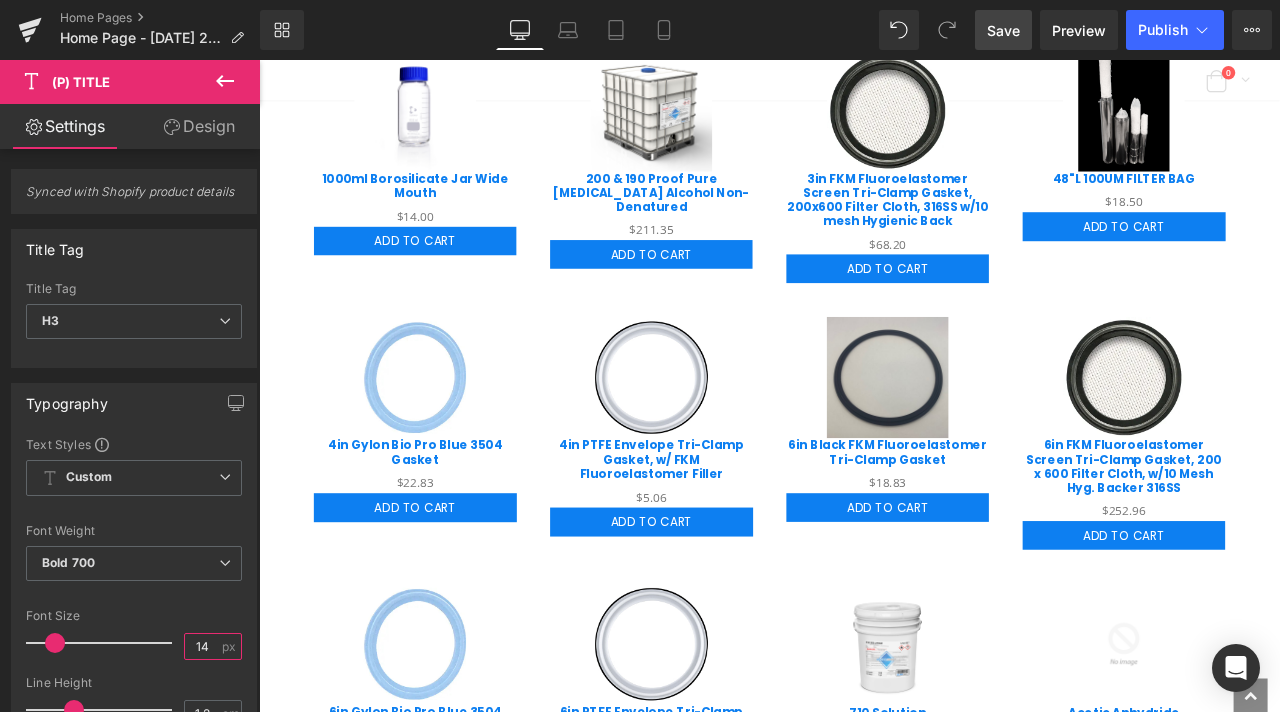 type on "14" 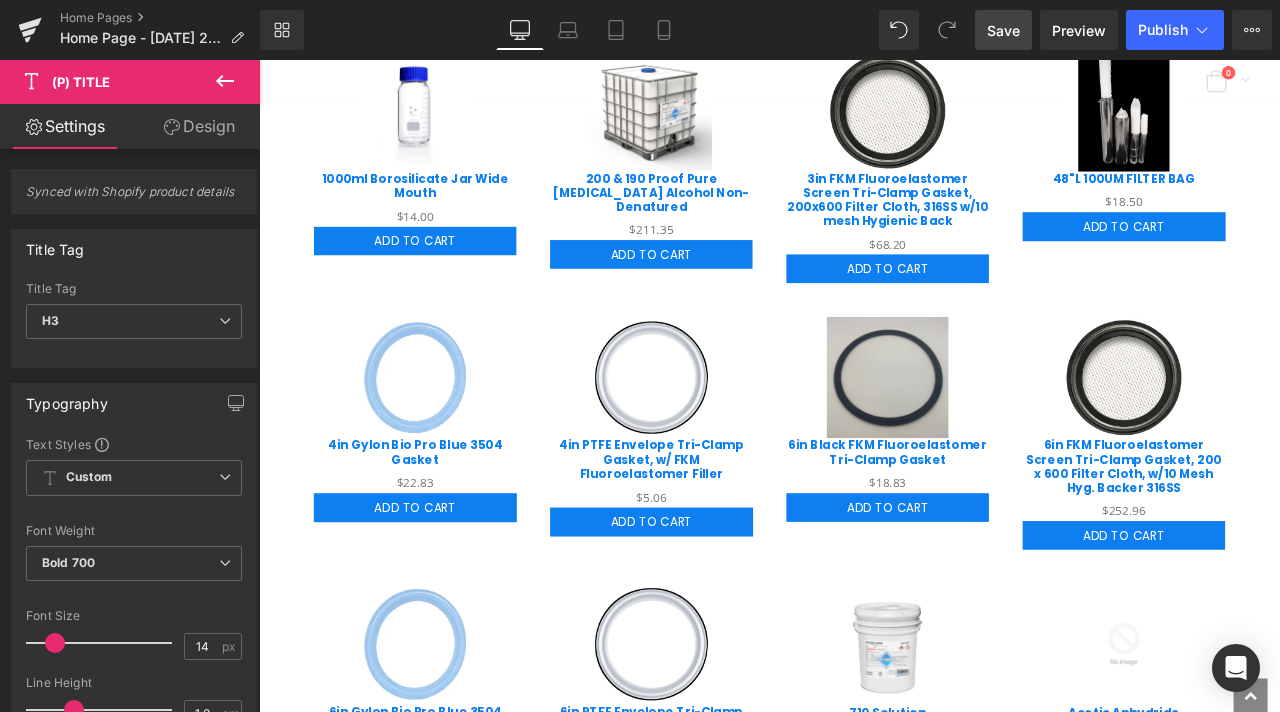 click on "Save" at bounding box center (1003, 30) 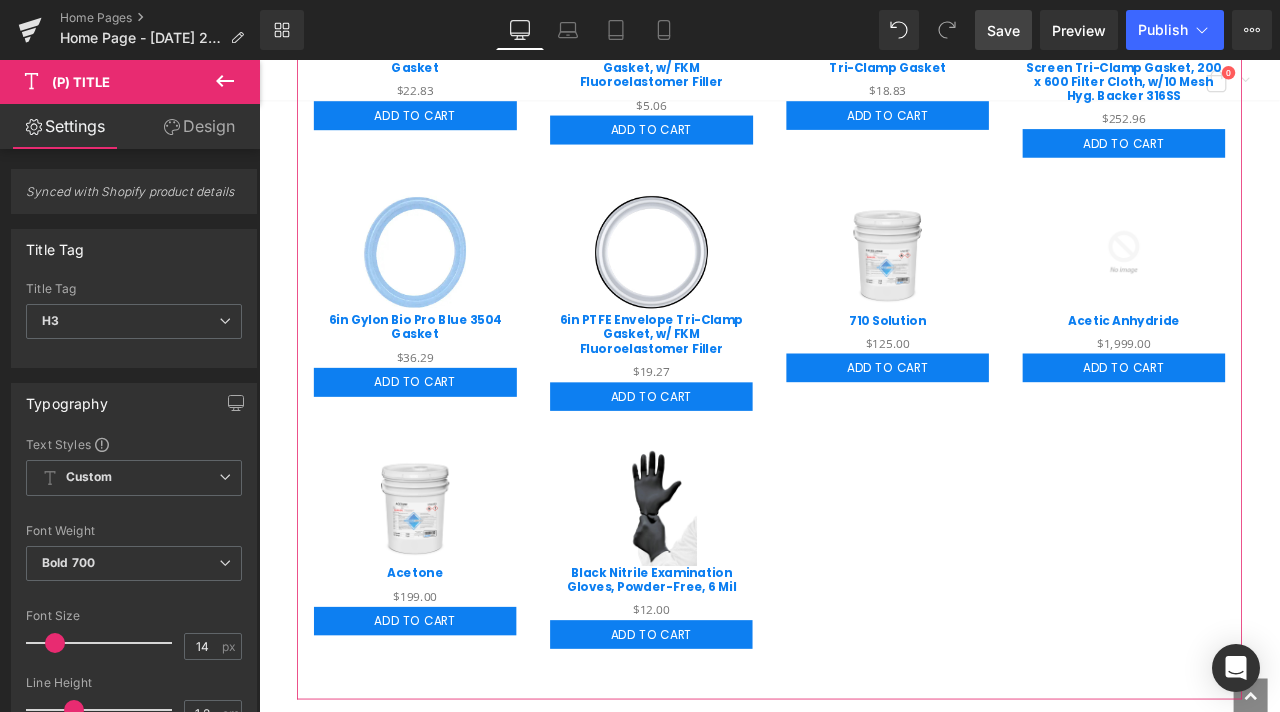 scroll, scrollTop: 1924, scrollLeft: 0, axis: vertical 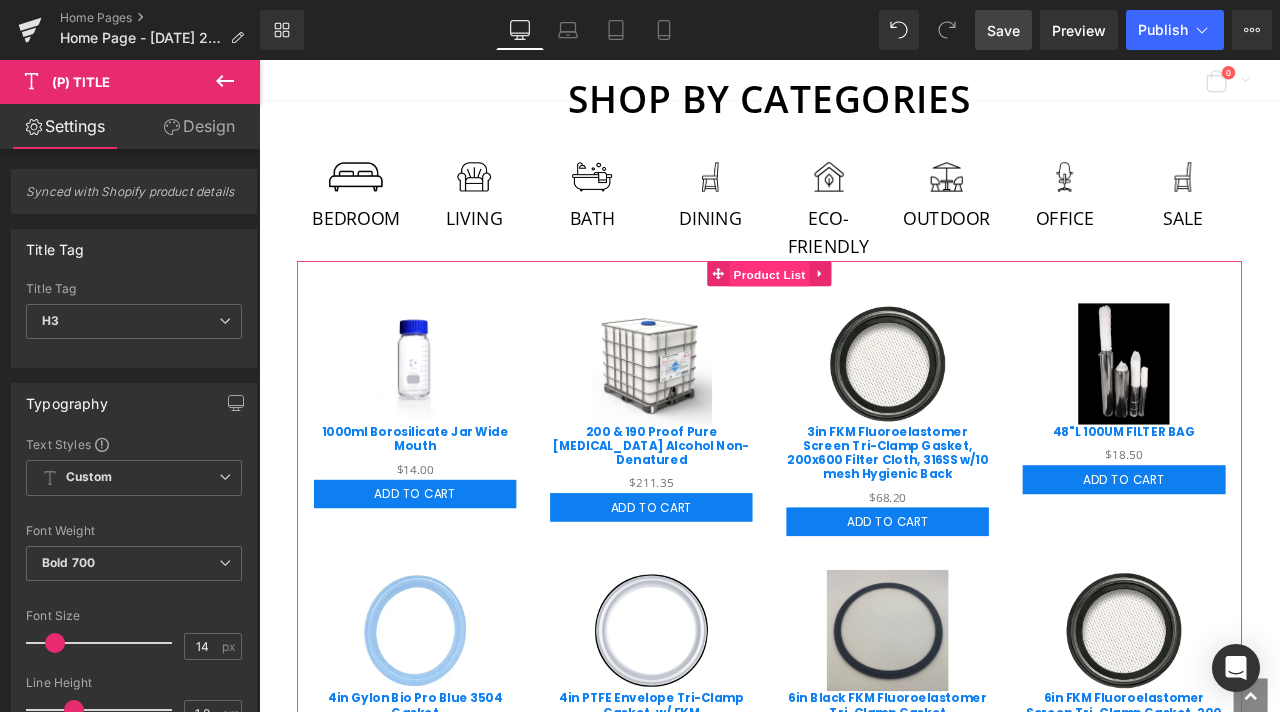 click on "Product List" at bounding box center [863, 314] 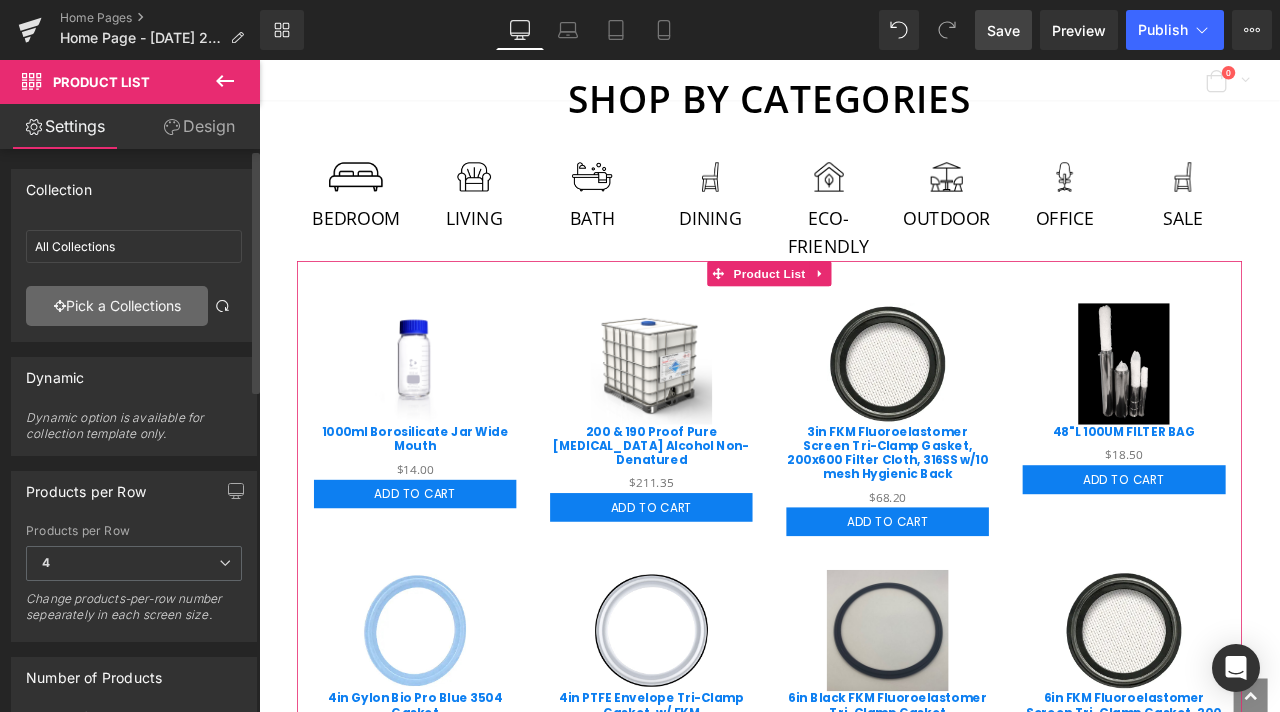 click on "Pick a Collections" at bounding box center (117, 306) 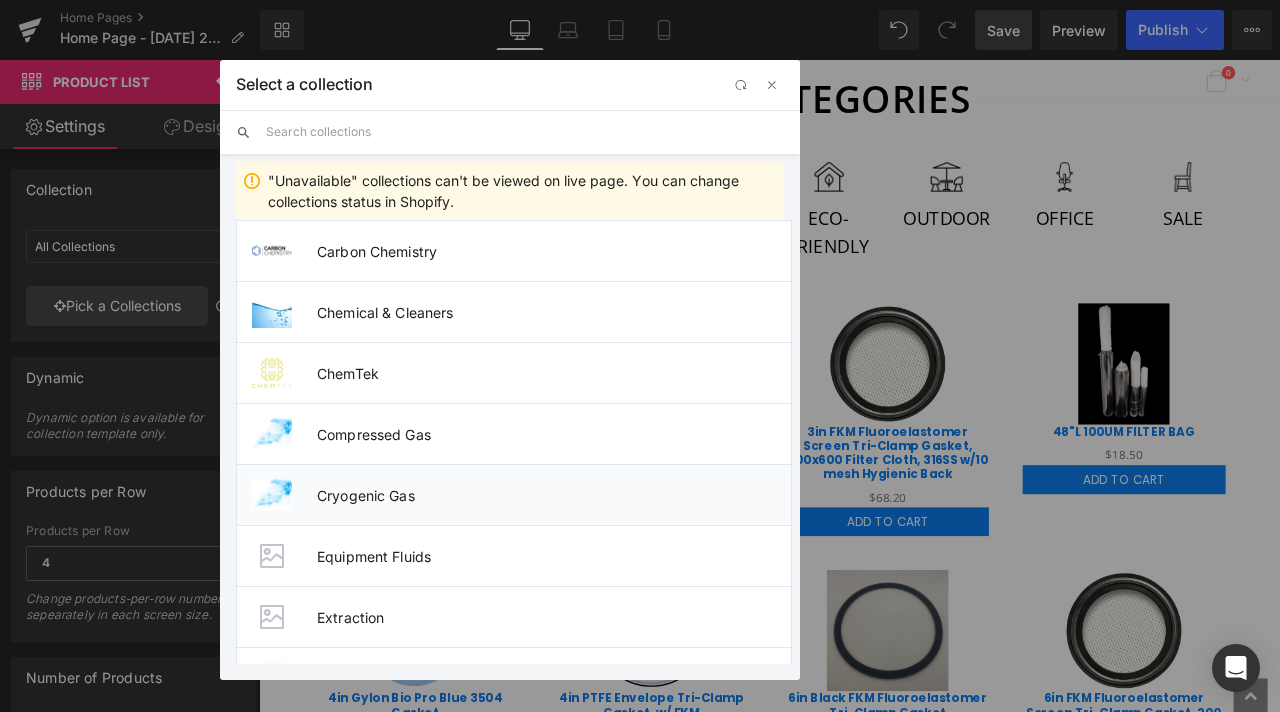scroll, scrollTop: 500, scrollLeft: 0, axis: vertical 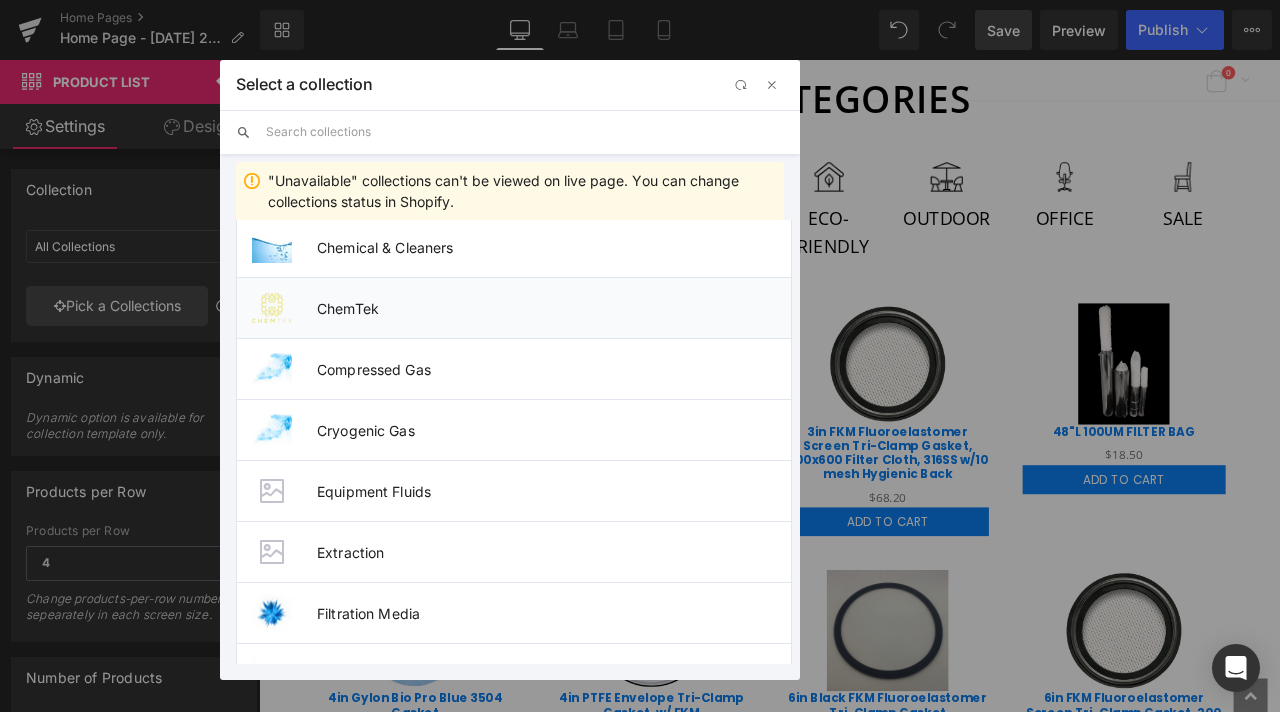 click on "ChemTek" at bounding box center (554, 308) 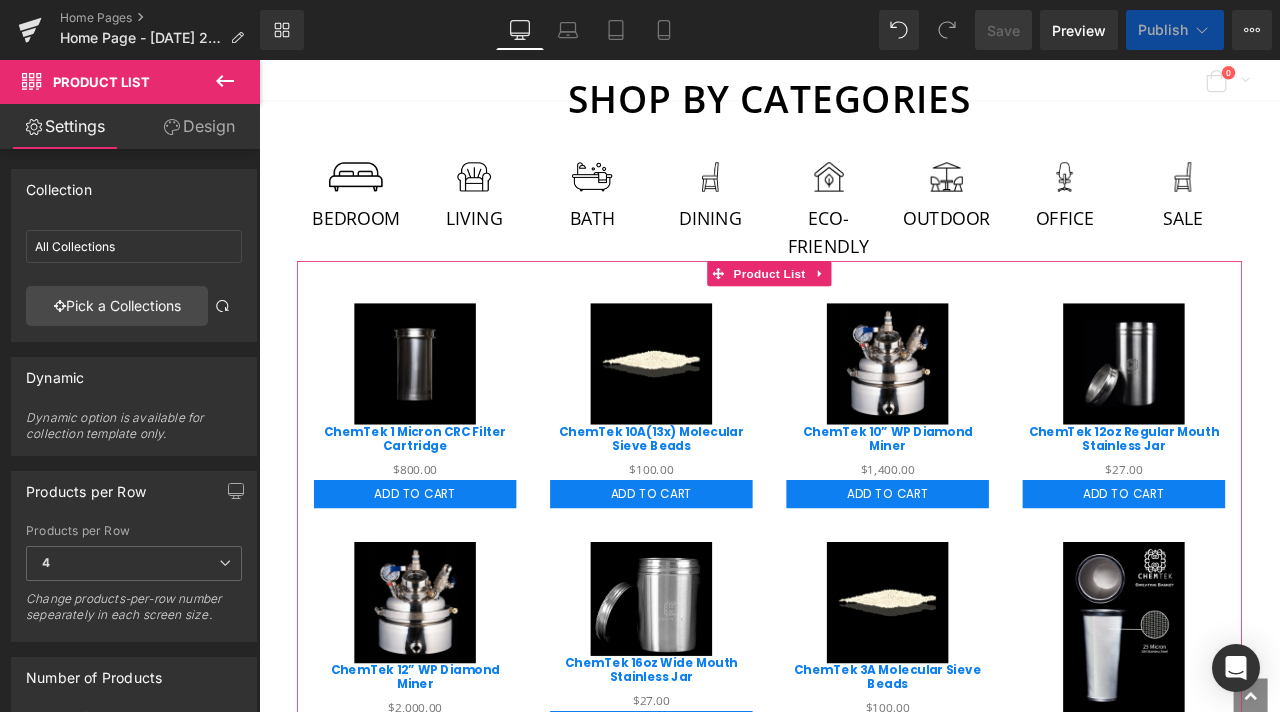 scroll, scrollTop: 1524, scrollLeft: 0, axis: vertical 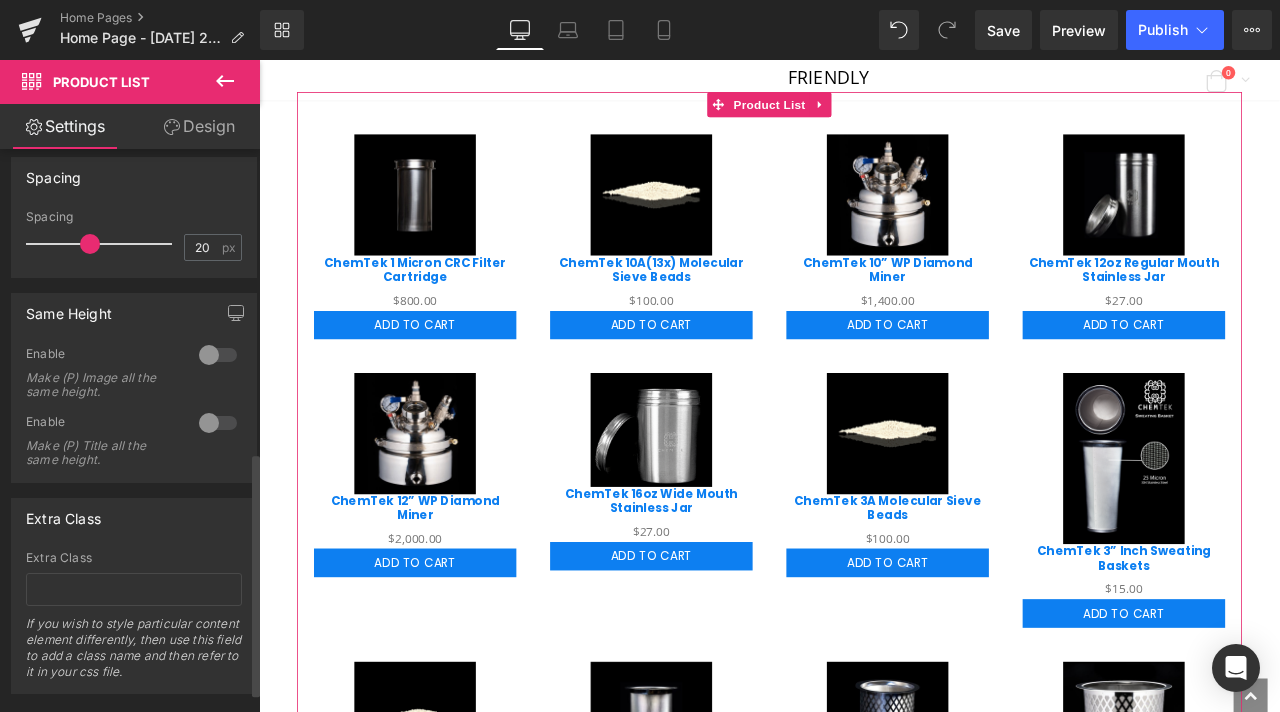 click at bounding box center [218, 355] 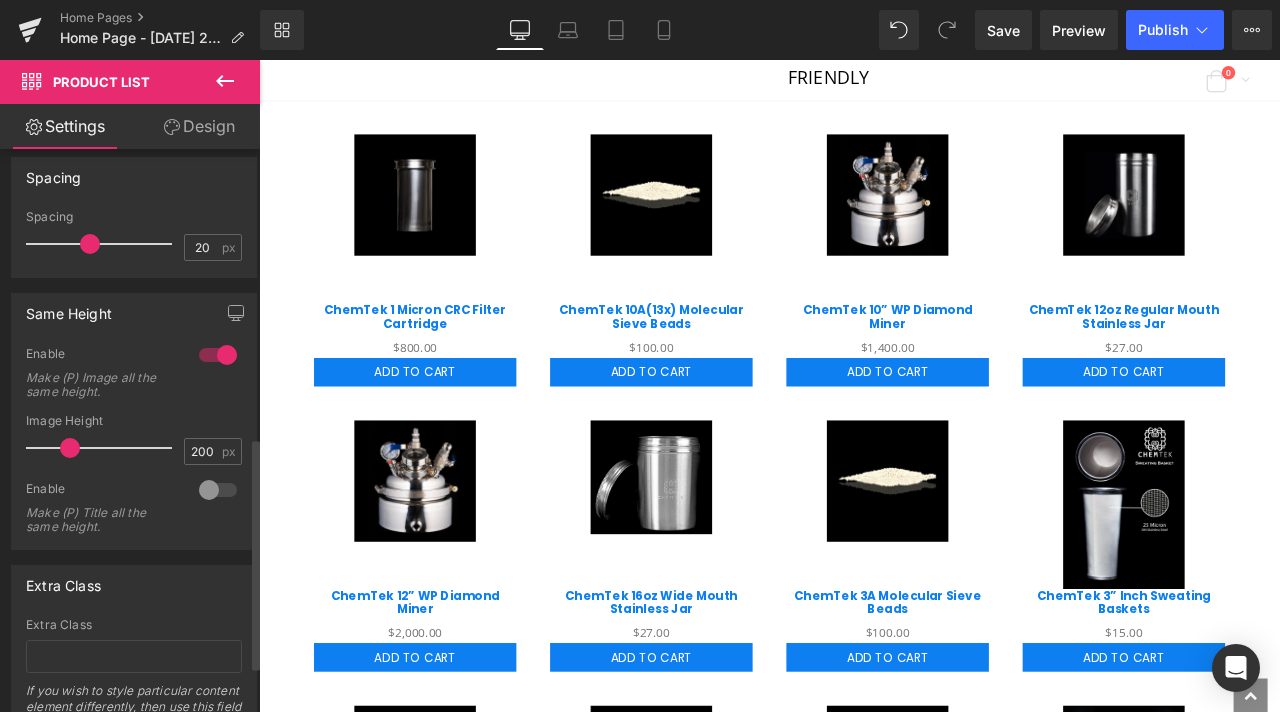 click at bounding box center (218, 490) 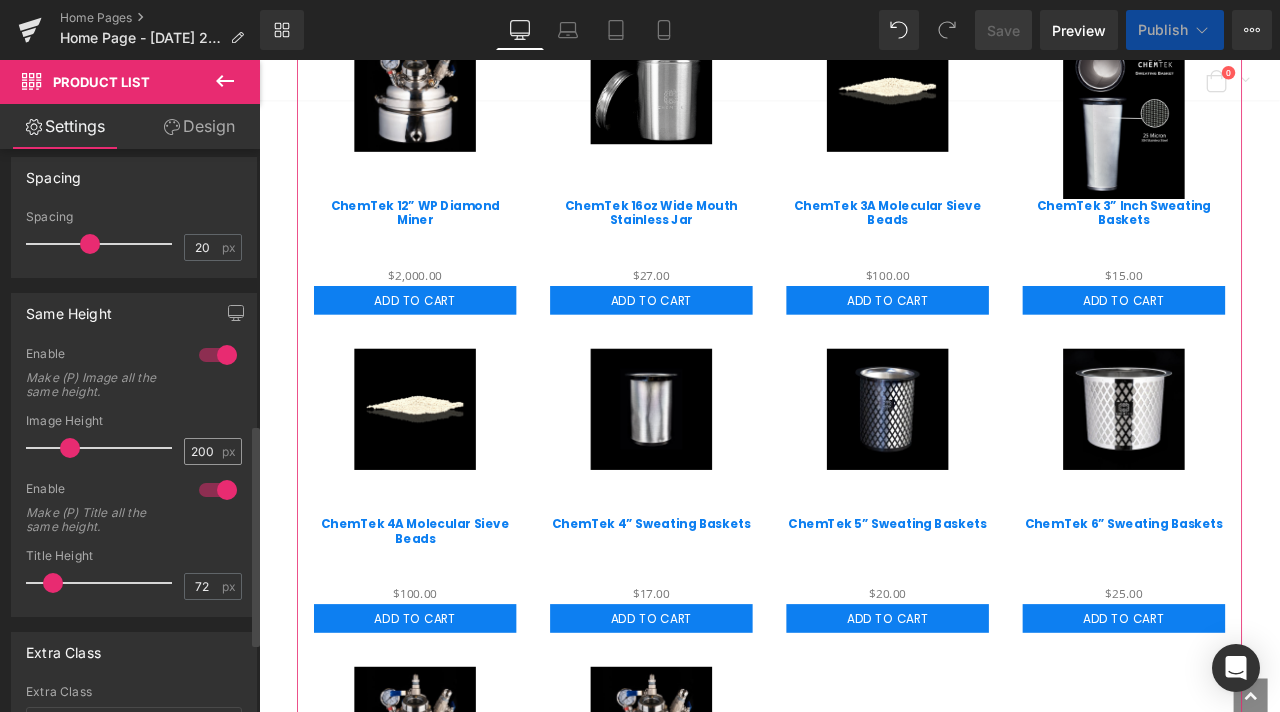 scroll, scrollTop: 2124, scrollLeft: 0, axis: vertical 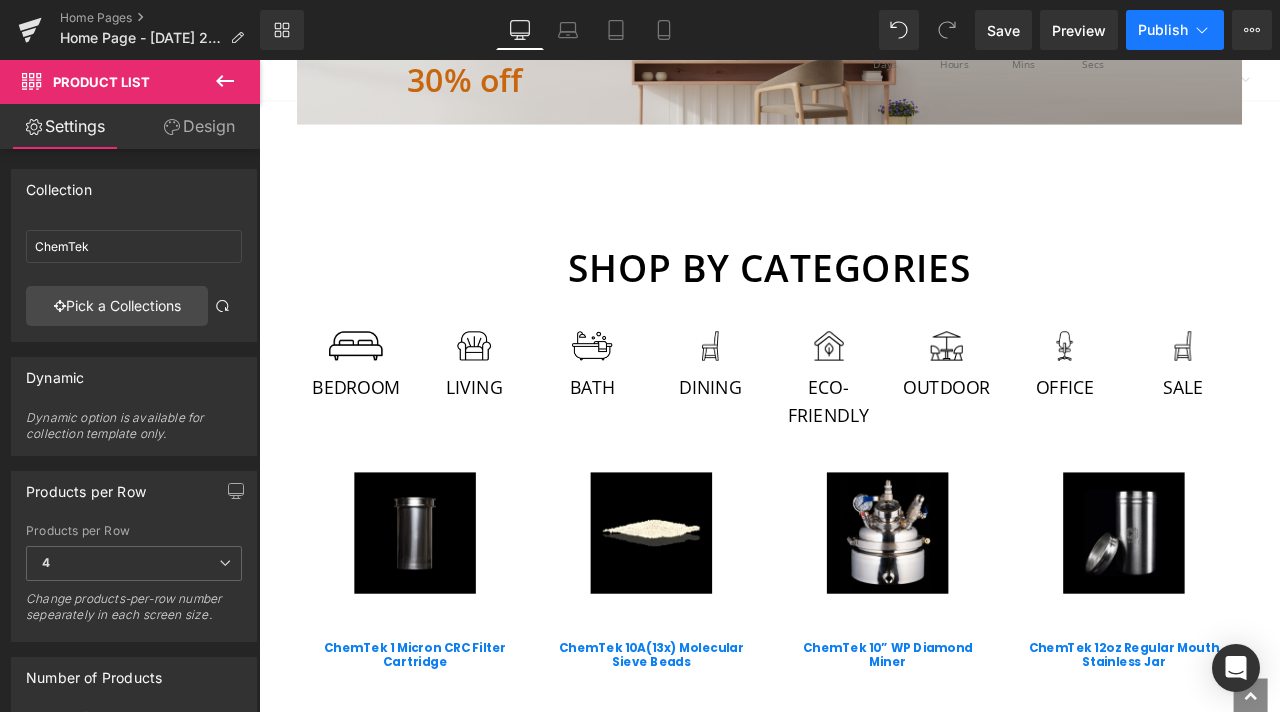 click on "Publish" at bounding box center [1163, 30] 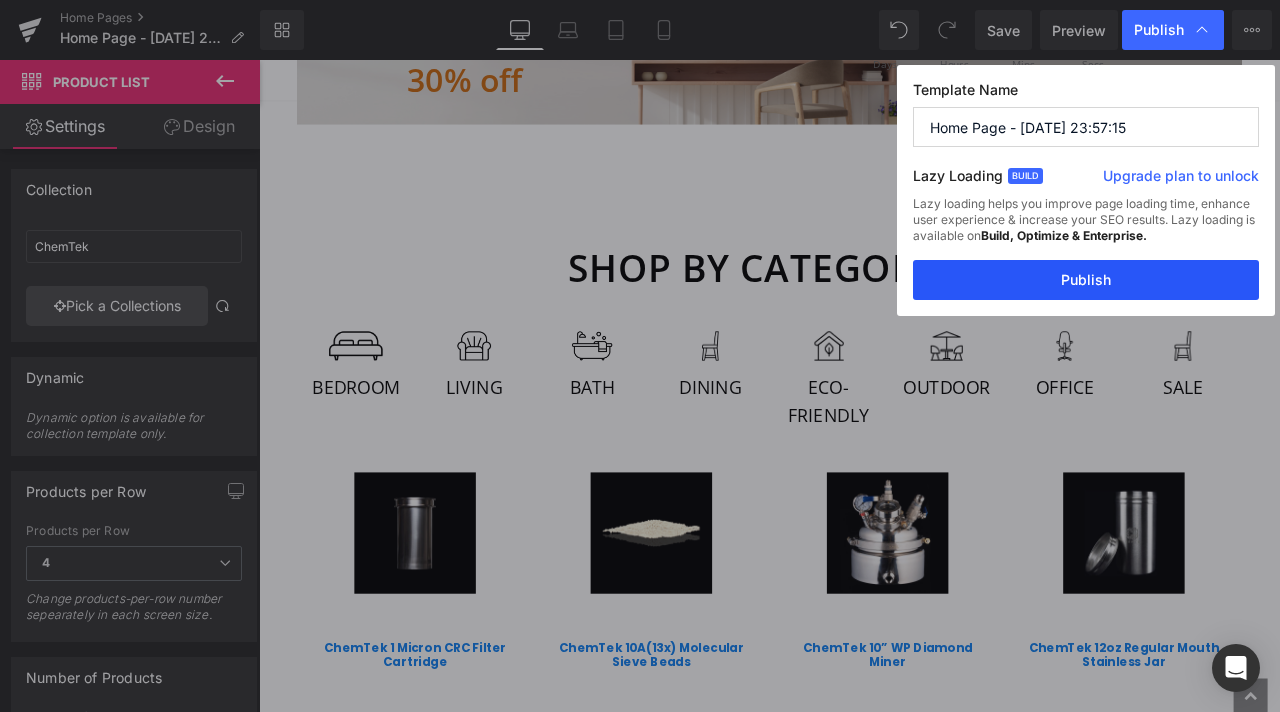 drag, startPoint x: 977, startPoint y: 271, endPoint x: 838, endPoint y: 205, distance: 153.87332 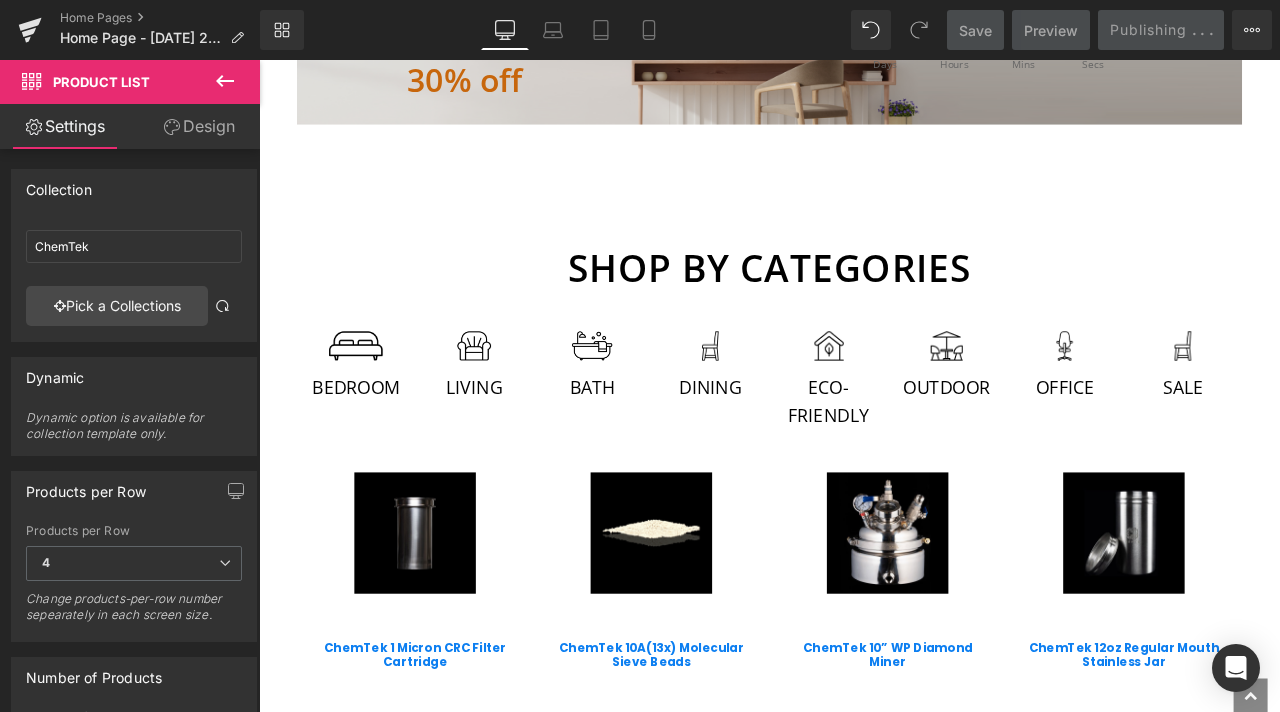 scroll, scrollTop: 0, scrollLeft: 0, axis: both 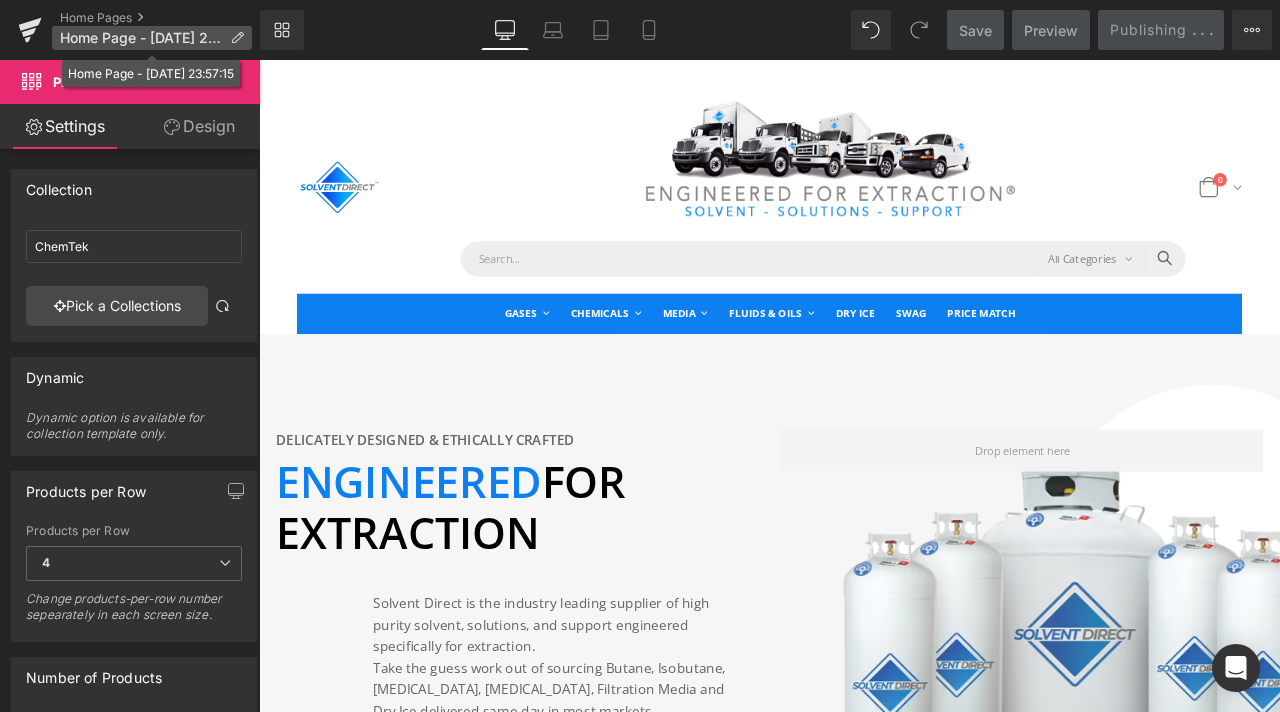 click at bounding box center (237, 38) 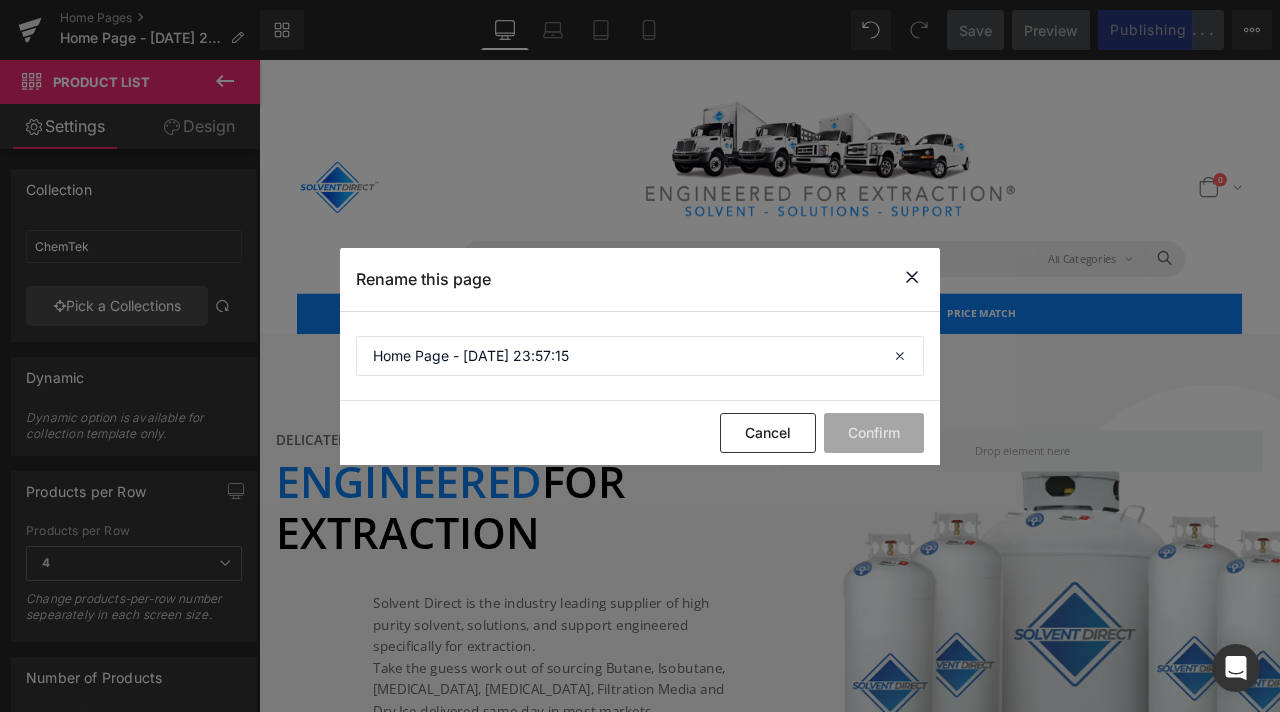 click at bounding box center (912, 277) 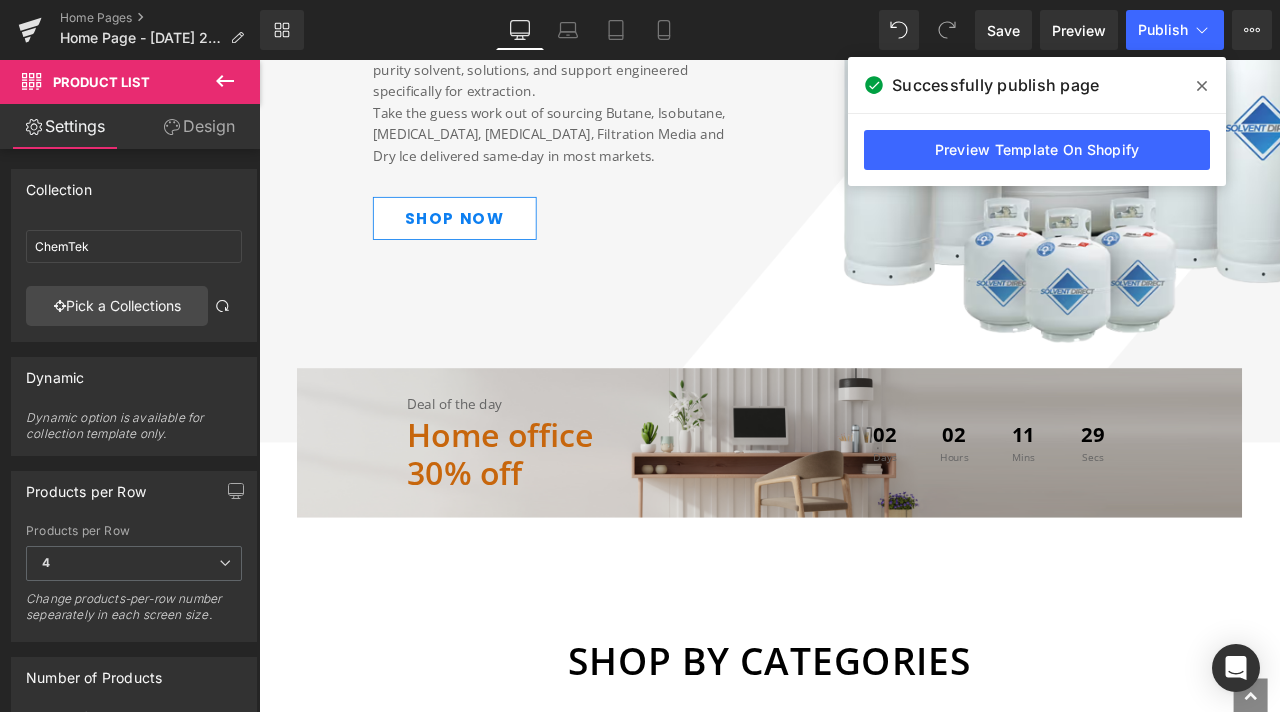 scroll, scrollTop: 700, scrollLeft: 0, axis: vertical 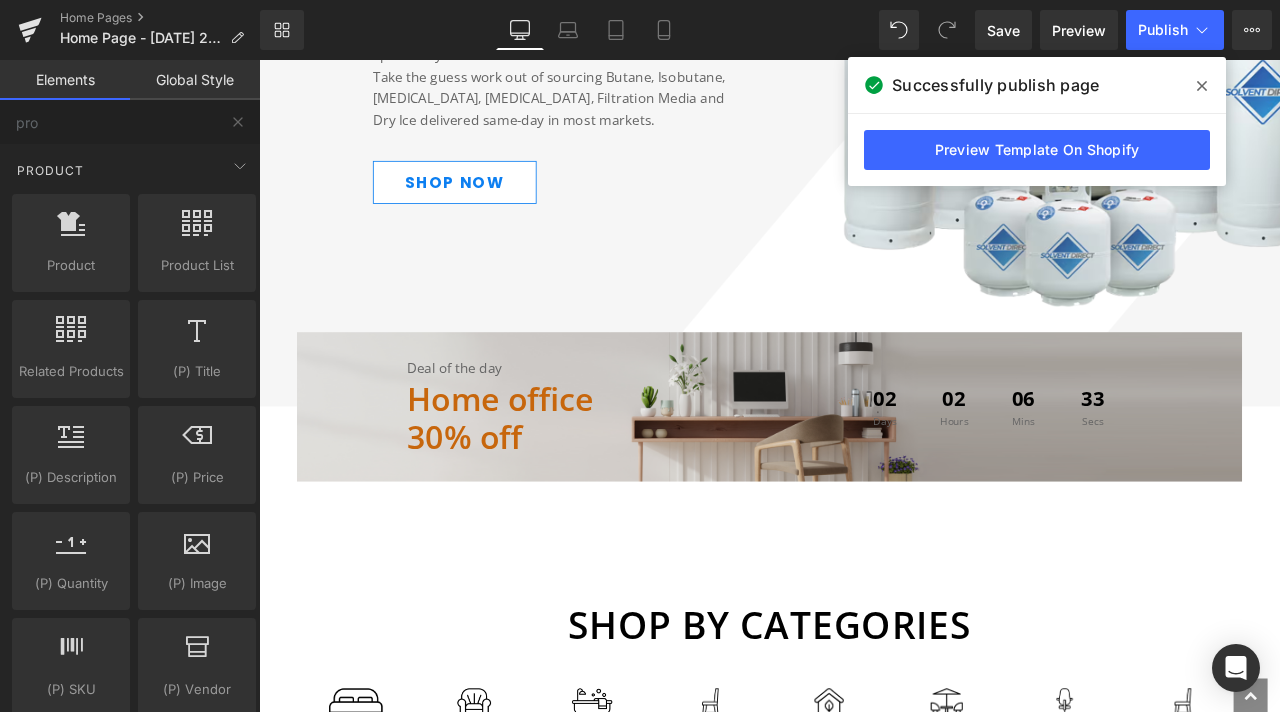 click on "All Categories
All Categories
Alcohol
All Solvents
[GEOGRAPHIC_DATA]
Carbon Chemistry
Chemical & Cleaners
ChemTek
Compressed Gas
Cryogenic Gas
Equipment Fluids
Extraction
Extraction Laboratory Compliance Resources
Filtration Media
Heat Transfer Fluids
[MEDICAL_DATA] Gasses
Lab Water
Media Bros" at bounding box center (864, 3479) 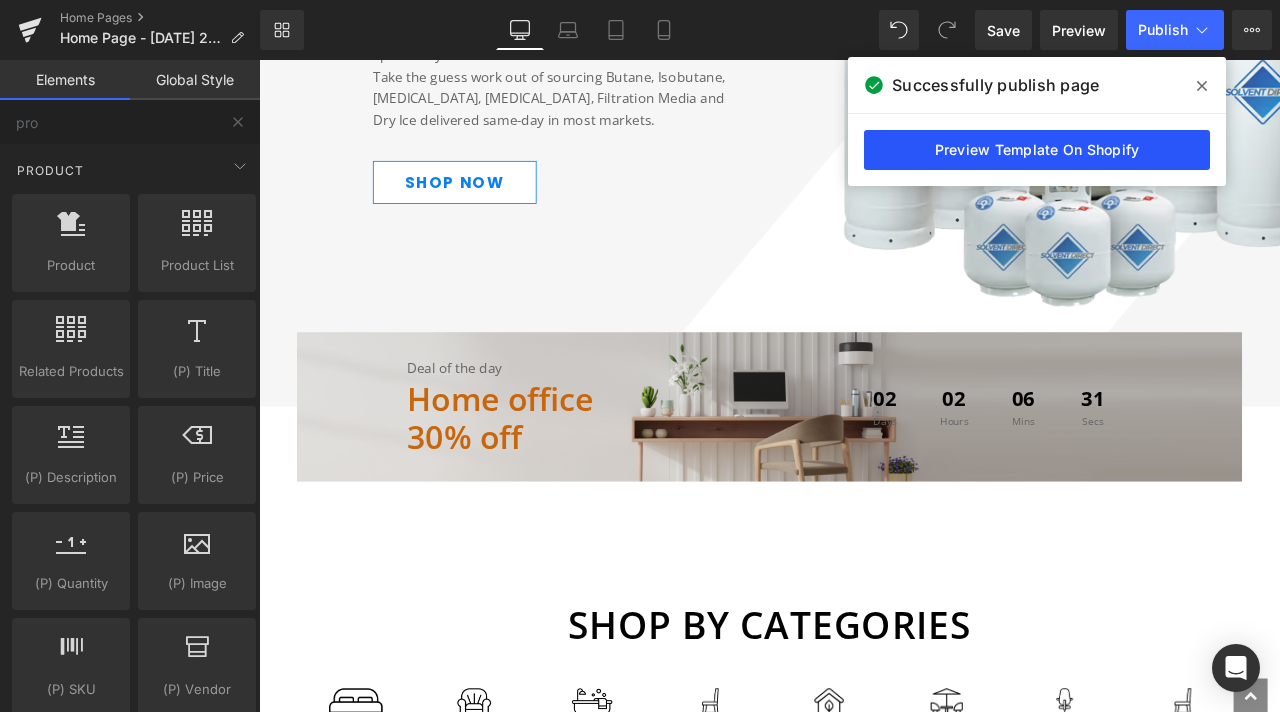 click on "Preview Template On Shopify" at bounding box center [1037, 150] 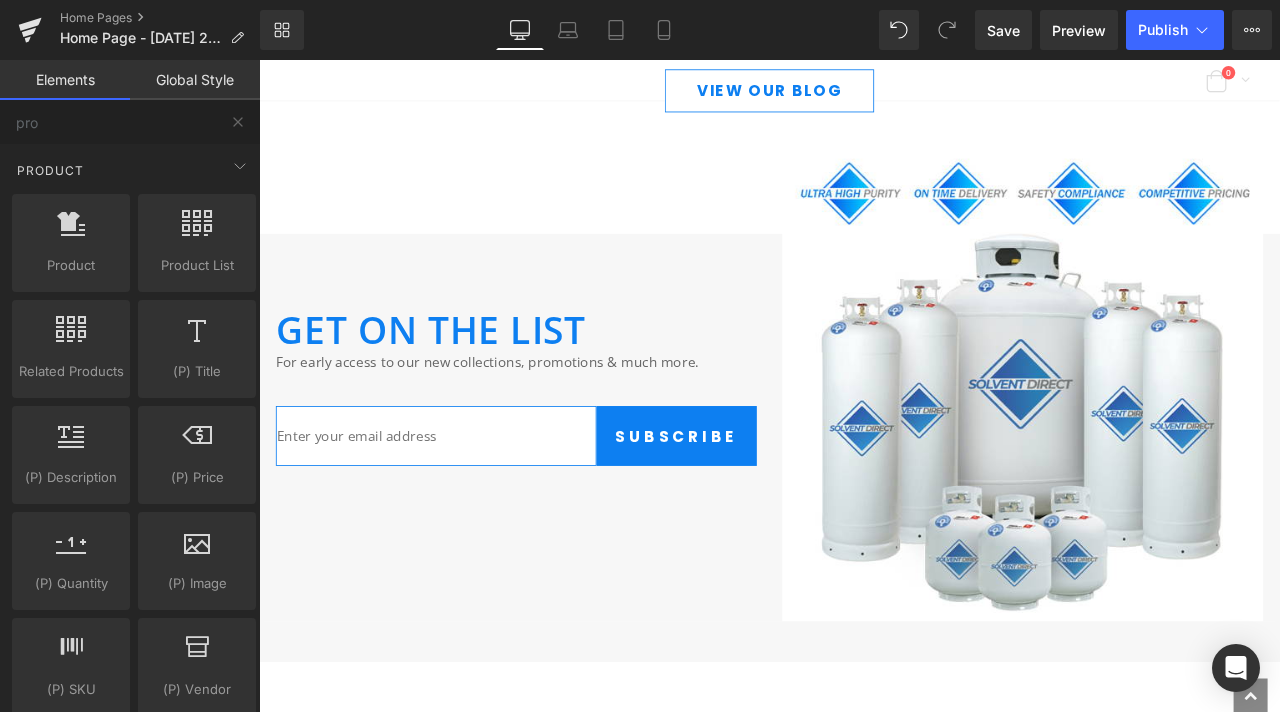 scroll, scrollTop: 6695, scrollLeft: 0, axis: vertical 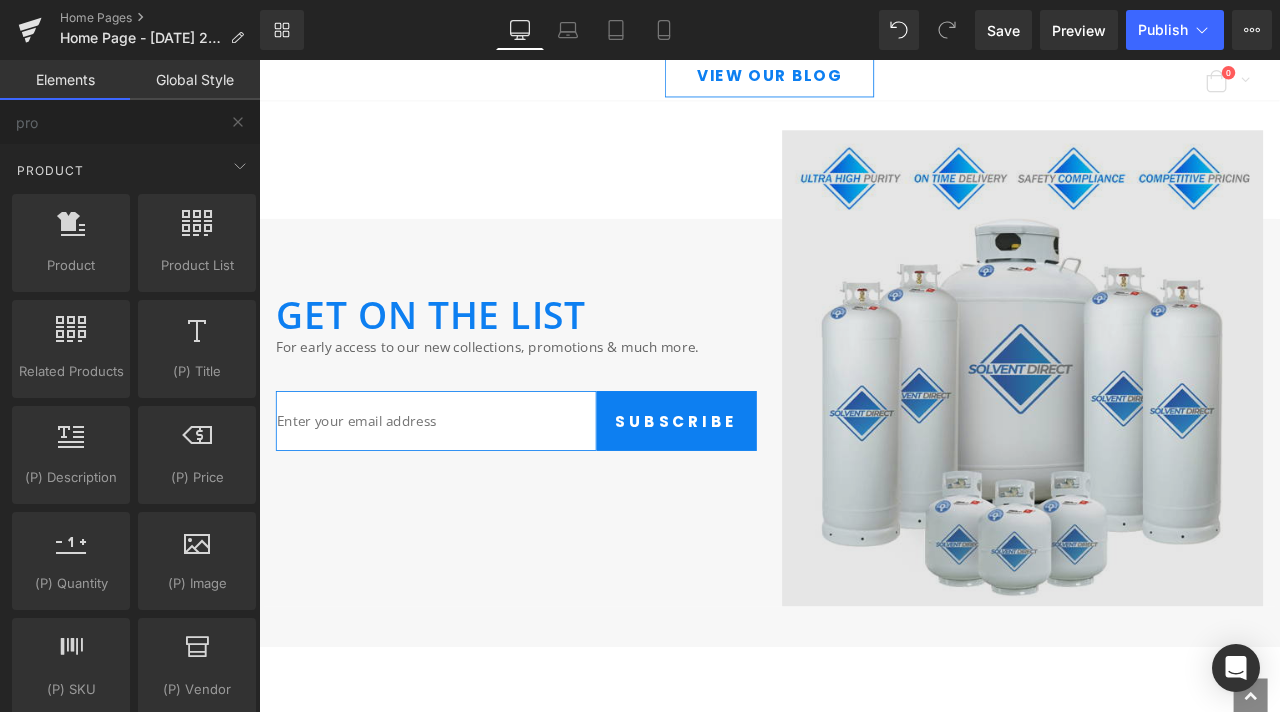 click at bounding box center [1164, 425] 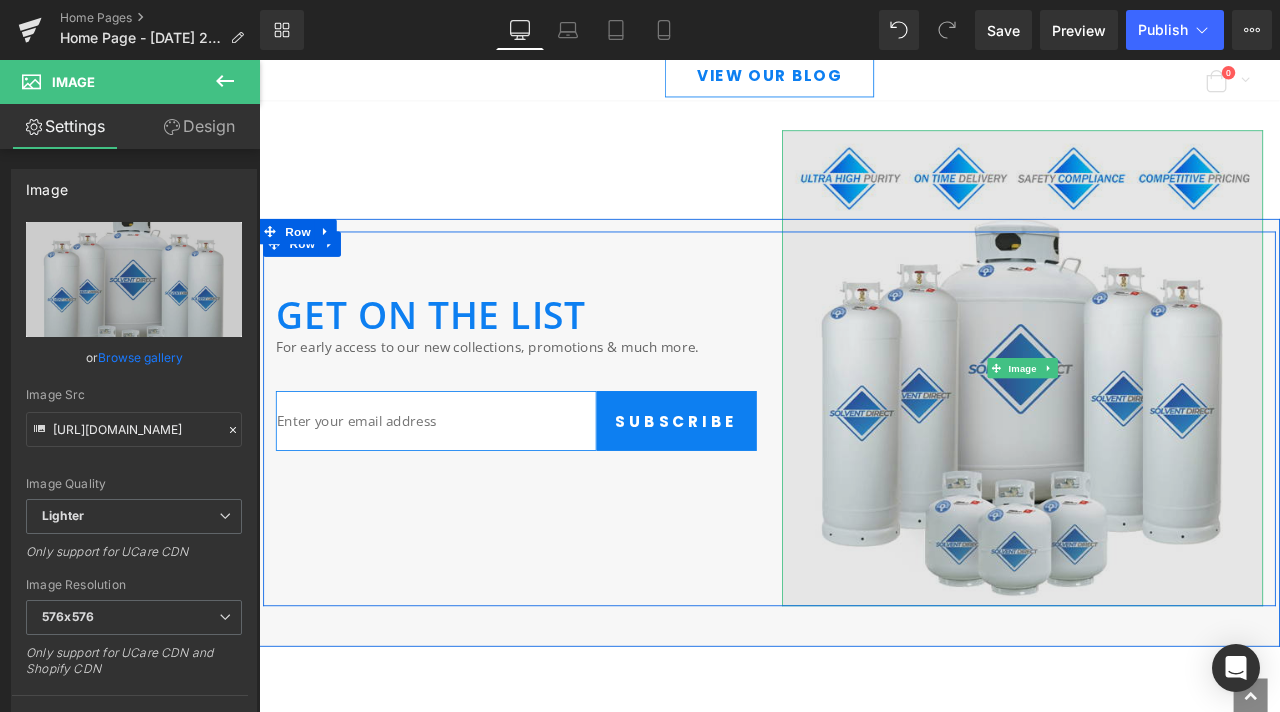 click at bounding box center (1164, 425) 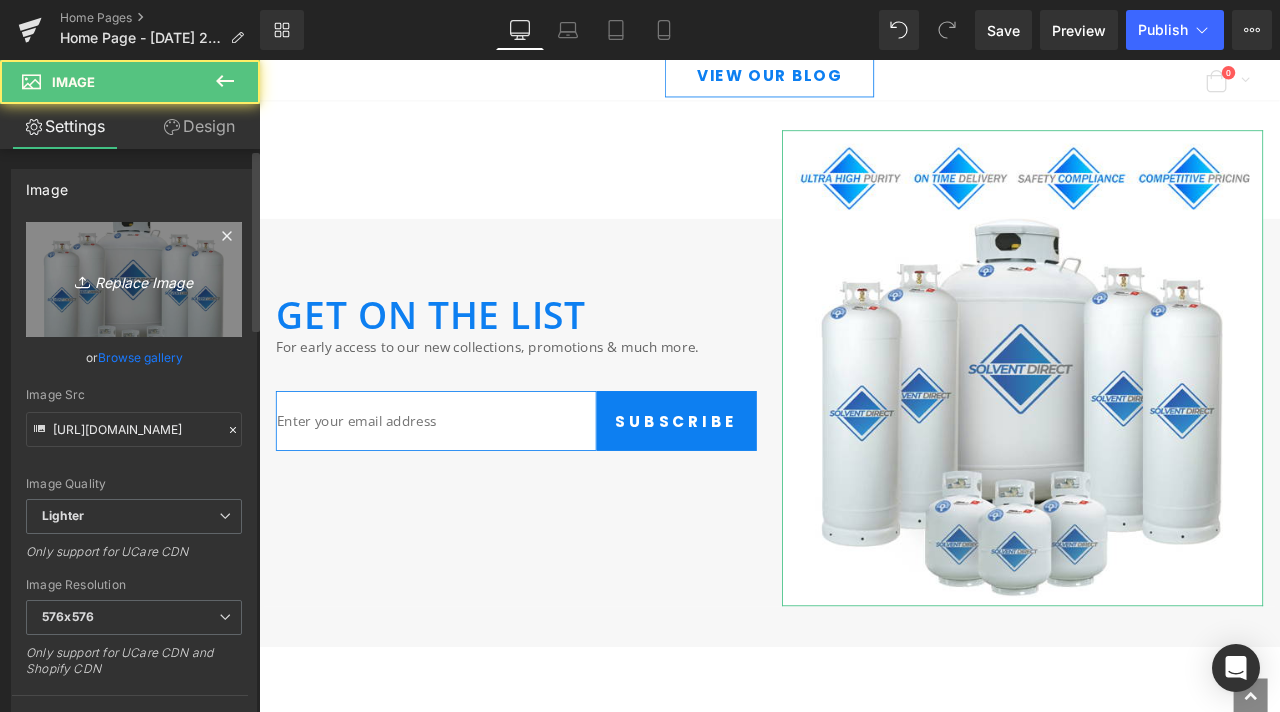 click on "Replace Image" at bounding box center [134, 279] 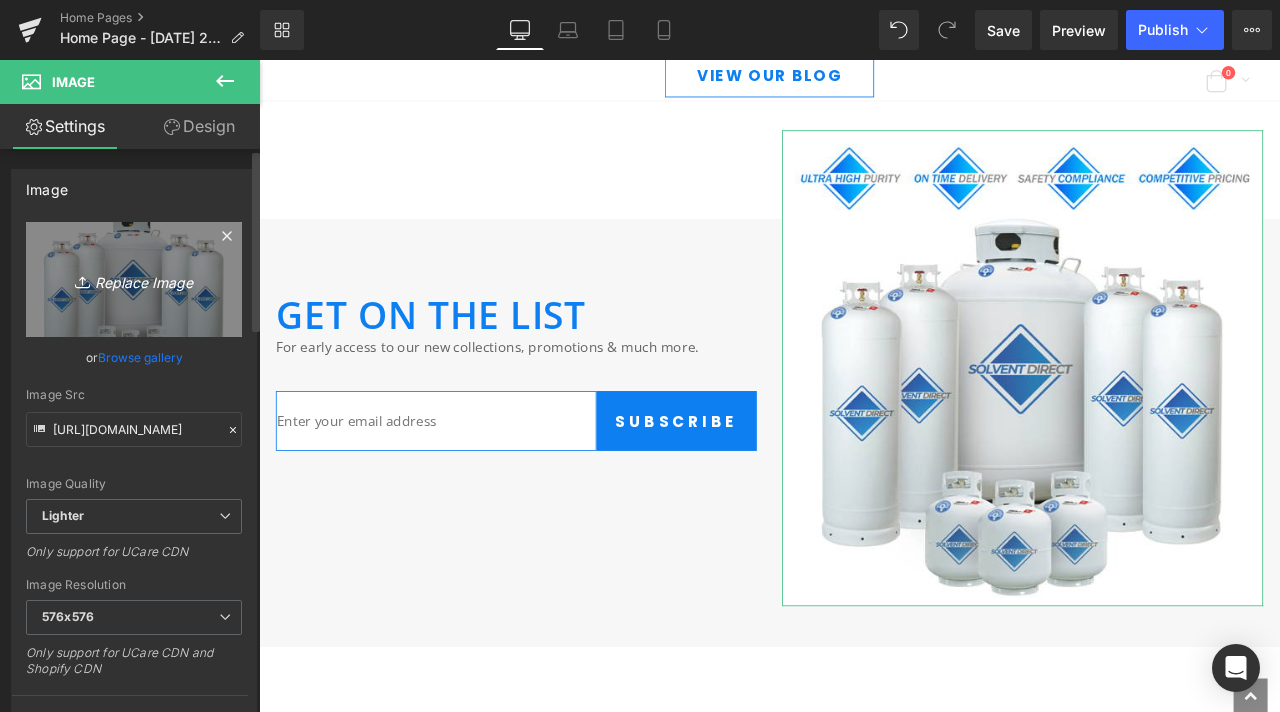 type on "C:\fakepath\BG-1.png" 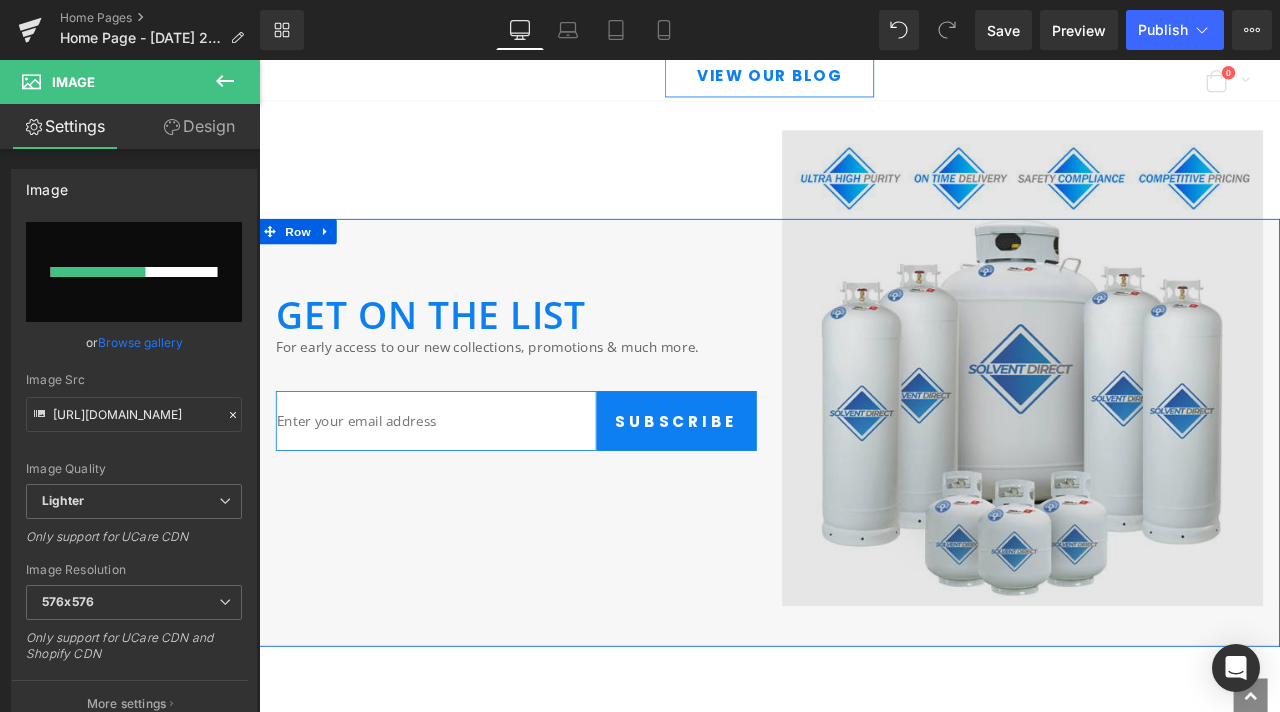 type 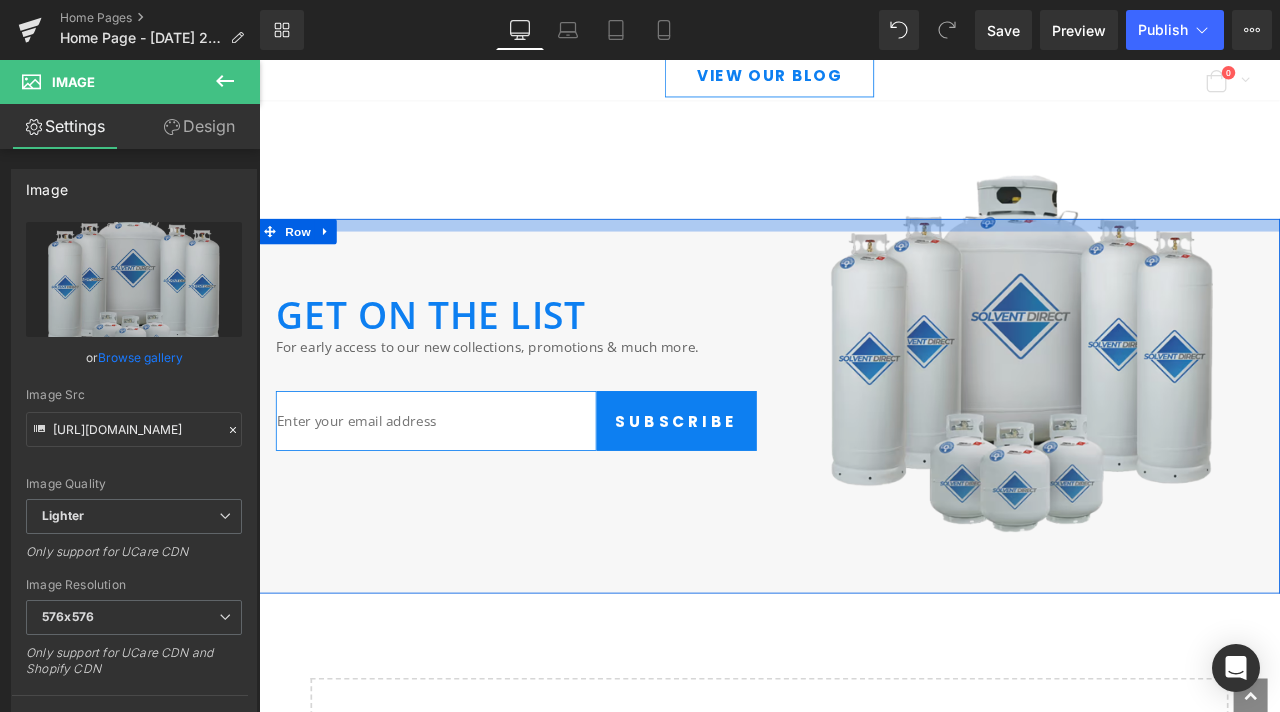 type on "https://ucarecdn.com/d32879d9-252b-4cfb-bf54-e1176277be1a/-/format/auto/-/preview/576x576/-/quality/lighter/BG-1.png" 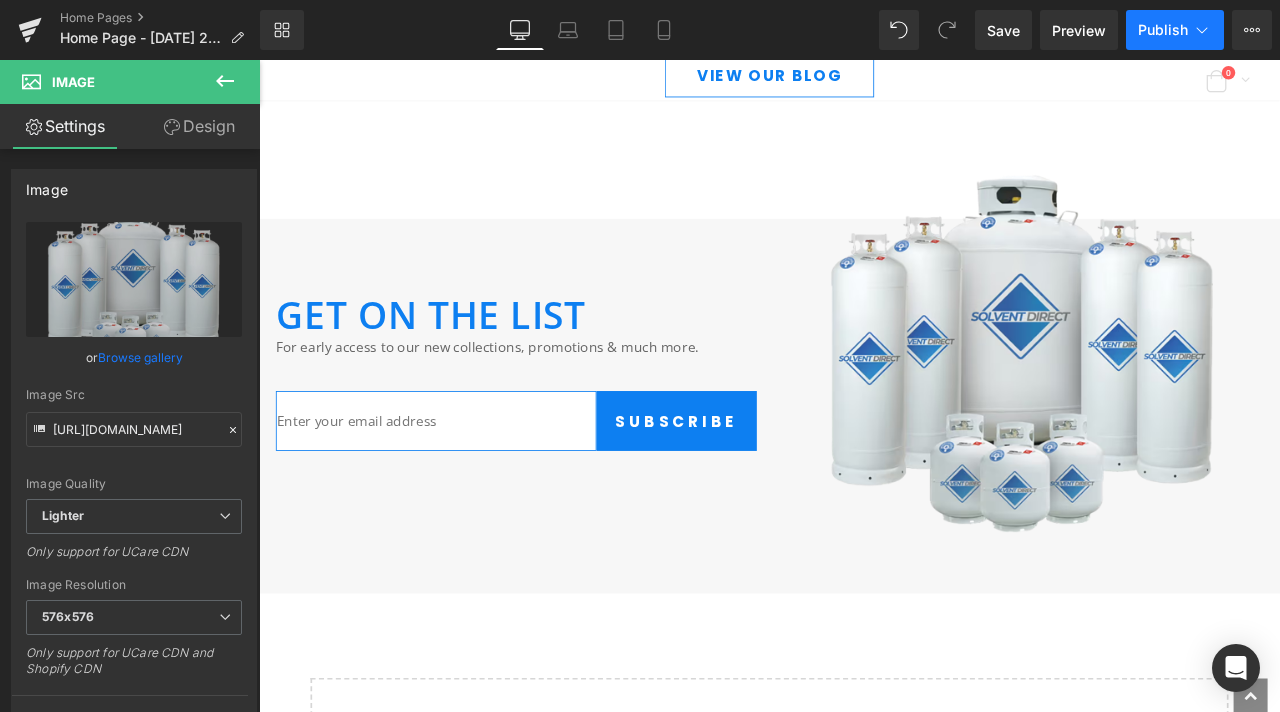 click on "Publish" at bounding box center [1163, 30] 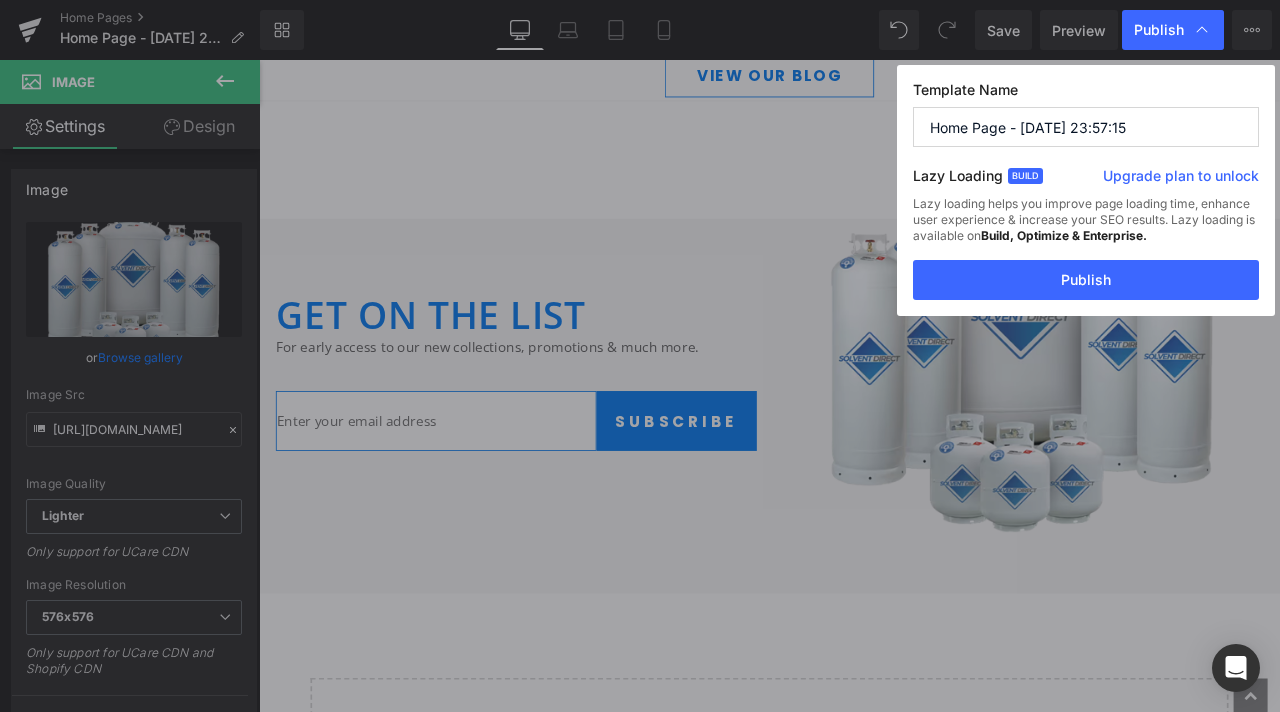 click on "Home Page - [DATE] 23:57:15" at bounding box center (1086, 127) 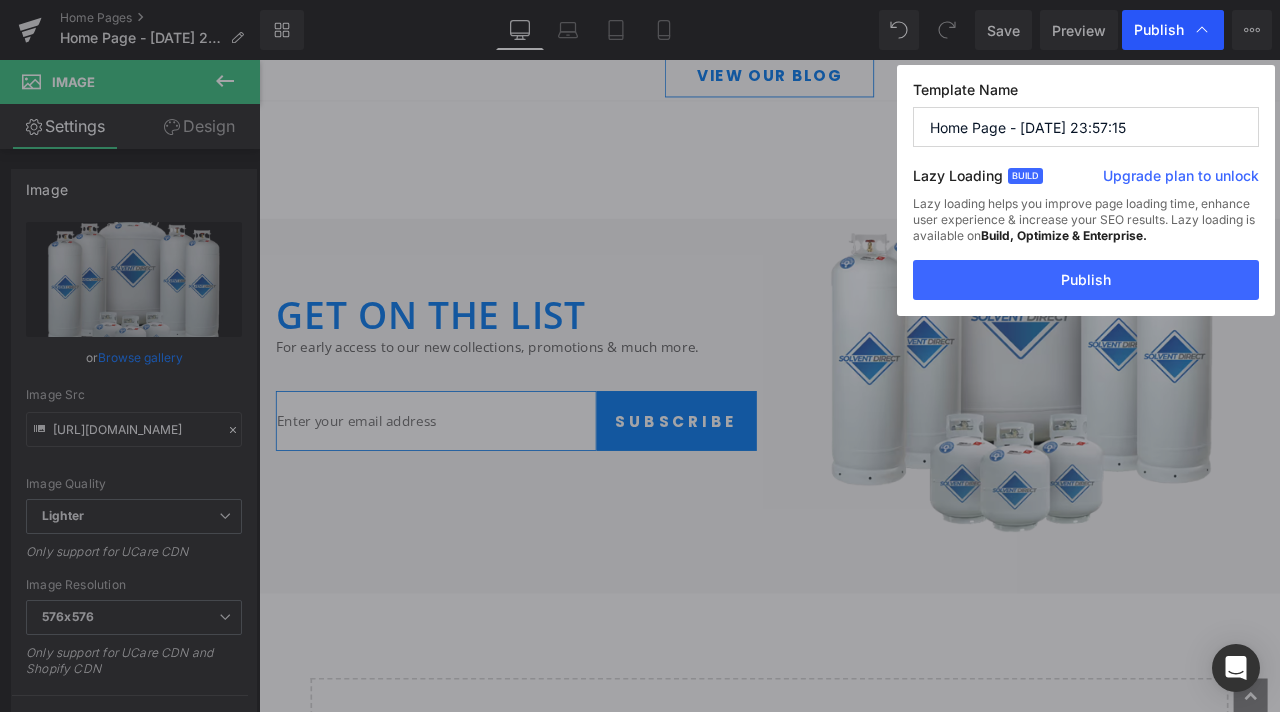 click on "Publish" at bounding box center [1173, 30] 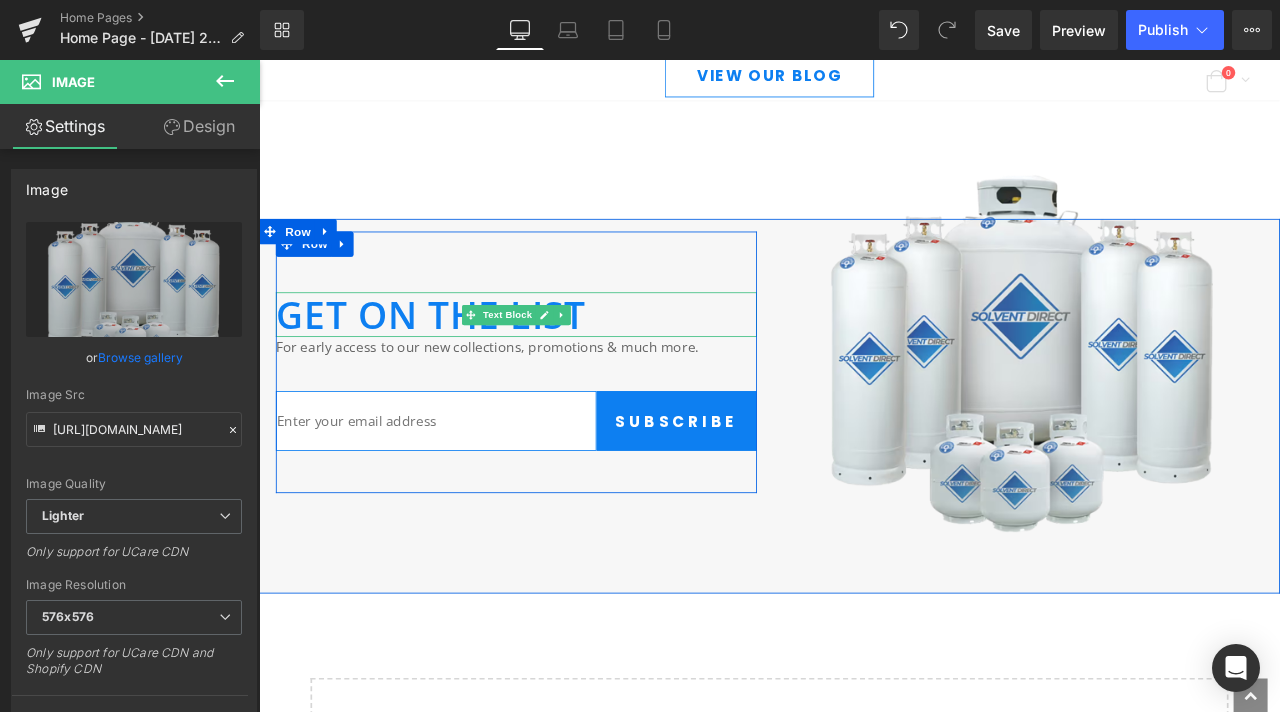 click on "Get on the list" at bounding box center (463, 361) 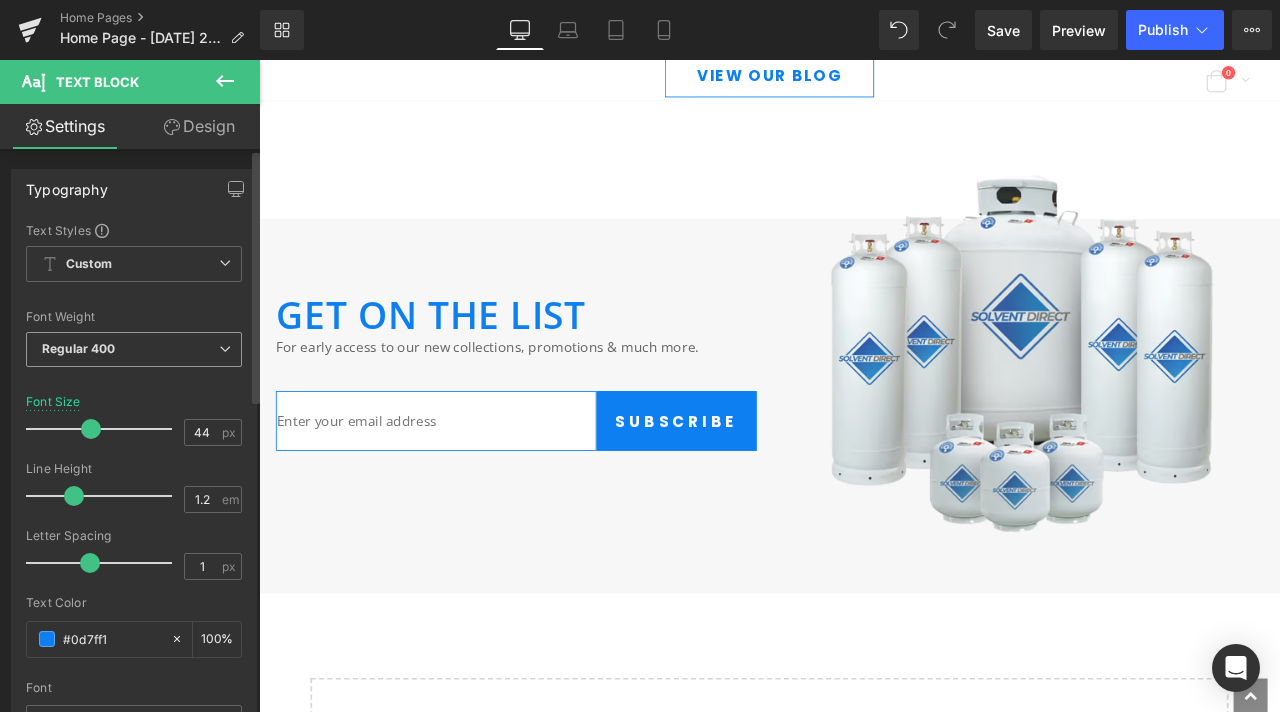 click on "Regular 400" at bounding box center [134, 349] 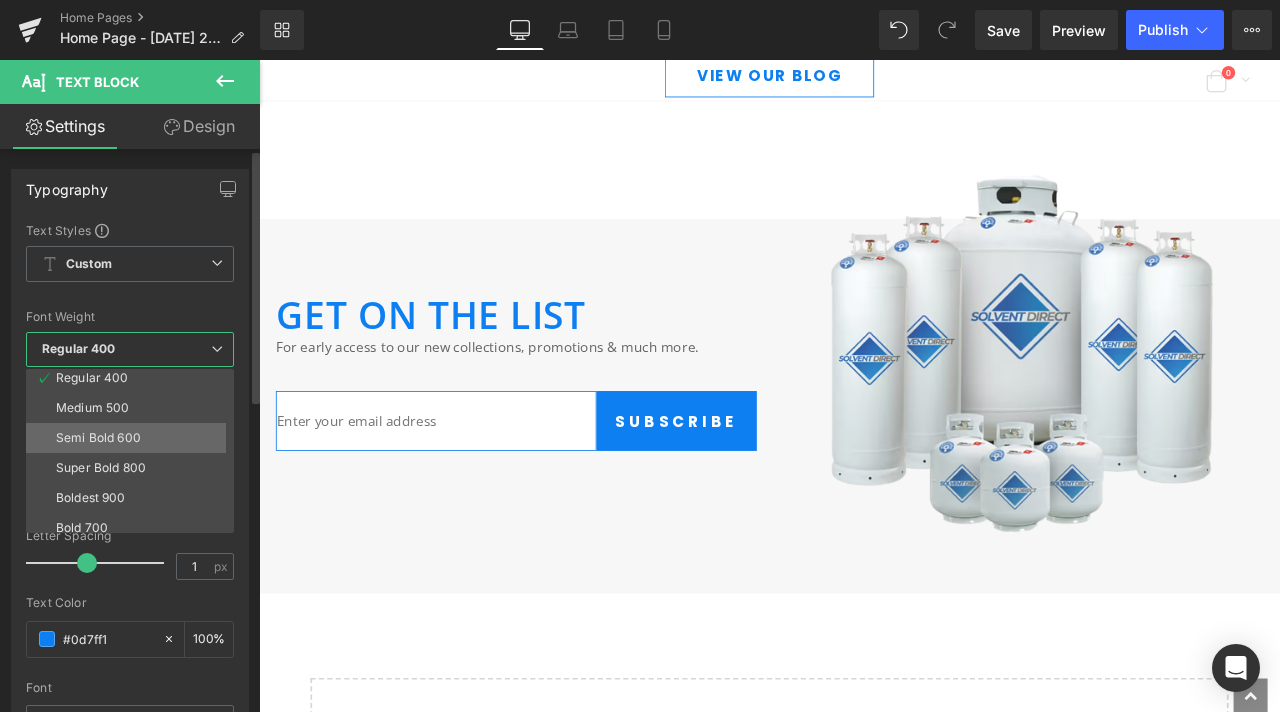 scroll, scrollTop: 100, scrollLeft: 0, axis: vertical 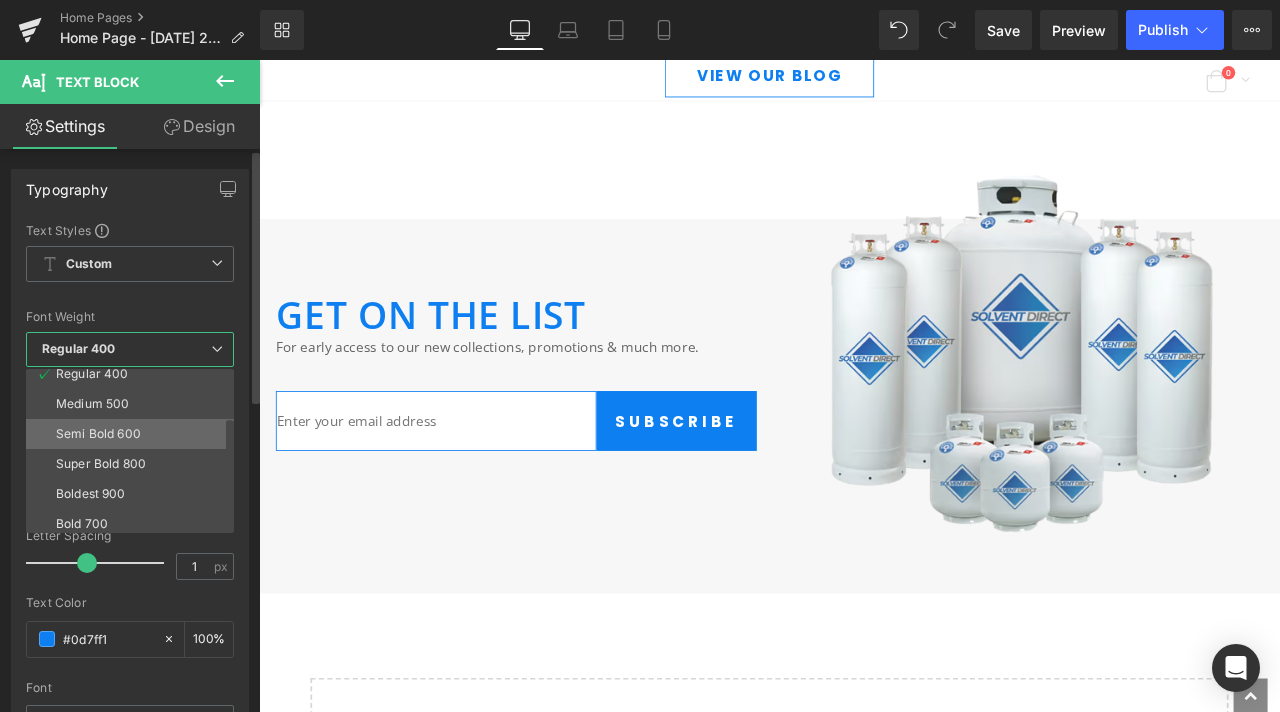 click on "Semi Bold 600" at bounding box center [134, 434] 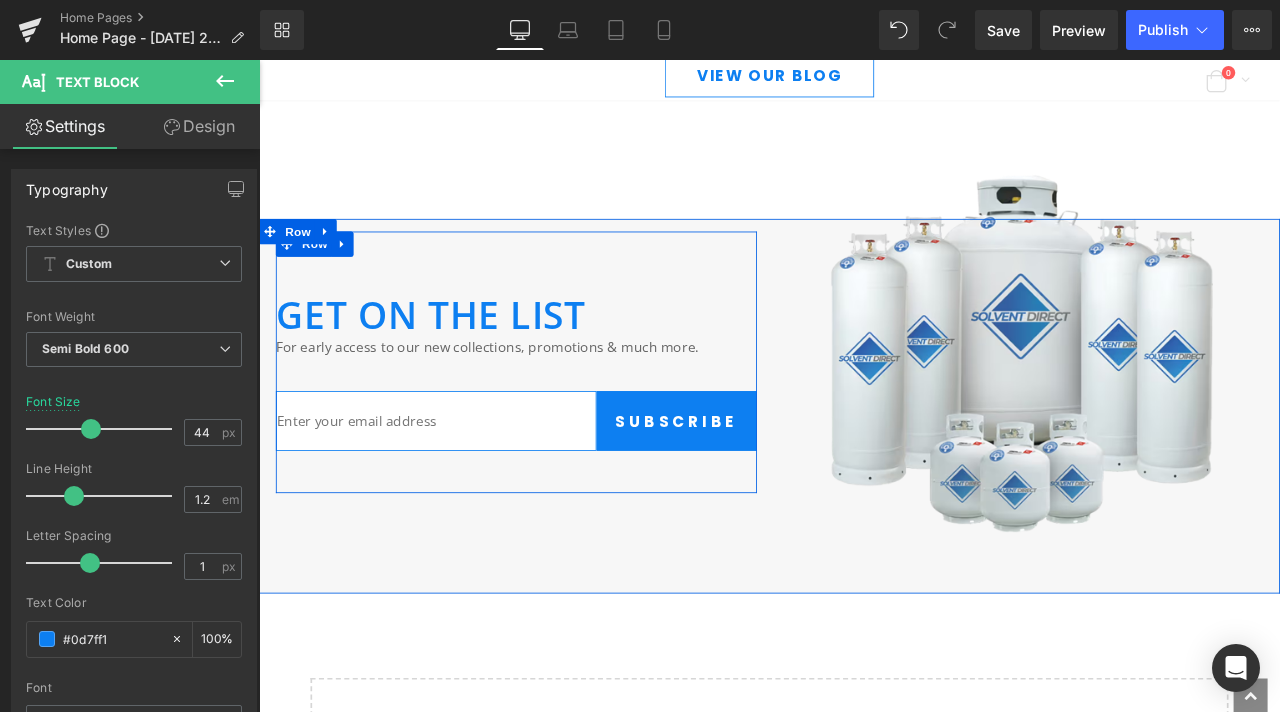 click at bounding box center (259, 60) 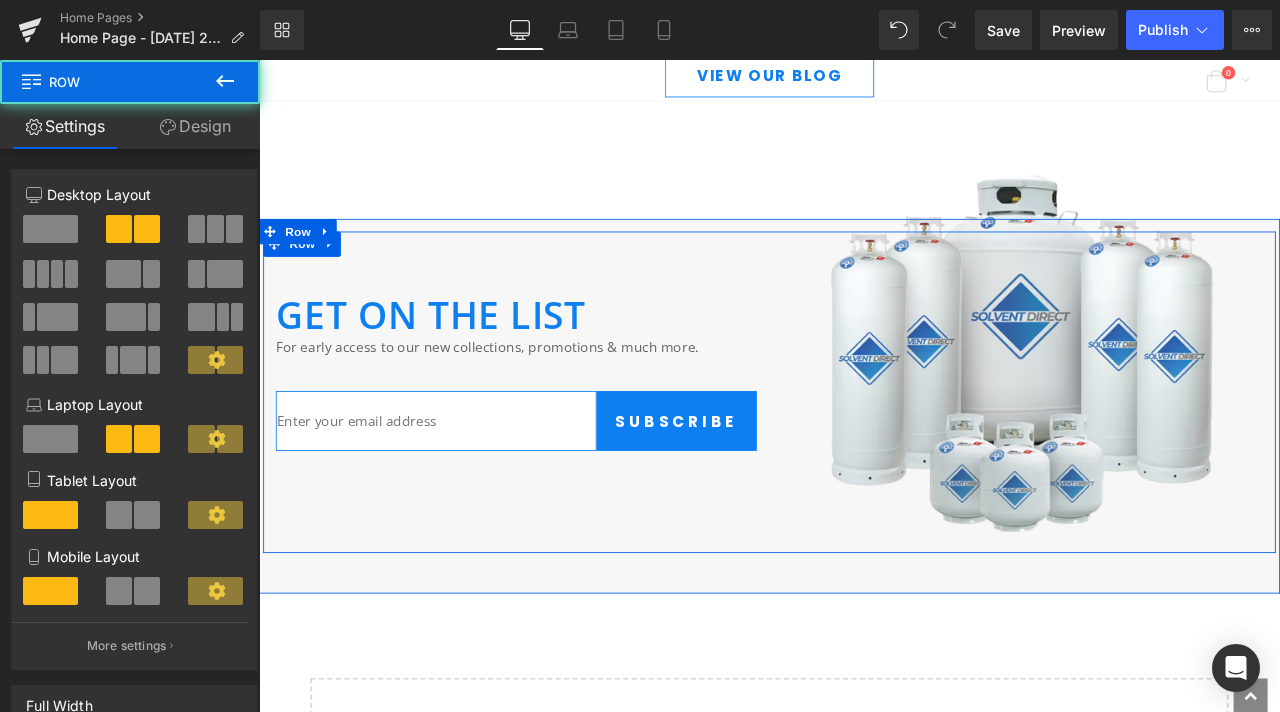 click on "Get on the list" at bounding box center [463, 361] 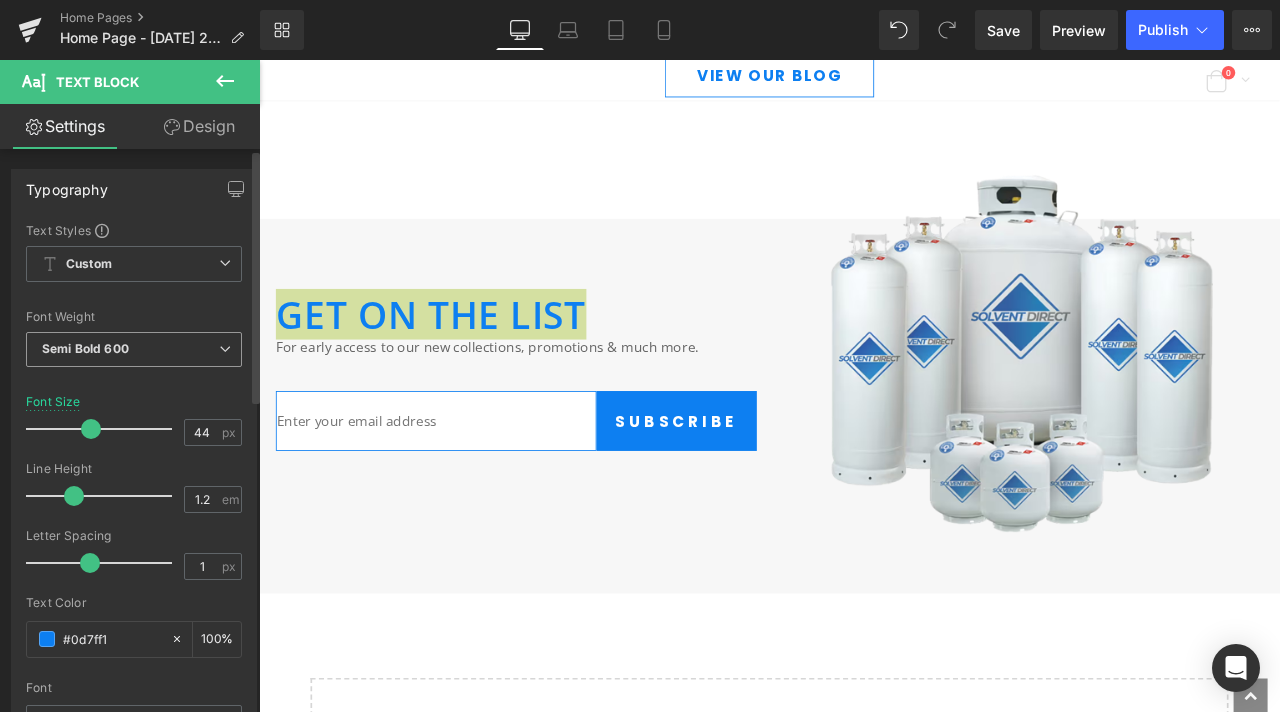 click on "Semi Bold 600" at bounding box center (134, 349) 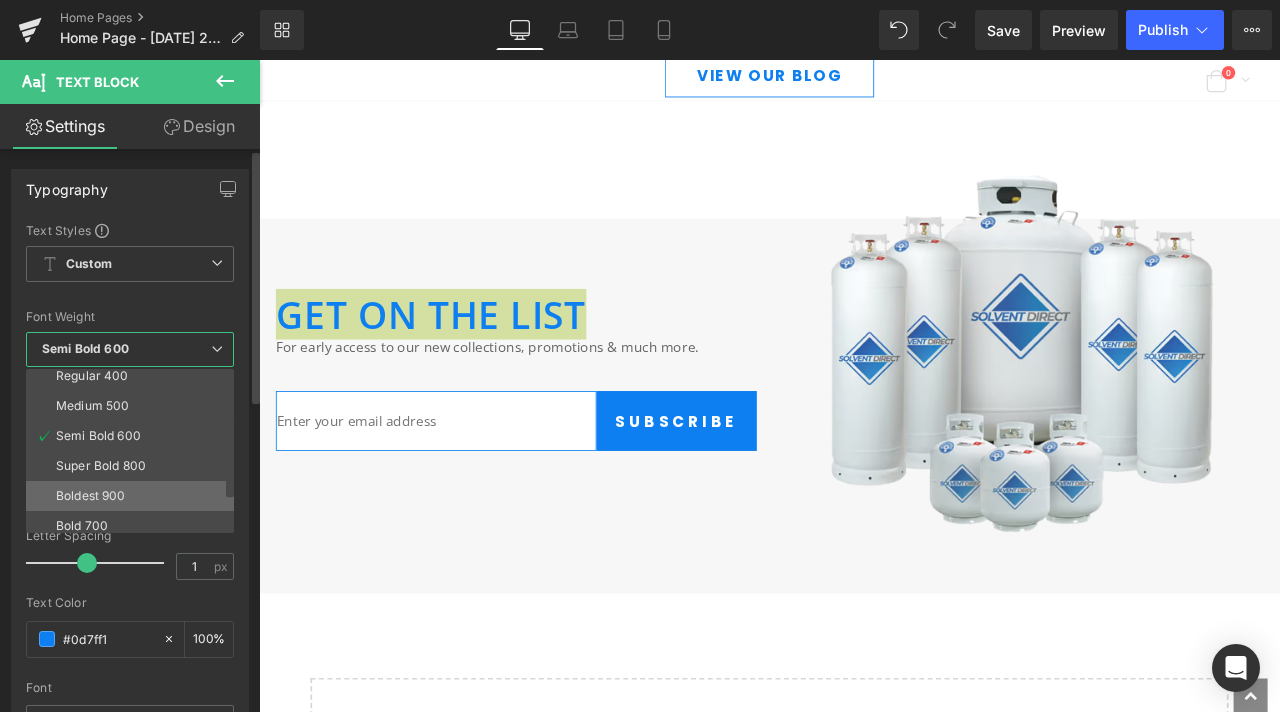 scroll, scrollTop: 100, scrollLeft: 0, axis: vertical 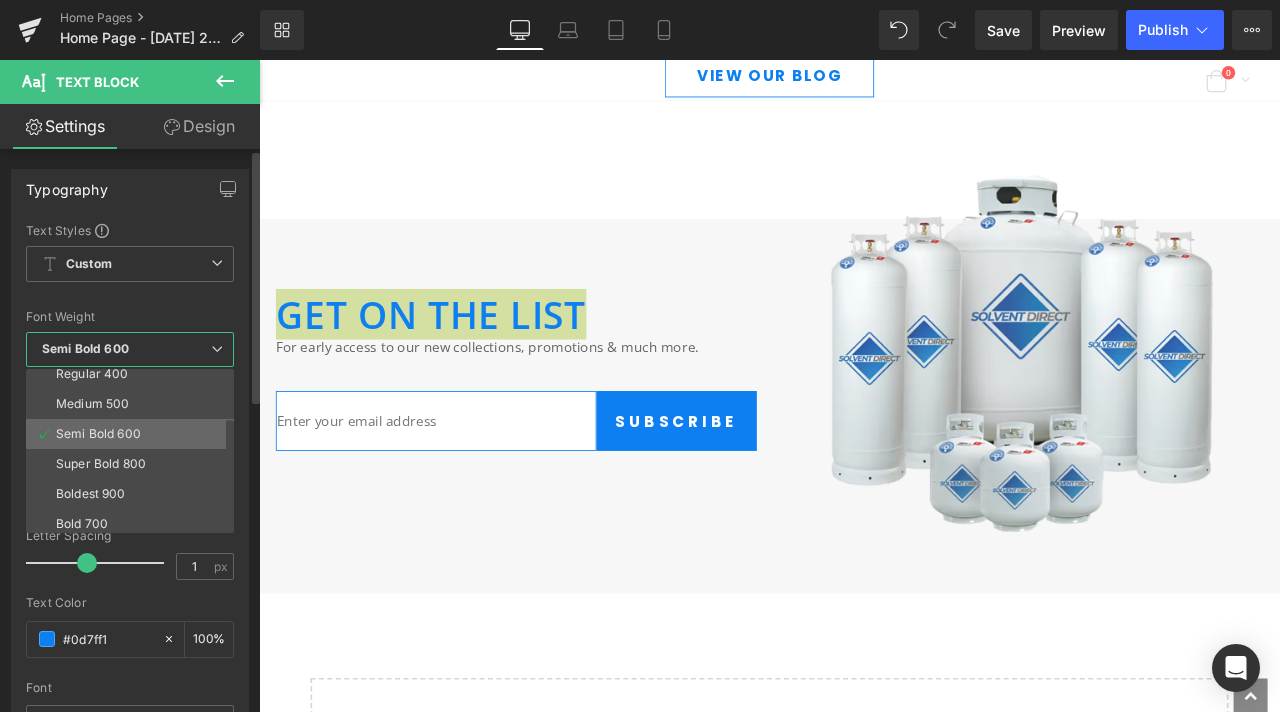 click on "Semi Bold 600" at bounding box center (98, 434) 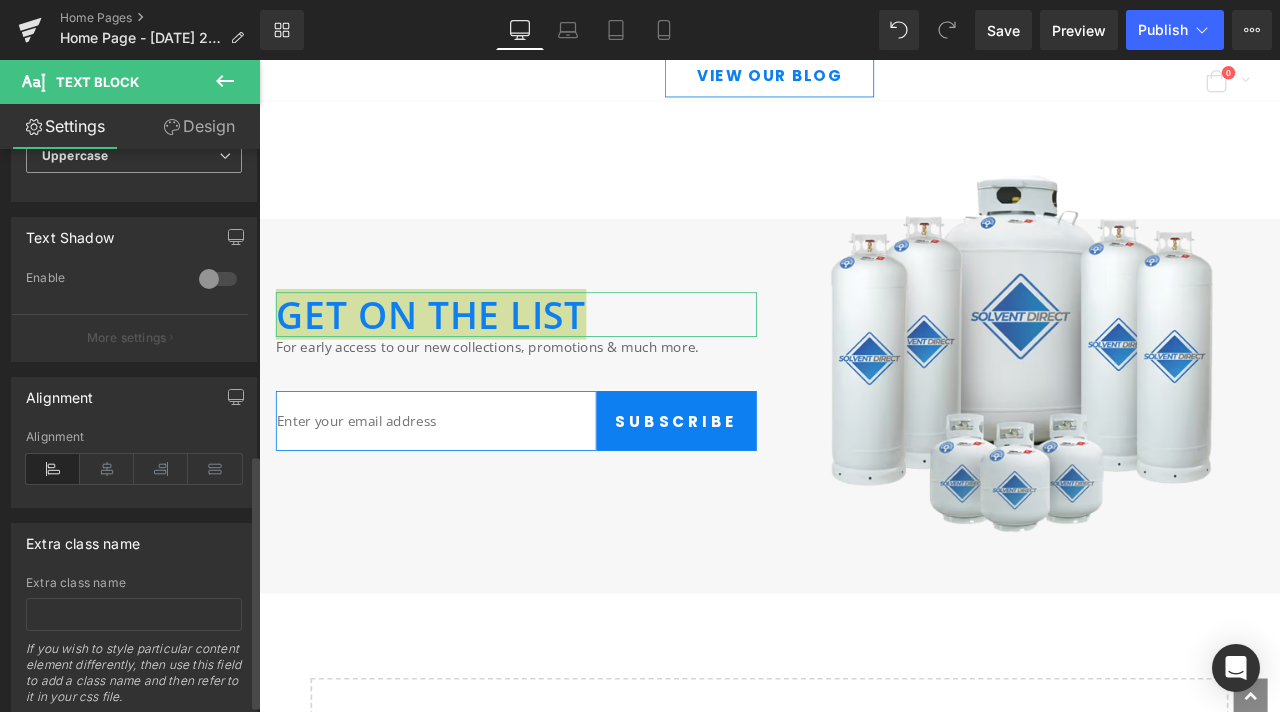scroll, scrollTop: 695, scrollLeft: 0, axis: vertical 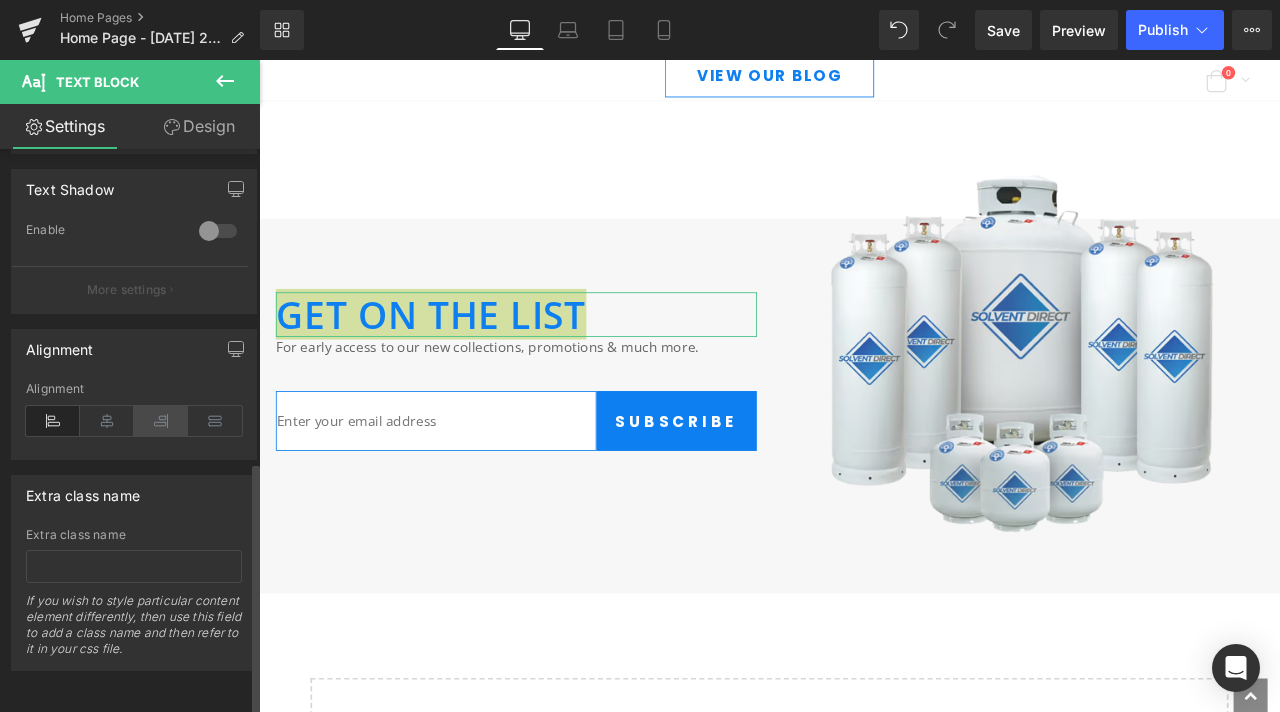 click at bounding box center (161, 421) 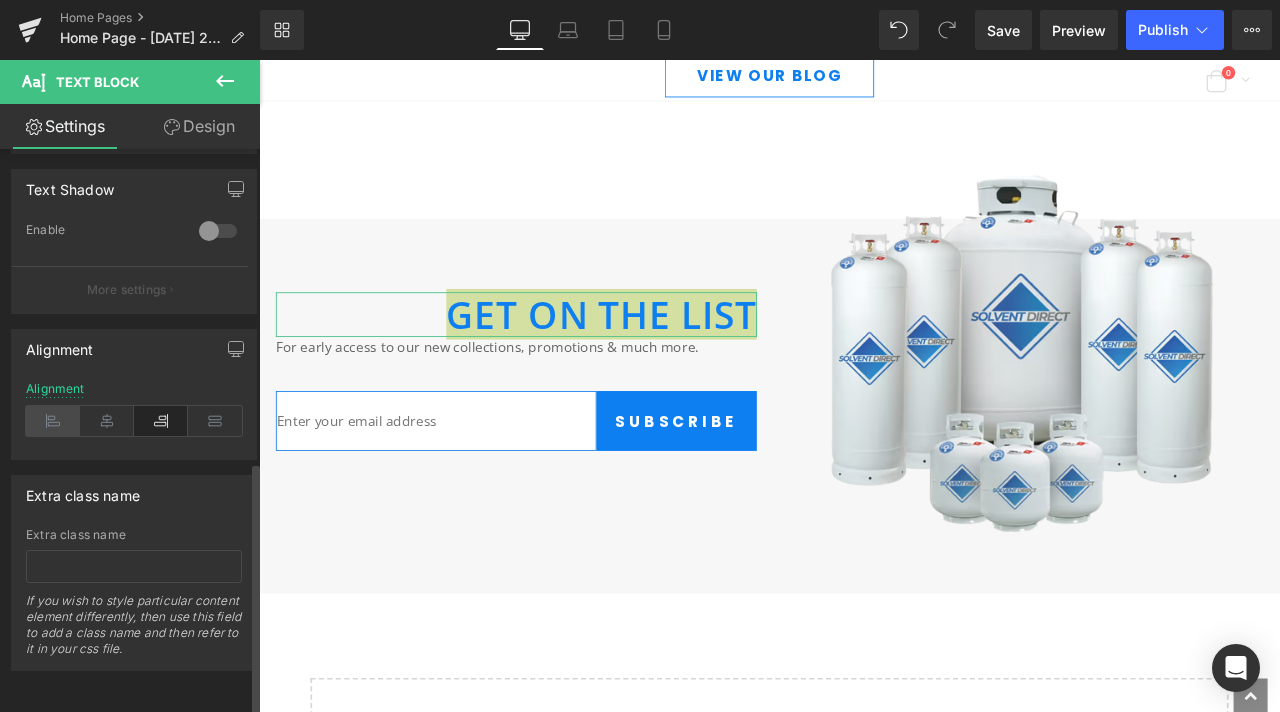 click at bounding box center [53, 421] 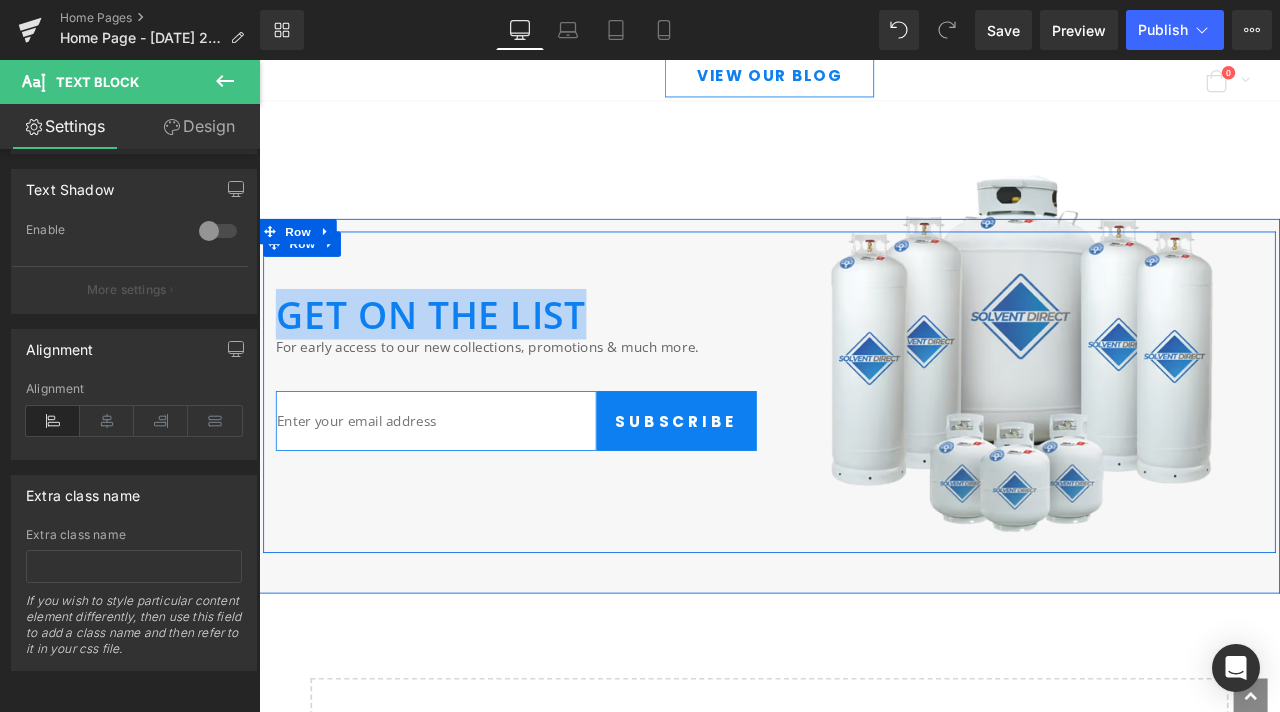 click on "Image         Get on the list Text Block         For early access to our new collections, promotions & much more. Text Block
Email Field           Subscribe Submit Button
Row
Newsletter         Row         Row" at bounding box center (864, 453) 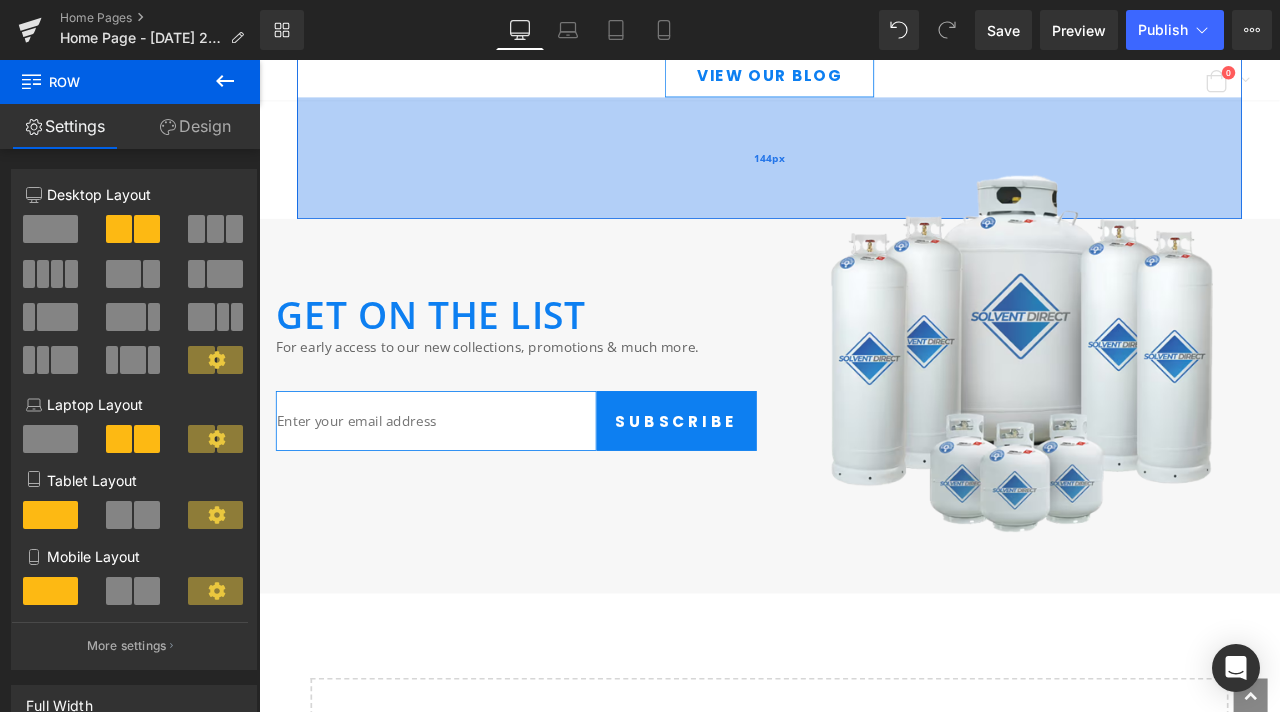 click on "144px" at bounding box center (864, 176) 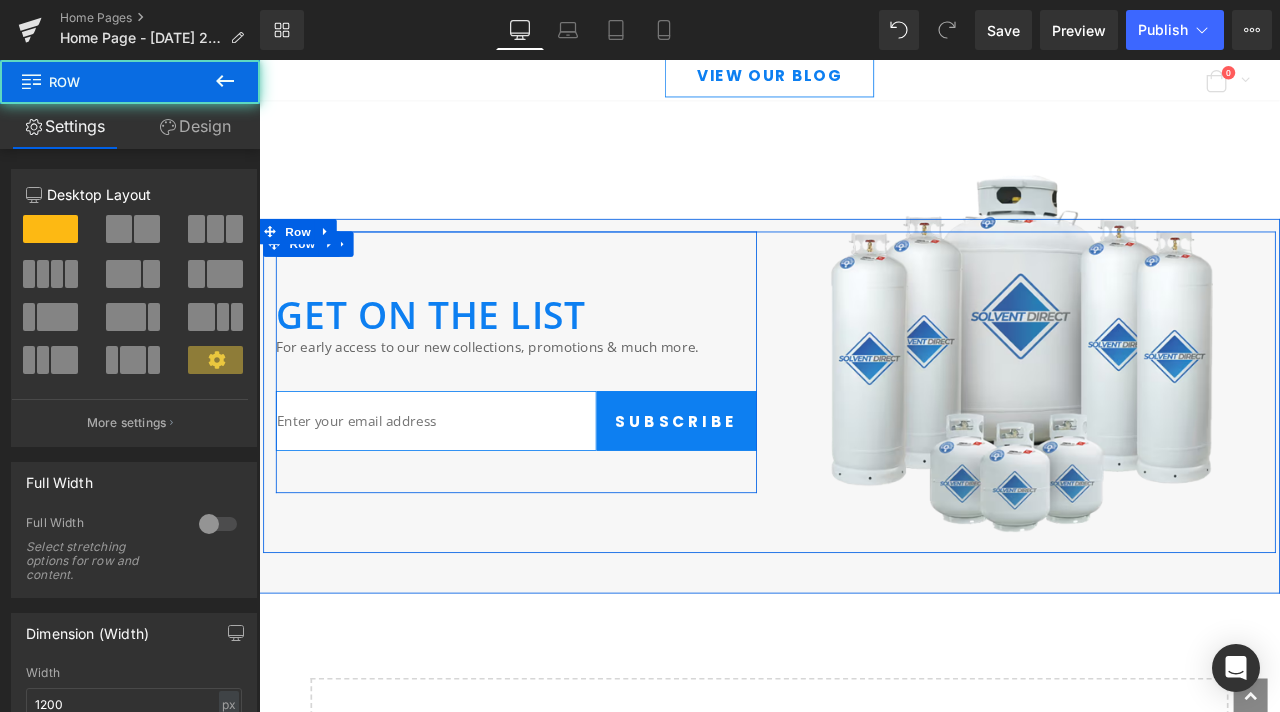 click on "Get on the list" at bounding box center (463, 361) 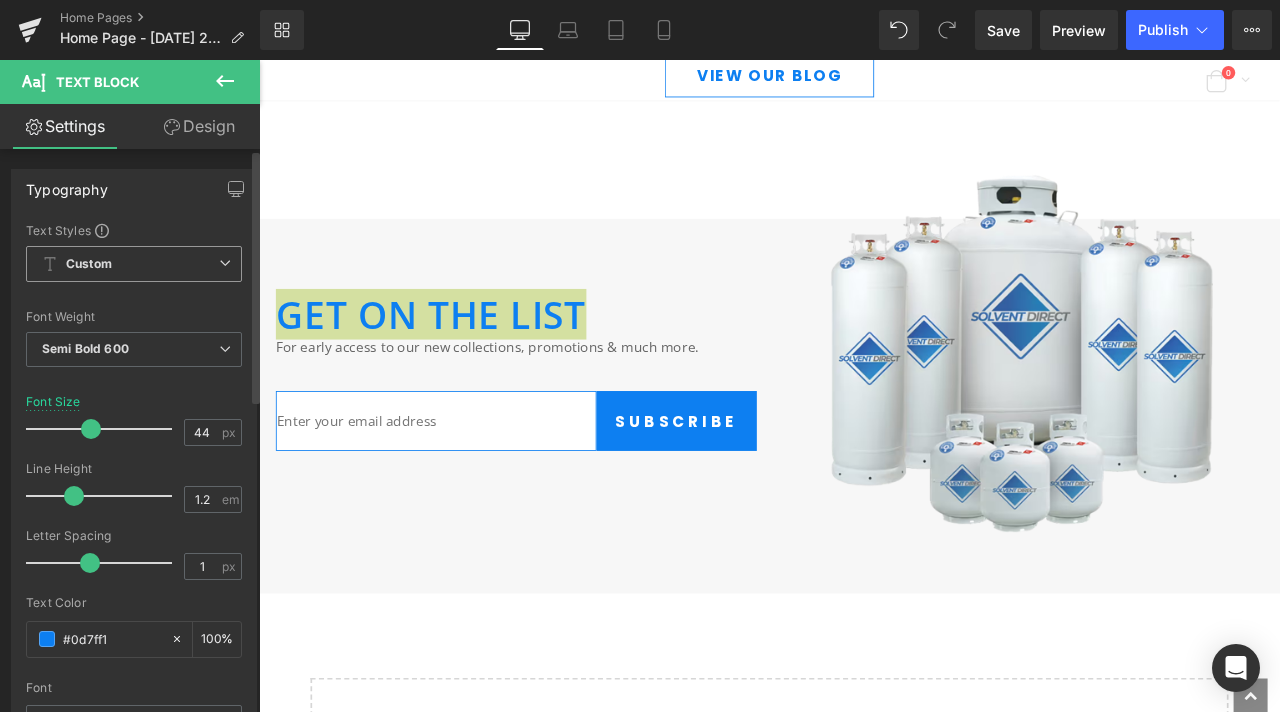 click on "Custom
Setup Global Style" at bounding box center (134, 264) 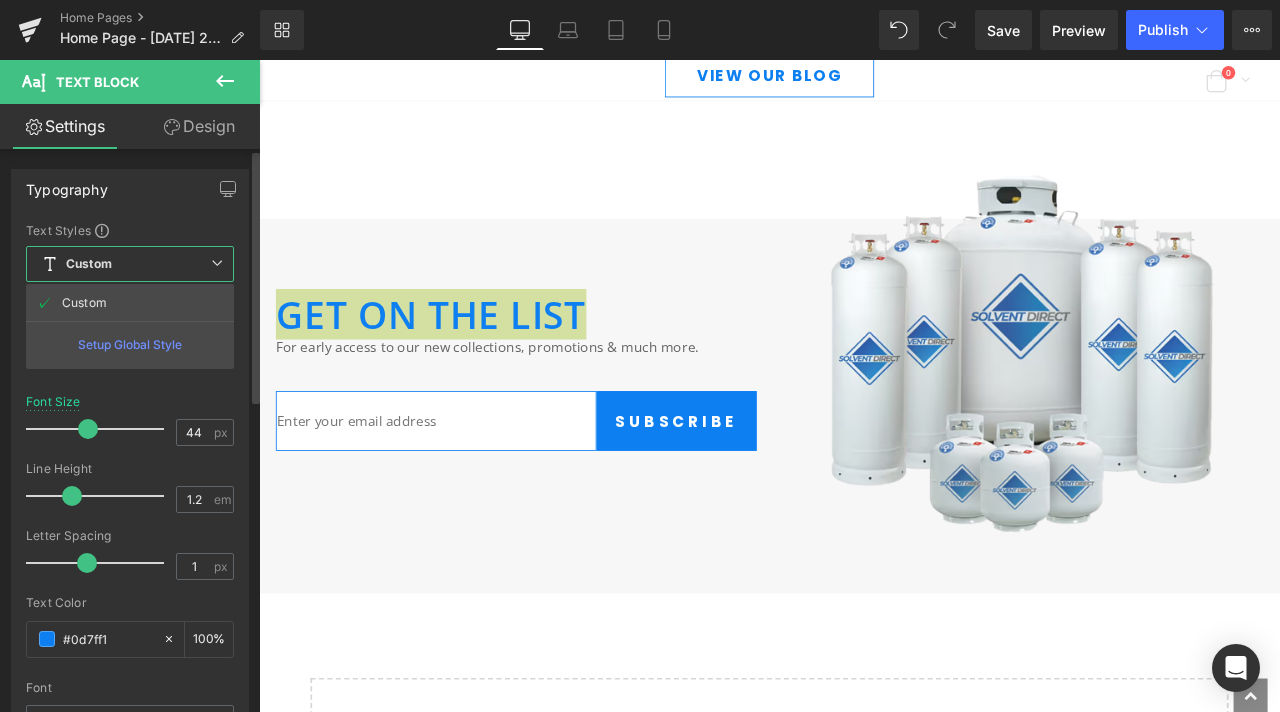 click on "Setup Global Style" at bounding box center [130, 344] 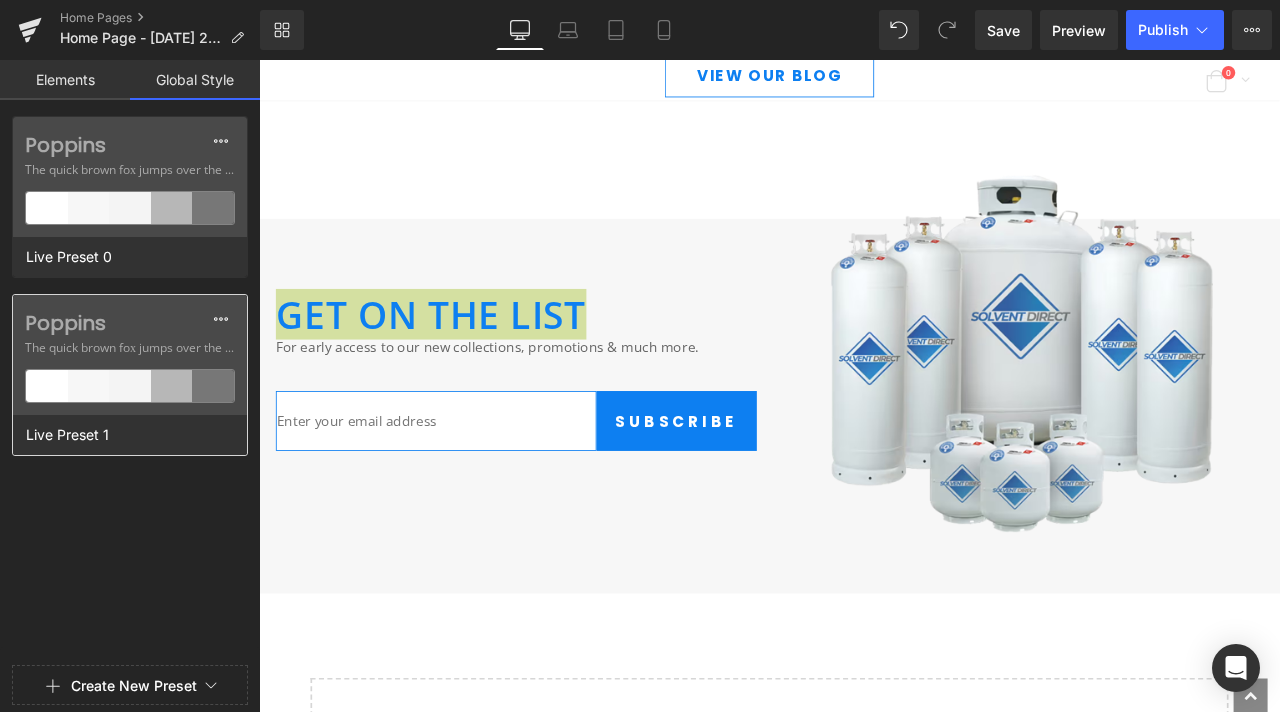 click on "Poppins" at bounding box center (130, 323) 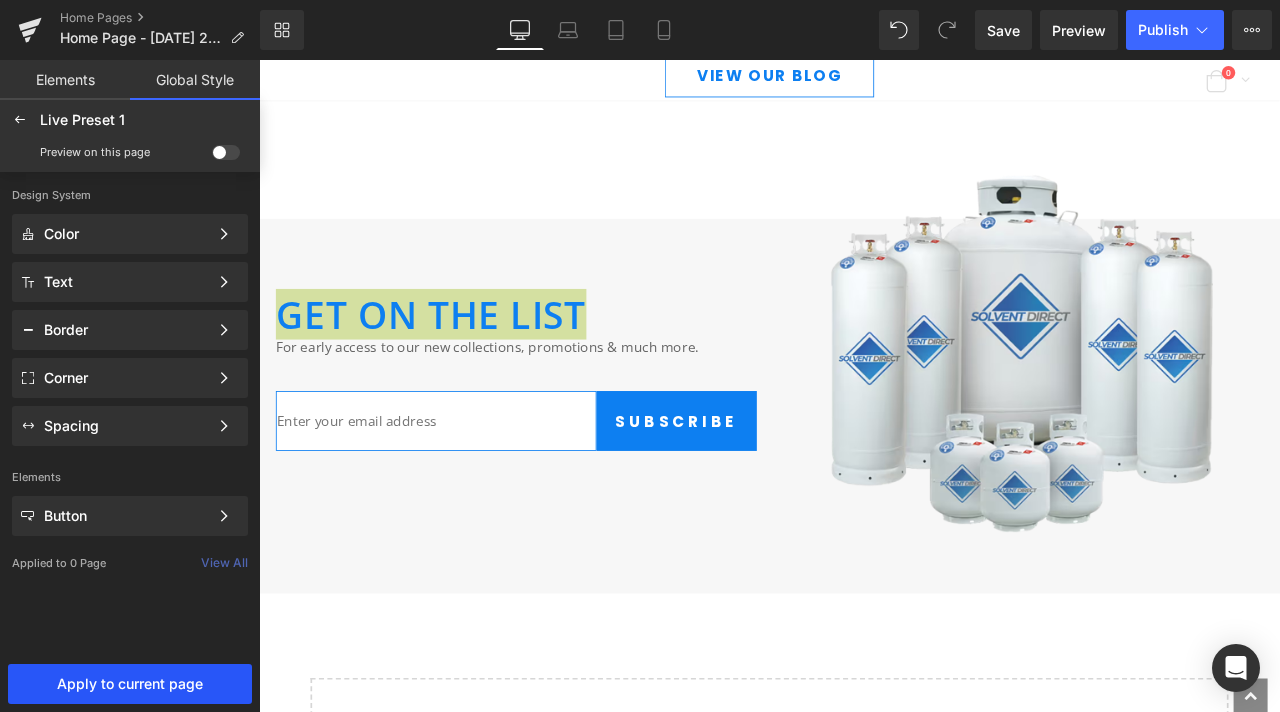click on "Apply to current page" at bounding box center [130, 684] 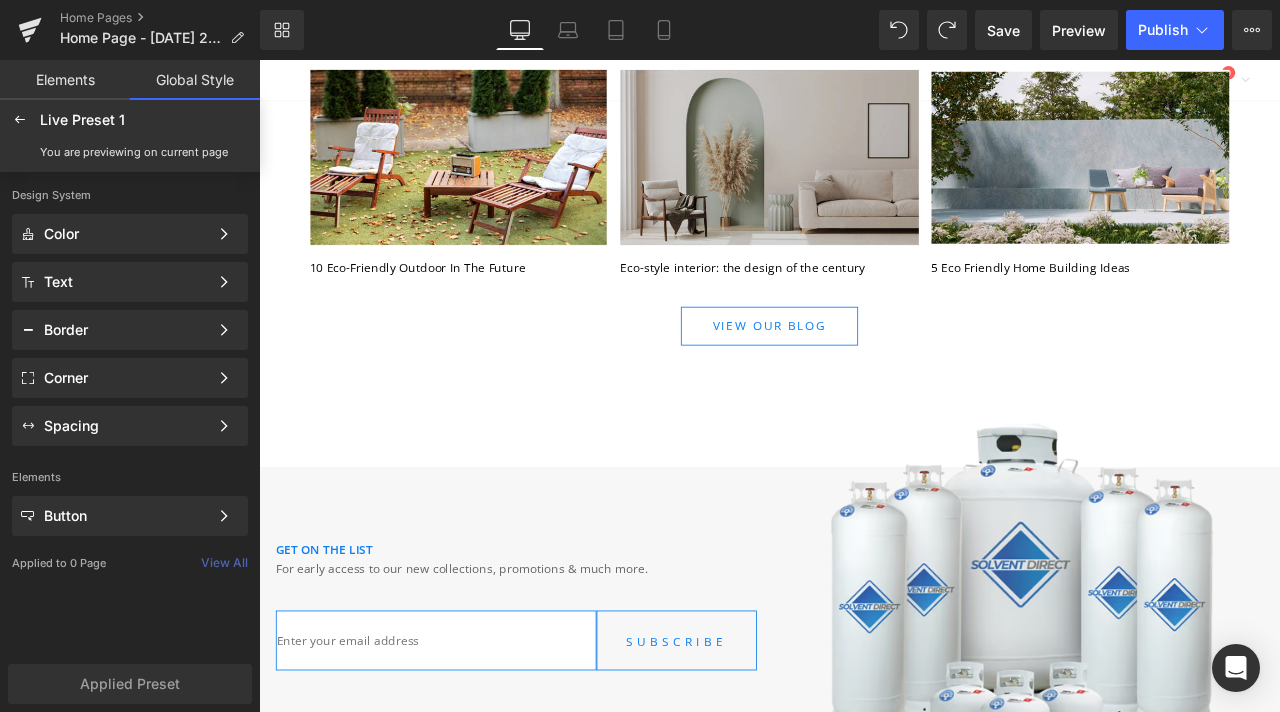 scroll, scrollTop: 6248, scrollLeft: 0, axis: vertical 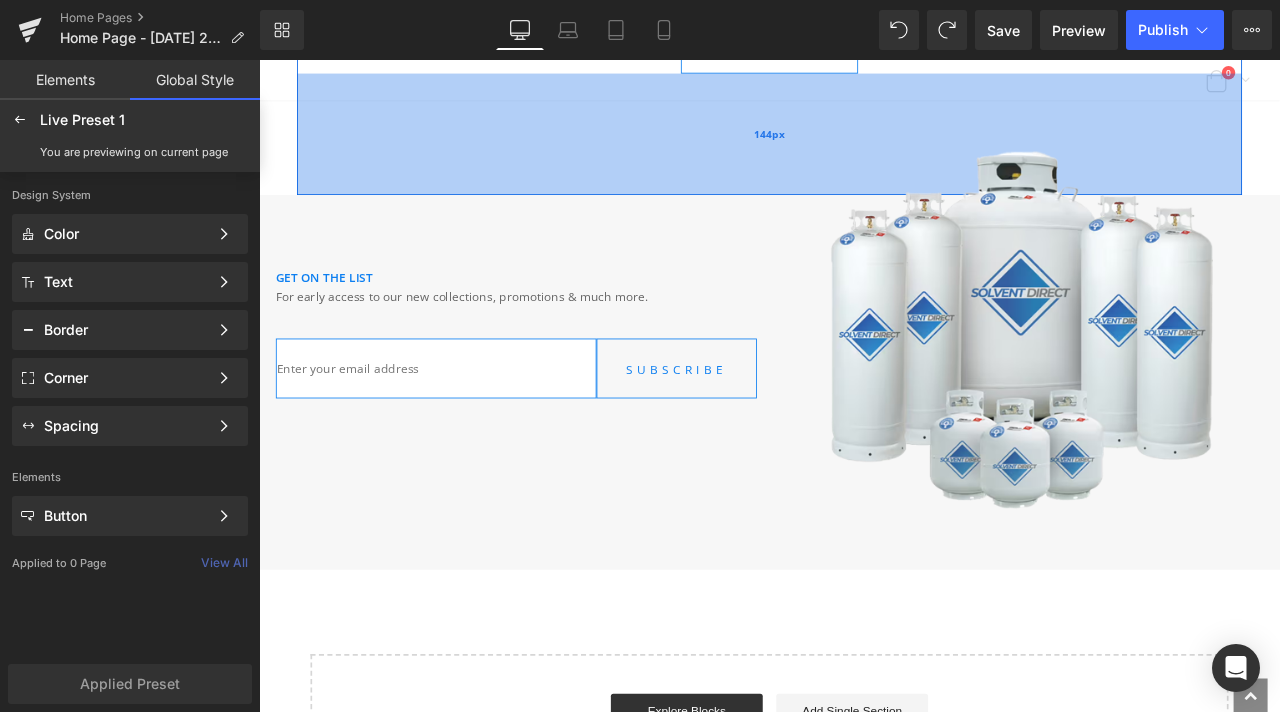 click on "144px" at bounding box center [864, 148] 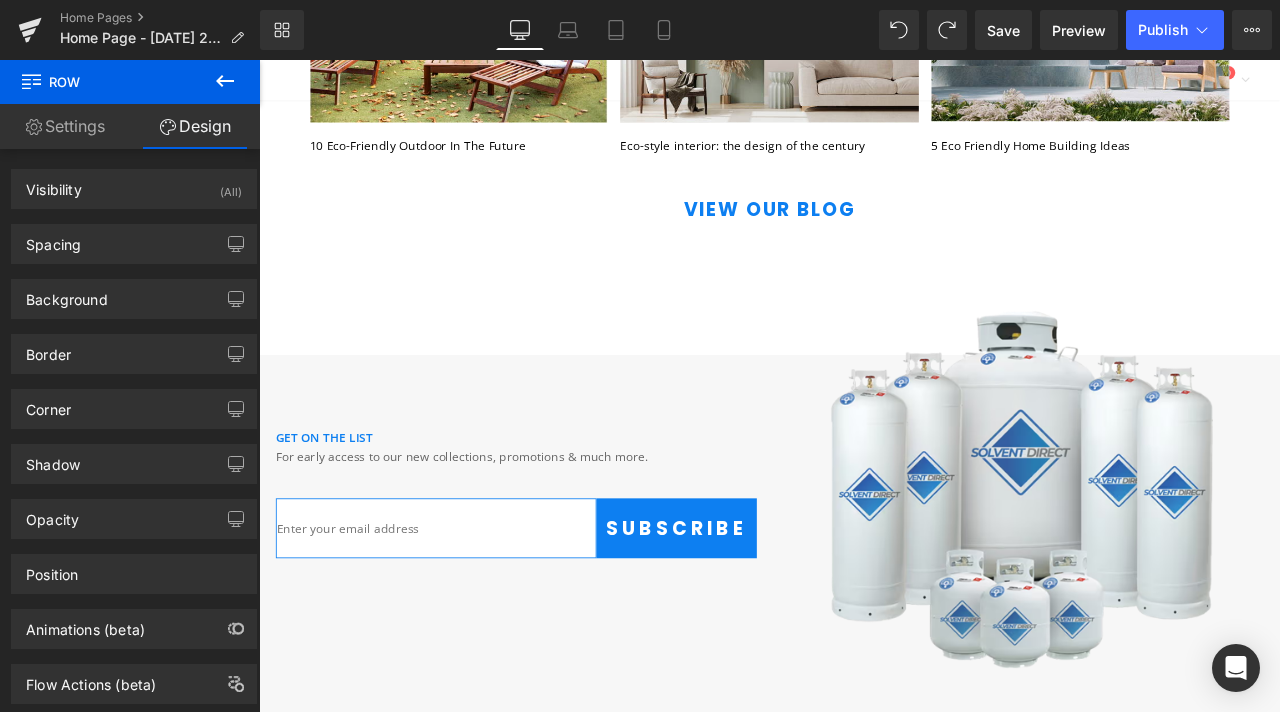 scroll, scrollTop: 6238, scrollLeft: 0, axis: vertical 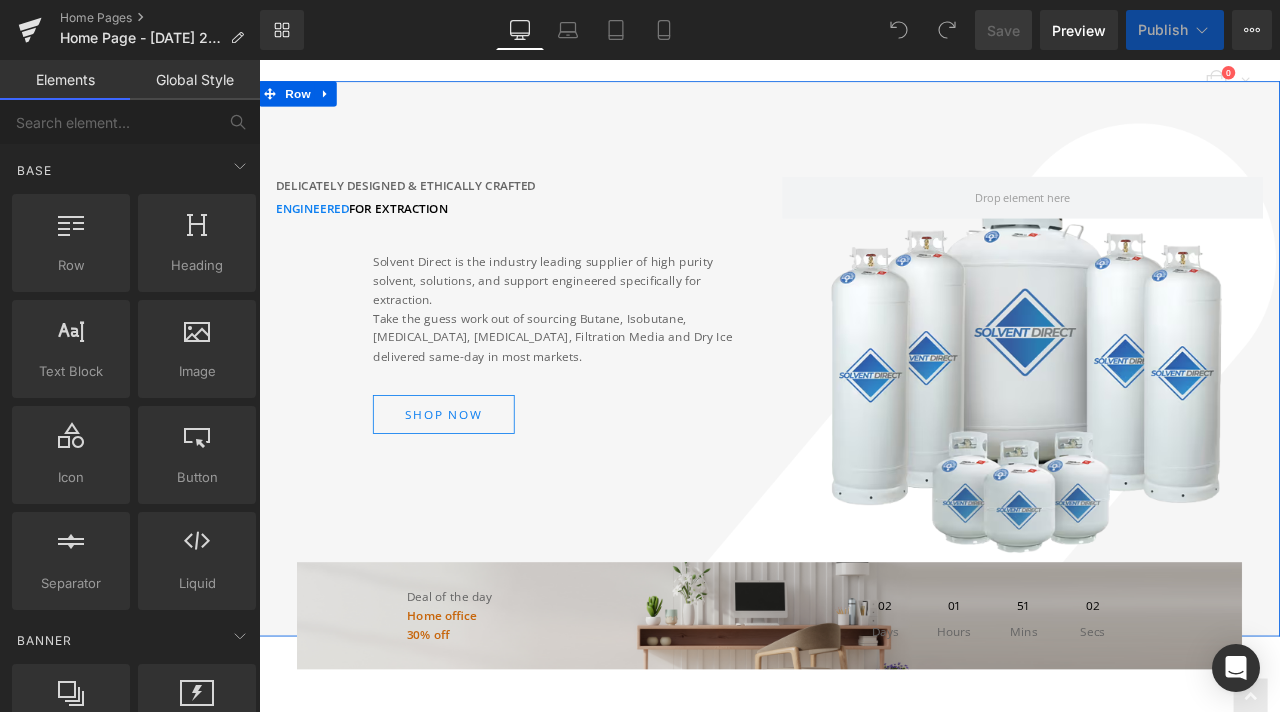 click on "Delicately designed & ethically crafted" at bounding box center [433, 208] 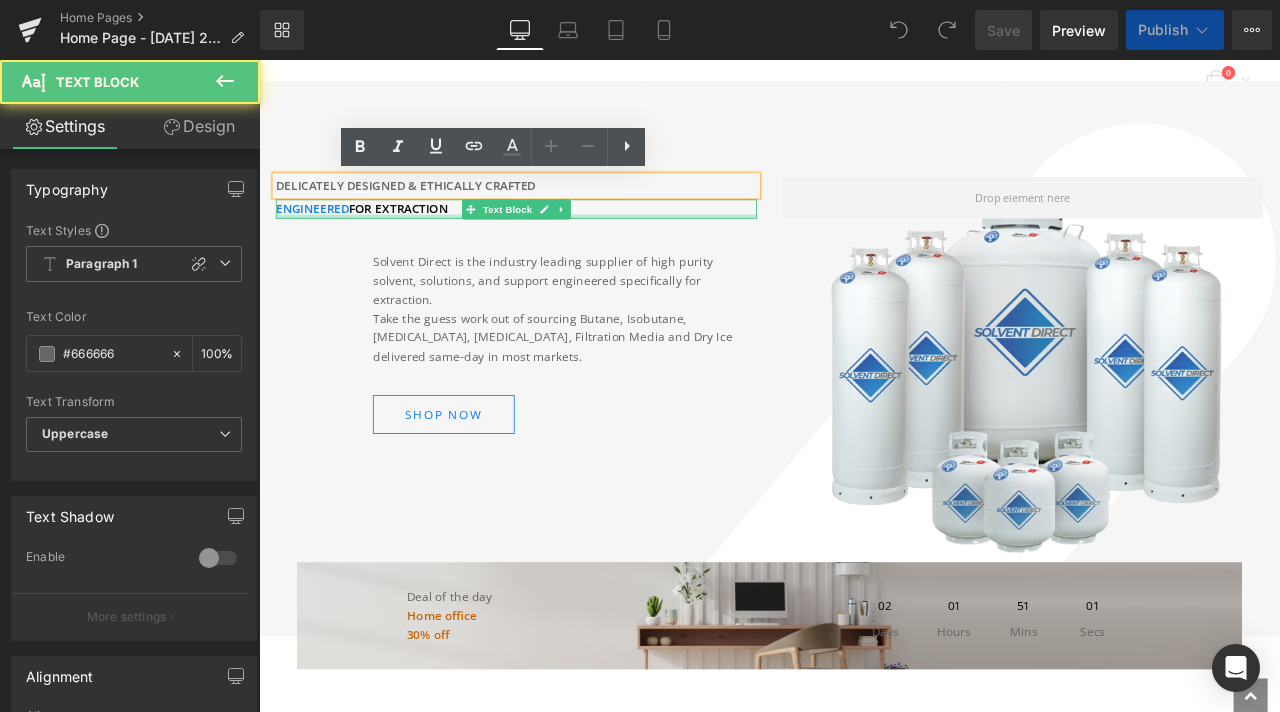 click at bounding box center [564, 245] 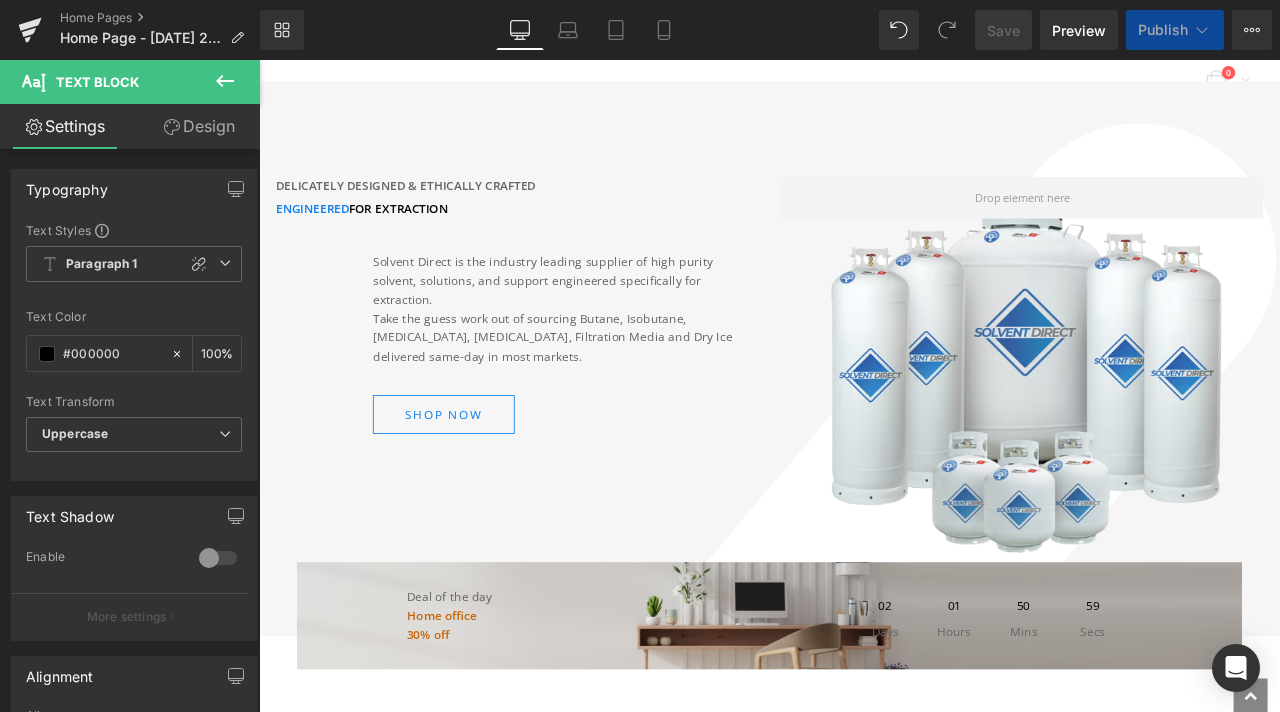 click 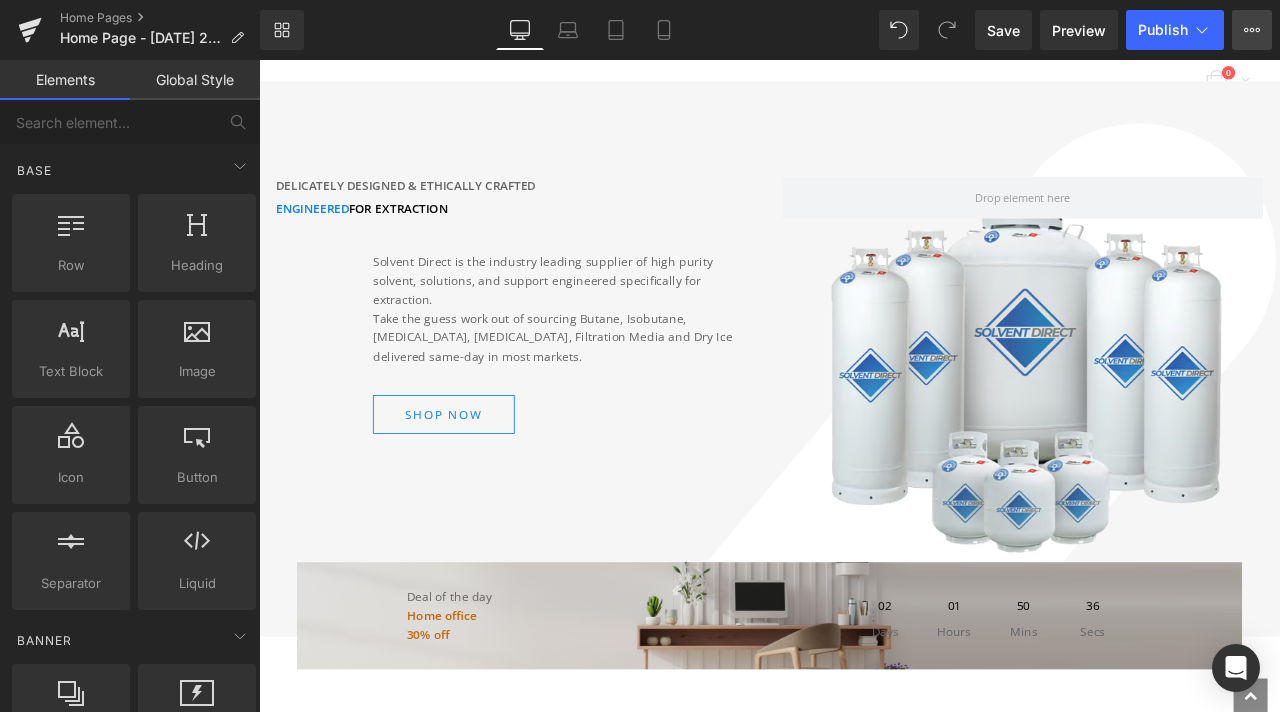 click on "Upgrade Plan View Live Page View with current Template Save Template to Library Schedule Publish  Optimize  Publish Settings Shortcuts" at bounding box center [1252, 30] 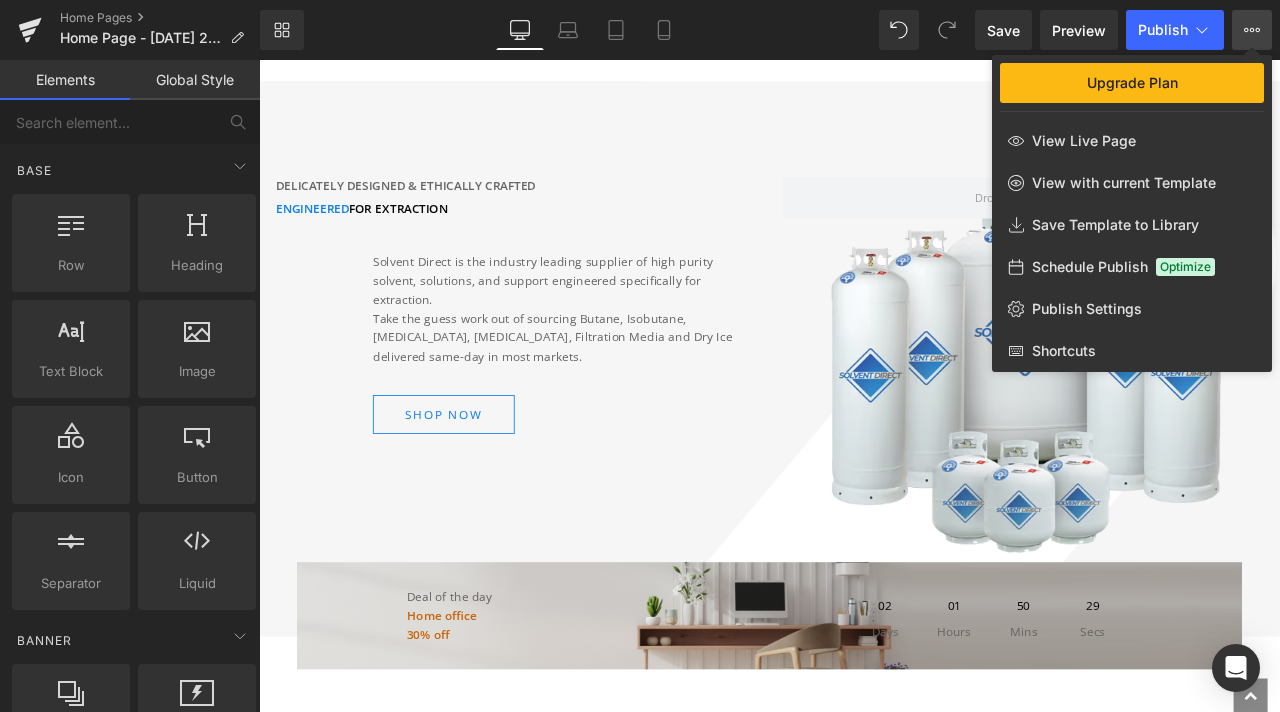 type 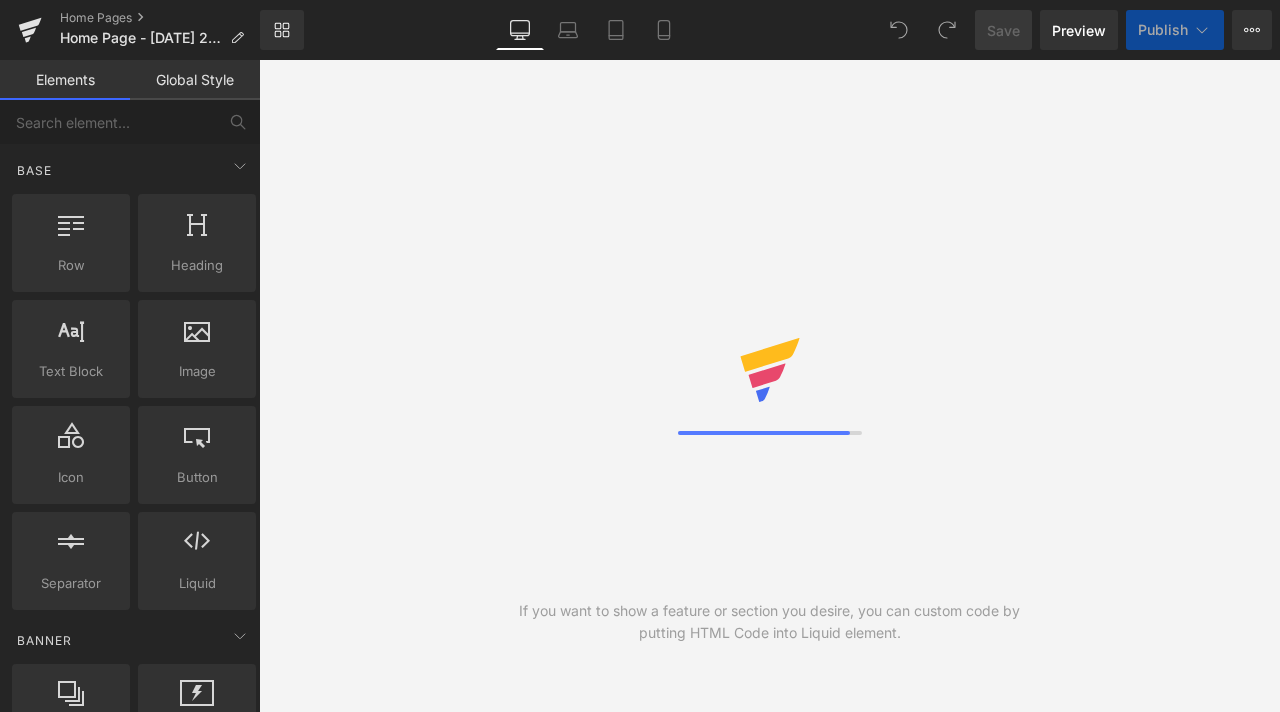 scroll, scrollTop: 0, scrollLeft: 0, axis: both 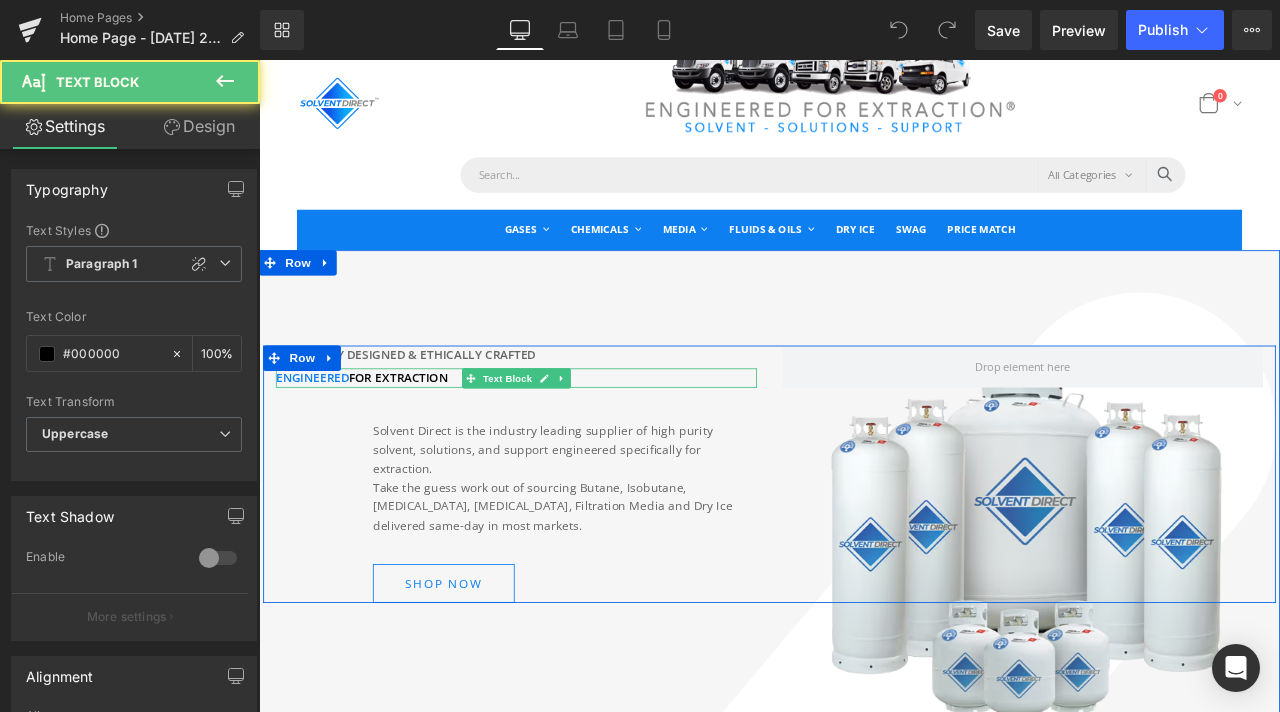 click on "ENGINEERED  FOR EXTRACTION" at bounding box center [564, 436] 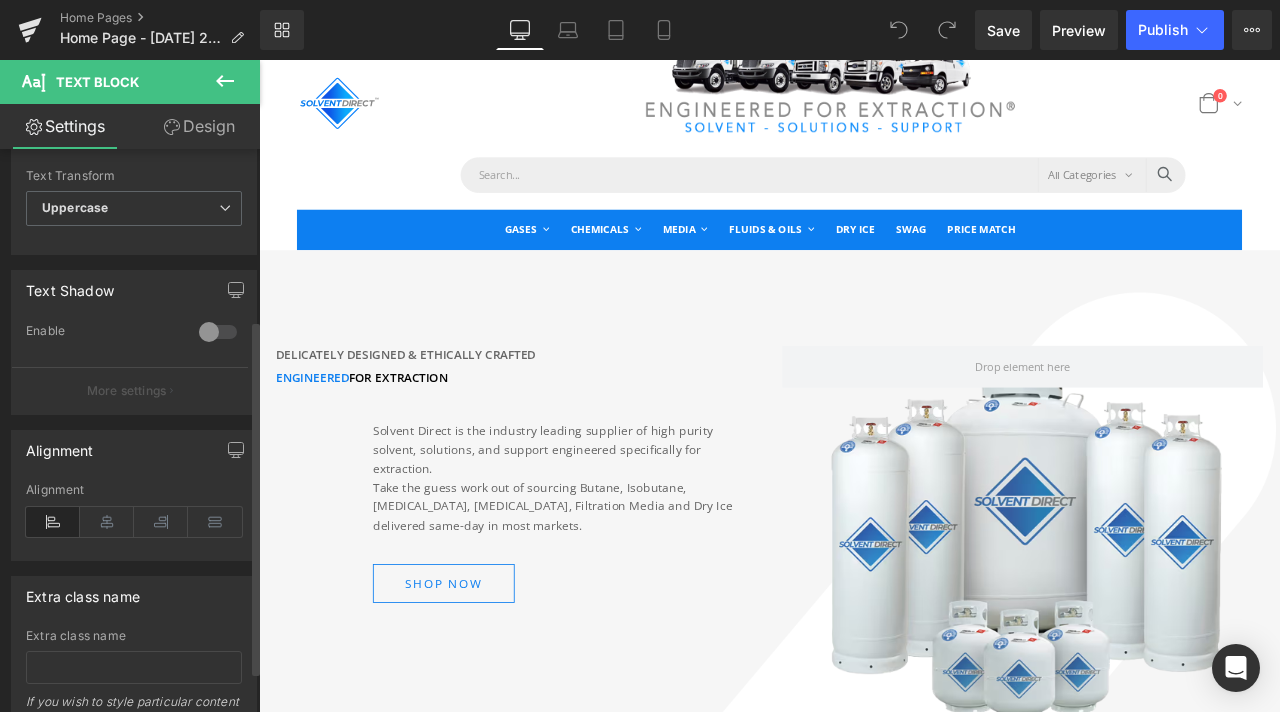 scroll, scrollTop: 300, scrollLeft: 0, axis: vertical 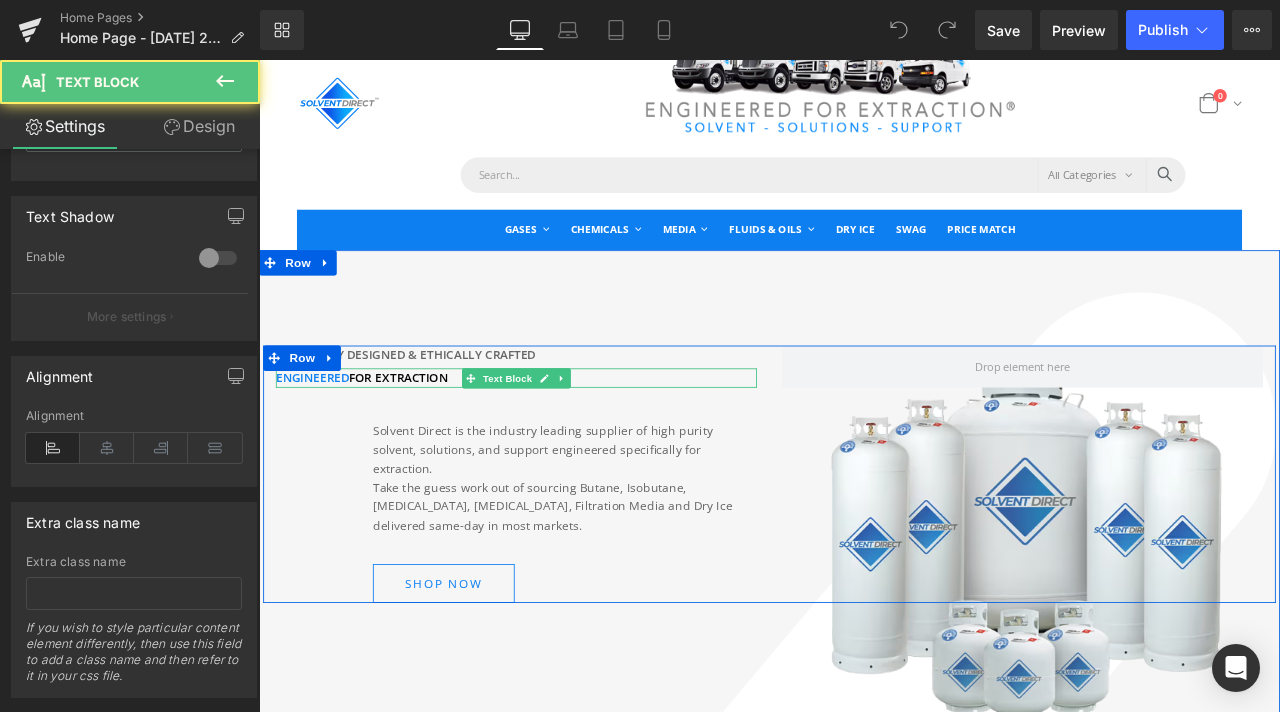 click on "ENGINEERED  FOR EXTRACTION" at bounding box center (381, 435) 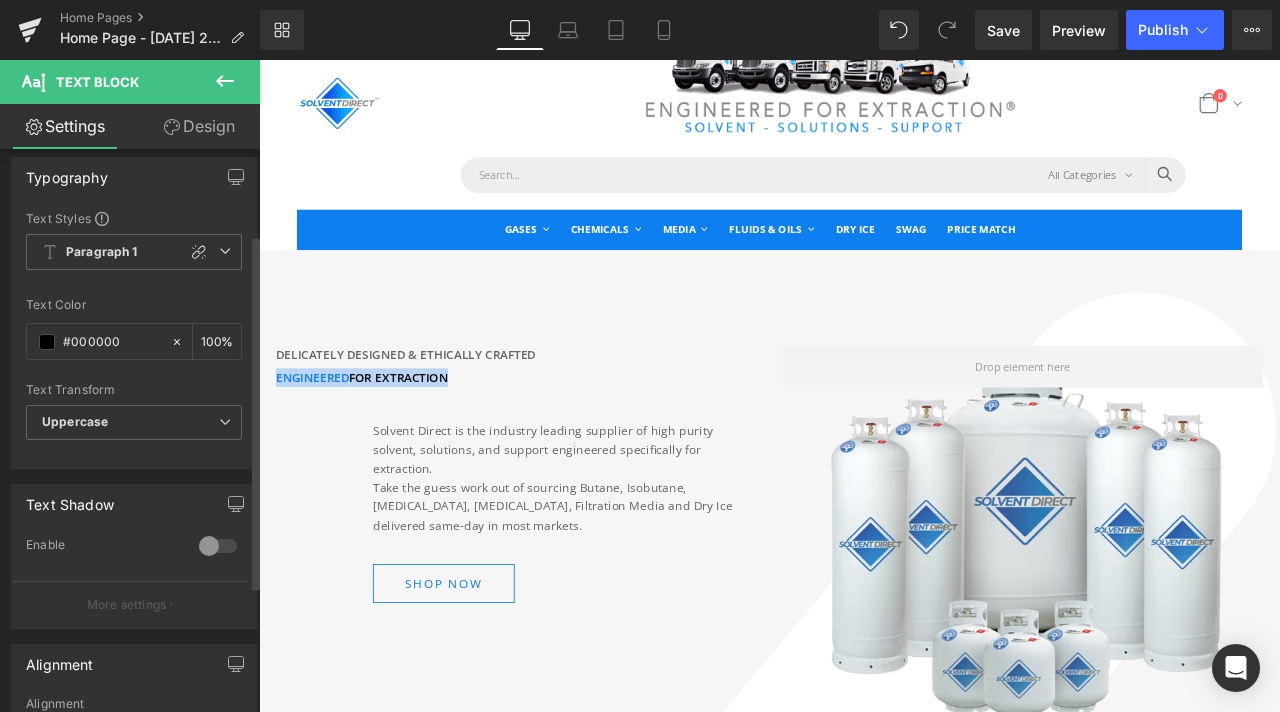 scroll, scrollTop: 0, scrollLeft: 0, axis: both 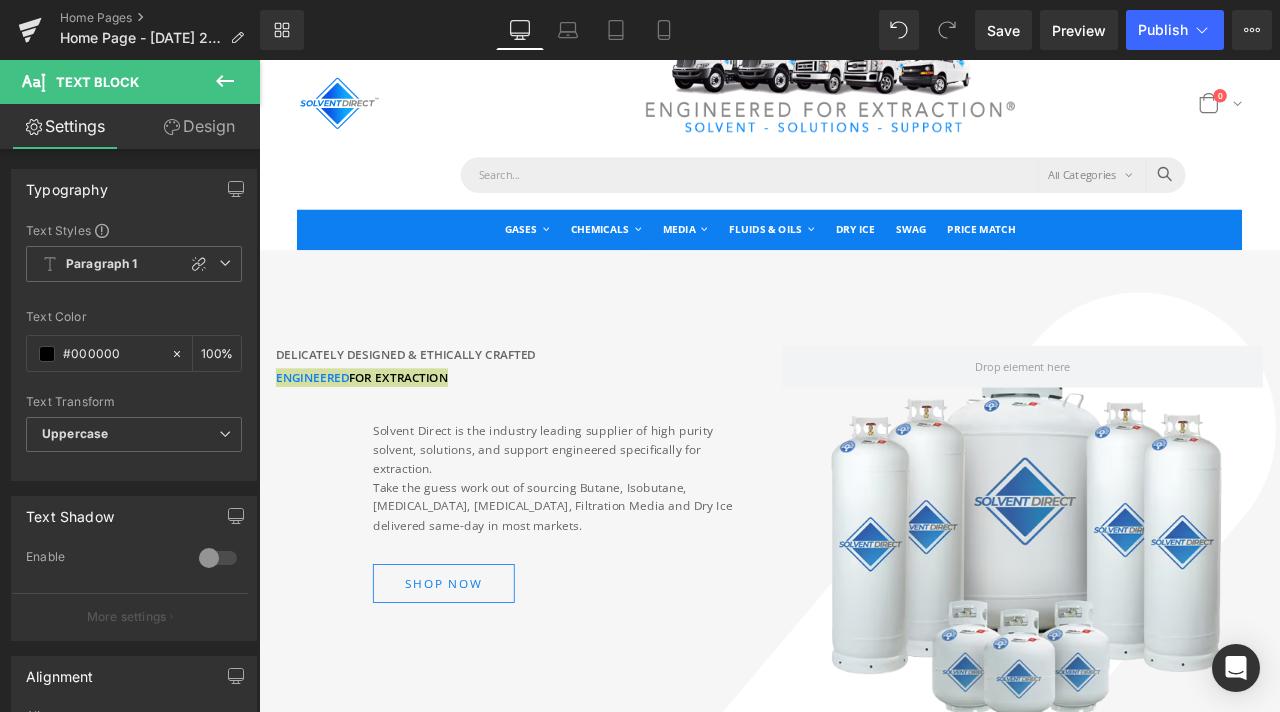 click on "Design" at bounding box center (199, 126) 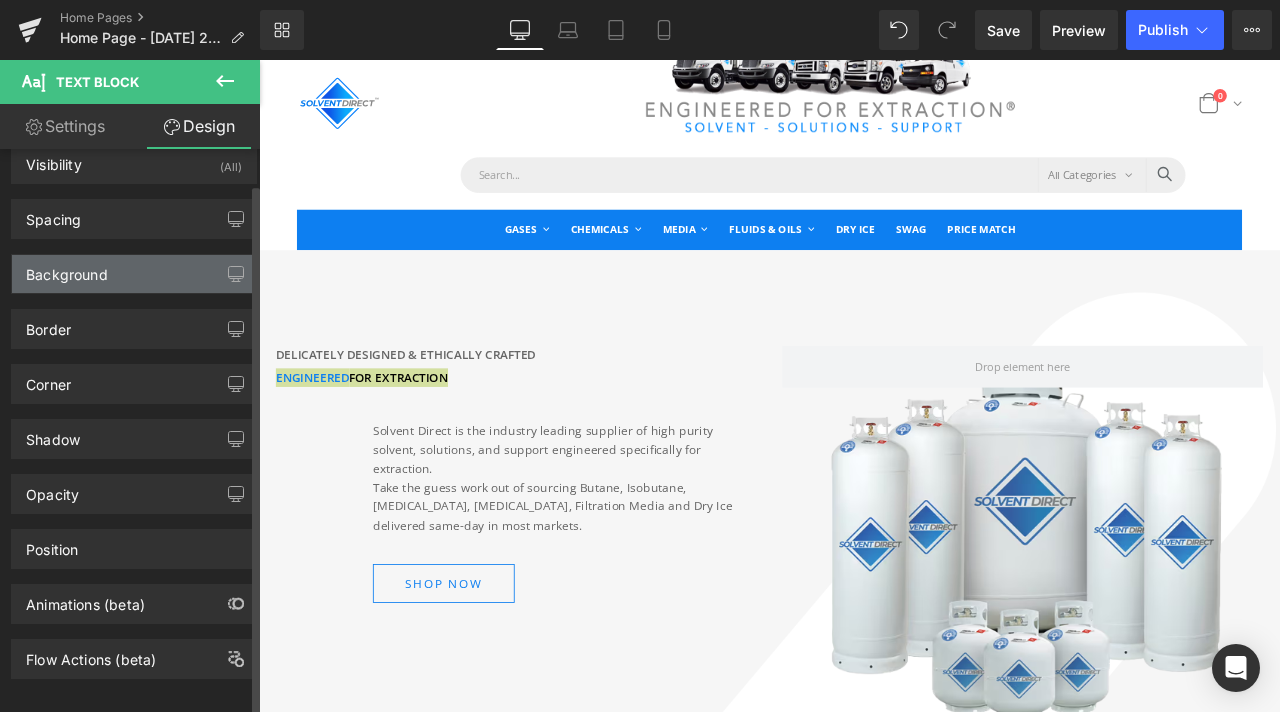 scroll, scrollTop: 0, scrollLeft: 0, axis: both 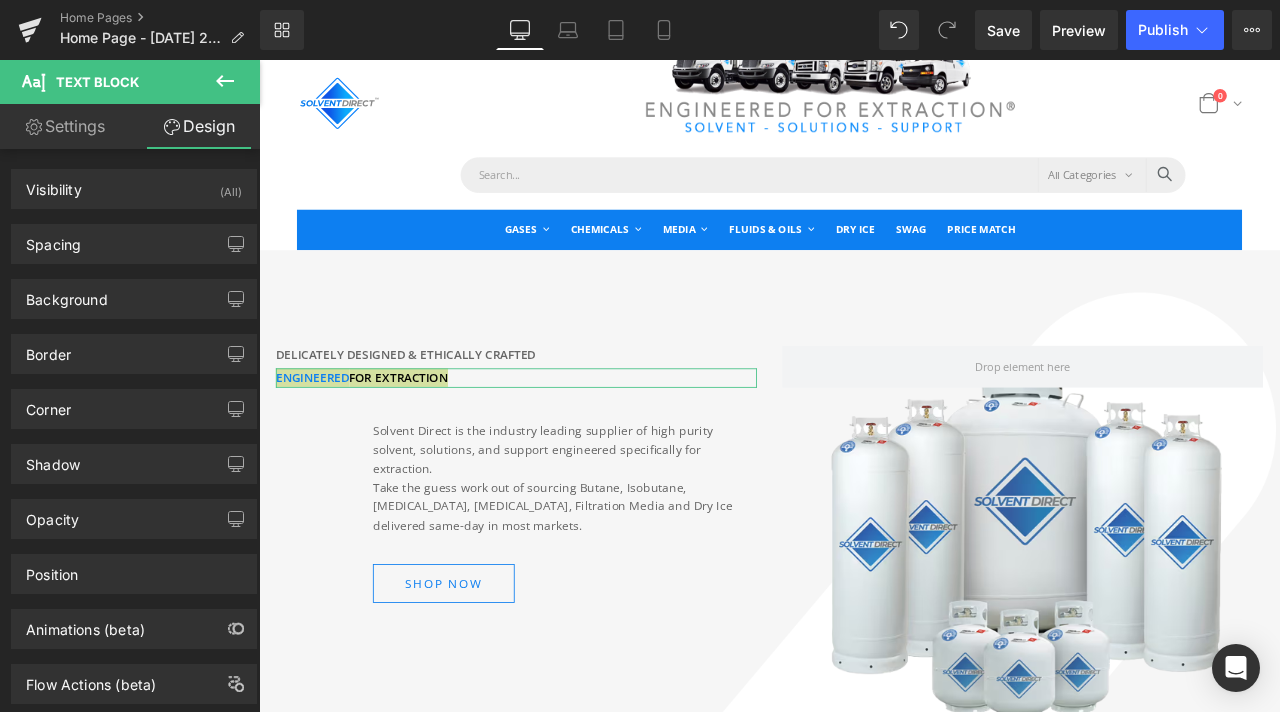 click on "Settings" at bounding box center (65, 126) 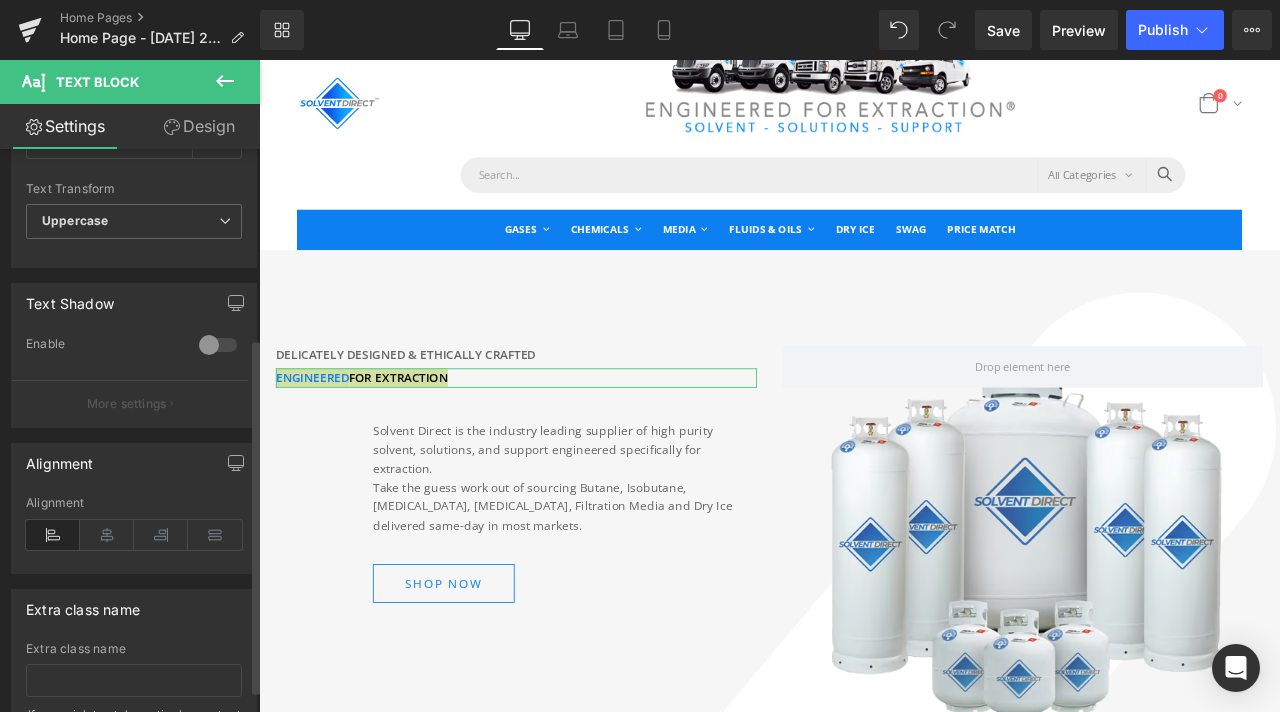 scroll, scrollTop: 0, scrollLeft: 0, axis: both 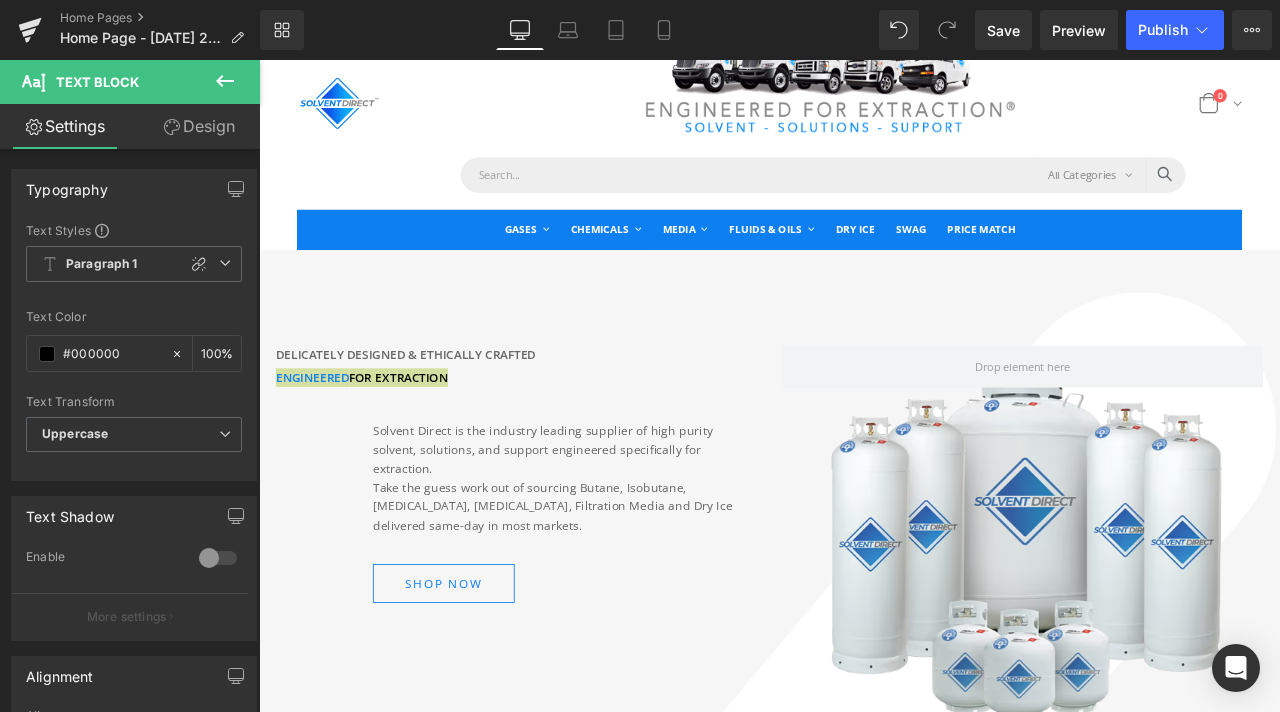 click 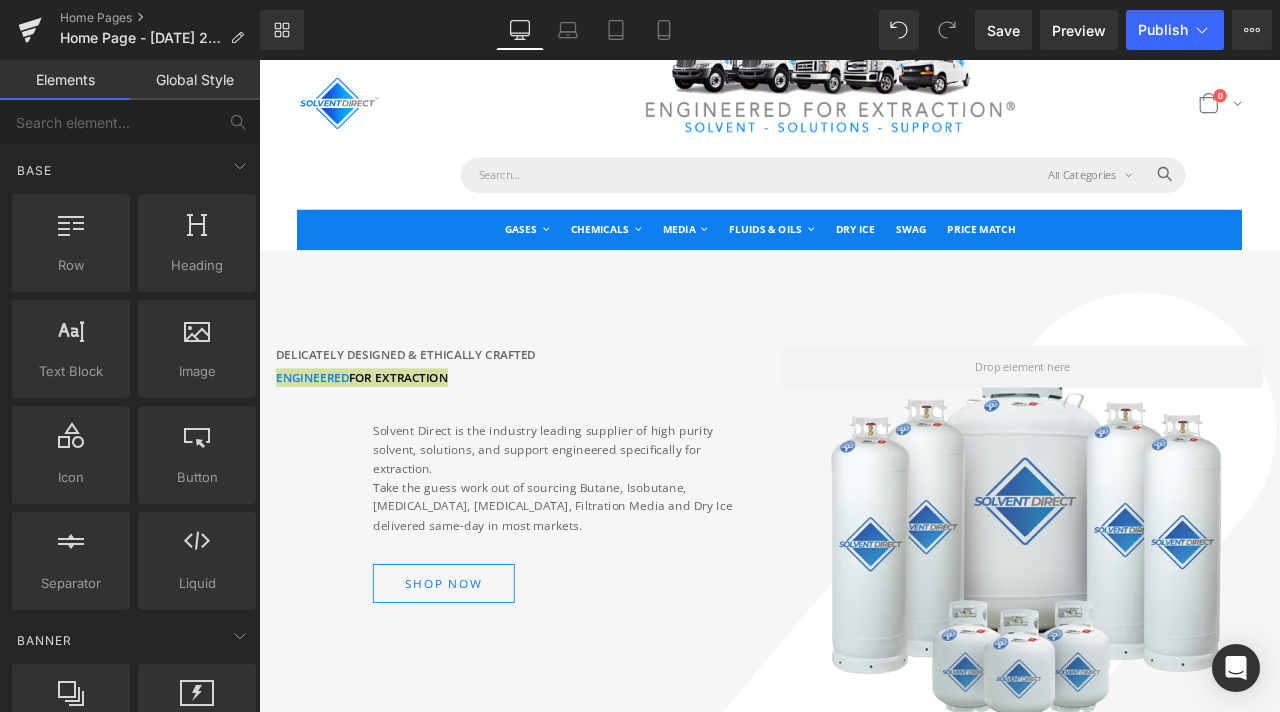 click on "Global Style" at bounding box center (195, 80) 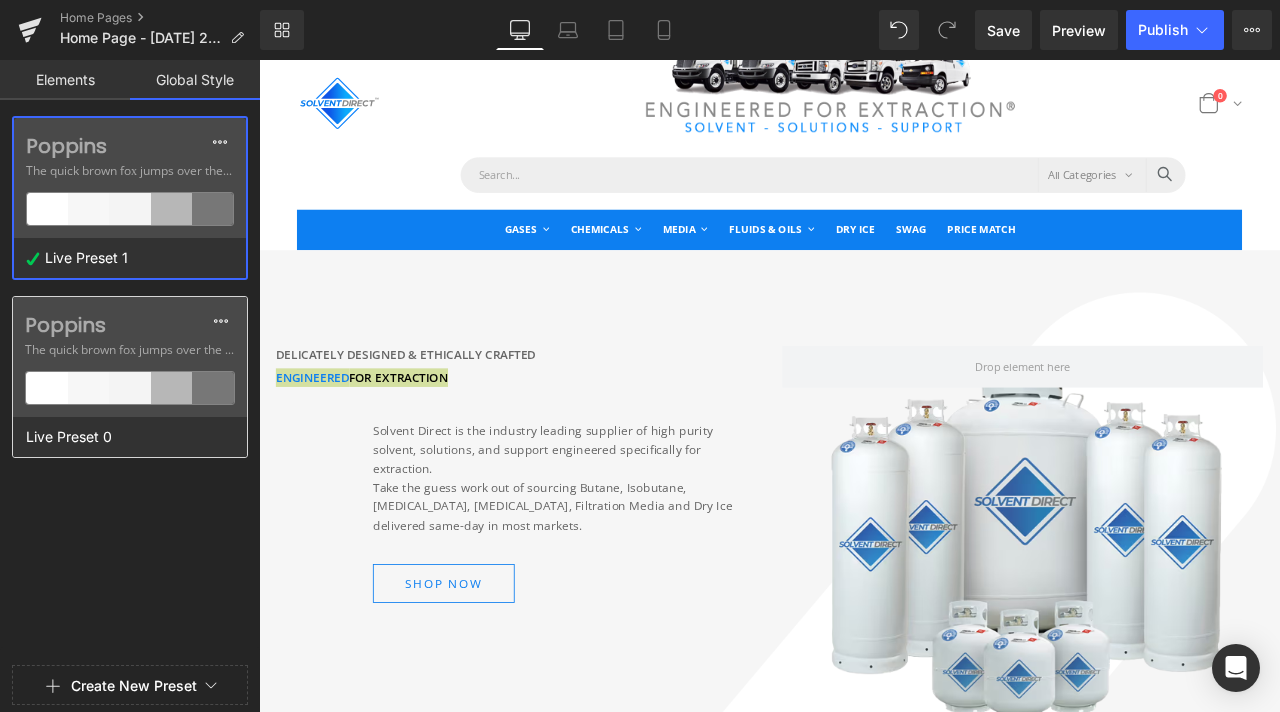 click on "Live Preset 0" at bounding box center (125, 437) 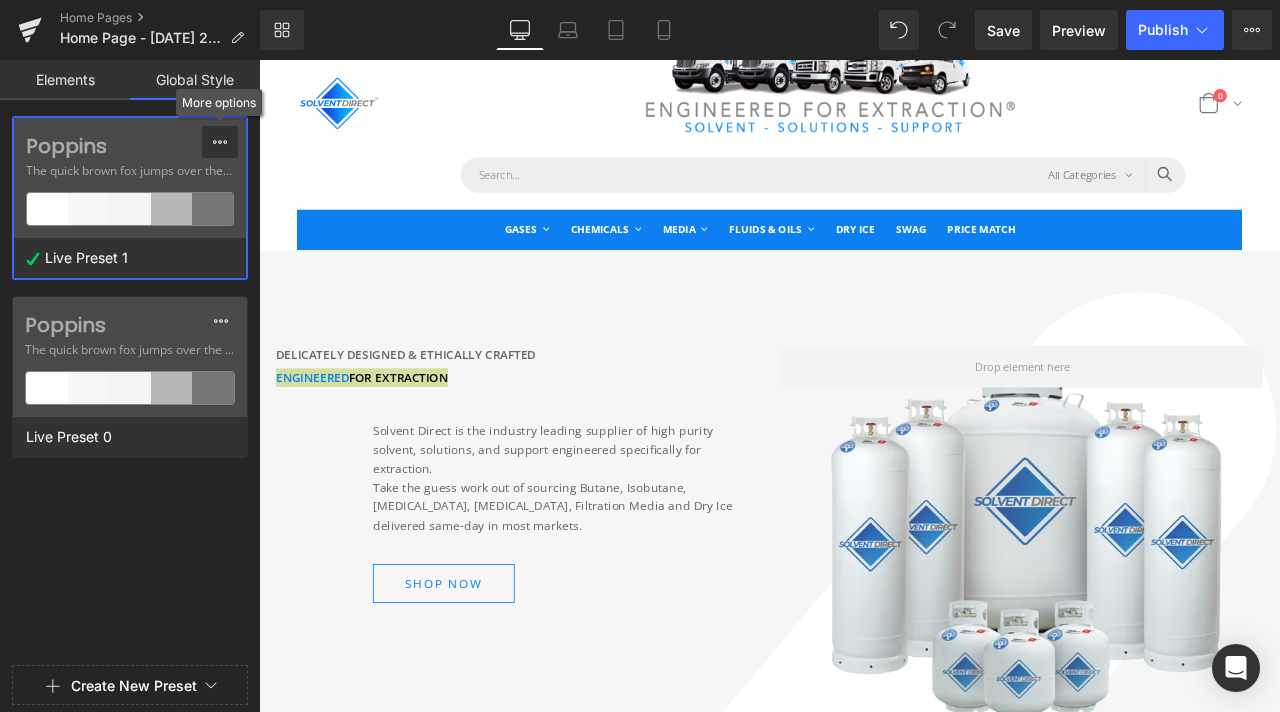 click at bounding box center (220, 142) 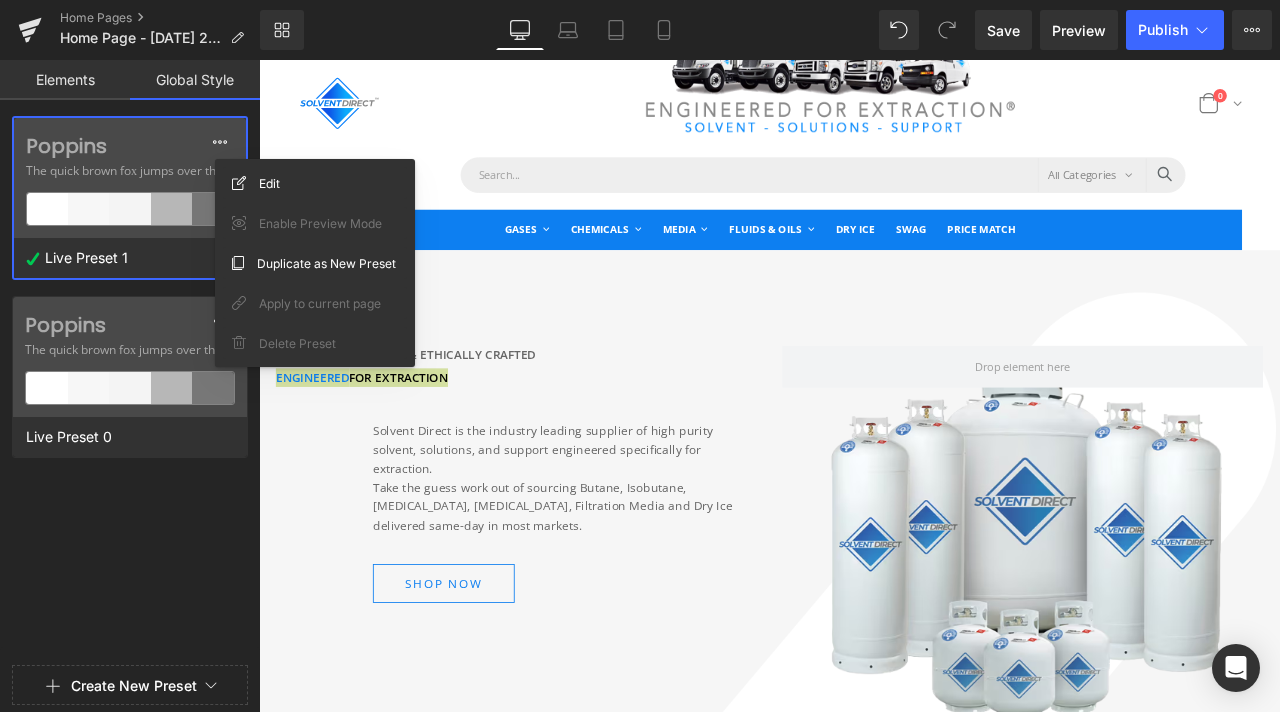 click on "Live Preset 1" at bounding box center (125, 258) 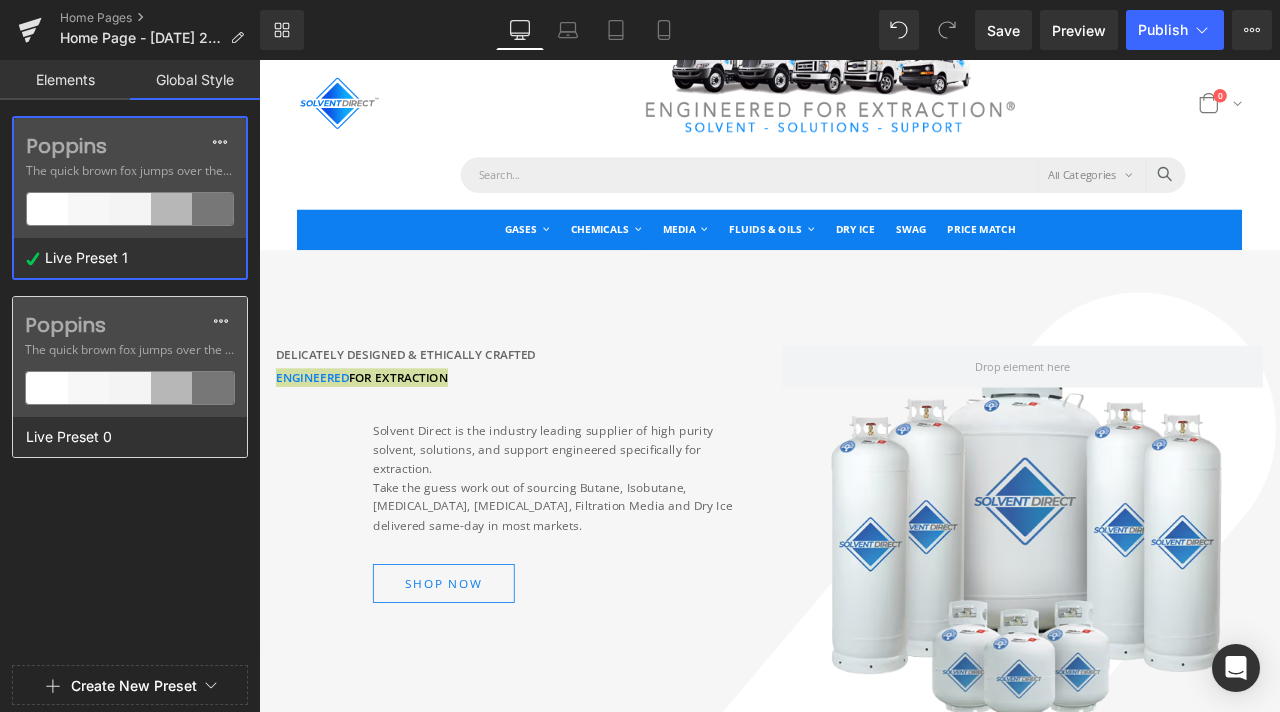 click on "Poppins" at bounding box center (130, 325) 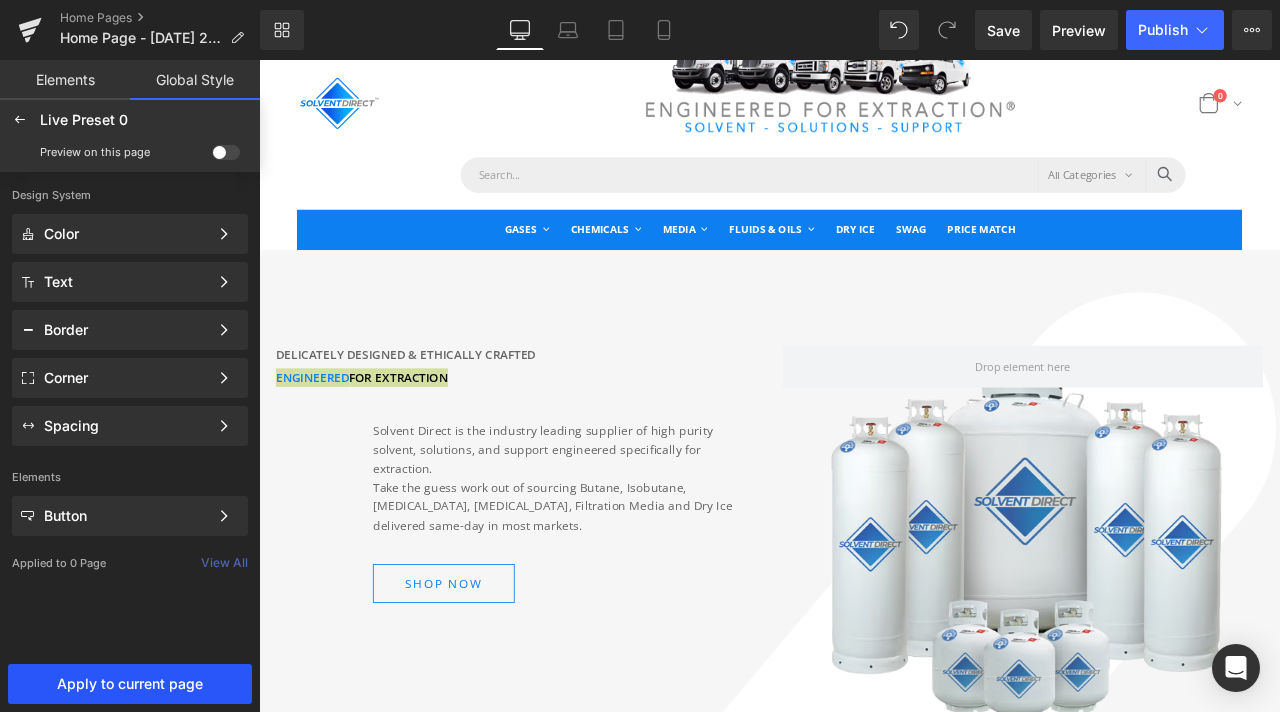 click on "Apply to current page" at bounding box center (130, 684) 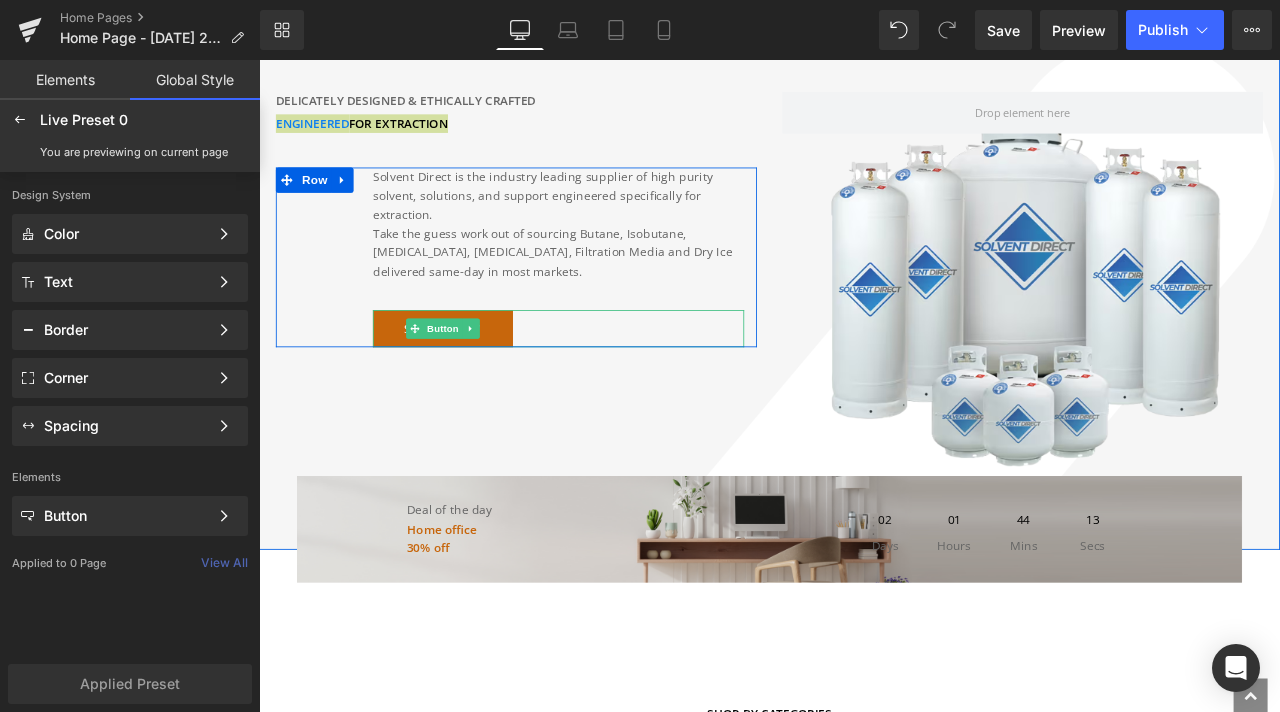 scroll, scrollTop: 300, scrollLeft: 0, axis: vertical 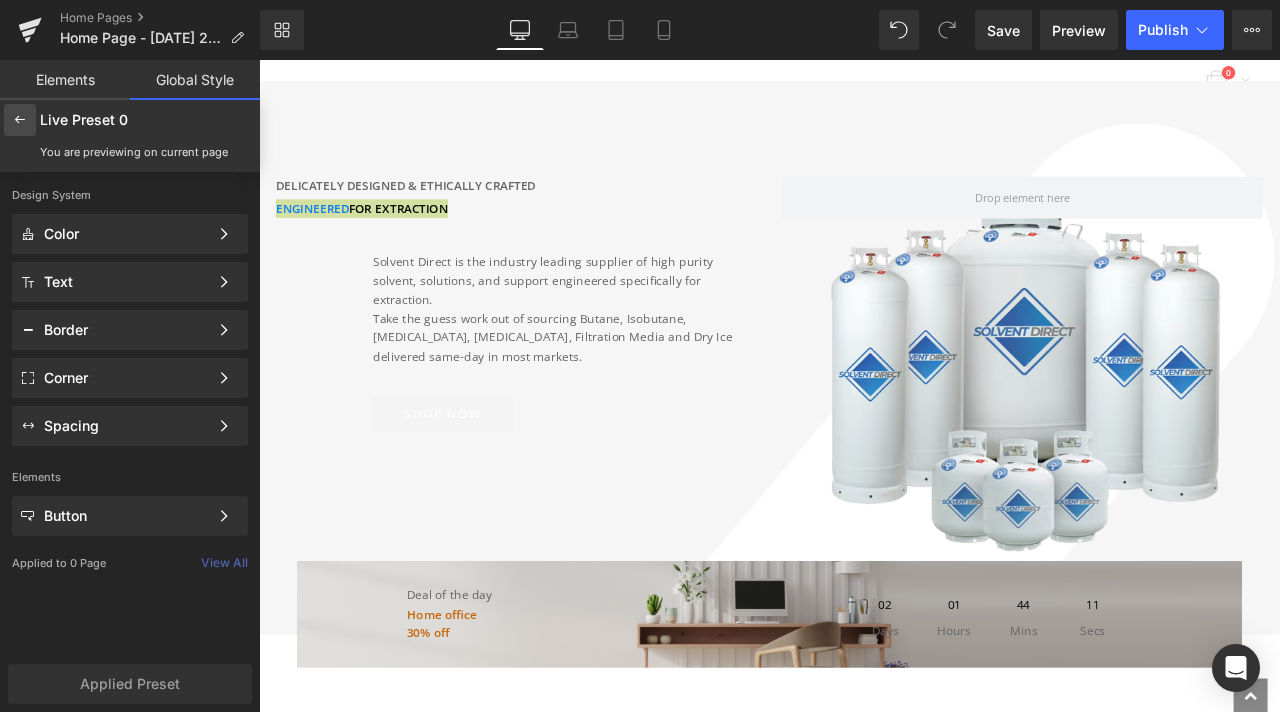 click at bounding box center (20, 120) 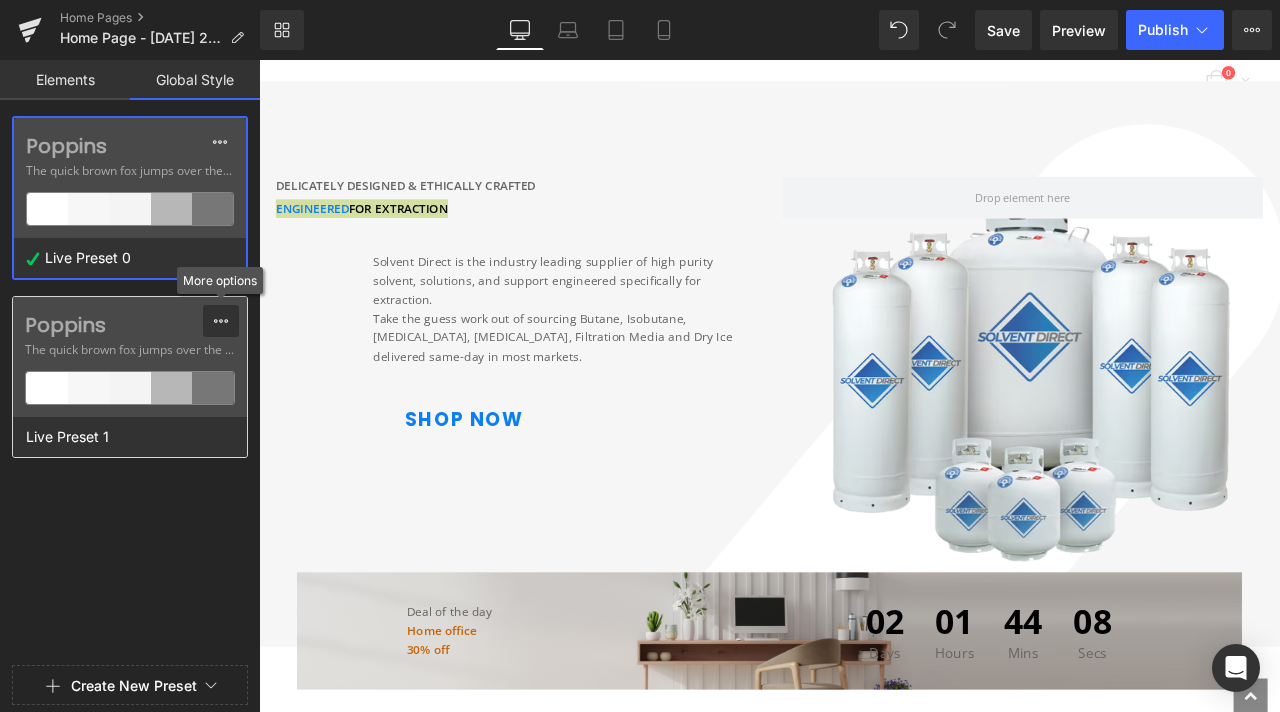 click 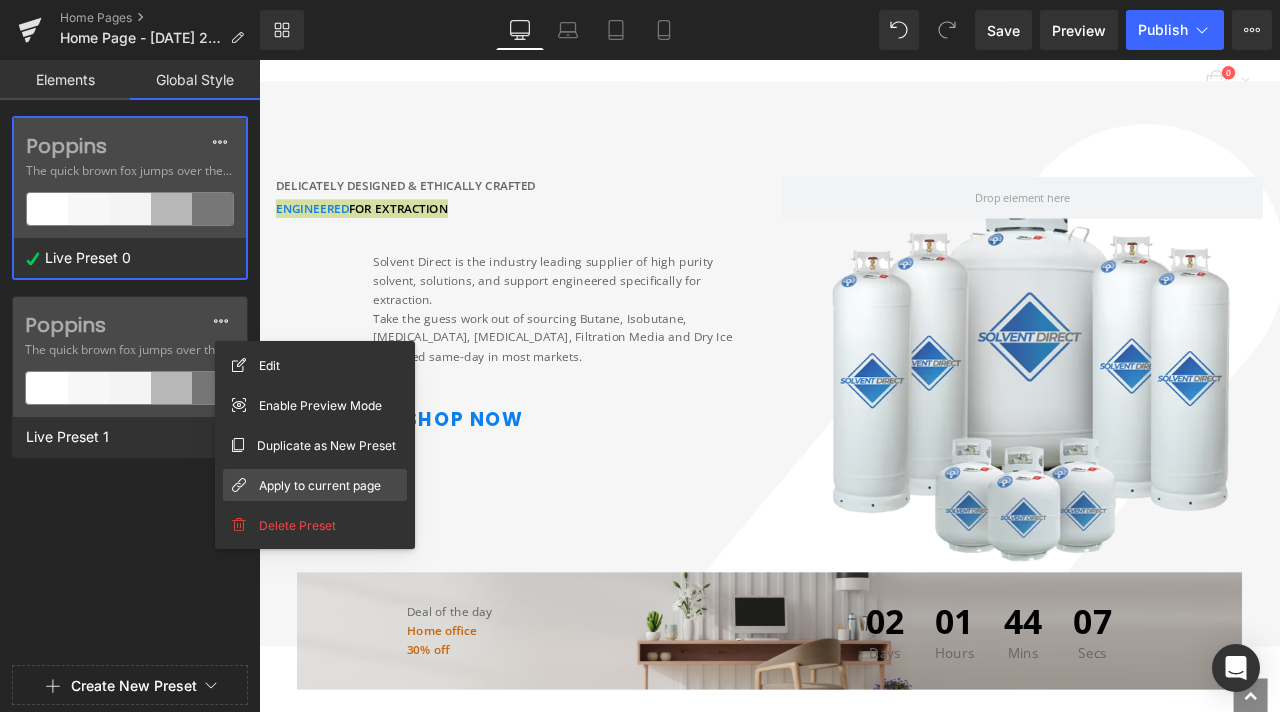 click on "Apply to current page" at bounding box center (315, 485) 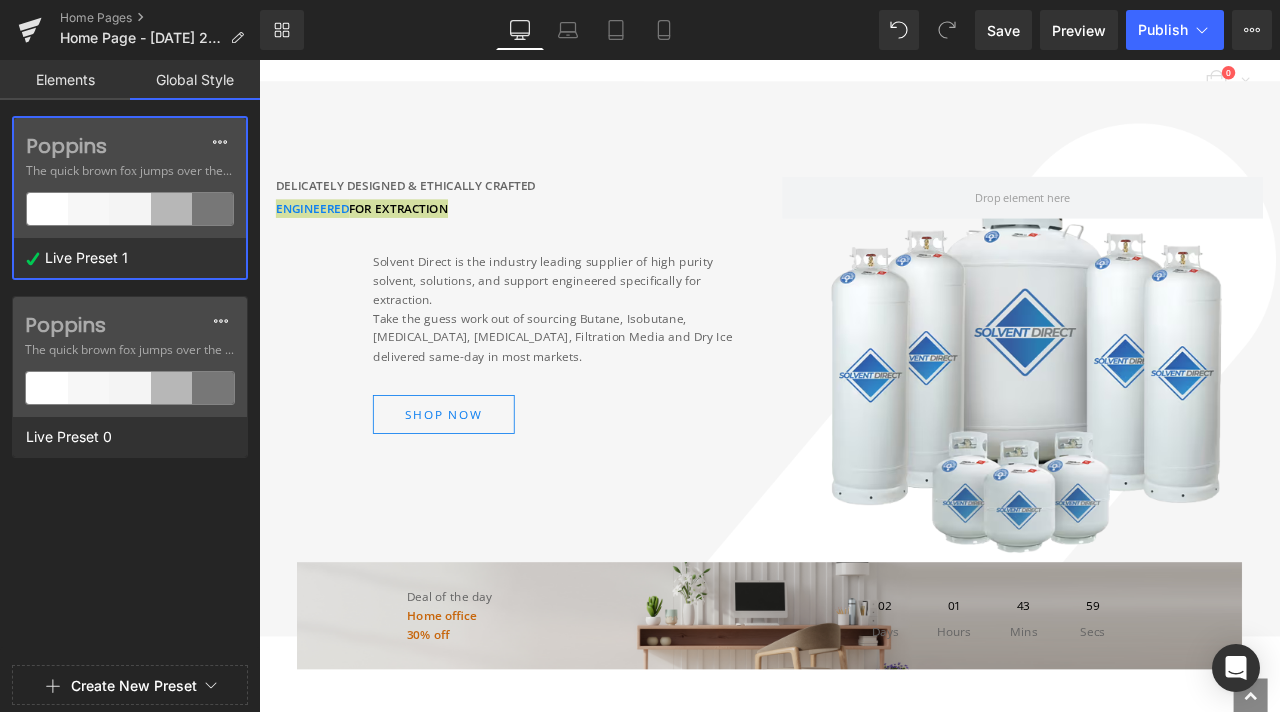 click on "Poppins" at bounding box center [130, 146] 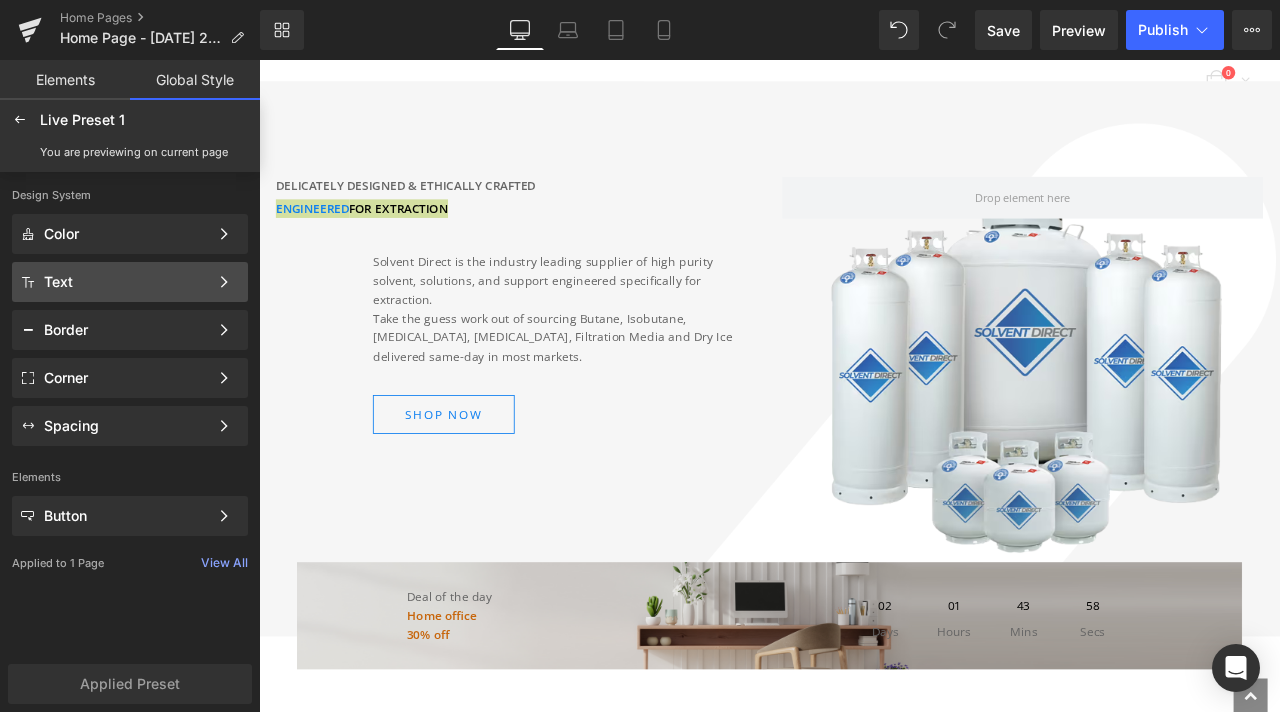 click on "Text" at bounding box center (126, 282) 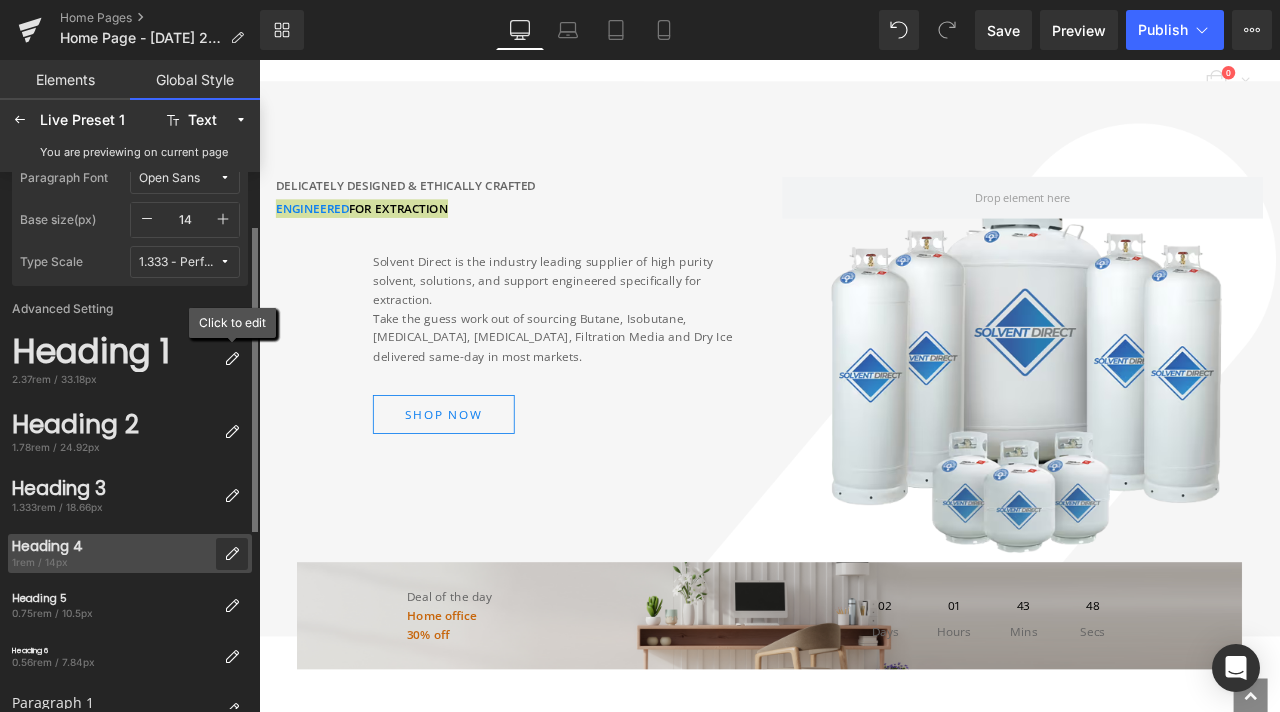 scroll, scrollTop: 0, scrollLeft: 0, axis: both 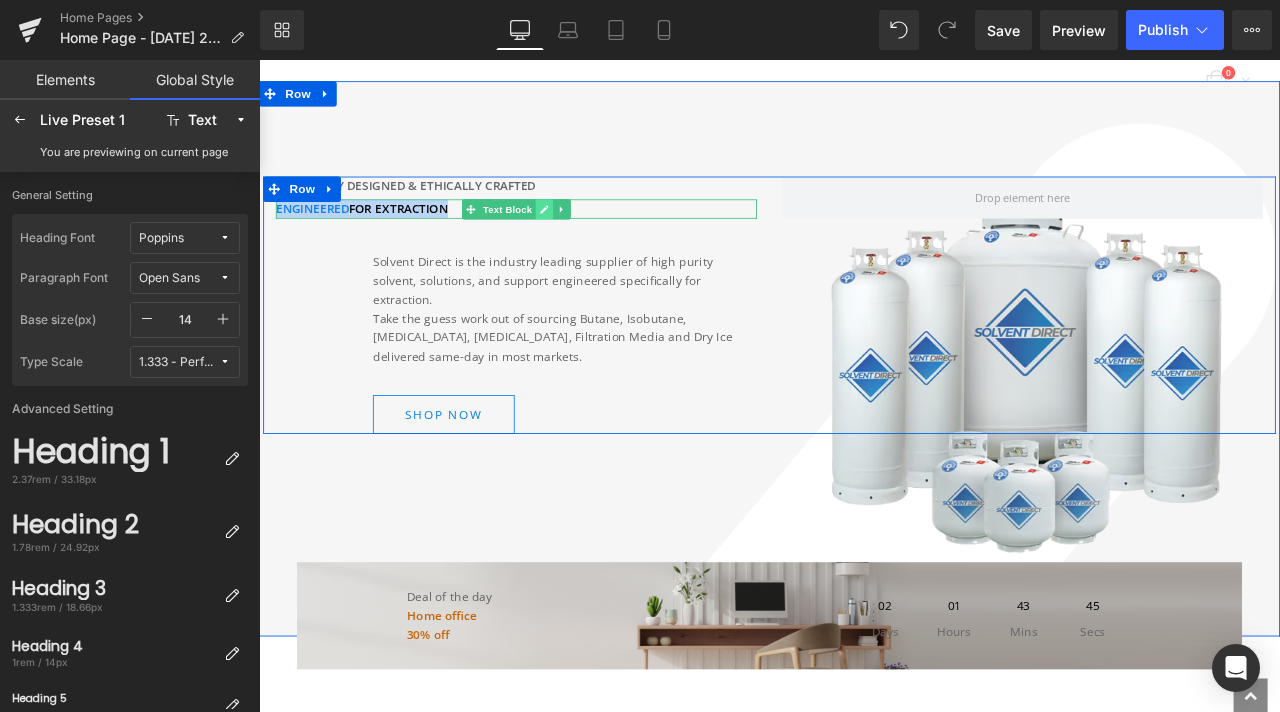 click 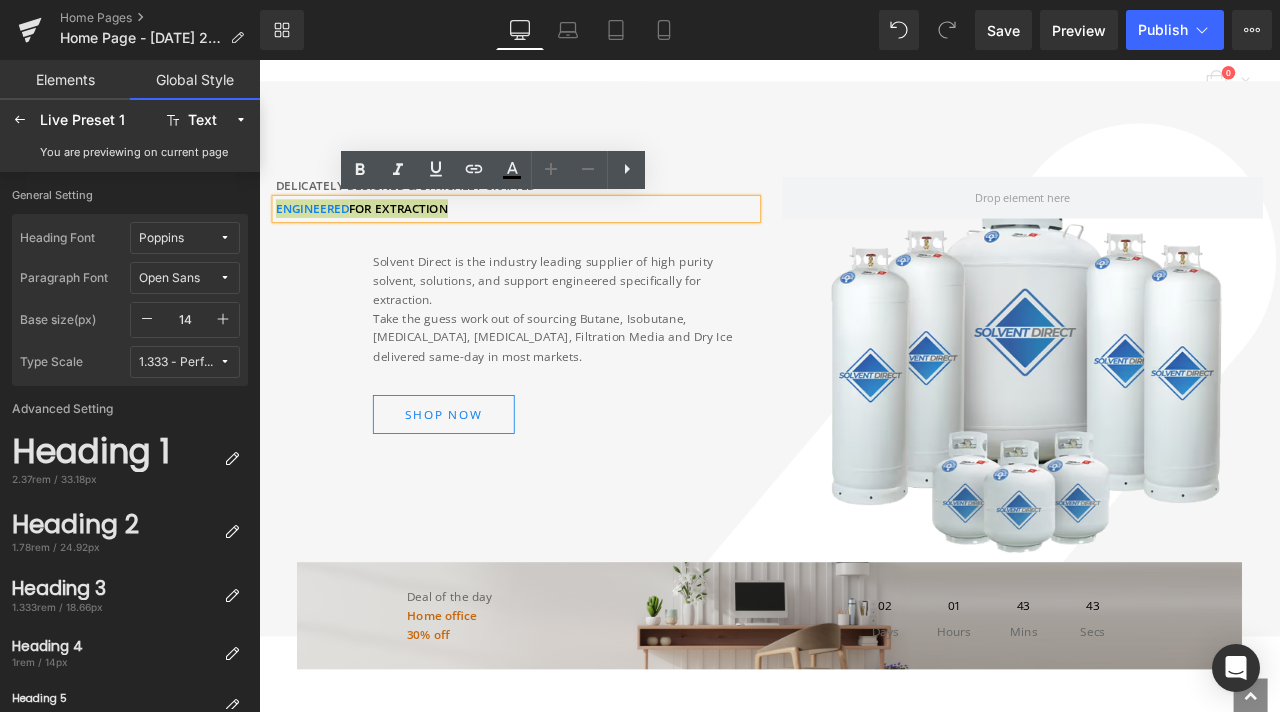 click 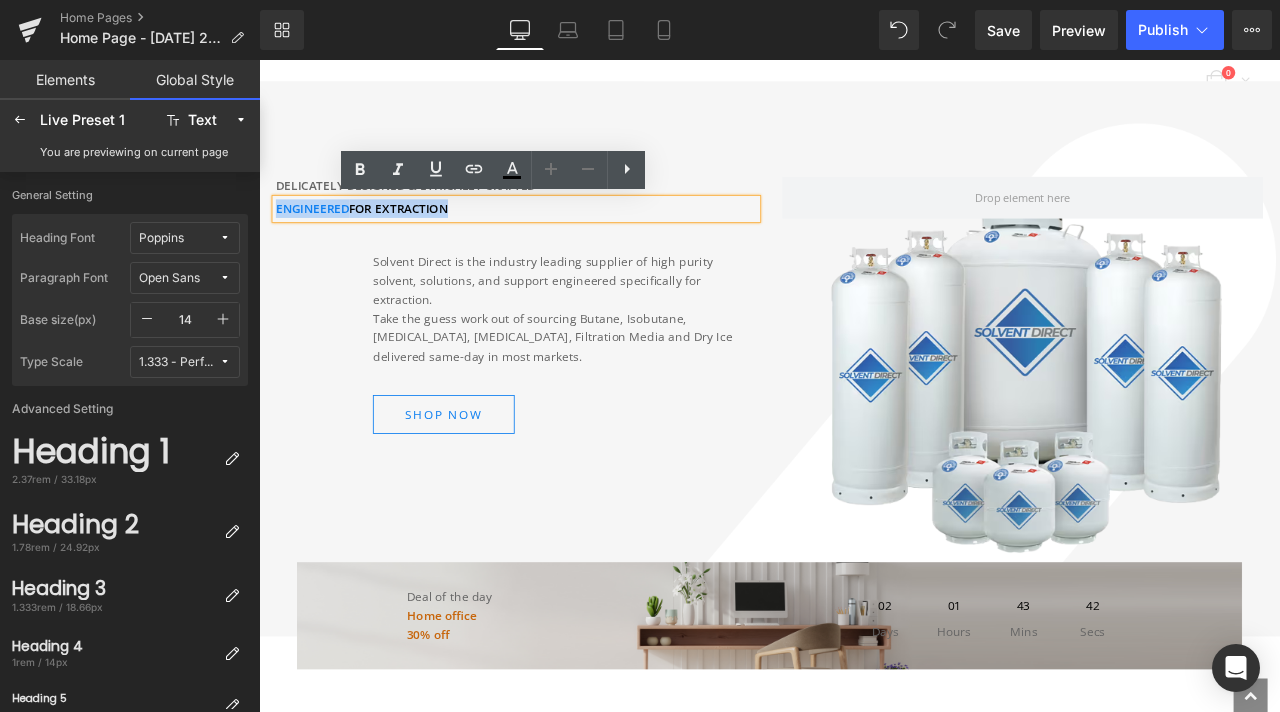 click on "ENGINEERED  FOR EXTRACTION" at bounding box center [381, 235] 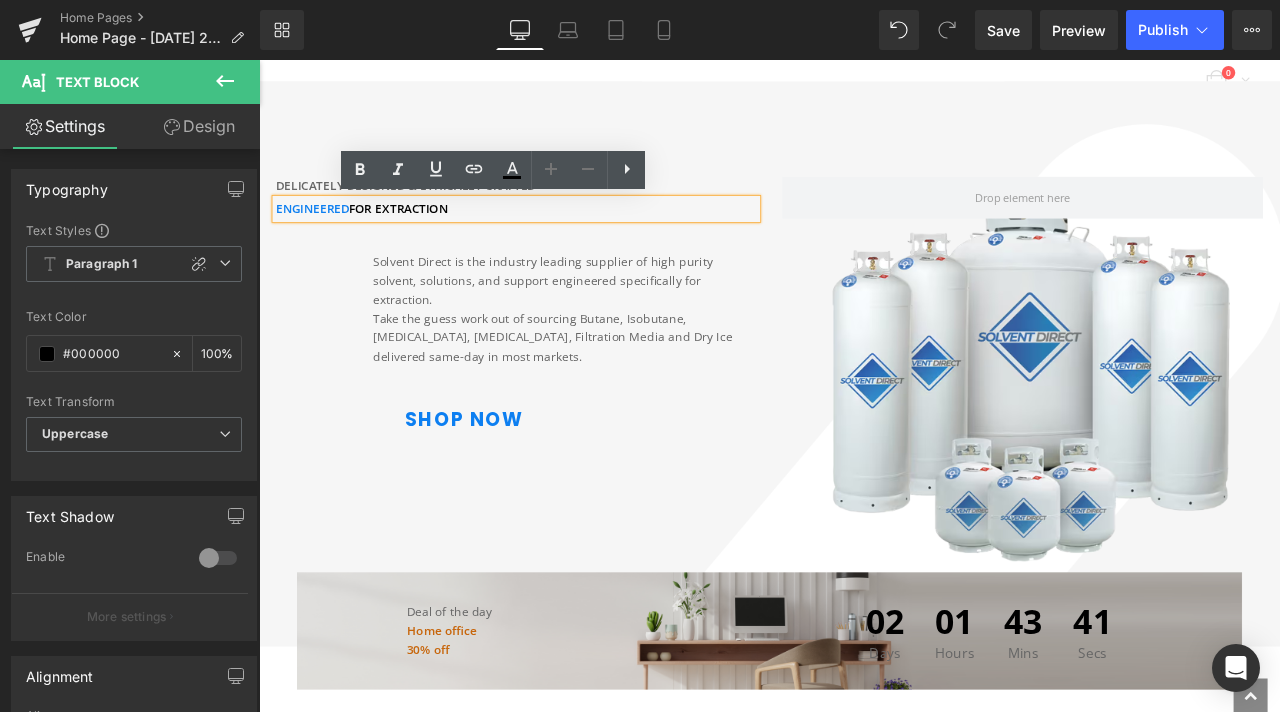 click on "ENGINEERED" at bounding box center [322, 235] 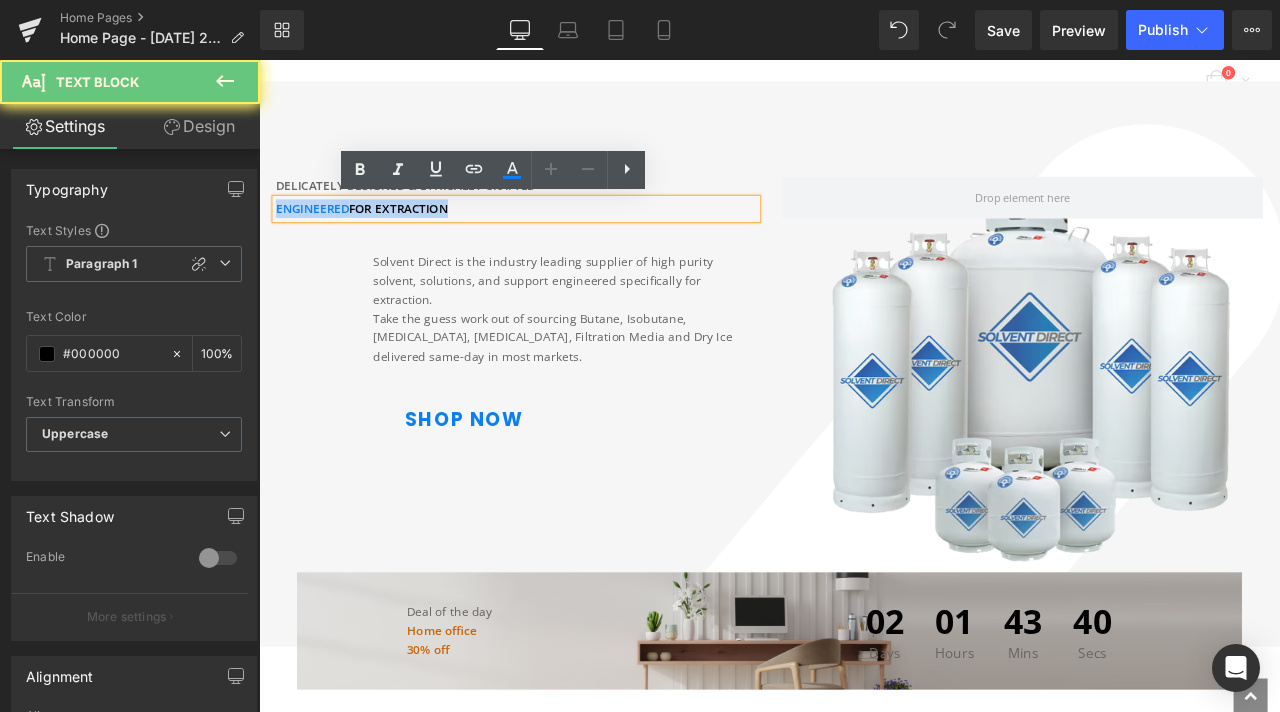 drag, startPoint x: 298, startPoint y: 235, endPoint x: 437, endPoint y: 236, distance: 139.0036 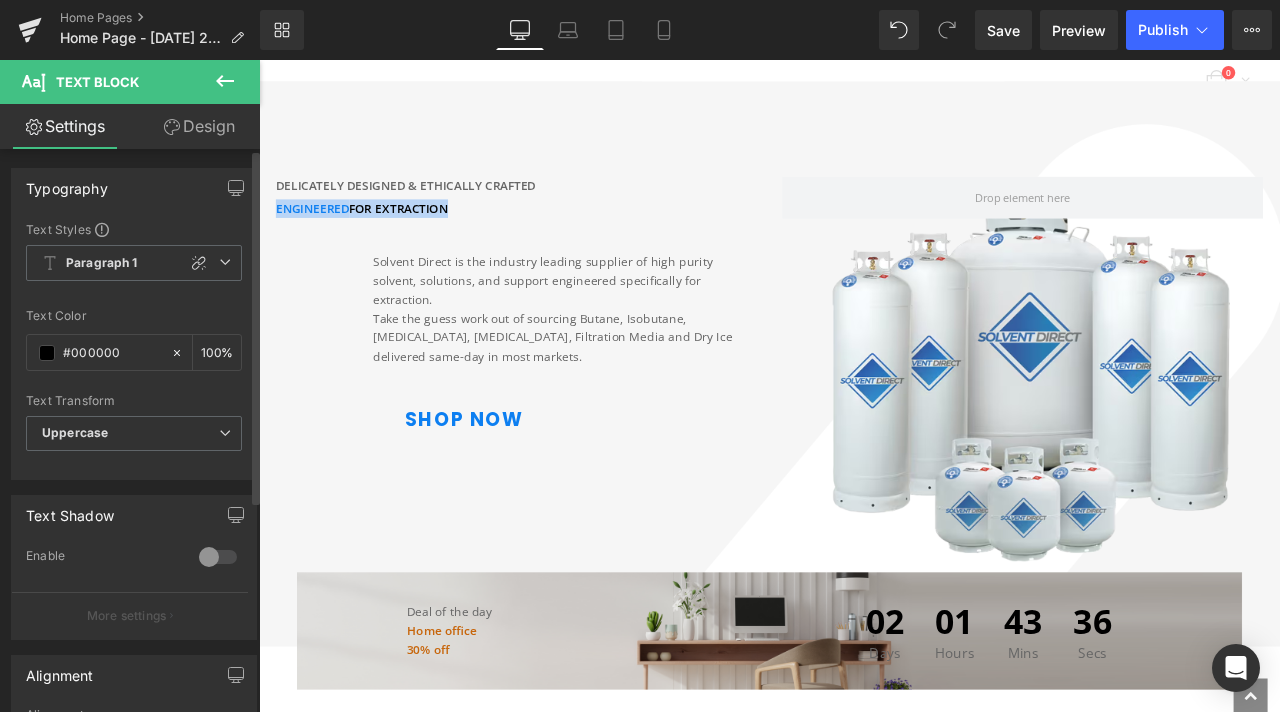 scroll, scrollTop: 0, scrollLeft: 0, axis: both 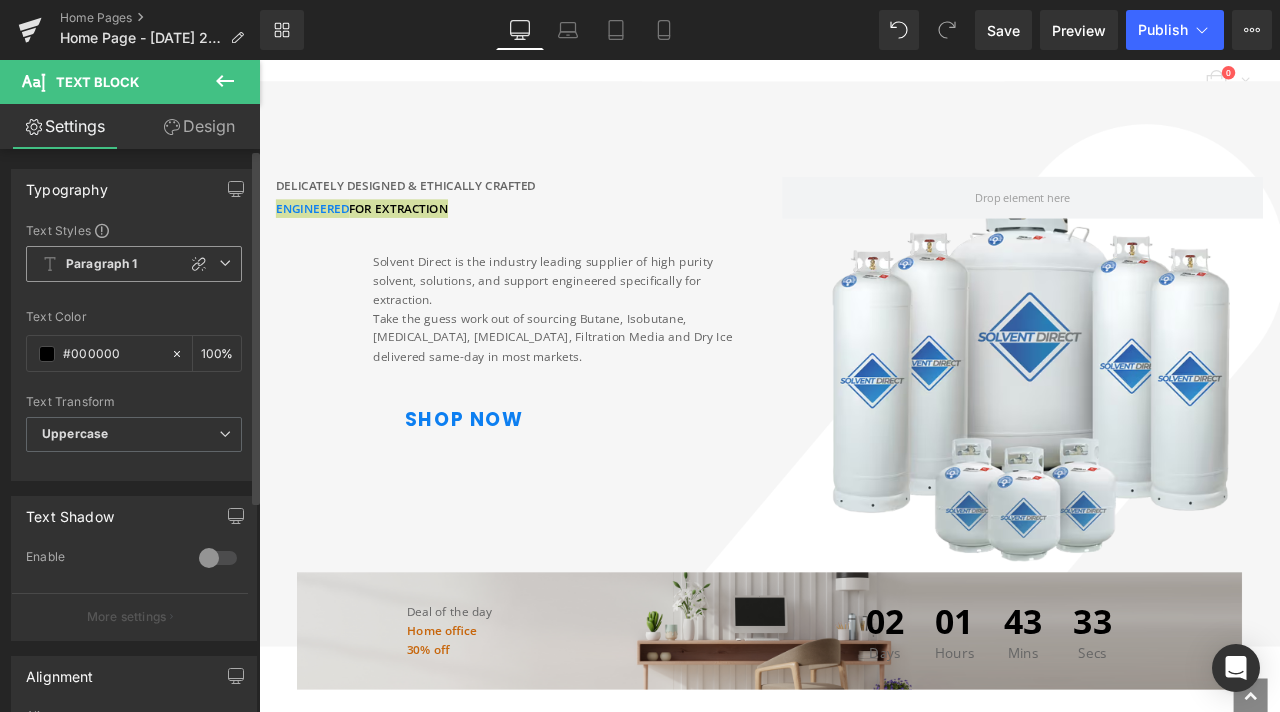 click at bounding box center (225, 263) 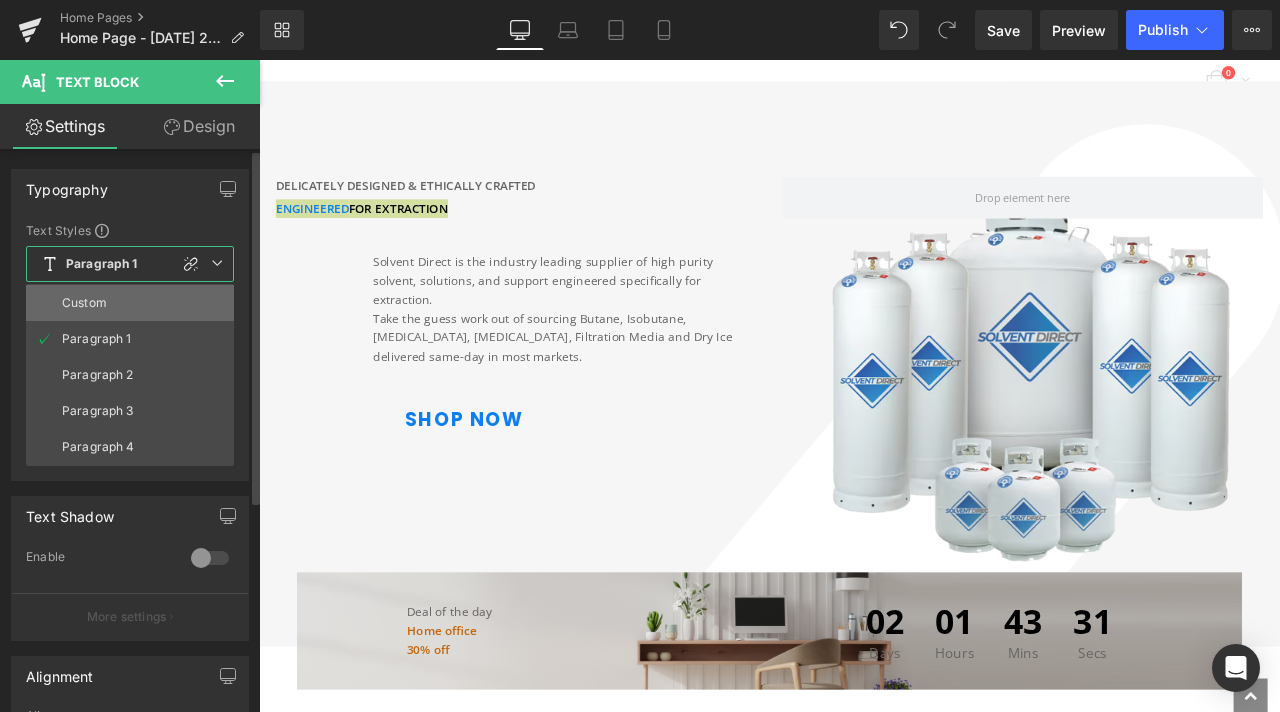 click on "Custom" at bounding box center (130, 303) 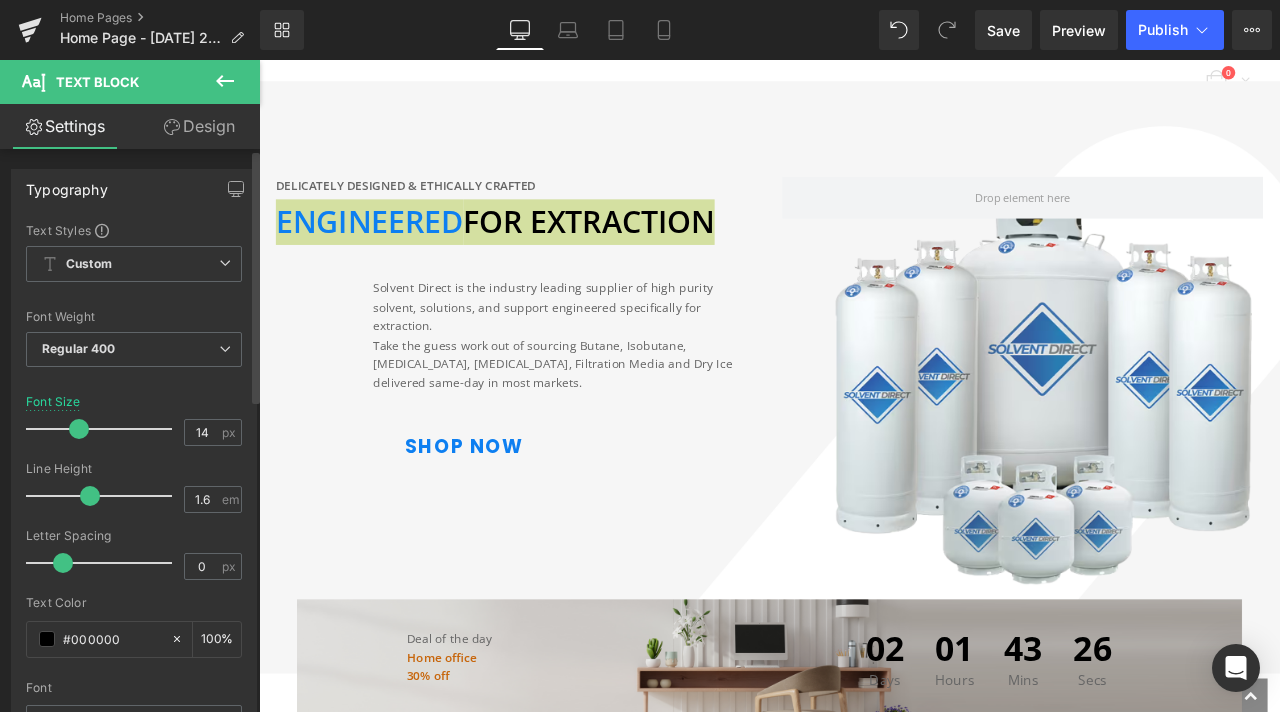 drag, startPoint x: 44, startPoint y: 426, endPoint x: 74, endPoint y: 432, distance: 30.594116 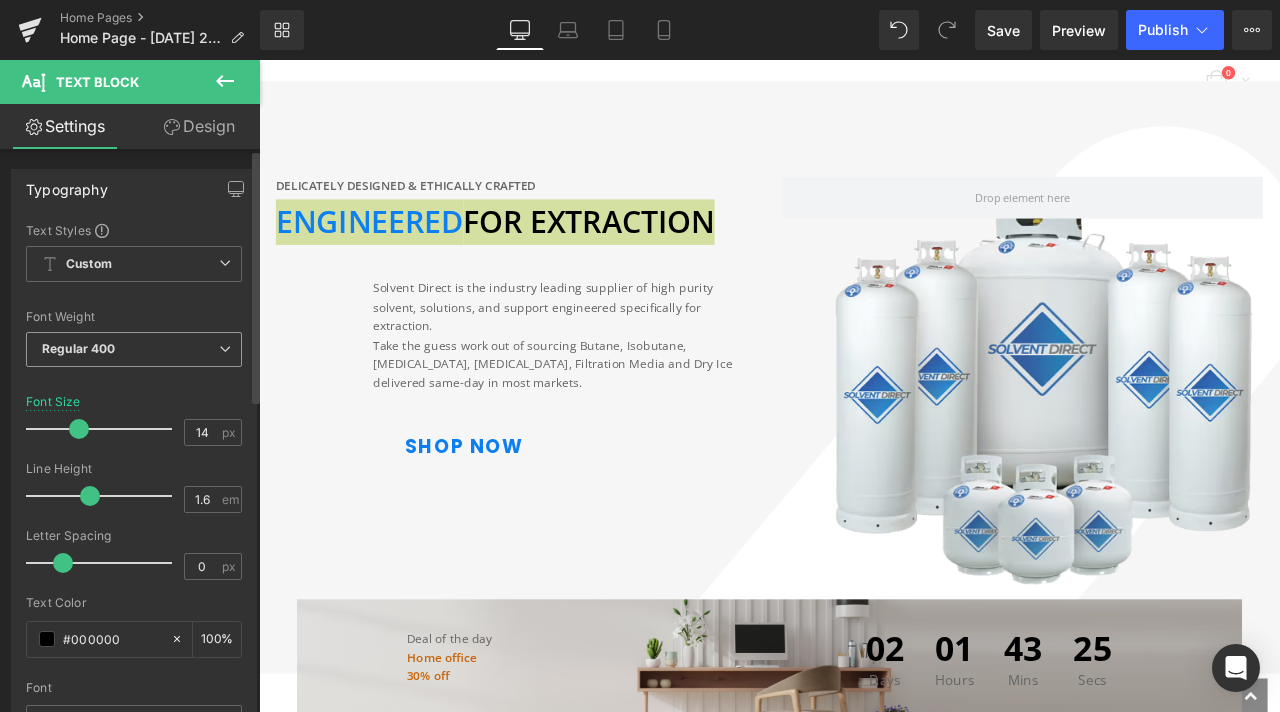 click on "Regular 400" at bounding box center [134, 349] 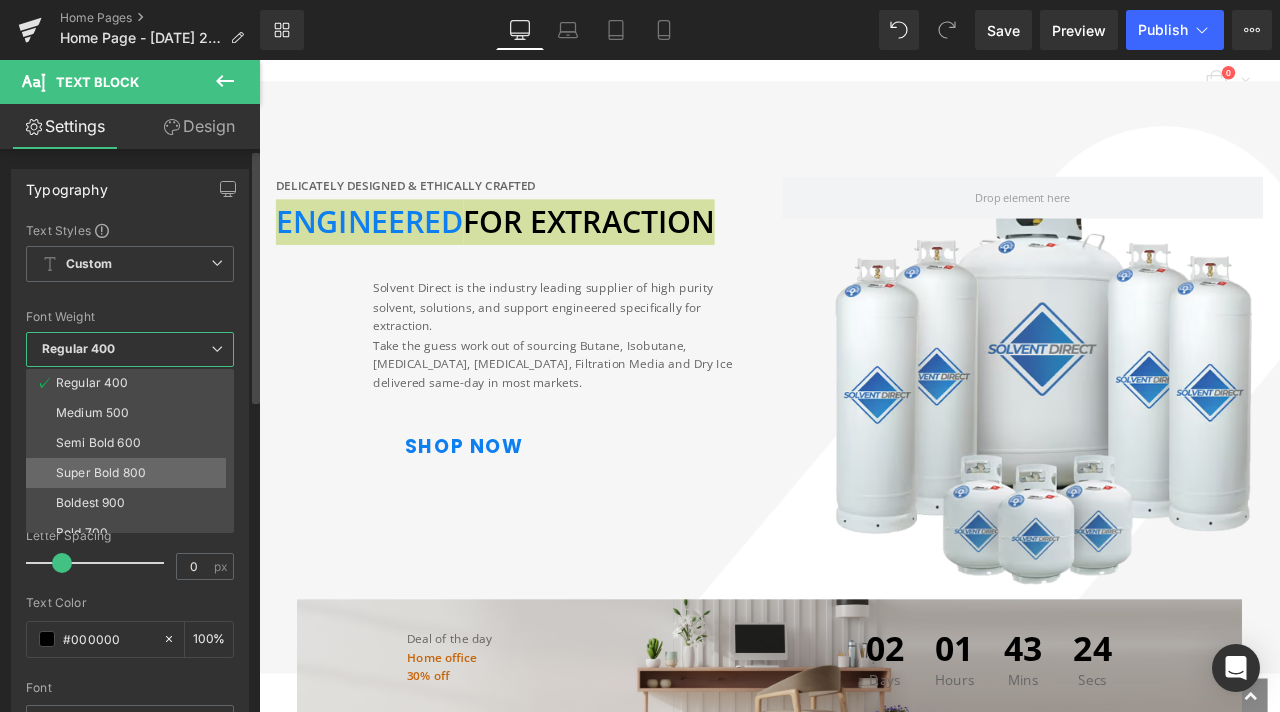 scroll, scrollTop: 100, scrollLeft: 0, axis: vertical 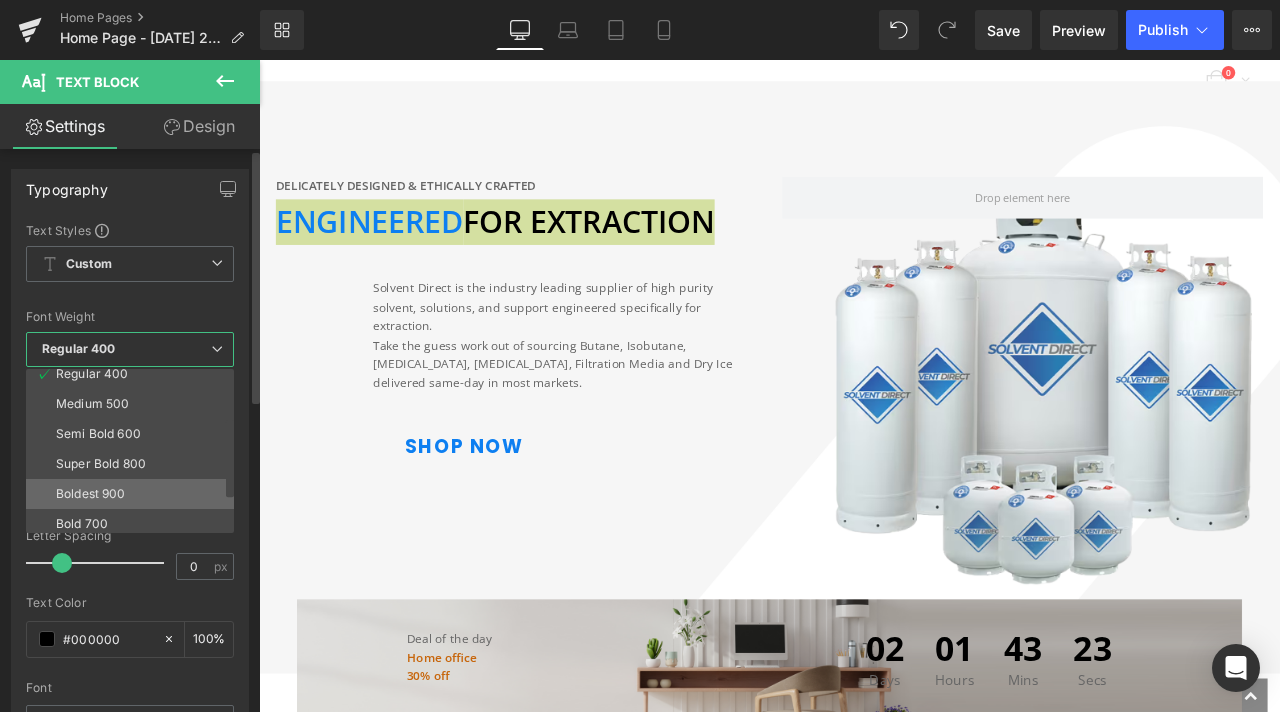 click on "Boldest 900" at bounding box center [91, 494] 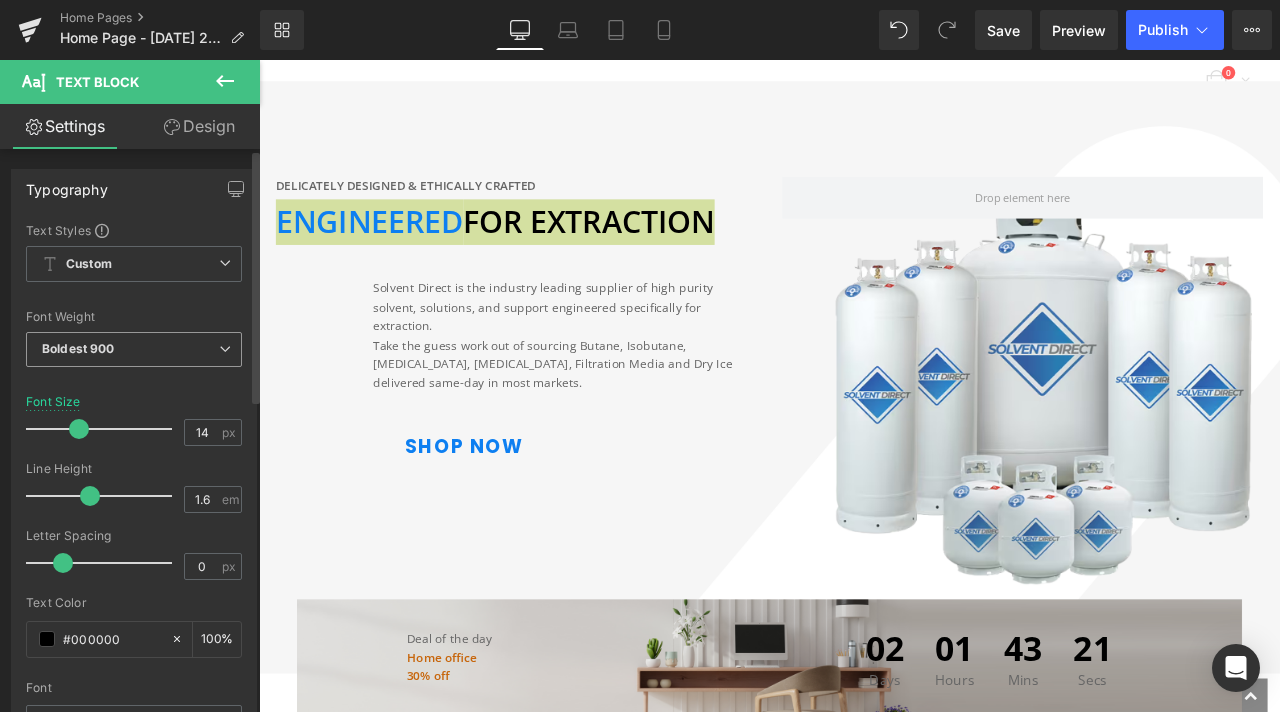 click on "Boldest 900" at bounding box center (78, 348) 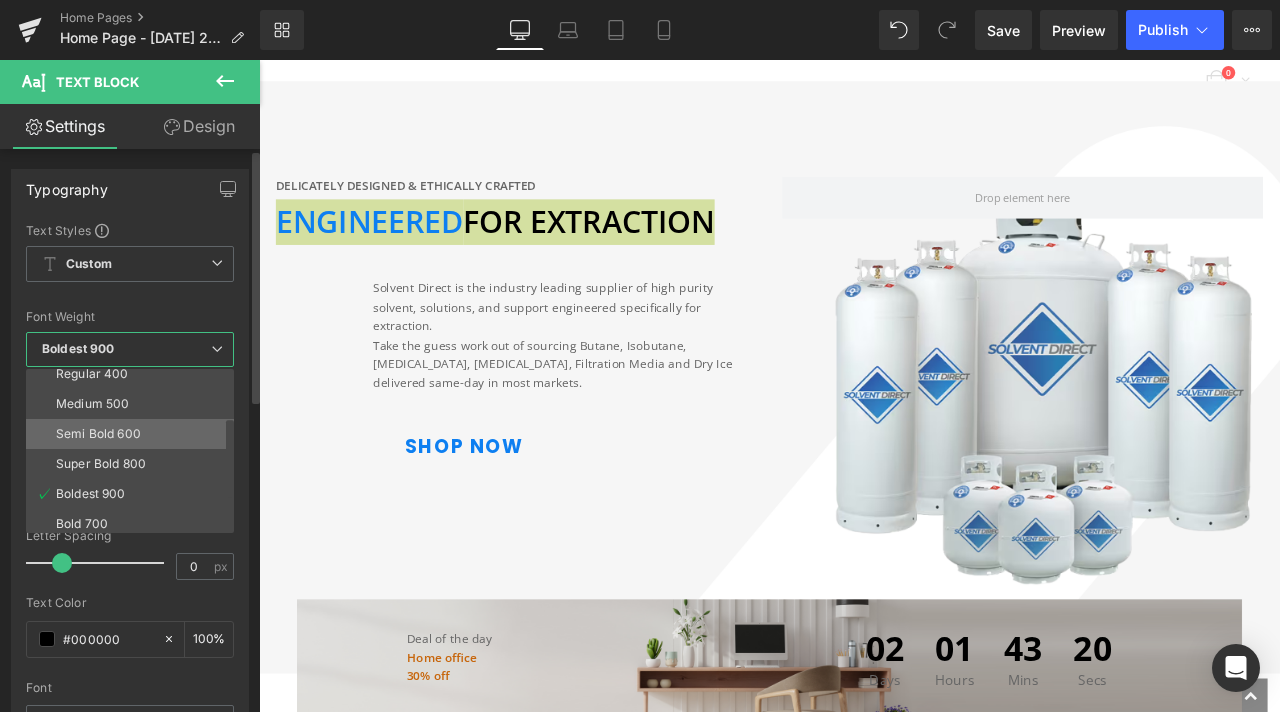 click on "Semi Bold 600" at bounding box center (98, 434) 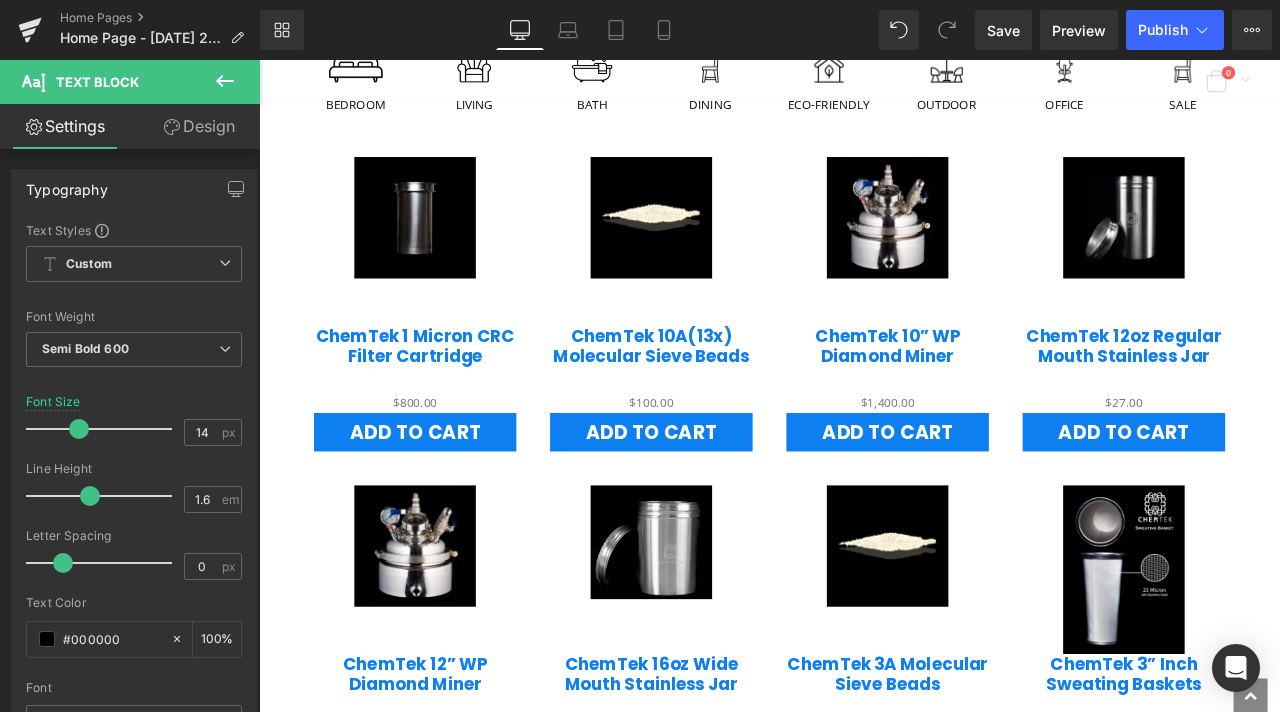 scroll, scrollTop: 1700, scrollLeft: 0, axis: vertical 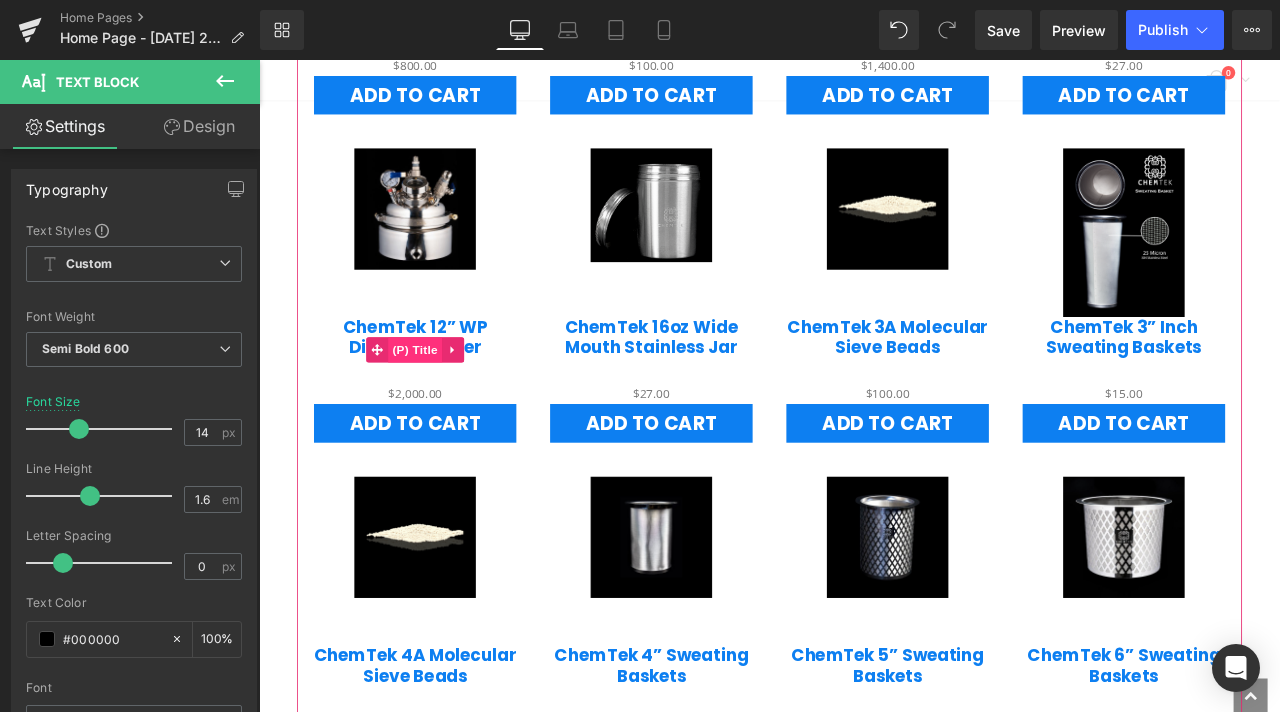 click on "(P) Title" at bounding box center (444, 403) 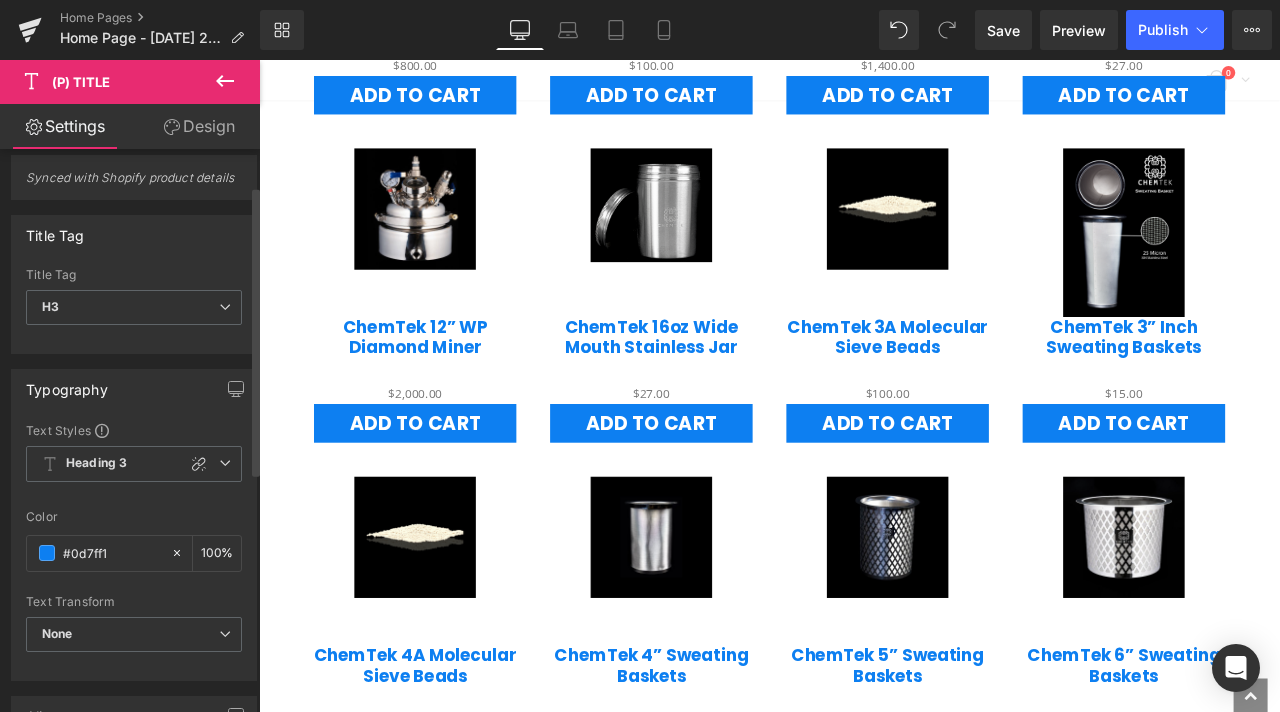 scroll, scrollTop: 0, scrollLeft: 0, axis: both 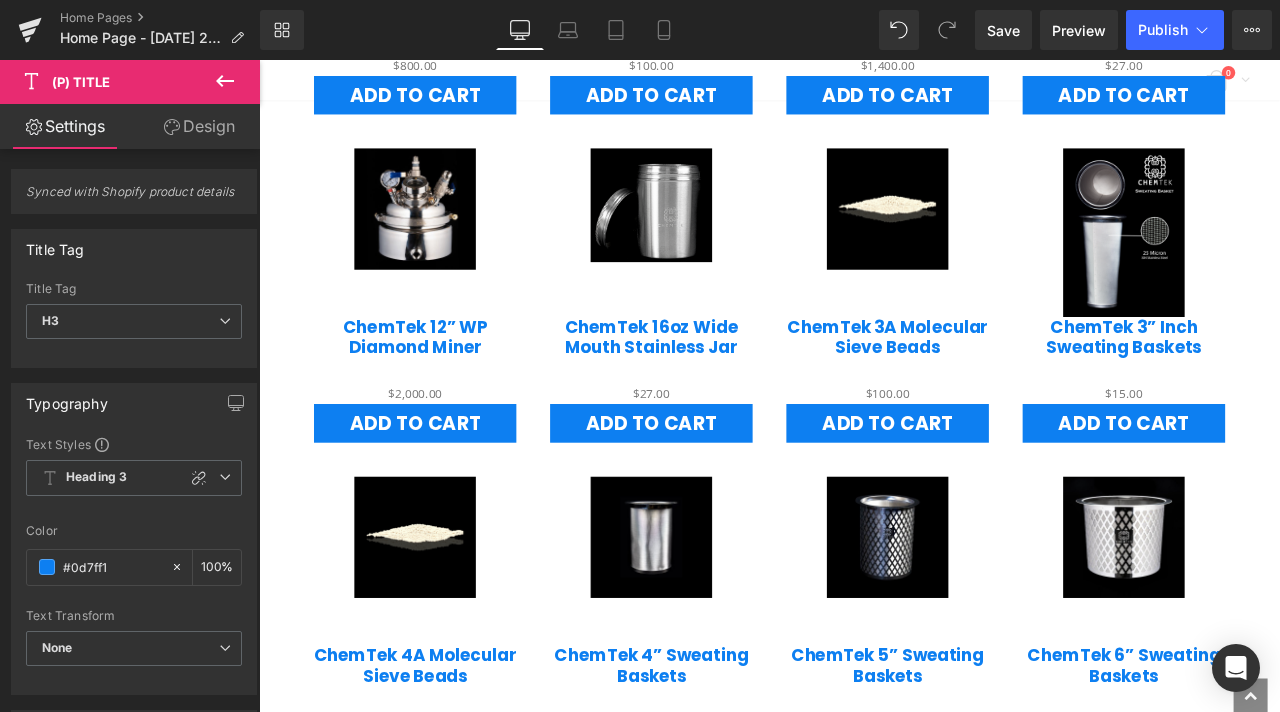 click on "Design" at bounding box center (199, 126) 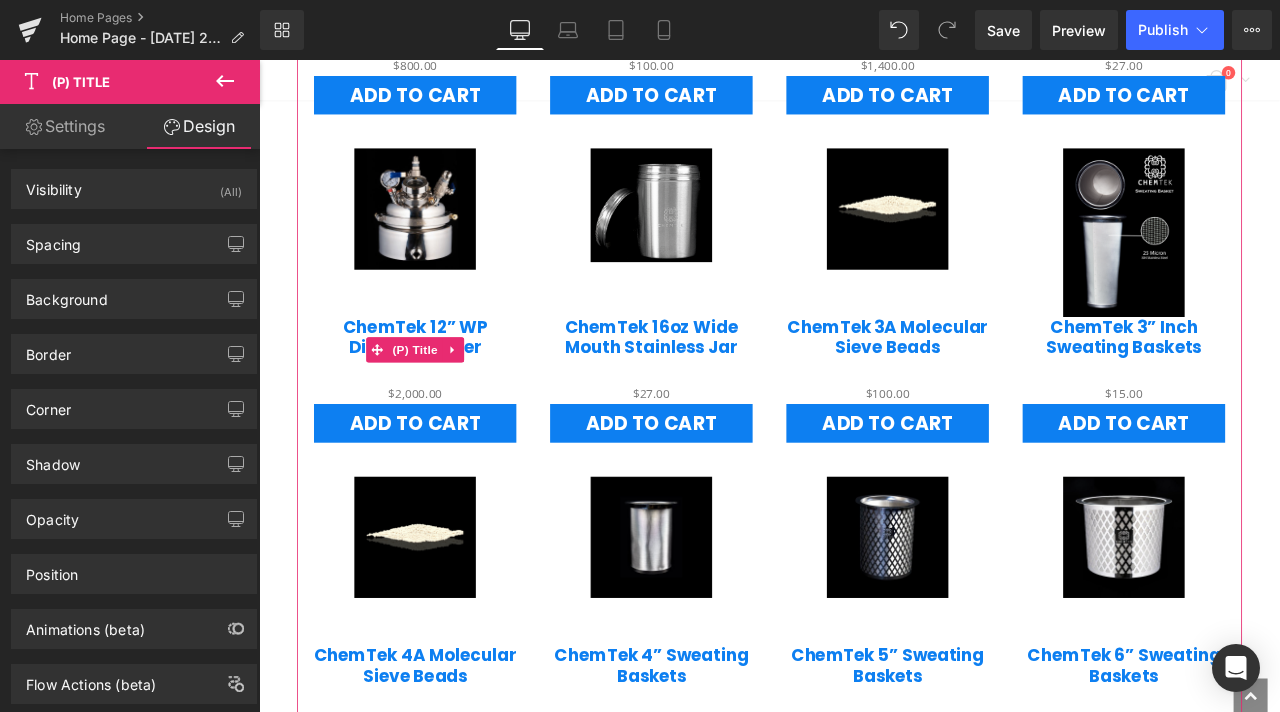 click on "Sale Off" at bounding box center [444, 264] 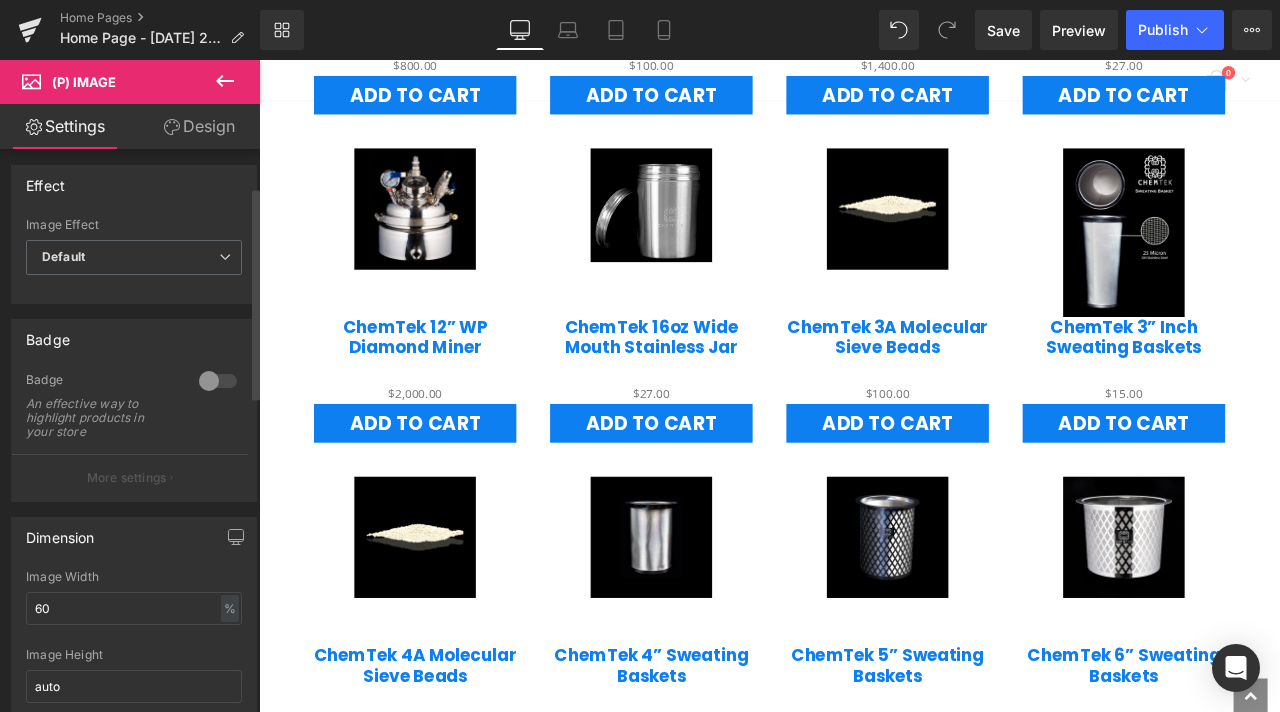 scroll, scrollTop: 0, scrollLeft: 0, axis: both 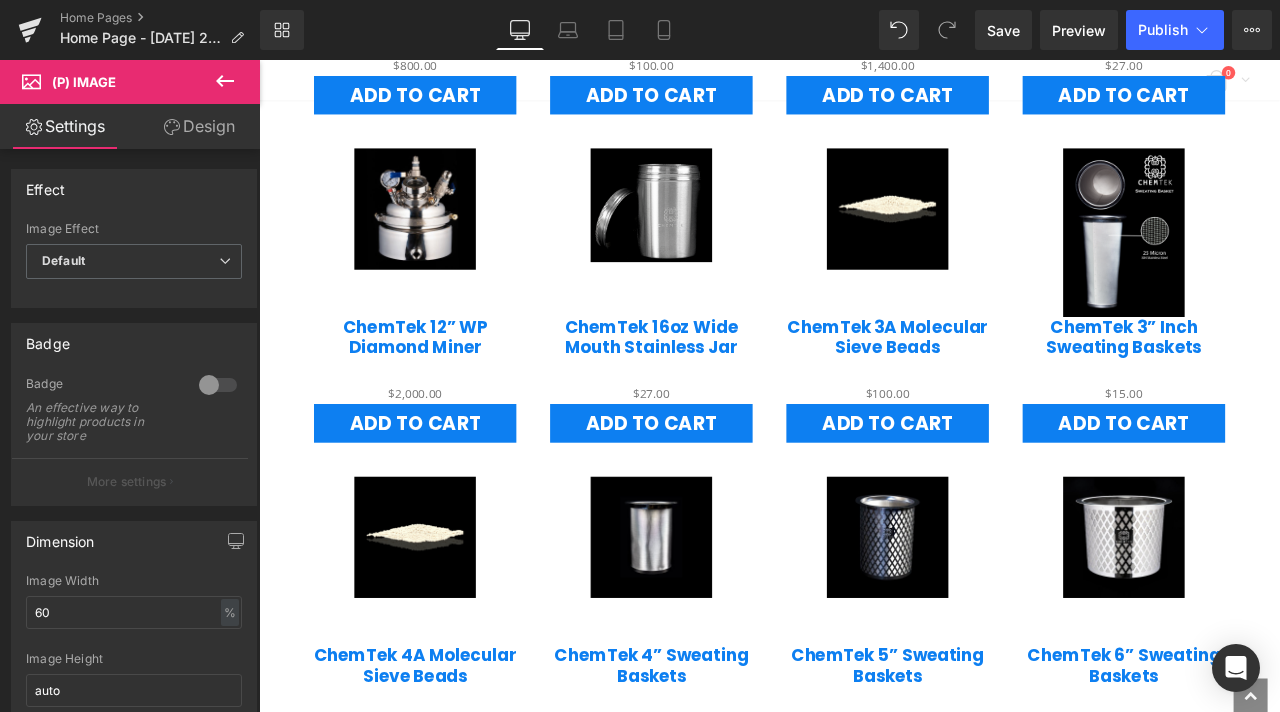 click on "Design" at bounding box center [199, 126] 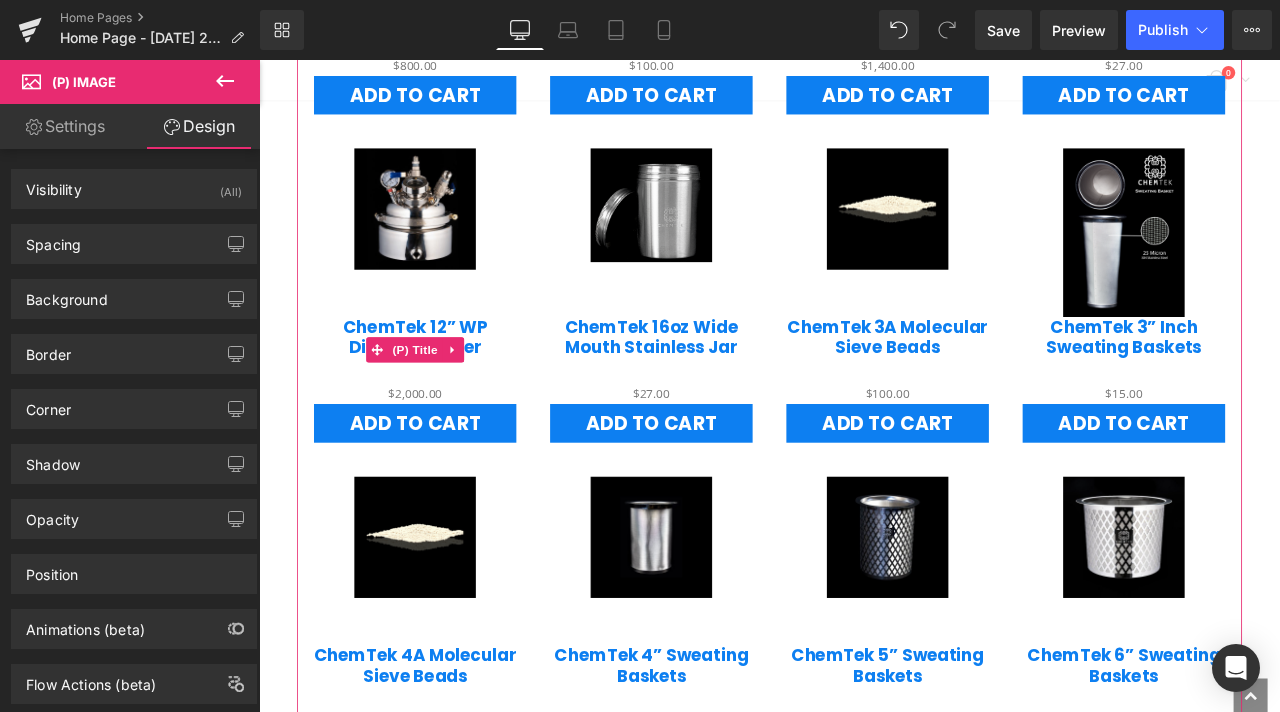 click on "ChemTek 12” WP Diamond Miner" at bounding box center (444, 400) 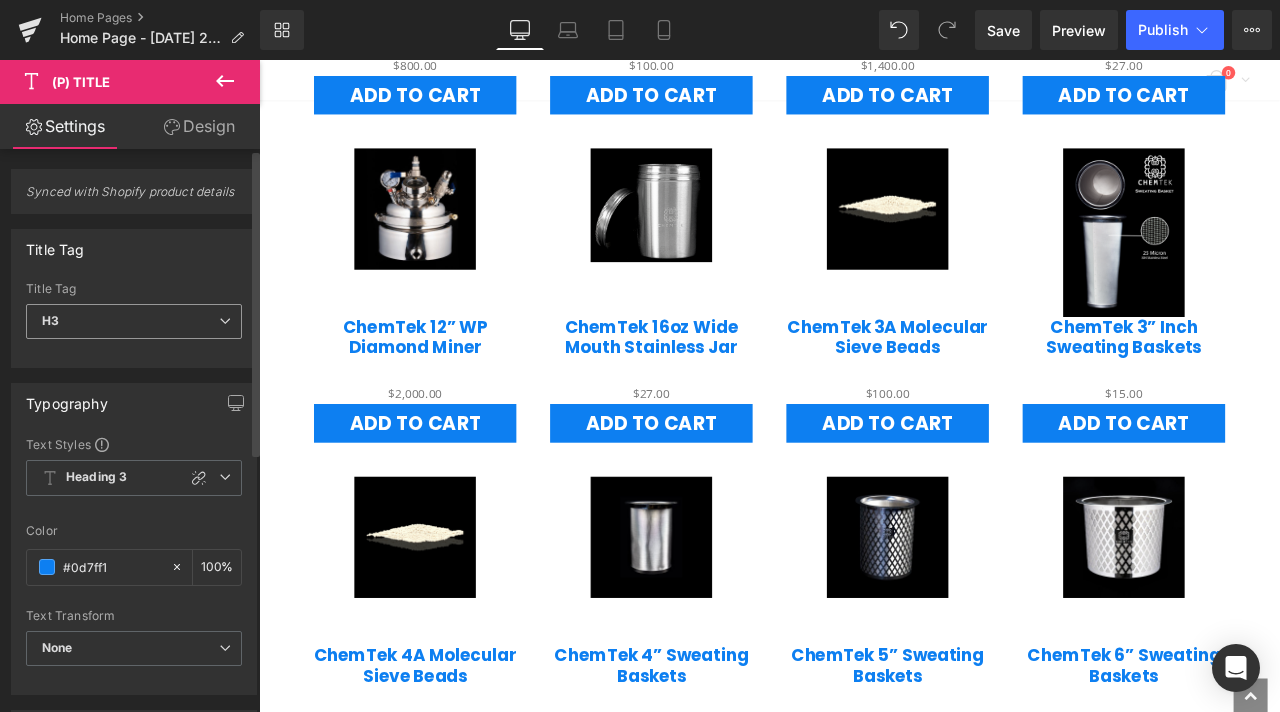 click on "H3" at bounding box center [134, 321] 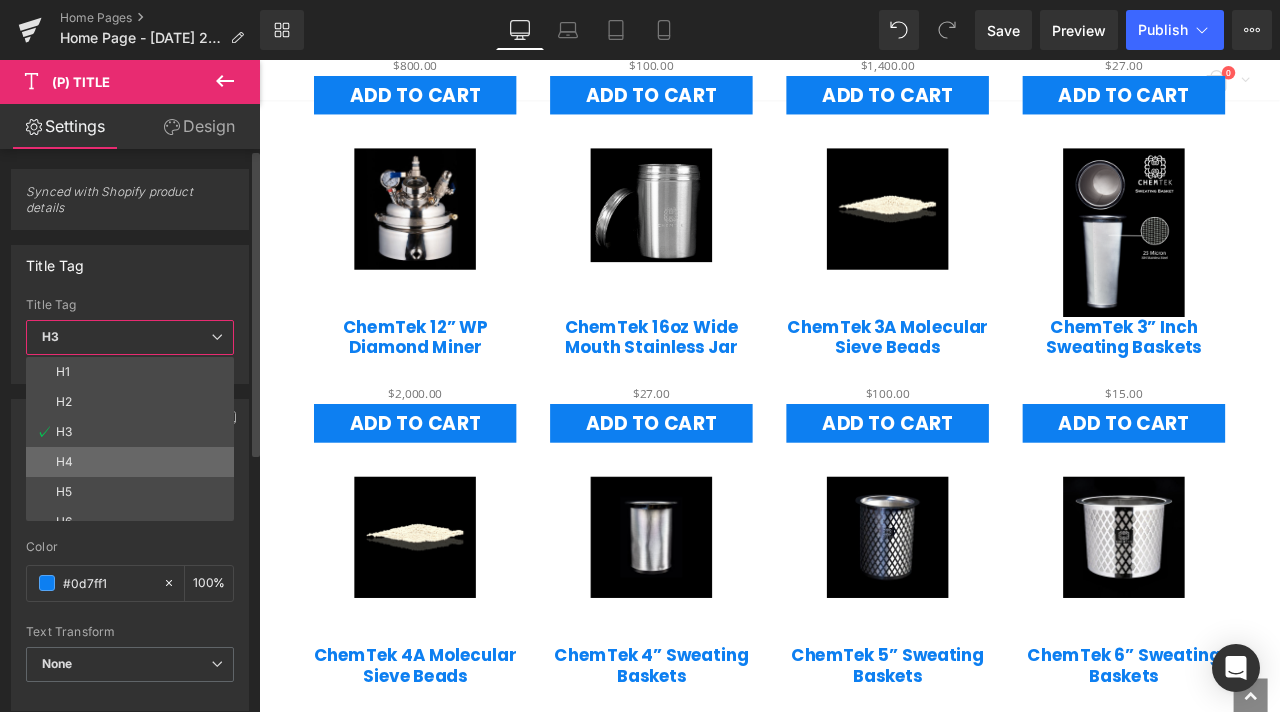 click on "H4" at bounding box center (134, 462) 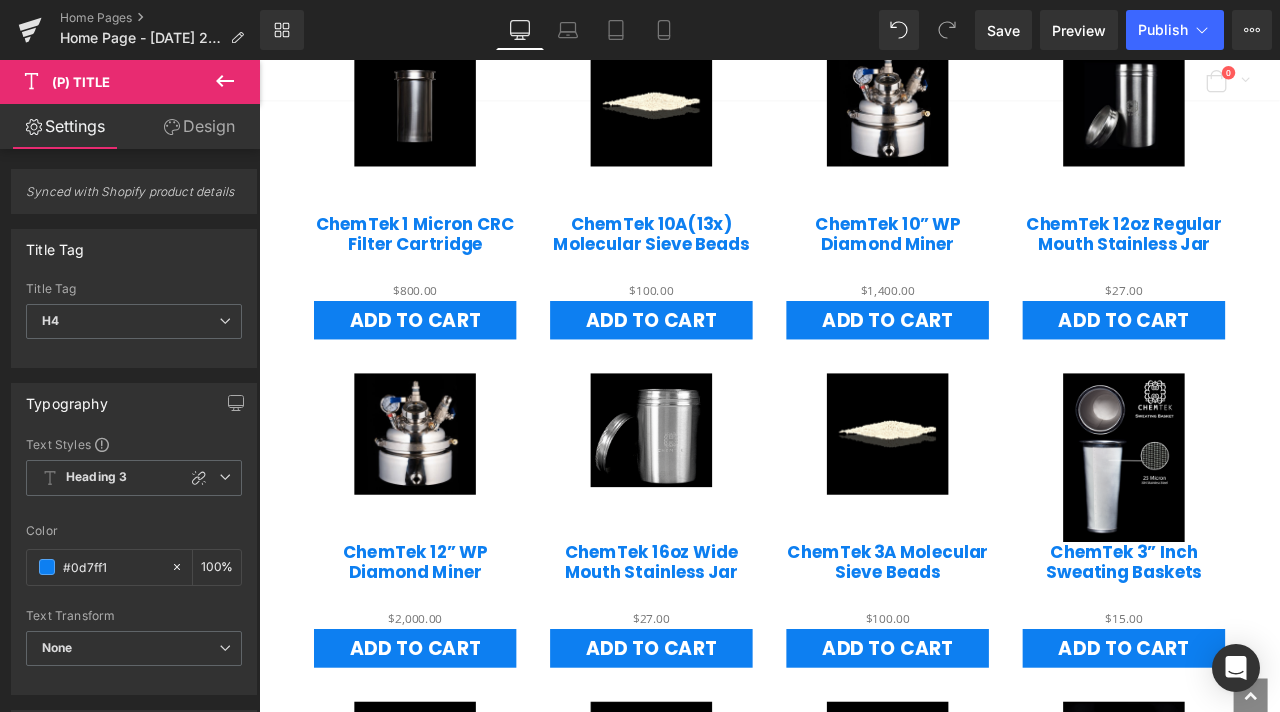 scroll, scrollTop: 1399, scrollLeft: 0, axis: vertical 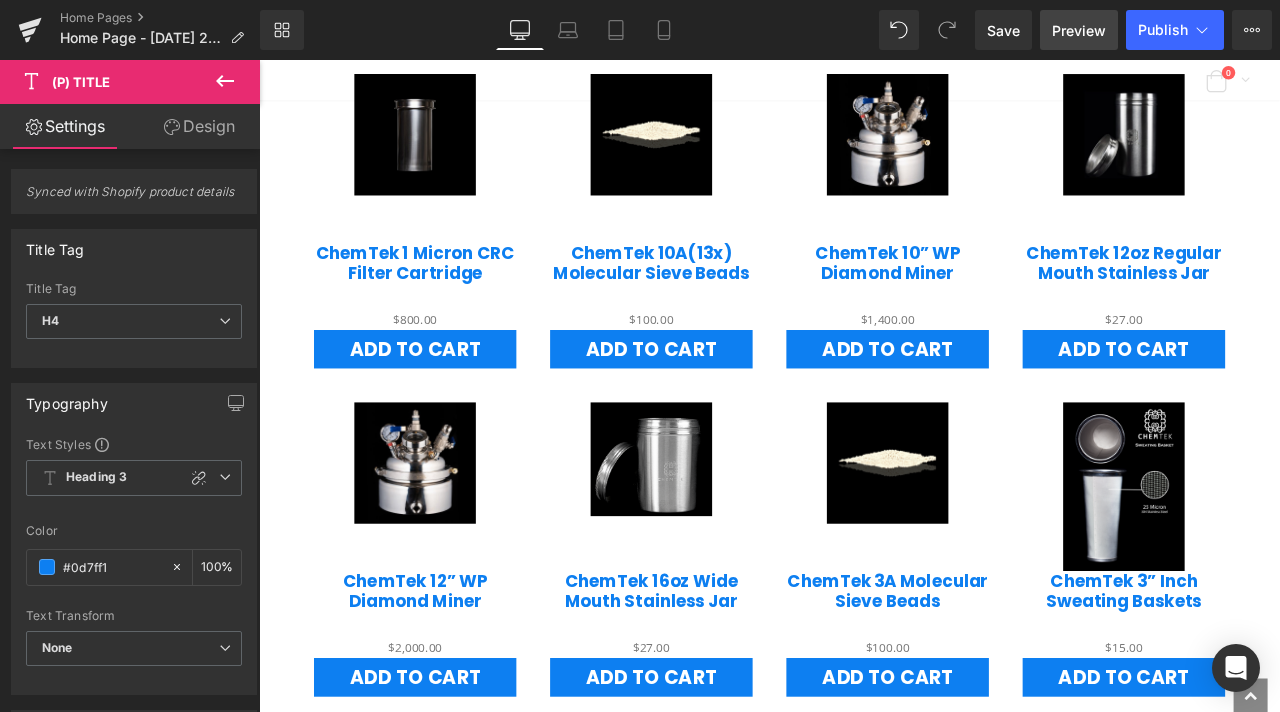 click on "Preview" at bounding box center [1079, 30] 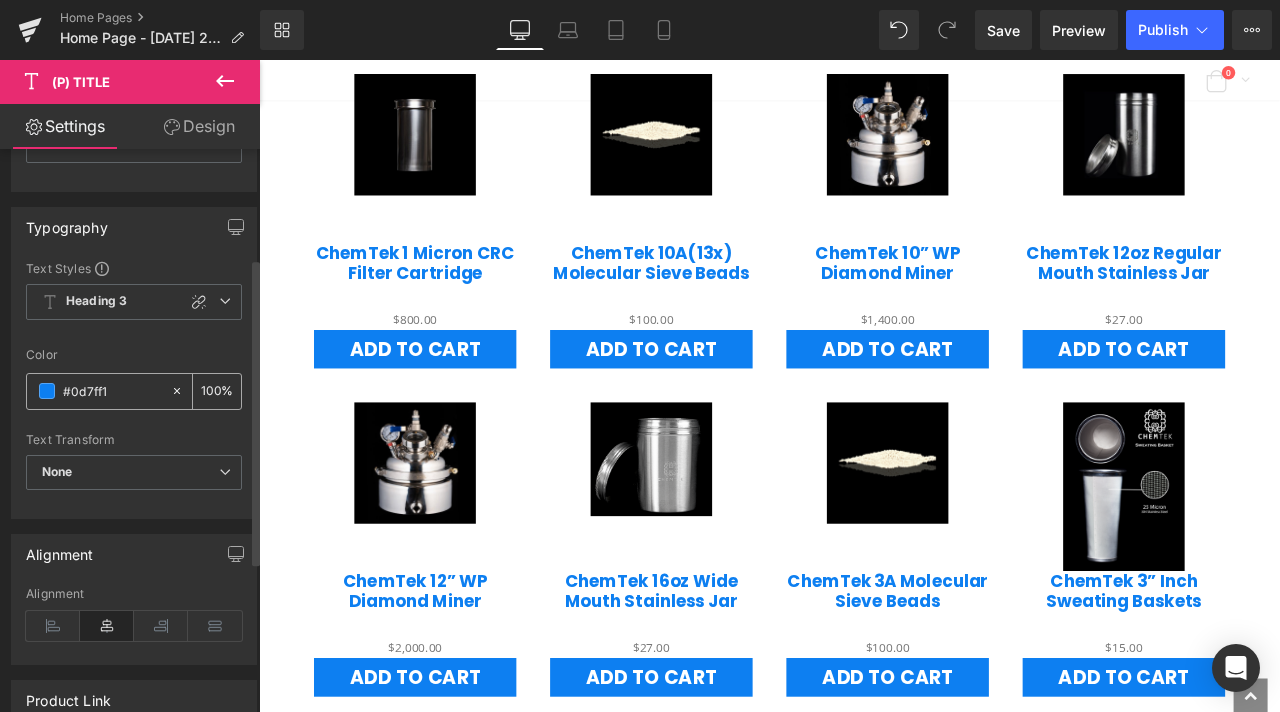 scroll, scrollTop: 200, scrollLeft: 0, axis: vertical 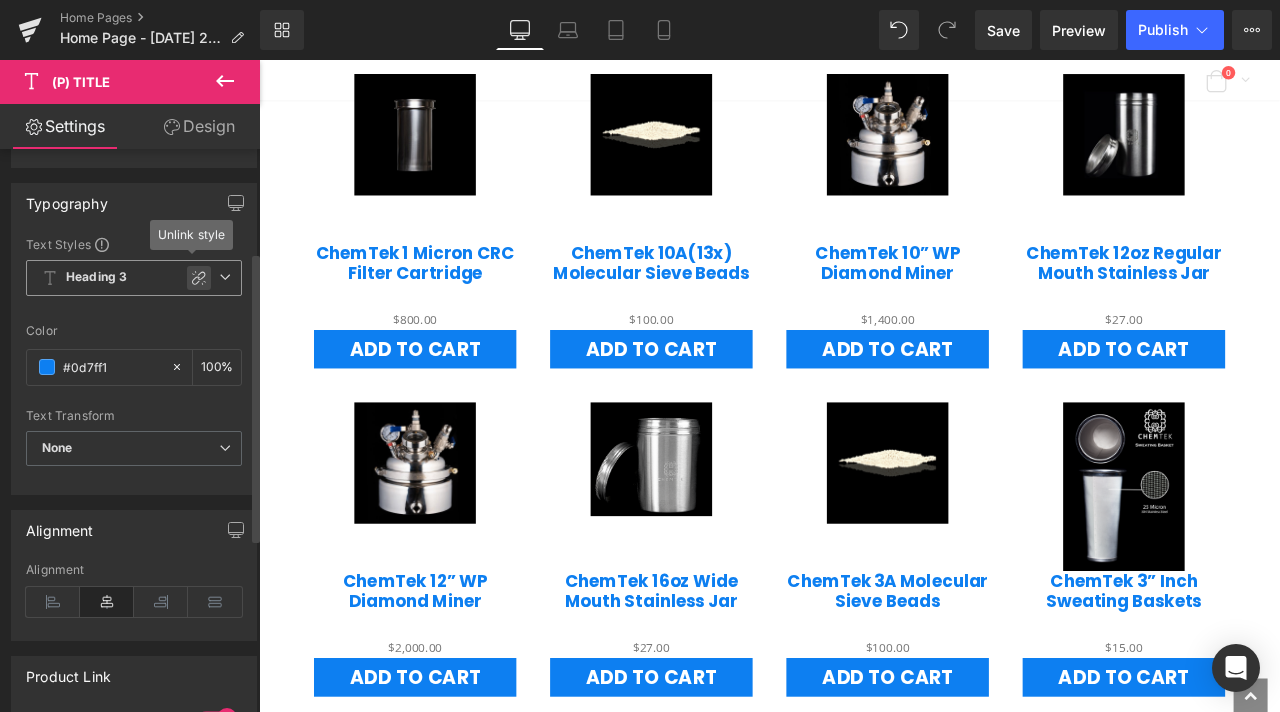click 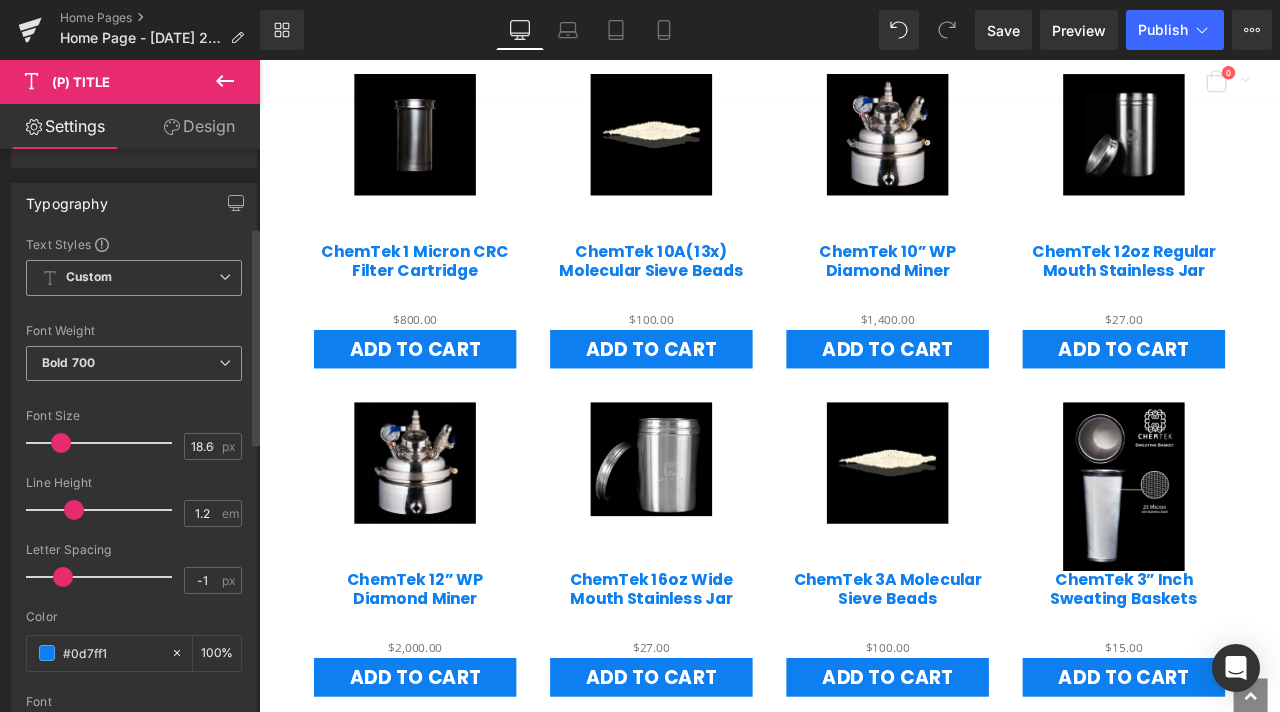 click on "Bold 700" at bounding box center (134, 363) 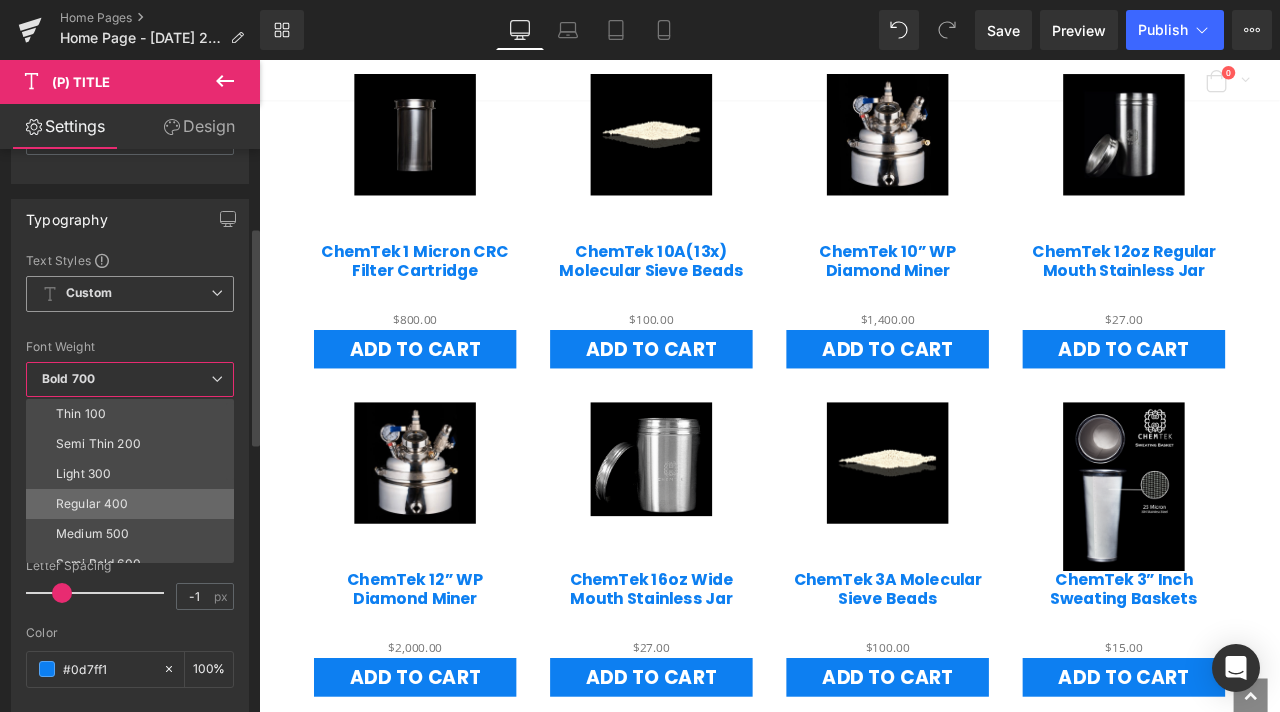 click on "Regular 400" at bounding box center [134, 504] 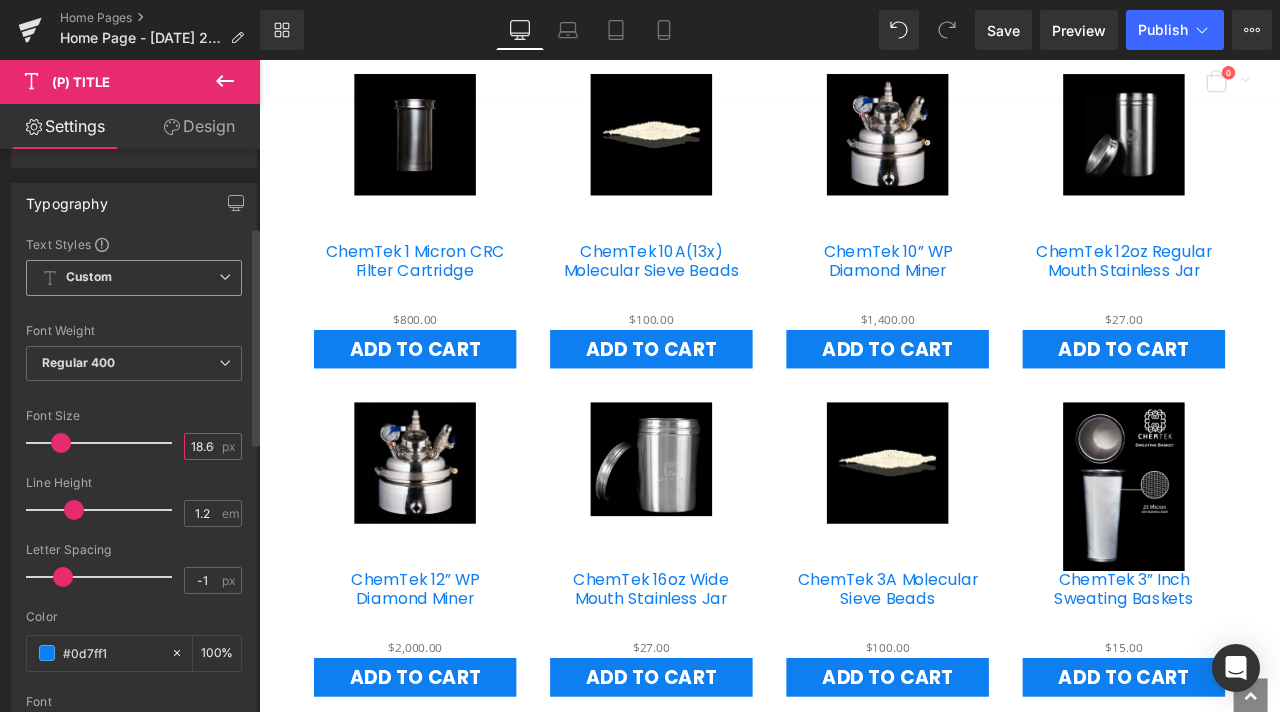 click on "18.66" at bounding box center (202, 446) 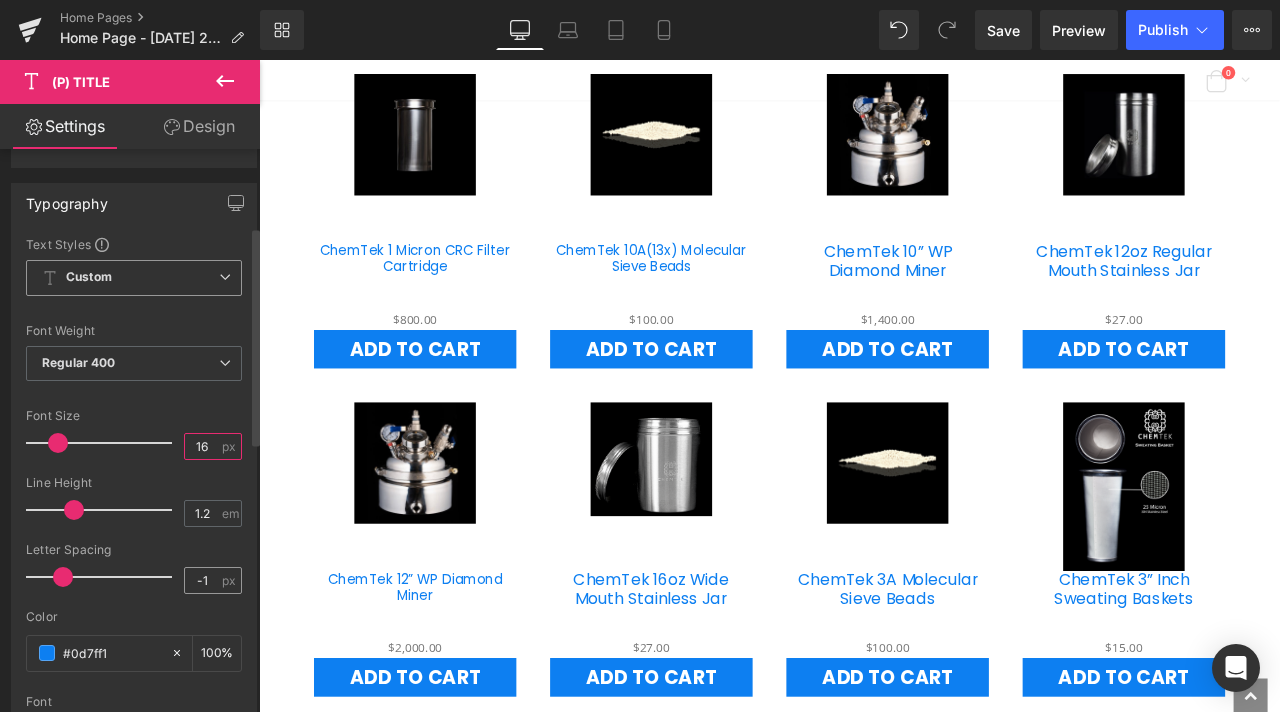 type on "16" 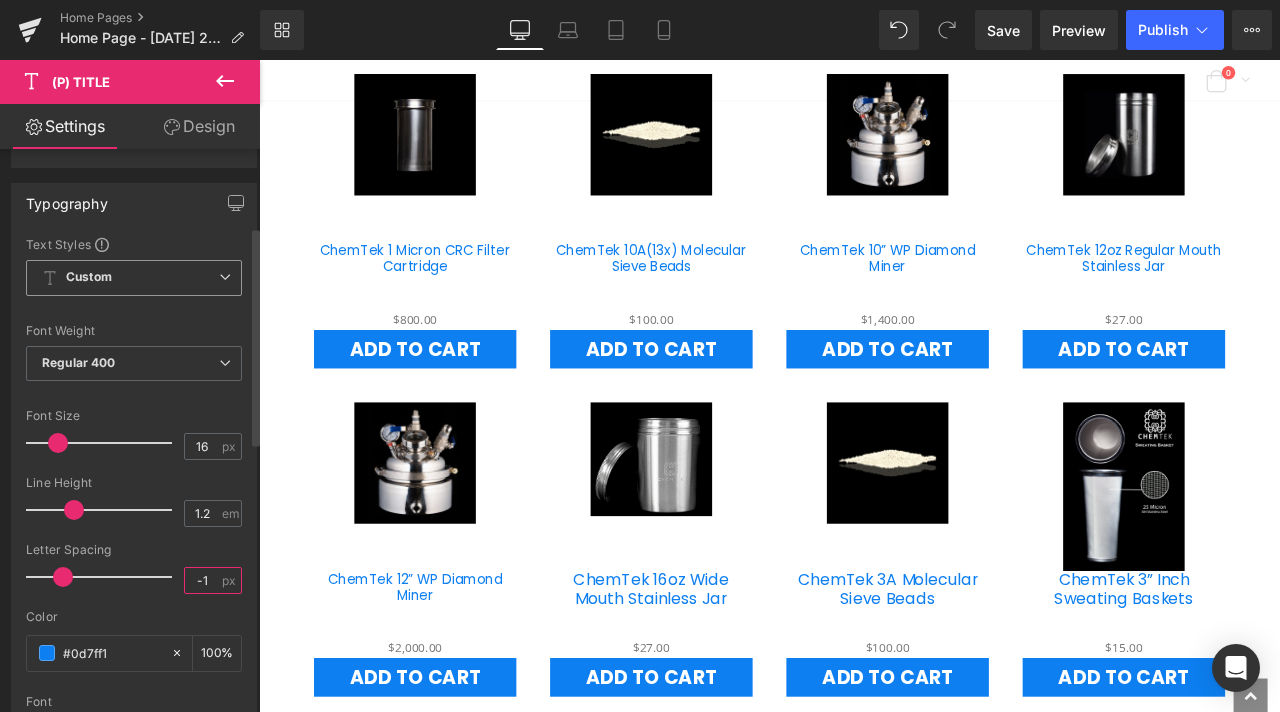 click on "-1" at bounding box center (202, 580) 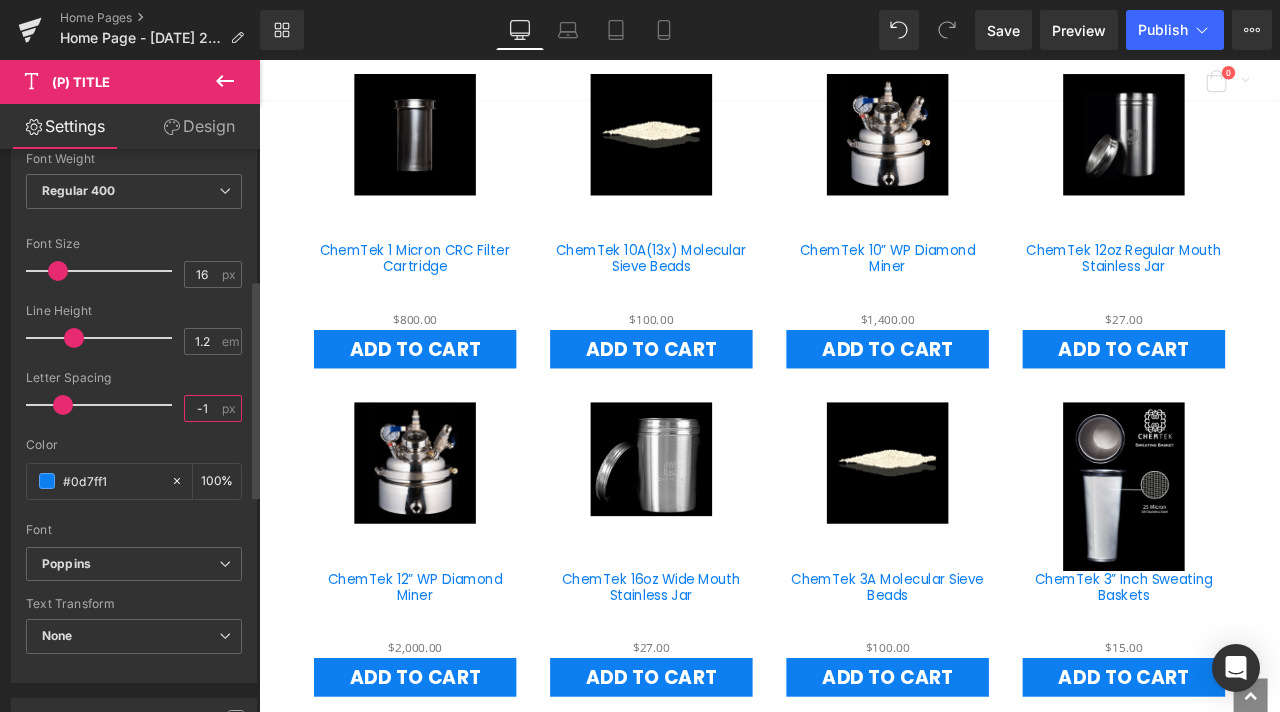 scroll, scrollTop: 400, scrollLeft: 0, axis: vertical 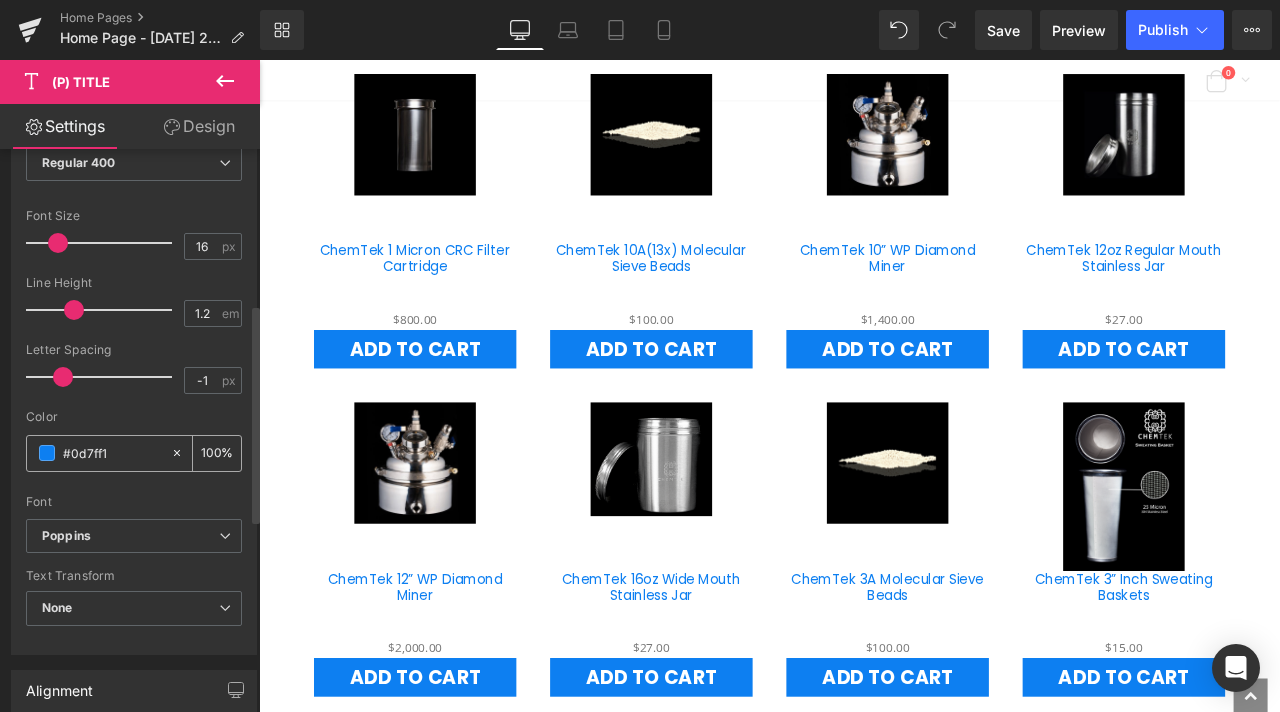 click on "#0d7ff1" at bounding box center (98, 453) 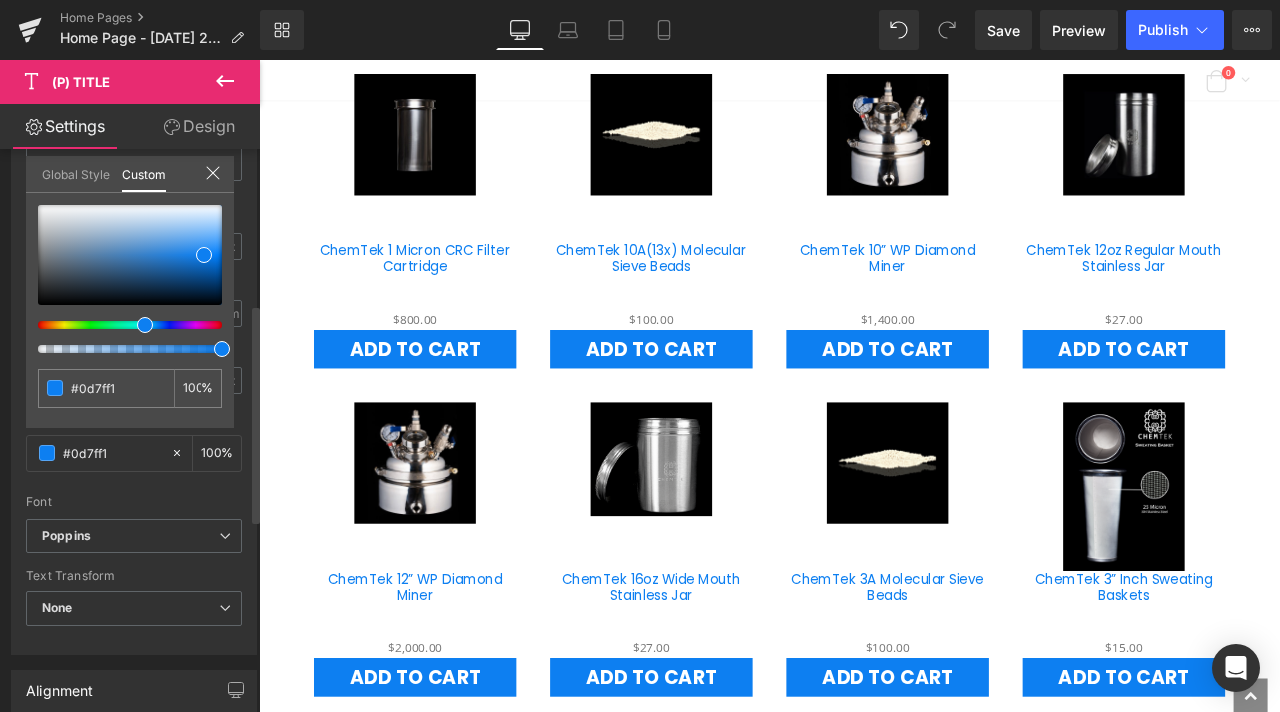 click on "Global Style" at bounding box center (76, 173) 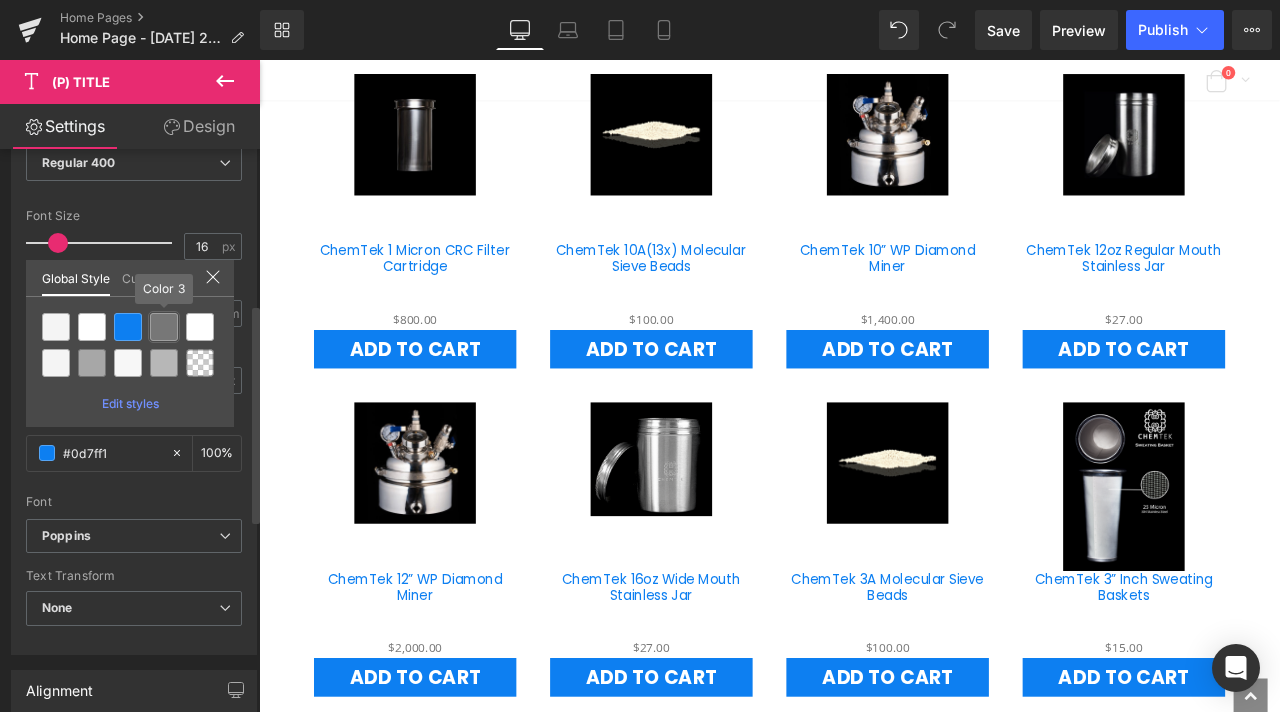 click at bounding box center [164, 327] 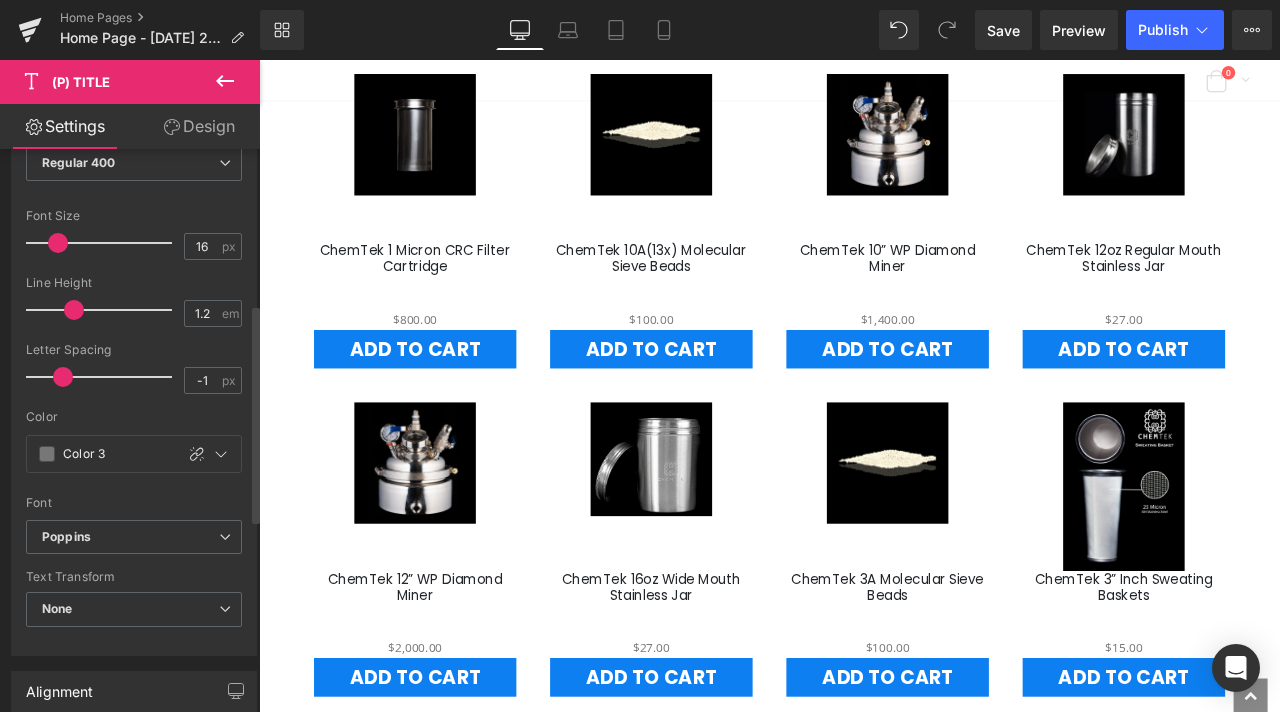 click on "Text Styles Custom HEADING Heading 1 Heading 2 Heading 3 Heading 4 Heading 5 Heading 6 PARAGRAPH Paragraph 1 Paragraph 2 Paragraph 3 Paragraph 4
Custom
Custom HEADING
Heading 1
Heading 2
Heading 3
Heading 4
Heading 5
Heading 6 PARAGRAPH
Paragraph 1
Paragraph 2
Paragraph 3
Paragraph 4 Thin 100 Semi Thin 200 Light 300 Regular 400 Medium 500 Semi Bold 600 Super Bold 800 Boldest 900 Bold 700 Lighter Bolder Font Weight
Regular 400
Thin 100 Semi Thin 200 Light 300 Regular 400 Medium 500 Semi Bold 600 Super Bold 800 Boldest 900 Bold 700 Lighter Bolder 18.66px Font Size 16 px 1.2em Line Height 1.2 em -1px Letter Spacing -1 px 100" at bounding box center [134, 345] 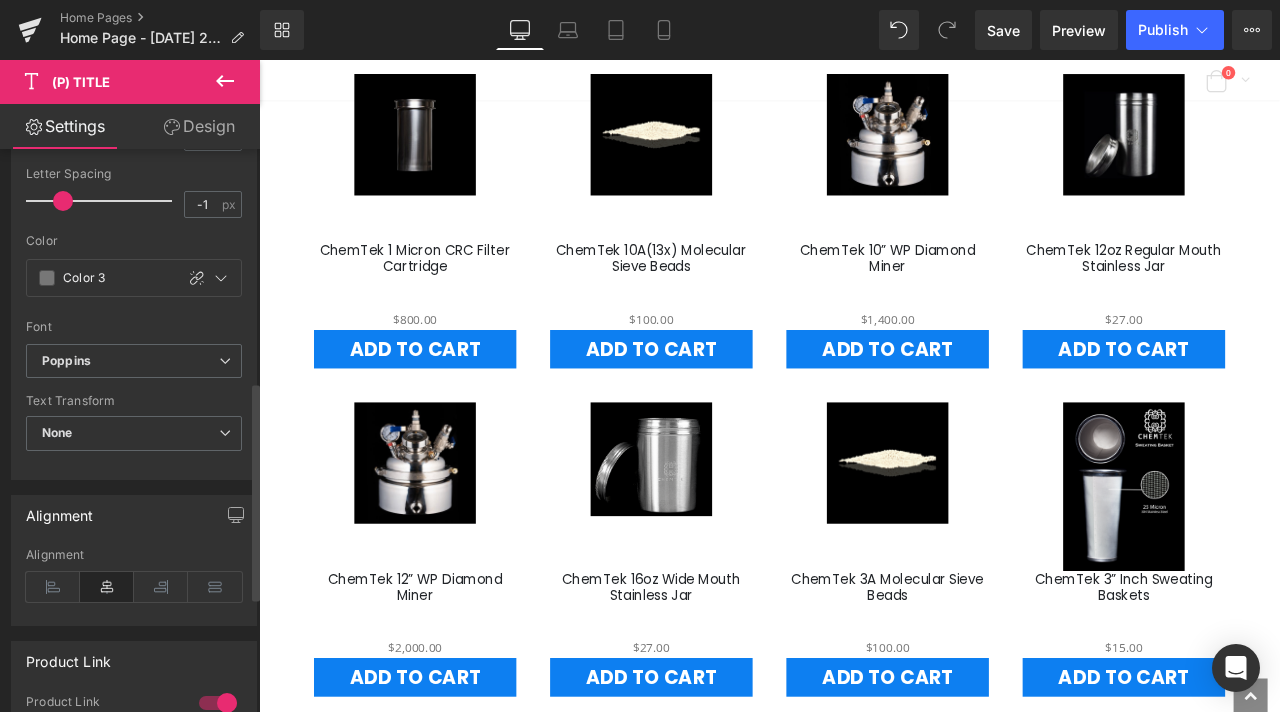scroll, scrollTop: 600, scrollLeft: 0, axis: vertical 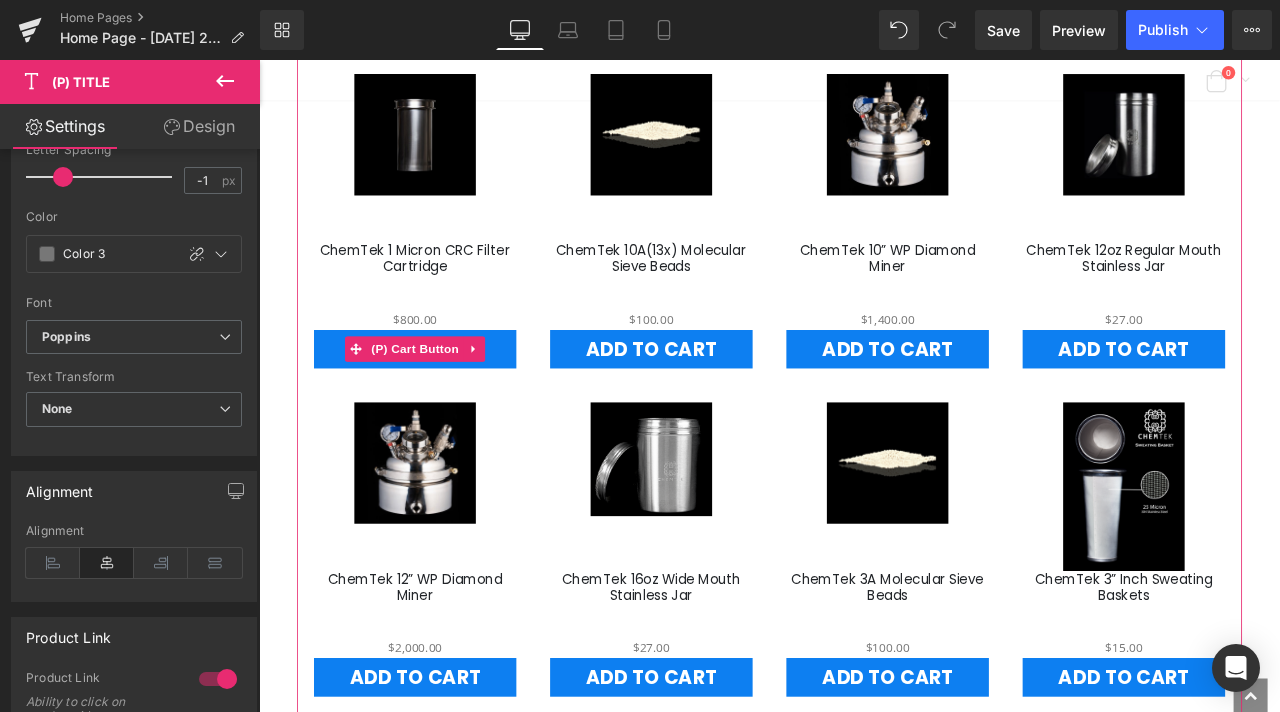 click on "Add To Cart" at bounding box center [444, 402] 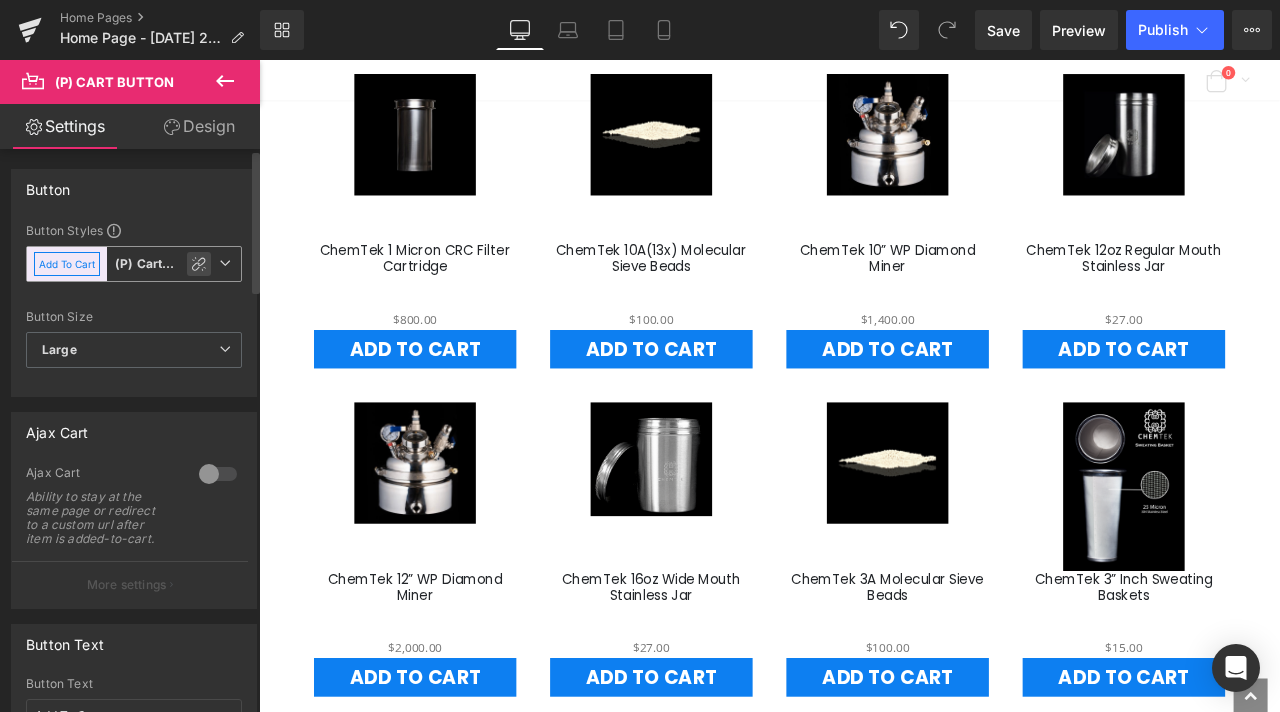 click 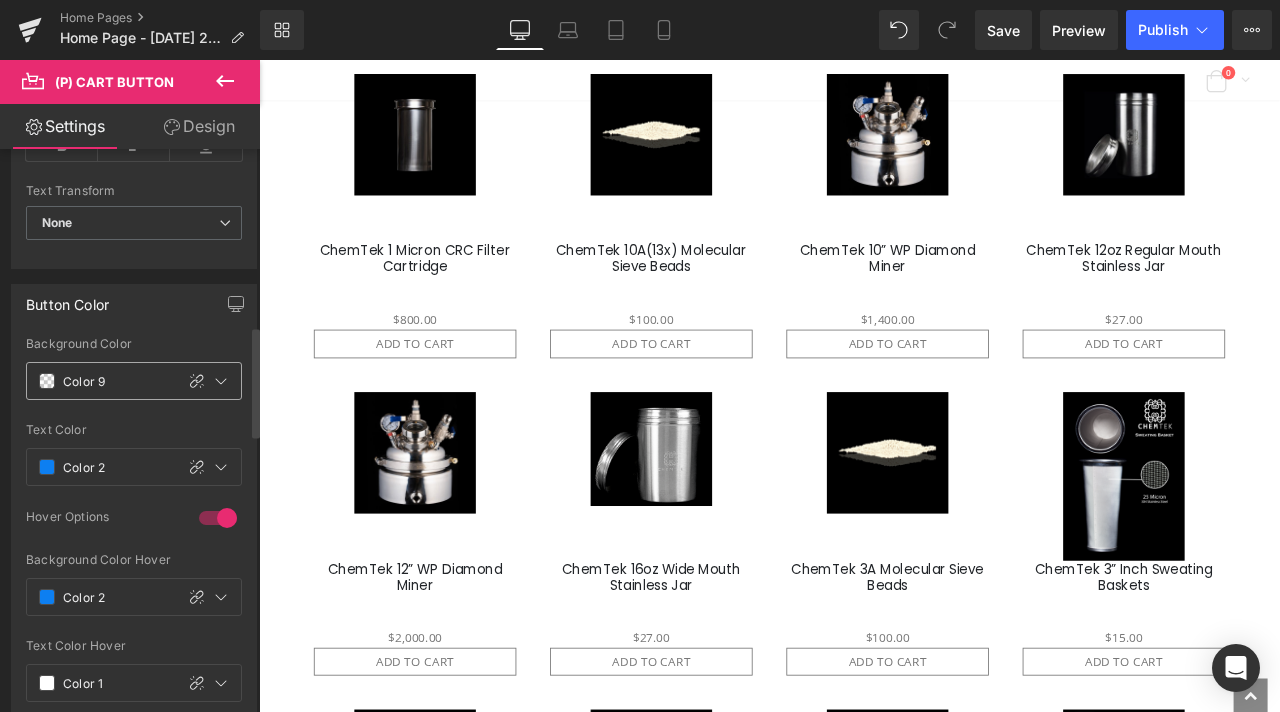 scroll, scrollTop: 900, scrollLeft: 0, axis: vertical 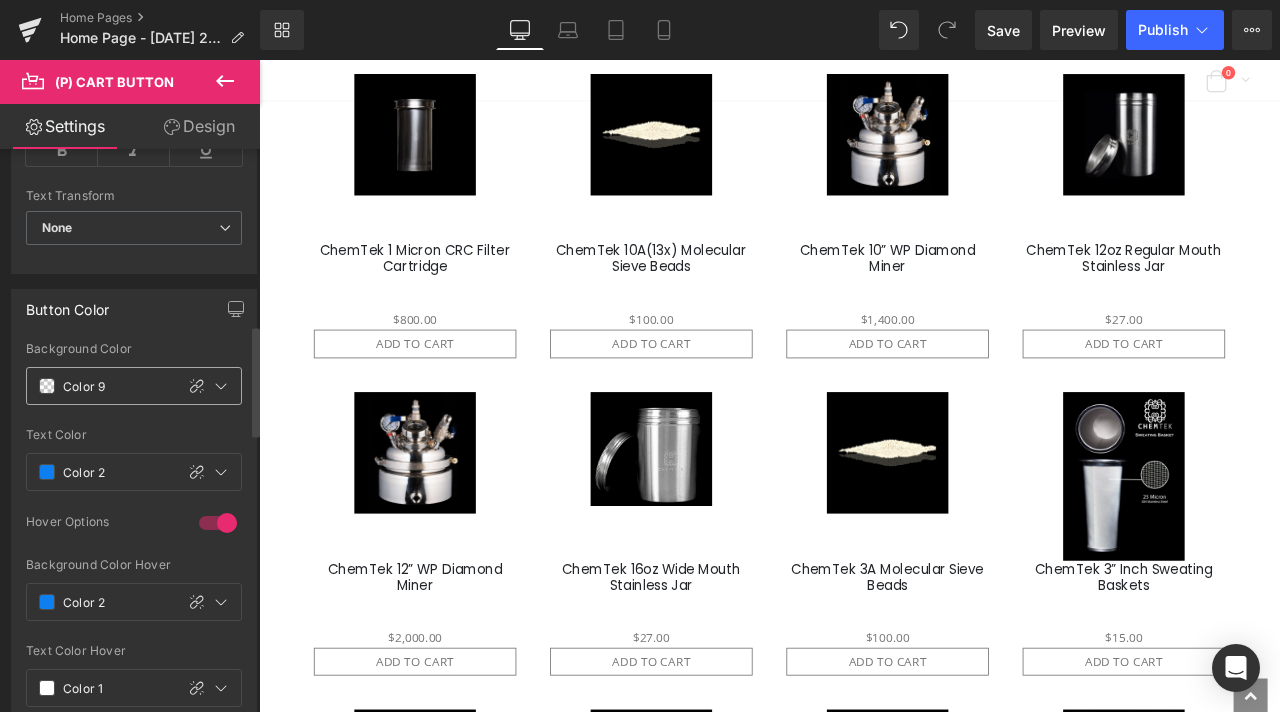 click at bounding box center [47, 386] 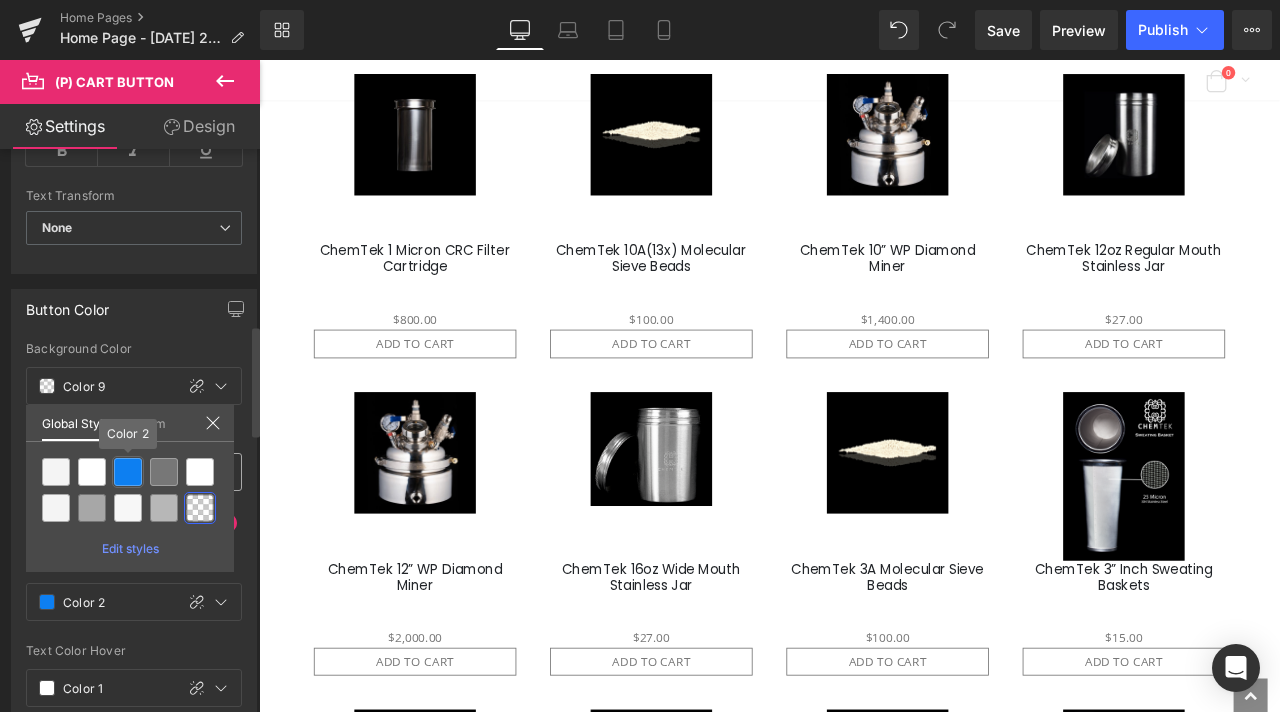 click at bounding box center (128, 472) 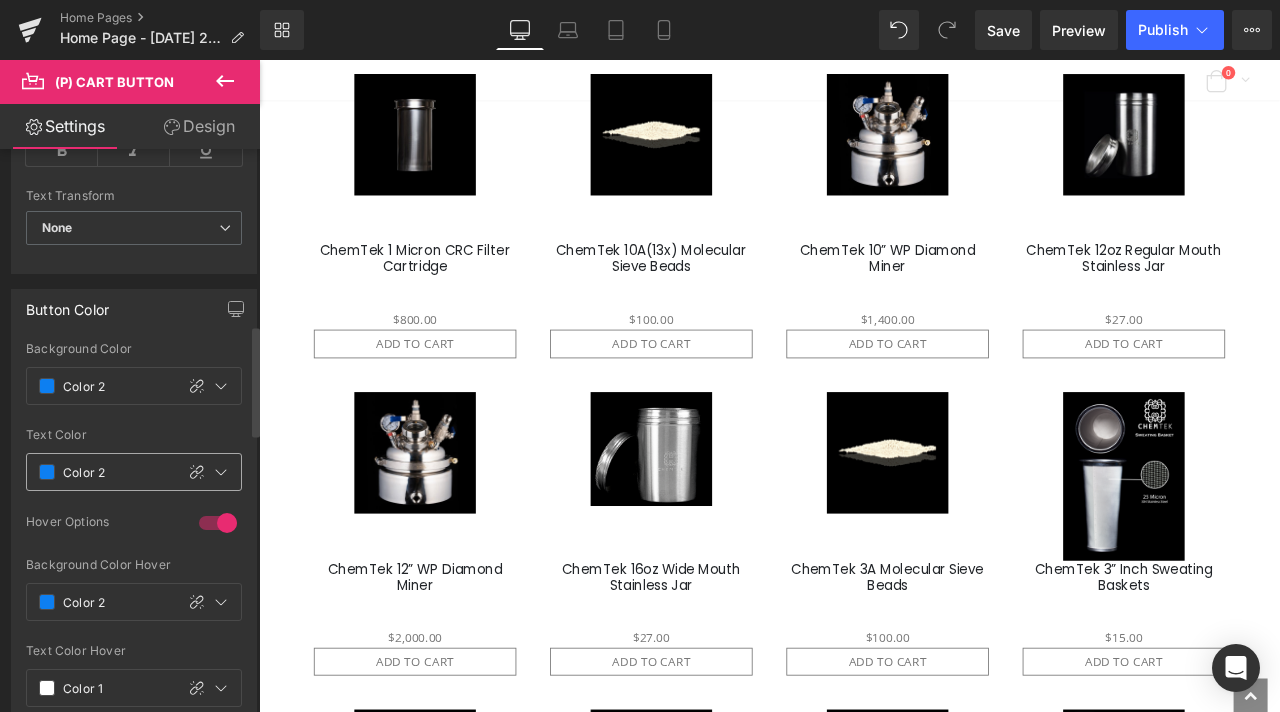 click at bounding box center [47, 472] 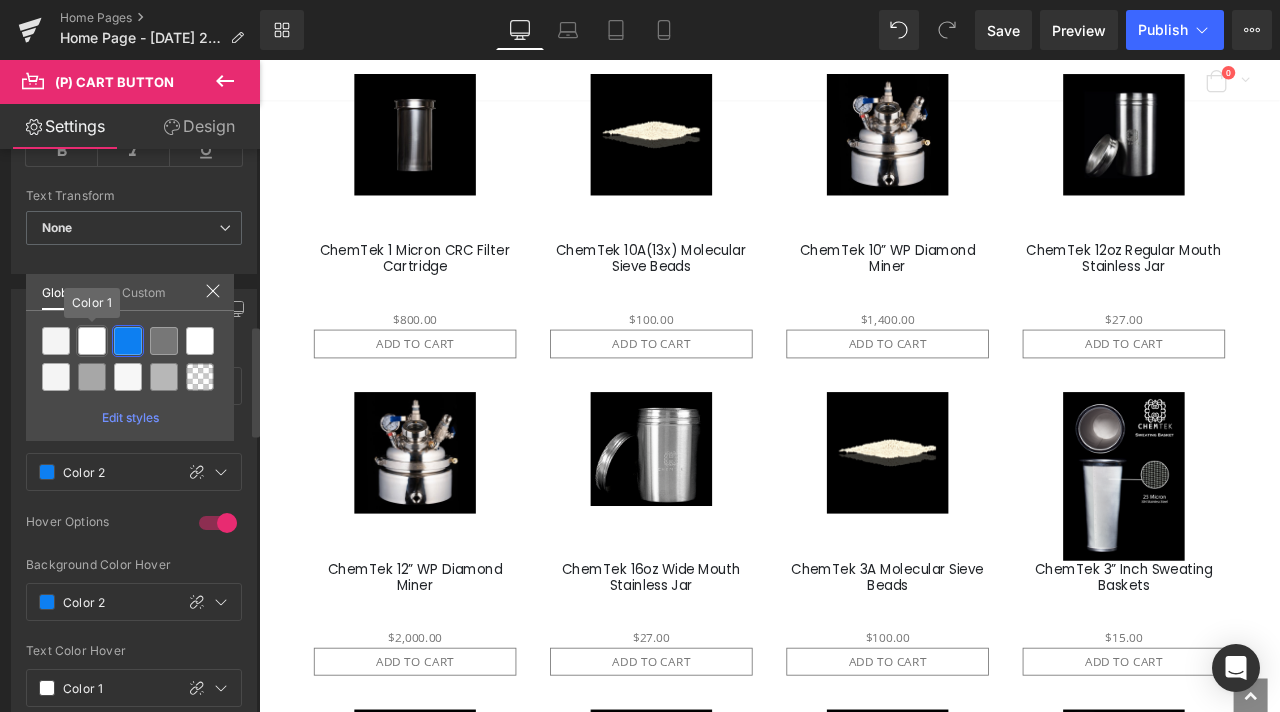 click at bounding box center [92, 341] 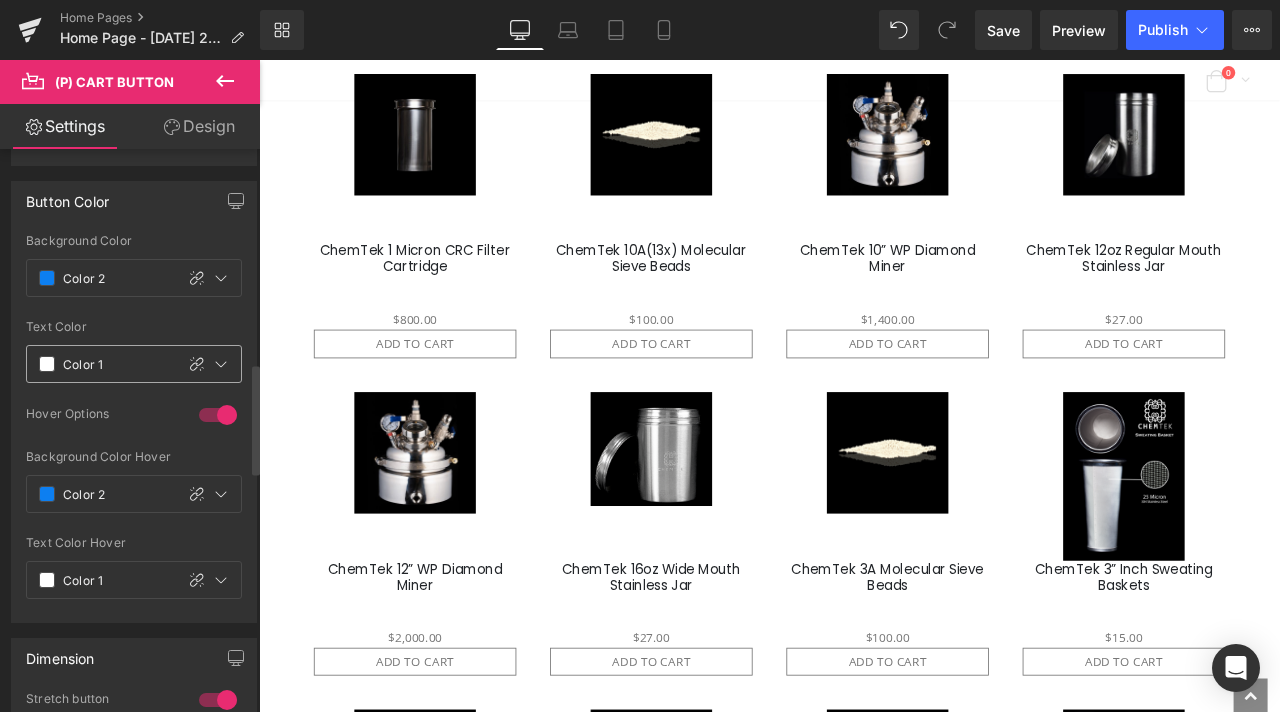 scroll, scrollTop: 1000, scrollLeft: 0, axis: vertical 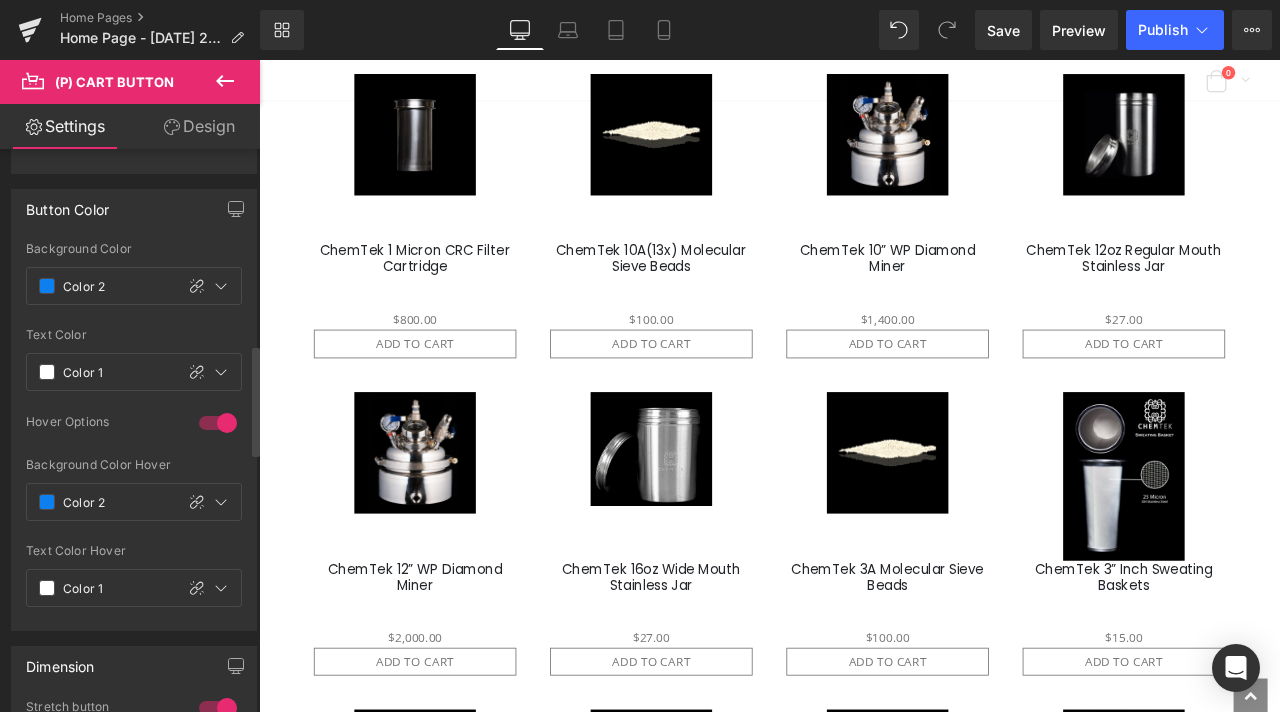 click at bounding box center (218, 423) 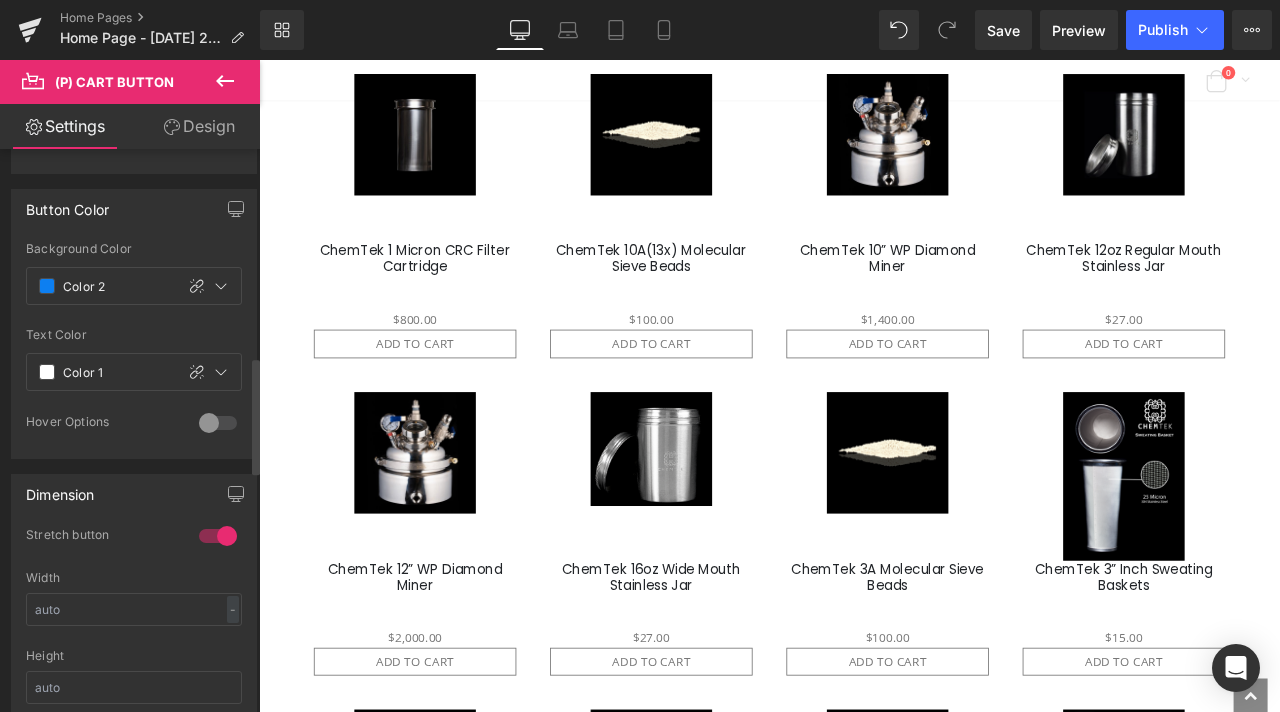 click at bounding box center [218, 423] 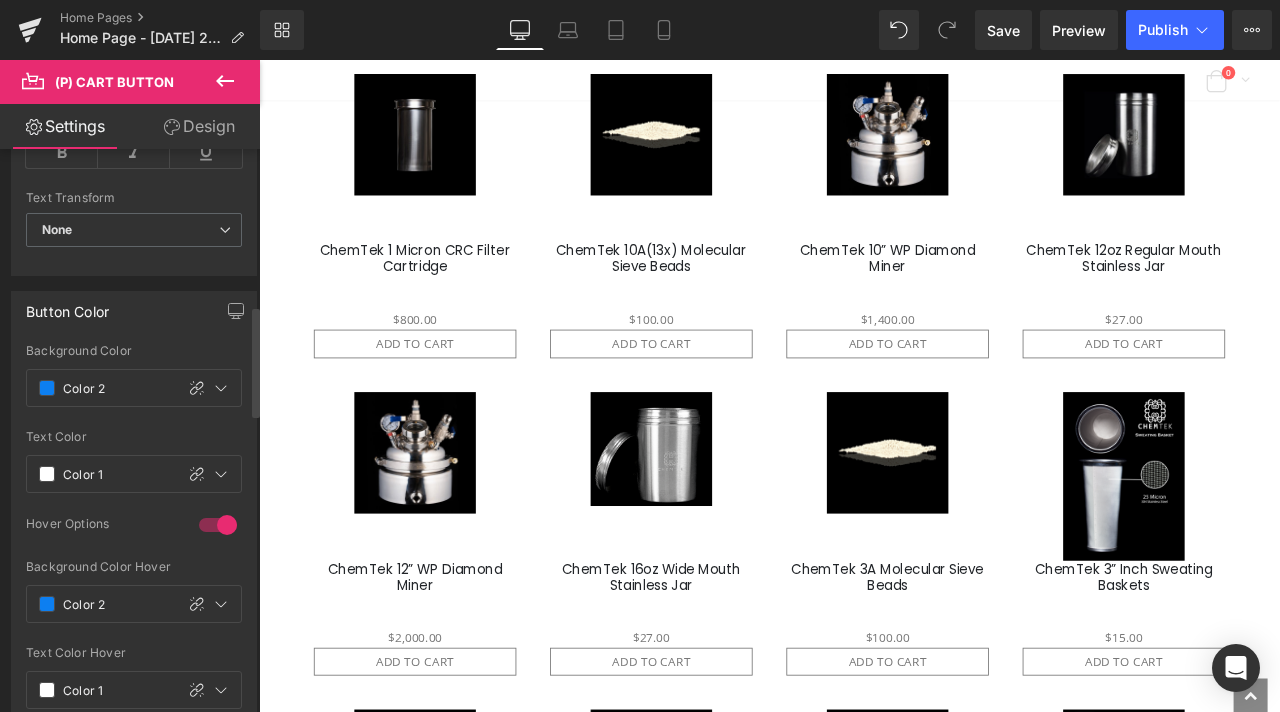 scroll, scrollTop: 800, scrollLeft: 0, axis: vertical 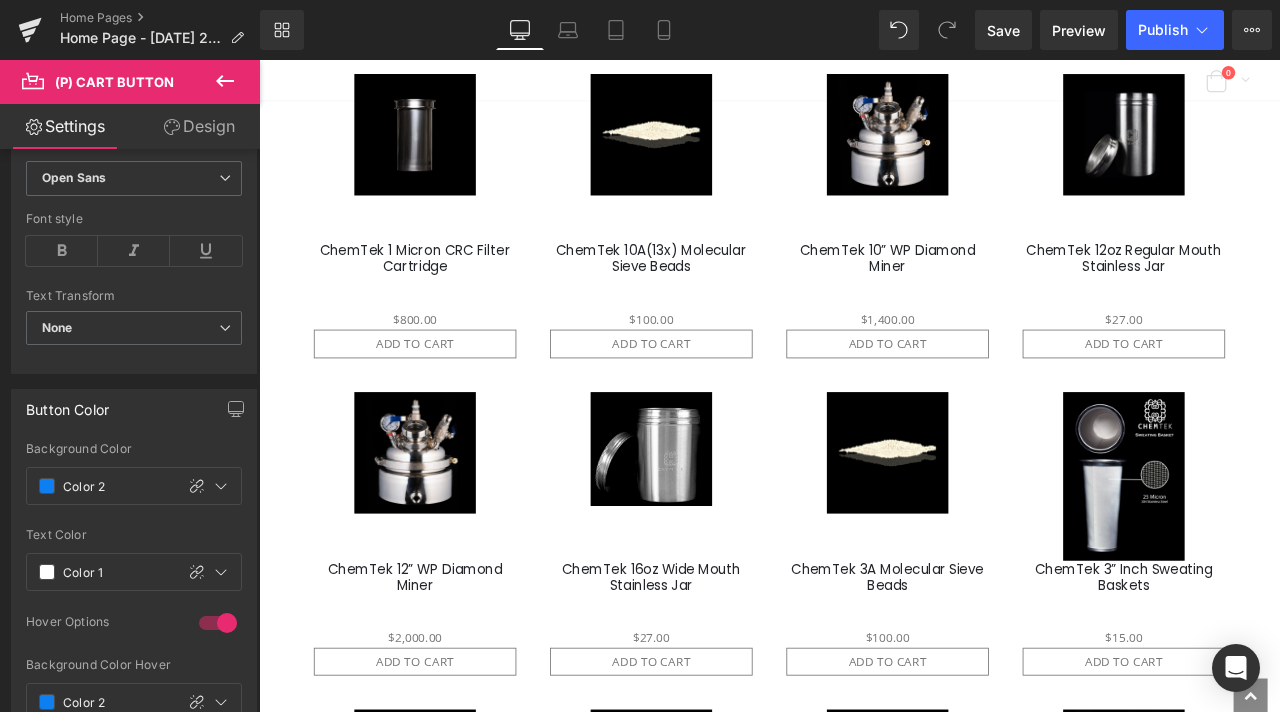 click on "Design" at bounding box center (199, 126) 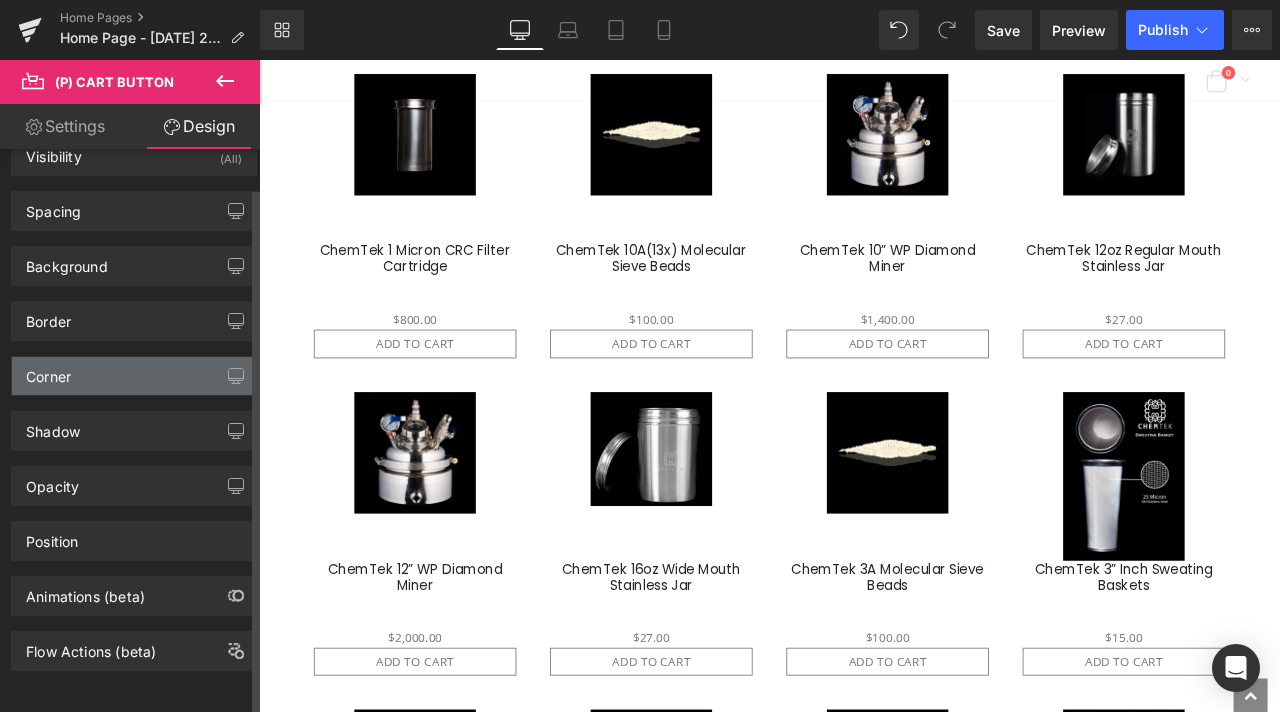 scroll, scrollTop: 41, scrollLeft: 0, axis: vertical 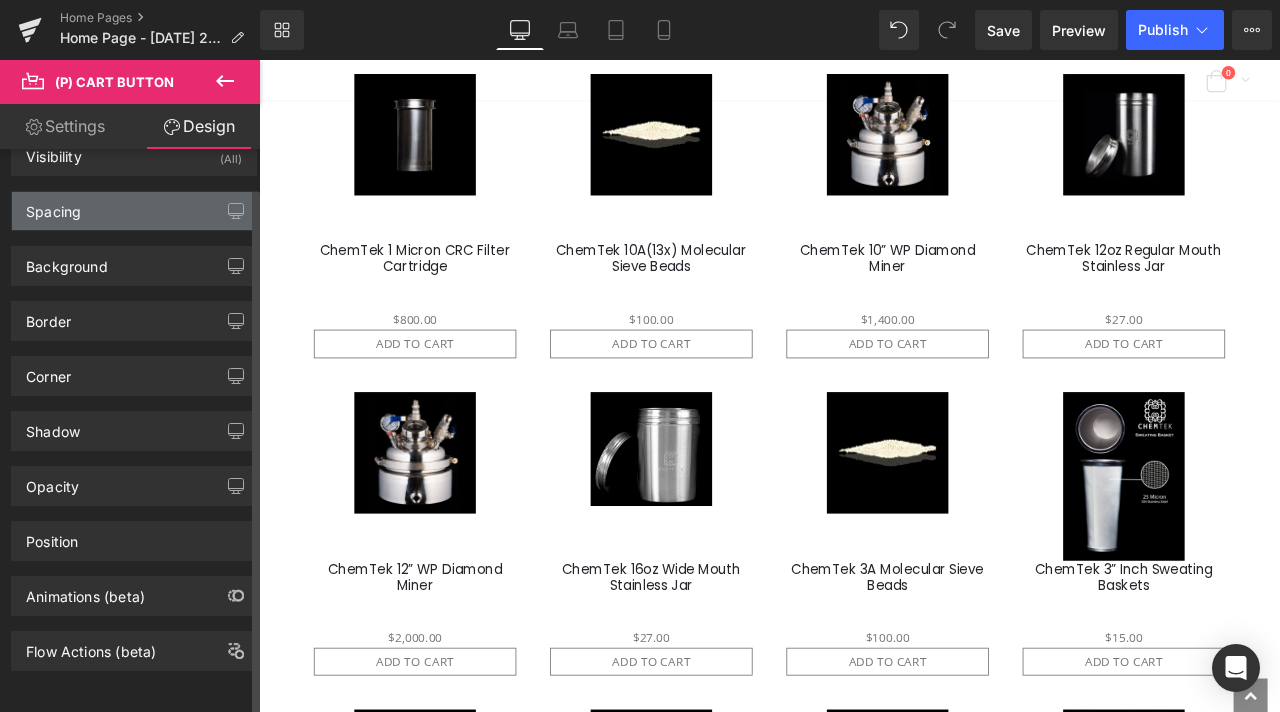 click on "Spacing" at bounding box center (134, 211) 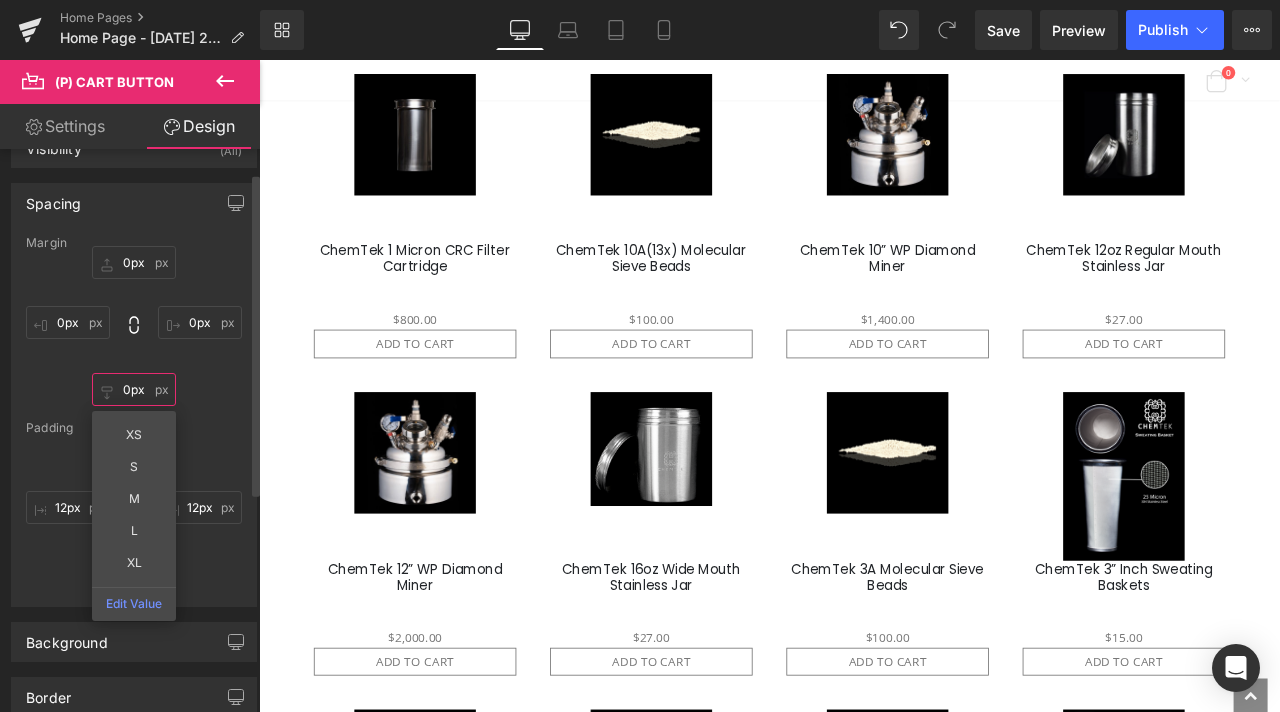 click on "0px" at bounding box center (134, 389) 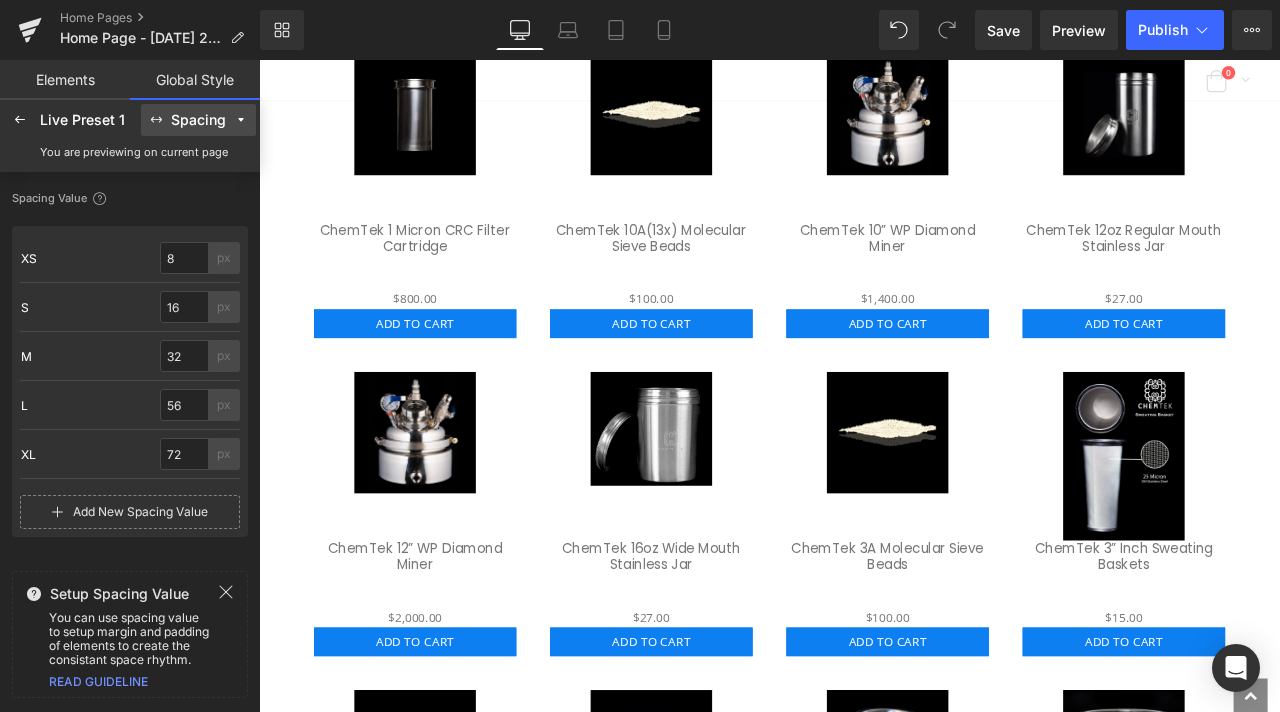 click on "Spacing" at bounding box center (198, 120) 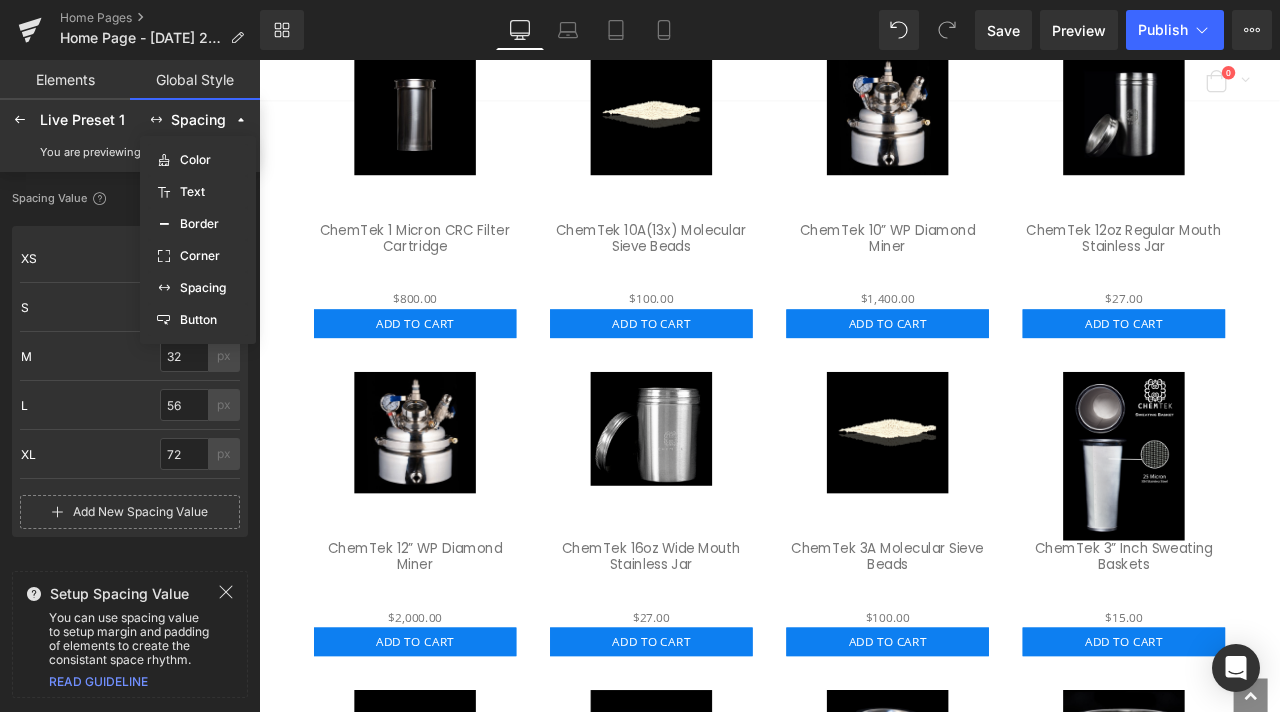 click on "Live Preset 1" at bounding box center [88, 120] 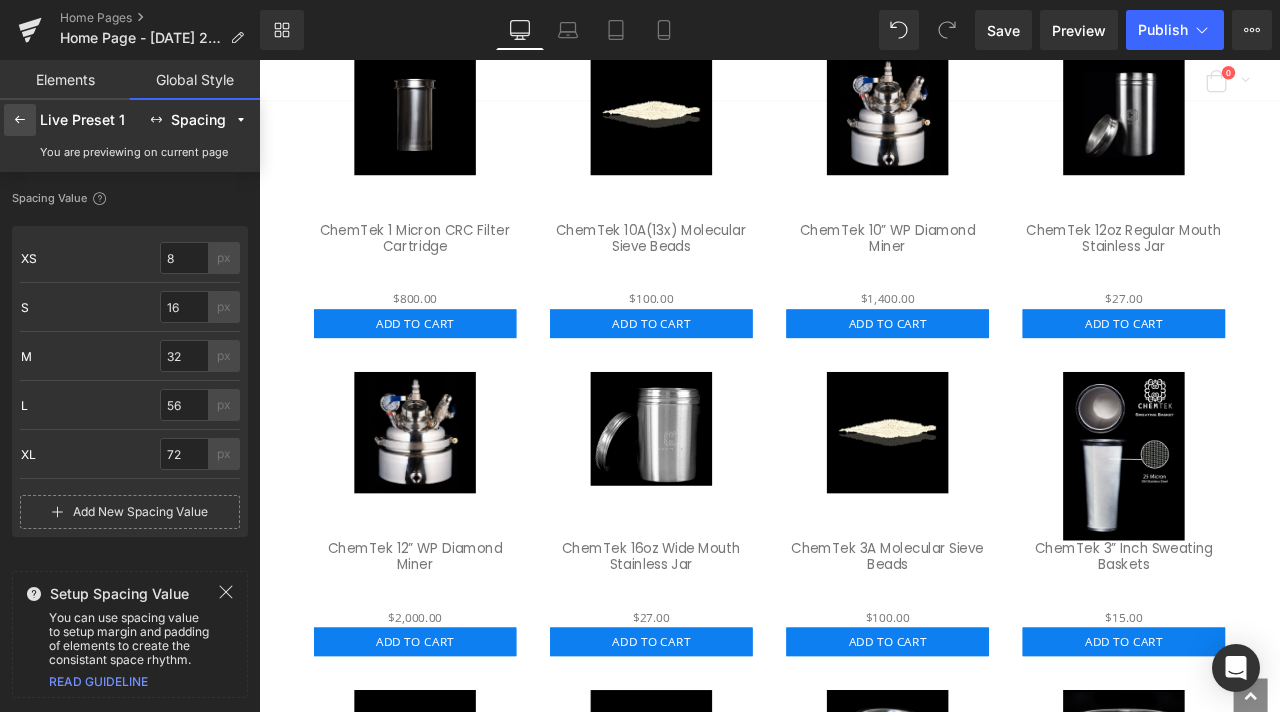 click at bounding box center [20, 120] 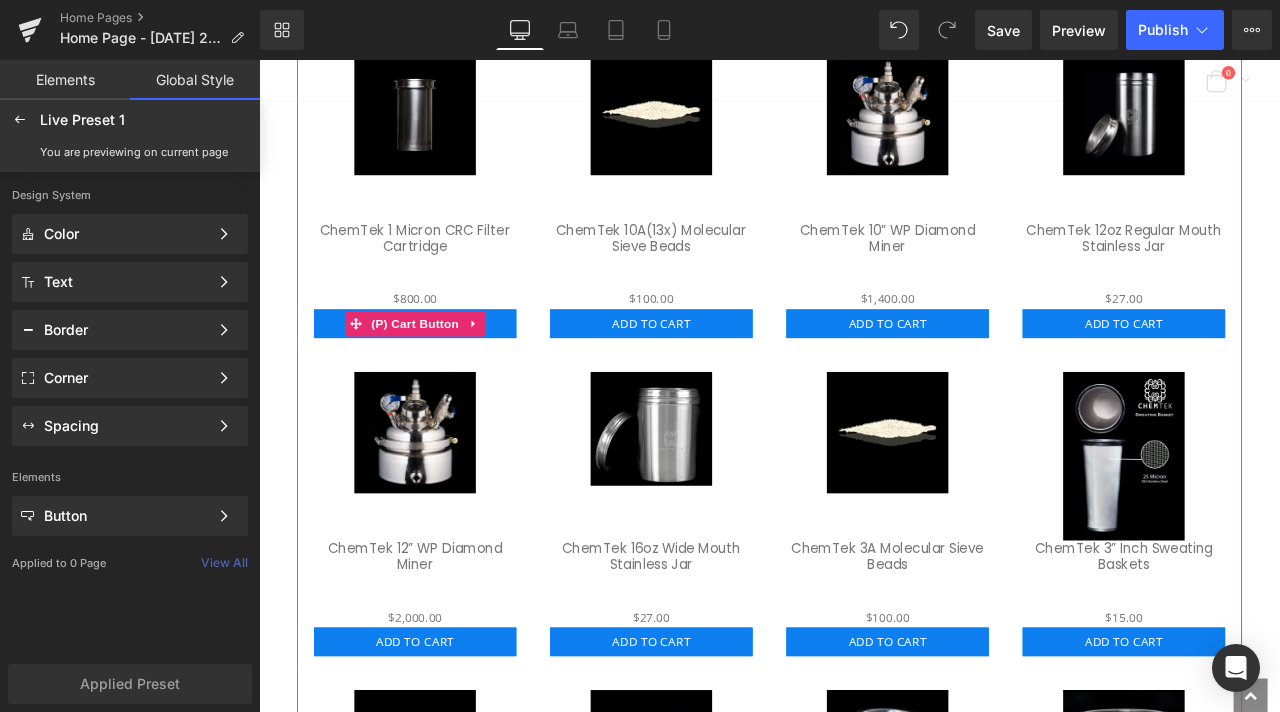 click on "(P) Cart Button" at bounding box center [444, 372] 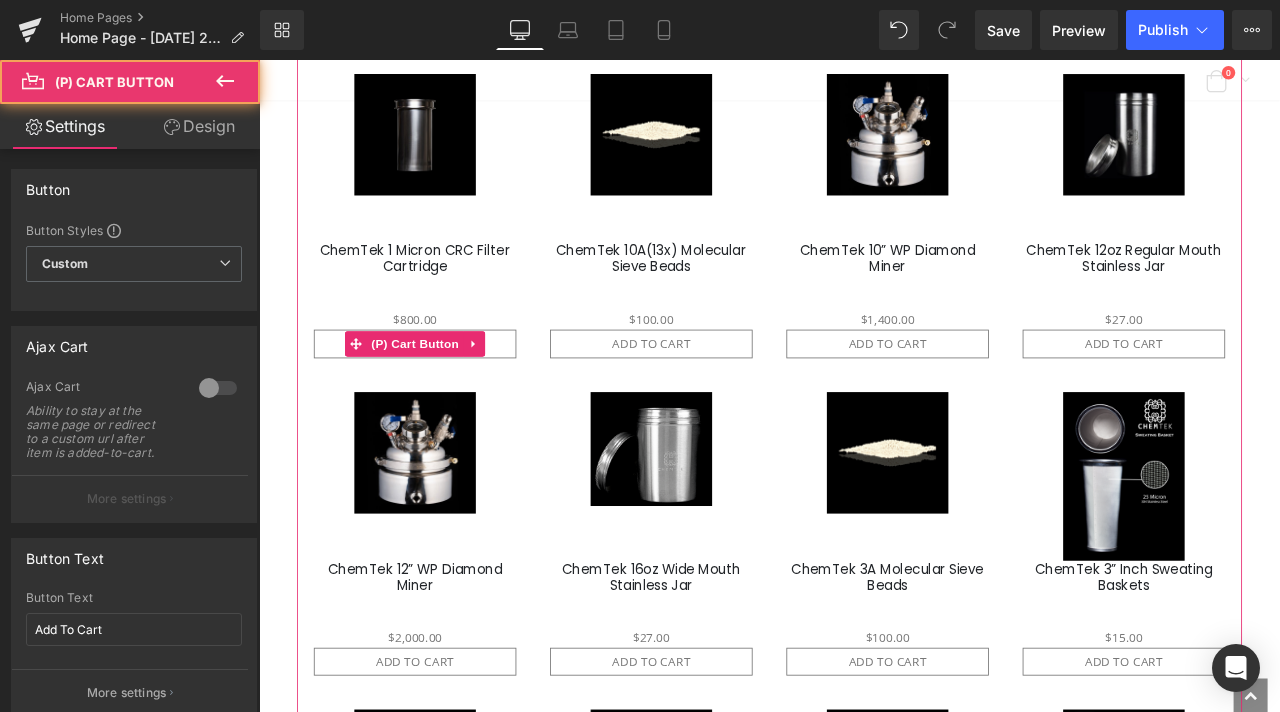 click on "Add To Cart" at bounding box center (444, 396) 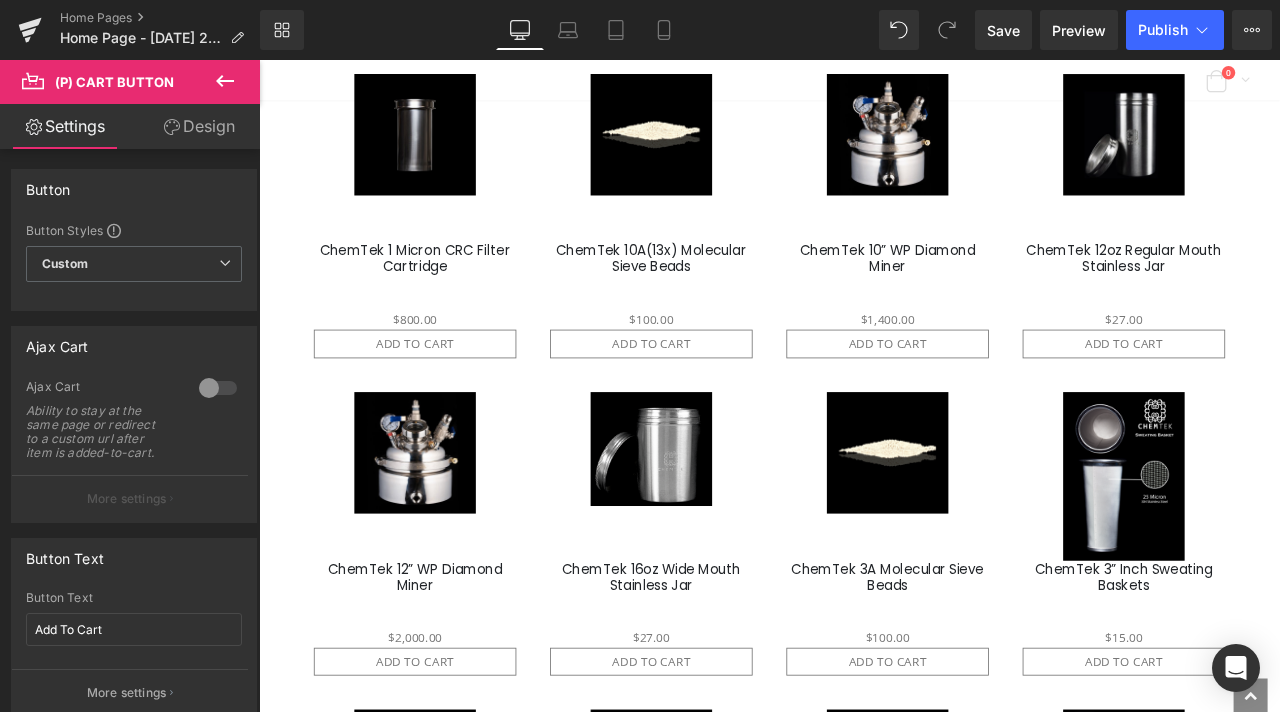 click on "Design" at bounding box center (199, 126) 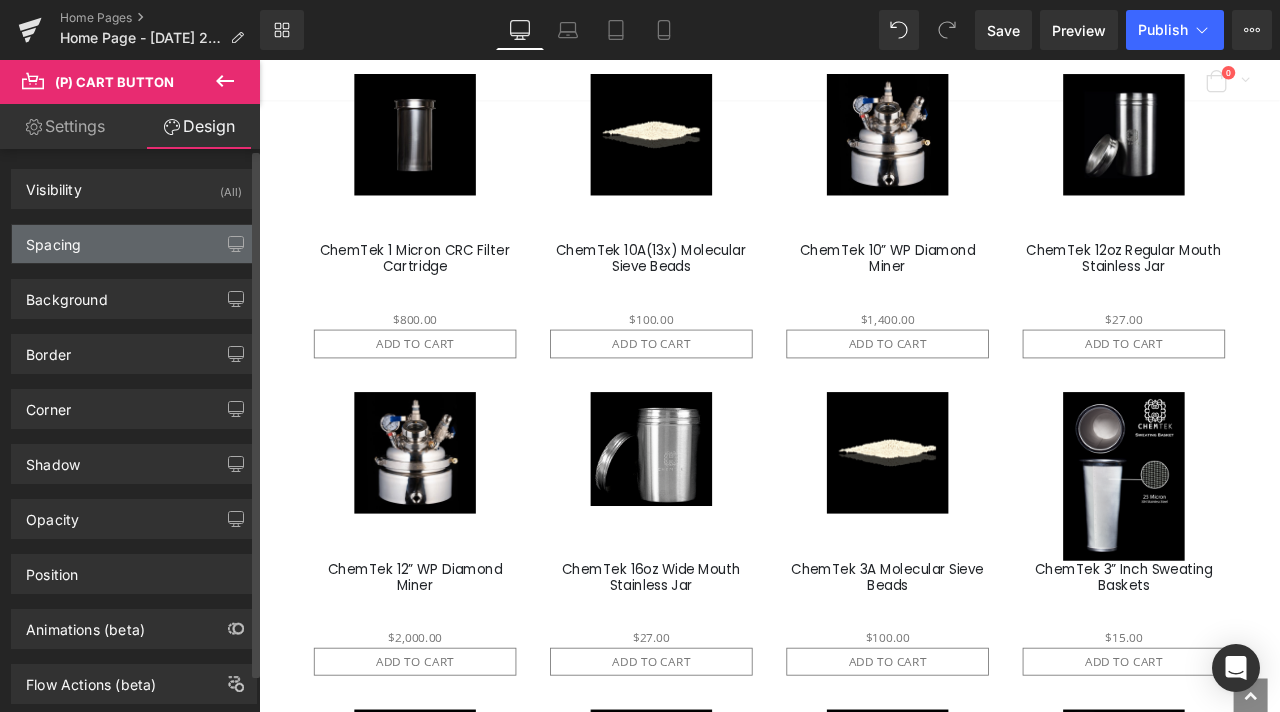 click on "Spacing" at bounding box center (134, 244) 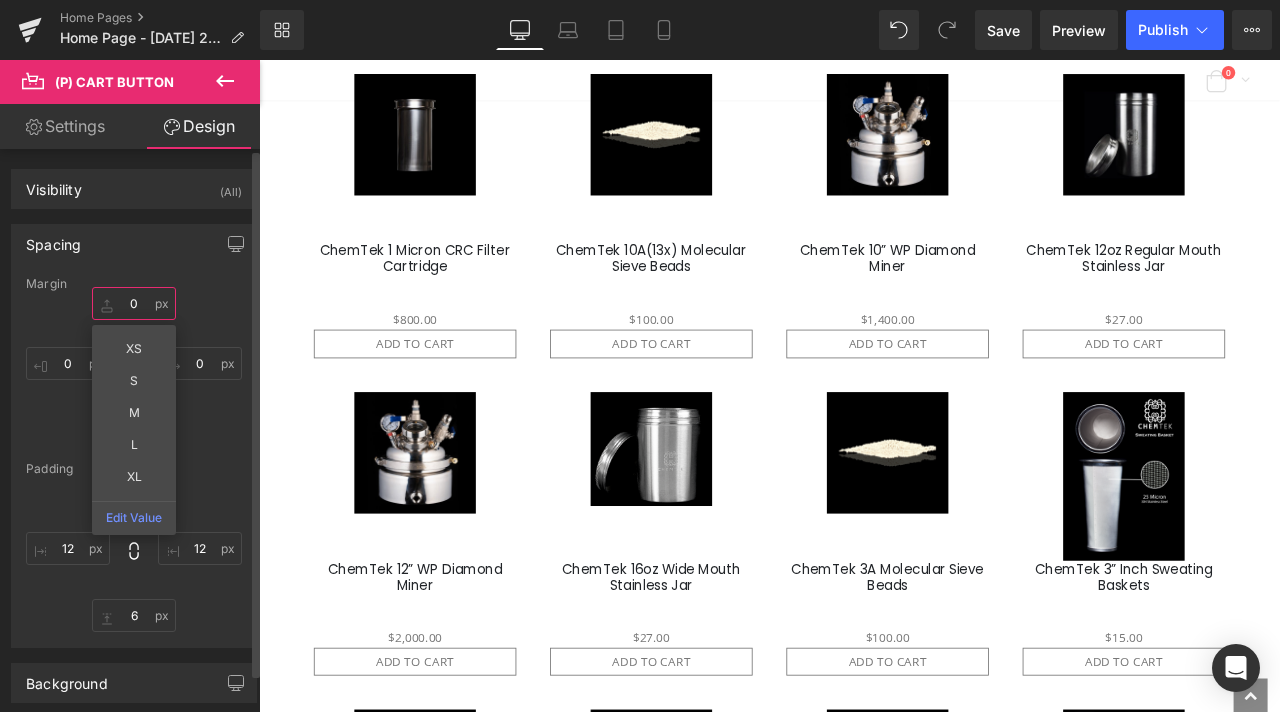 click at bounding box center [134, 303] 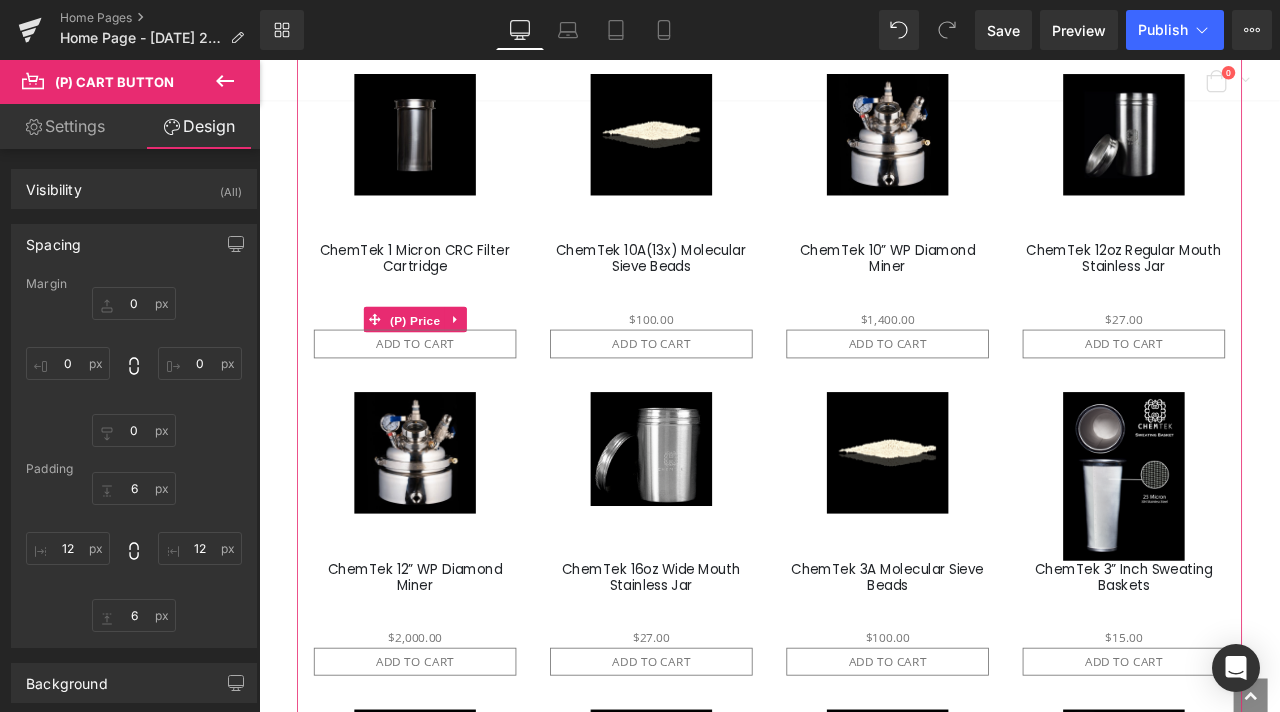 click on "(P) Price" at bounding box center [444, 368] 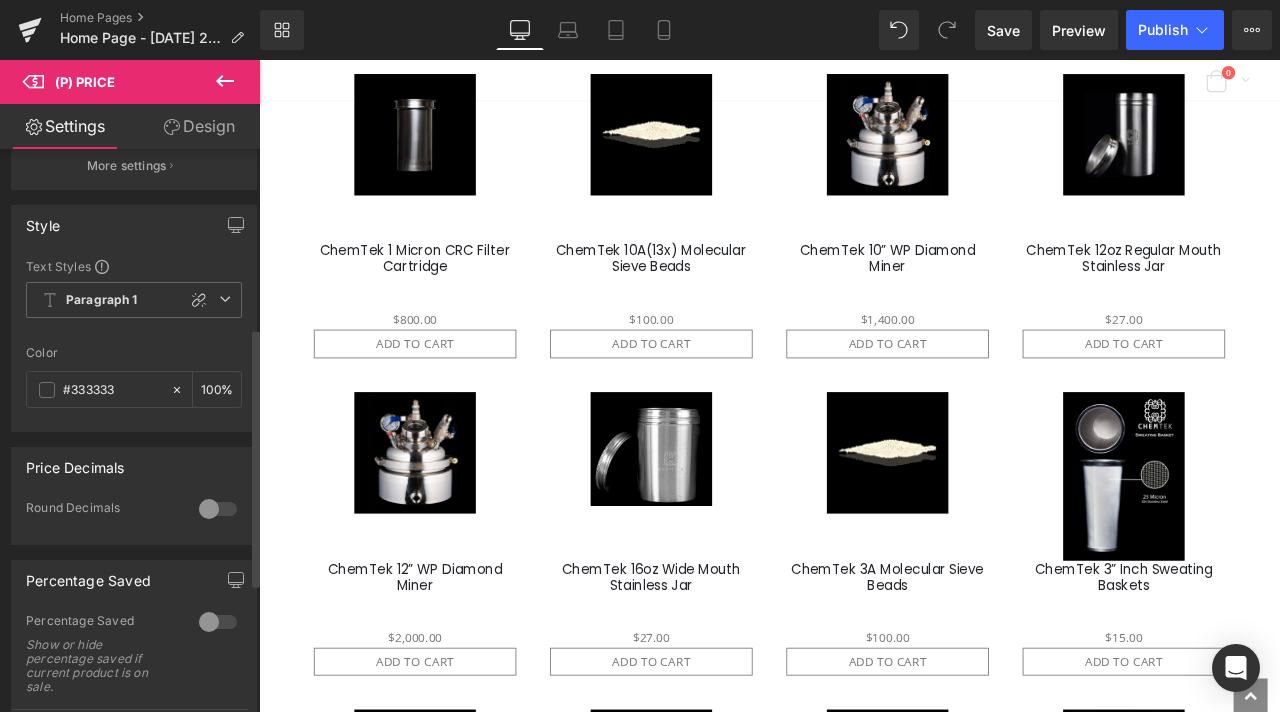 scroll, scrollTop: 200, scrollLeft: 0, axis: vertical 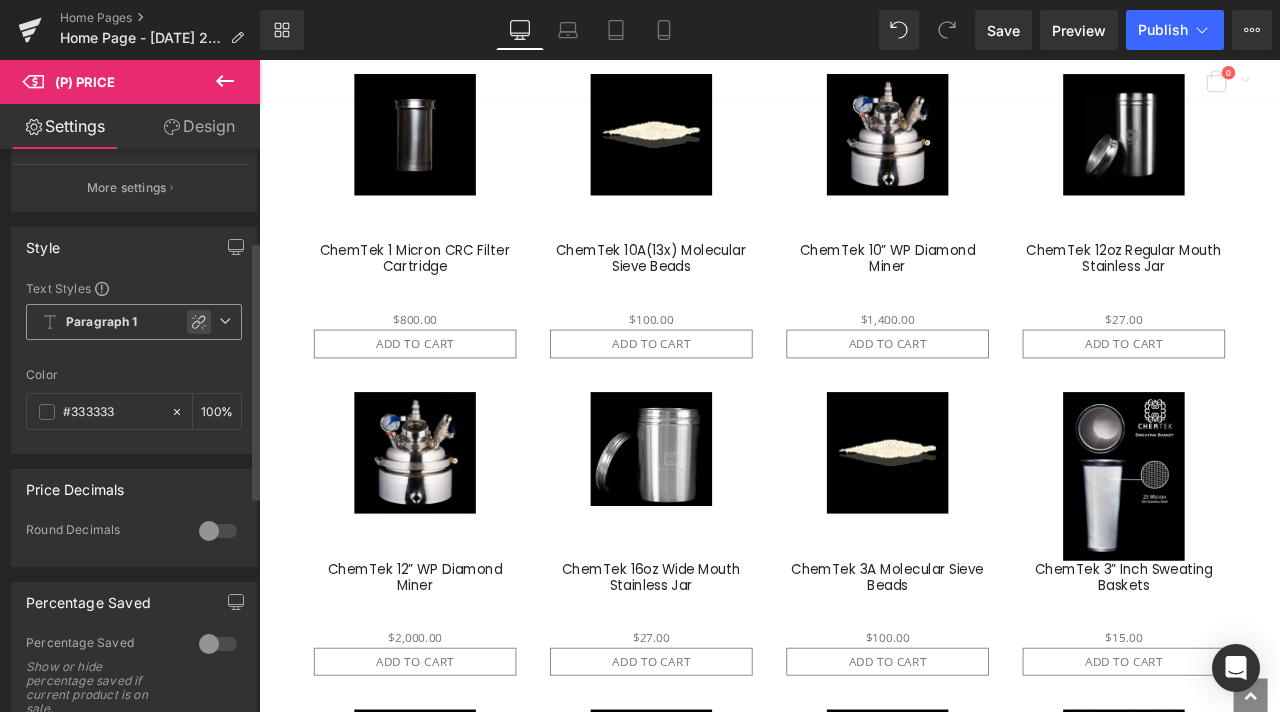 click 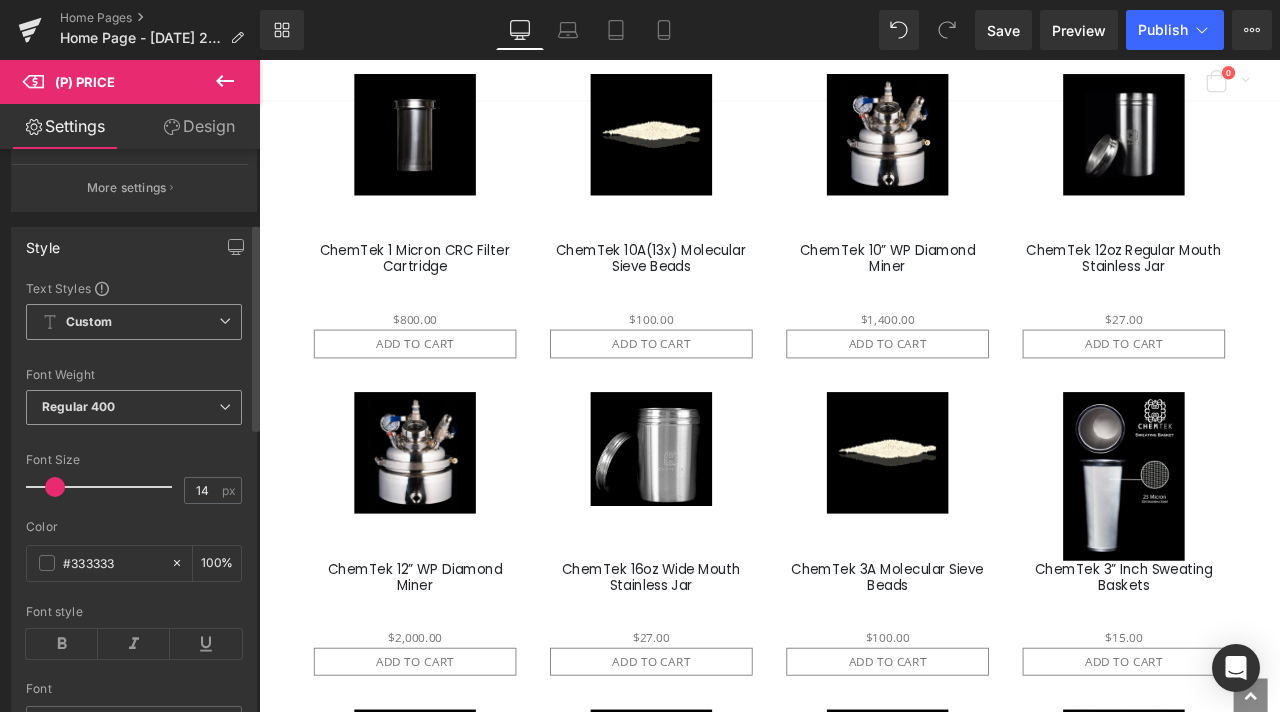 click on "Regular 400" at bounding box center [134, 407] 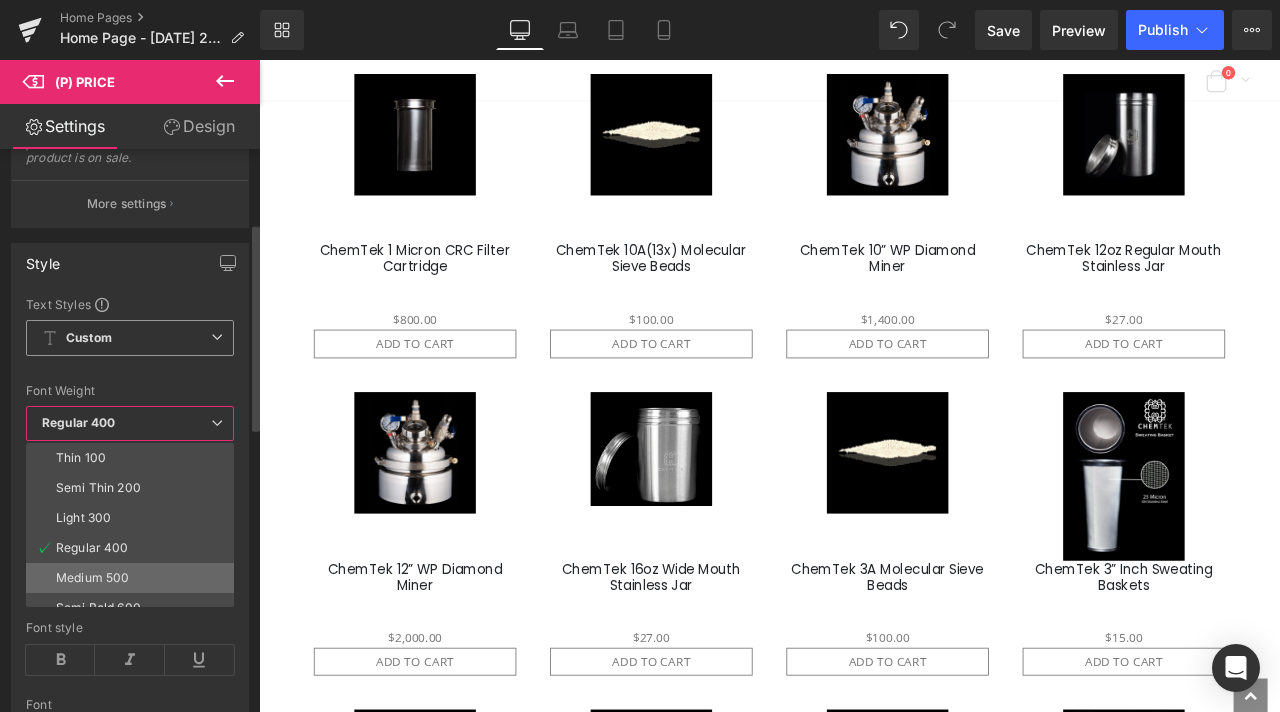 click on "Medium 500" at bounding box center [134, 578] 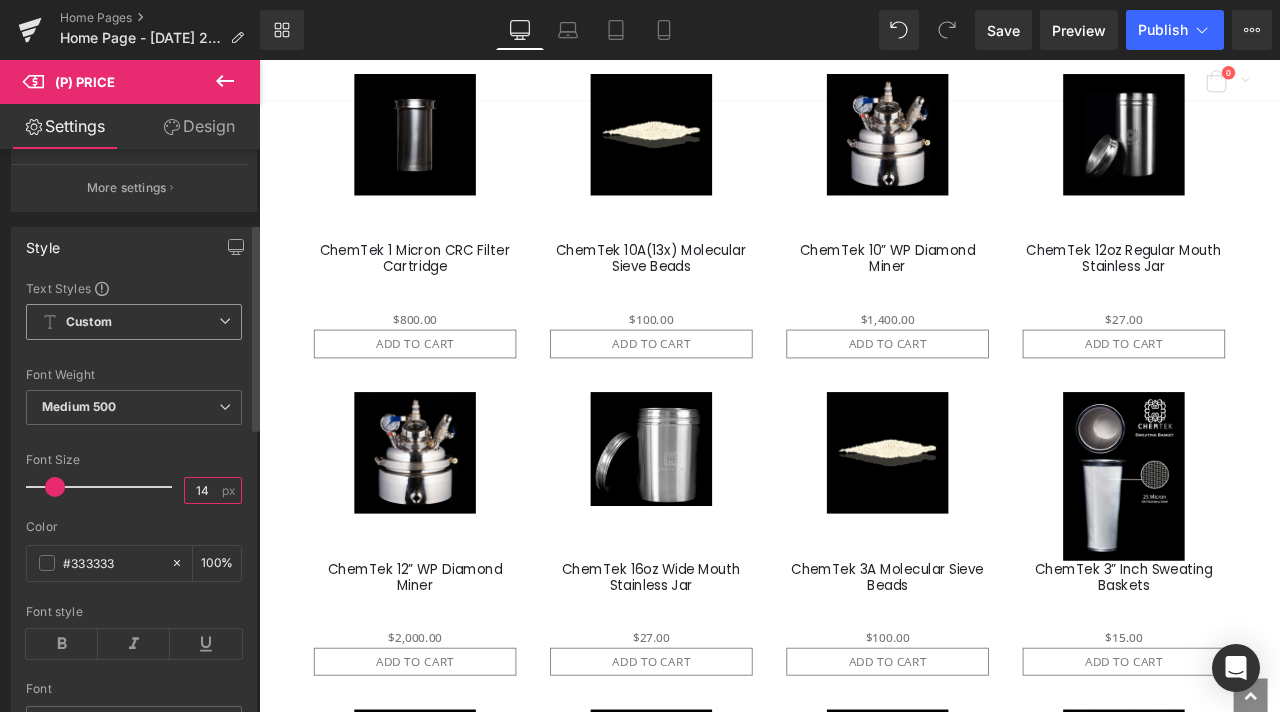 drag, startPoint x: 205, startPoint y: 480, endPoint x: 184, endPoint y: 494, distance: 25.23886 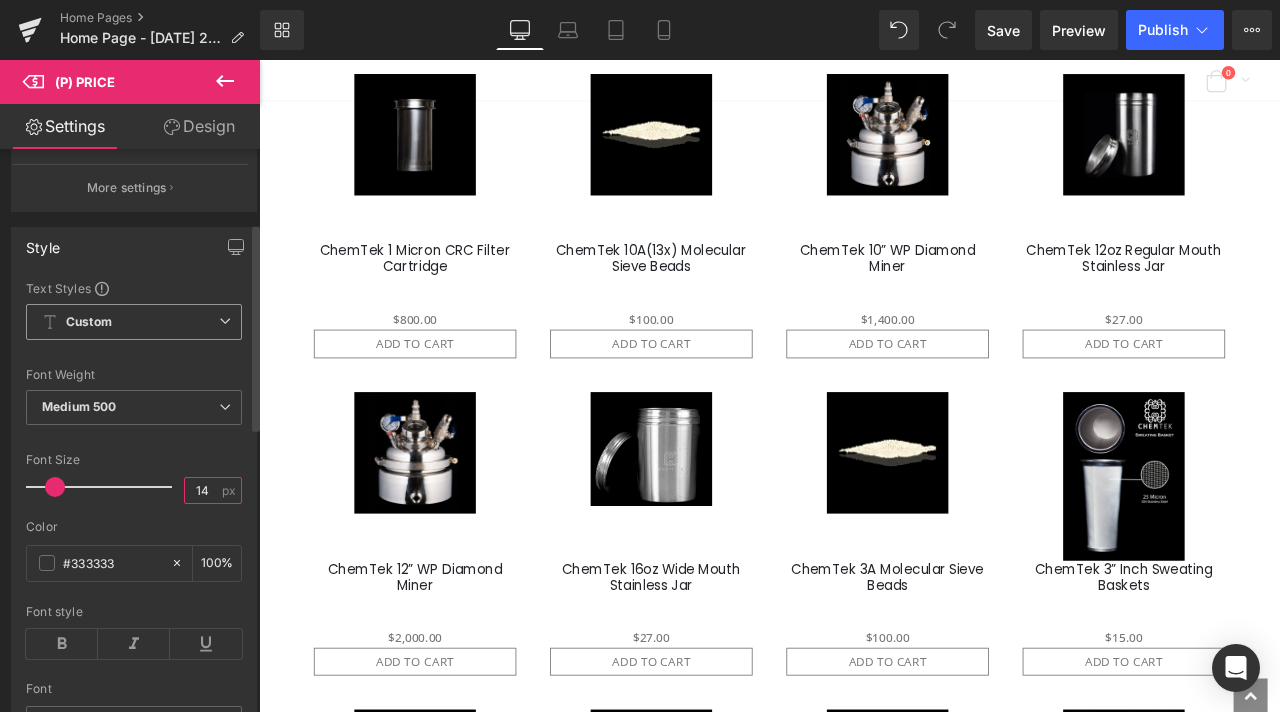 click on "14" at bounding box center (202, 490) 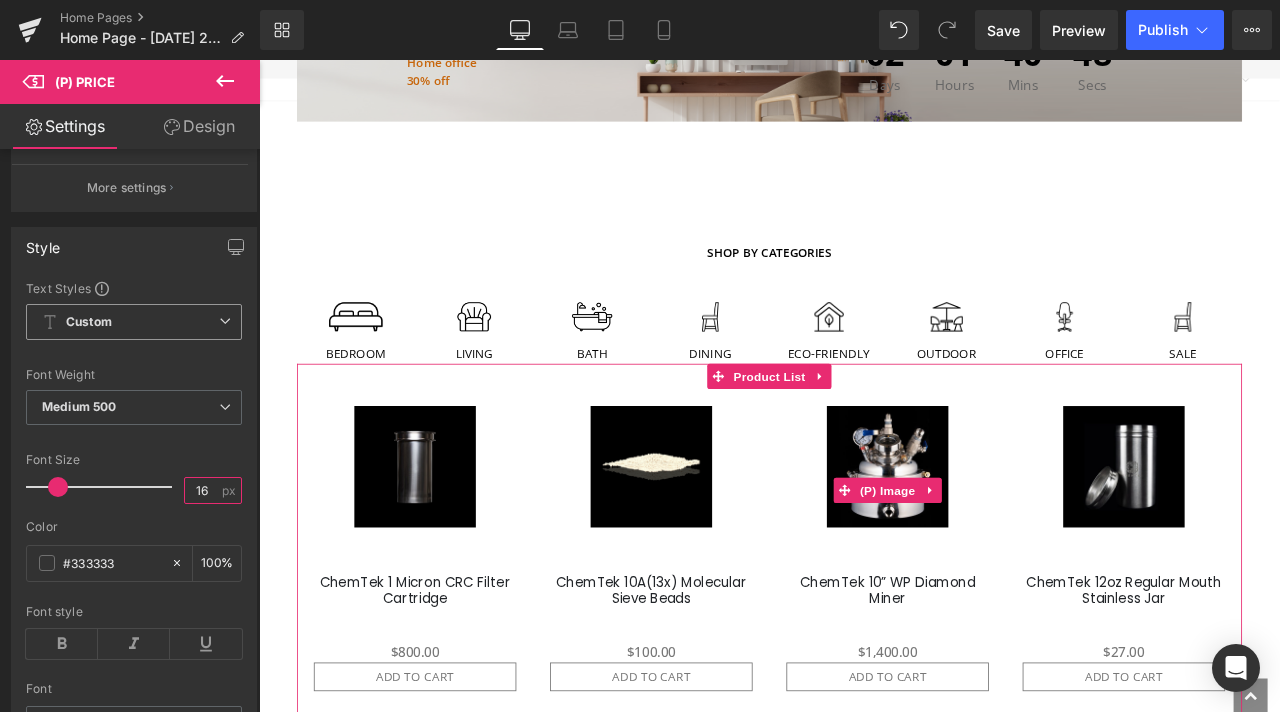 scroll, scrollTop: 999, scrollLeft: 0, axis: vertical 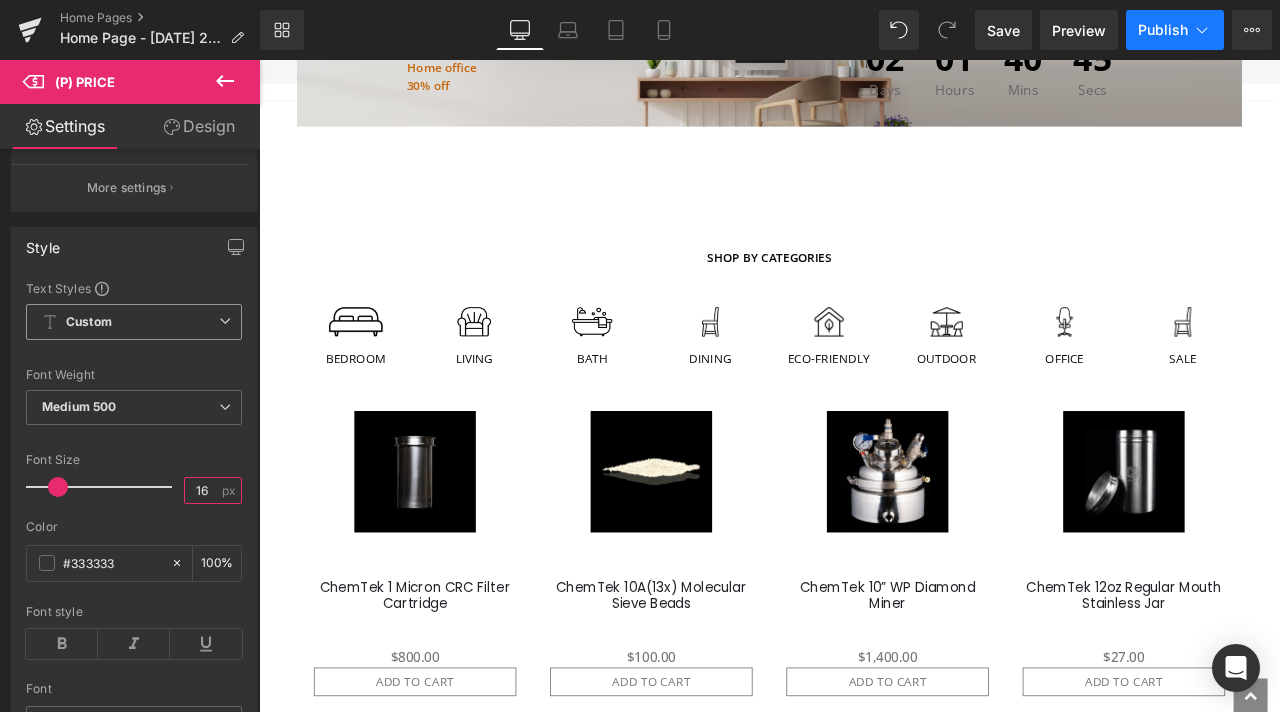 type on "16" 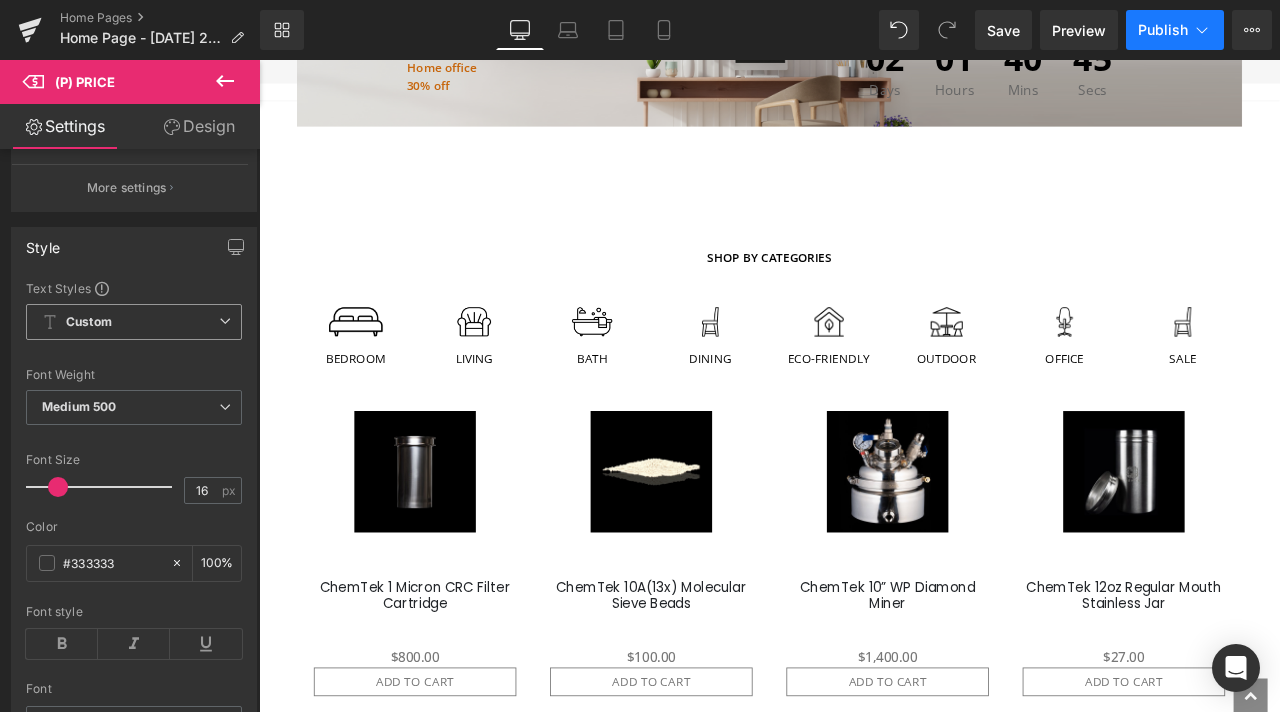 click on "Publish" at bounding box center [1163, 30] 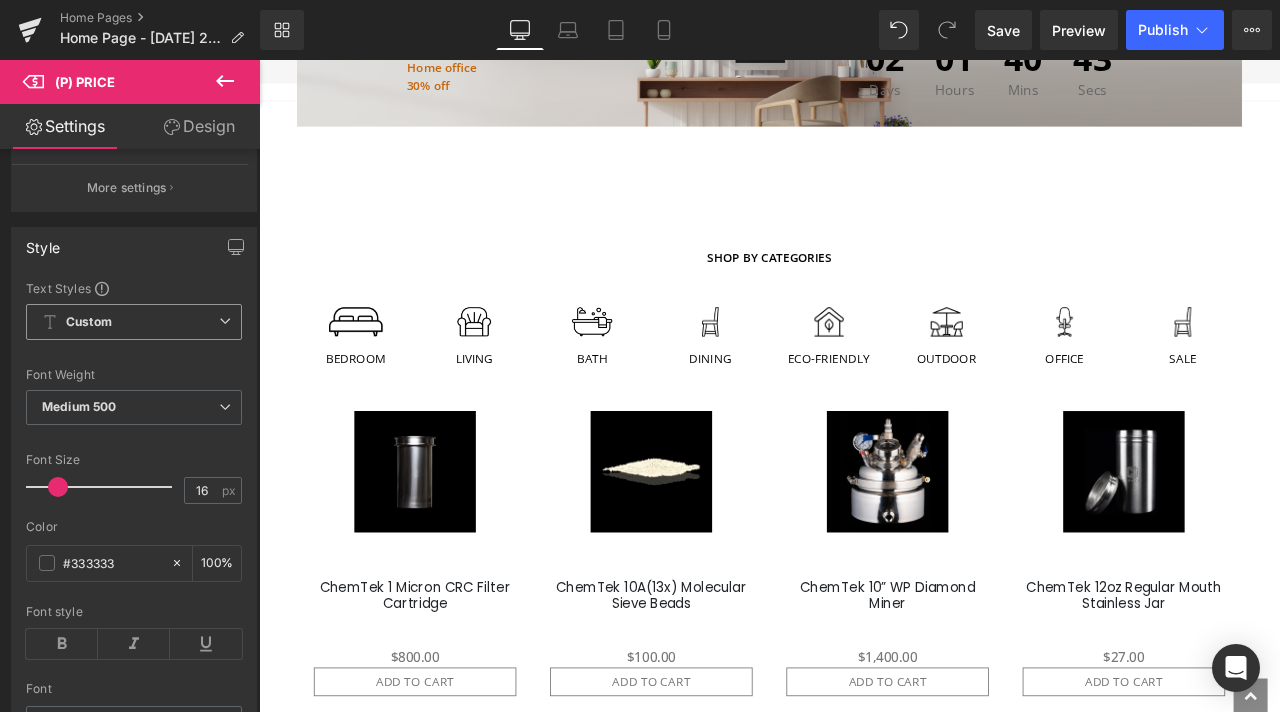 click on "Save" at bounding box center (1003, 30) 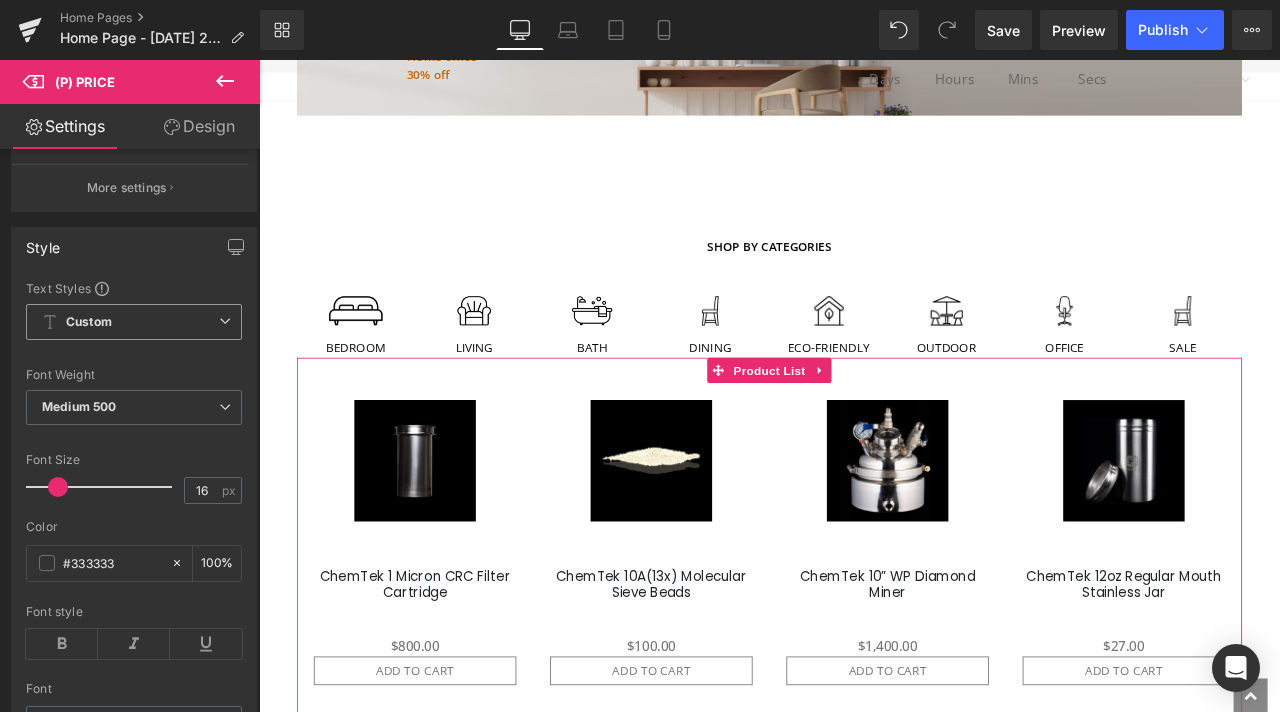 scroll, scrollTop: 999, scrollLeft: 0, axis: vertical 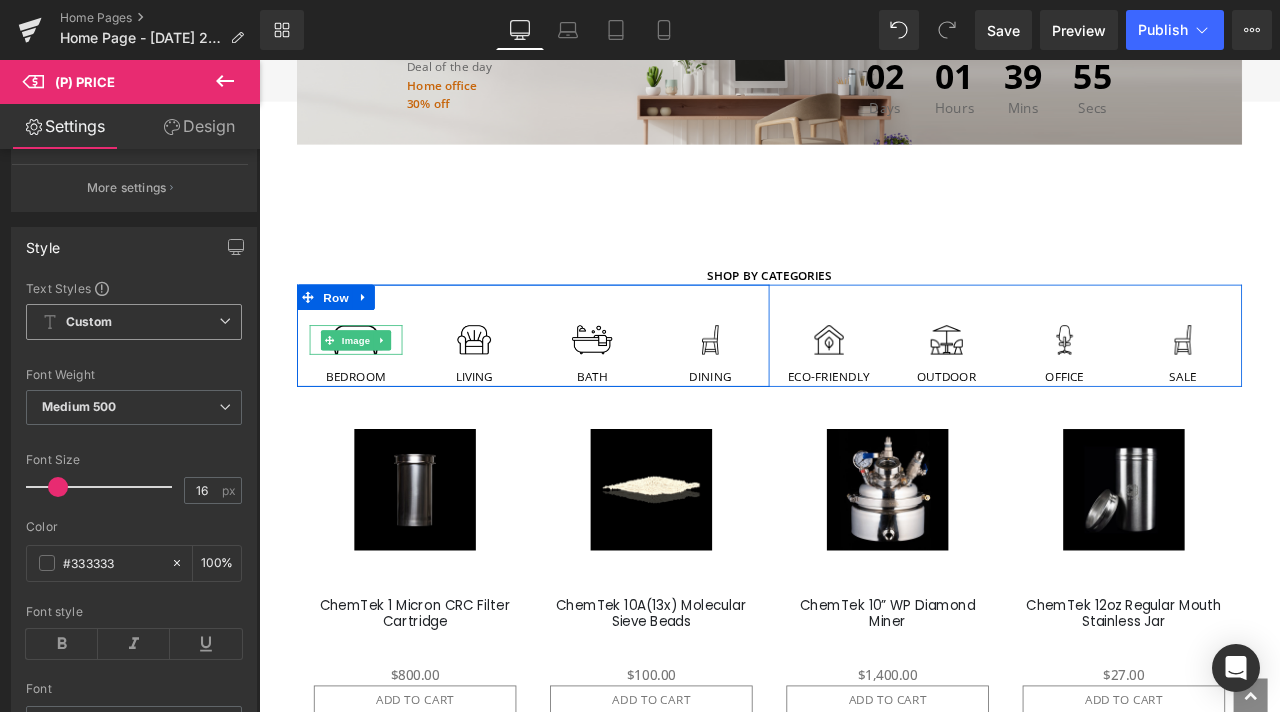 click on "Image" at bounding box center (374, 392) 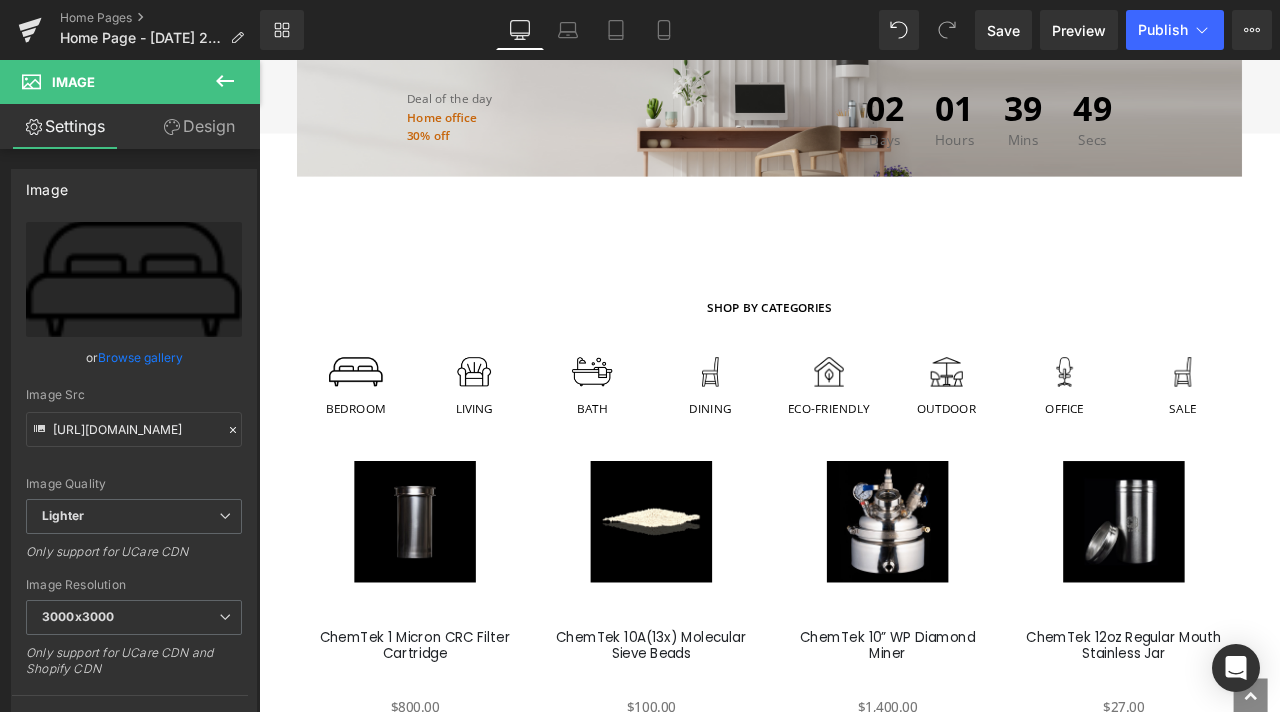 scroll, scrollTop: 1000, scrollLeft: 0, axis: vertical 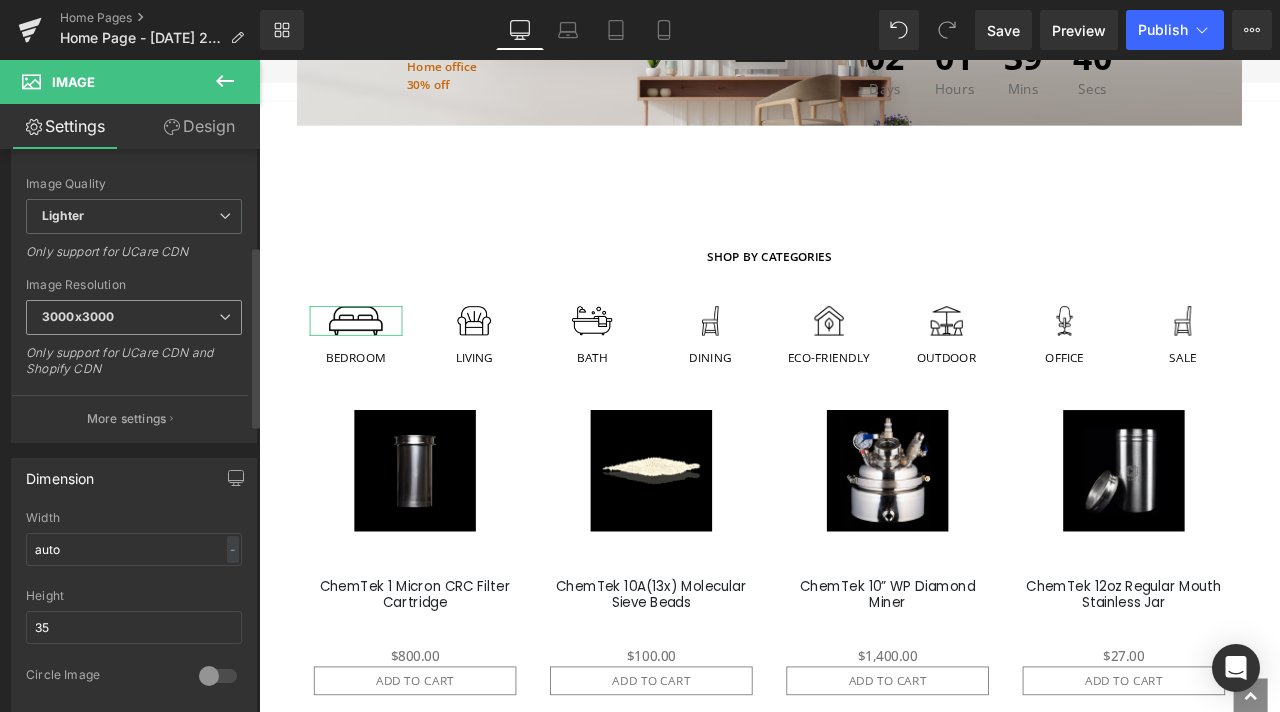 click on "3000x3000" at bounding box center [78, 316] 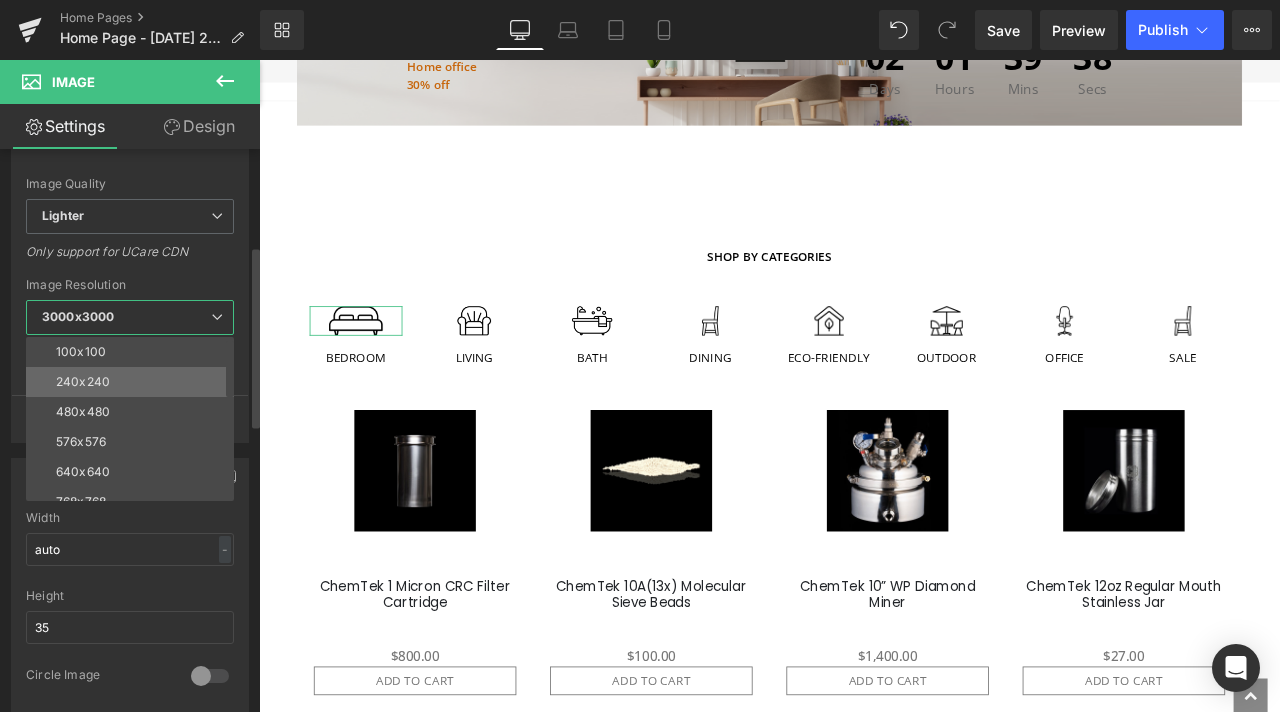 click on "240x240" at bounding box center (83, 382) 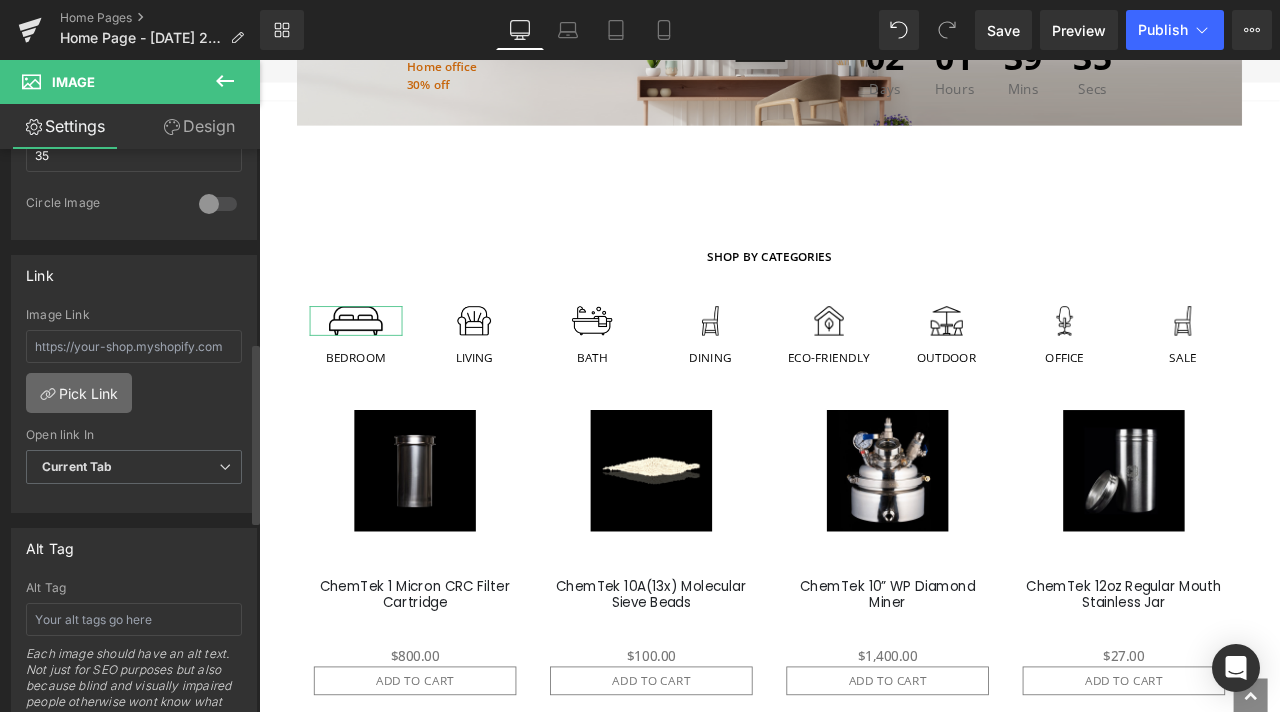 scroll, scrollTop: 800, scrollLeft: 0, axis: vertical 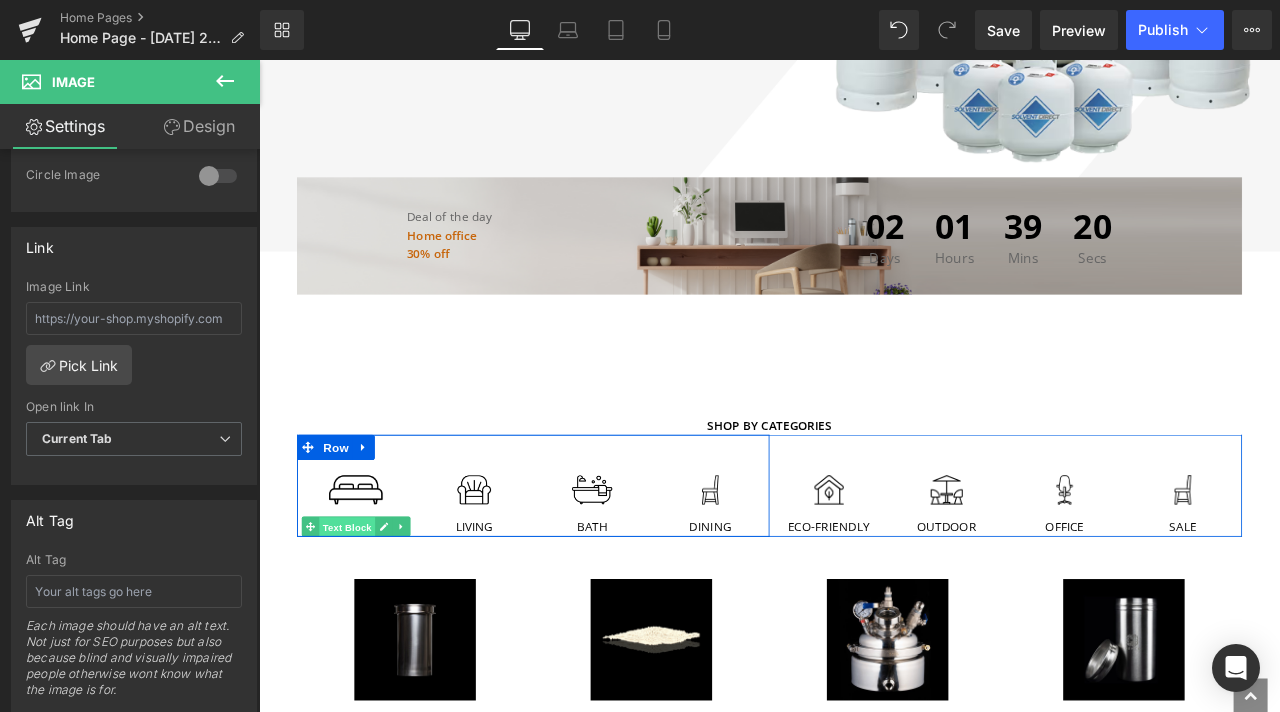 click on "Text Block" at bounding box center (363, 614) 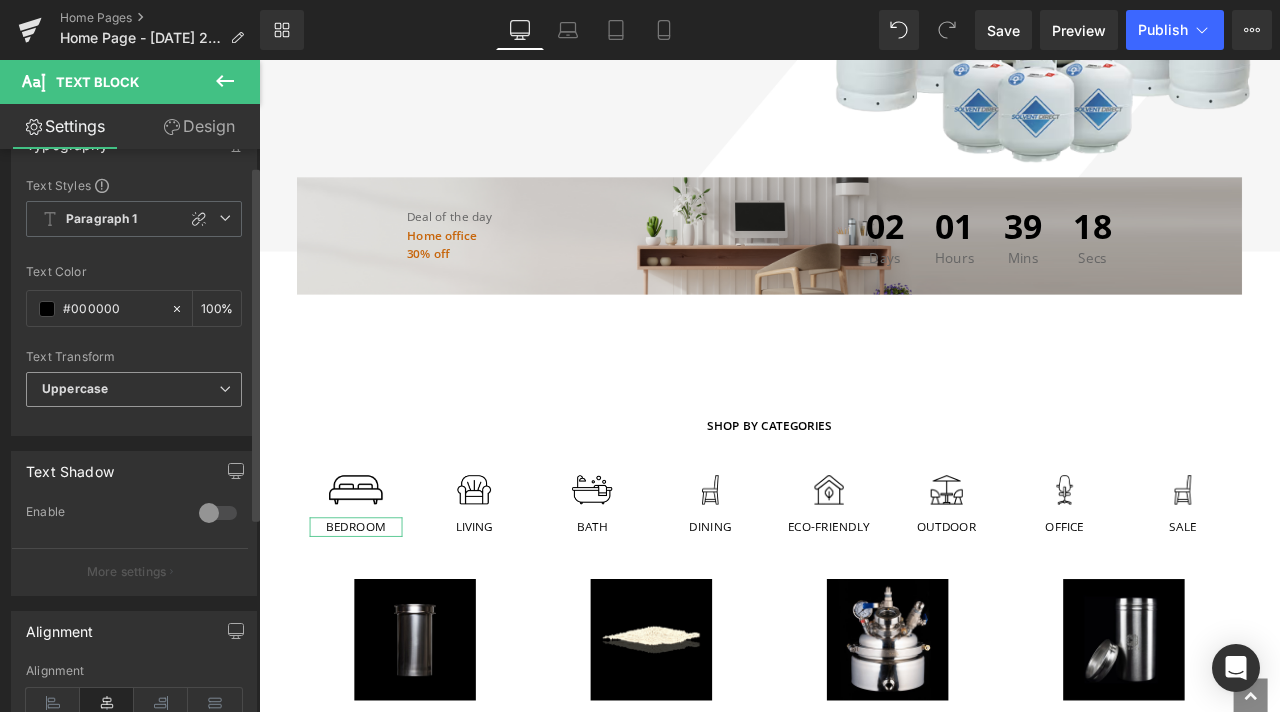 scroll, scrollTop: 200, scrollLeft: 0, axis: vertical 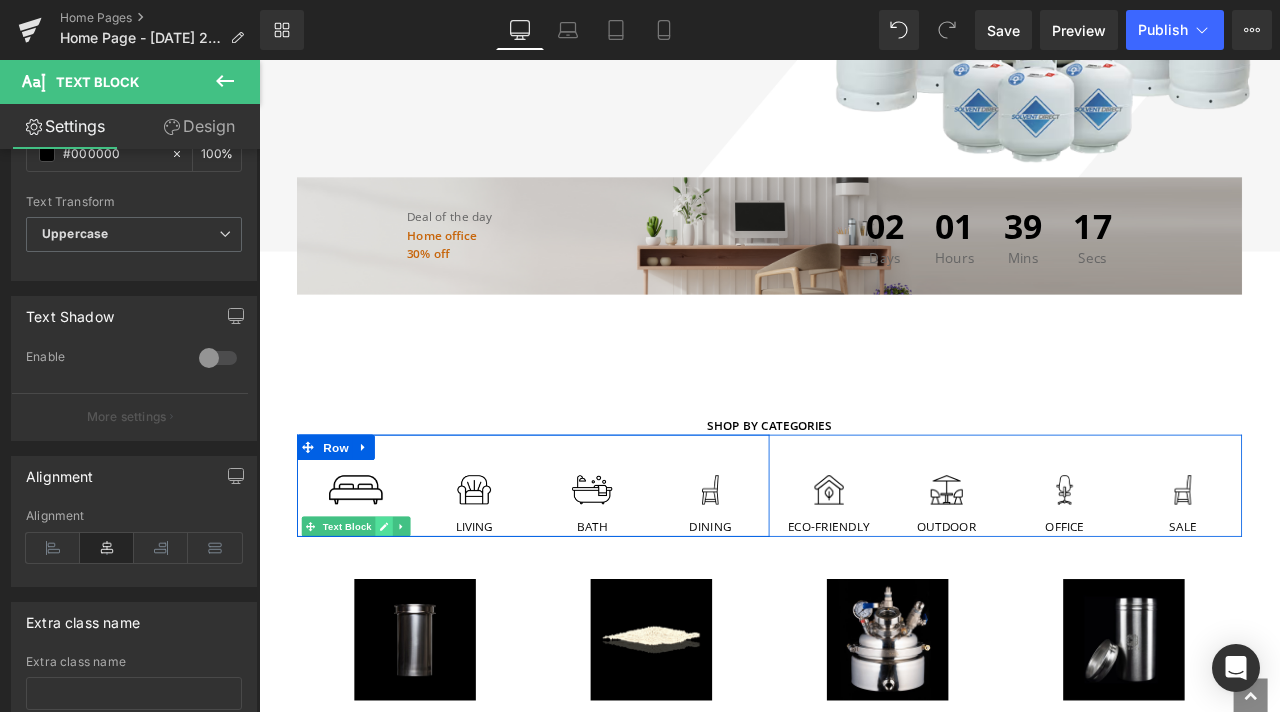 click 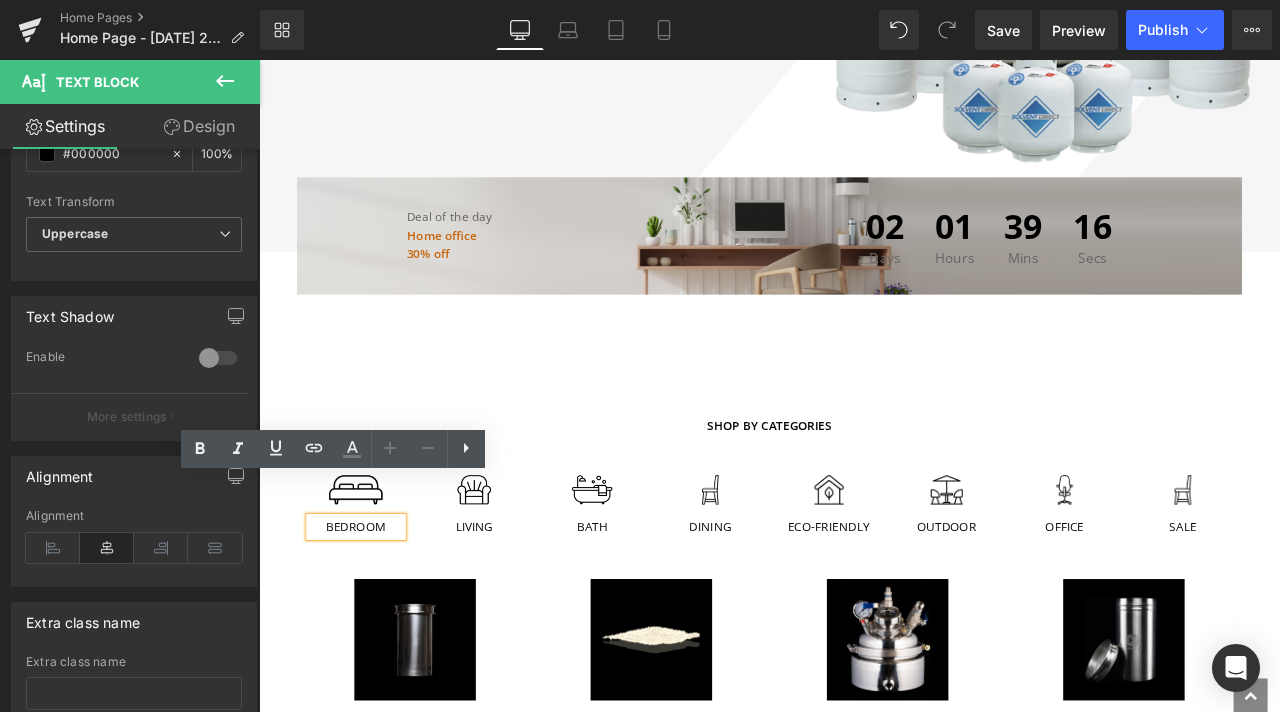 click on "Bedroom" at bounding box center (374, 613) 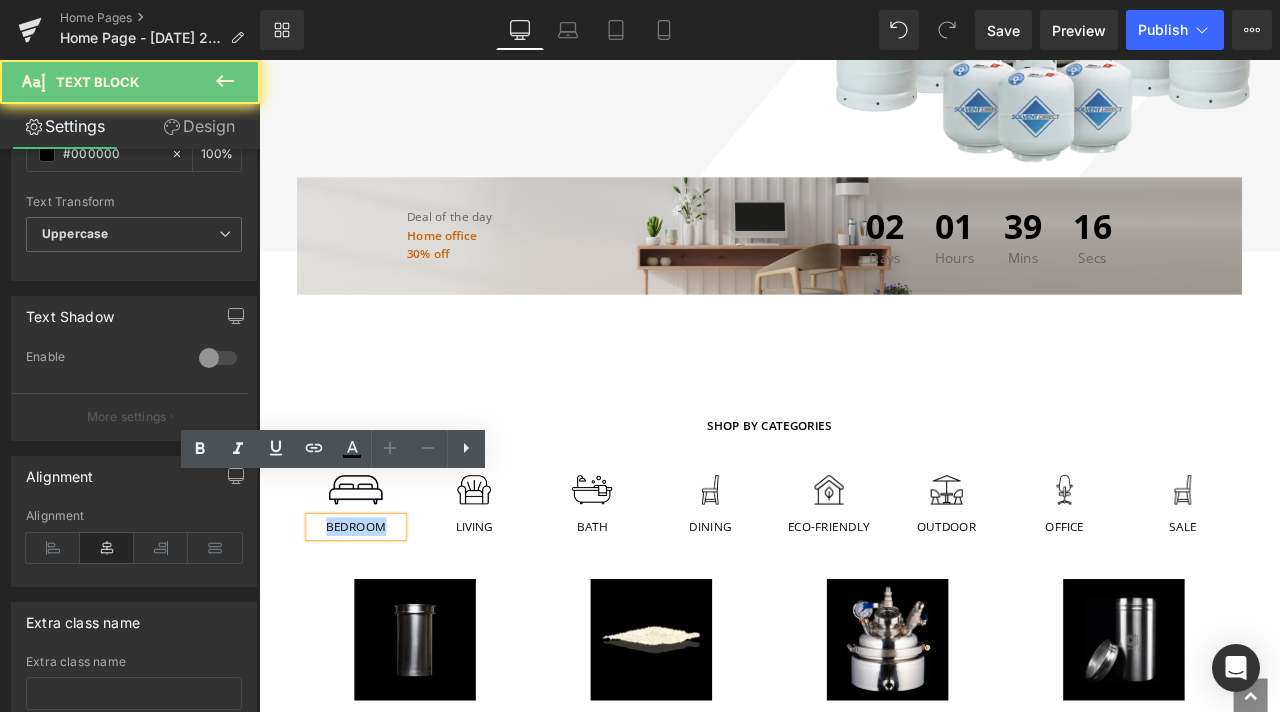 click on "Bedroom" at bounding box center [374, 613] 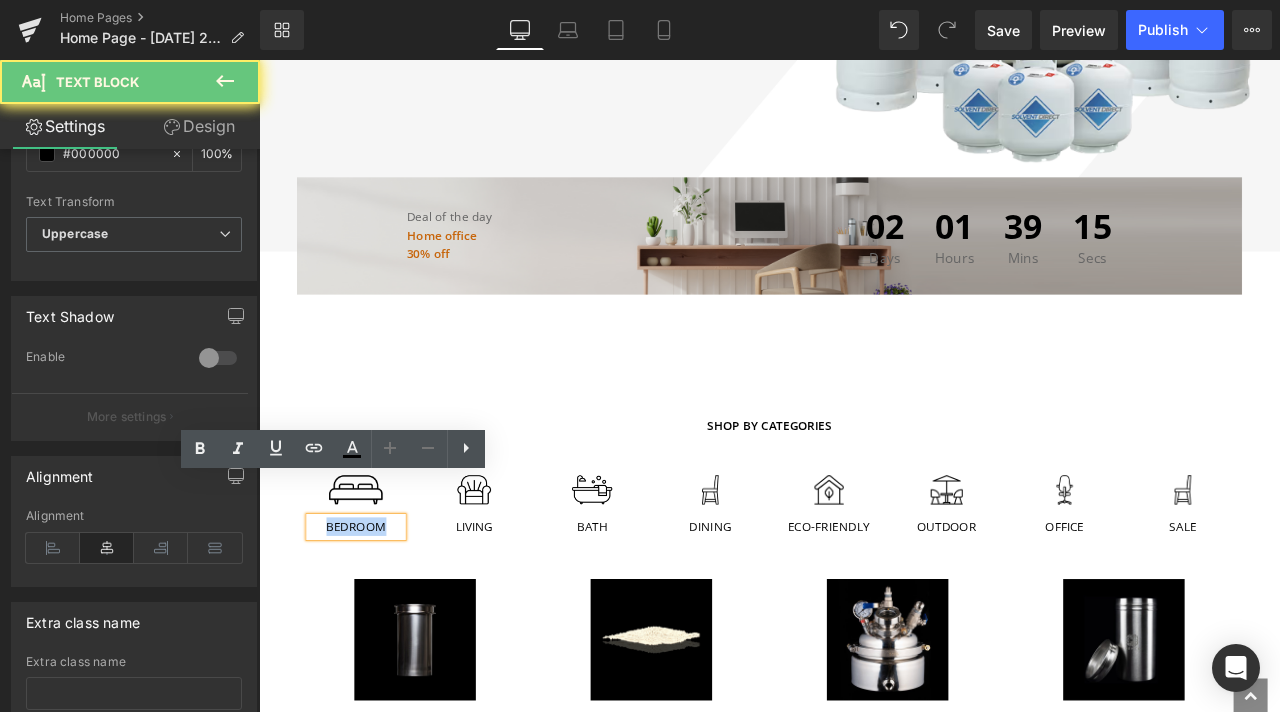 type 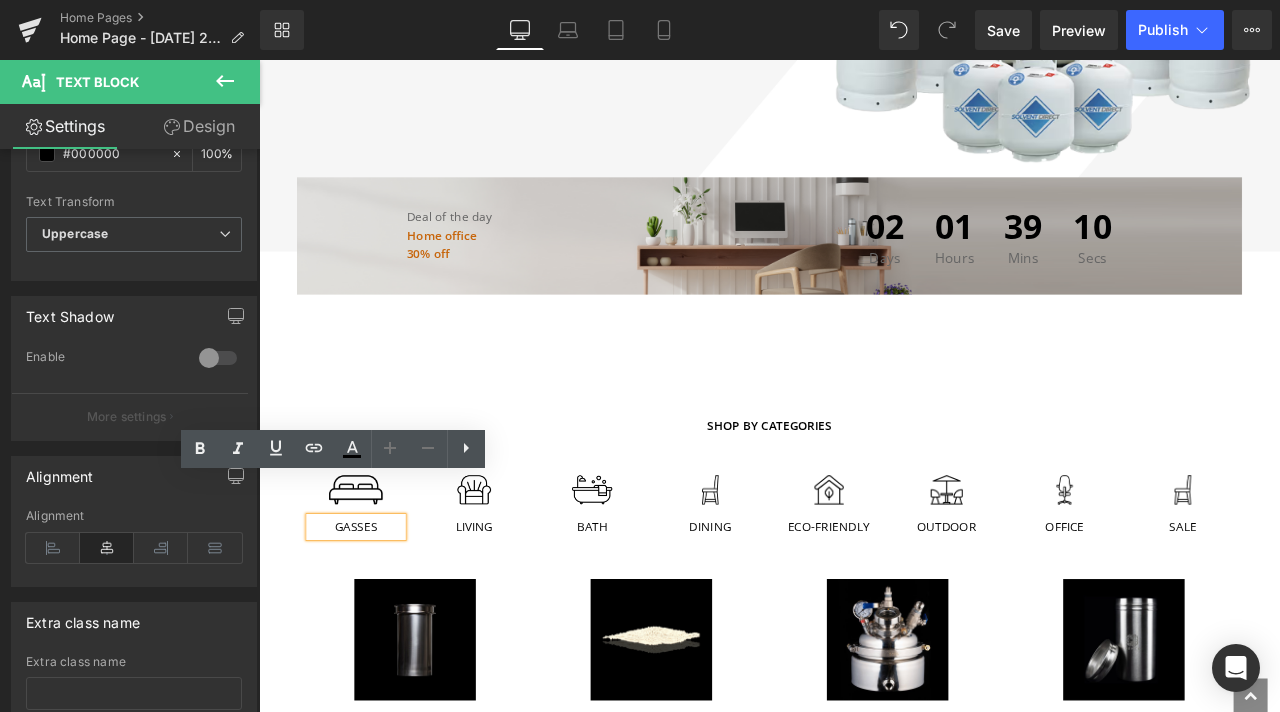 click on "GASSES" at bounding box center (374, 613) 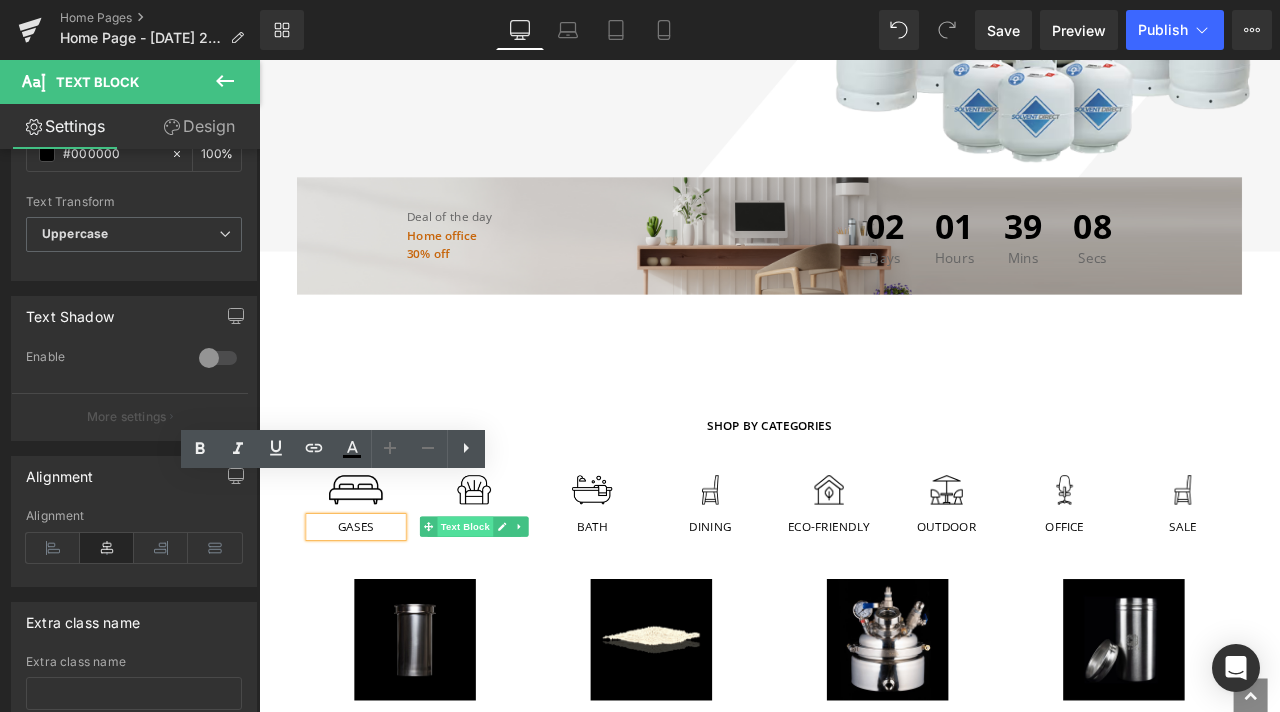 click on "Text Block" at bounding box center (503, 613) 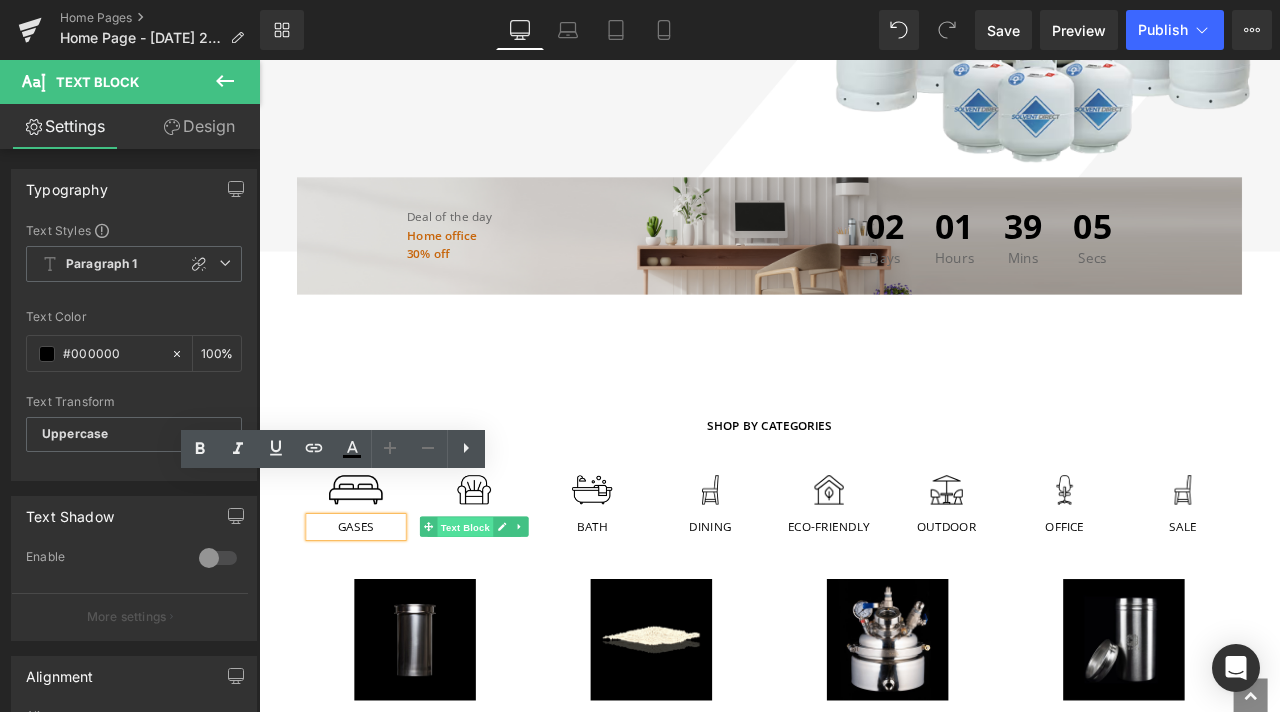 click on "Text Block" at bounding box center [503, 614] 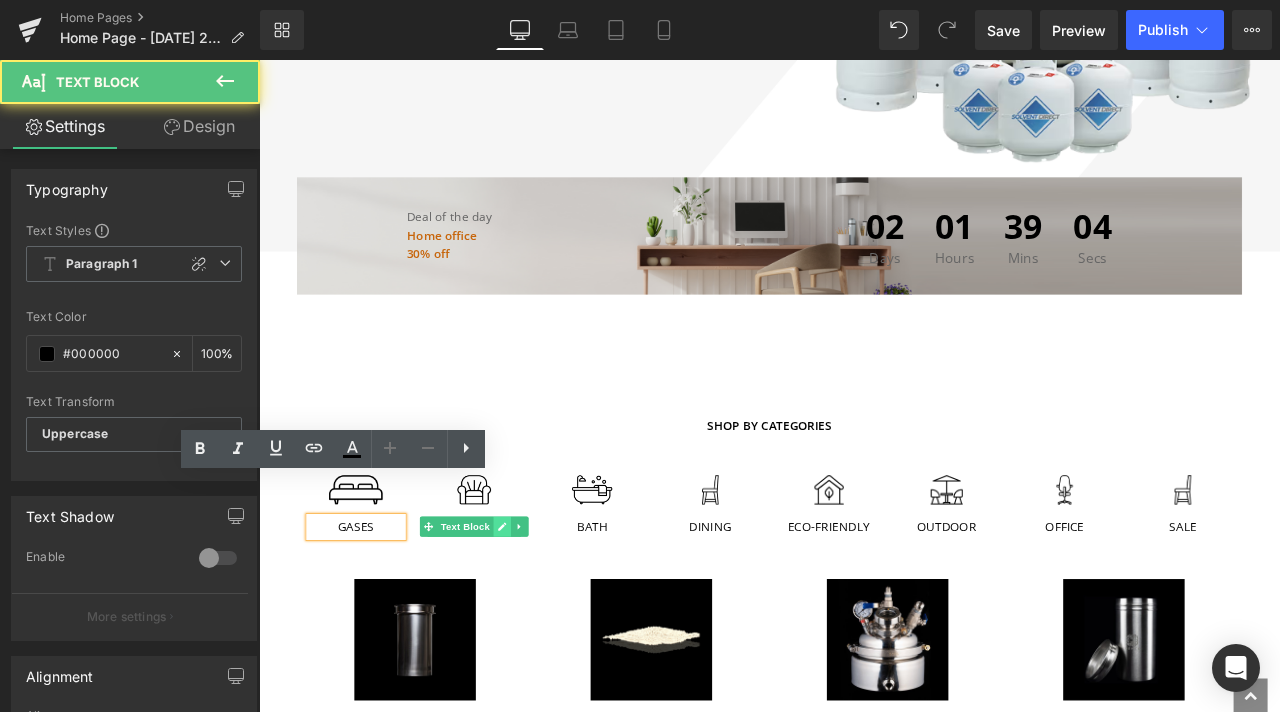 click 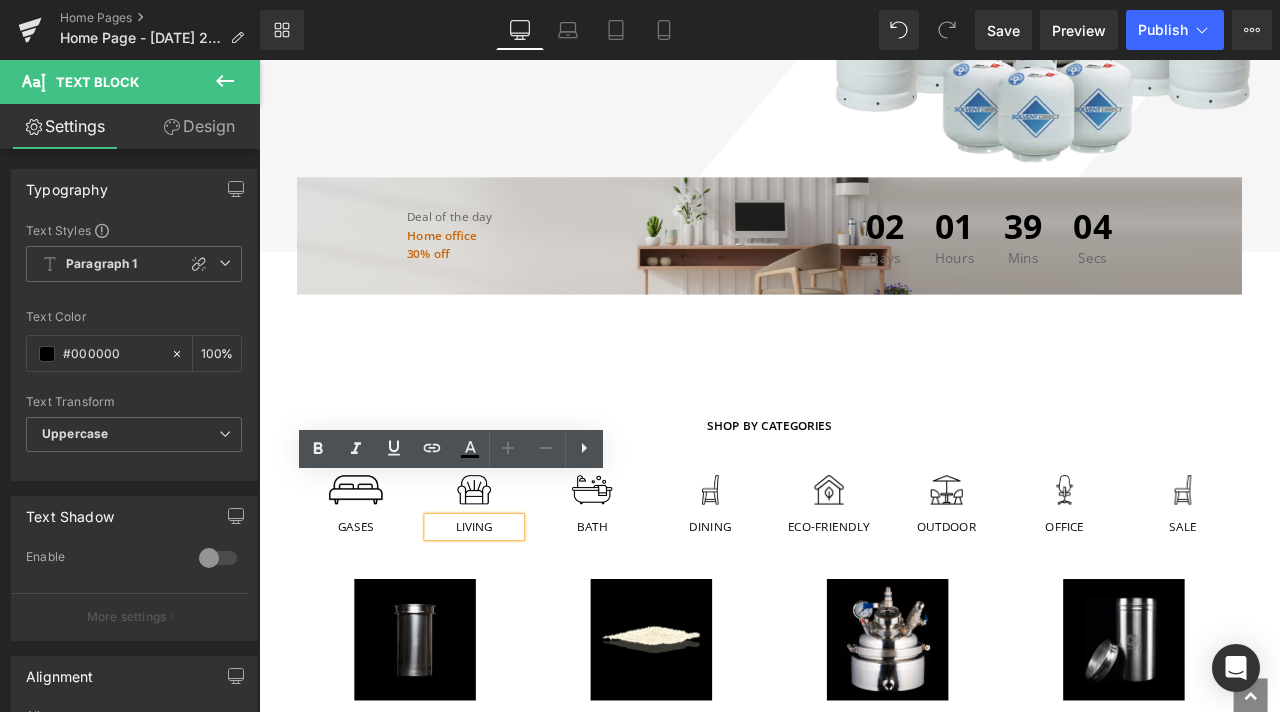 click on "Living" at bounding box center (514, 613) 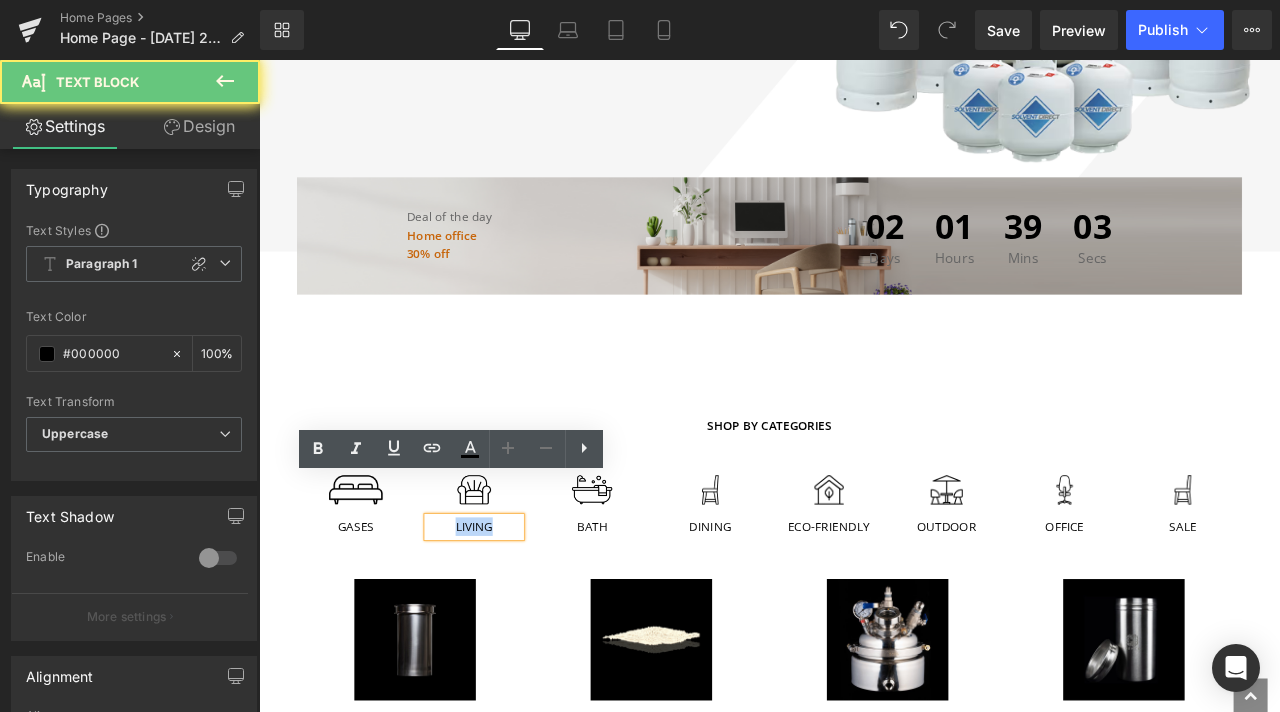 click on "Living" at bounding box center [514, 613] 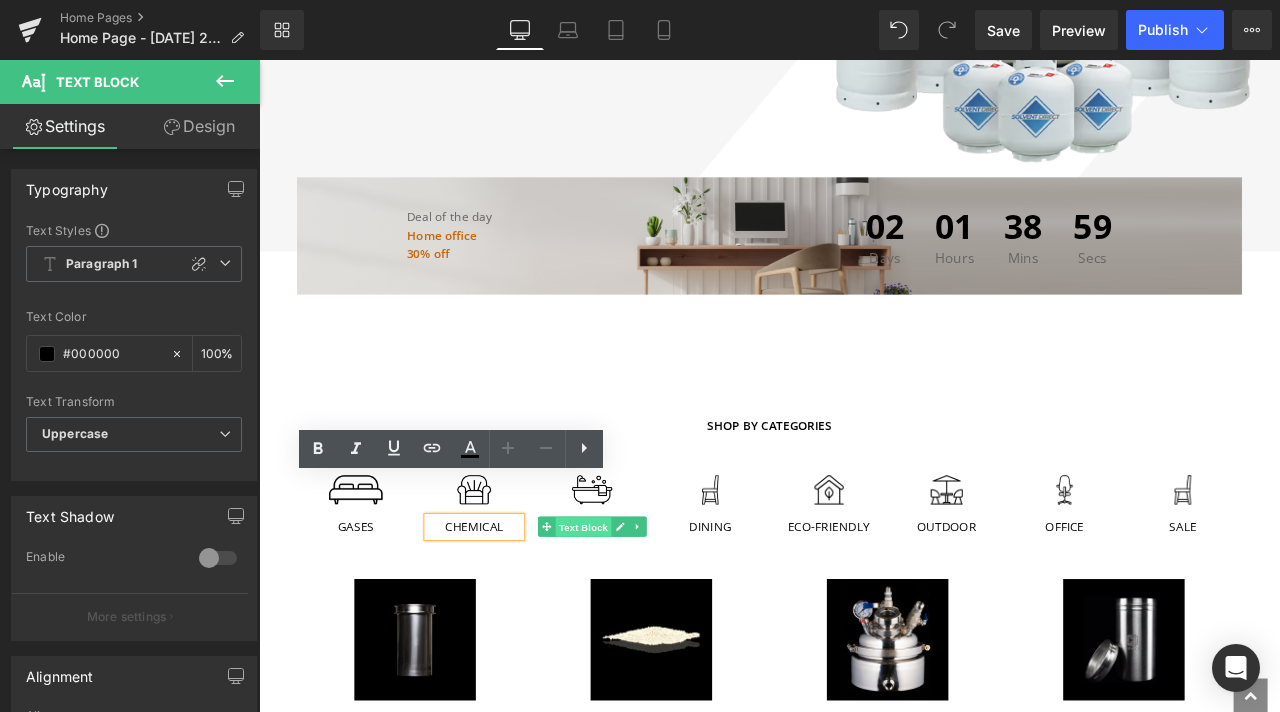 click on "Text Block" at bounding box center [643, 614] 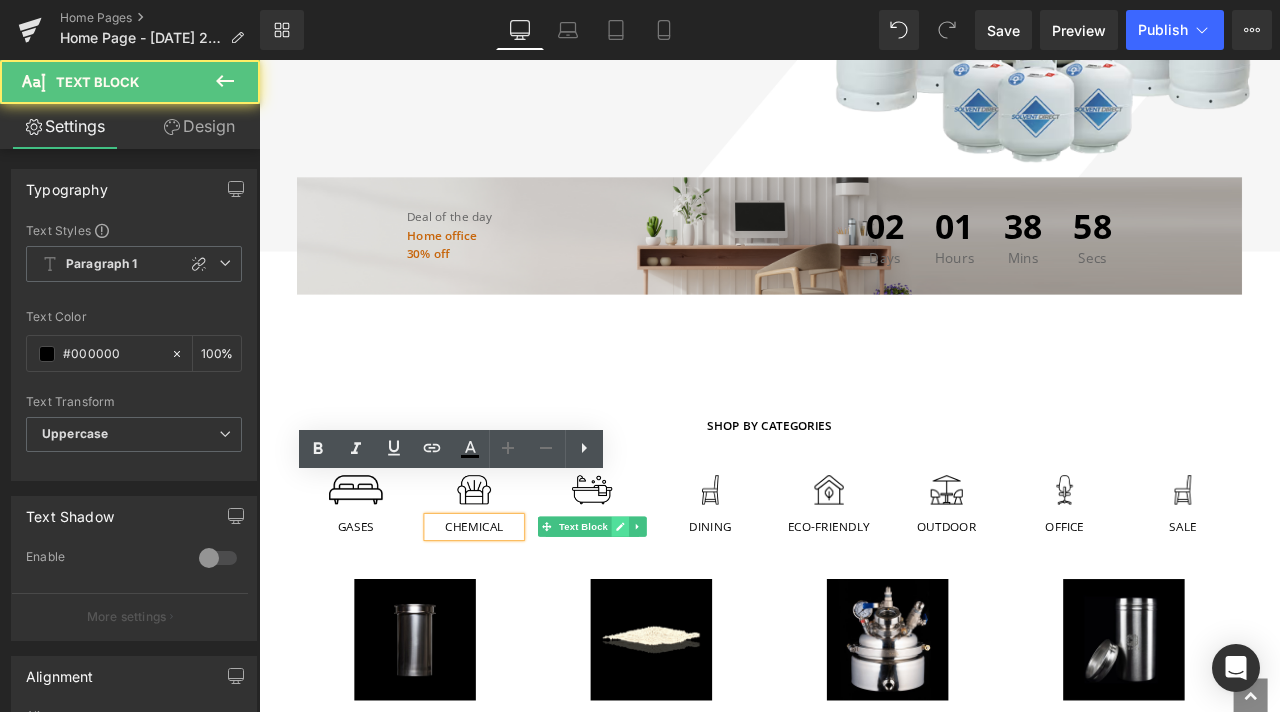 click 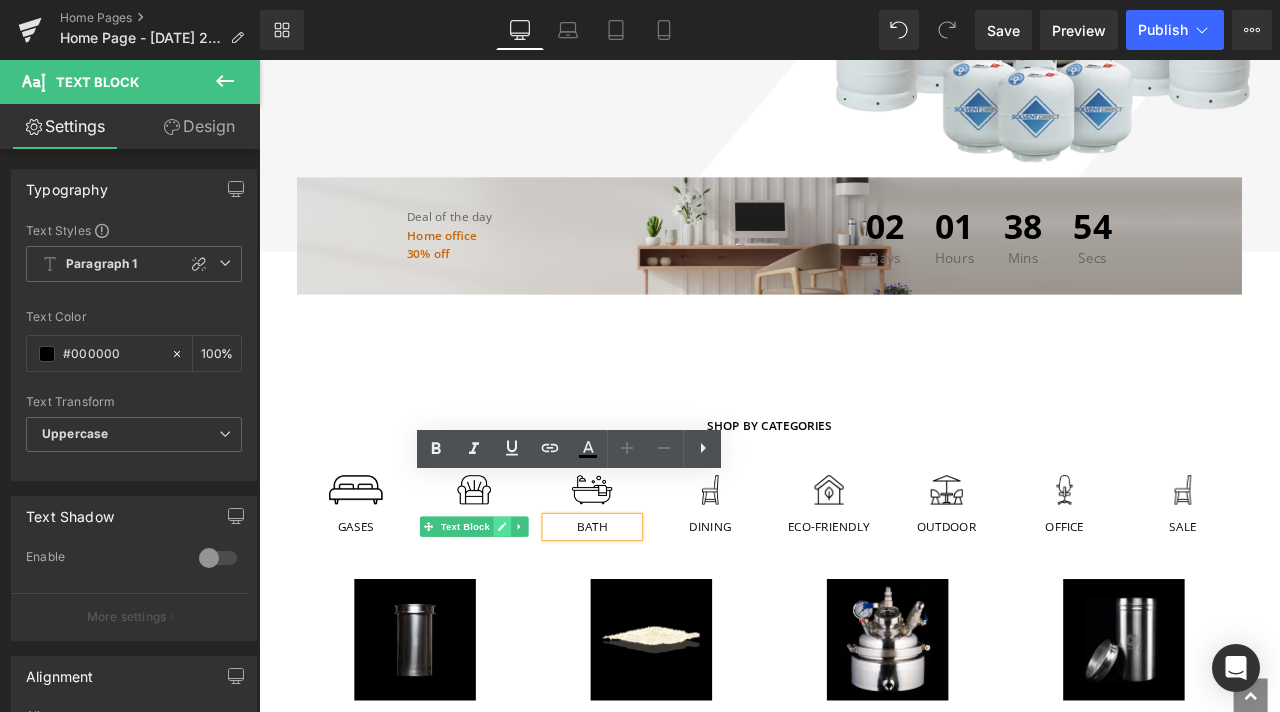 click 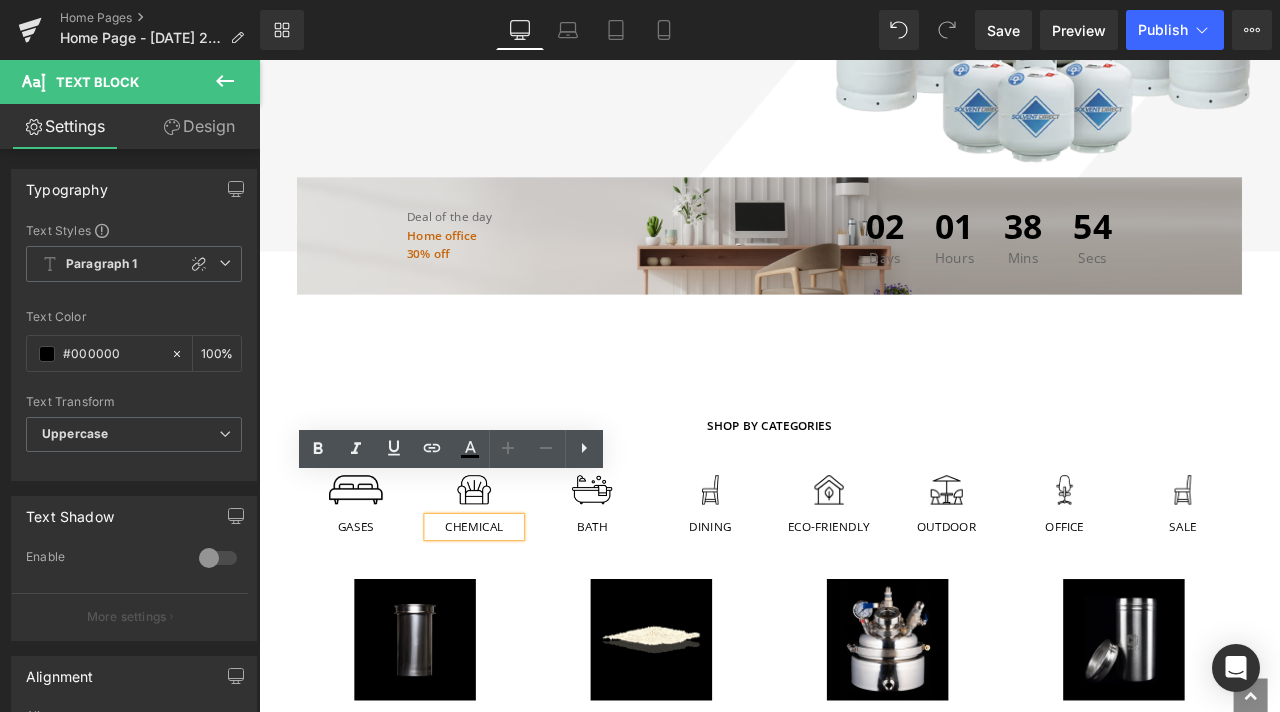 click on "CHEMICAL" at bounding box center (514, 613) 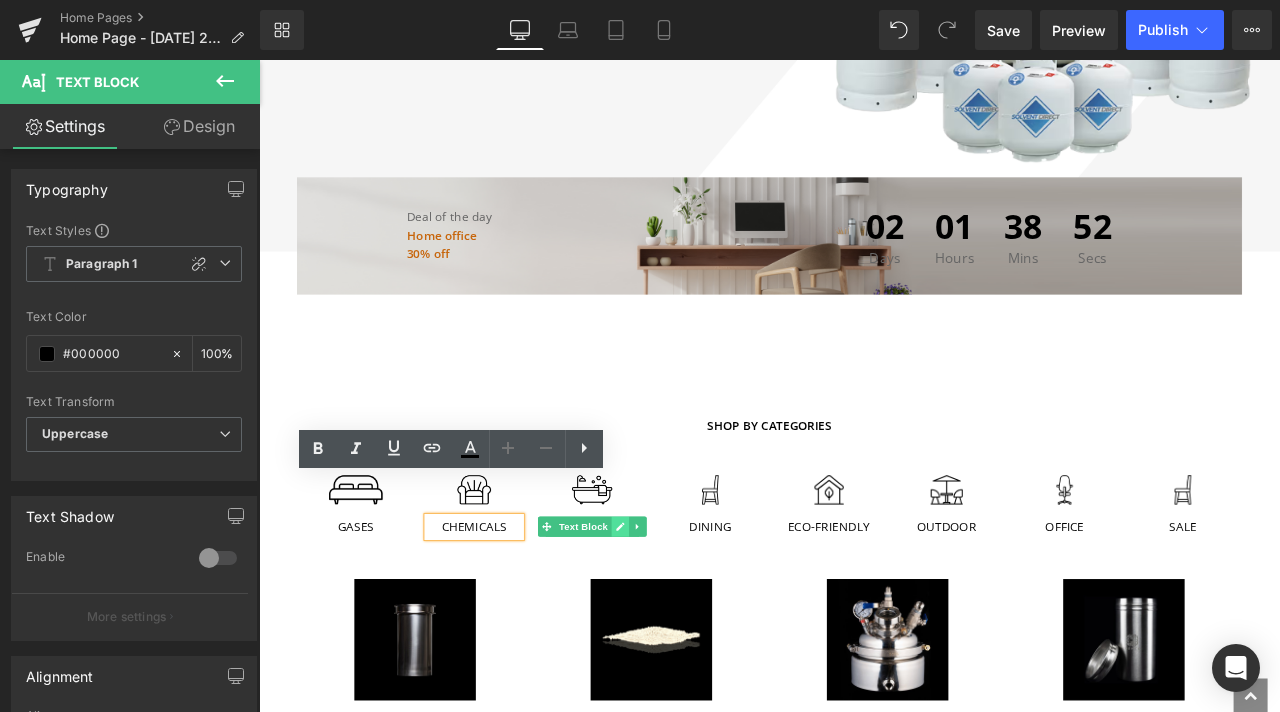 click at bounding box center (687, 613) 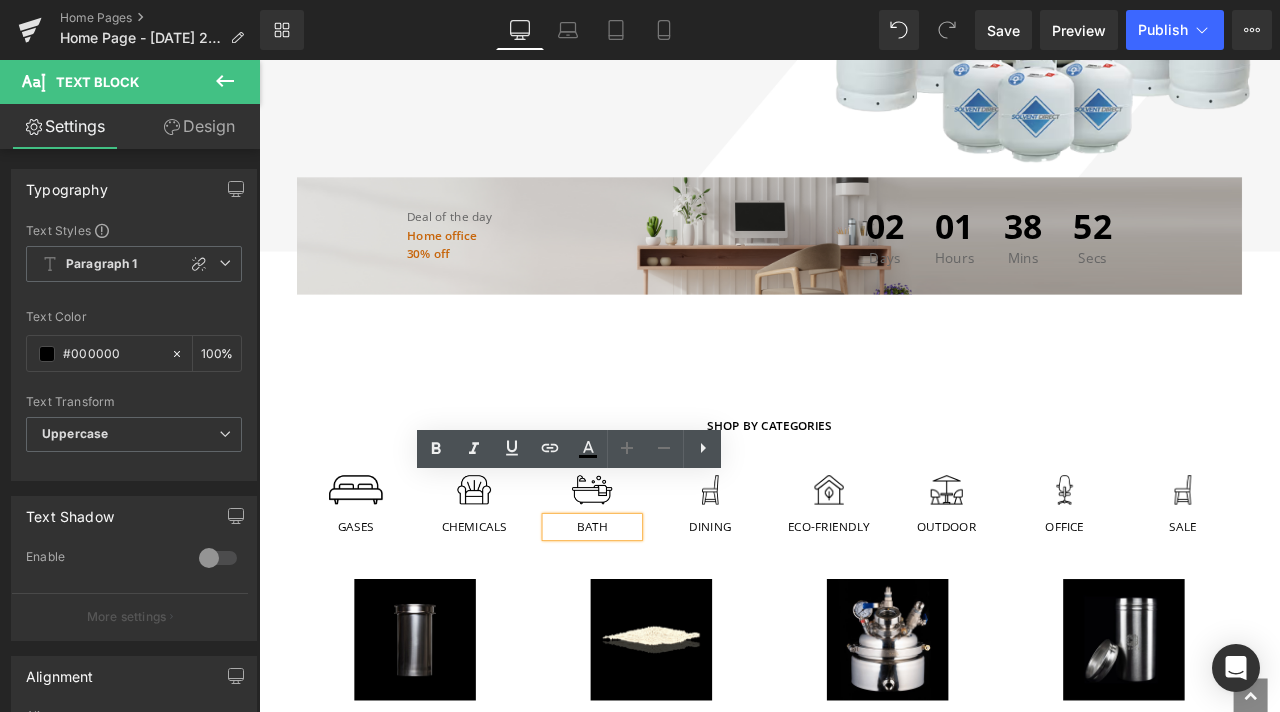 click on "Bath" at bounding box center [654, 613] 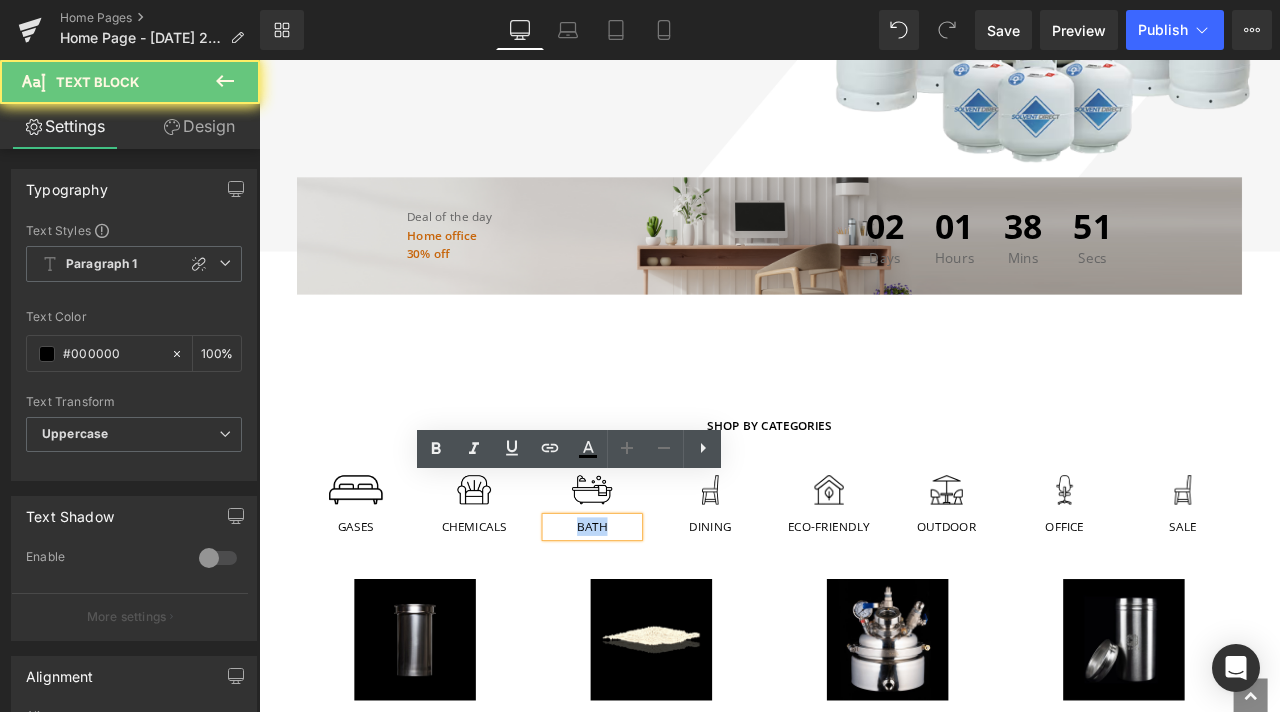 click on "Bath" at bounding box center (654, 613) 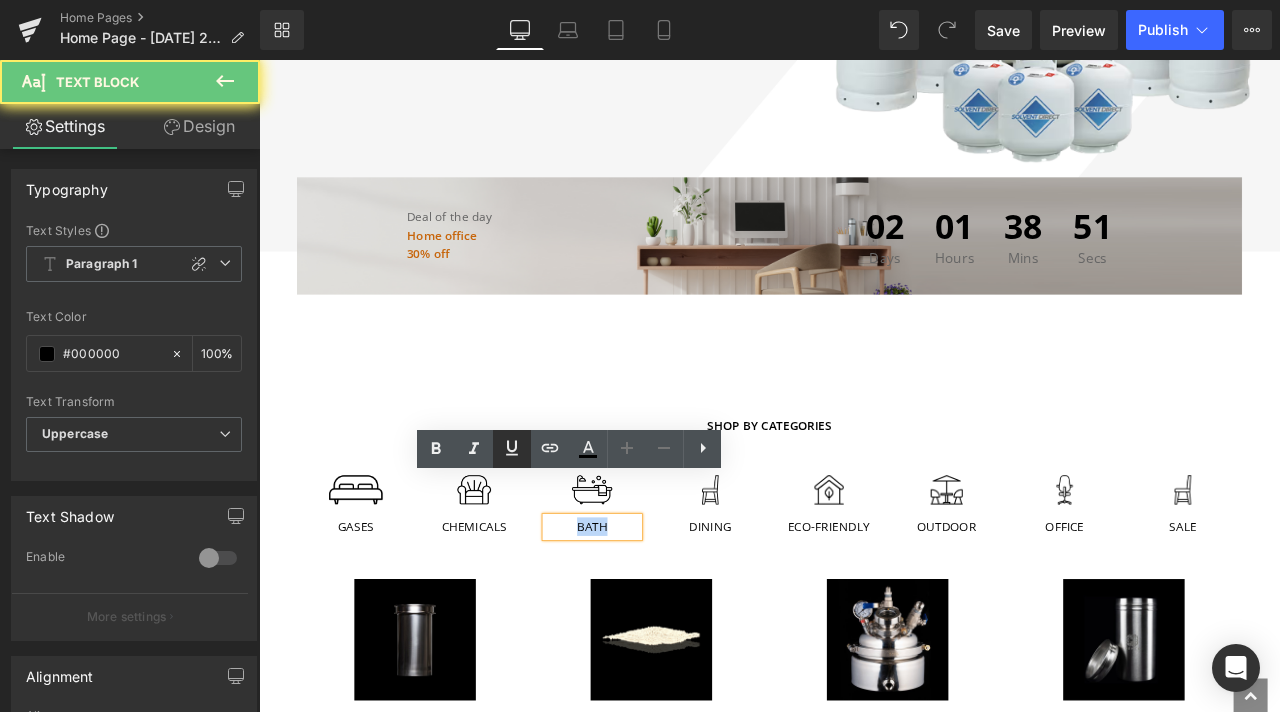 type 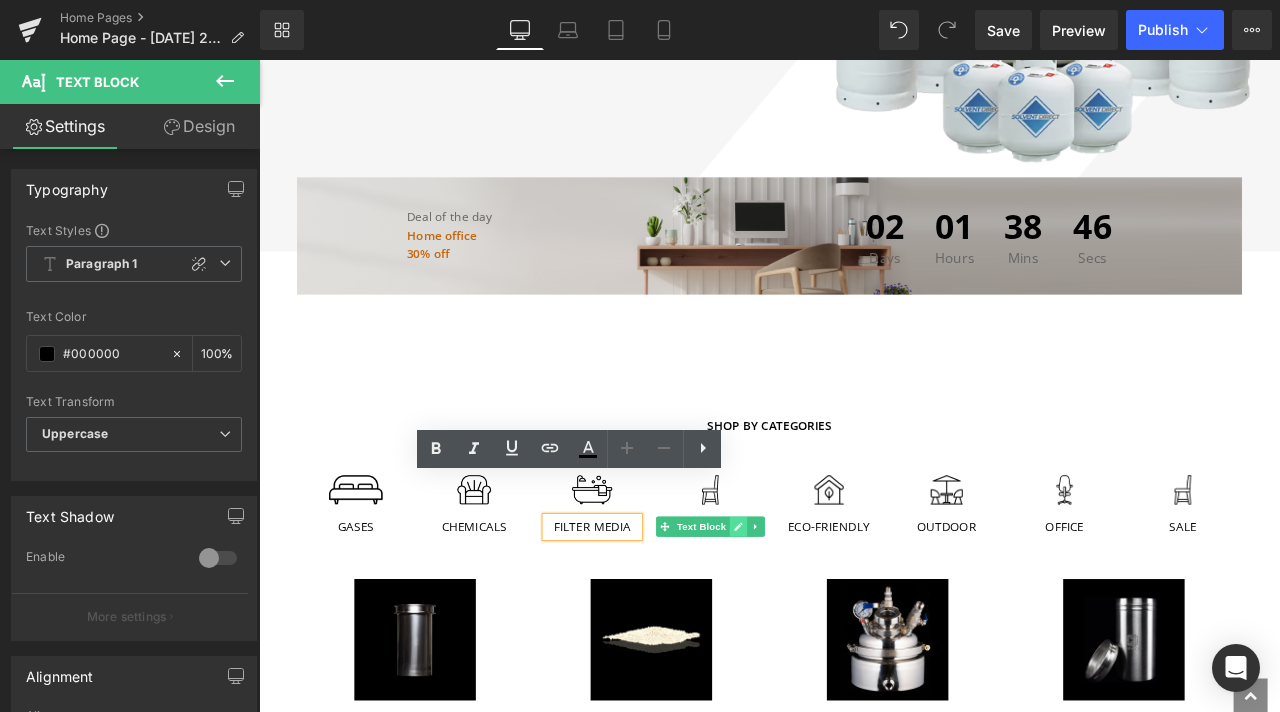 click 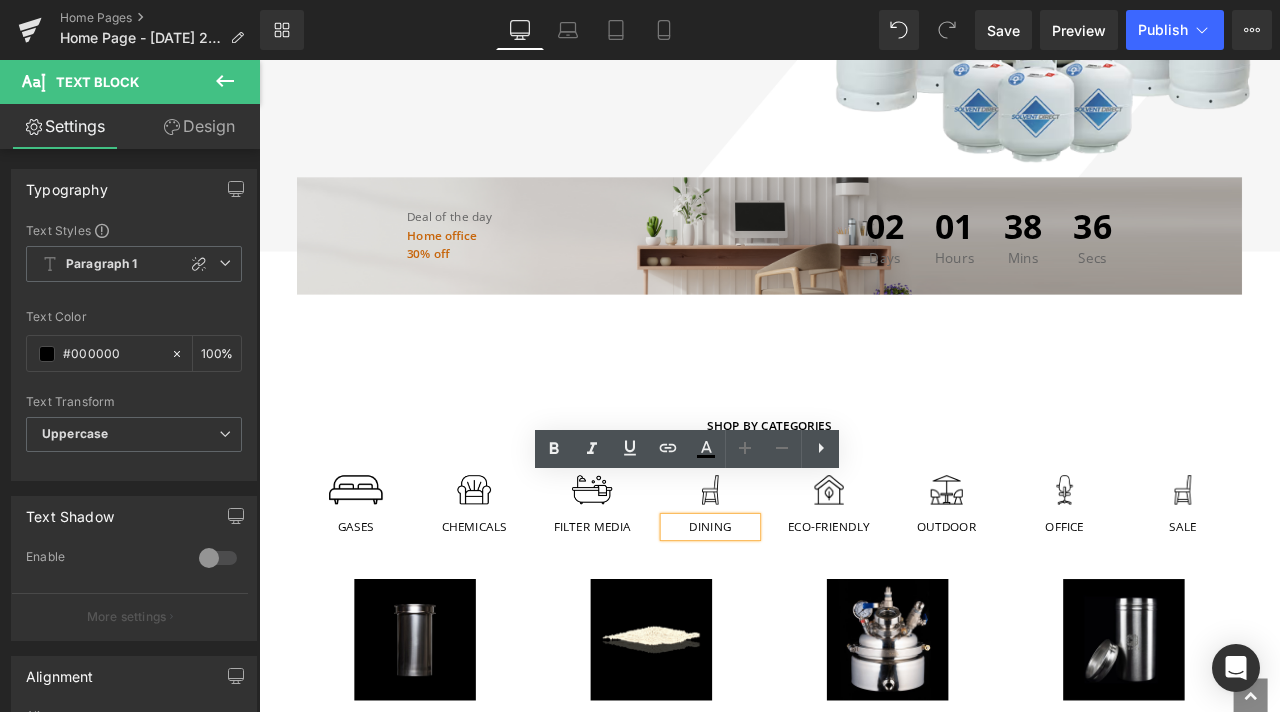 click on "Dining" at bounding box center [794, 613] 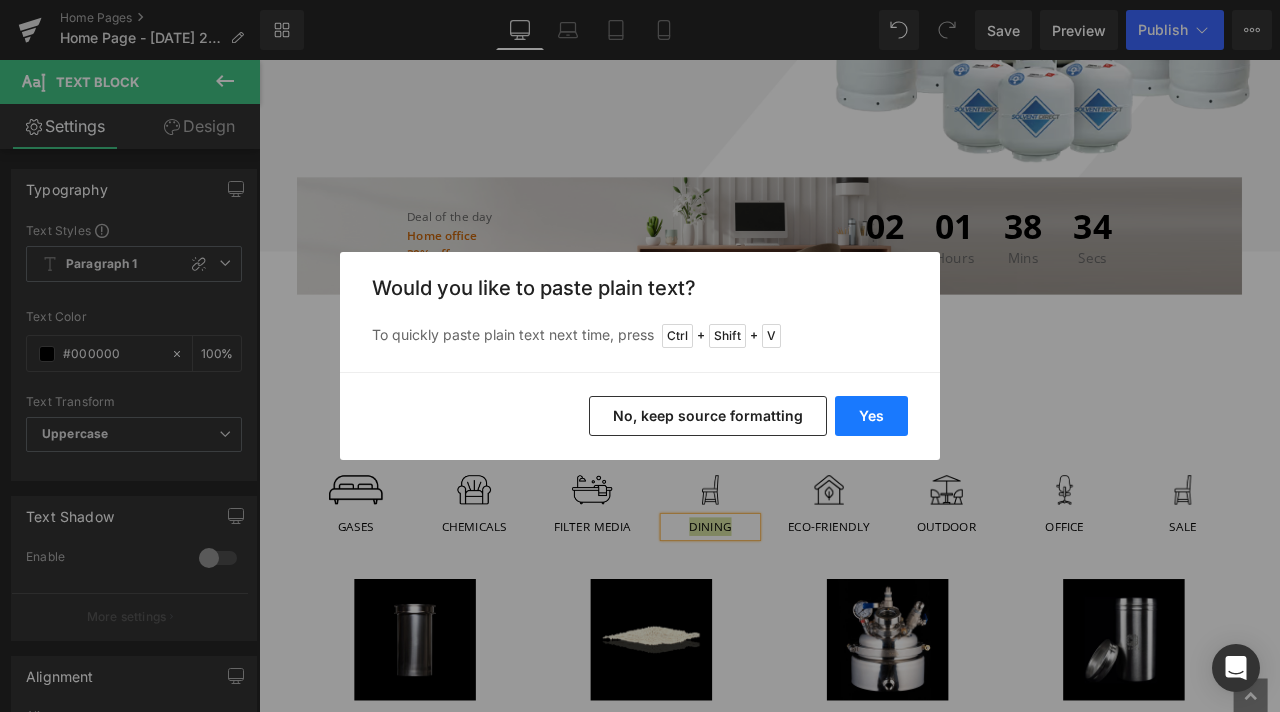click on "Yes" at bounding box center [871, 416] 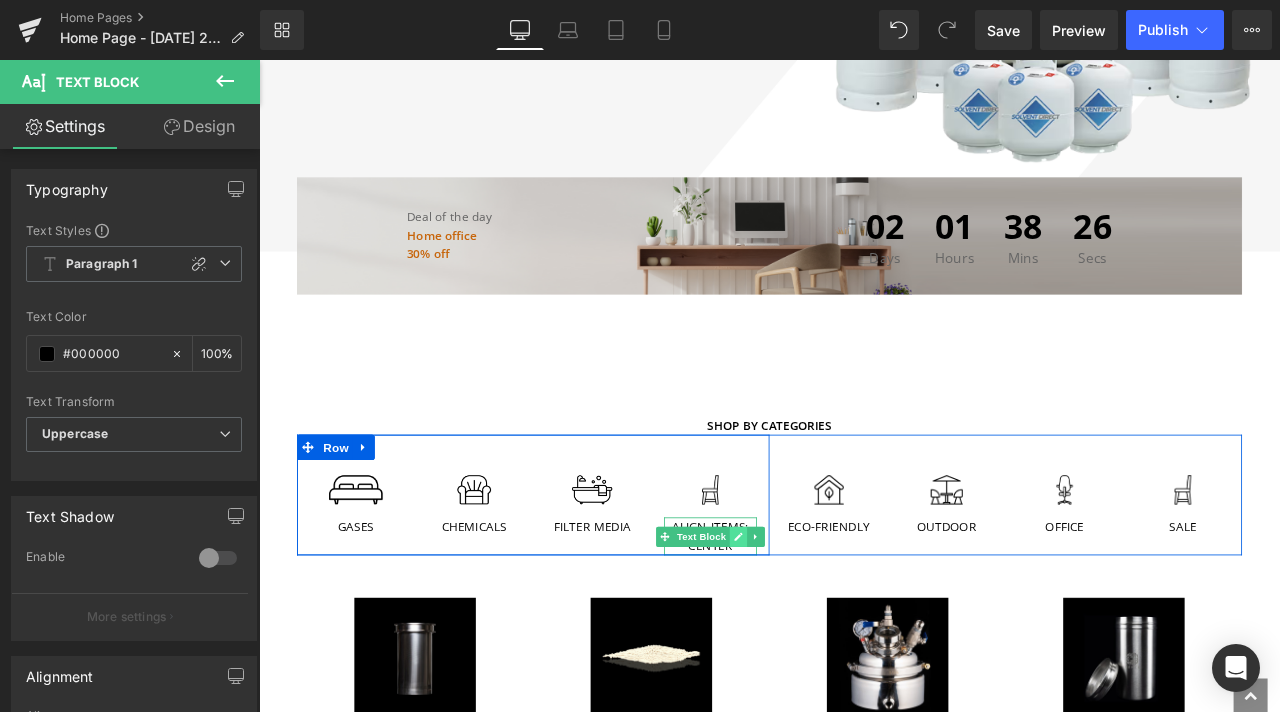 click at bounding box center (827, 625) 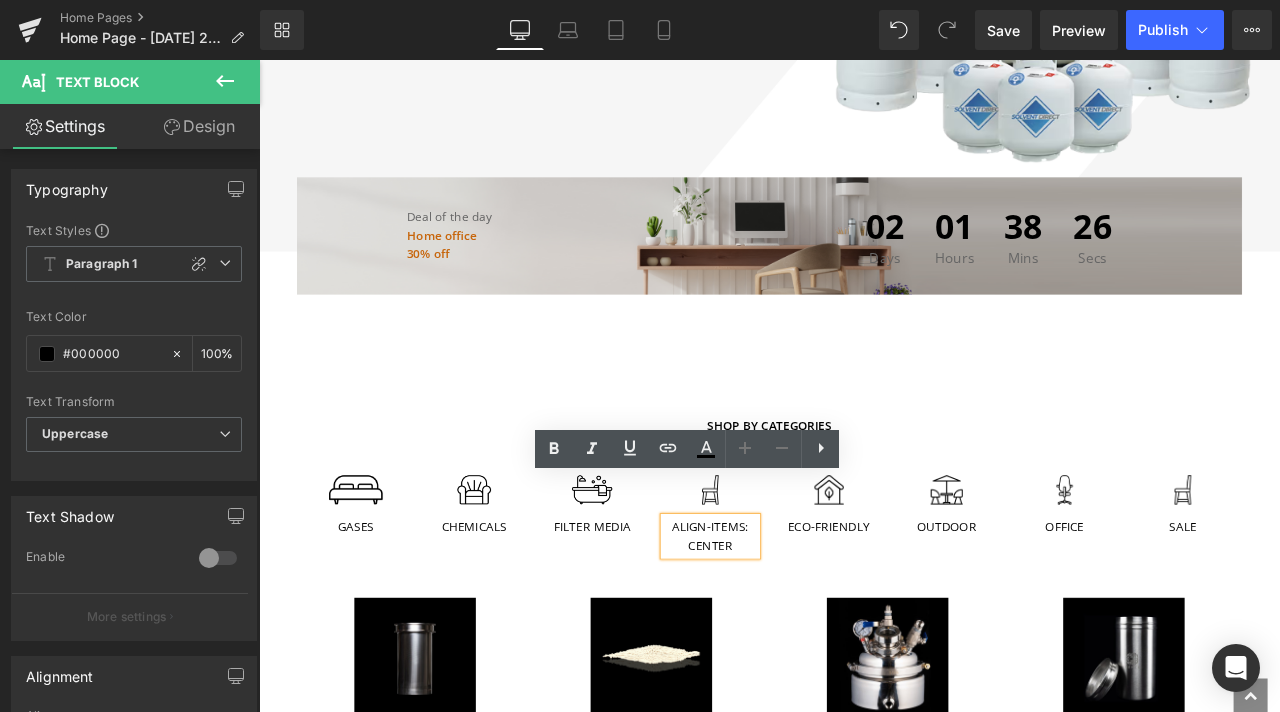 click on "align-items: center" at bounding box center (794, 624) 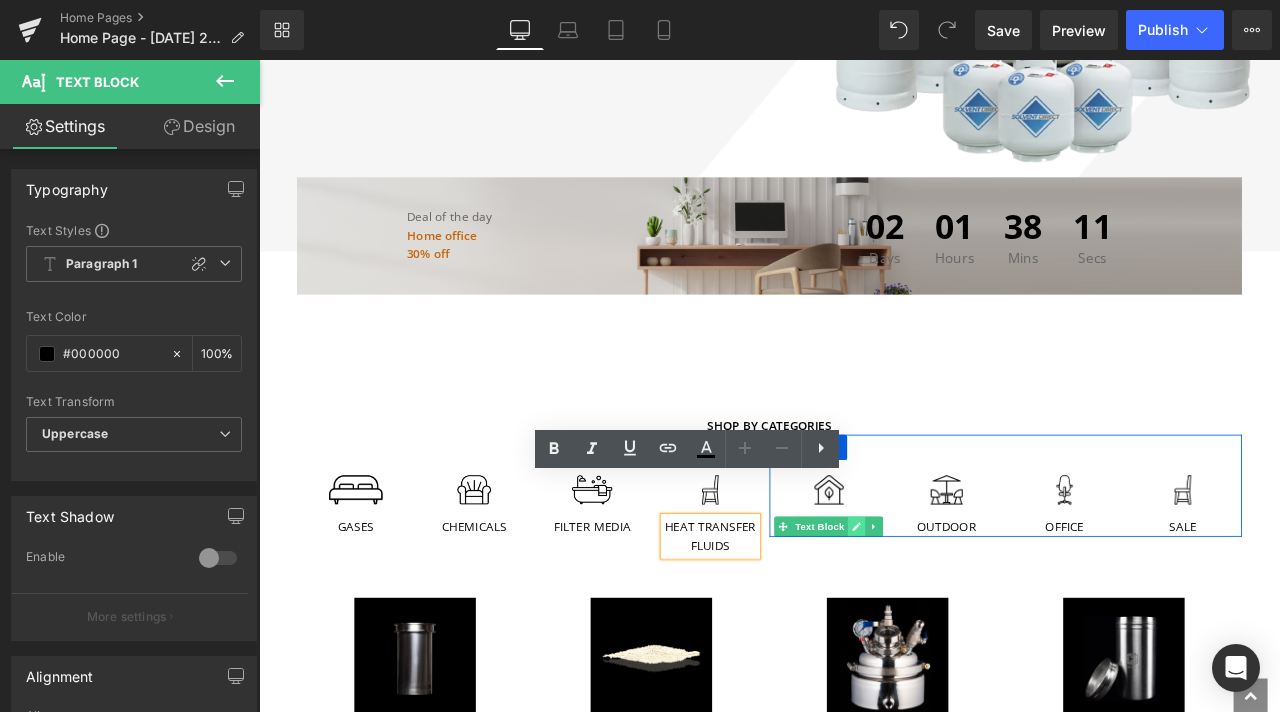 click 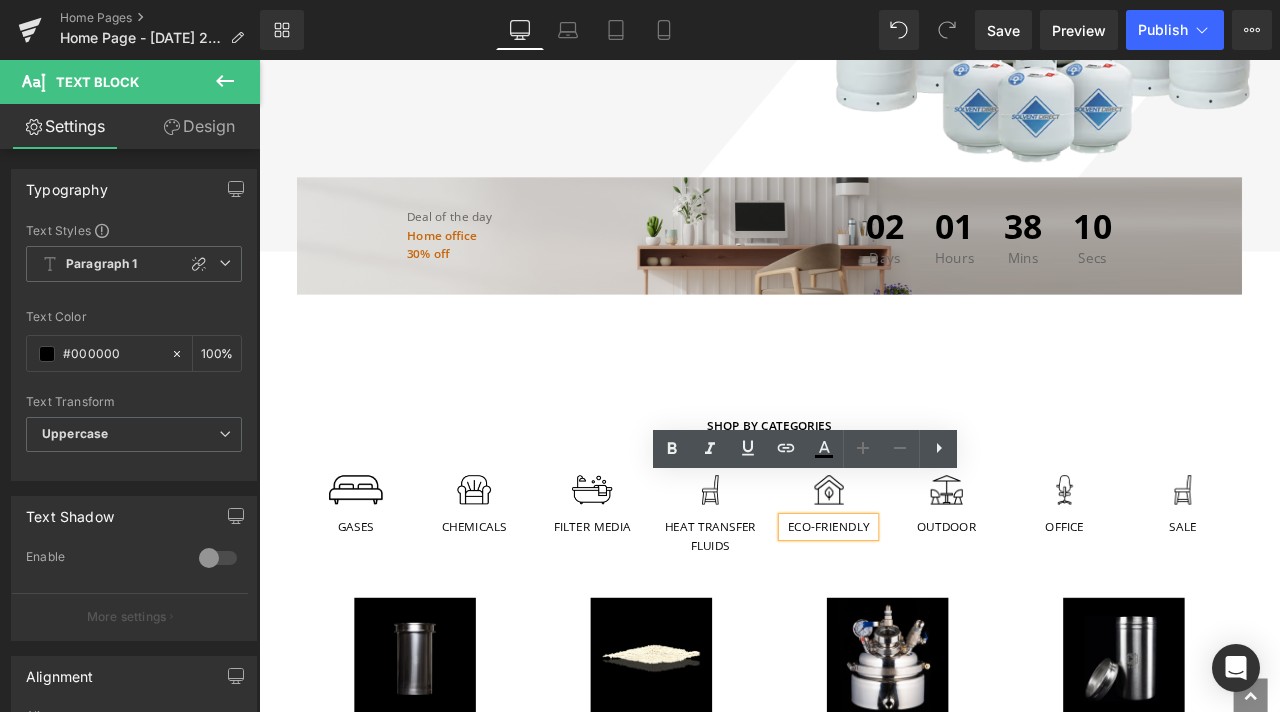click on "Eco-friendly" at bounding box center [934, 613] 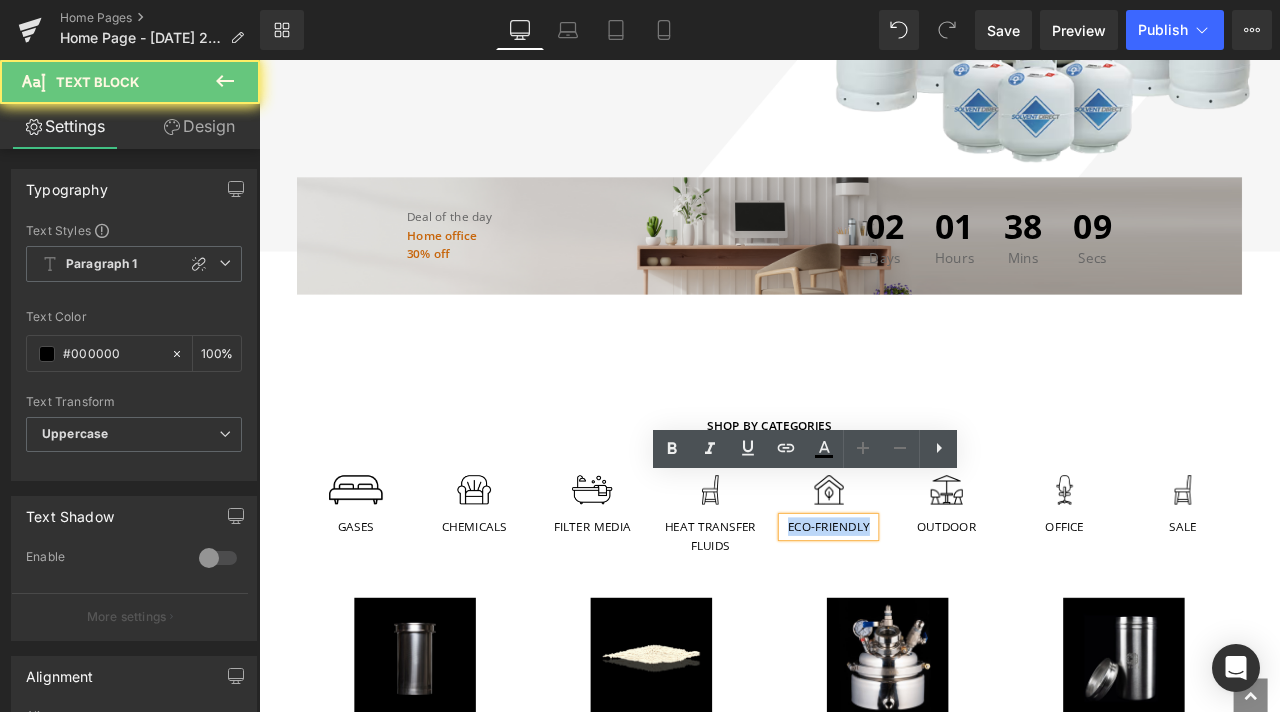 click on "Eco-friendly" at bounding box center [934, 613] 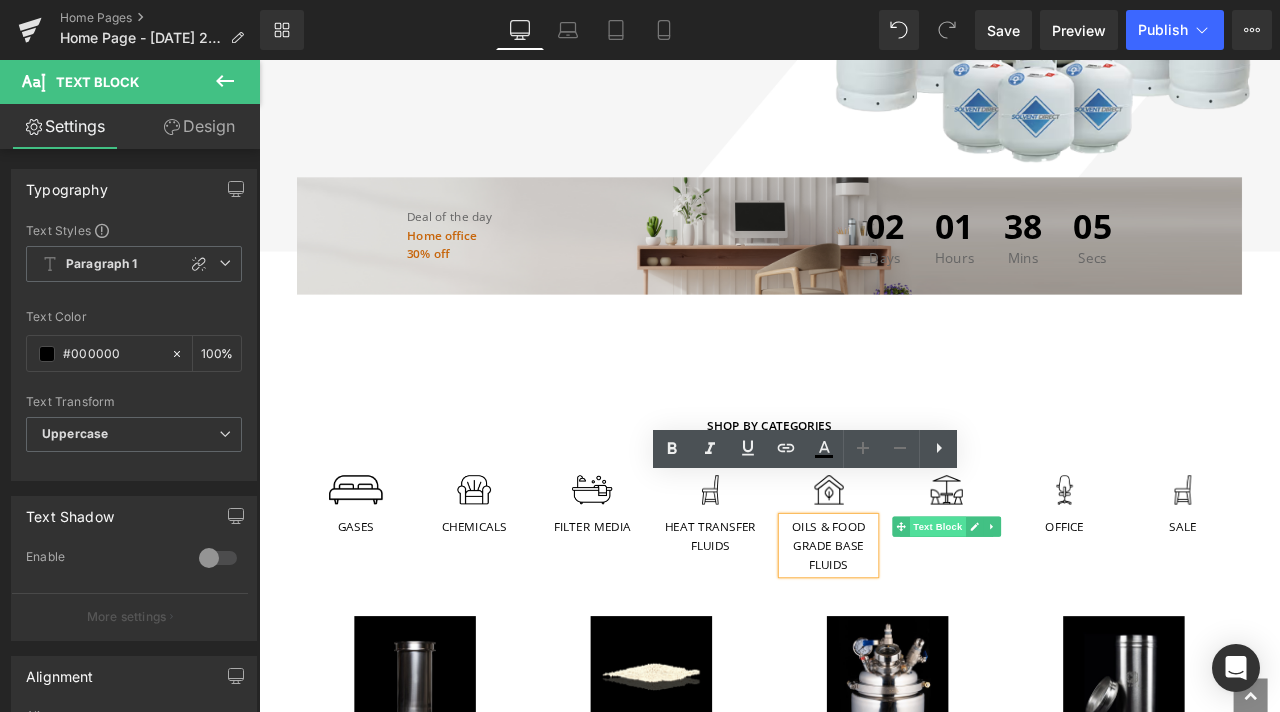 click on "Text Block" at bounding box center (1063, 613) 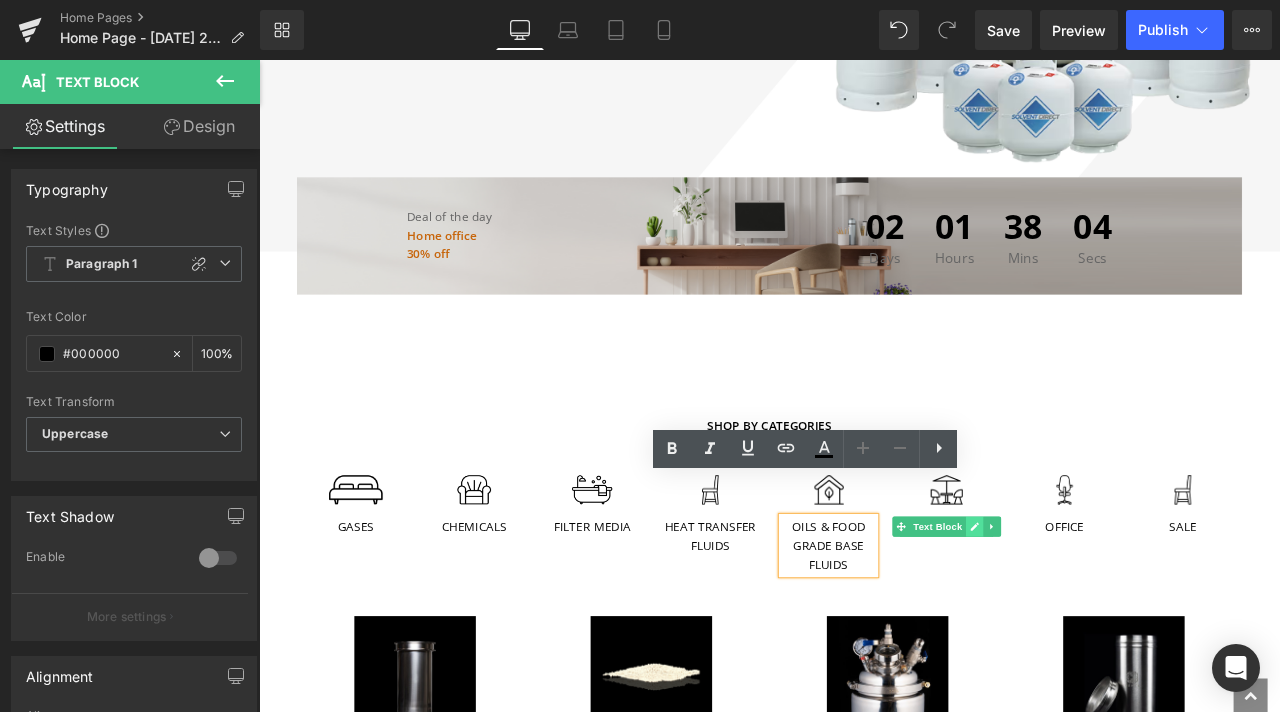 click 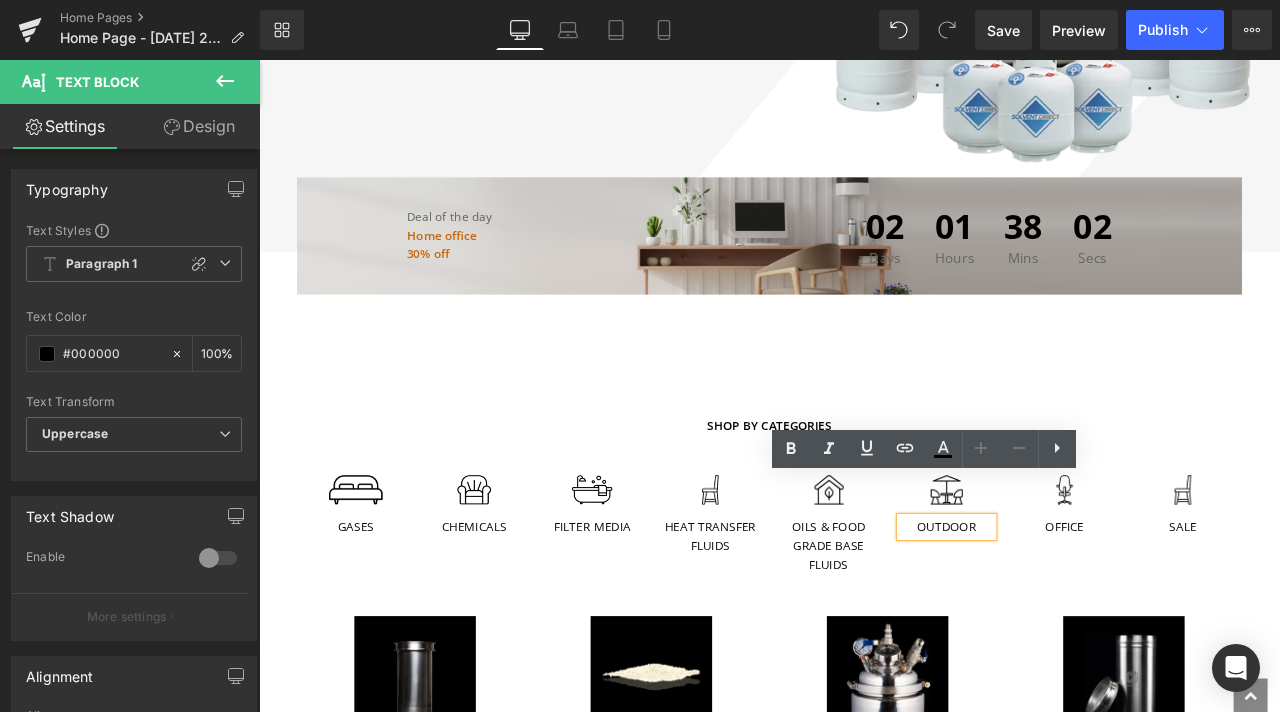 click on "Outdoor" at bounding box center (1074, 613) 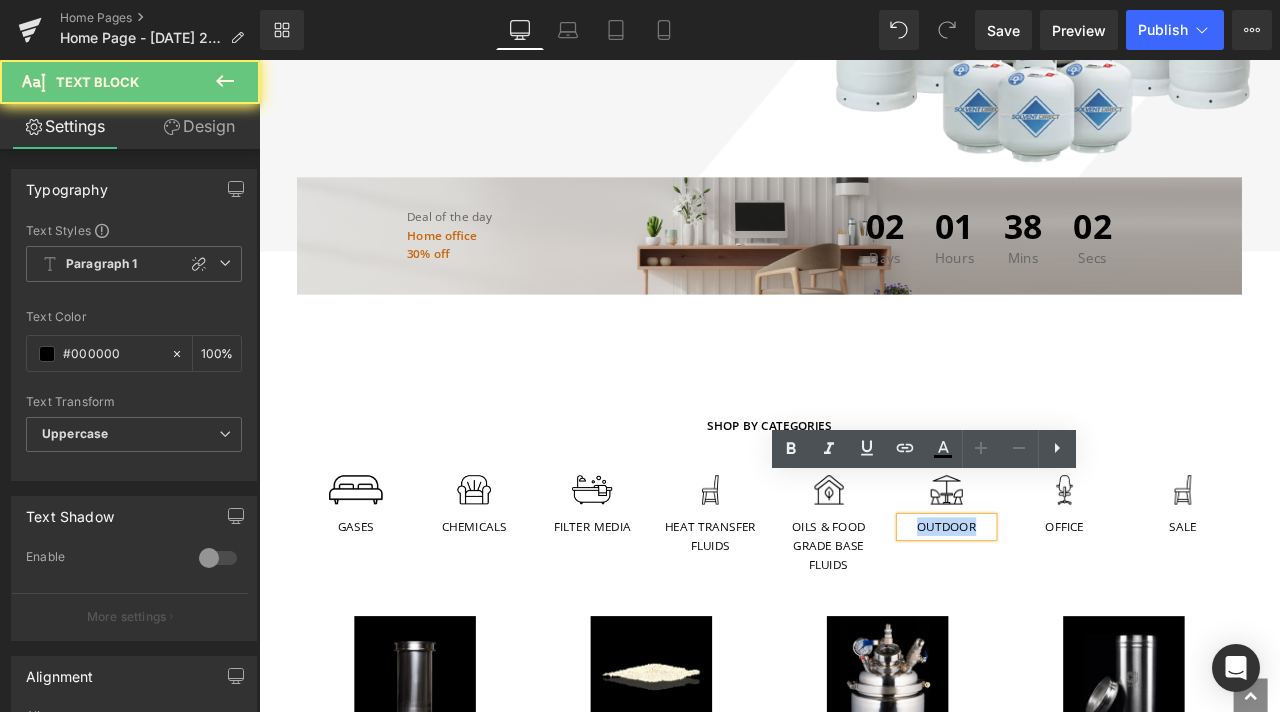 click on "Outdoor" at bounding box center (1074, 613) 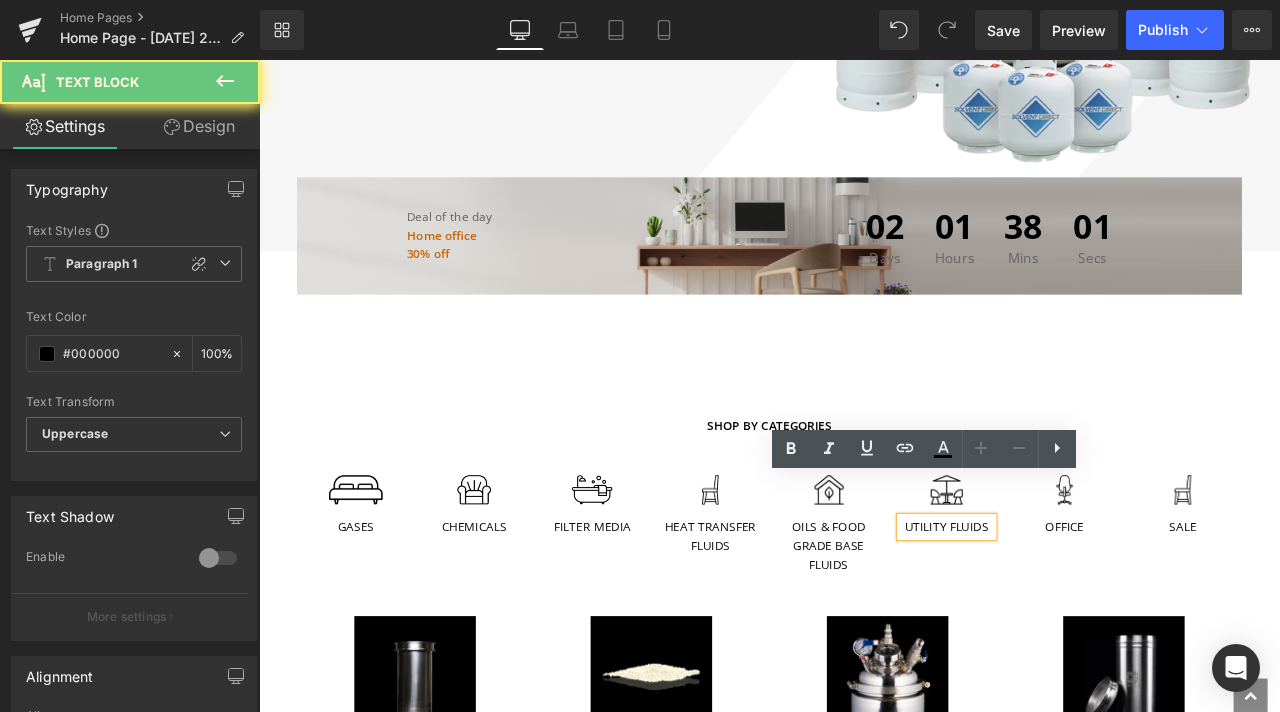 click on "Image         Oils & Food Grade Base Fluids Text Block         Image         Utility Fluids Text Block         Image         Office Text Block         Image         Sale Text Block         Row" at bounding box center (1144, 586) 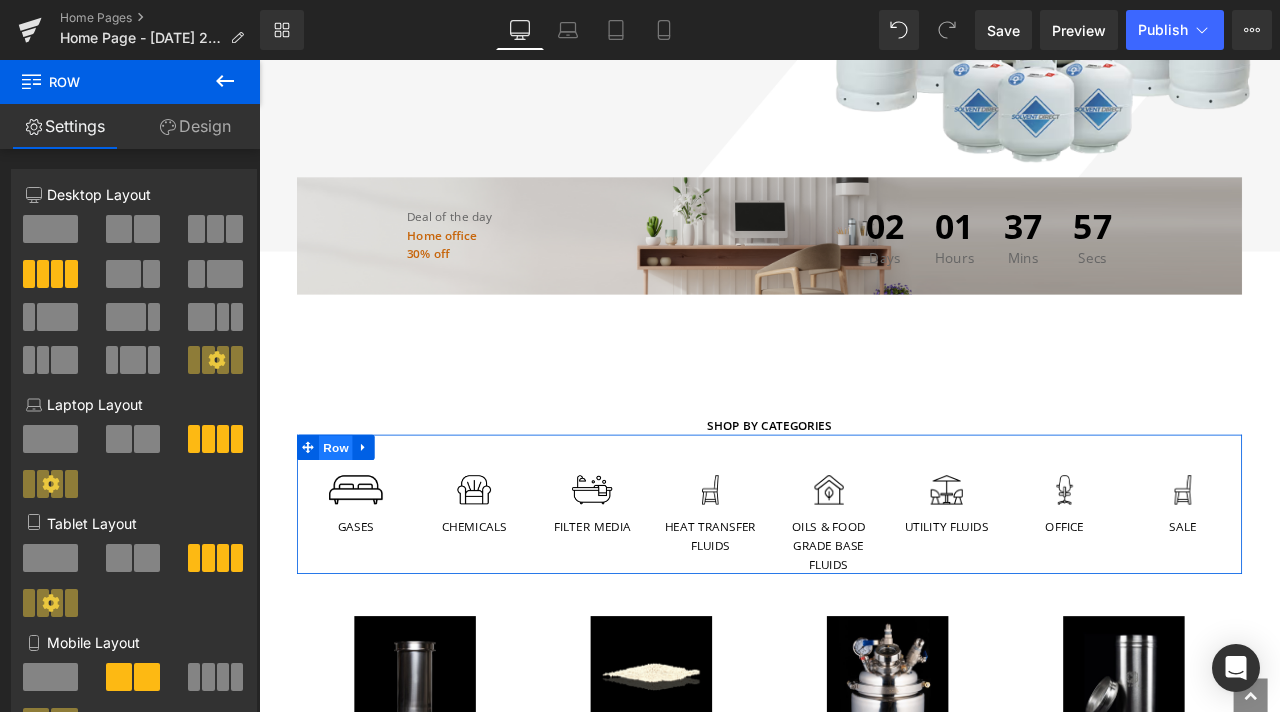 click on "Row" at bounding box center (350, 520) 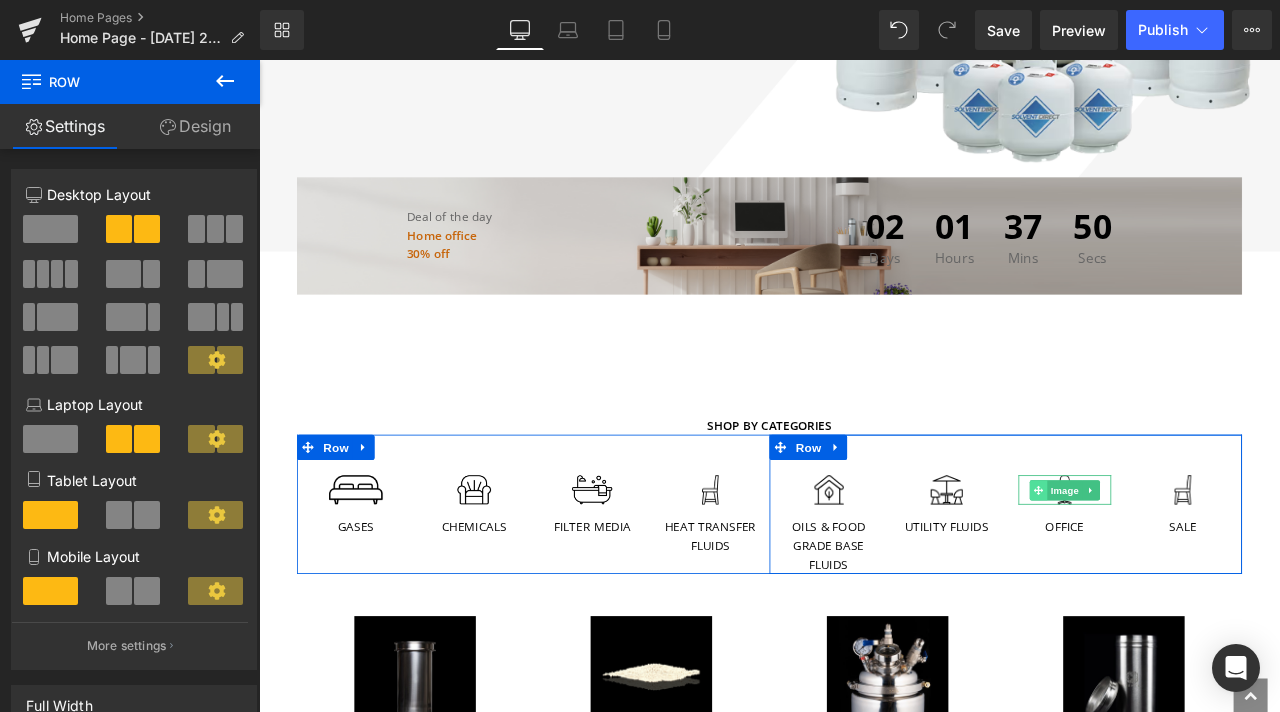 click at bounding box center [1182, 570] 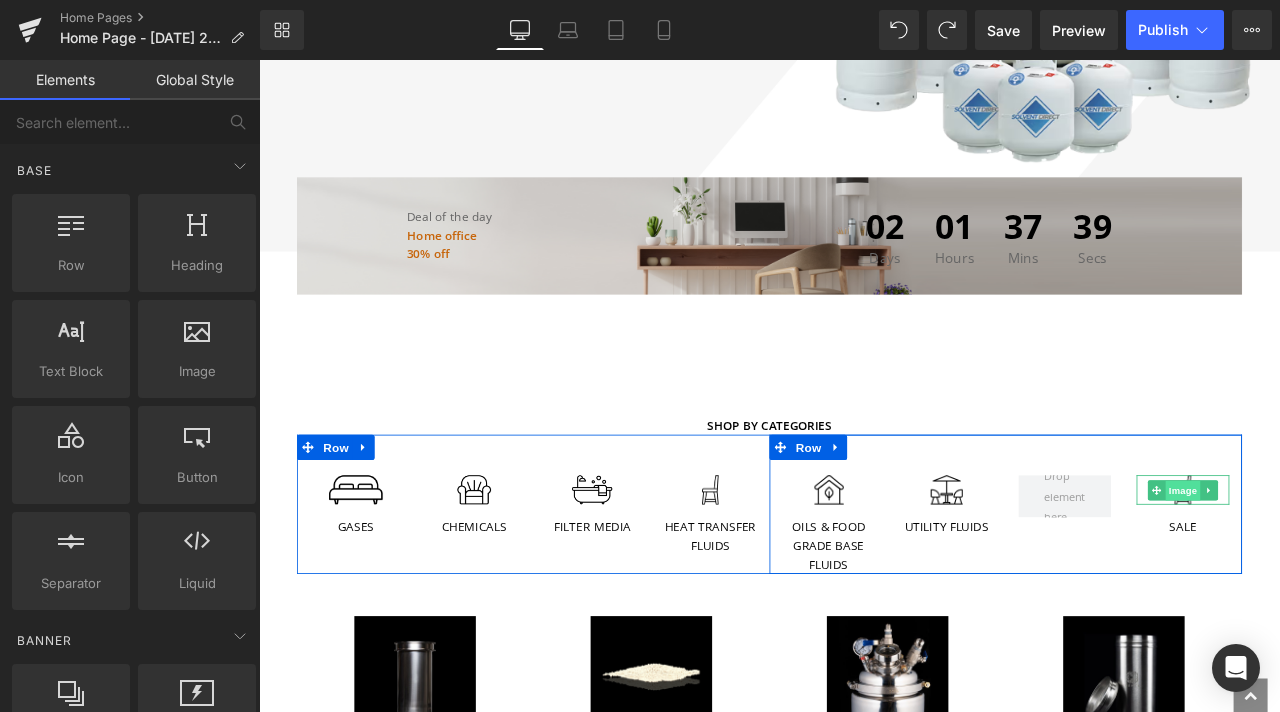 drag, startPoint x: 1341, startPoint y: 528, endPoint x: 1451, endPoint y: 581, distance: 122.10242 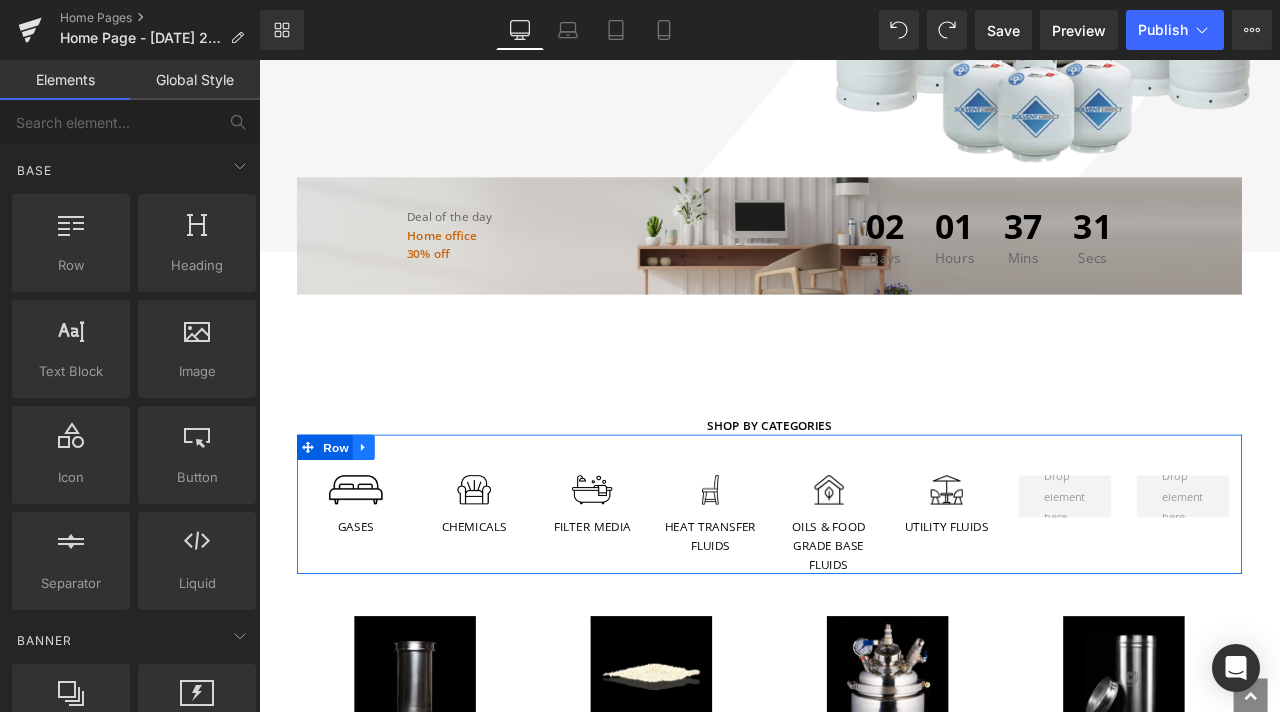 click 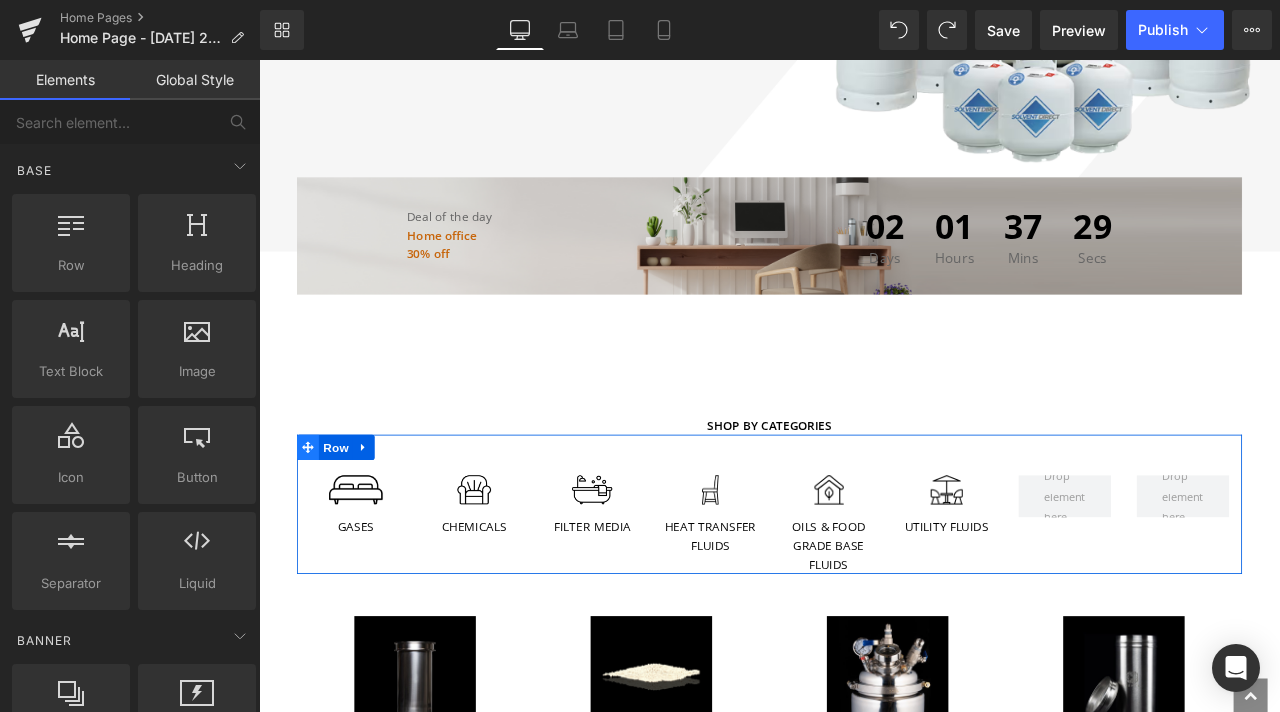 click 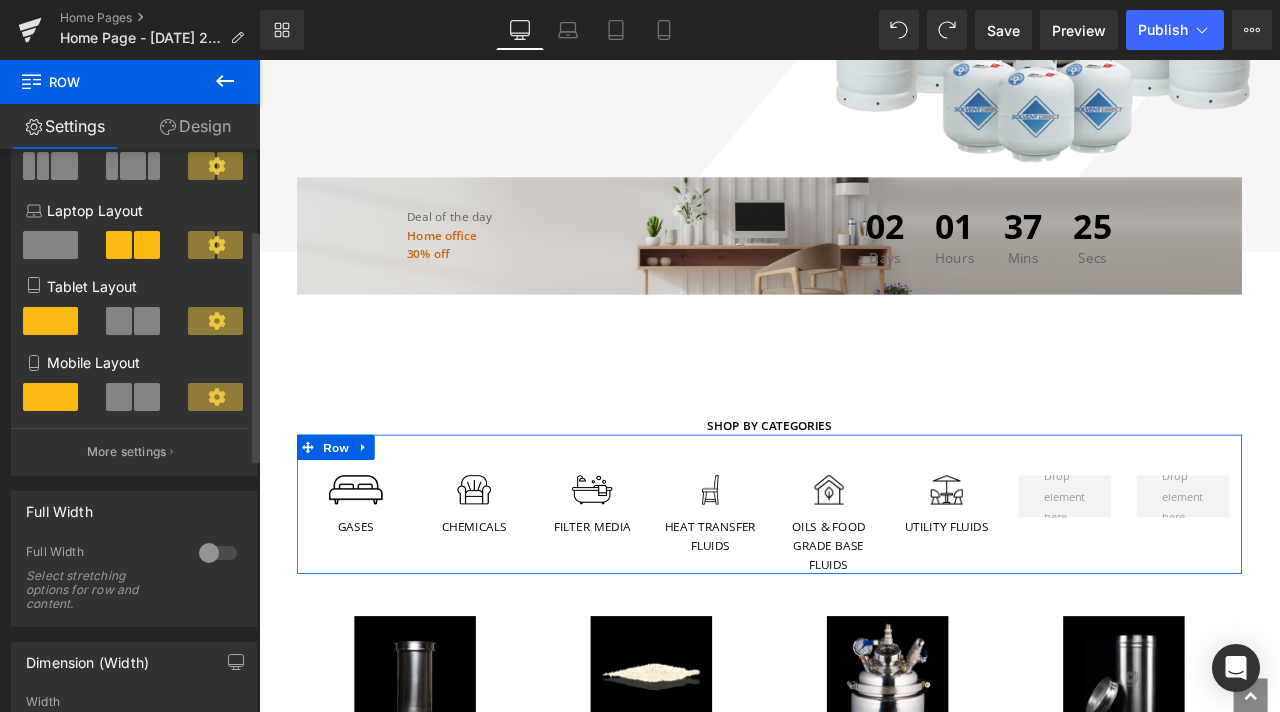 scroll, scrollTop: 200, scrollLeft: 0, axis: vertical 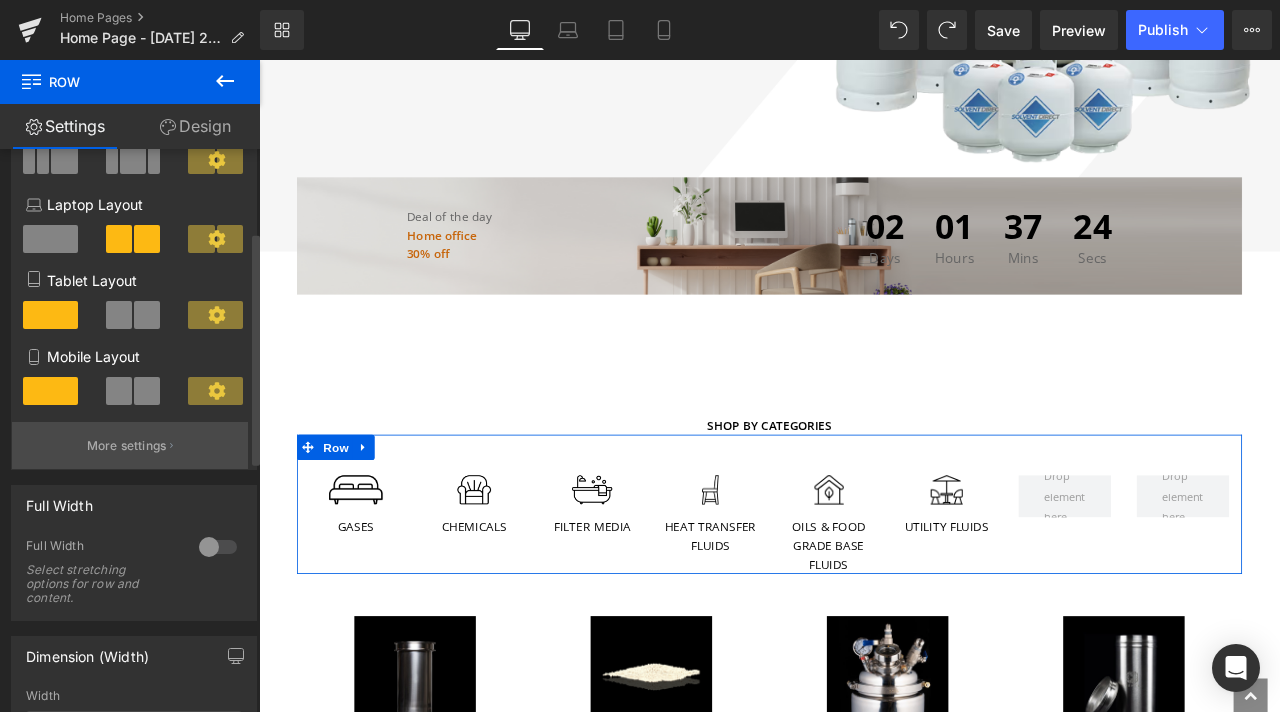 click on "More settings" at bounding box center (130, 445) 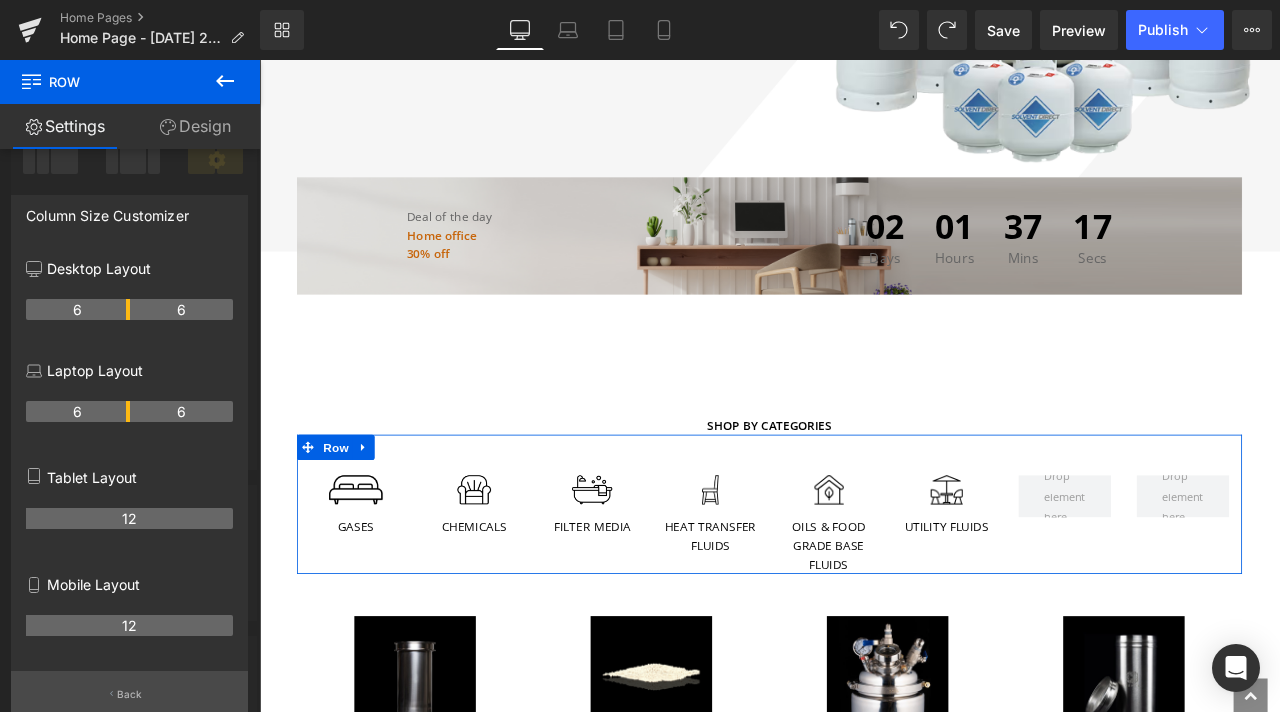 click on "Back" at bounding box center [129, 693] 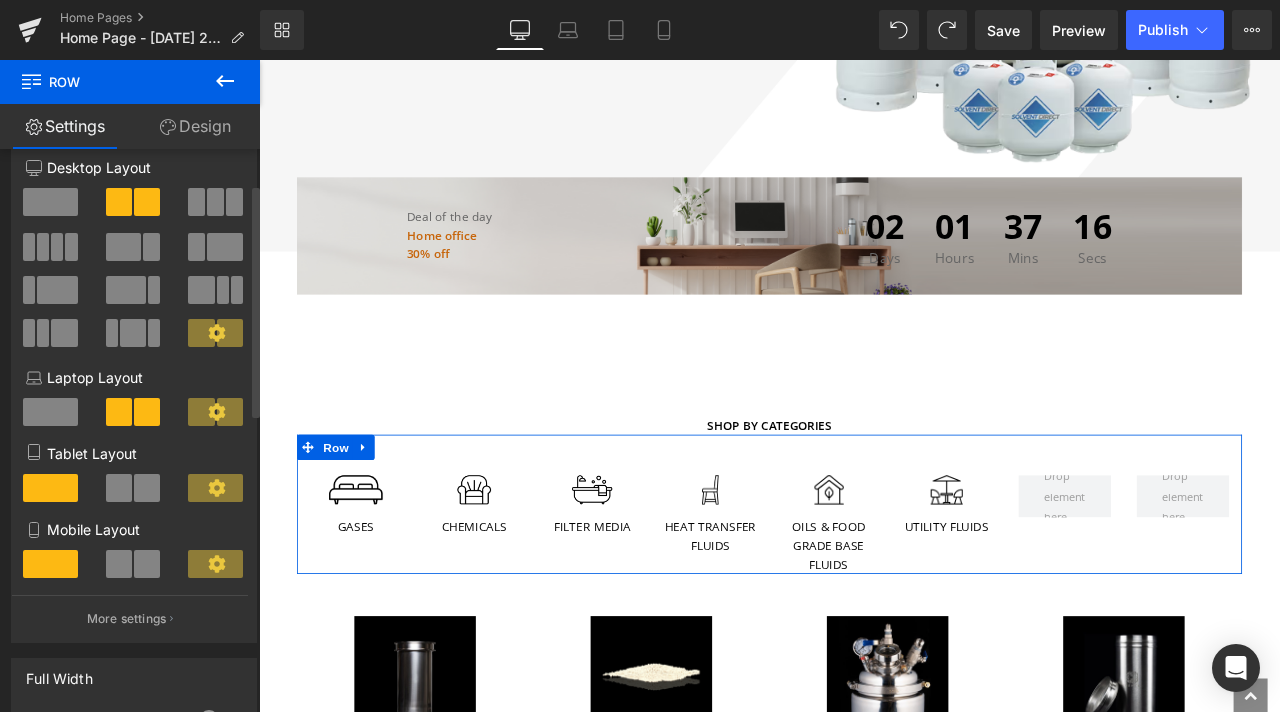 scroll, scrollTop: 0, scrollLeft: 0, axis: both 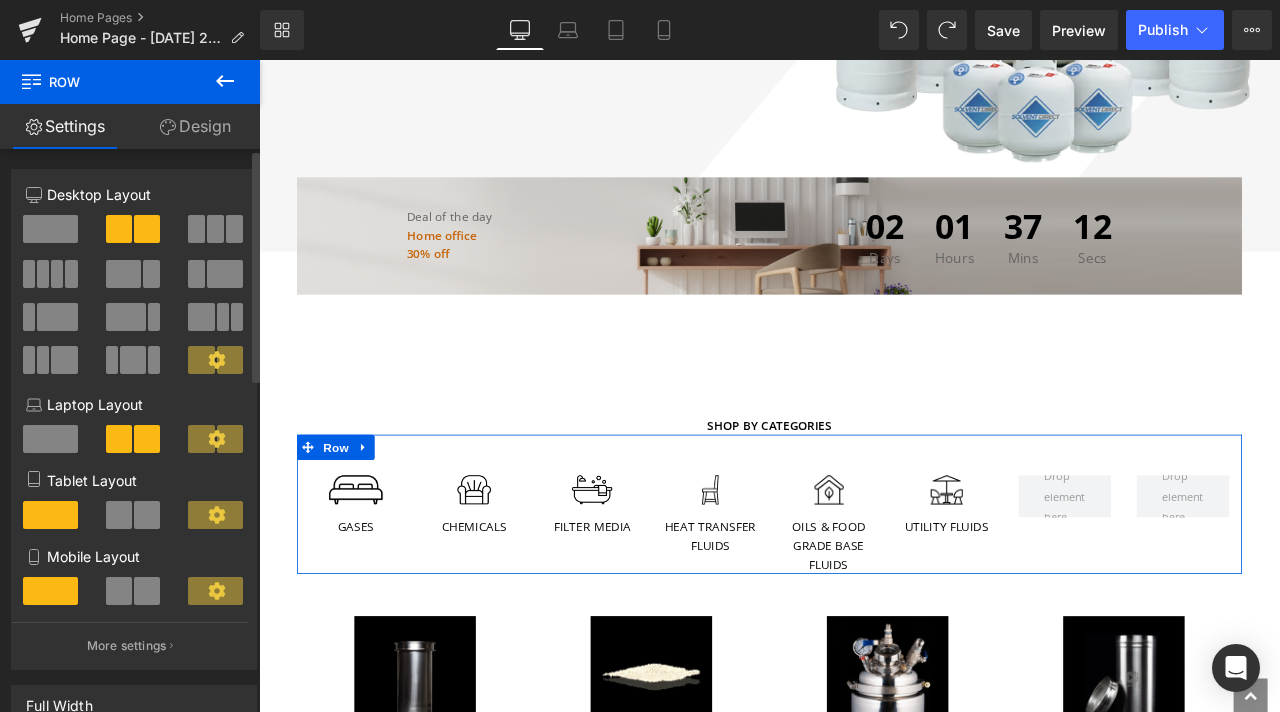 click at bounding box center [43, 274] 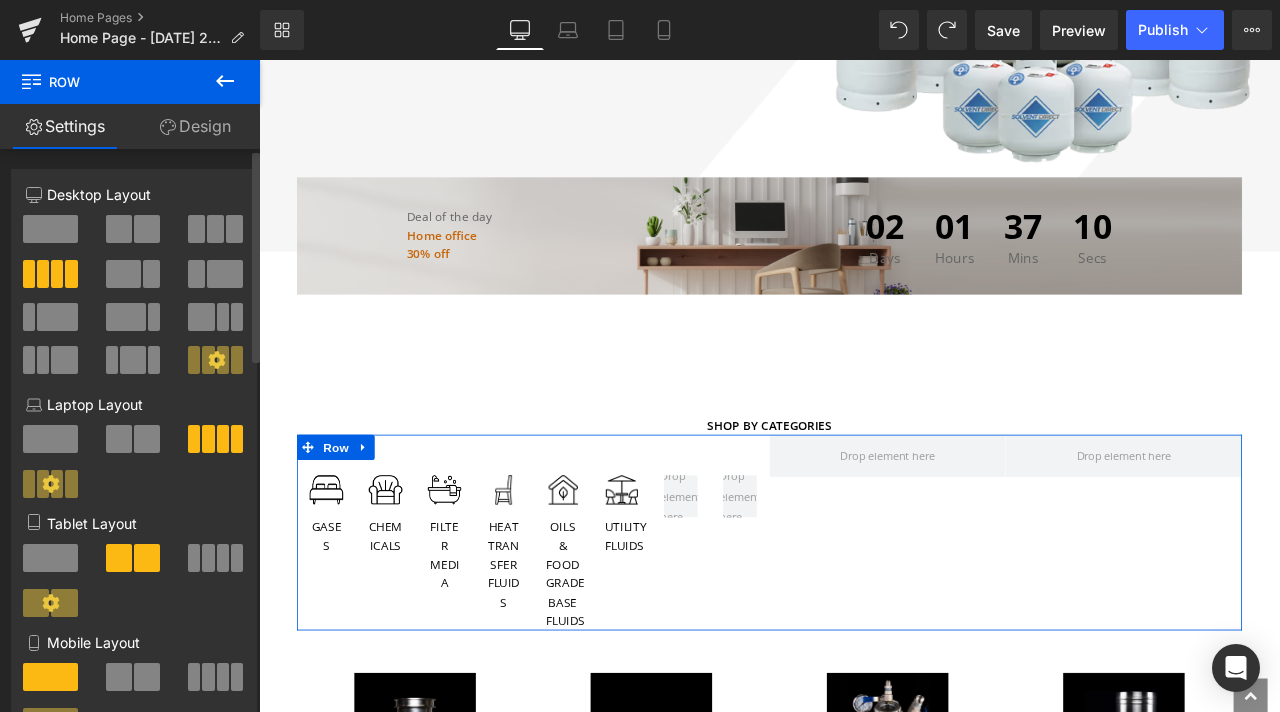 click at bounding box center (134, 229) 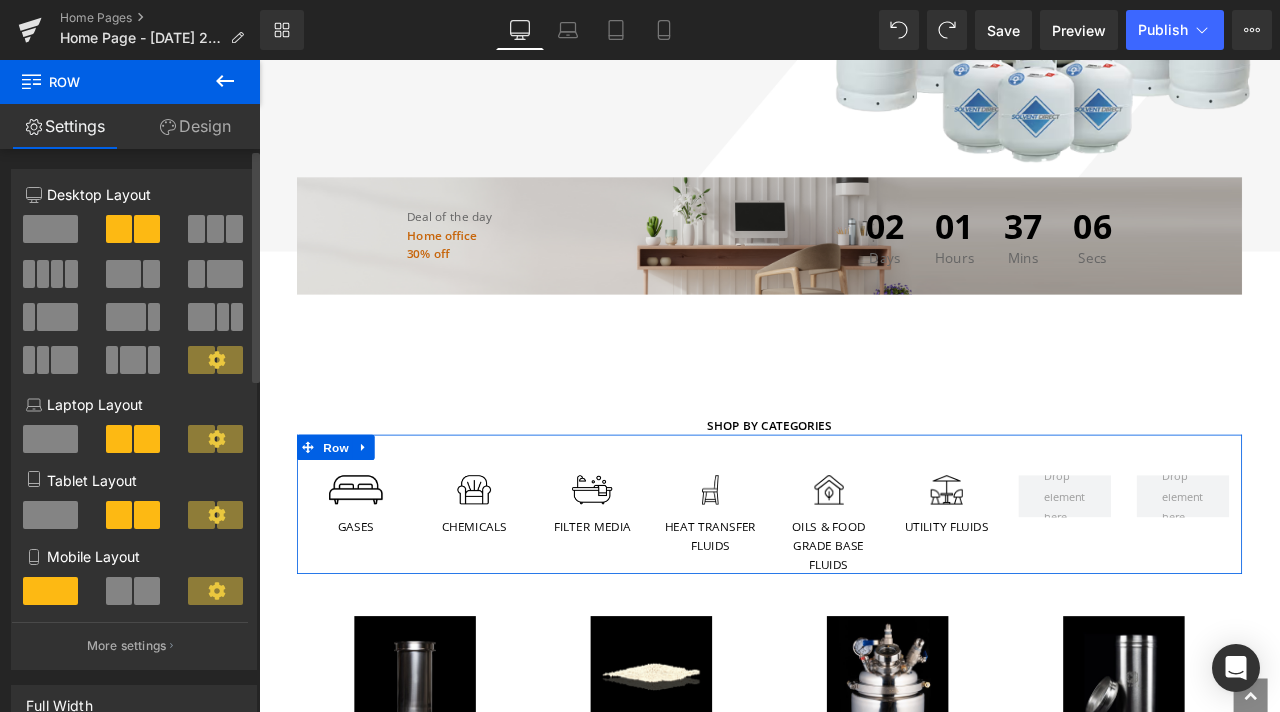 click at bounding box center [215, 229] 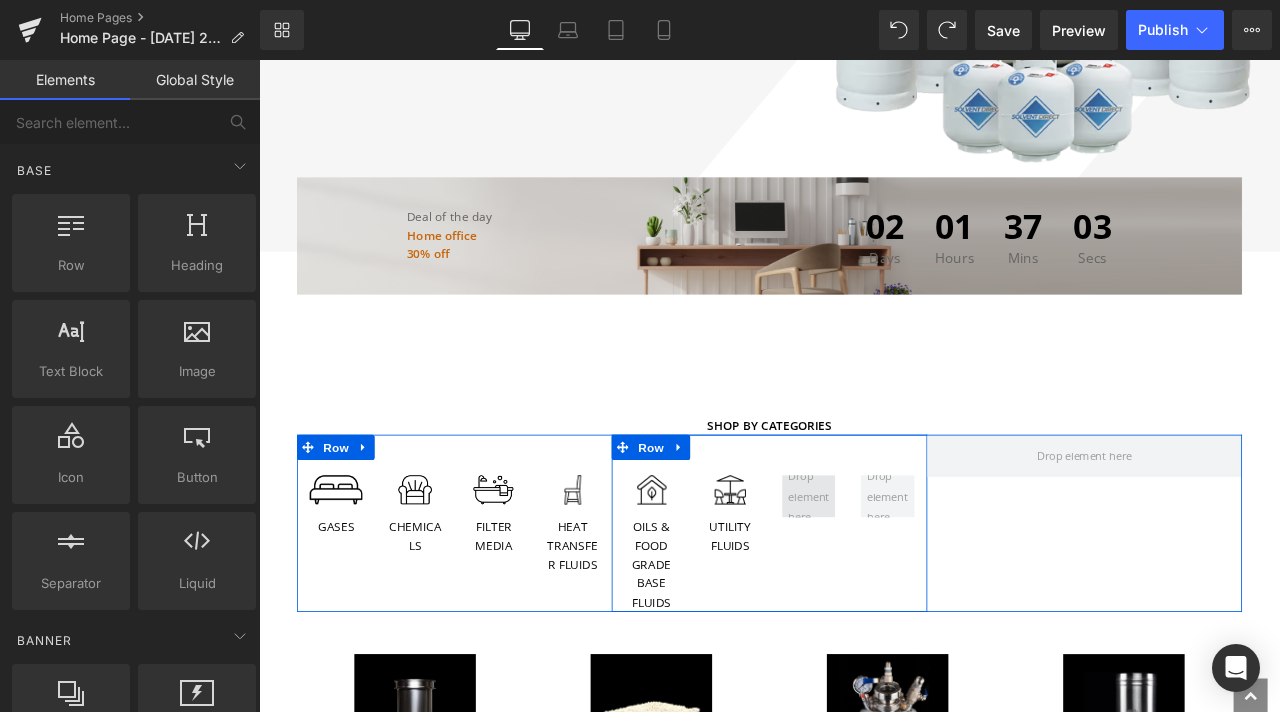 click at bounding box center [910, 577] 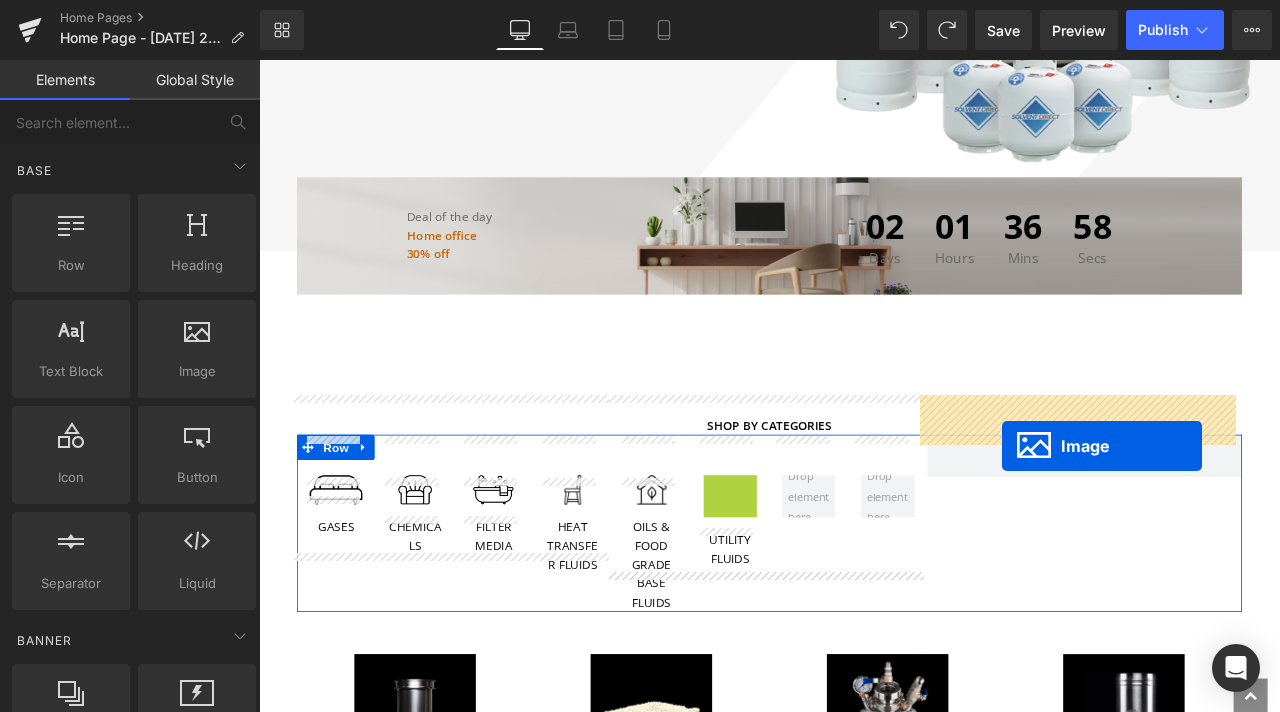 drag, startPoint x: 782, startPoint y: 521, endPoint x: 1139, endPoint y: 518, distance: 357.0126 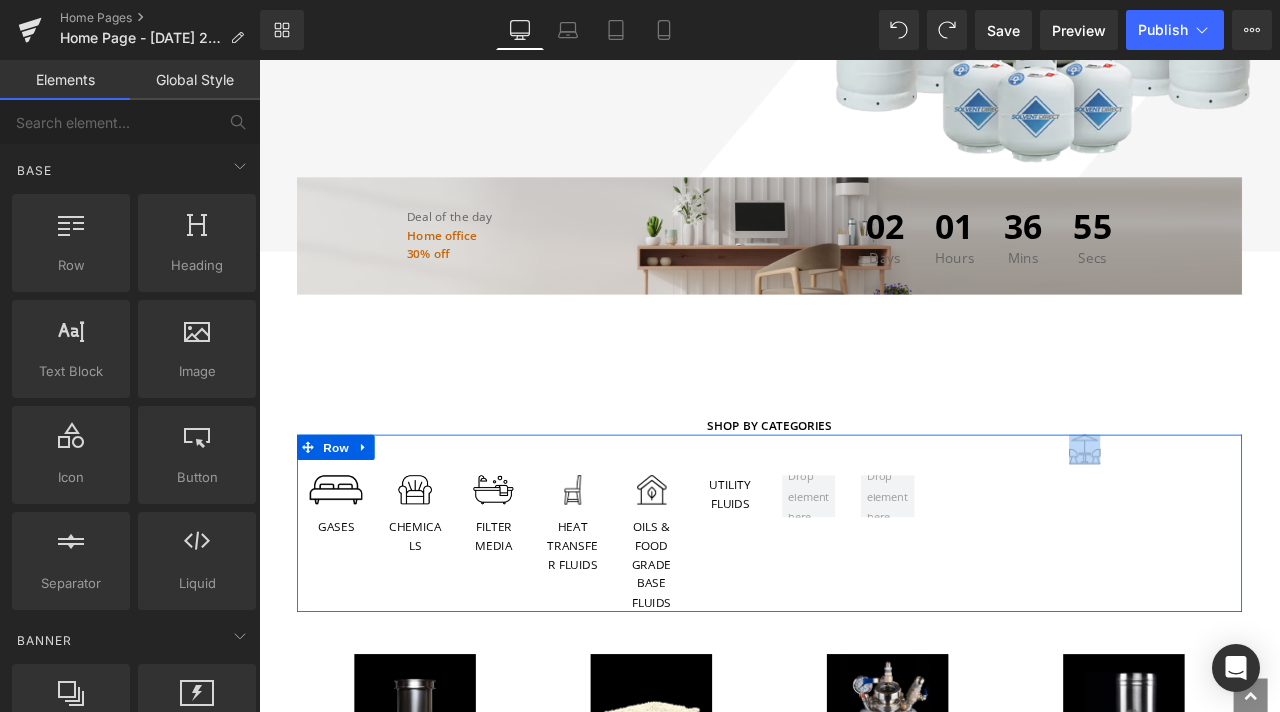 drag, startPoint x: 991, startPoint y: 527, endPoint x: 1113, endPoint y: 509, distance: 123.32072 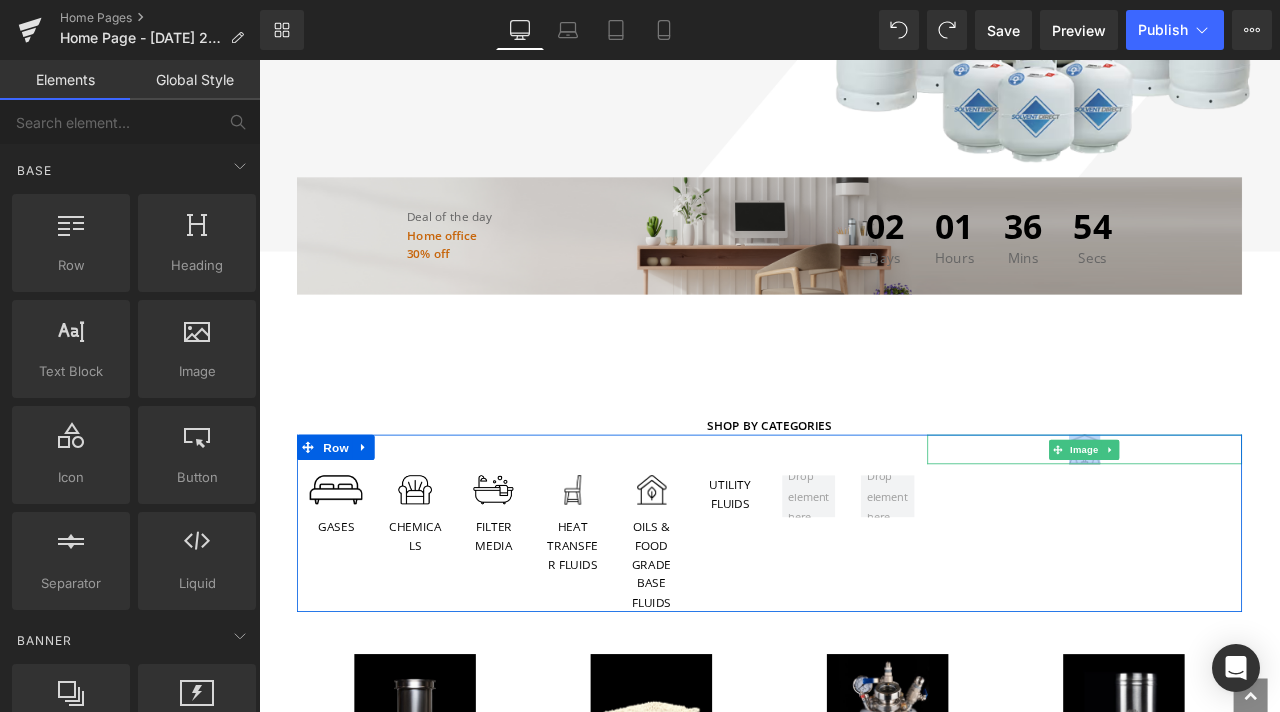 click at bounding box center (1237, 521) 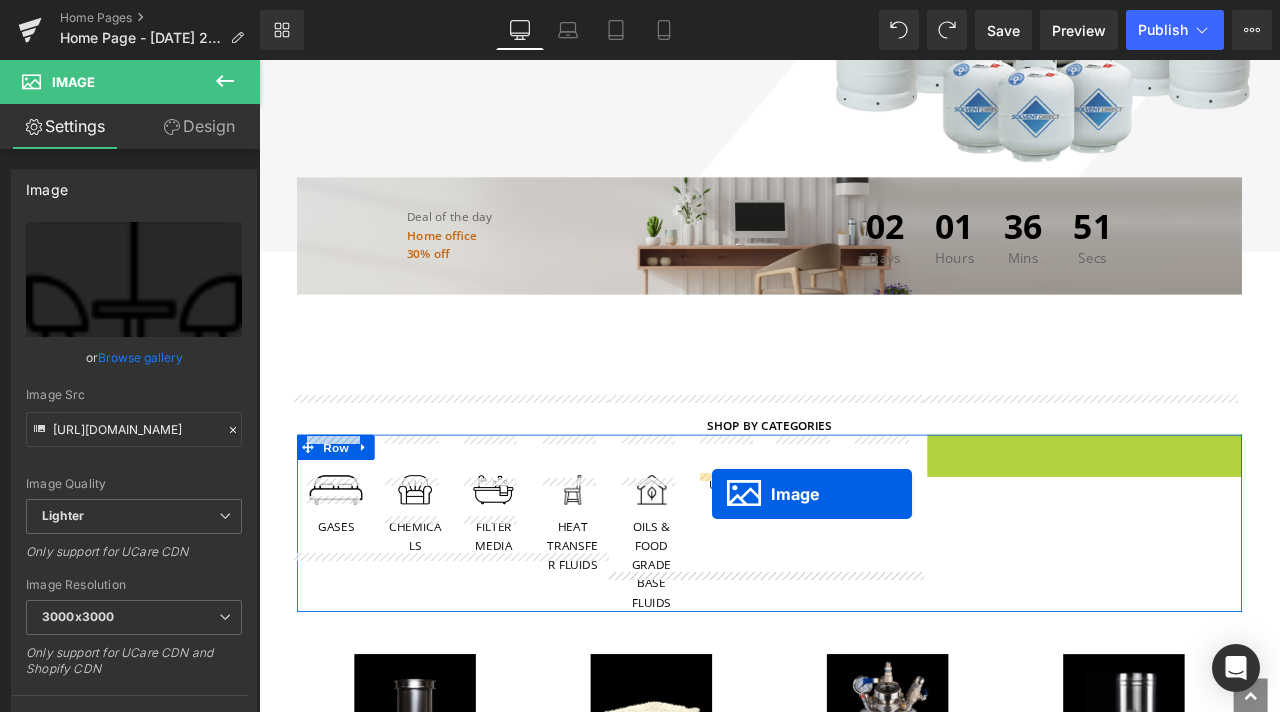 drag, startPoint x: 1221, startPoint y: 472, endPoint x: 796, endPoint y: 574, distance: 437.06863 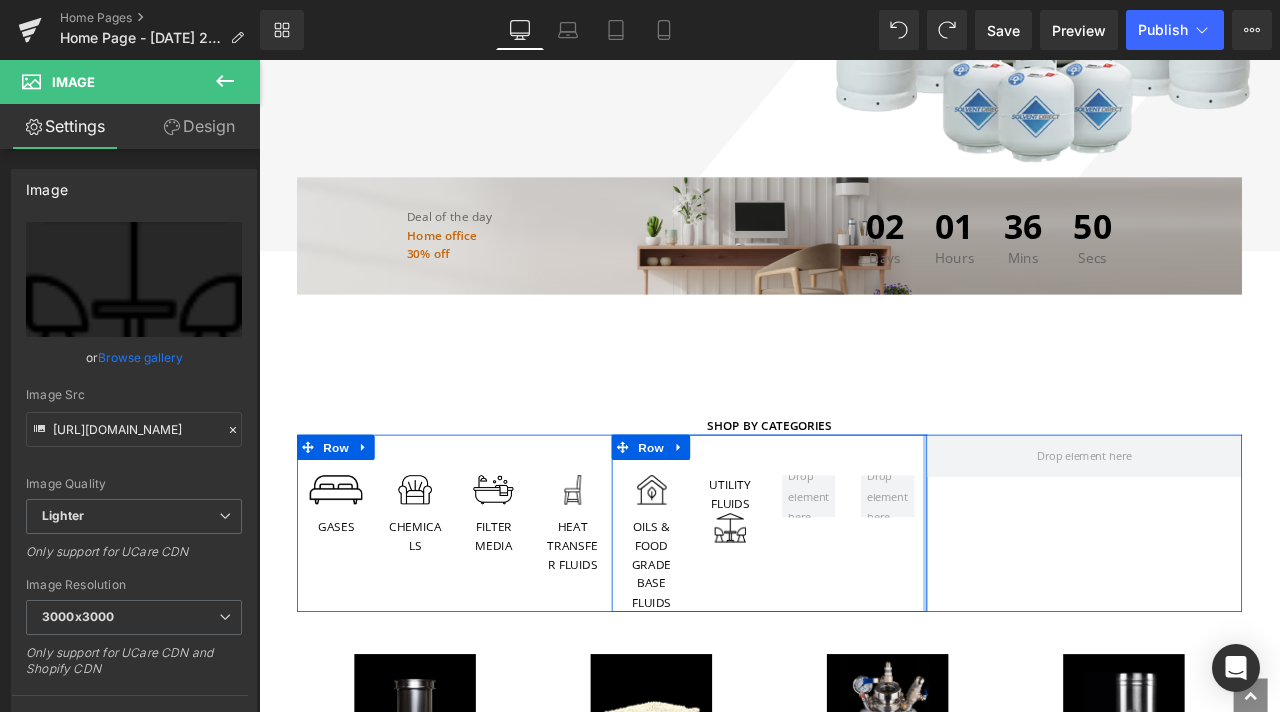 click at bounding box center (1048, 609) 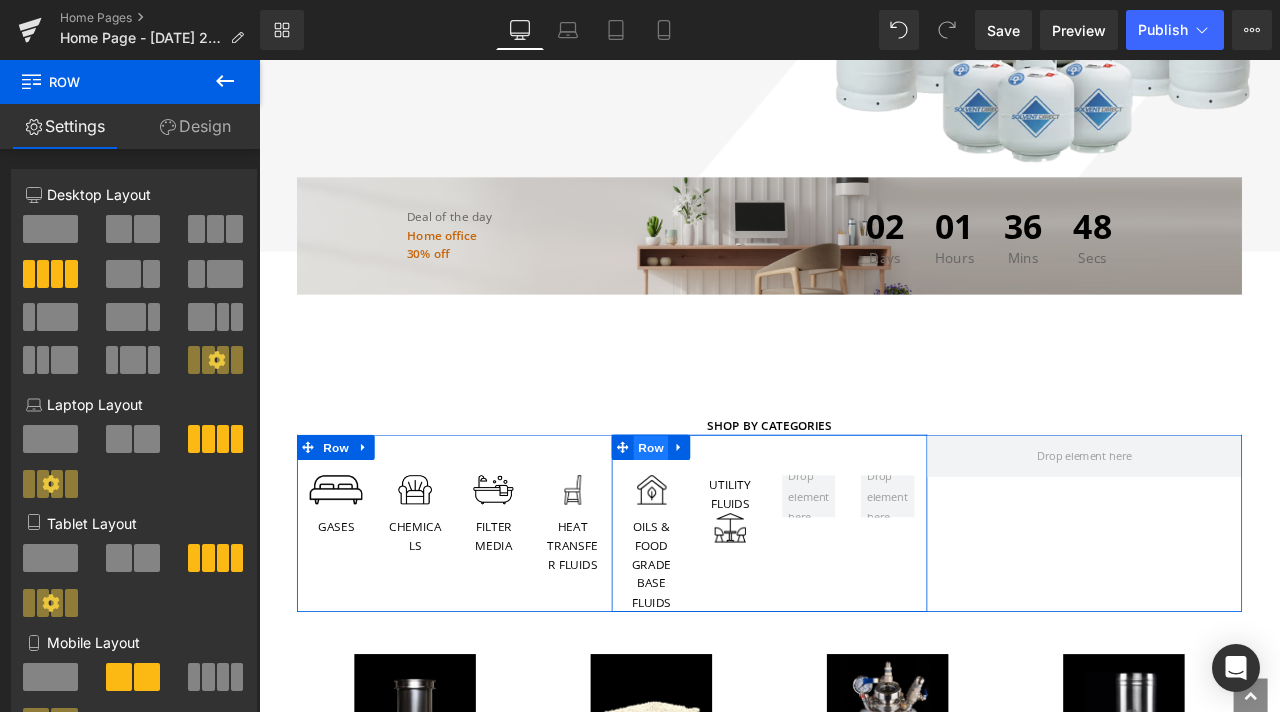 click on "Row" at bounding box center [723, 519] 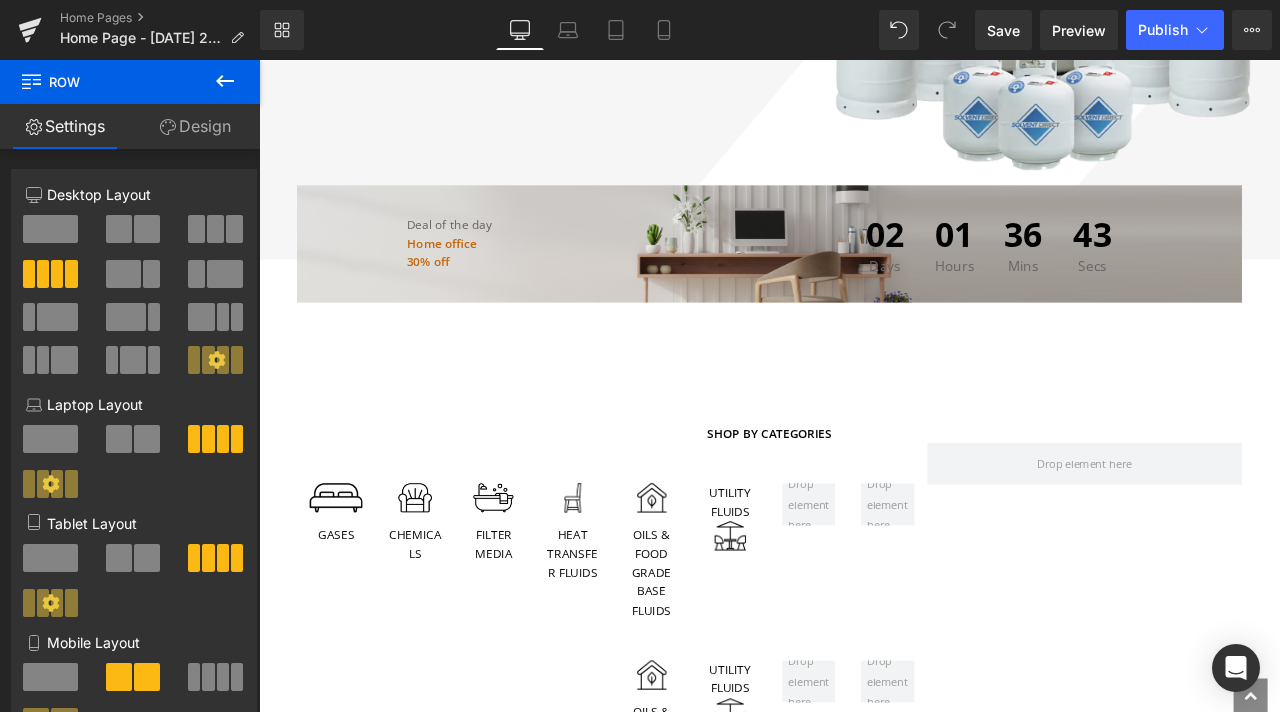 scroll, scrollTop: 927, scrollLeft: 0, axis: vertical 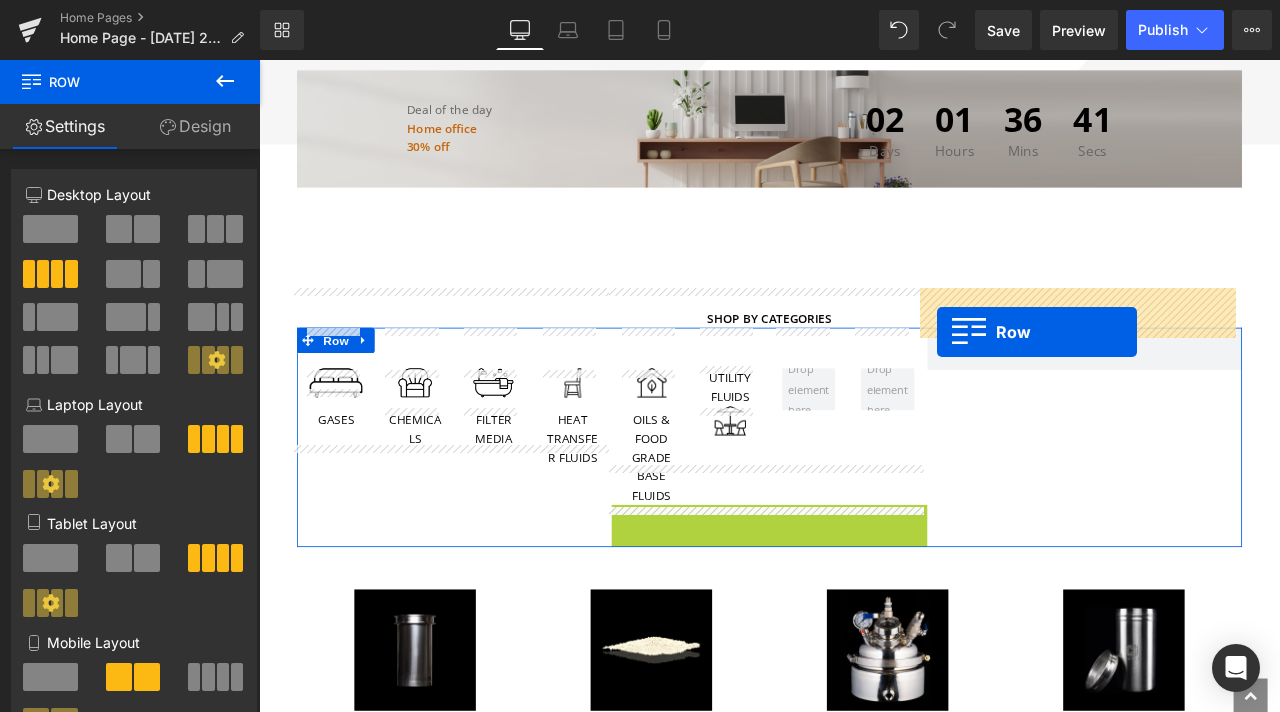drag, startPoint x: 676, startPoint y: 559, endPoint x: 1062, endPoint y: 383, distance: 424.23108 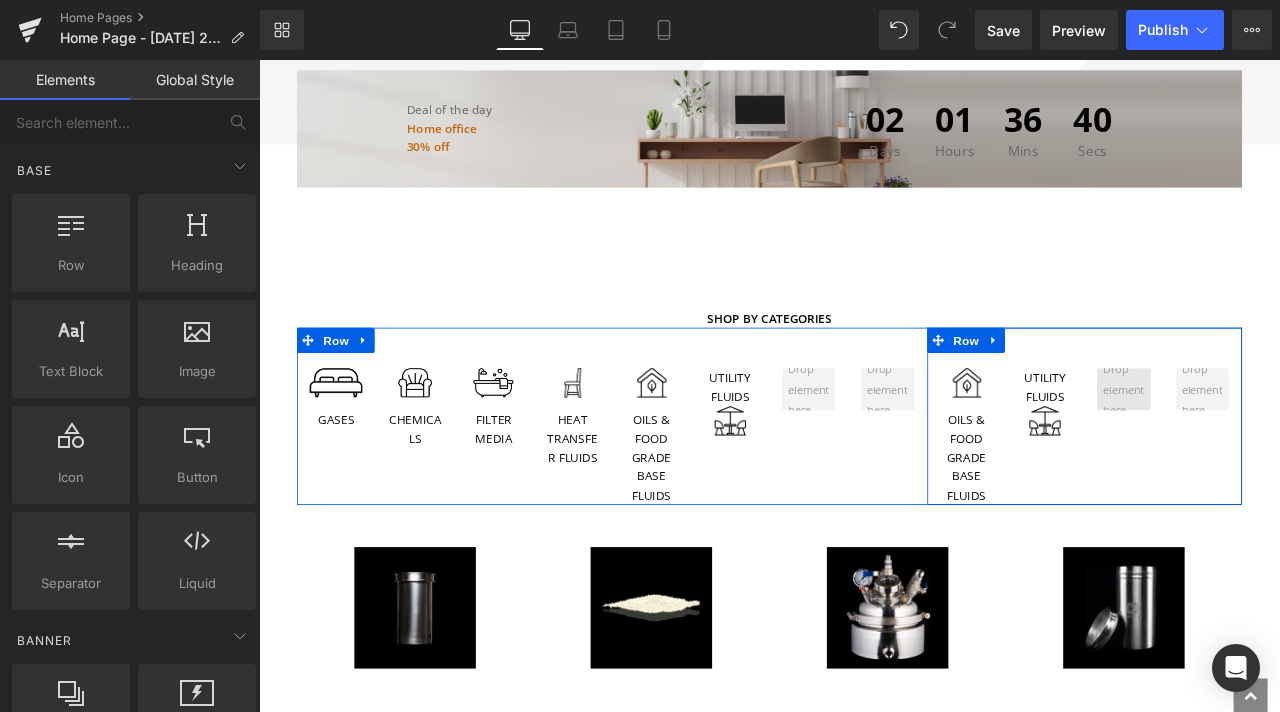 click at bounding box center [1283, 450] 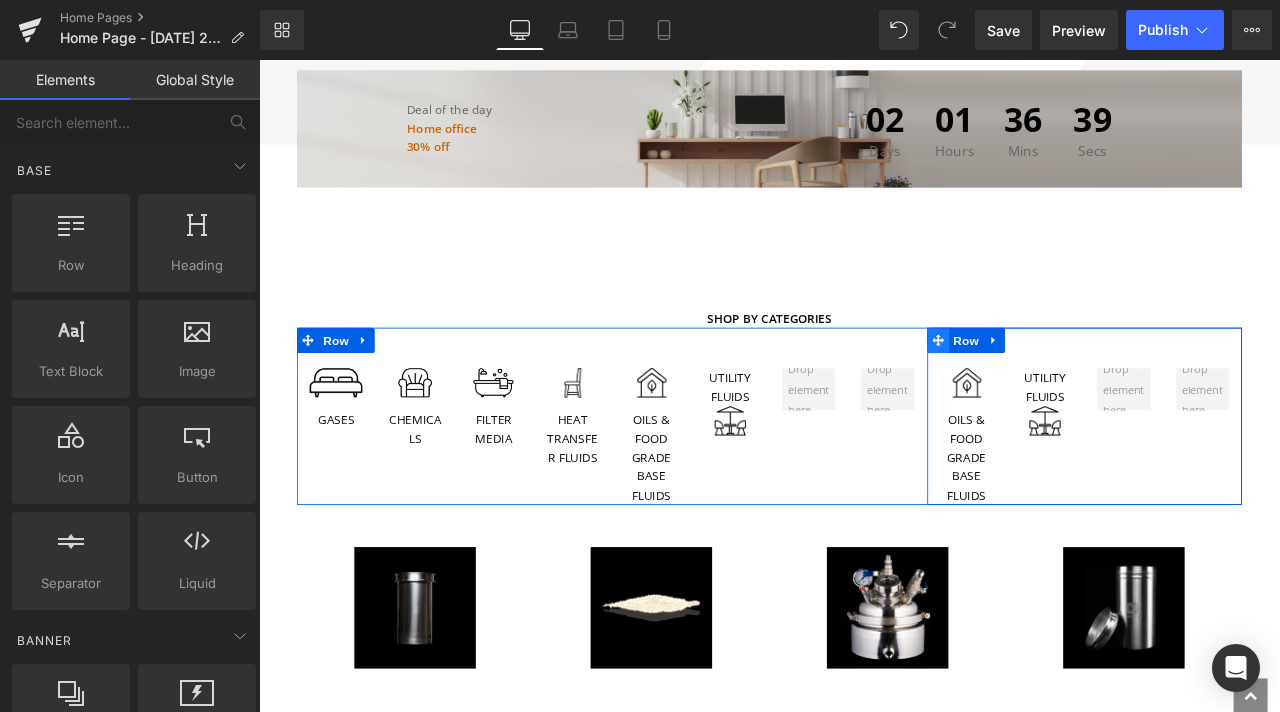 click 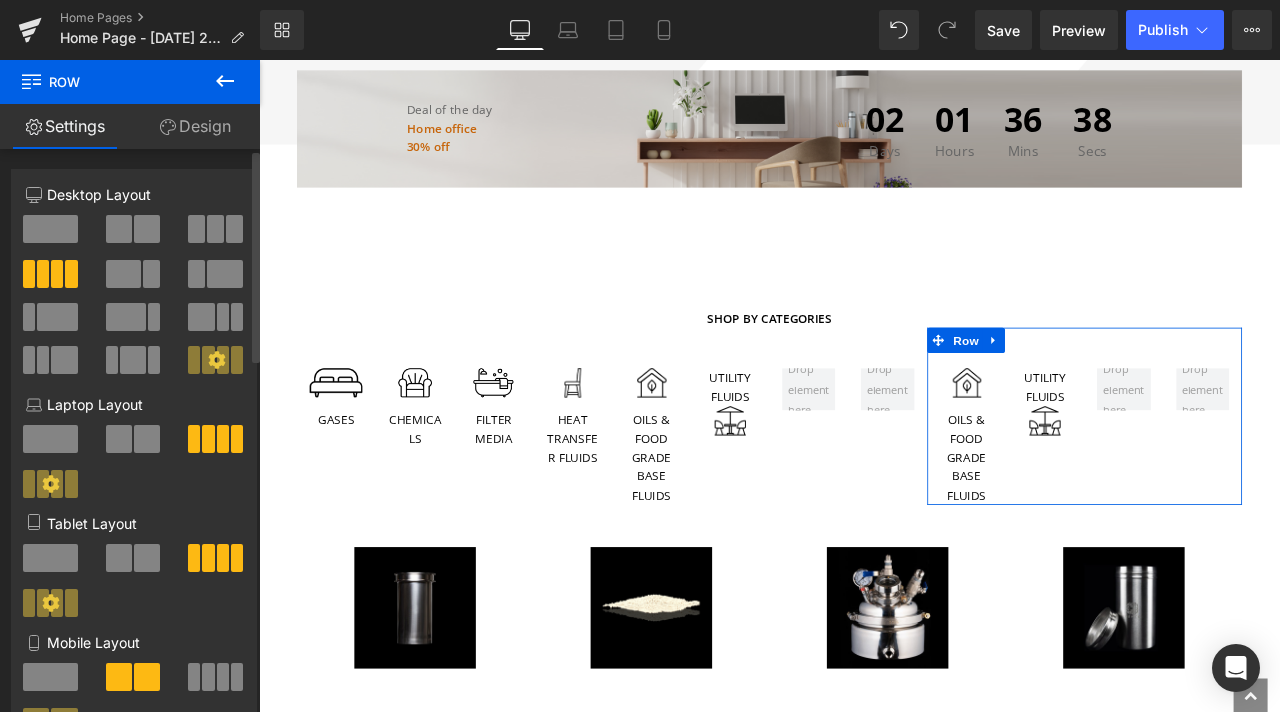 click at bounding box center (119, 229) 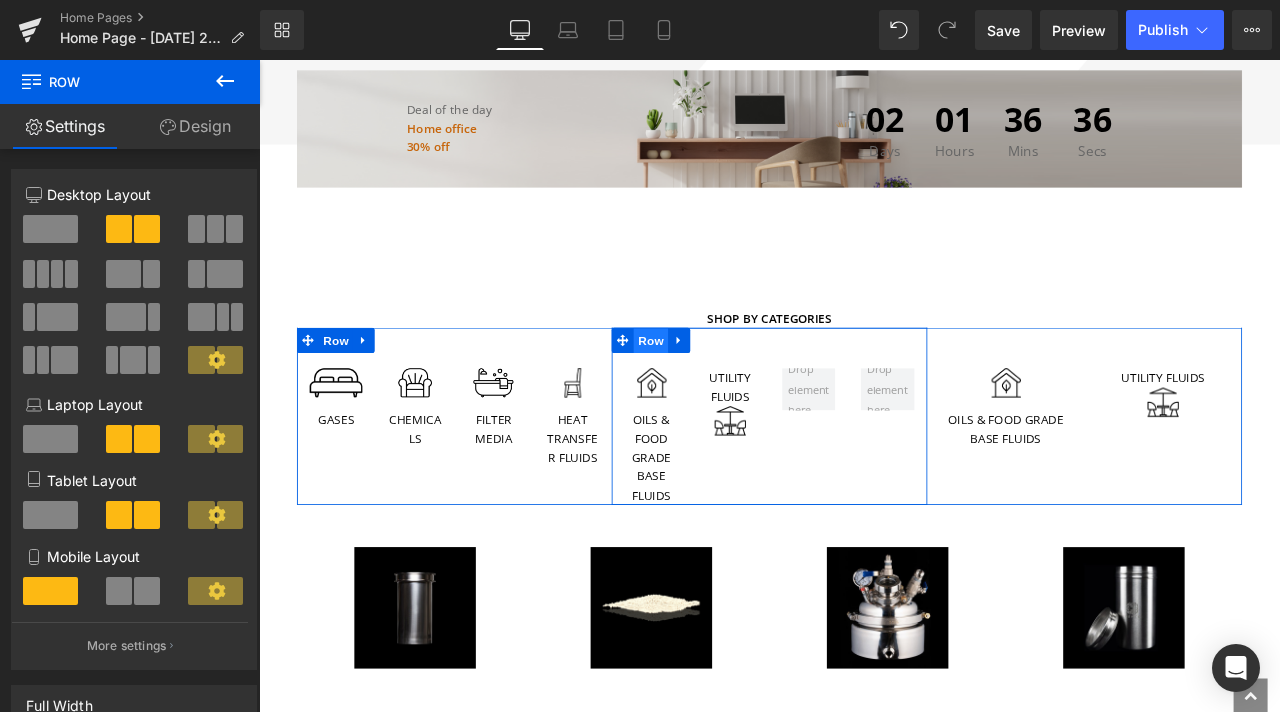 click on "Row" at bounding box center [723, 392] 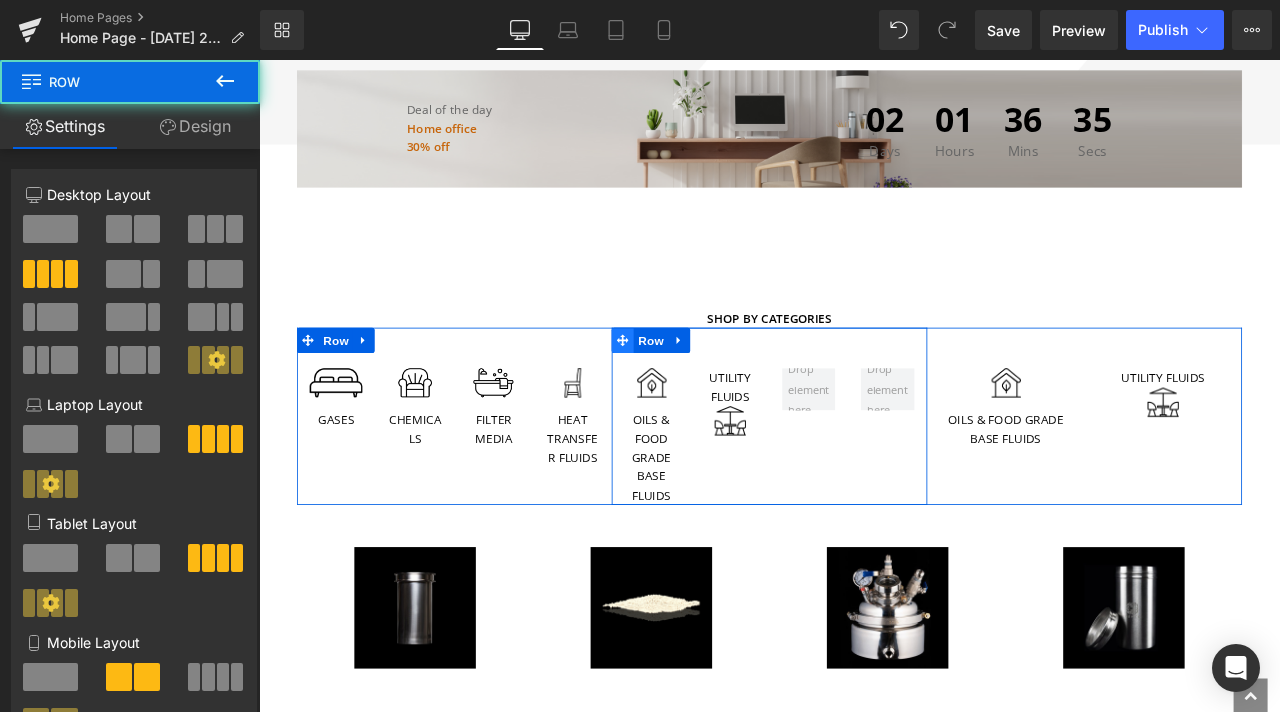 click 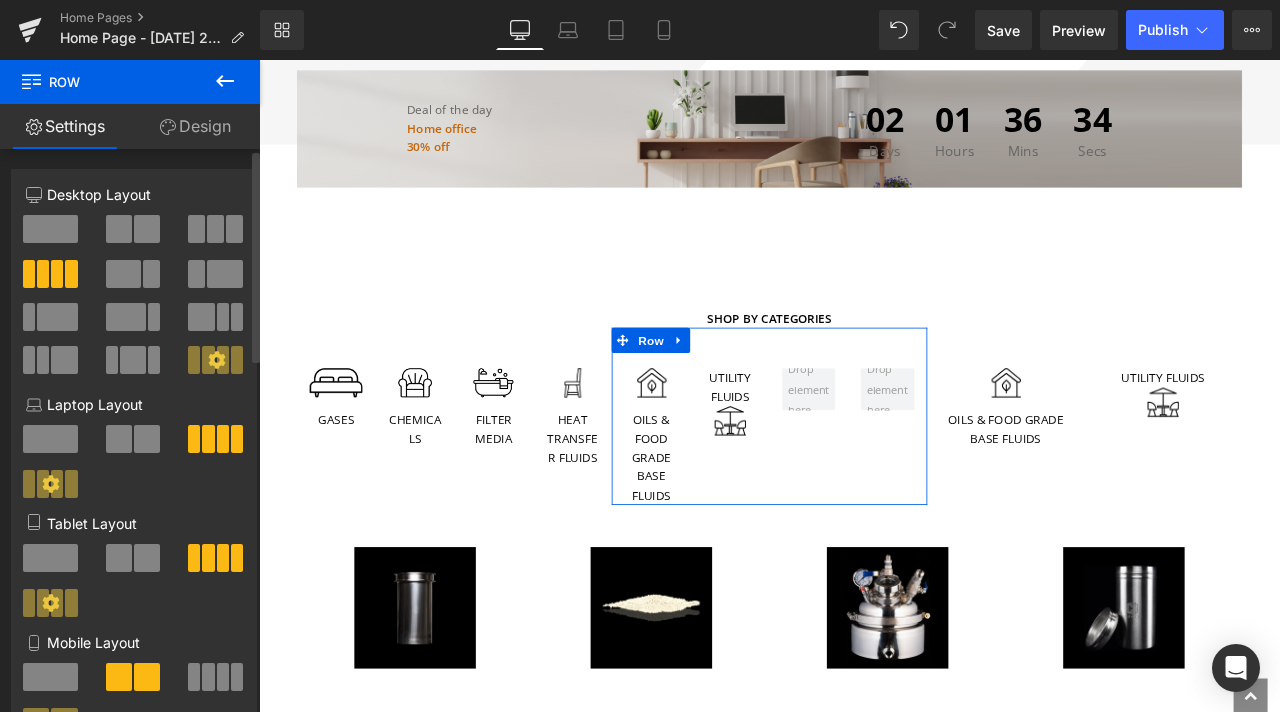 click at bounding box center (147, 229) 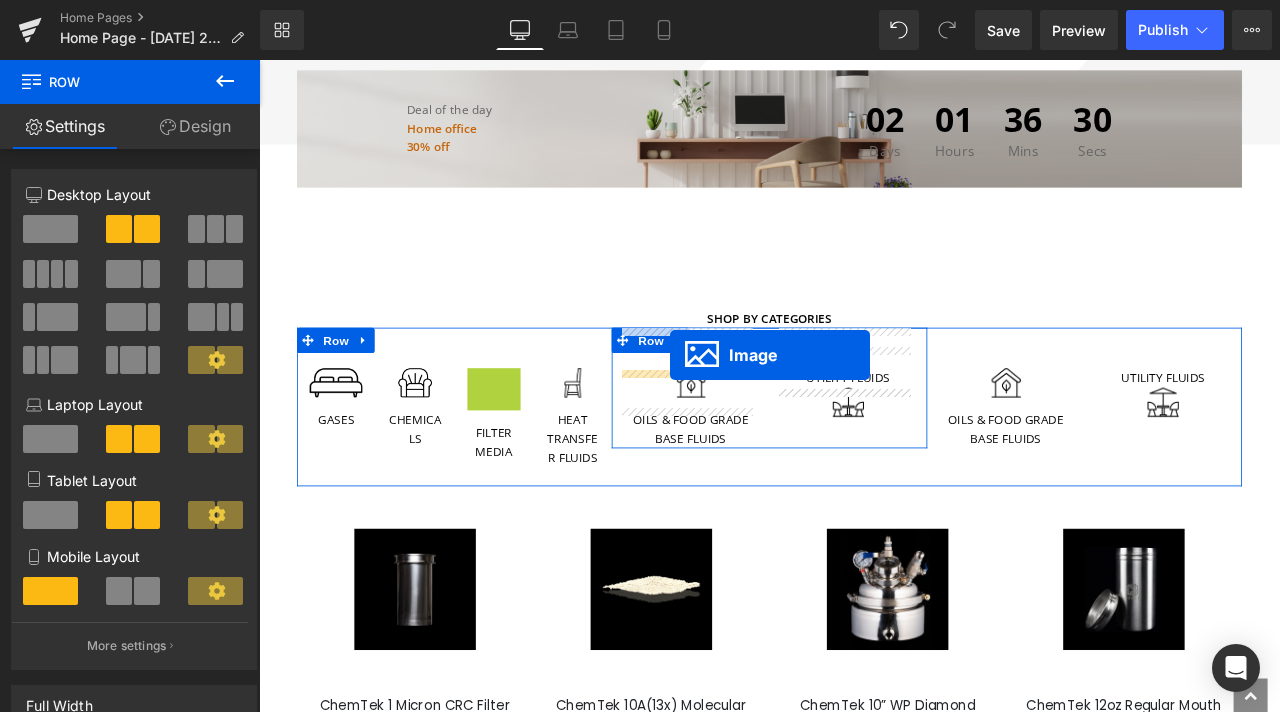 drag, startPoint x: 641, startPoint y: 411, endPoint x: 746, endPoint y: 410, distance: 105.00476 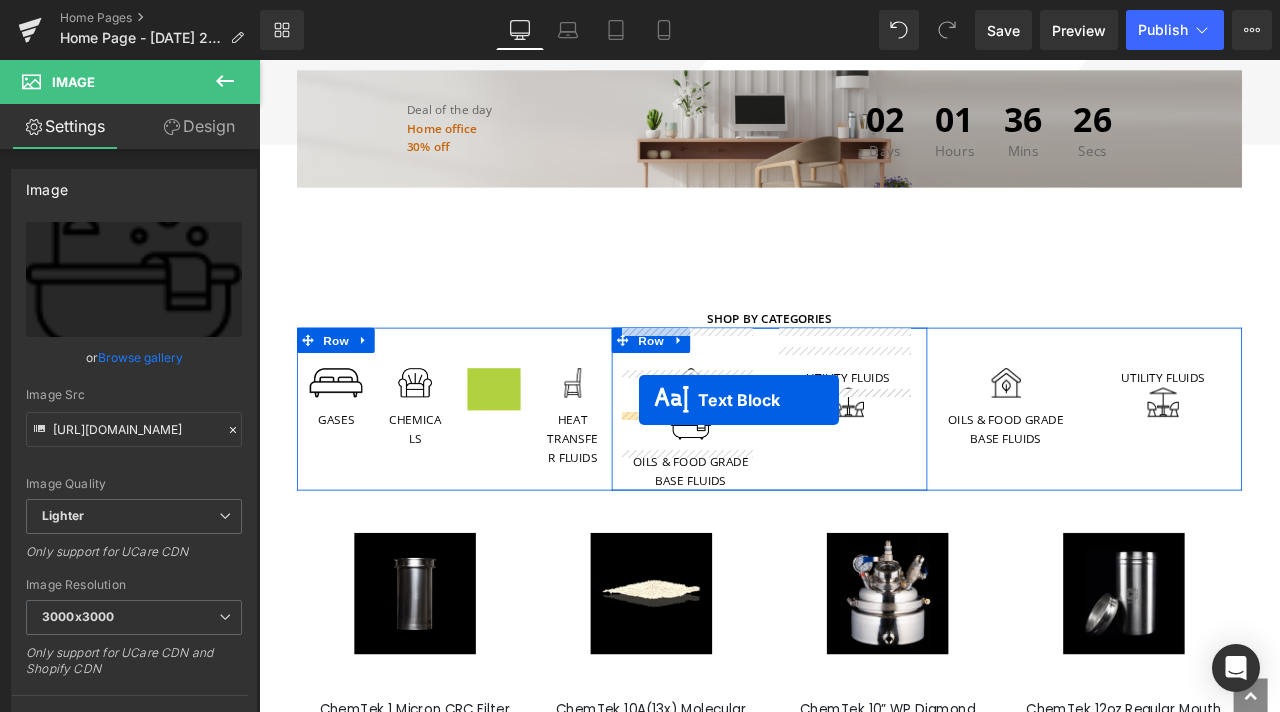 drag, startPoint x: 516, startPoint y: 394, endPoint x: 711, endPoint y: 467, distance: 208.21623 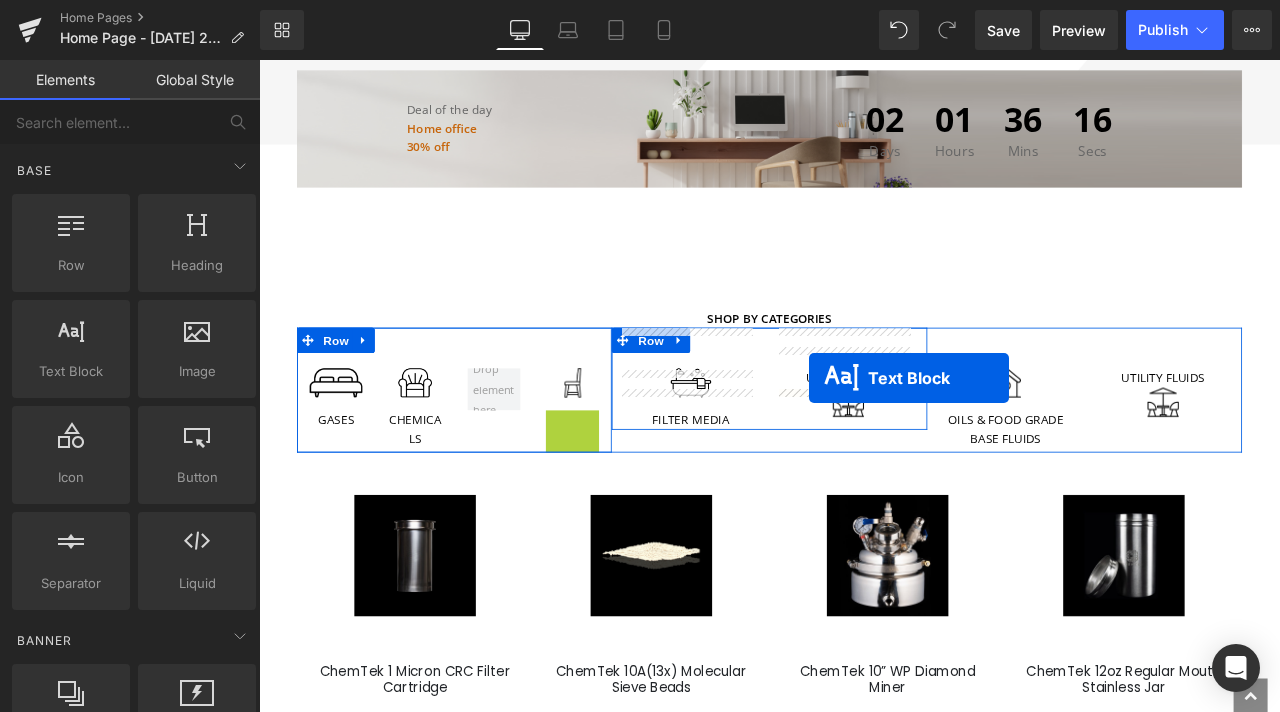 drag, startPoint x: 575, startPoint y: 472, endPoint x: 911, endPoint y: 437, distance: 337.818 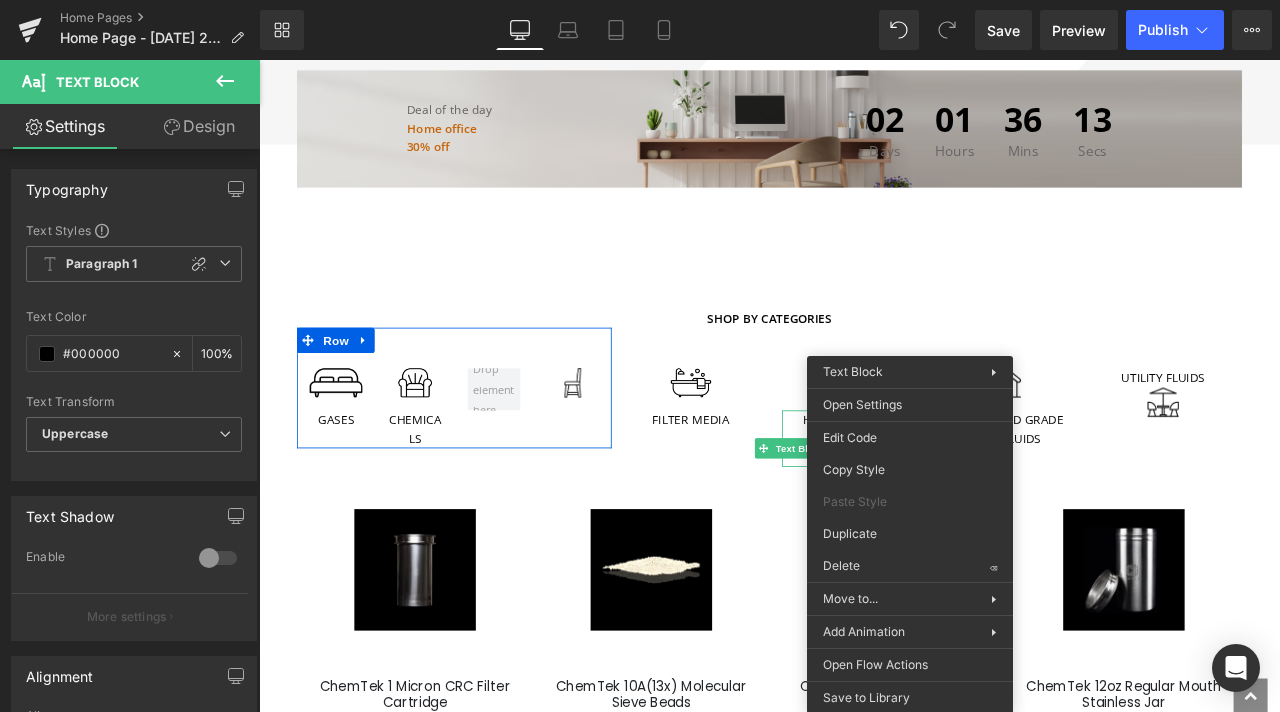 drag, startPoint x: 1116, startPoint y: 623, endPoint x: 967, endPoint y: 624, distance: 149.00336 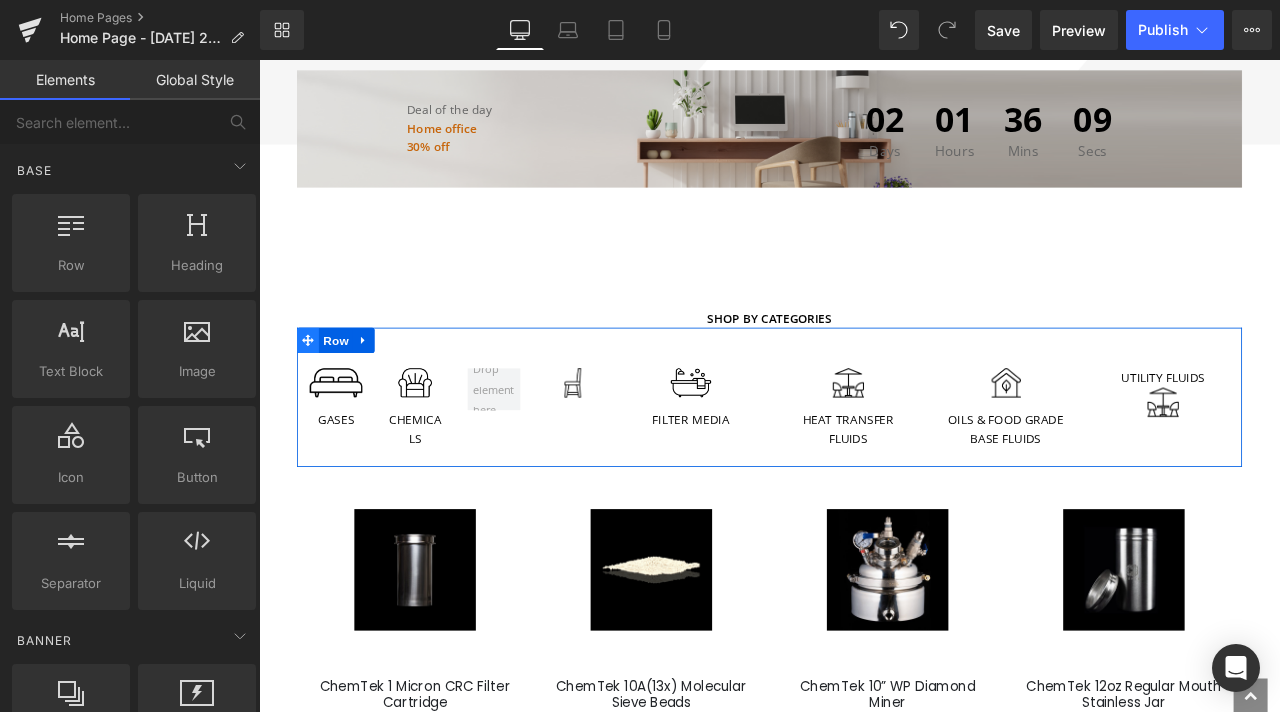 click 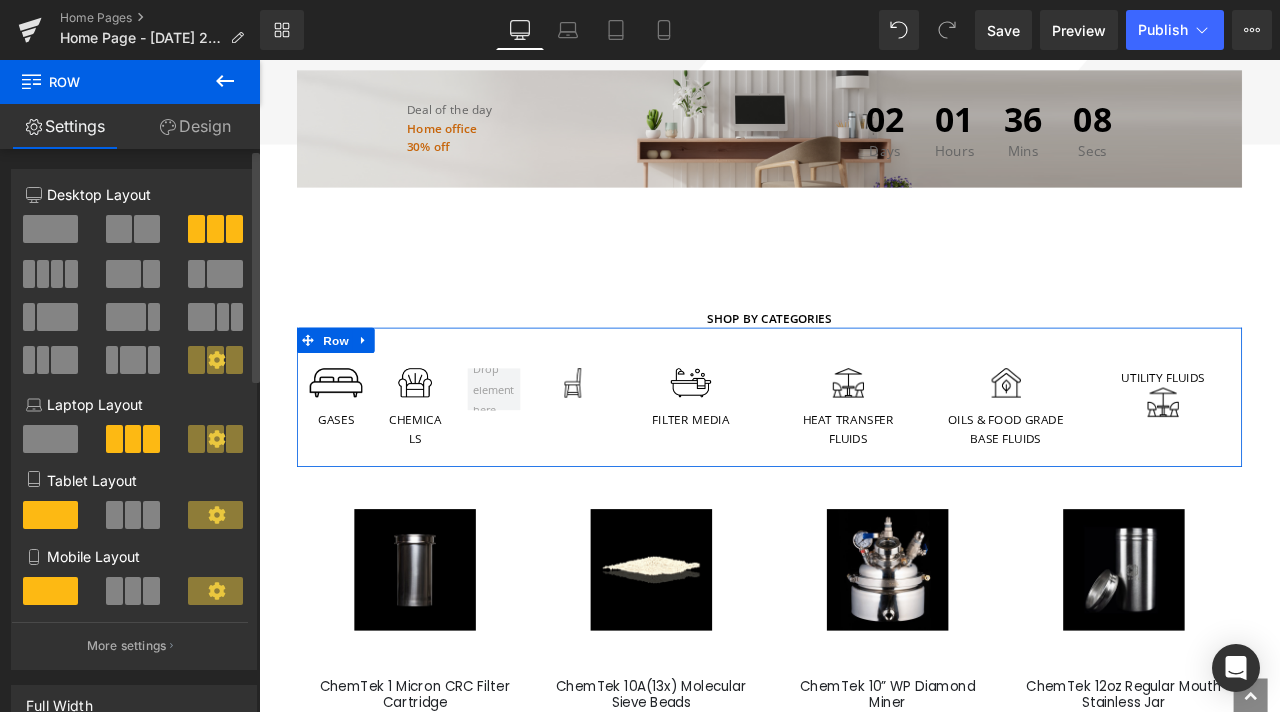 click at bounding box center [119, 229] 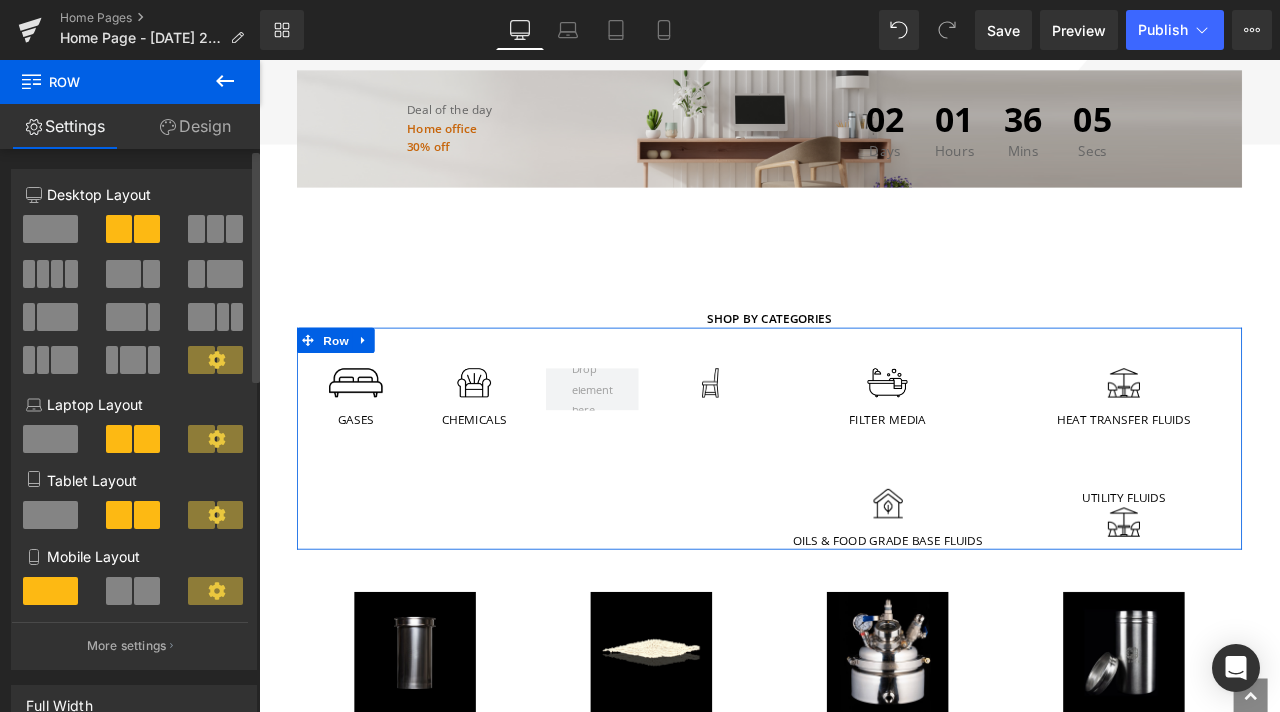 click at bounding box center (215, 229) 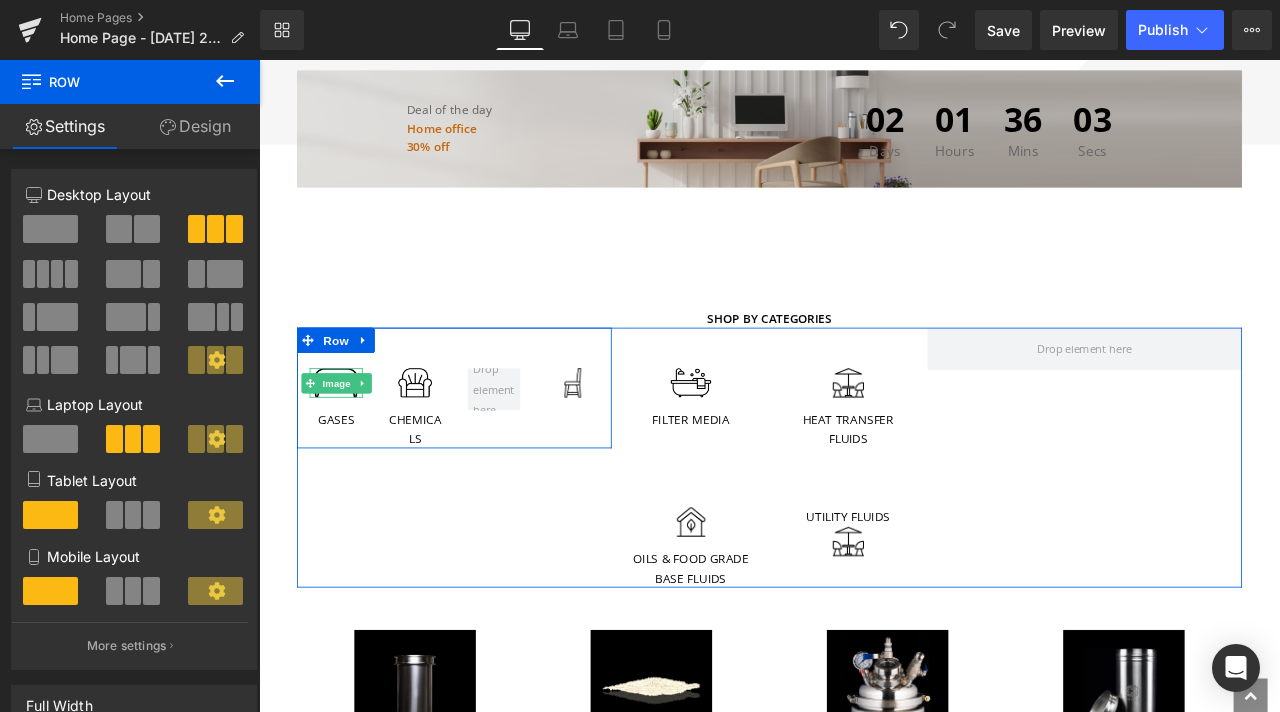 click on "Image" at bounding box center [351, 443] 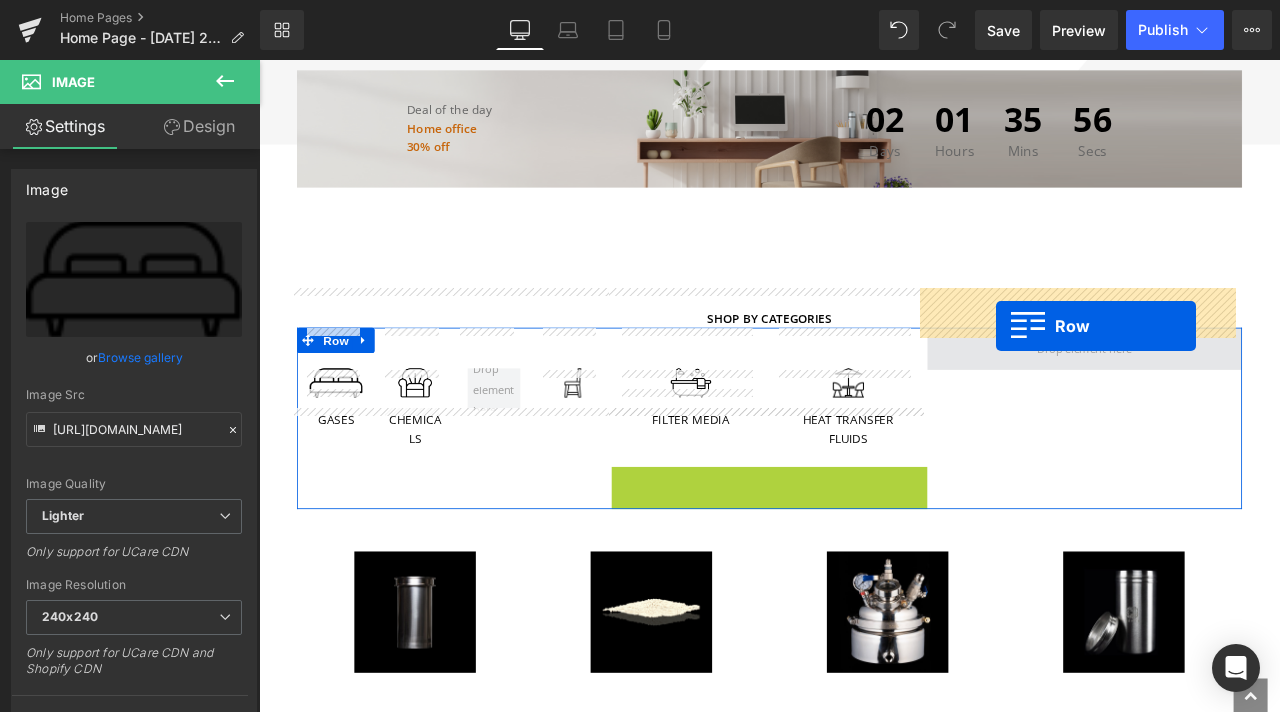drag, startPoint x: 681, startPoint y: 490, endPoint x: 1133, endPoint y: 376, distance: 466.15448 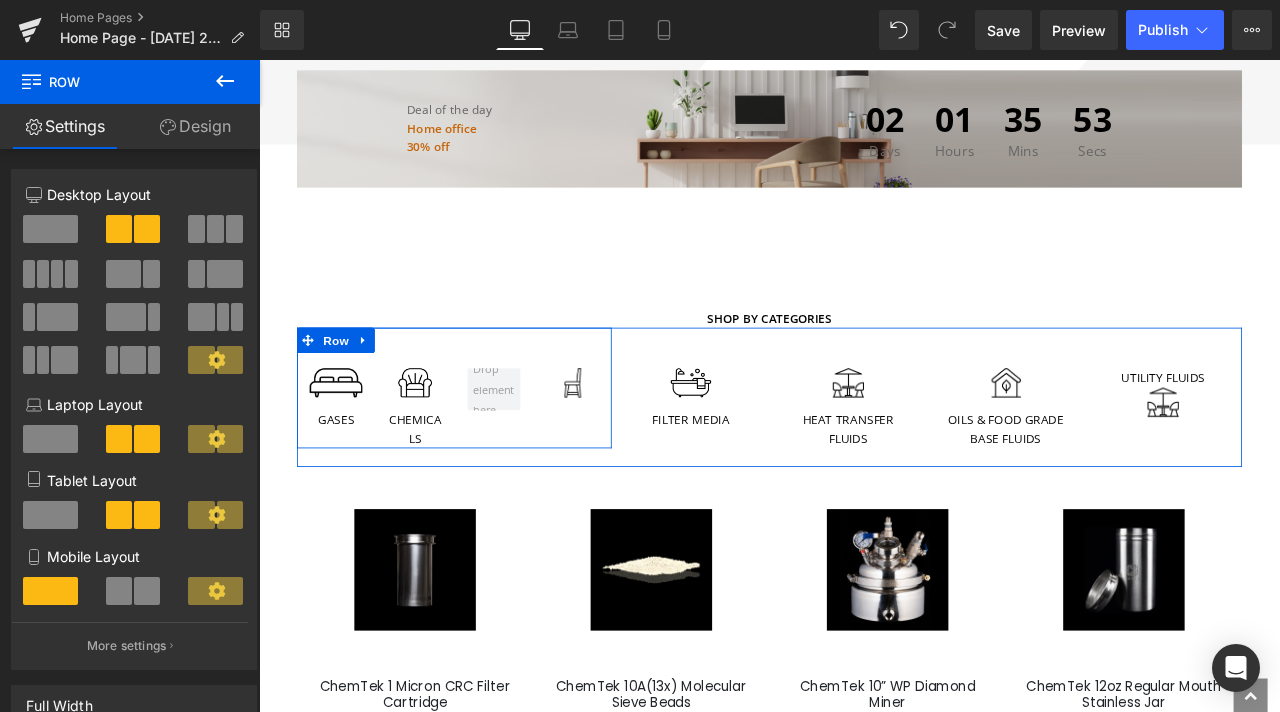 click on "Image         GASES Text Block         Image         CHEMICALS Text Block         Image         Row" at bounding box center [490, 448] 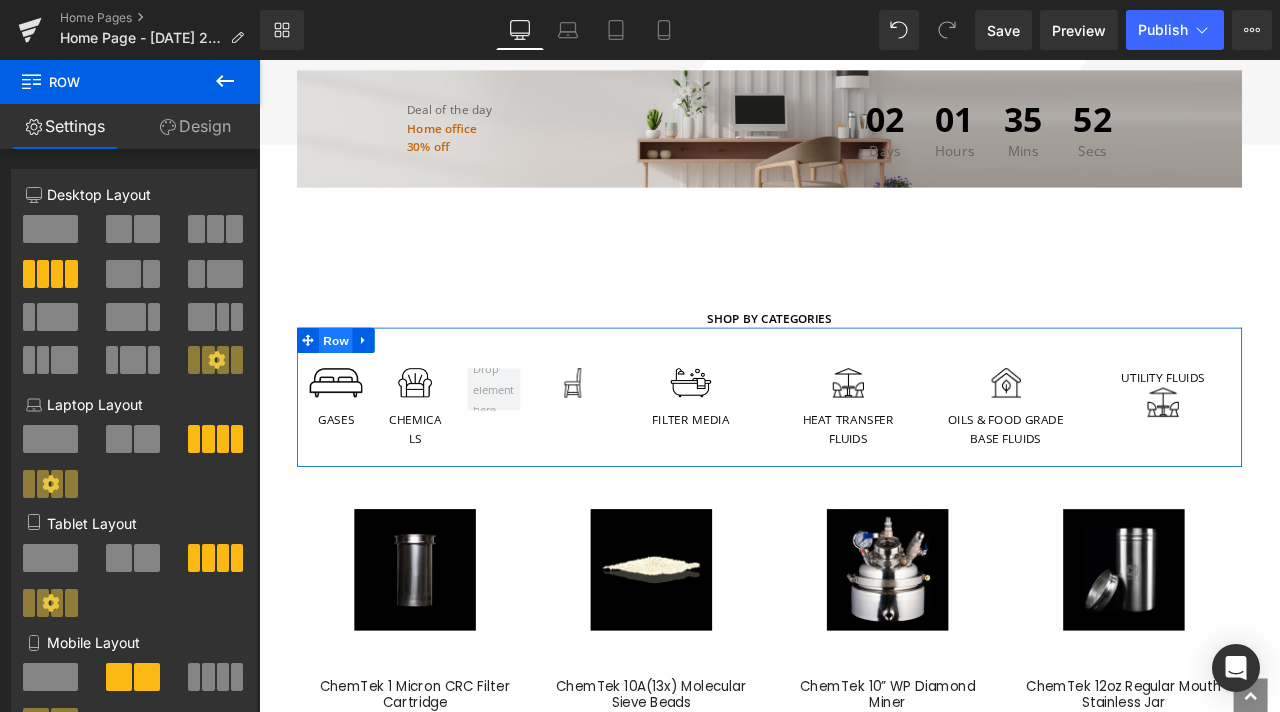 click on "Row" at bounding box center (350, 392) 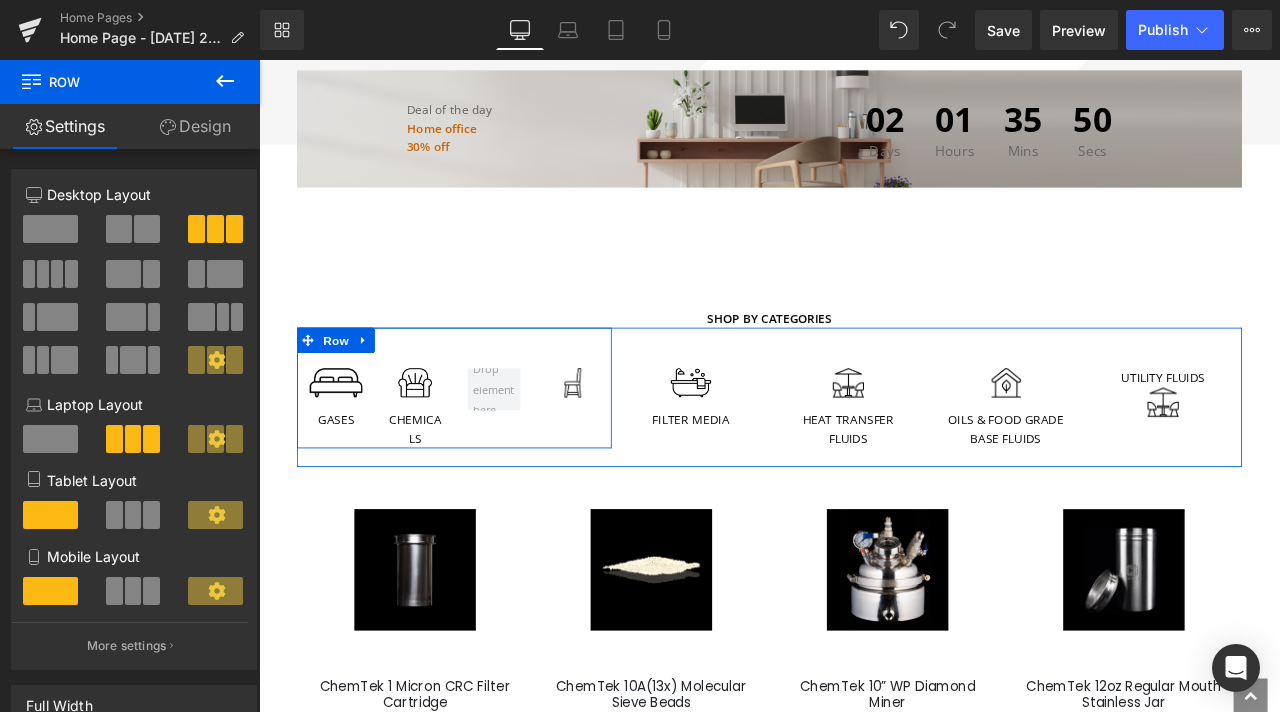 click on "Image         GASES Text Block         Image         CHEMICALS Text Block         Image         Row" at bounding box center [490, 448] 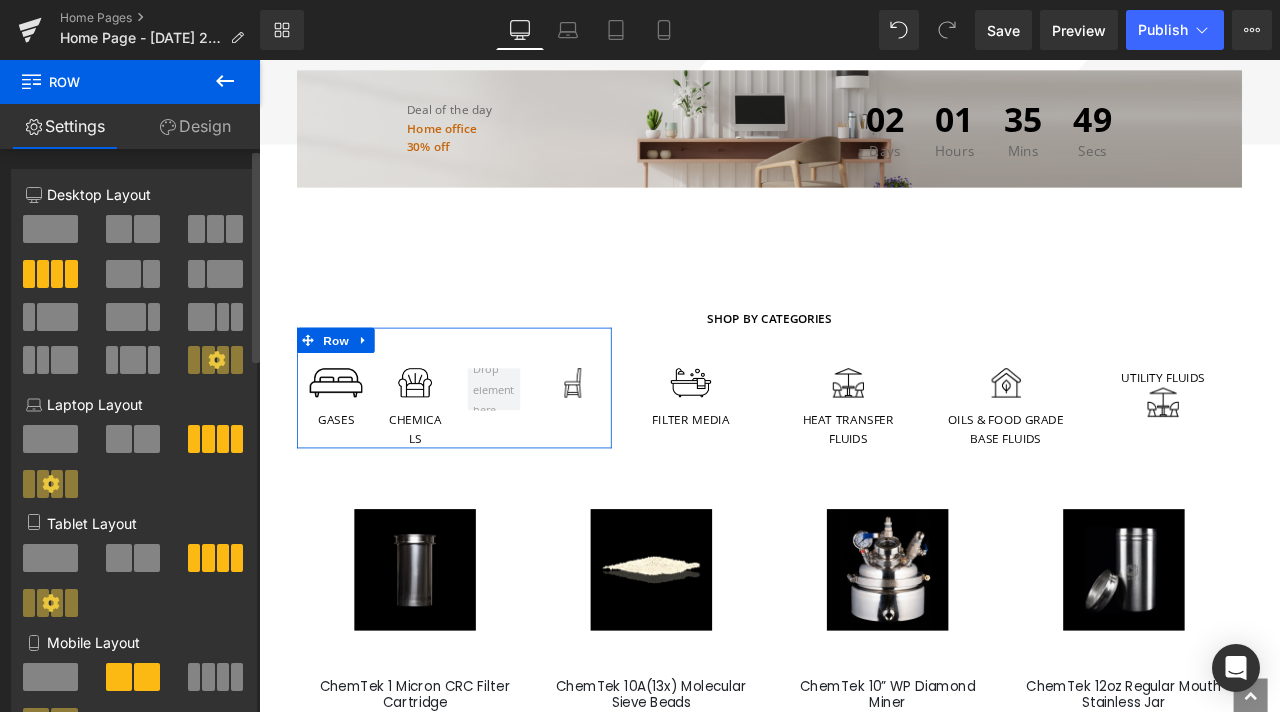 click at bounding box center [119, 229] 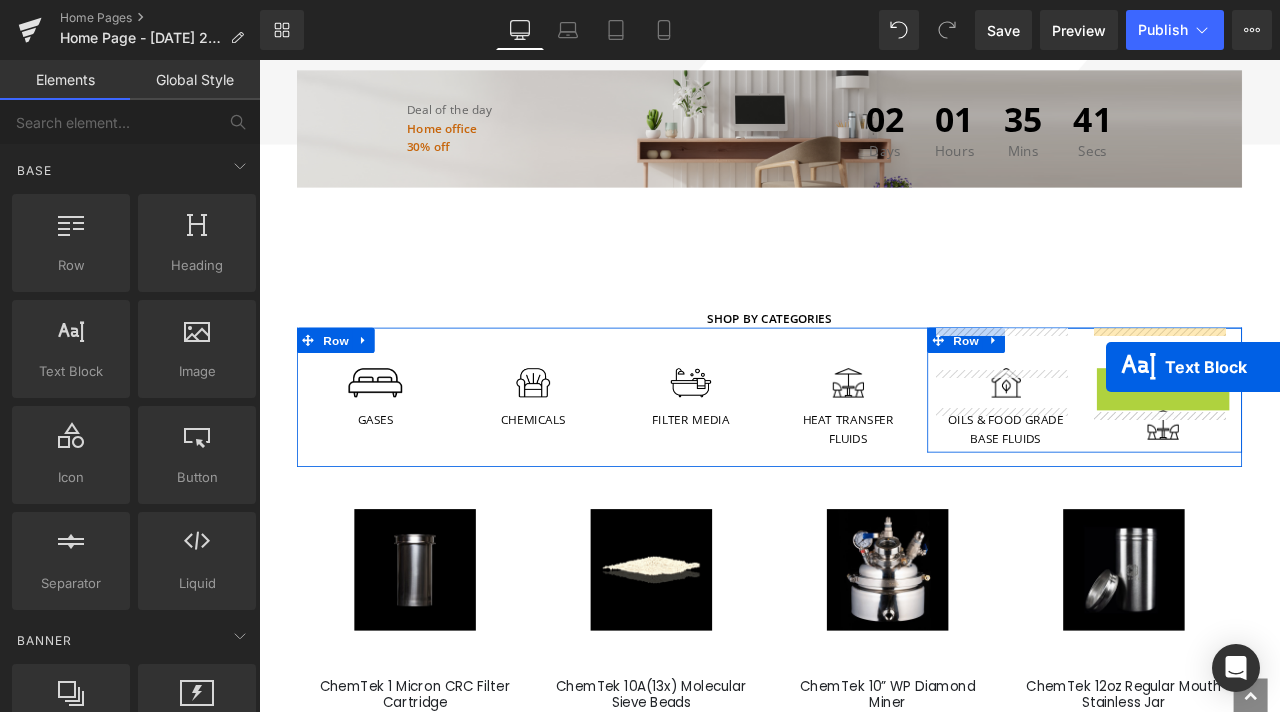 drag, startPoint x: 1264, startPoint y: 385, endPoint x: 1263, endPoint y: 424, distance: 39.012817 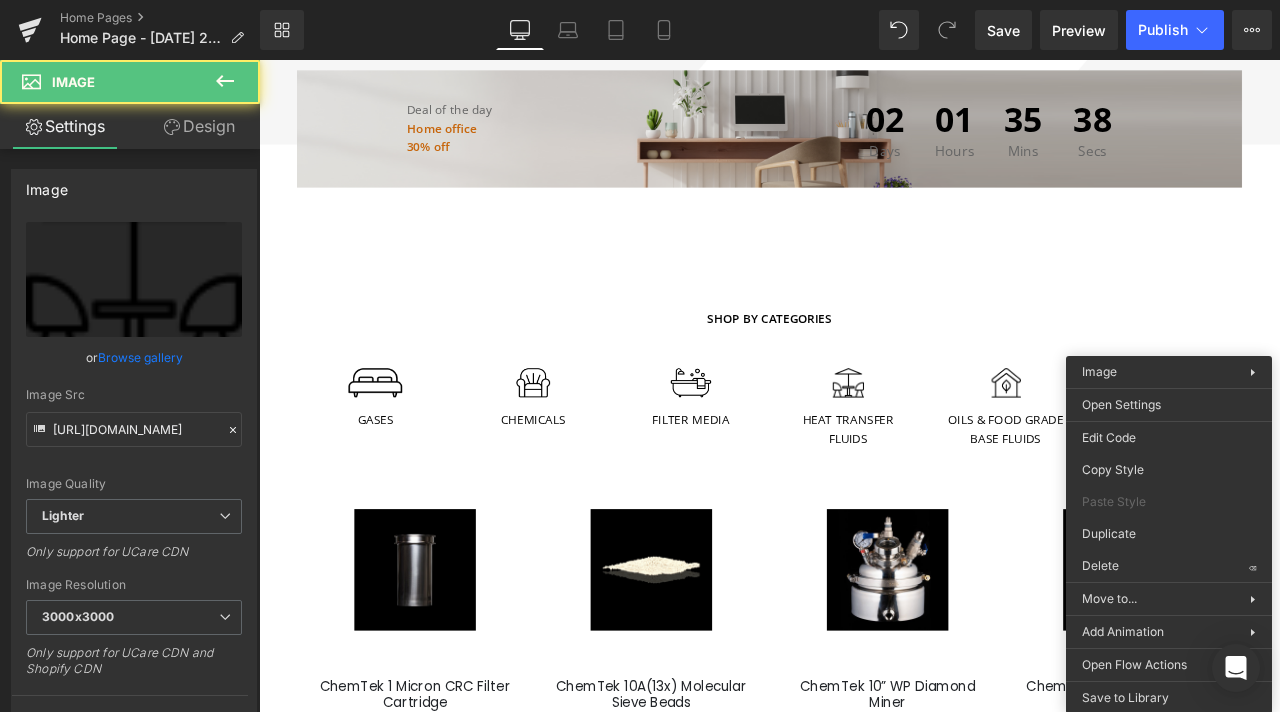 drag, startPoint x: 1371, startPoint y: 624, endPoint x: 1190, endPoint y: 487, distance: 227.0022 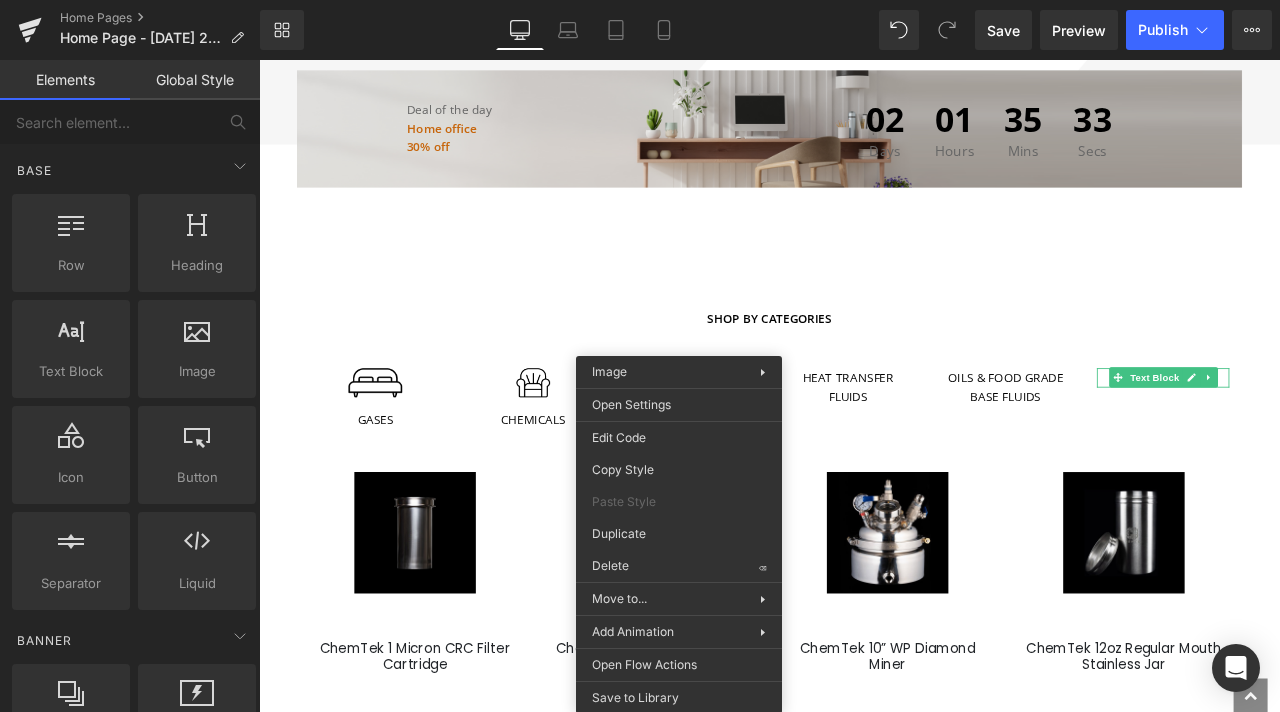 drag, startPoint x: 916, startPoint y: 623, endPoint x: 641, endPoint y: 519, distance: 294.0085 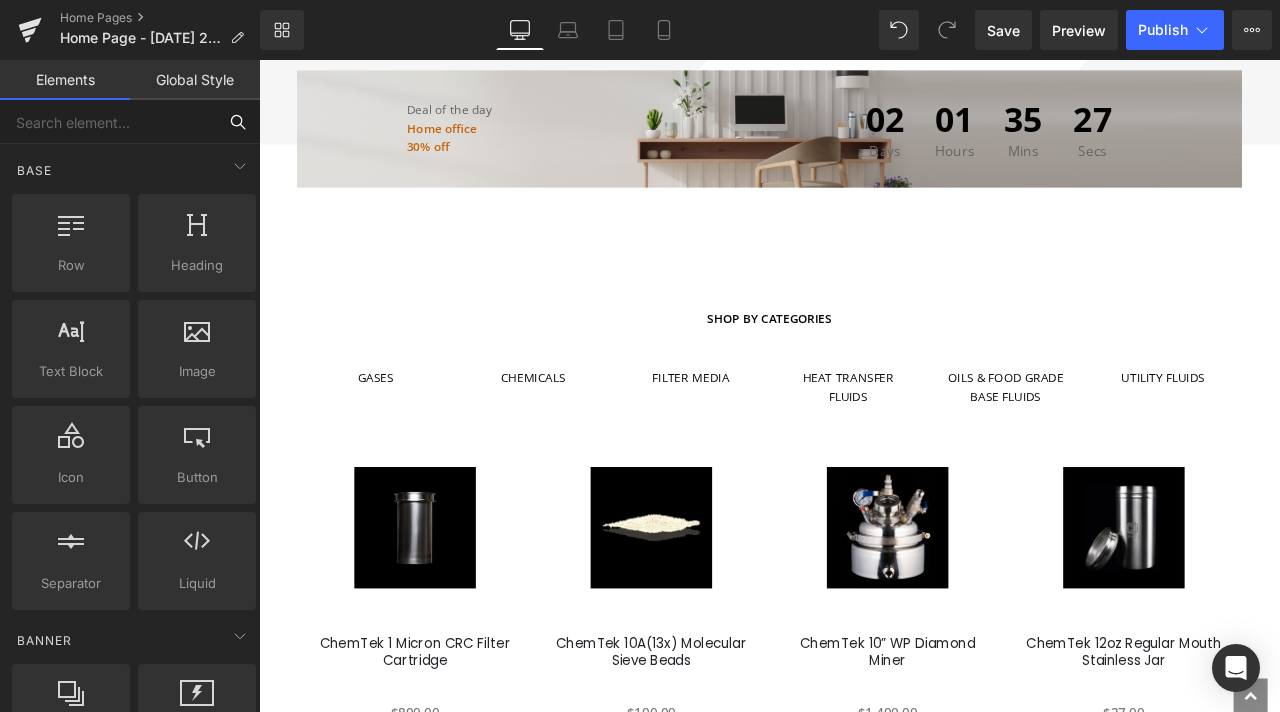 click at bounding box center (108, 122) 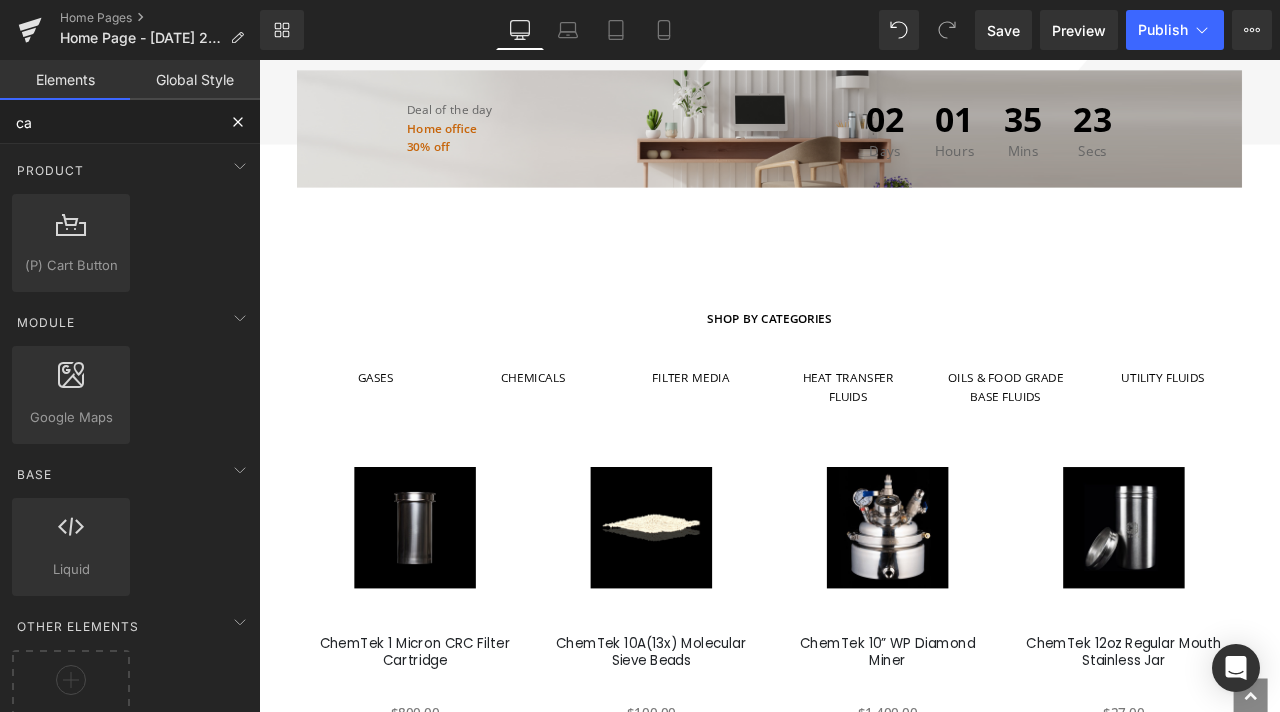 type on "c" 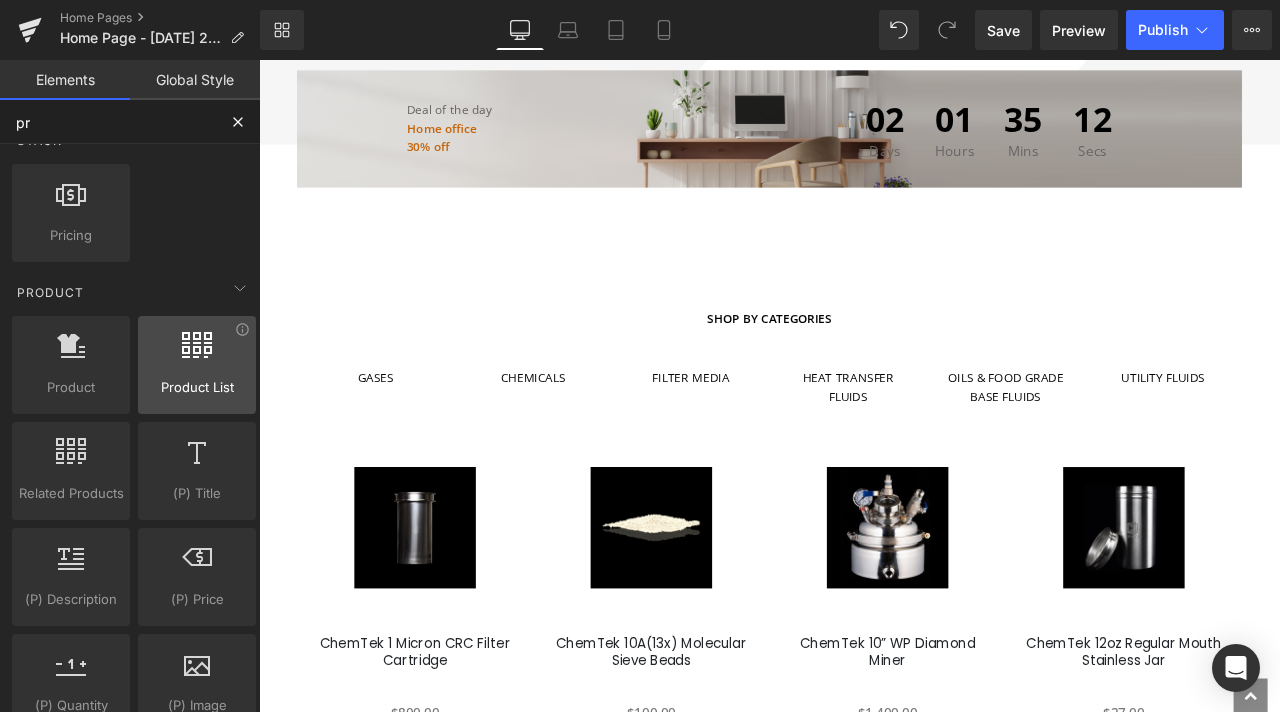 scroll, scrollTop: 0, scrollLeft: 0, axis: both 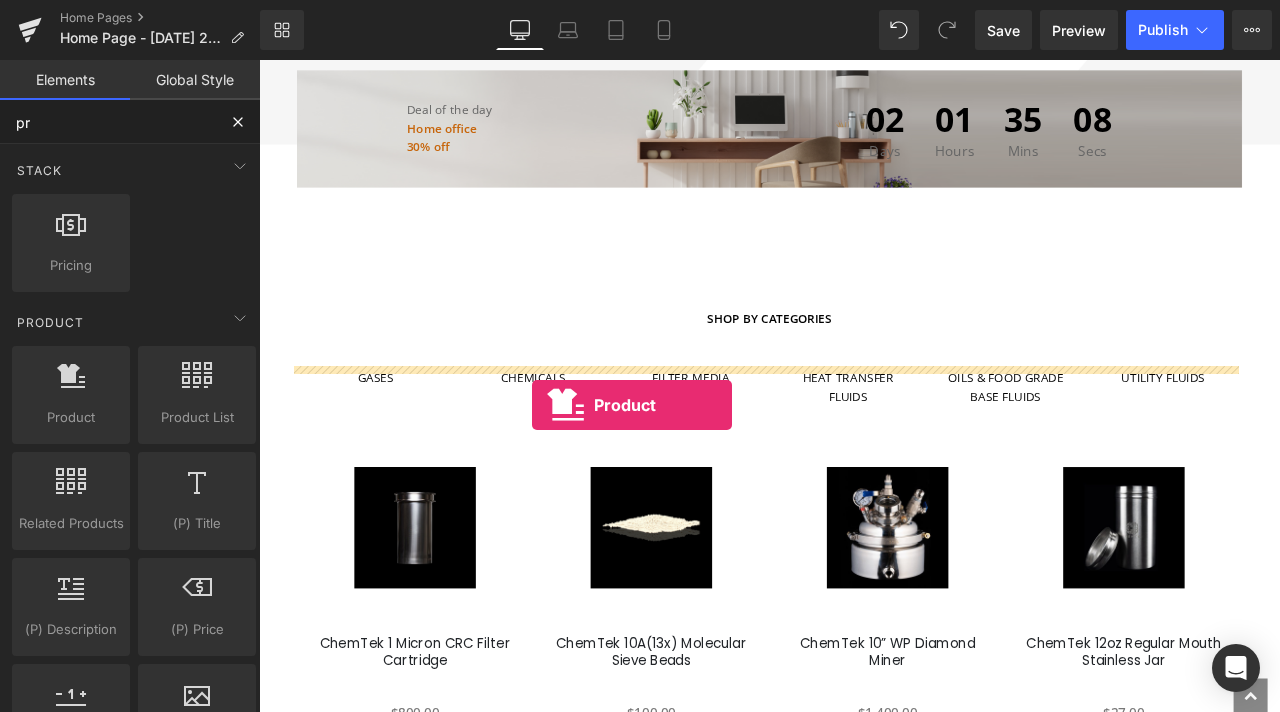 drag, startPoint x: 330, startPoint y: 459, endPoint x: 582, endPoint y: 469, distance: 252.19833 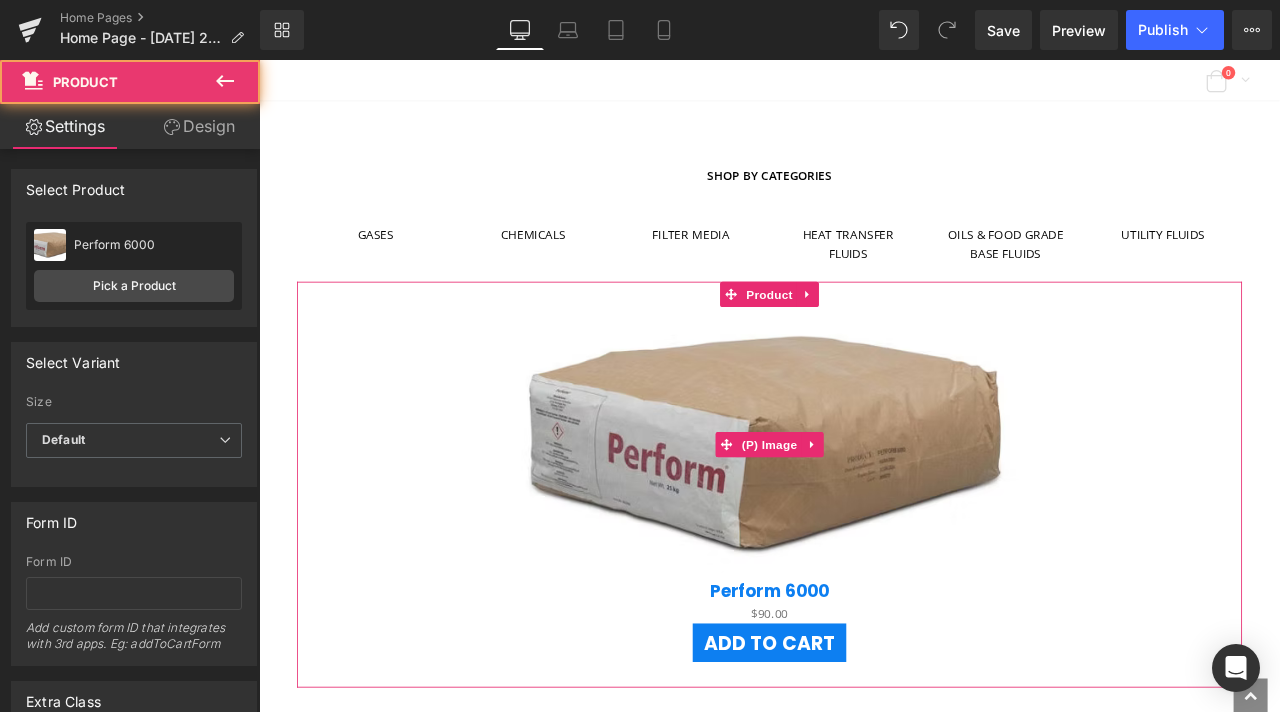 scroll, scrollTop: 1127, scrollLeft: 0, axis: vertical 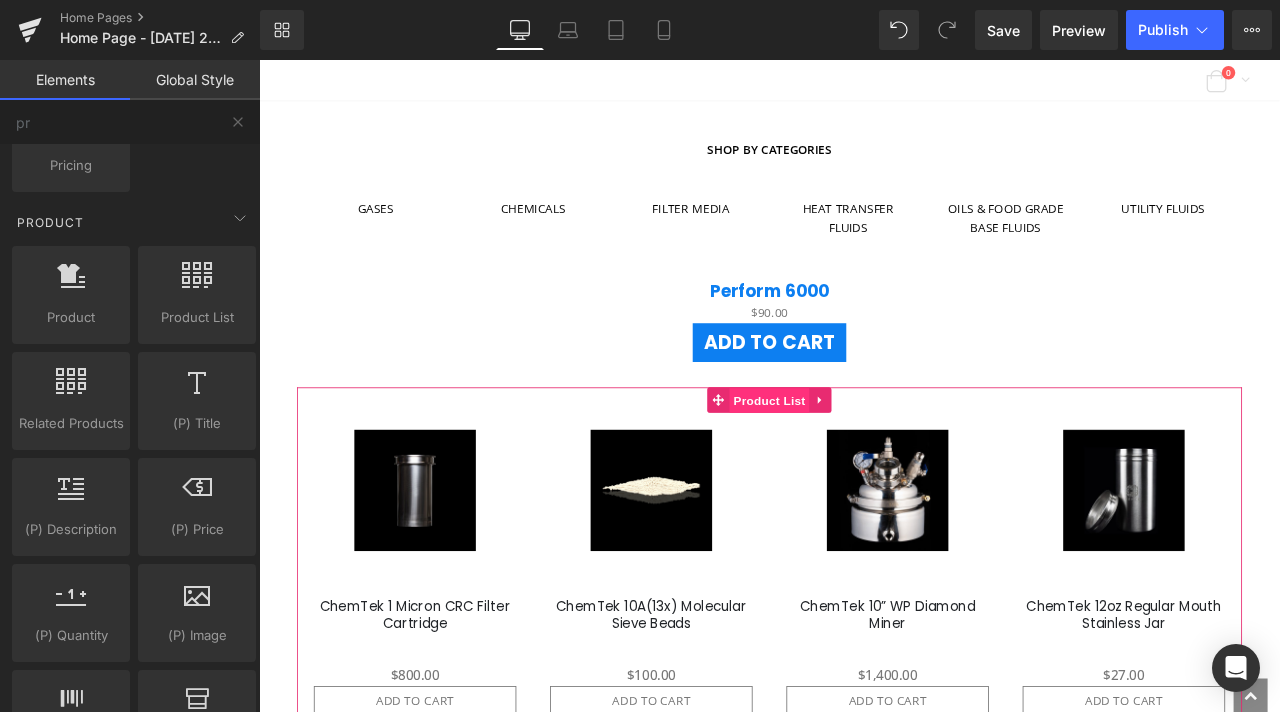 click on "Product List" at bounding box center [863, 464] 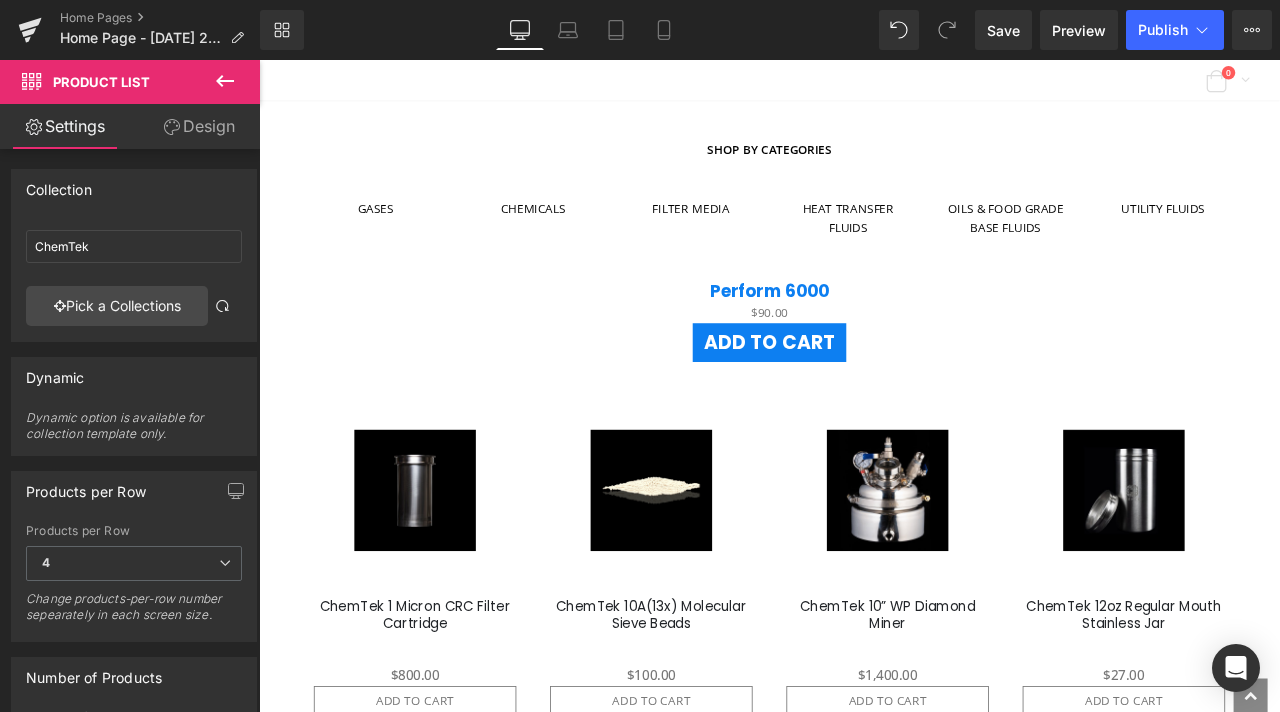click 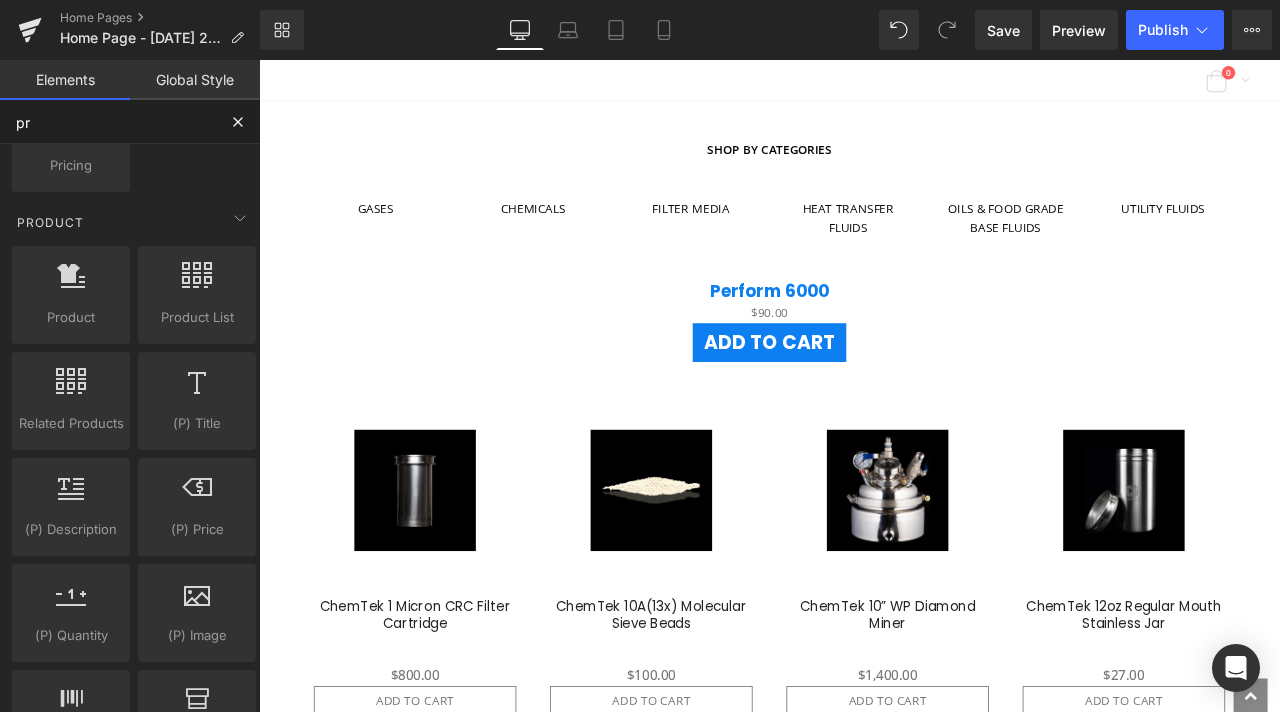 click on "pr" at bounding box center [108, 122] 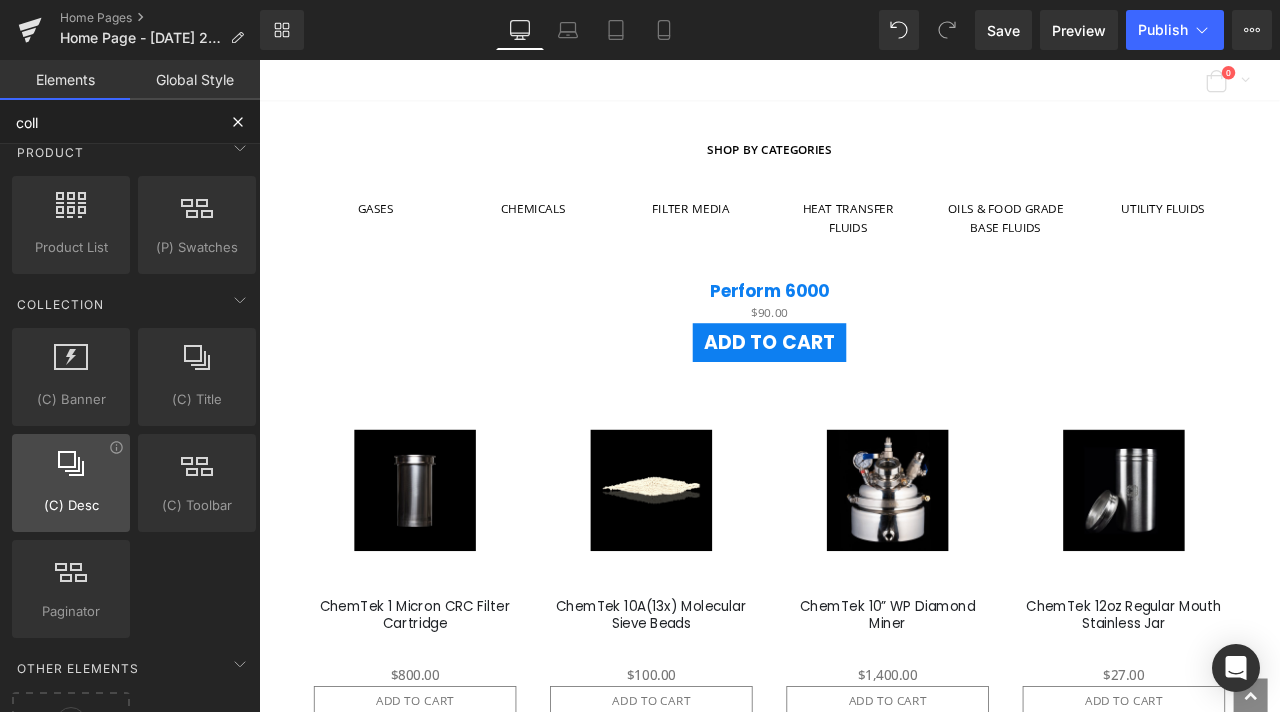 scroll, scrollTop: 0, scrollLeft: 0, axis: both 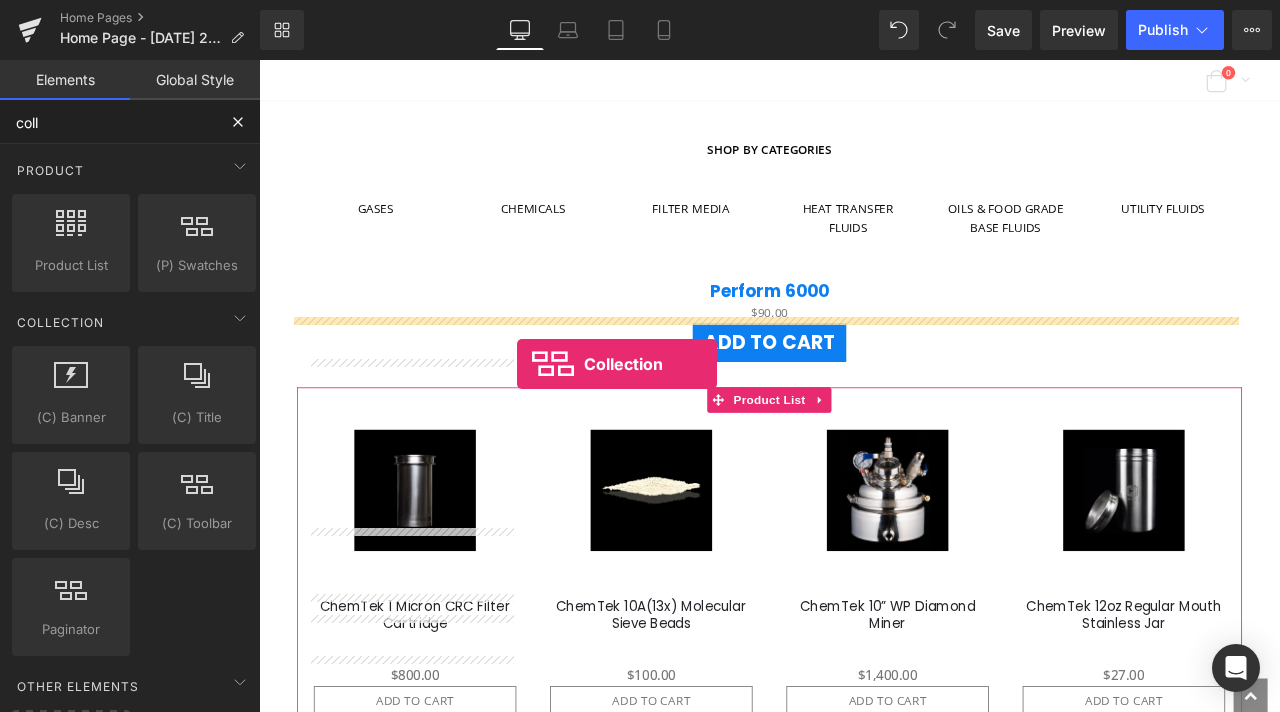 drag, startPoint x: 448, startPoint y: 553, endPoint x: 565, endPoint y: 421, distance: 176.38878 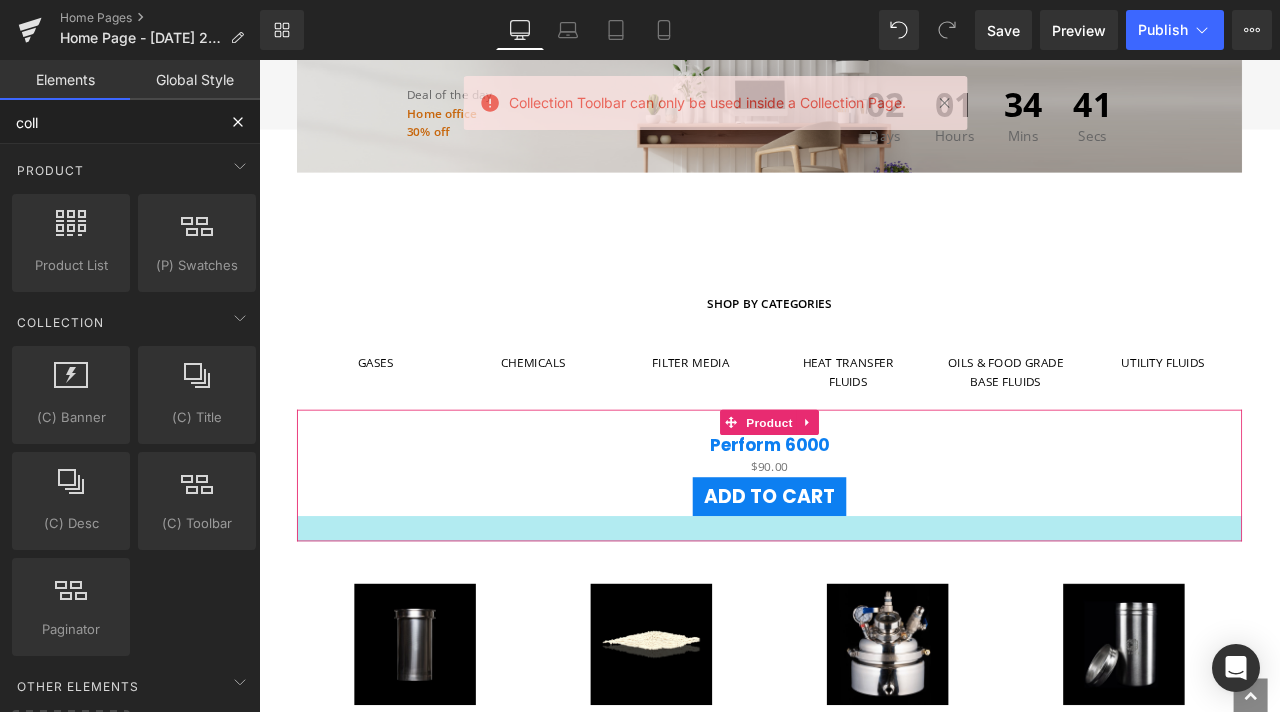 scroll, scrollTop: 927, scrollLeft: 0, axis: vertical 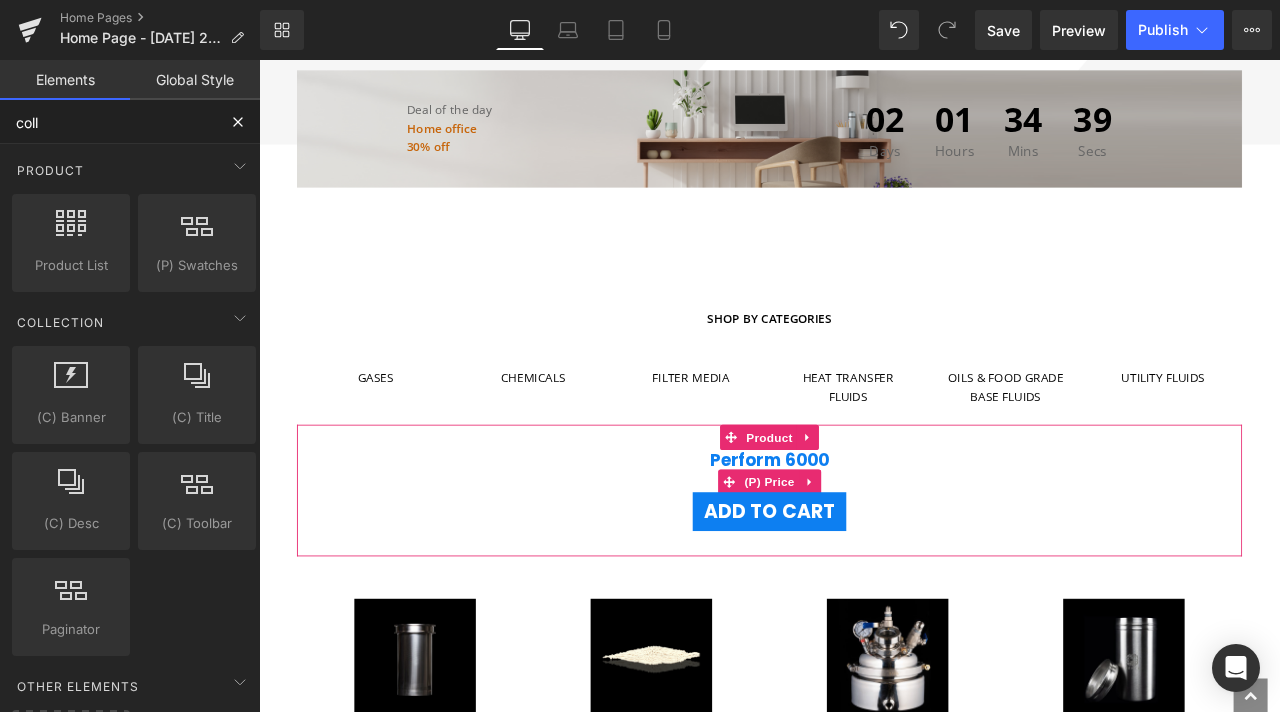 type on "coll" 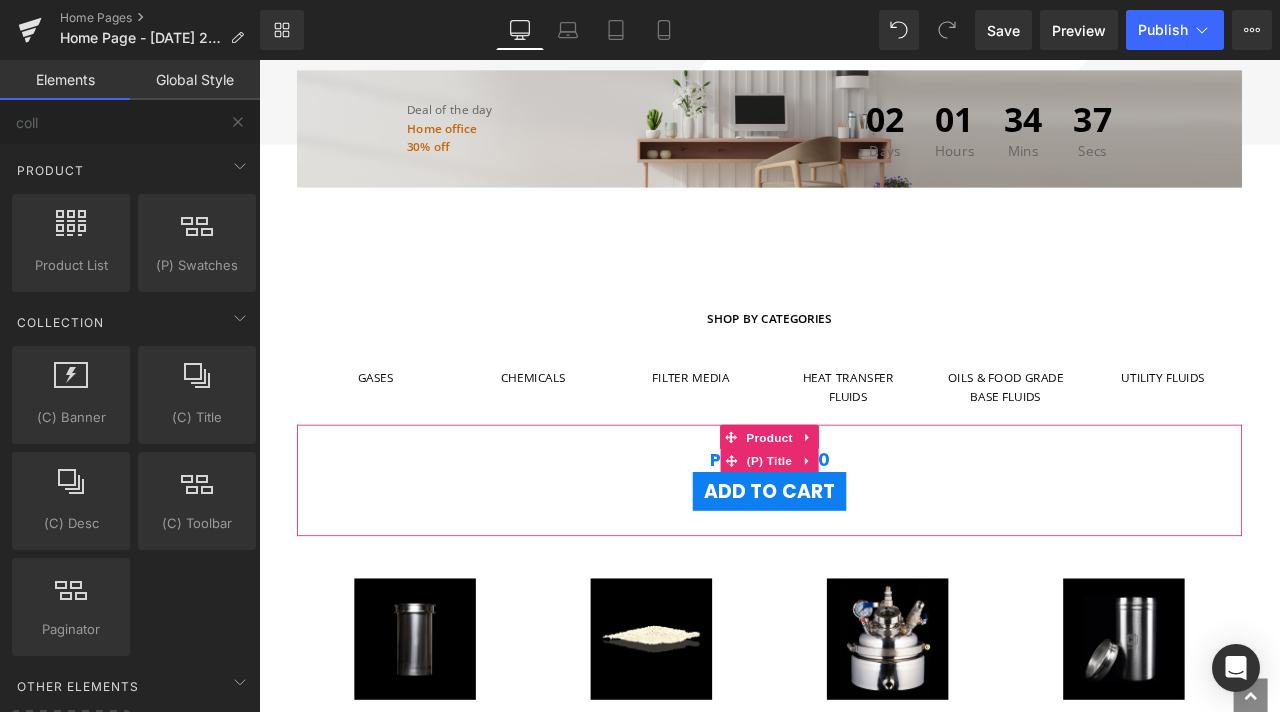 click on "Perform 6000" at bounding box center [864, 535] 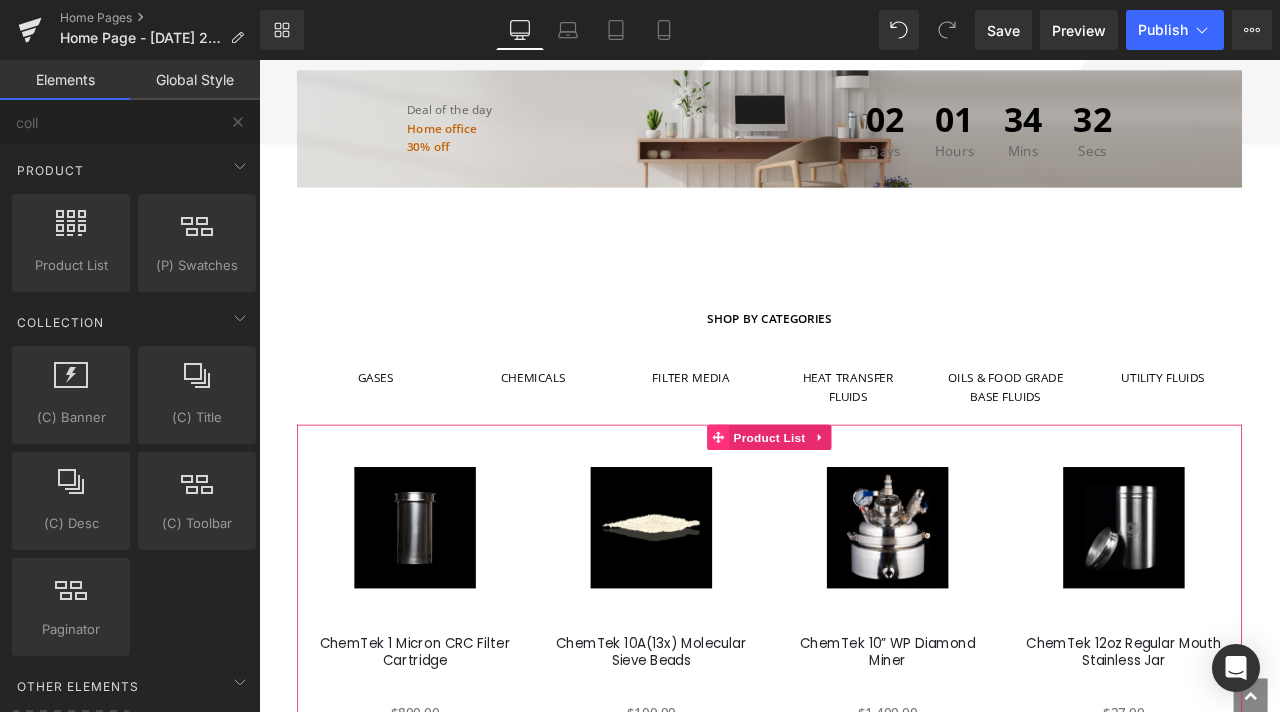 click on "Product List" at bounding box center (863, 507) 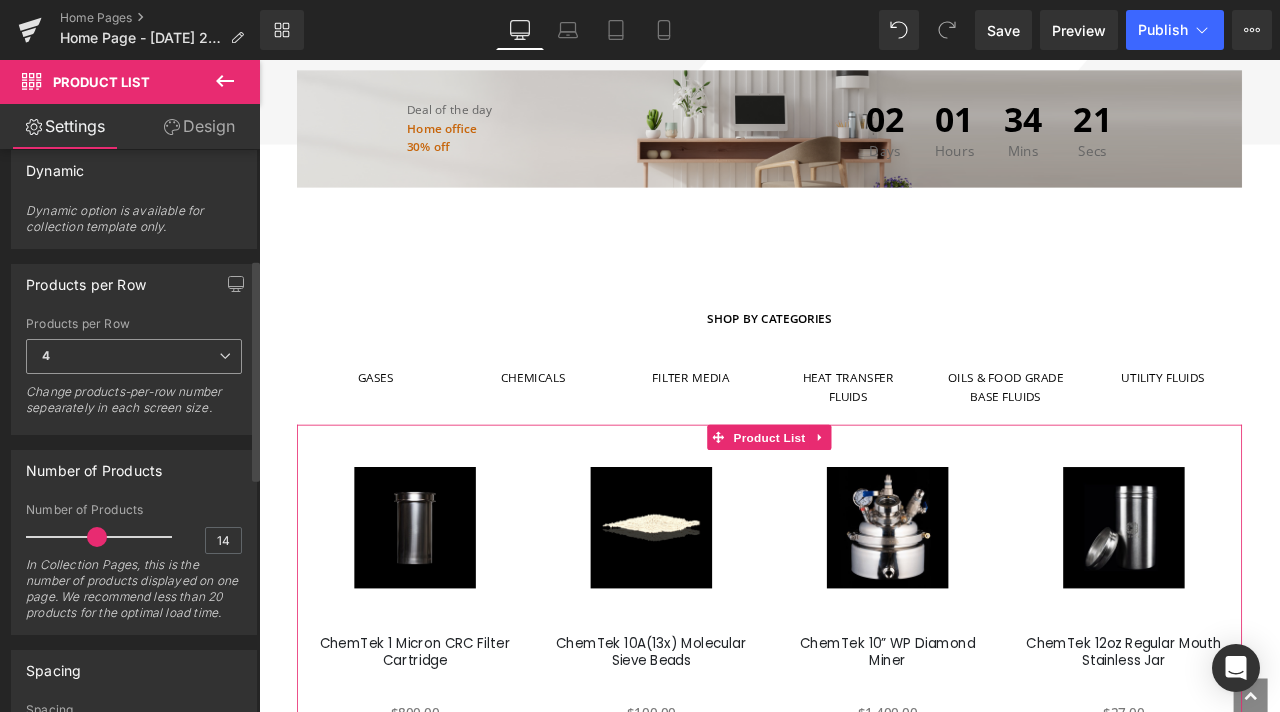 scroll, scrollTop: 0, scrollLeft: 0, axis: both 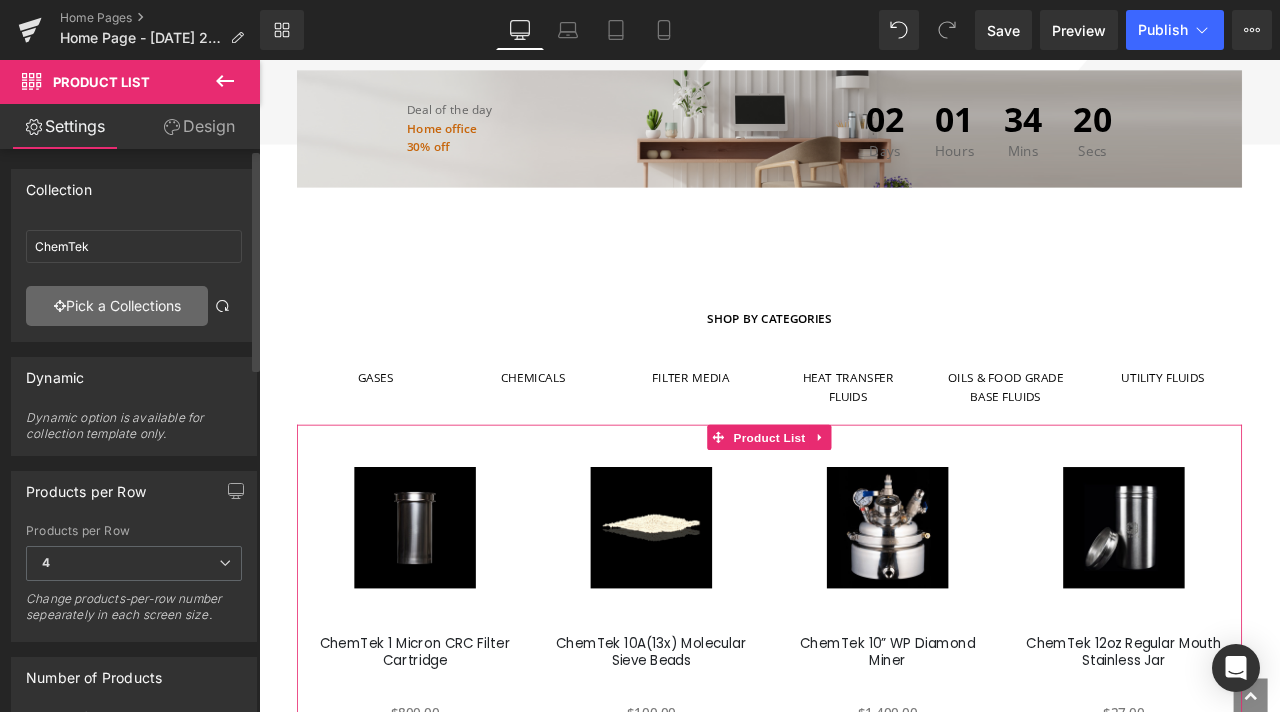 click on "Pick a Collections" at bounding box center [117, 306] 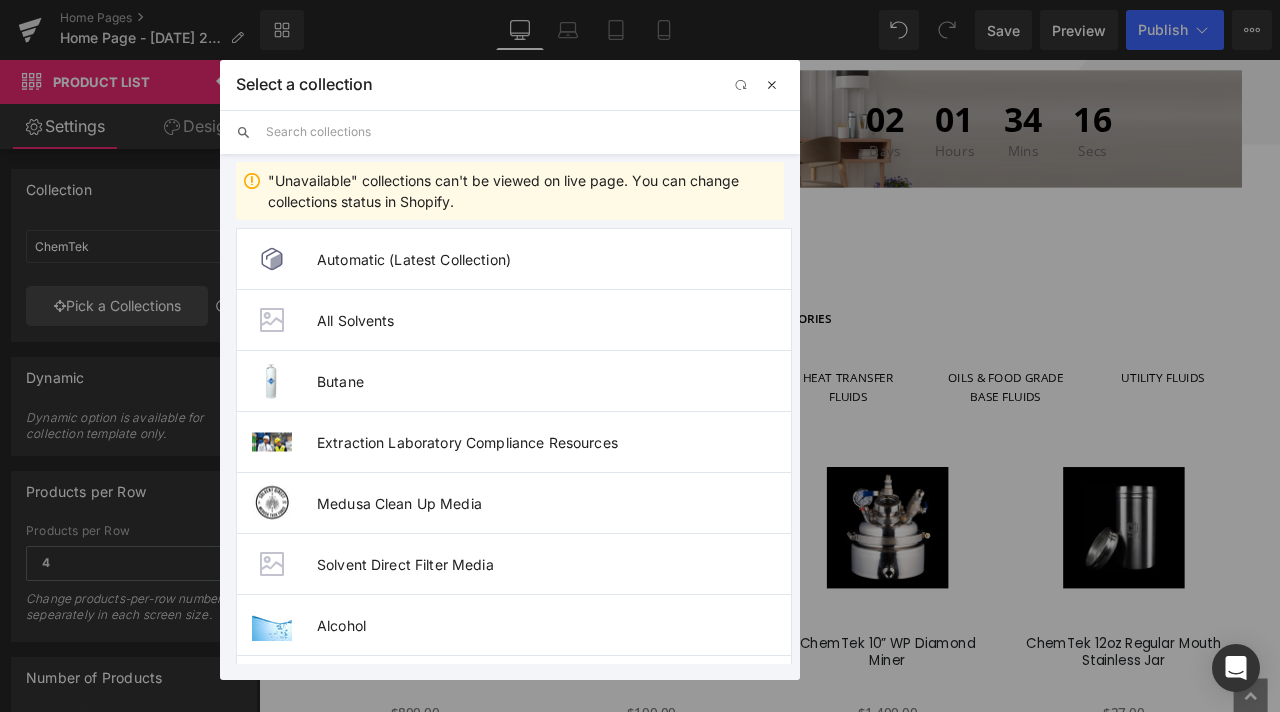 drag, startPoint x: 782, startPoint y: 87, endPoint x: 506, endPoint y: 51, distance: 278.33792 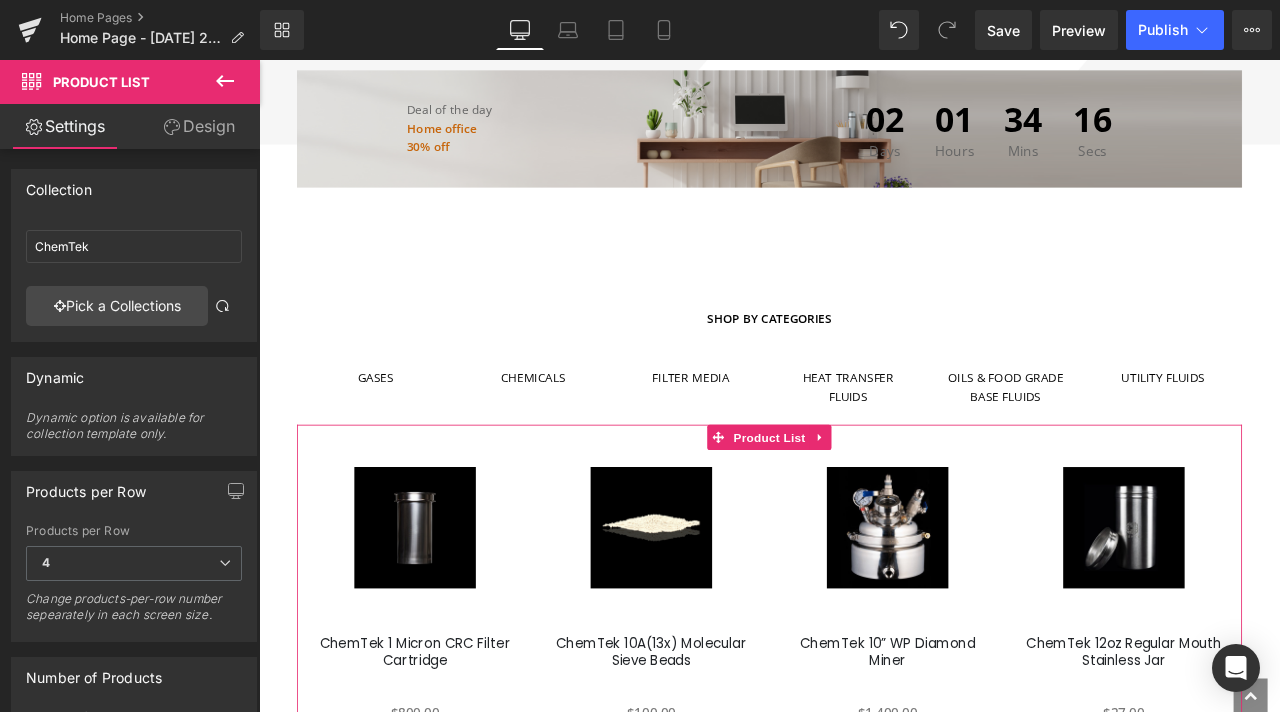 click on "Design" at bounding box center (199, 126) 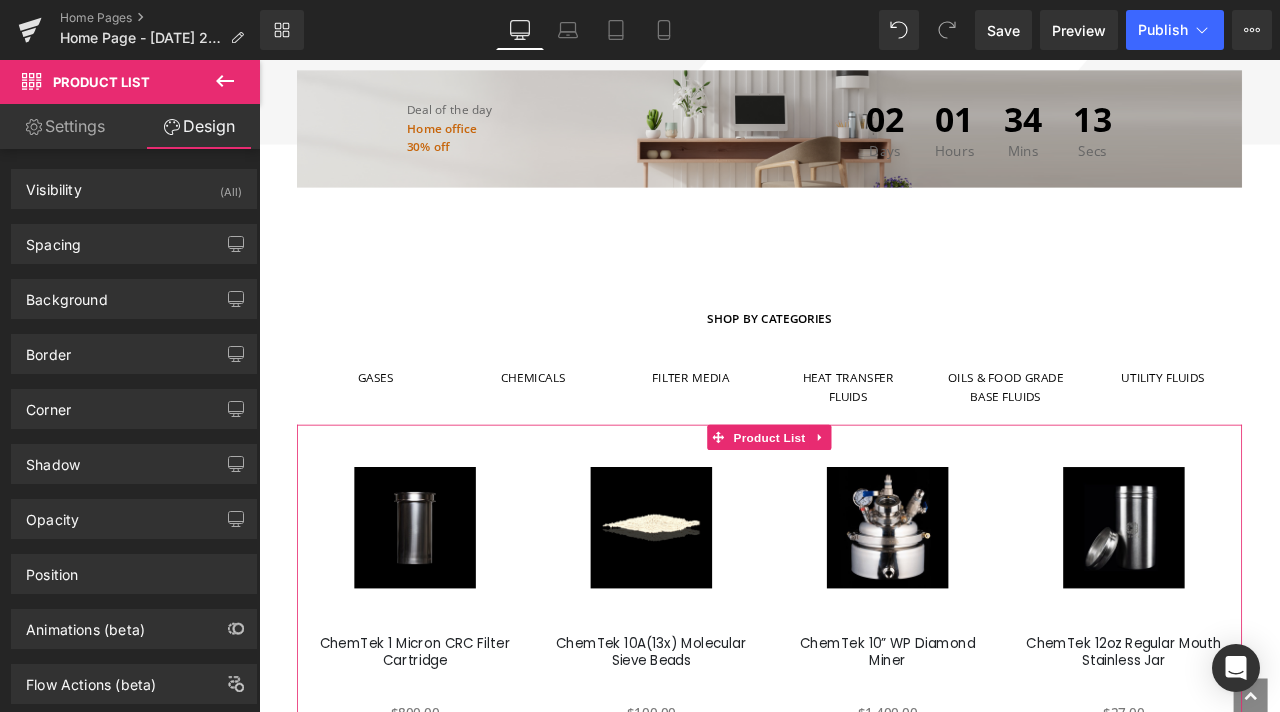 click on "Settings" at bounding box center [65, 126] 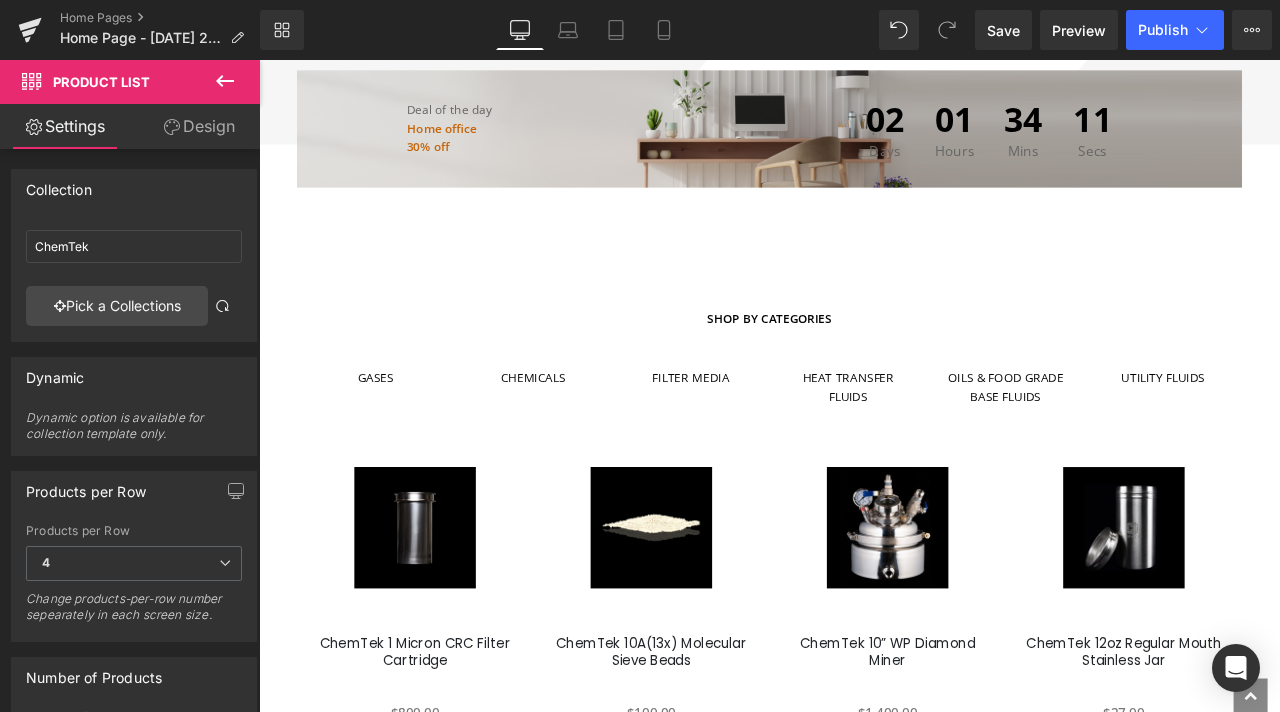 click 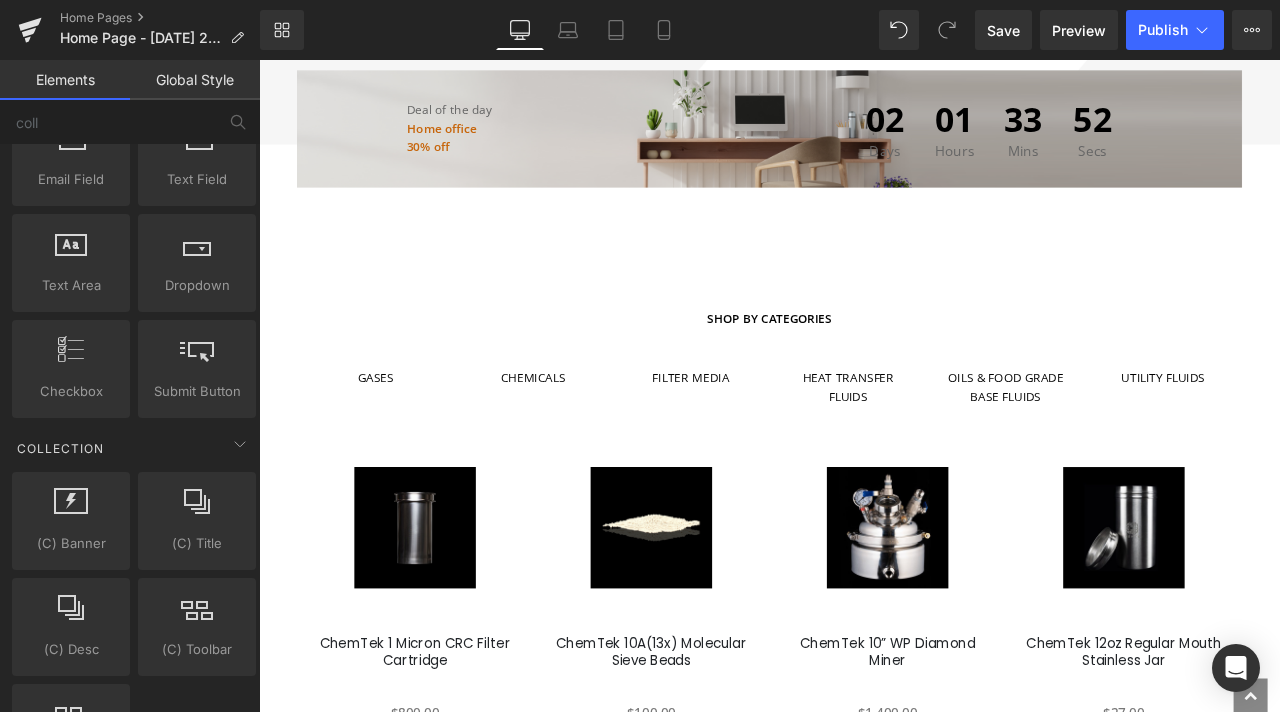 scroll, scrollTop: 3100, scrollLeft: 0, axis: vertical 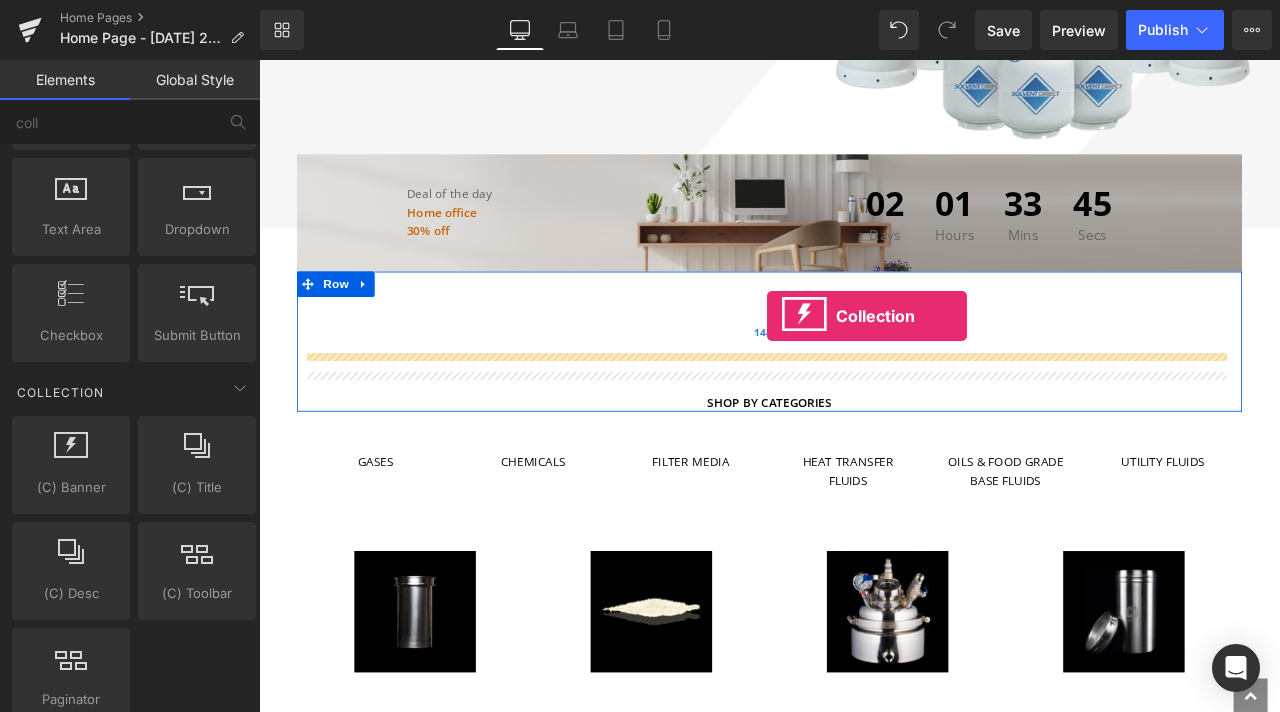 drag, startPoint x: 334, startPoint y: 501, endPoint x: 861, endPoint y: 364, distance: 544.5163 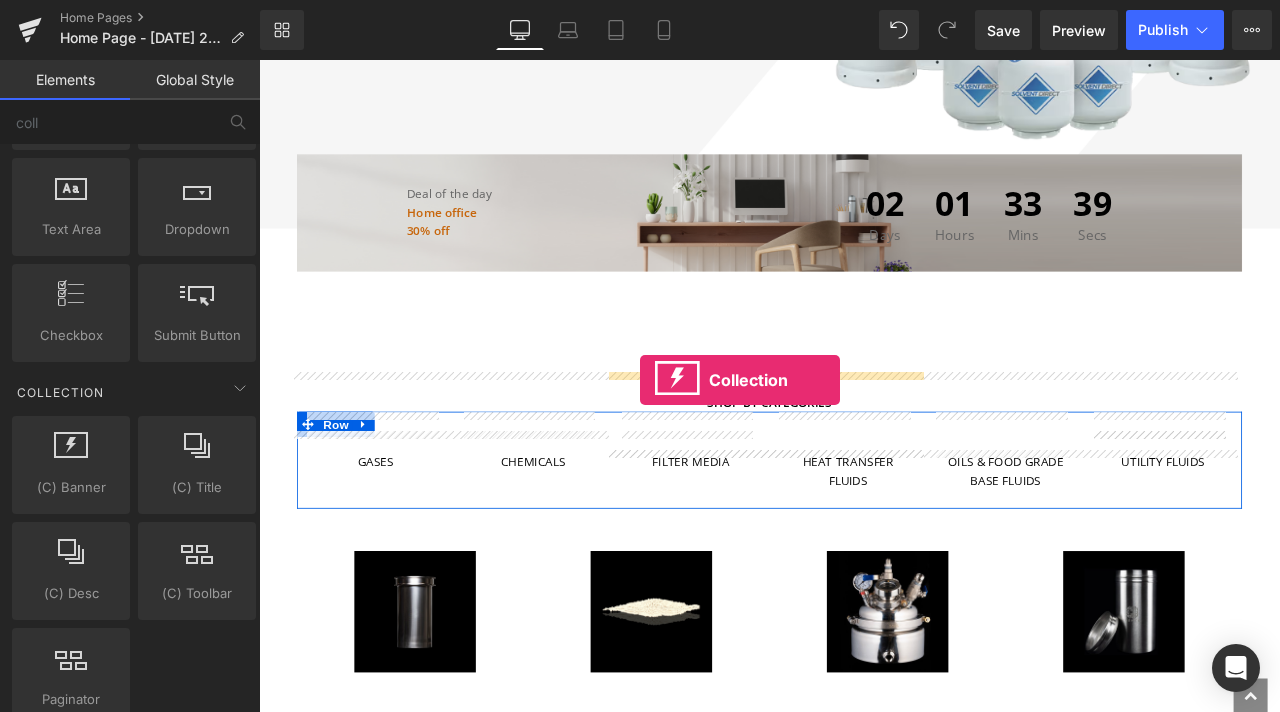 drag, startPoint x: 640, startPoint y: 464, endPoint x: 710, endPoint y: 440, distance: 74 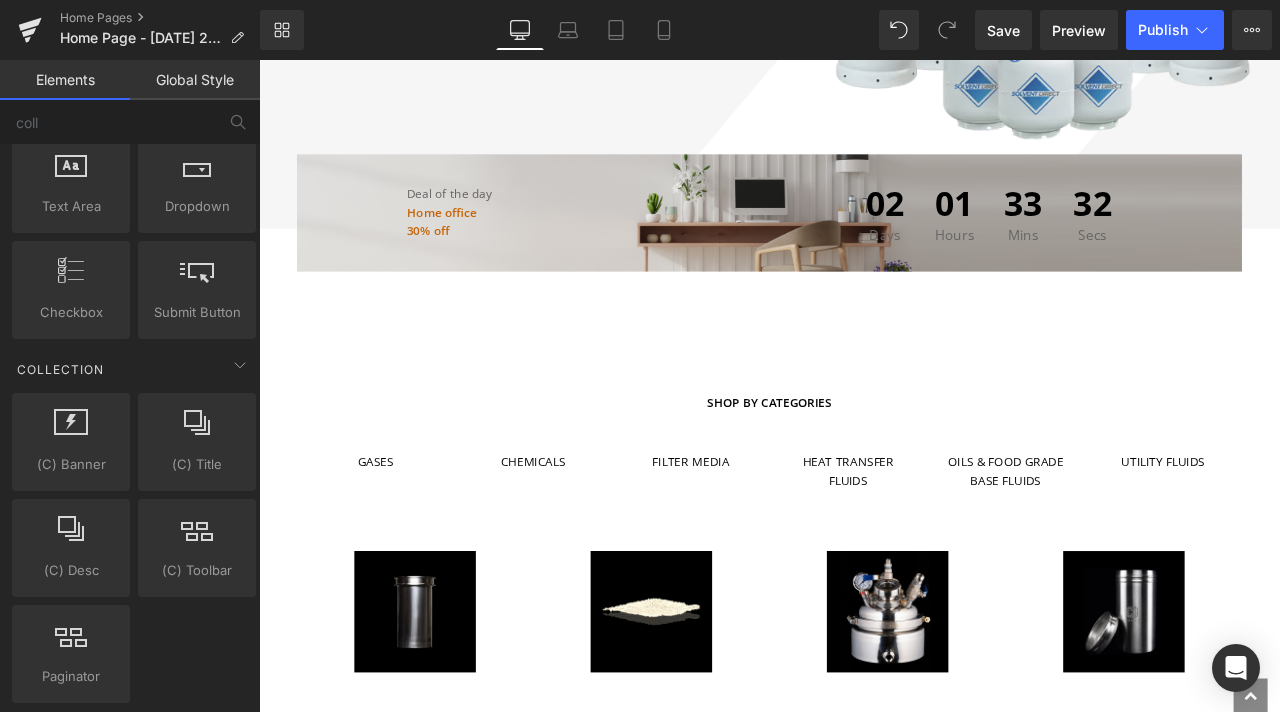 scroll, scrollTop: 3100, scrollLeft: 0, axis: vertical 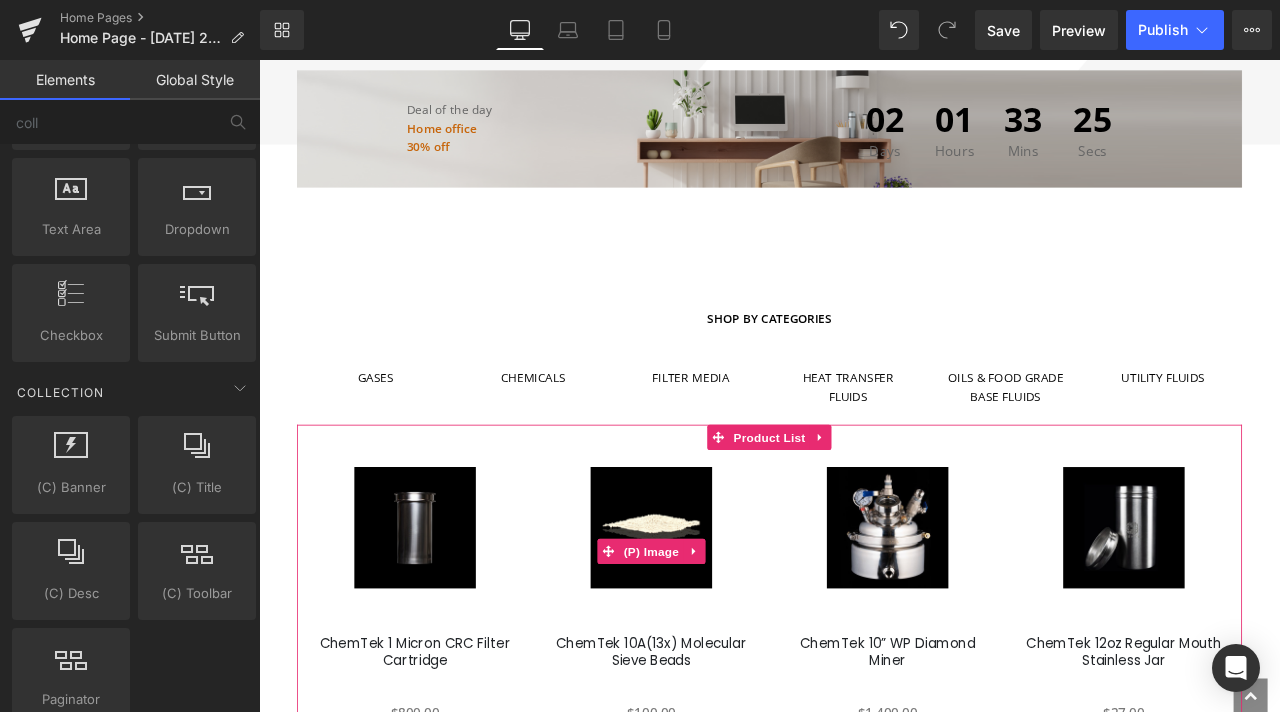 click on "Sale Off" at bounding box center [724, 642] 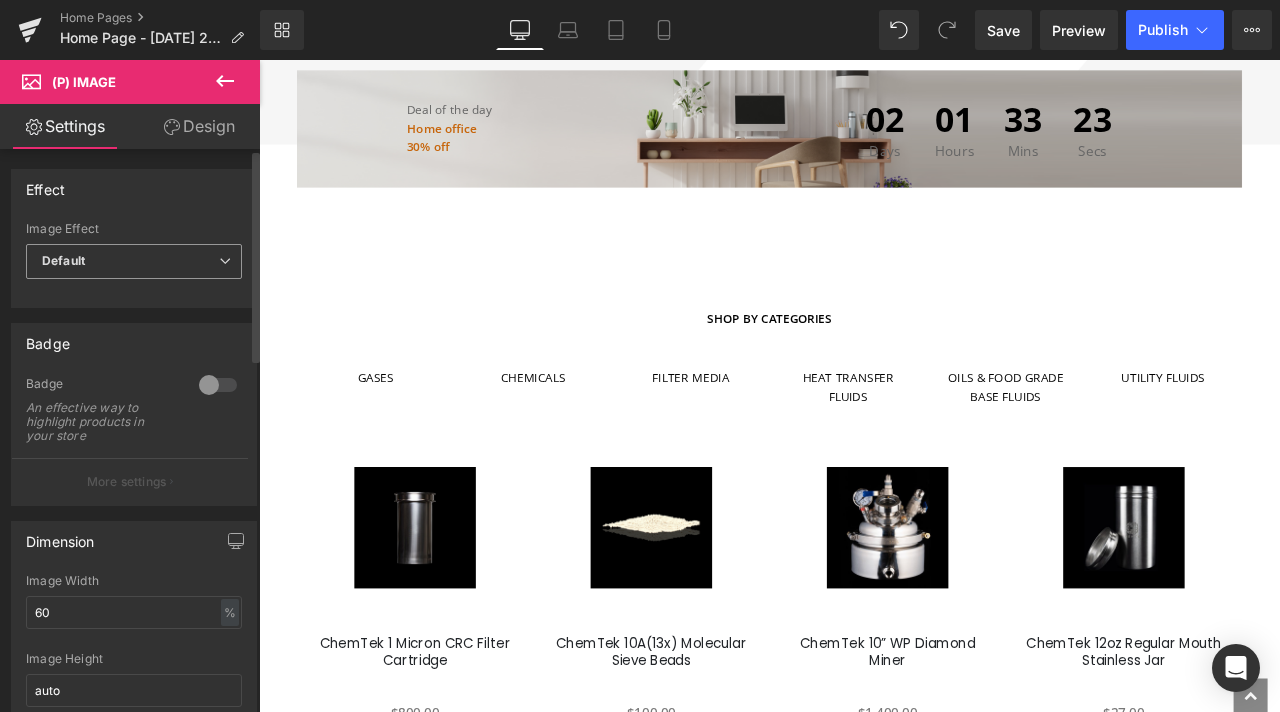 click on "Default" at bounding box center [134, 261] 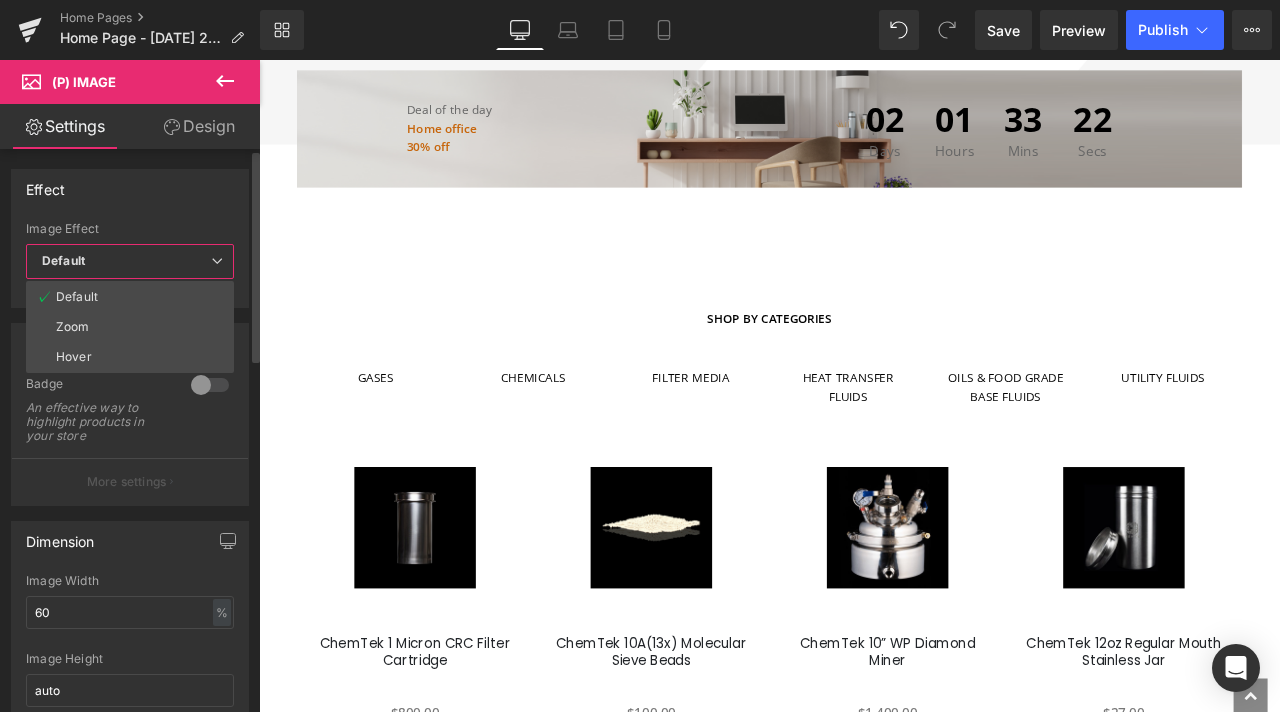 click on "Default" at bounding box center (130, 261) 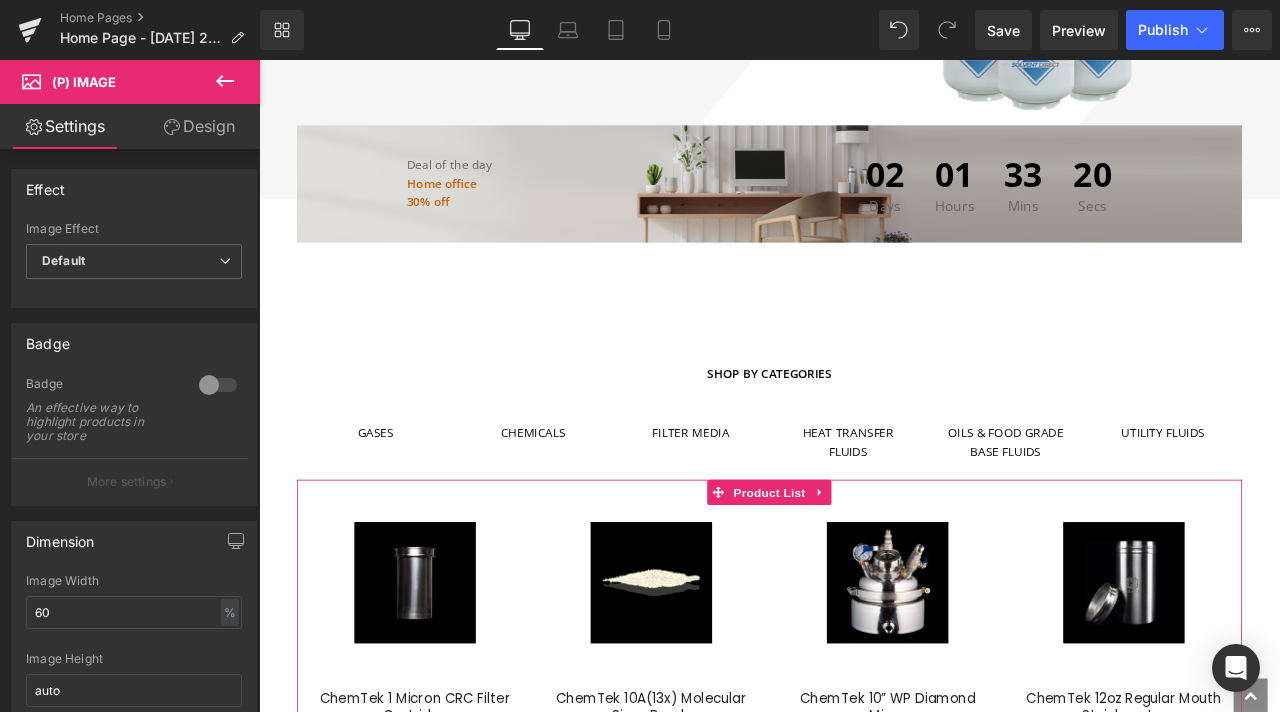scroll, scrollTop: 827, scrollLeft: 0, axis: vertical 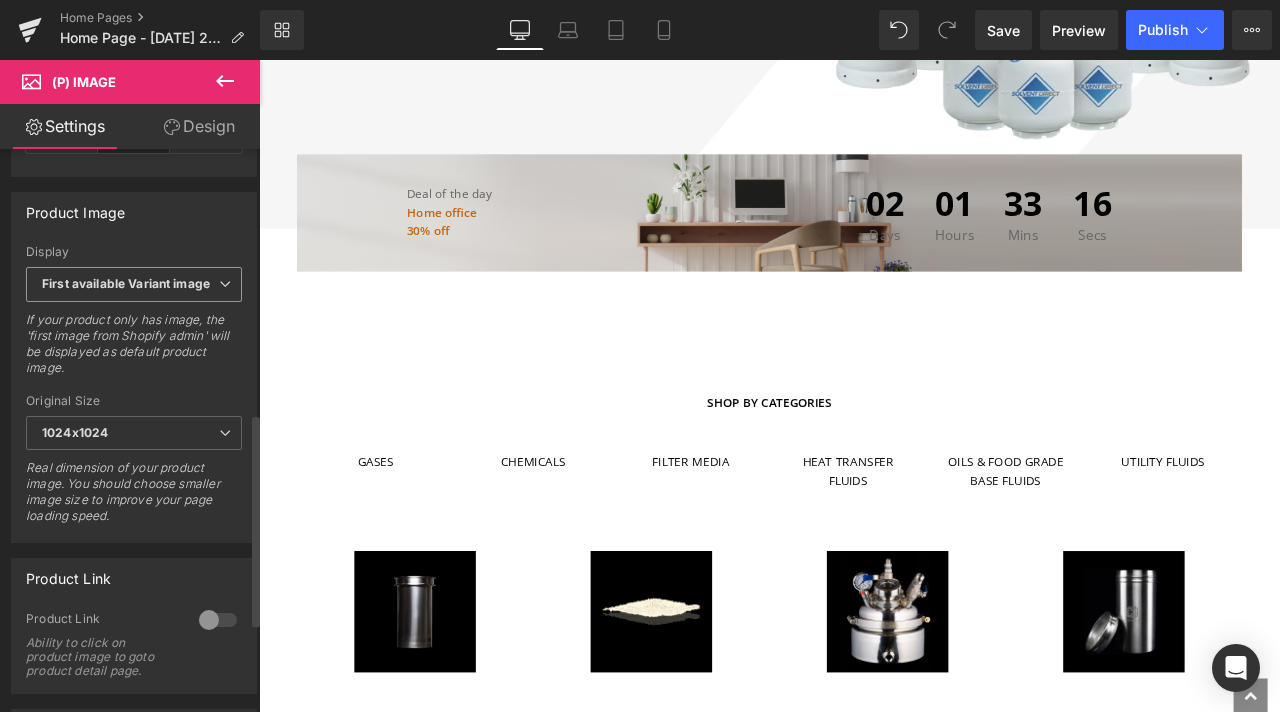 click on "First available Variant image" at bounding box center [126, 283] 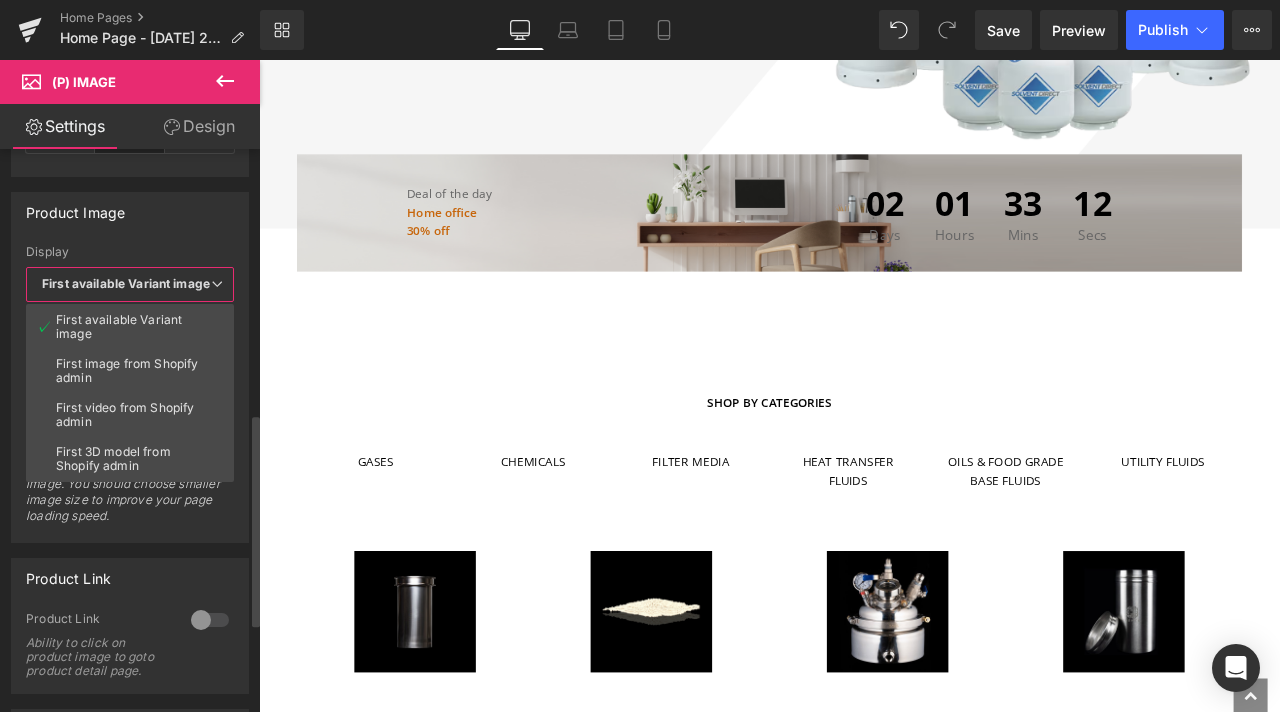 click on "First available Variant image" at bounding box center [126, 283] 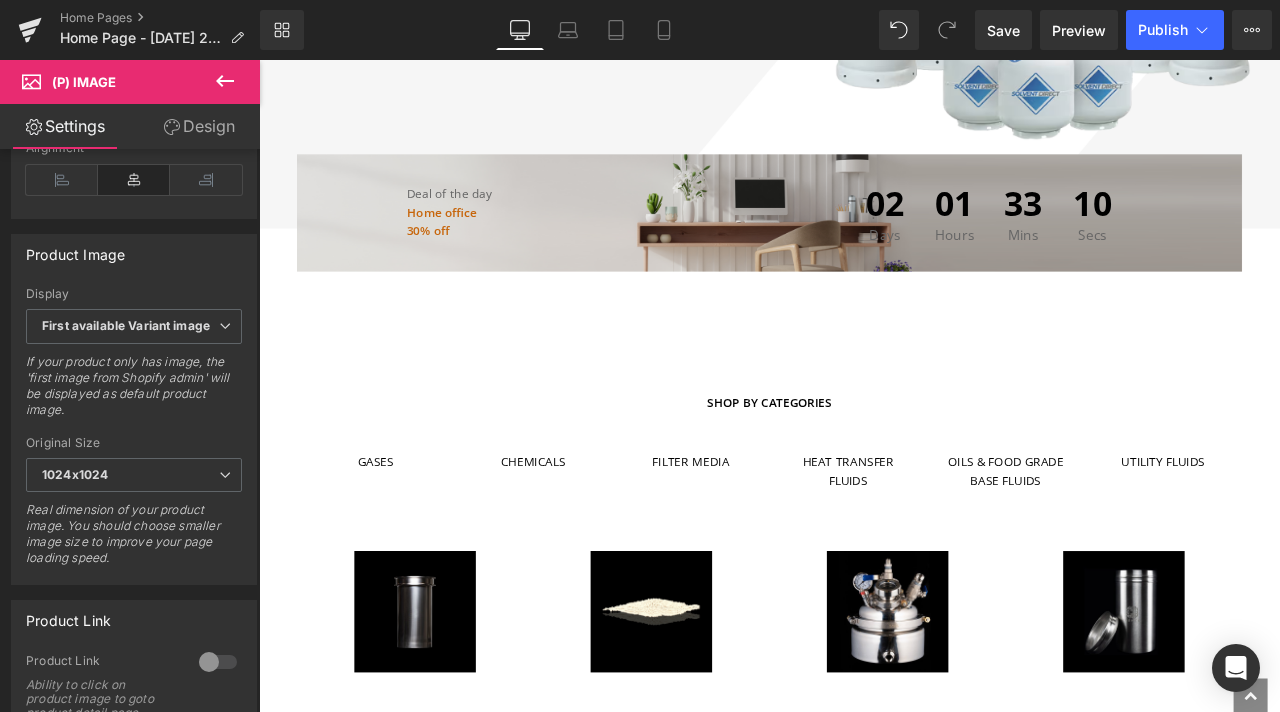scroll, scrollTop: 637, scrollLeft: 0, axis: vertical 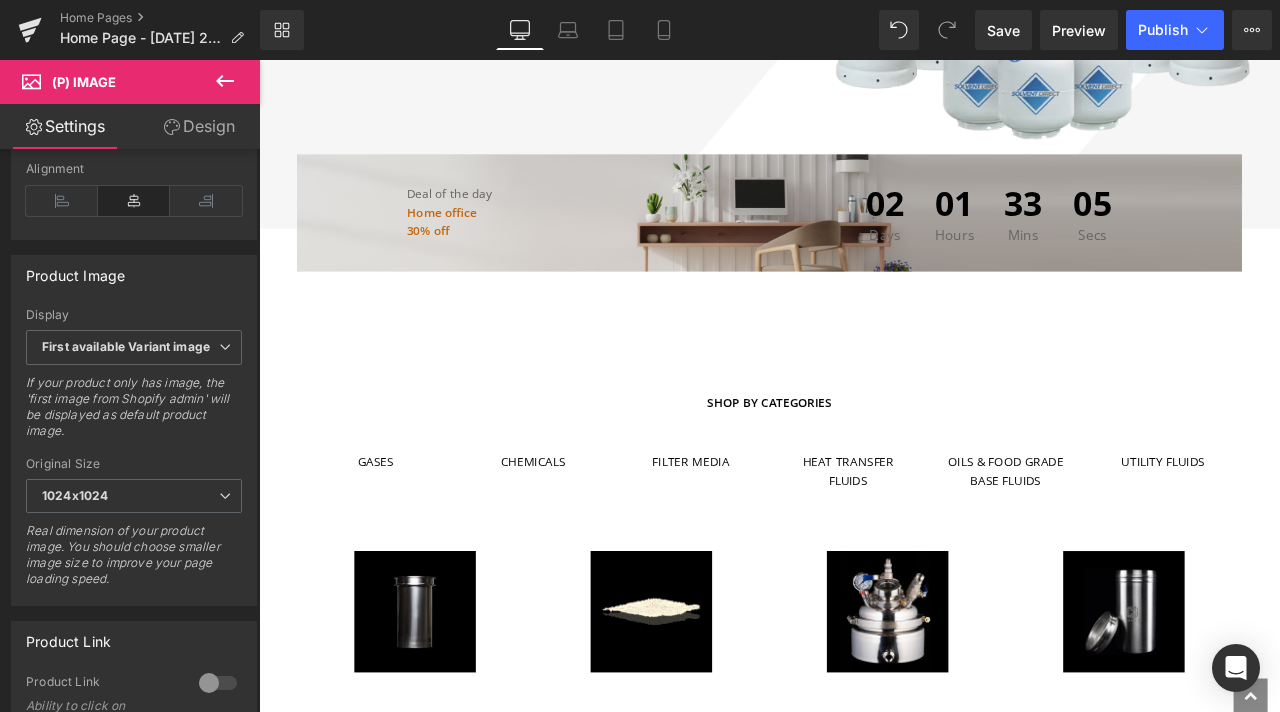 click on "Shop by categories Text Block         Row   144px" at bounding box center (864, 394) 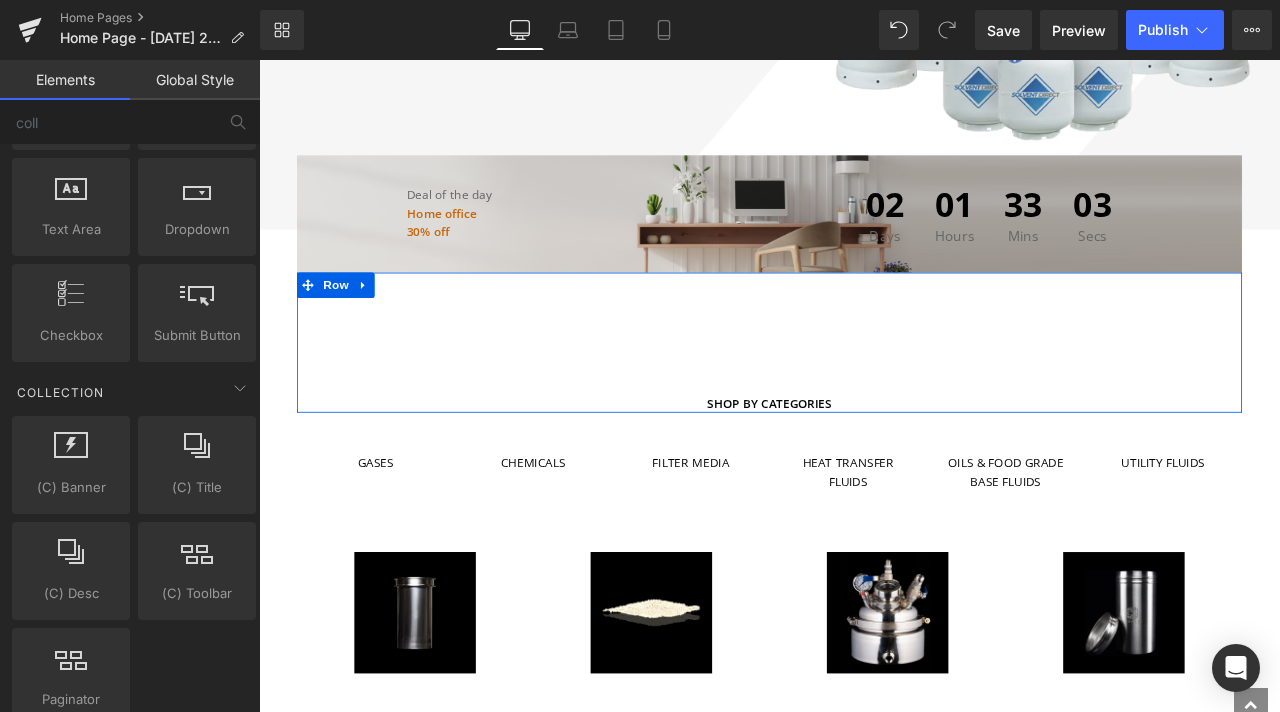 drag, startPoint x: 719, startPoint y: 583, endPoint x: 501, endPoint y: 588, distance: 218.05733 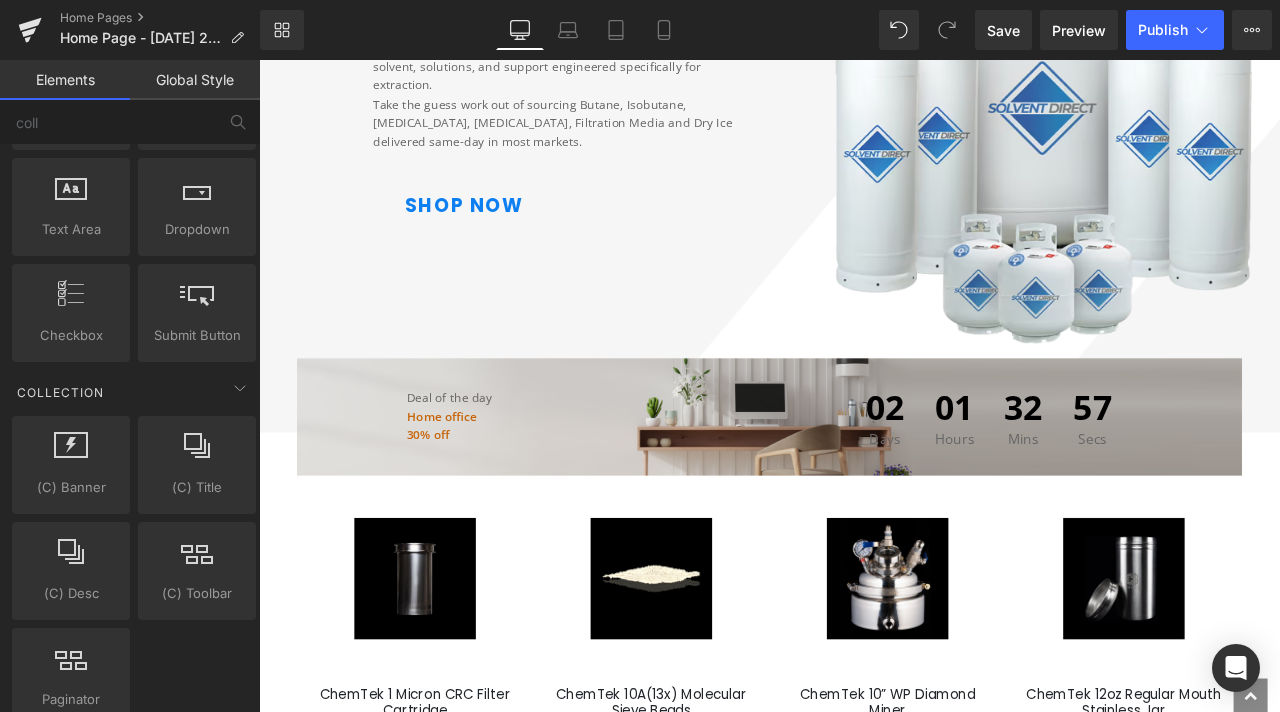 scroll, scrollTop: 727, scrollLeft: 0, axis: vertical 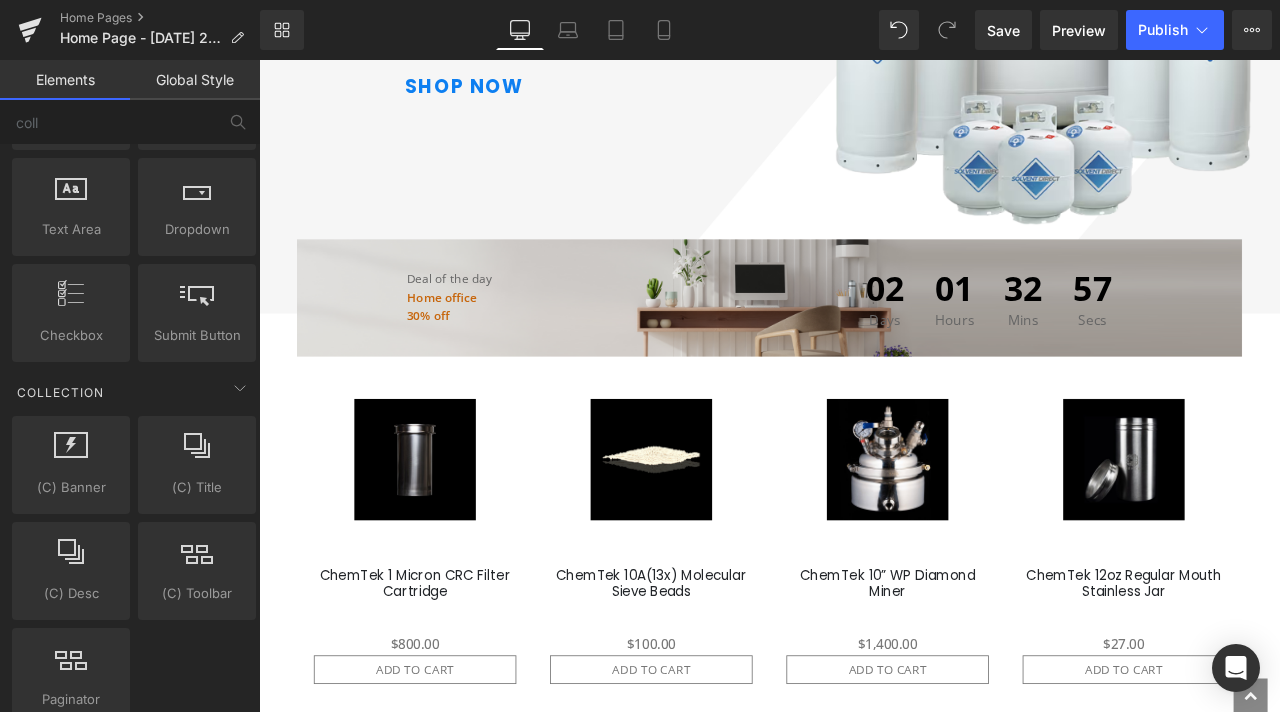 click on "Home office" at bounding box center (649, 341) 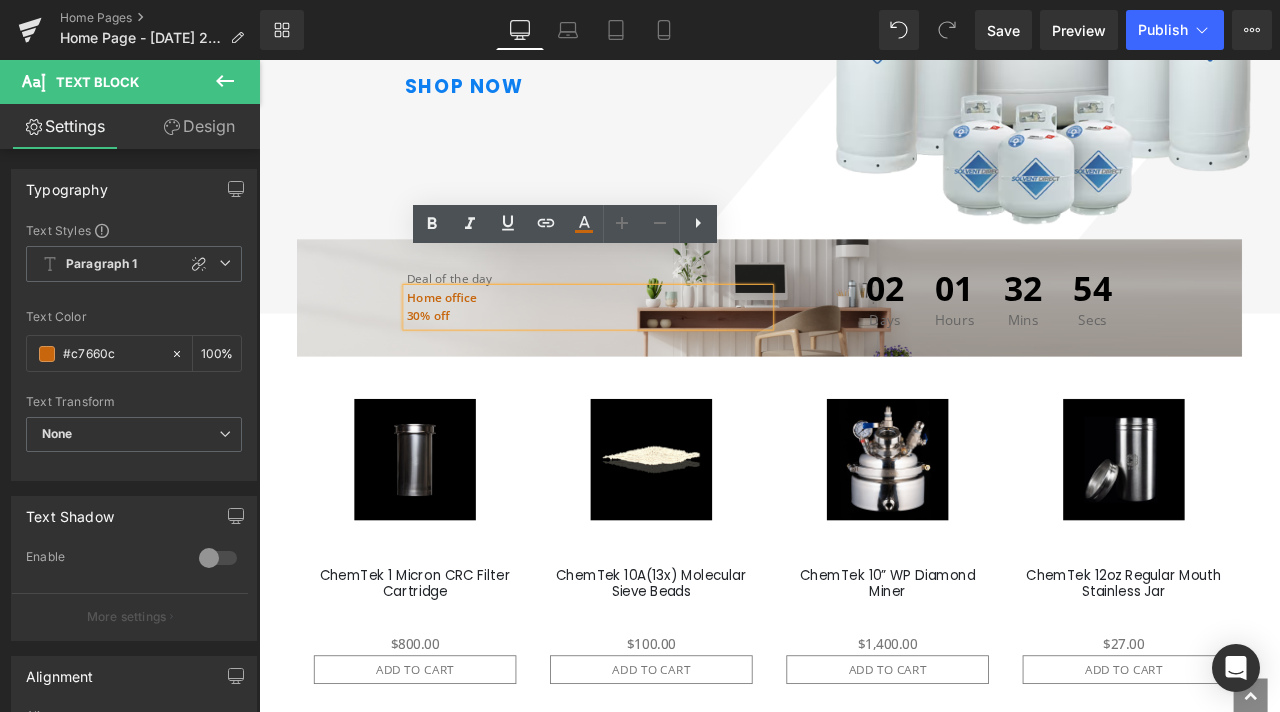 click on "Deal of the day Text Block         Home office  30% off Text Block
02 Days
01 Hours
32 Mins
54 Secs
Count Down         Row         Row" at bounding box center (864, 341) 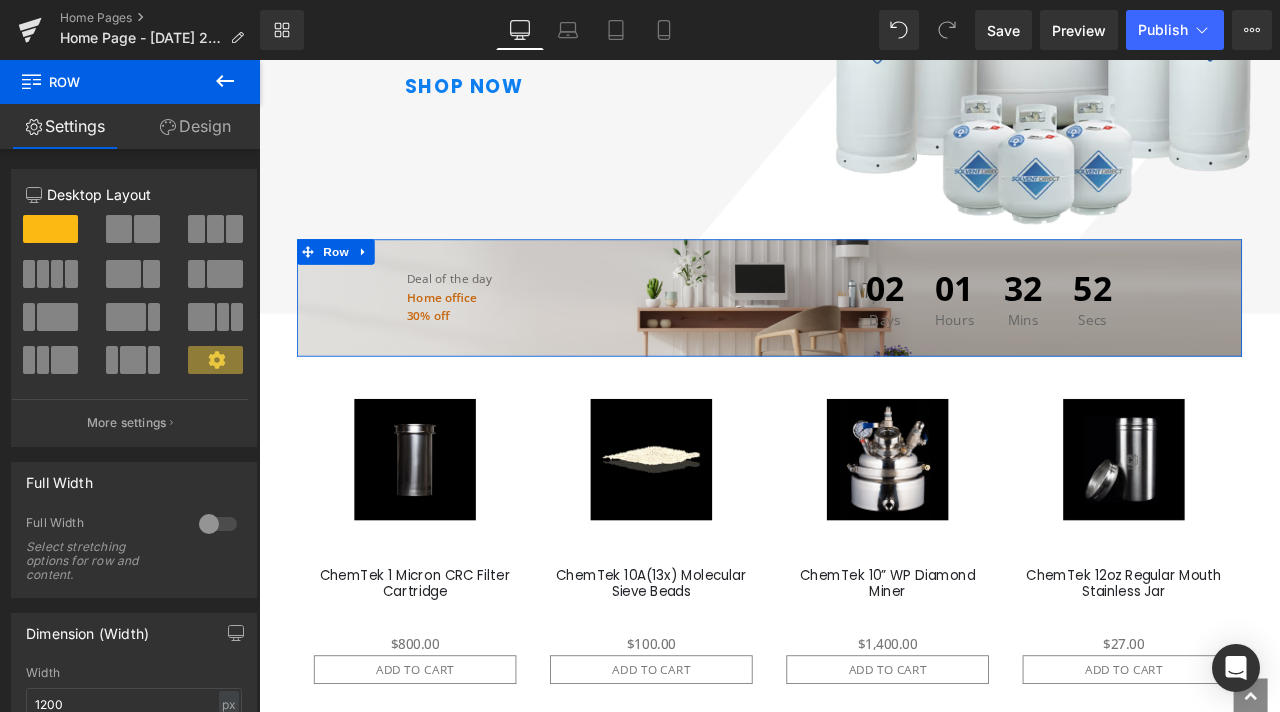 click on "Design" at bounding box center [195, 126] 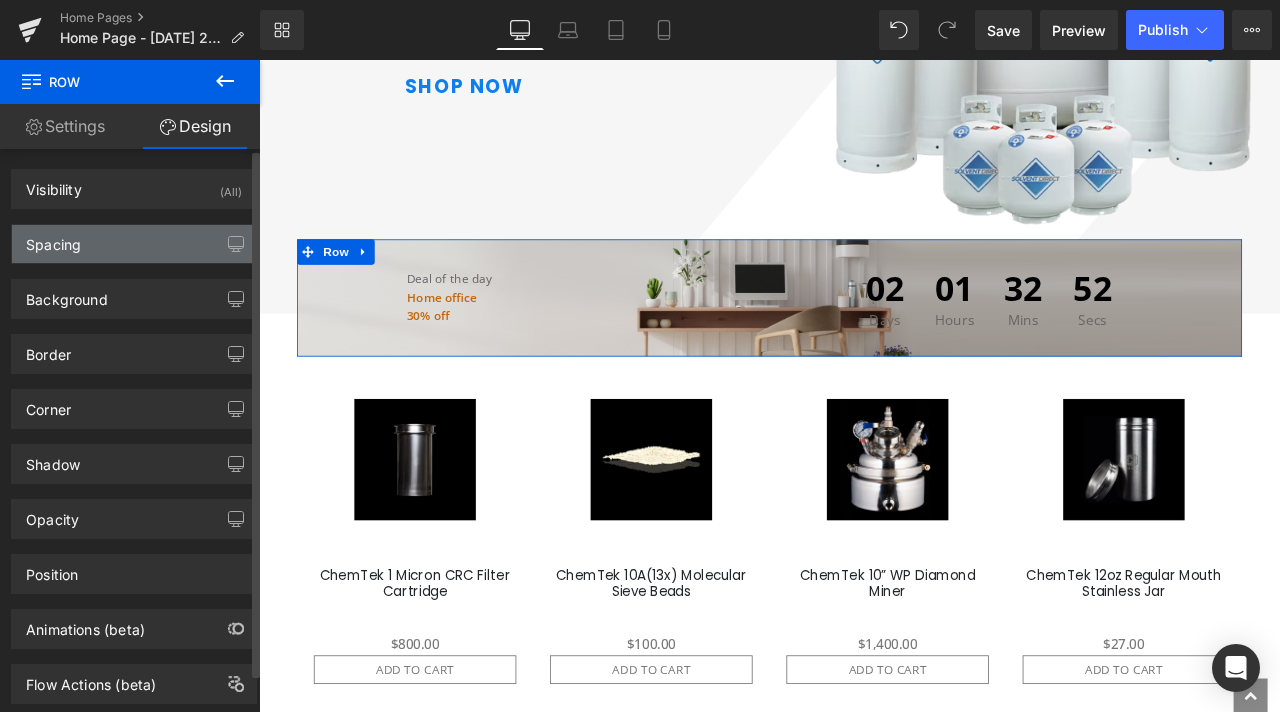 click on "Spacing" at bounding box center [134, 244] 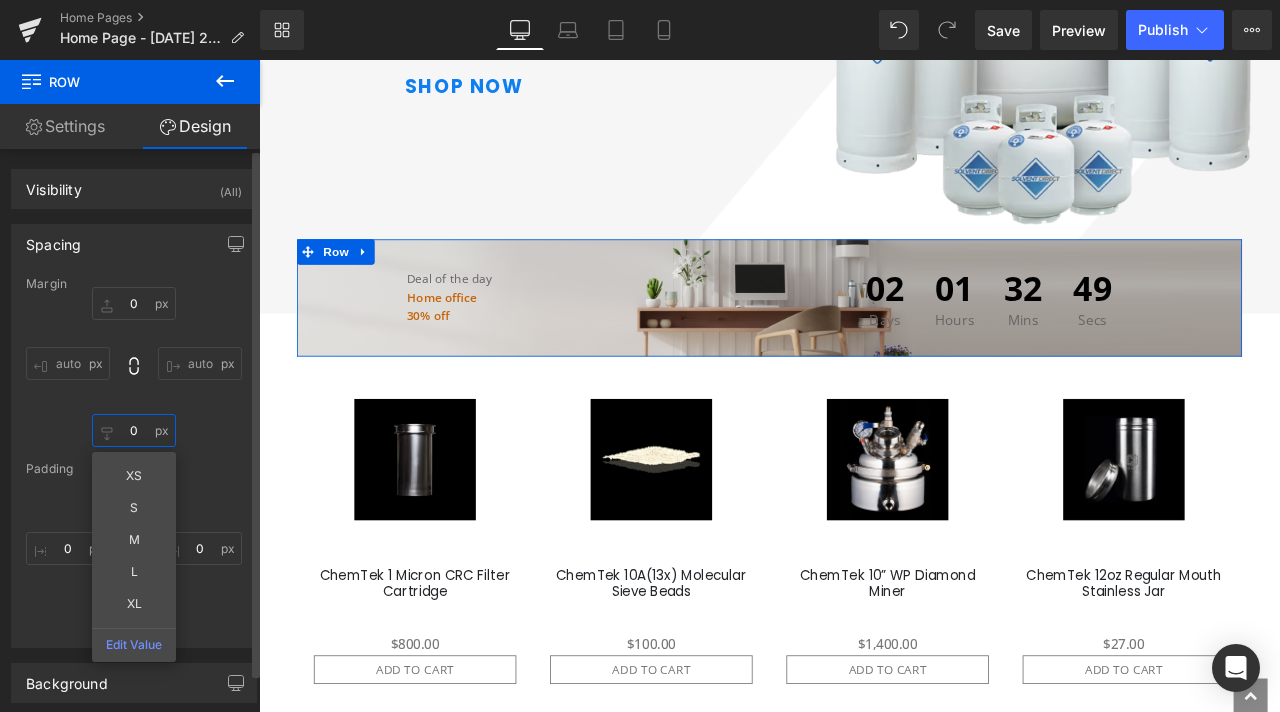 click at bounding box center [134, 430] 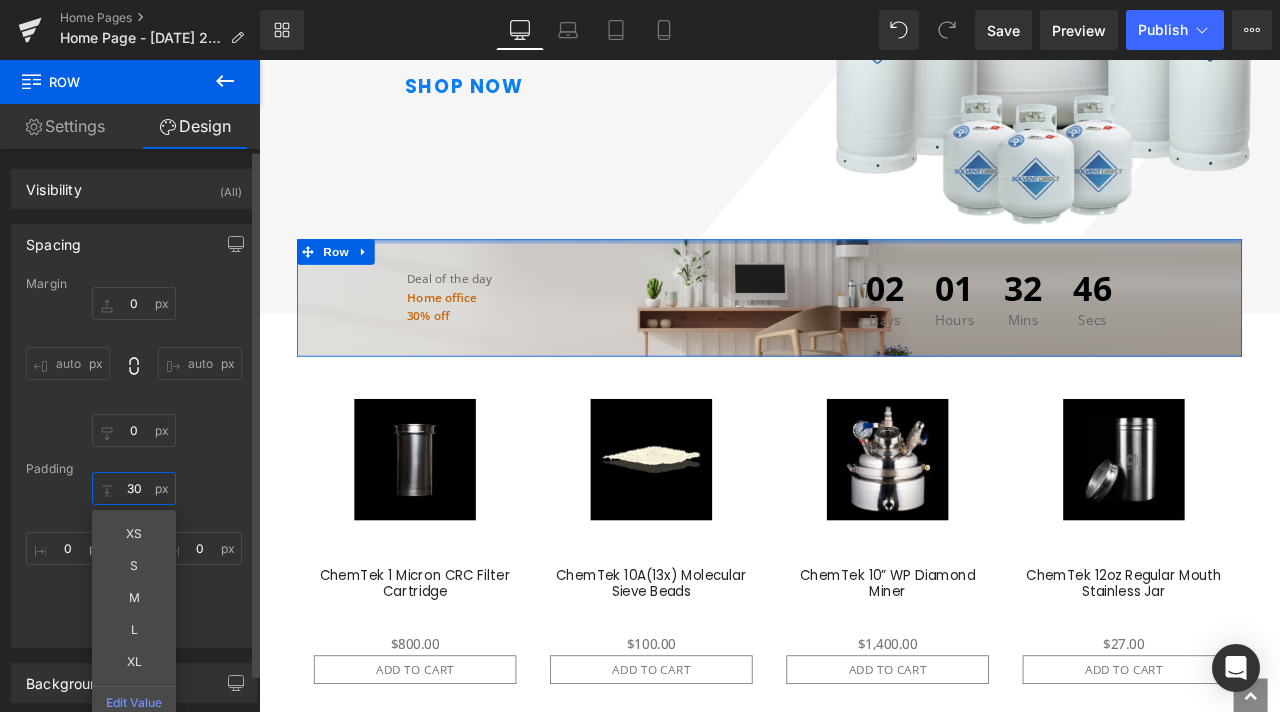 click at bounding box center [134, 488] 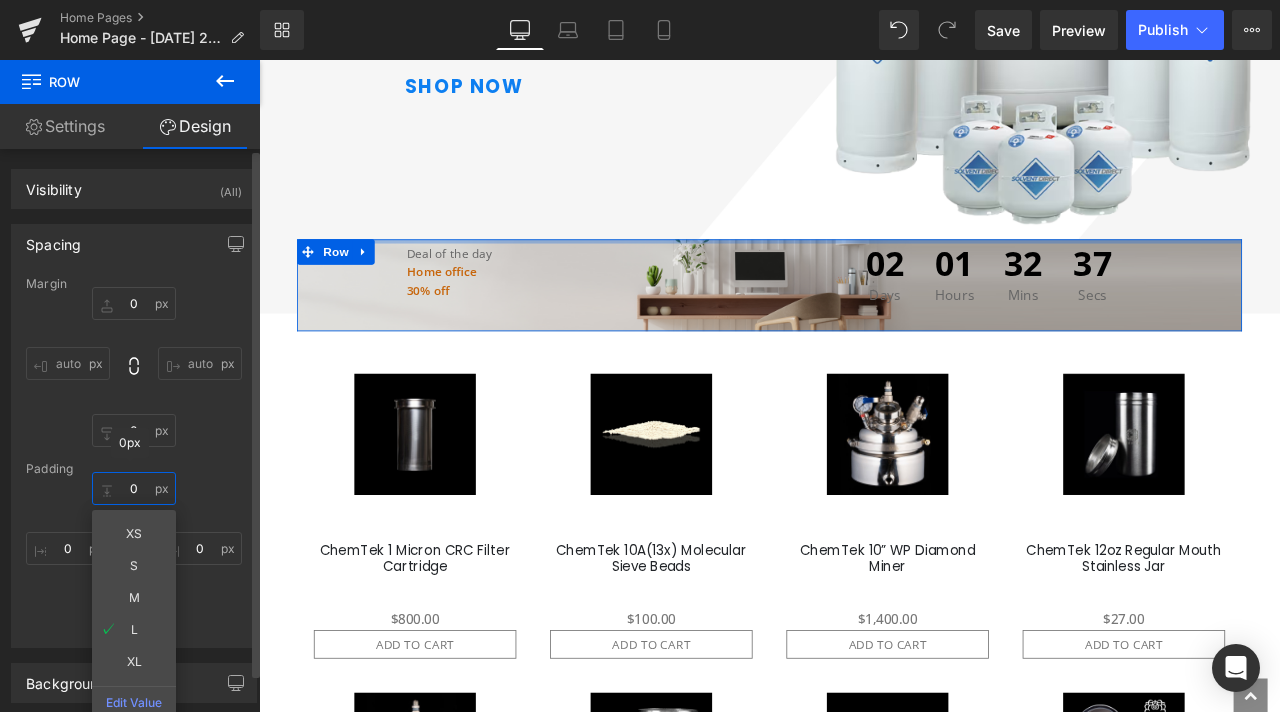 click at bounding box center (134, 488) 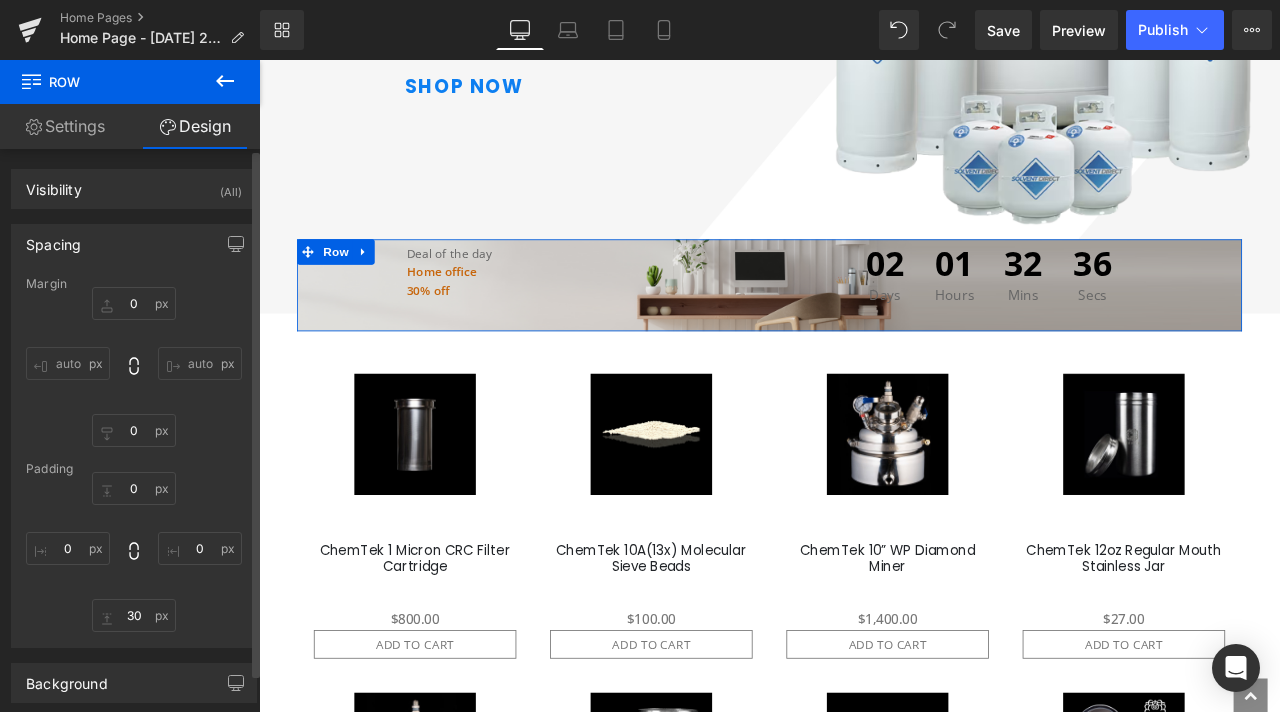 click on "auto
auto" at bounding box center (134, 367) 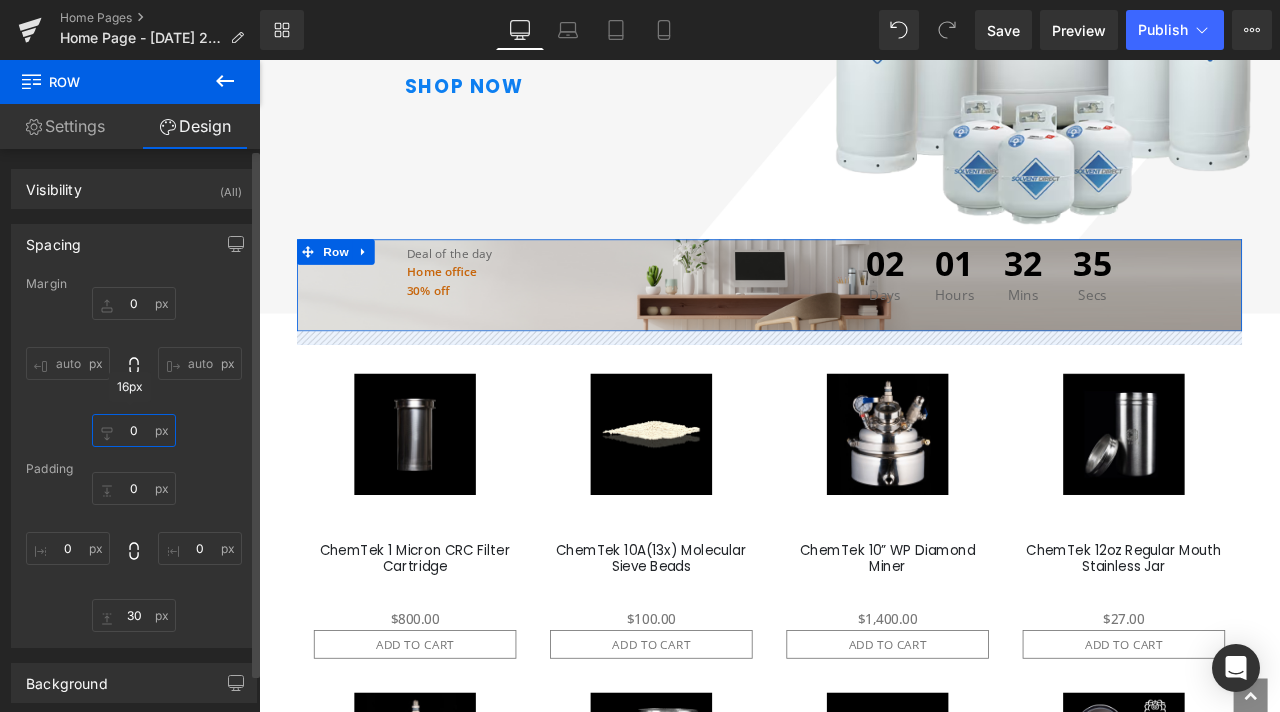 click at bounding box center [134, 430] 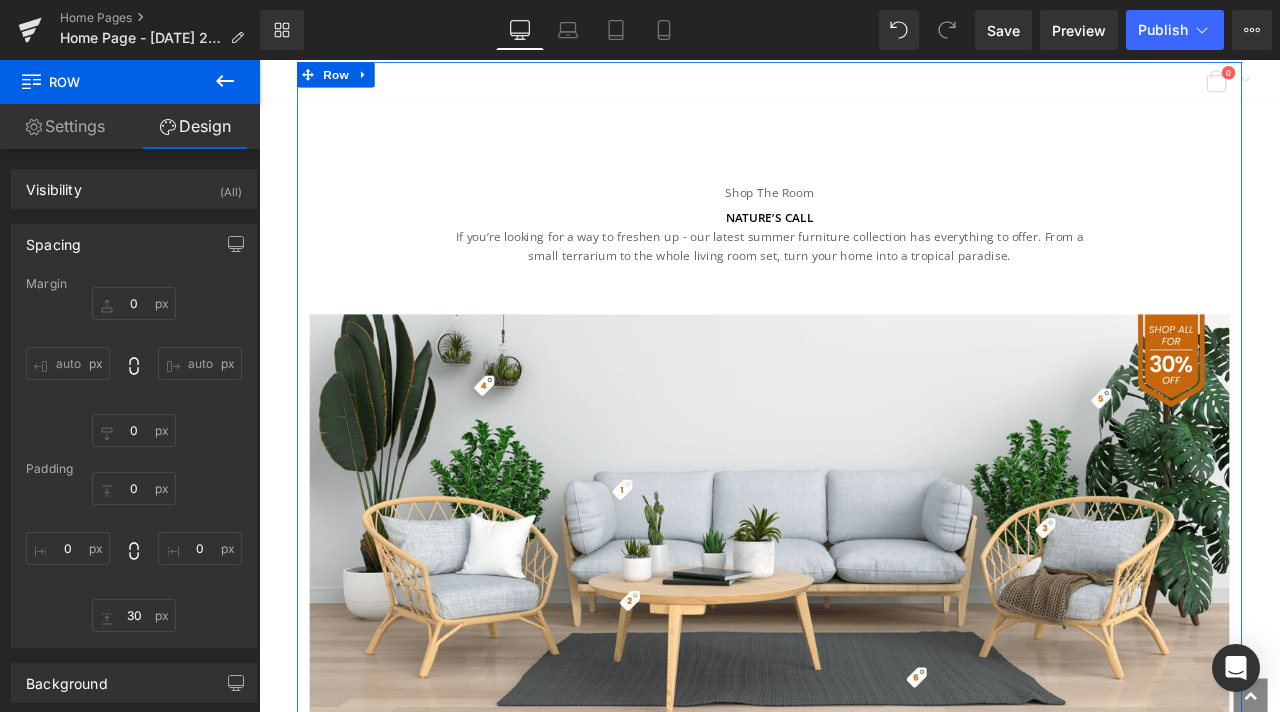 scroll, scrollTop: 3727, scrollLeft: 0, axis: vertical 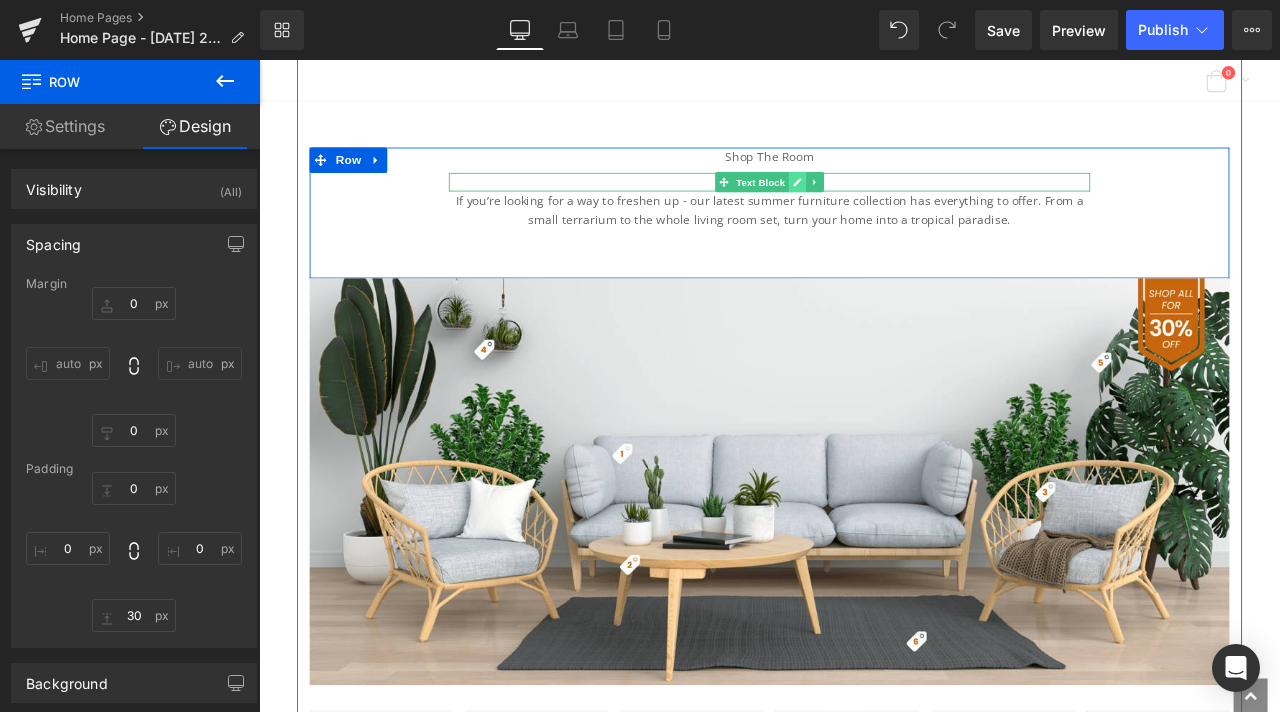 click at bounding box center (897, 205) 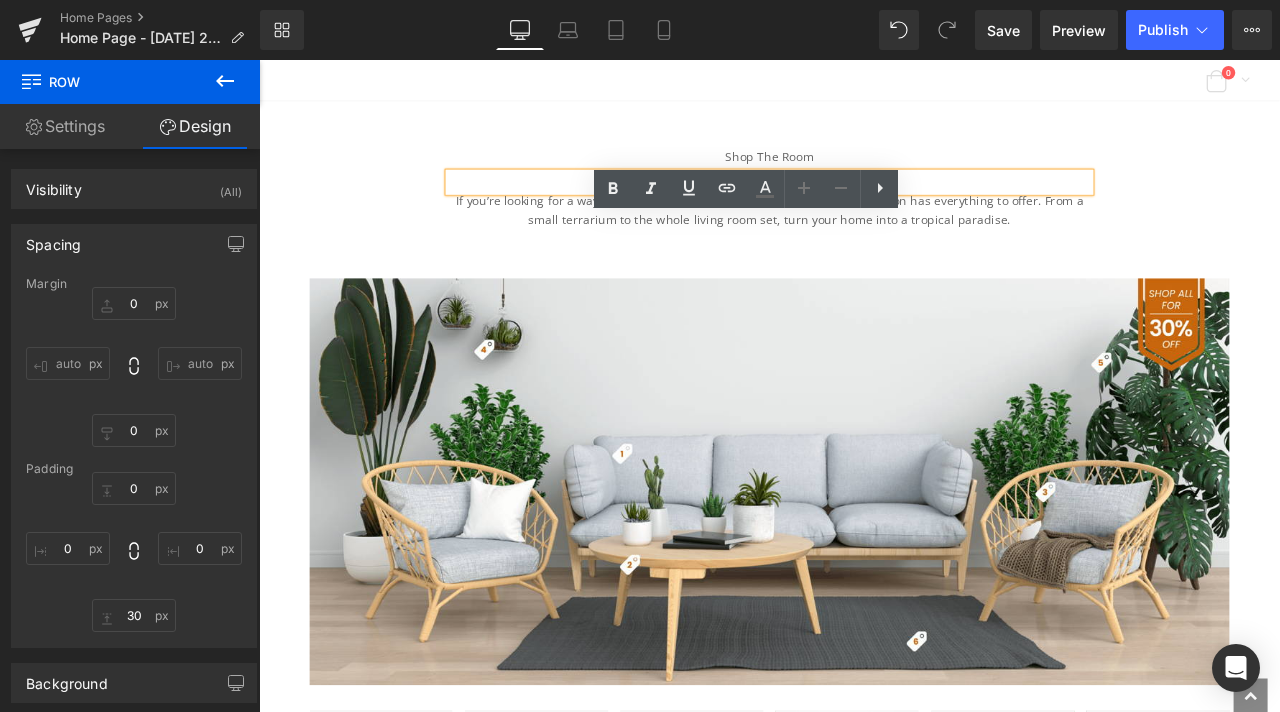 click on "If you’re looking for a way to freshen up - our latest summer furniture collection has everything to offer. From a small terrarium to the whole living room set, turn your home into a tropical paradise." at bounding box center (864, 238) 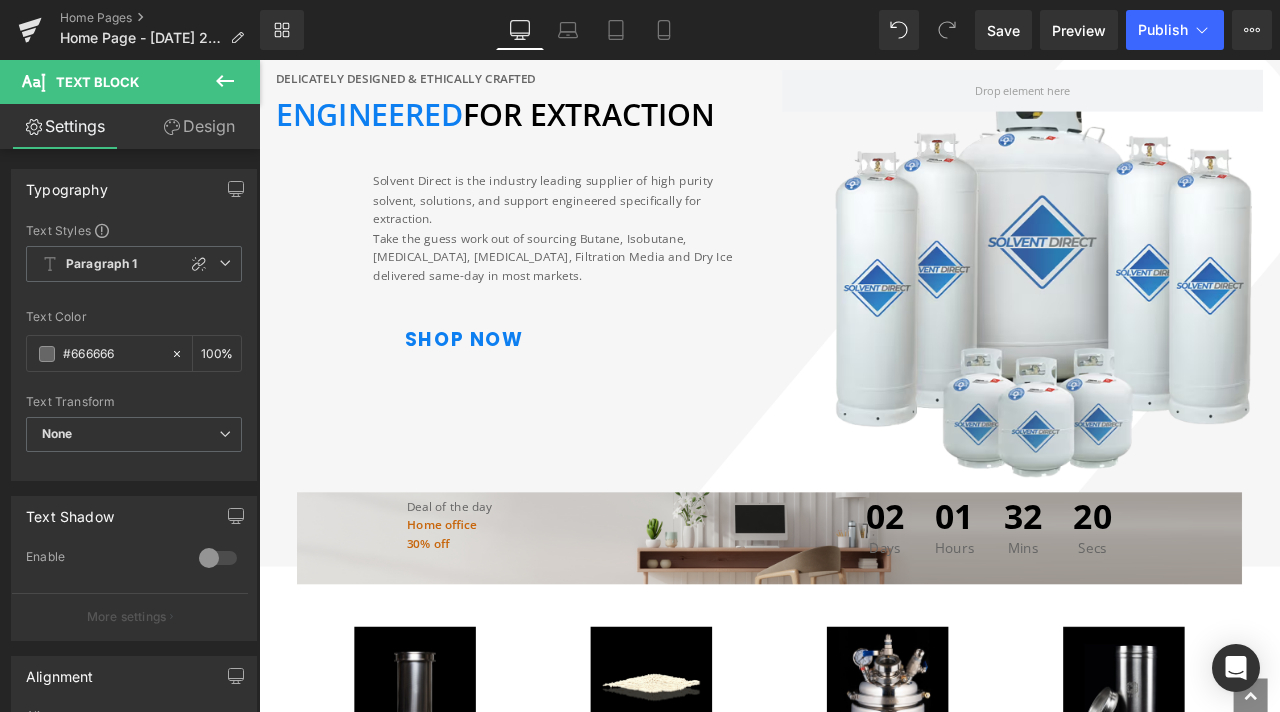 scroll, scrollTop: 227, scrollLeft: 0, axis: vertical 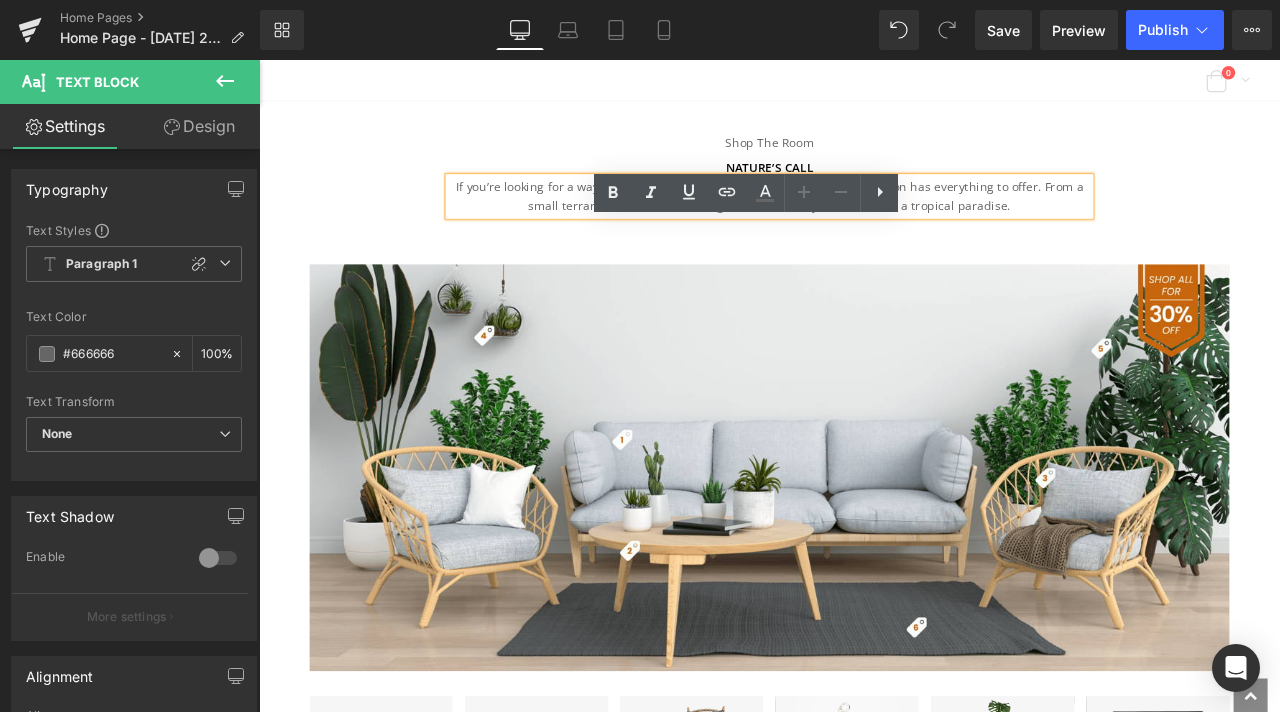 click on "Nature’s Call" at bounding box center (864, 188) 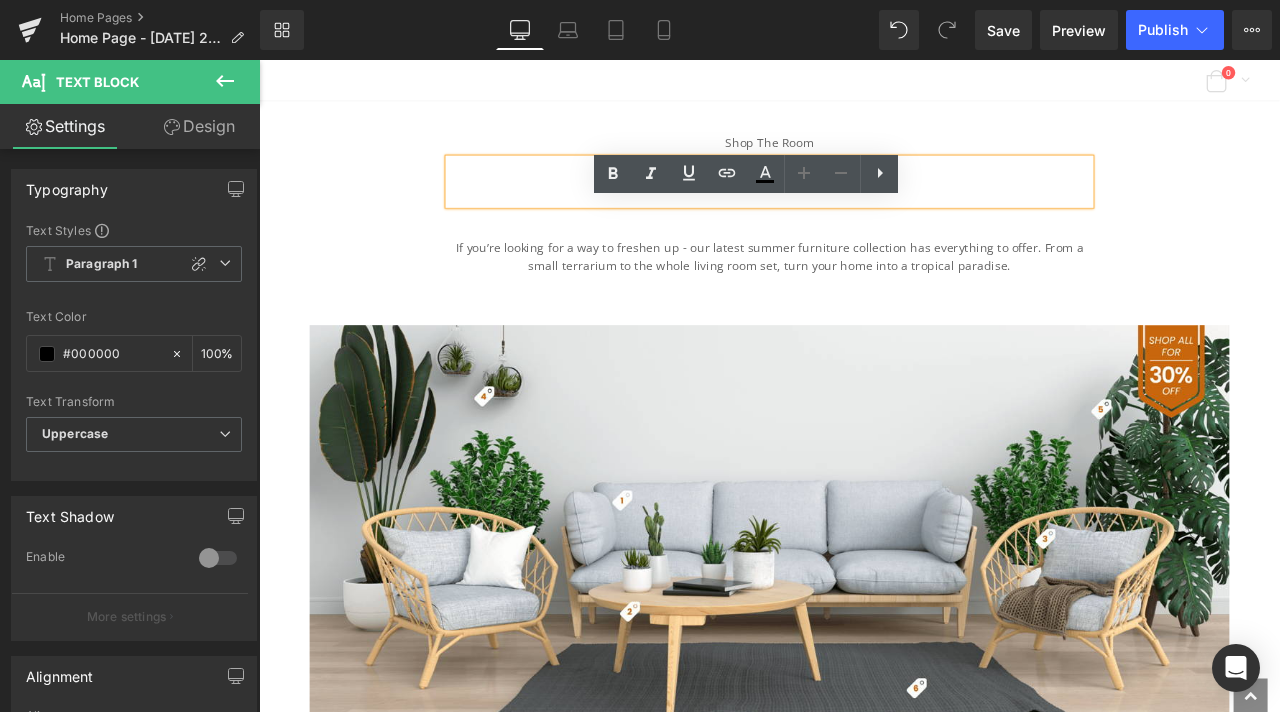 click on "Nature’s Call" at bounding box center (864, 203) 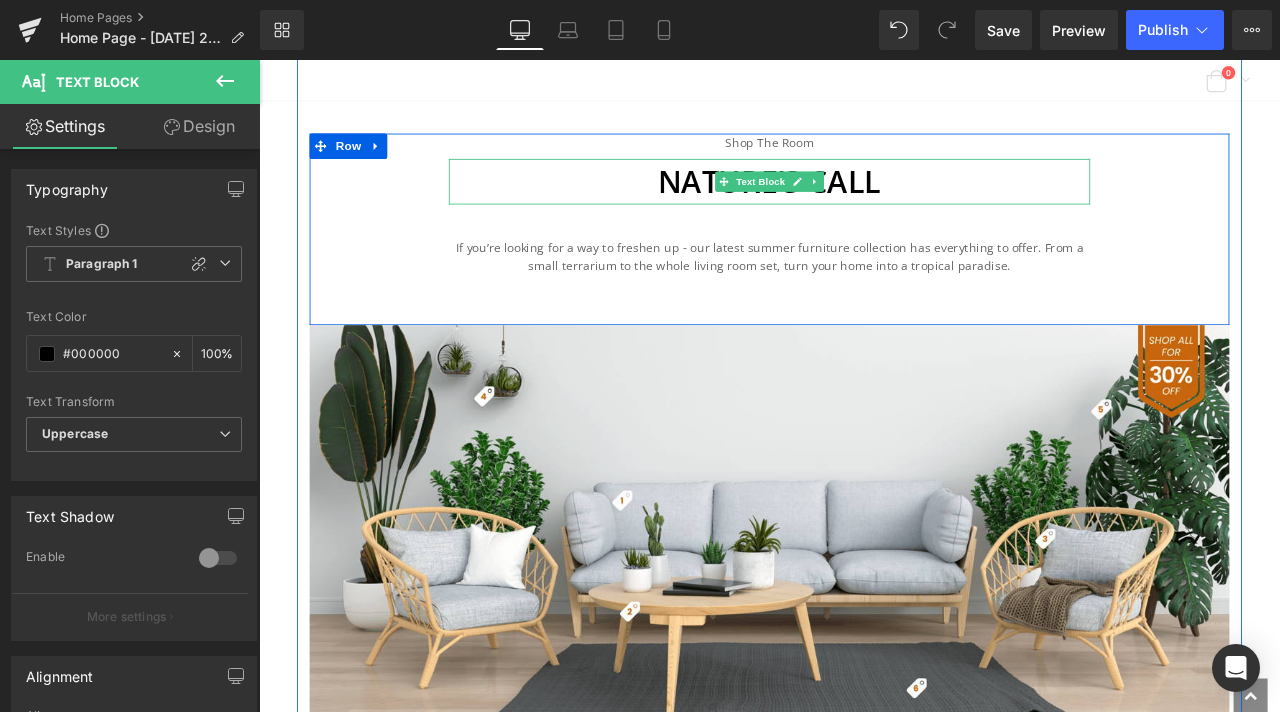 click on "Nature’s Call" at bounding box center (864, 203) 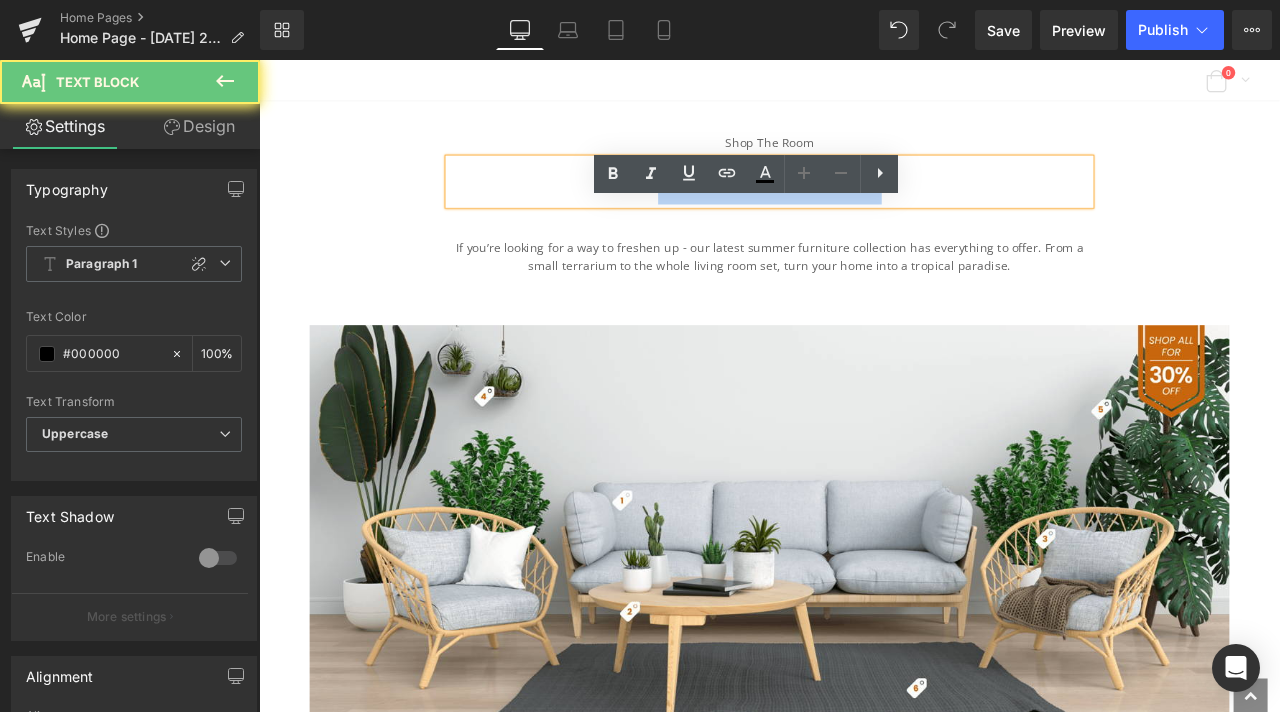 drag, startPoint x: 753, startPoint y: 258, endPoint x: 977, endPoint y: 249, distance: 224.18073 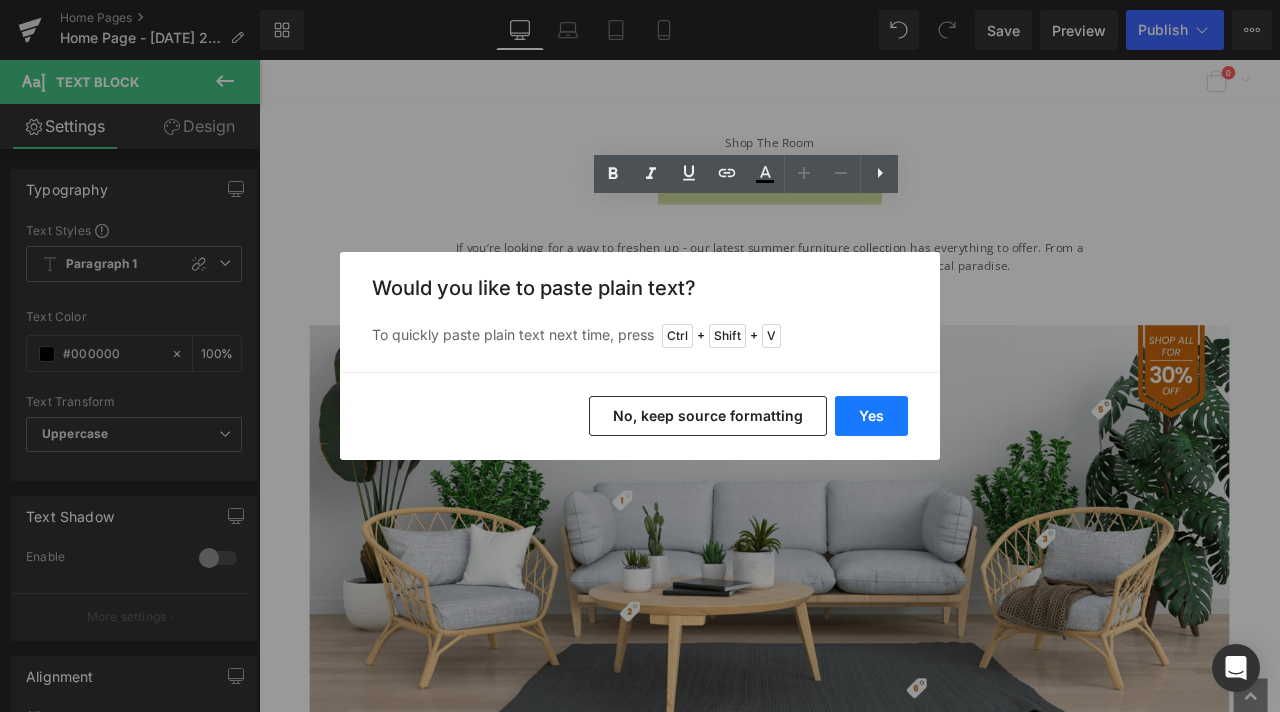 click on "Yes" at bounding box center (871, 416) 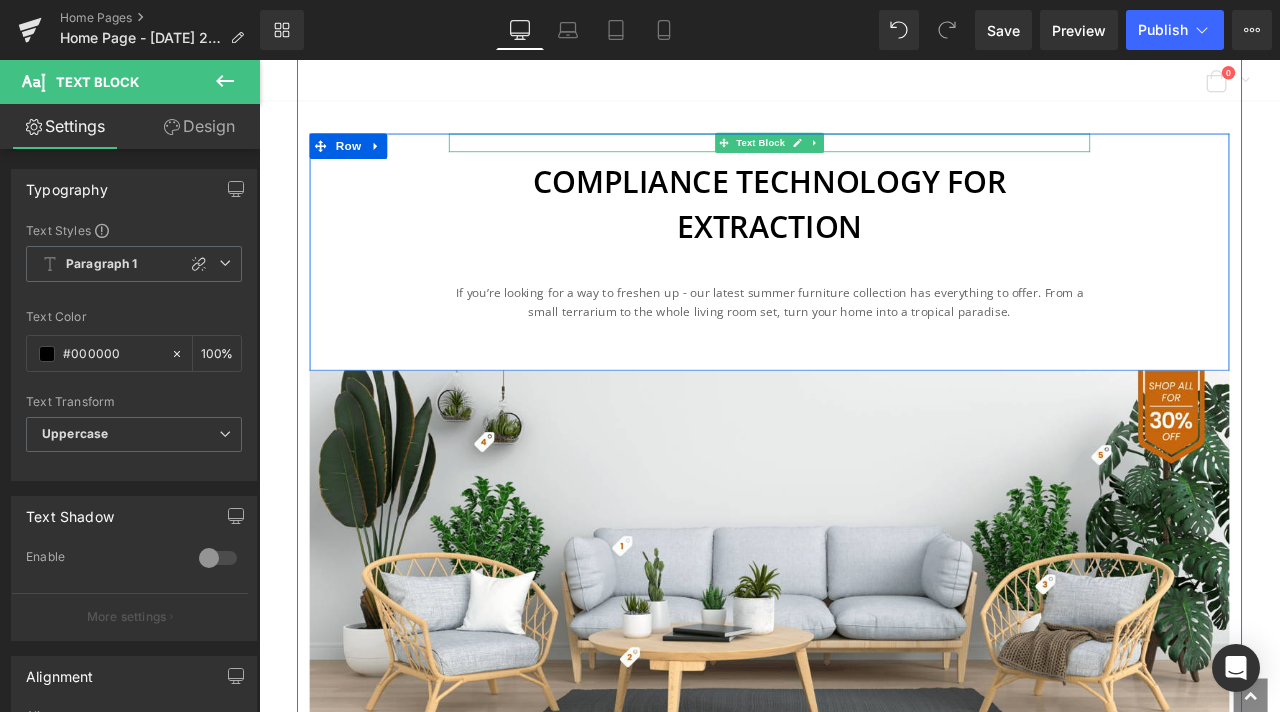 click at bounding box center (918, 158) 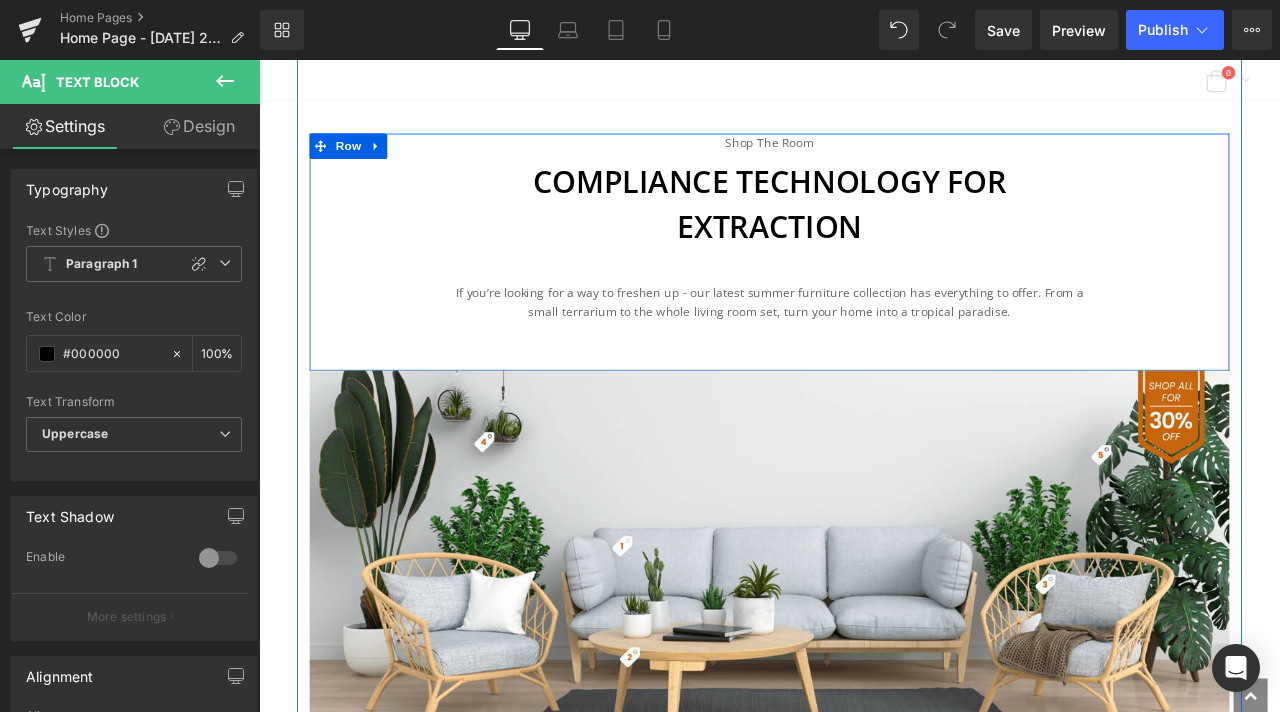 click on "If you’re looking for a way to freshen up - our latest summer furniture collection has everything to offer. From a small terrarium to the whole living room set, turn your home into a tropical paradise." at bounding box center (864, 347) 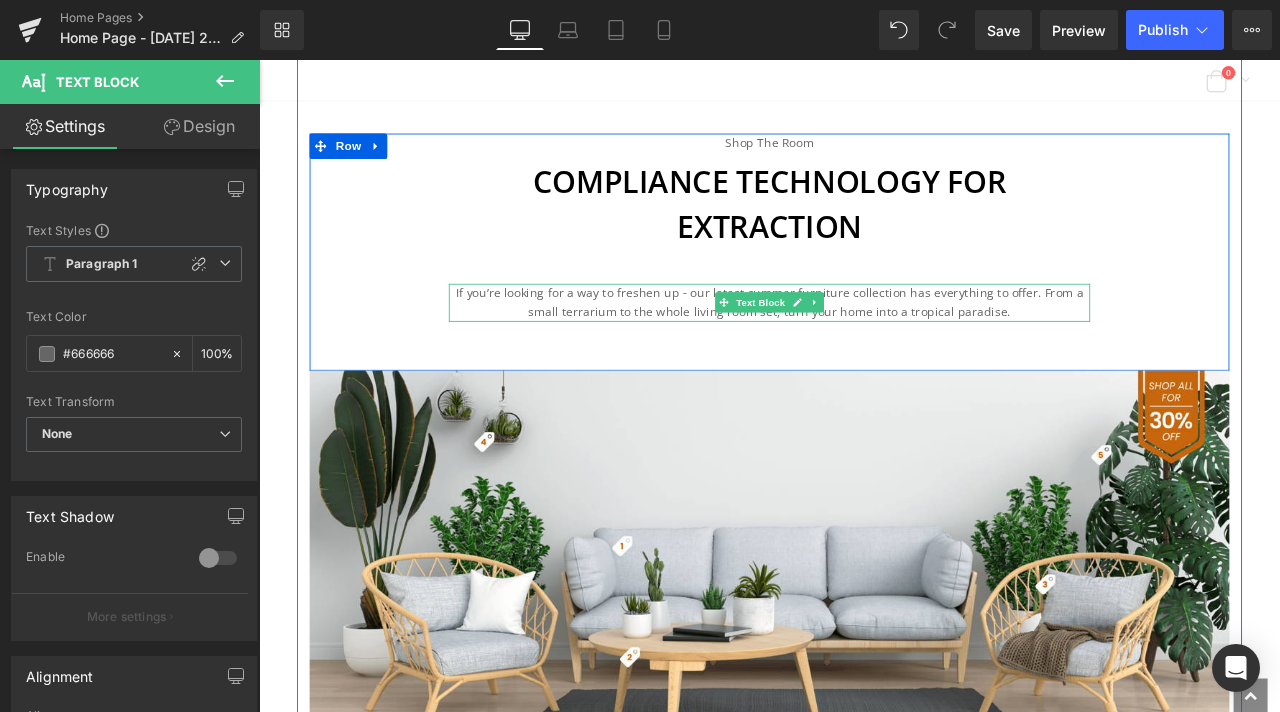 click on "If you’re looking for a way to freshen up - our latest summer furniture collection has everything to offer. From a small terrarium to the whole living room set, turn your home into a tropical paradise." at bounding box center [864, 347] 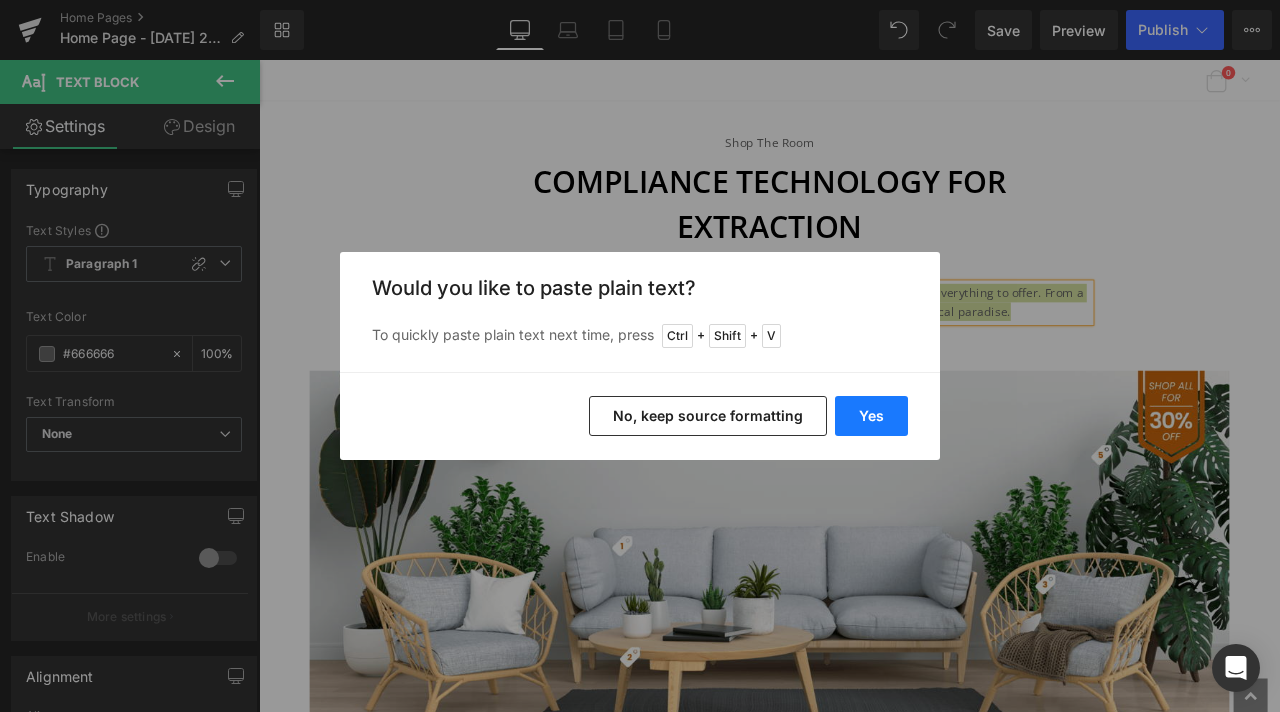 drag, startPoint x: 858, startPoint y: 420, endPoint x: 711, endPoint y: 427, distance: 147.16656 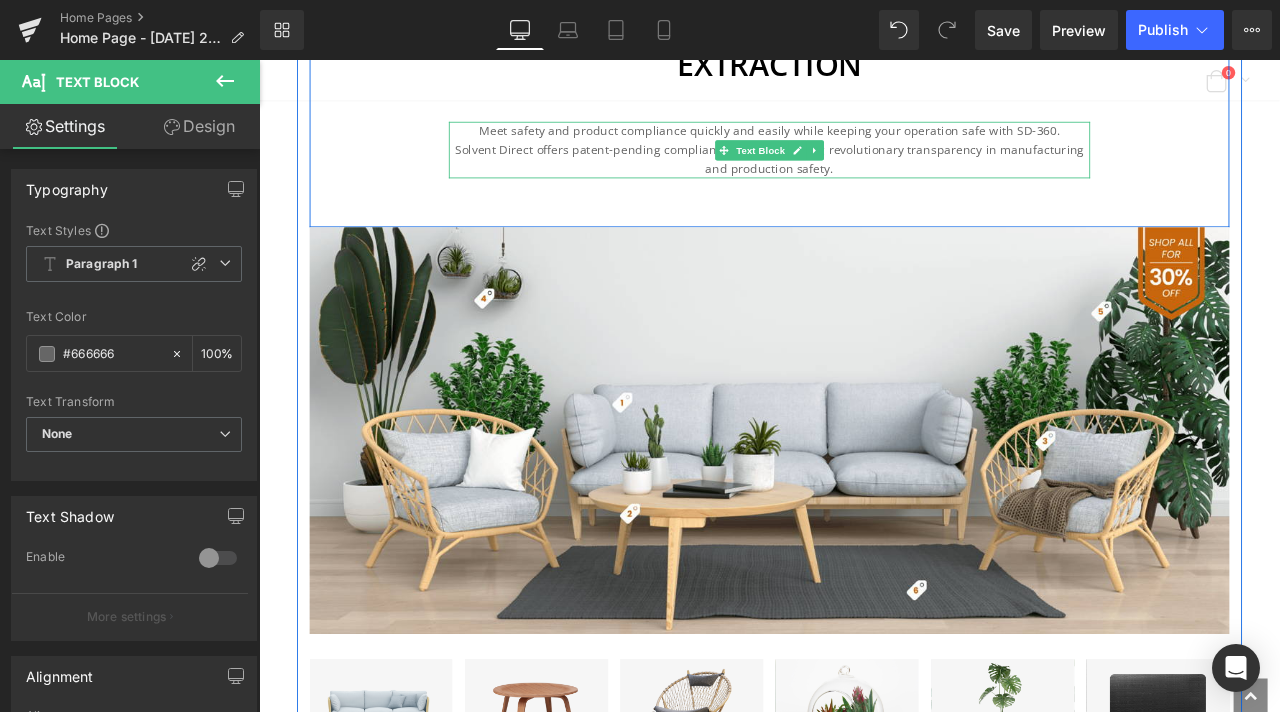 scroll, scrollTop: 4044, scrollLeft: 0, axis: vertical 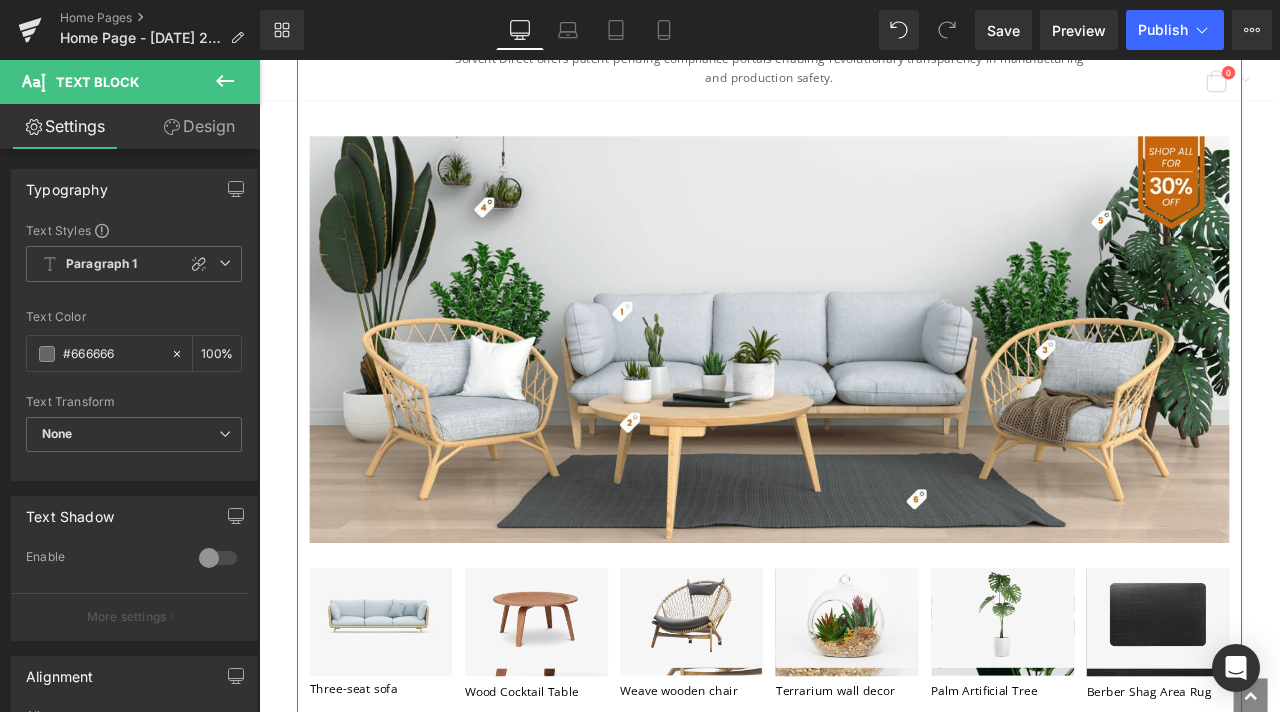 click at bounding box center [864, 391] 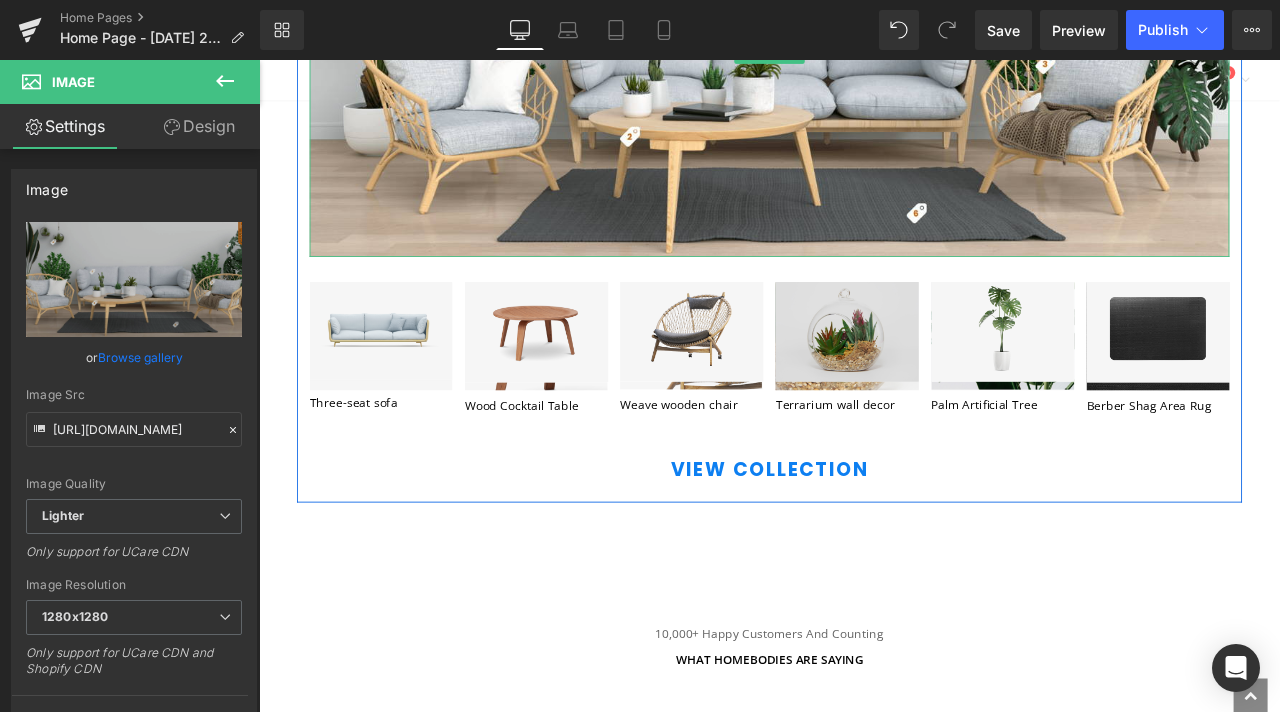 scroll, scrollTop: 4444, scrollLeft: 0, axis: vertical 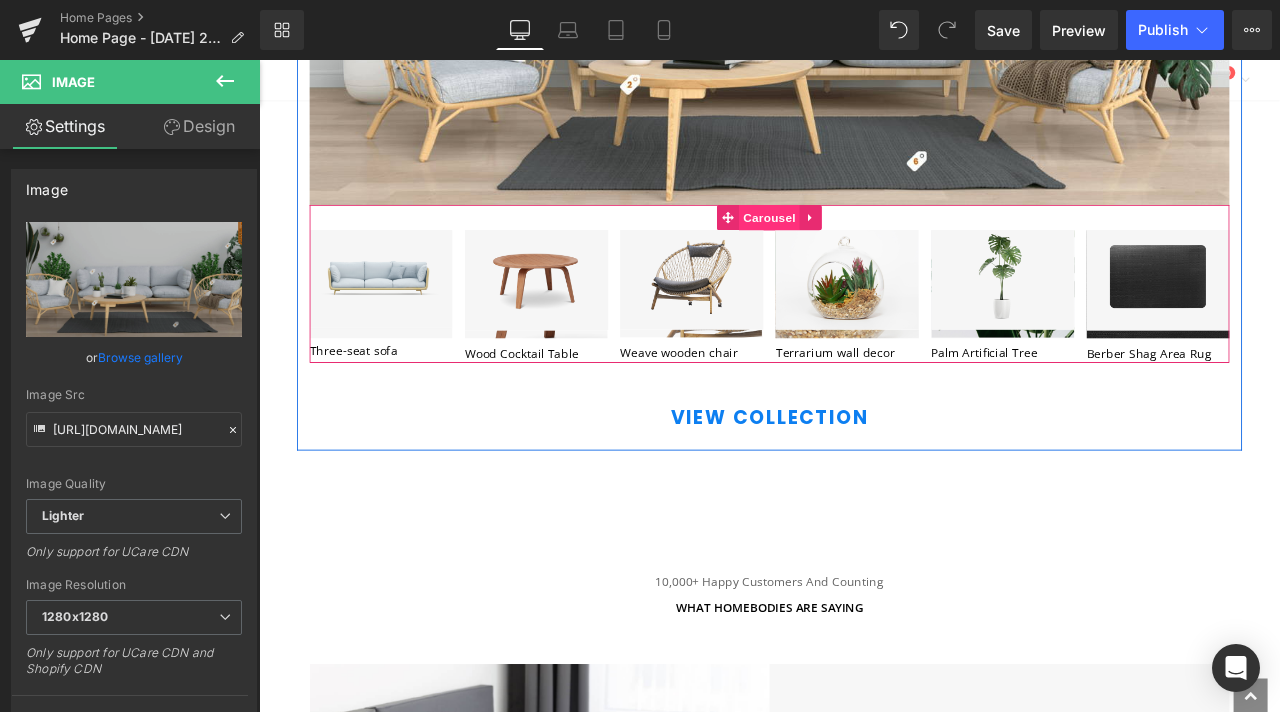 click on "Carousel" at bounding box center [864, 247] 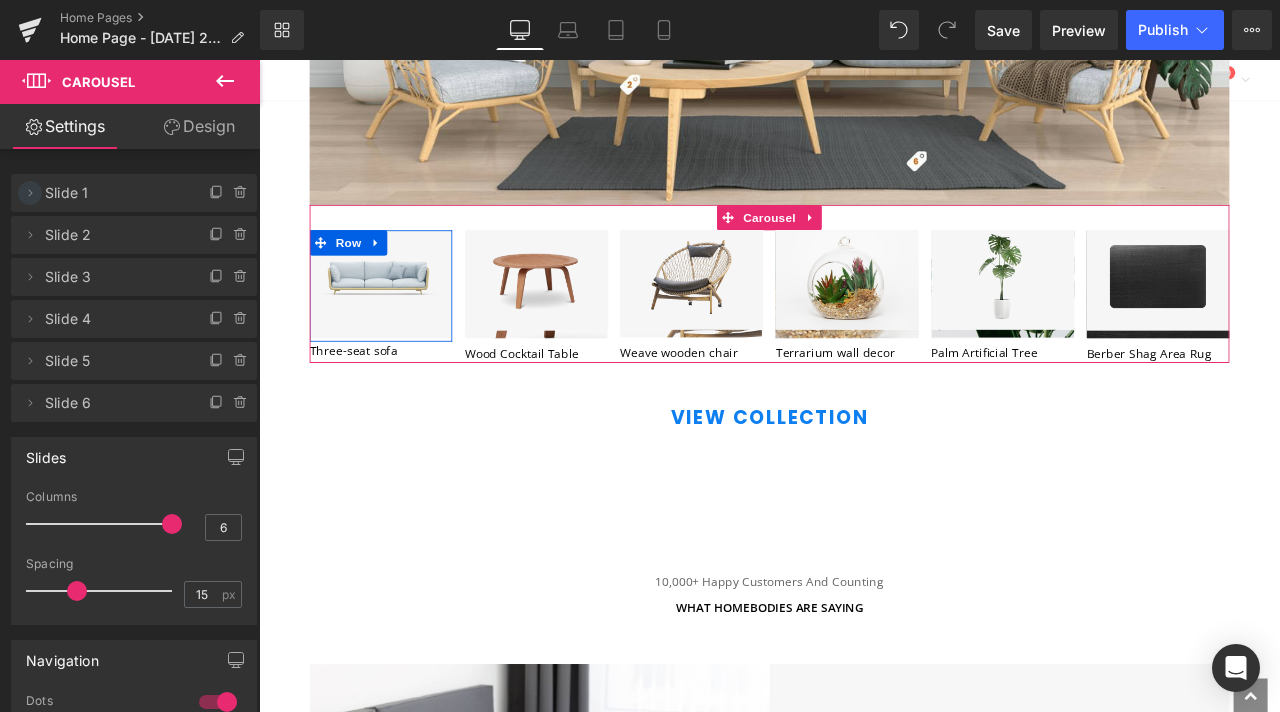 click 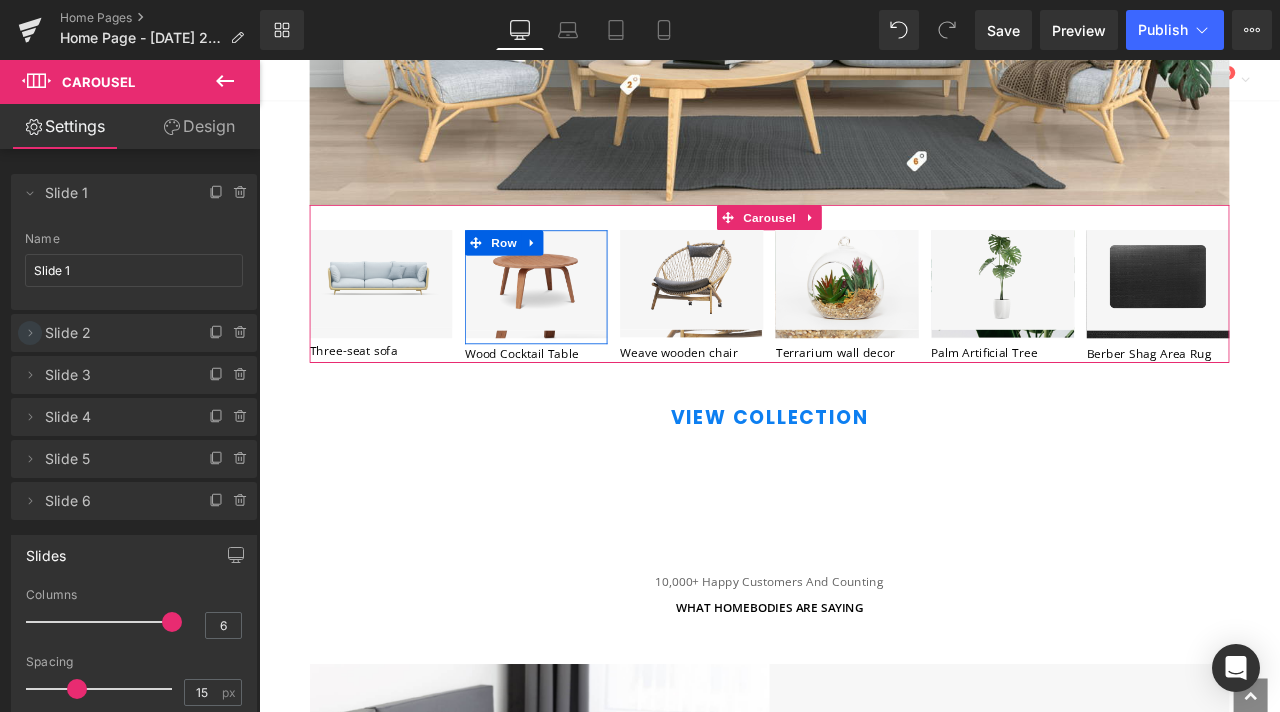 click 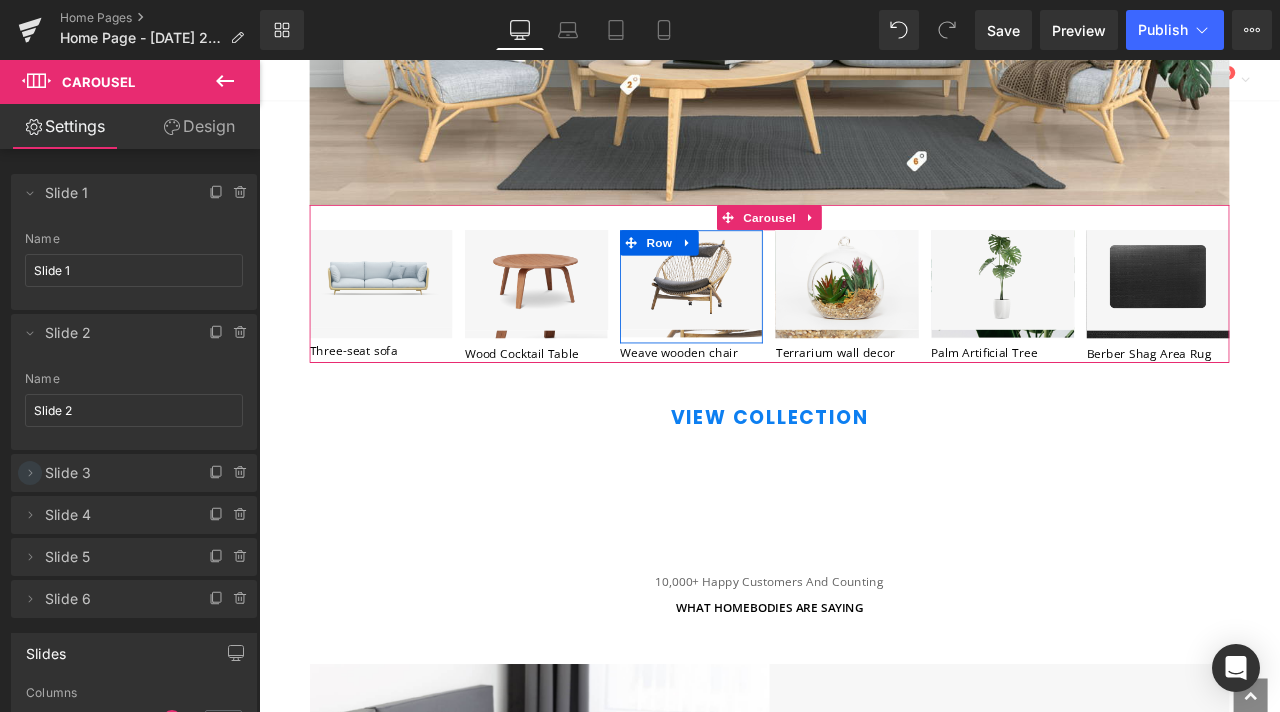 click 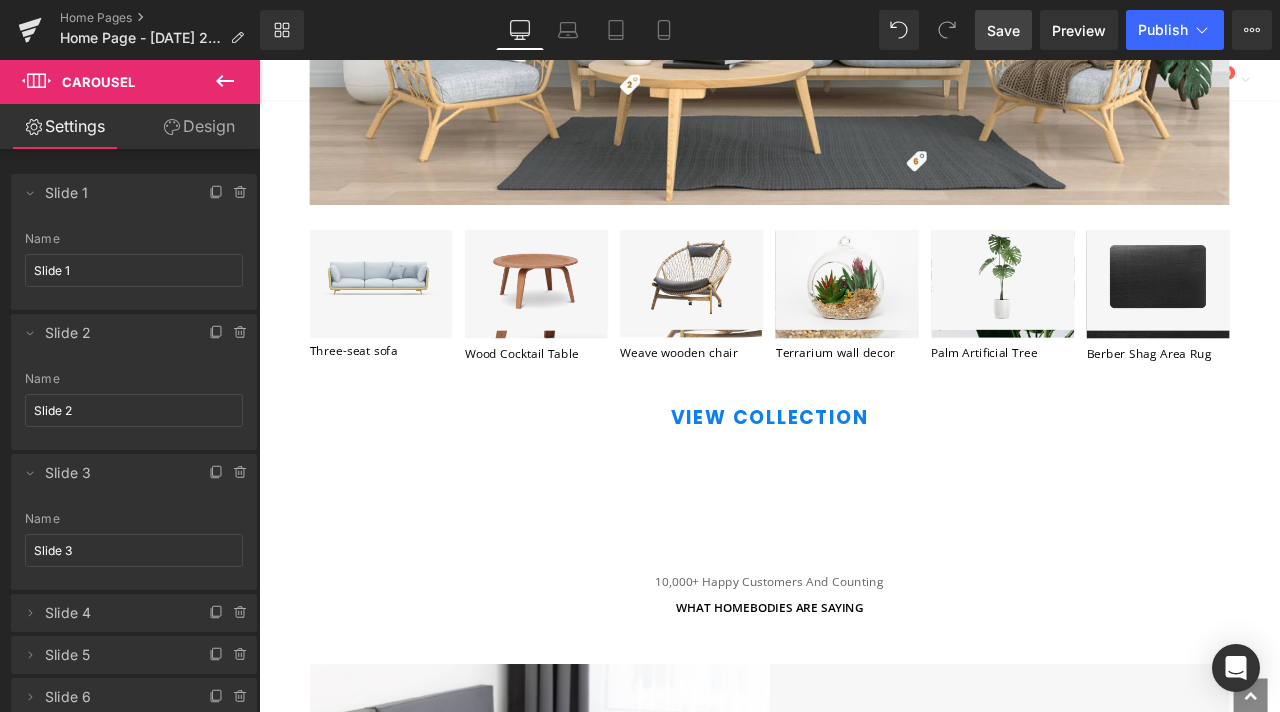 click on "Save" at bounding box center (1003, 30) 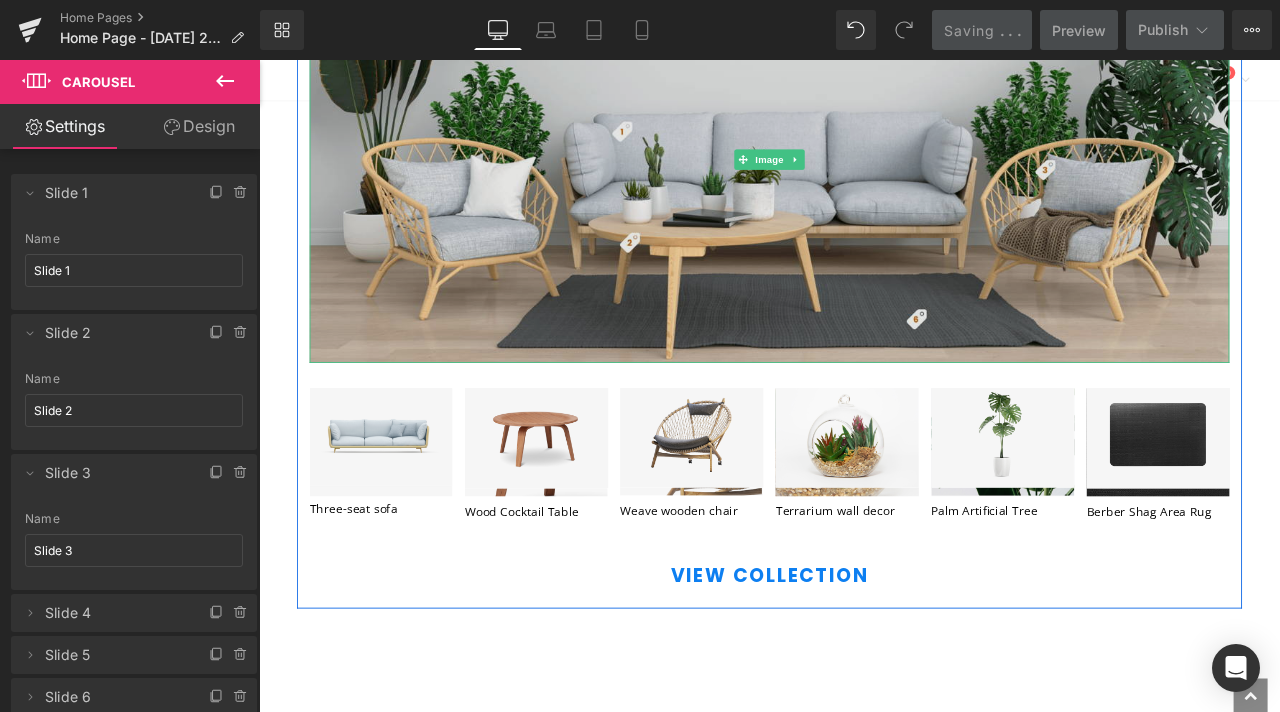 scroll, scrollTop: 4244, scrollLeft: 0, axis: vertical 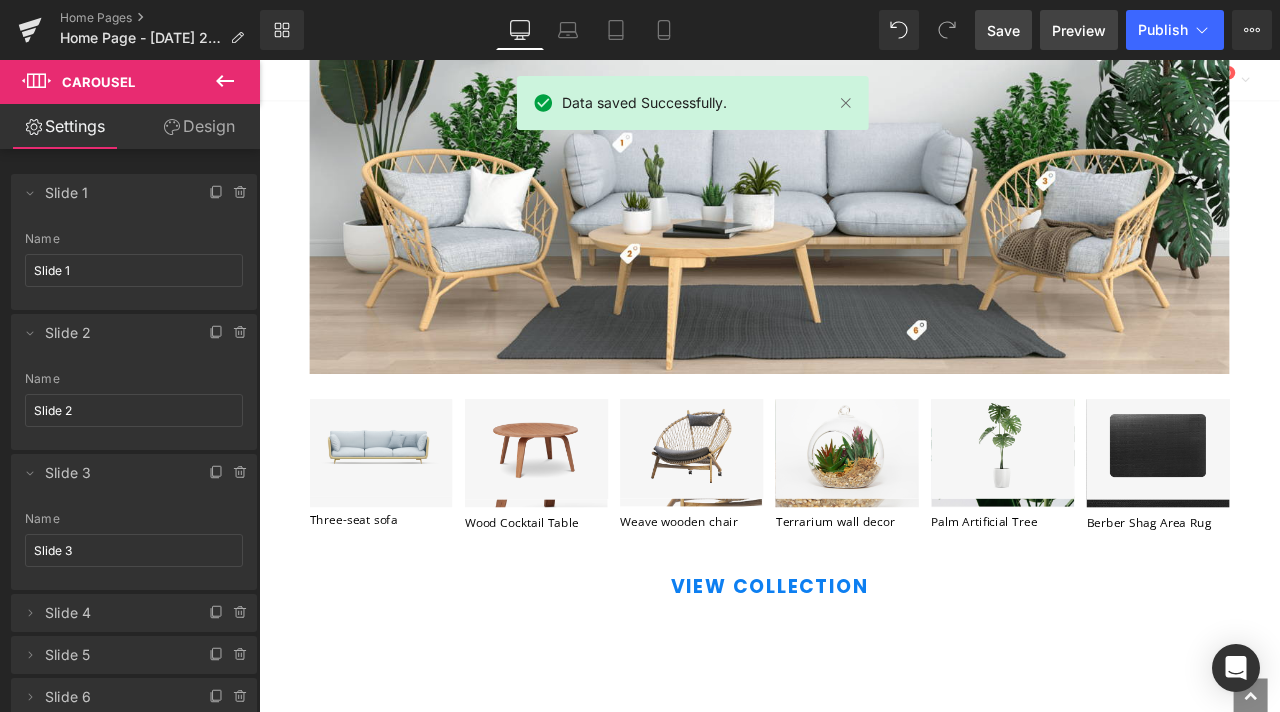click on "Preview" at bounding box center (1079, 30) 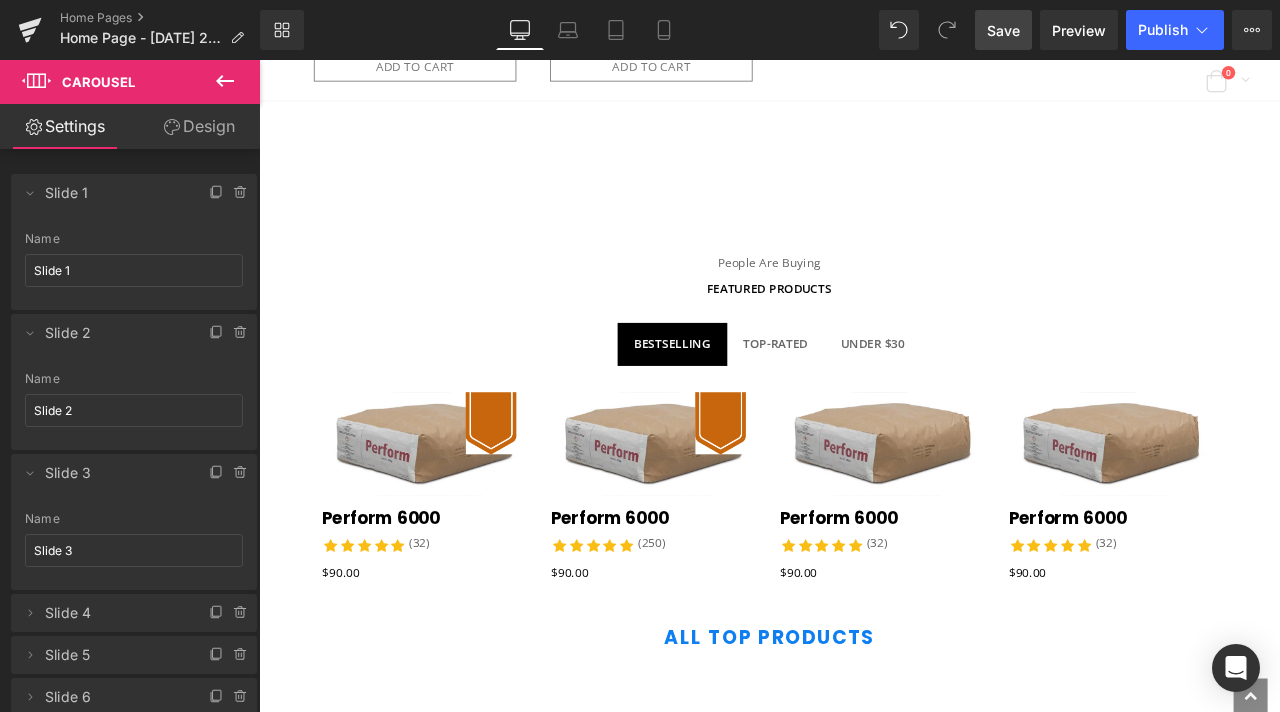 scroll, scrollTop: 2144, scrollLeft: 0, axis: vertical 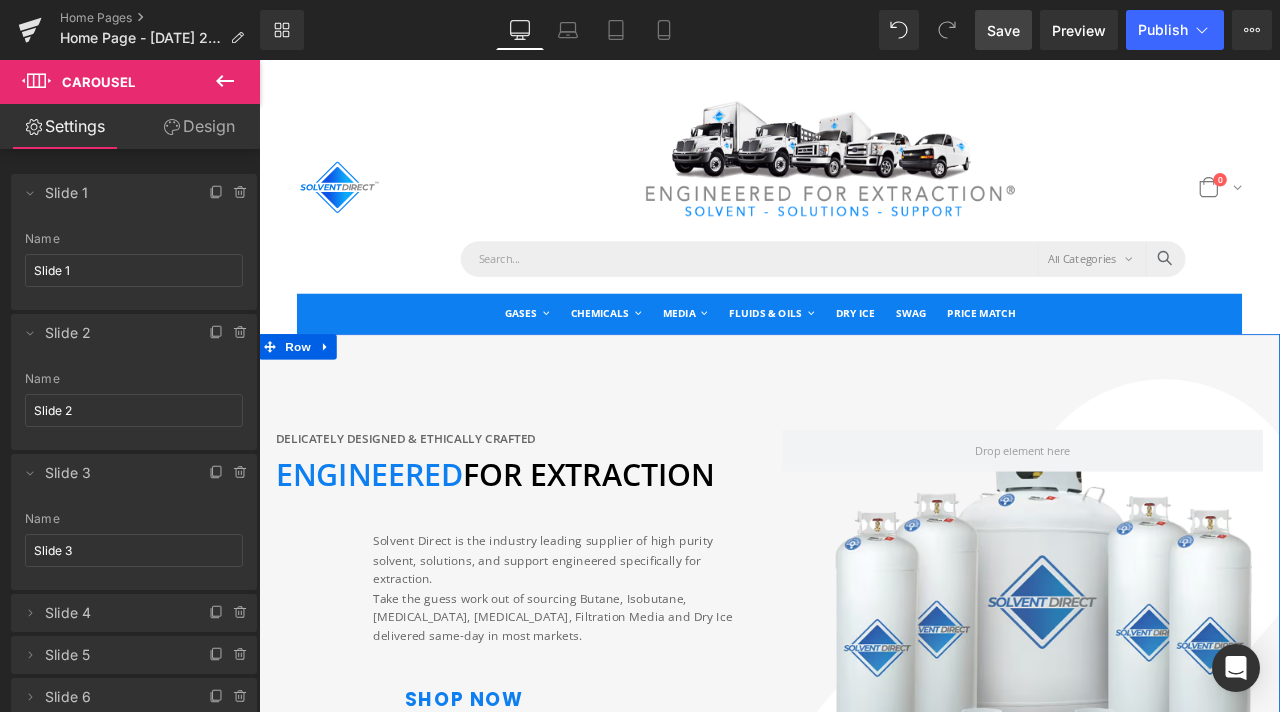 click on "Delicately designed & ethically crafted Text Block         ENGINEERED  FOR EXTRACTION Text Block         Solvent Direct is the industry leading supplier of high purity solvent, solutions, and support engineered specifically for extraction. Take the guess work out of sourcing Butane, Isobutane, Ethanol, Denatured Ethanol, Filtration Media and Dry Ice delivered same-day in most markets. Text Block         Shop Now Button         Row       100px   Row         Row" at bounding box center (864, 736) 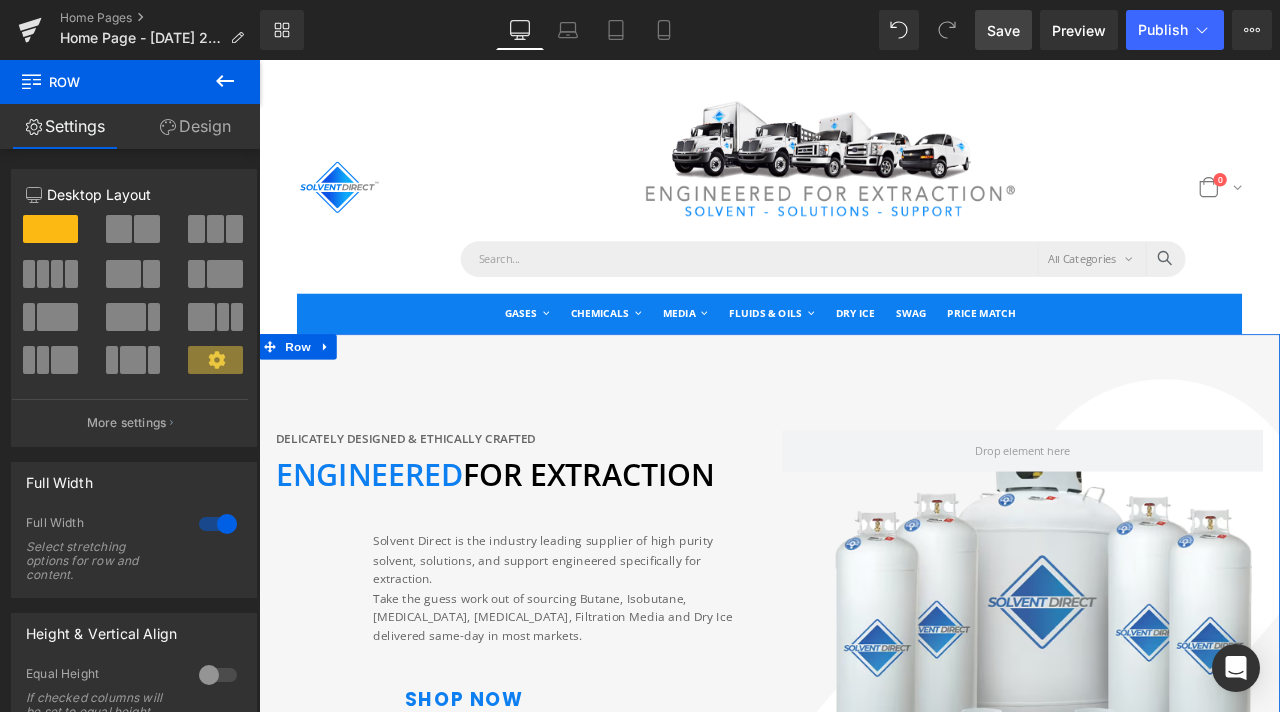 click on "Design" at bounding box center (195, 126) 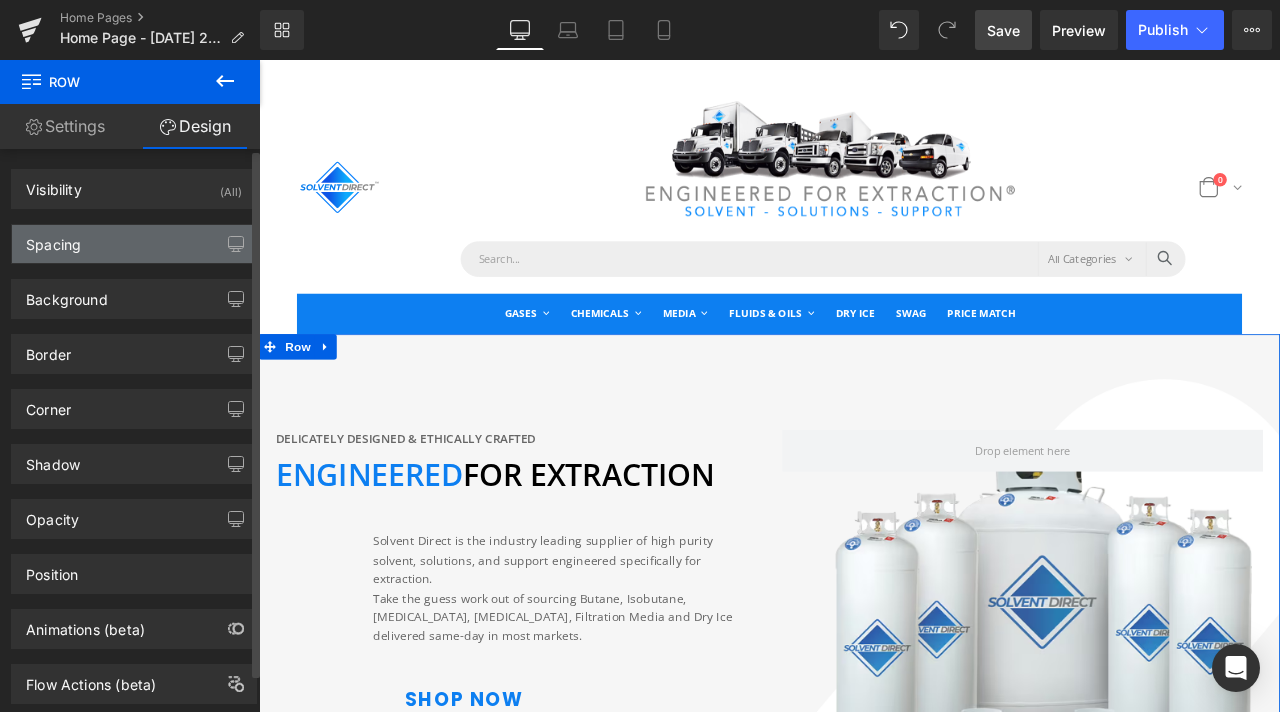 click on "Spacing" at bounding box center (134, 244) 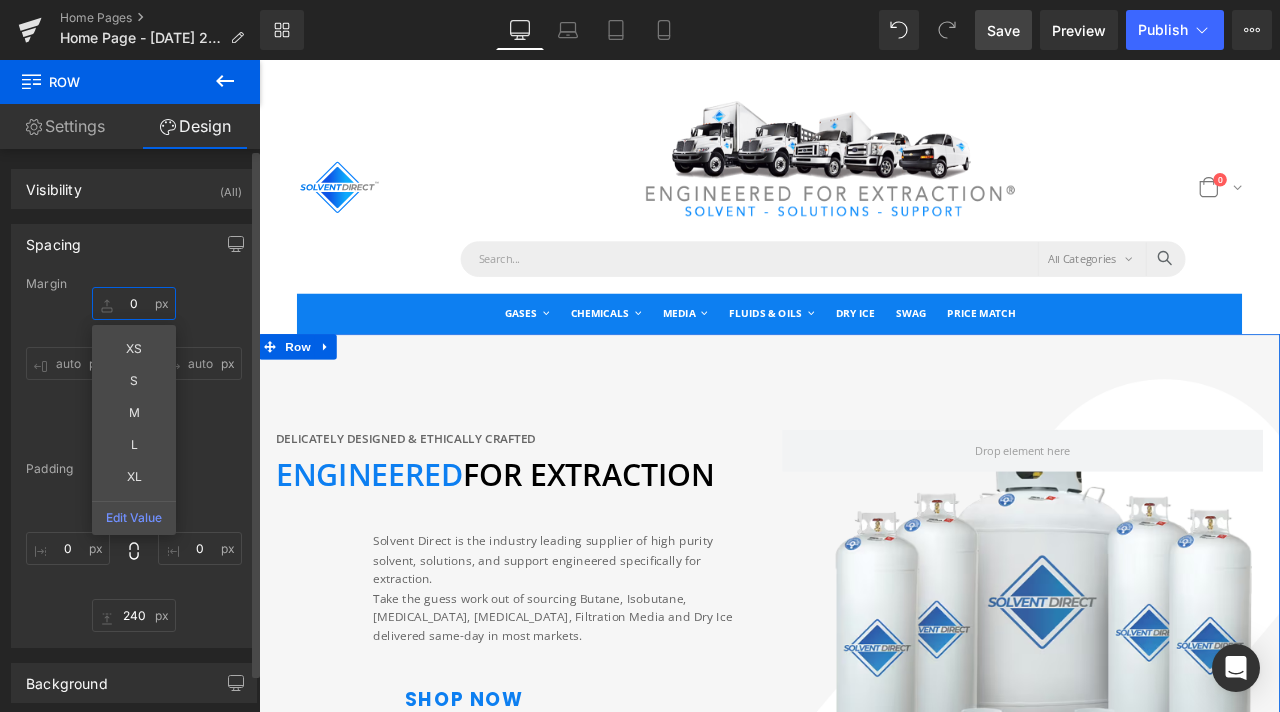 click at bounding box center (134, 303) 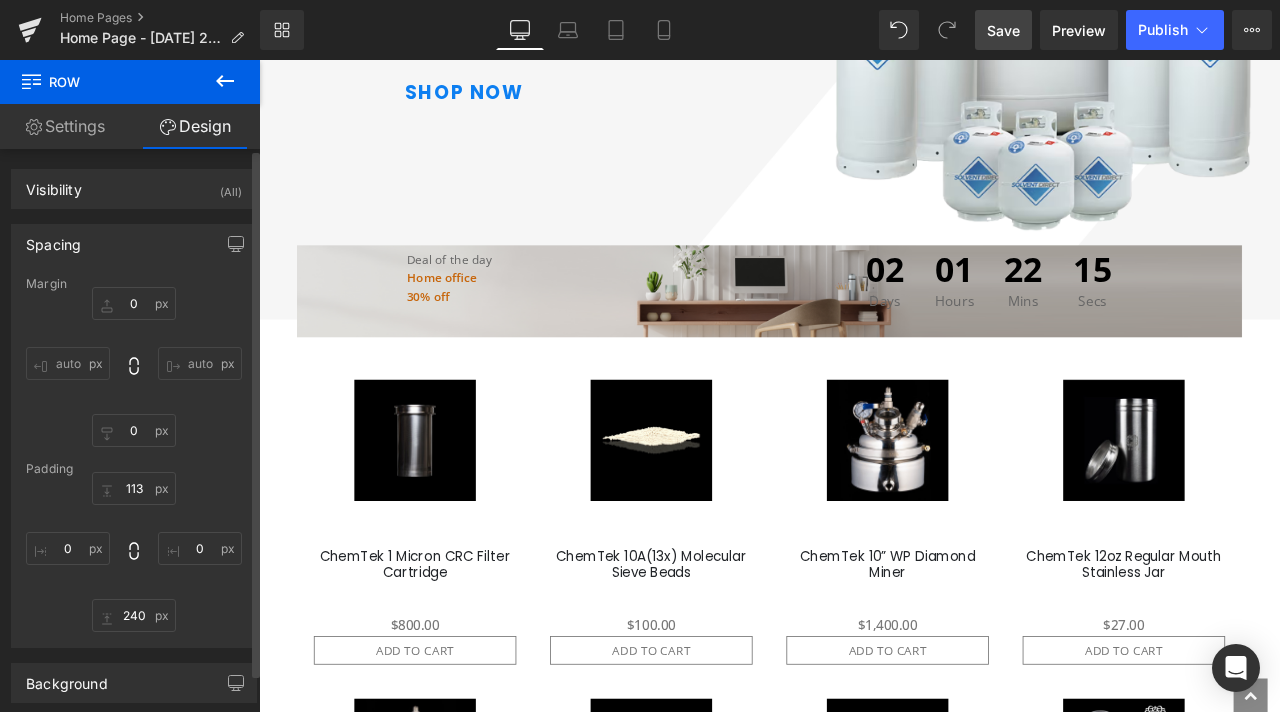 scroll, scrollTop: 800, scrollLeft: 0, axis: vertical 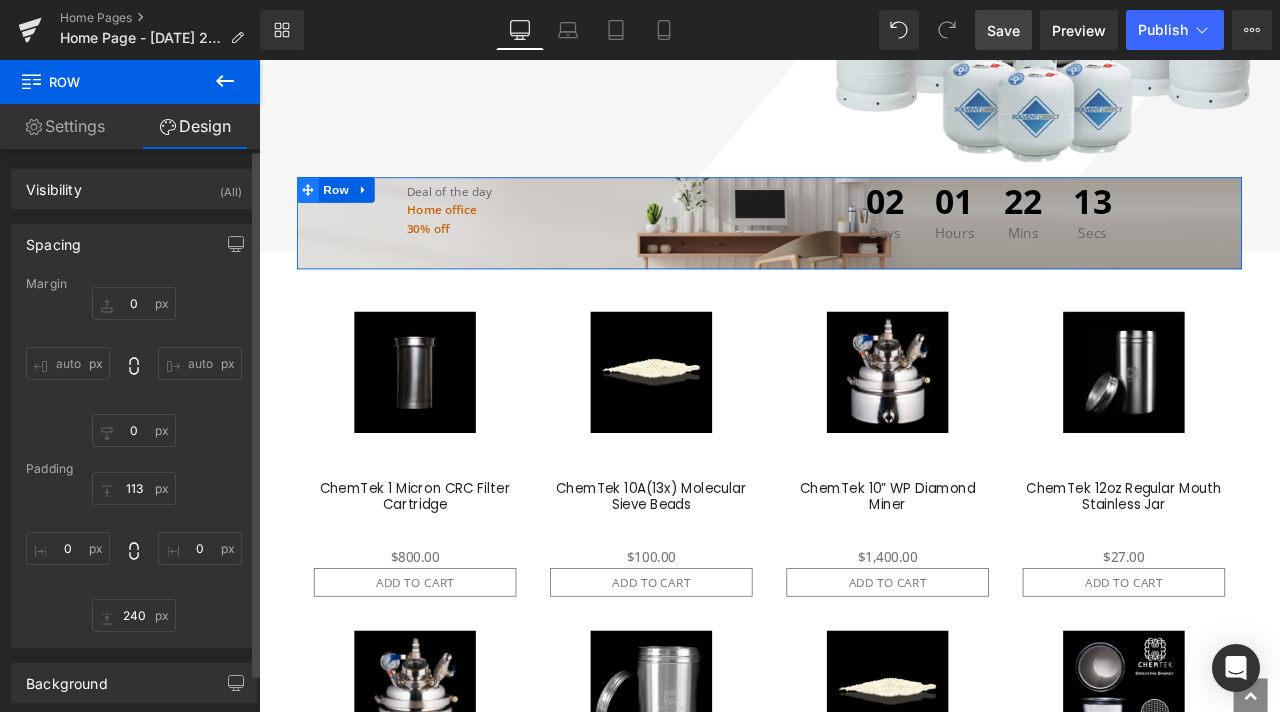 click at bounding box center [317, 214] 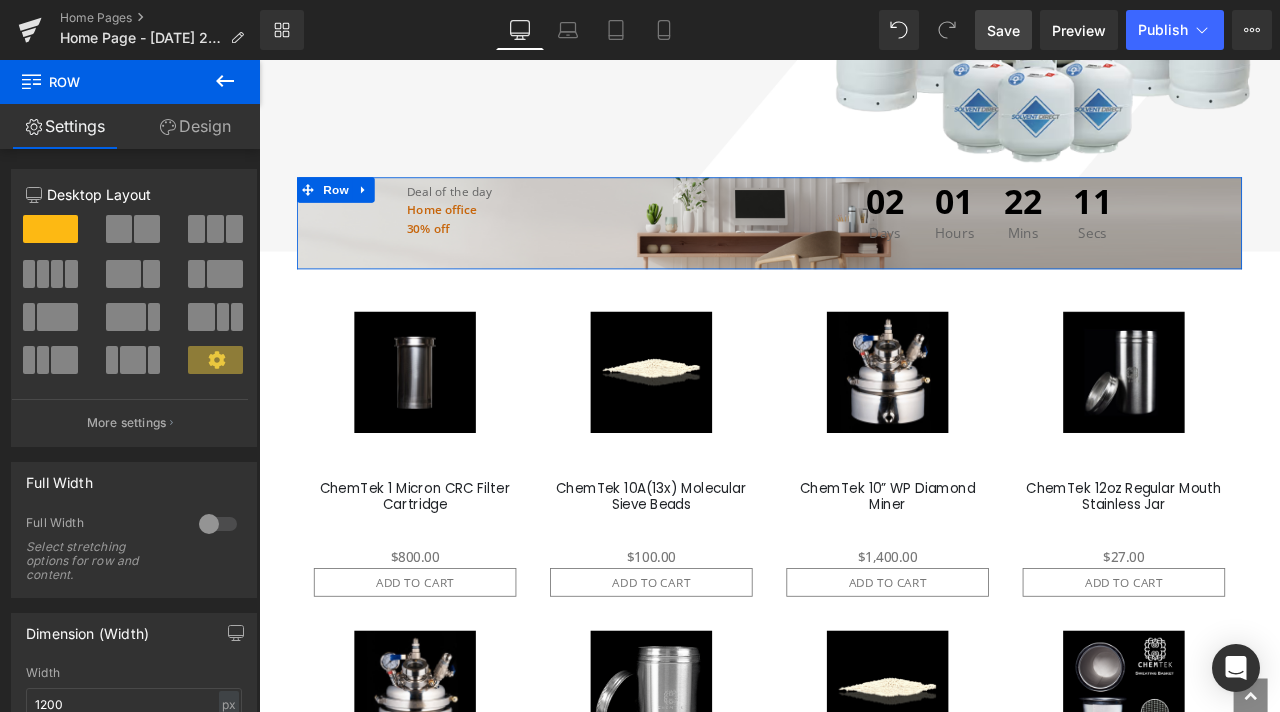 drag, startPoint x: 196, startPoint y: 127, endPoint x: 181, endPoint y: 175, distance: 50.289165 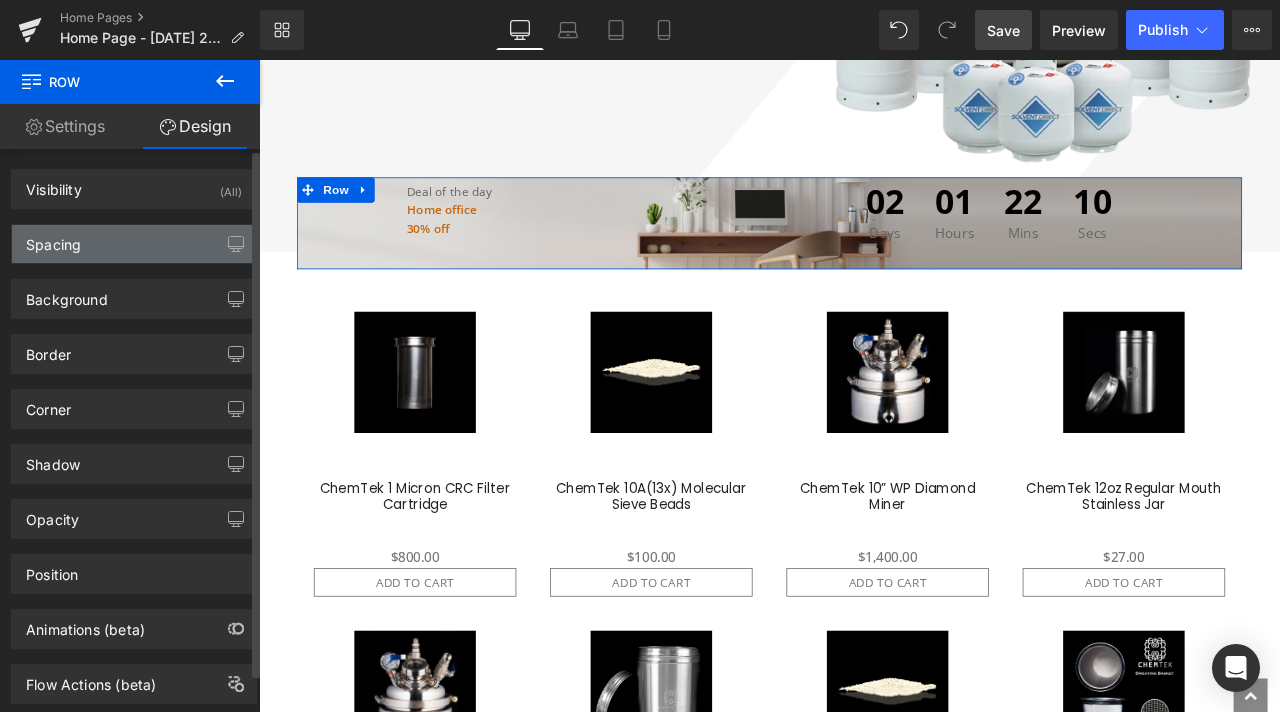 click on "Spacing" at bounding box center [134, 244] 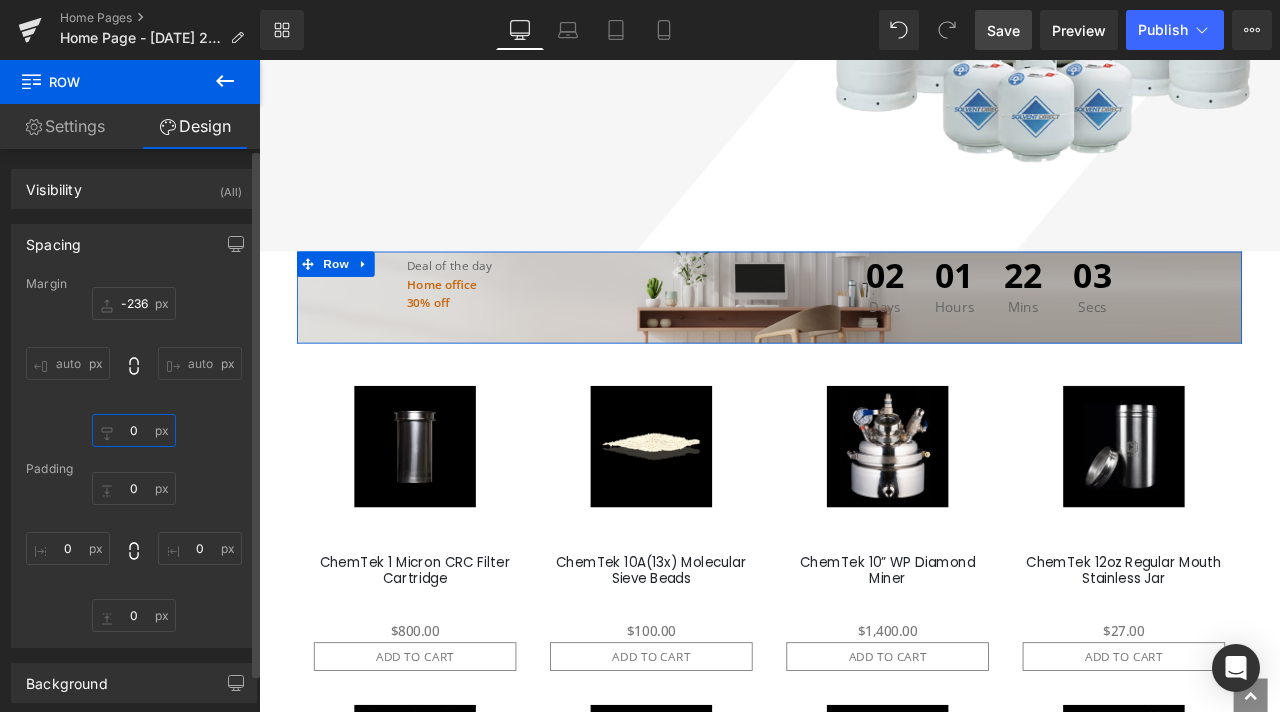 click at bounding box center [134, 430] 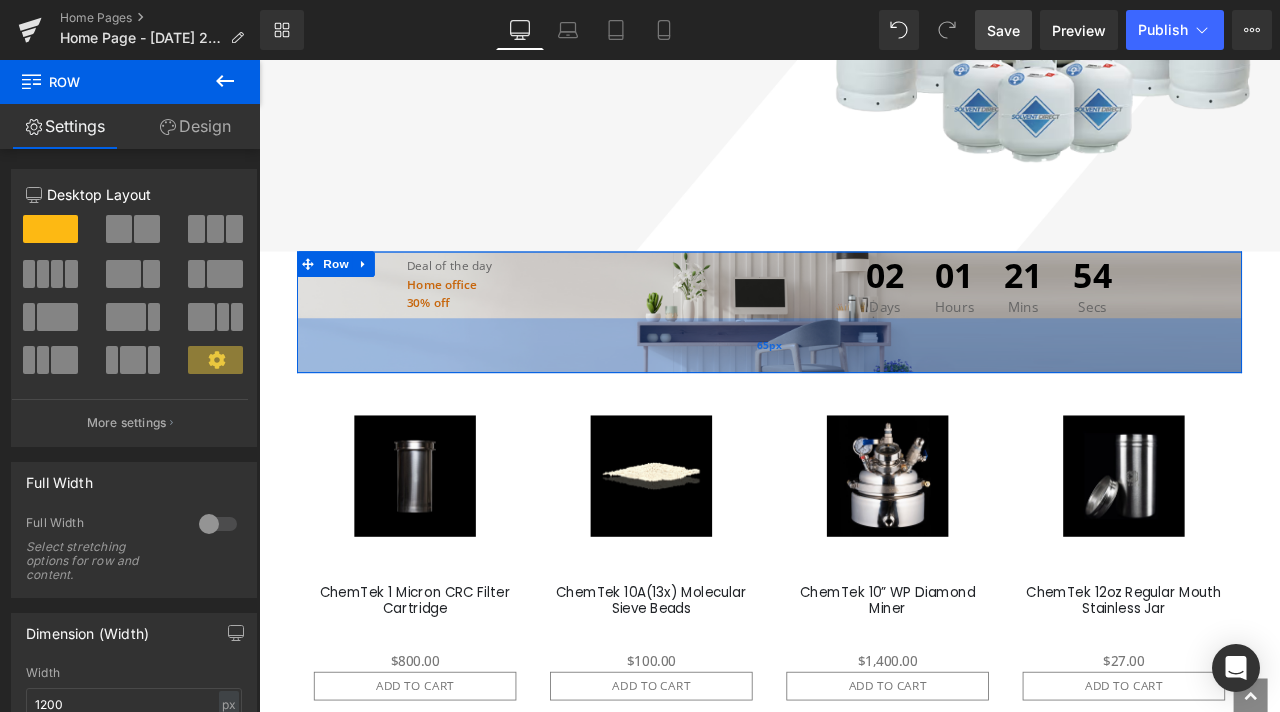 drag, startPoint x: 339, startPoint y: 425, endPoint x: 336, endPoint y: 460, distance: 35.128338 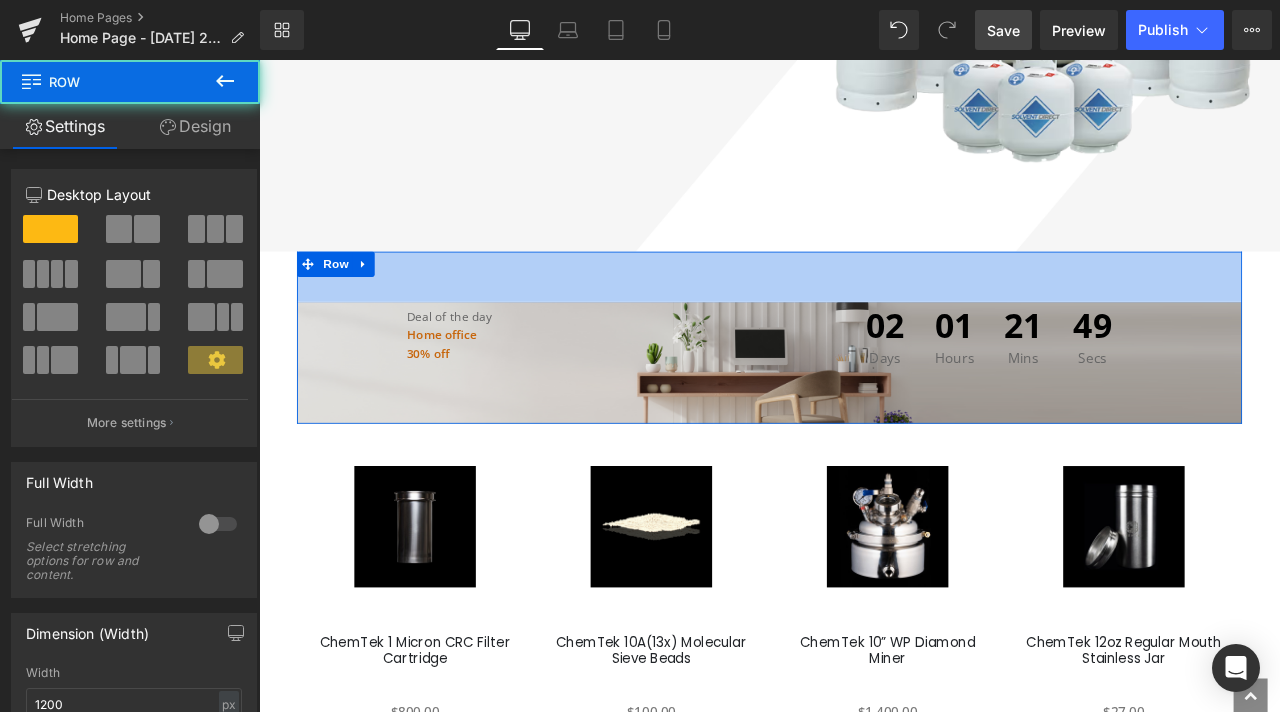 drag, startPoint x: 558, startPoint y: 344, endPoint x: 541, endPoint y: 403, distance: 61.400326 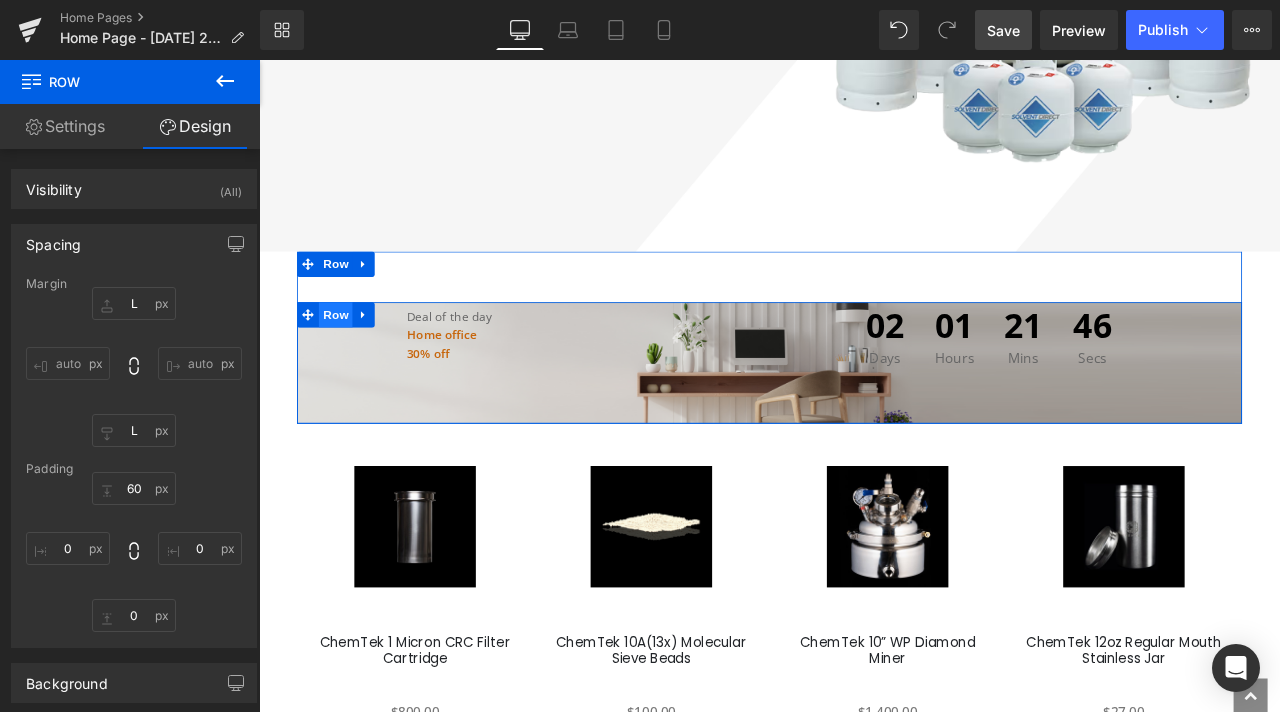 click on "Row" at bounding box center [350, 362] 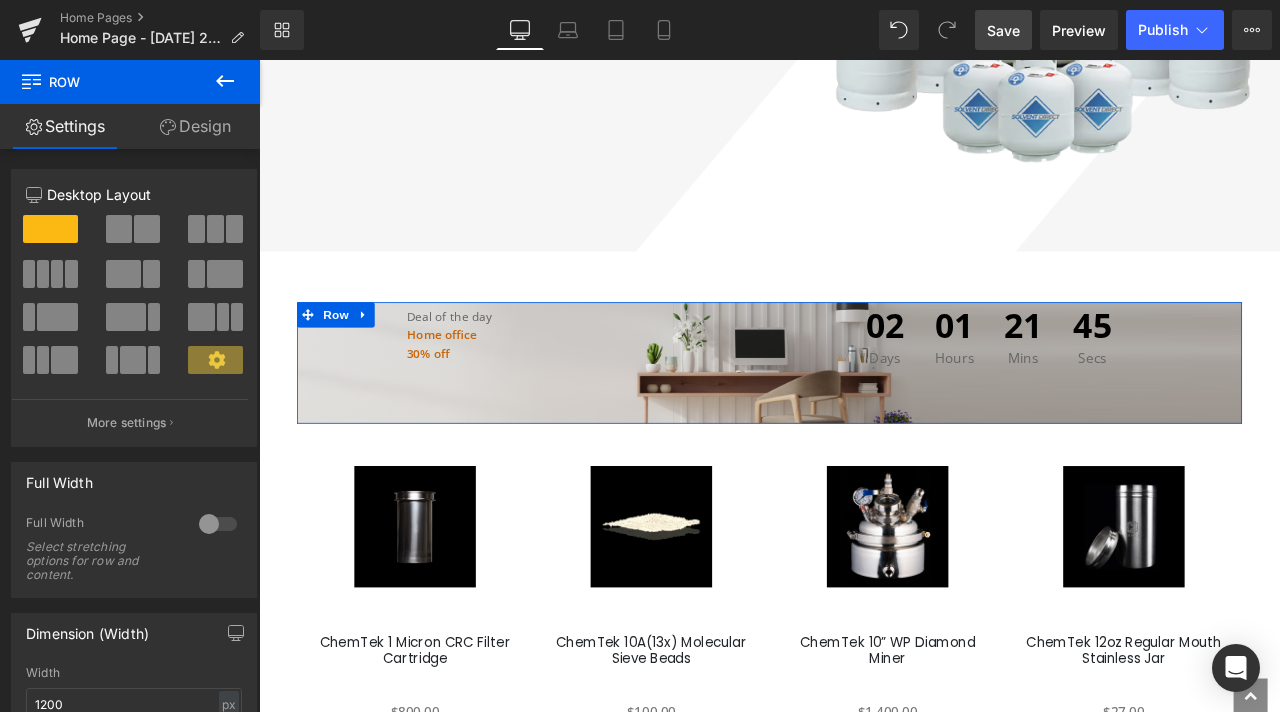 click on "Design" at bounding box center [195, 126] 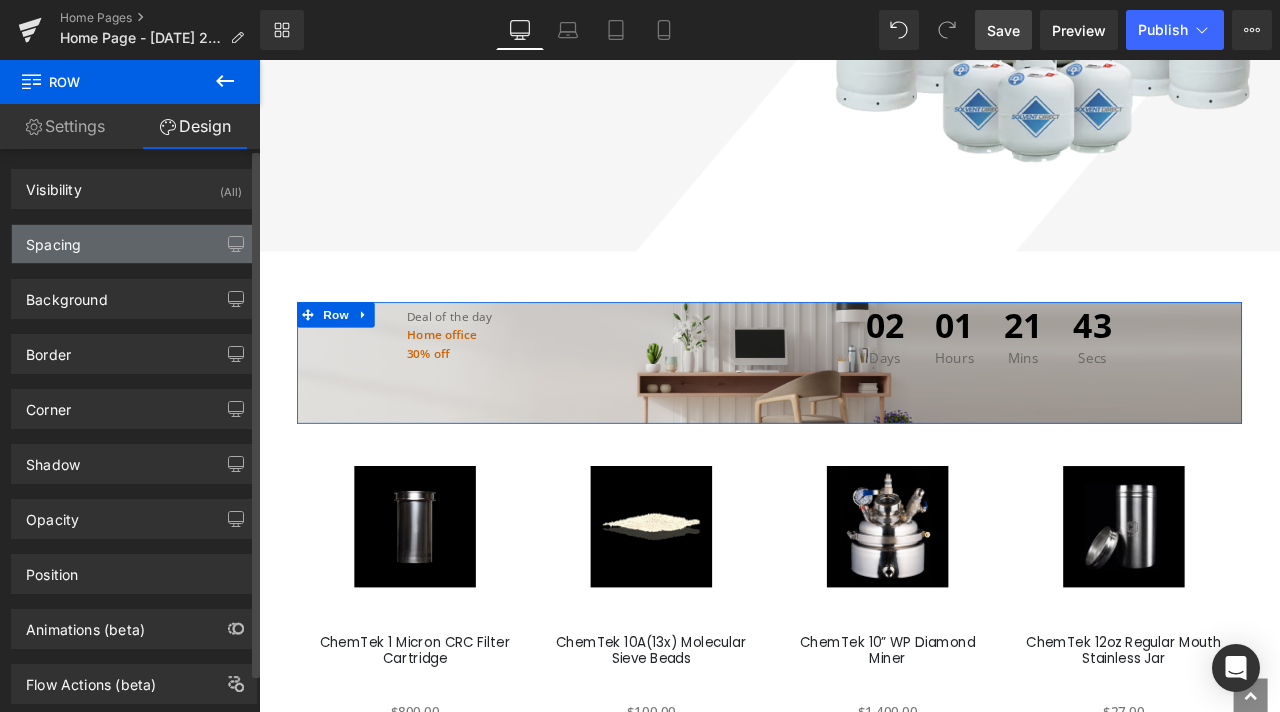 click on "Spacing" at bounding box center [134, 244] 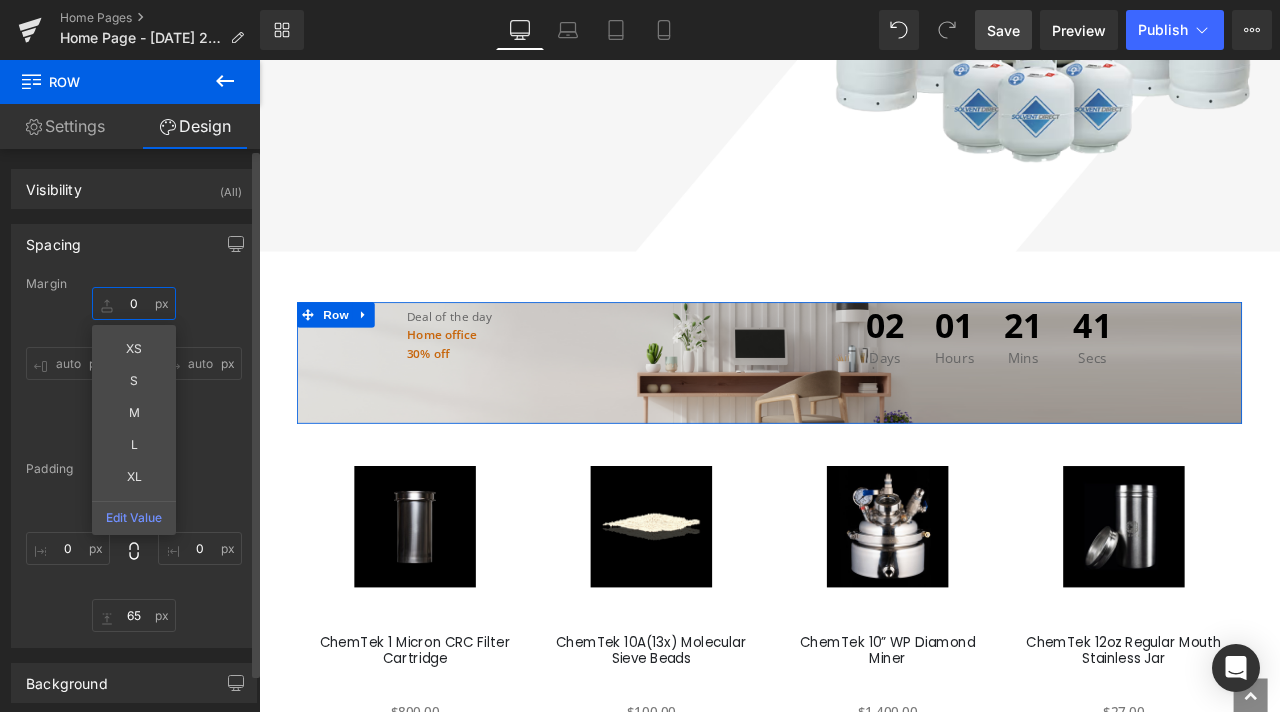 click at bounding box center (134, 303) 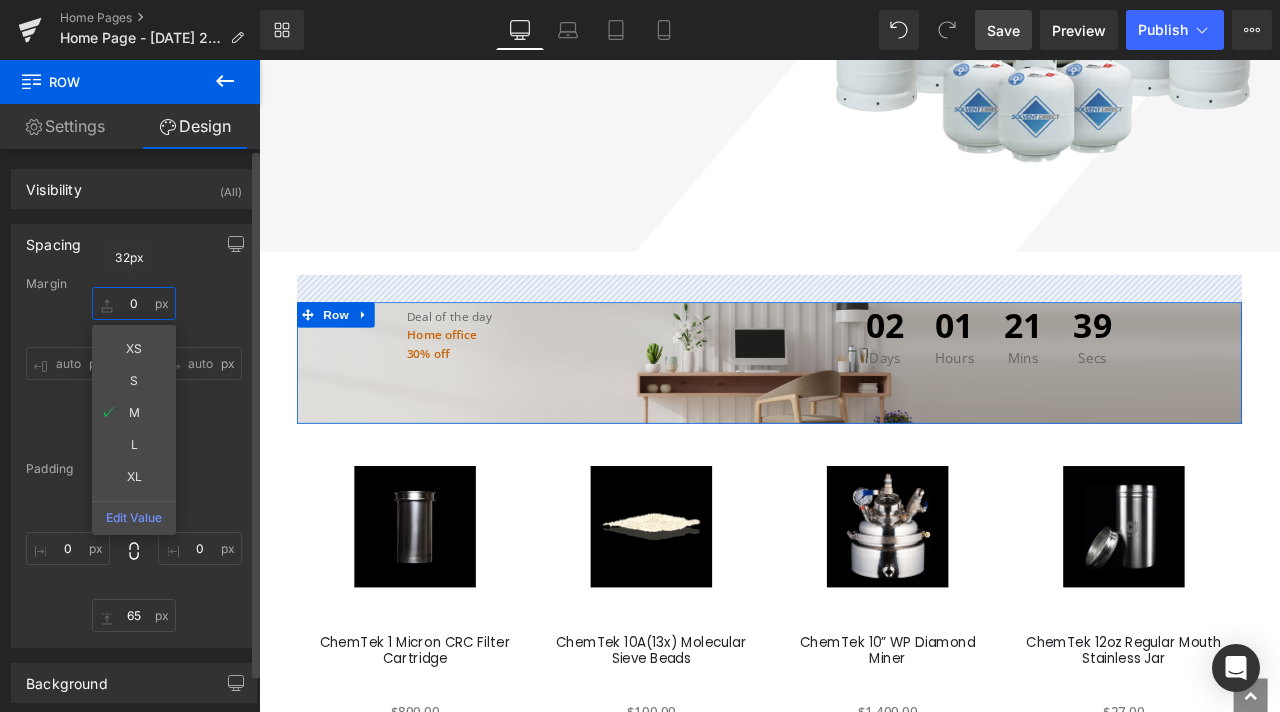 click at bounding box center (134, 303) 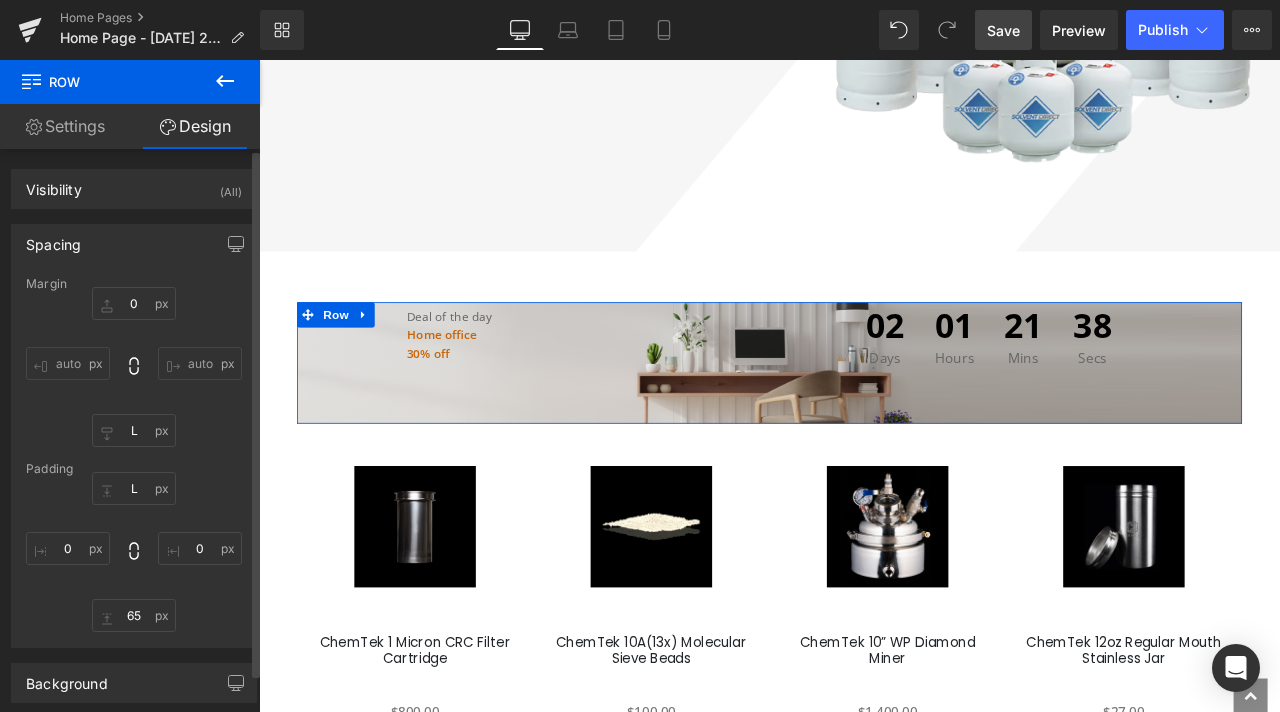 click on "auto
auto" at bounding box center (134, 367) 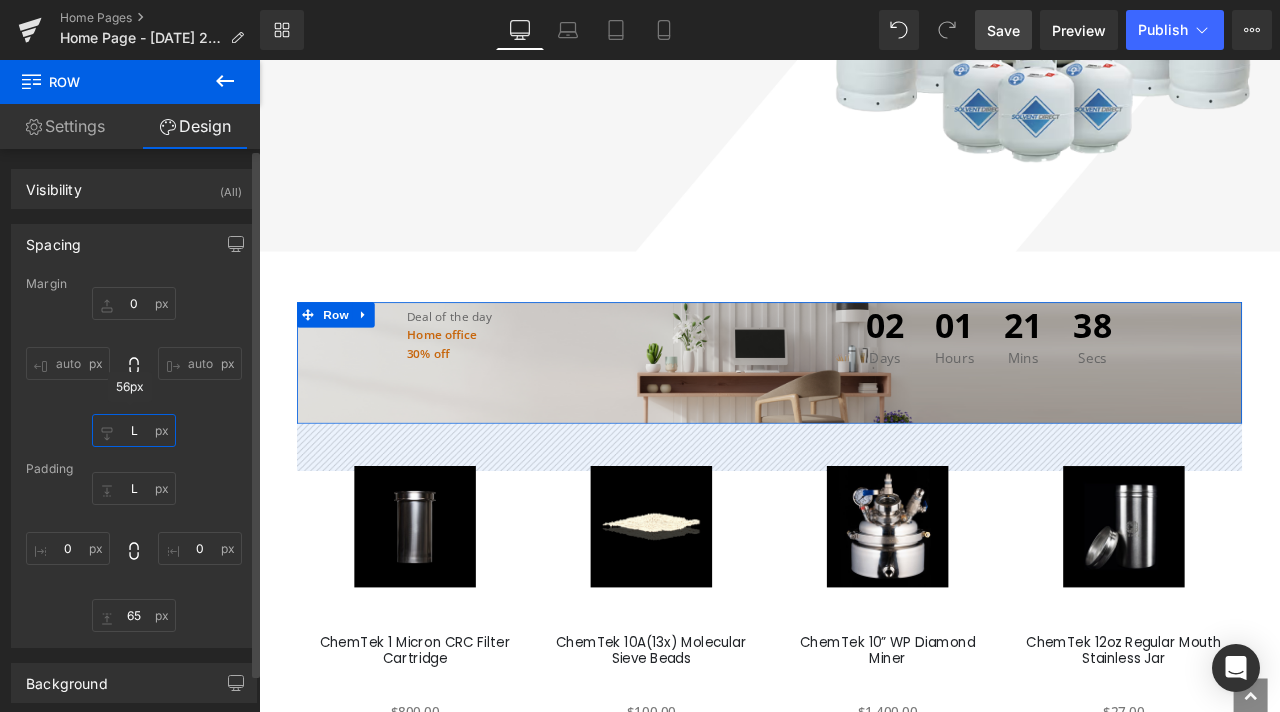click at bounding box center [134, 430] 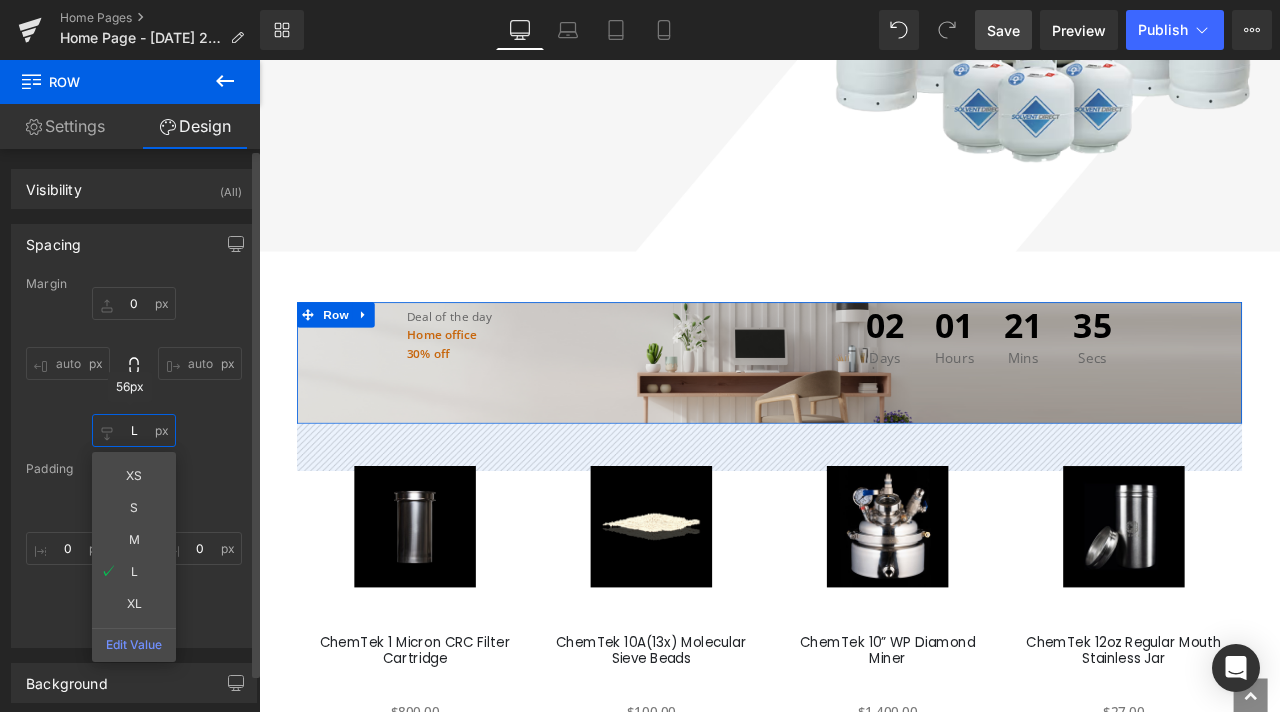 type on "L" 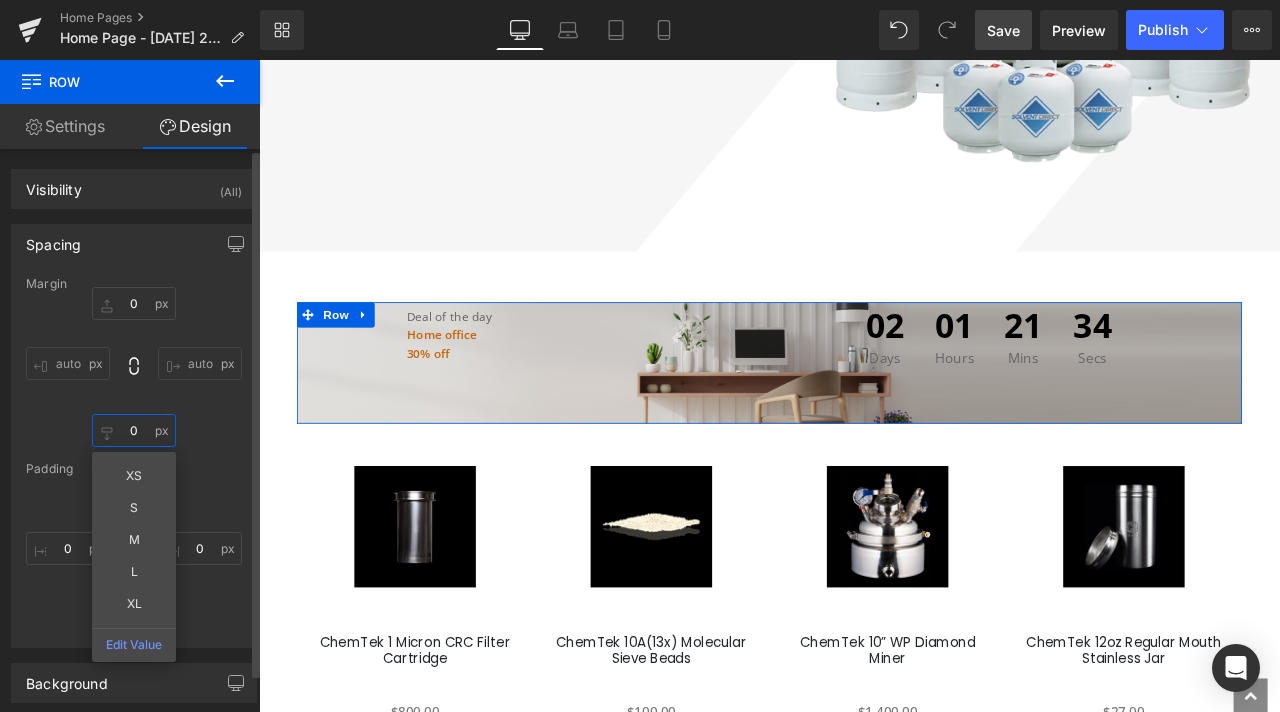 type 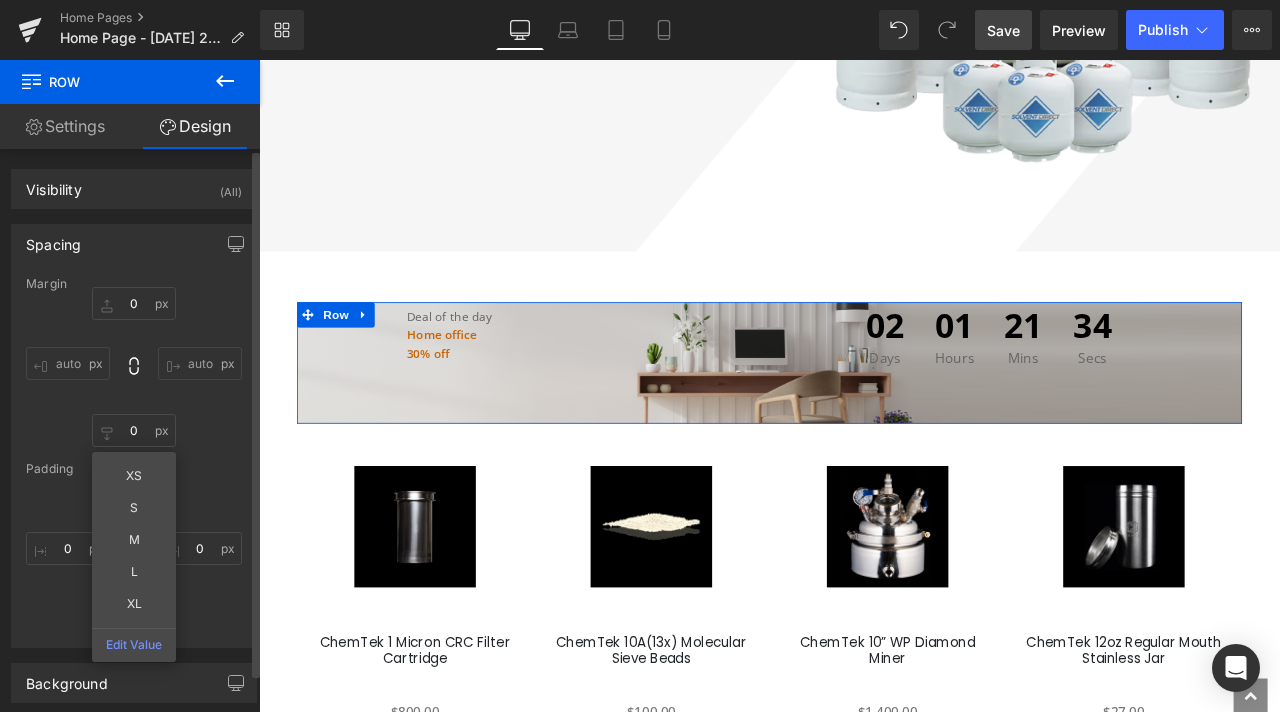 click on "auto
XS S M L XL Edit Value
auto" at bounding box center [134, 367] 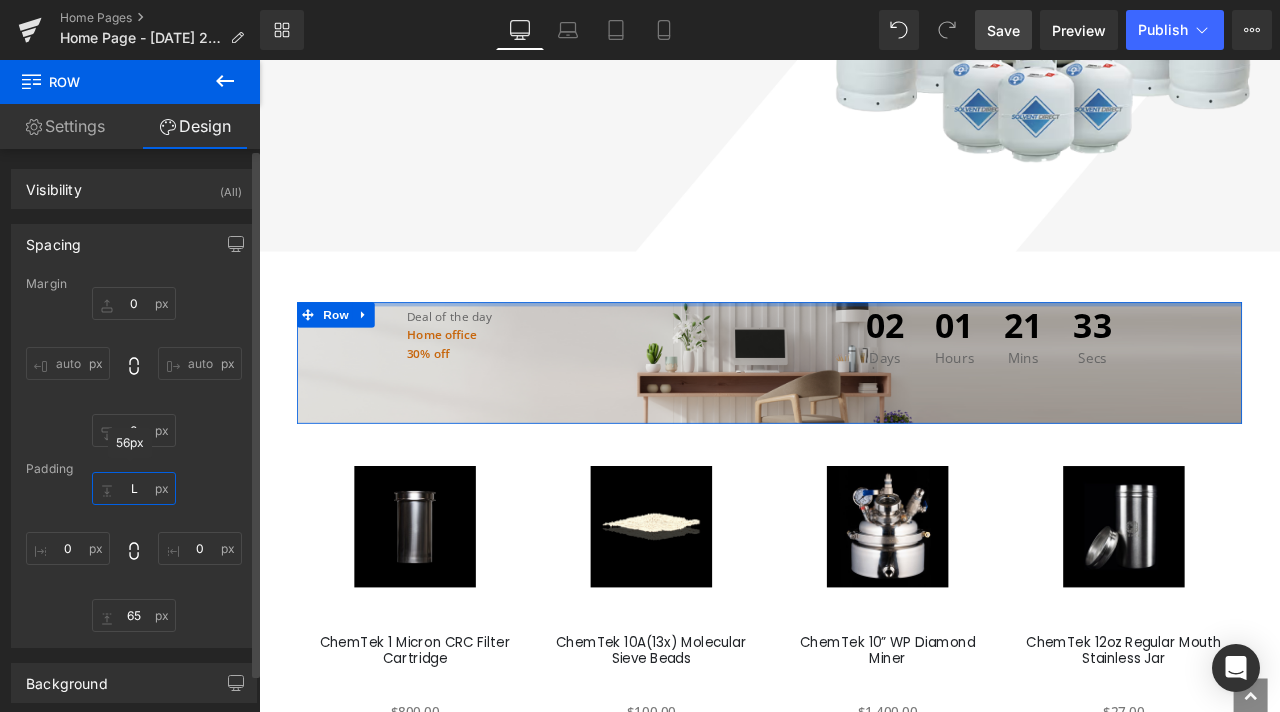 click at bounding box center (134, 488) 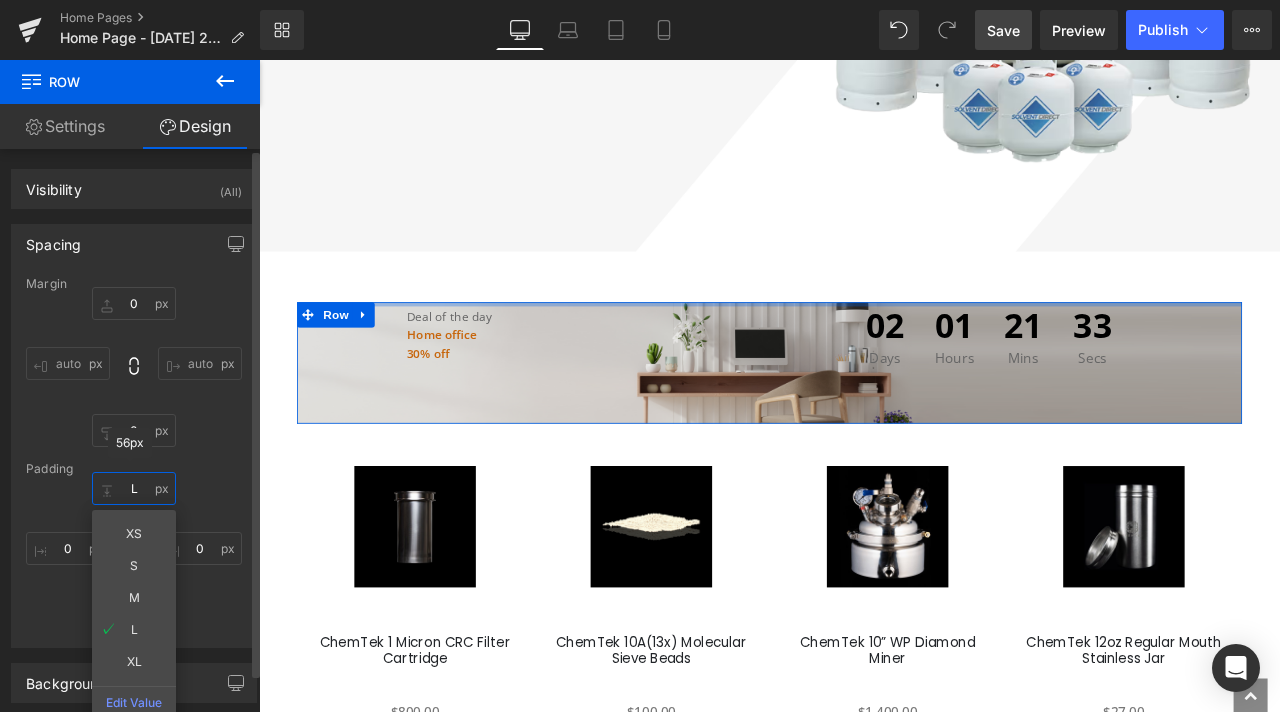 click at bounding box center [134, 488] 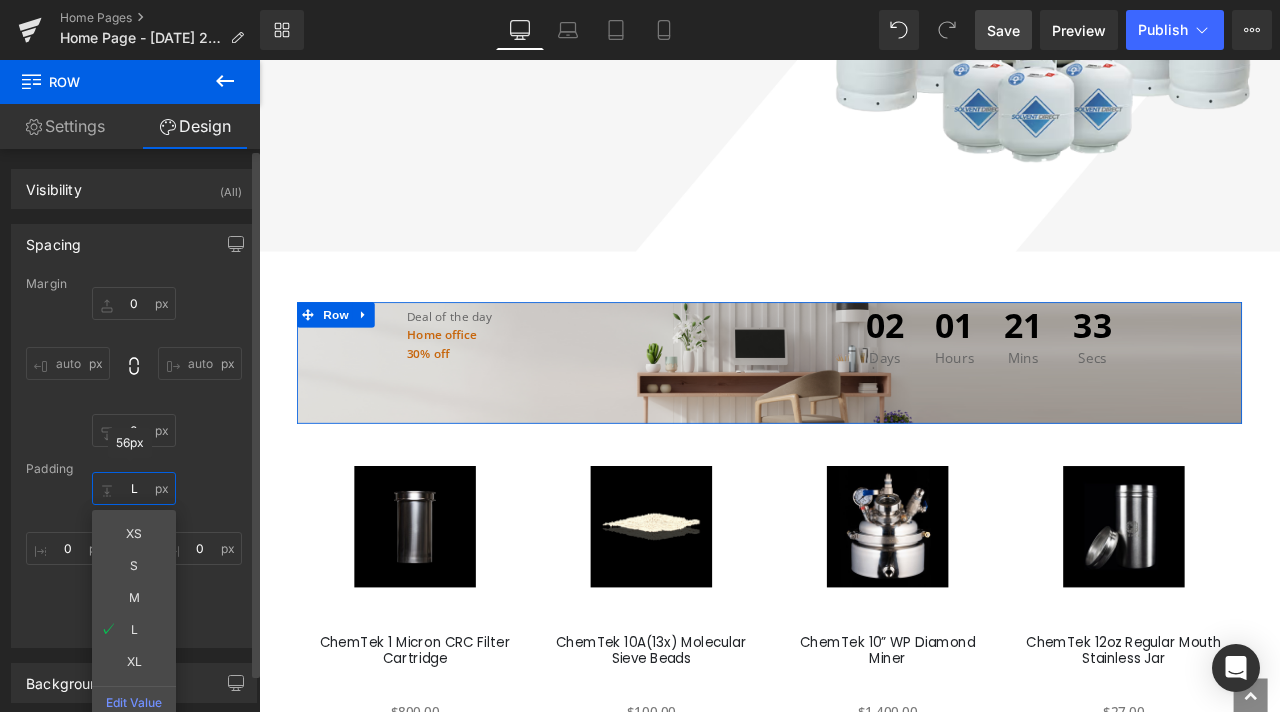 type on "L" 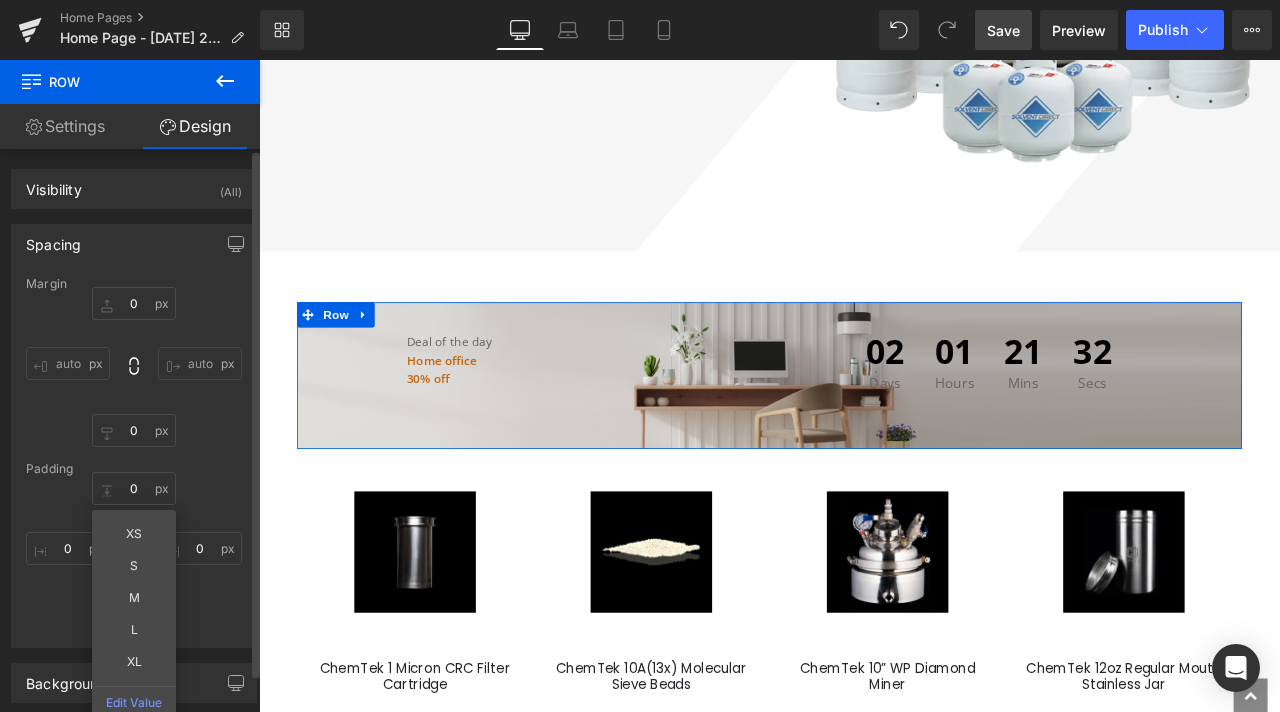 click on "Margin
auto
auto
Padding
XS S M L XL Edit Value" at bounding box center [134, 462] 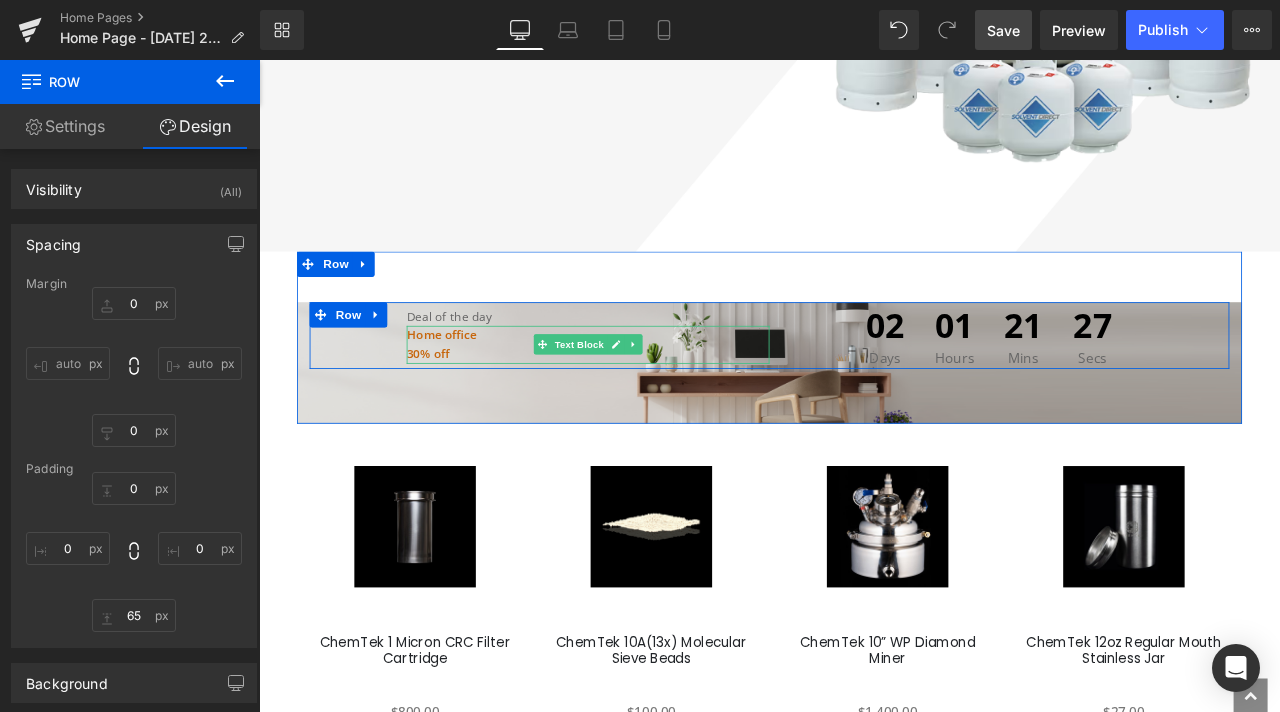drag, startPoint x: 829, startPoint y: 434, endPoint x: 815, endPoint y: 475, distance: 43.32436 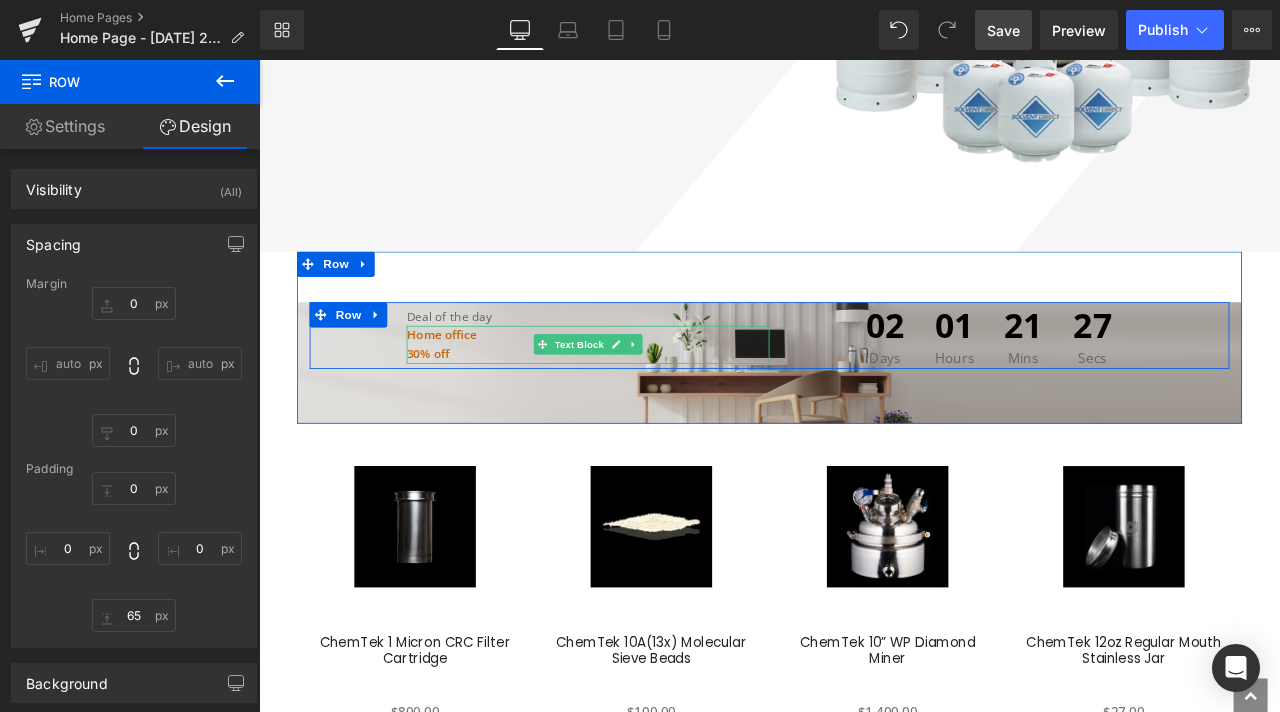 click on "Deal of the day Text Block         Home office  30% off Text Block
02 Days
01 Hours
21 Mins
27 Secs
Count Down         Row         Row     65px" at bounding box center [864, 419] 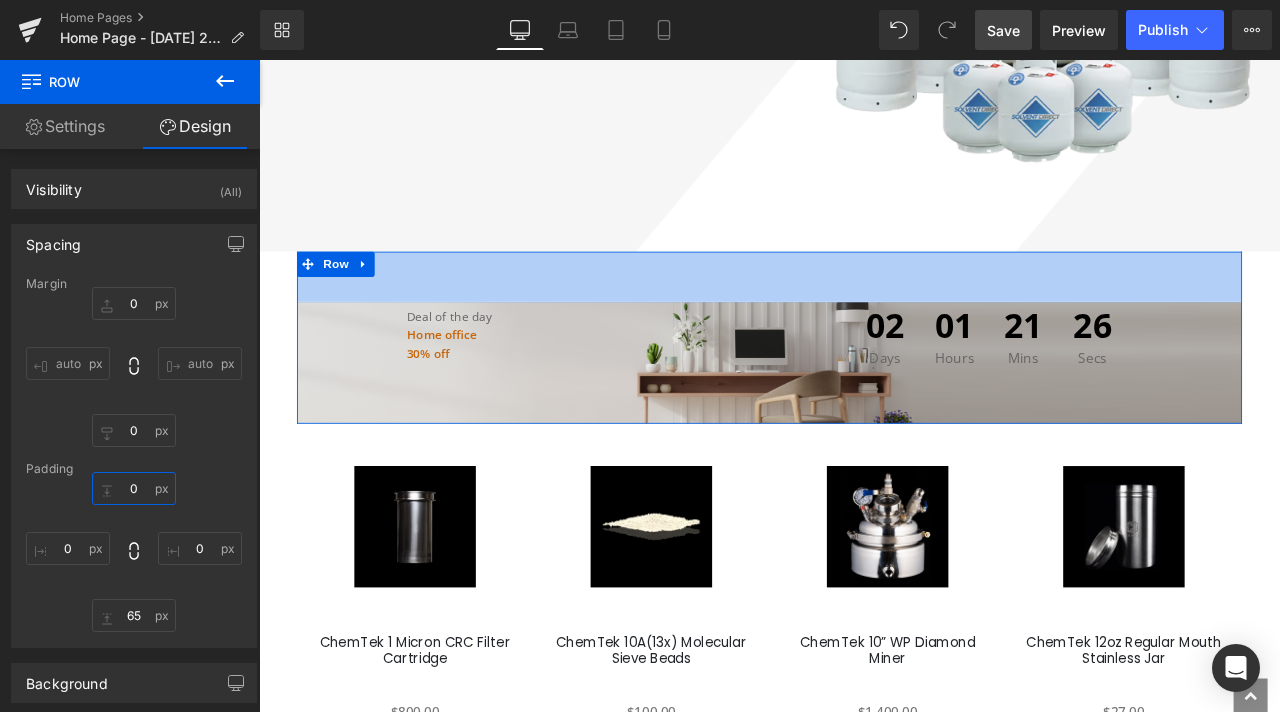 type on "0pxL" 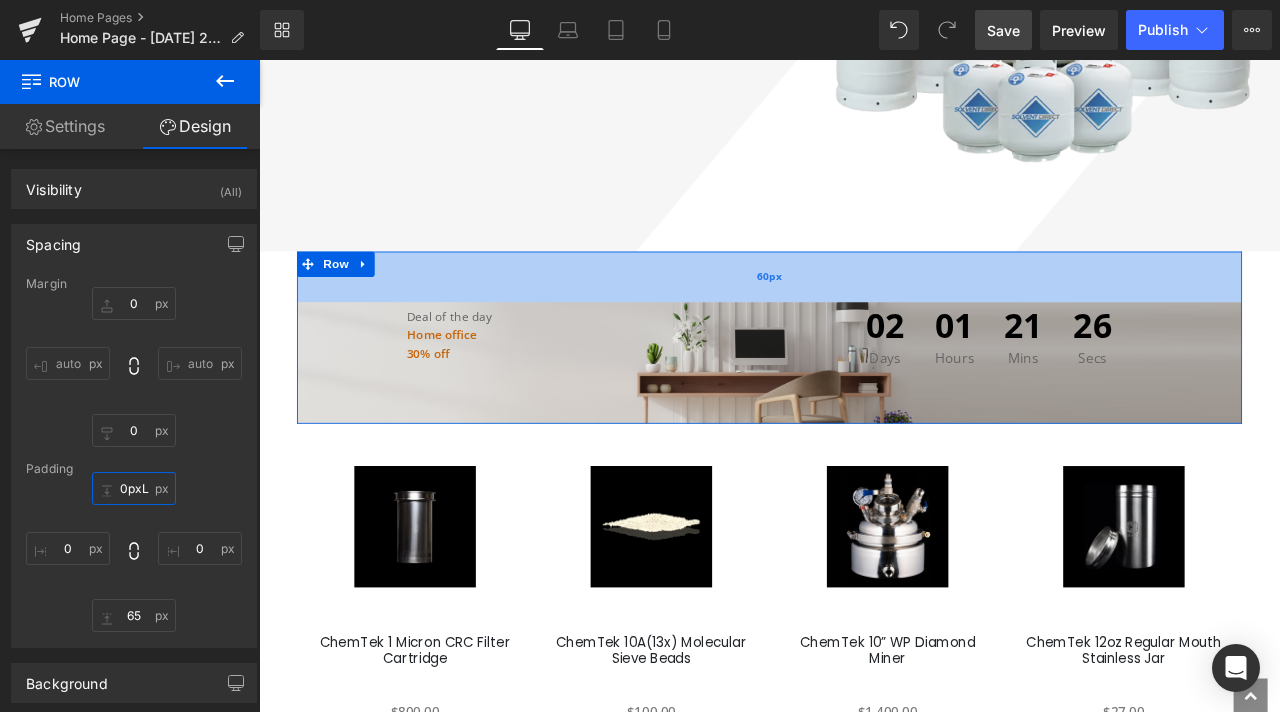 type 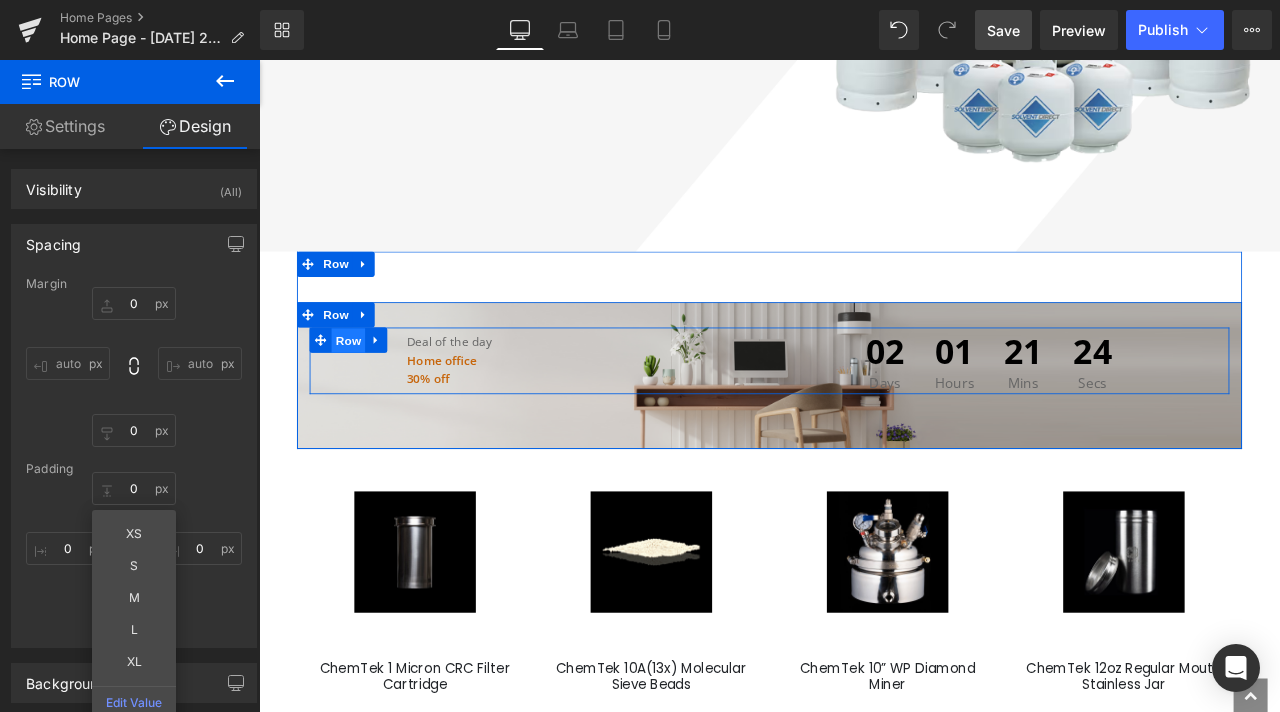 click on "Row" at bounding box center (365, 393) 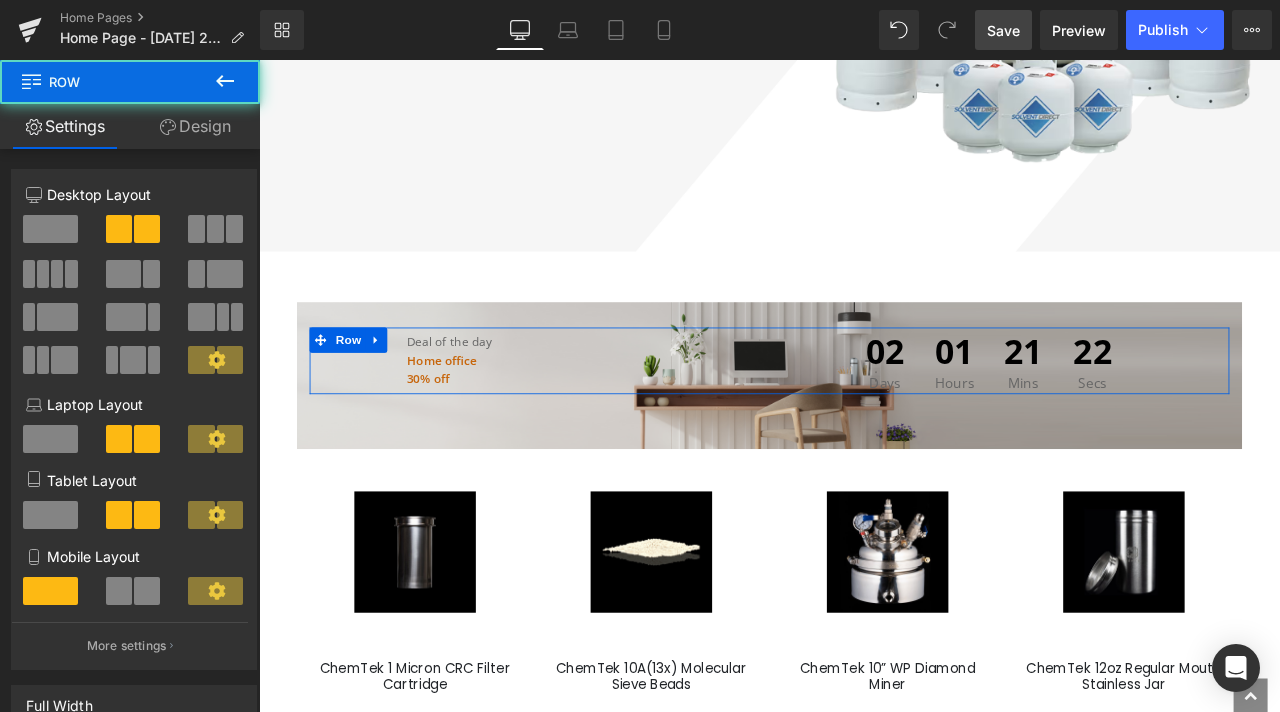 click on "Design" at bounding box center [195, 126] 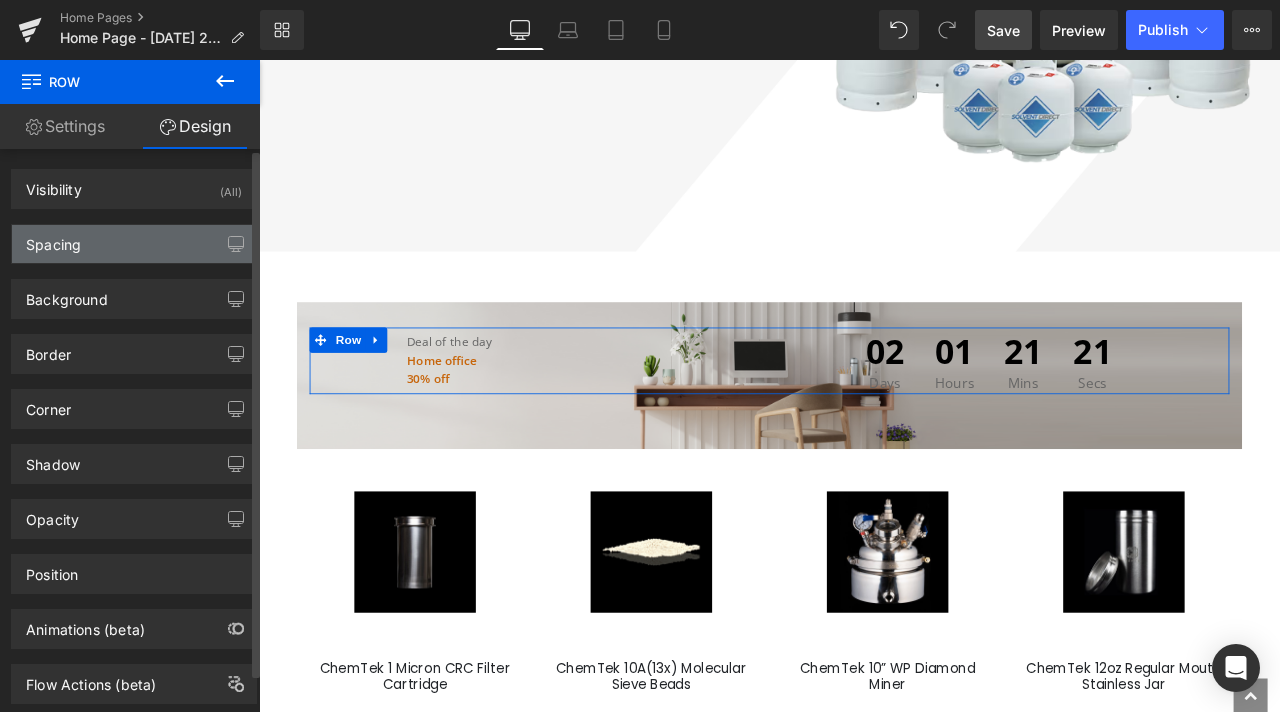 click on "Spacing" at bounding box center (134, 244) 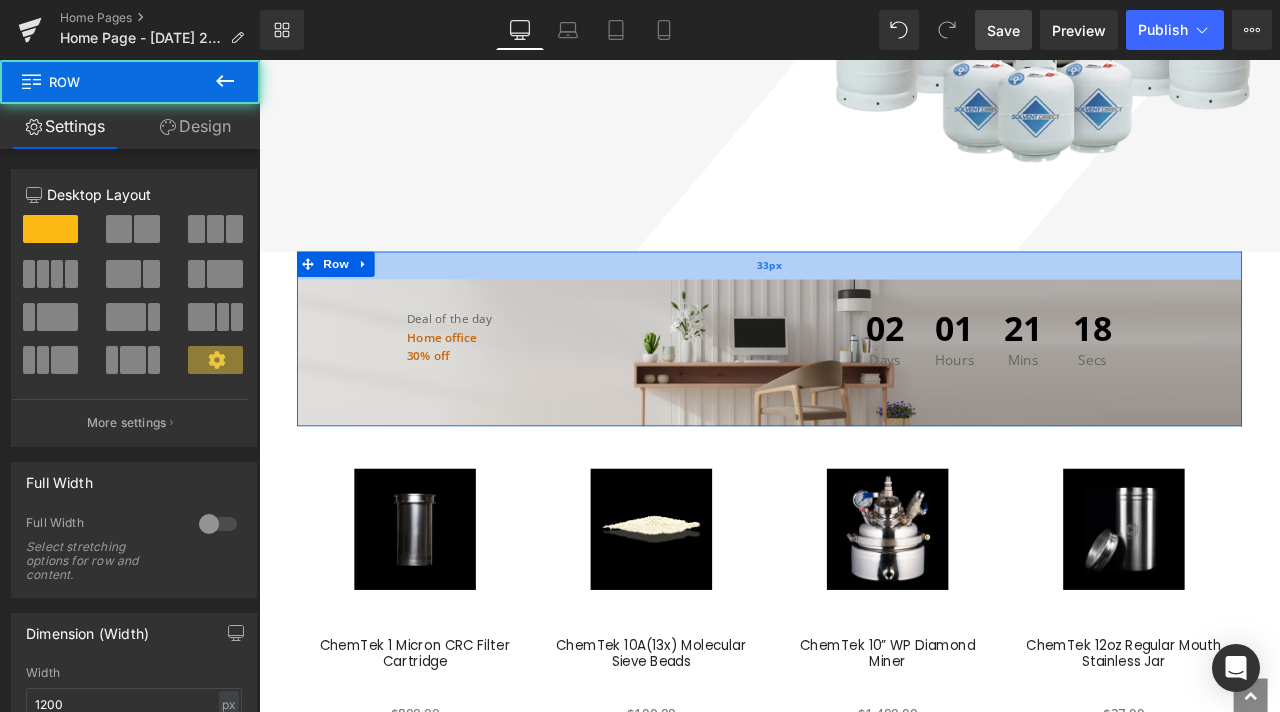 drag, startPoint x: 830, startPoint y: 372, endPoint x: 835, endPoint y: 344, distance: 28.442924 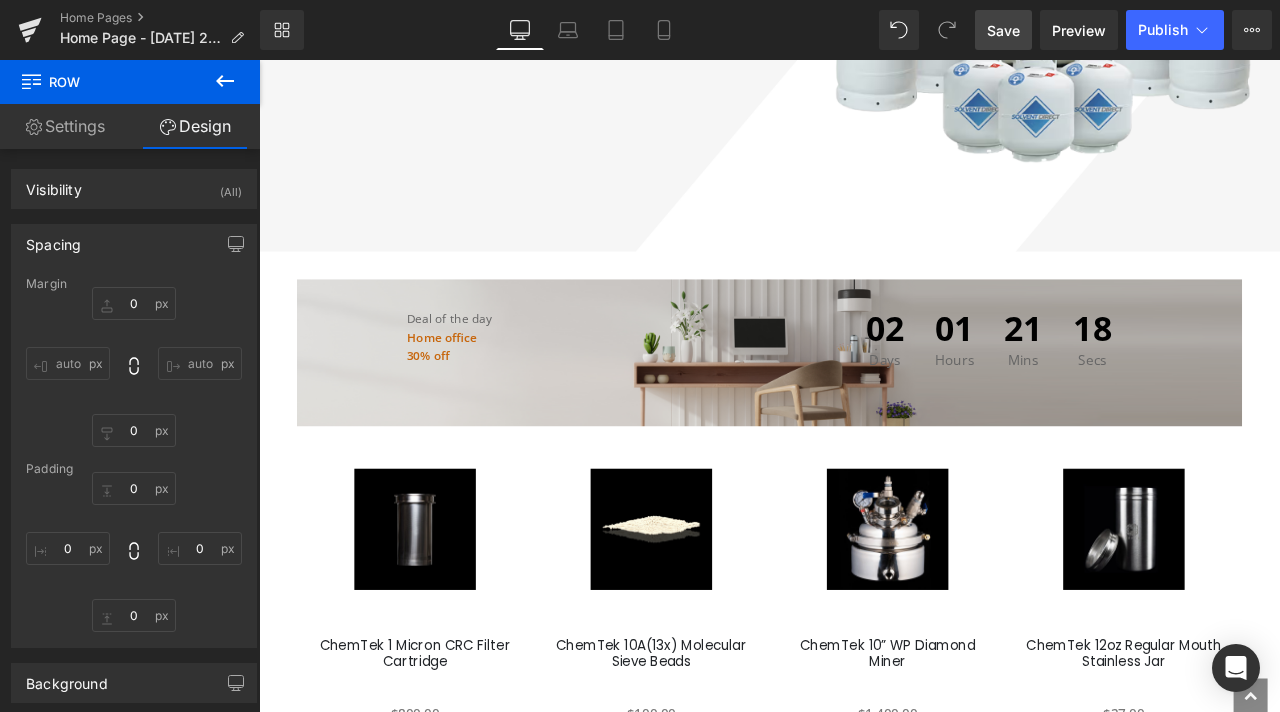 click on "Delicately designed & ethically crafted Text Block         ENGINEERED  FOR EXTRACTION Text Block         Solvent Direct is the industry leading supplier of high purity solvent, solutions, and support engineered specifically for extraction. Take the guess work out of sourcing Butane, Isobutane, Ethanol, Denatured Ethanol, Filtration Media and Dry Ice delivered same-day in most markets. Text Block         Shop Now Button         Row       100px   Row         Row   113px       Deal of the day Text Block         Home office  30% off Text Block
02 Days
01 Hours
21 Mins
18 Secs
Count Down         Row         Row   NaNpx   65px     Row   33px" at bounding box center (864, 3069) 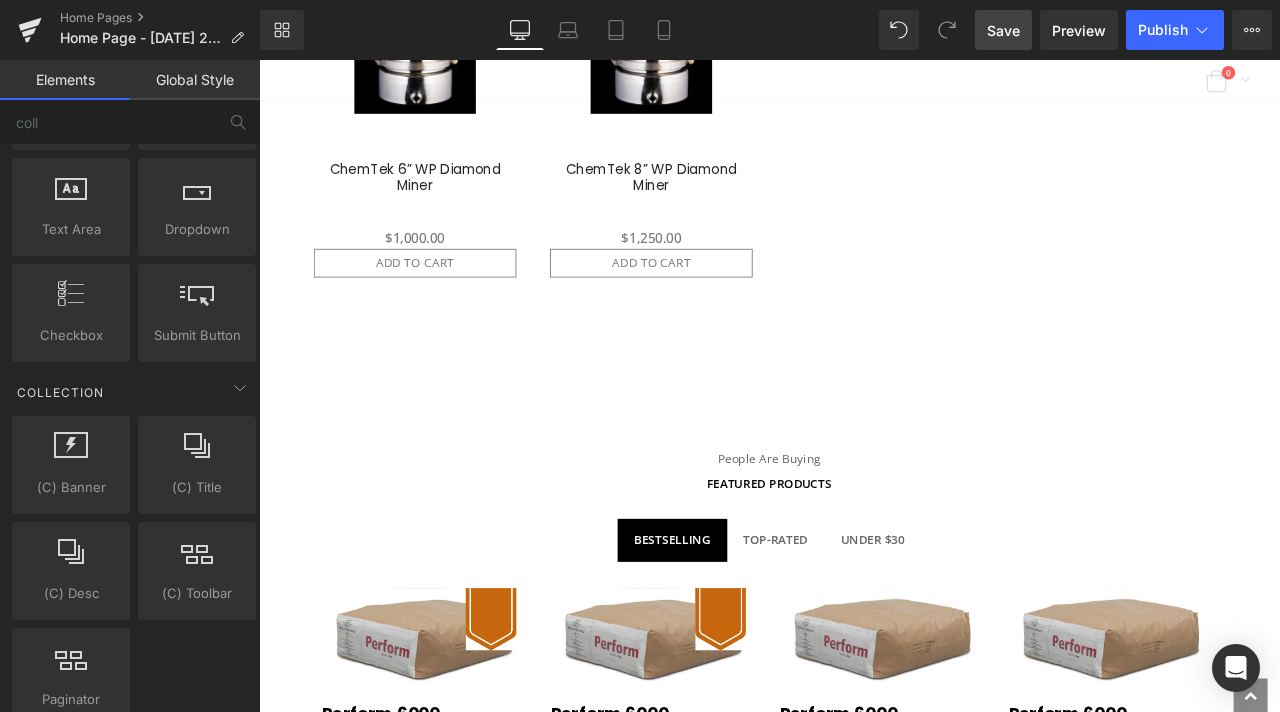 scroll, scrollTop: 2500, scrollLeft: 0, axis: vertical 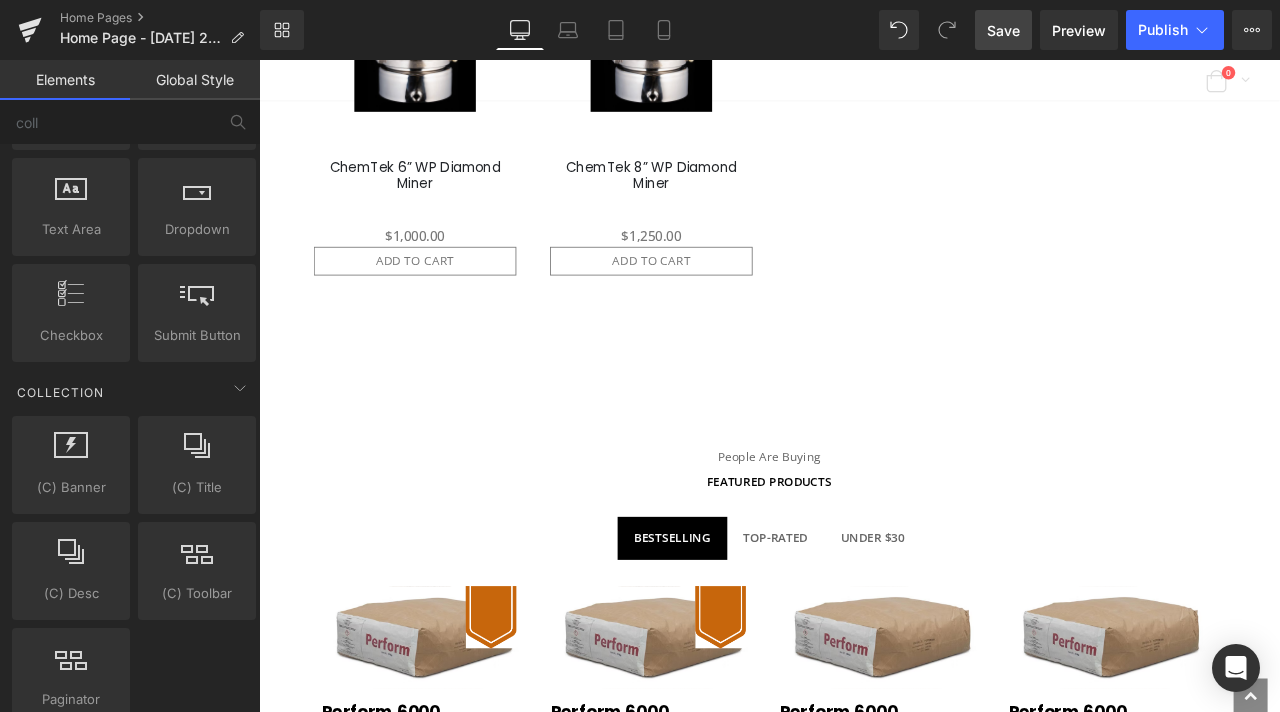 click on "Save Preview Publish Scheduled Upgrade Plan View Live Page View with current Template Save Template to Library Schedule Publish  Optimize  Publish Settings Shortcuts  Your page can’t be published   You've reached the maximum number of published pages on your plan  (1/1).  You need to upgrade your plan or unpublish all your pages to get 1 publish slot.   Unpublish pages   Upgrade plan" at bounding box center (1123, 30) 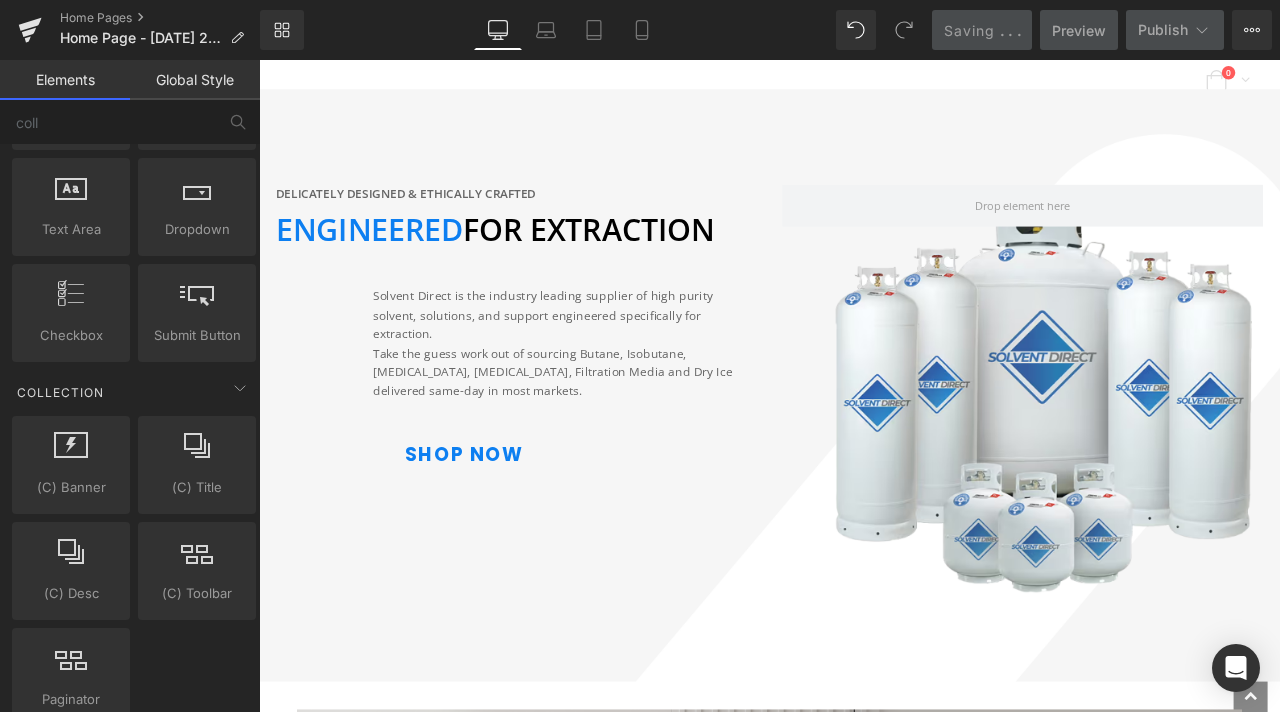 scroll, scrollTop: 0, scrollLeft: 0, axis: both 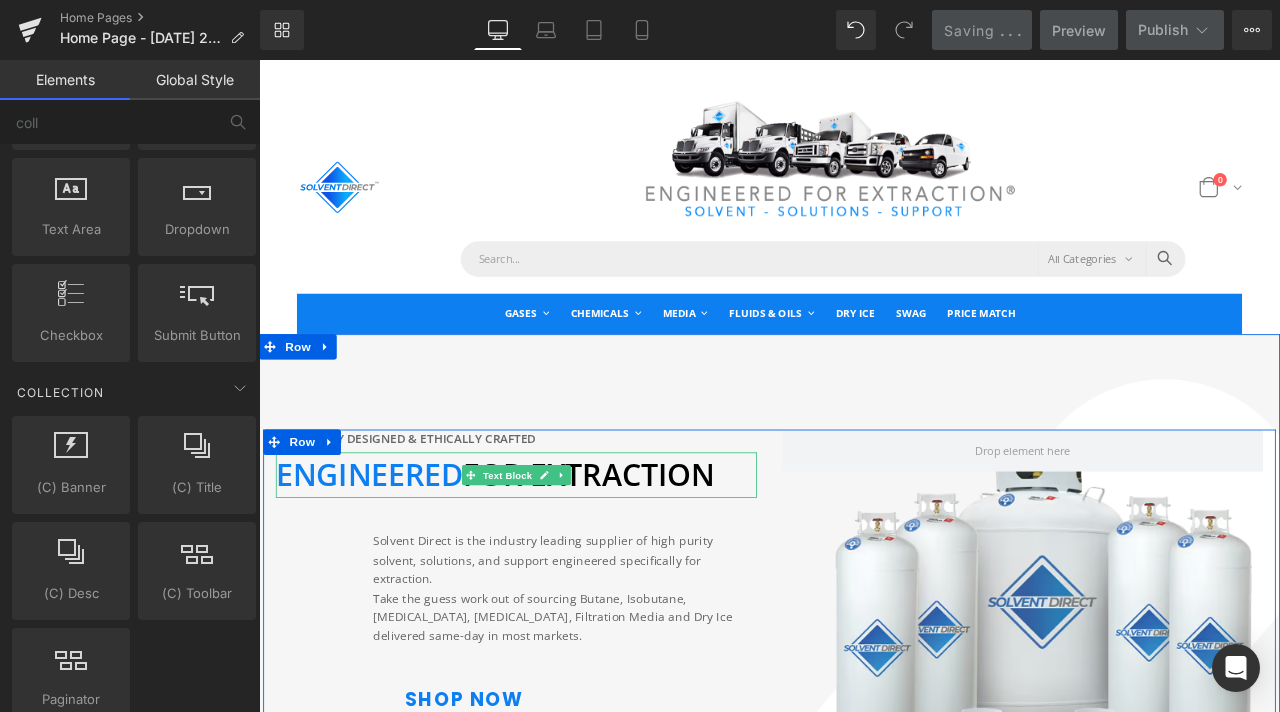 click on "ENGINEERED  FOR EXTRACTION" at bounding box center (539, 551) 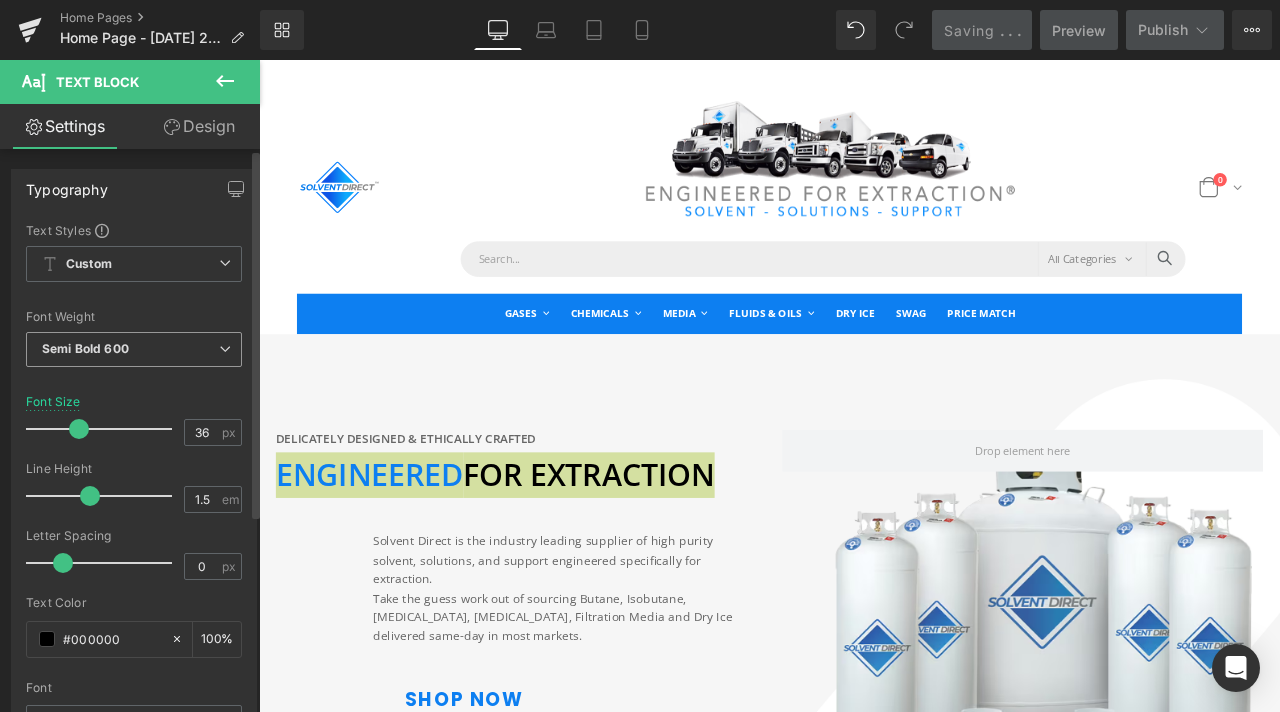 click on "Semi Bold 600" at bounding box center [85, 348] 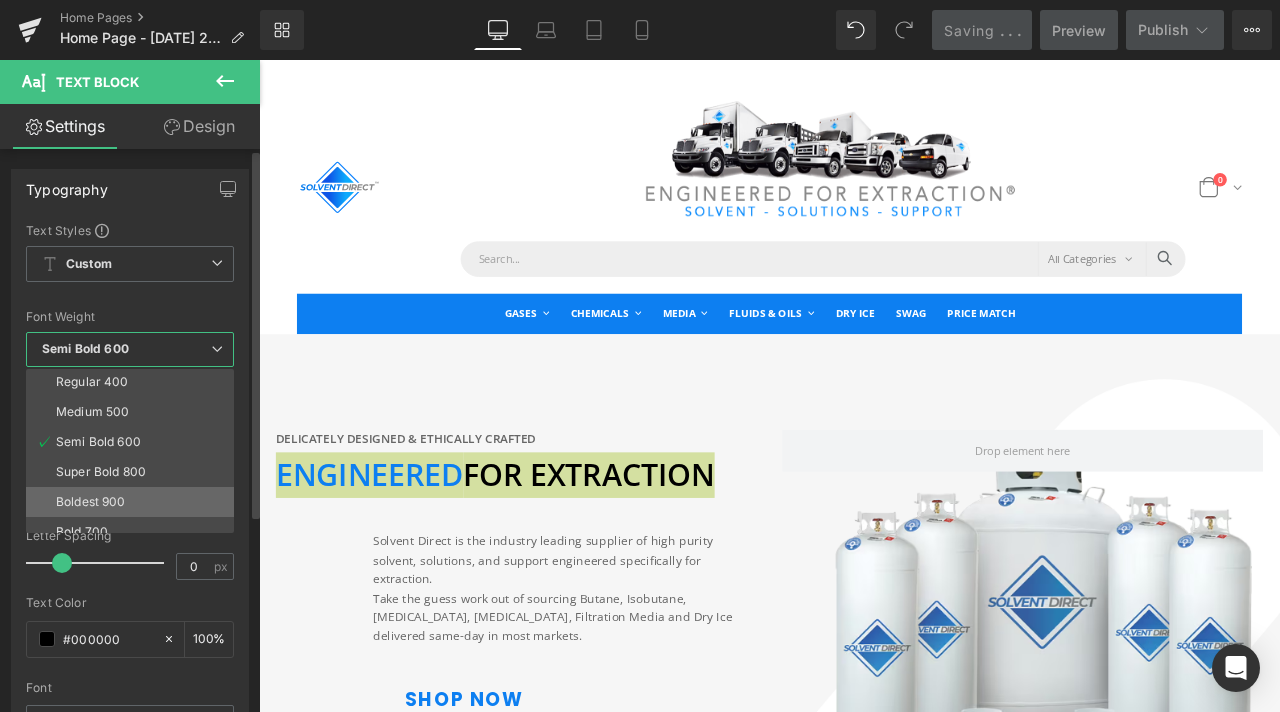 scroll, scrollTop: 100, scrollLeft: 0, axis: vertical 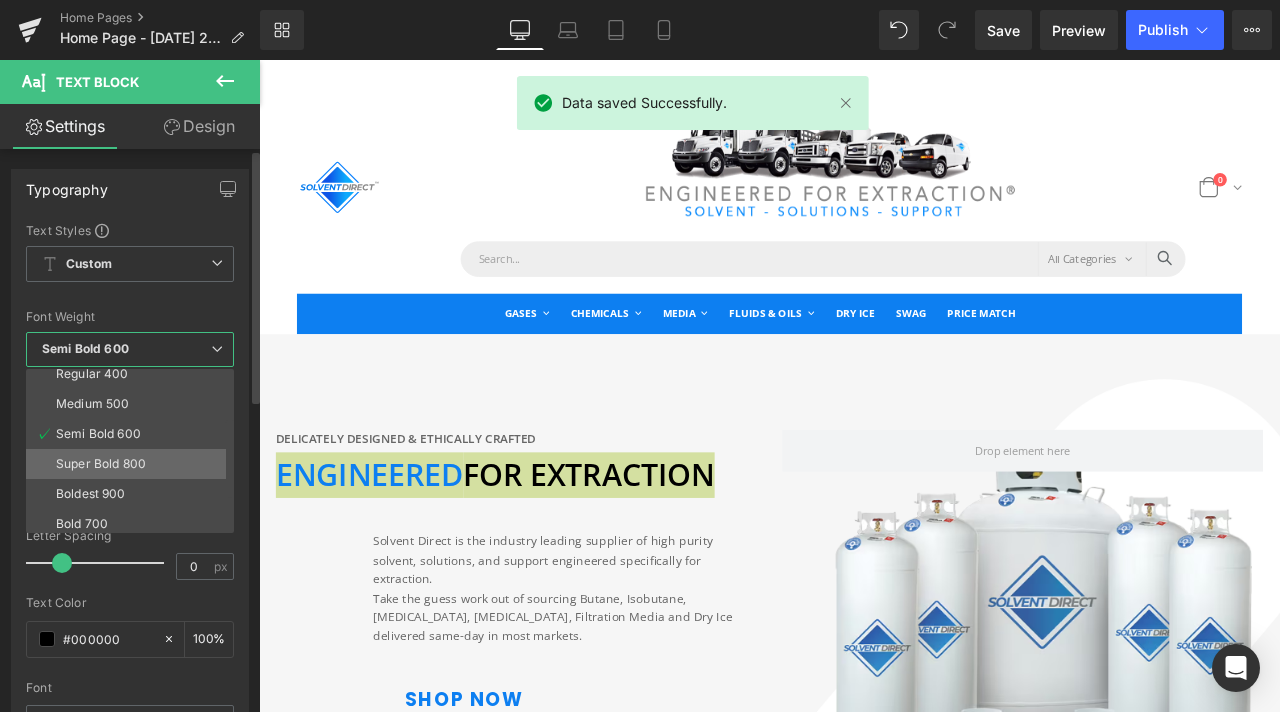 click on "Super Bold 800" at bounding box center (101, 464) 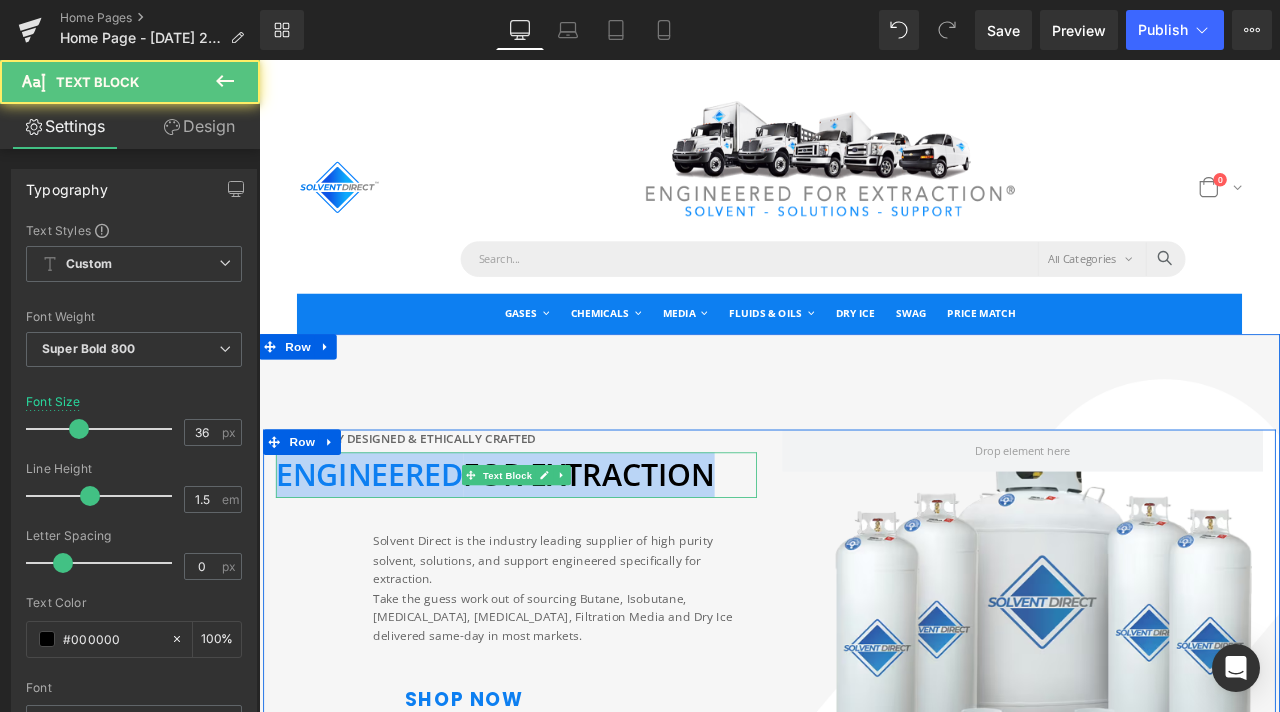 click on "ENGINEERED" at bounding box center (390, 551) 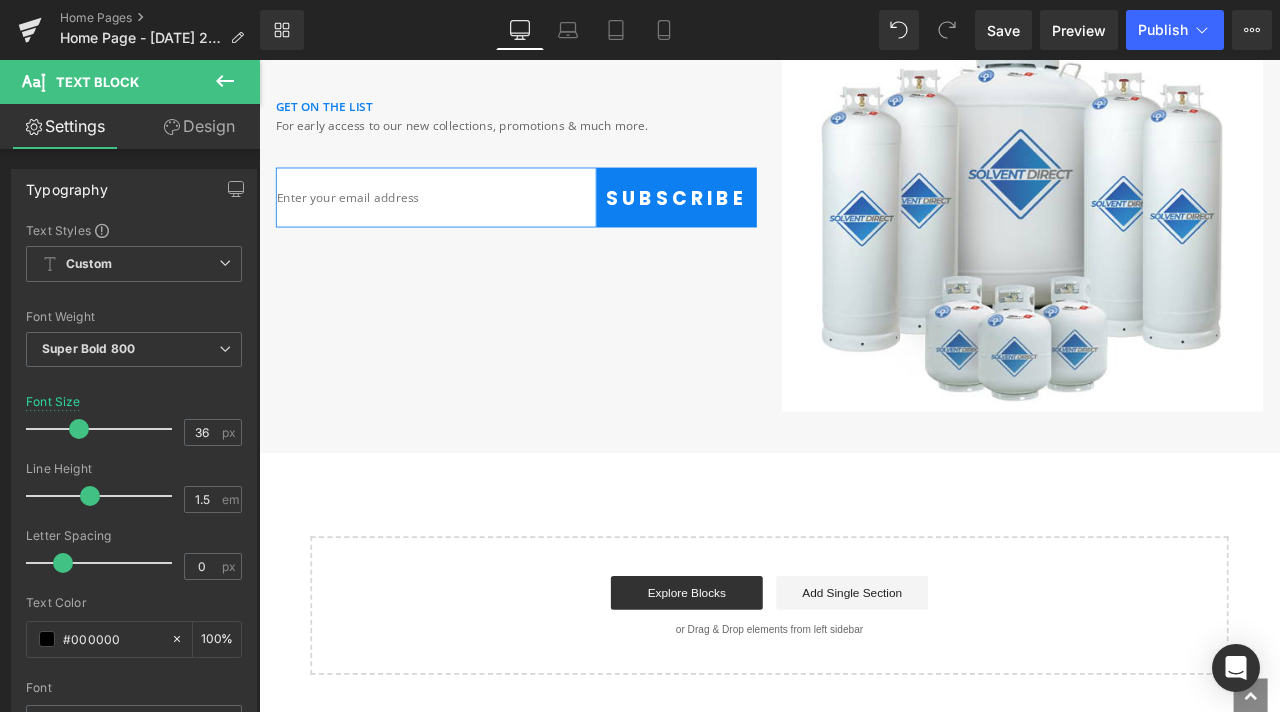 scroll, scrollTop: 6505, scrollLeft: 0, axis: vertical 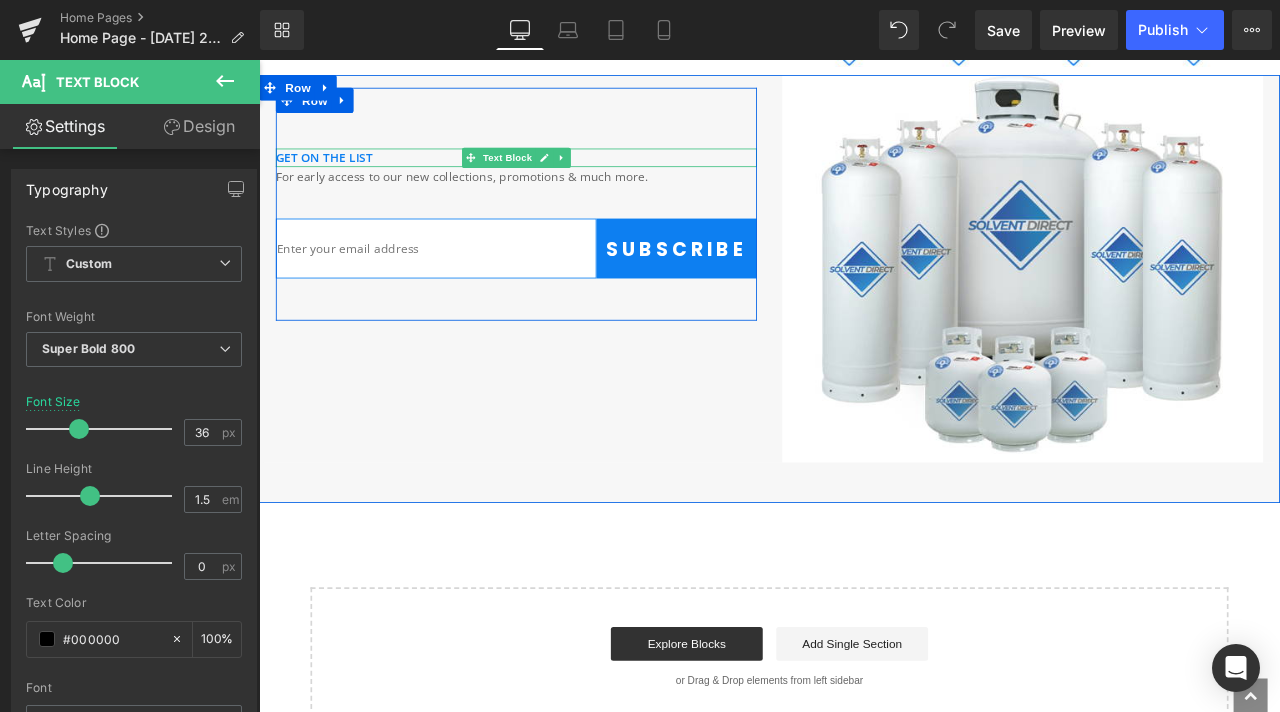 click on "Get on the list" at bounding box center [336, 175] 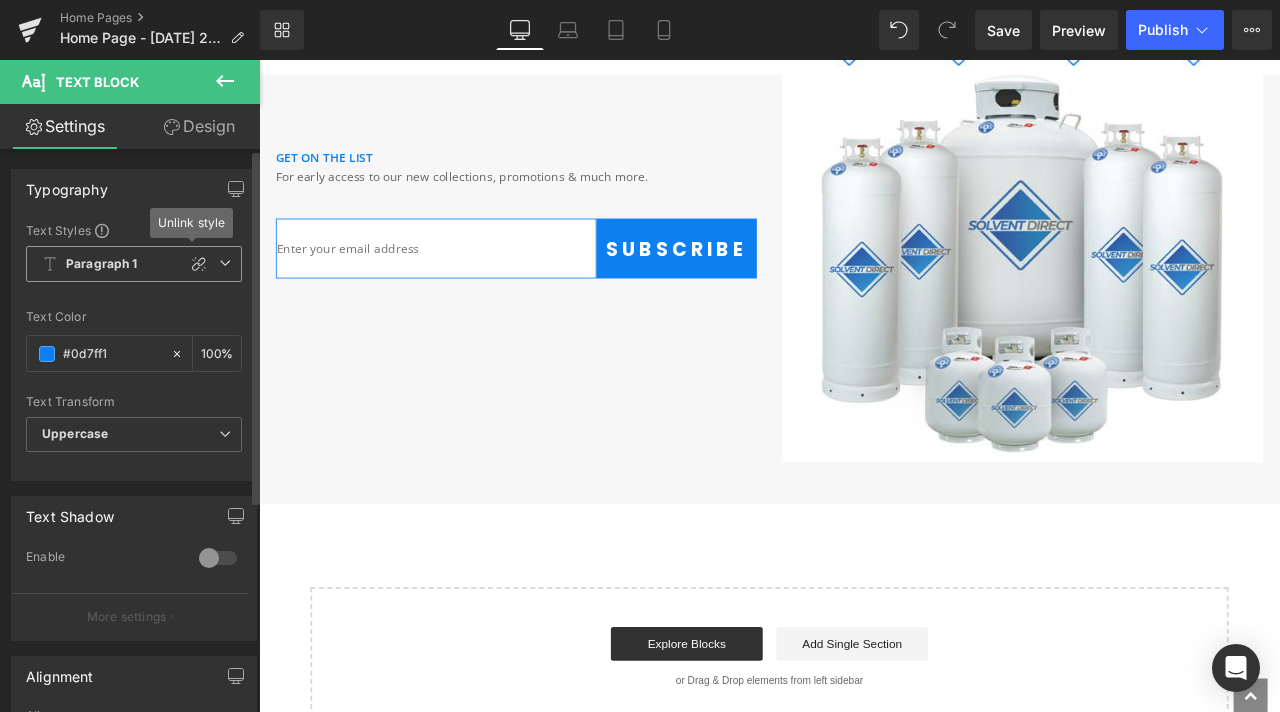 click at bounding box center [225, 263] 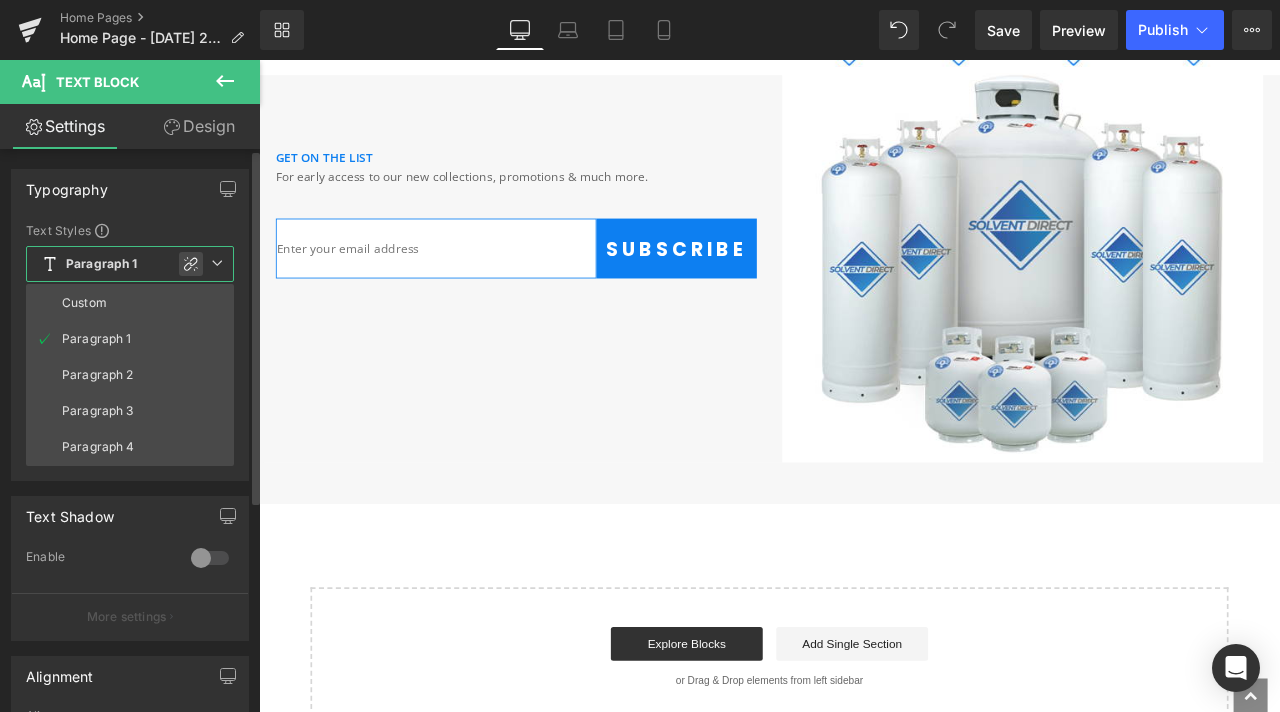 click at bounding box center (191, 264) 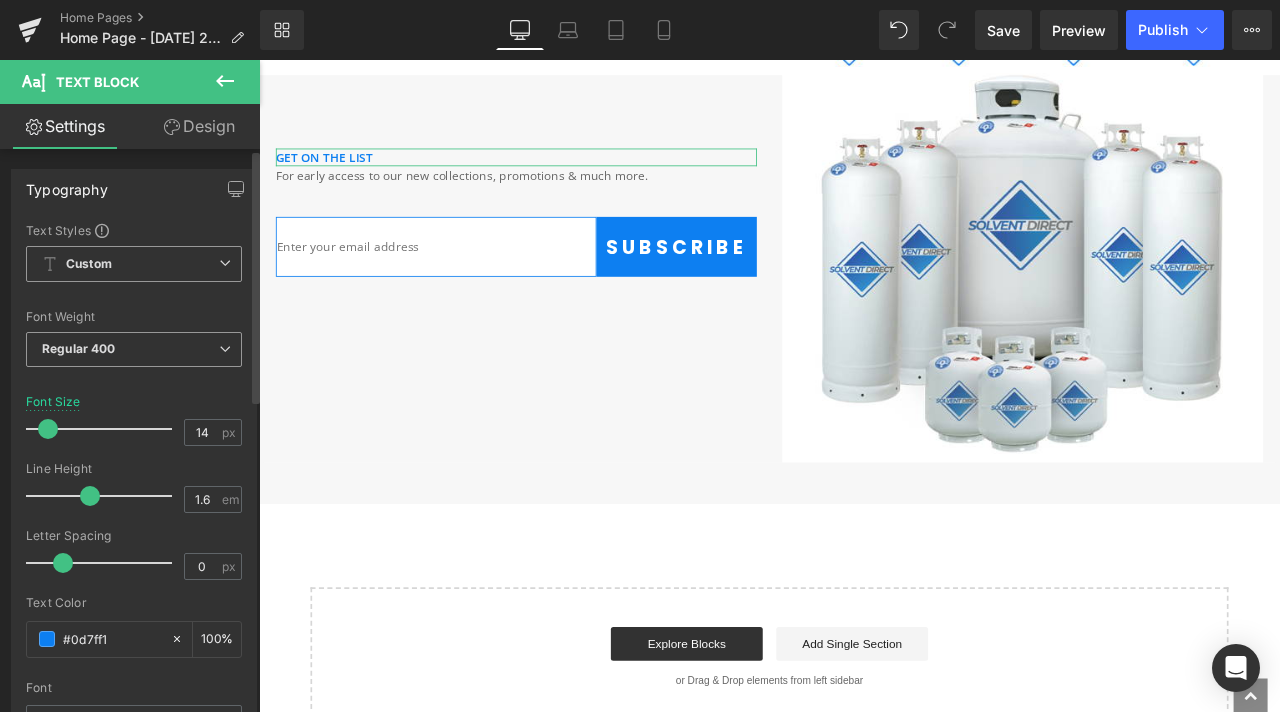 click on "Regular 400" at bounding box center (134, 349) 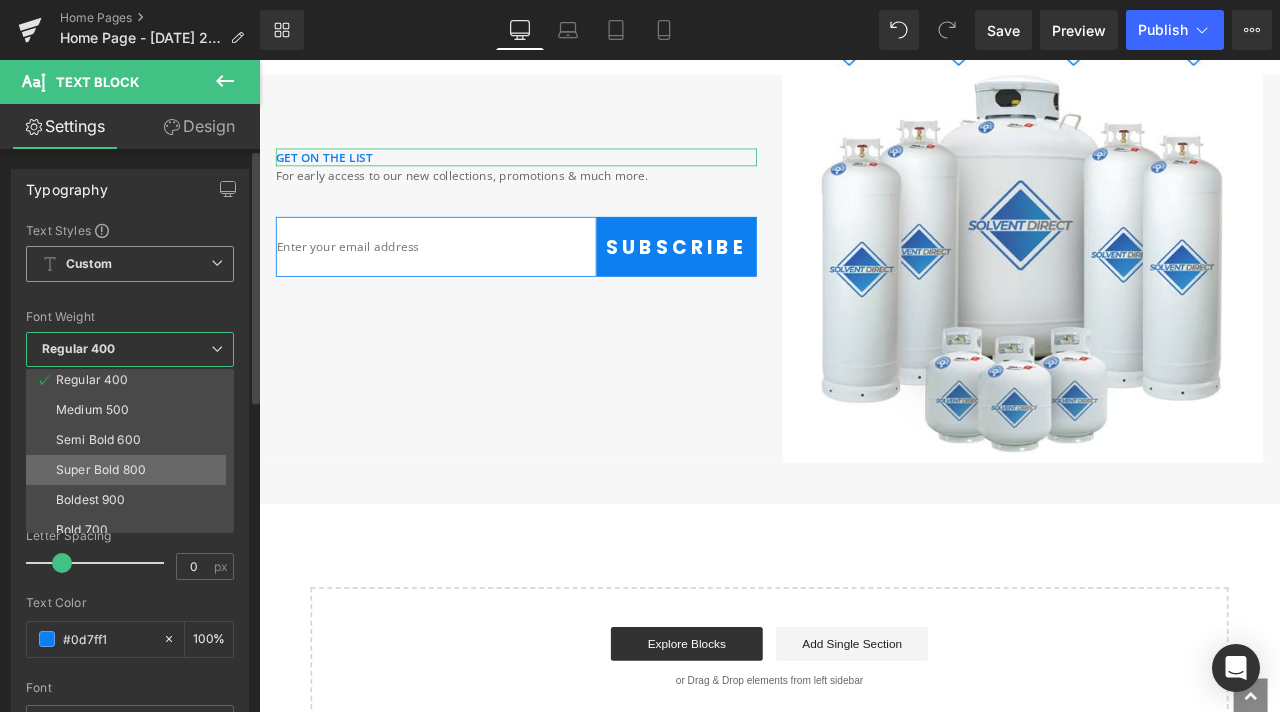 scroll, scrollTop: 100, scrollLeft: 0, axis: vertical 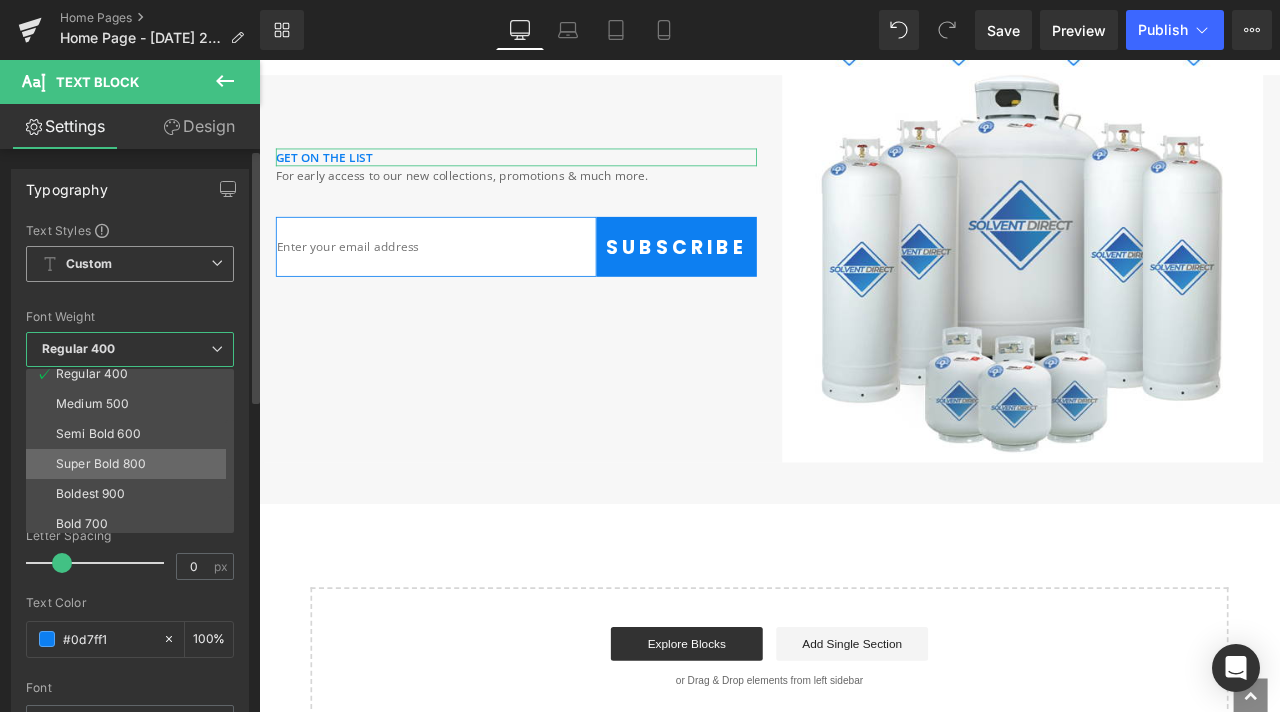 click on "Super Bold 800" at bounding box center (101, 464) 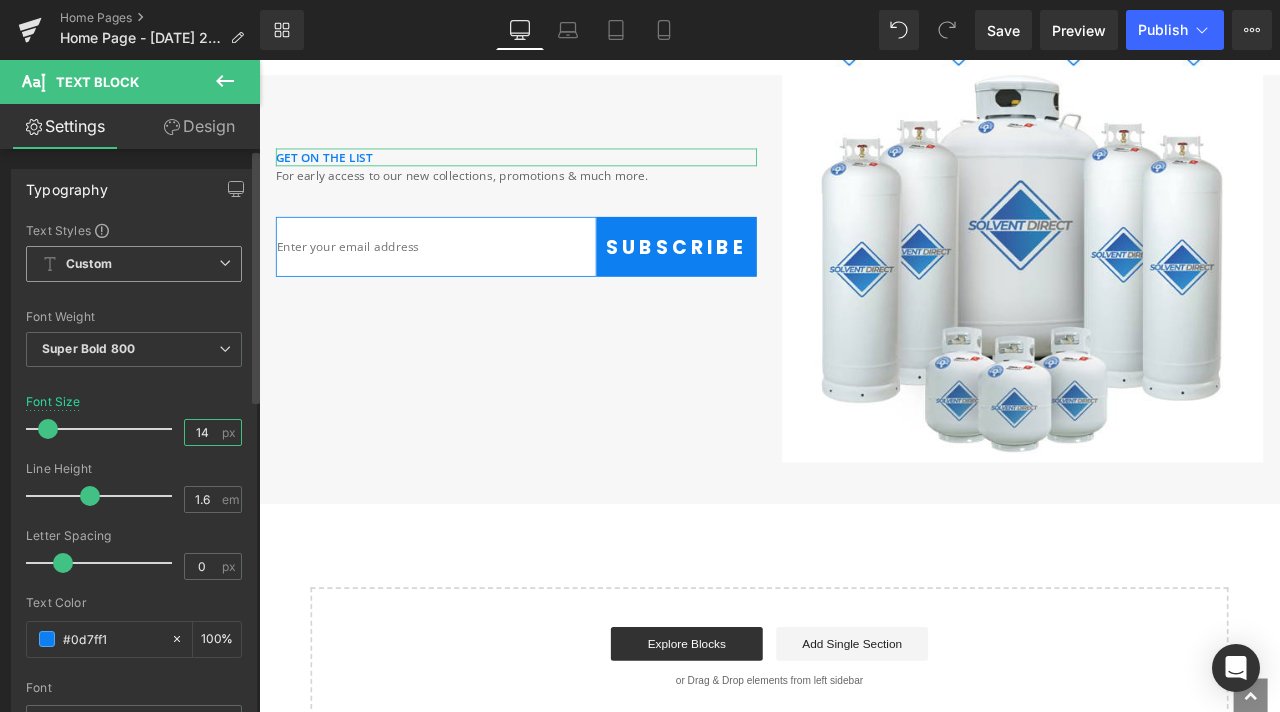 drag, startPoint x: 208, startPoint y: 439, endPoint x: 185, endPoint y: 433, distance: 23.769728 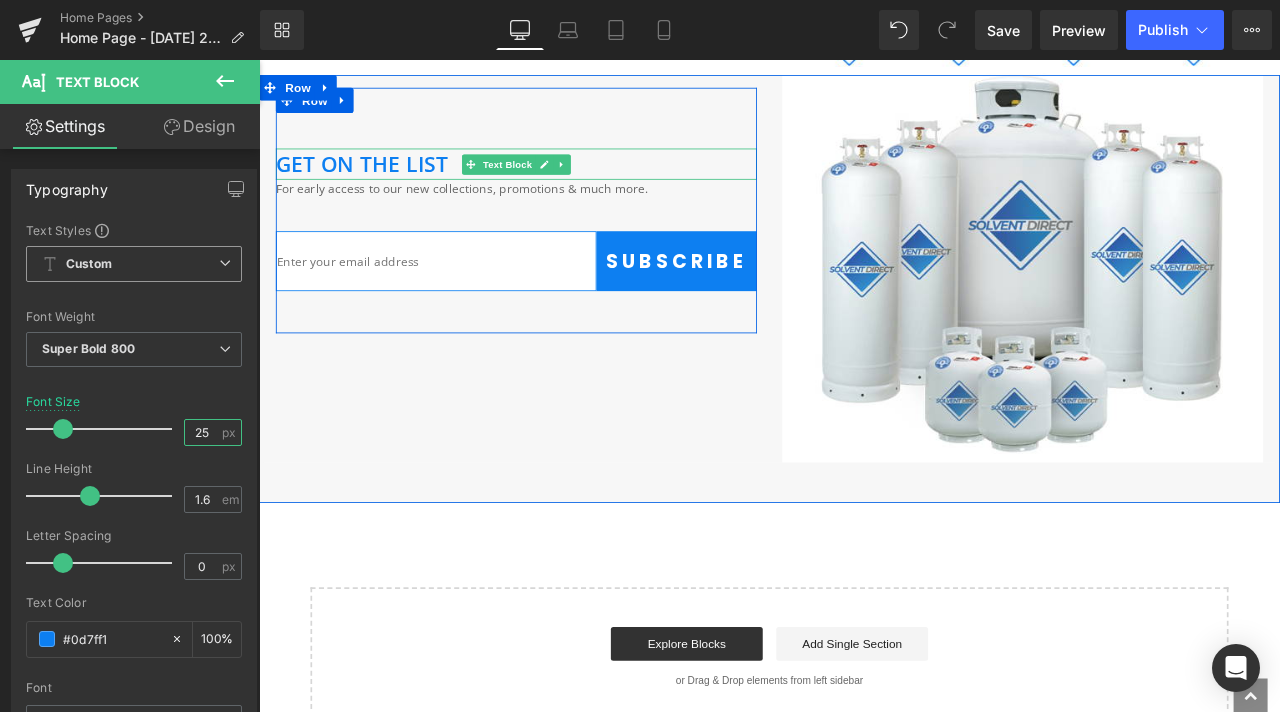 type on "25" 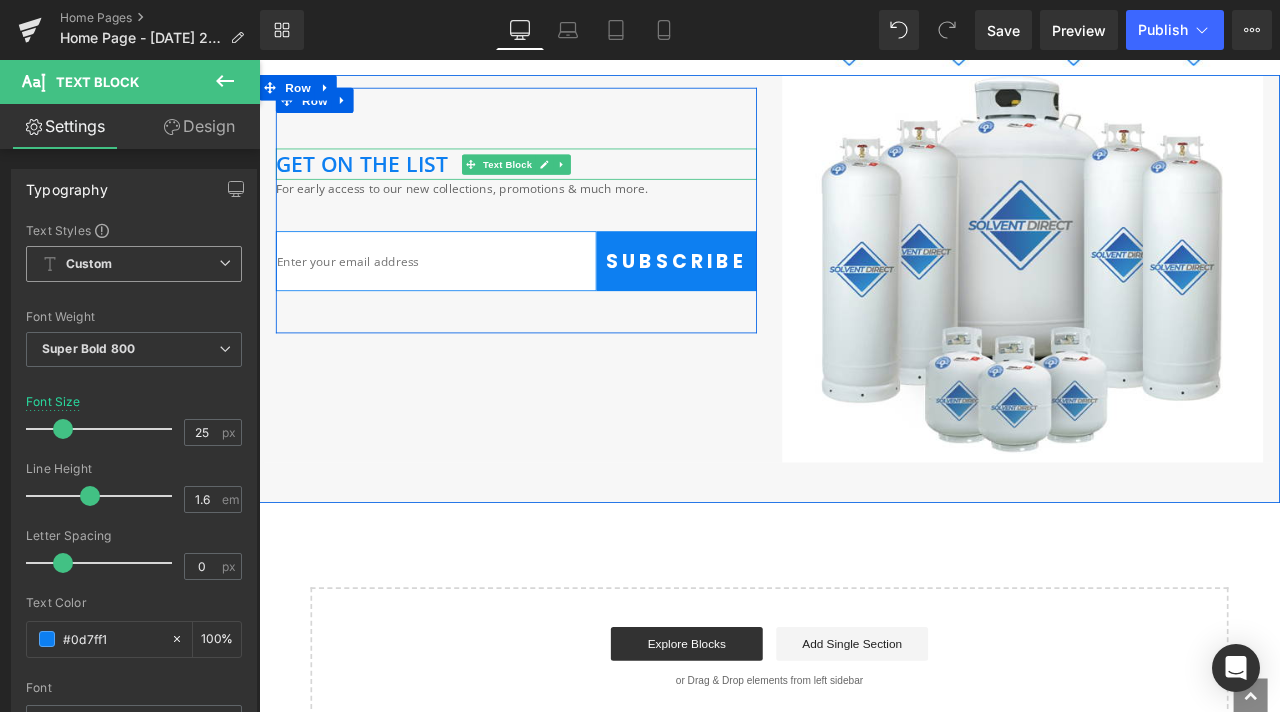 click on "Get on the list" at bounding box center (381, 183) 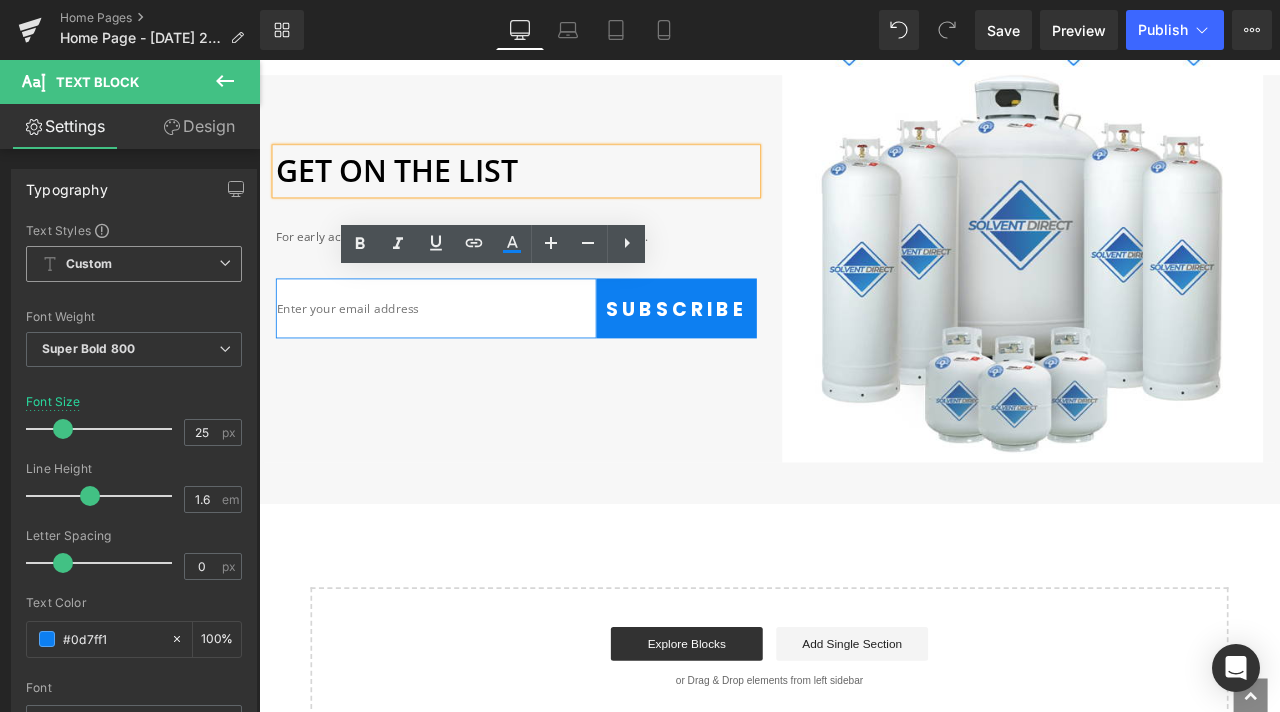 click on "Get on the list" at bounding box center [422, 191] 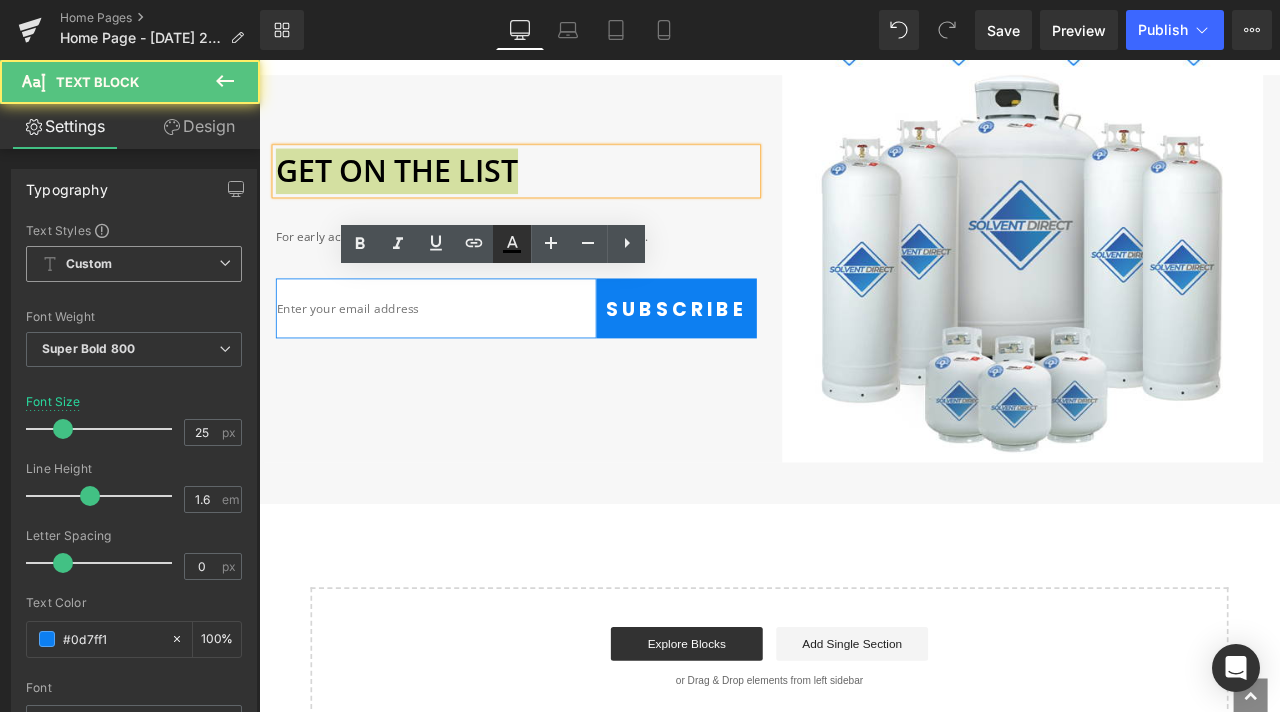 click 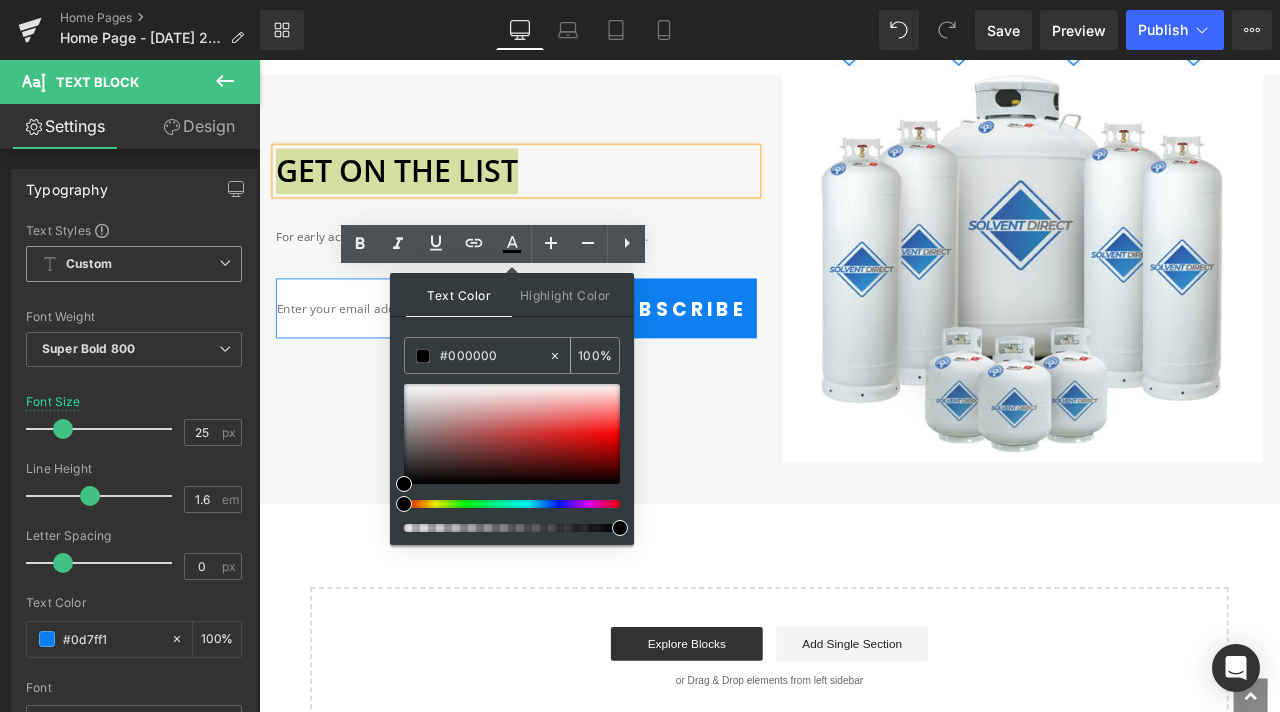 click at bounding box center [423, 356] 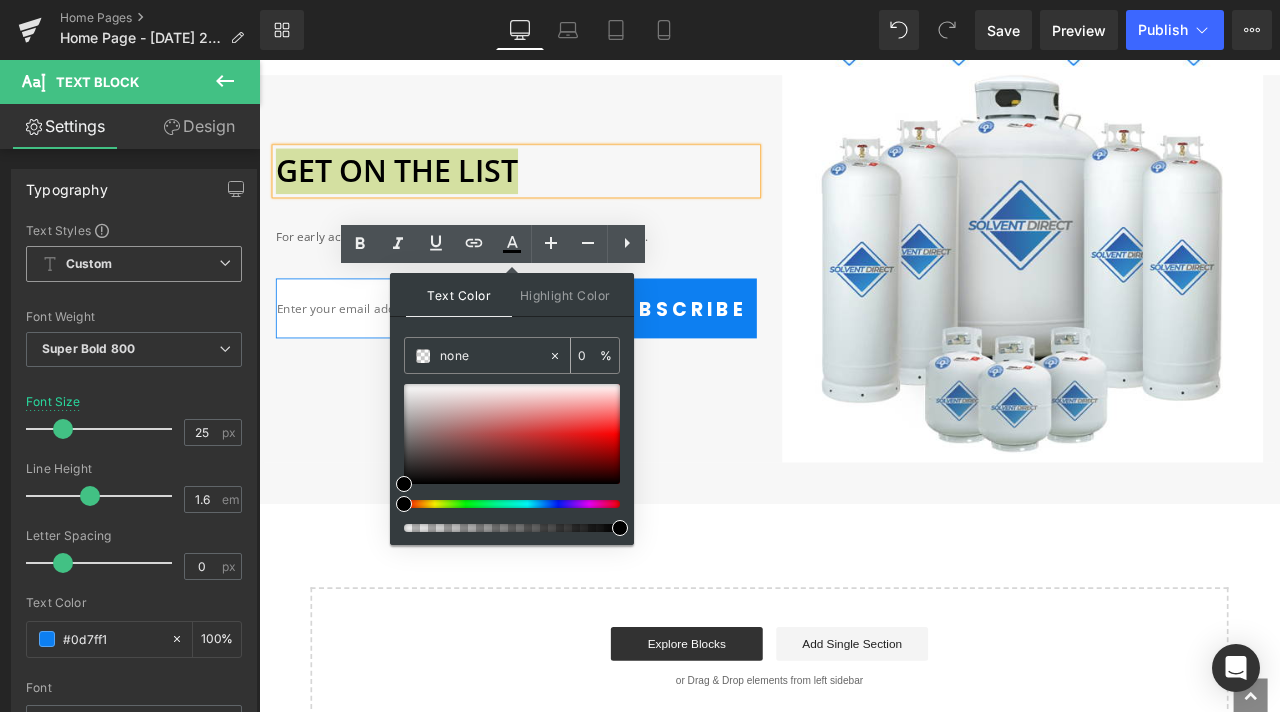 click at bounding box center (423, 356) 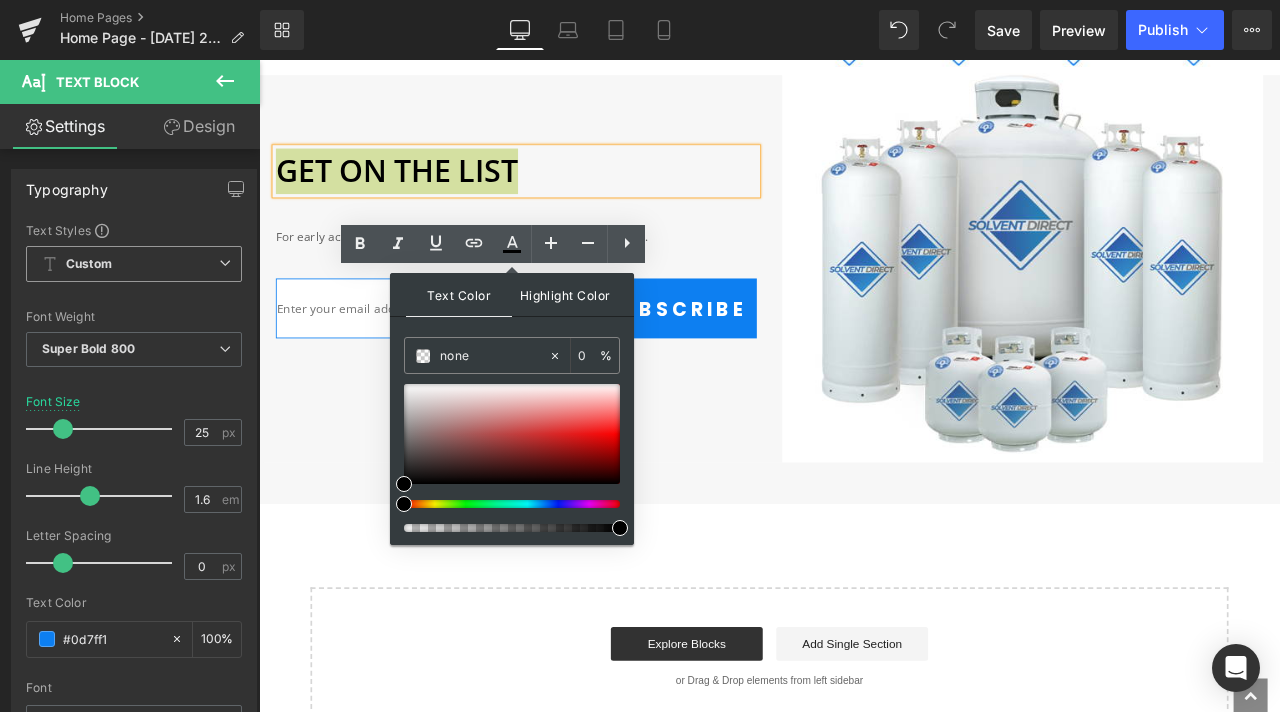 click on "Highlight Color" at bounding box center (565, 294) 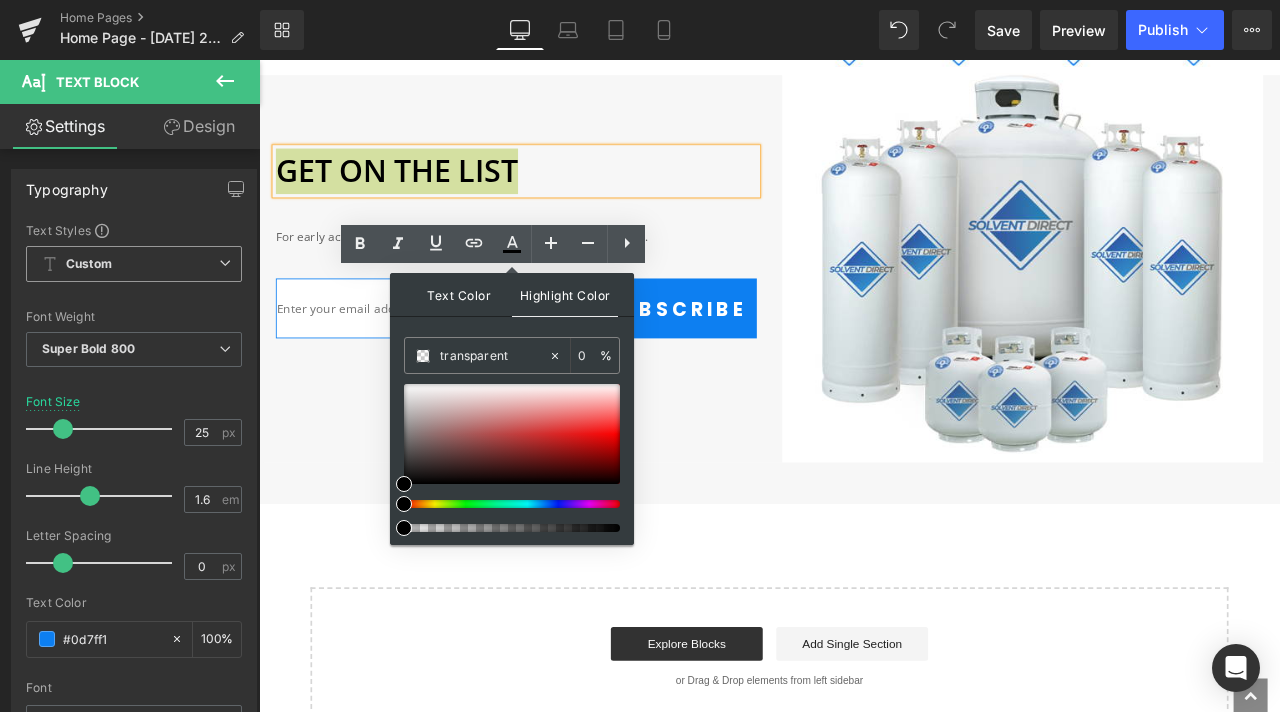 click on "Text Color" at bounding box center [459, 294] 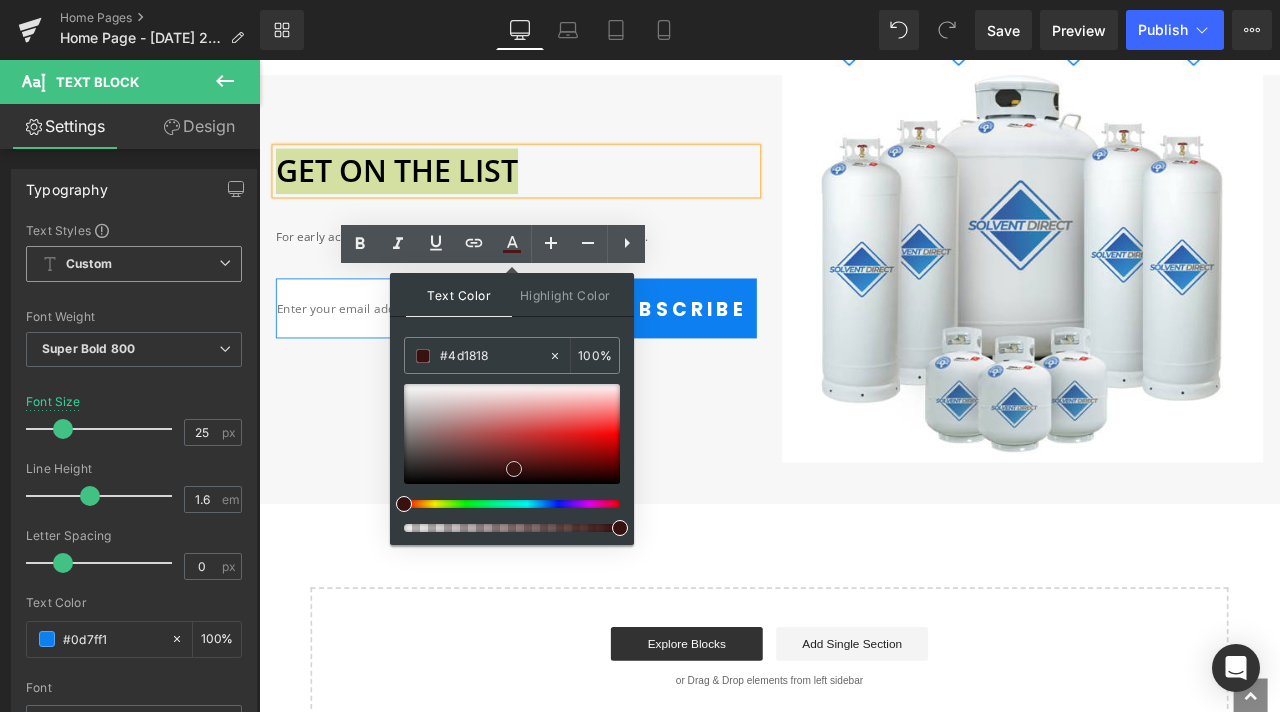 type 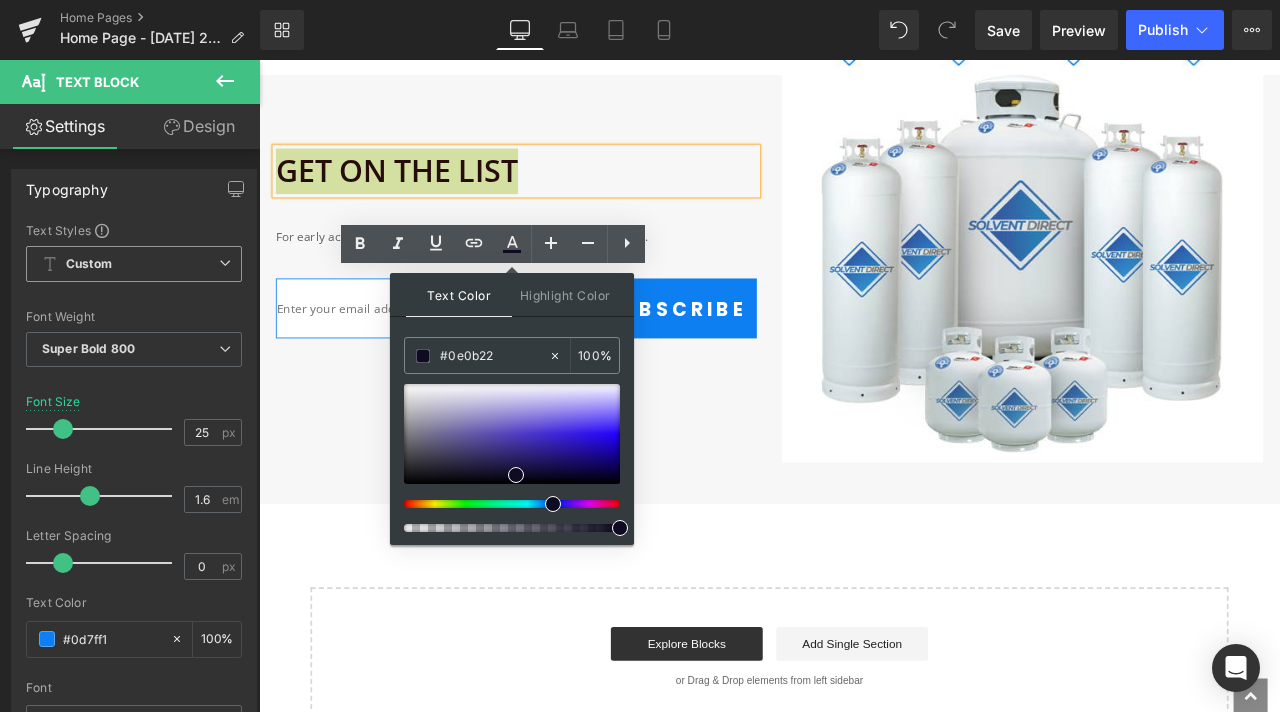 click at bounding box center [504, 504] 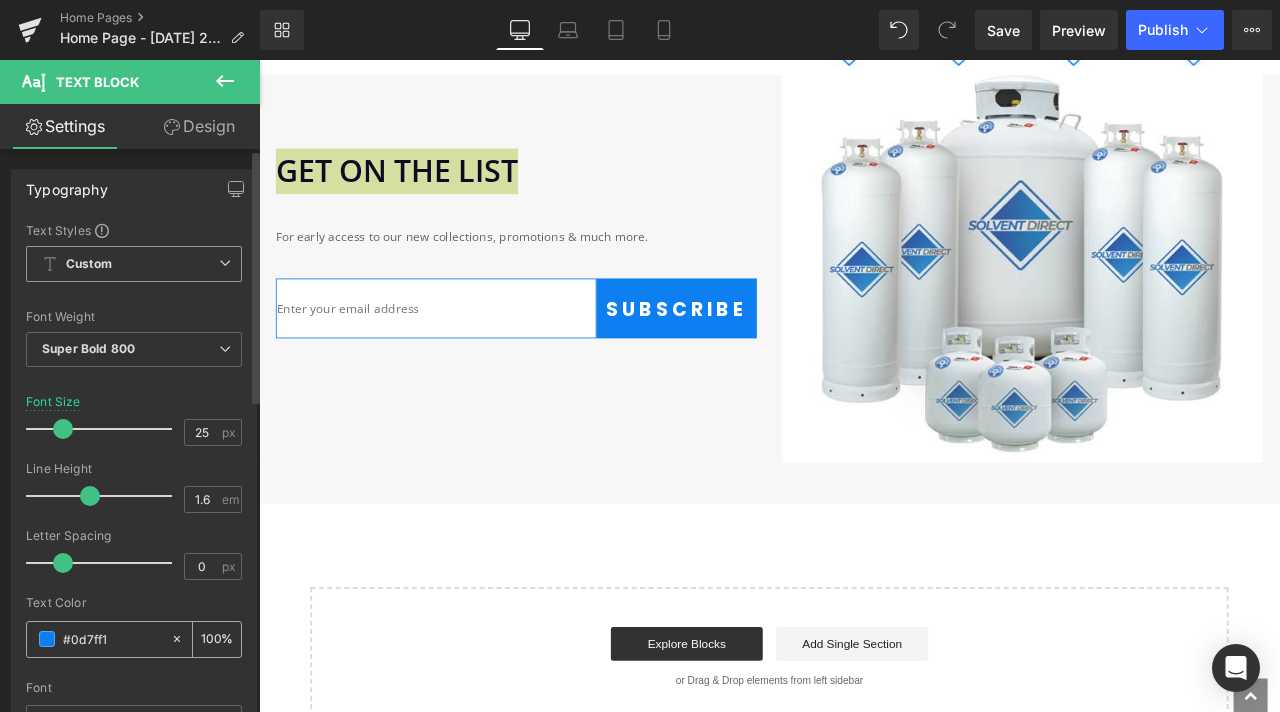 click on "#0d7ff1" at bounding box center [112, 639] 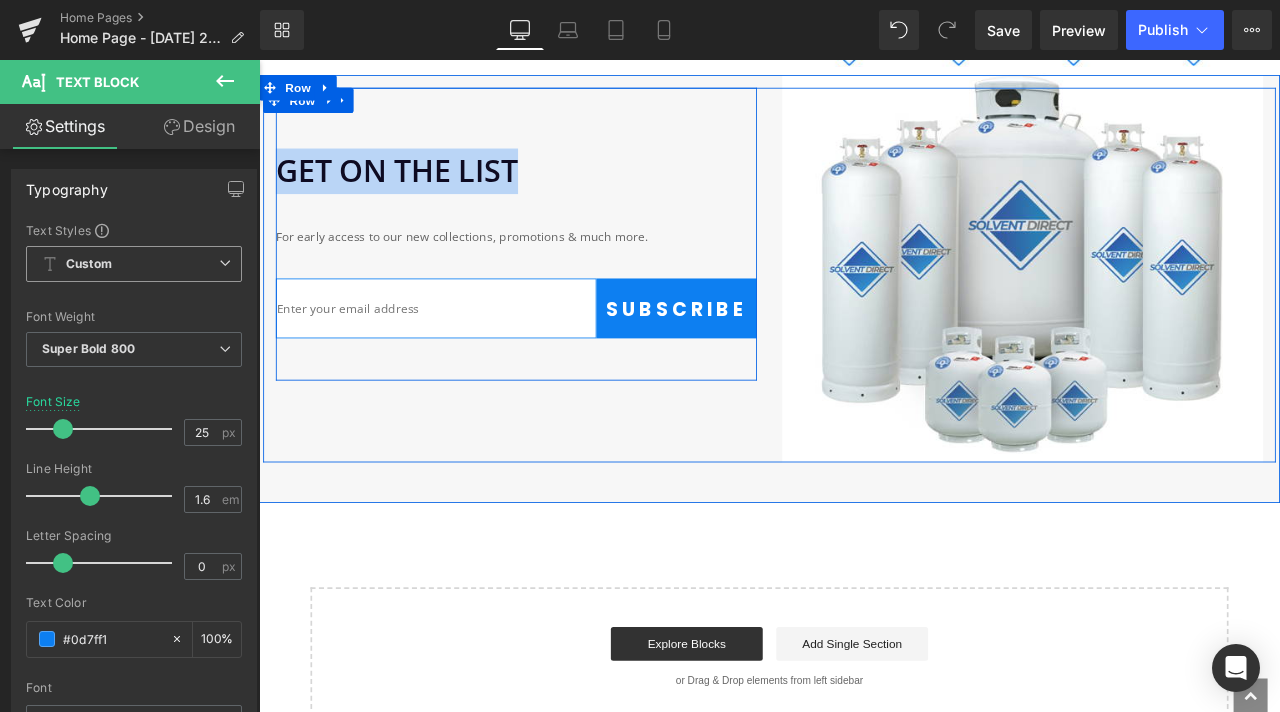 click on "Get on the list Text Block         For early access to our new collections, promotions & much more. Text Block
Email Field           Subscribe Submit Button
Row
Newsletter" at bounding box center [564, 297] 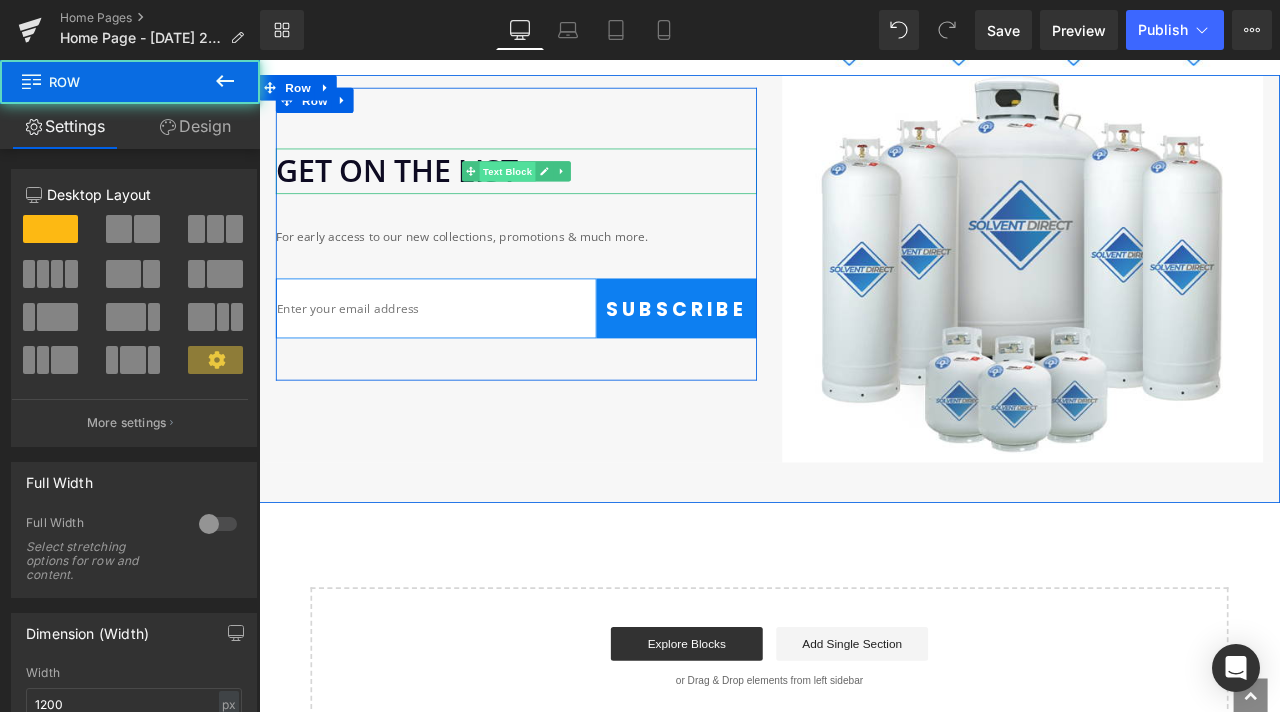 click on "Text Block" at bounding box center (553, 193) 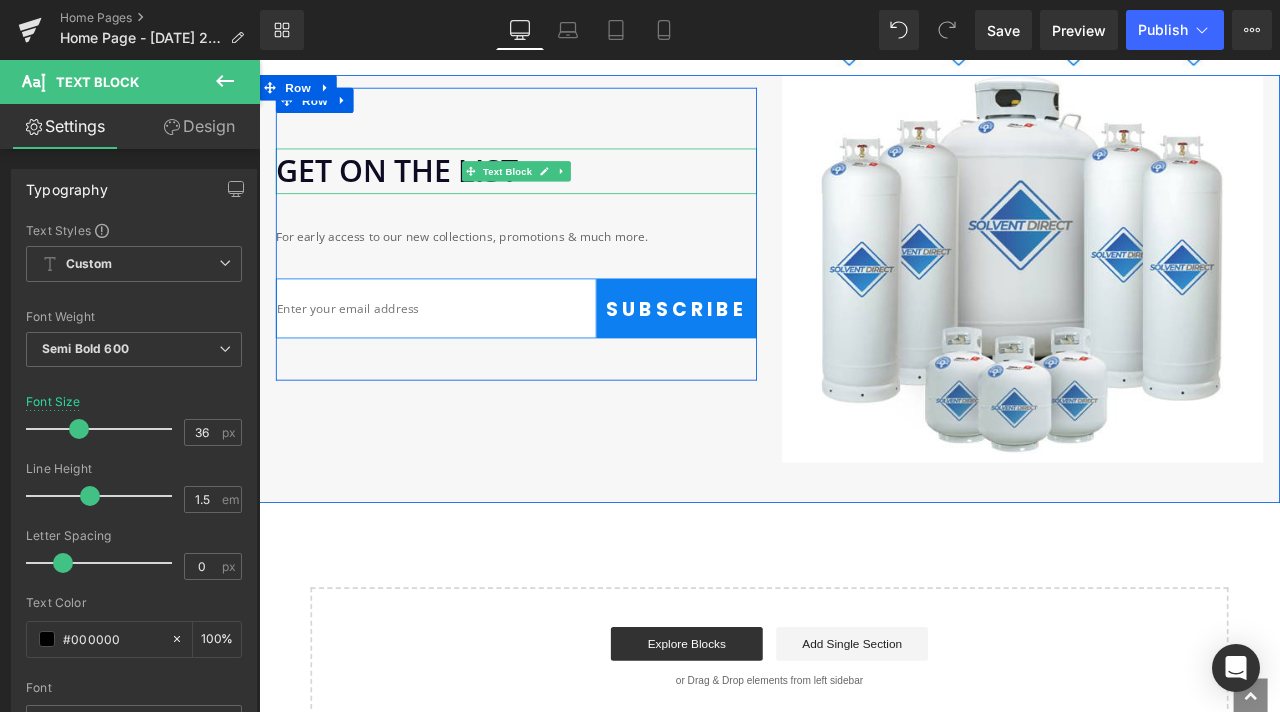 click on "Get on the list" at bounding box center (422, 191) 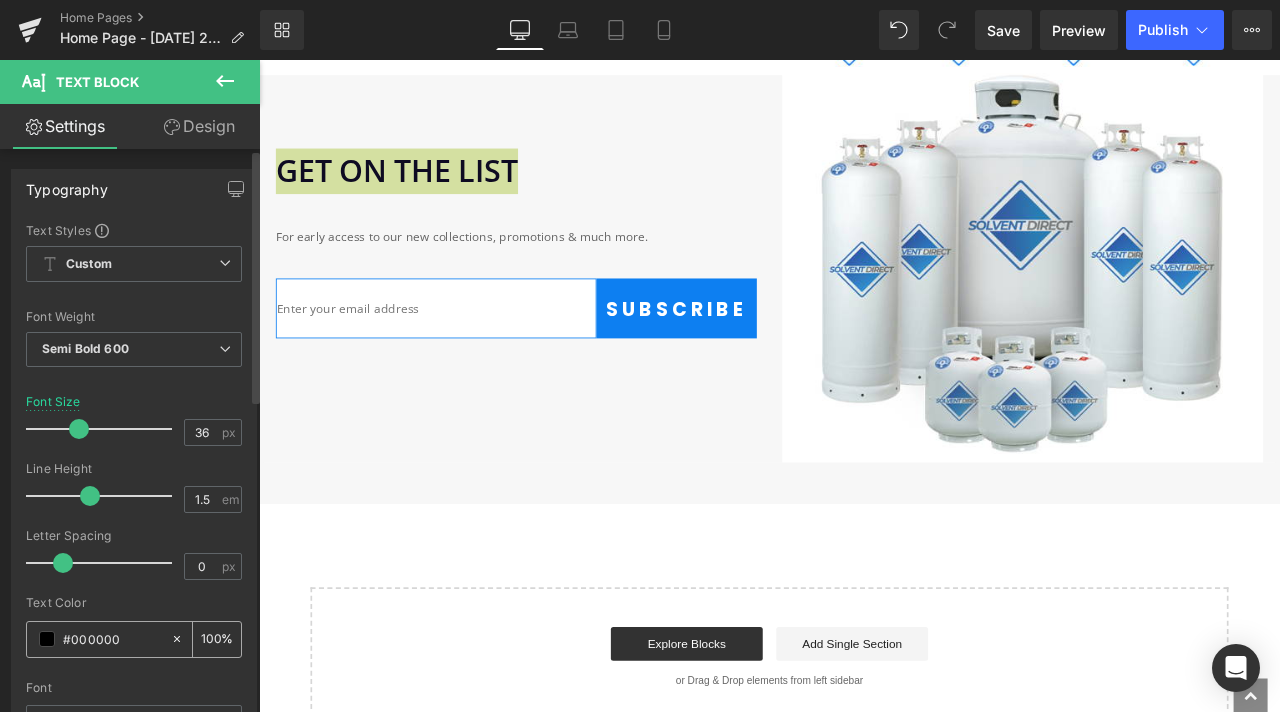 click on "#000000" at bounding box center (112, 639) 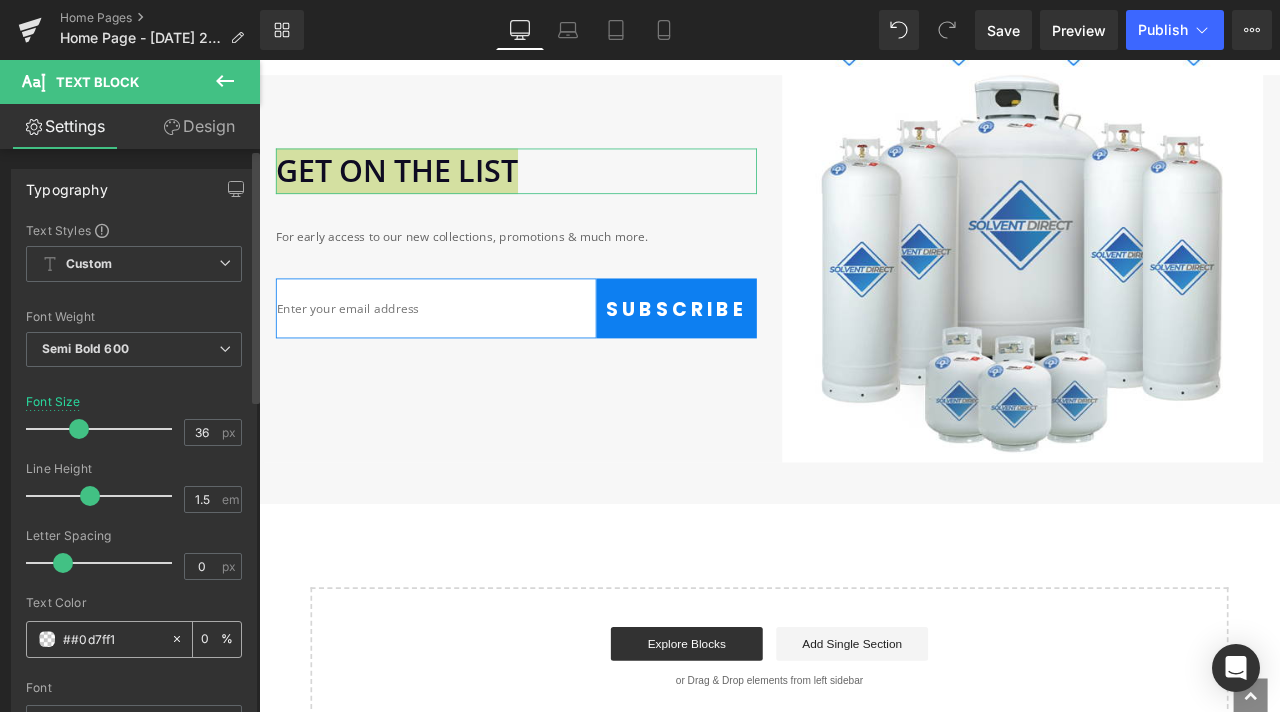 click on "##0d7ff1" at bounding box center [98, 639] 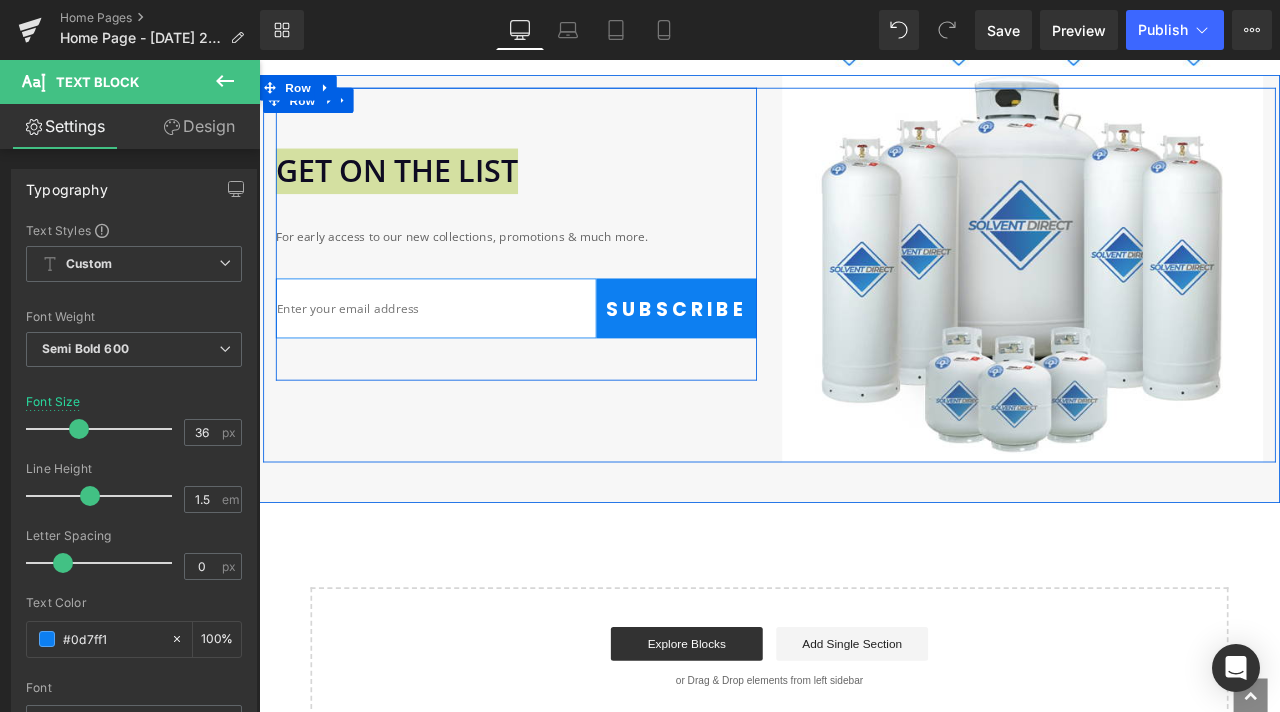 type on "#0d7ff1" 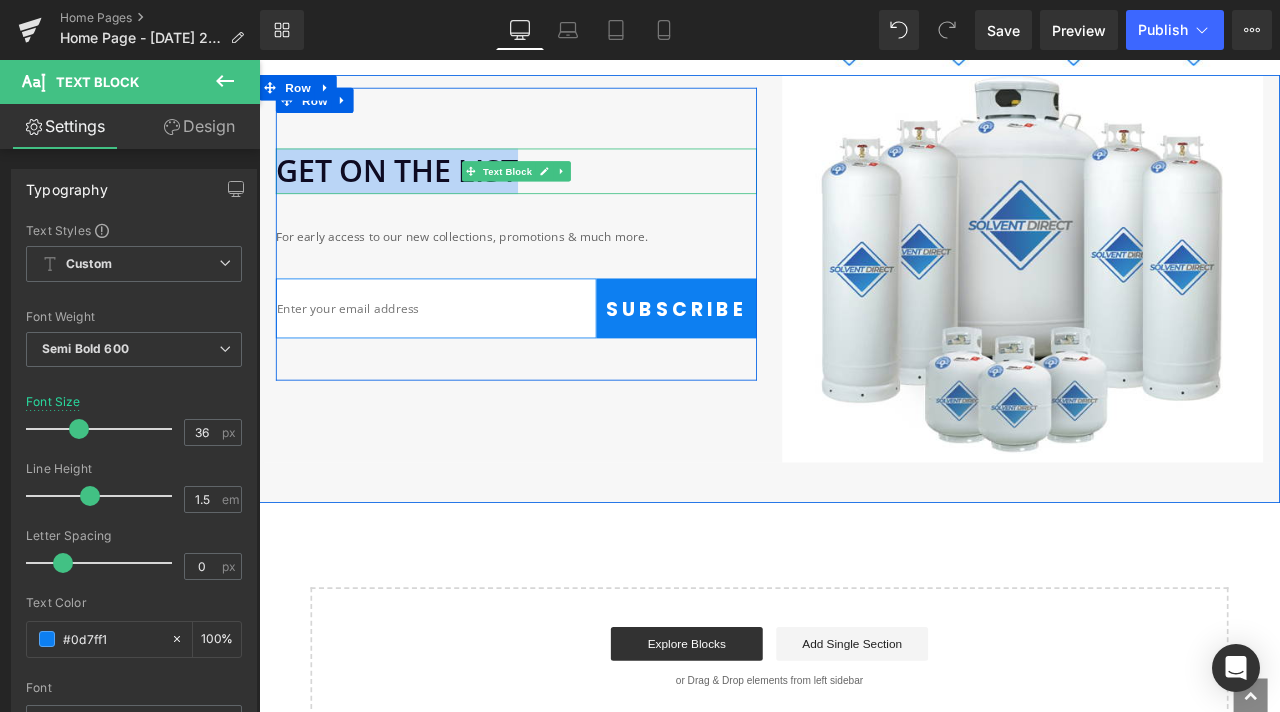 click on "Get on the list" at bounding box center (422, 191) 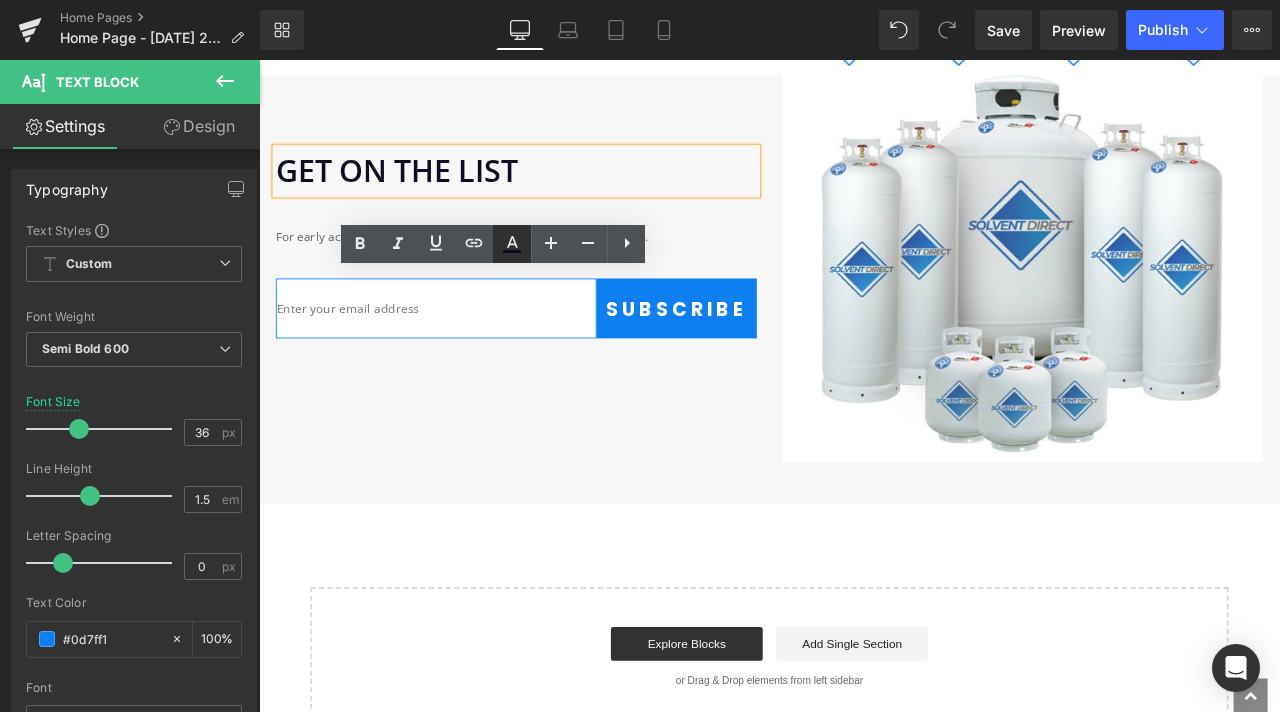 click 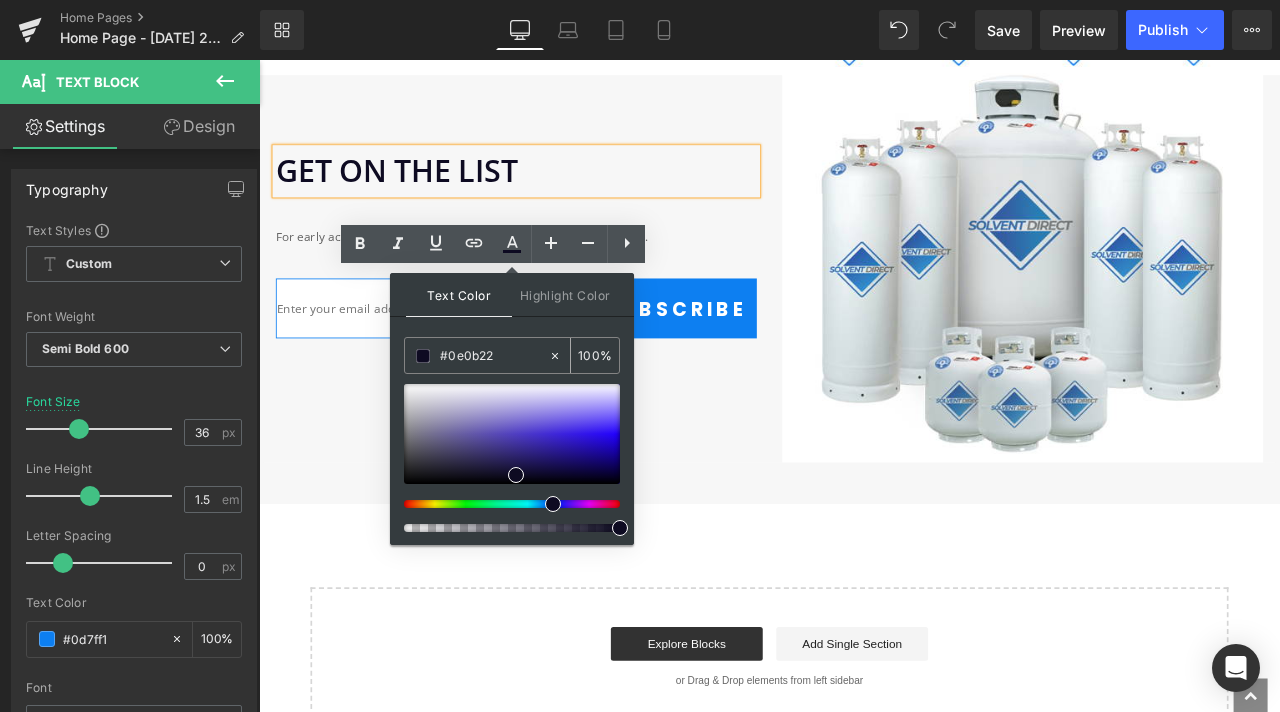 click on "#0e0b22" at bounding box center [494, 356] 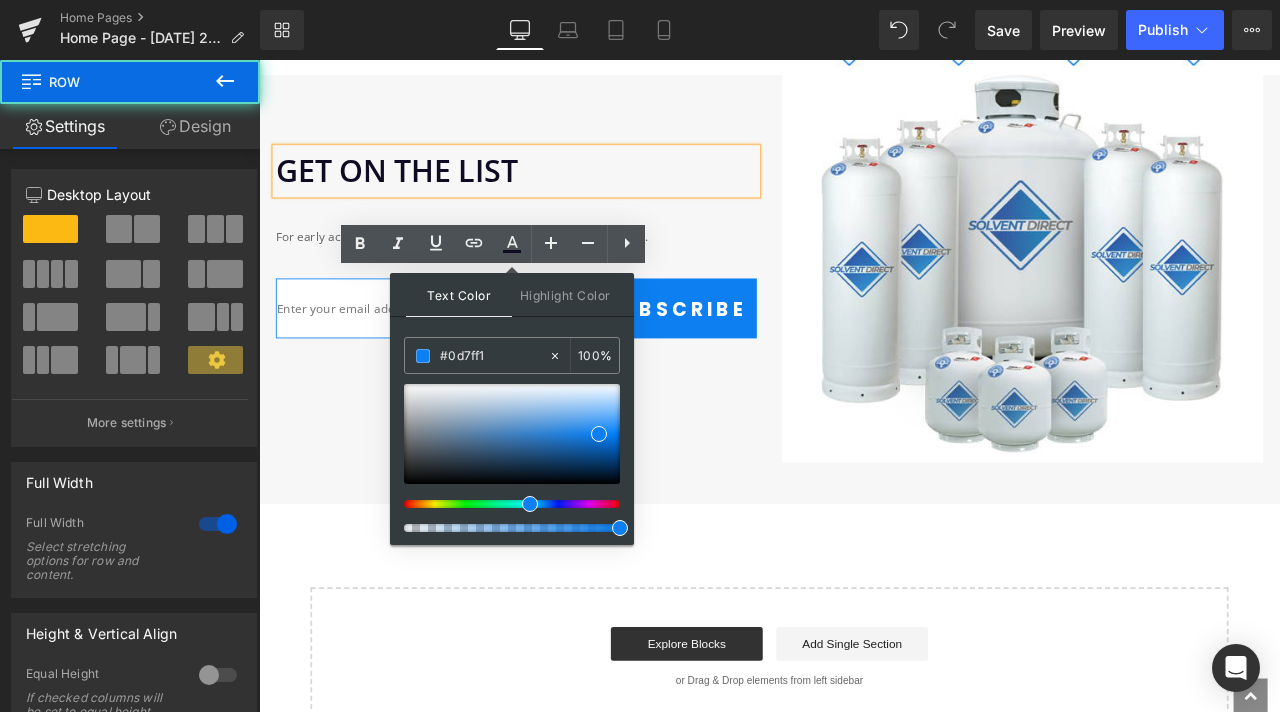 click on "Image         Get on the list Text Block         For early access to our new collections, promotions & much more. Text Block
Email Field           Subscribe Submit Button
Row
Newsletter         Row         Row         Row" at bounding box center (864, 331) 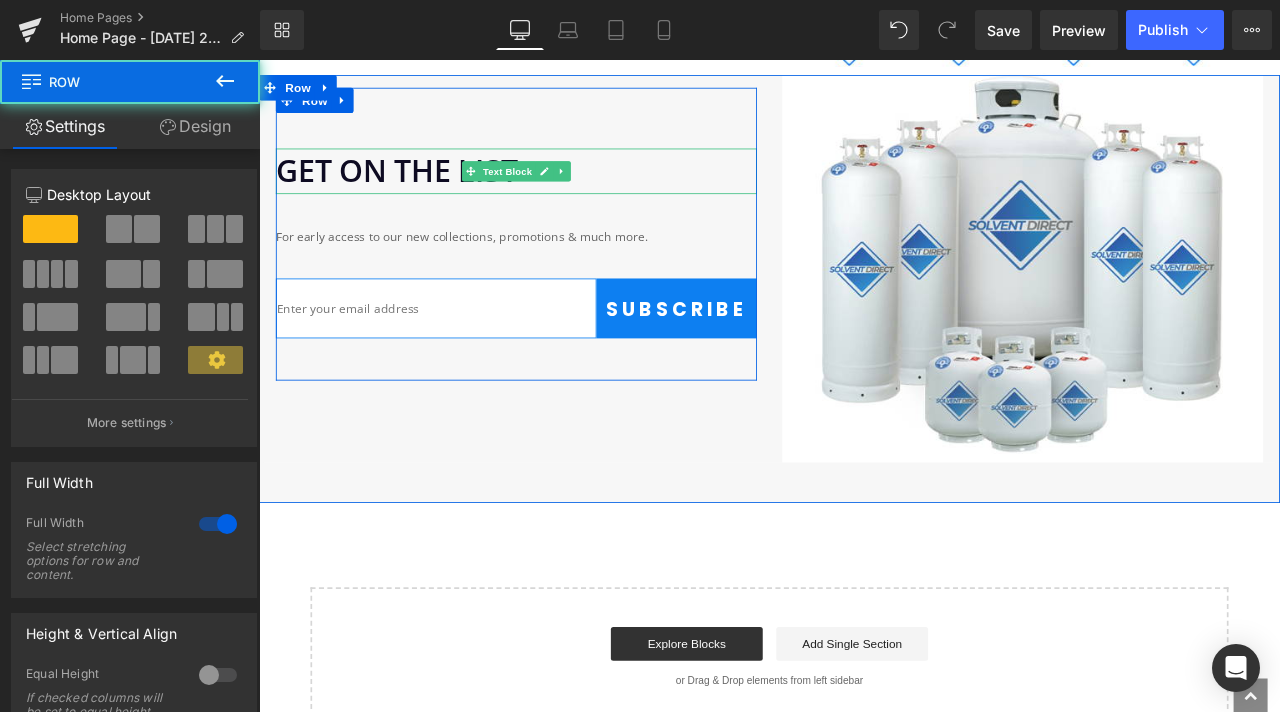 click on "Get on the list" at bounding box center (422, 191) 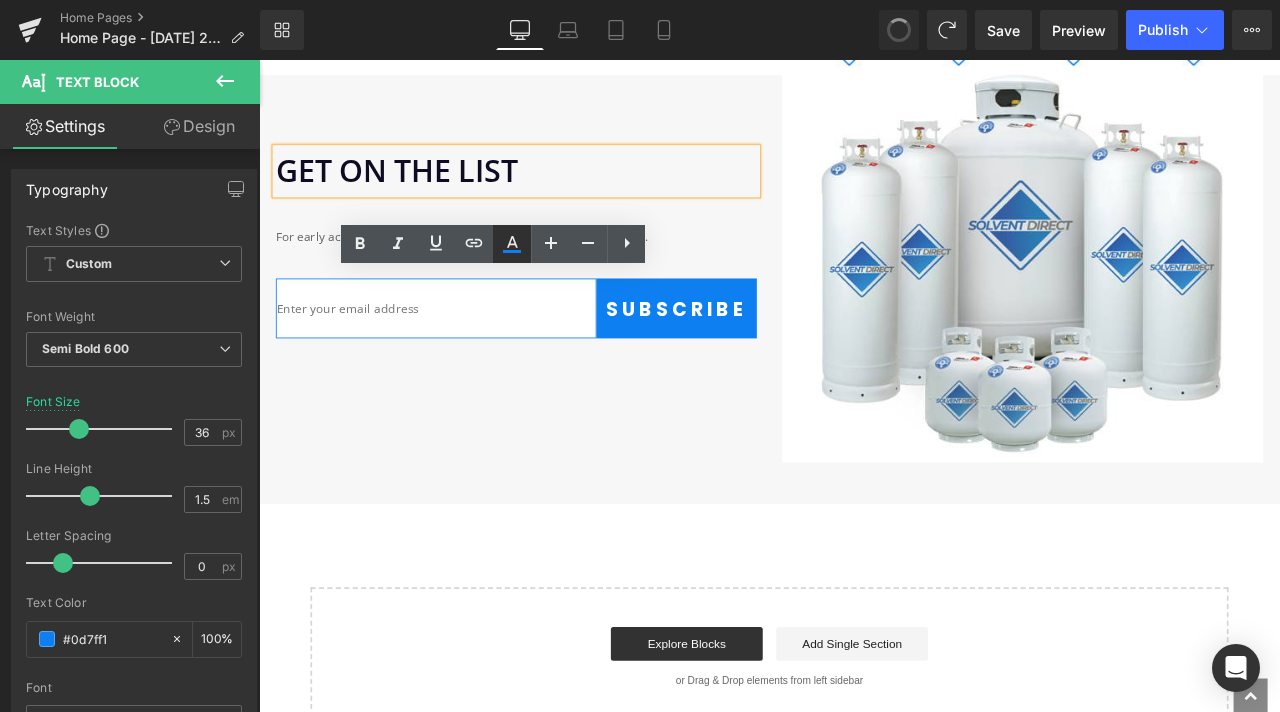 click 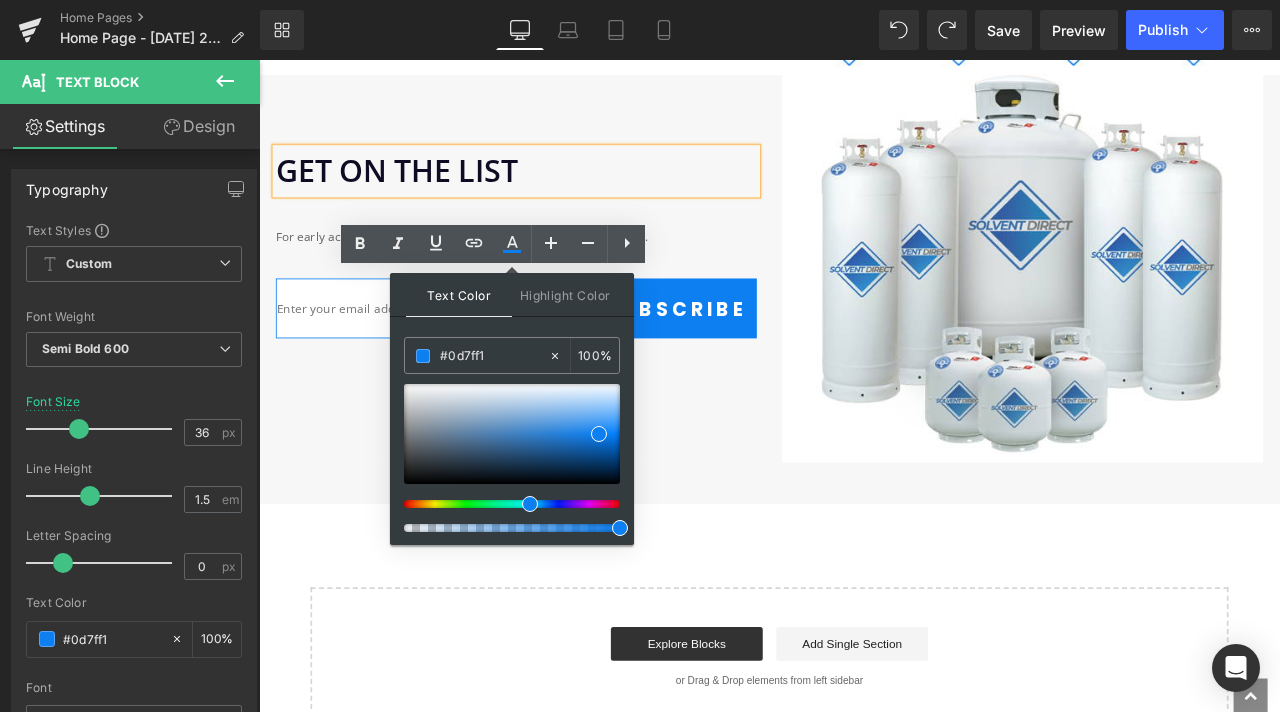 click on "Get on the list" at bounding box center [422, 191] 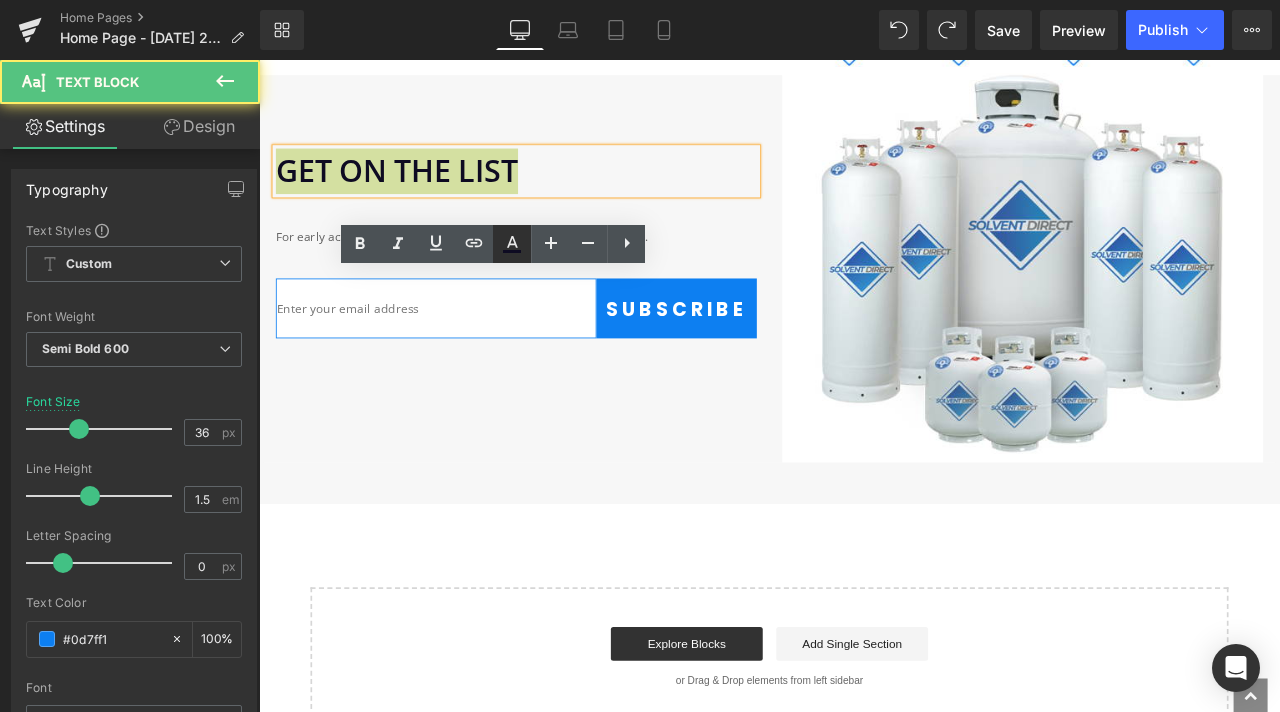 click 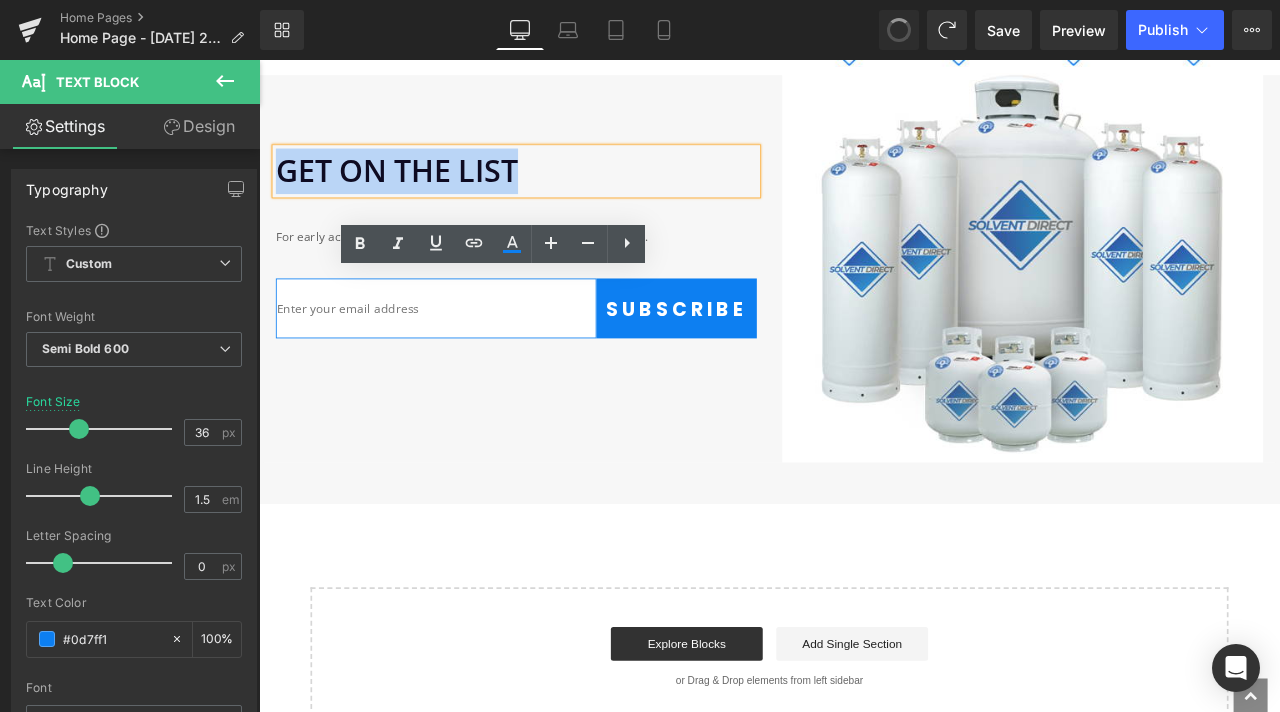 click on "Get on the list Text Block         For early access to our new collections, promotions & much more. Text Block
Email Field           Subscribe Submit Button
Row
Newsletter" at bounding box center [564, 297] 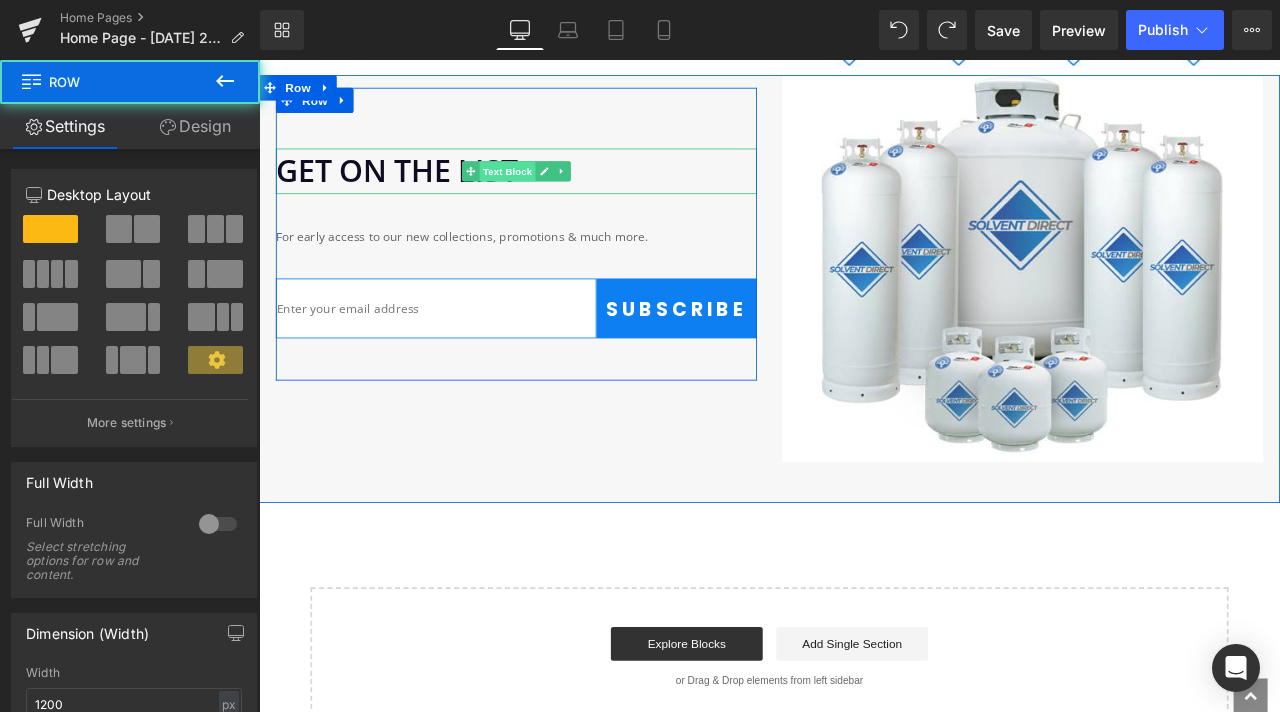 click on "Text Block" at bounding box center [553, 192] 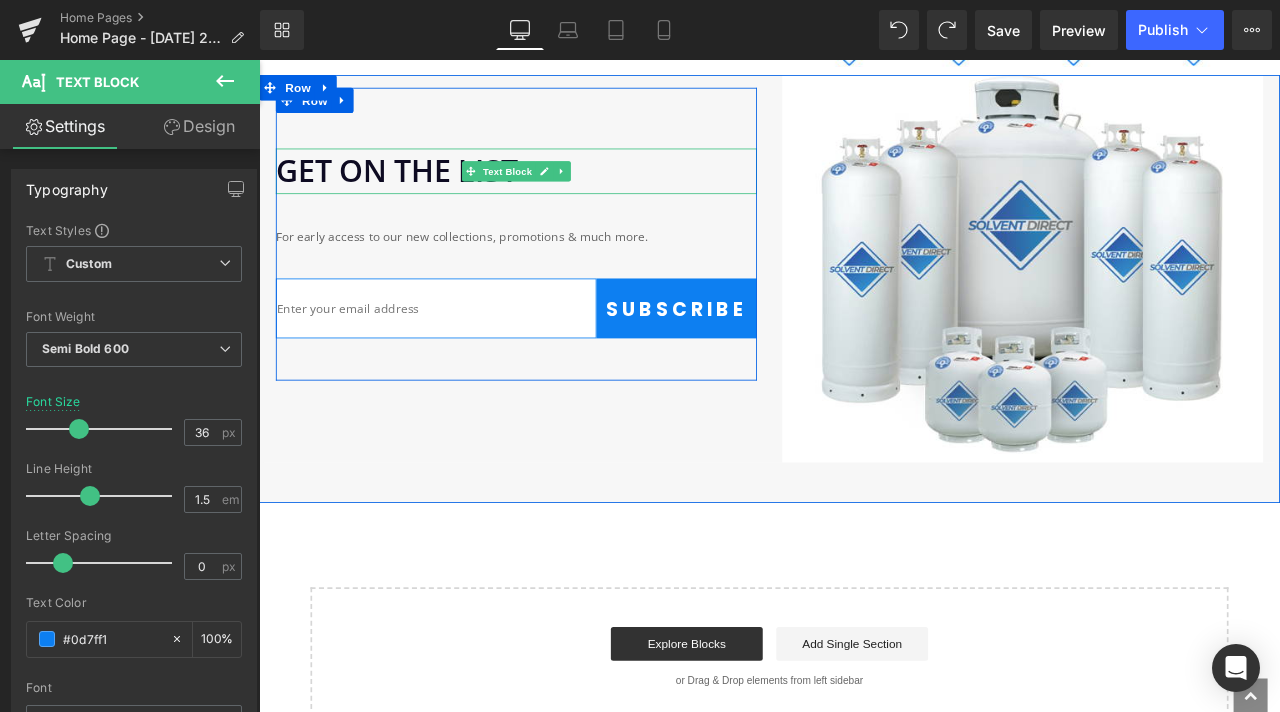 click on "Get on the list" at bounding box center [422, 191] 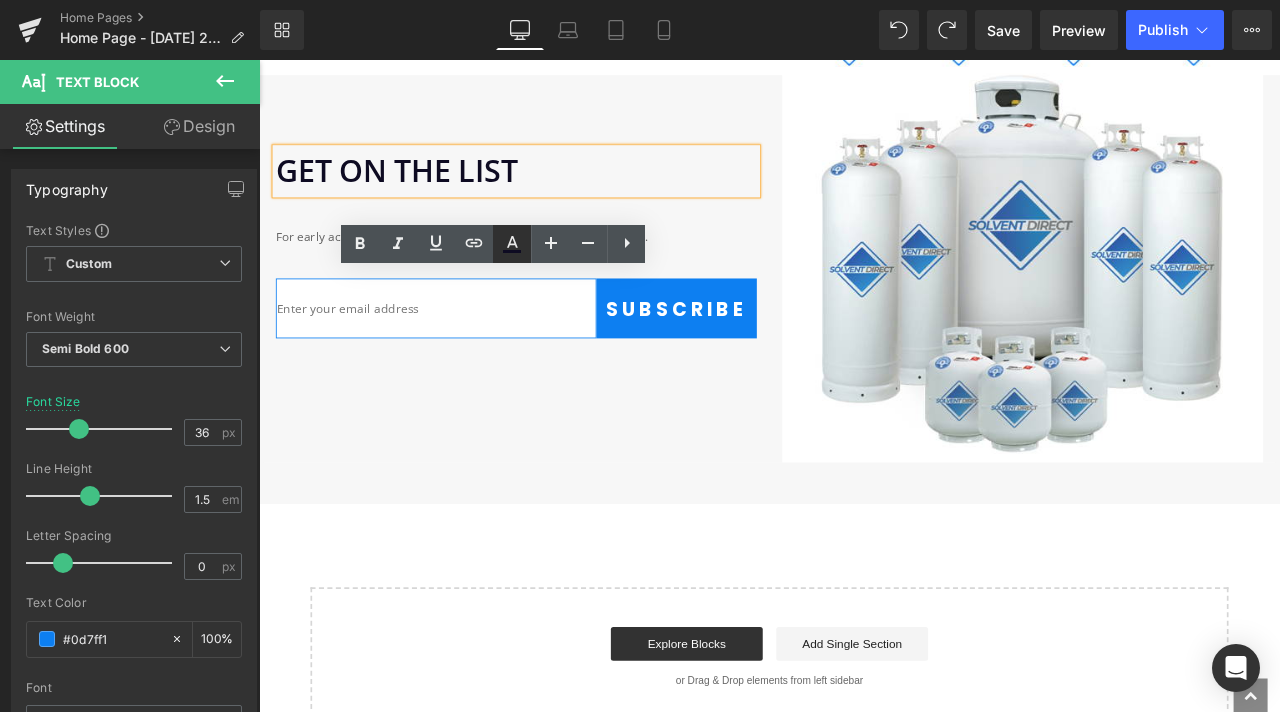 click 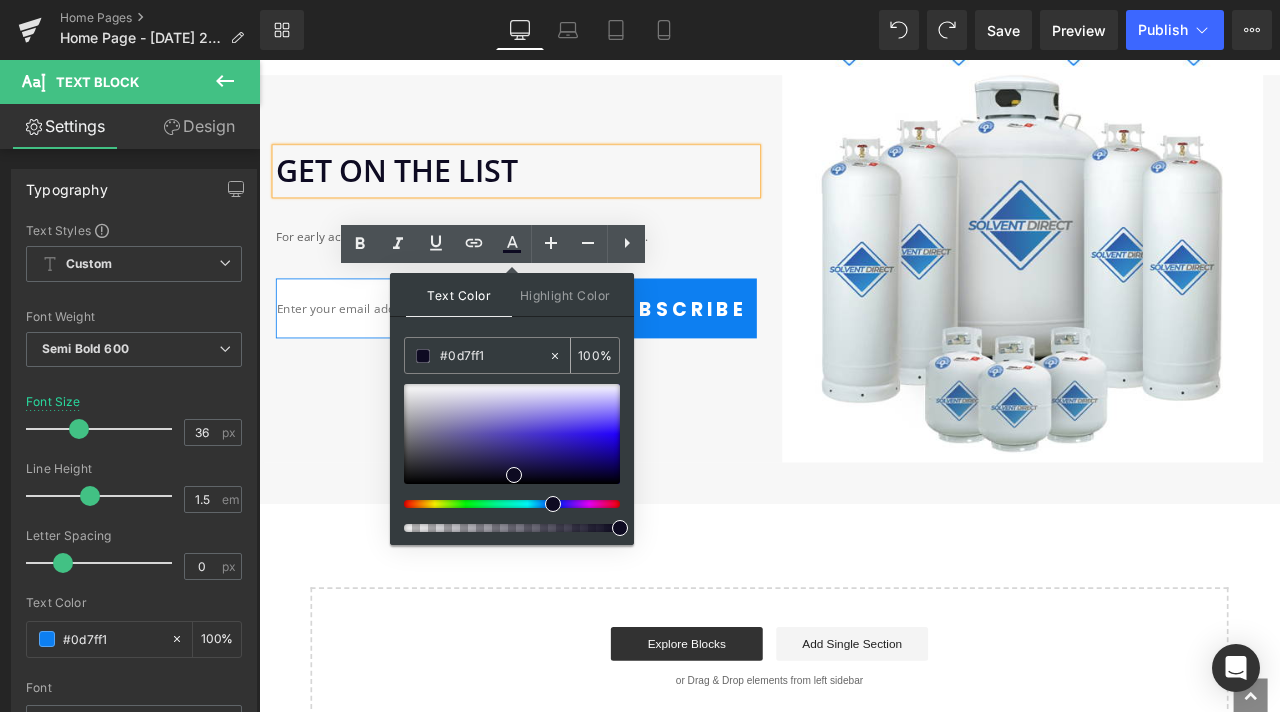 click on "#0d7ff1" at bounding box center (494, 356) 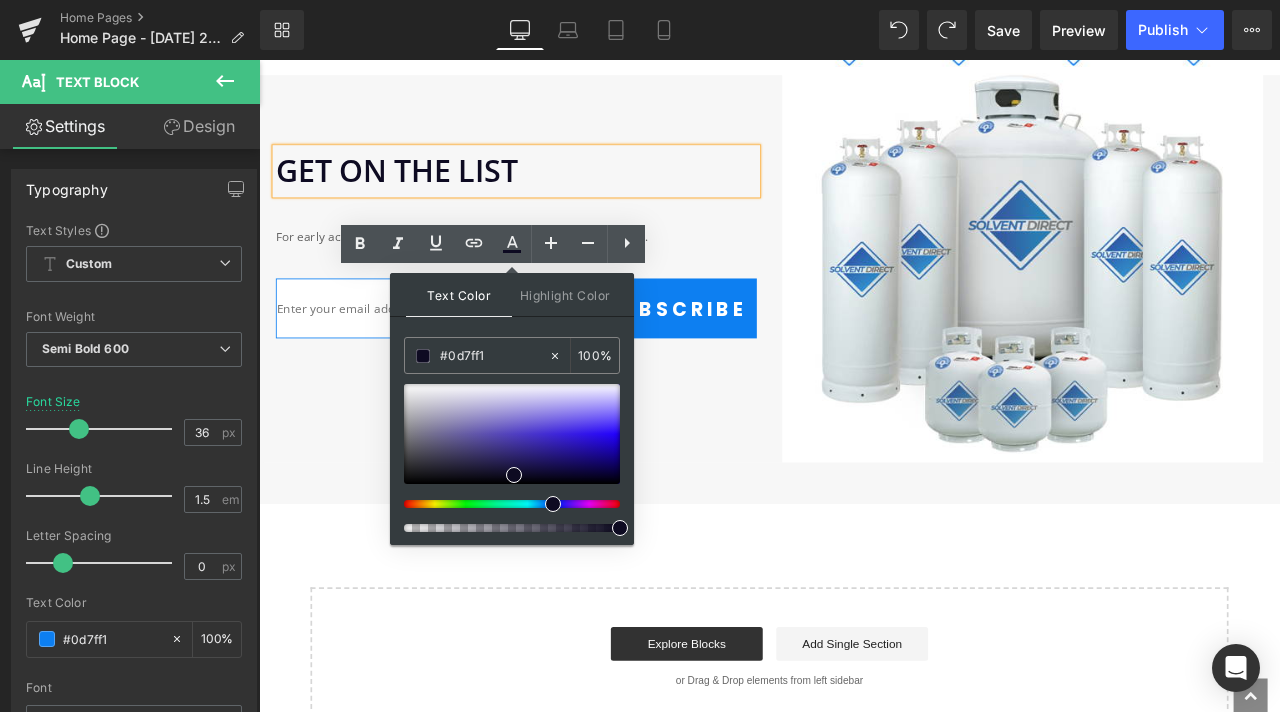 click on "Get on the list" at bounding box center [422, 191] 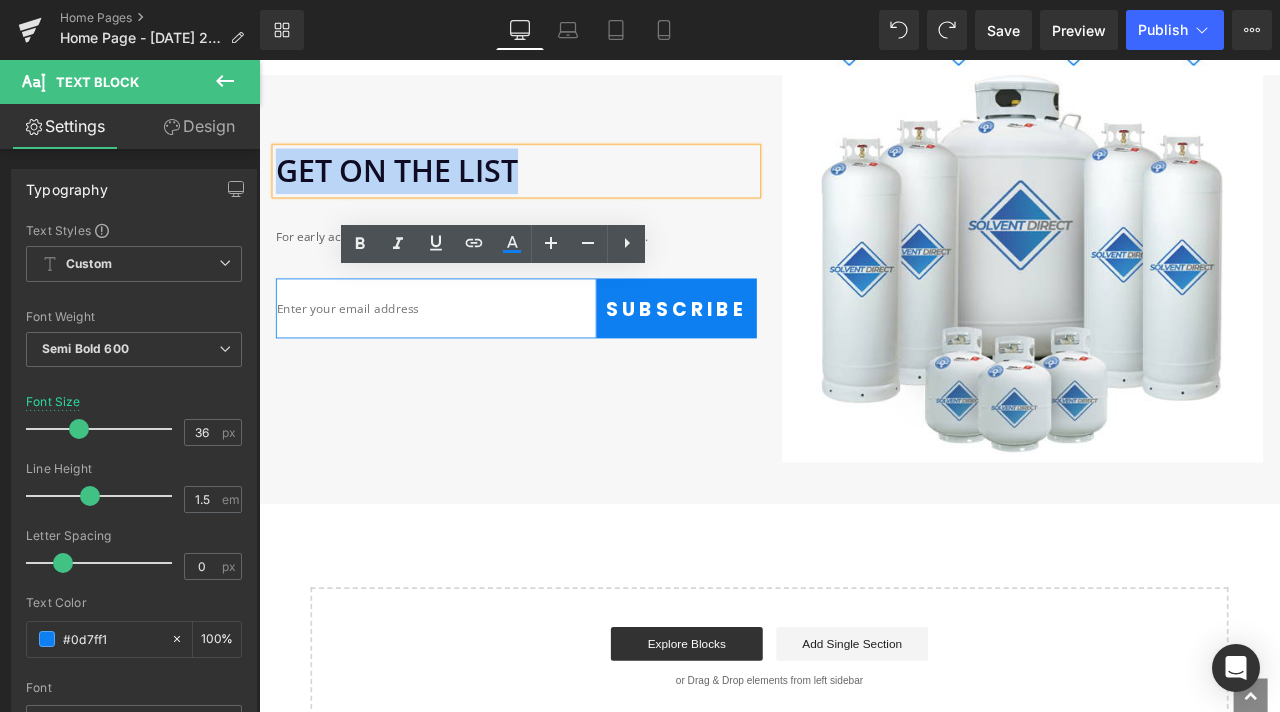 drag, startPoint x: 557, startPoint y: 336, endPoint x: 279, endPoint y: 348, distance: 278.25888 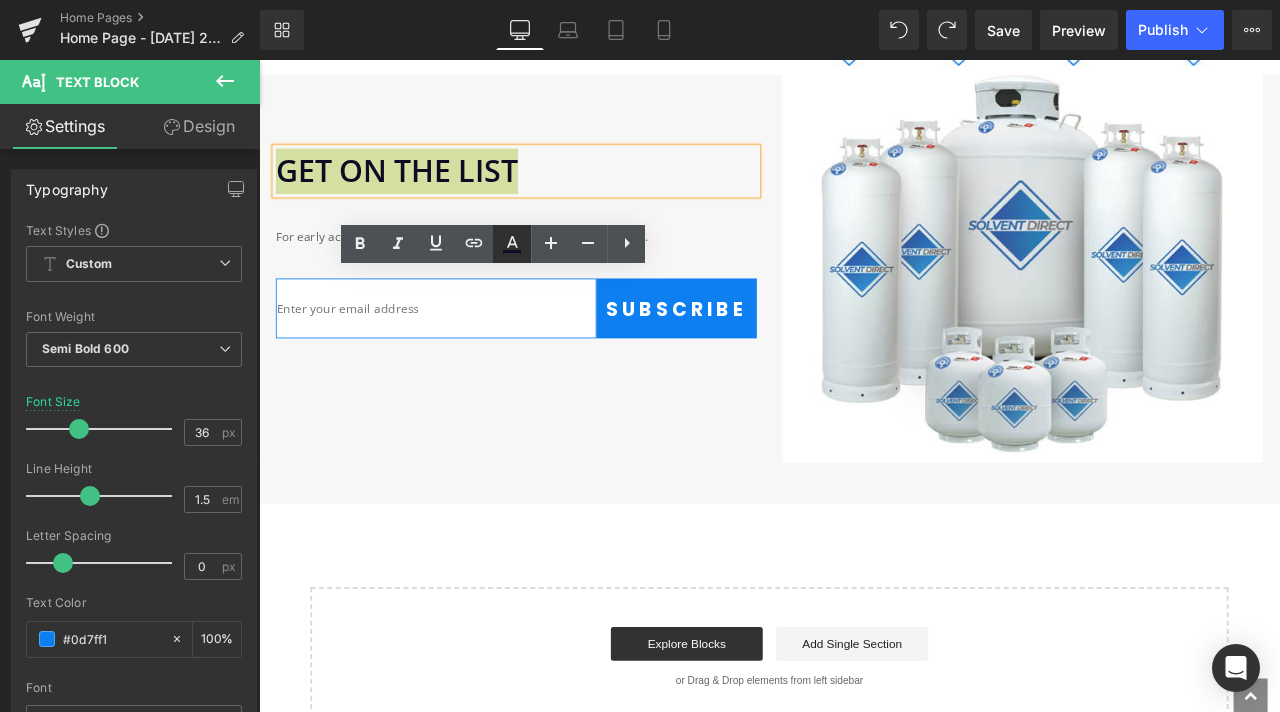 click 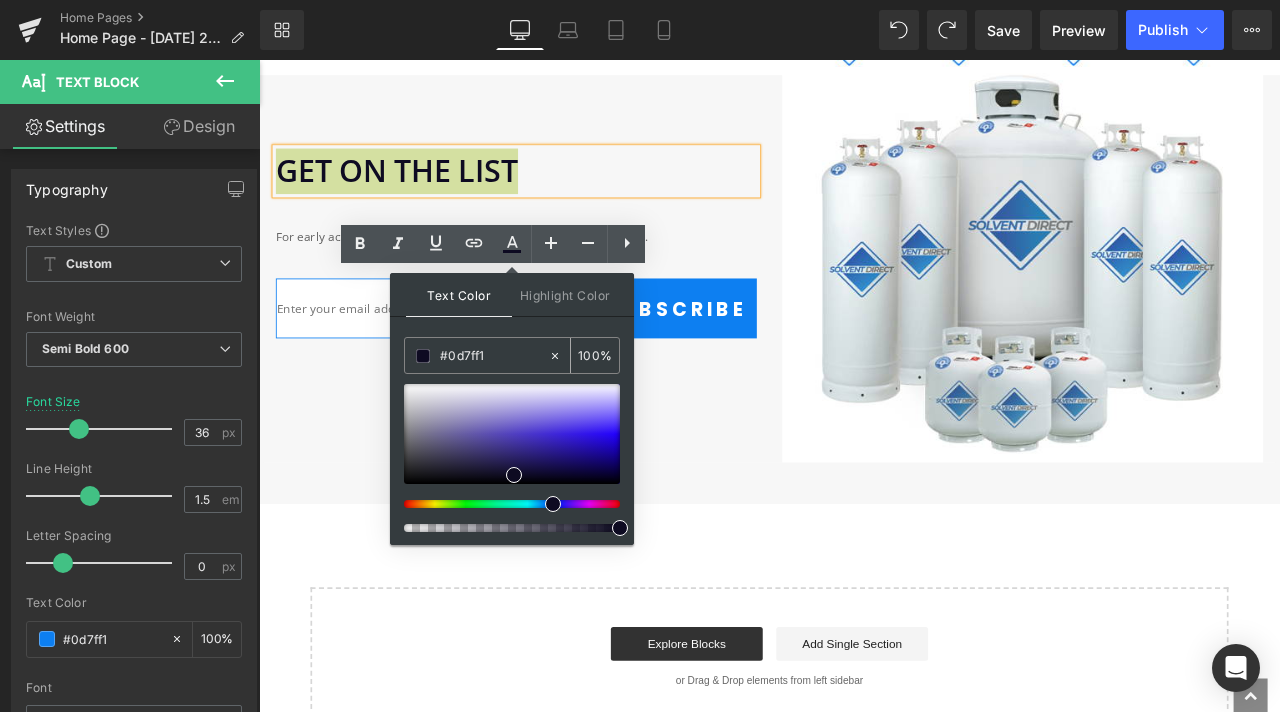 click on "#0d7ff1" at bounding box center (494, 356) 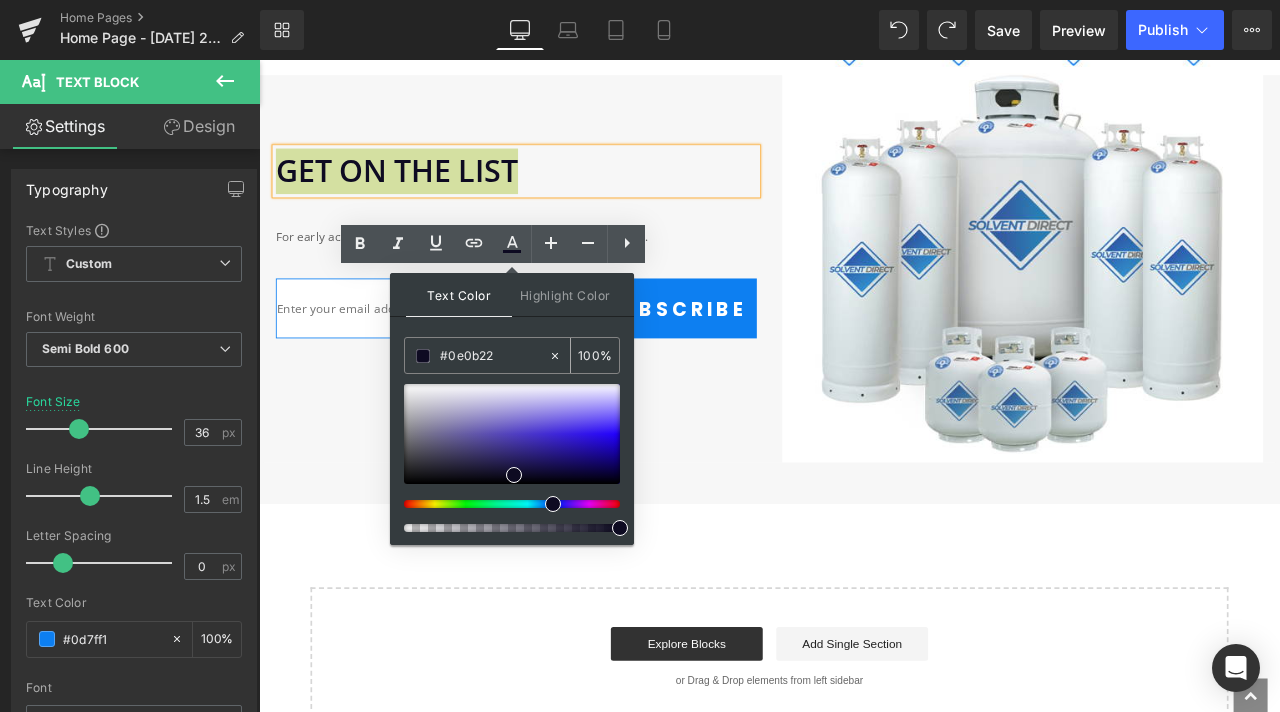 paste on "d7ff1" 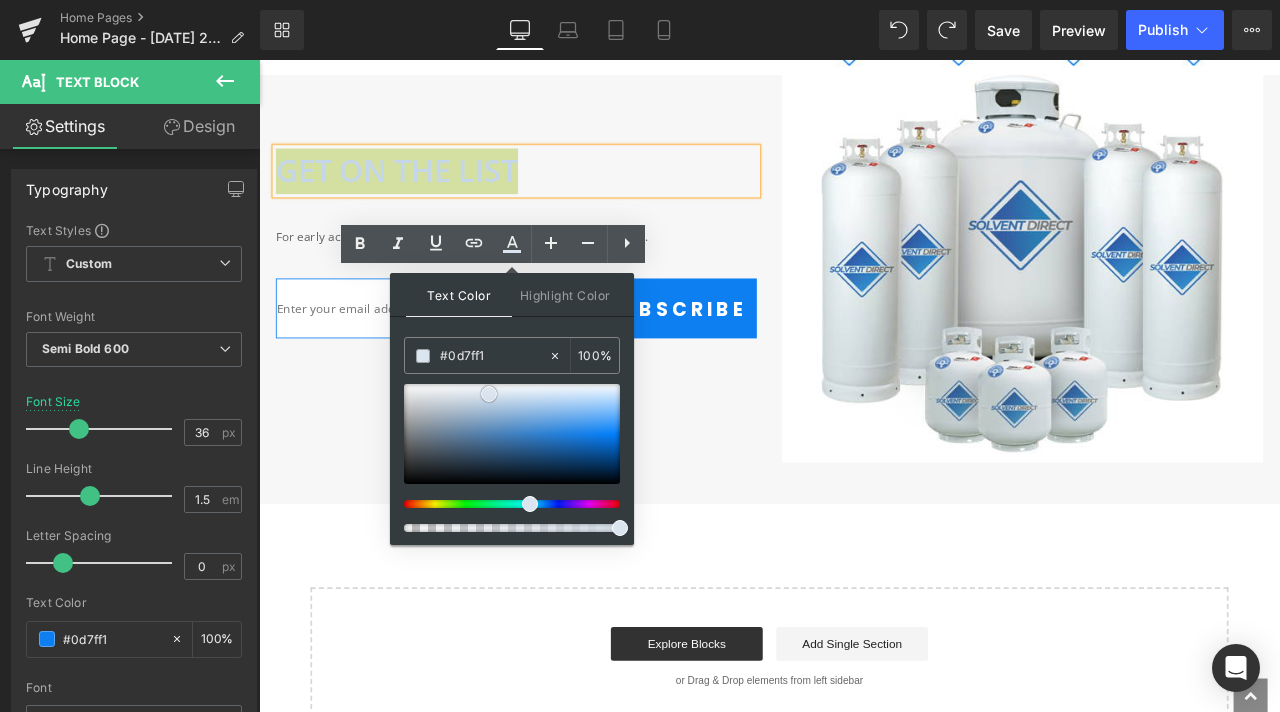 drag, startPoint x: 518, startPoint y: 410, endPoint x: 499, endPoint y: 399, distance: 21.954498 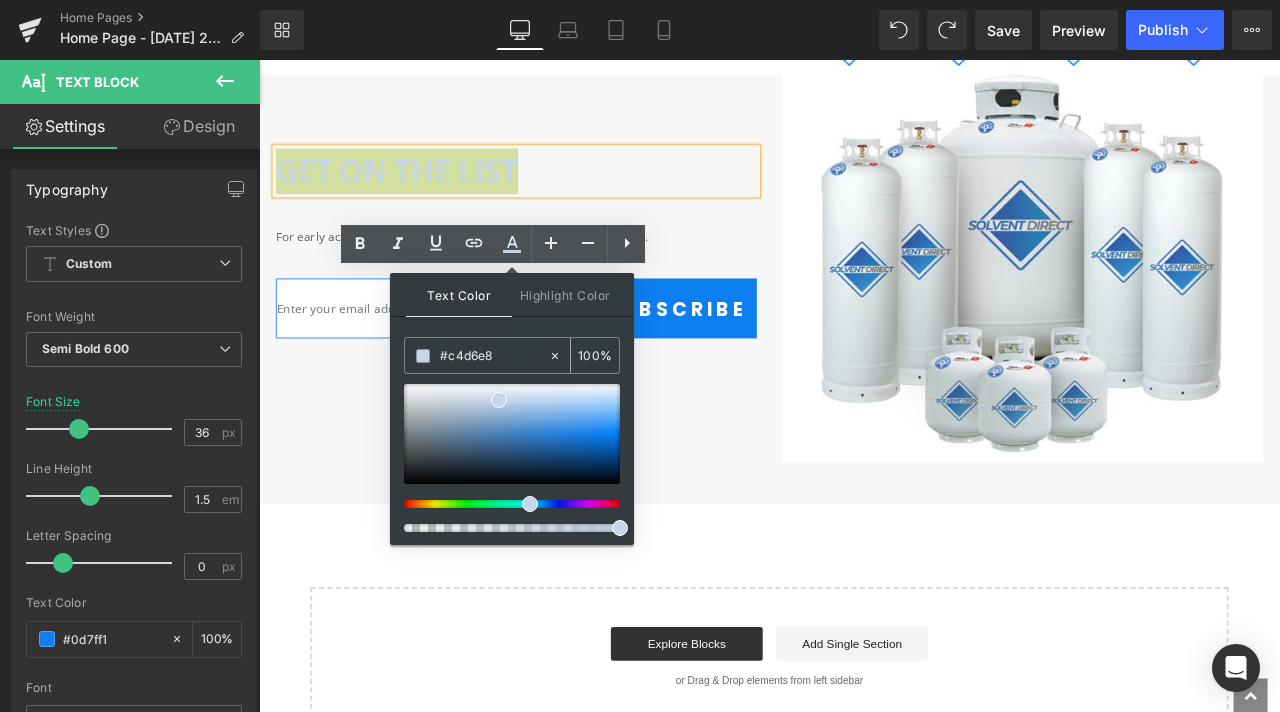 click on "#c4d6e8" at bounding box center (494, 356) 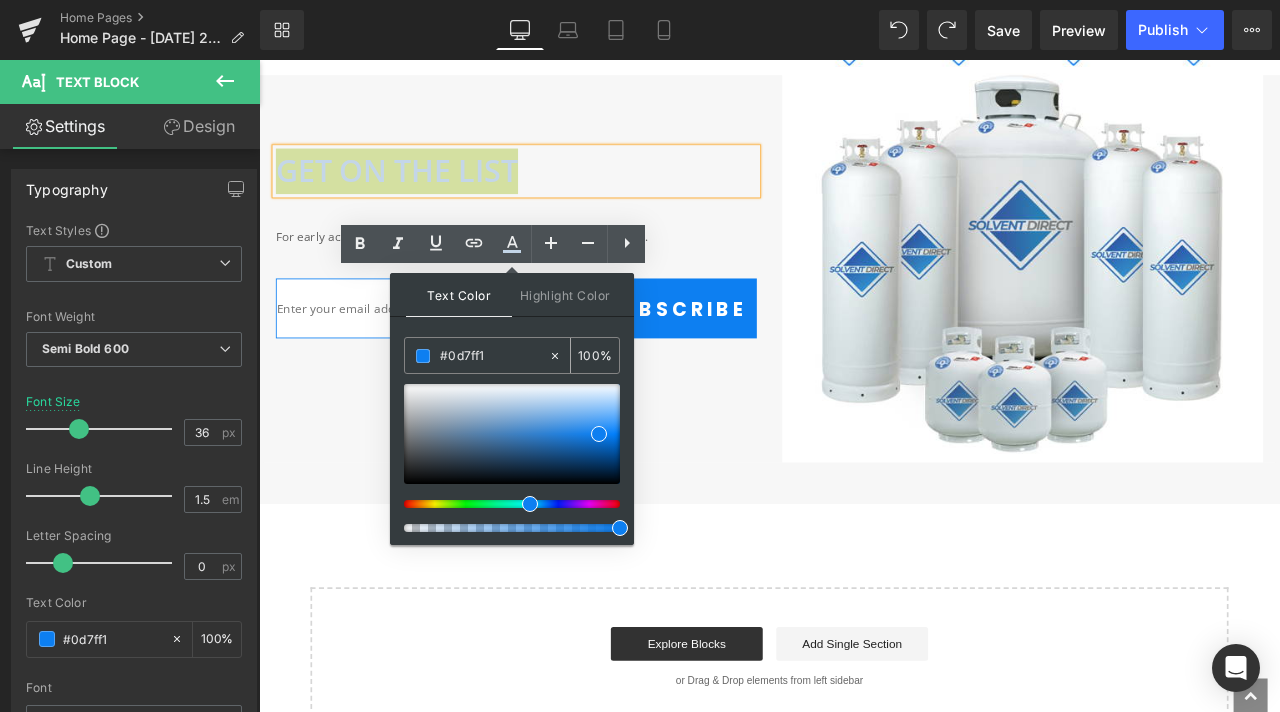 type on "#0d7ff1" 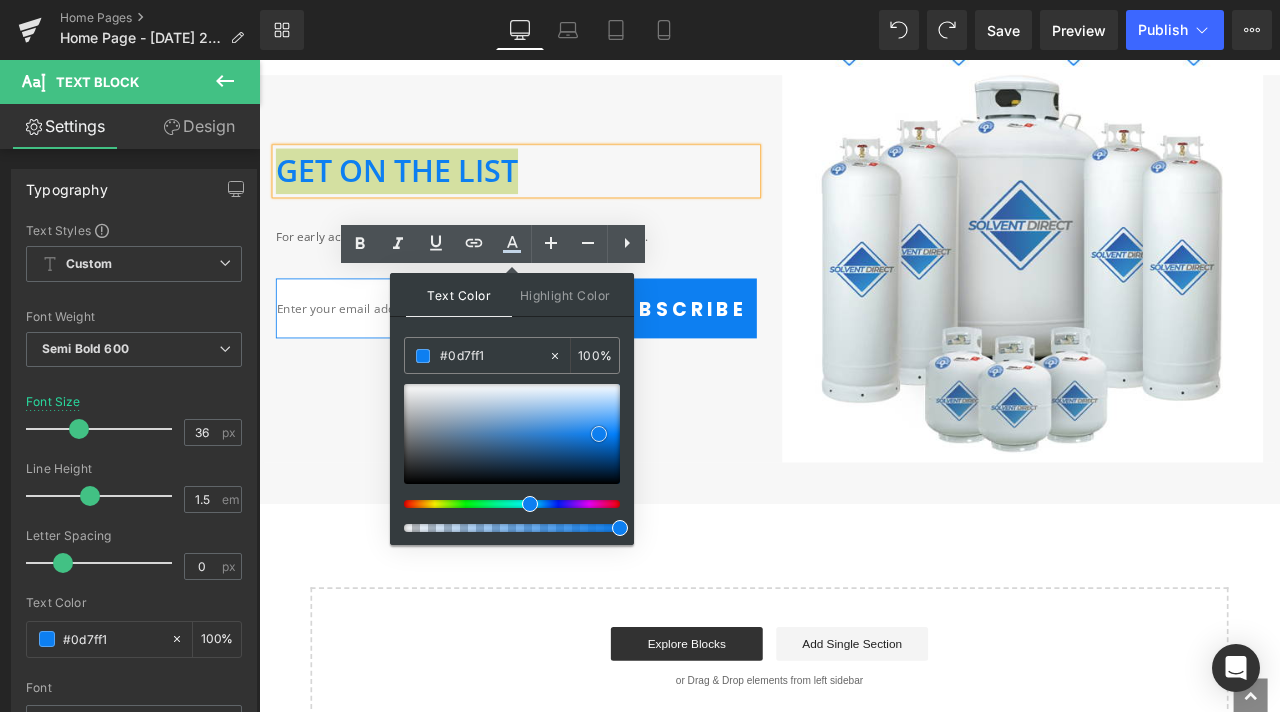 click at bounding box center (599, 434) 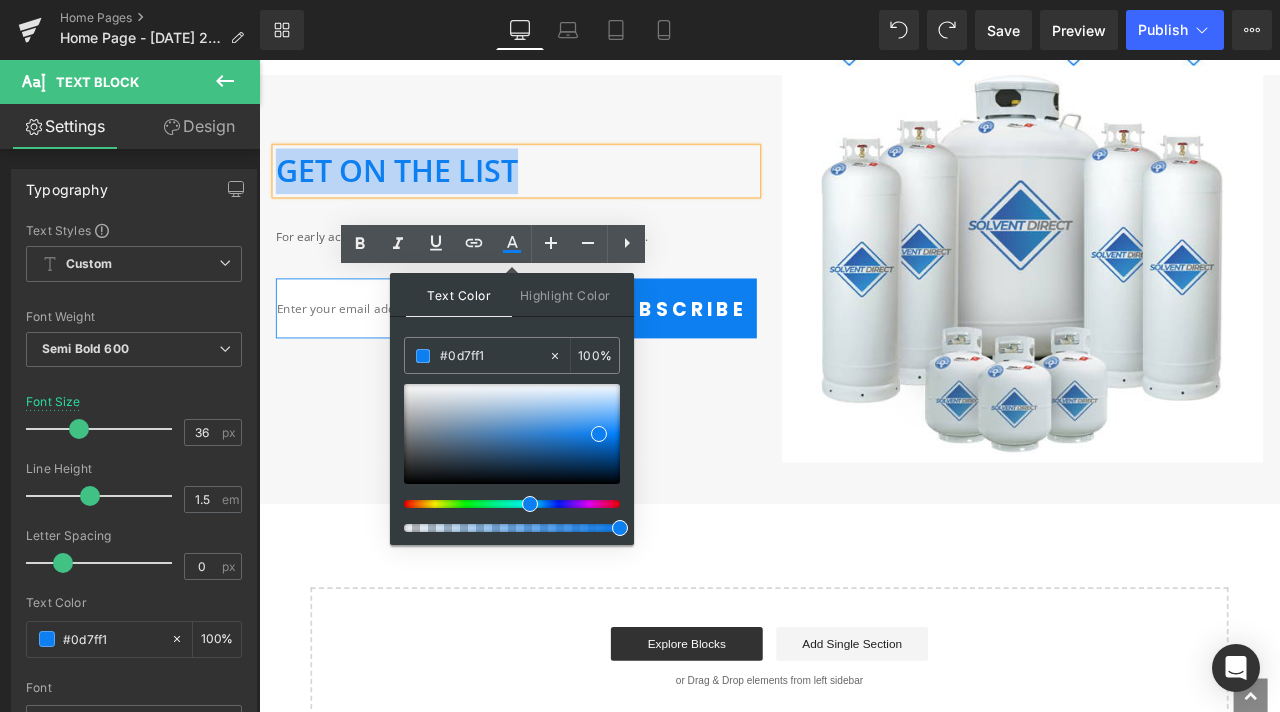 click on "Get on the list Text Block         For early access to our new collections, promotions & much more. Text Block
Email Field           Subscribe Submit Button
Row
Newsletter" at bounding box center [564, 297] 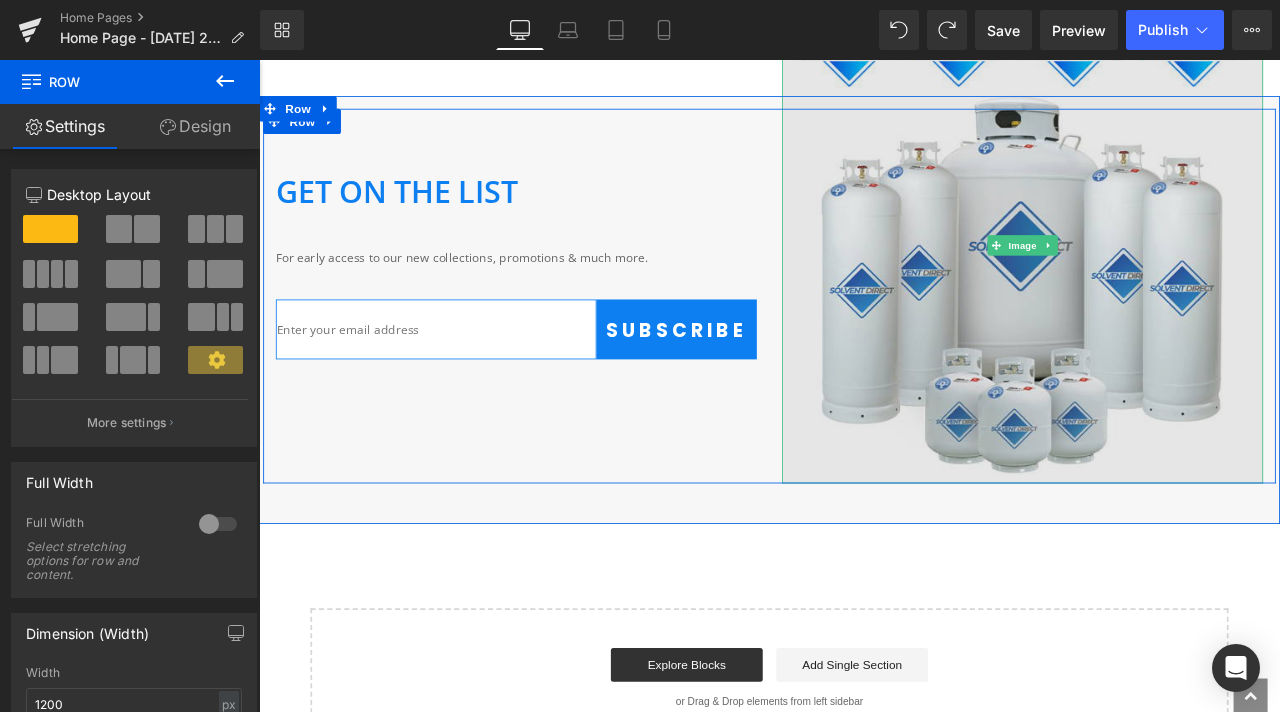 scroll, scrollTop: 6405, scrollLeft: 0, axis: vertical 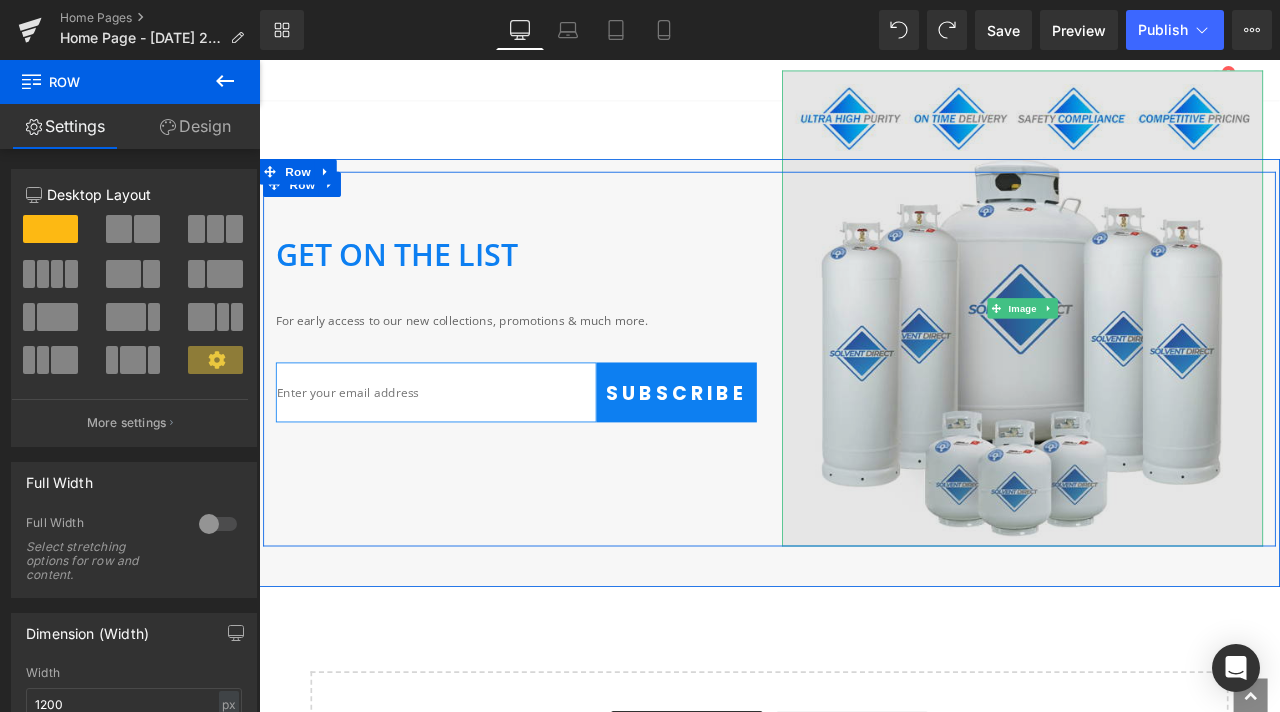 click at bounding box center [1164, 355] 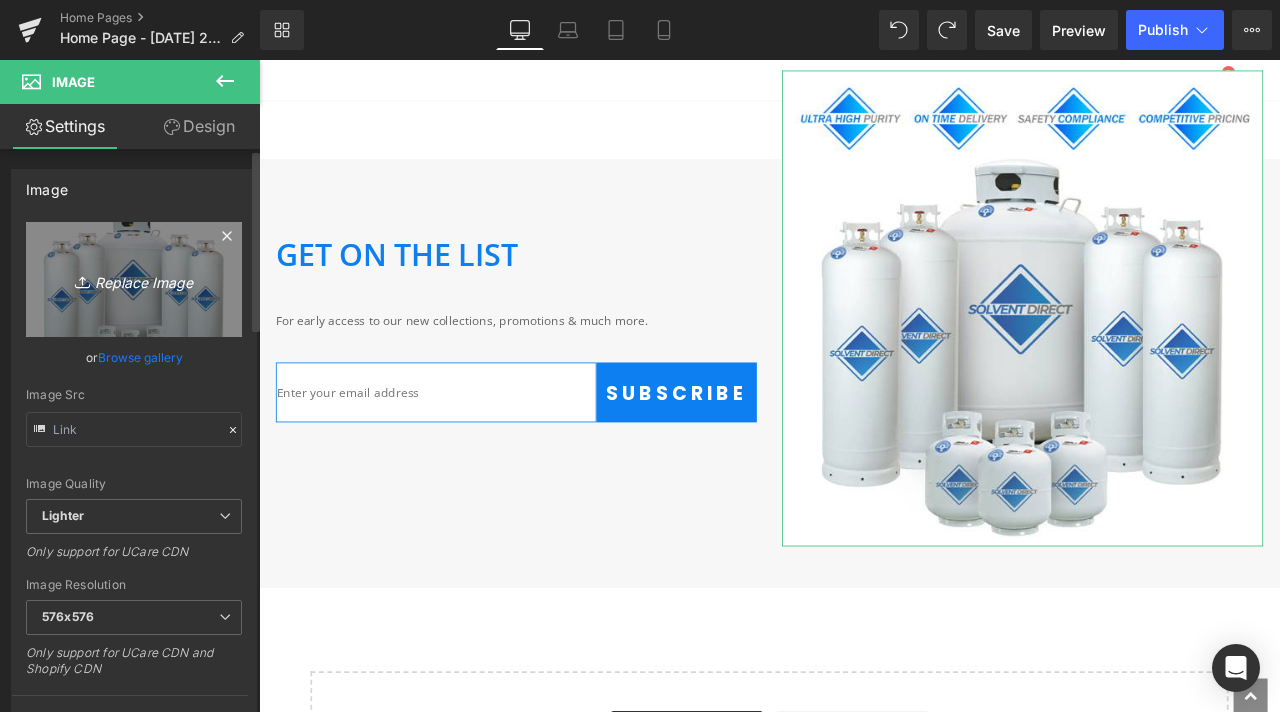 click on "Replace Image" at bounding box center (134, 279) 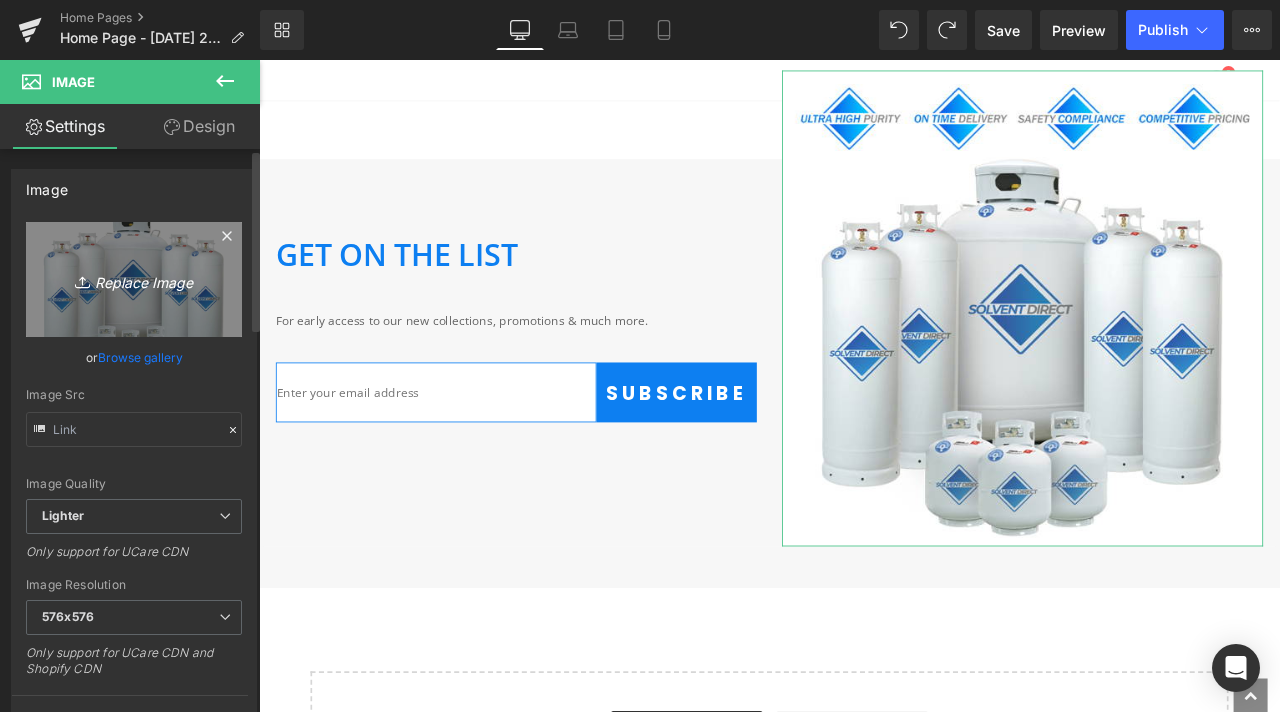 type on "C:\fakepath\BG-1.png" 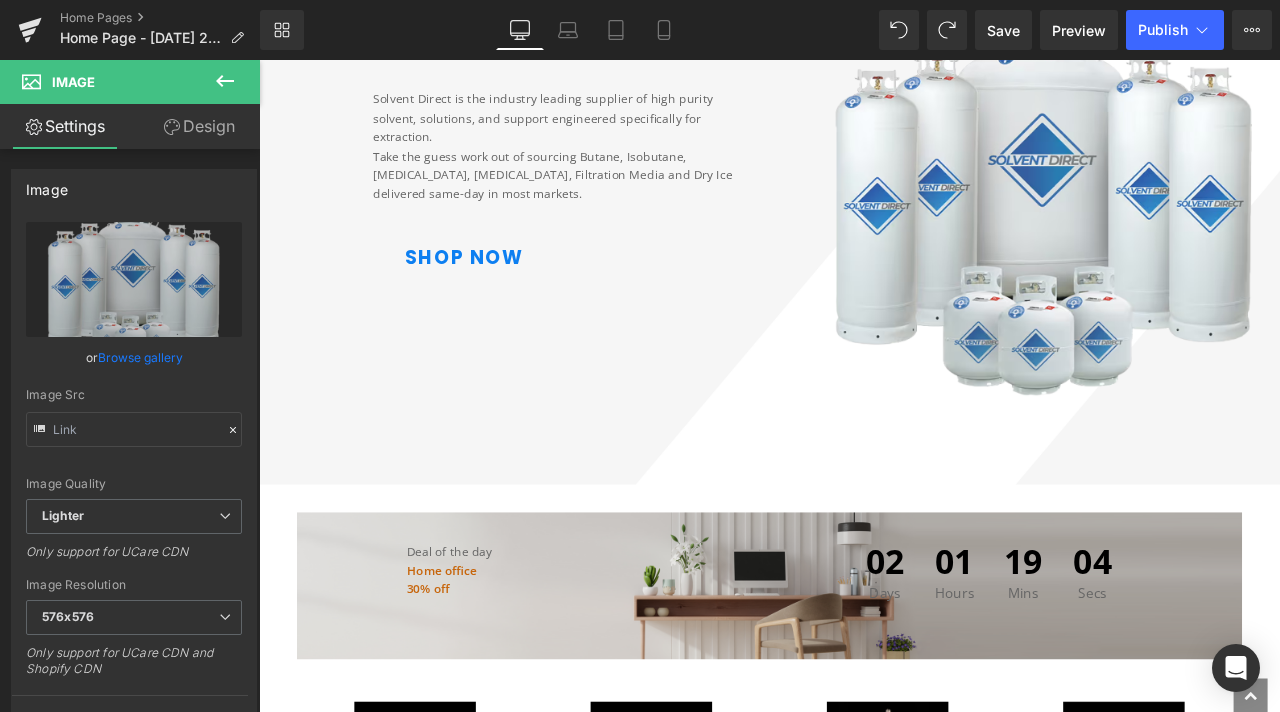 scroll, scrollTop: 490, scrollLeft: 0, axis: vertical 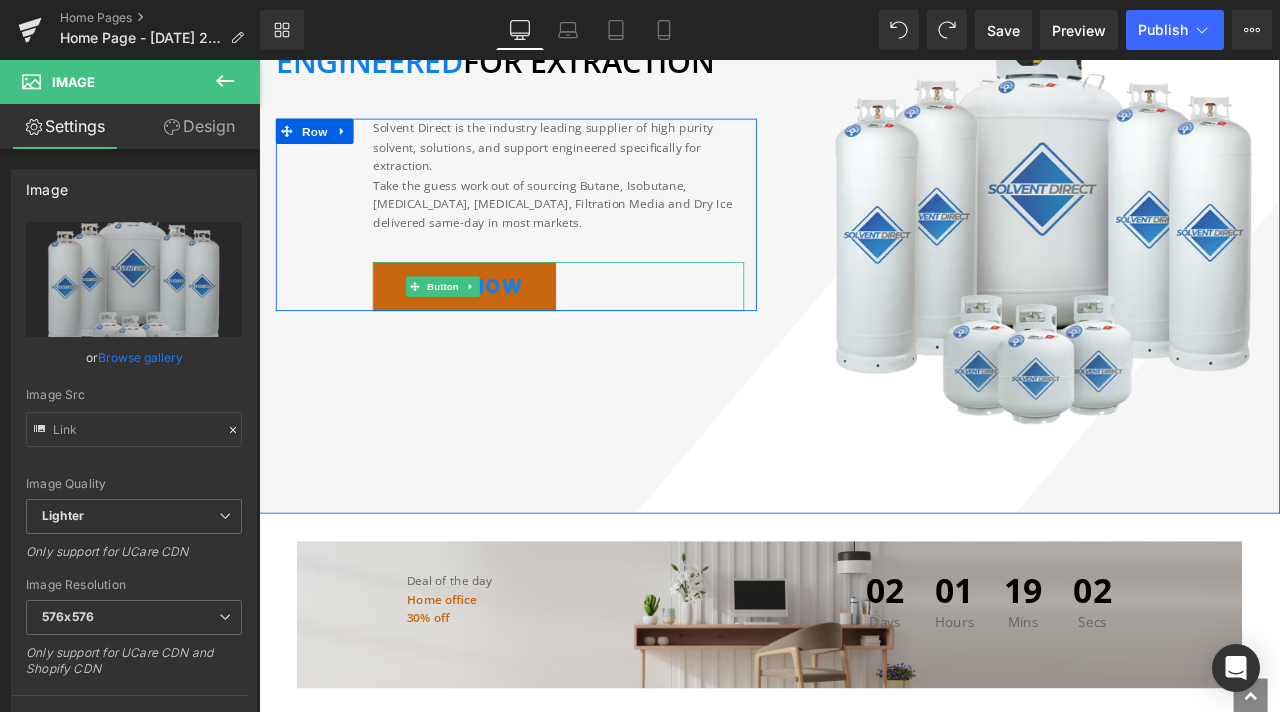 click on "Shop Now" at bounding box center [502, 328] 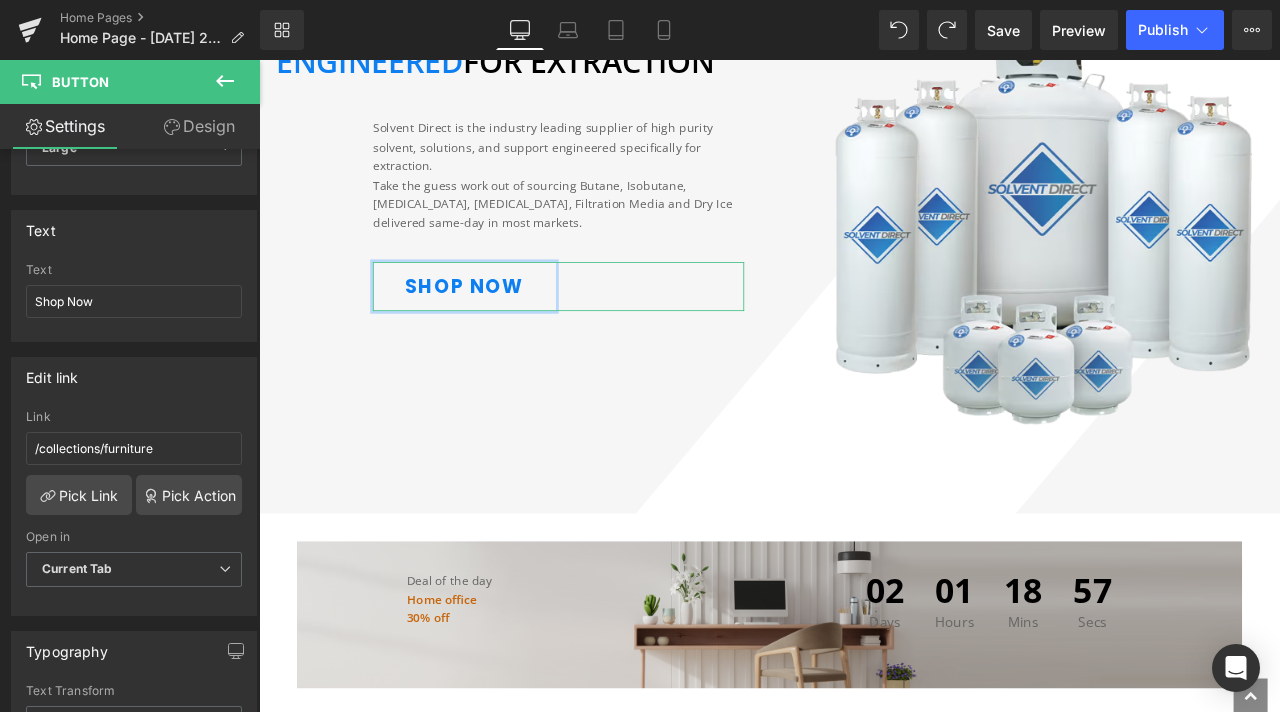 scroll, scrollTop: 200, scrollLeft: 0, axis: vertical 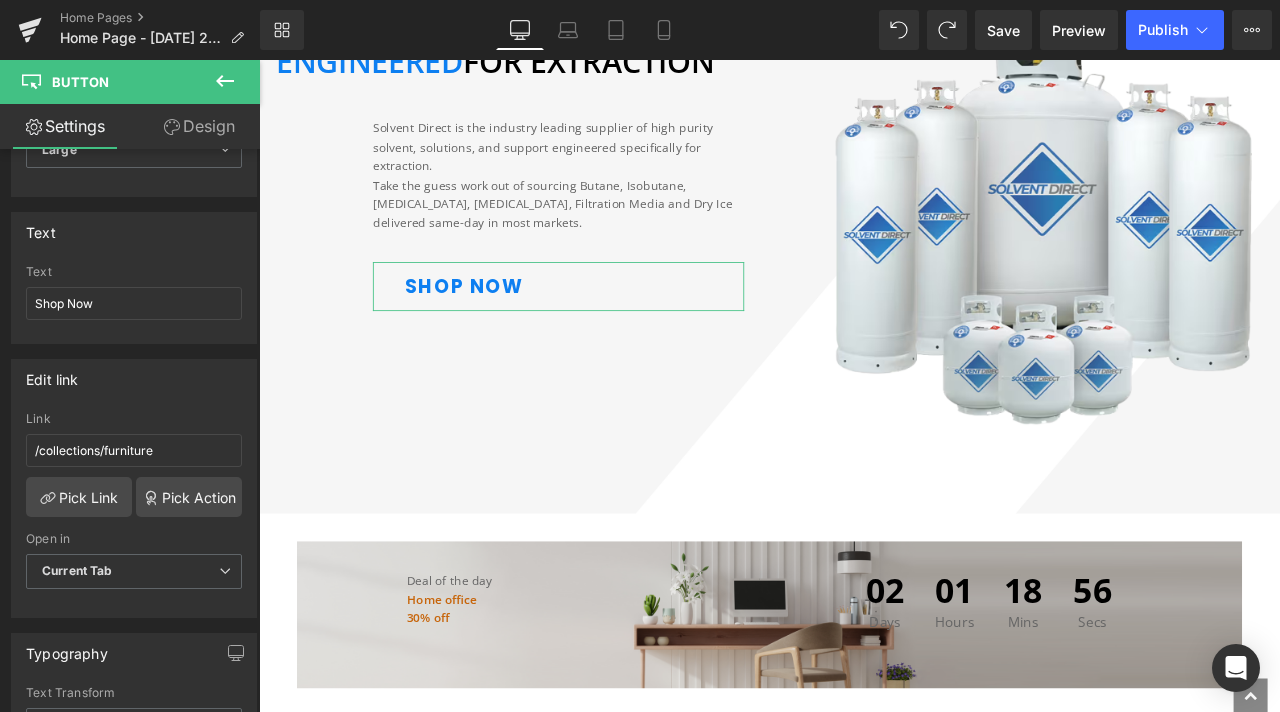 click on "Design" at bounding box center [199, 126] 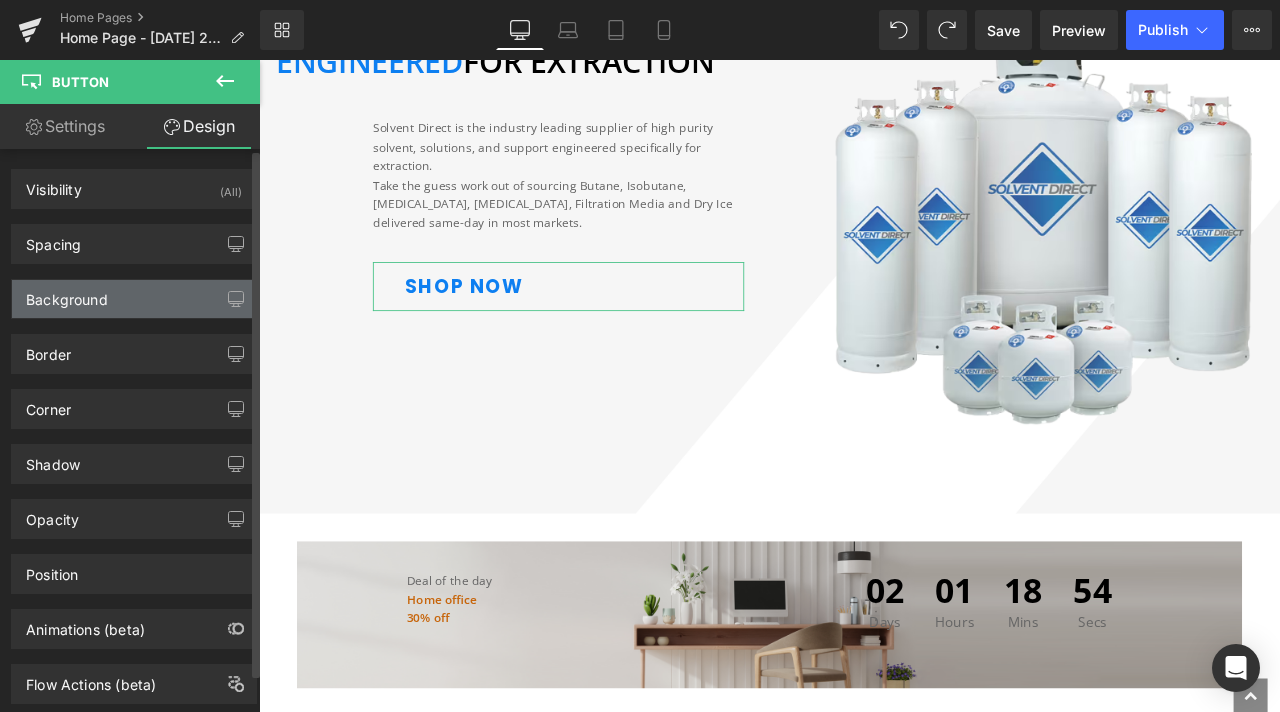 click on "Background" at bounding box center [134, 299] 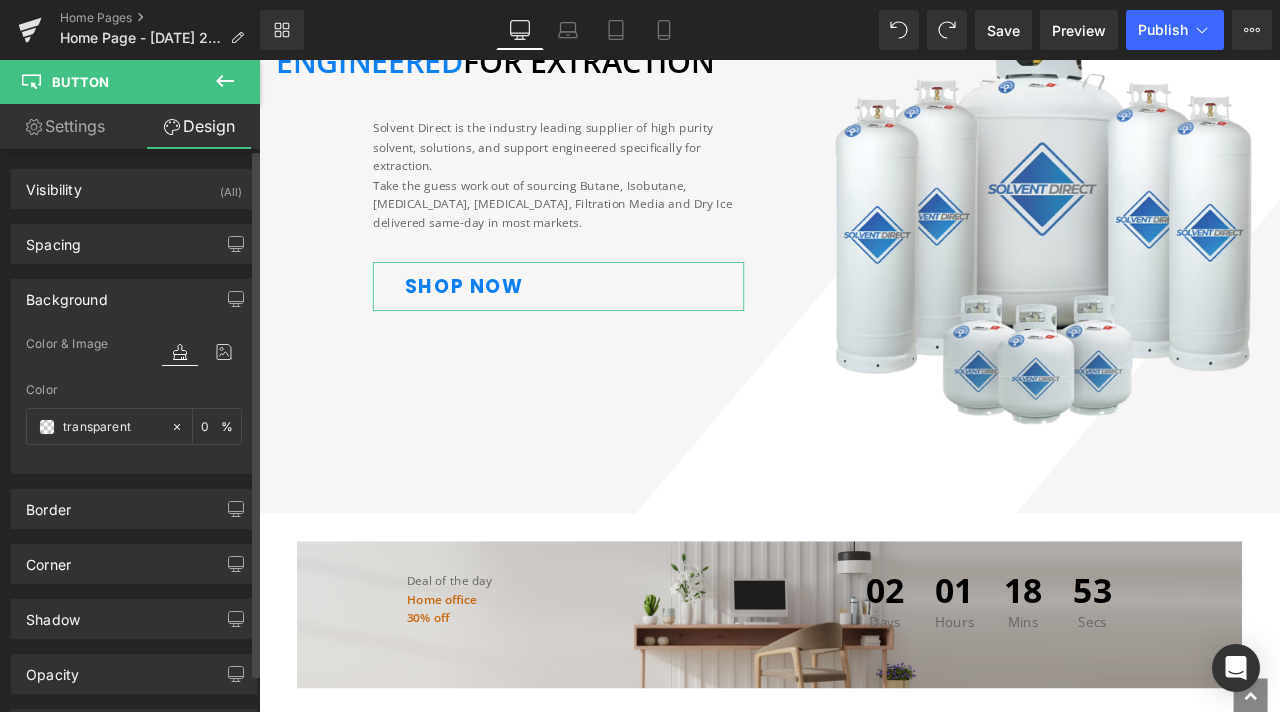 click on "Background" at bounding box center [134, 299] 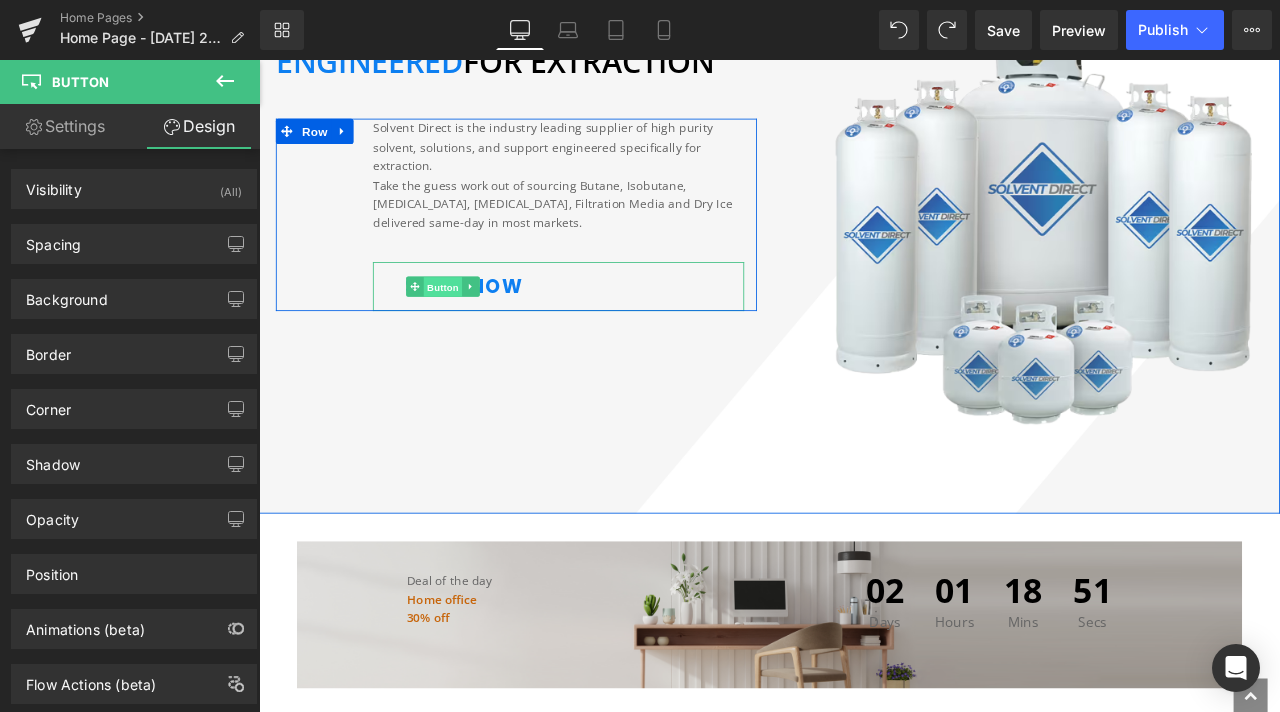 click on "Button" at bounding box center (478, 329) 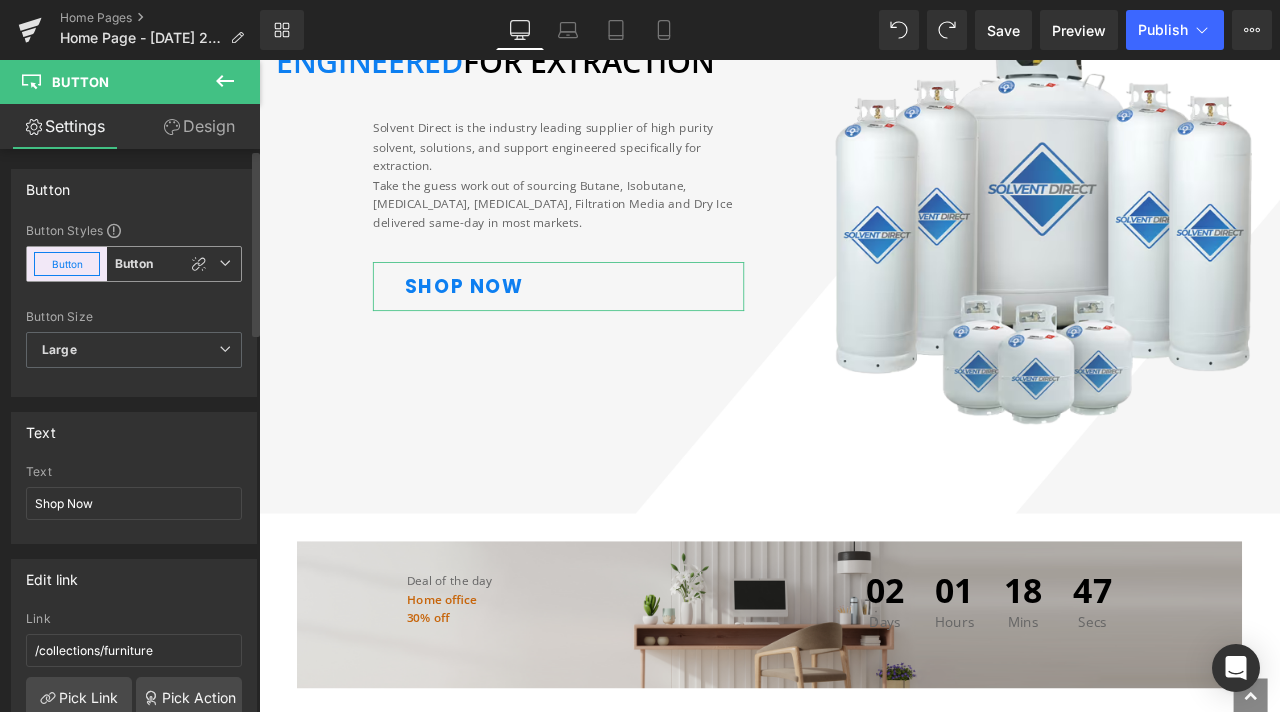 click on "Button" at bounding box center (67, 264) 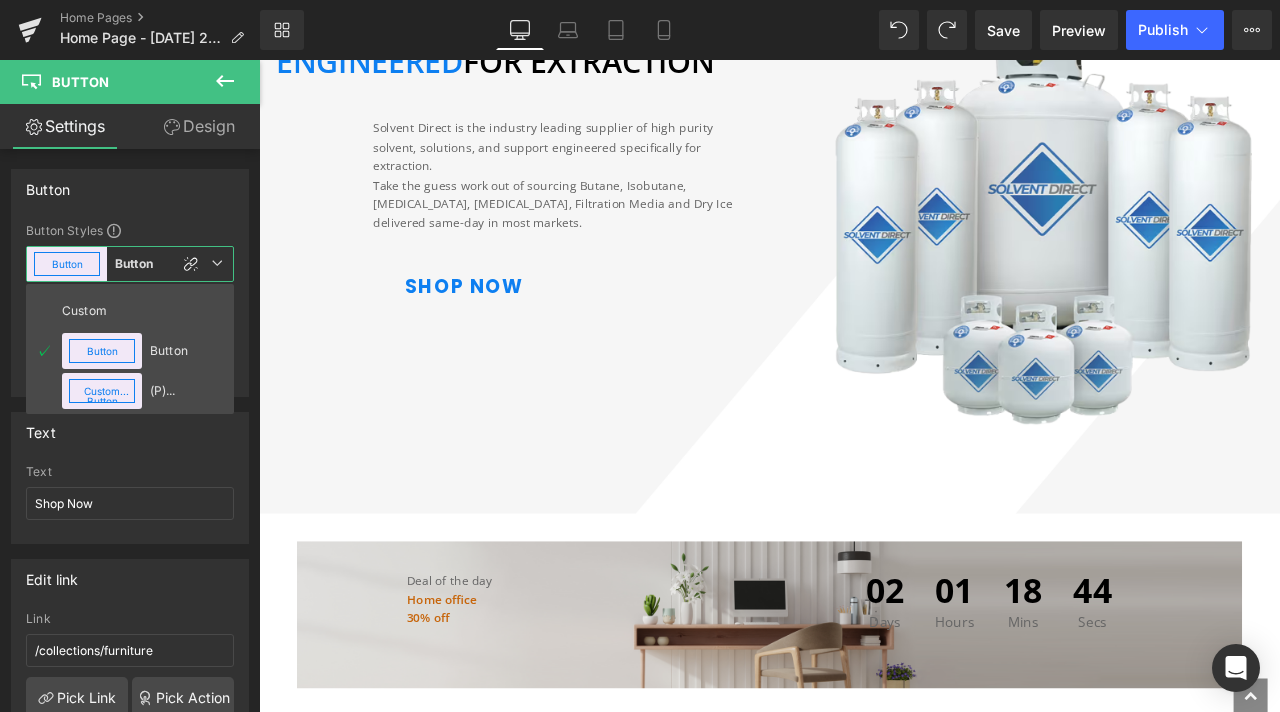 click 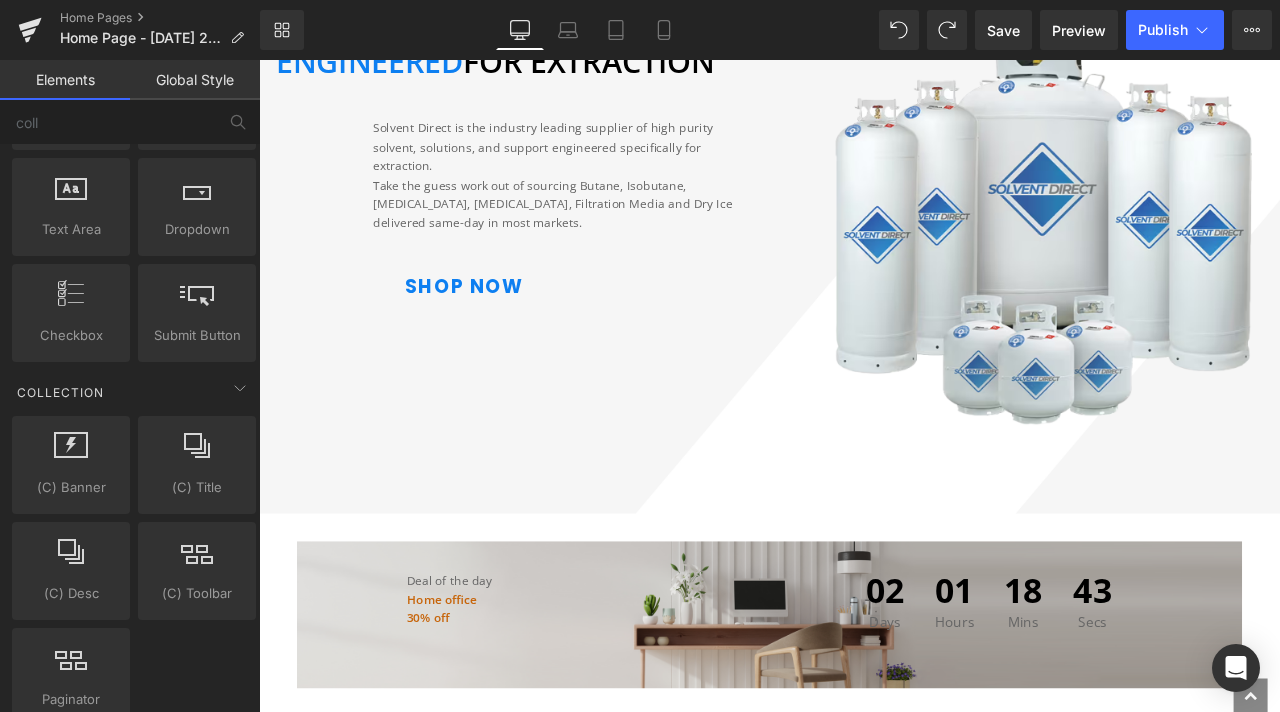 click on "Global Style" at bounding box center [195, 80] 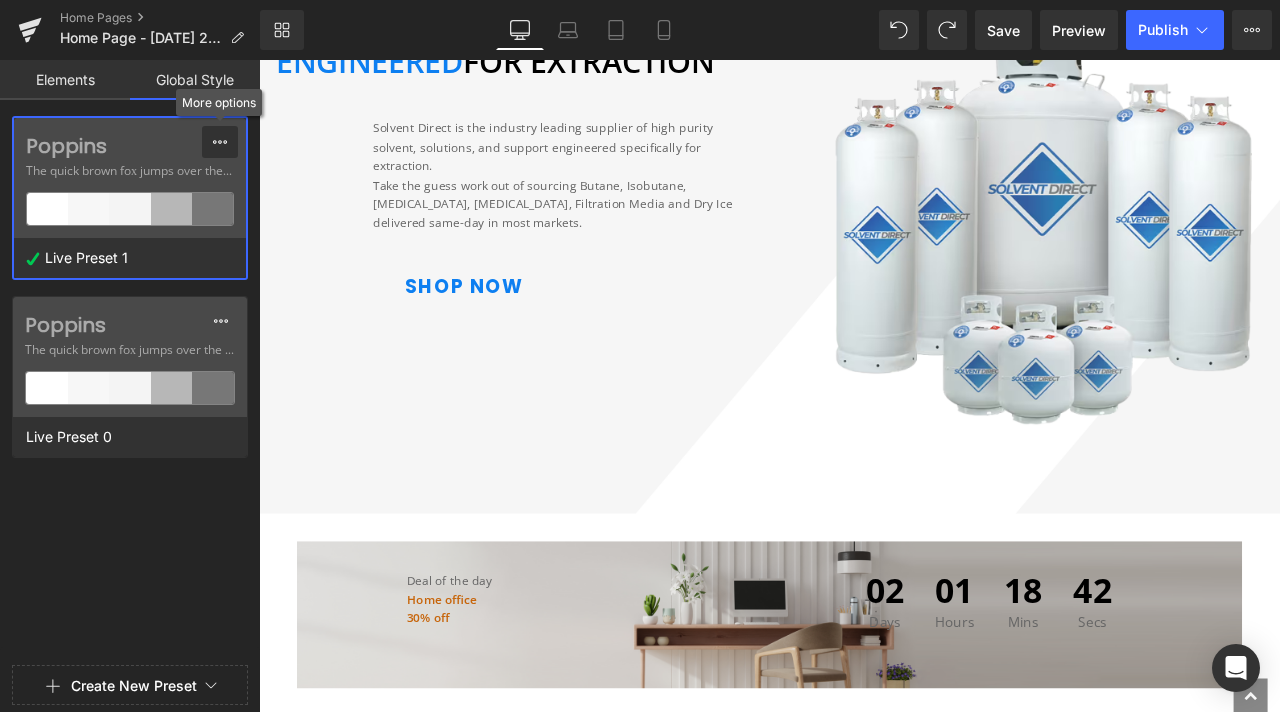 click at bounding box center [220, 142] 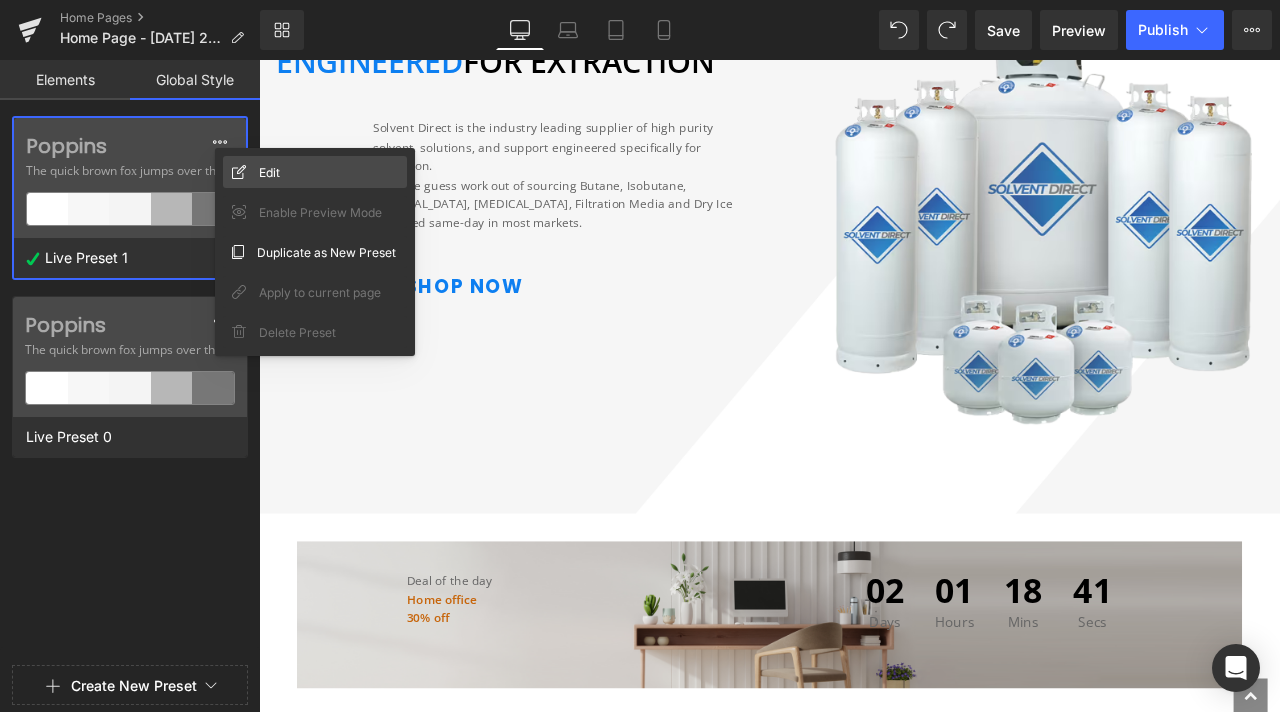 click on "Edit" at bounding box center (269, 172) 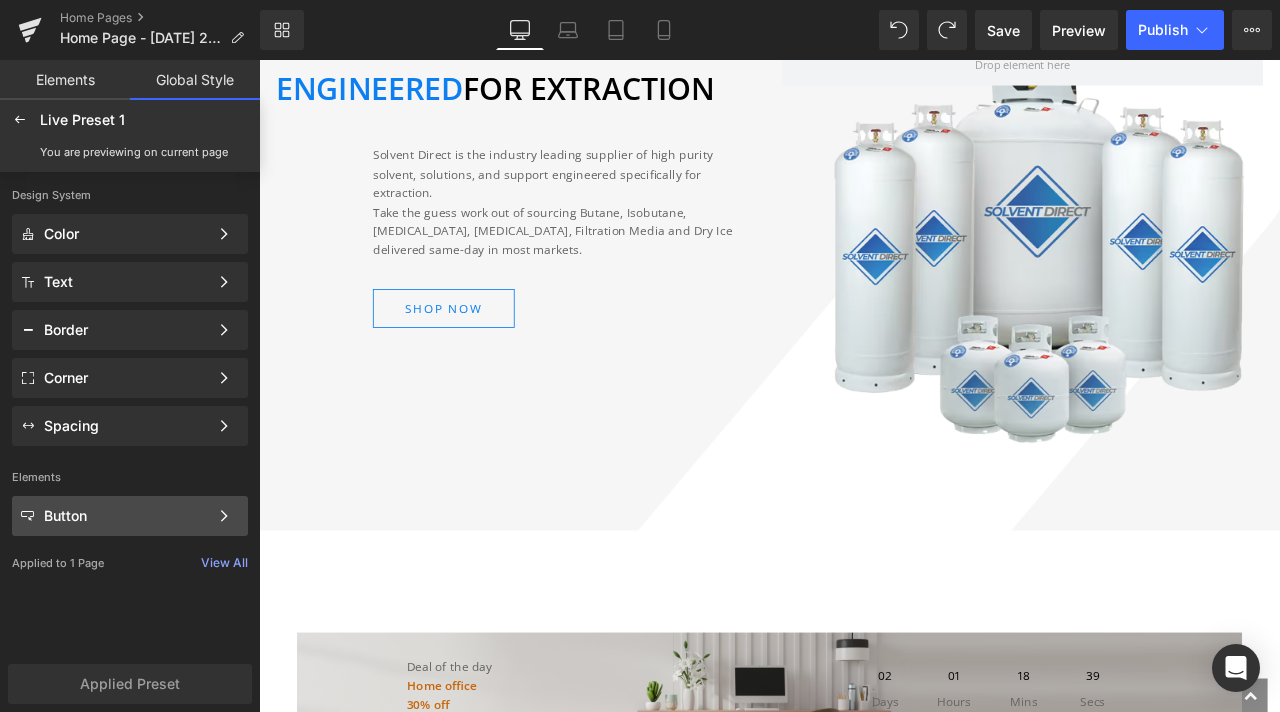click on "Button Color Style Define a color palette and apply it to your pages 1 of 3 Next" 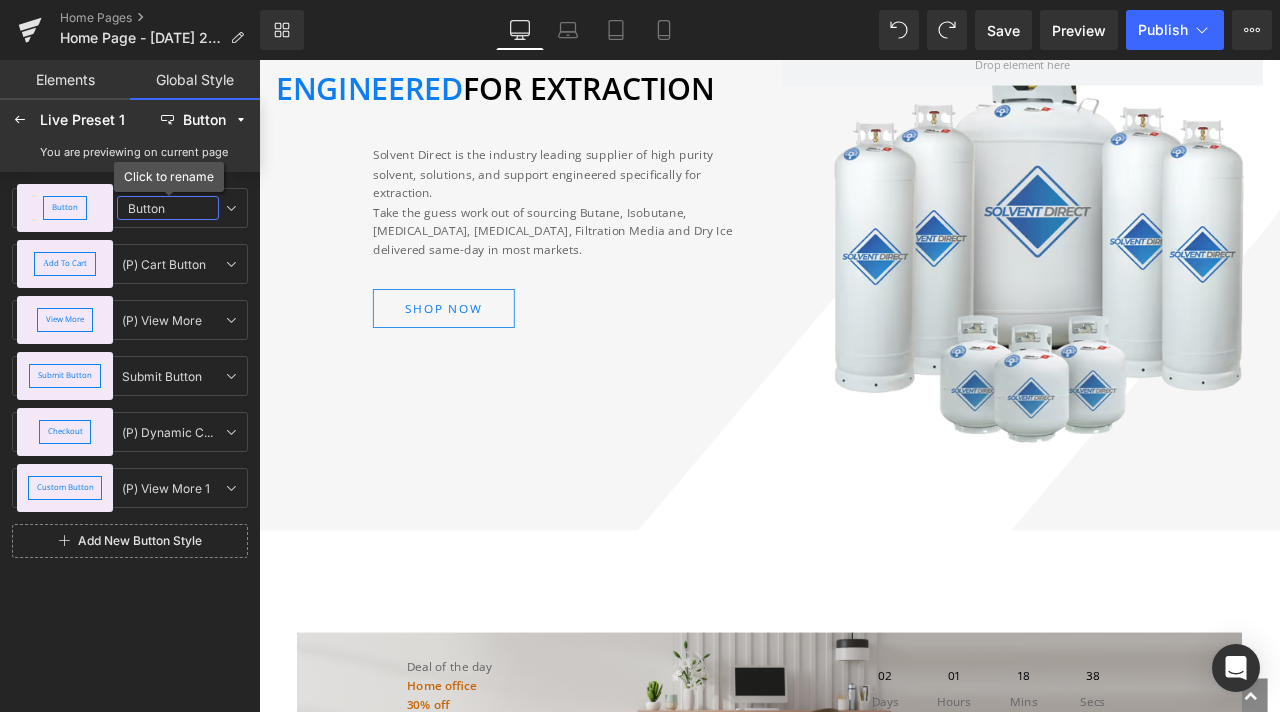 click on "Button" 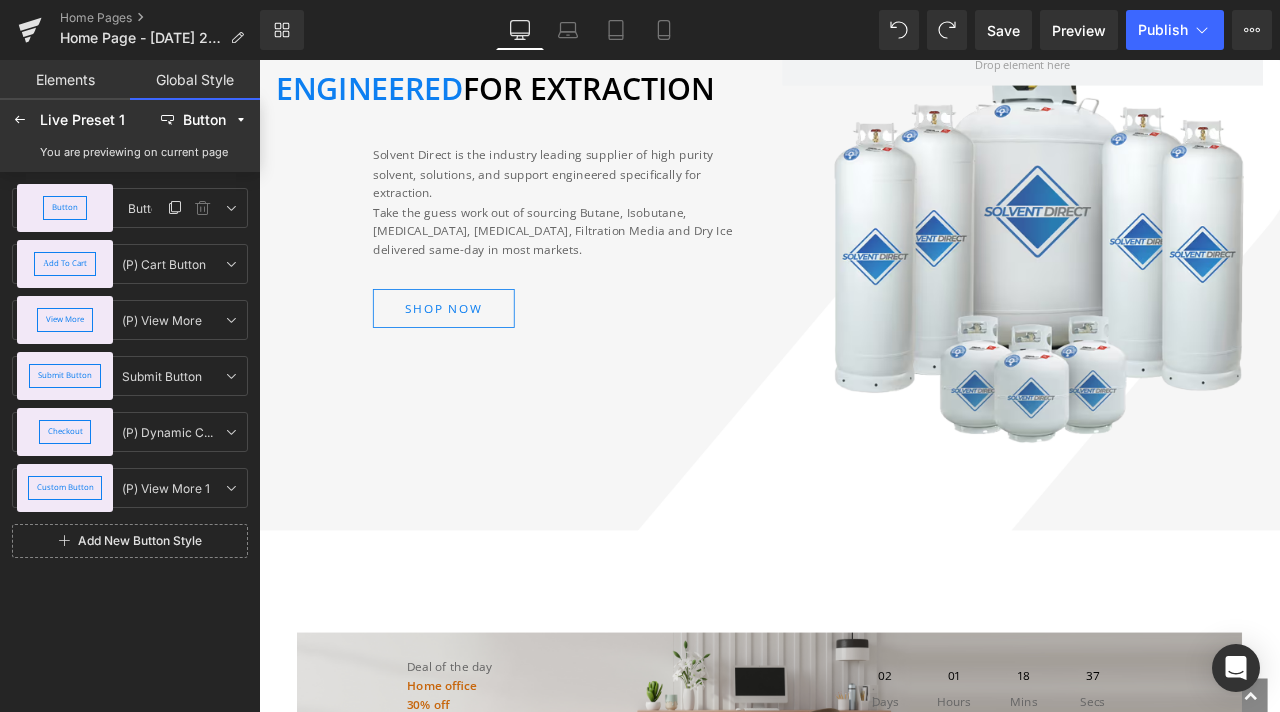 click on "Button" 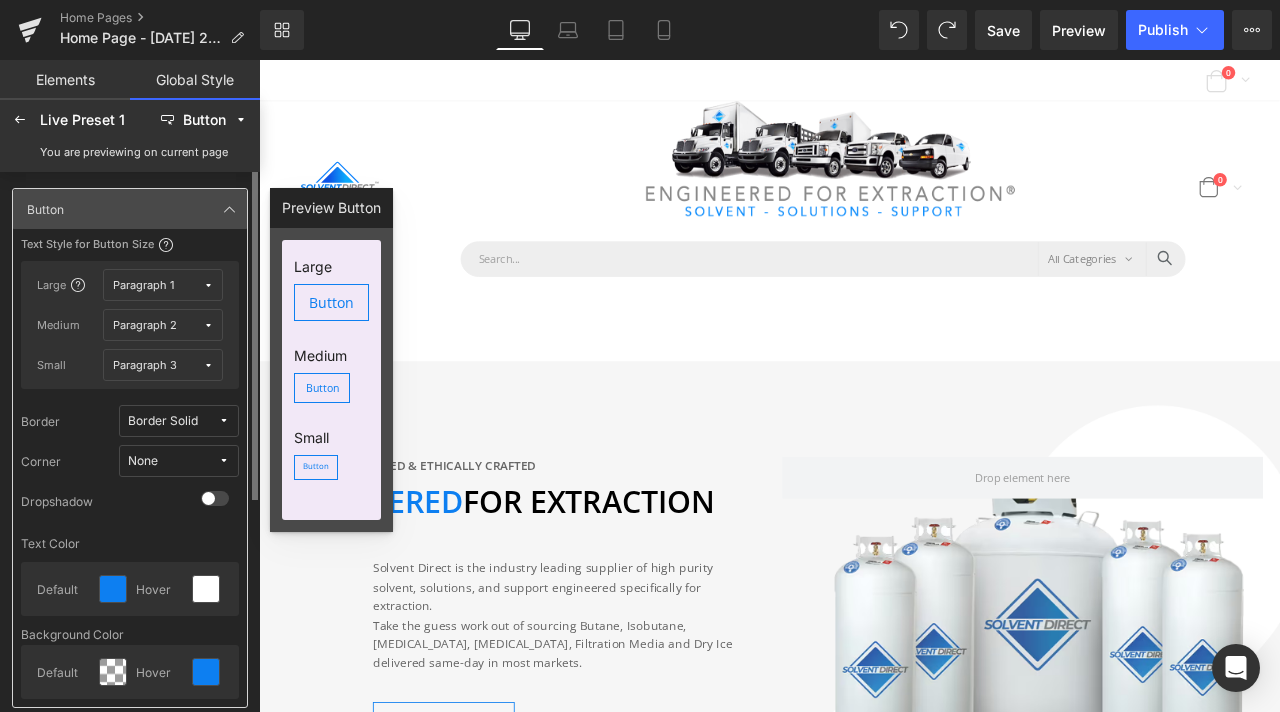 scroll, scrollTop: 490, scrollLeft: 0, axis: vertical 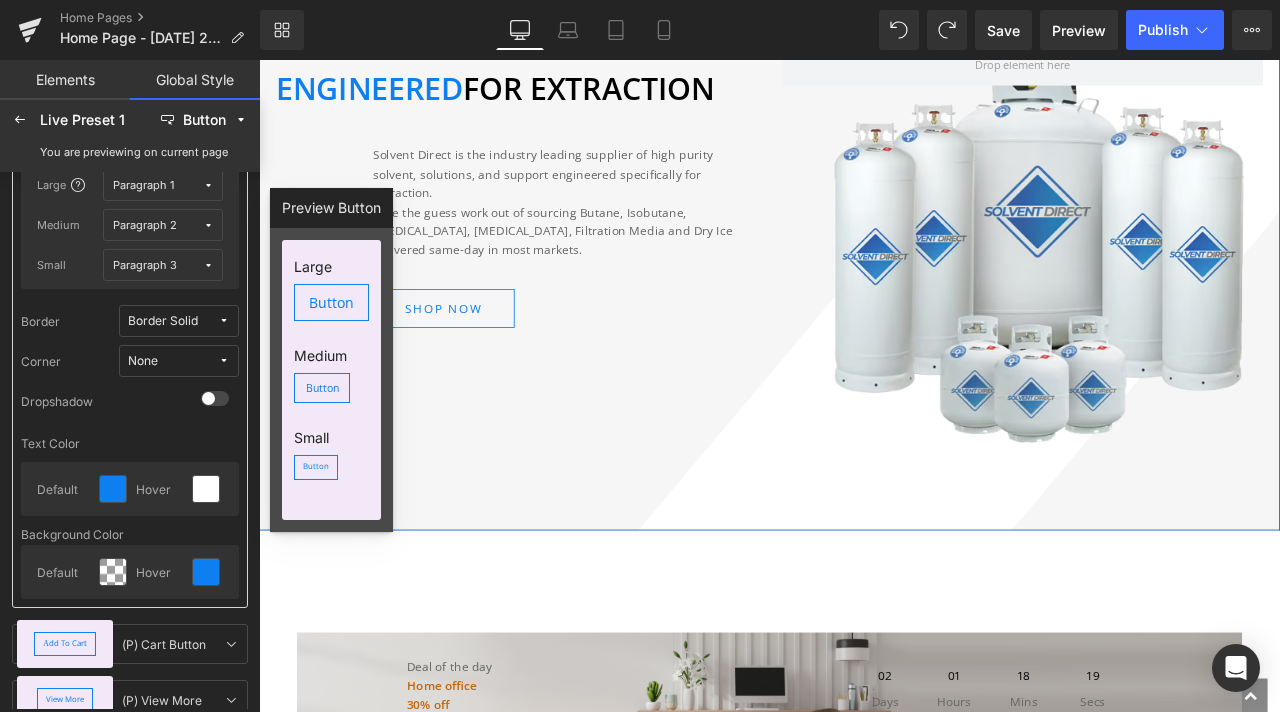 click on "Delicately designed & ethically crafted Text Block         ENGINEERED  FOR EXTRACTION Text Block         Solvent Direct is the industry leading supplier of high purity solvent, solutions, and support engineered specifically for extraction. Take the guess work out of sourcing Butane, Isobutane, [MEDICAL_DATA], [MEDICAL_DATA], Filtration Media and Dry Ice delivered same-day in most markets. Text Block         Shop Now Button         Row       100px   Row         Row   113px" at bounding box center [864, 272] 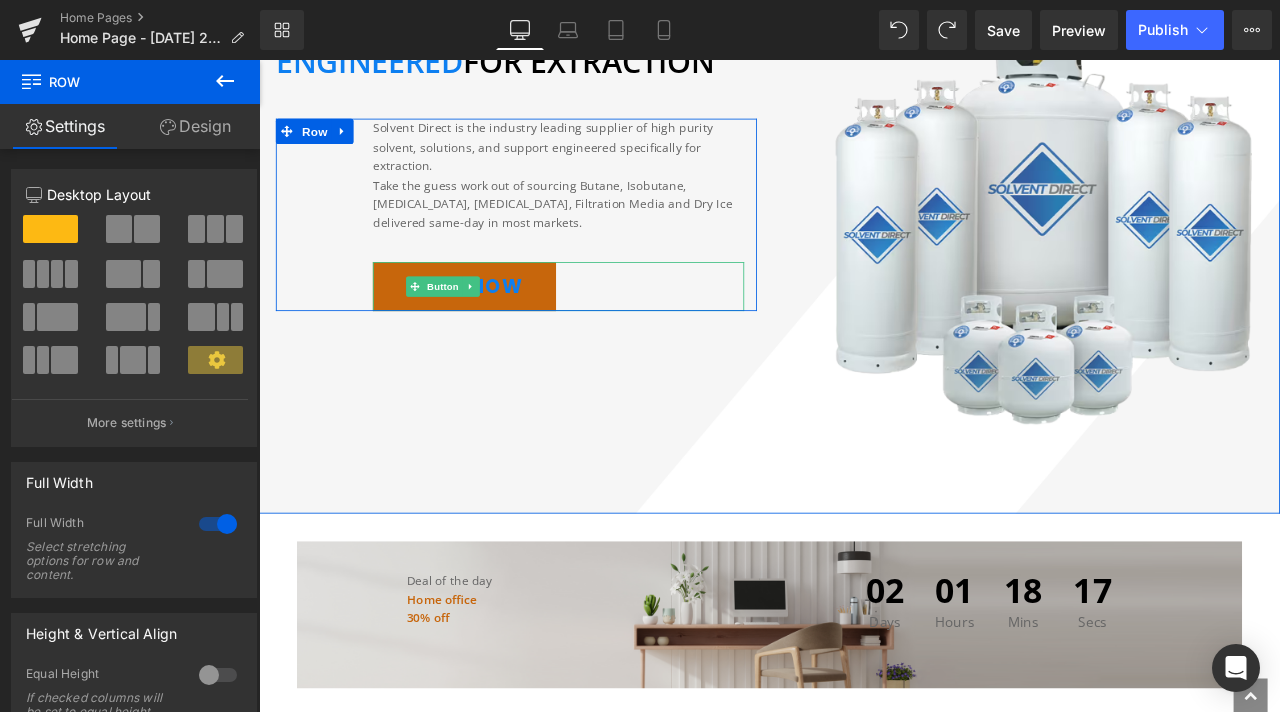 click on "Shop Now" at bounding box center (502, 328) 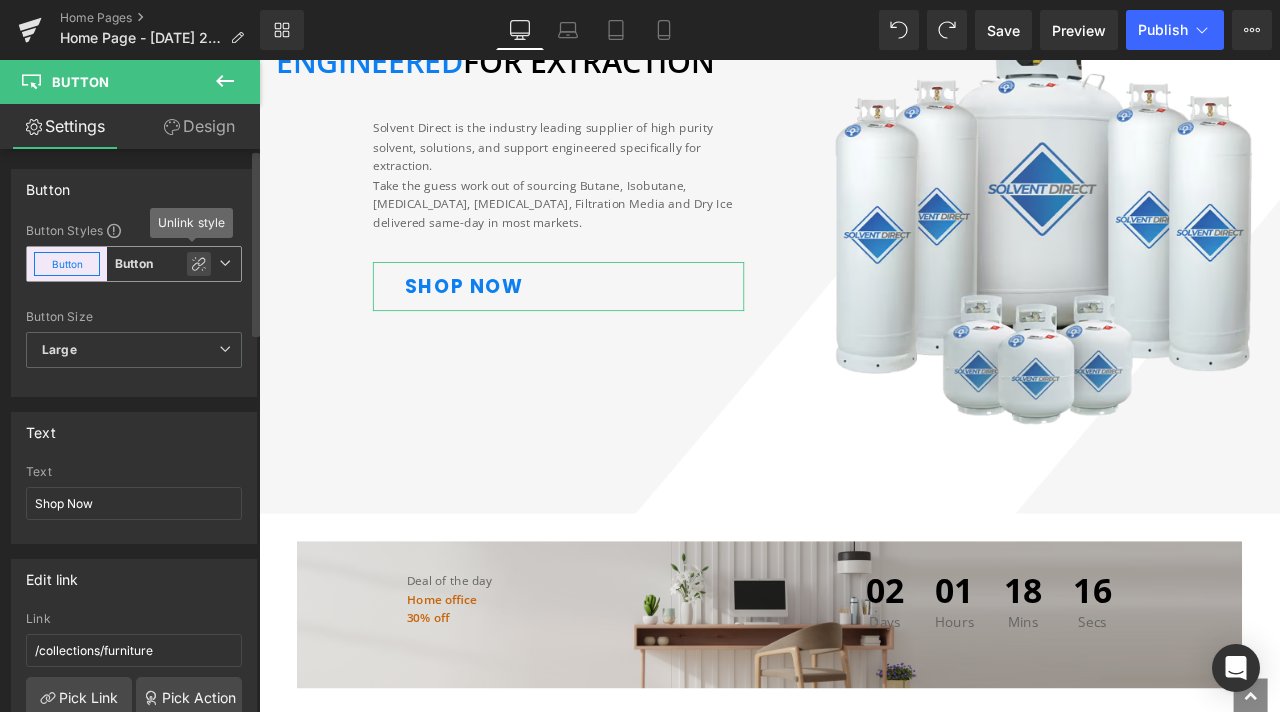 click 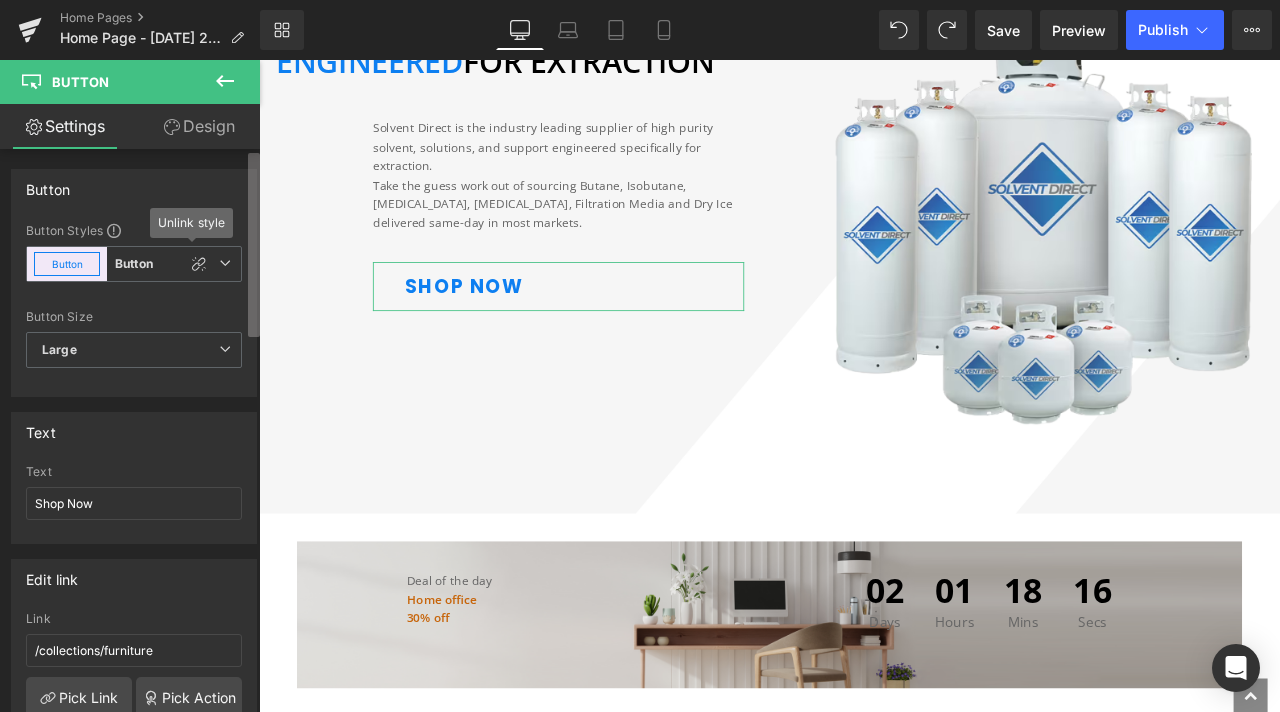 type on "Color 9" 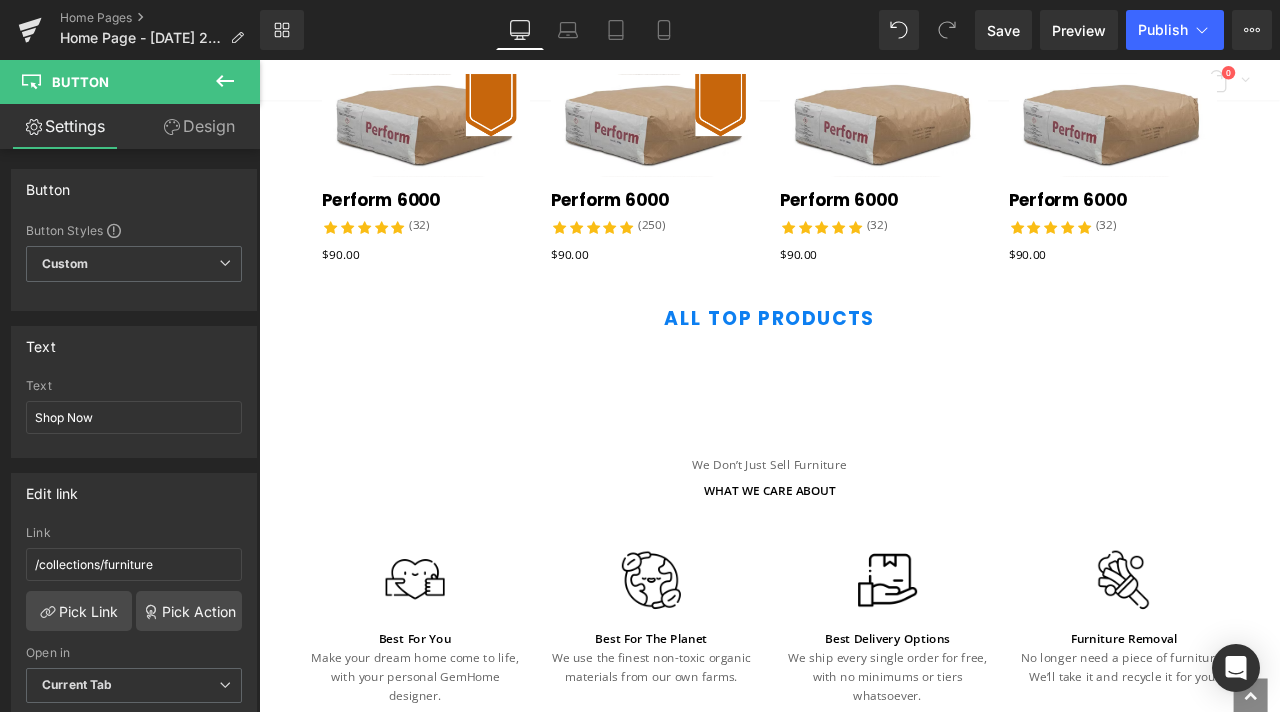 scroll, scrollTop: 3290, scrollLeft: 0, axis: vertical 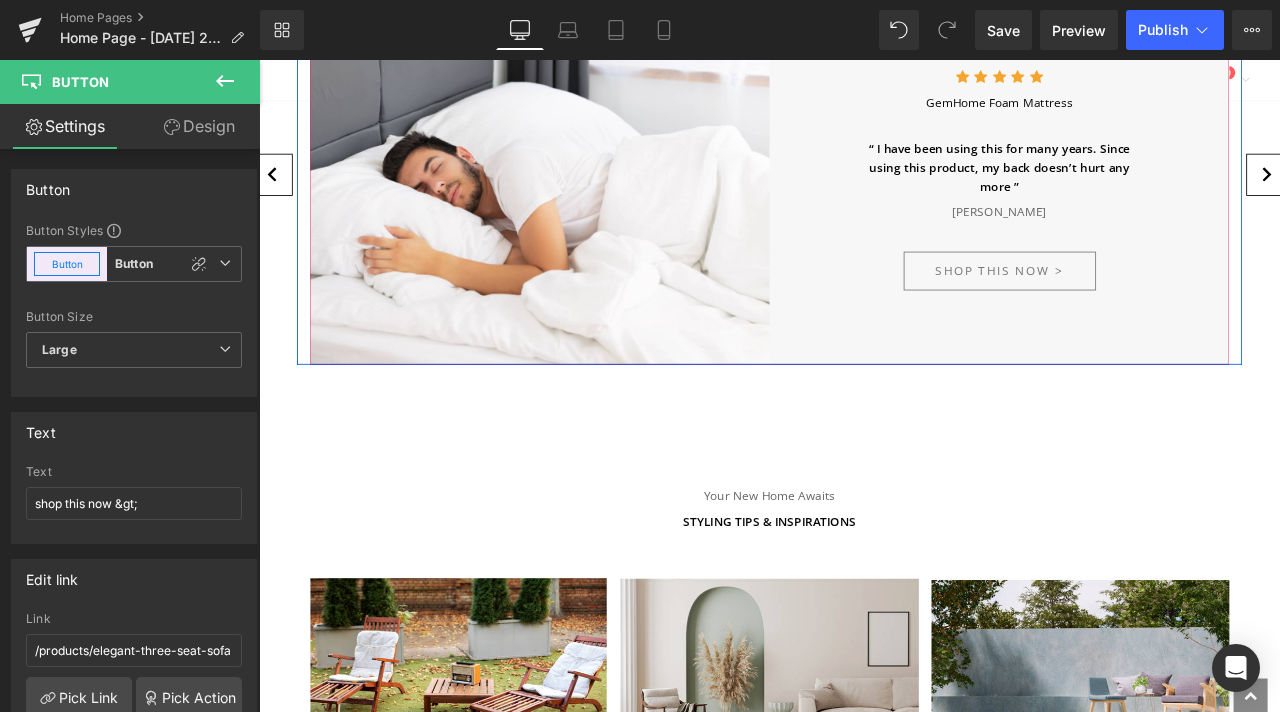 click on "›" at bounding box center [1454, 196] 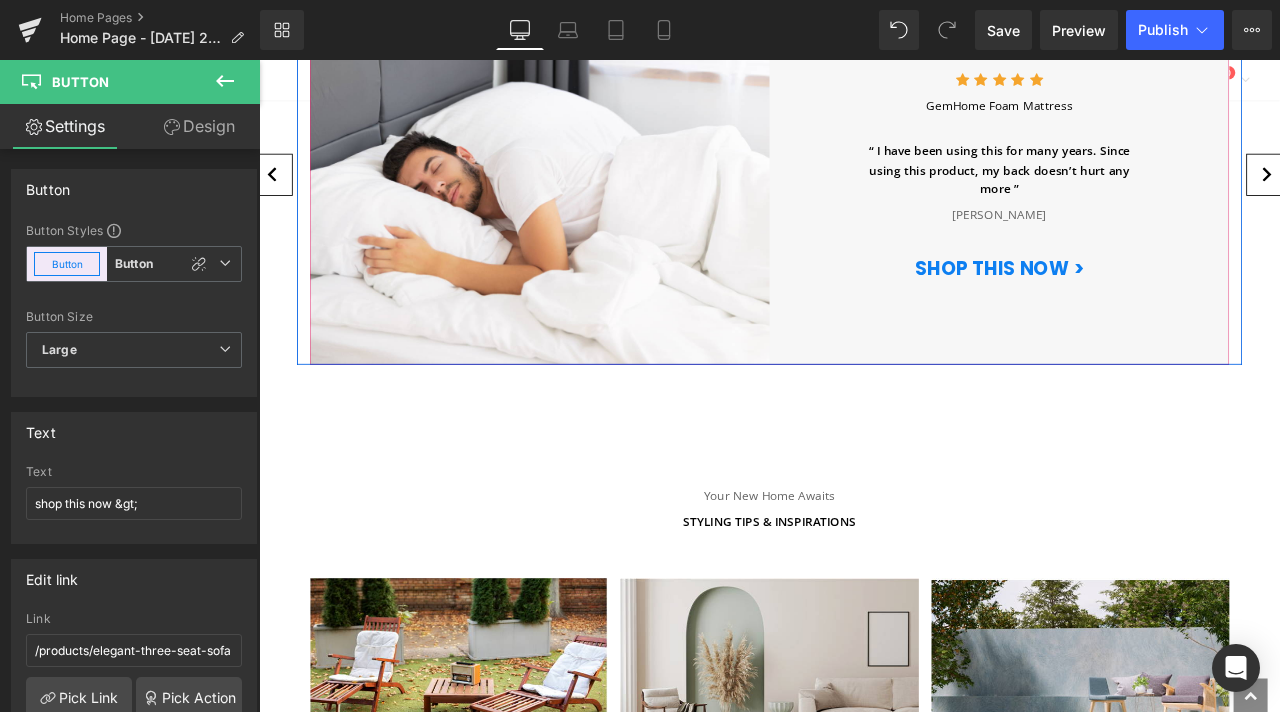 click on "›" at bounding box center [1454, 196] 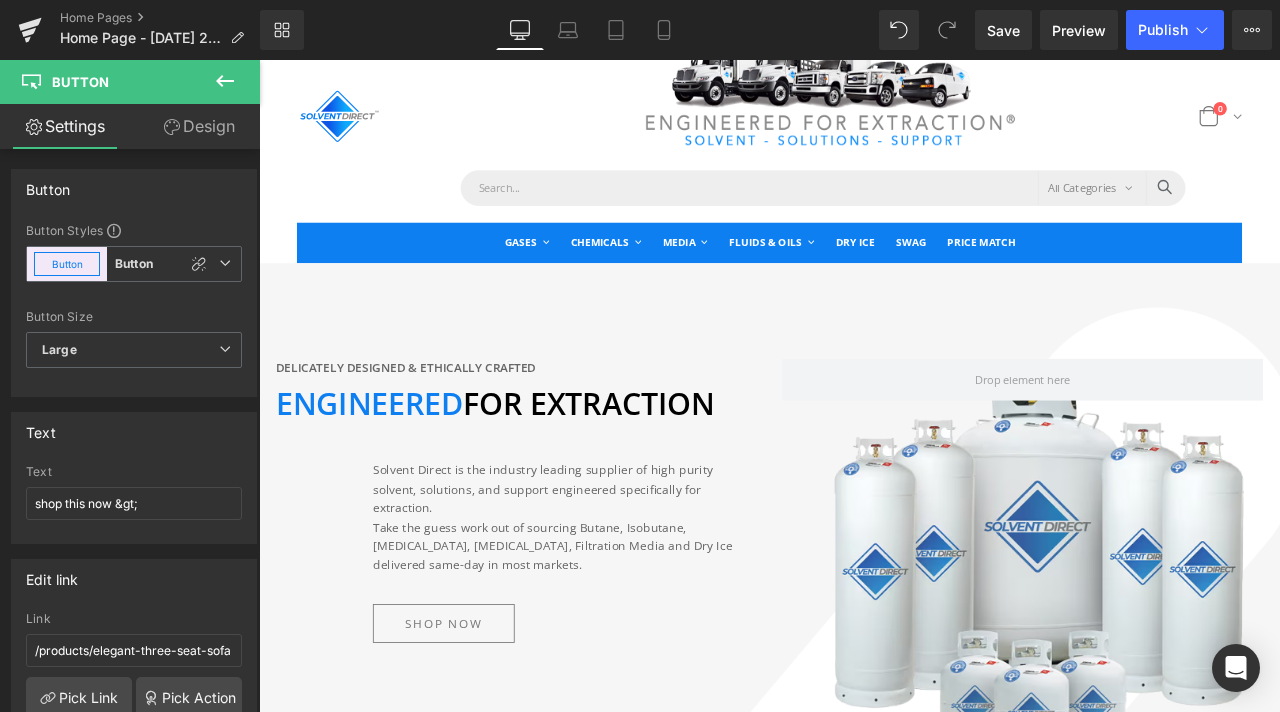 scroll, scrollTop: 92, scrollLeft: 0, axis: vertical 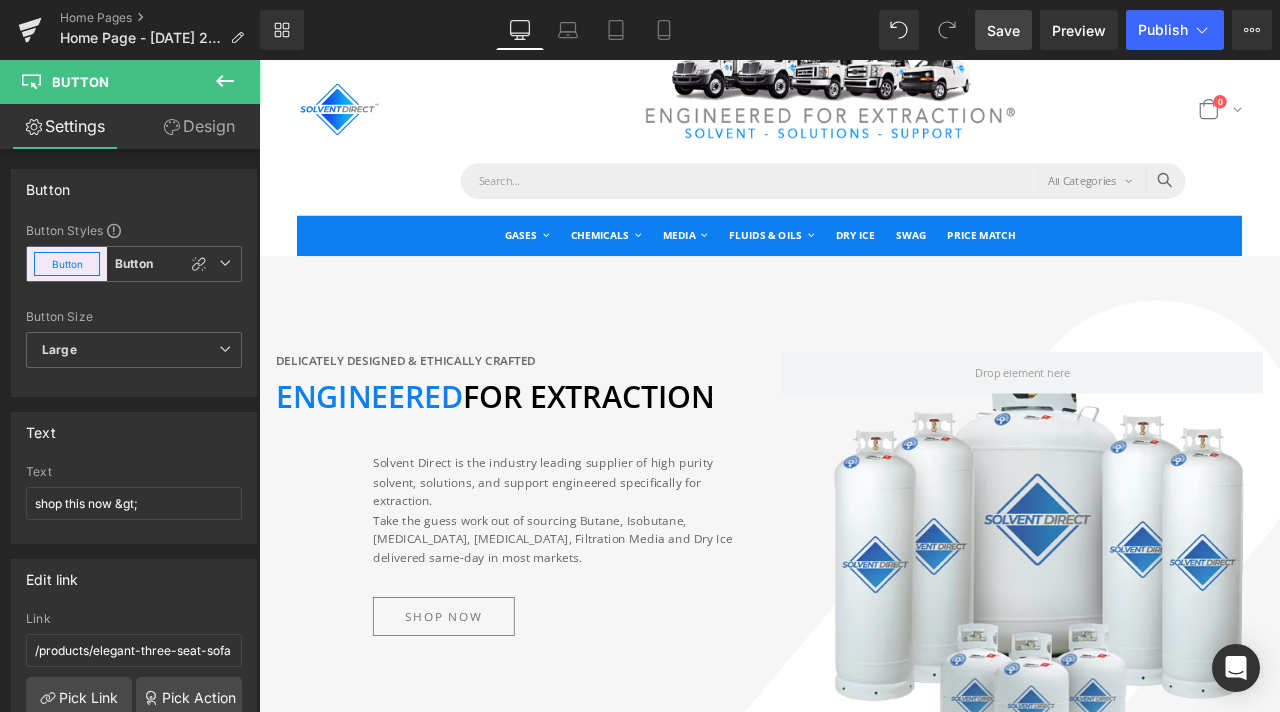 click on "Save" at bounding box center (1003, 30) 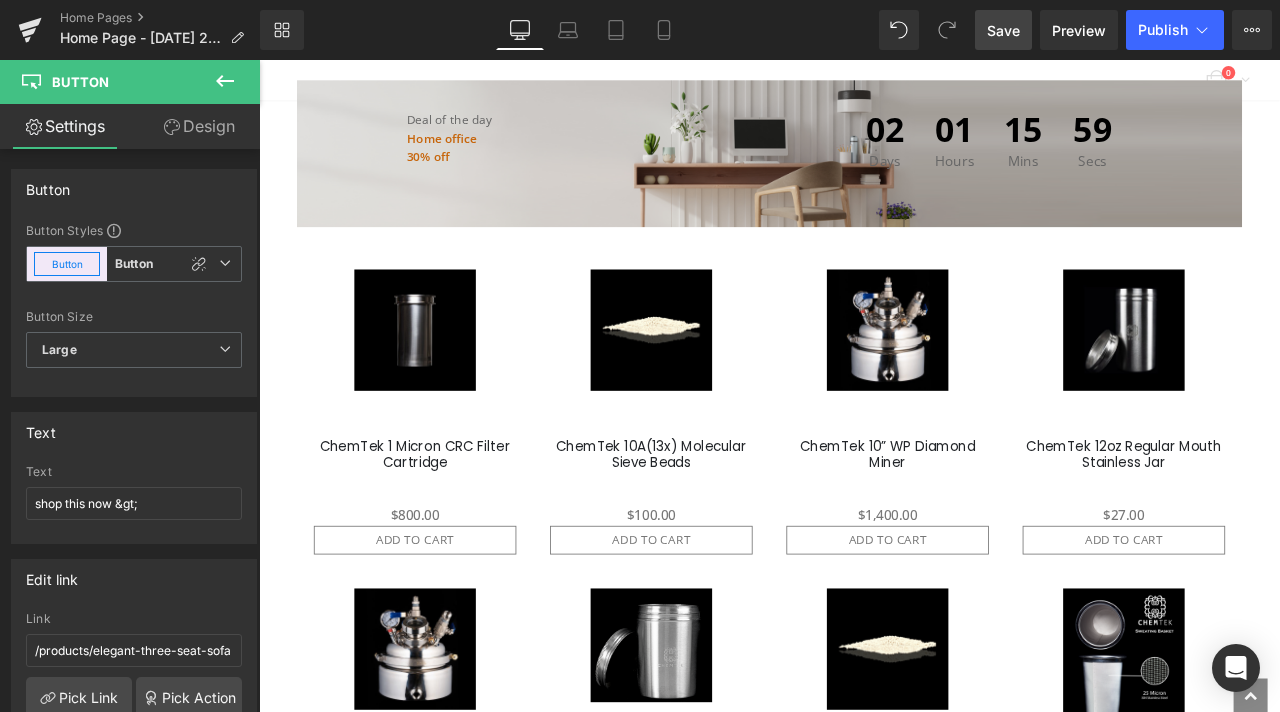 scroll, scrollTop: 1000, scrollLeft: 0, axis: vertical 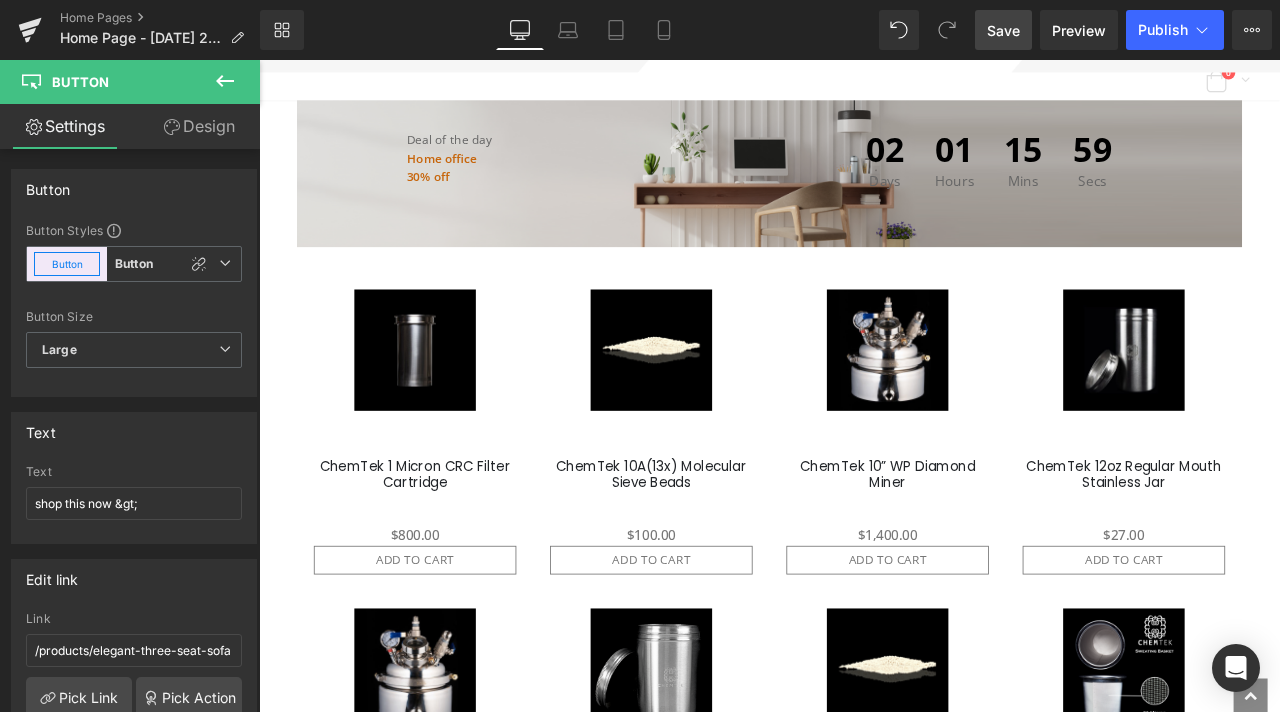 click on "Sale Off
(P) Image
ChemTek 10” WP Diamond Miner
(P) Title
$0
$1,400.00
(P) Price
Add To Cart
(P) Cart Button
Product" at bounding box center [1004, 501] 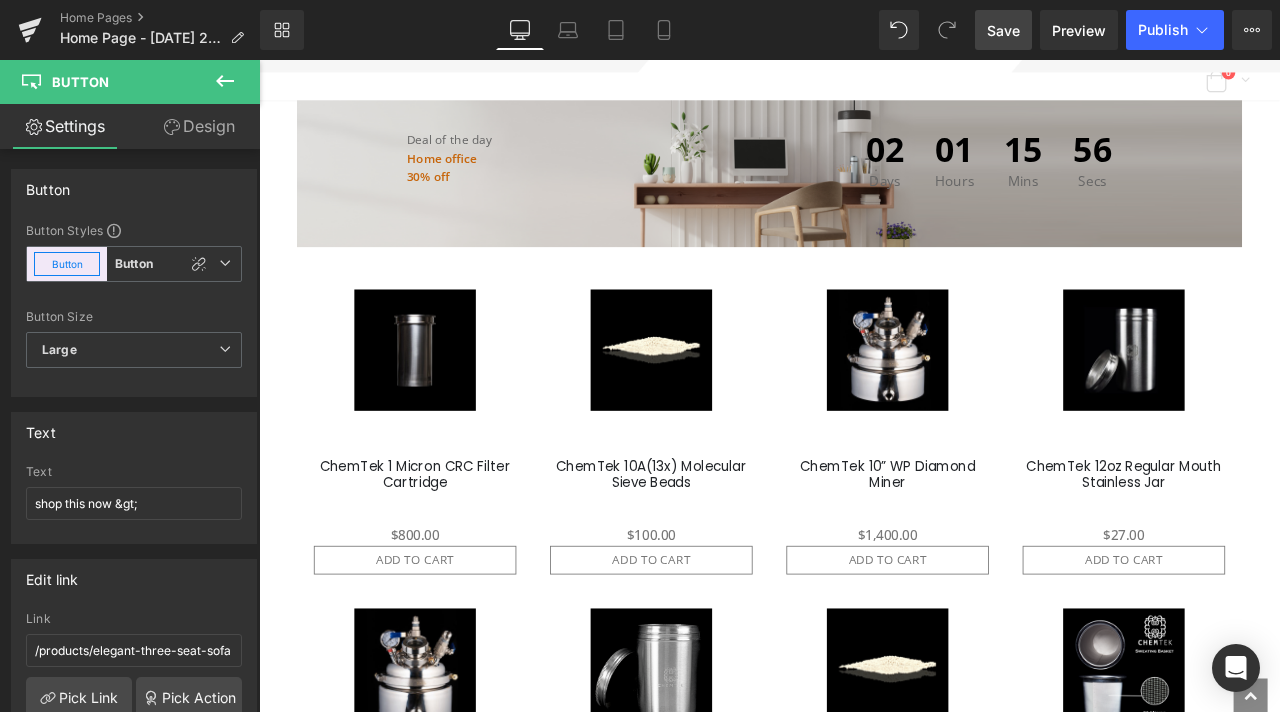 click 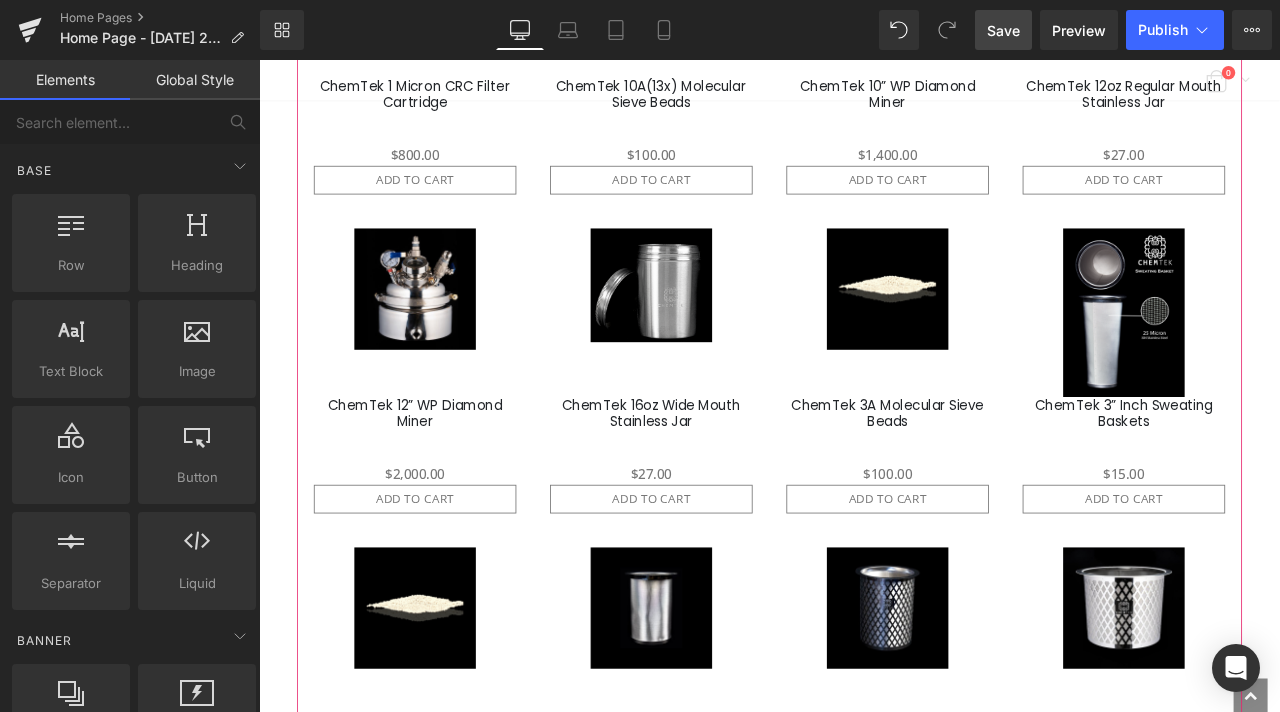 scroll, scrollTop: 1300, scrollLeft: 0, axis: vertical 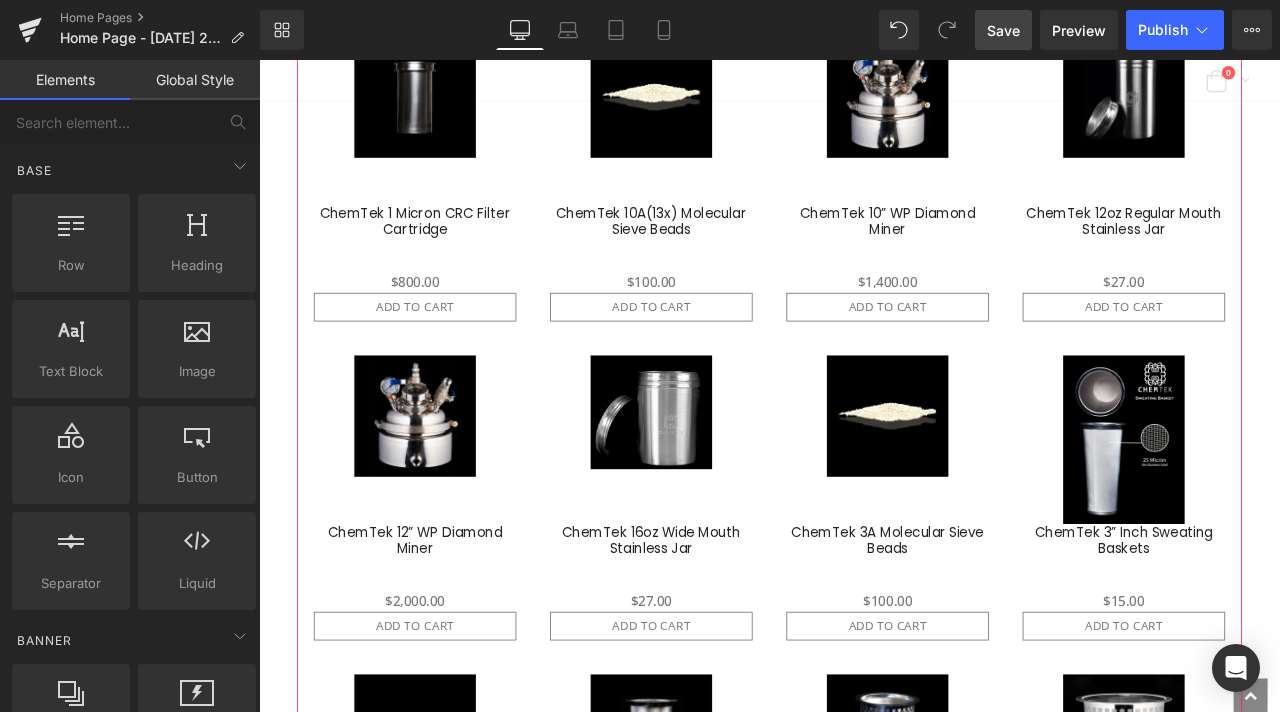 click on "Product List" at bounding box center [863, -2] 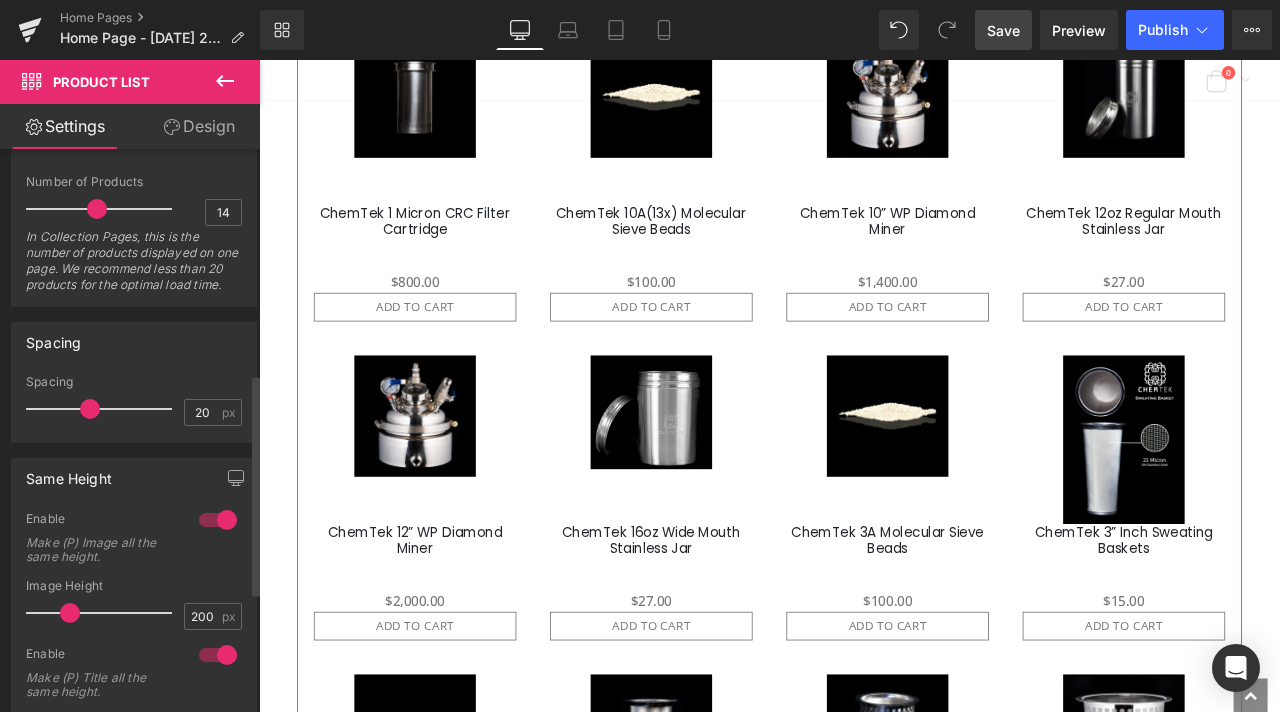 scroll, scrollTop: 600, scrollLeft: 0, axis: vertical 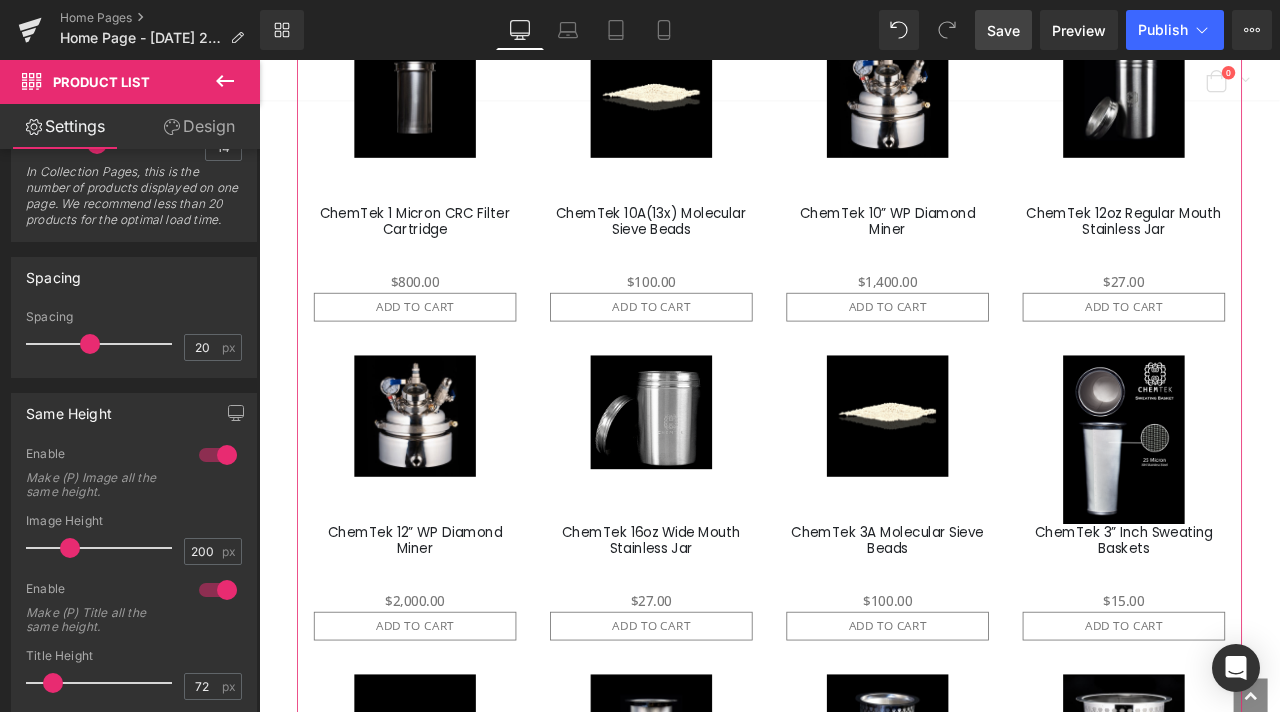 click on "Product List" at bounding box center (863, -3) 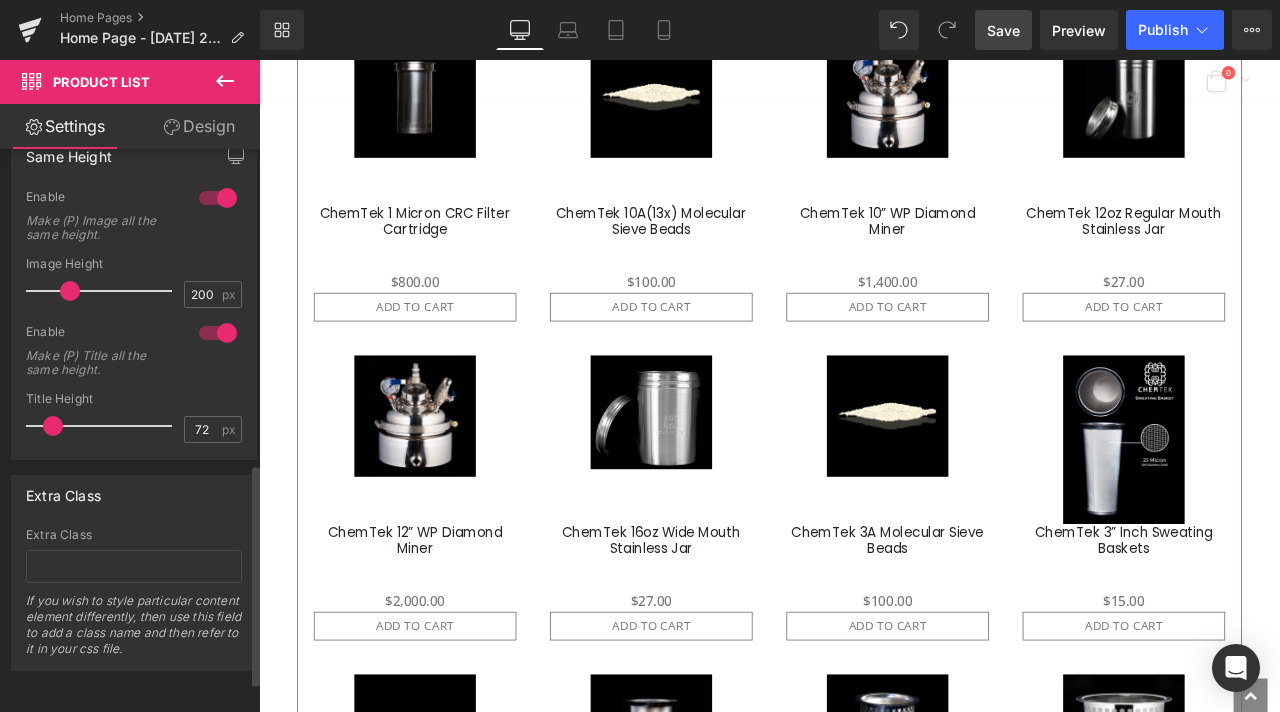 scroll, scrollTop: 879, scrollLeft: 0, axis: vertical 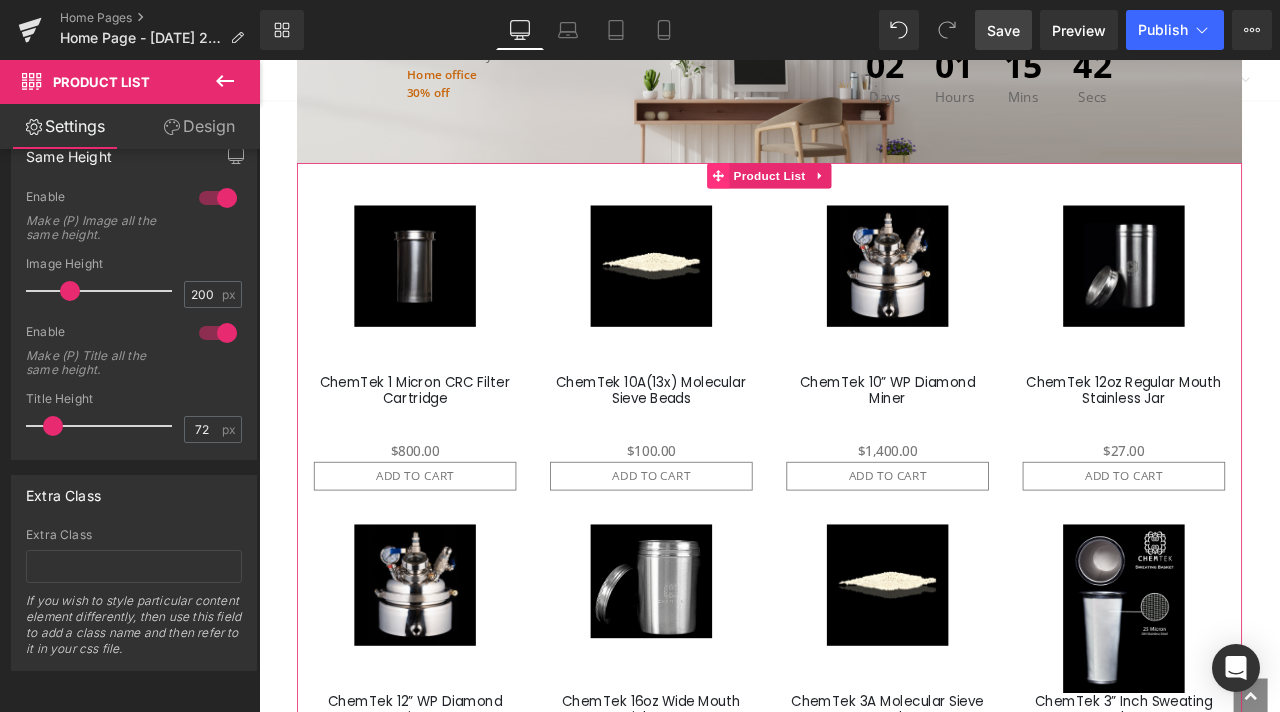 click 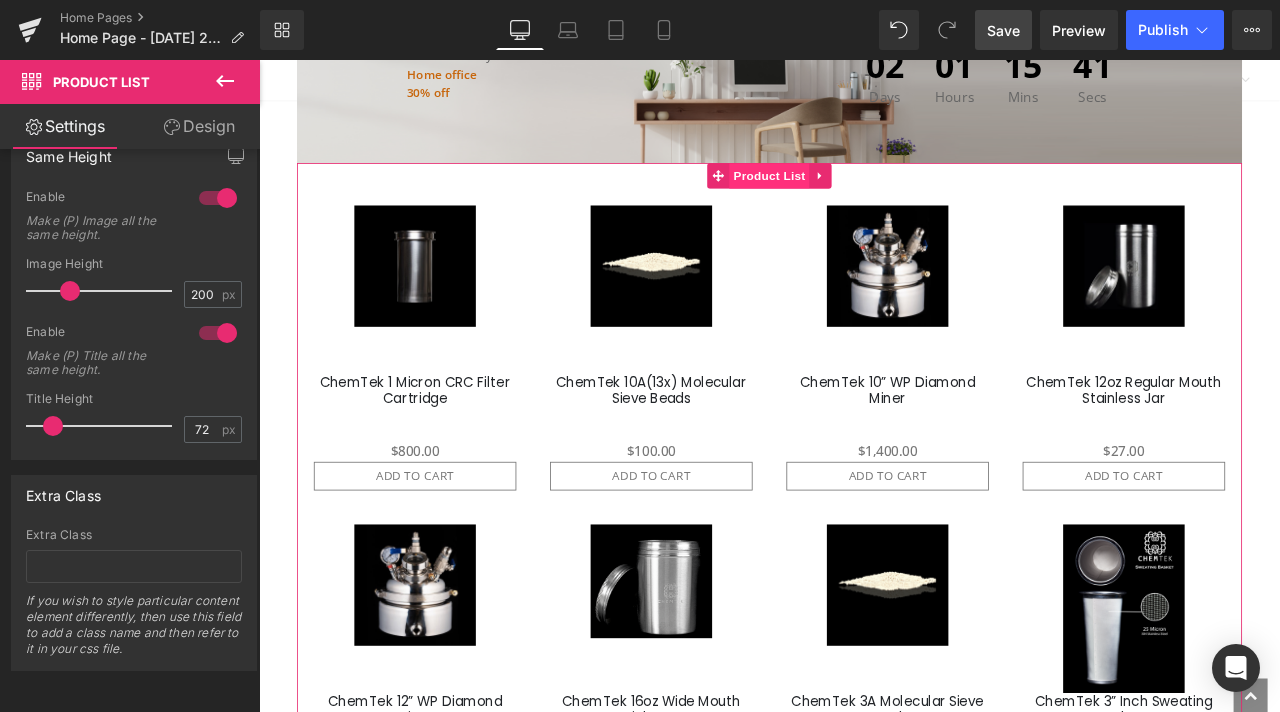 click on "Product List" at bounding box center [863, 197] 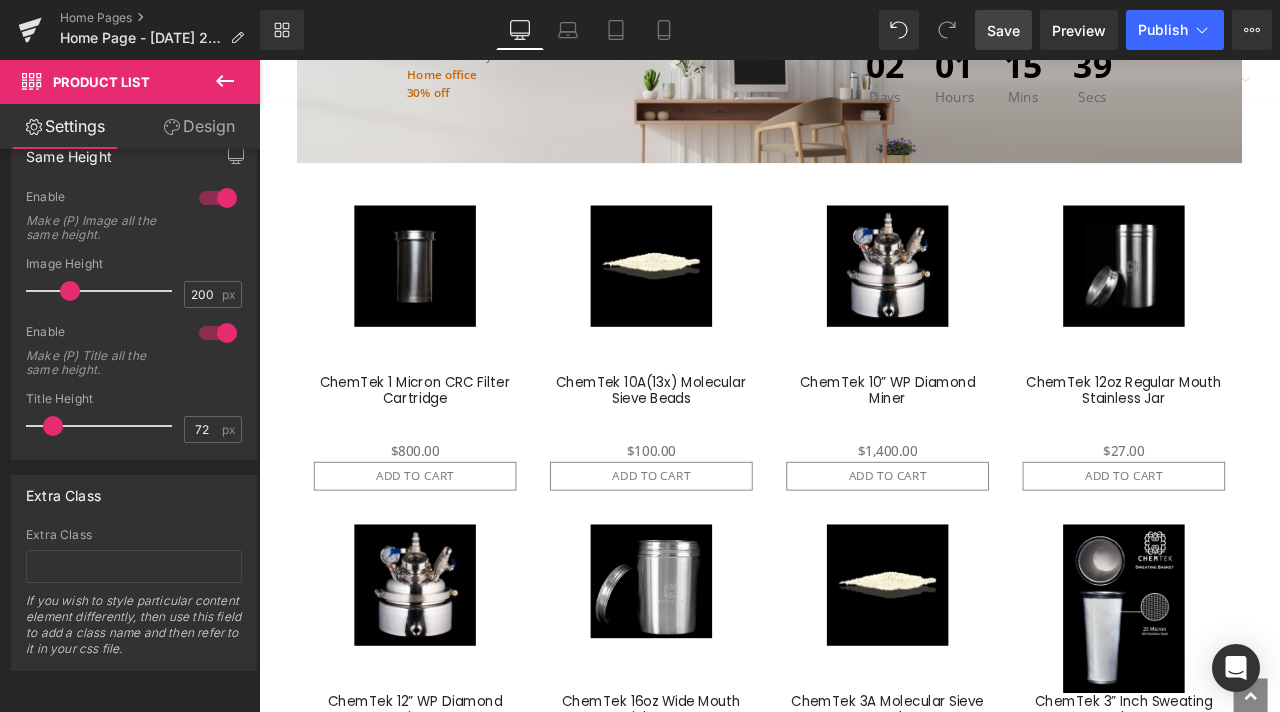 click 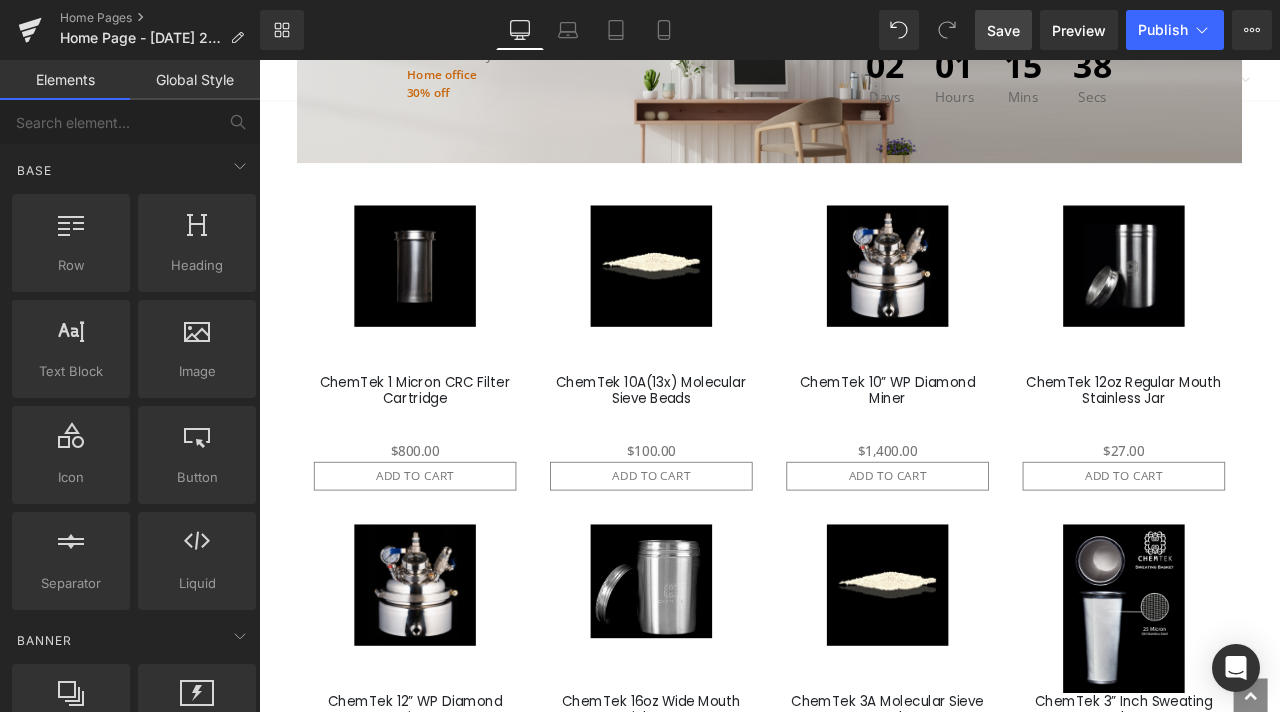 click on "Delicately designed & ethically crafted Text Block         ENGINEERED  FOR EXTRACTION Text Block         Solvent Direct is the industry leading supplier of high purity solvent, solutions, and support engineered specifically for extraction. Take the guess work out of sourcing Butane, Isobutane, [MEDICAL_DATA], [MEDICAL_DATA], Filtration Media and Dry Ice delivered same-day in most markets. Text Block         Shop Now Button         Row       100px   Row         Row   113px   240px     Deal of the day Text Block         Home office  30% off Text Block
02 Days
01 Hours
15 Mins
38 Secs
Count Down         Row         Row   NaNpx   65px     Row   33px" at bounding box center (864, 2714) 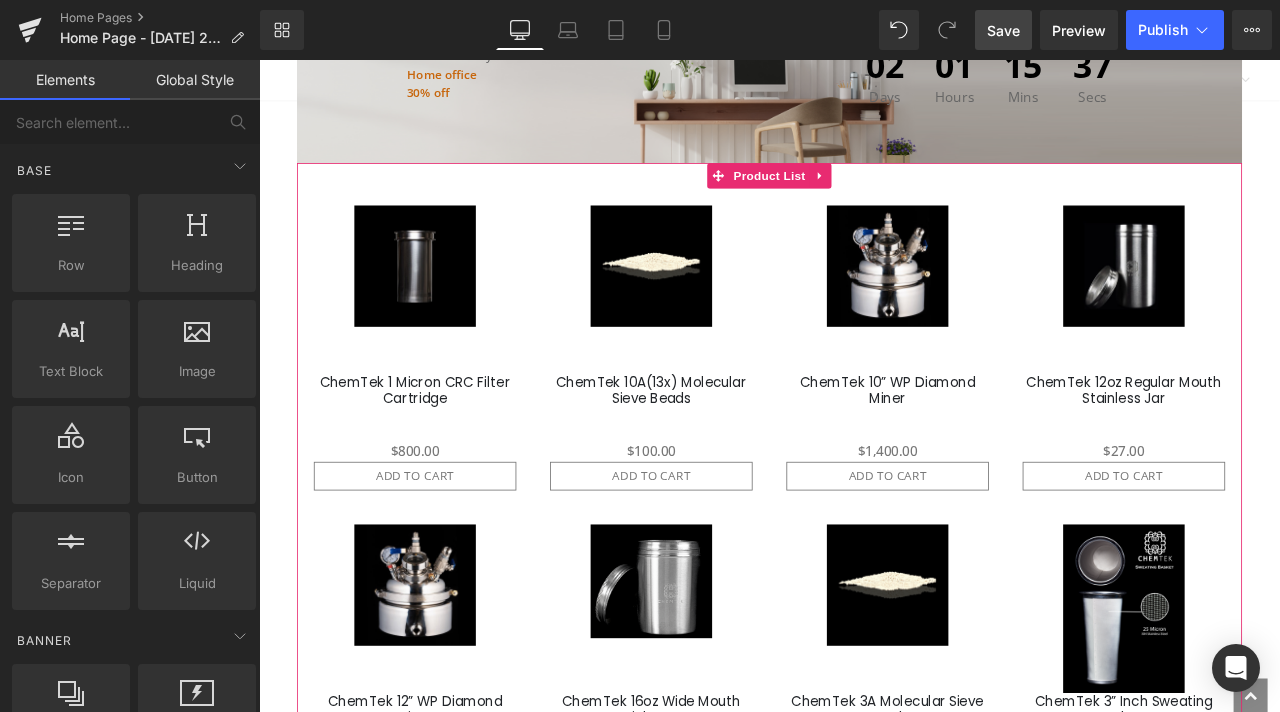 click on "Sale Off
(P) Image
ChemTek 10A(13x) Molecular Sieve Beads
(P) Title
$0
$100.00
(P) Price
Add To Cart
(P) Cart Button
Product" at bounding box center (724, 401) 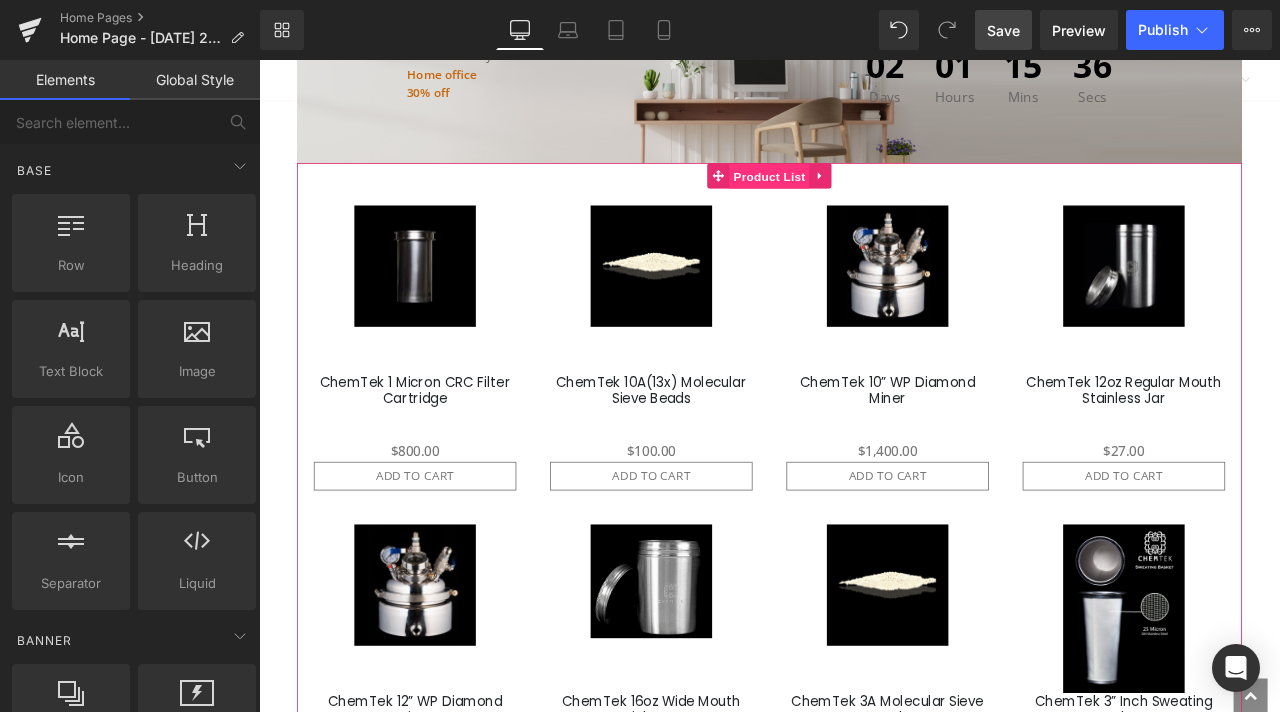click on "Product List" at bounding box center (863, 198) 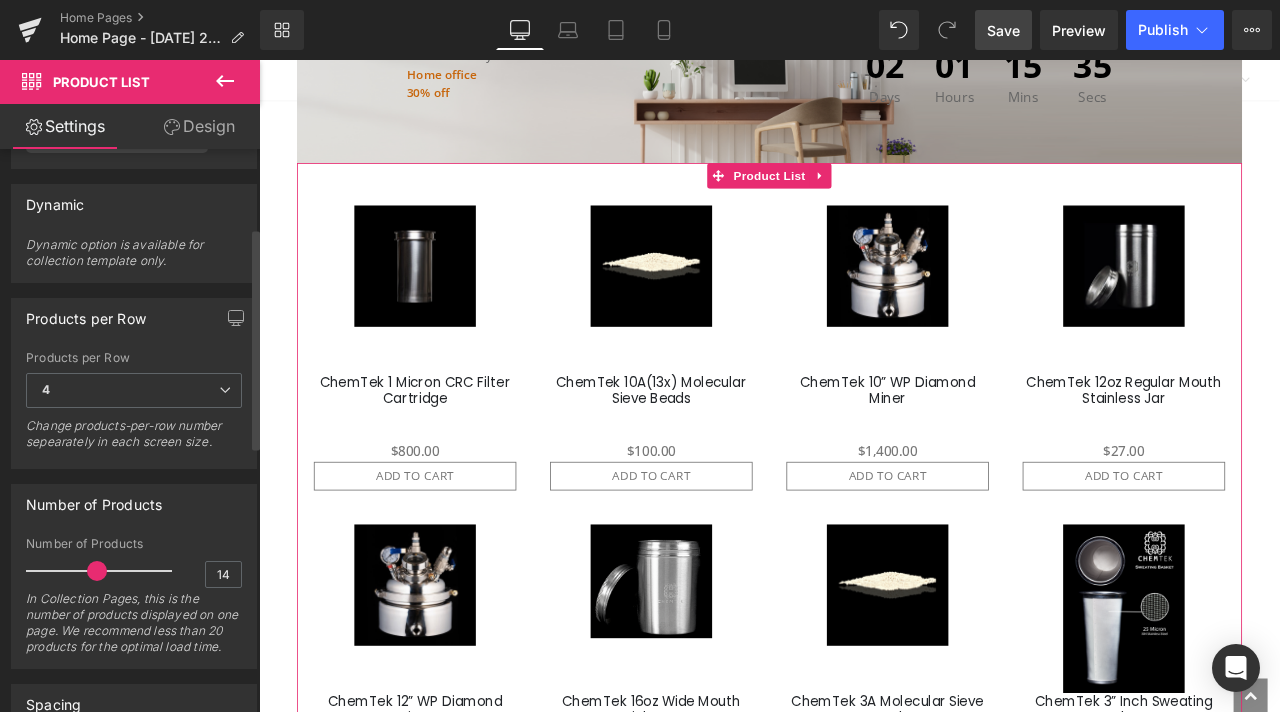scroll, scrollTop: 200, scrollLeft: 0, axis: vertical 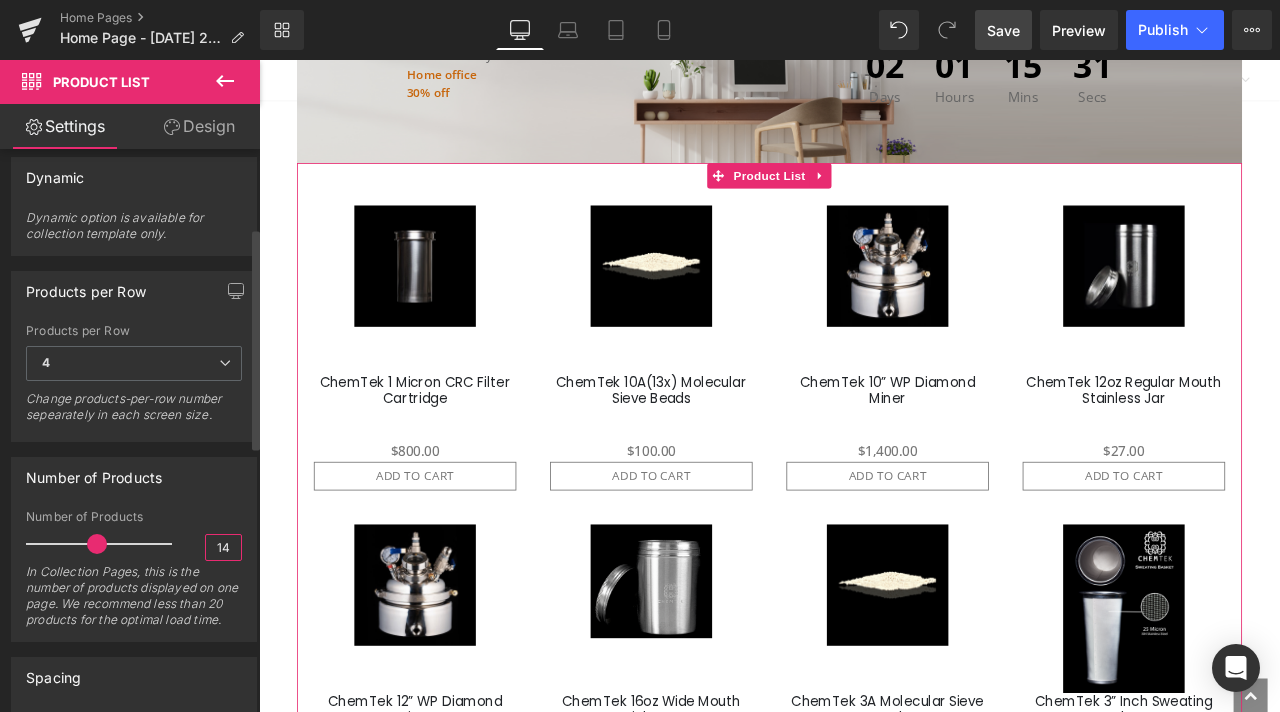 click on "14" at bounding box center [223, 547] 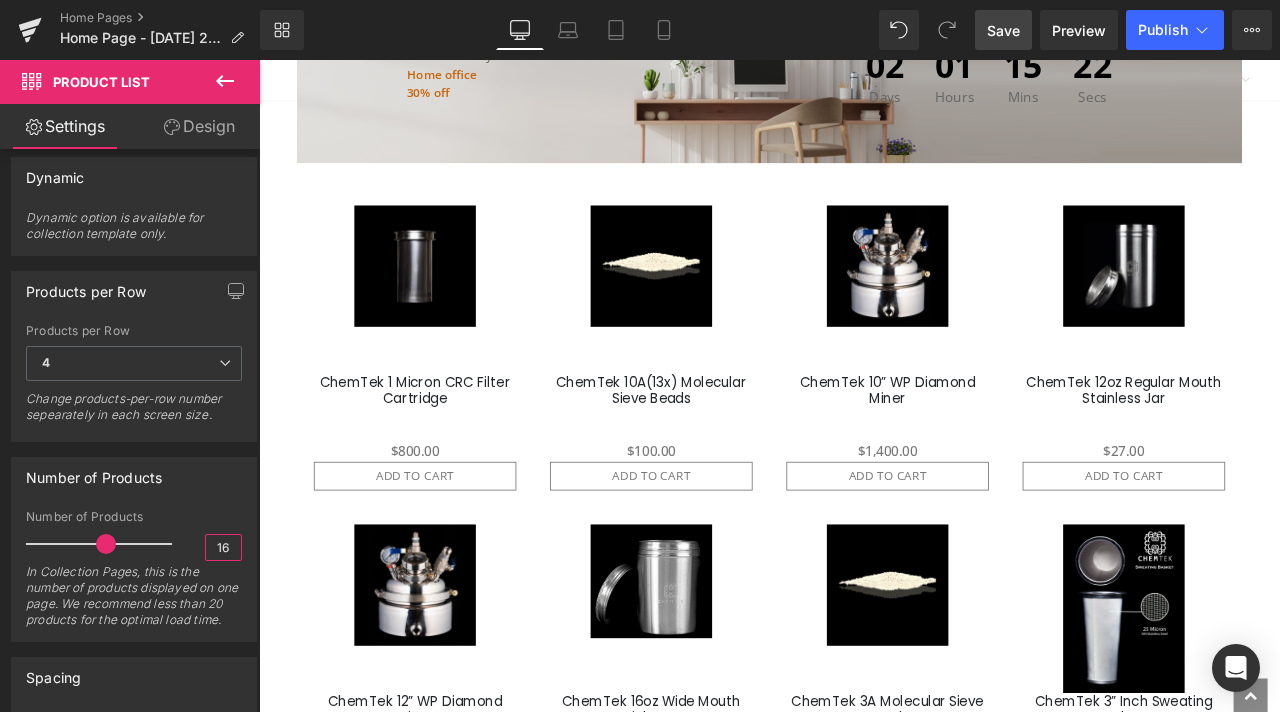 type on "16" 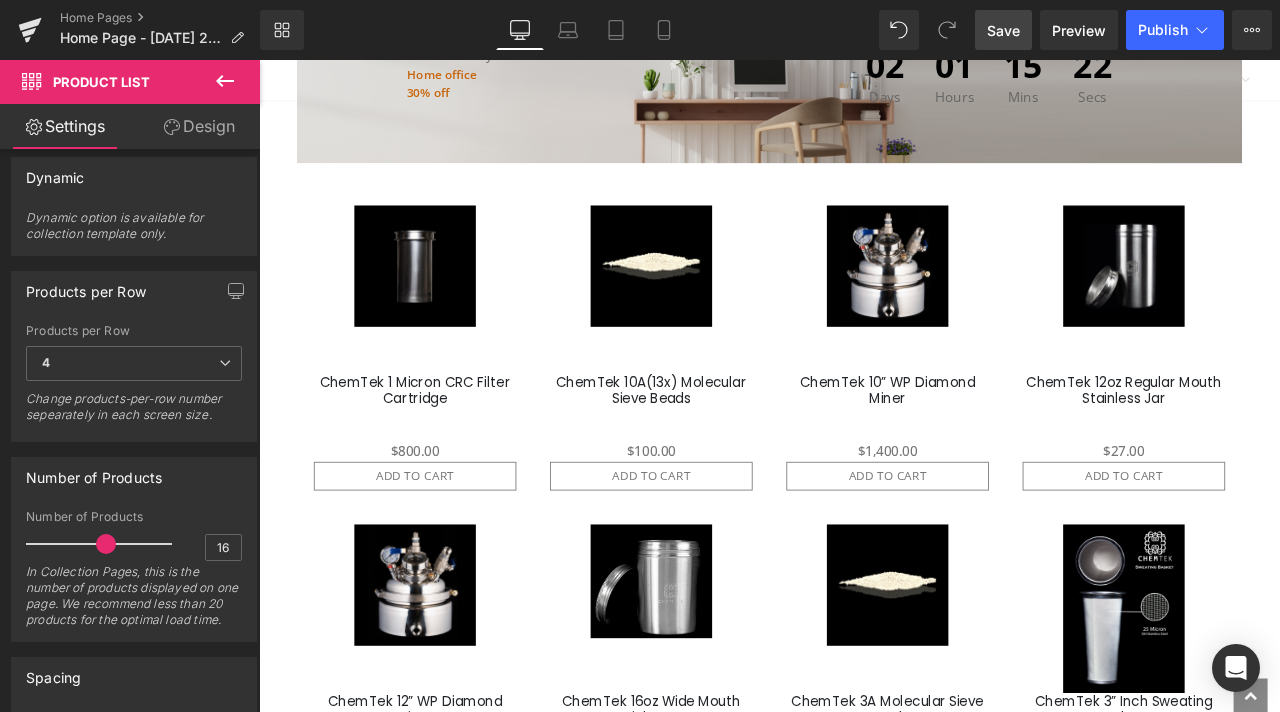 click on "Save" at bounding box center [1003, 30] 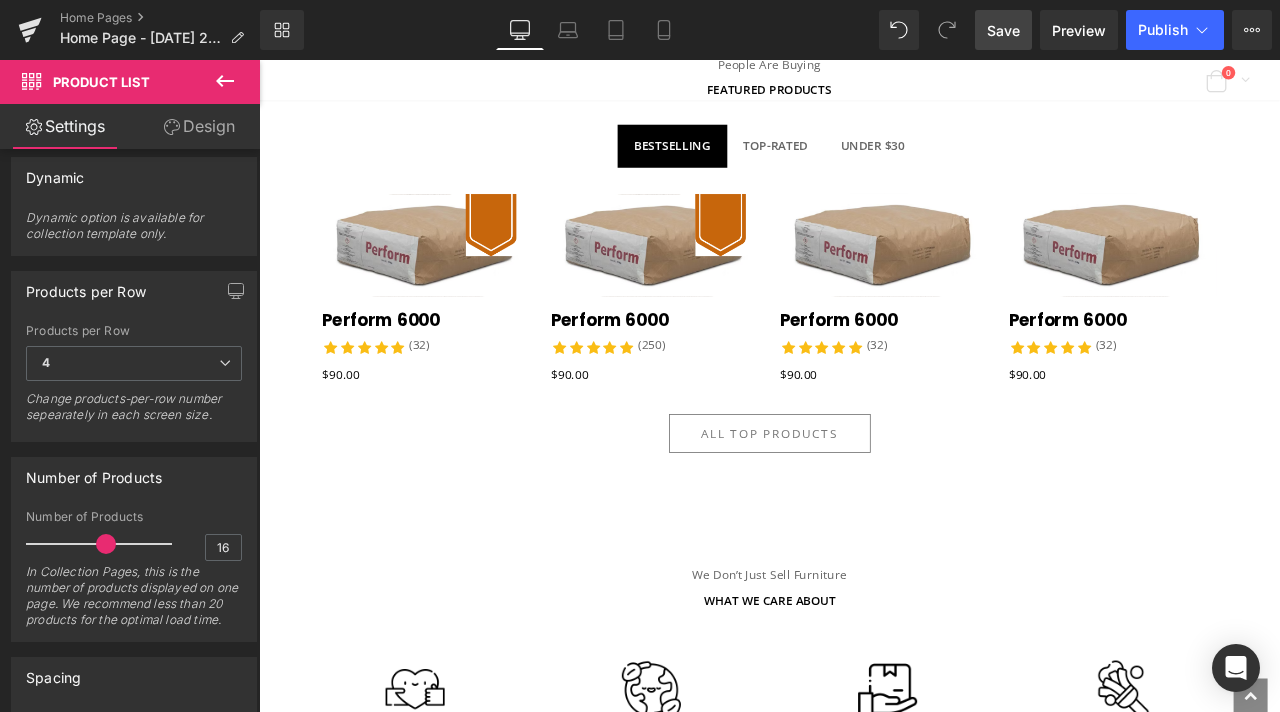scroll, scrollTop: 3000, scrollLeft: 0, axis: vertical 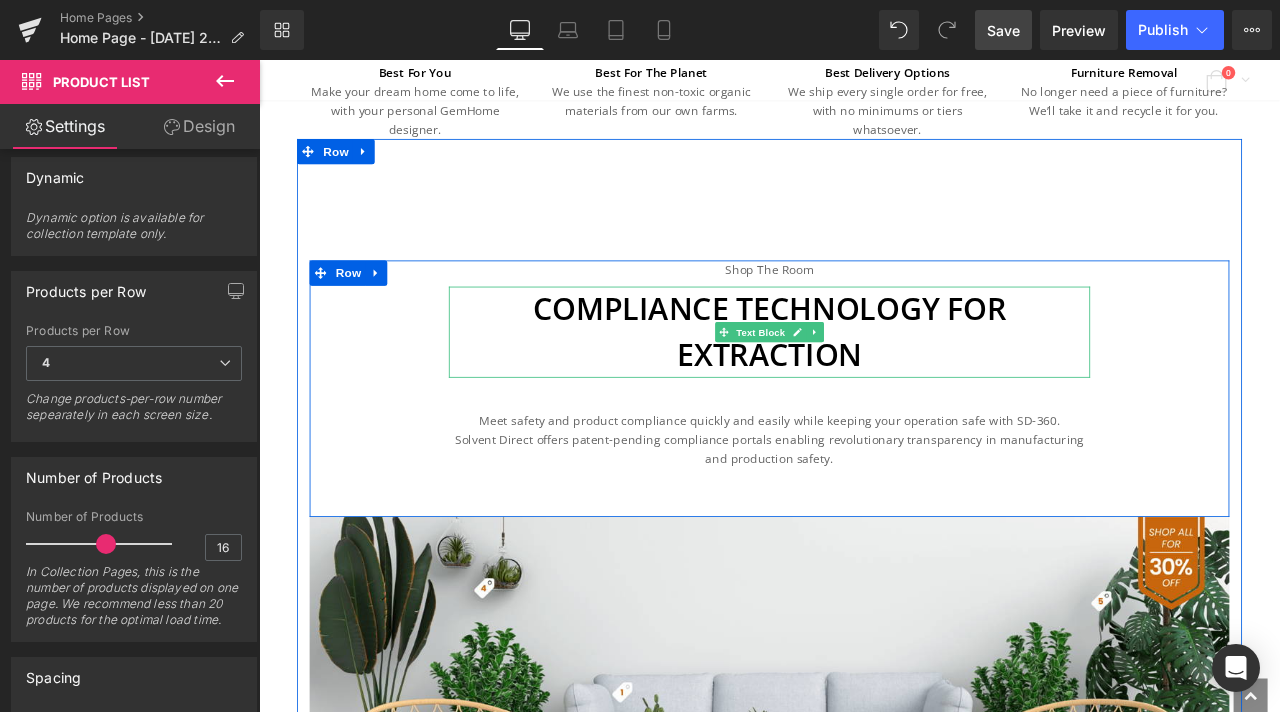 click on "Compliance Technology for Extraction" at bounding box center [864, 383] 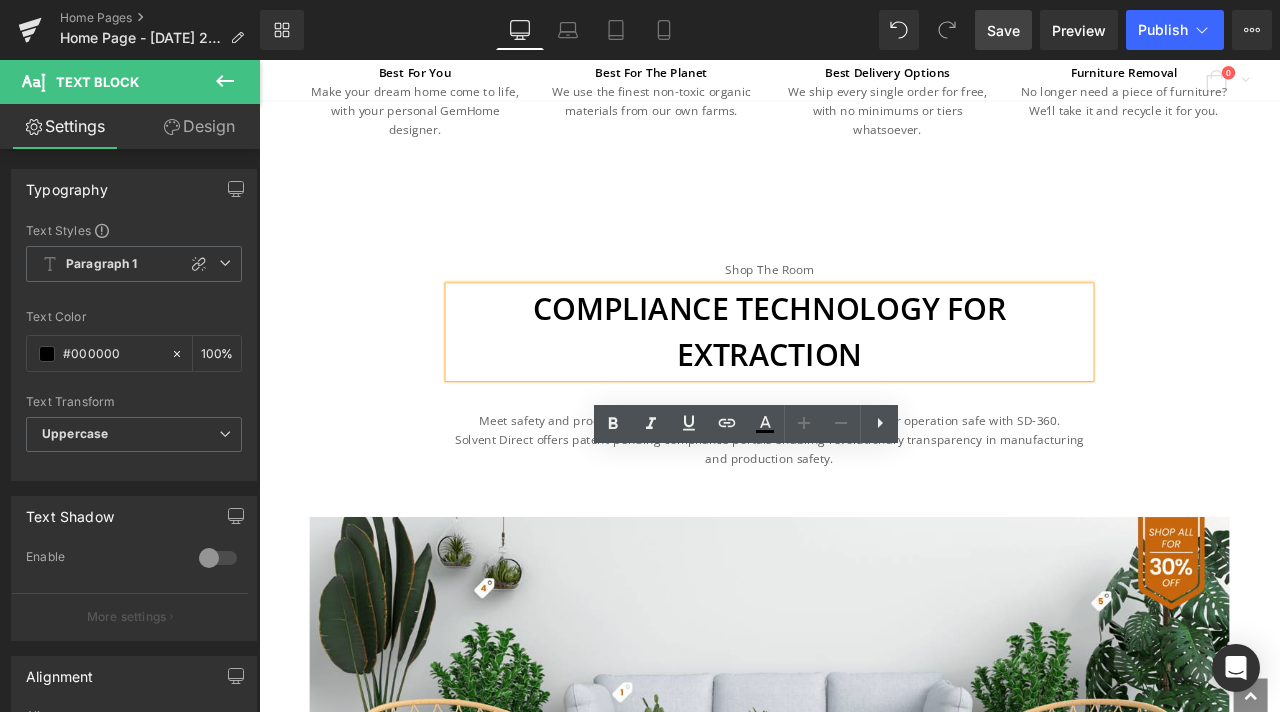 click on "Compliance Technology for Extraction" at bounding box center (864, 383) 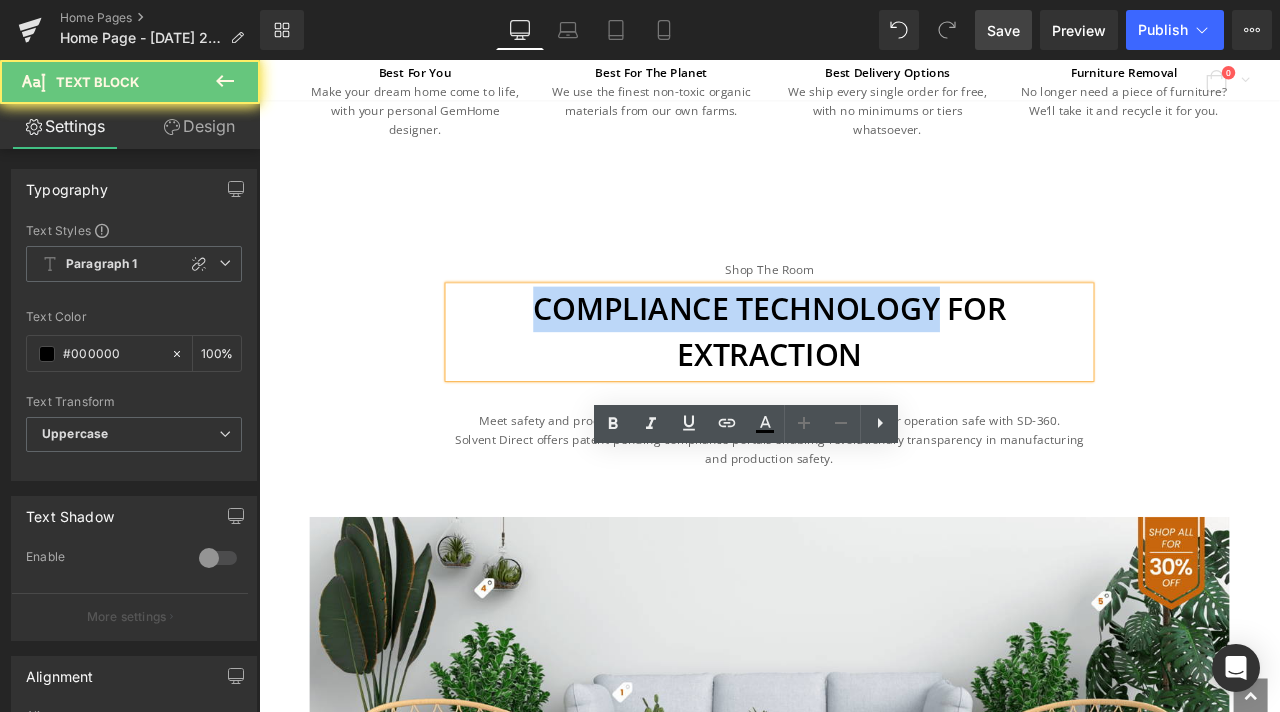 drag, startPoint x: 735, startPoint y: 543, endPoint x: 976, endPoint y: 559, distance: 241.53053 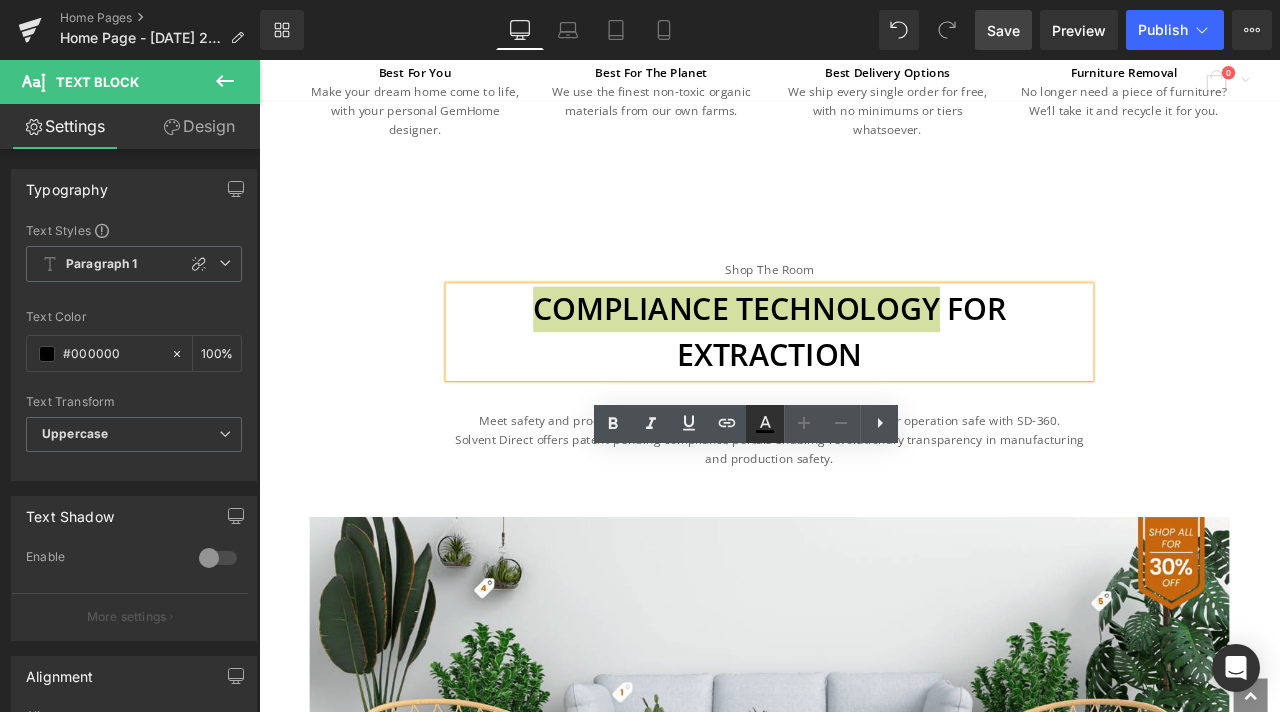 click 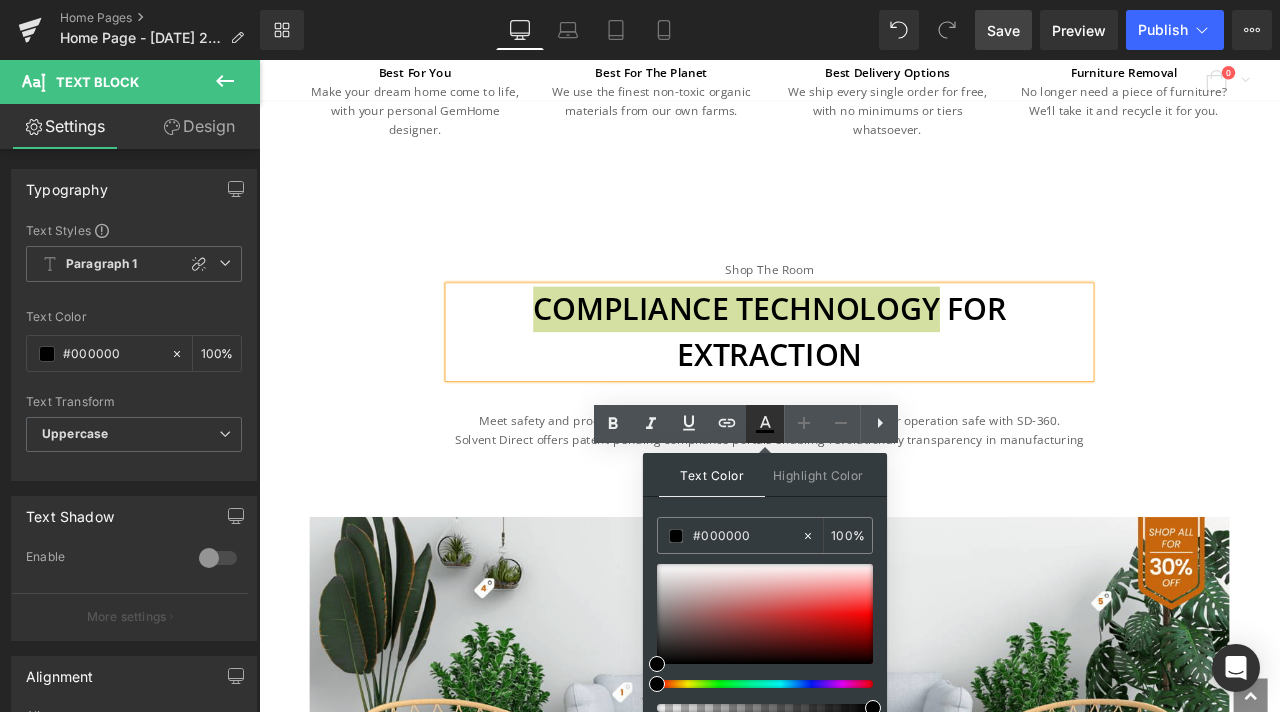 type 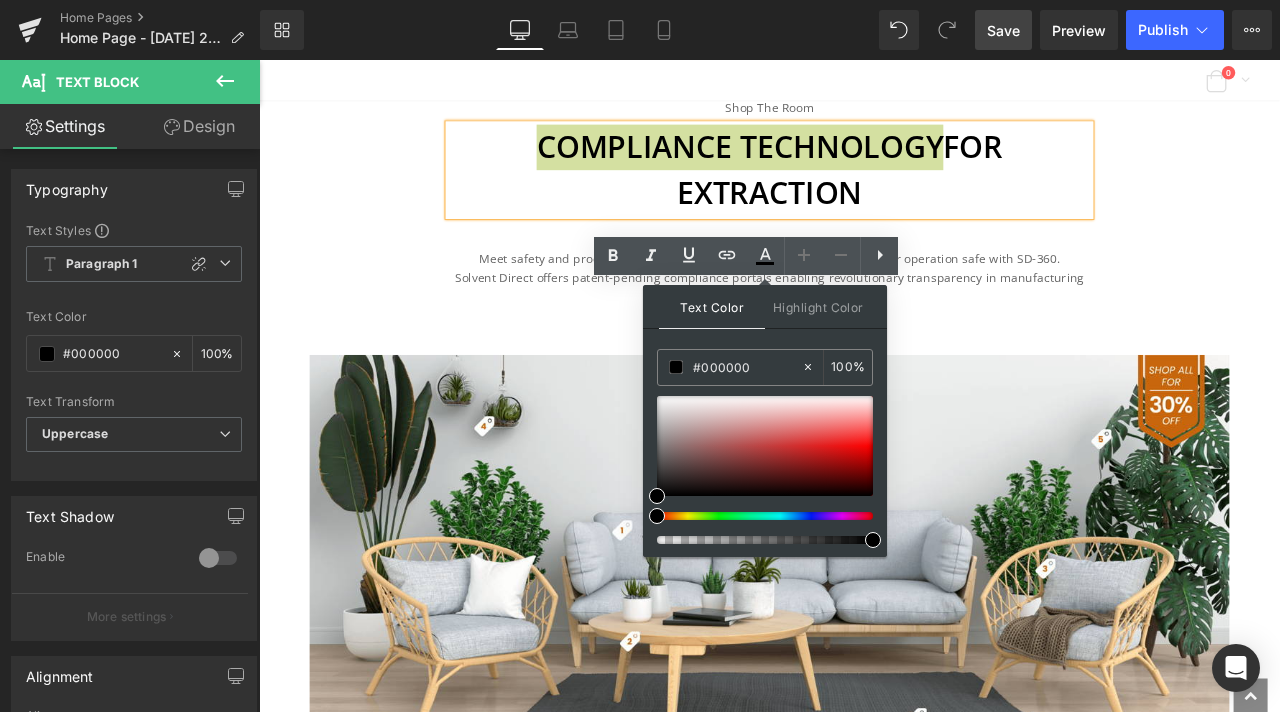 scroll, scrollTop: 3954, scrollLeft: 0, axis: vertical 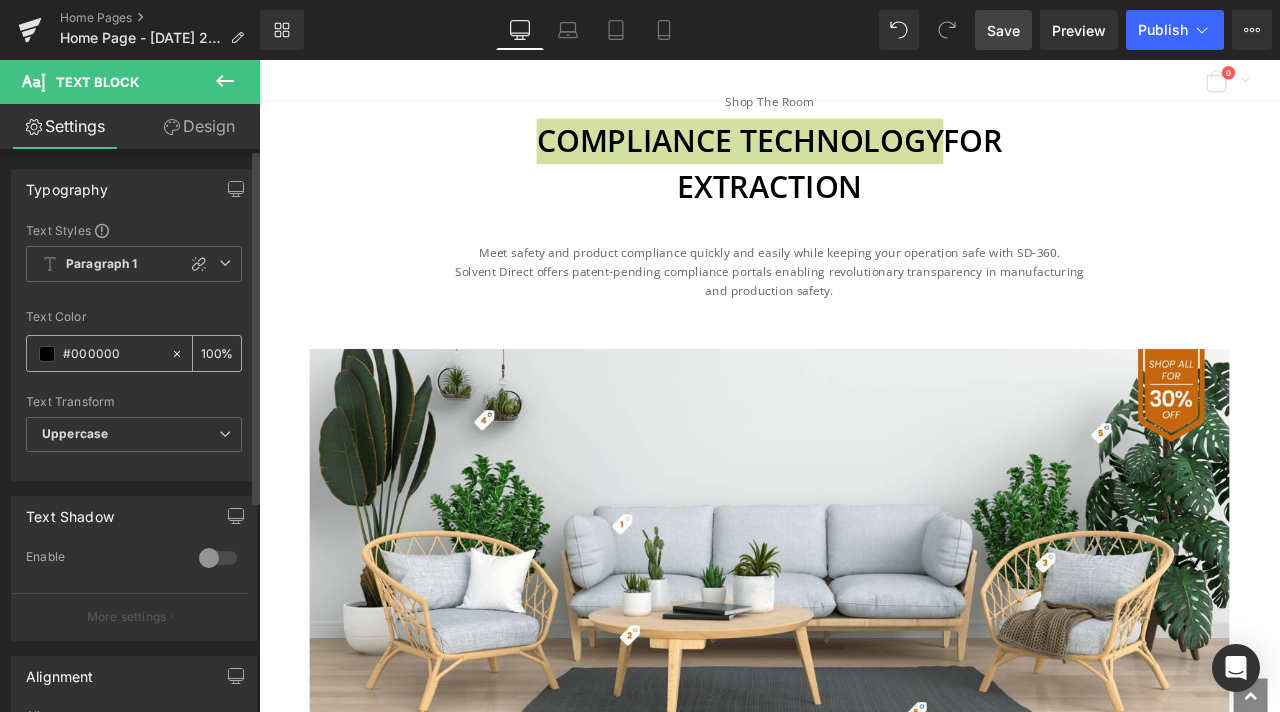 click at bounding box center (47, 354) 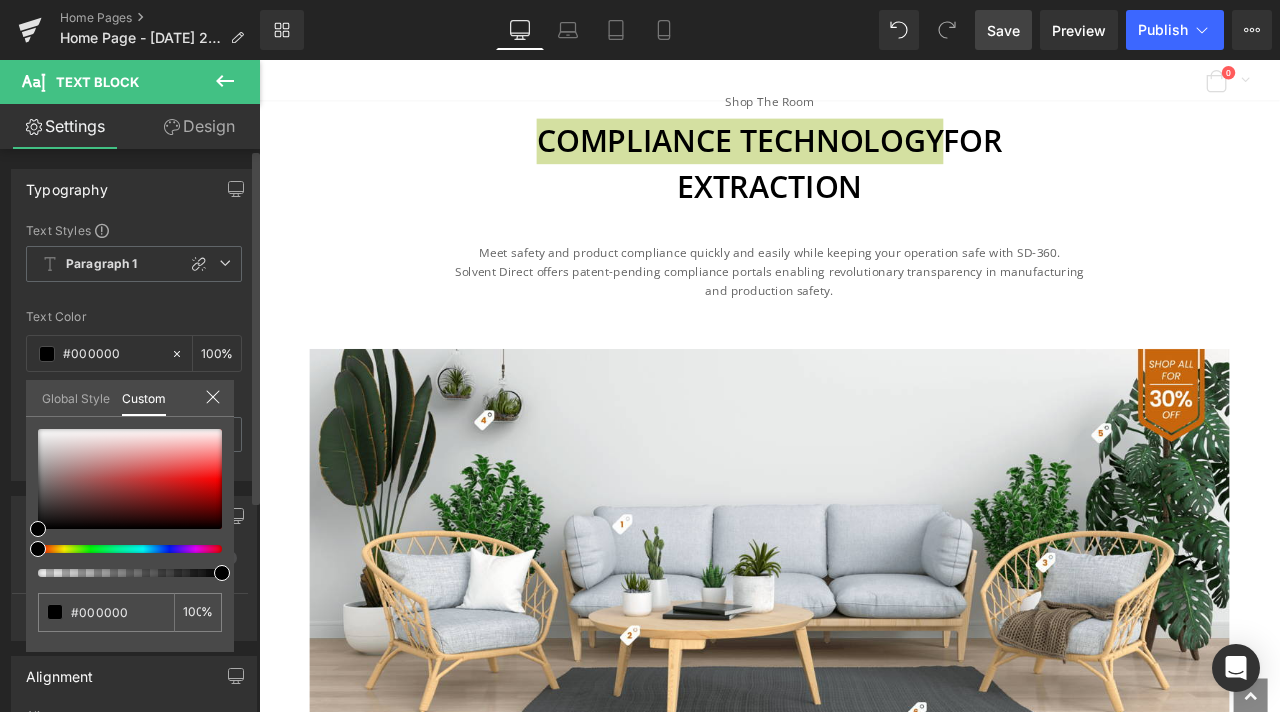 click on "Global Style" at bounding box center [76, 397] 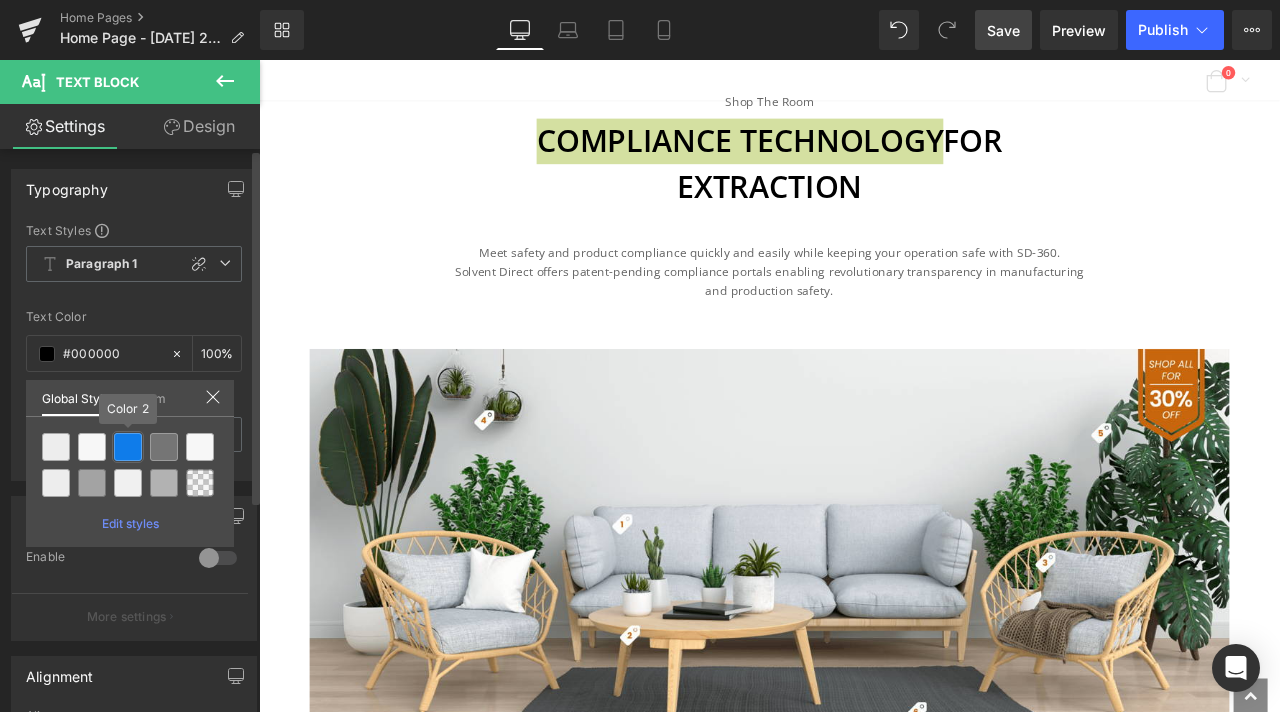 click at bounding box center (128, 447) 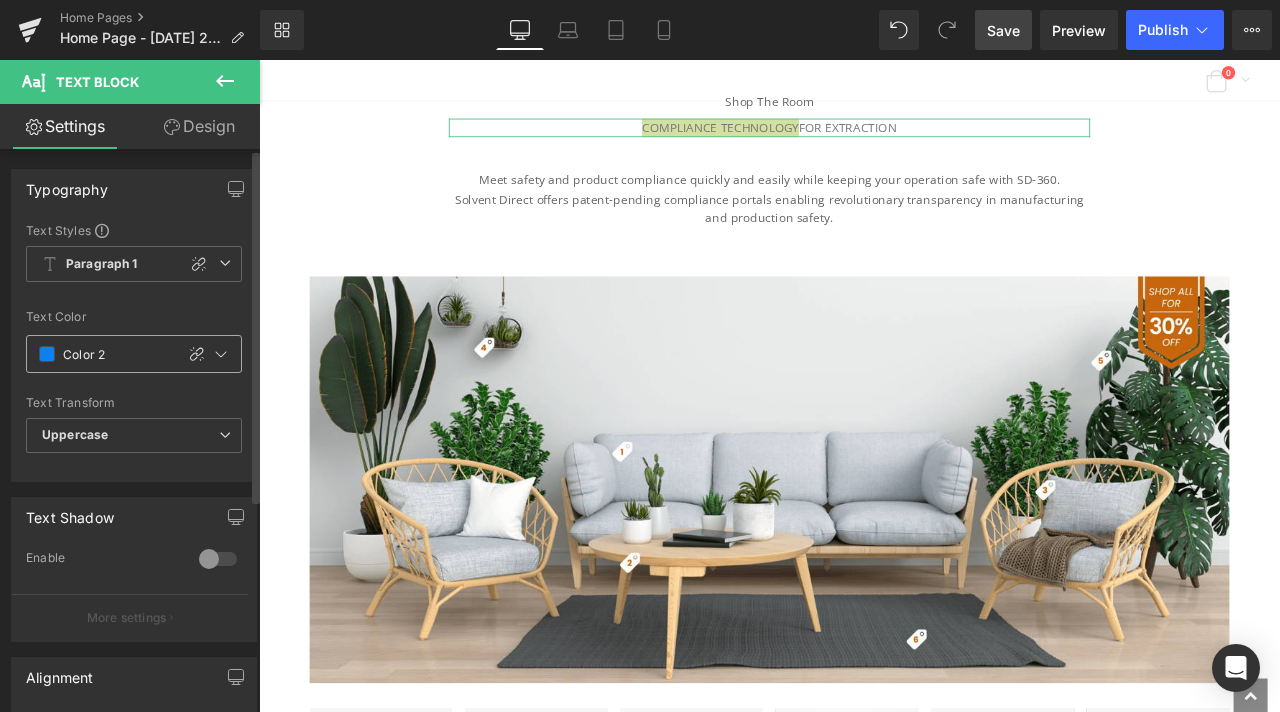 click at bounding box center [47, 354] 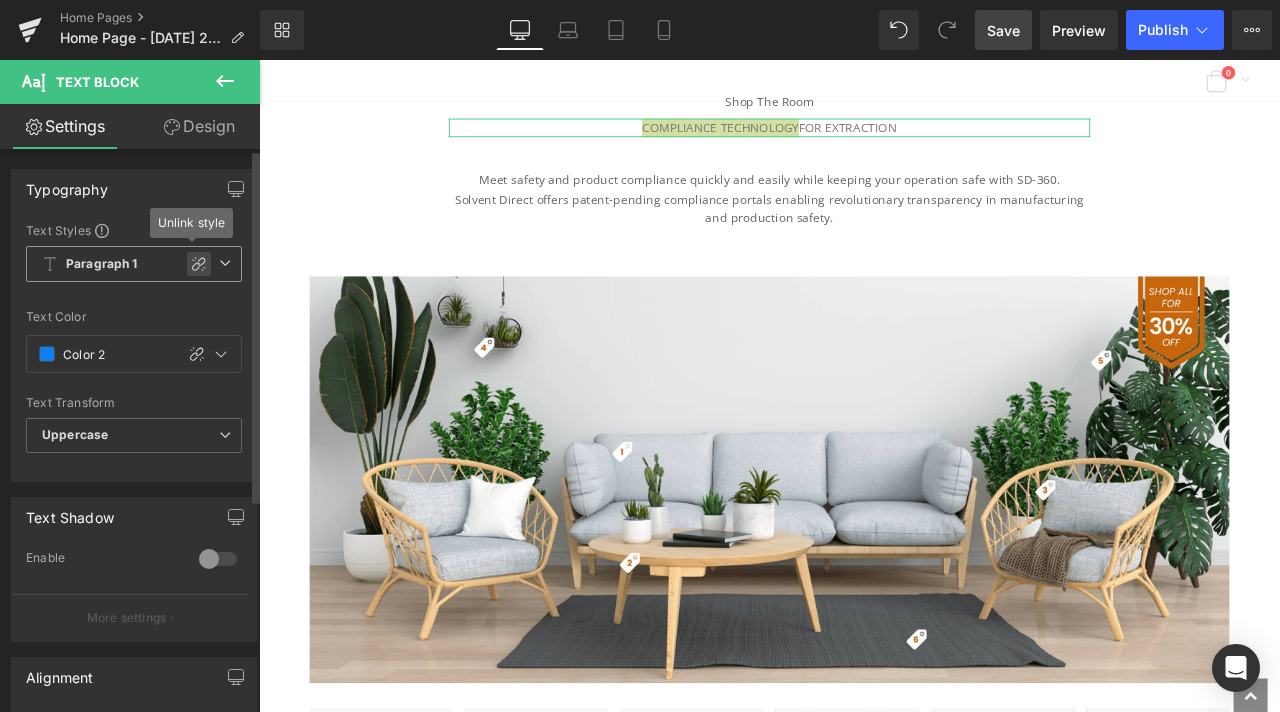 click at bounding box center (199, 264) 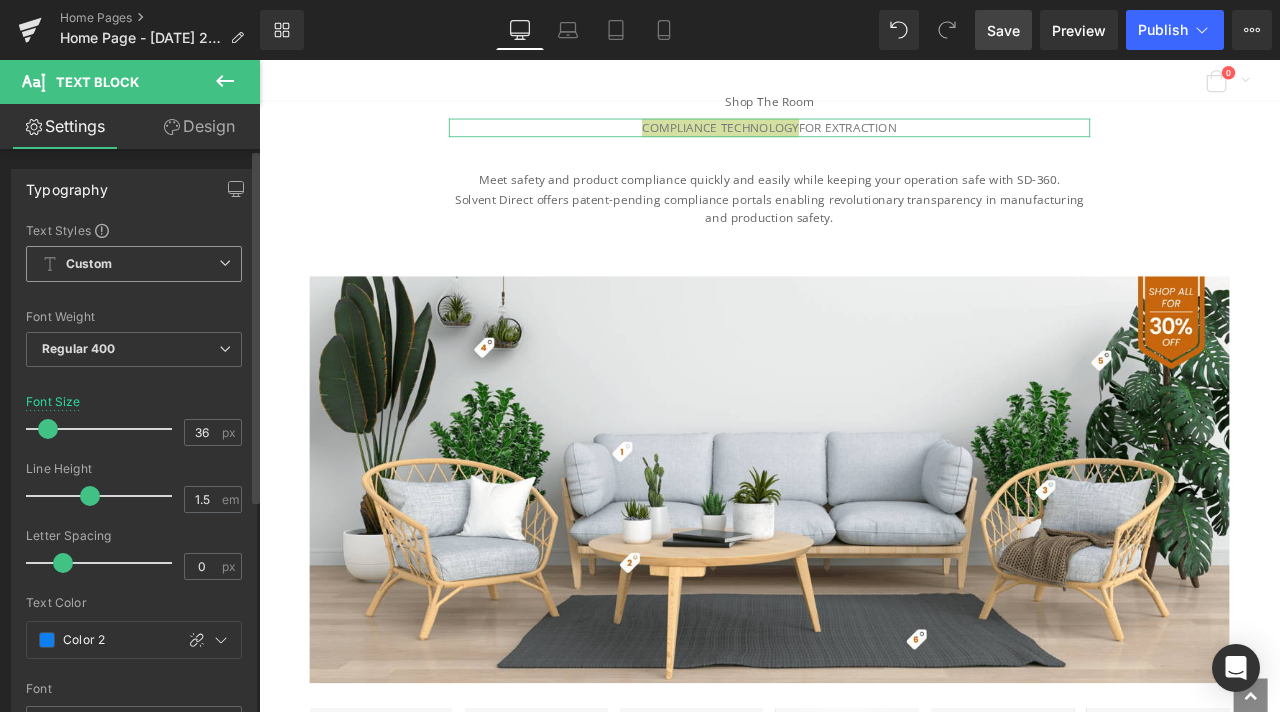 type on "14" 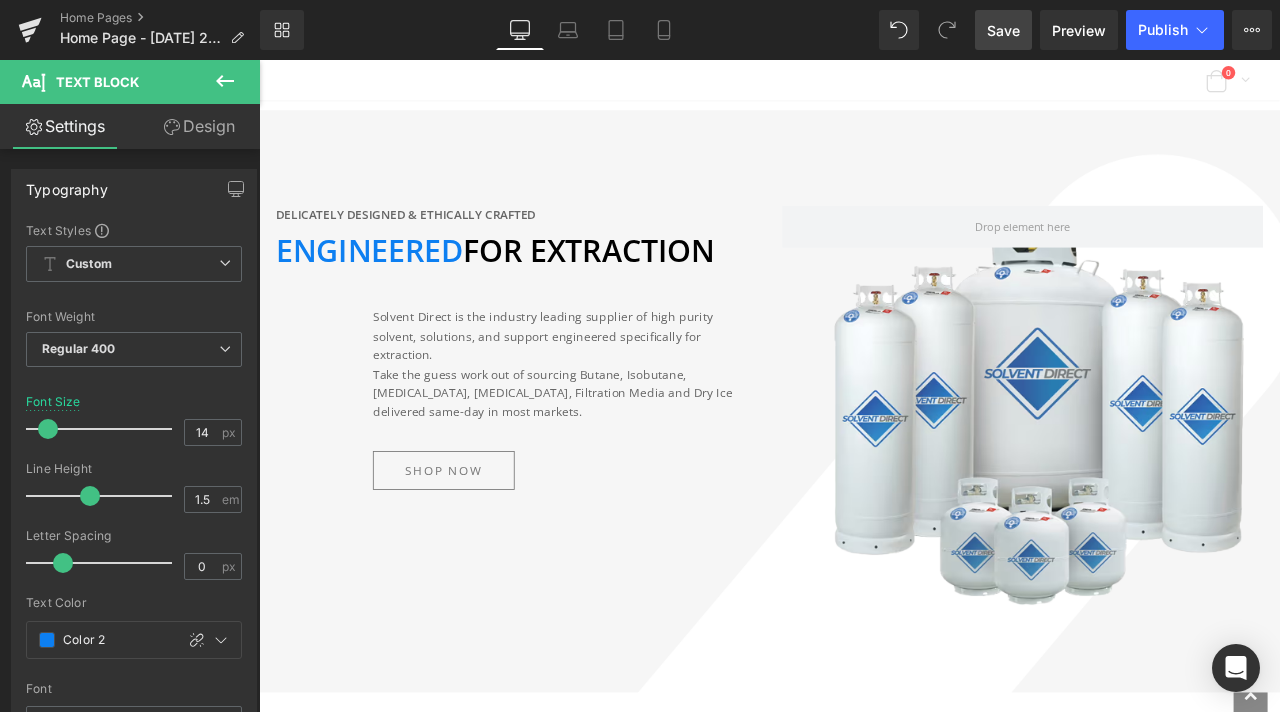 scroll, scrollTop: 254, scrollLeft: 0, axis: vertical 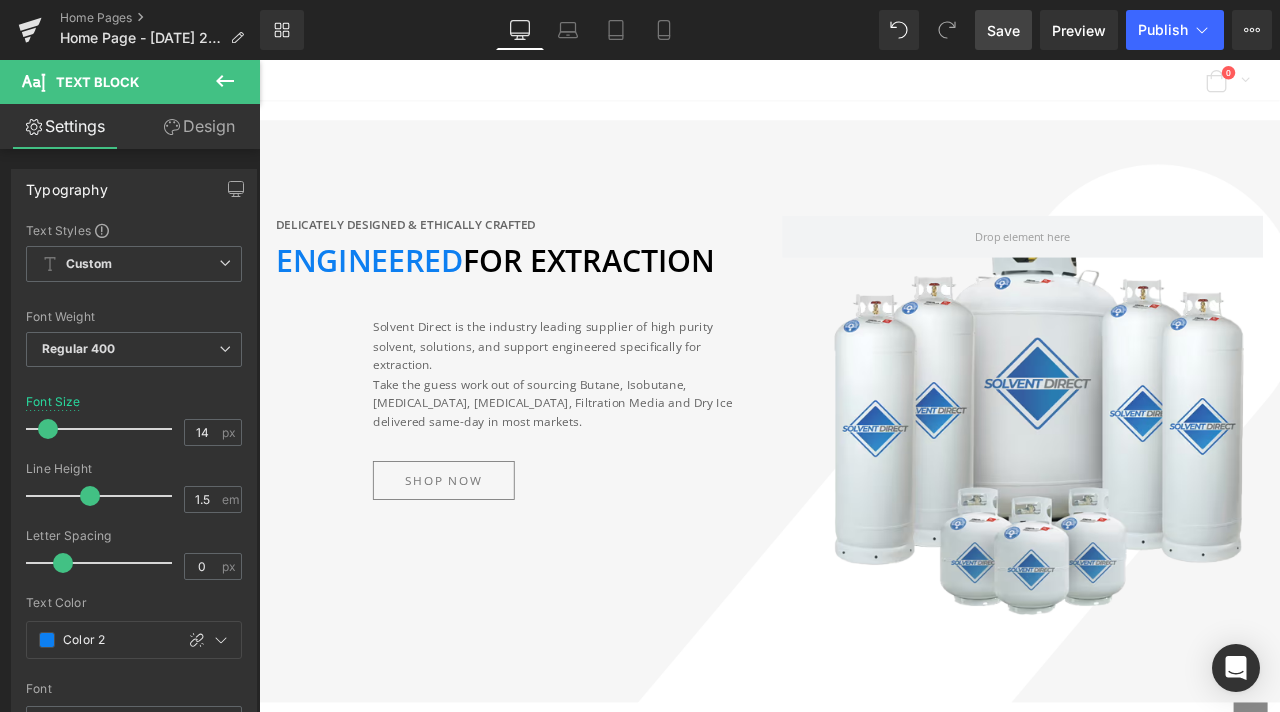 click on "All Categories
All Categories
Alcohol
All Solvents
[GEOGRAPHIC_DATA]
Carbon Chemistry
Chemical & Cleaners
ChemTek
Compressed Gas
Cryogenic Gas
Equipment Fluids
Extraction
Extraction Laboratory Compliance Resources
Filtration Media
Heat Transfer Fluids
[MEDICAL_DATA] Gasses
Lab Water
Media Bros" at bounding box center (864, 3633) 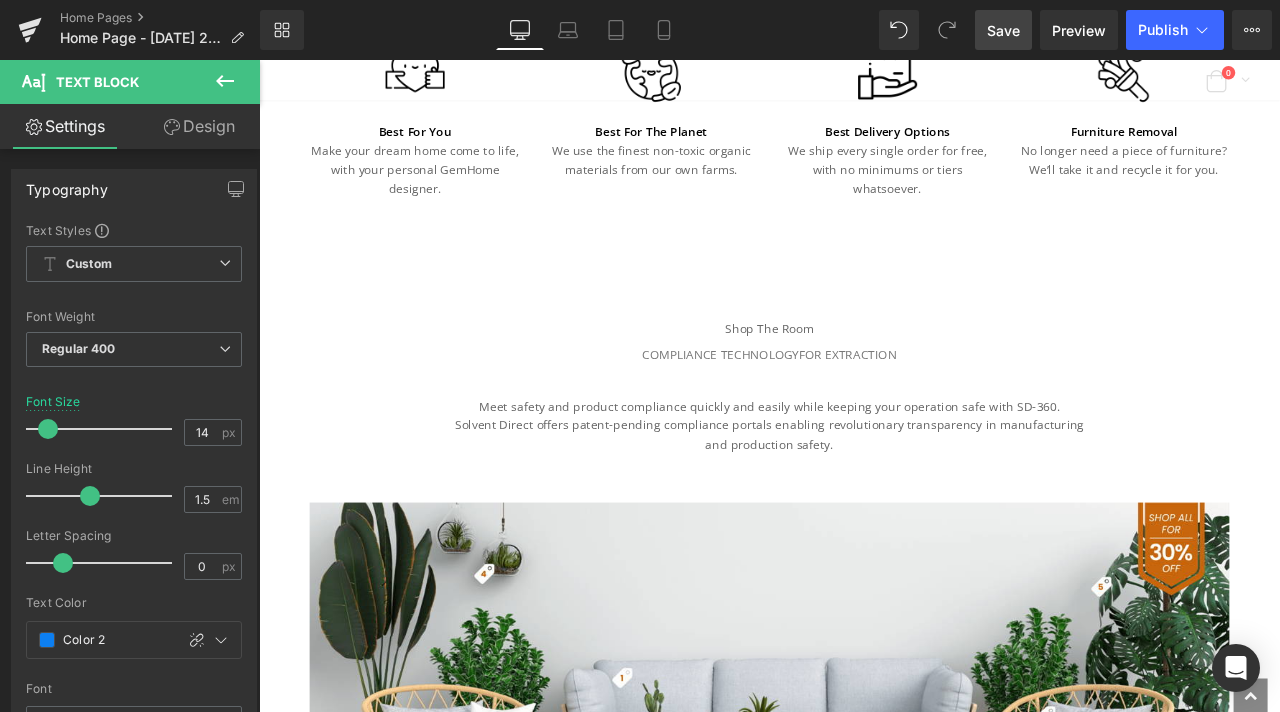 scroll, scrollTop: 3854, scrollLeft: 0, axis: vertical 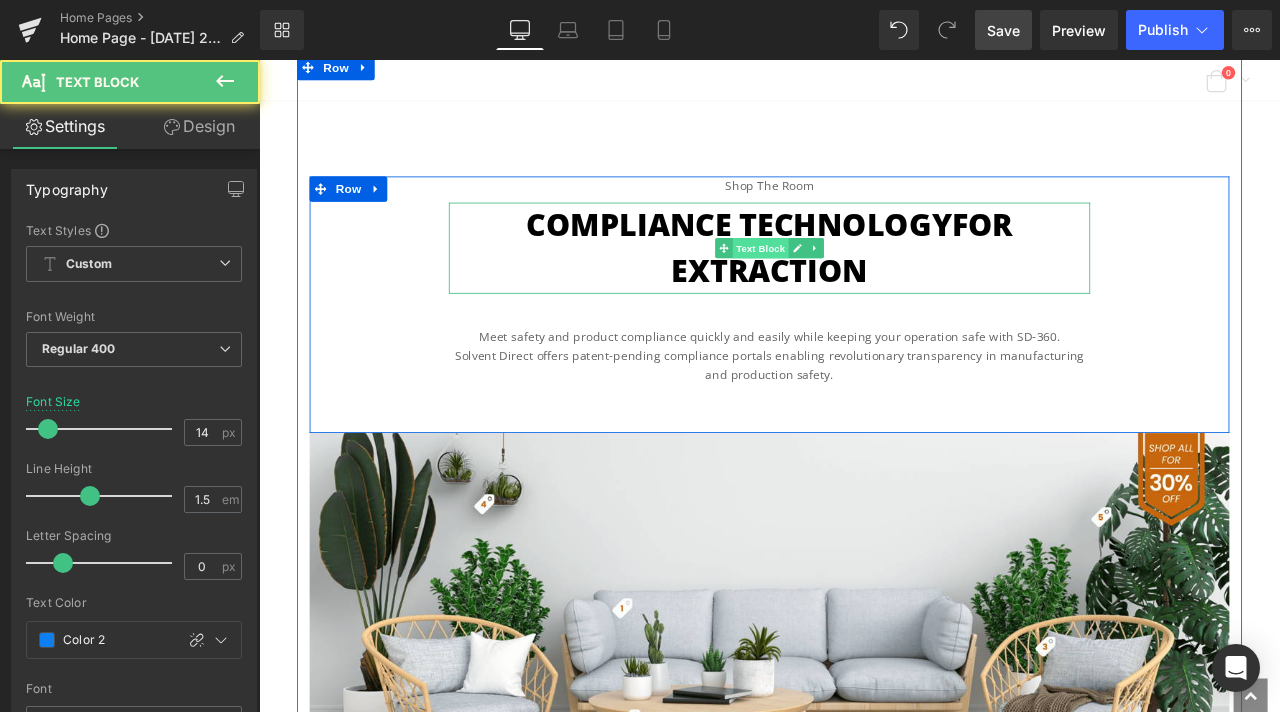 click on "Text Block" at bounding box center (853, 283) 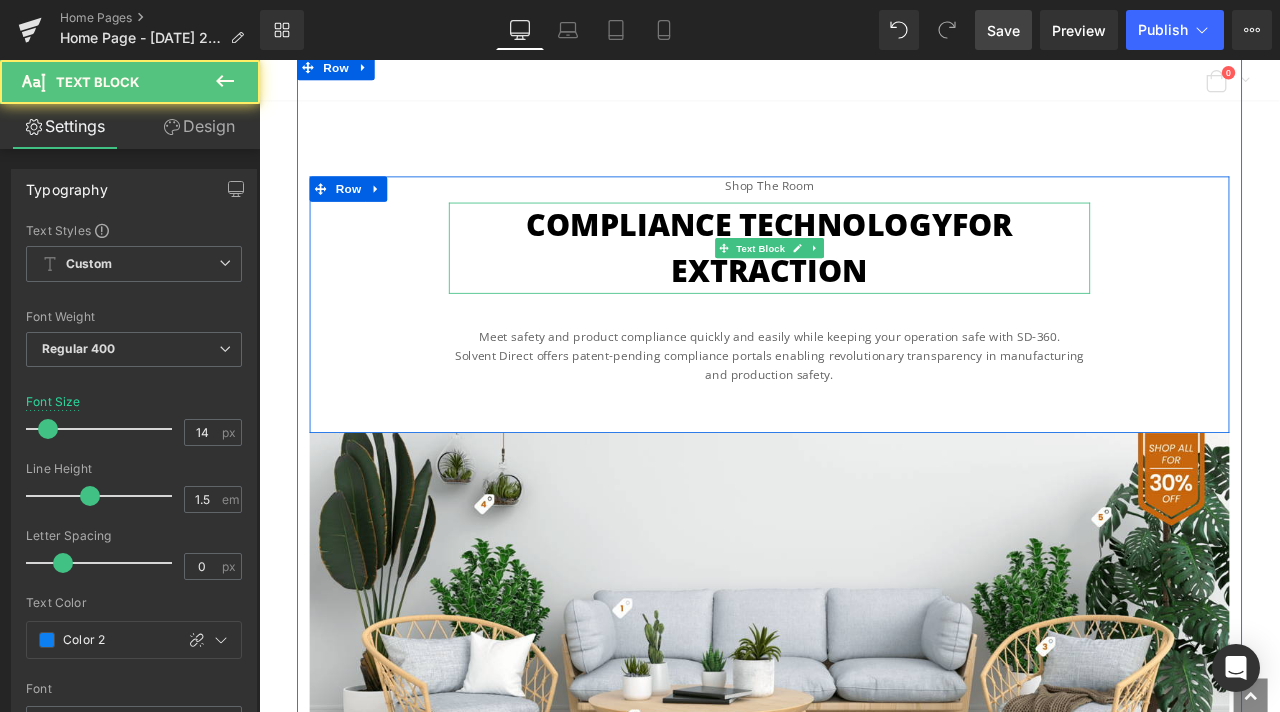 click on "Compliance Technology  for Extraction" at bounding box center [864, 283] 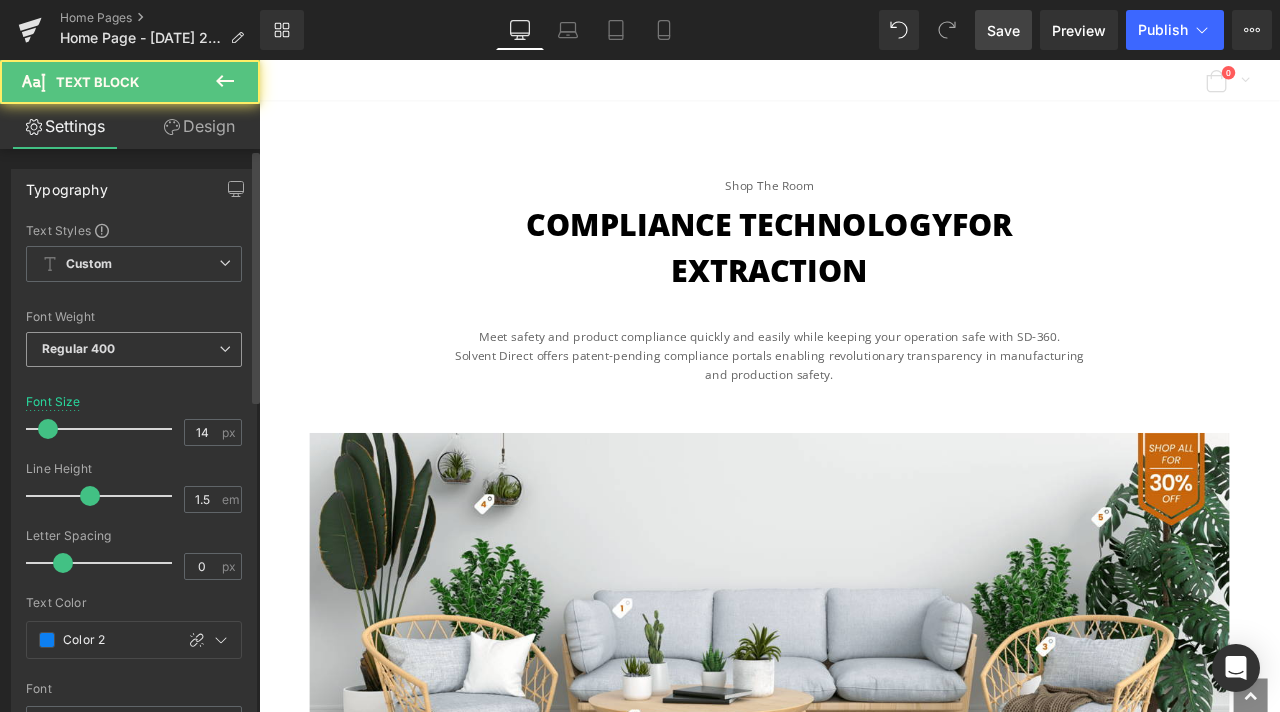 click on "Regular 400" at bounding box center [134, 349] 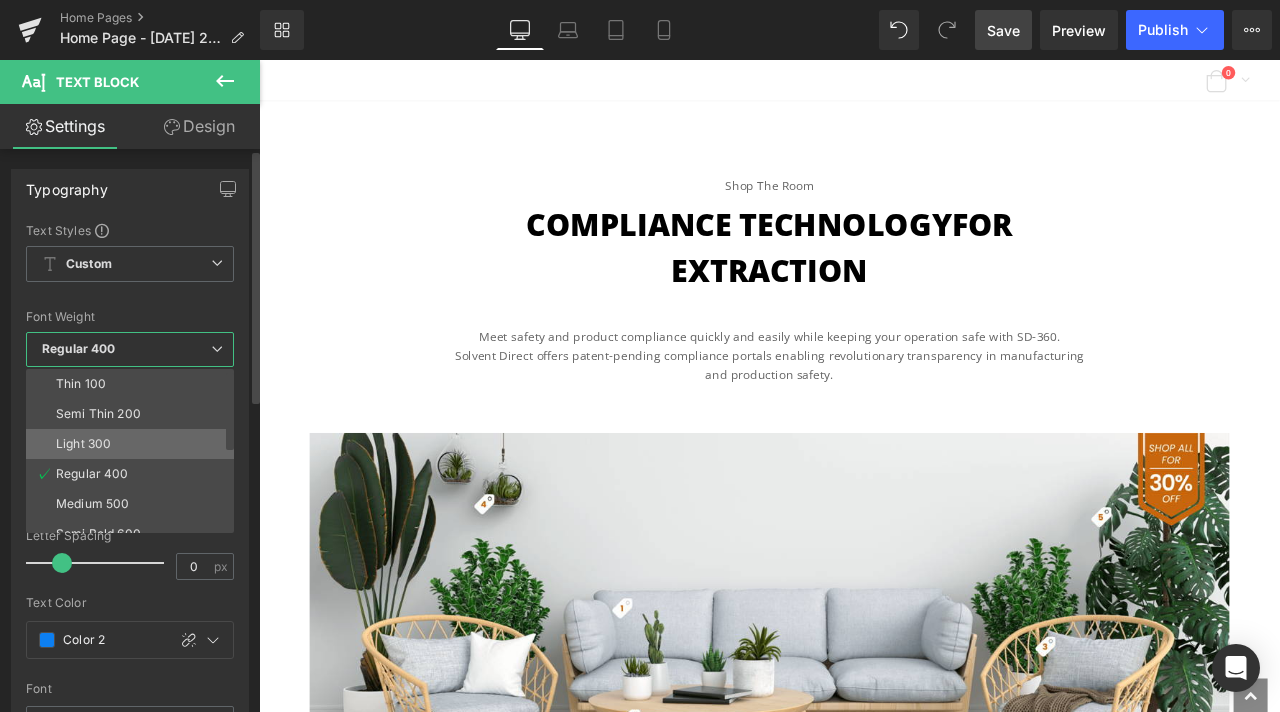 click on "Light 300" at bounding box center [134, 444] 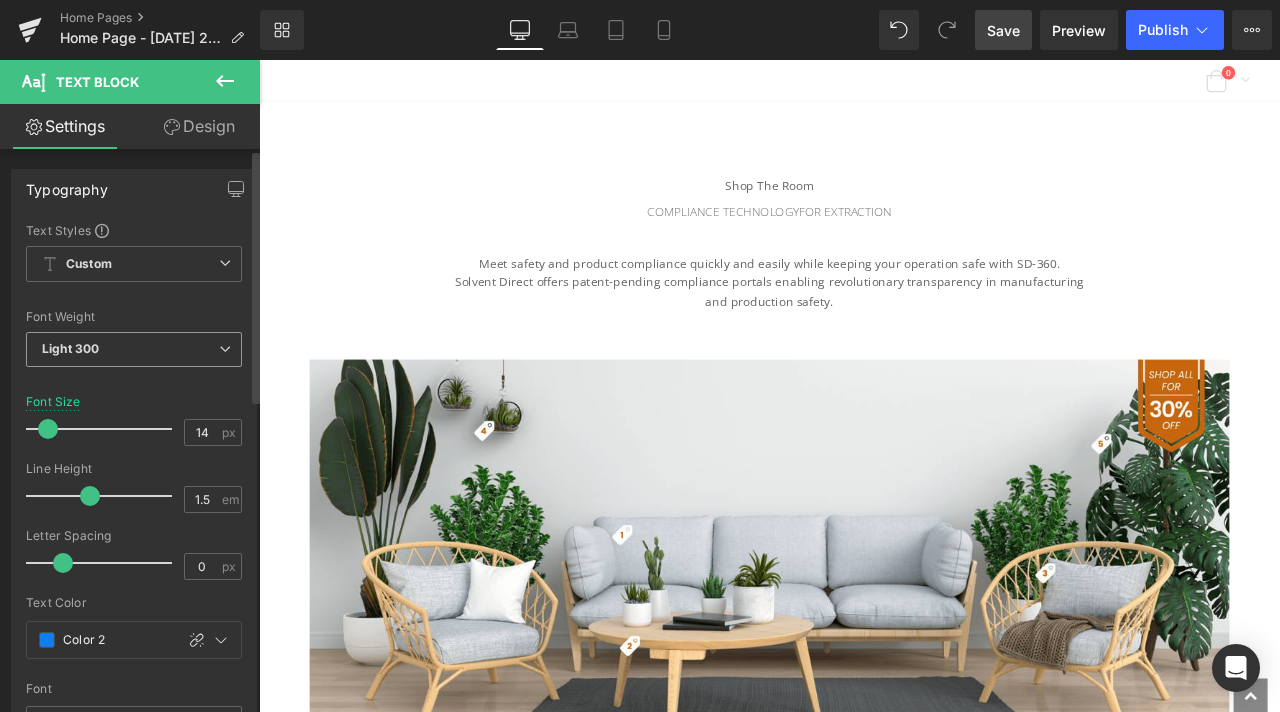 click on "Light 300" at bounding box center (134, 349) 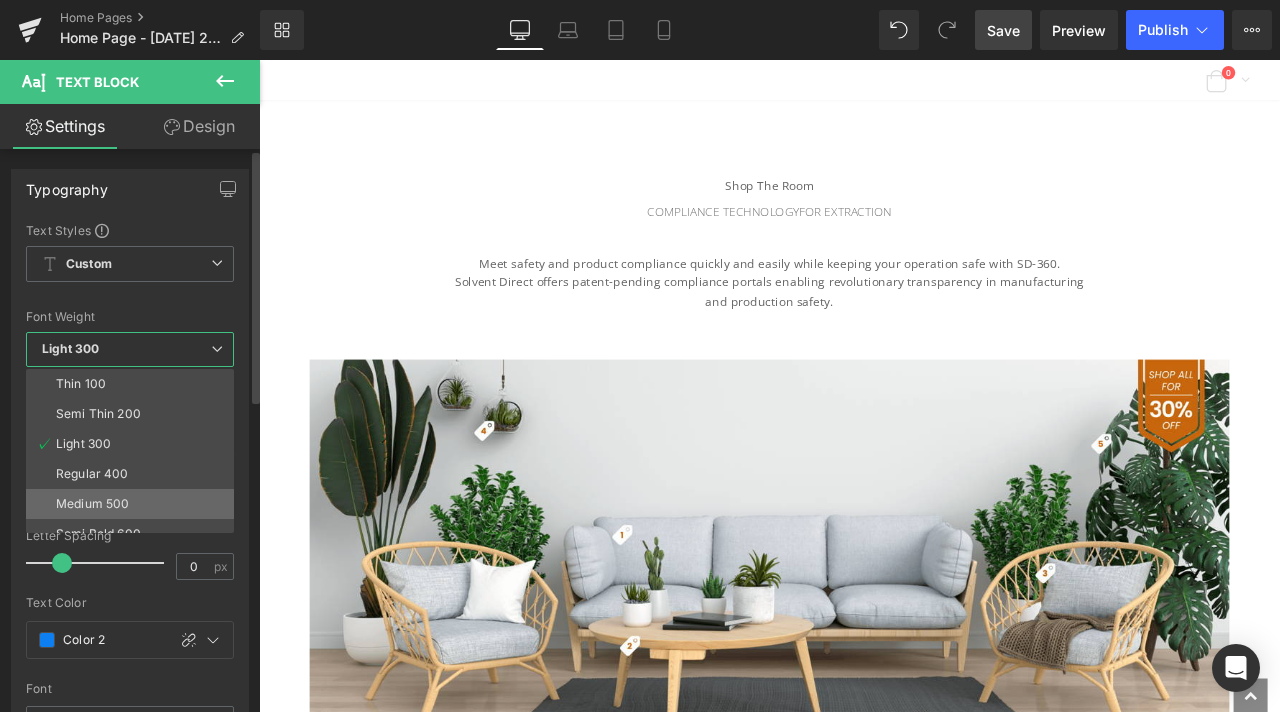 click on "Medium 500" at bounding box center [92, 504] 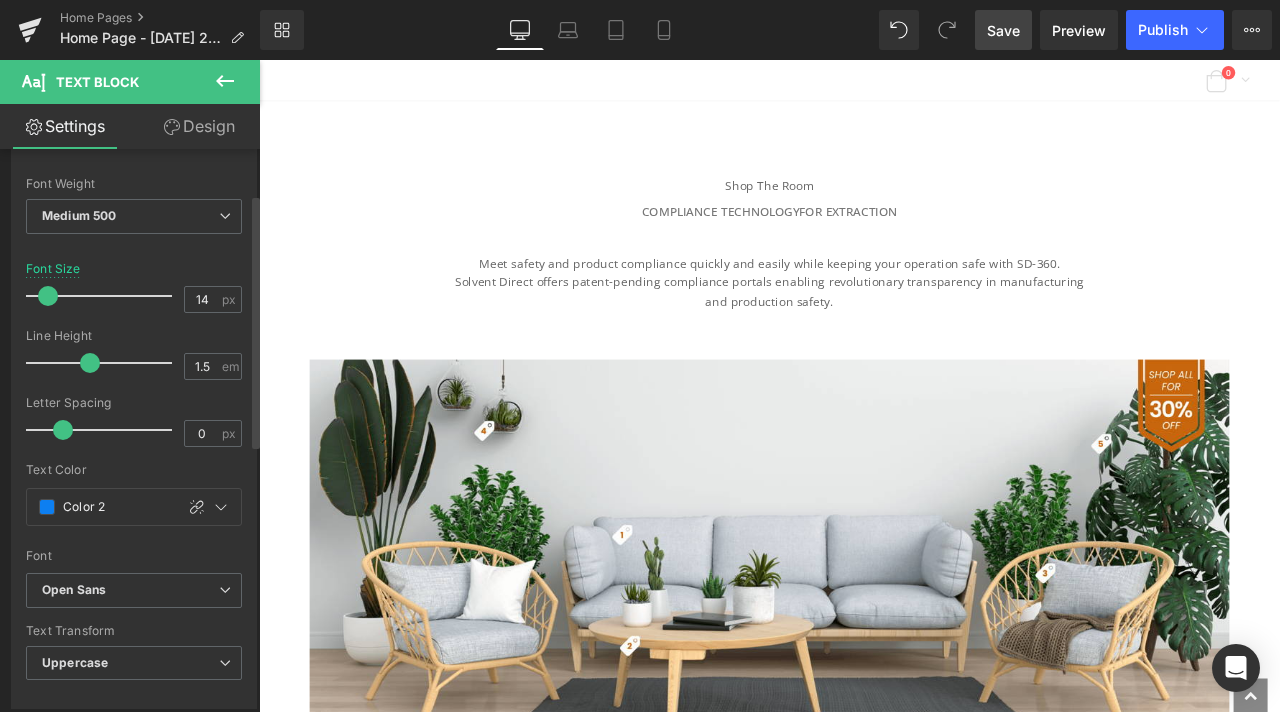 scroll, scrollTop: 100, scrollLeft: 0, axis: vertical 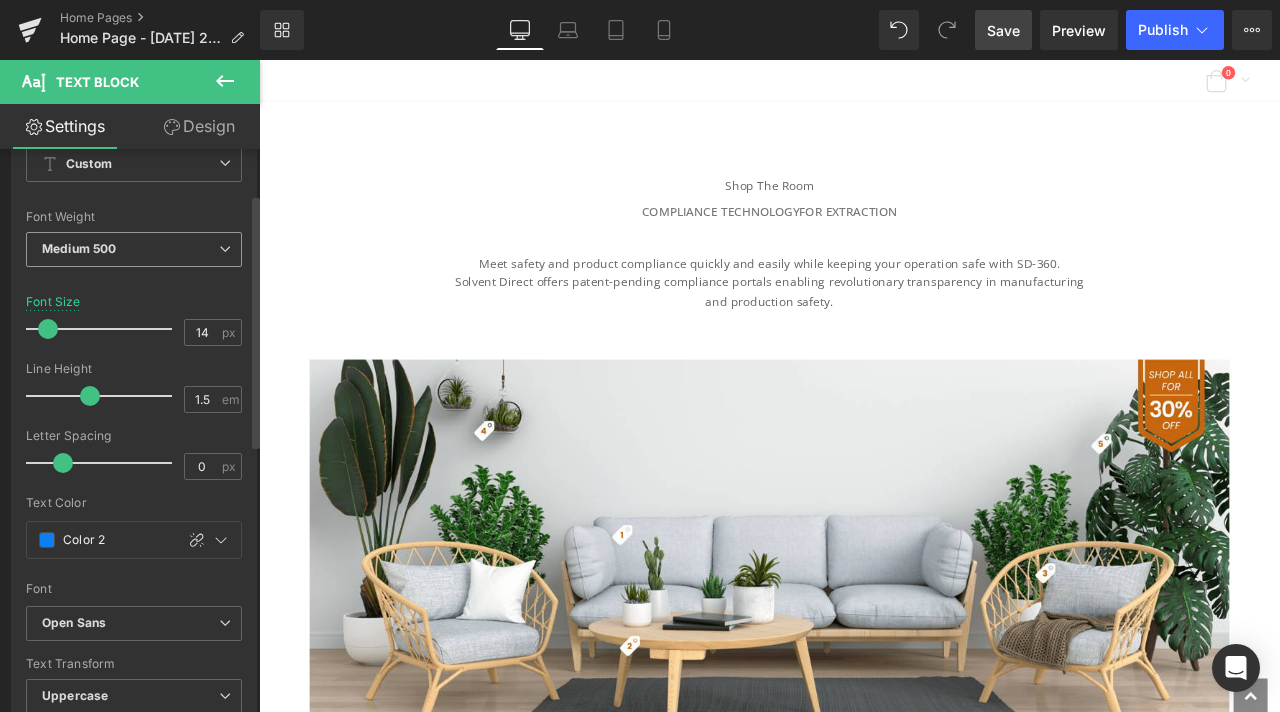 click on "Medium 500" at bounding box center (134, 249) 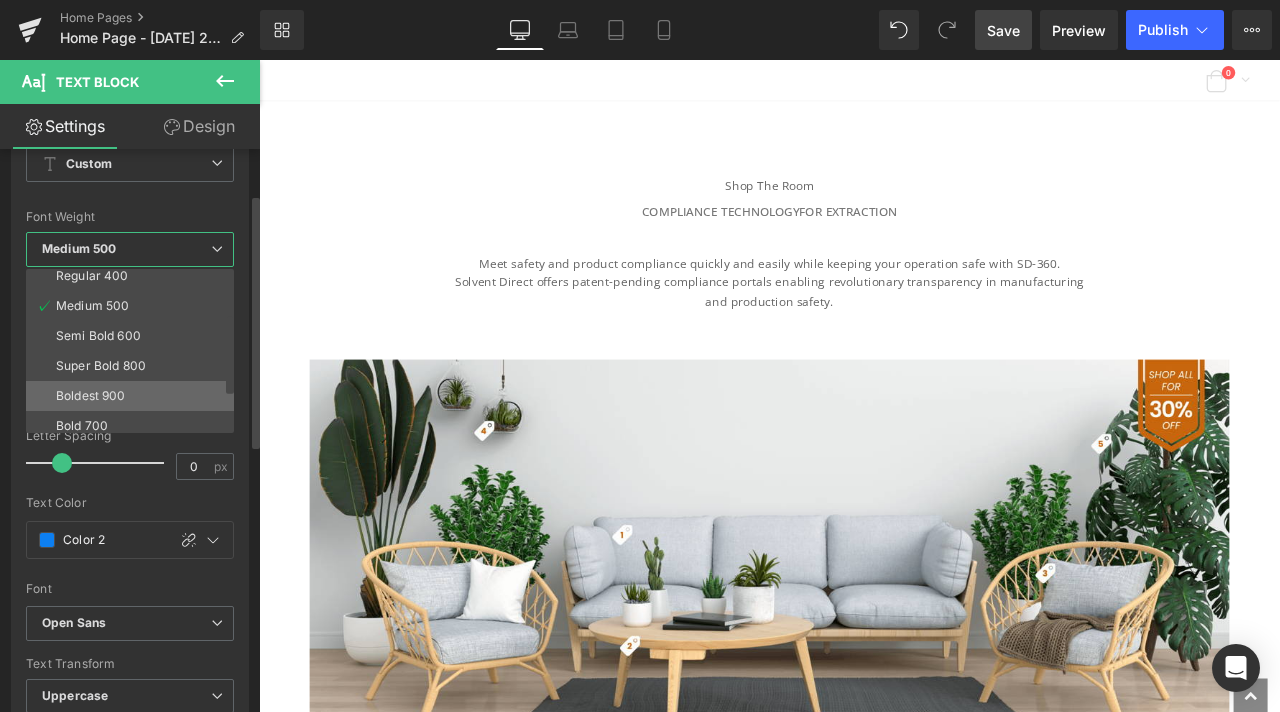 scroll, scrollTop: 100, scrollLeft: 0, axis: vertical 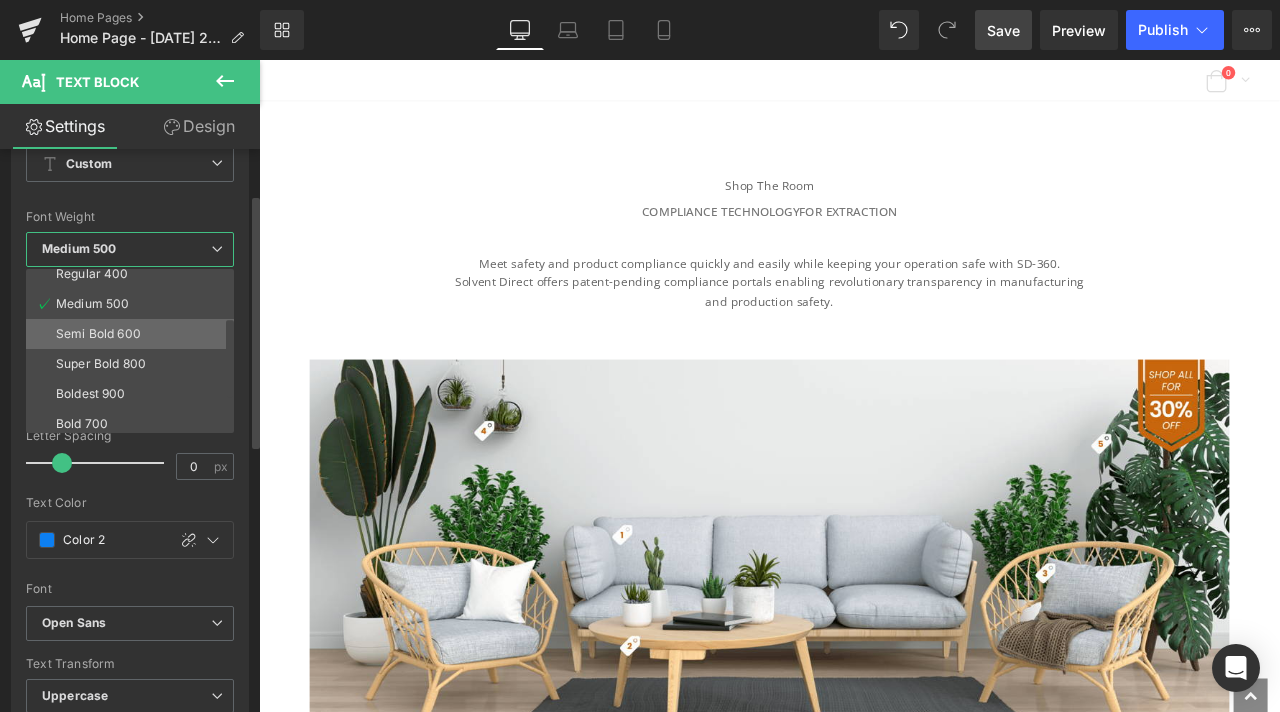 click on "Semi Bold 600" at bounding box center [98, 334] 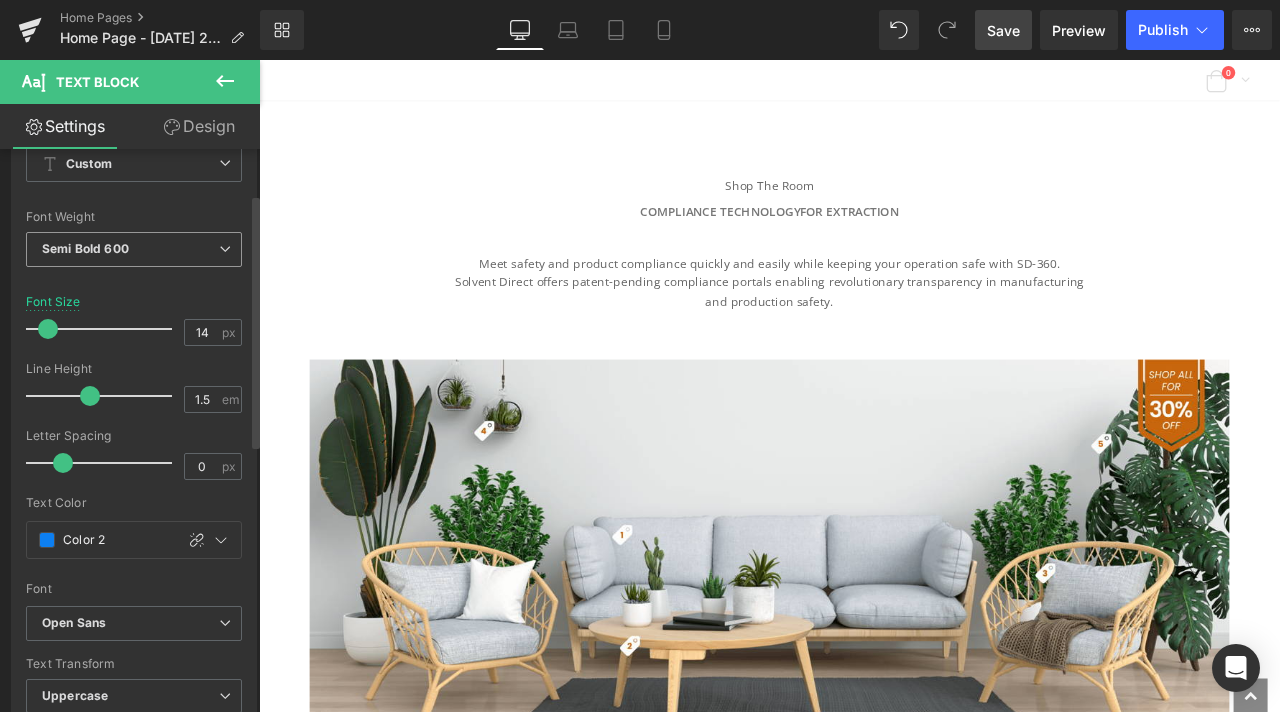 click on "Semi Bold 600" at bounding box center (134, 249) 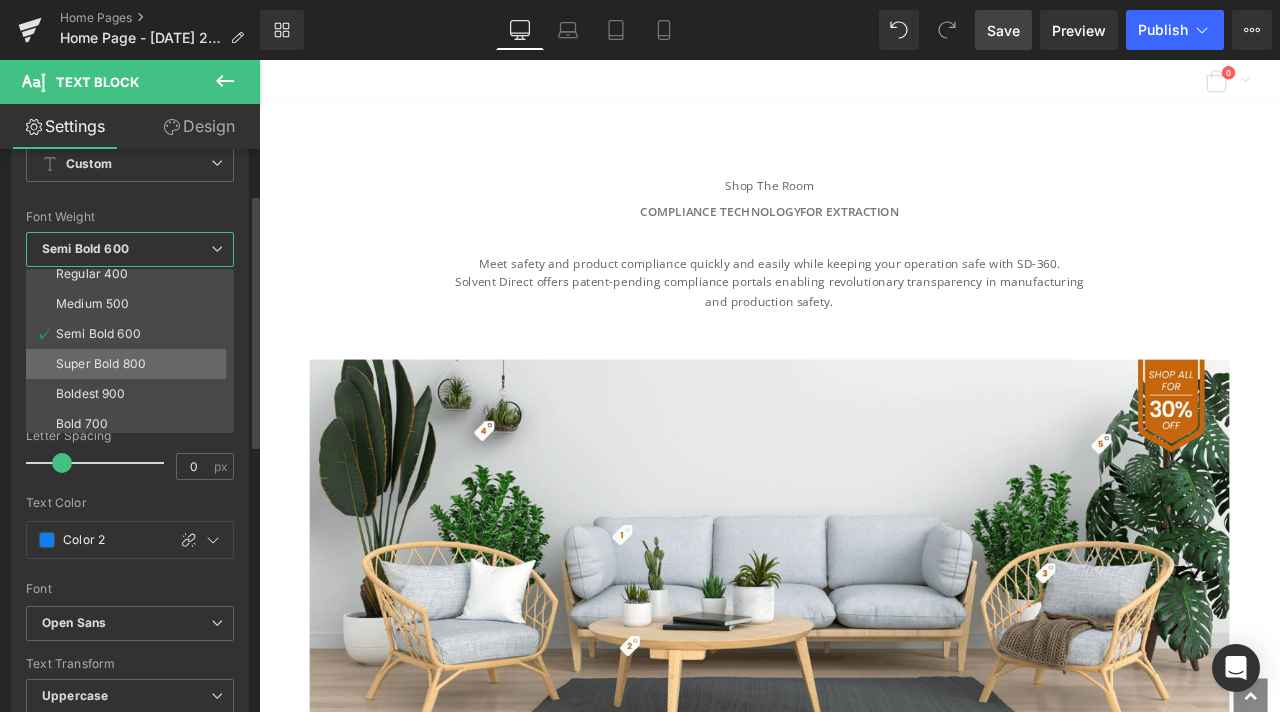 click on "Super Bold 800" at bounding box center (101, 364) 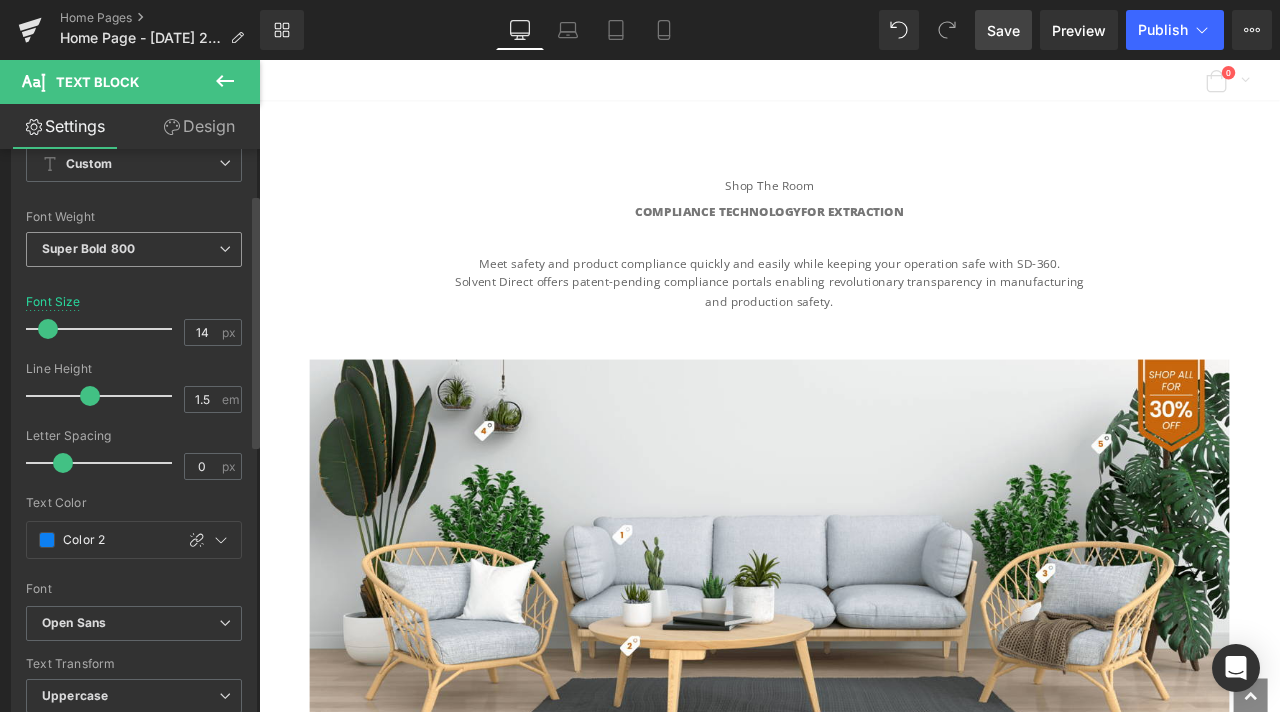click on "Super Bold 800" at bounding box center [134, 249] 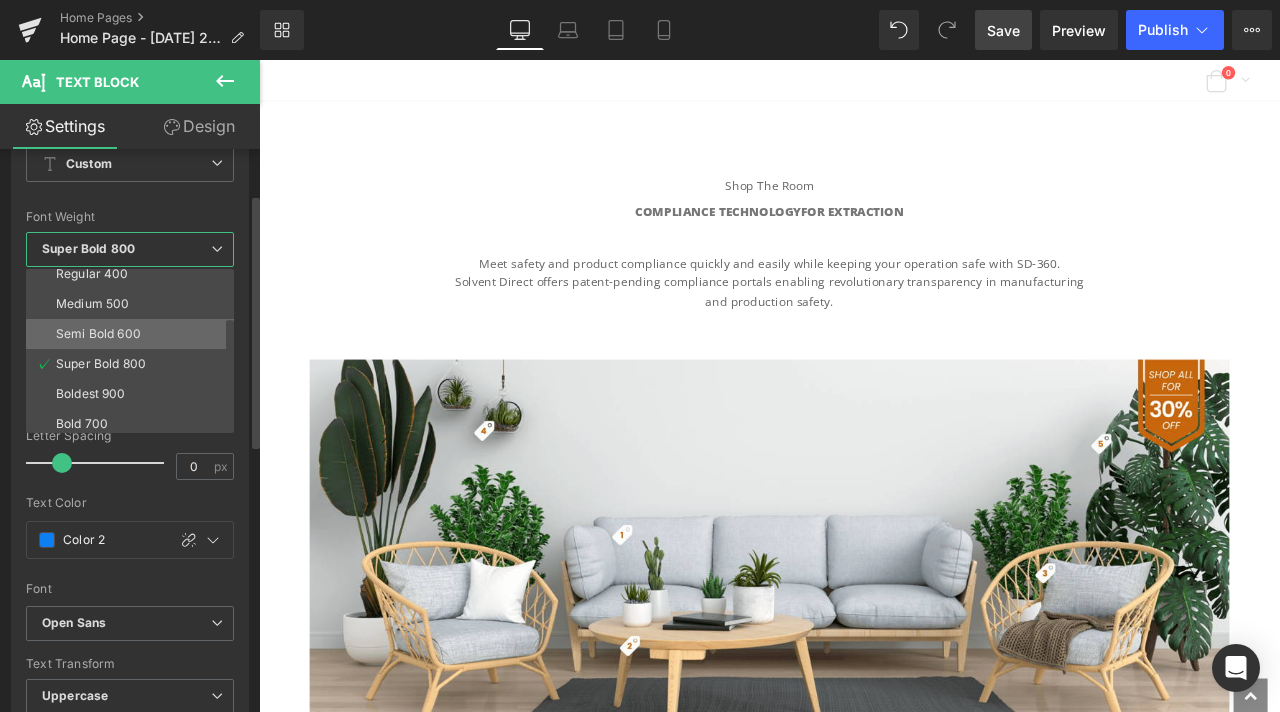 click on "Semi Bold 600" at bounding box center (98, 334) 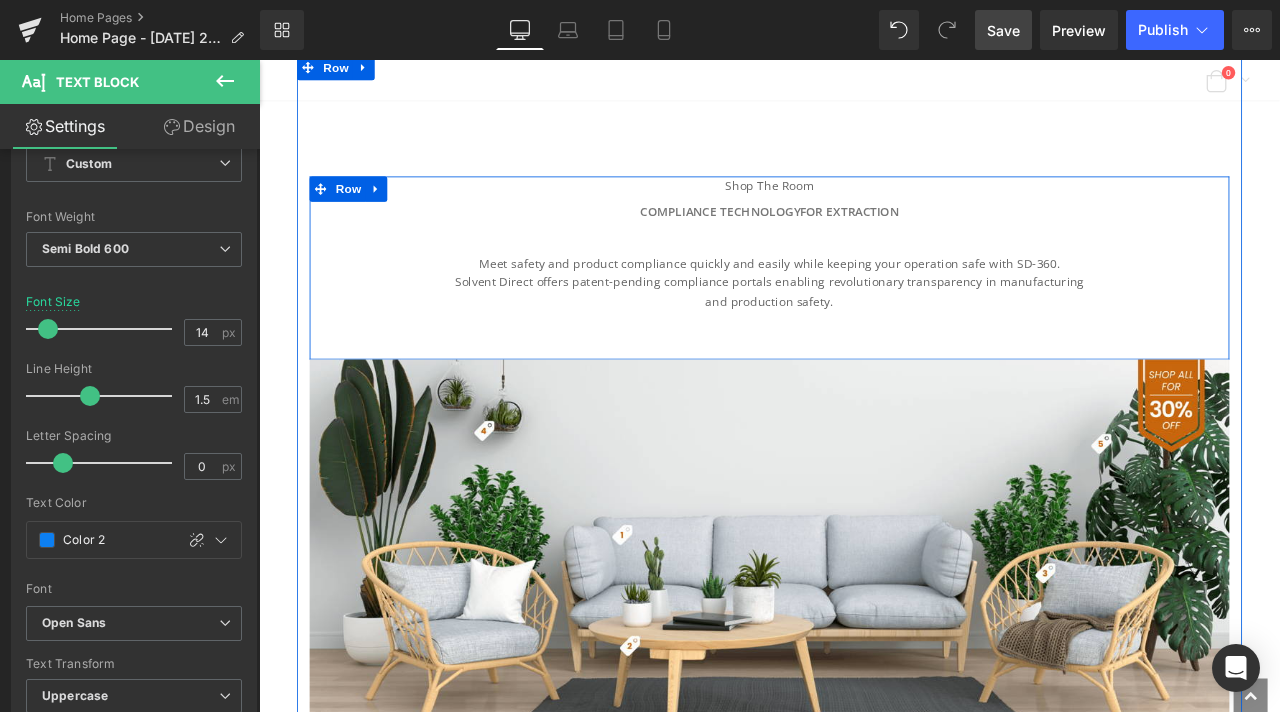 click on "Text Block" at bounding box center [853, 283] 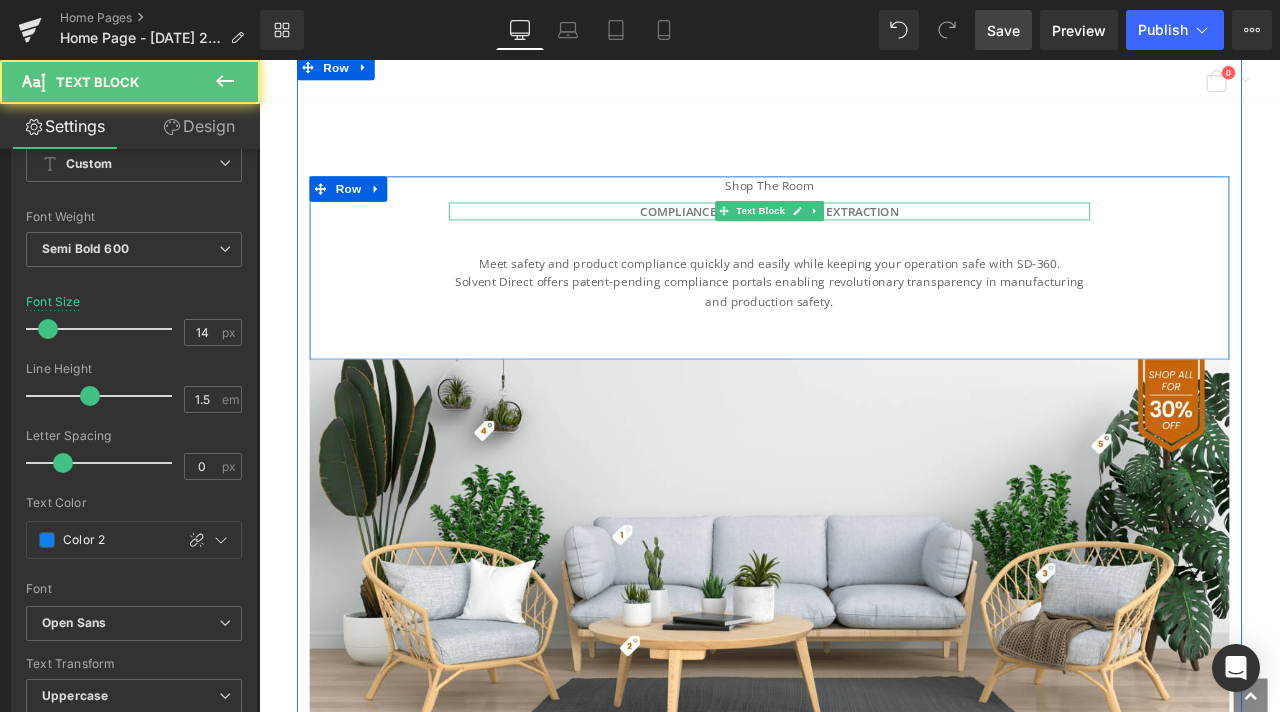 click on "Compliance Technology  for Extraction" at bounding box center [864, 239] 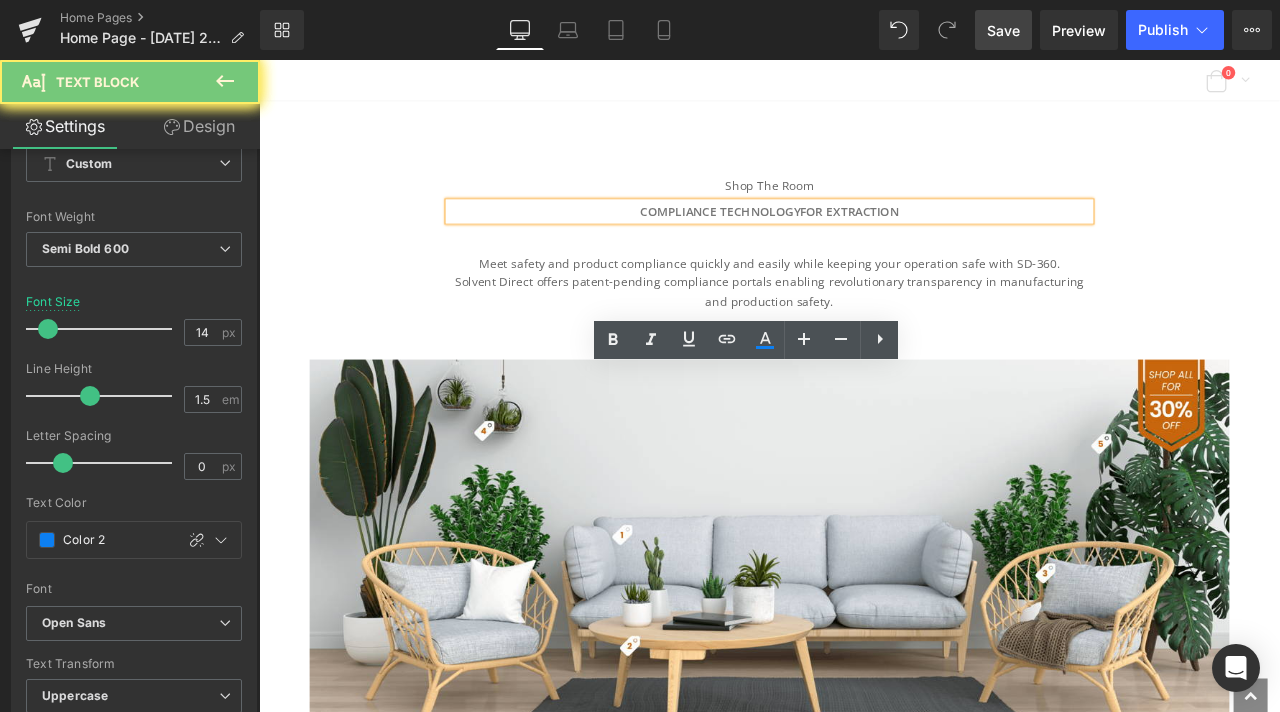click on "Compliance Technology  for Extraction" at bounding box center [864, 239] 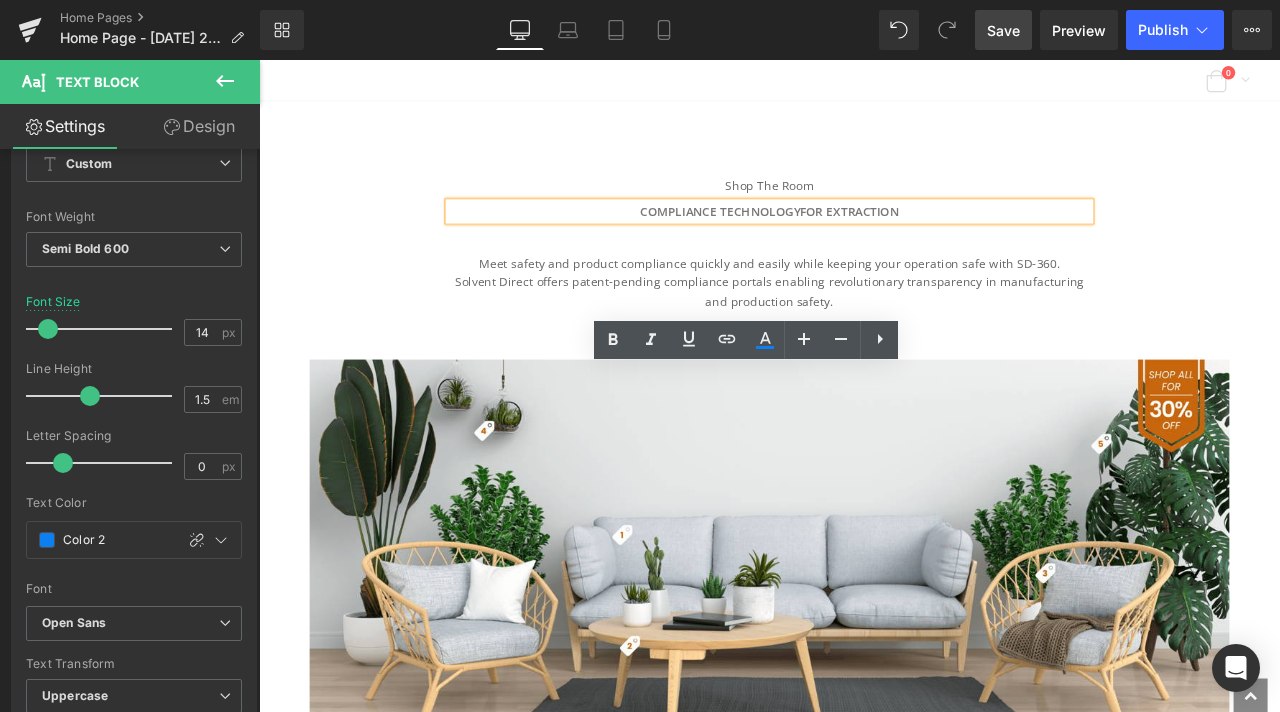 click on "Compliance Technology  for Extraction" at bounding box center [864, 239] 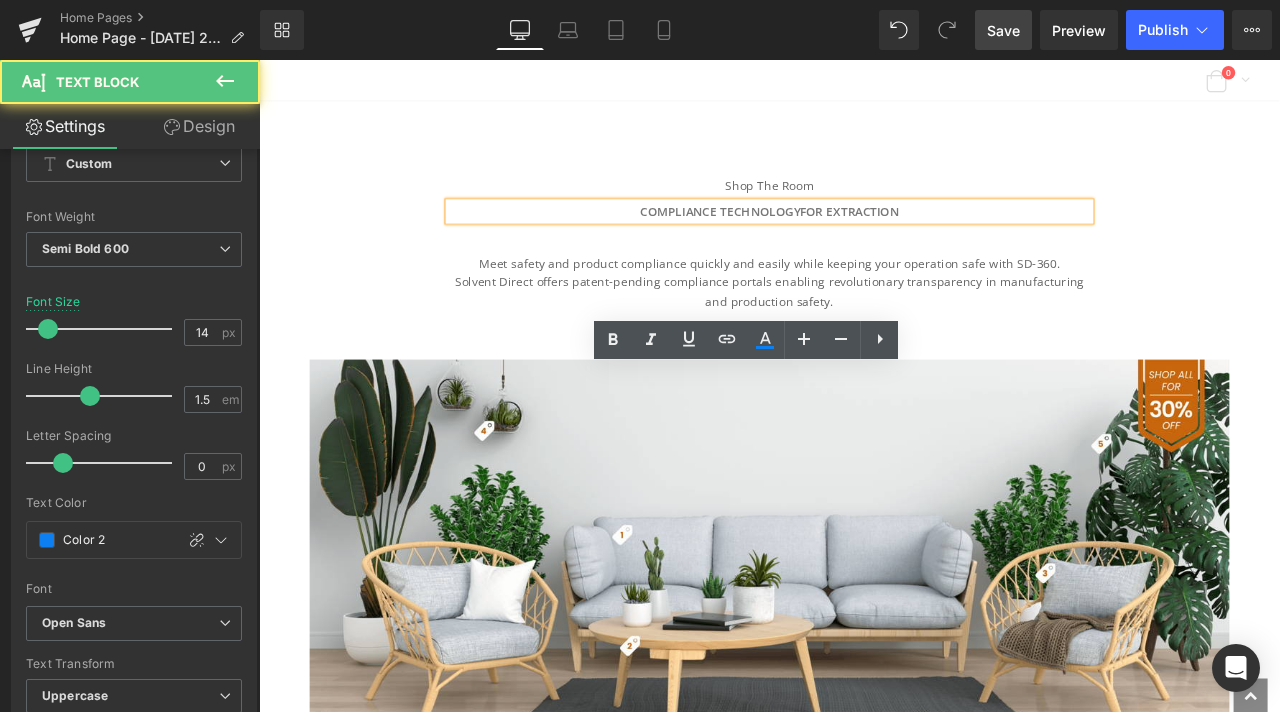 drag, startPoint x: 900, startPoint y: 428, endPoint x: 988, endPoint y: 430, distance: 88.02273 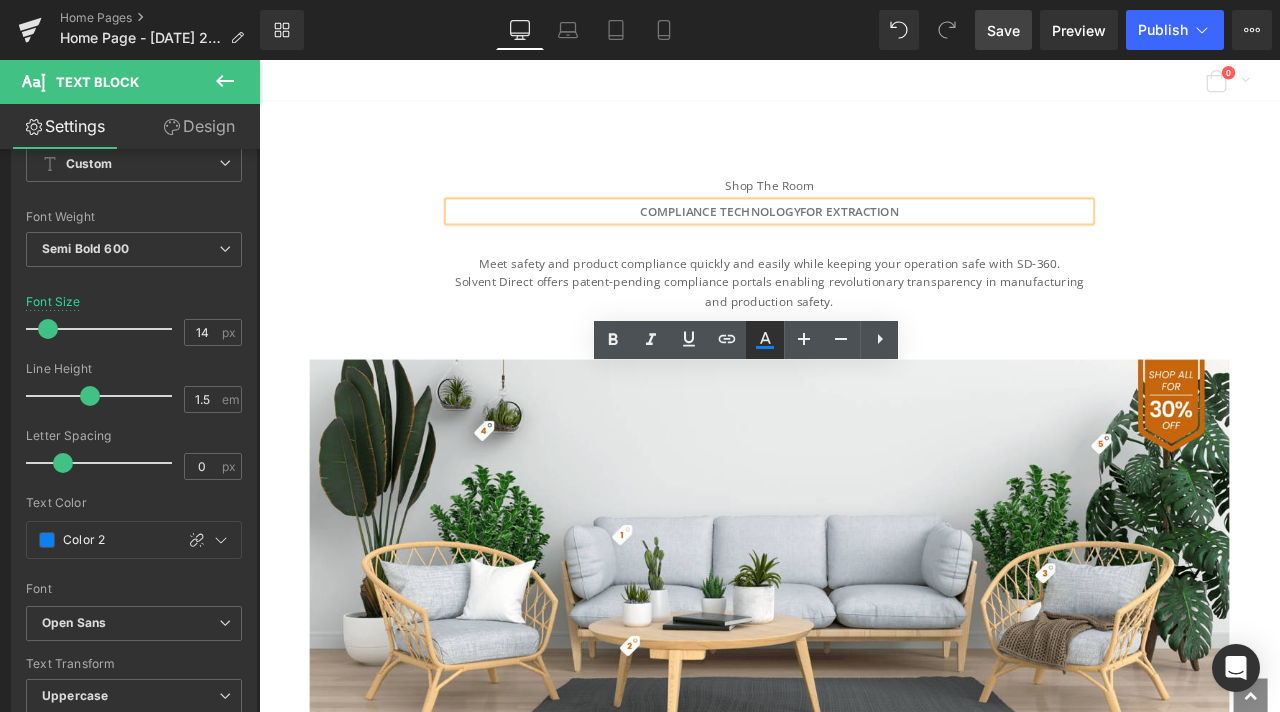 click 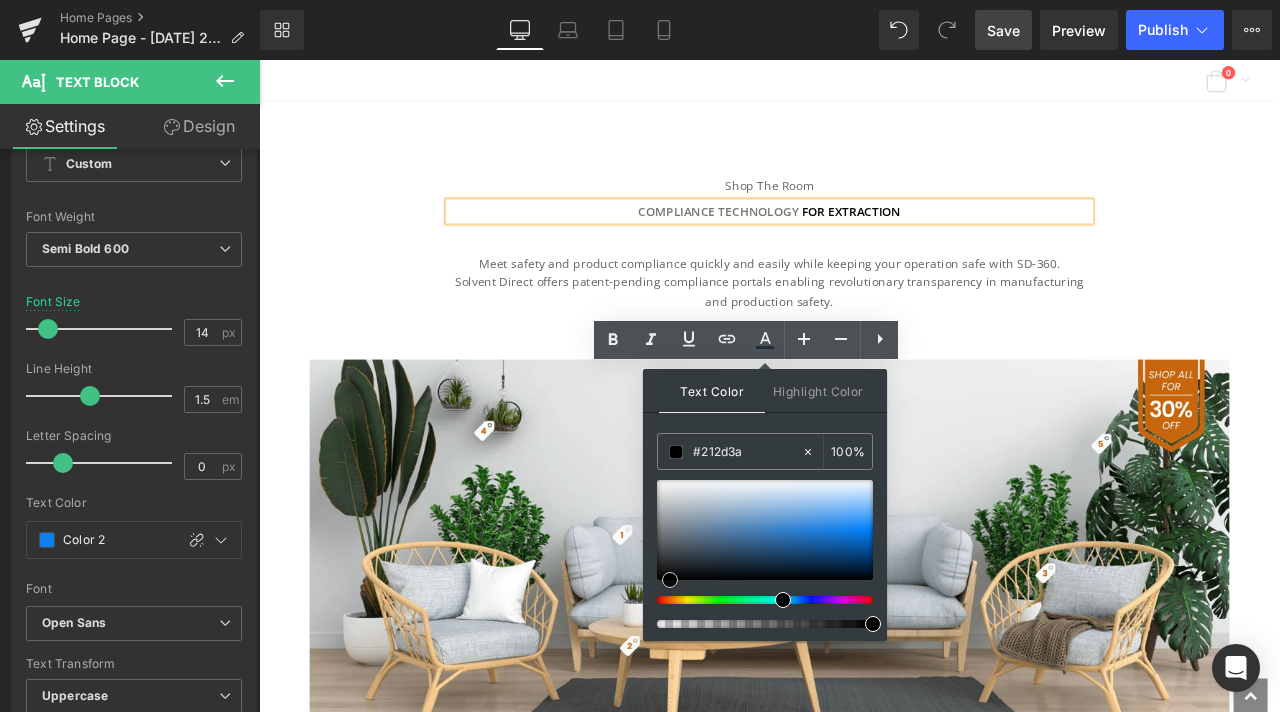 type on "#000000" 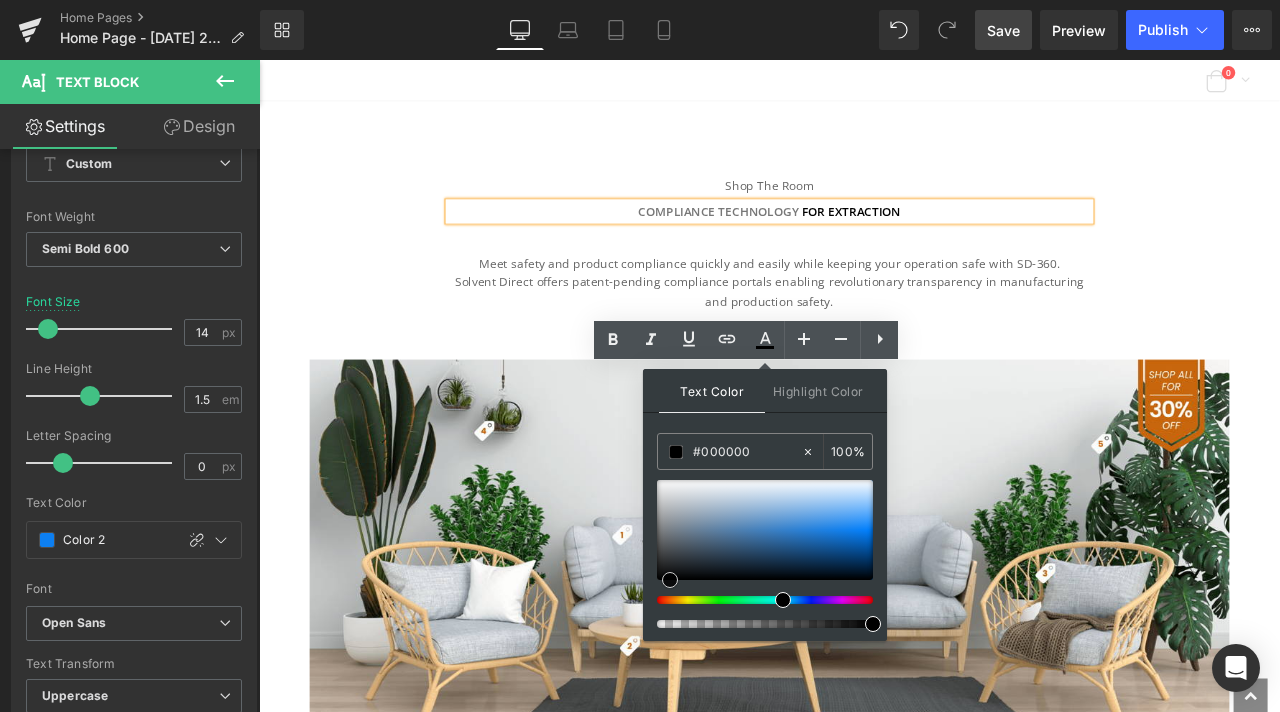 drag, startPoint x: 718, startPoint y: 559, endPoint x: 670, endPoint y: 598, distance: 61.846584 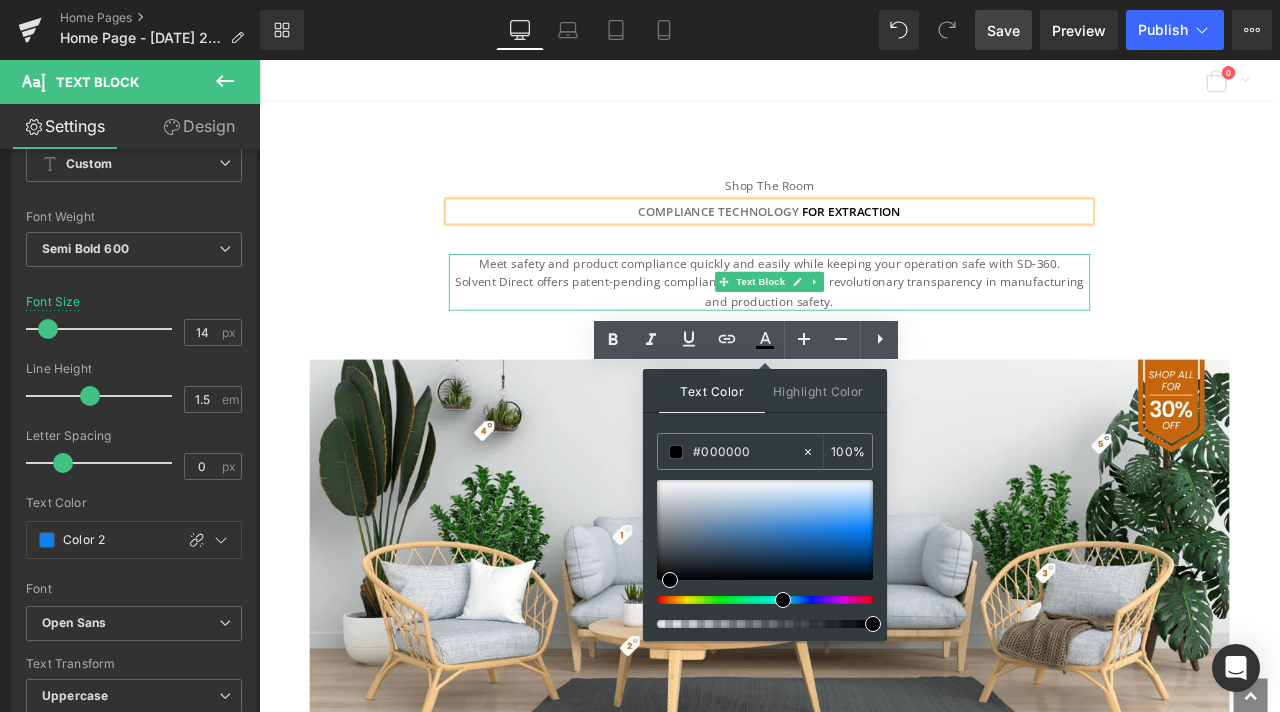 click on "Meet safety and product compliance quickly and easily while keeping your operation safe with SD-360." at bounding box center [864, 301] 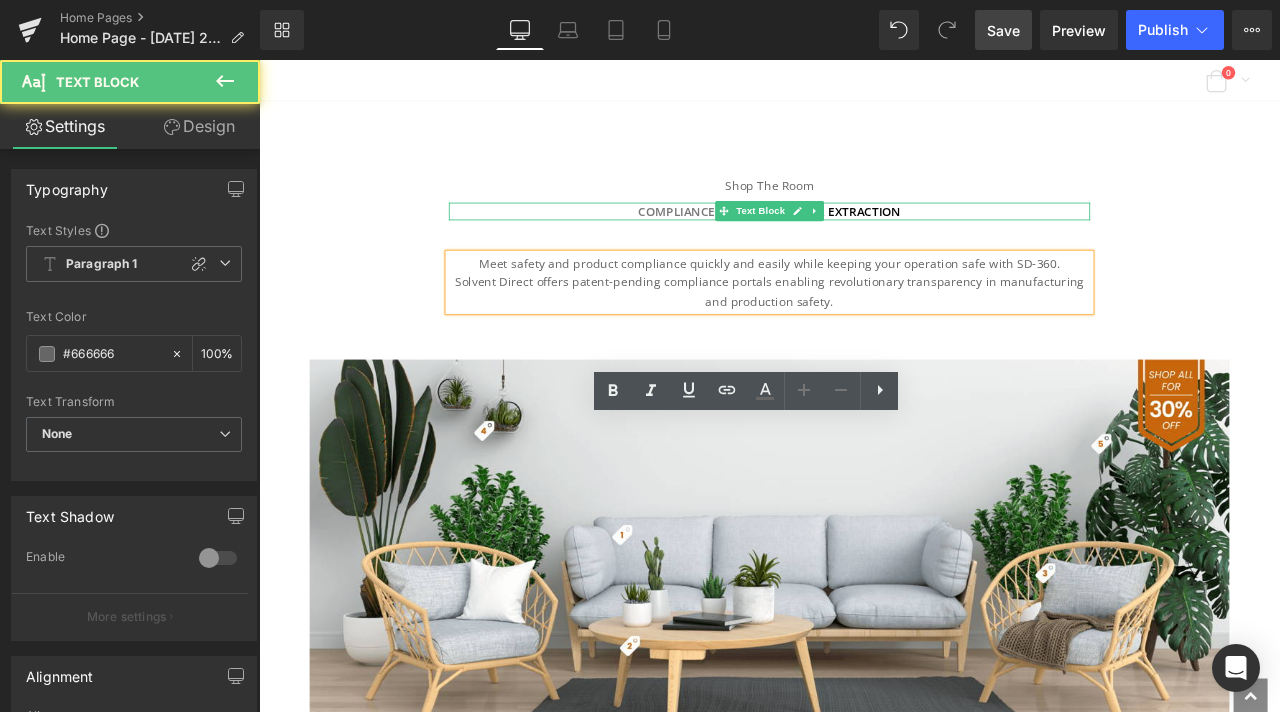 click on "Compliance Technology   for Extraction" at bounding box center [864, 239] 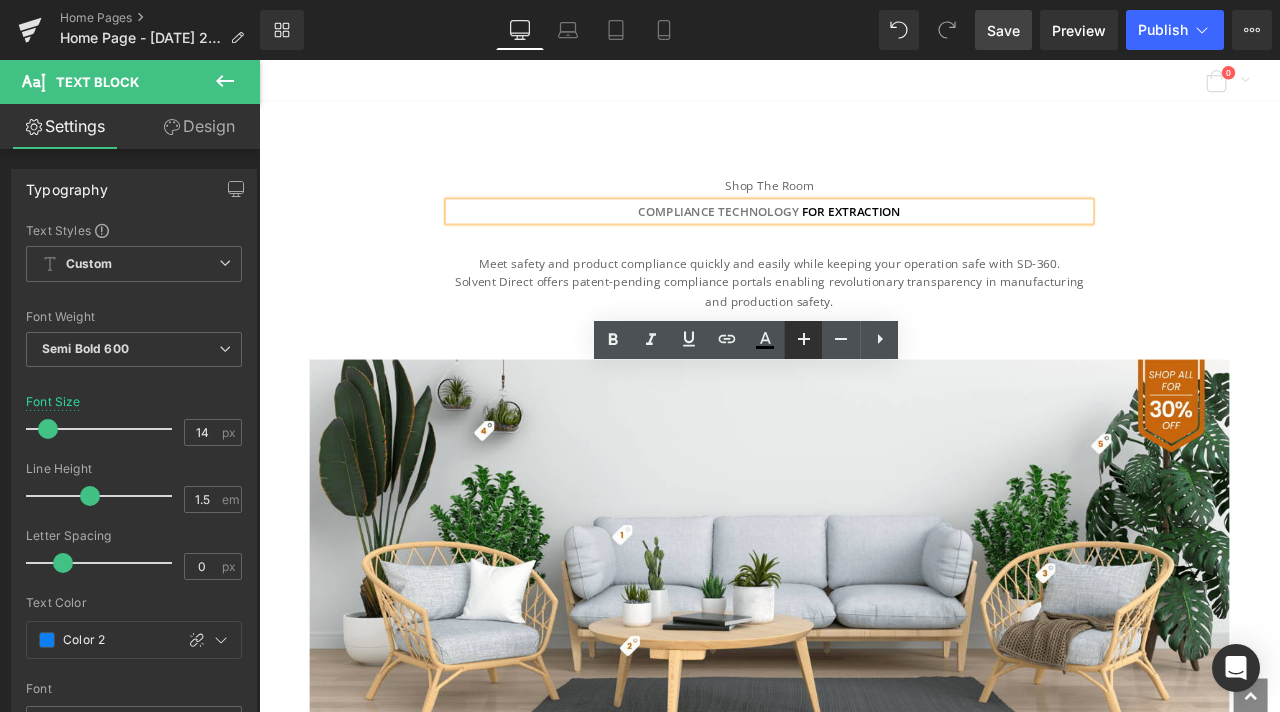 click 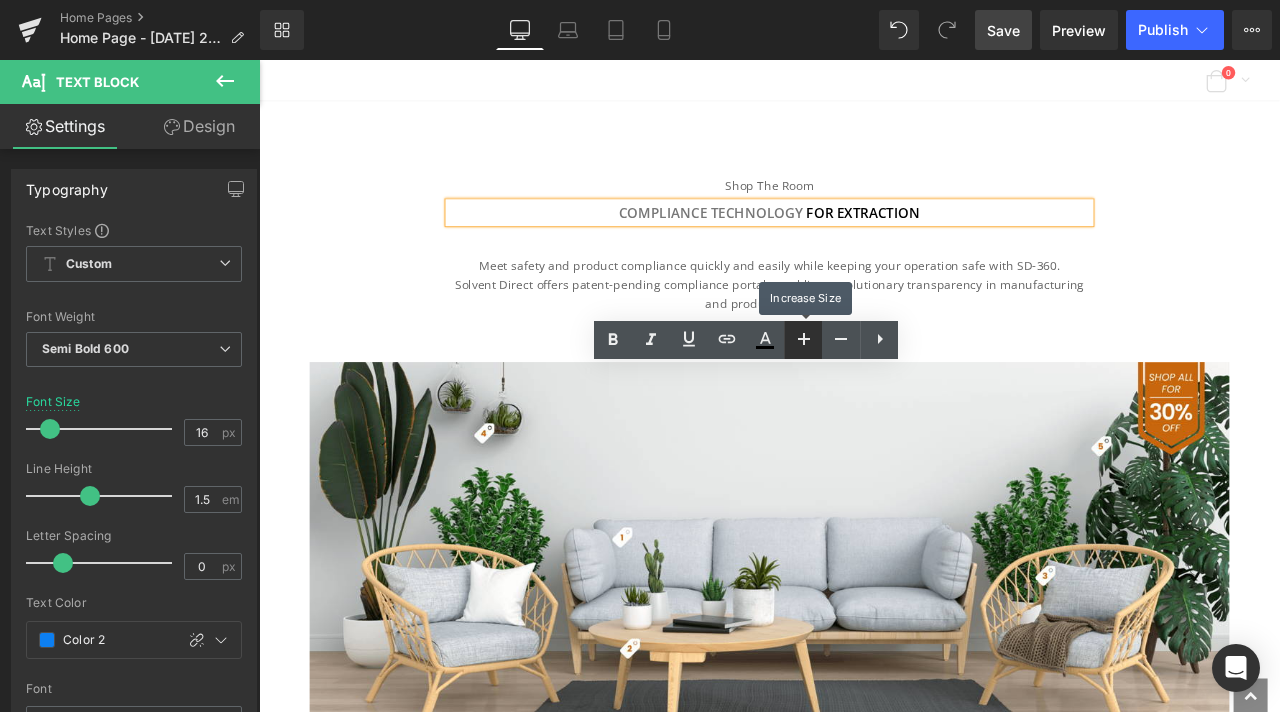 click 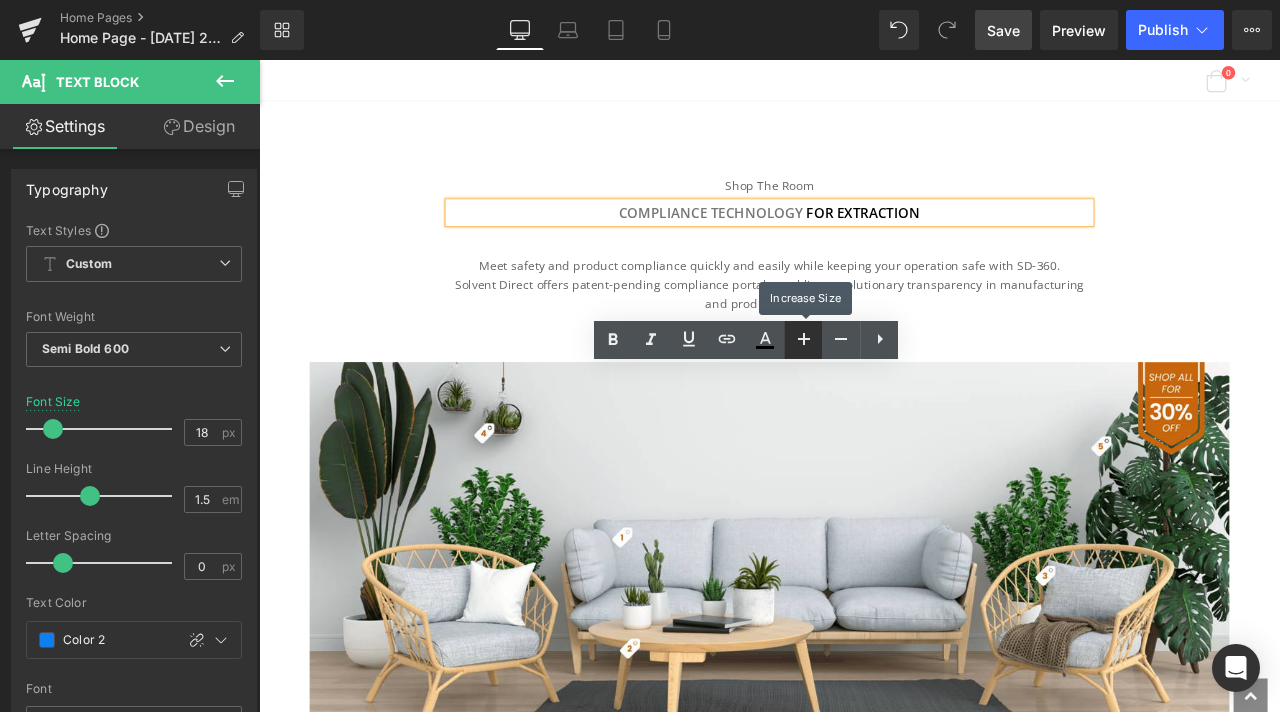 click 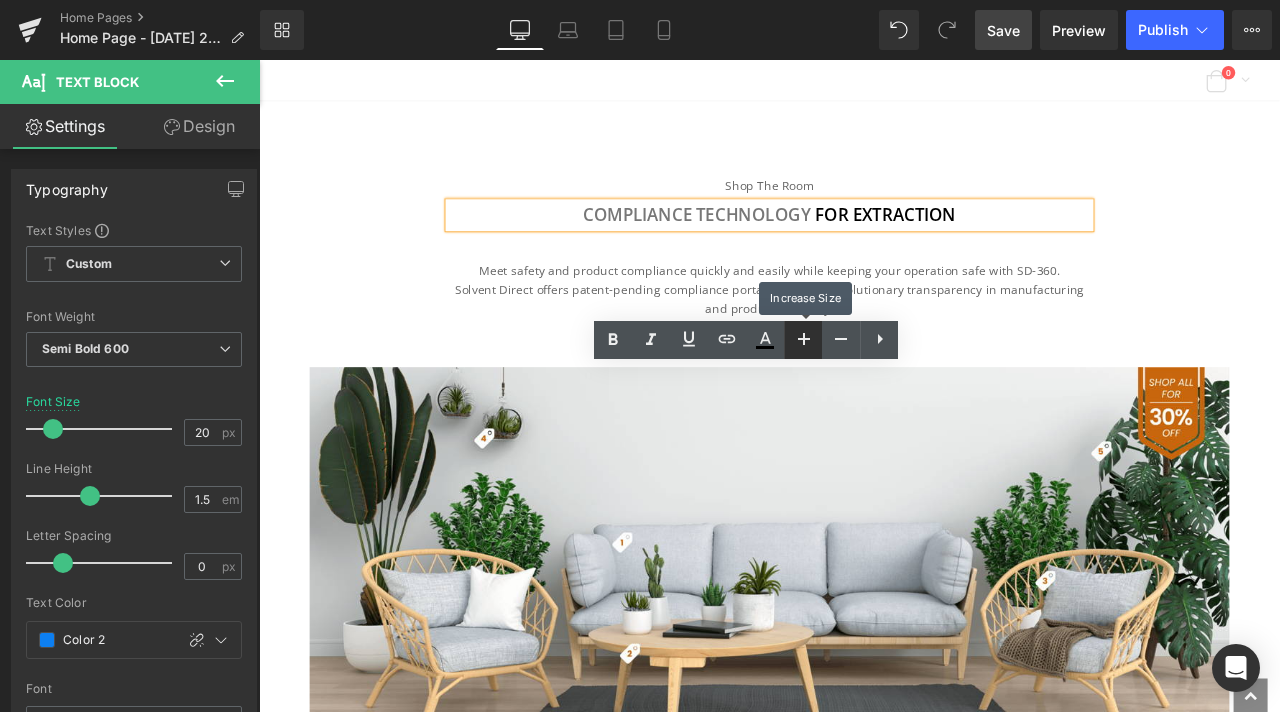 click 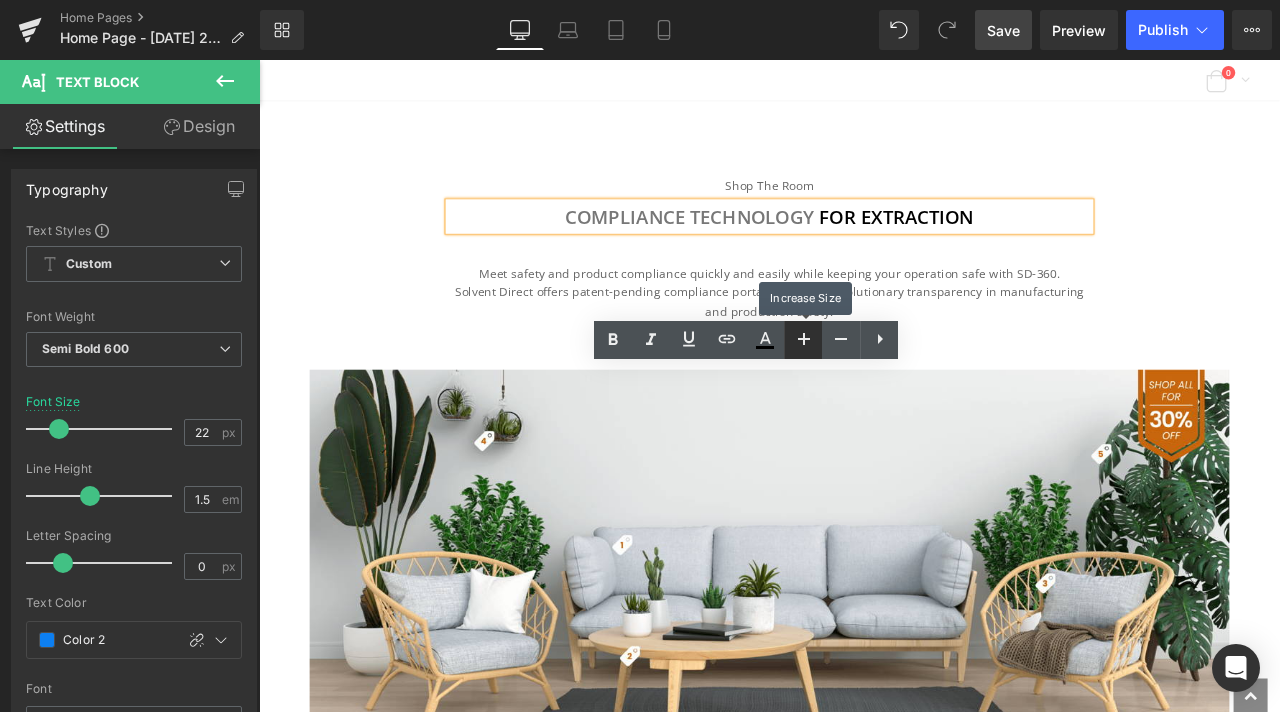 click 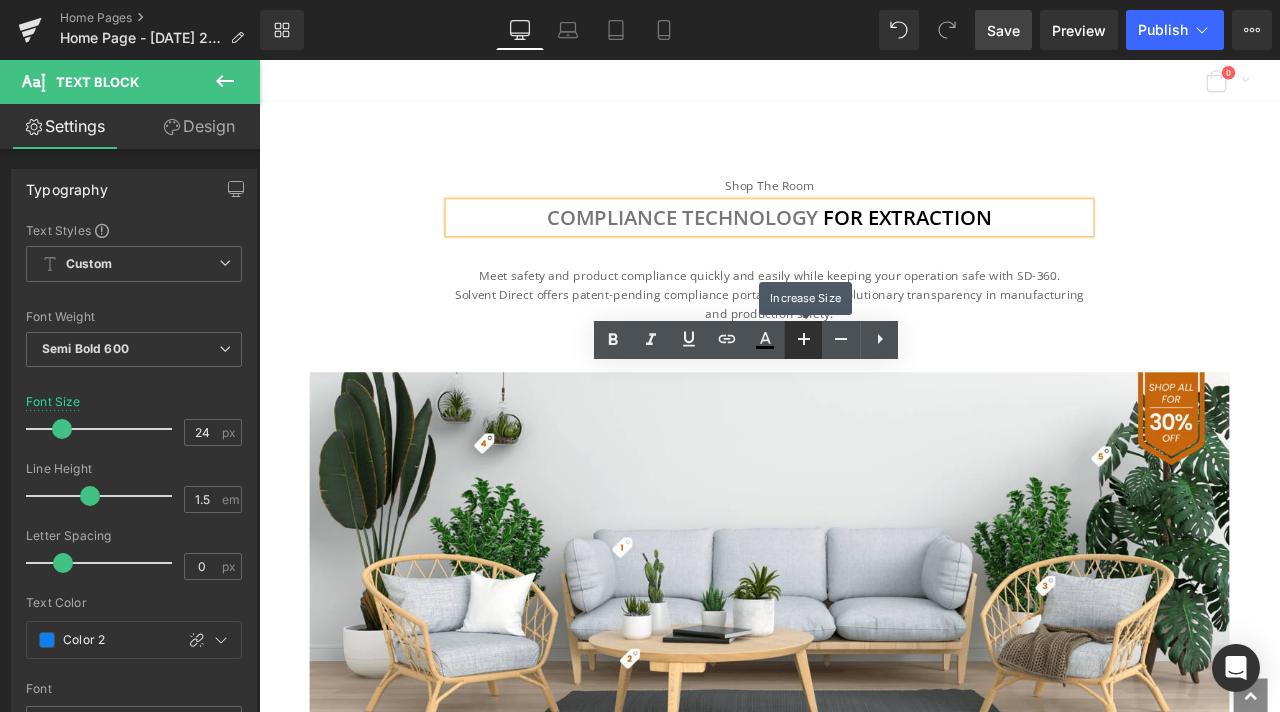 click 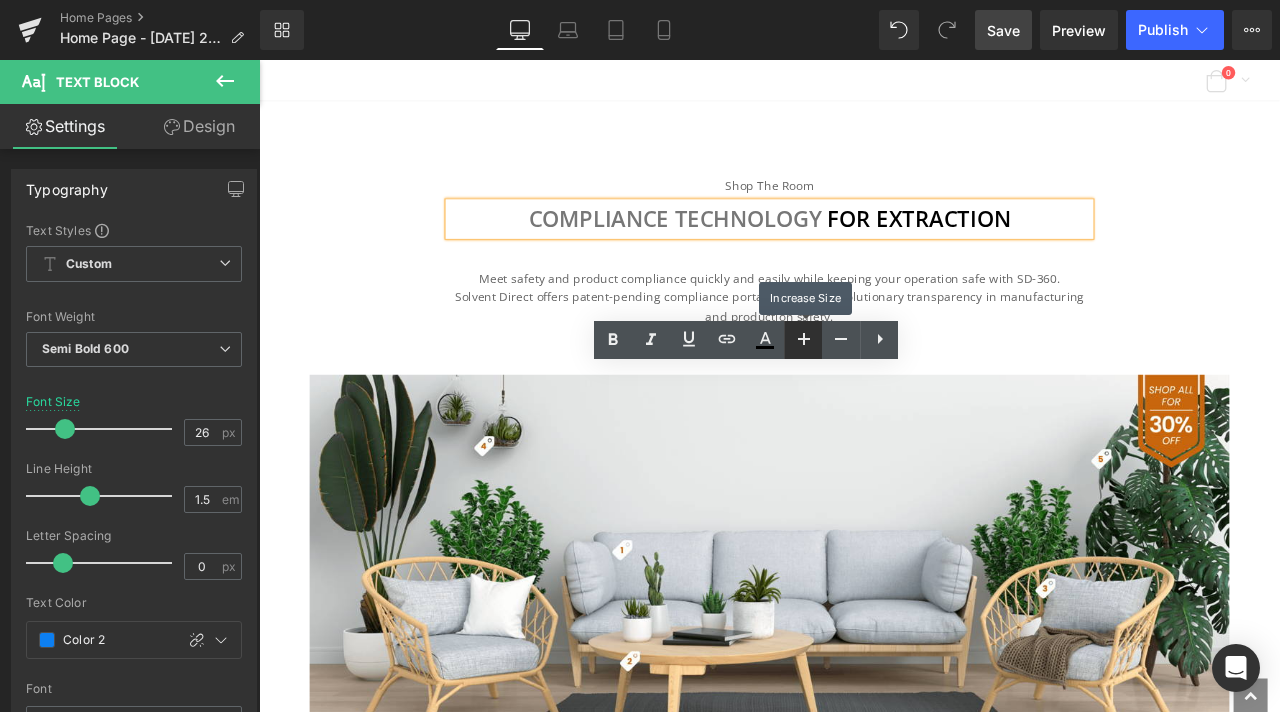 click 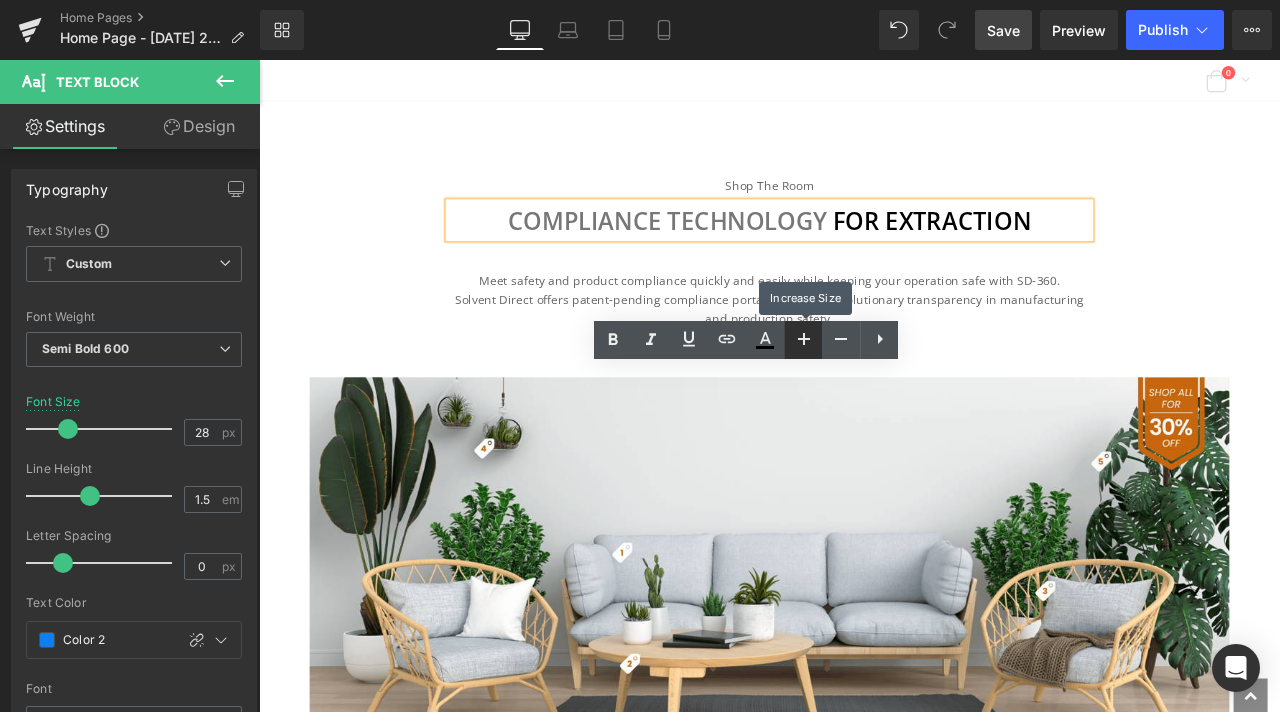 click 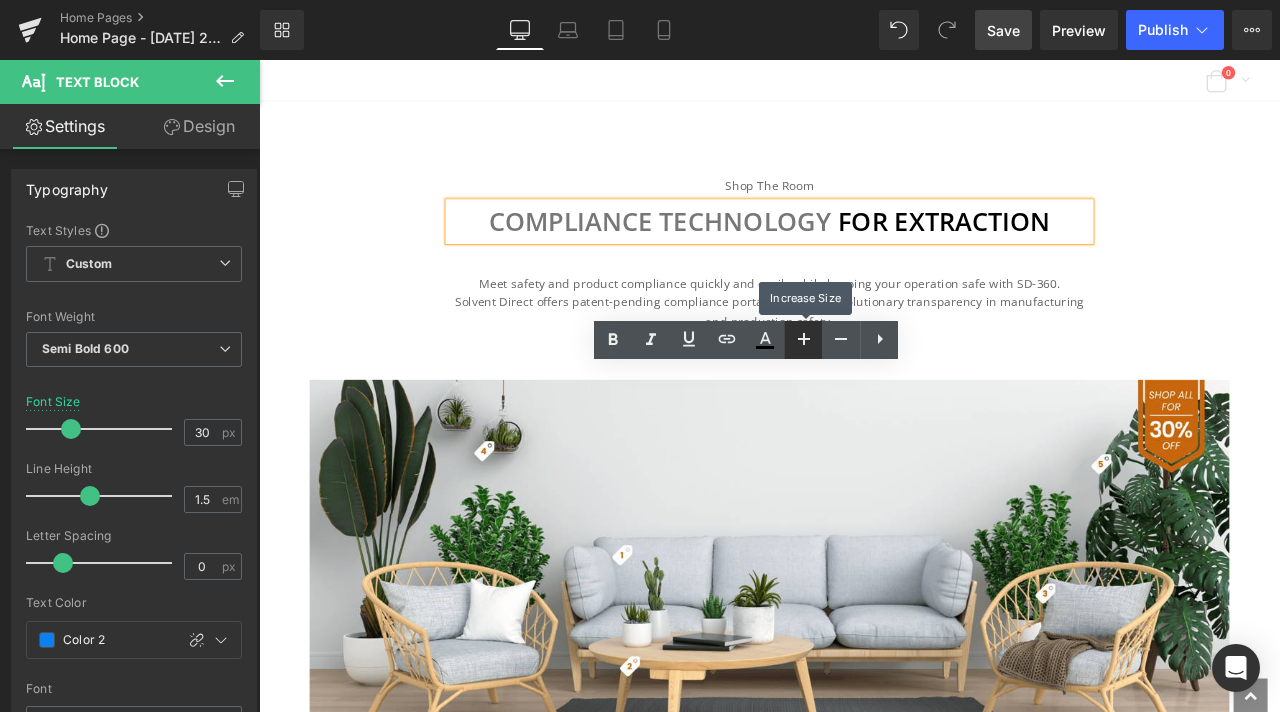 click 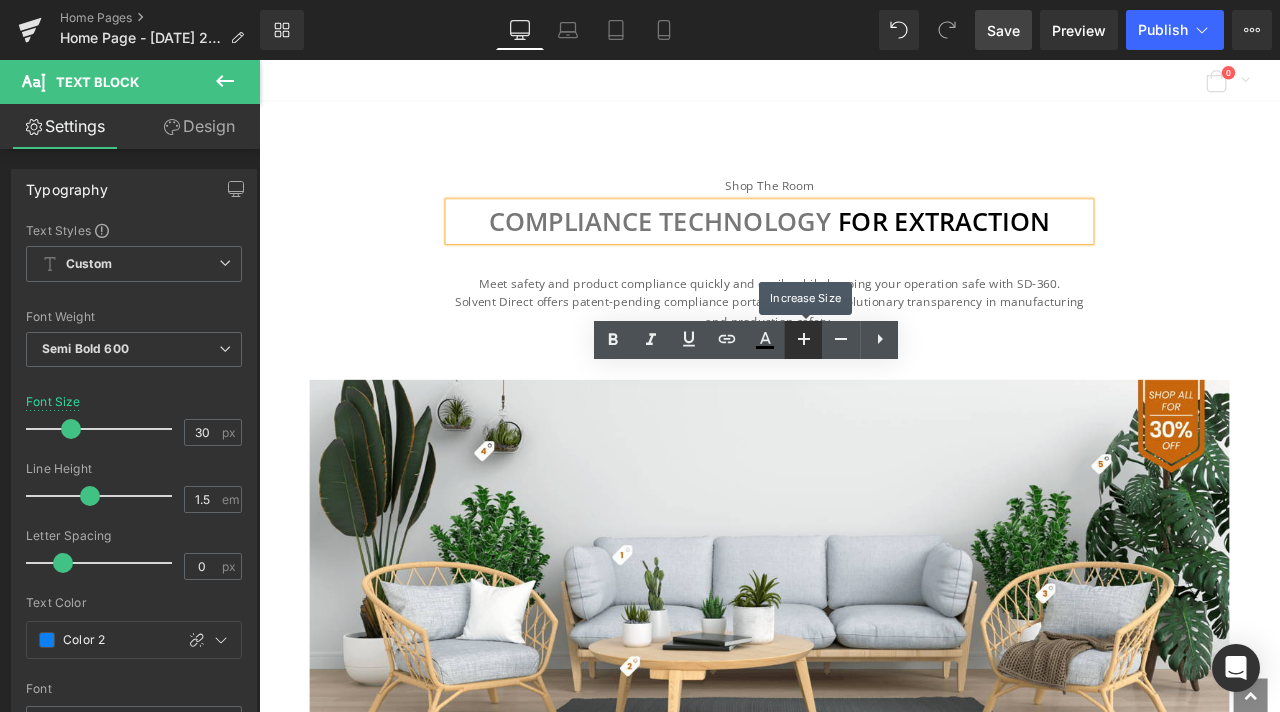 type on "32" 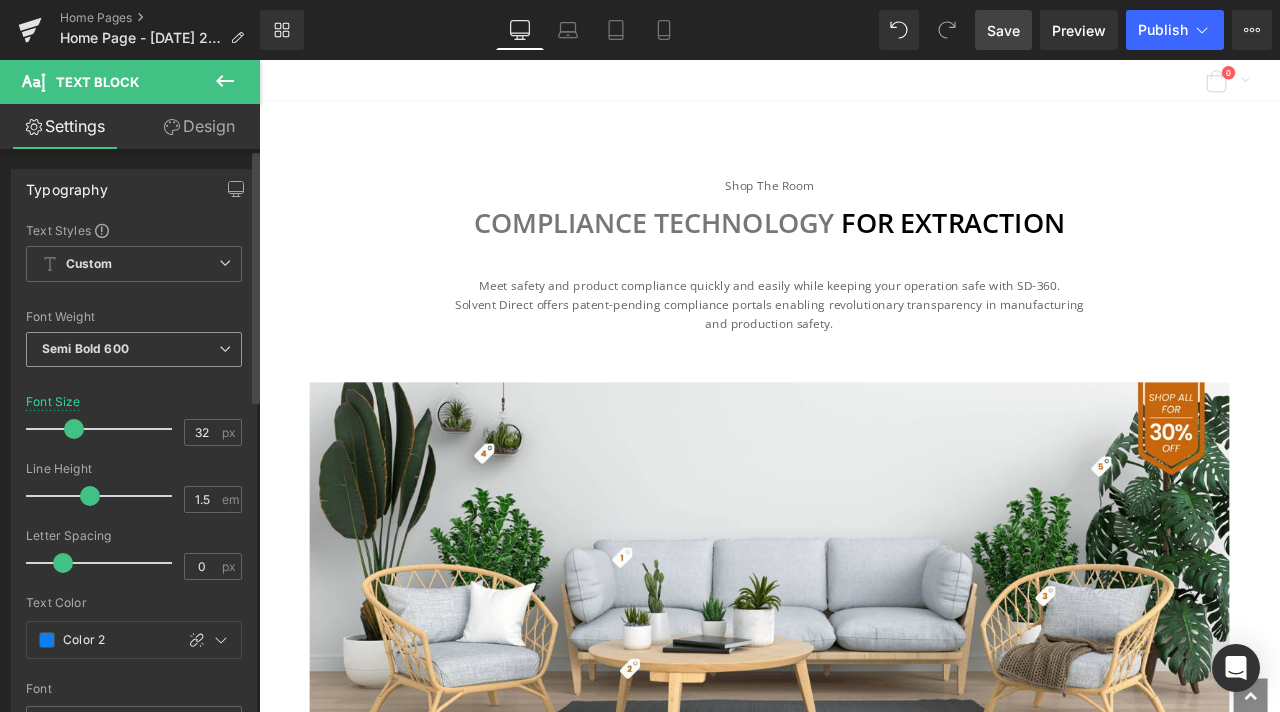 click on "Semi Bold 600" at bounding box center [134, 349] 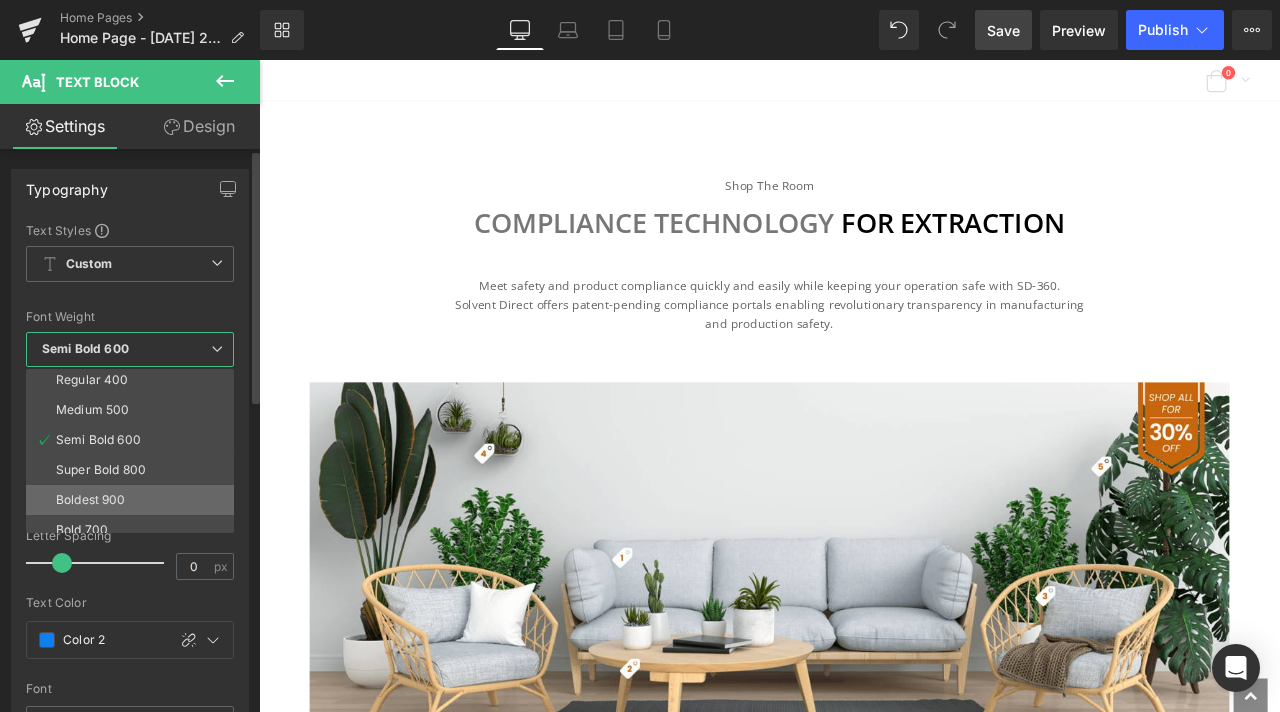 scroll, scrollTop: 100, scrollLeft: 0, axis: vertical 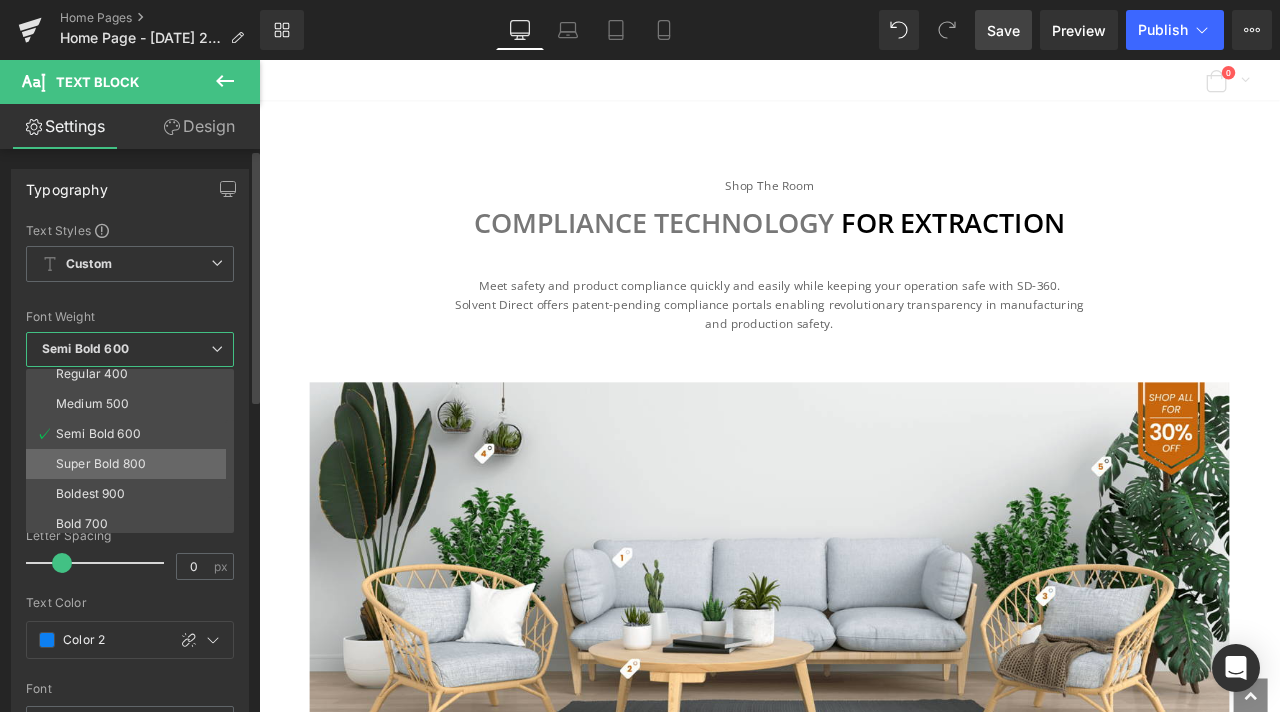 click on "Super Bold 800" at bounding box center [101, 464] 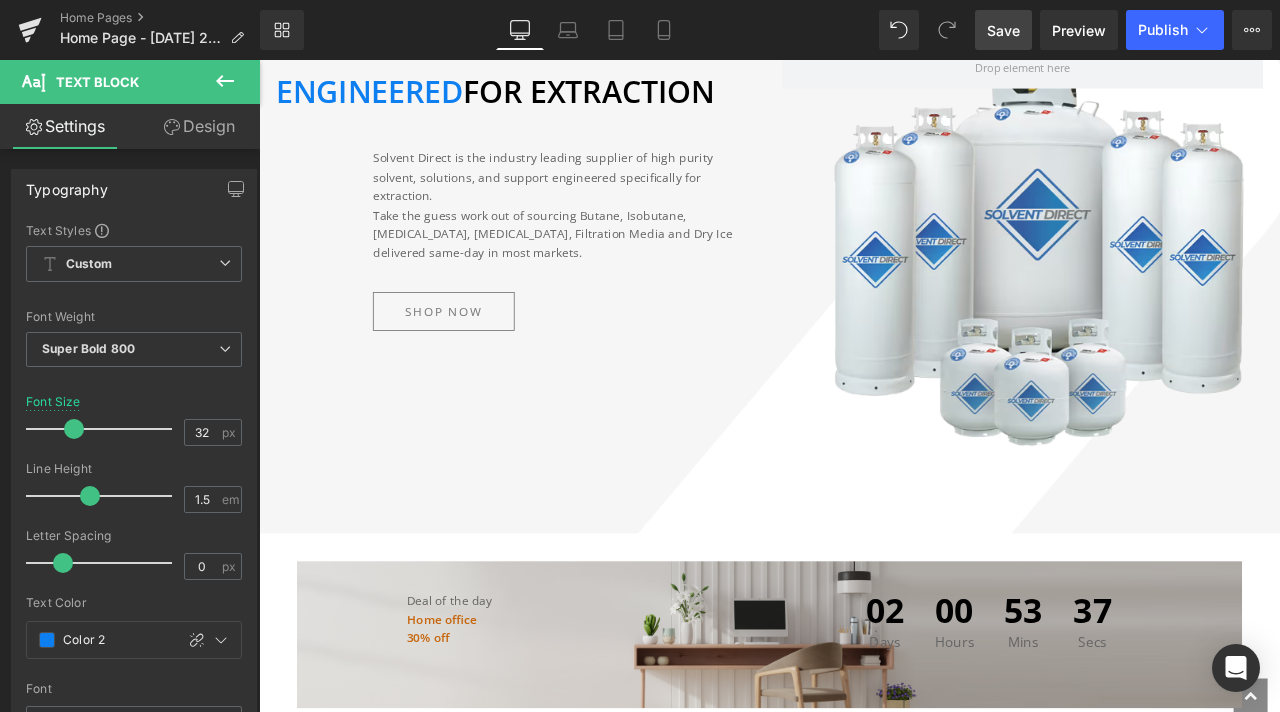 scroll, scrollTop: 154, scrollLeft: 0, axis: vertical 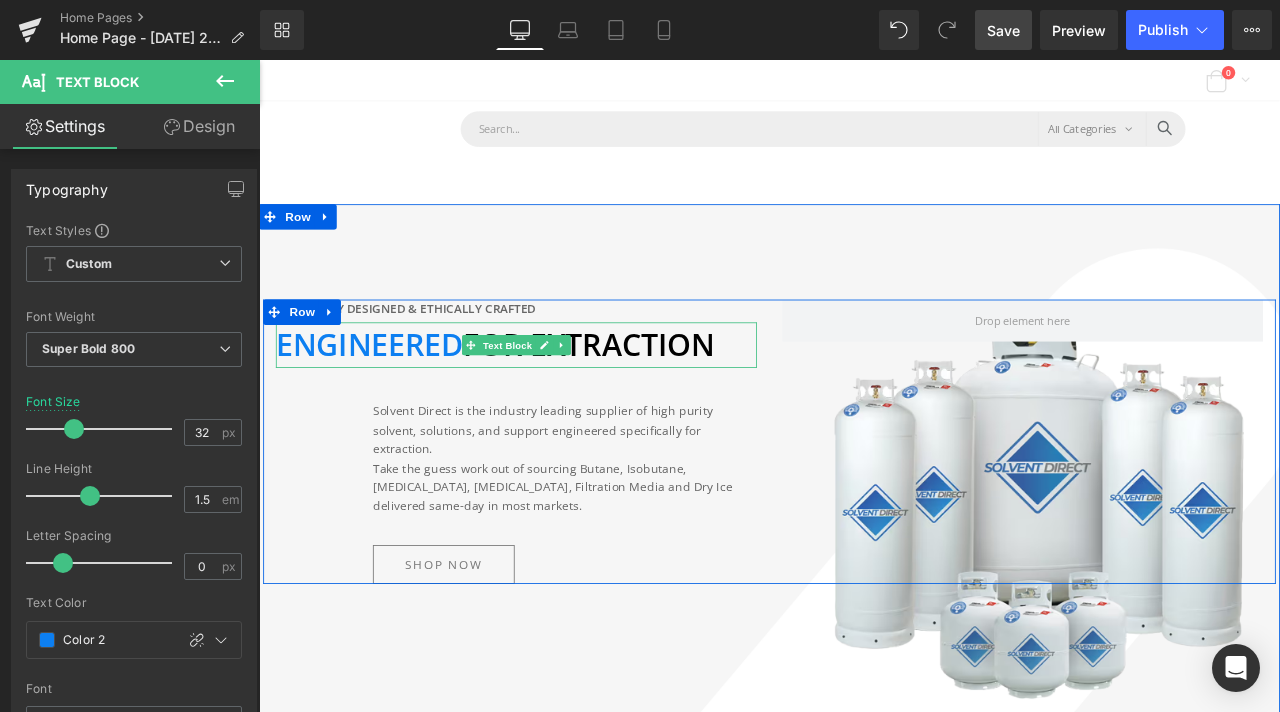 click on "ENGINEERED  FOR EXTRACTION" at bounding box center [539, 397] 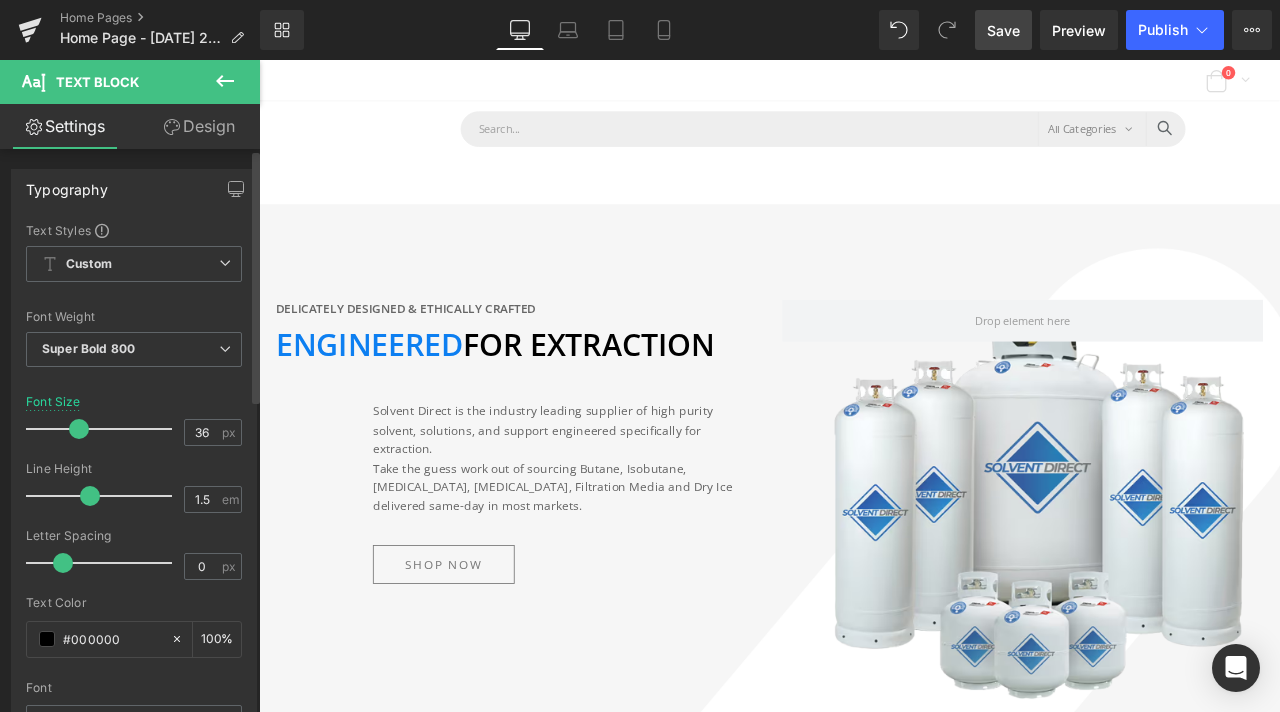 click on "Font Size 36 px" at bounding box center [134, 428] 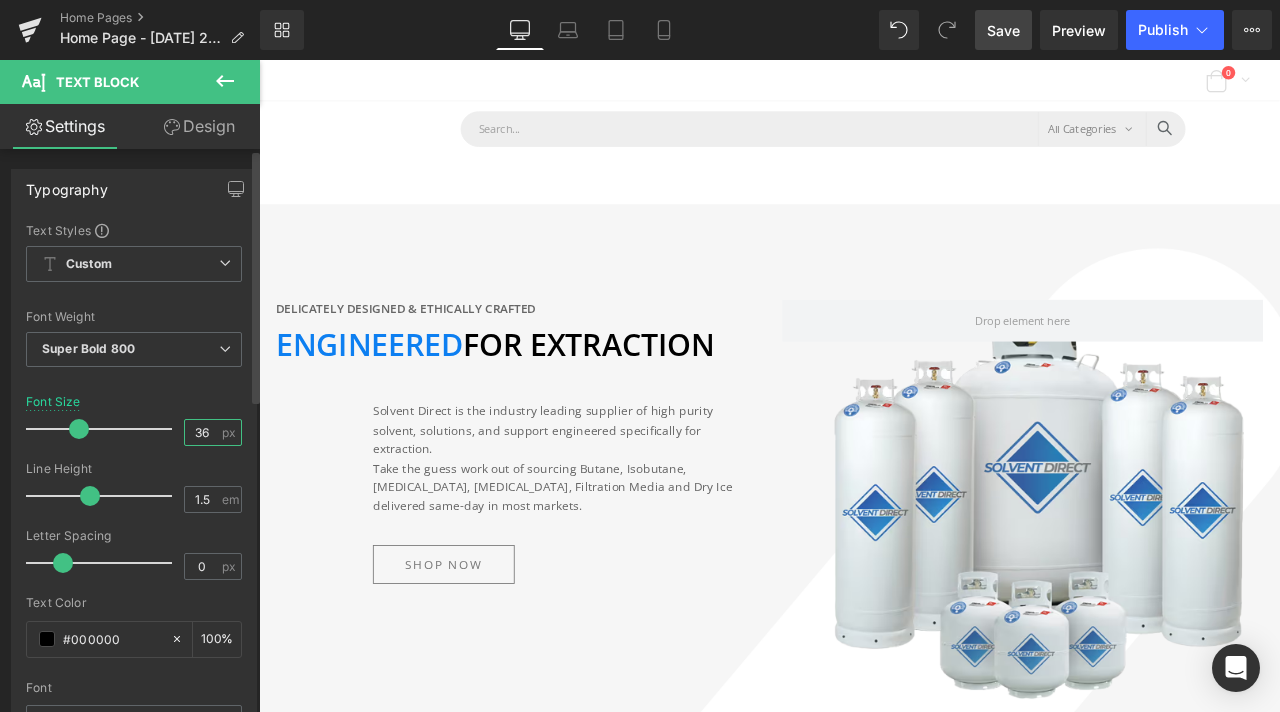 click on "36" at bounding box center (202, 432) 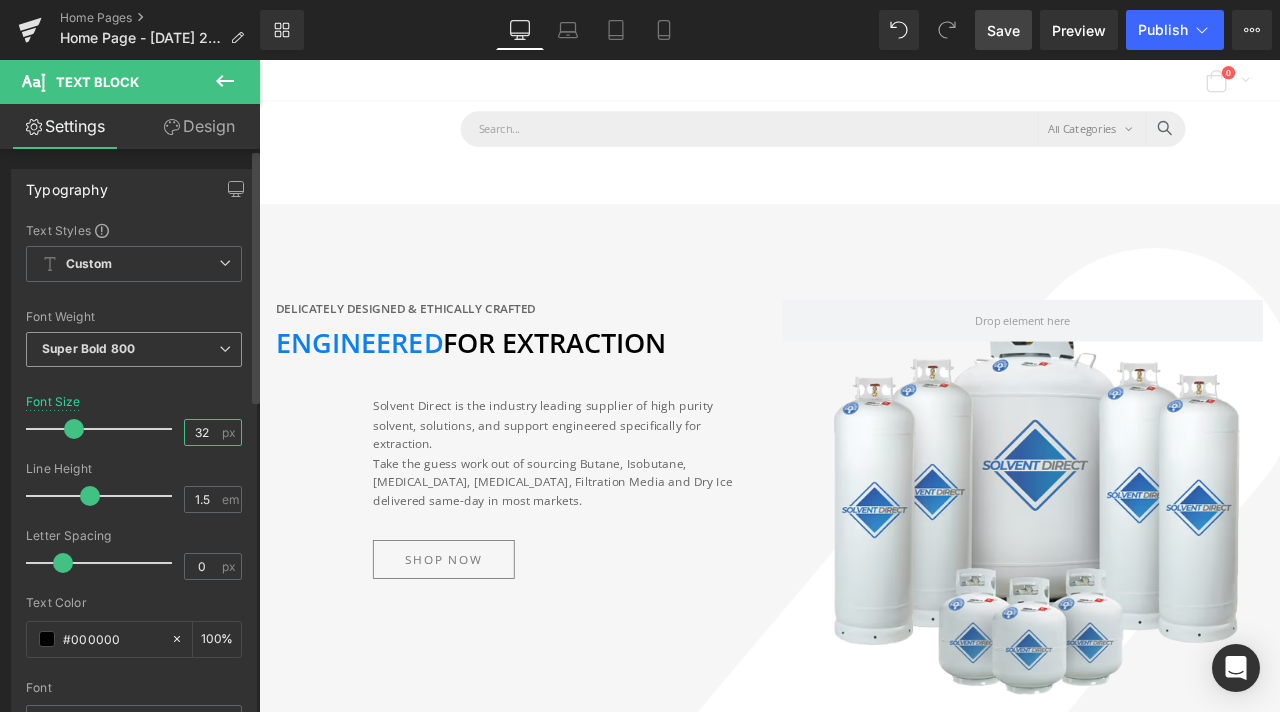 type on "32" 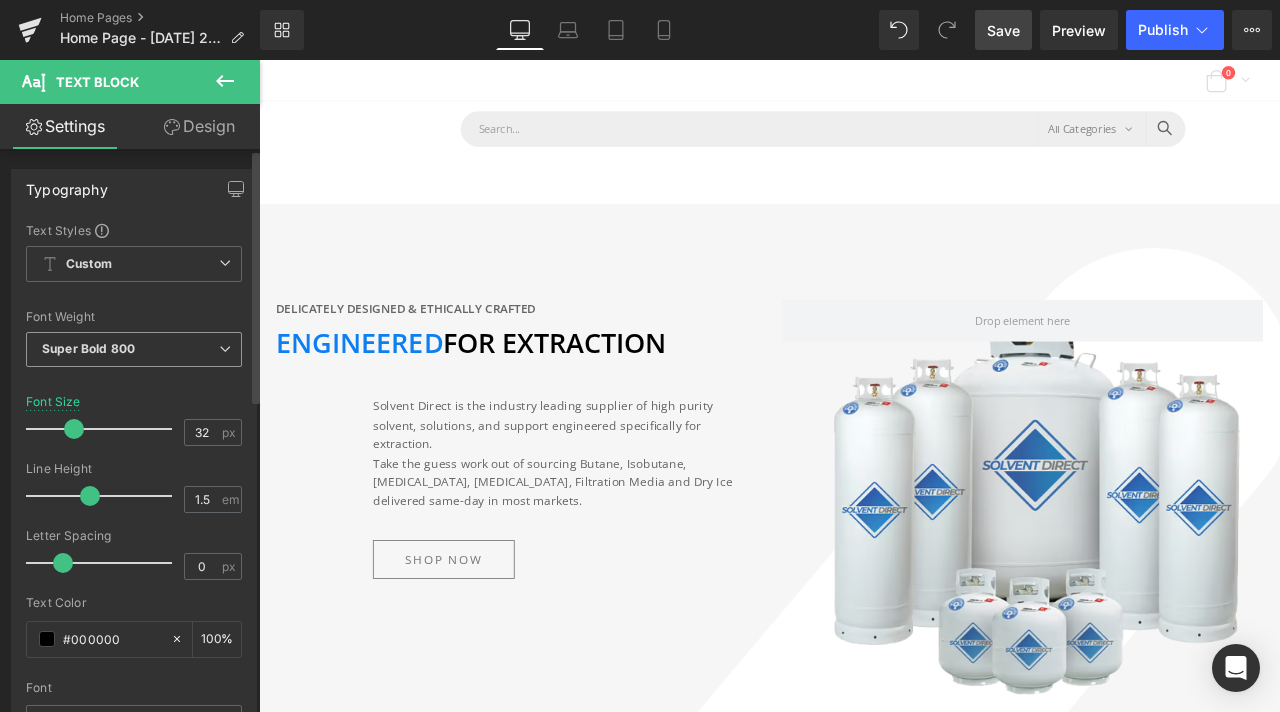 click on "Super Bold 800" at bounding box center (134, 349) 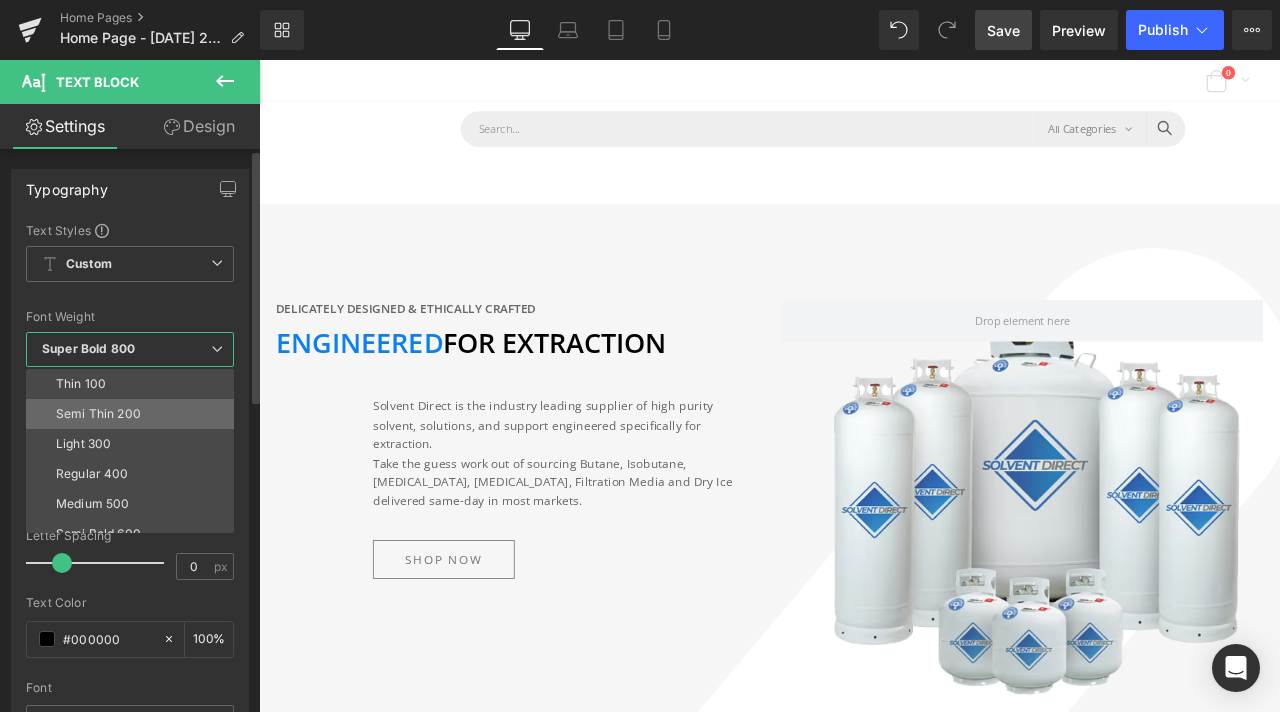 click on "Semi Thin 200" at bounding box center [134, 414] 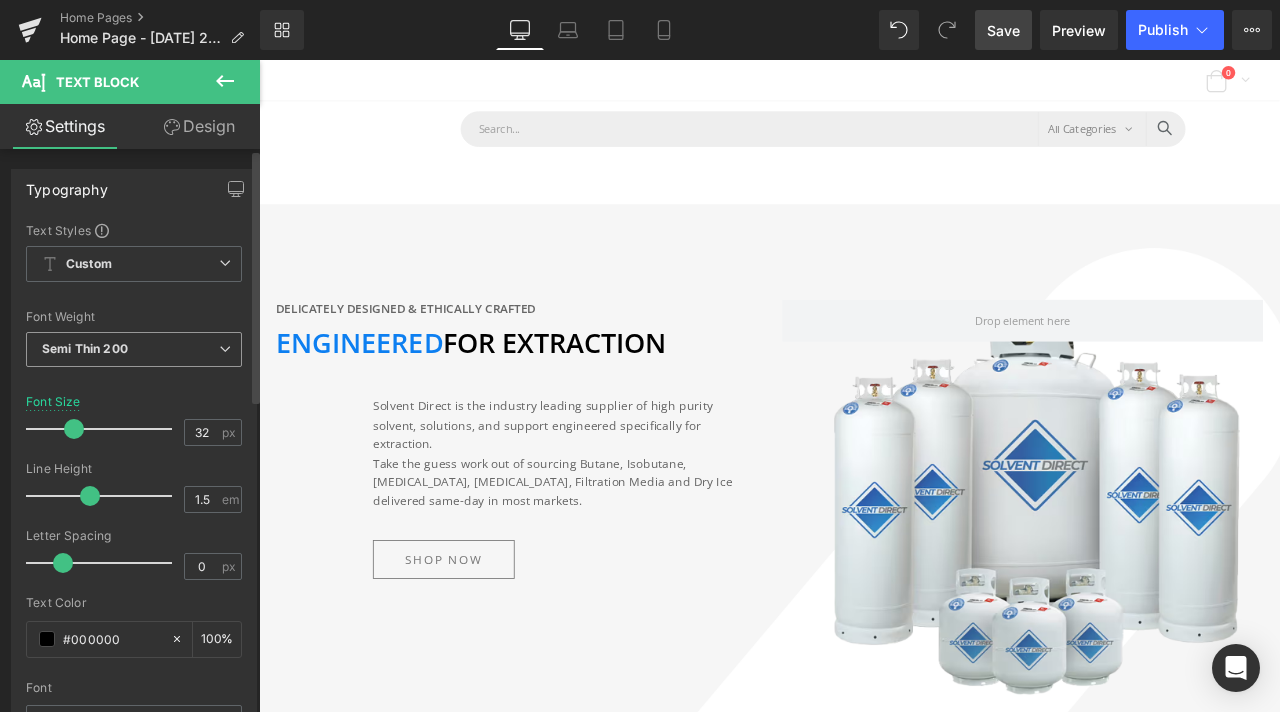 click on "Semi Thin 200" at bounding box center (134, 349) 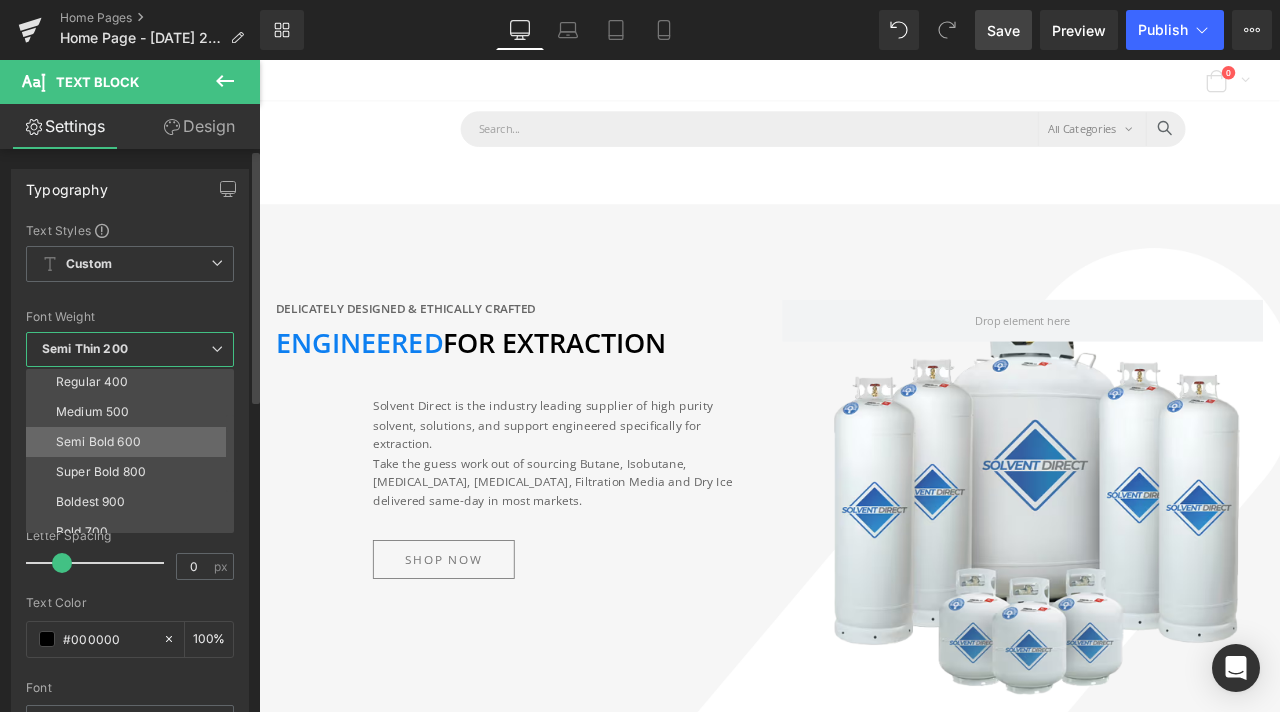 scroll, scrollTop: 100, scrollLeft: 0, axis: vertical 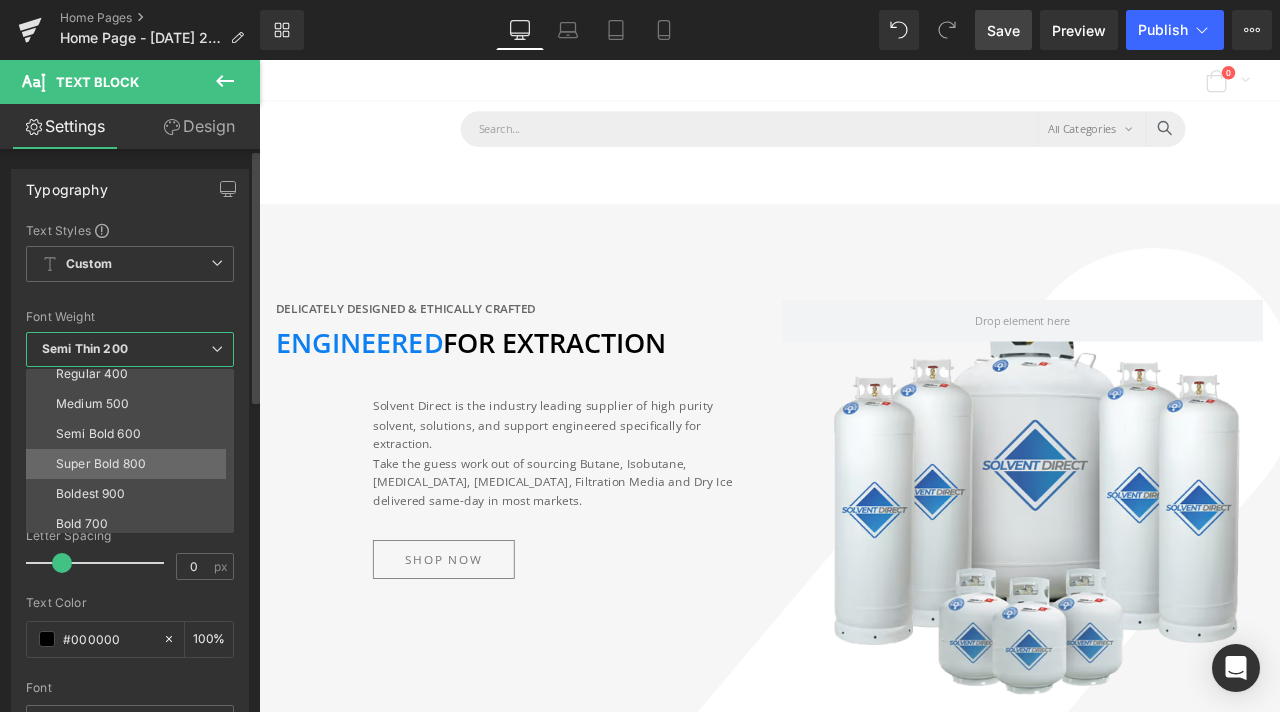click on "Super Bold 800" at bounding box center (101, 464) 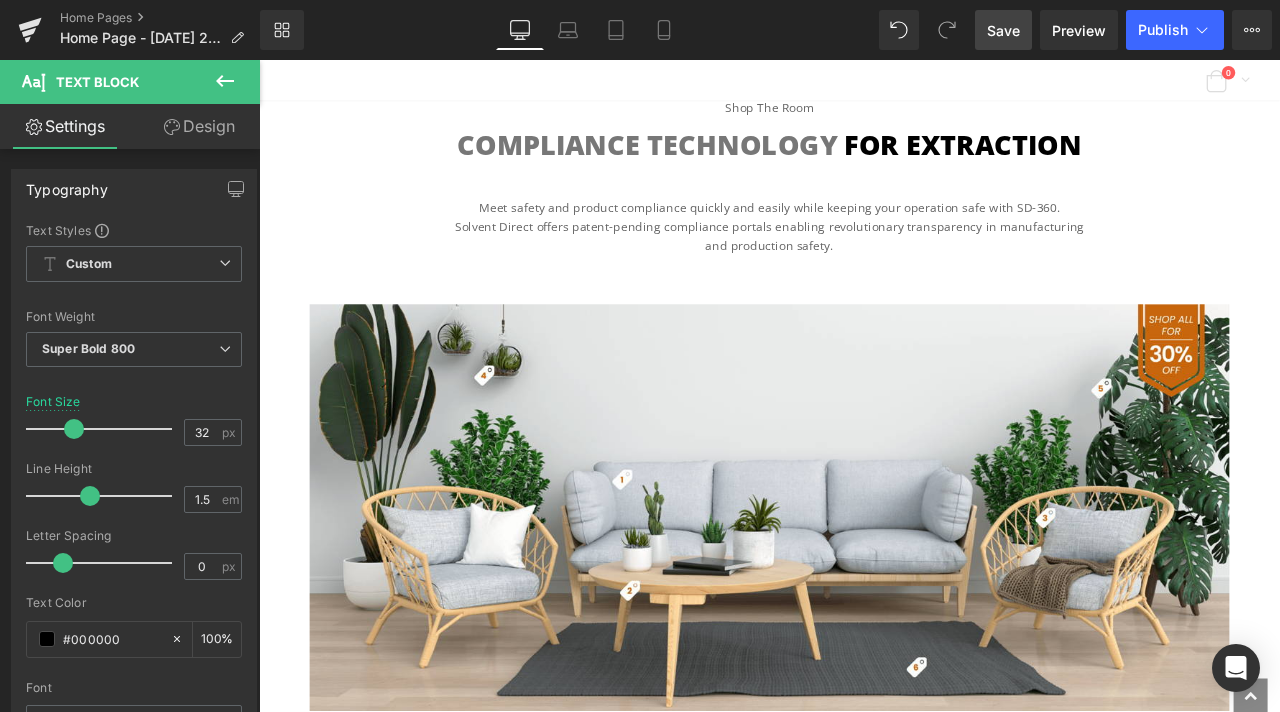 scroll, scrollTop: 3954, scrollLeft: 0, axis: vertical 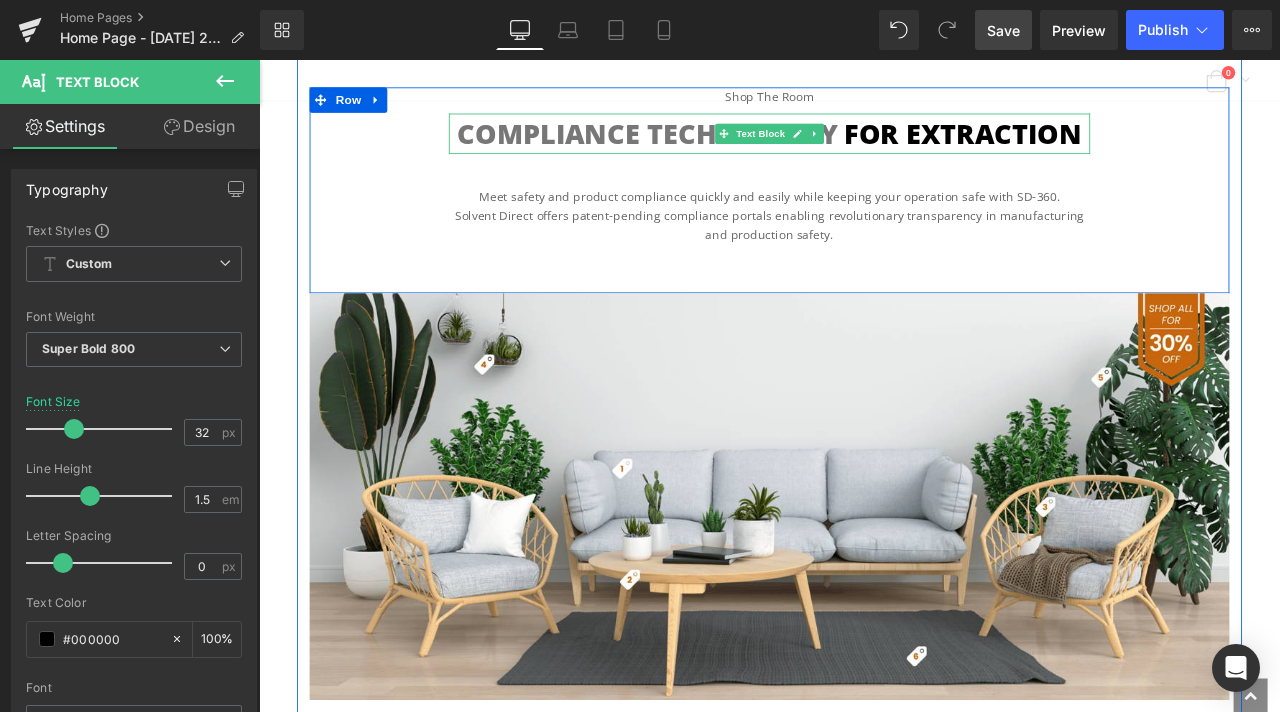 click on "for Extraction" at bounding box center [1094, 146] 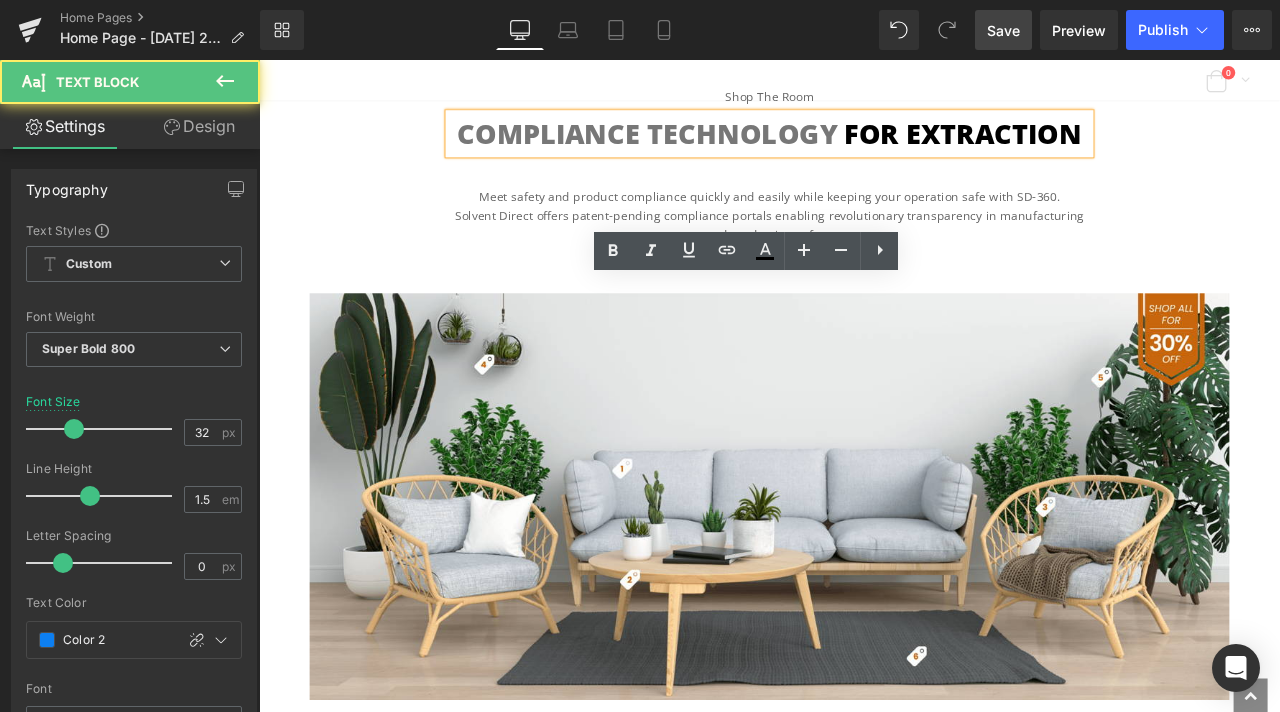 click on "for Extraction" at bounding box center (1094, 146) 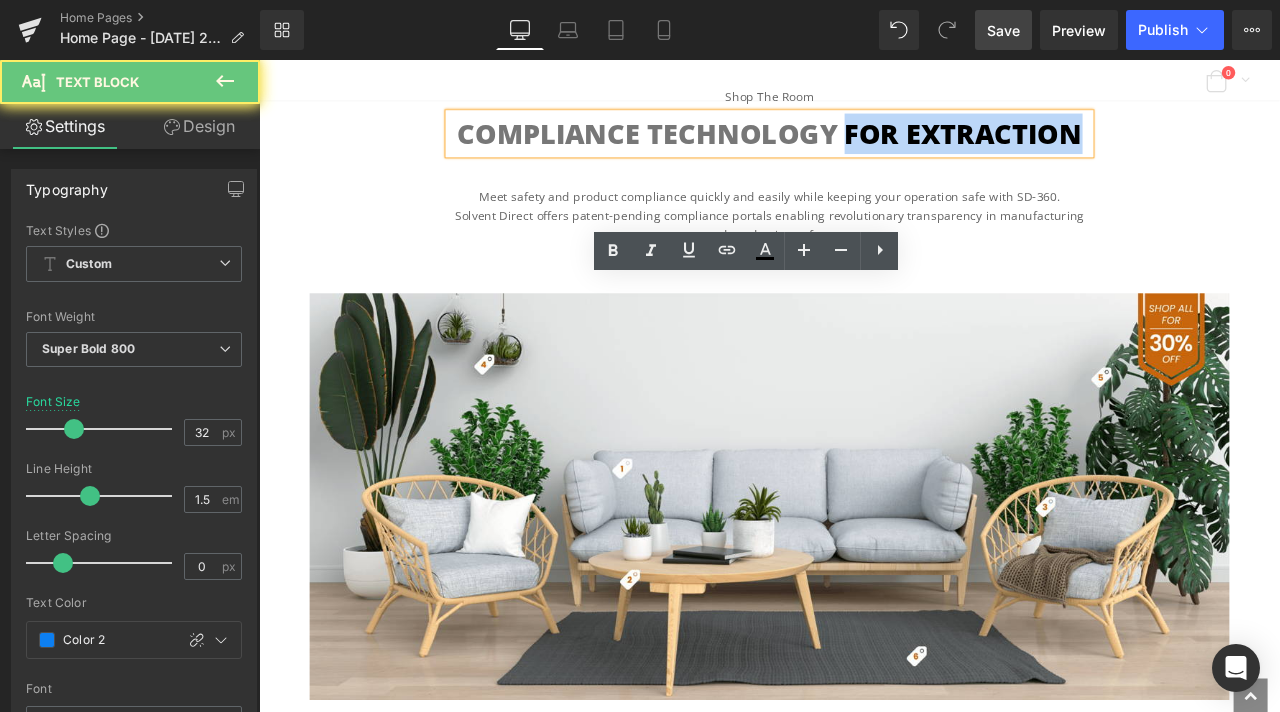 drag, startPoint x: 992, startPoint y: 342, endPoint x: 1165, endPoint y: 355, distance: 173.48775 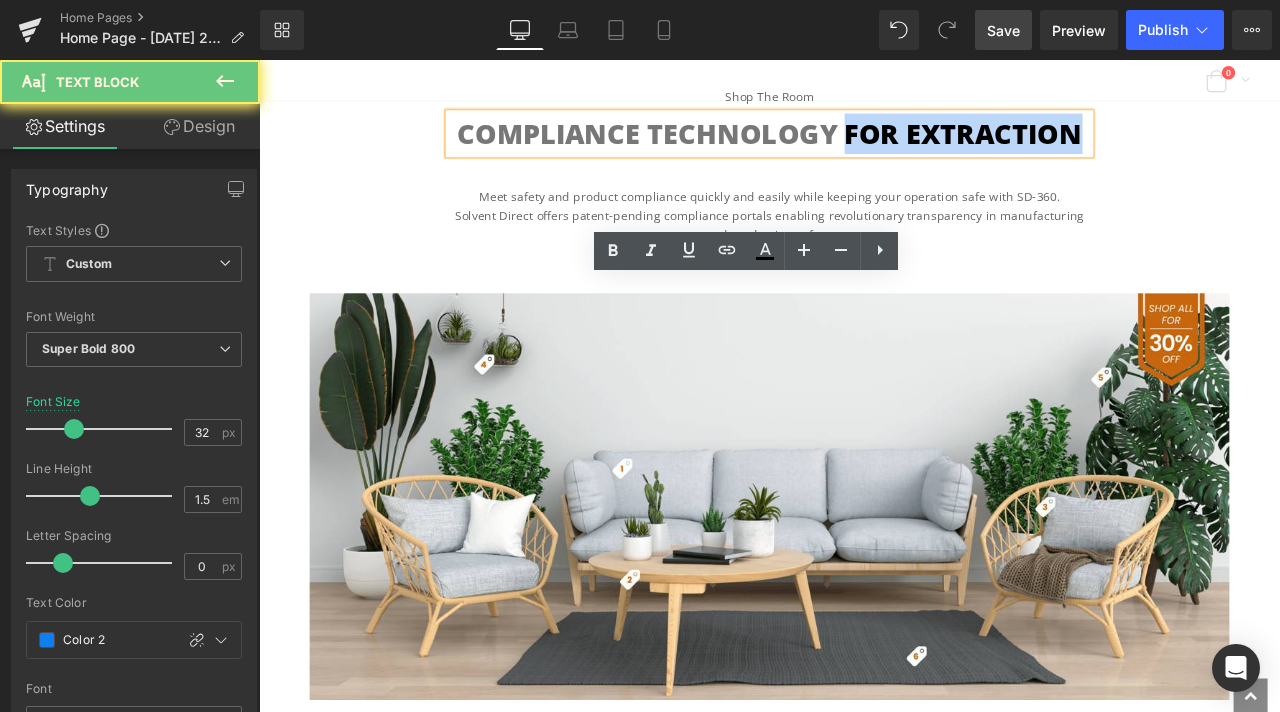 click on "for Extraction" at bounding box center [1094, 146] 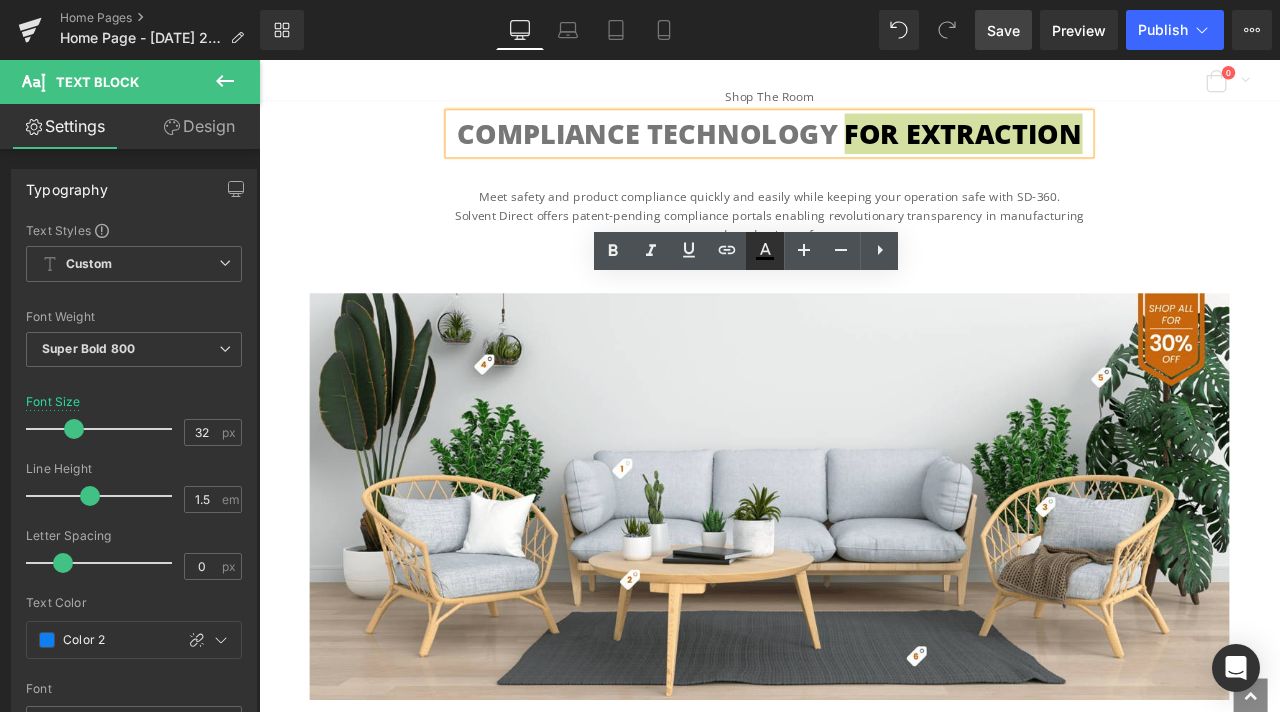 click at bounding box center [765, 251] 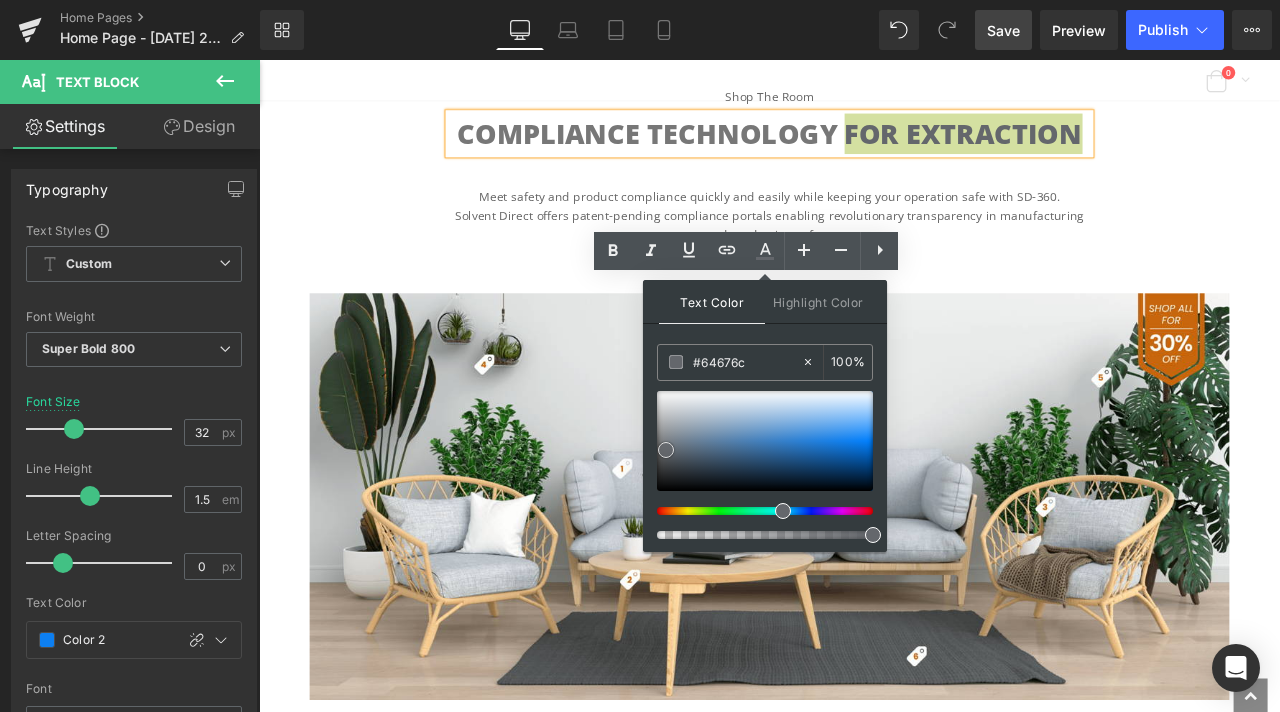 type on "#65676b" 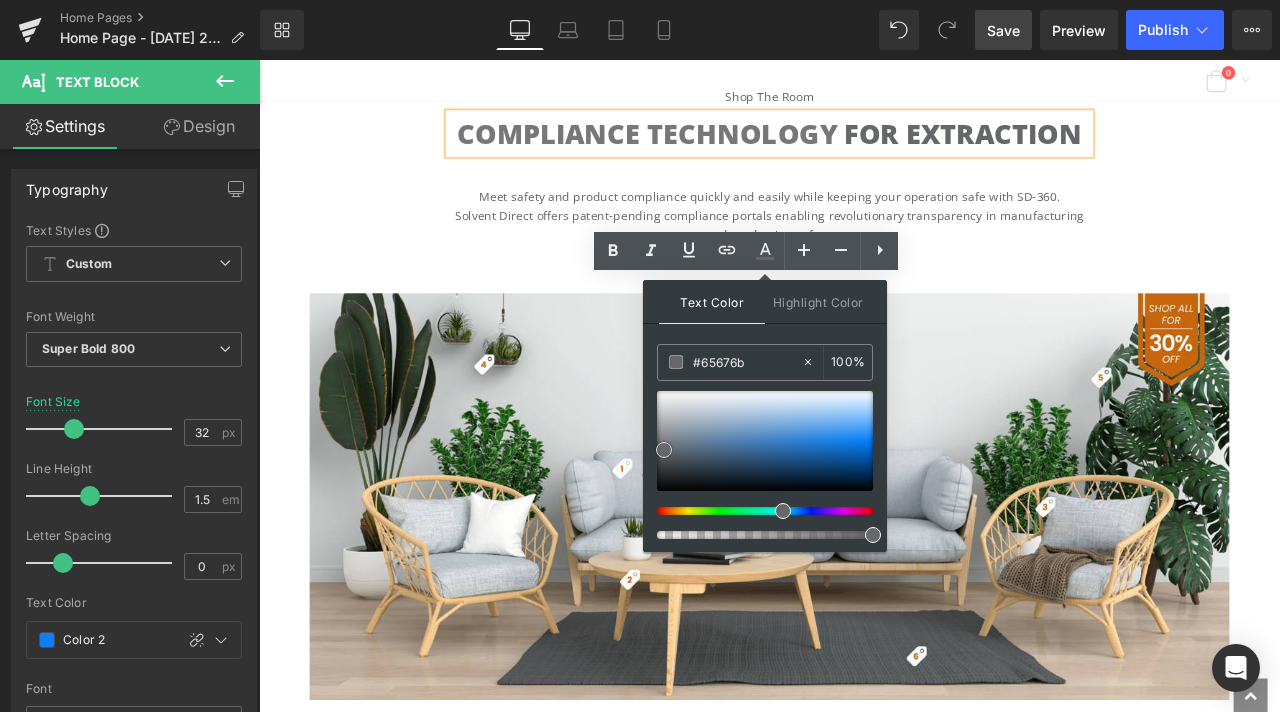 drag, startPoint x: 671, startPoint y: 449, endPoint x: 880, endPoint y: 393, distance: 216.37236 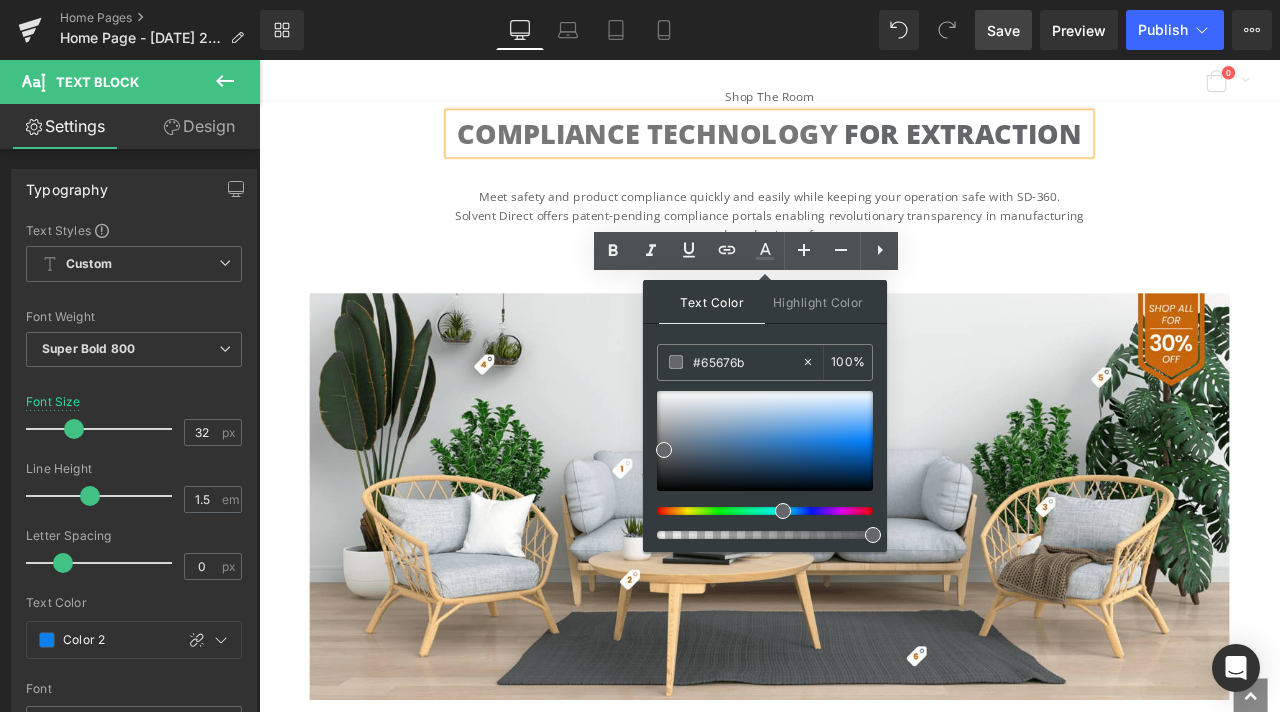 click on "Meet safety and product compliance quickly and easily while keeping your operation safe with SD-360." at bounding box center (864, 222) 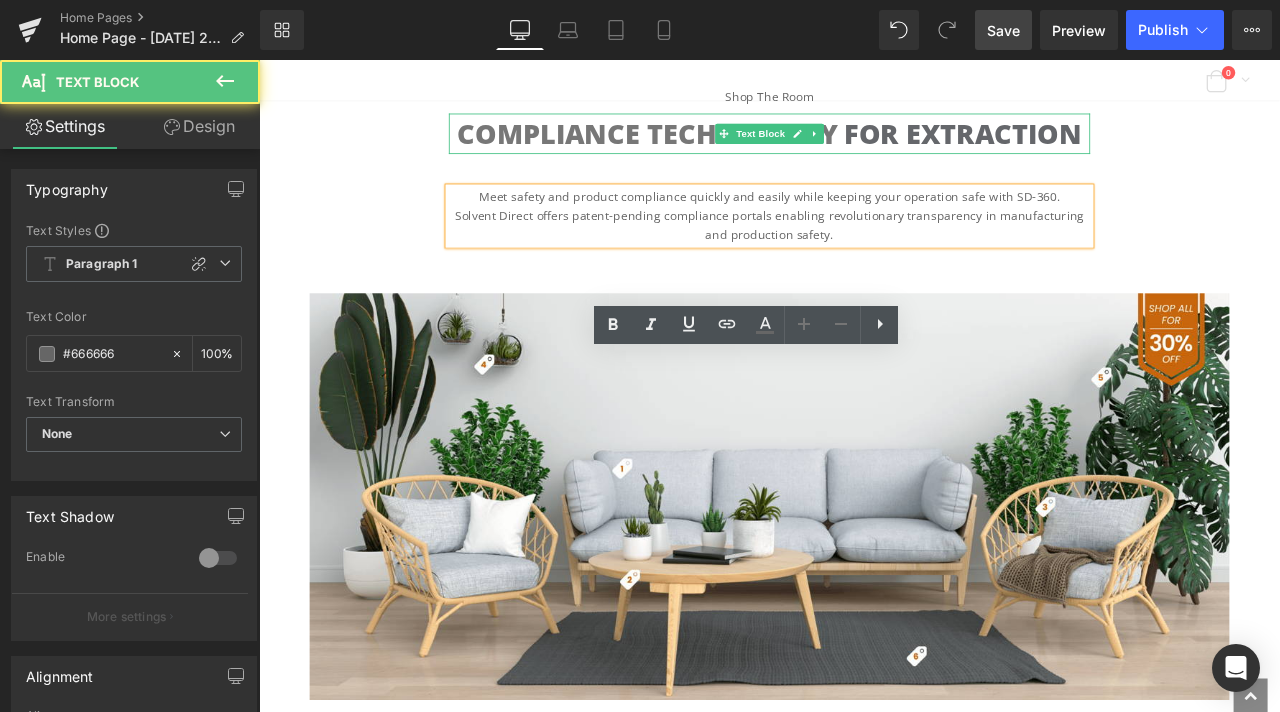 click on "for Extraction" at bounding box center (1094, 146) 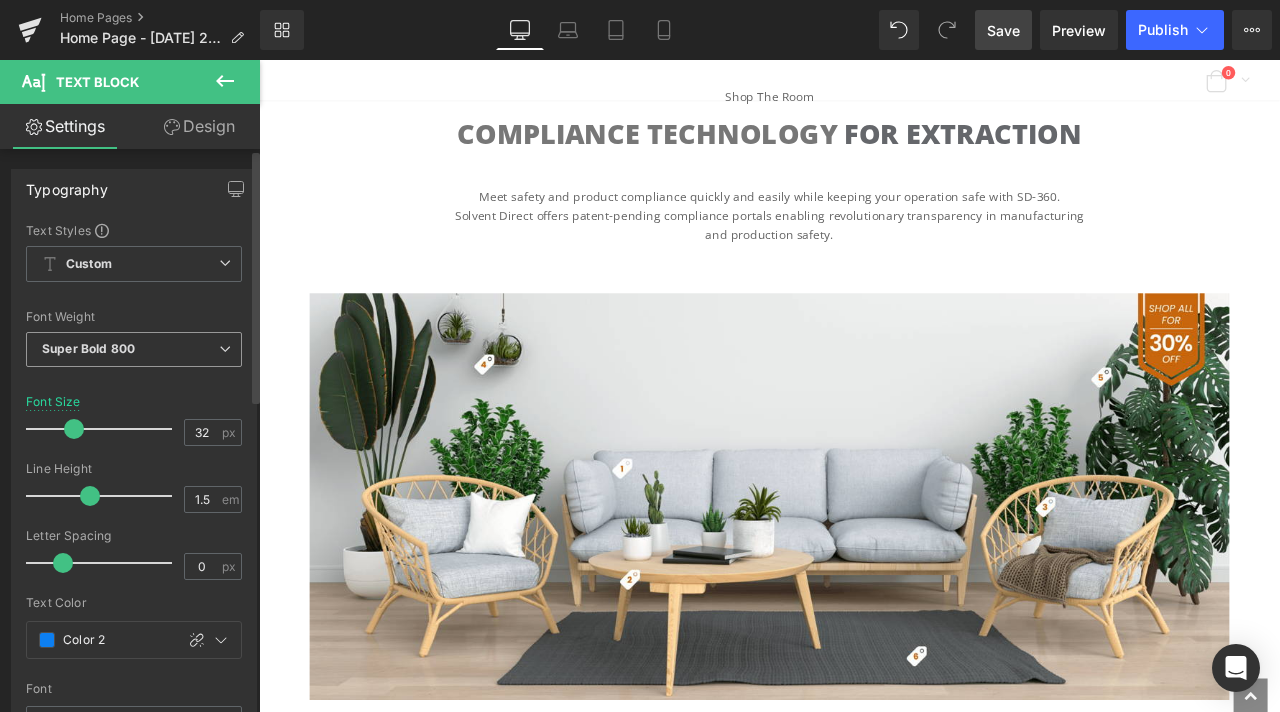 click on "Super Bold 800" at bounding box center (134, 349) 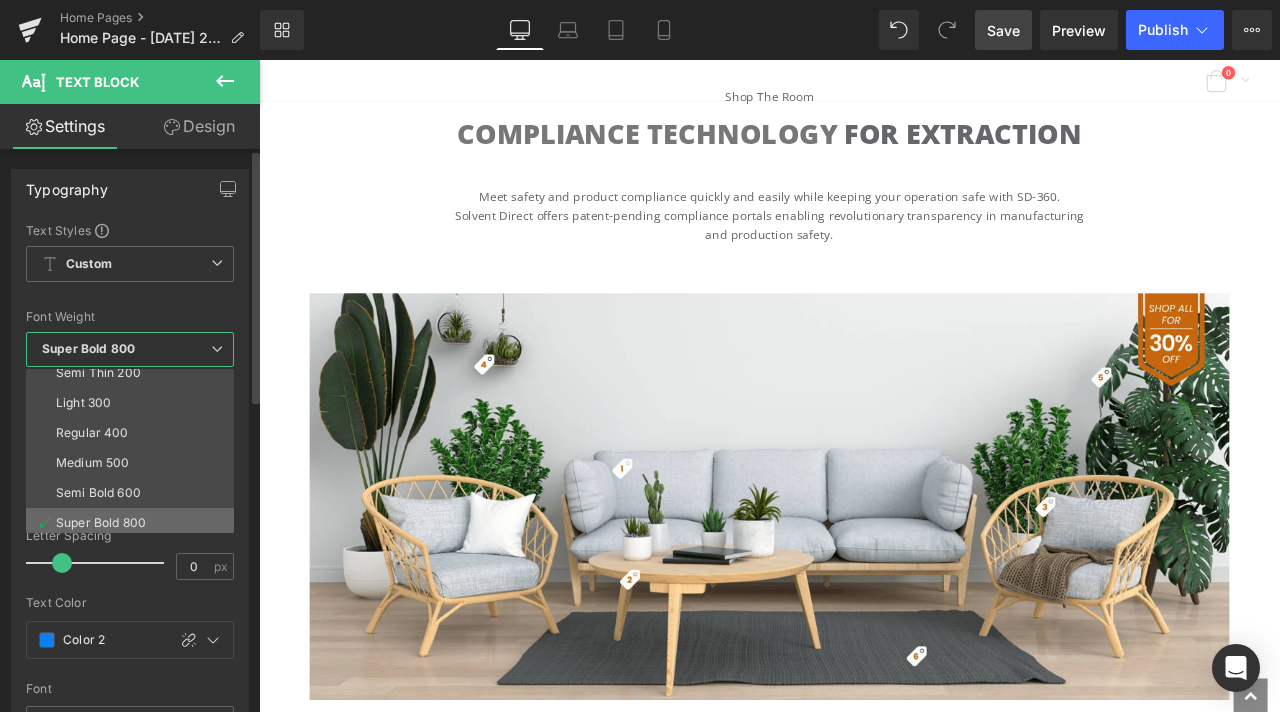 scroll, scrollTop: 100, scrollLeft: 0, axis: vertical 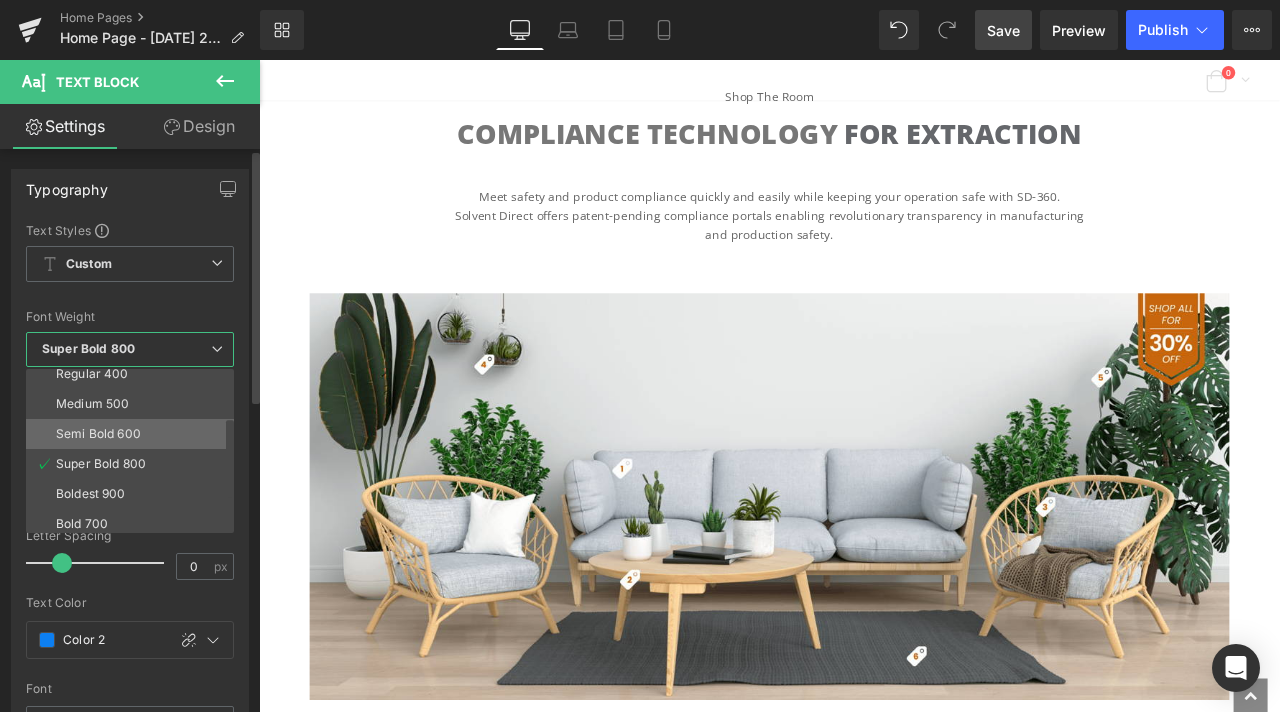 click on "Semi Bold 600" at bounding box center (98, 434) 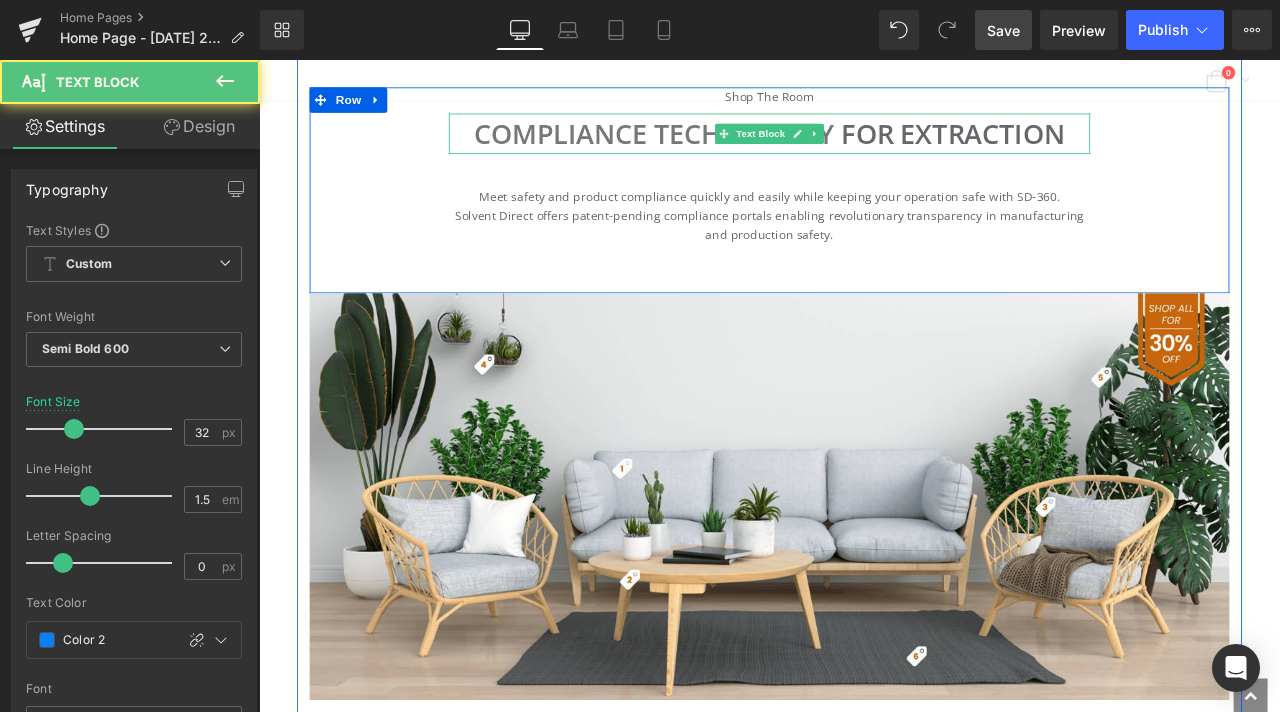 click on "for Extraction" at bounding box center [1081, 146] 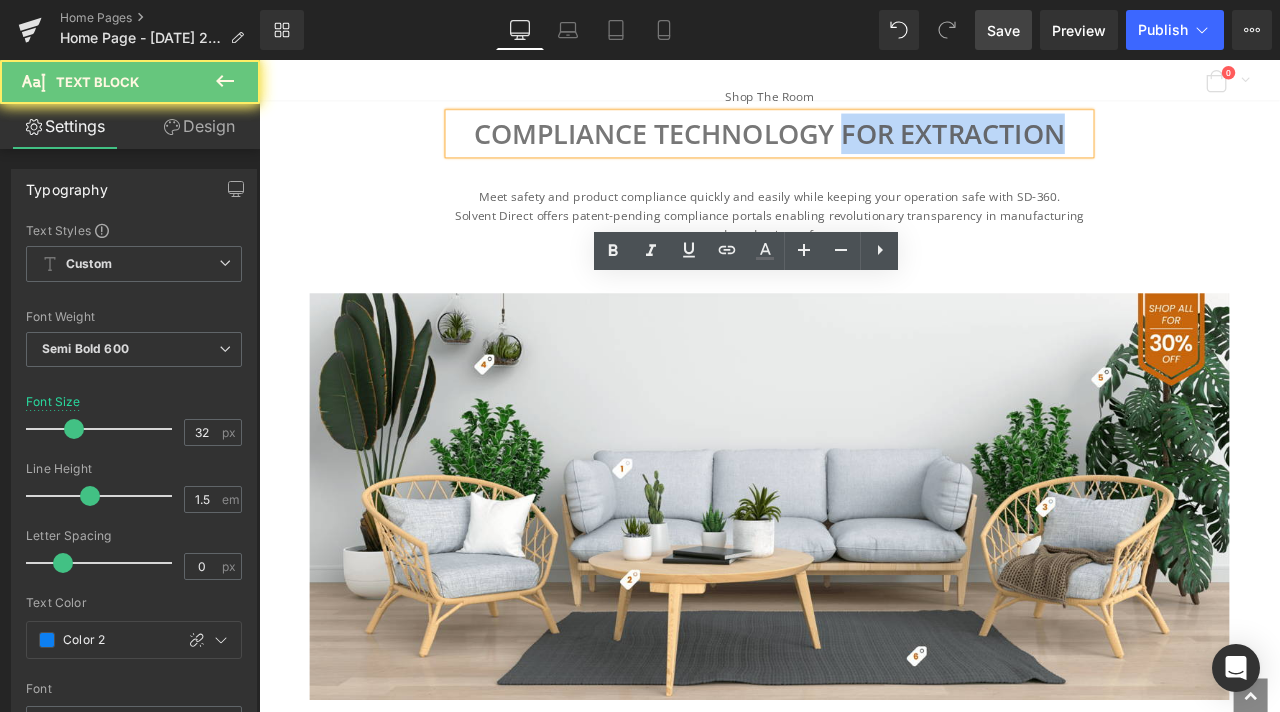 drag, startPoint x: 954, startPoint y: 345, endPoint x: 1231, endPoint y: 351, distance: 277.06497 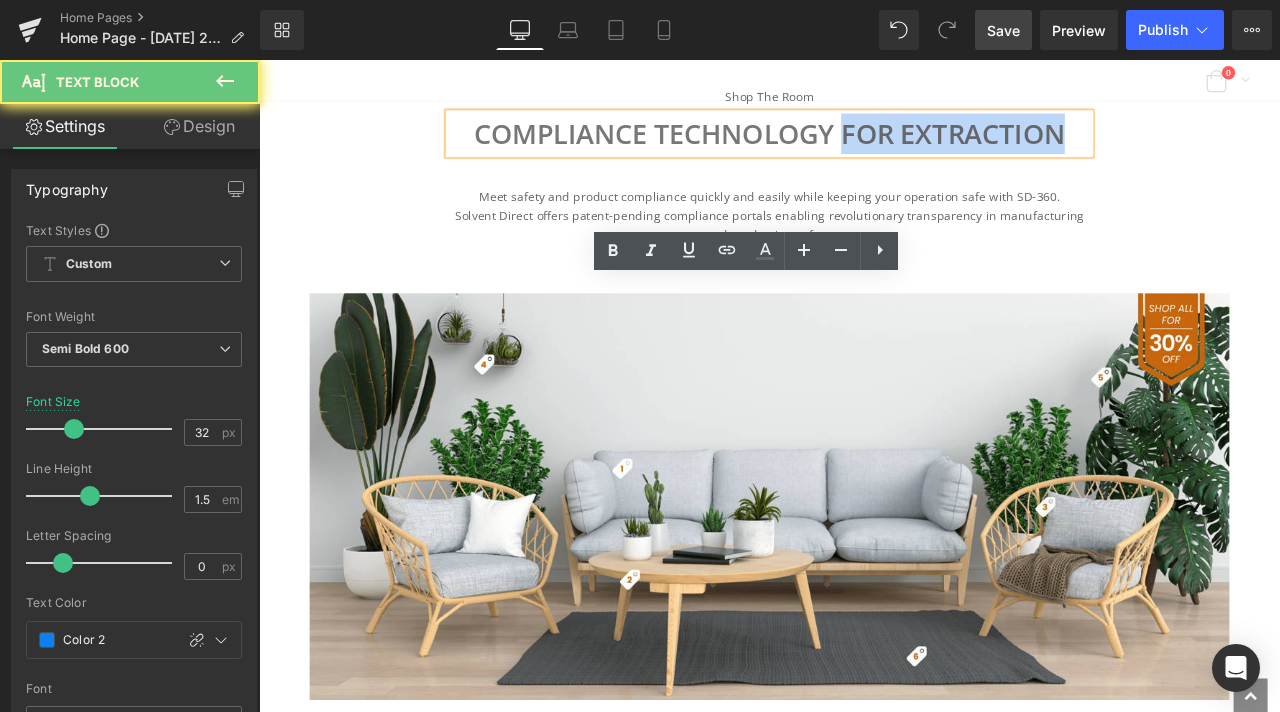 click on "Compliance Technology   for Extraction" at bounding box center (864, 147) 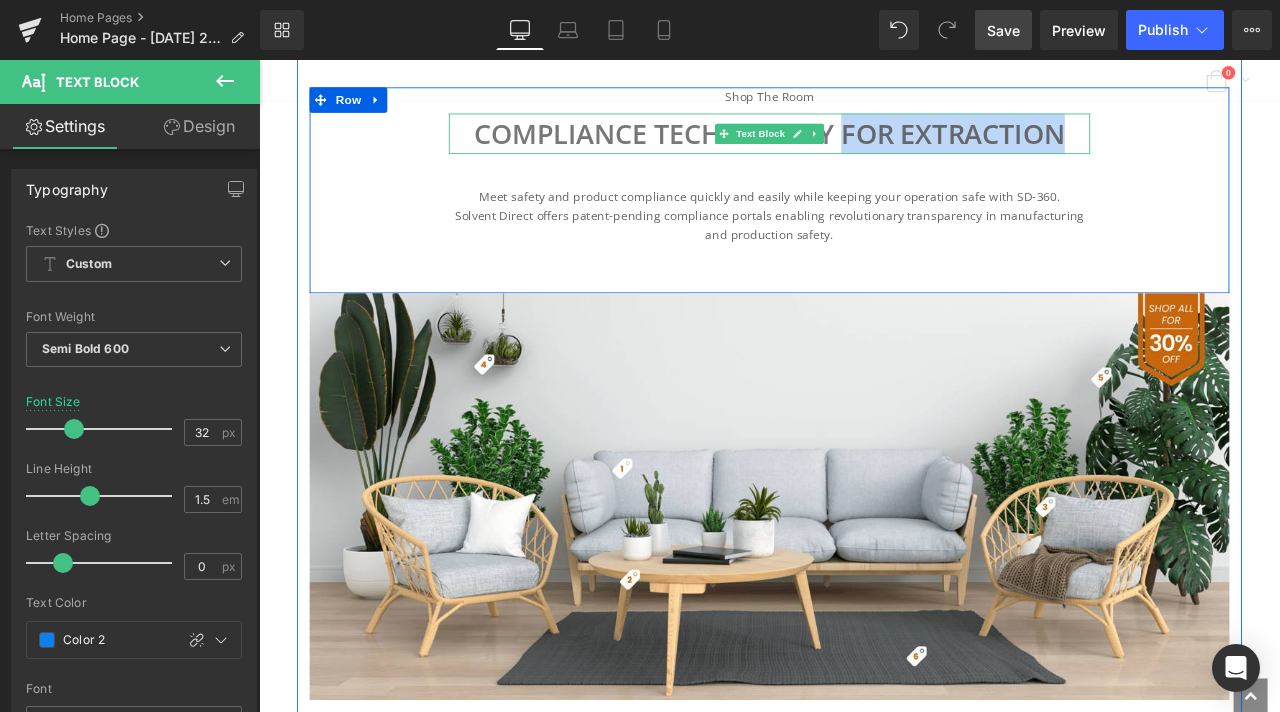 click on "for Extraction" at bounding box center [1081, 146] 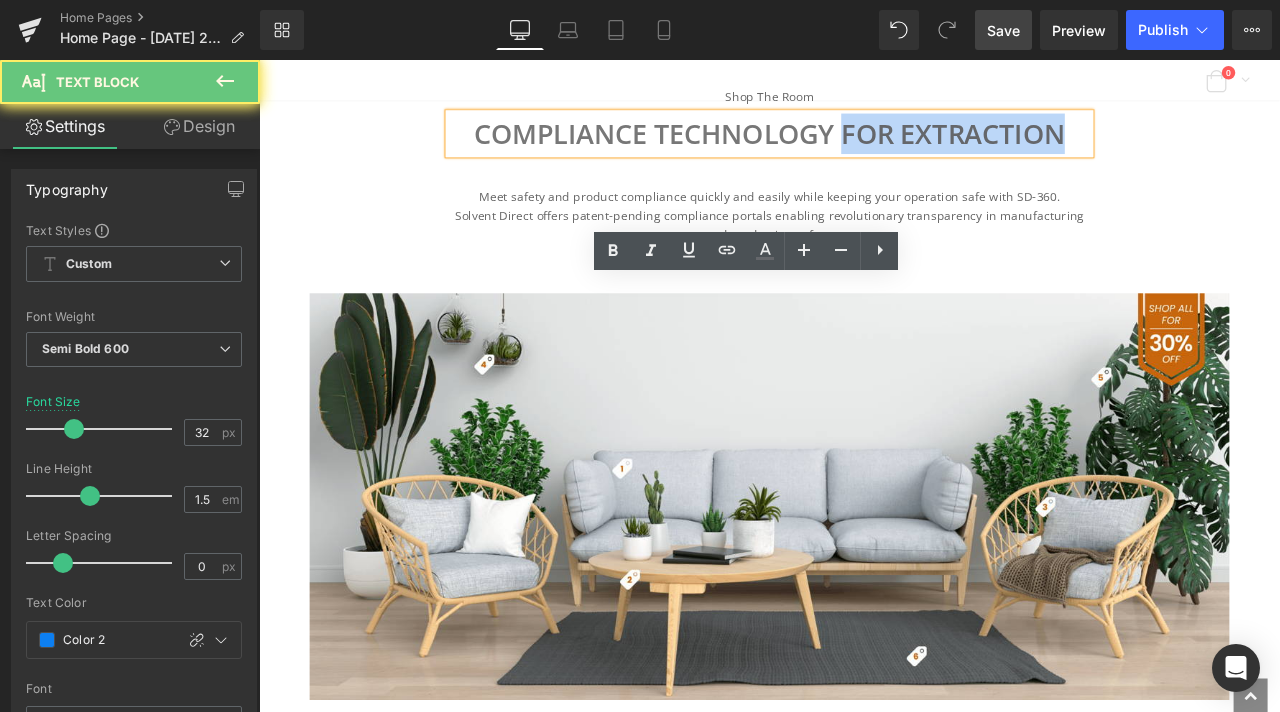 drag, startPoint x: 991, startPoint y: 338, endPoint x: 1088, endPoint y: 353, distance: 98.15294 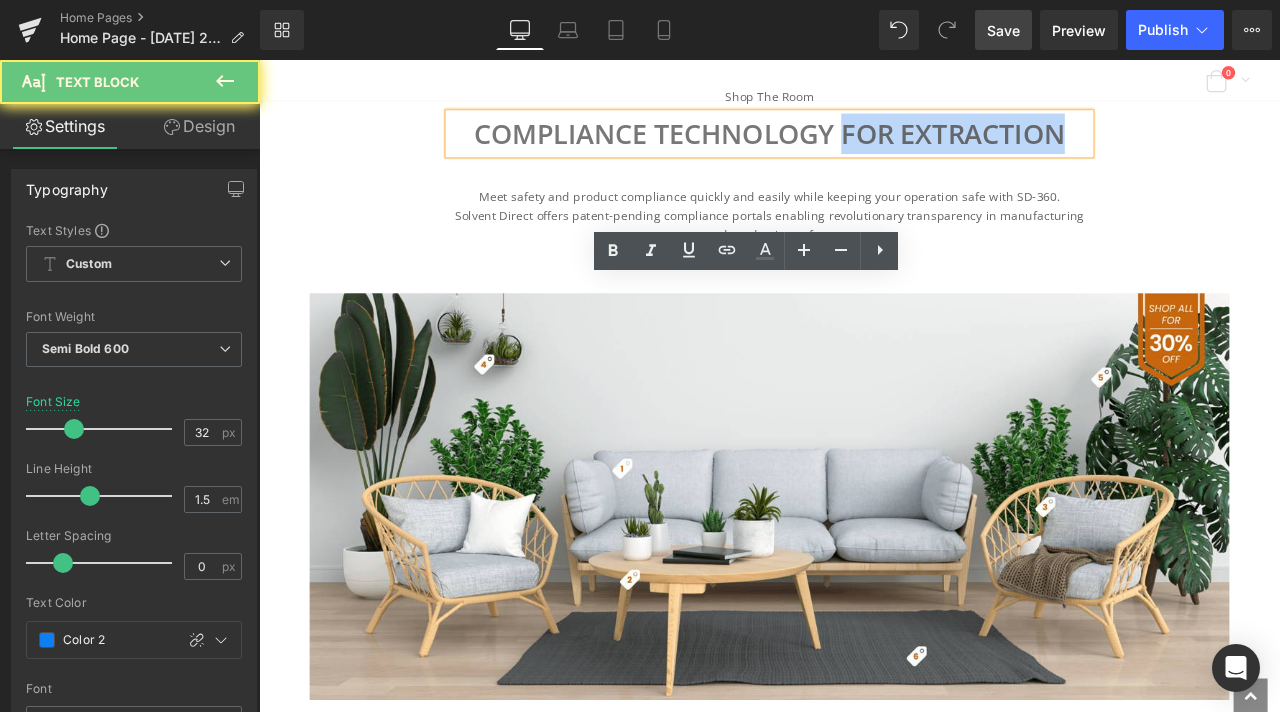 click on "for Extraction" at bounding box center [1081, 146] 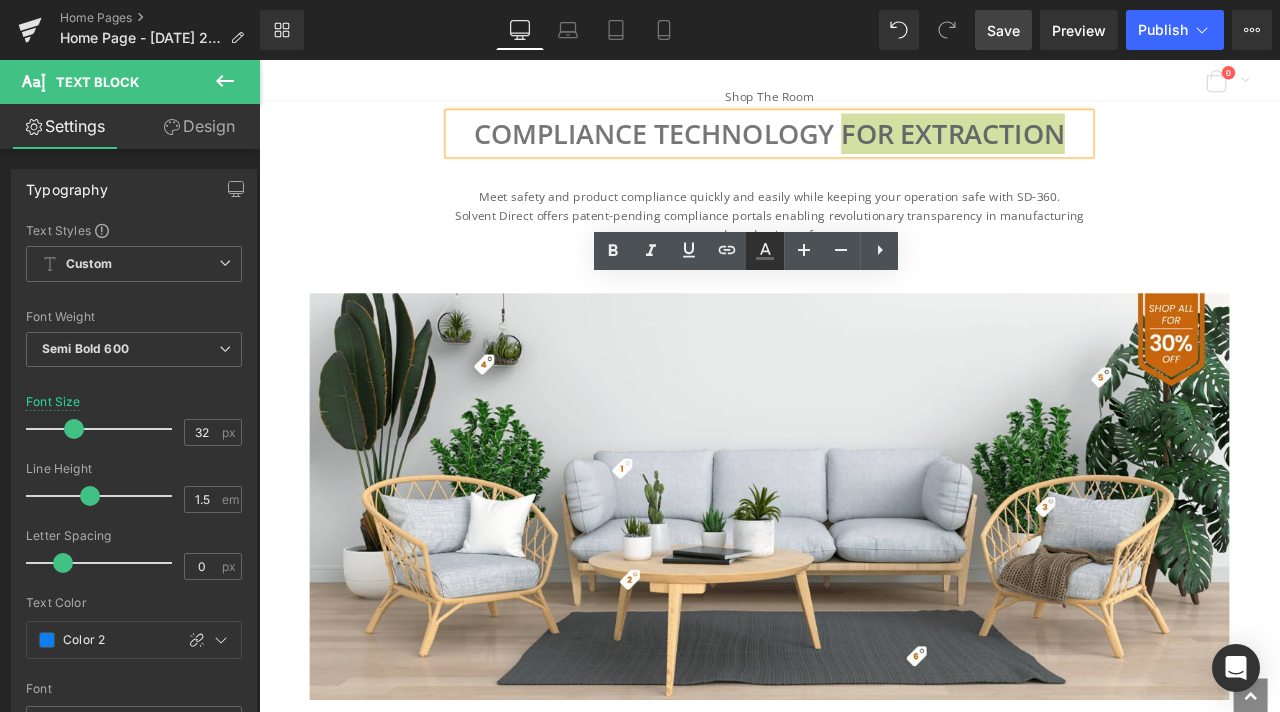 click 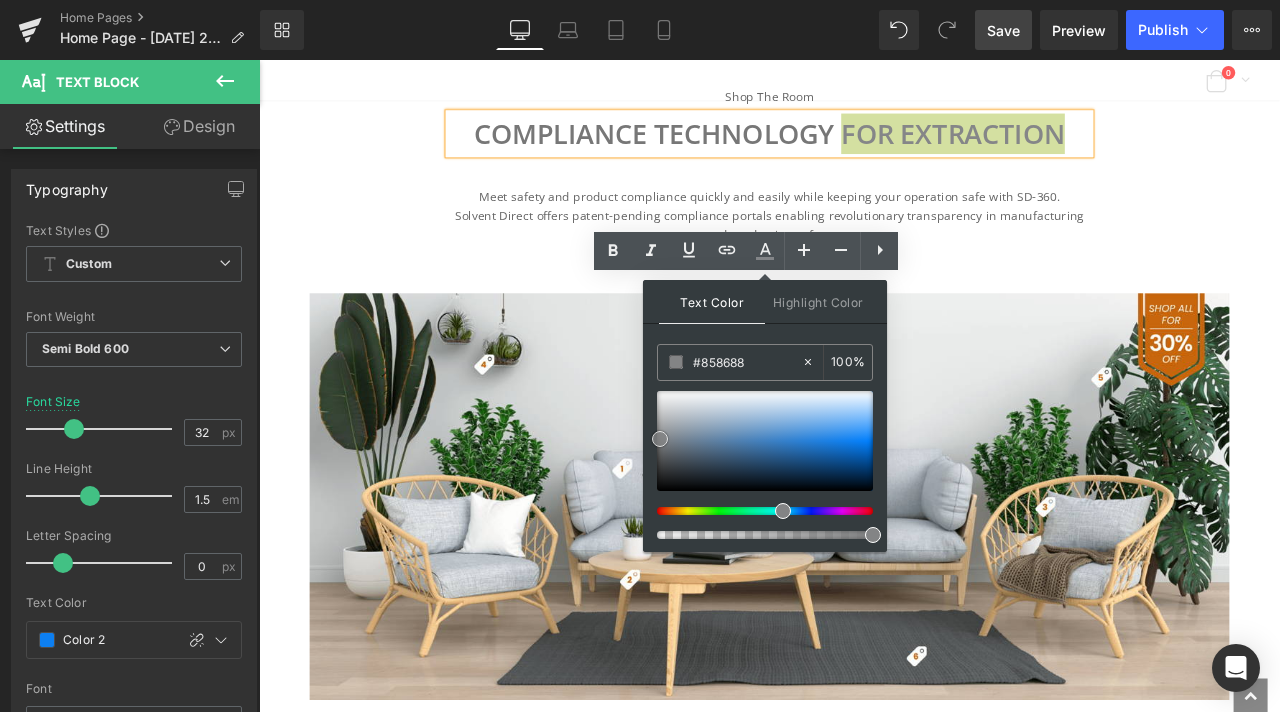 type on "#878787" 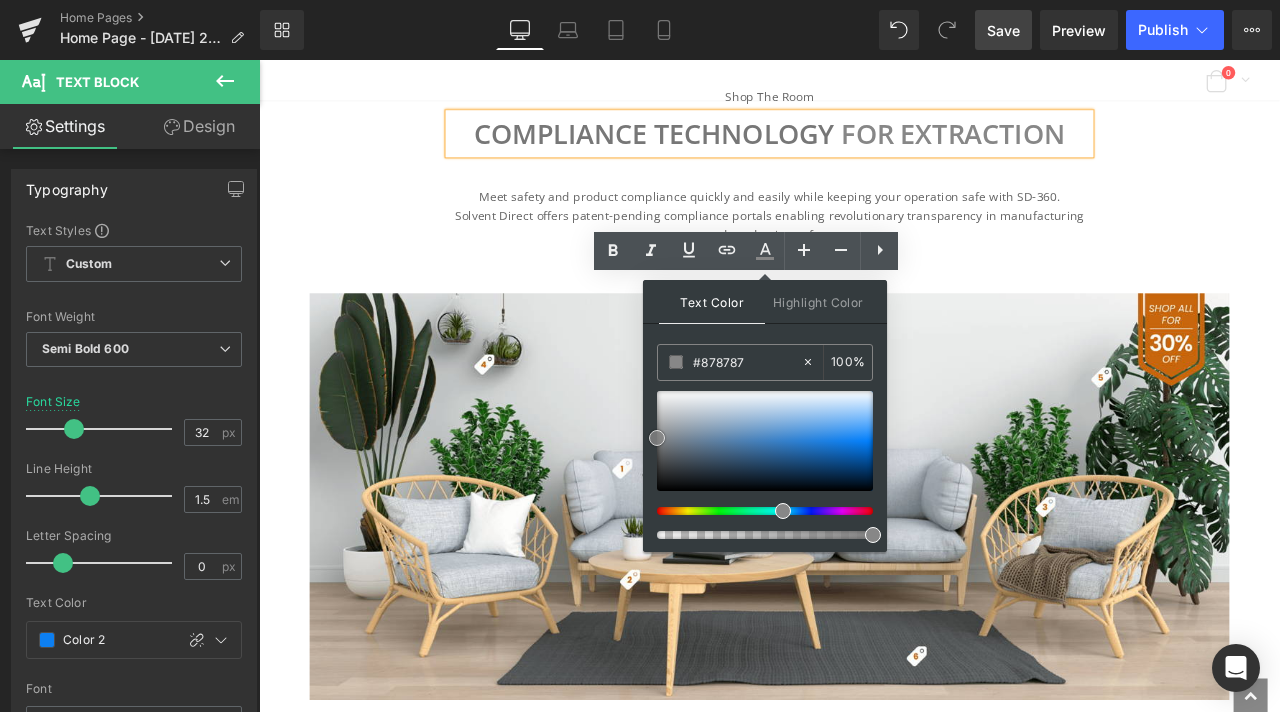 click at bounding box center [765, 441] 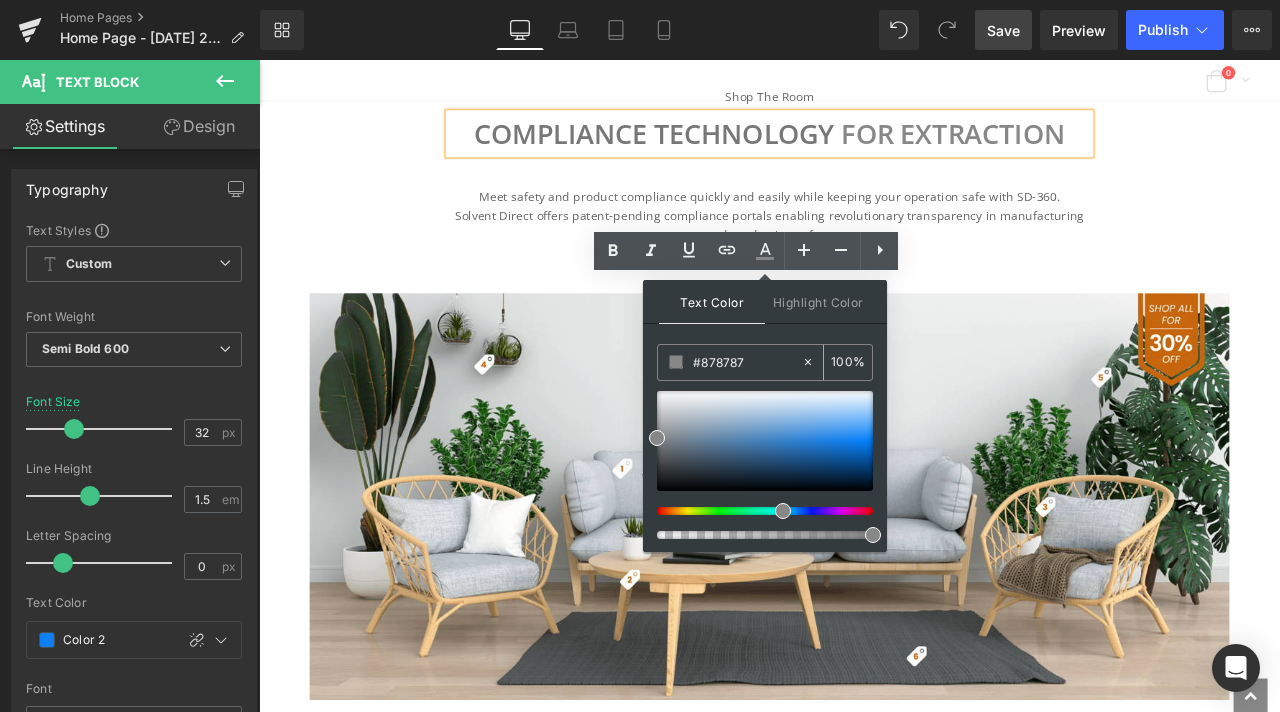 click on "#878787" at bounding box center [747, 362] 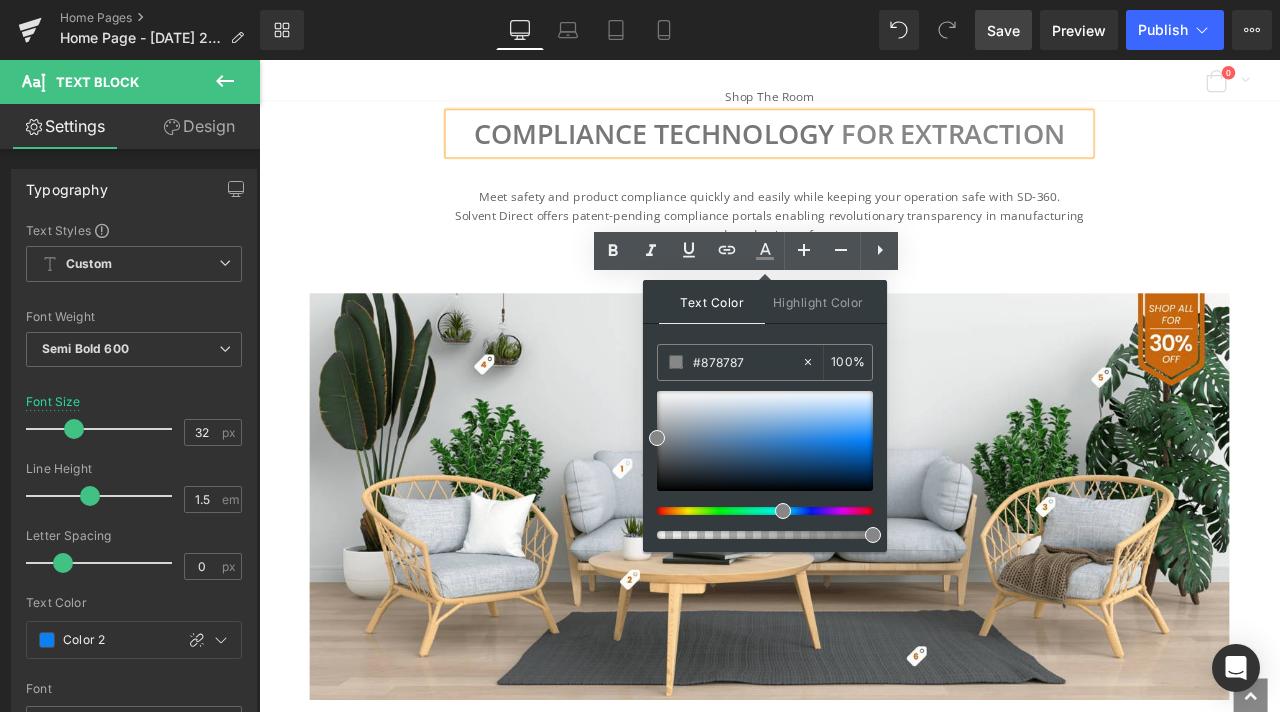 click on "Shop the room Text Block         Compliance Technology   for Extraction Text Block         Meet safety and product compliance quickly and easily while keeping your operation safe with SD-360. Solvent Direct offers patent-pending compliance portals enabling revolutionary transparency in manufacturing and production safety.     Text Block" at bounding box center [864, 189] 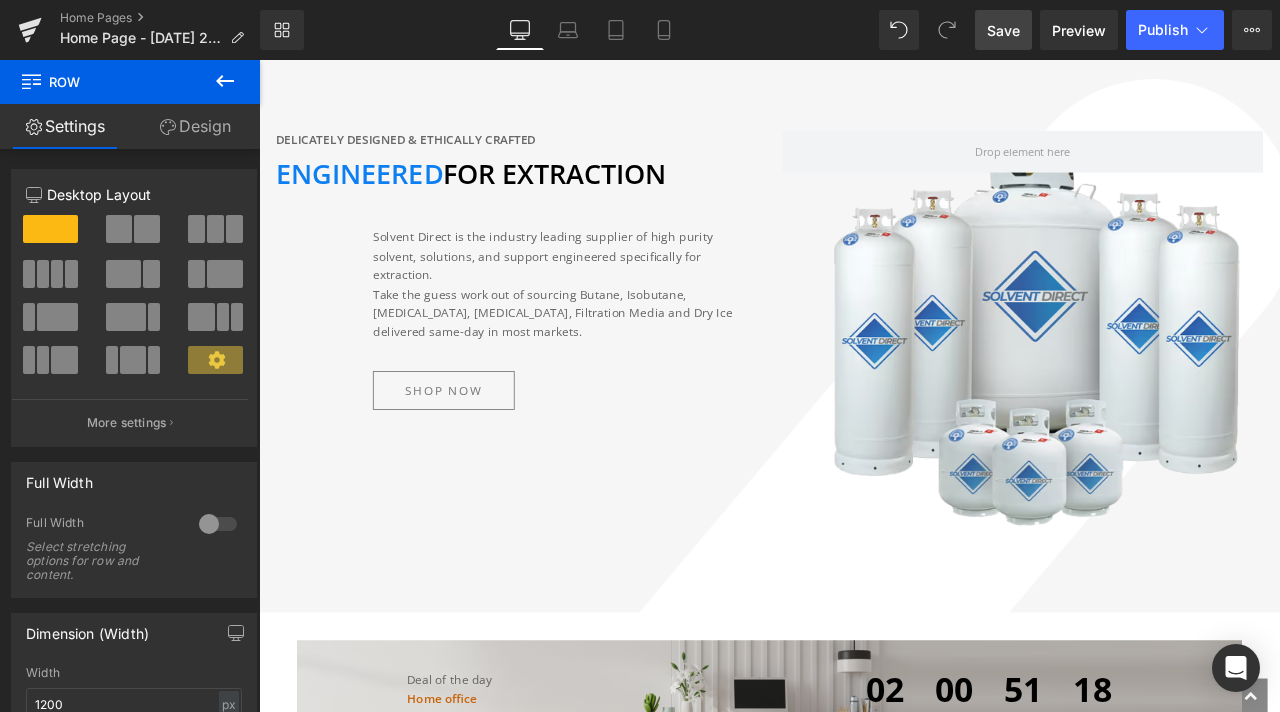 scroll, scrollTop: 54, scrollLeft: 0, axis: vertical 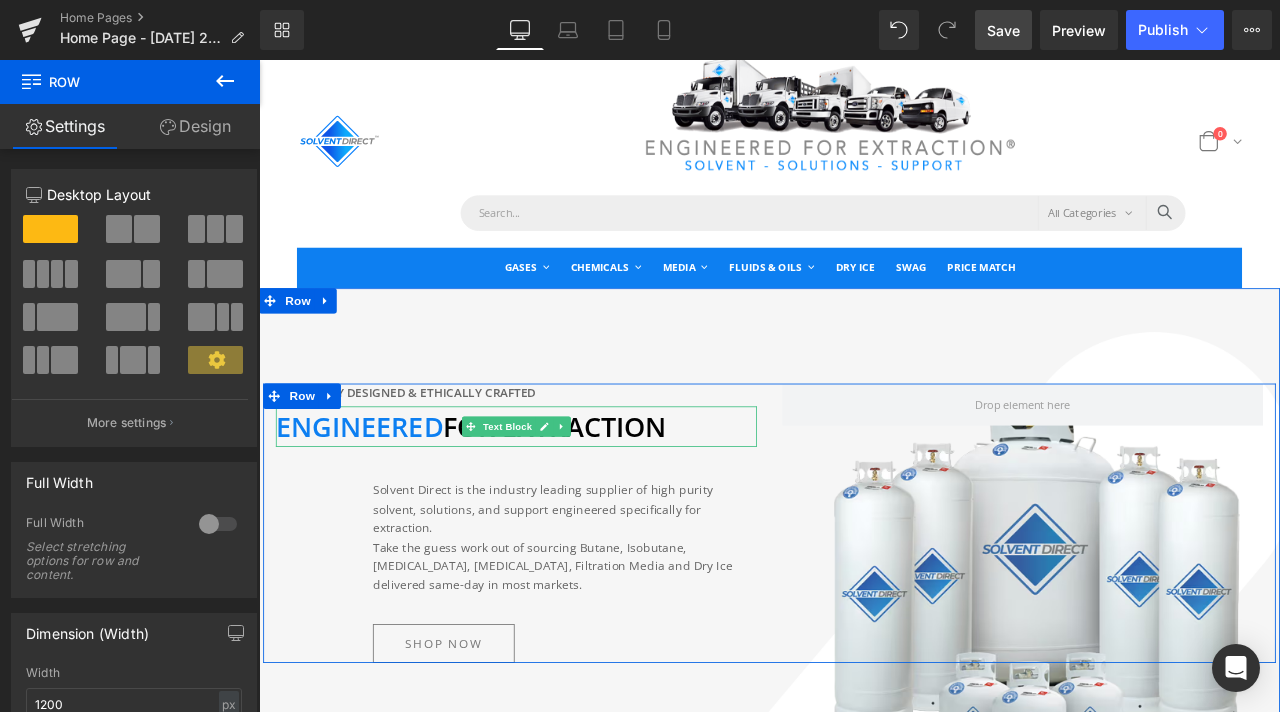 click on "ENGINEERED  FOR EXTRACTION" at bounding box center [510, 494] 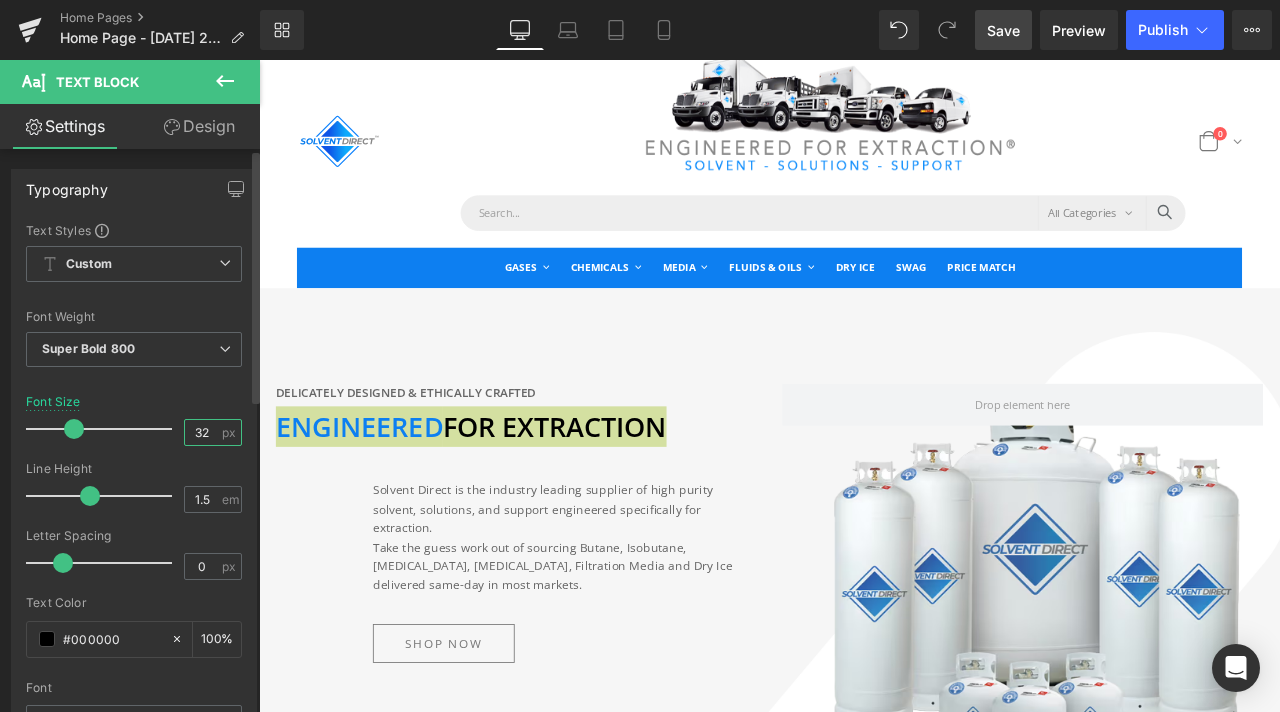 click on "32" at bounding box center (202, 432) 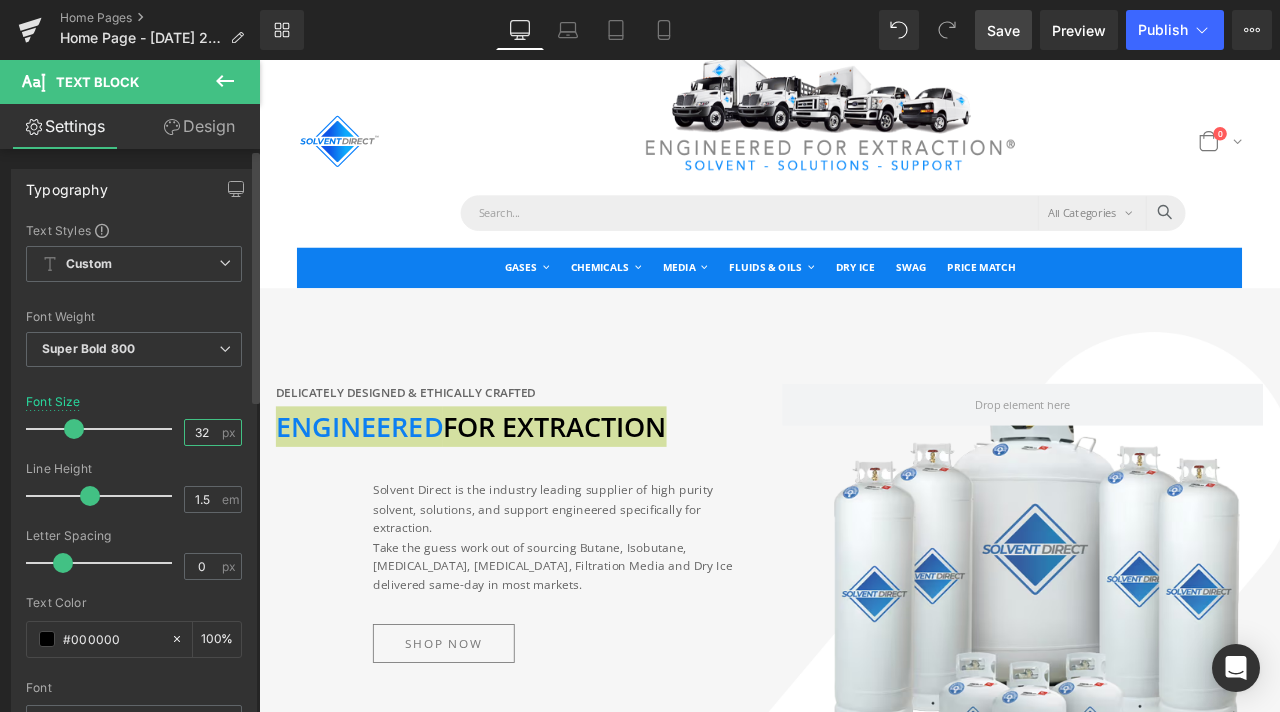 click on "32" at bounding box center [202, 432] 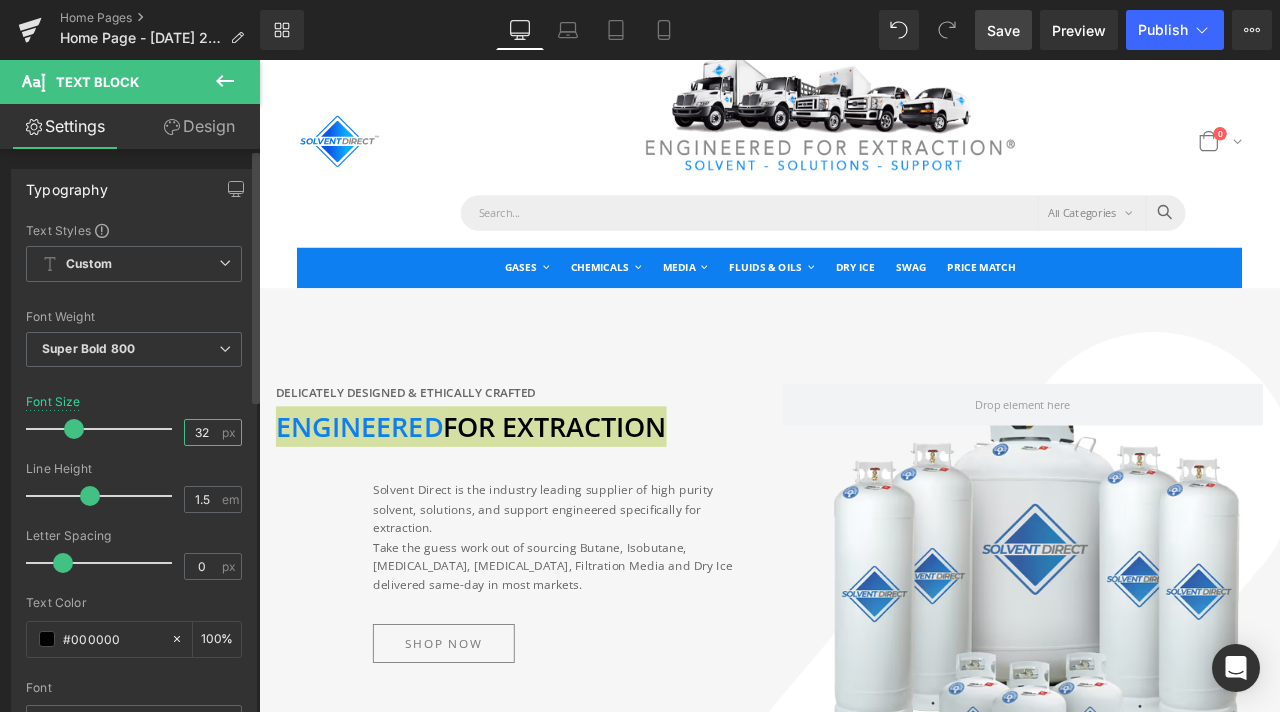click on "32" at bounding box center (202, 432) 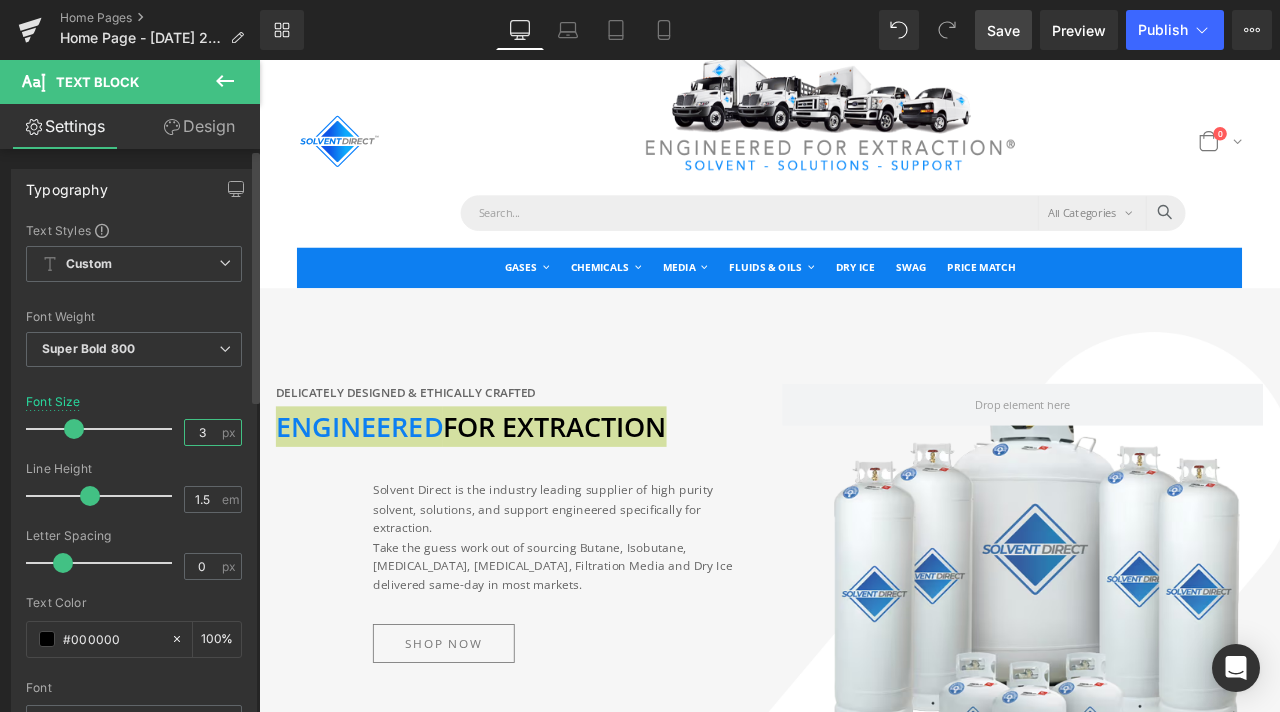 type on "32" 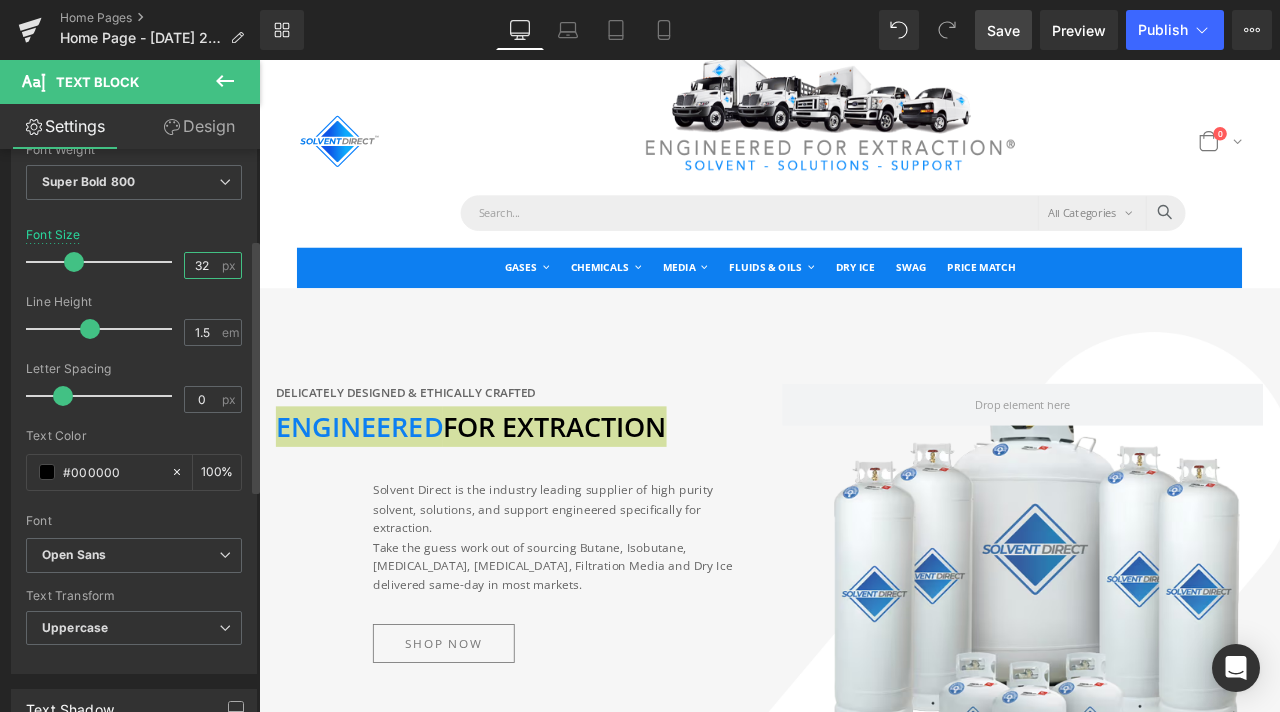 scroll, scrollTop: 200, scrollLeft: 0, axis: vertical 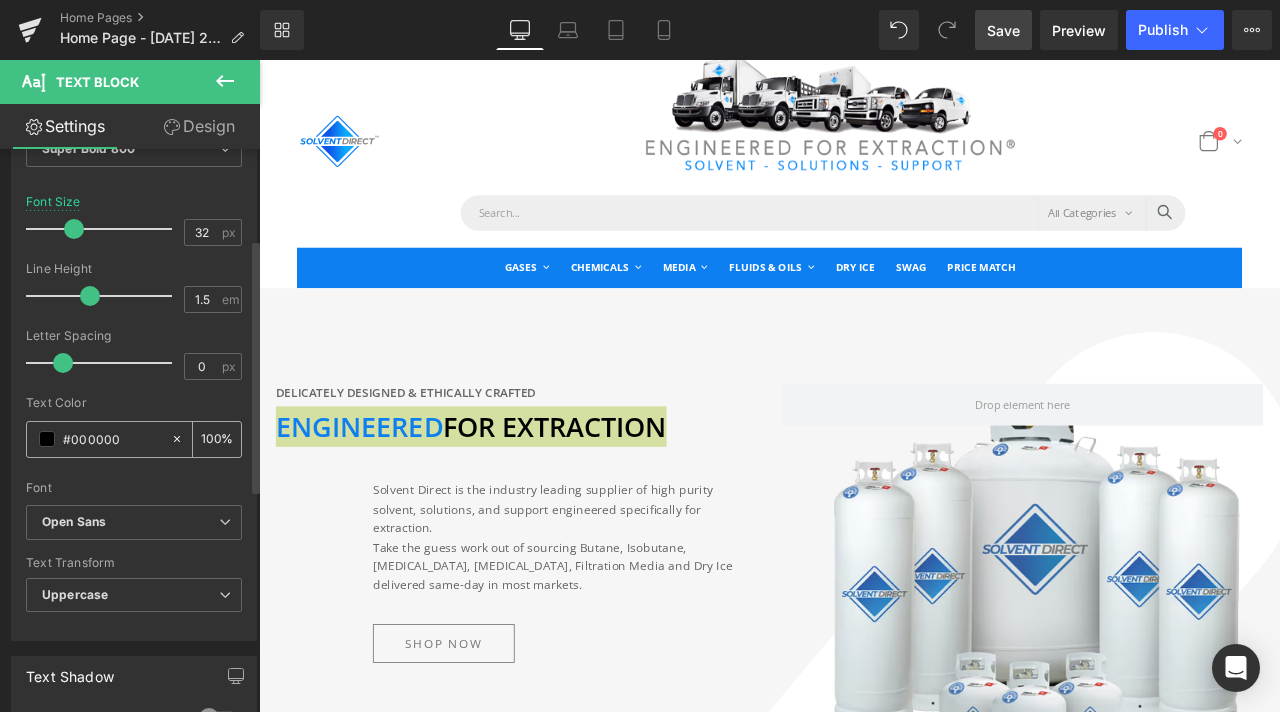 click on "#000000" at bounding box center [112, 439] 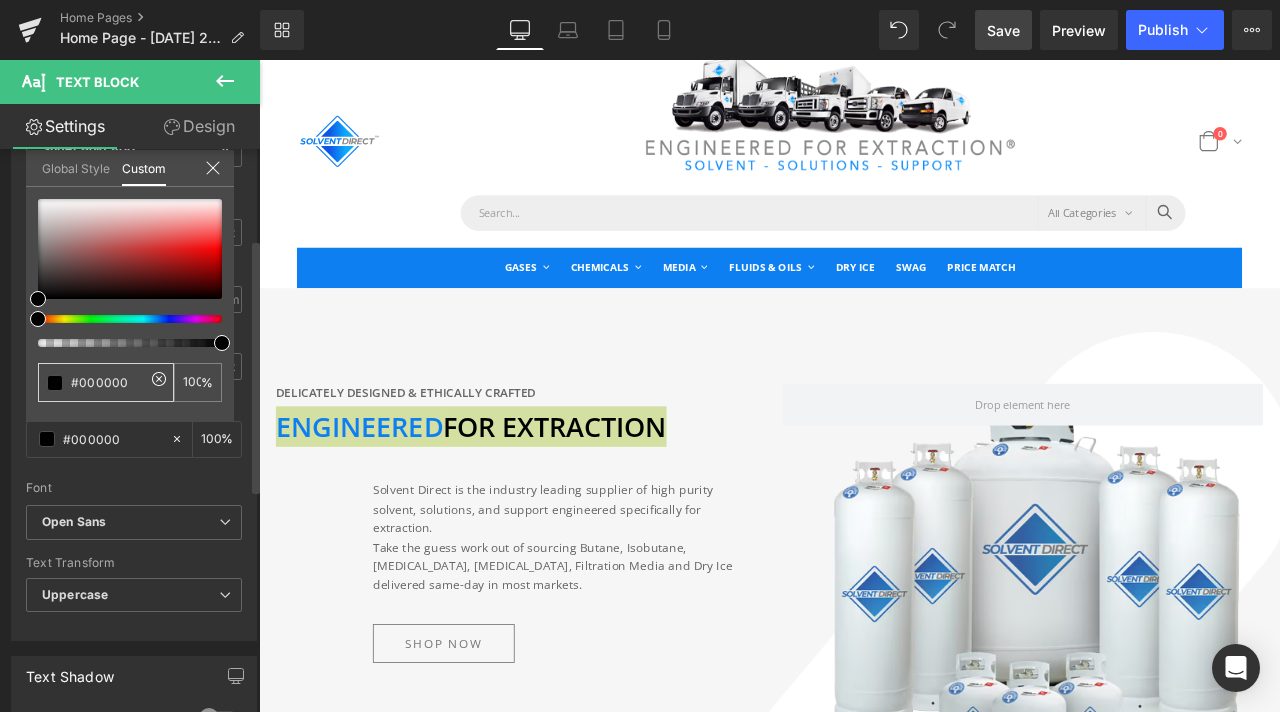 click on "#000000" at bounding box center [108, 382] 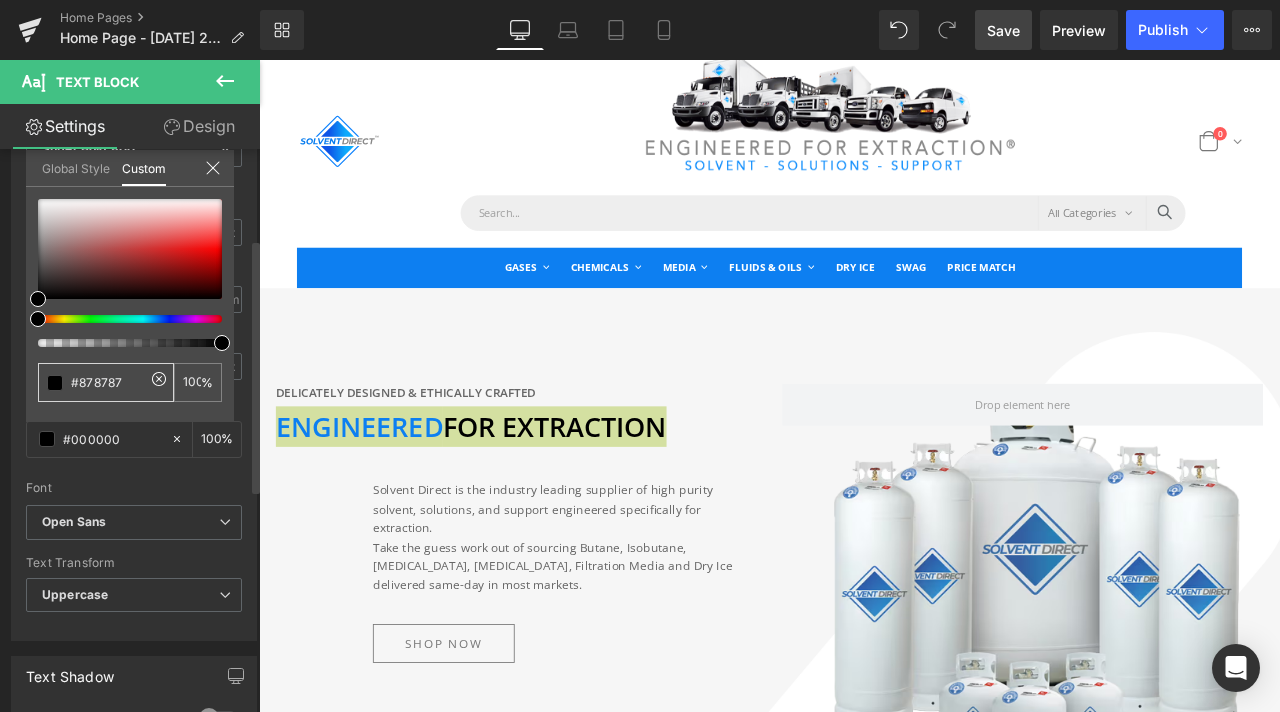 type on "#878787" 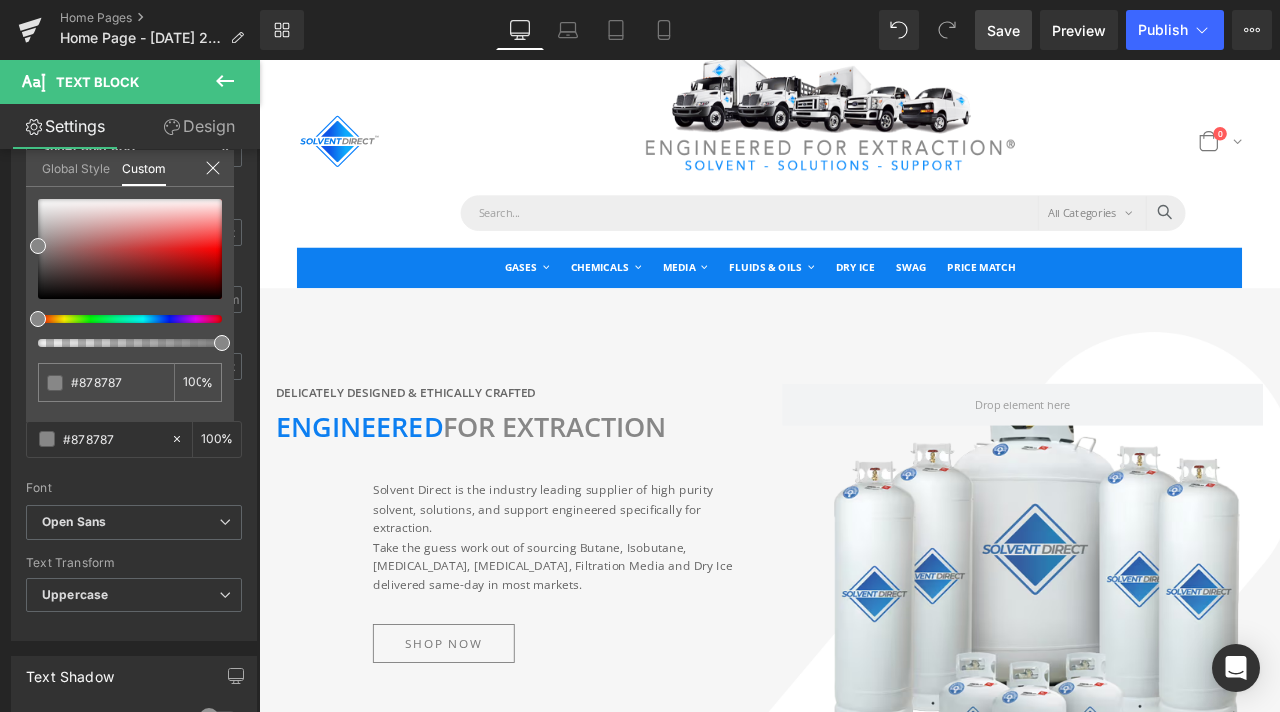 click on "All Categories
All Categories
Alcohol
All Solvents
[GEOGRAPHIC_DATA]
Carbon Chemistry
Chemical & Cleaners
ChemTek
Compressed Gas
Cryogenic Gas
Equipment Fluids
Extraction
Extraction Laboratory Compliance Resources
Filtration Media
Heat Transfer Fluids
[MEDICAL_DATA] Gasses
Lab Water
Media Bros" at bounding box center [864, 3844] 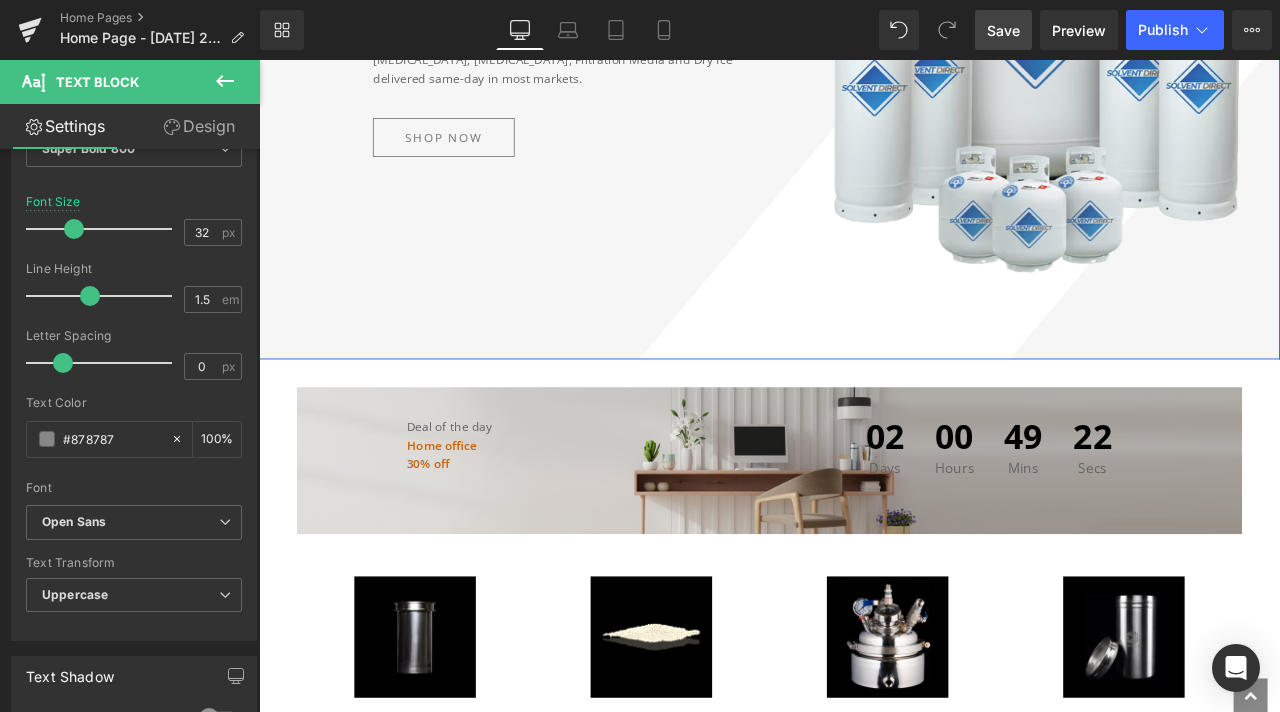 scroll, scrollTop: 954, scrollLeft: 0, axis: vertical 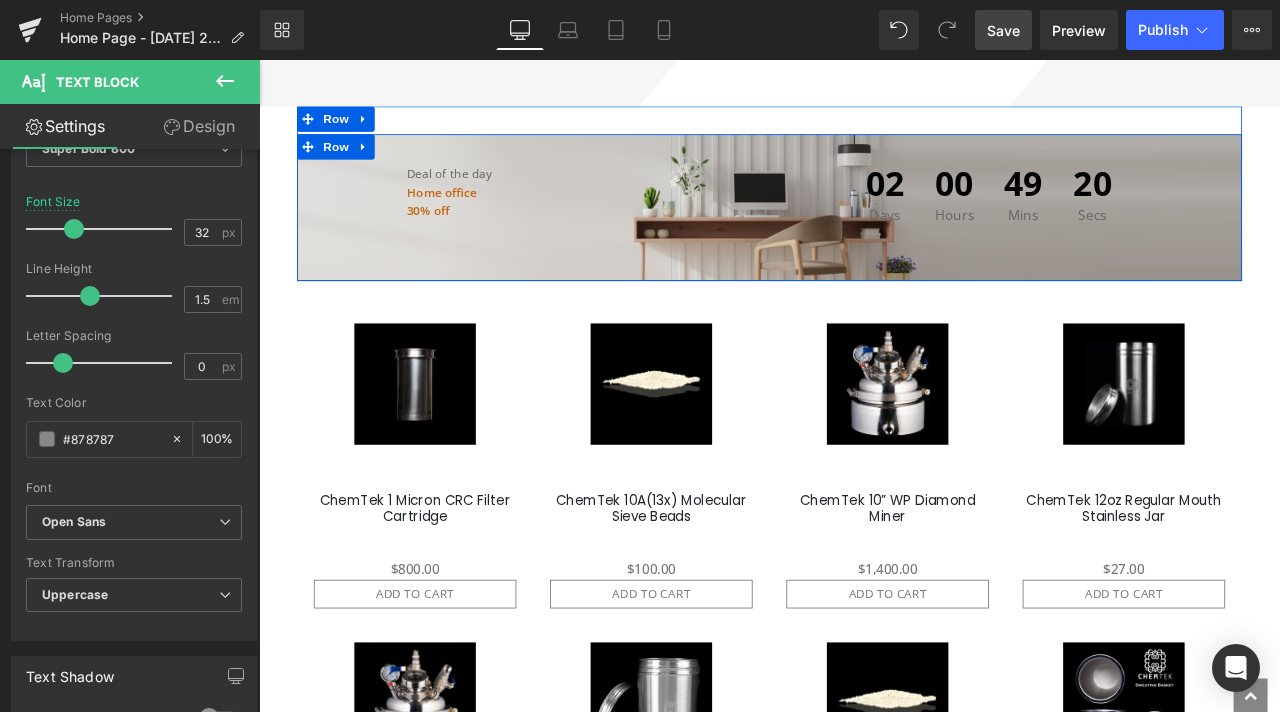 click on "Deal of the day Text Block         Home office  30% off Text Block
02 Days
00 Hours
49 Mins
20 Secs
Count Down         Row         Row   NaNpx   65px" at bounding box center [864, 235] 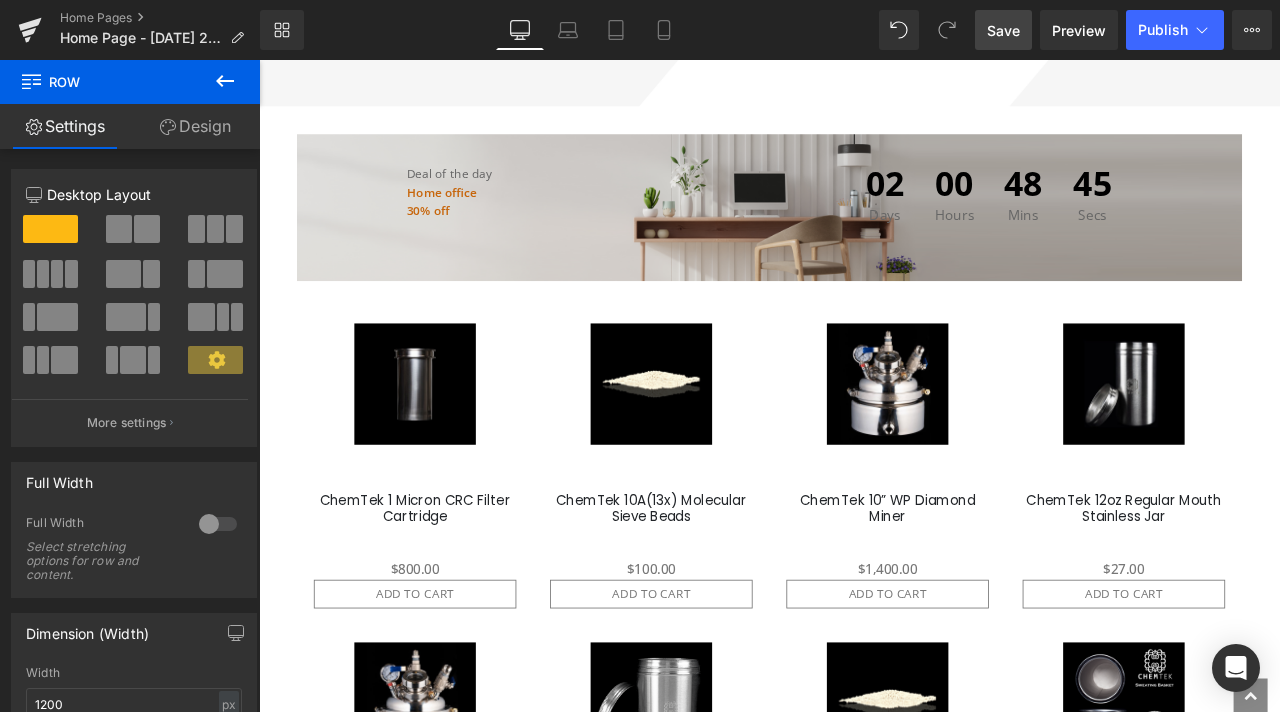 click on "Delicately designed & ethically crafted Text Block         ENGINEERED  FOR EXTRACTION Text Block         Solvent Direct is the industry leading supplier of high purity solvent, solutions, and support engineered specifically for extraction. Take the guess work out of sourcing Butane, Isobutane, [MEDICAL_DATA], [MEDICAL_DATA], Filtration Media and Dry Ice delivered same-day in most markets. Text Block         Shop Now Button         Row       100px   Row         Row   113px   240px     Deal of the day Text Block         Home office  30% off Text Block
02 Days
00 Hours
48 Mins
45 Secs
Count Down         Row         Row   NaNpx   65px     Row   33px" at bounding box center [864, 2827] 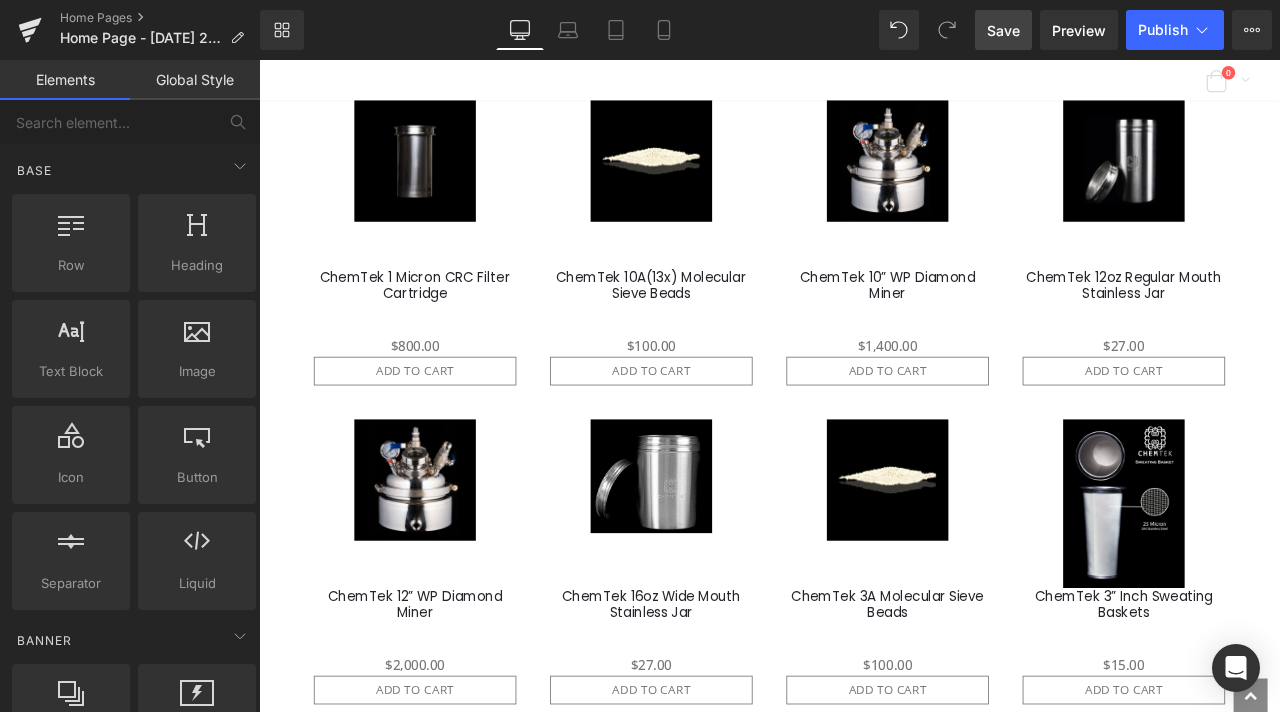 scroll, scrollTop: 1254, scrollLeft: 0, axis: vertical 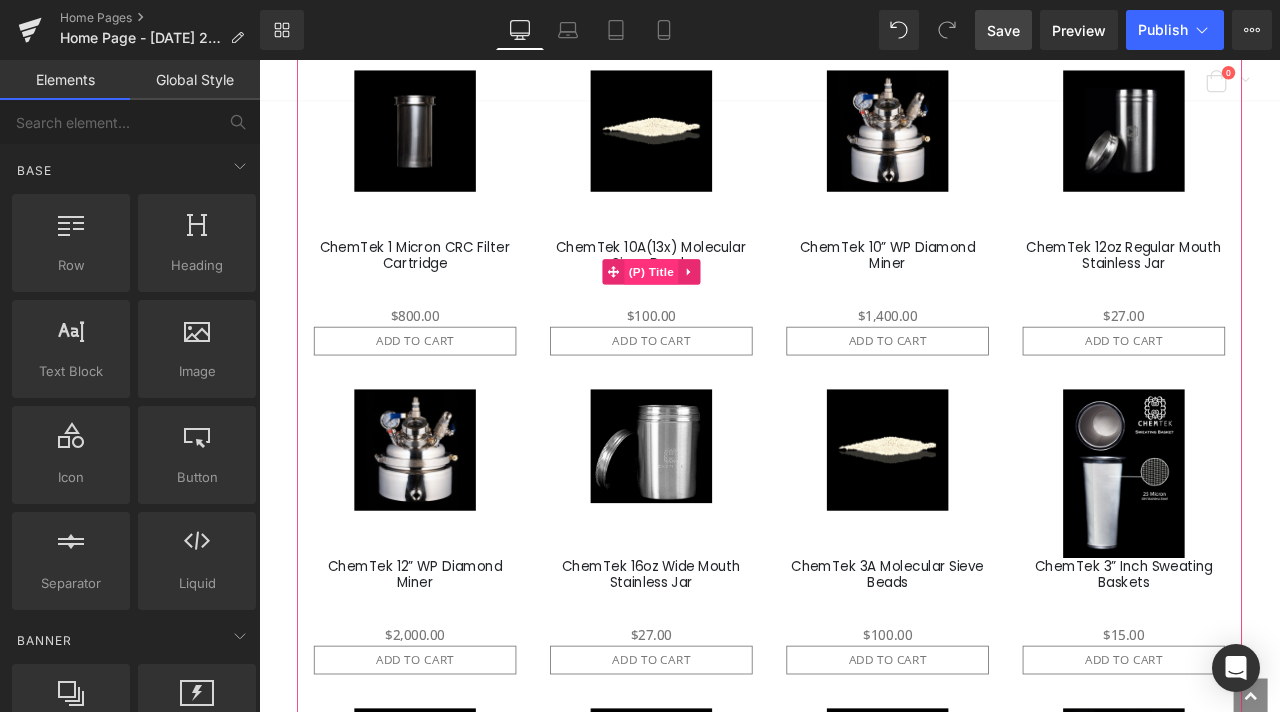 click on "(P) Title" at bounding box center [724, 311] 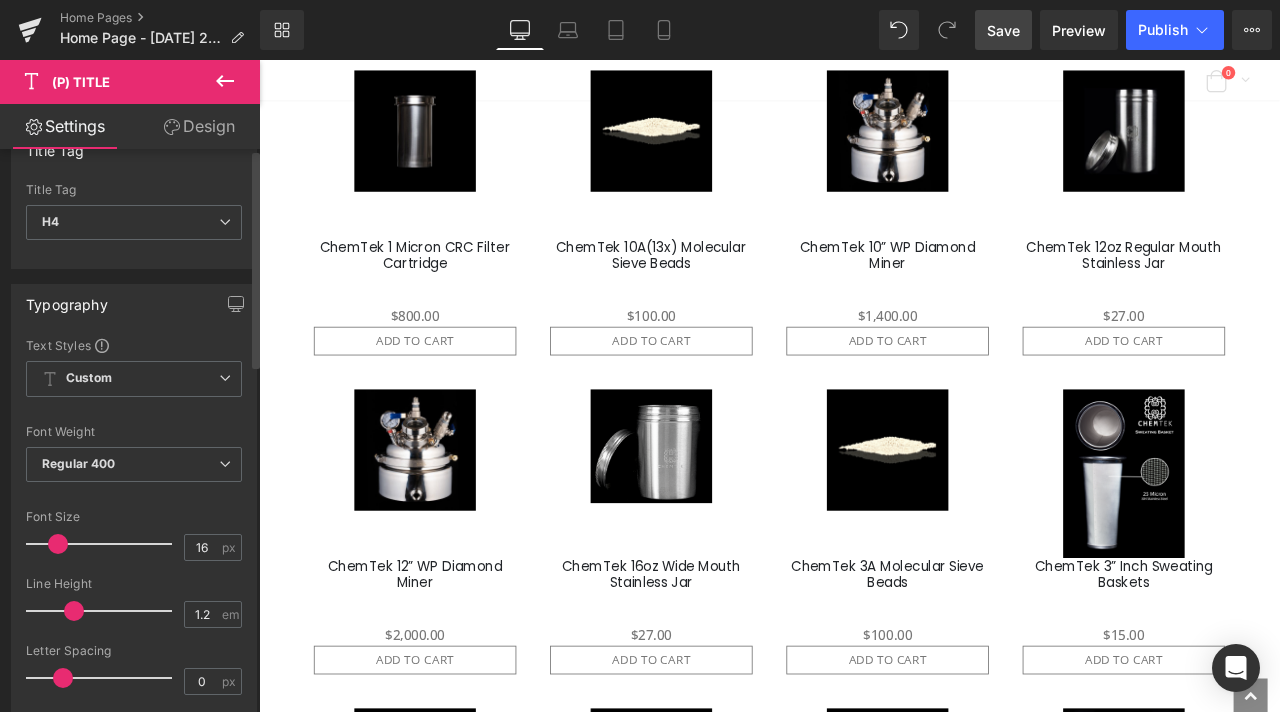 scroll, scrollTop: 100, scrollLeft: 0, axis: vertical 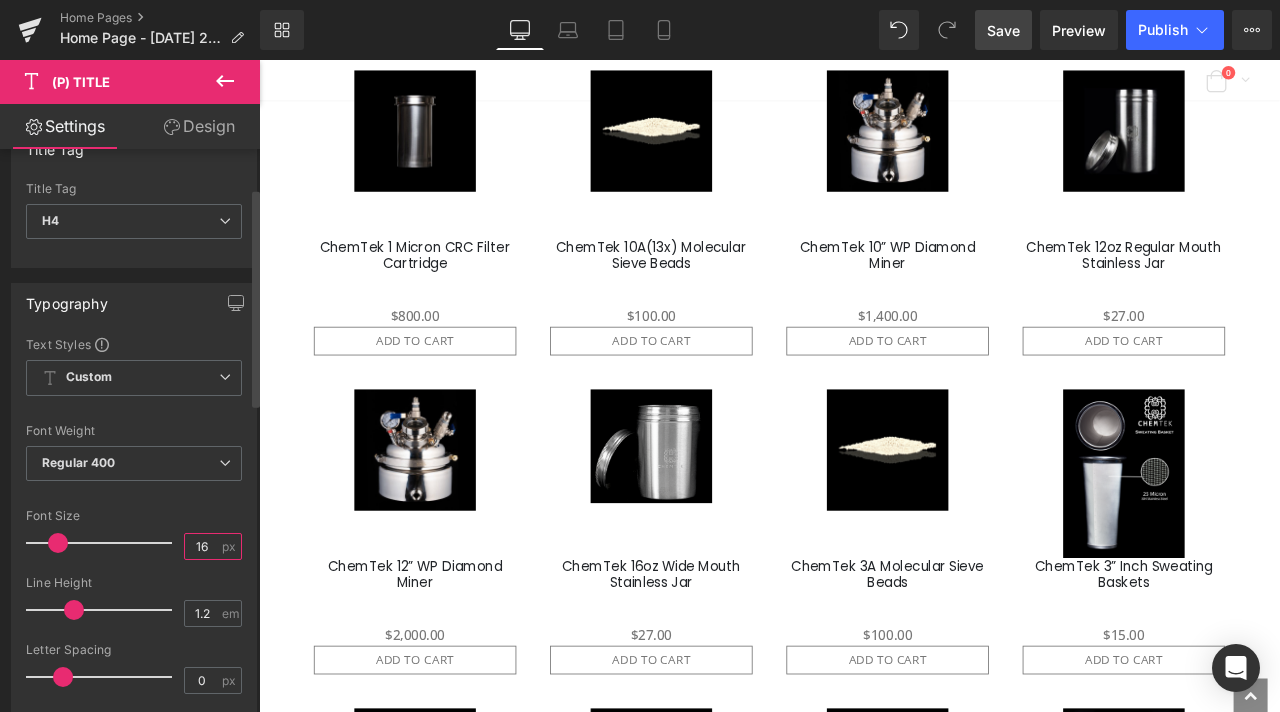 click on "16" at bounding box center (202, 546) 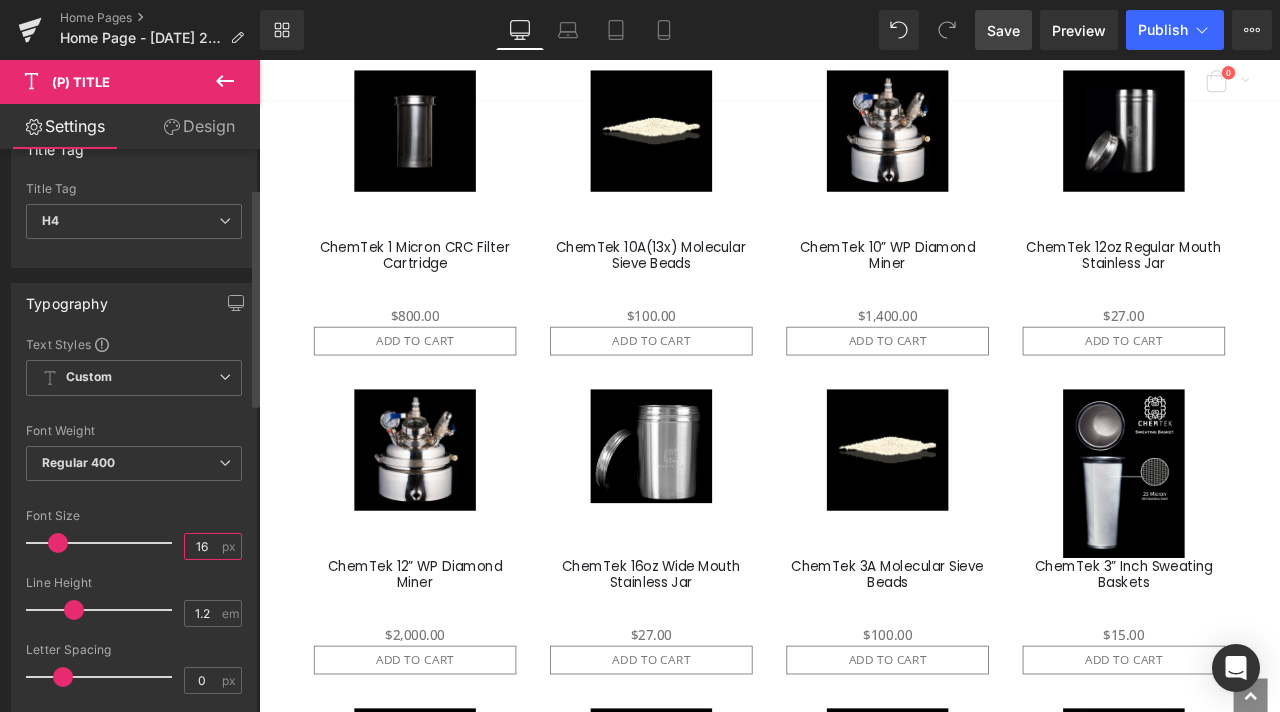 click on "16" at bounding box center (202, 546) 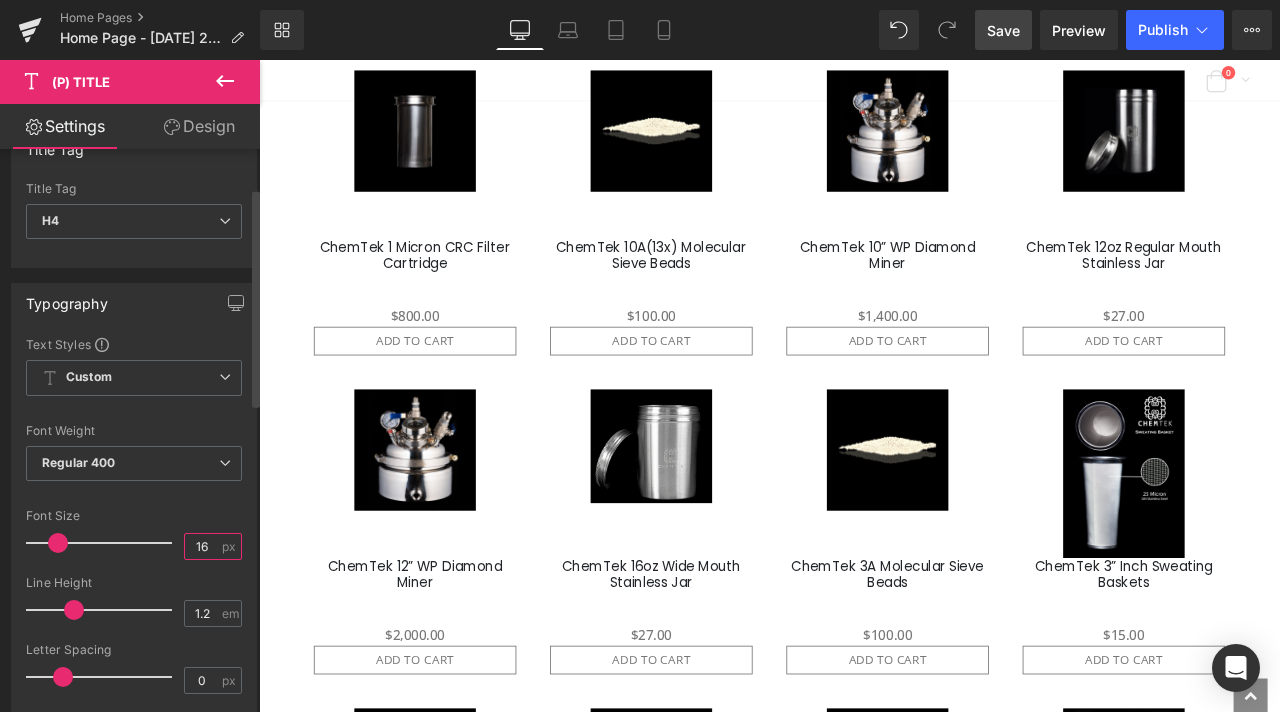 click on "16" at bounding box center (202, 546) 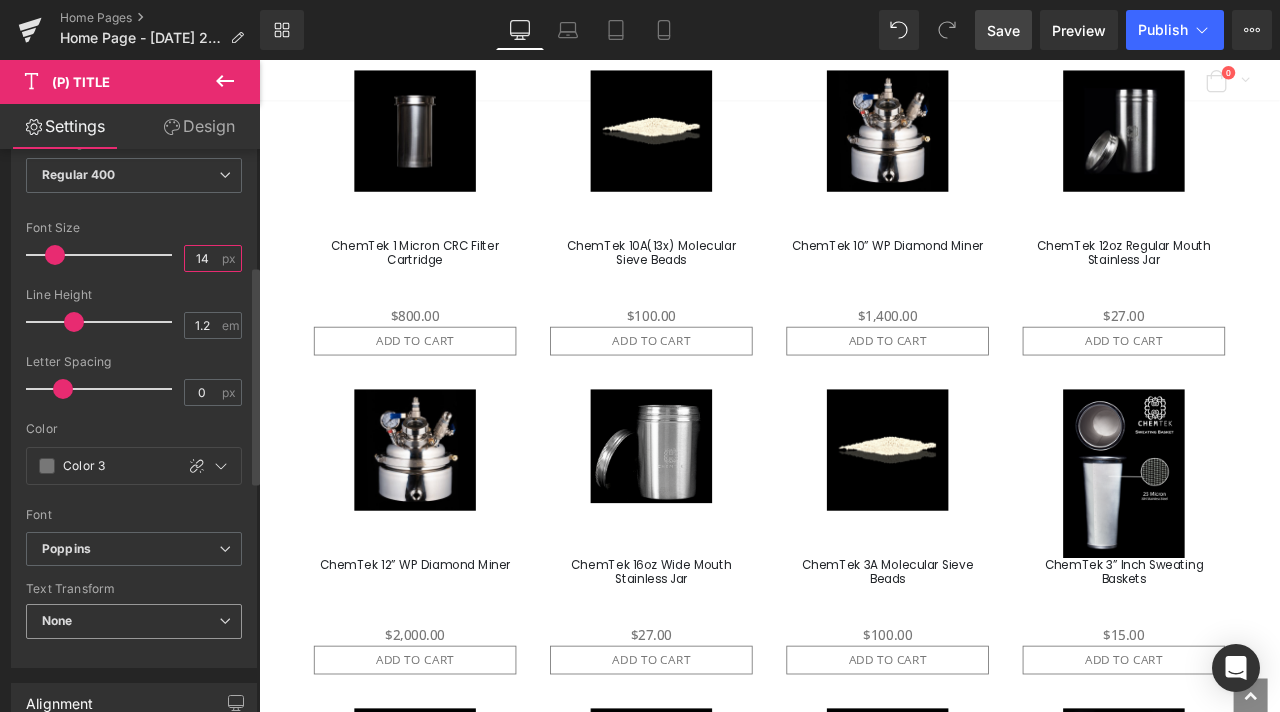 scroll, scrollTop: 500, scrollLeft: 0, axis: vertical 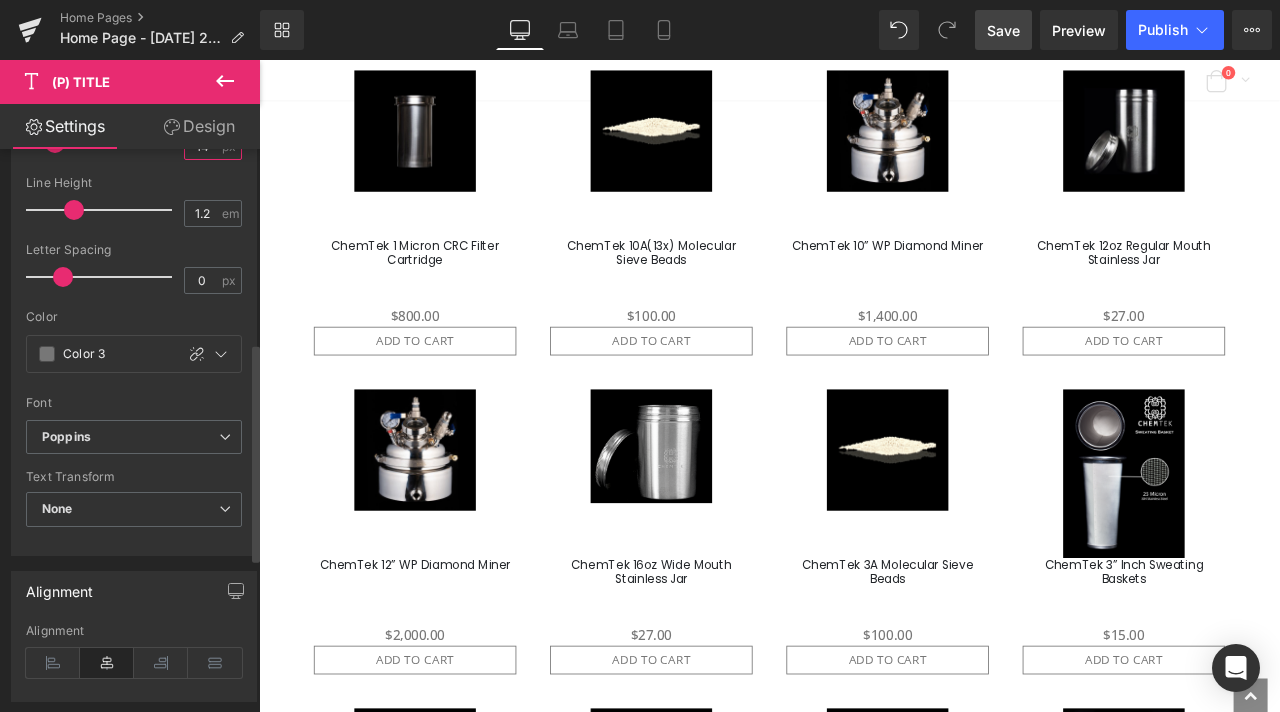 type on "14" 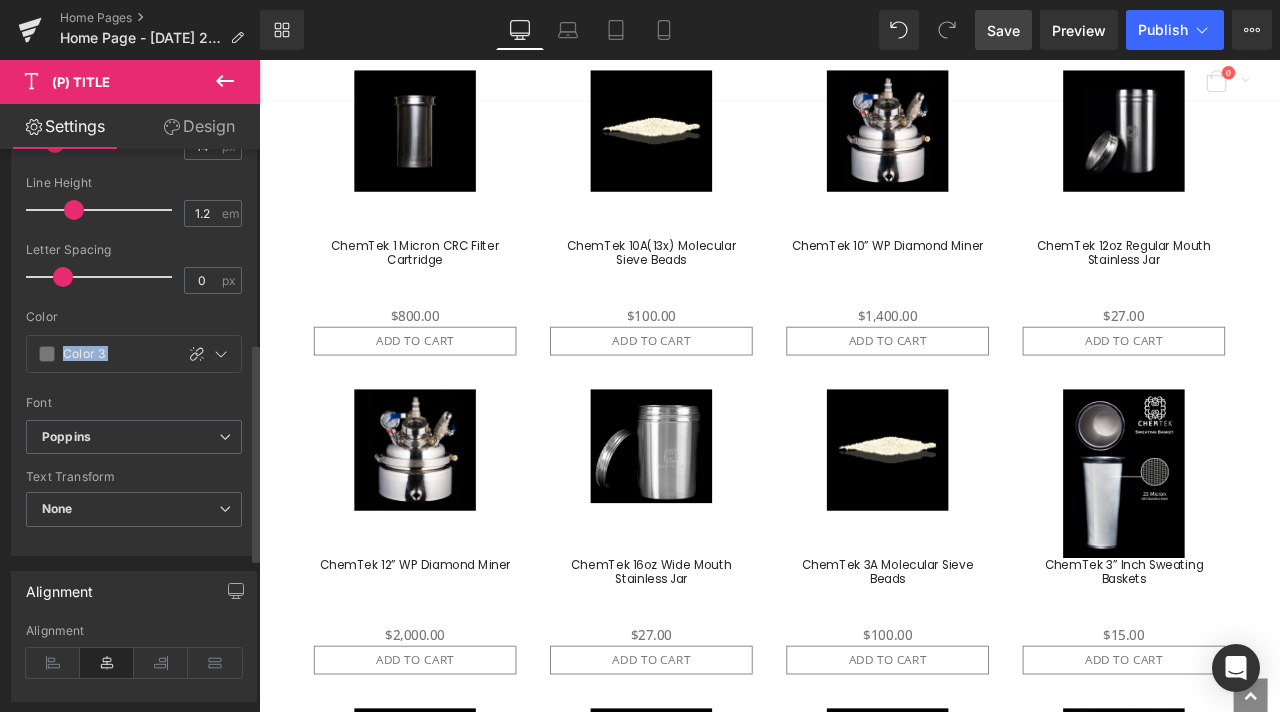 click on "Text Styles Custom HEADING Heading 1 Heading 2 Heading 3 Heading 4 Heading 5 Heading 6 PARAGRAPH Paragraph 1 Paragraph 2 Paragraph 3 Paragraph 4
Custom
Custom HEADING
Heading 1
Heading 2
Heading 3
Heading 4
Heading 5
Heading 6 PARAGRAPH
Paragraph 1
Paragraph 2
Paragraph 3
Paragraph 4 Thin 100 Semi Thin 200 Light 300 Regular 400 Medium 500 Semi Bold 600 Super Bold 800 Boldest 900 Bold 700 Lighter Bolder Font Weight
Regular 400
Thin 100 Semi Thin 200 Light 300 Regular 400 Medium 500 Semi Bold 600 Super Bold 800 Boldest 900 Bold 700 Lighter Bolder 14px Font Size 14 px 0" at bounding box center [134, 245] 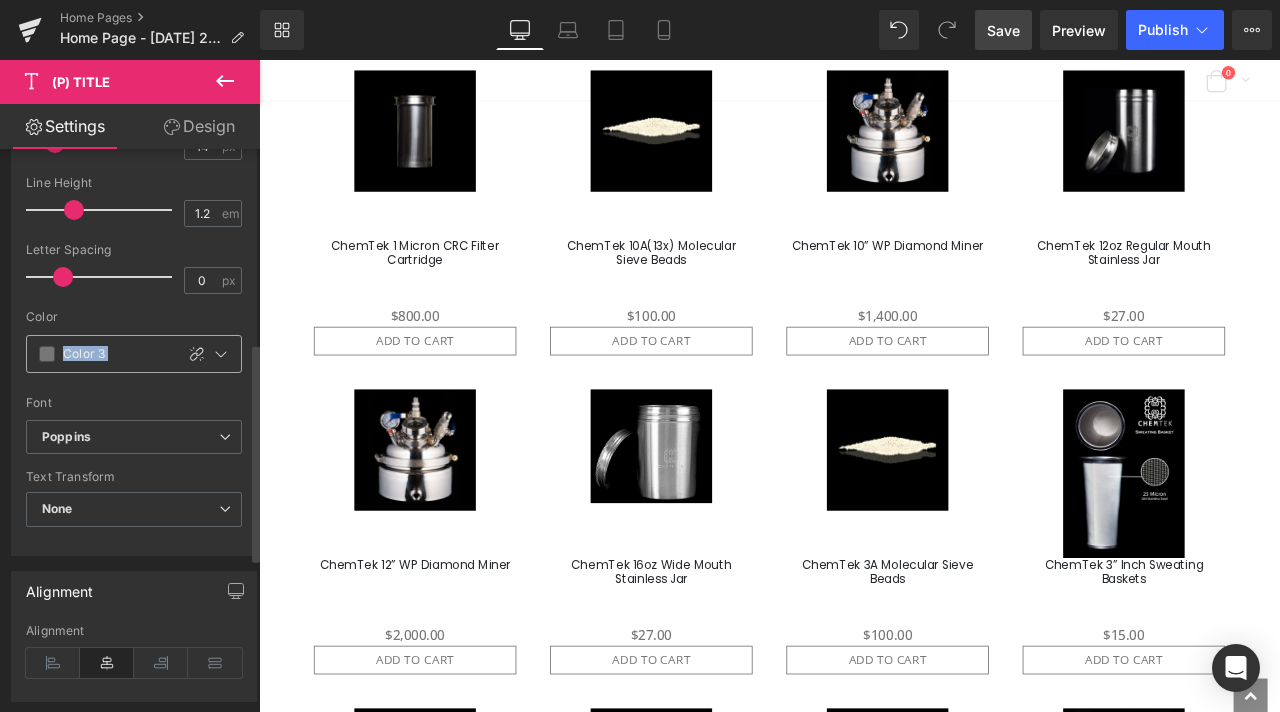 click at bounding box center [47, 354] 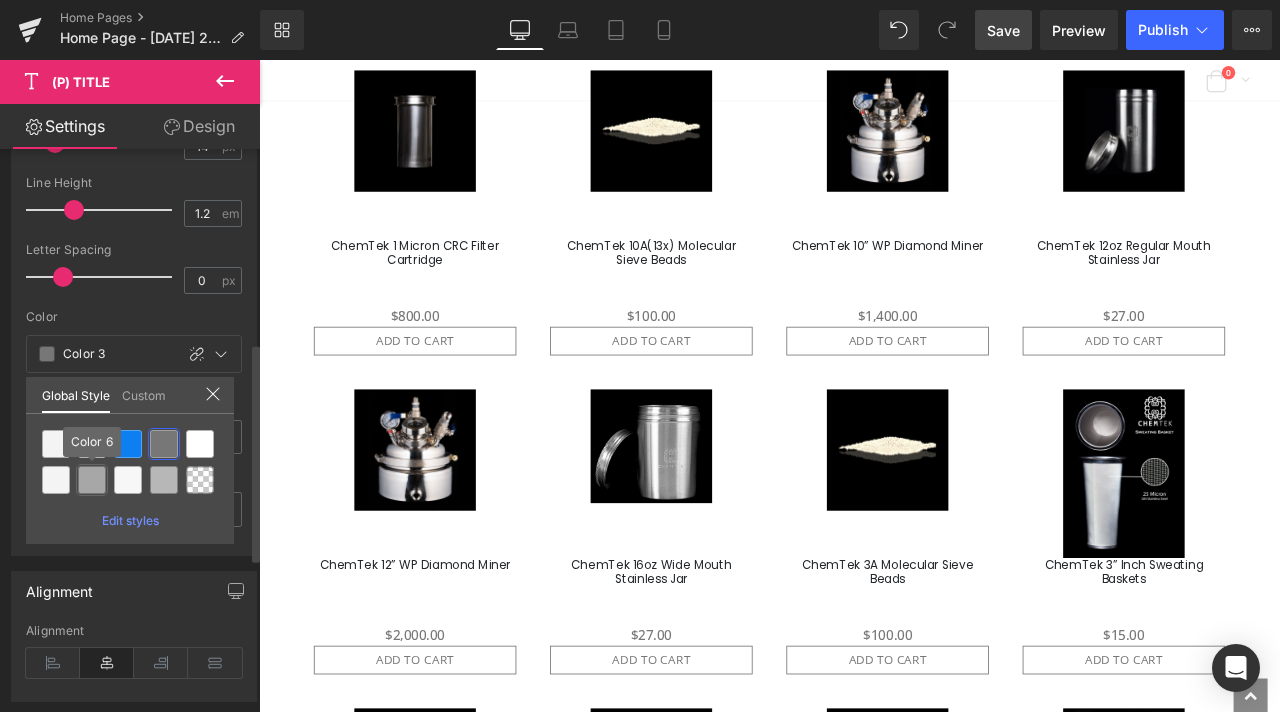 click at bounding box center (92, 480) 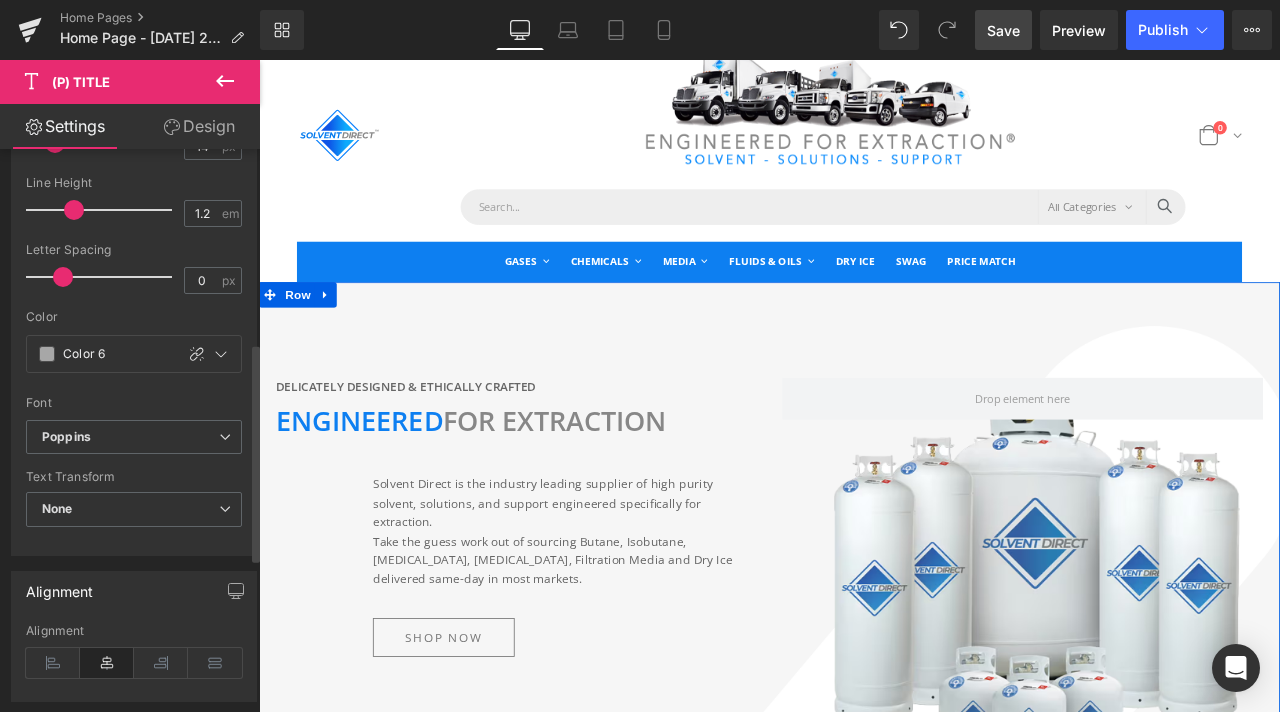 scroll, scrollTop: 0, scrollLeft: 0, axis: both 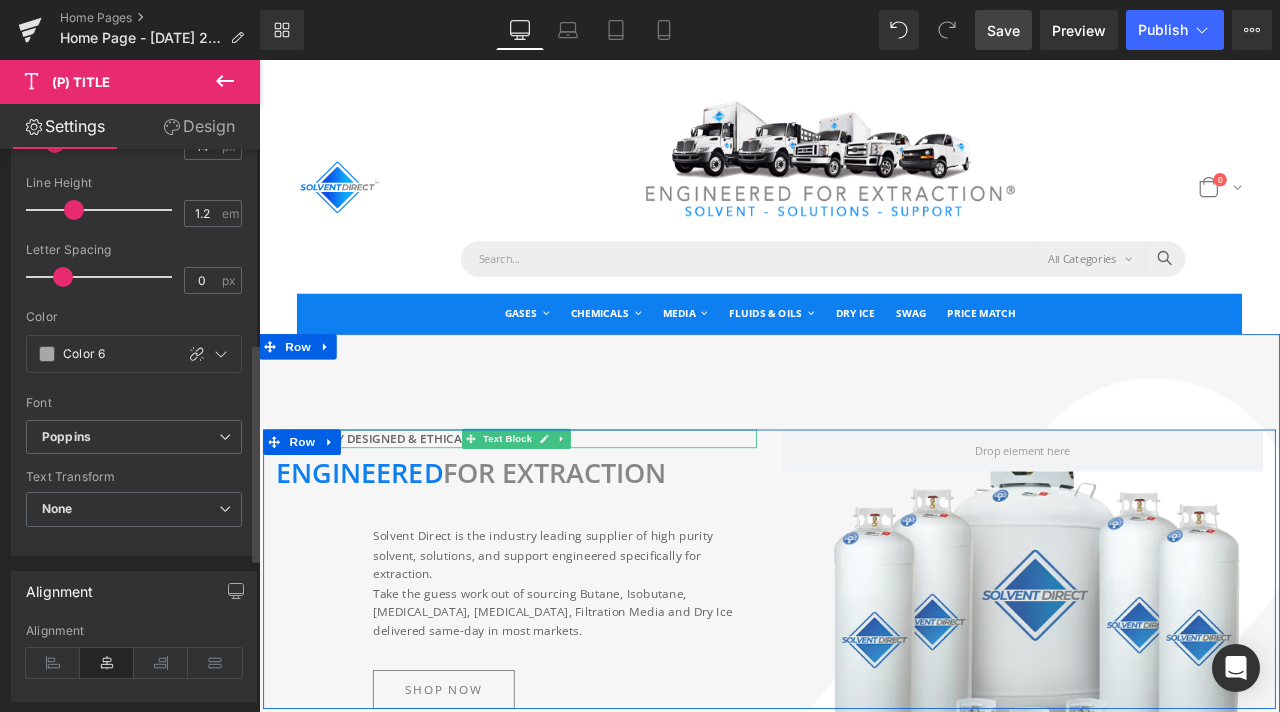 click on "Text Block" at bounding box center [553, 509] 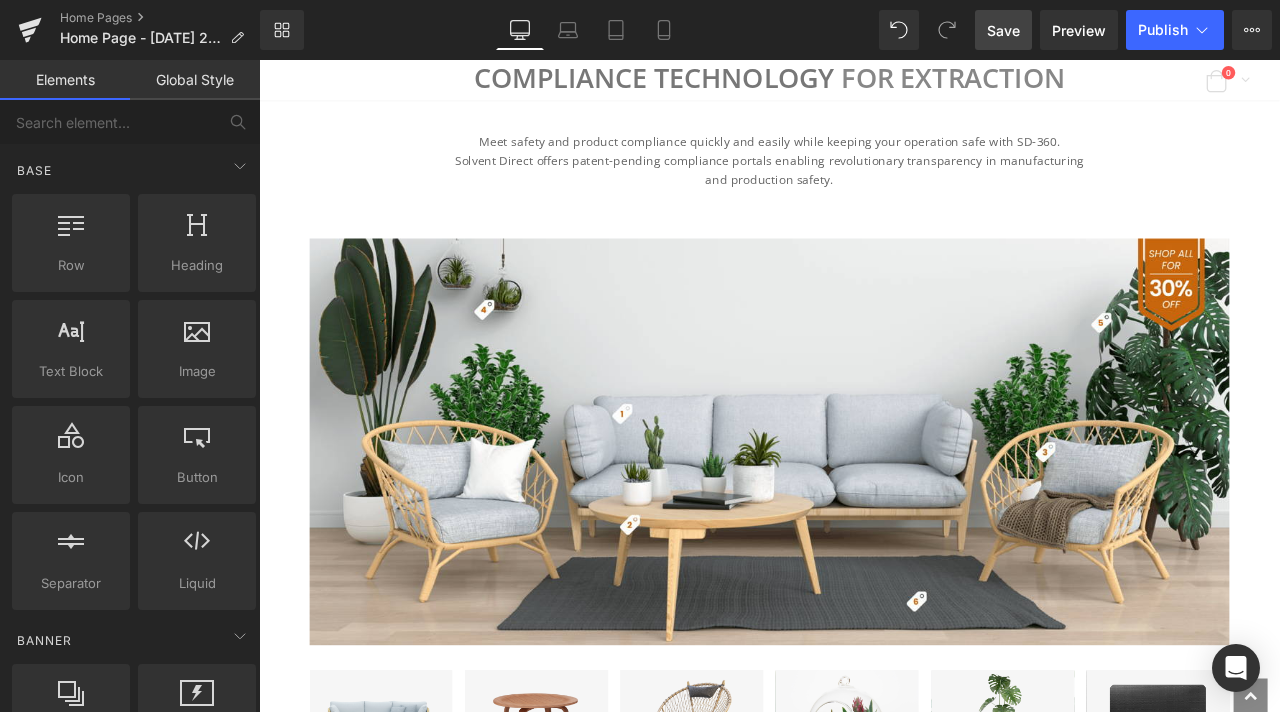 scroll, scrollTop: 4000, scrollLeft: 0, axis: vertical 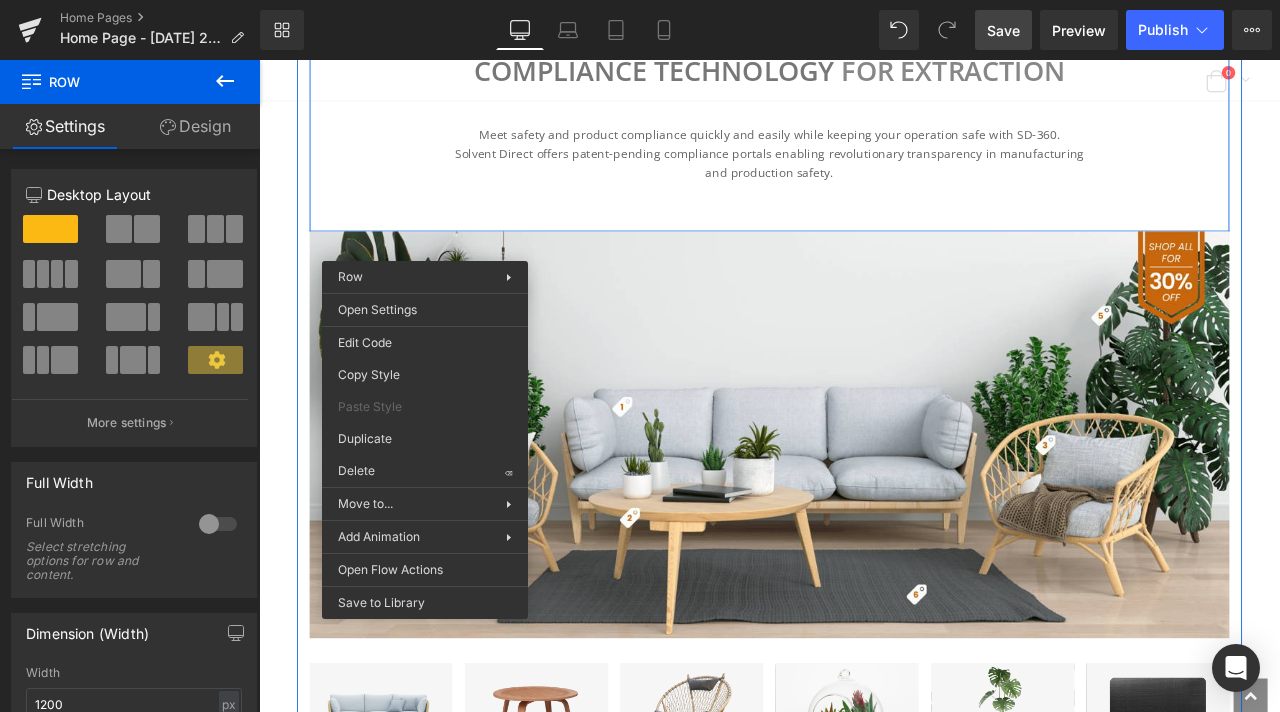 click on "Shop the room Text Block         Compliance Technology   for Extraction Text Block         Meet safety and product compliance quickly and easily while keeping your operation safe with SD-360. Solvent Direct offers patent-pending compliance portals enabling revolutionary transparency in manufacturing and production safety.     Text Block         Row       150px" at bounding box center (864, 141) 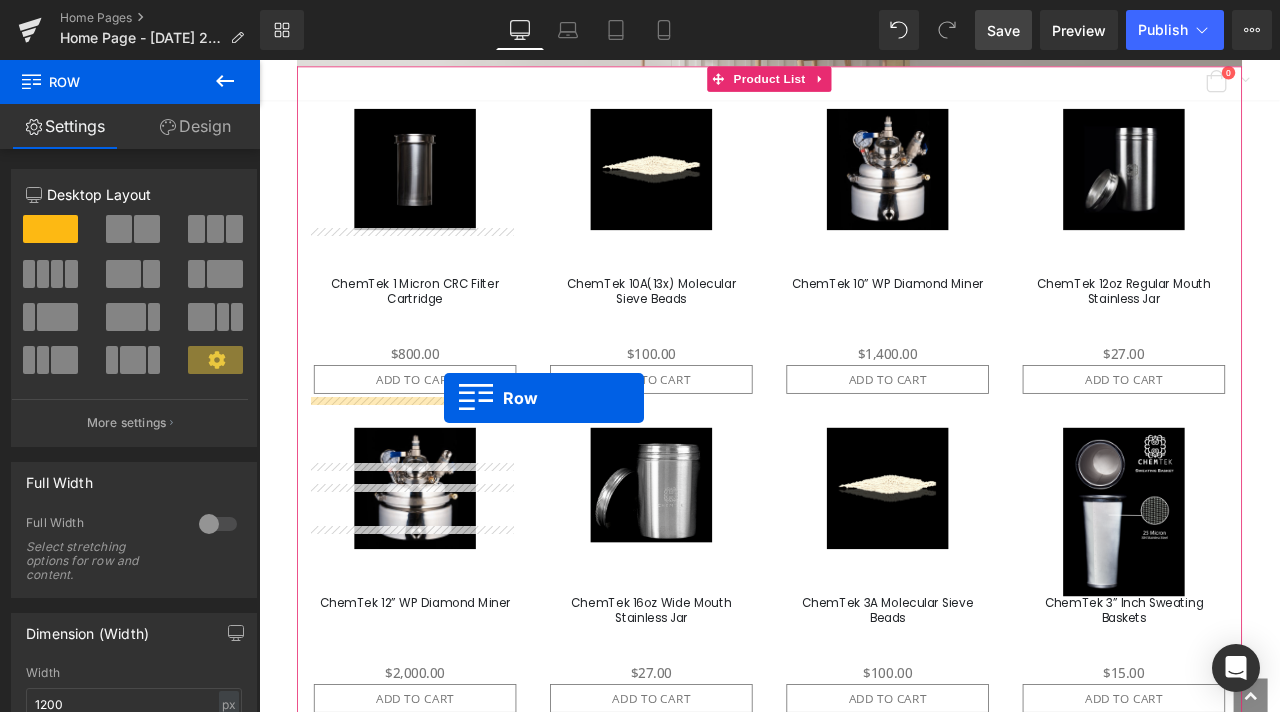 scroll, scrollTop: 1080, scrollLeft: 0, axis: vertical 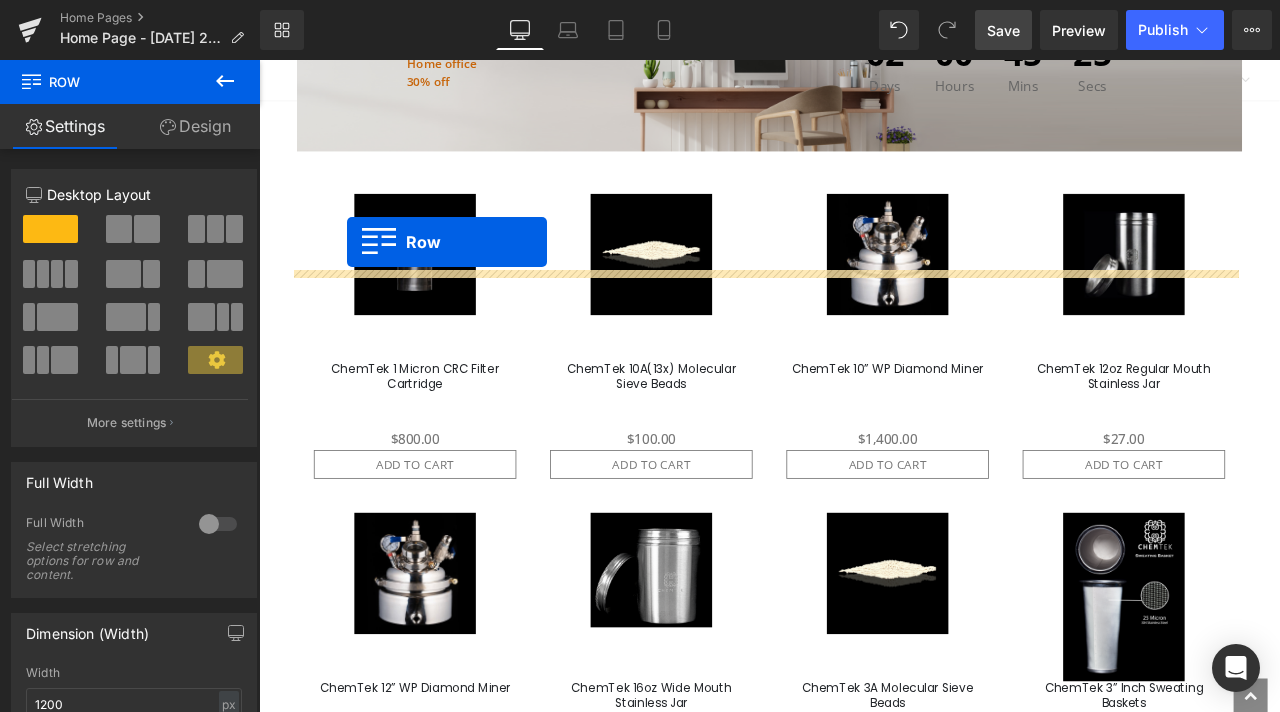 drag, startPoint x: 328, startPoint y: 237, endPoint x: 363, endPoint y: 276, distance: 52.40229 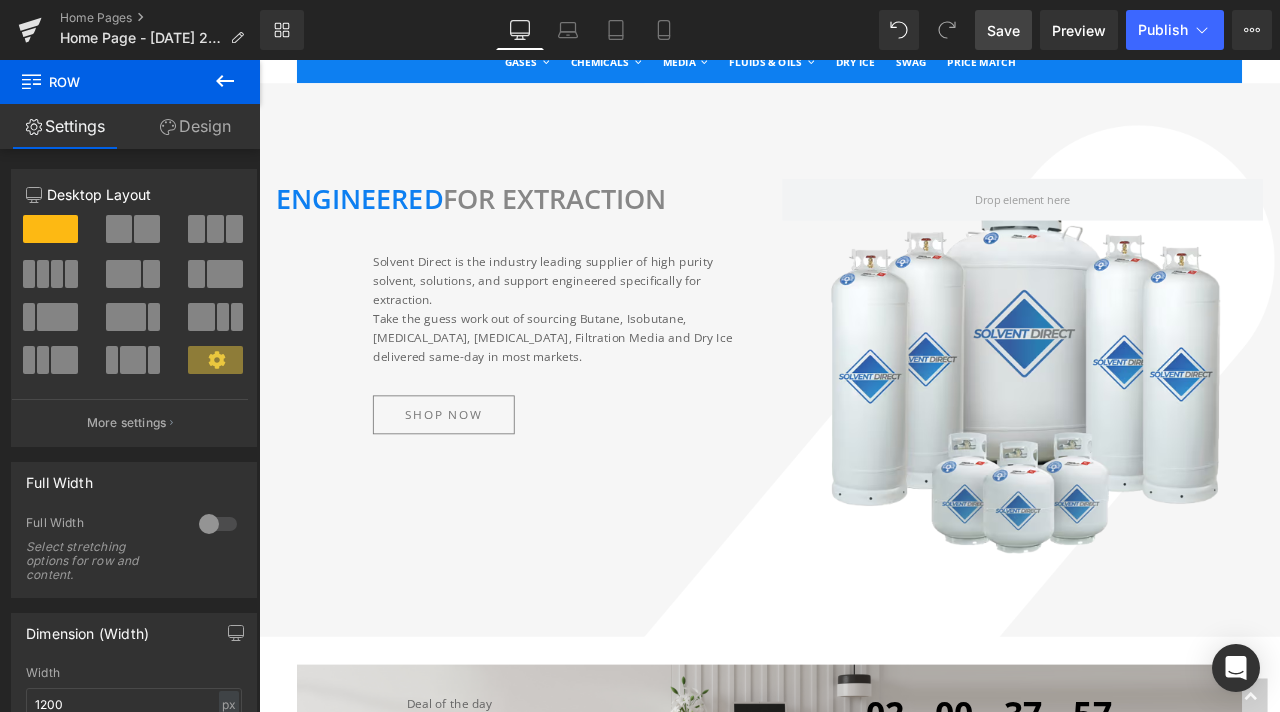 scroll, scrollTop: 0, scrollLeft: 0, axis: both 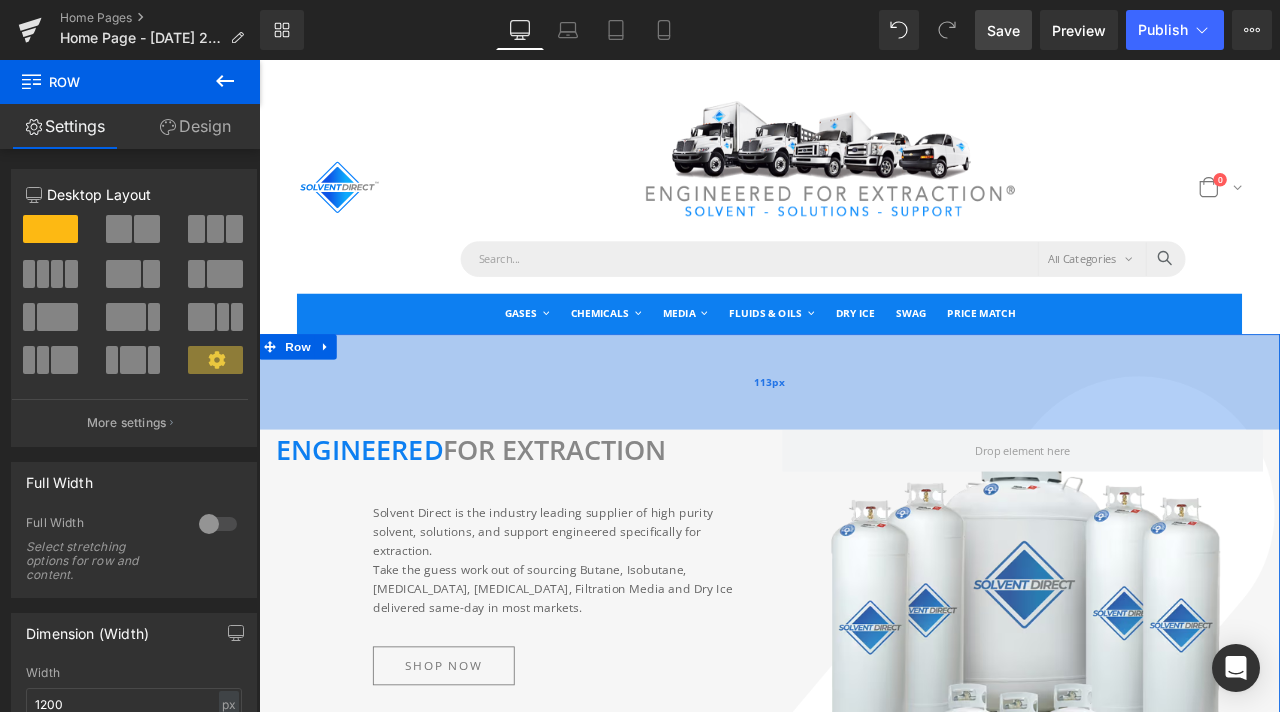 type 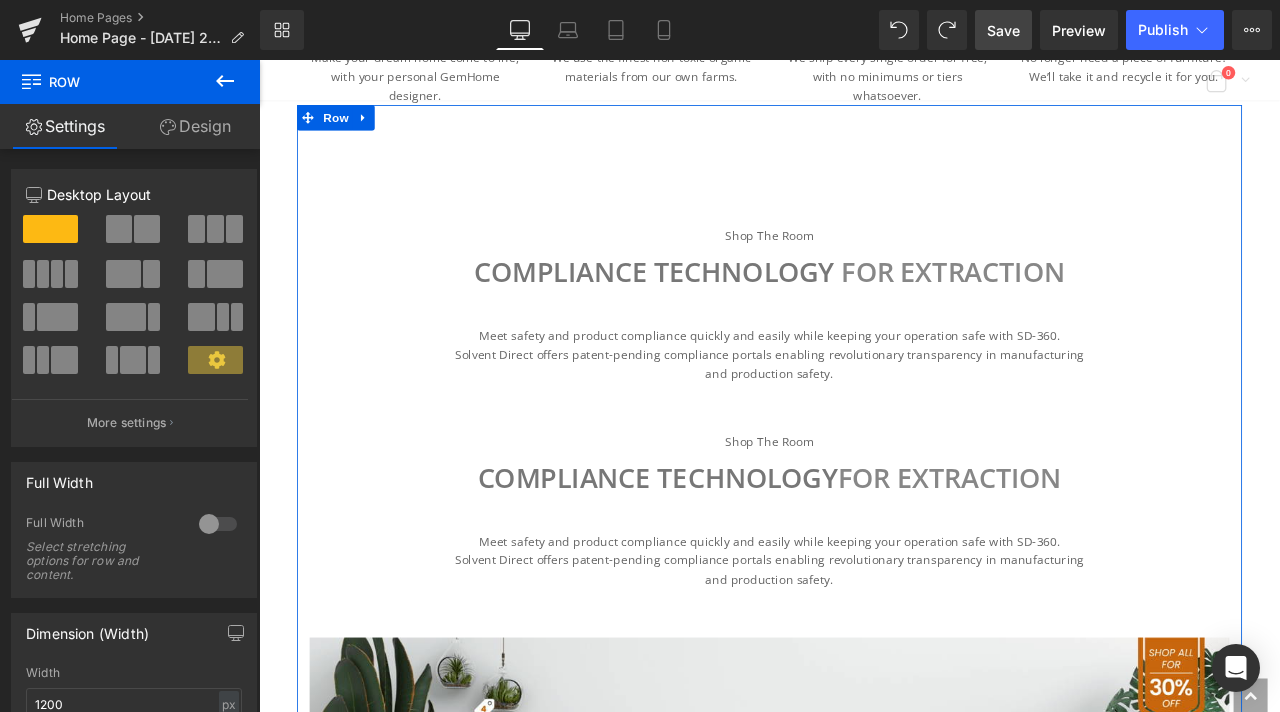 scroll, scrollTop: 3936, scrollLeft: 0, axis: vertical 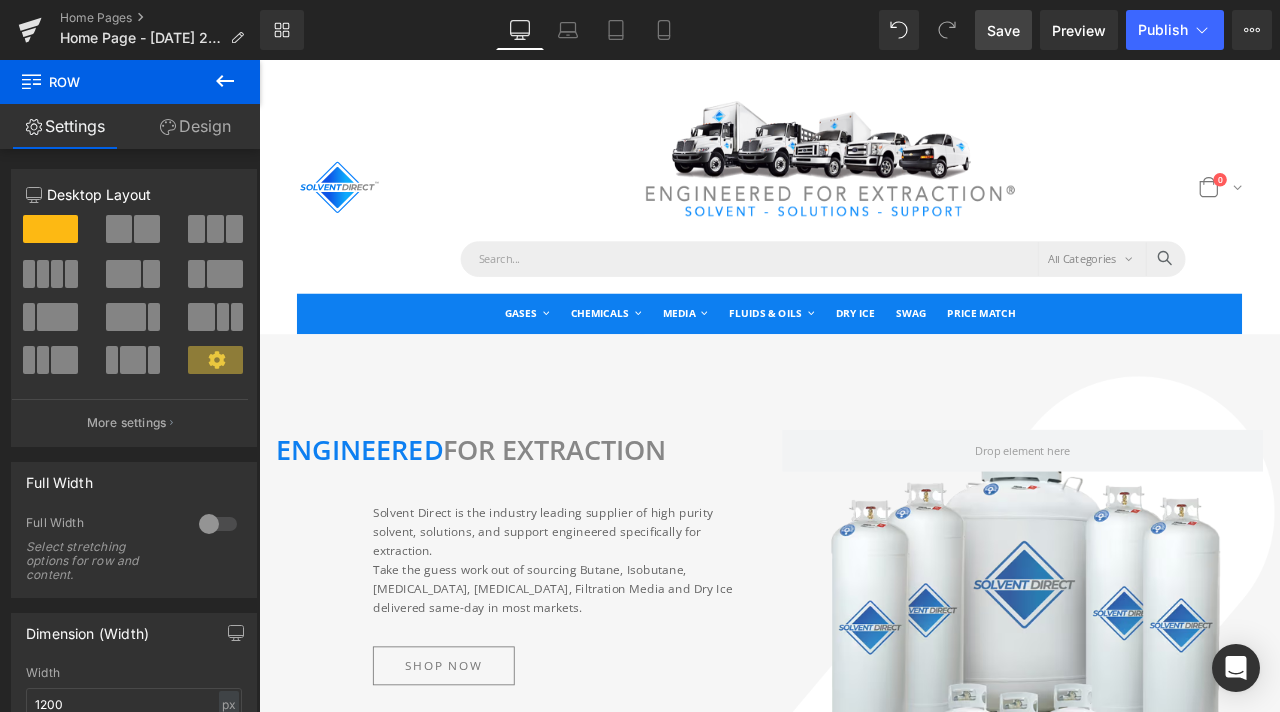 click 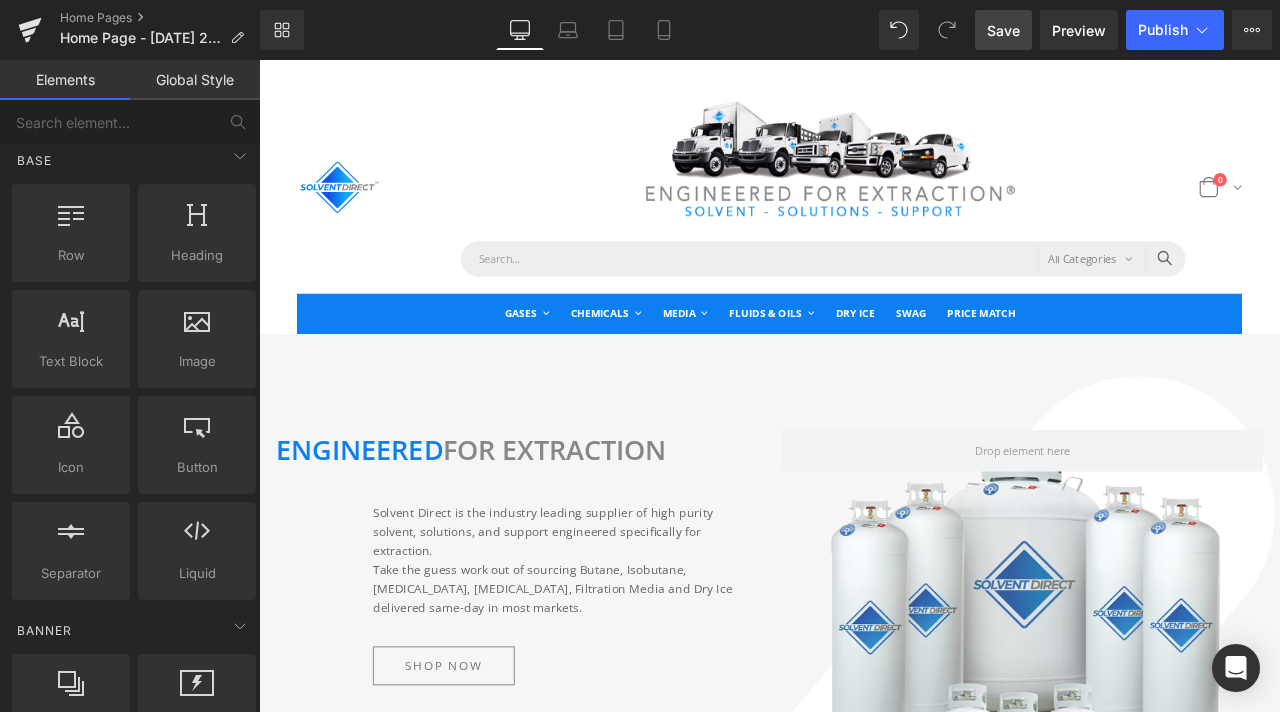 scroll, scrollTop: 0, scrollLeft: 0, axis: both 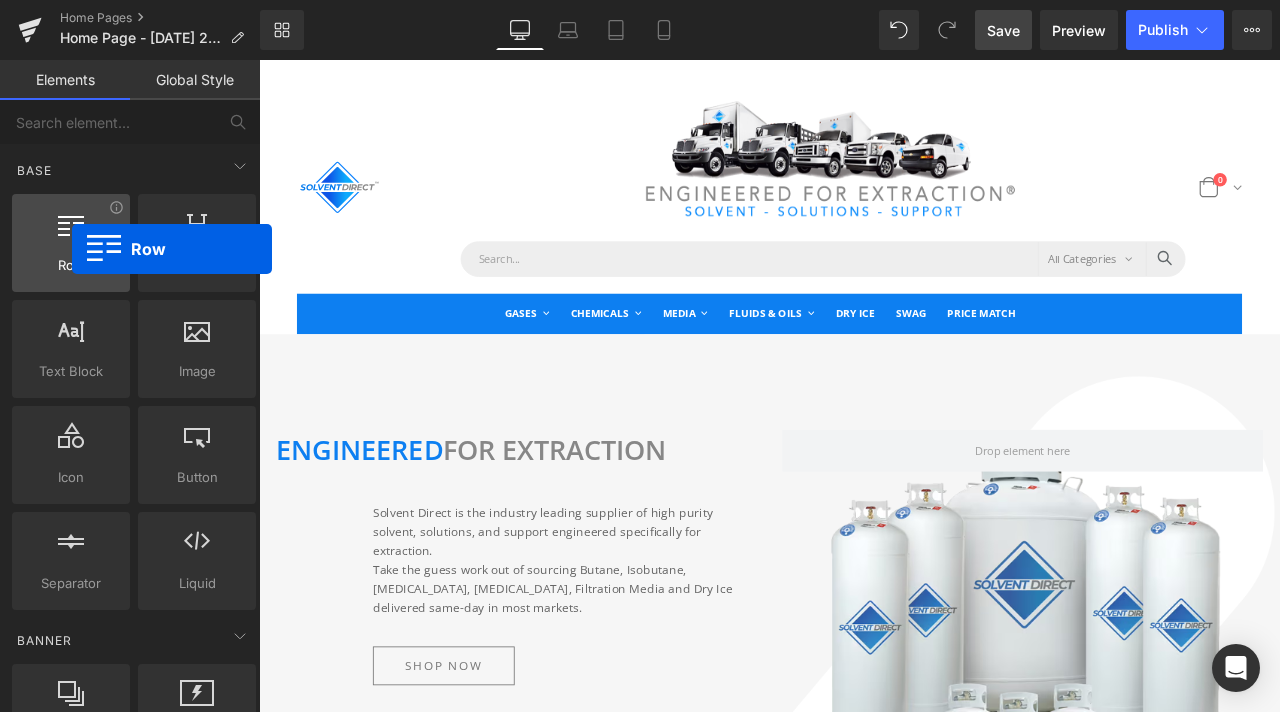 click at bounding box center [71, 232] 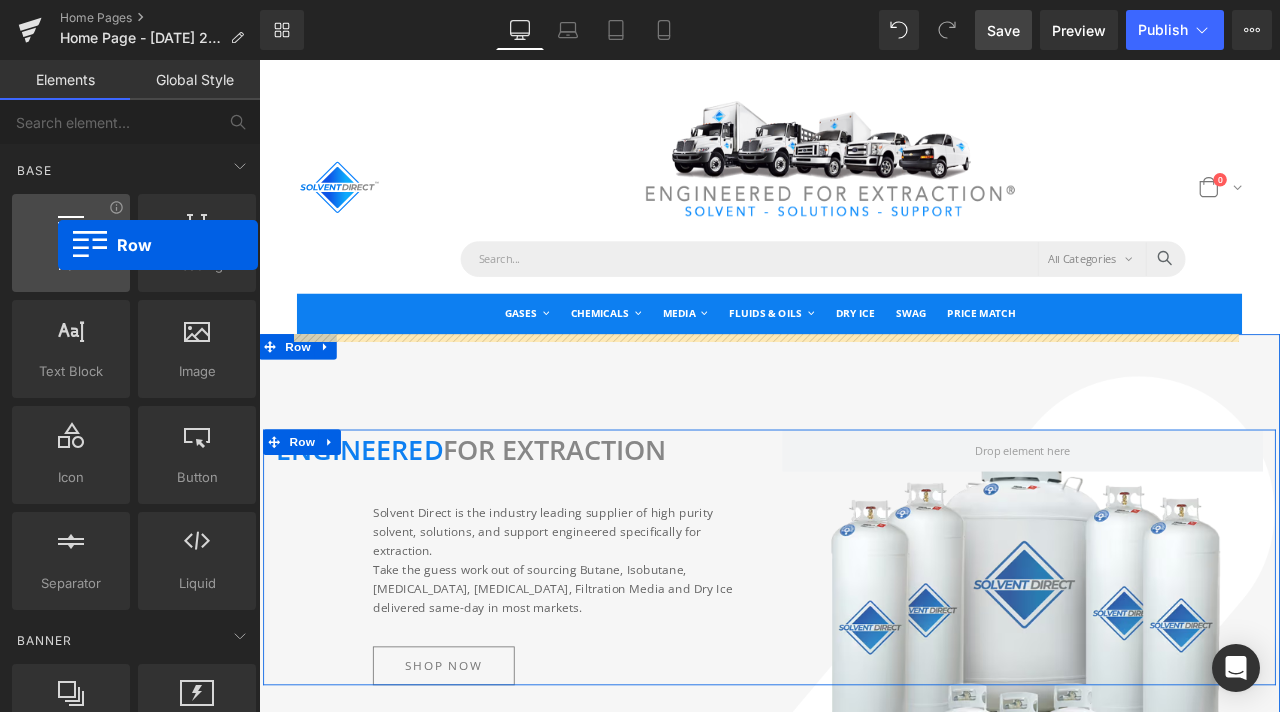 drag, startPoint x: 130, startPoint y: 320, endPoint x: 58, endPoint y: 245, distance: 103.96634 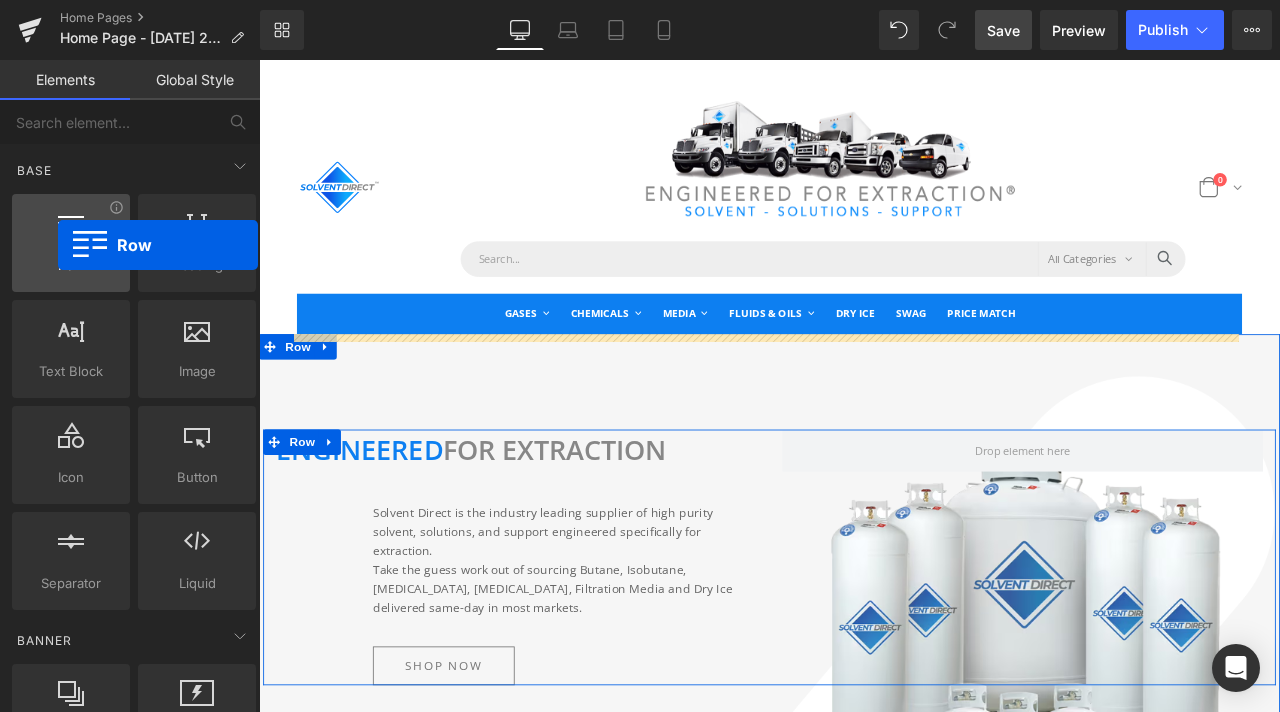 click at bounding box center [71, 232] 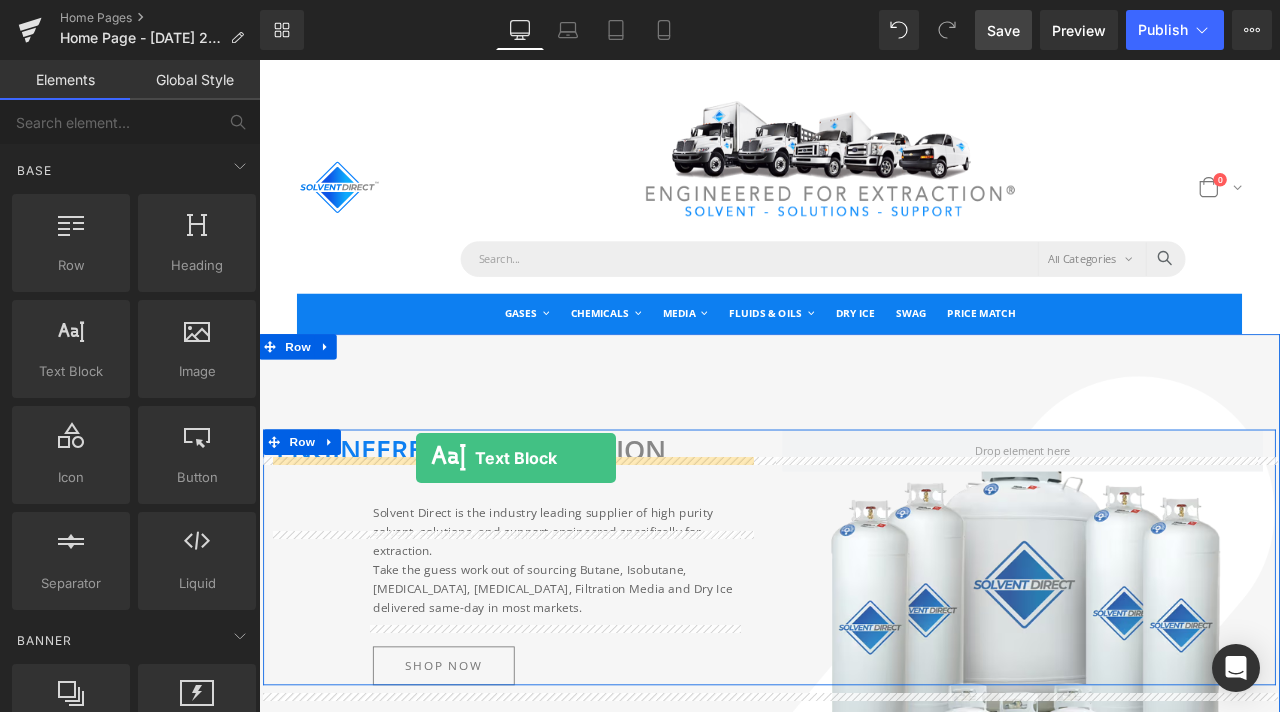 drag, startPoint x: 328, startPoint y: 417, endPoint x: 445, endPoint y: 532, distance: 164.05487 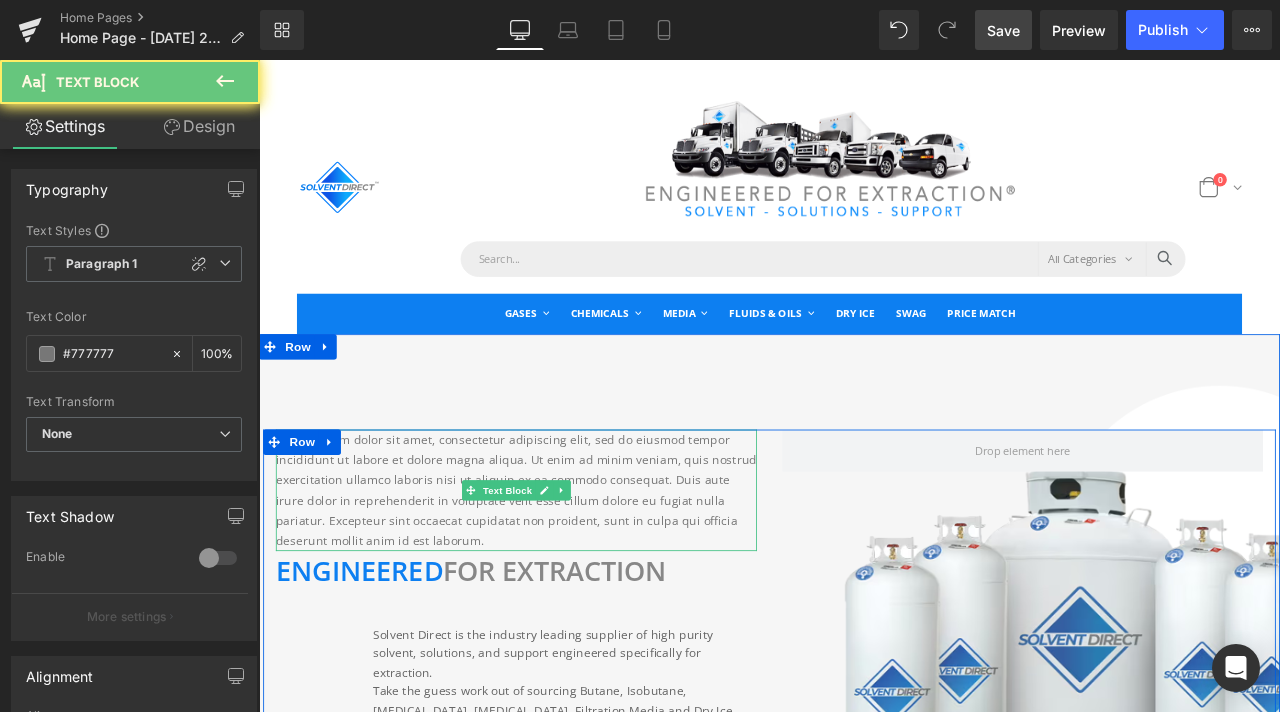 click on "Lorem ipsum dolor sit amet, consectetur adipiscing elit, sed do eiusmod tempor incididunt ut labore et dolore magna aliqua. Ut enim ad minim veniam, quis nostrud exercitation ullamco laboris nisi ut aliquip ex ea commodo consequat. Duis aute irure dolor in reprehenderit in voluptate velit esse cillum dolore eu fugiat nulla pariatur. Excepteur sint occaecat cupidatat non proident, sunt in culpa qui officia deserunt mollit anim id est laborum." at bounding box center [564, 570] 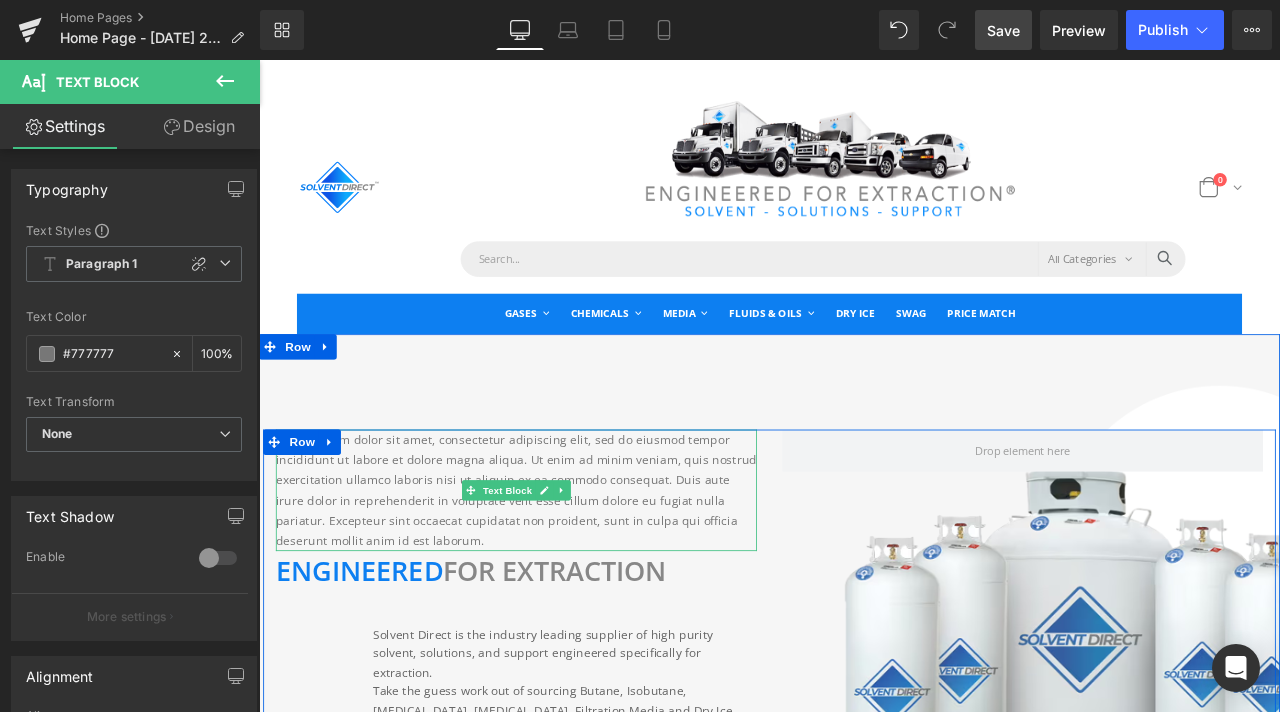click on "Lorem ipsum dolor sit amet, consectetur adipiscing elit, sed do eiusmod tempor incididunt ut labore et dolore magna aliqua. Ut enim ad minim veniam, quis nostrud exercitation ullamco laboris nisi ut aliquip ex ea commodo consequat. Duis aute irure dolor in reprehenderit in voluptate velit esse cillum dolore eu fugiat nulla pariatur. Excepteur sint occaecat cupidatat non proident, sunt in culpa qui officia deserunt mollit anim id est laborum." at bounding box center [564, 570] 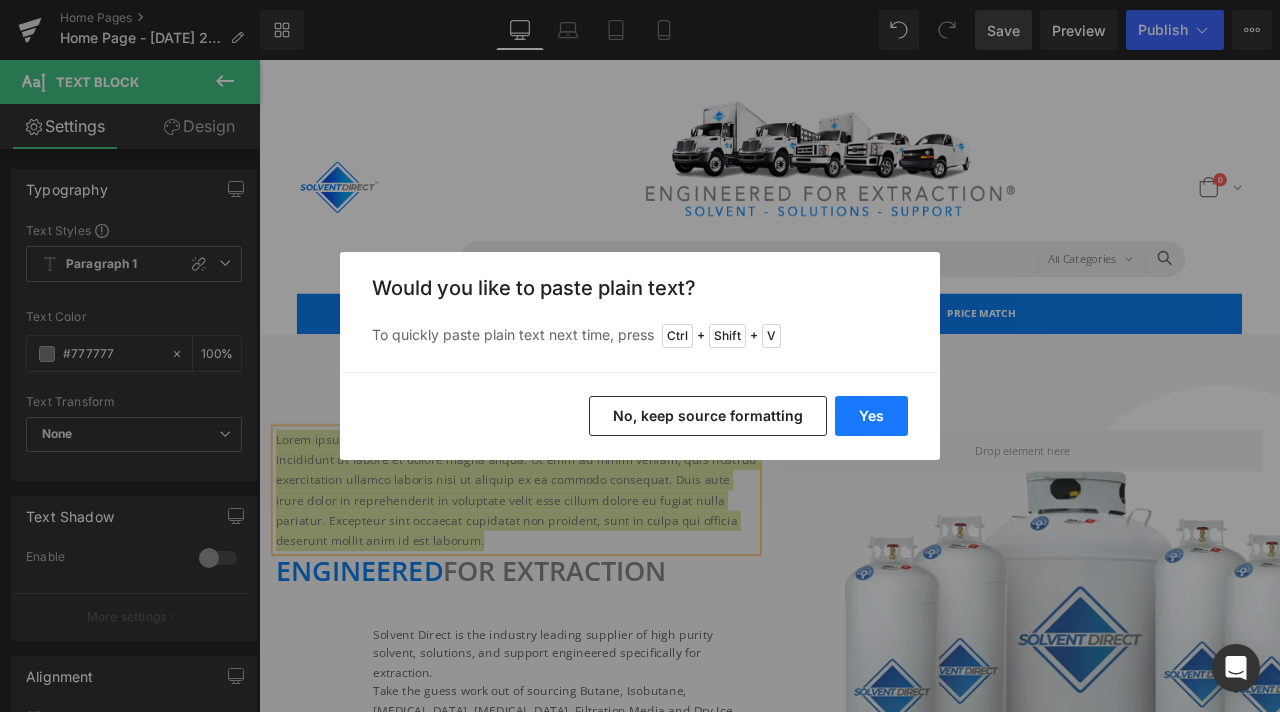 click on "Yes" at bounding box center (871, 416) 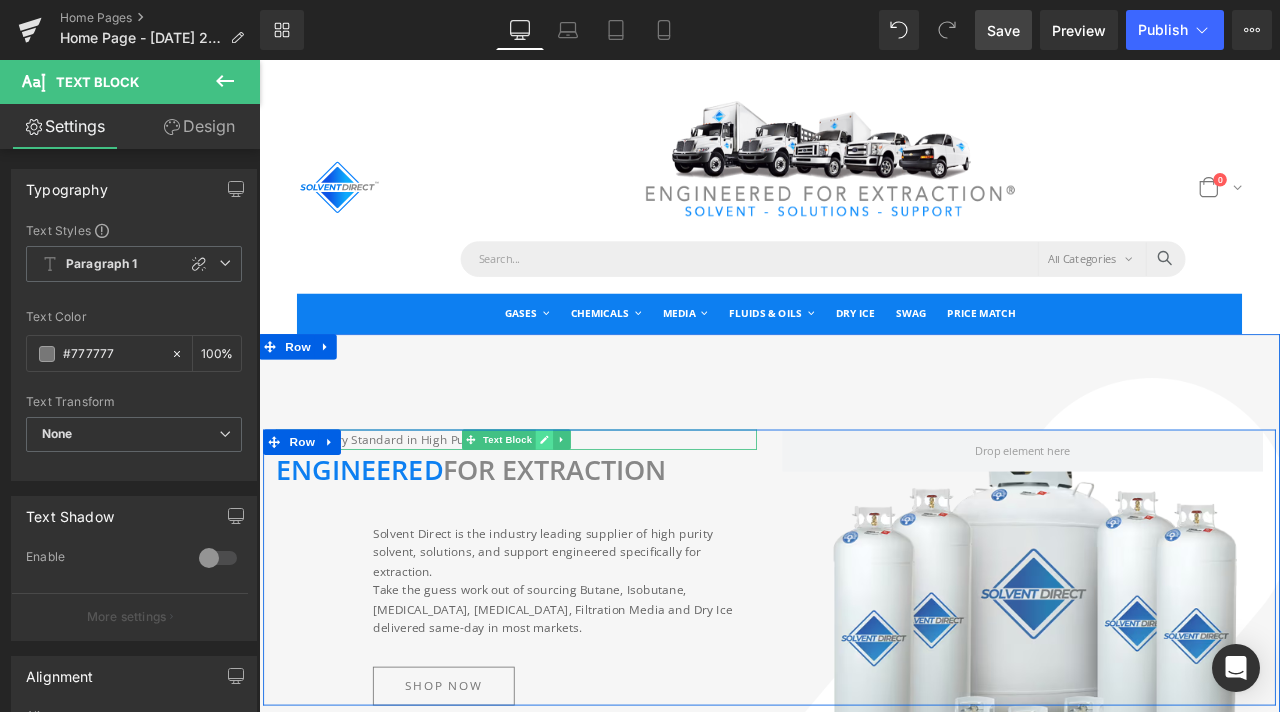 click 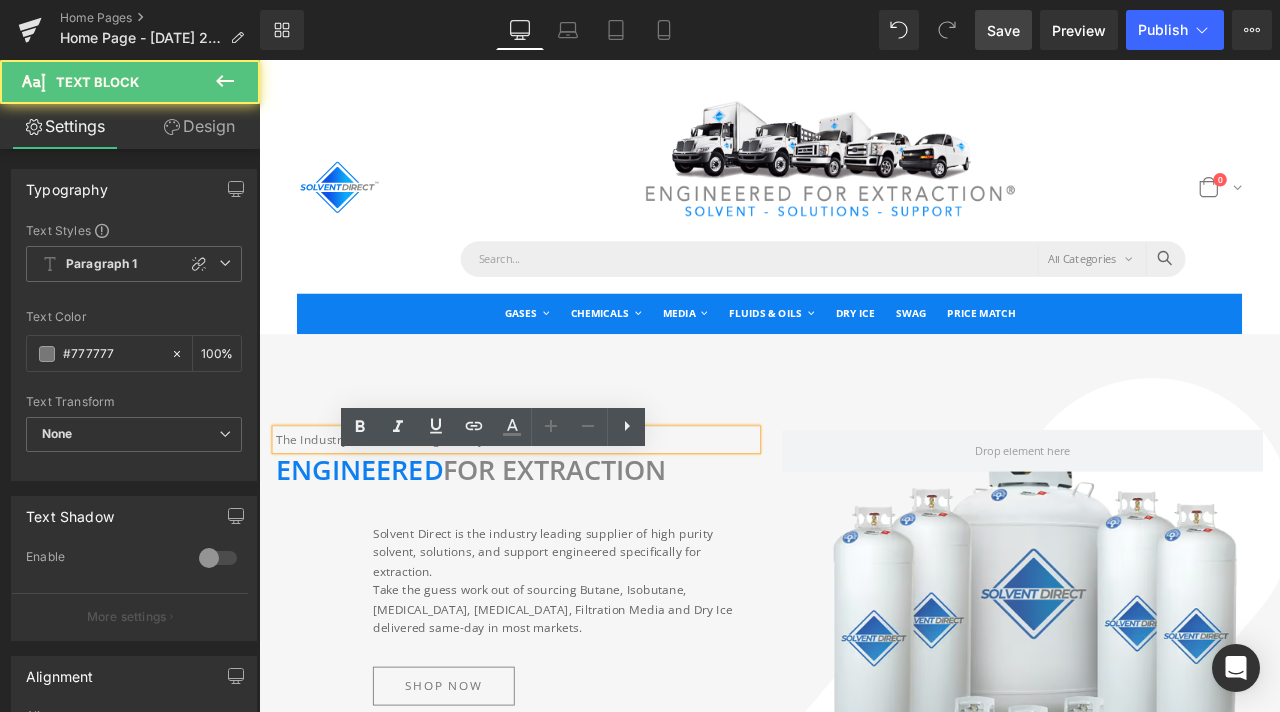 click on "The Industry Standard in High Purity Solvents" at bounding box center (564, 510) 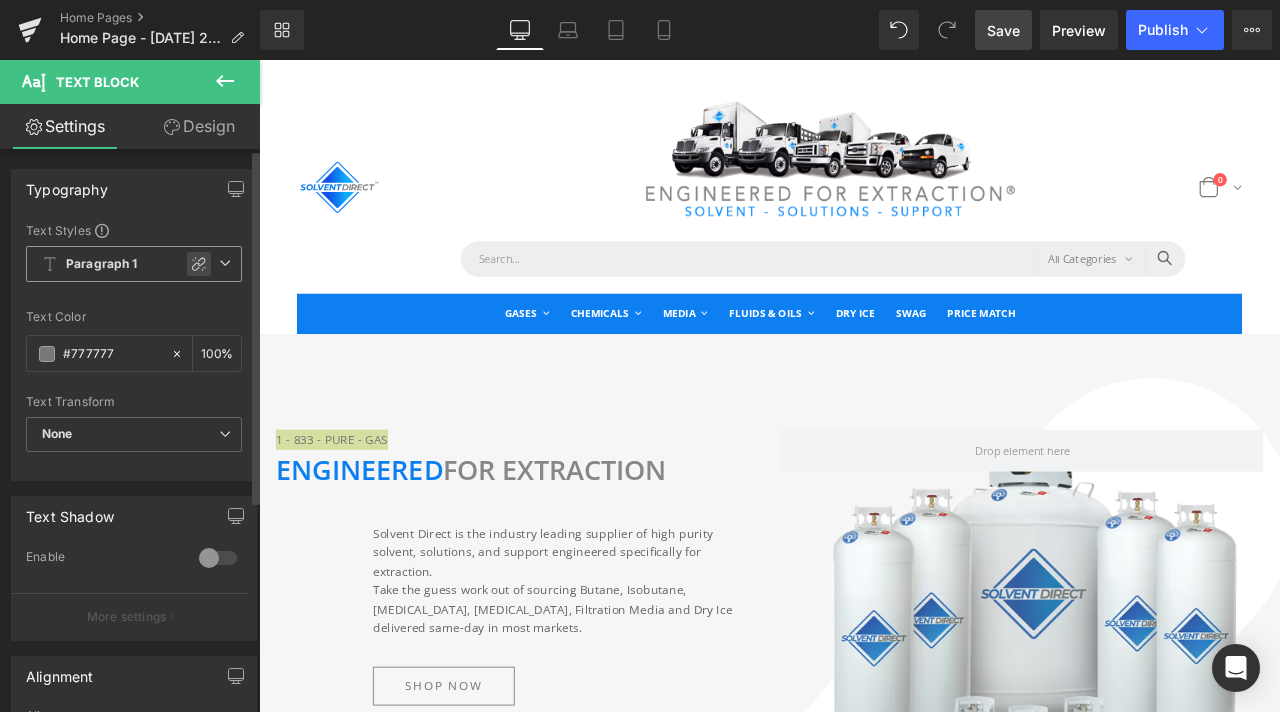 click 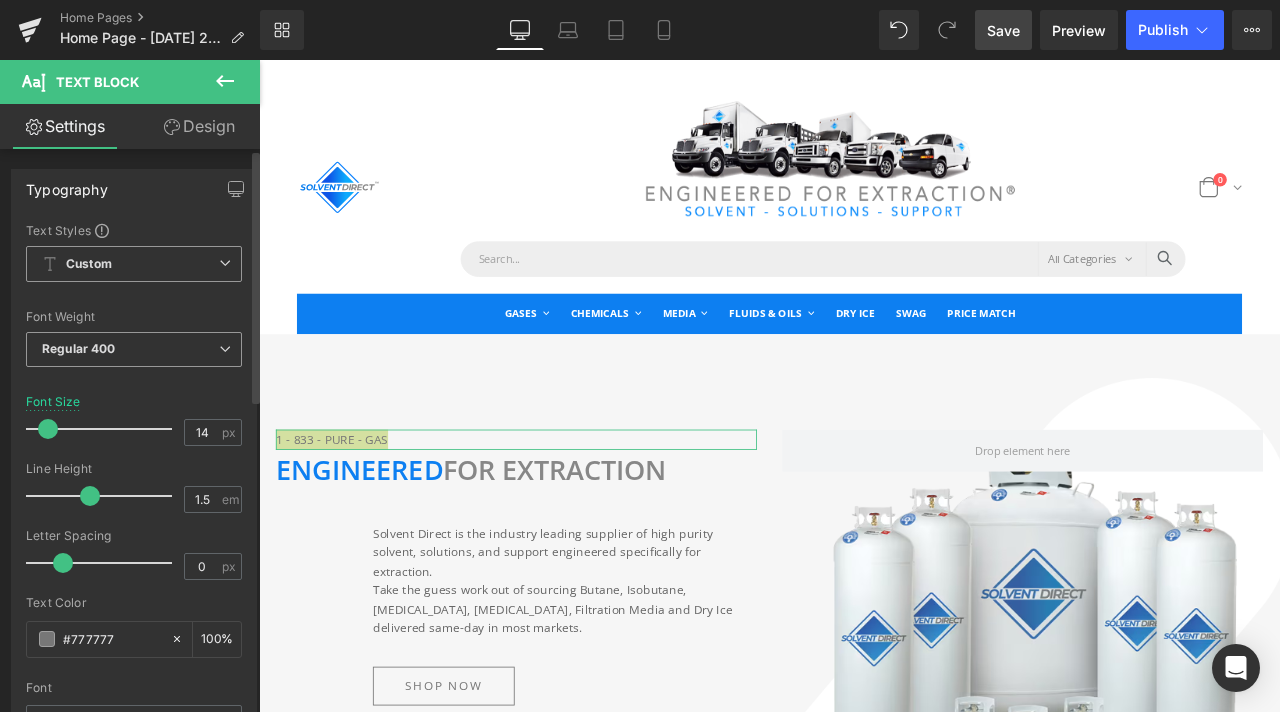 click on "Regular 400" at bounding box center (134, 349) 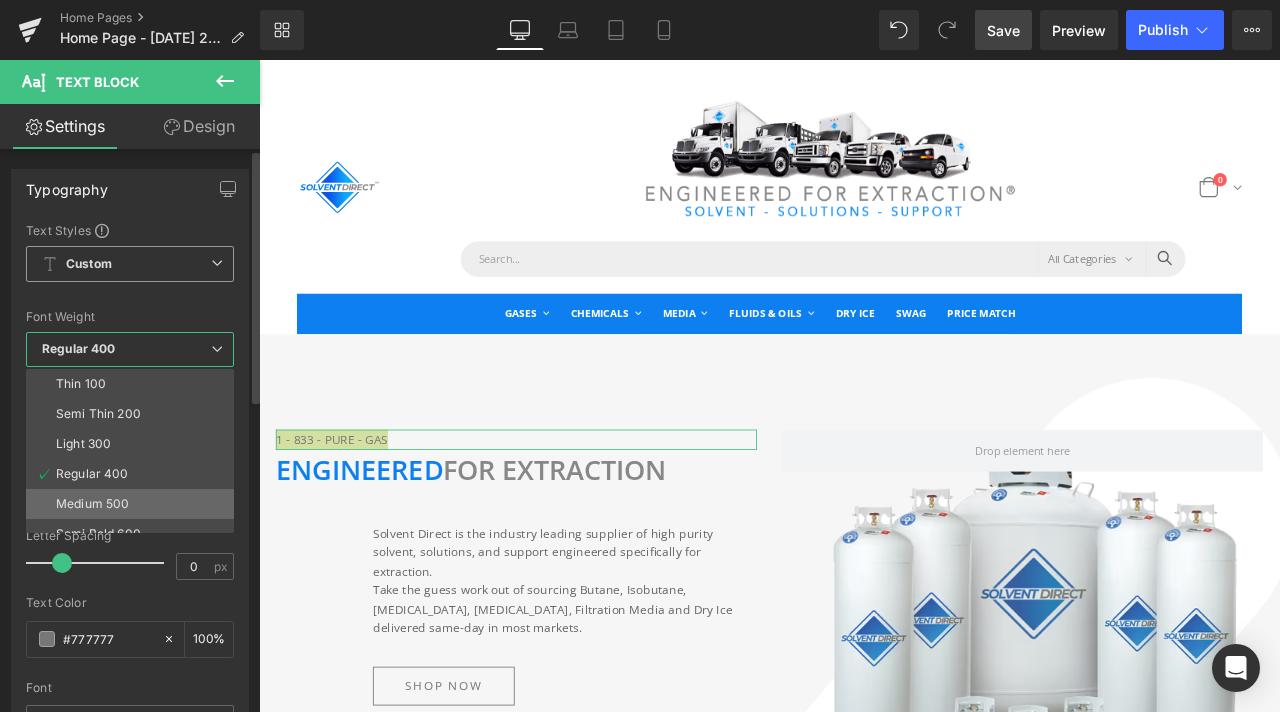 click on "Medium 500" at bounding box center (134, 504) 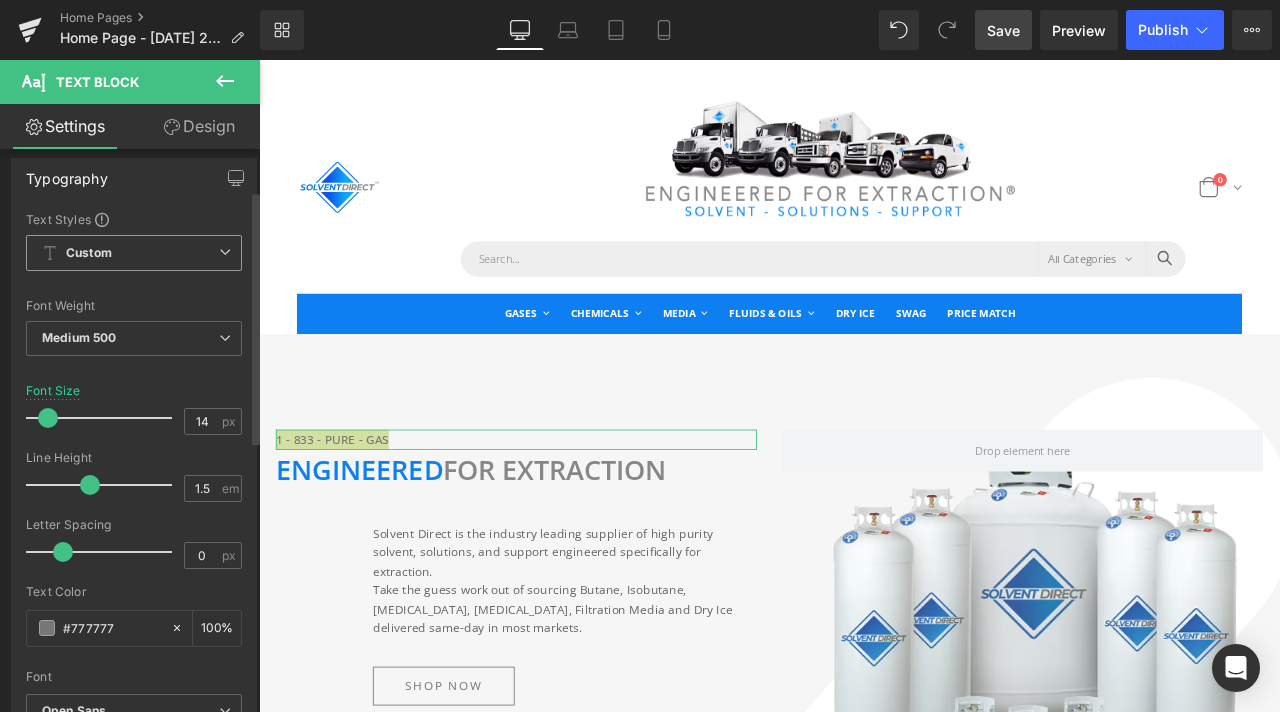 scroll, scrollTop: 0, scrollLeft: 0, axis: both 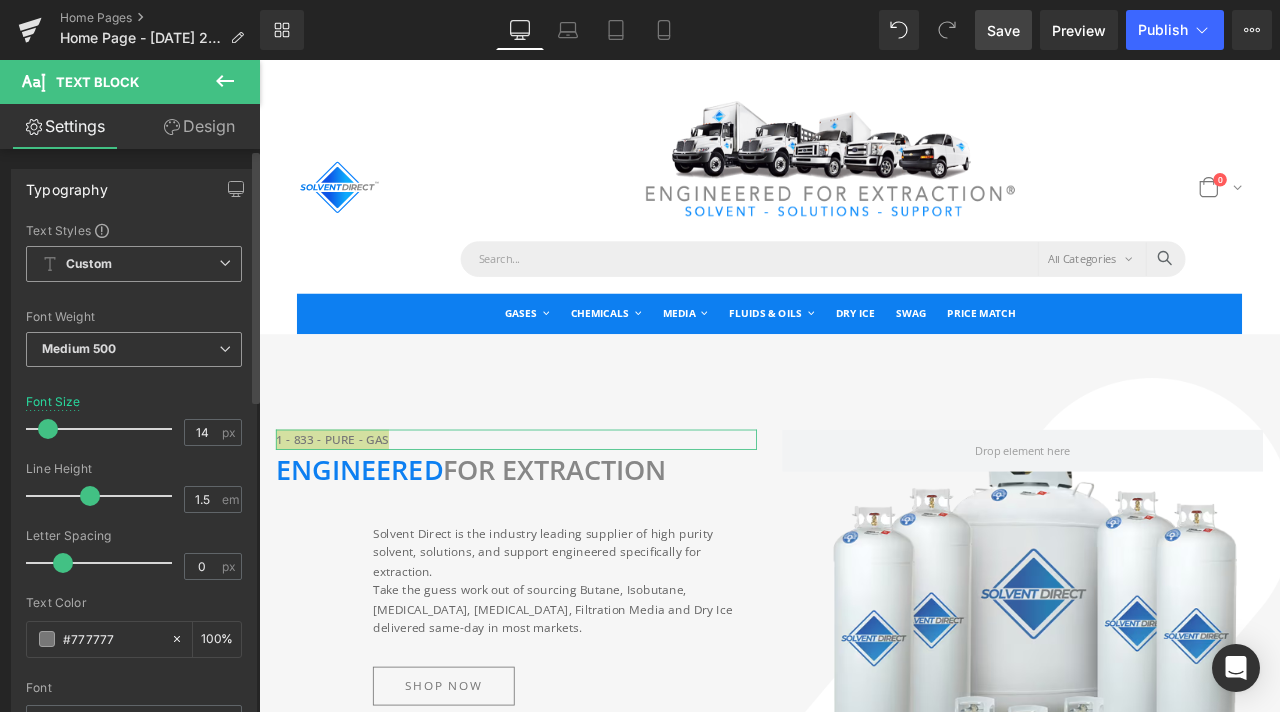 click on "Medium 500" at bounding box center [134, 349] 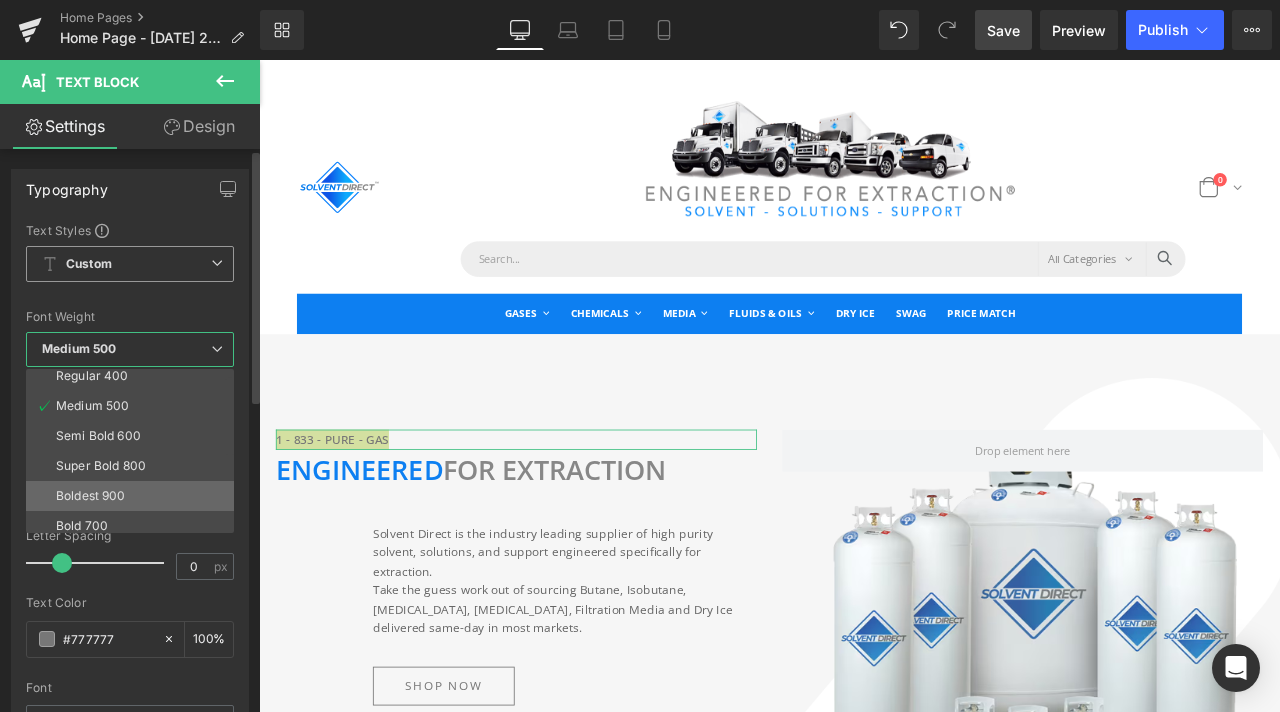 scroll, scrollTop: 100, scrollLeft: 0, axis: vertical 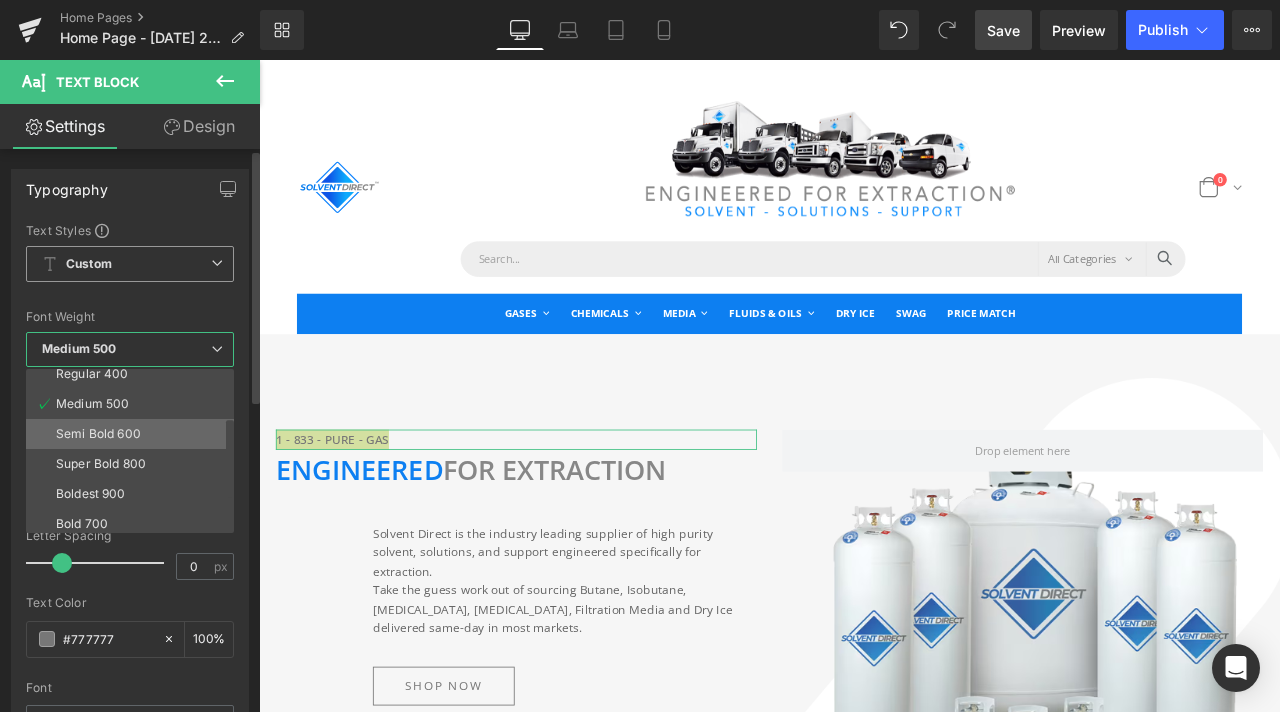 click on "Semi Bold 600" at bounding box center [98, 434] 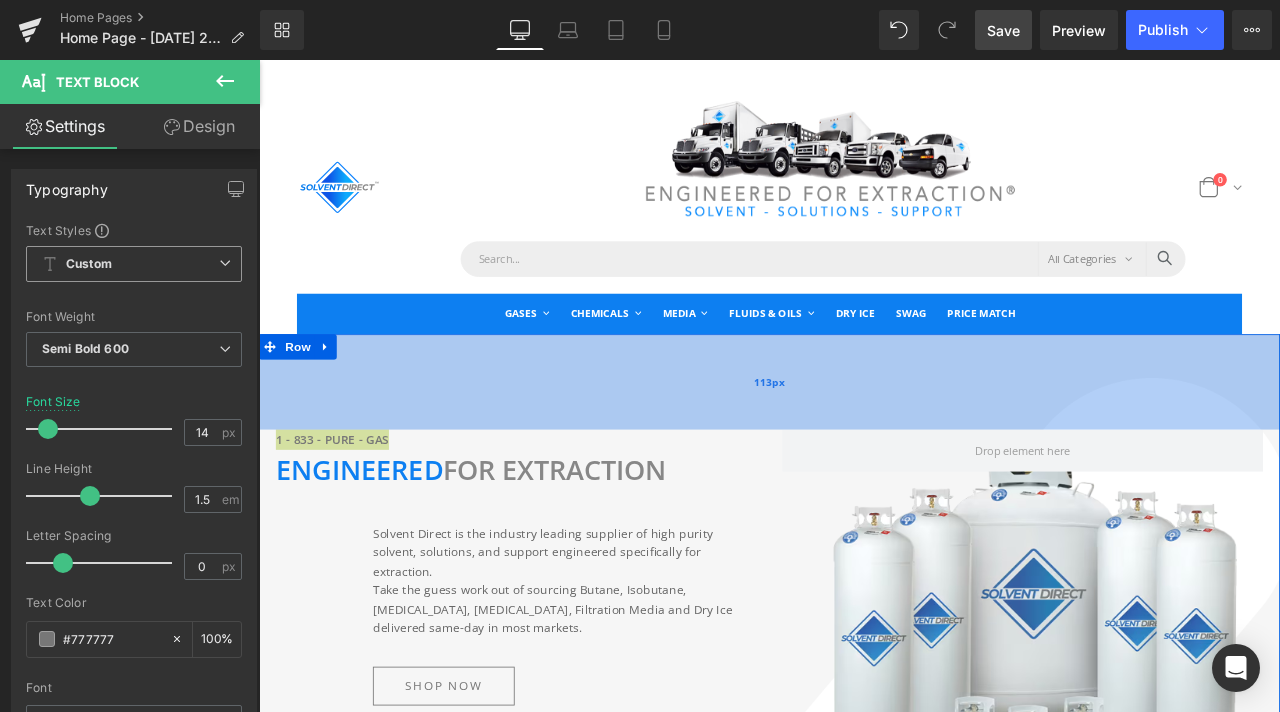 click on "113px" at bounding box center [864, 441] 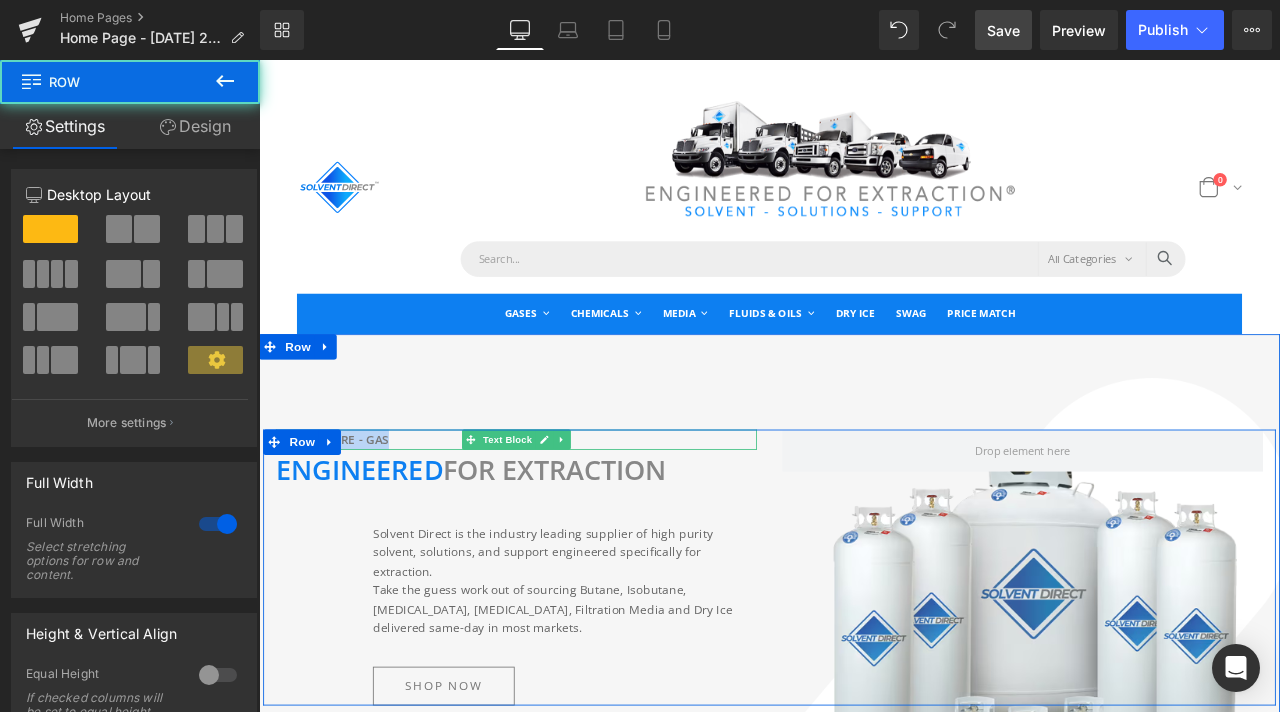 click on "1 - 833 - PURE - GAS" at bounding box center [564, 510] 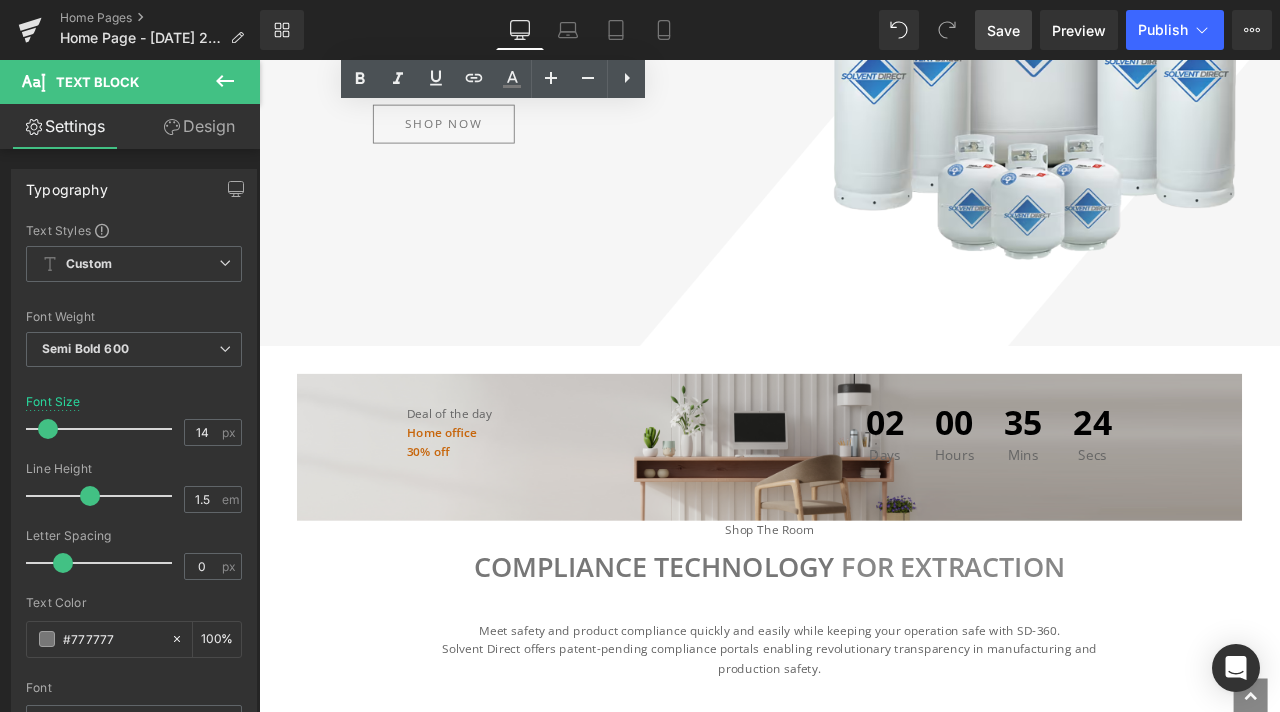 scroll, scrollTop: 700, scrollLeft: 0, axis: vertical 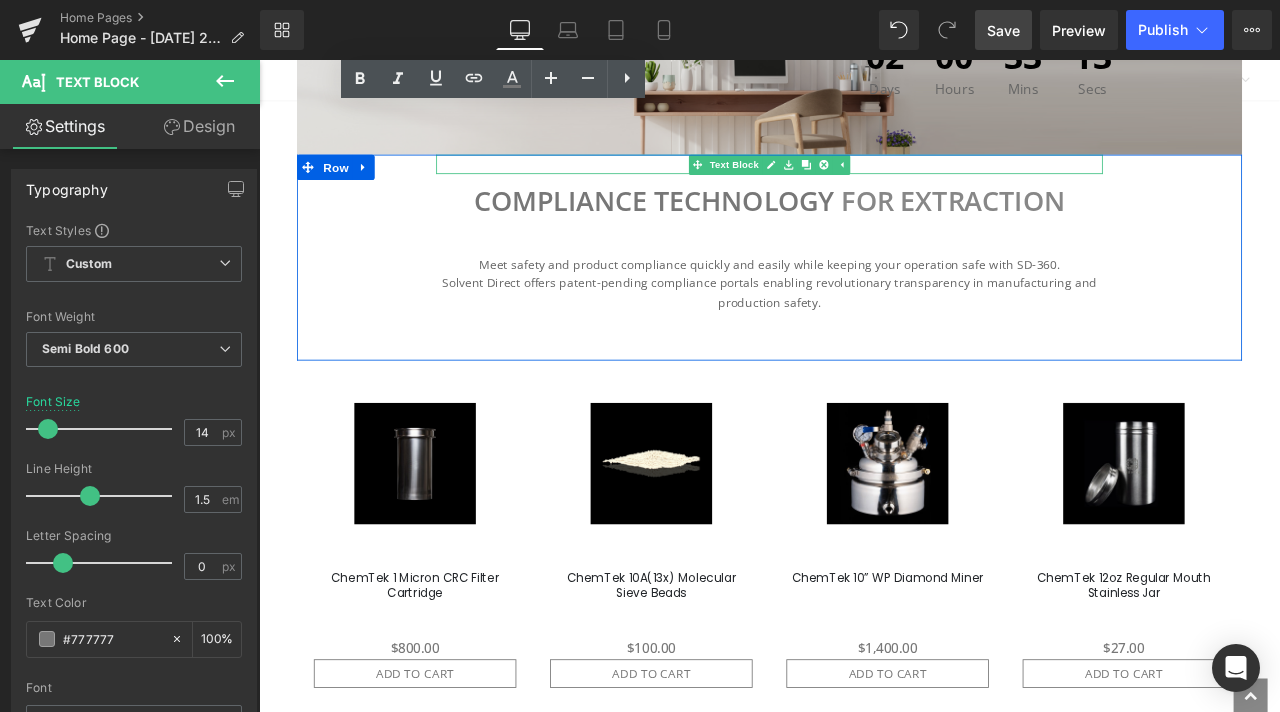click 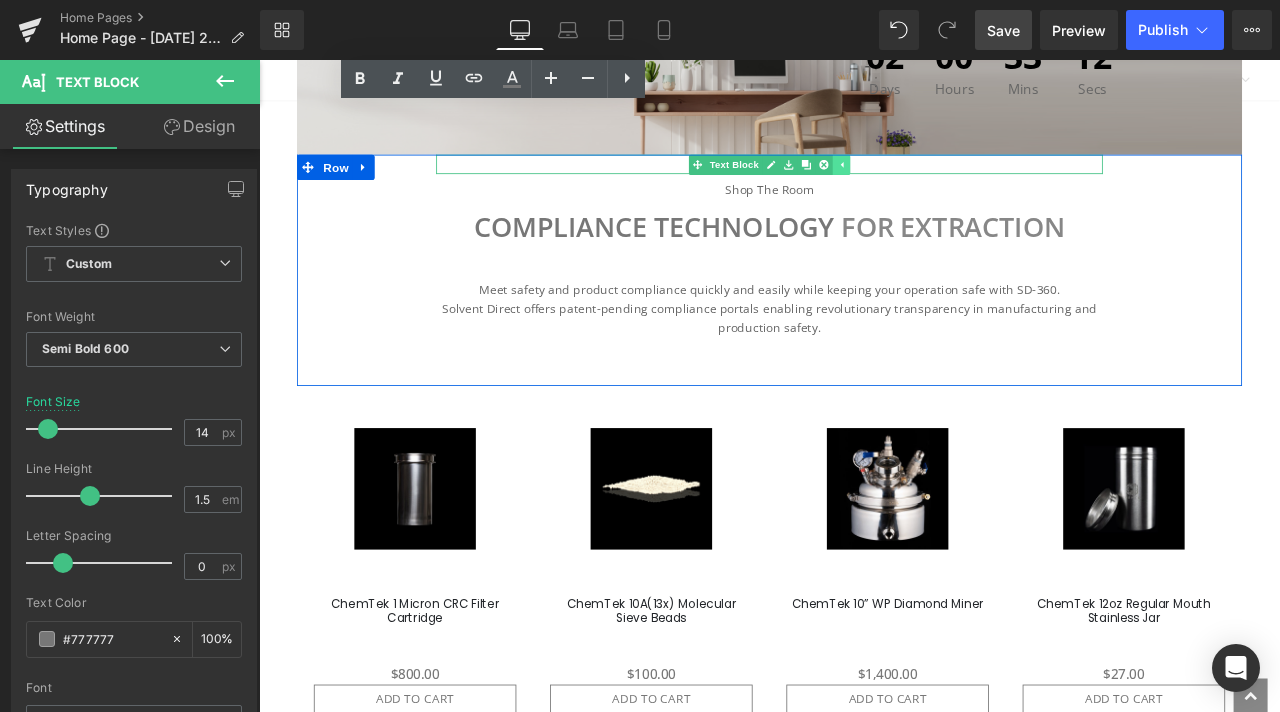 click at bounding box center (949, 184) 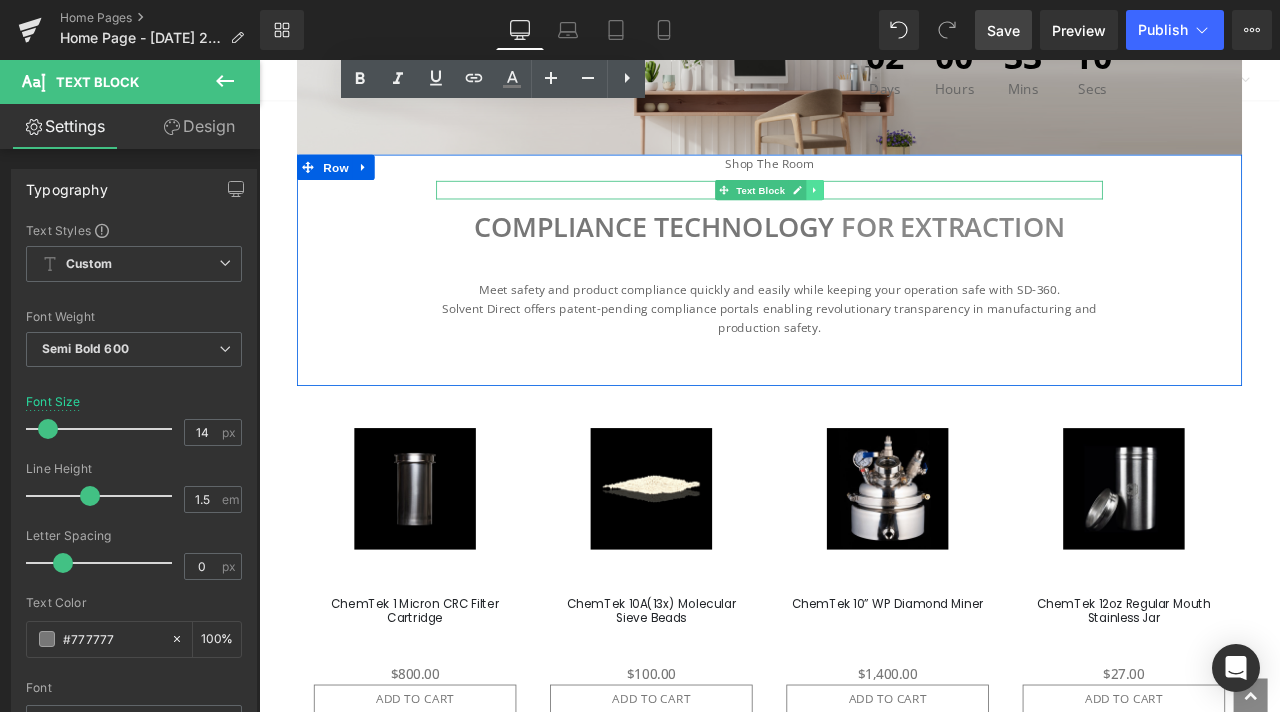 click 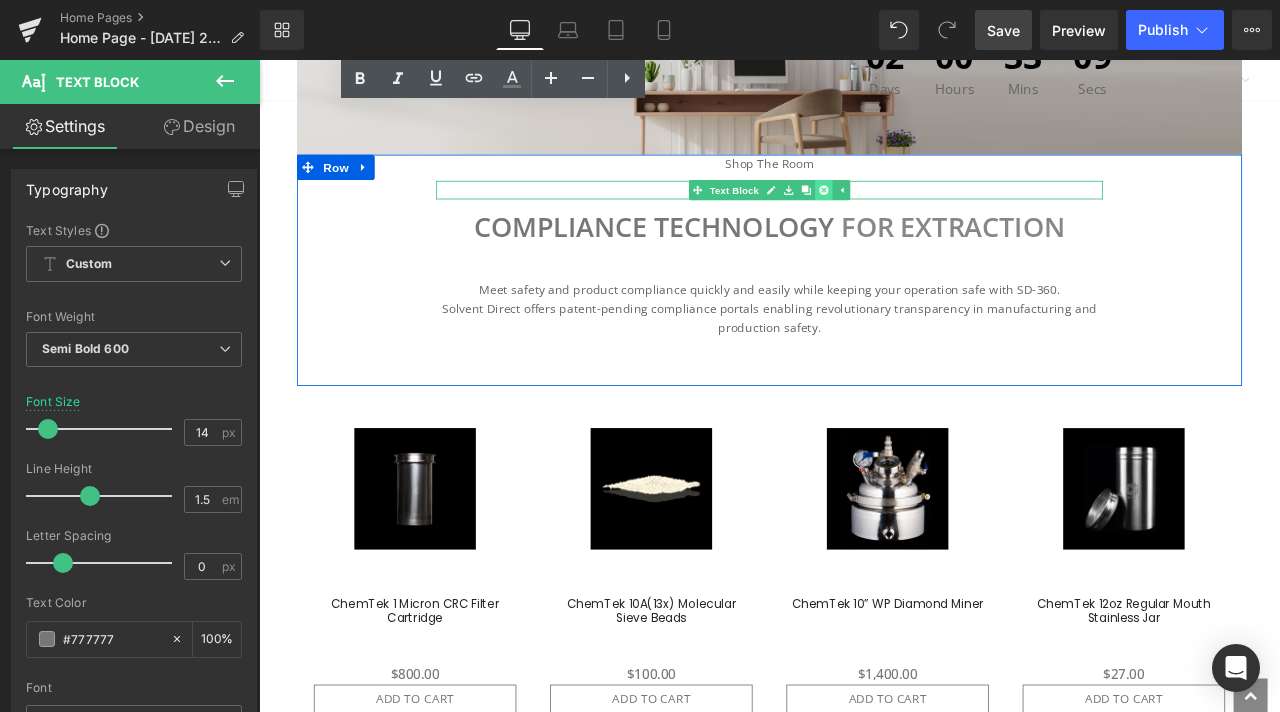 click 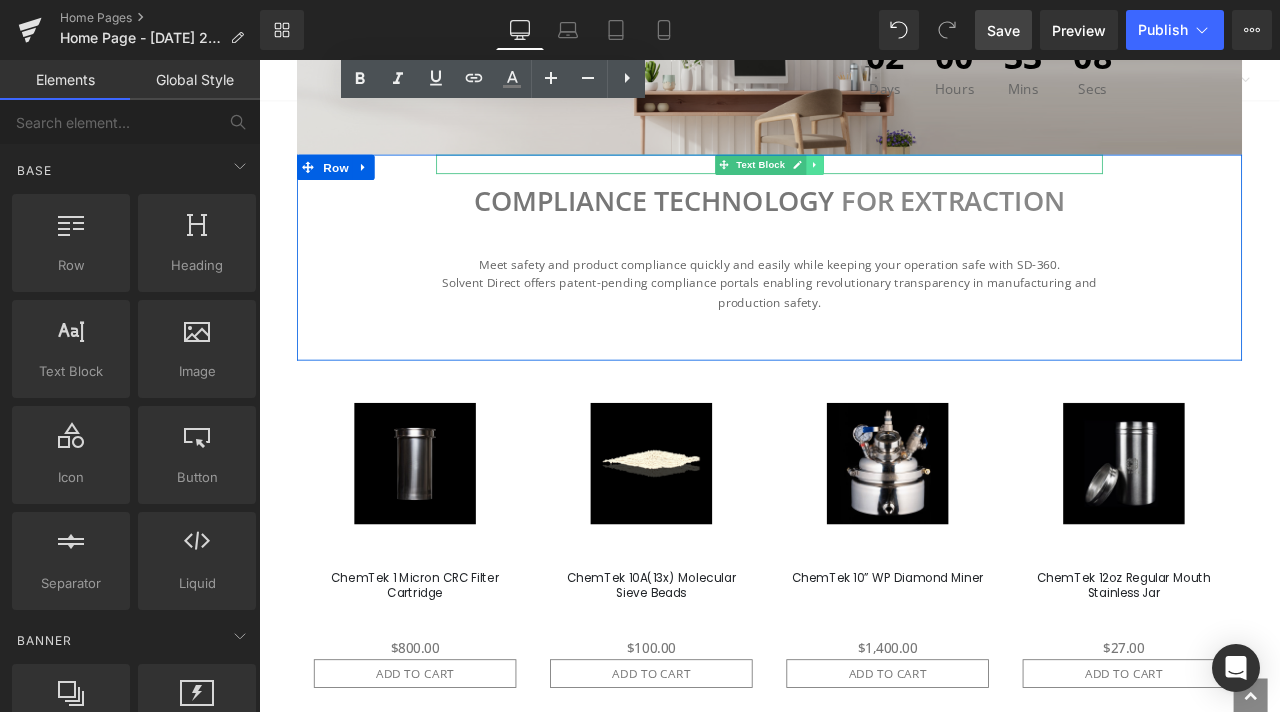 click 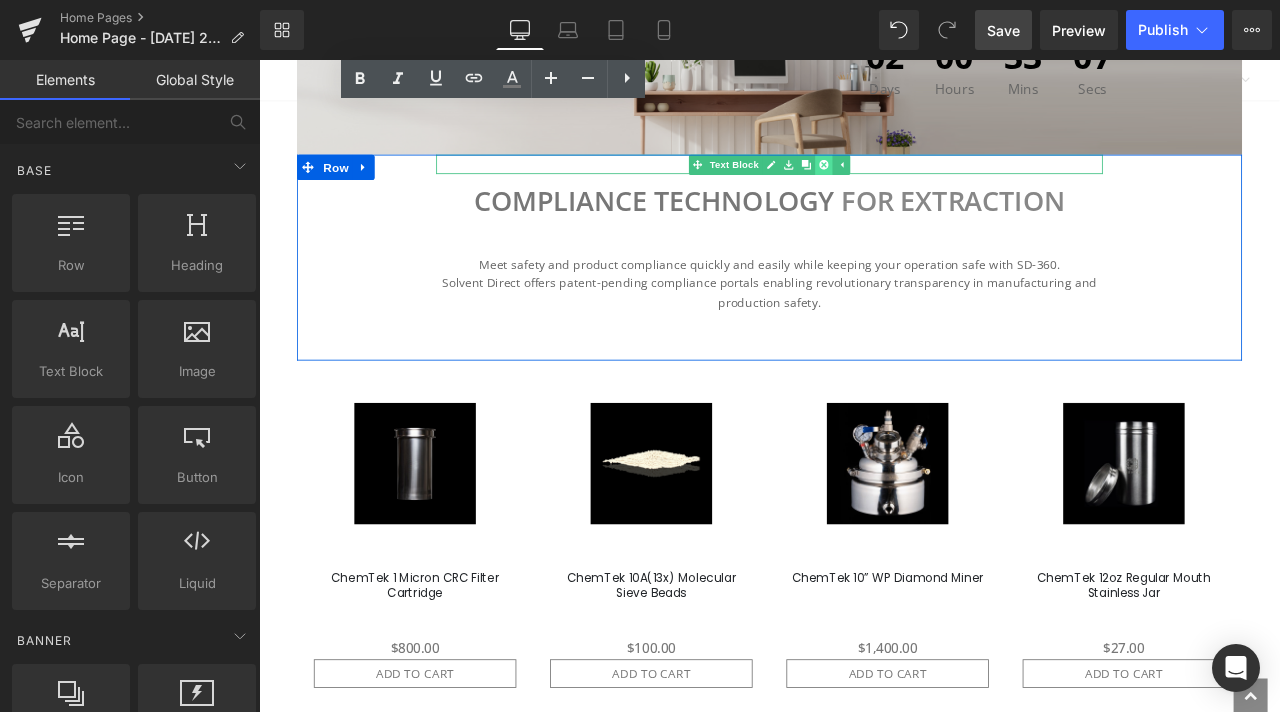 click 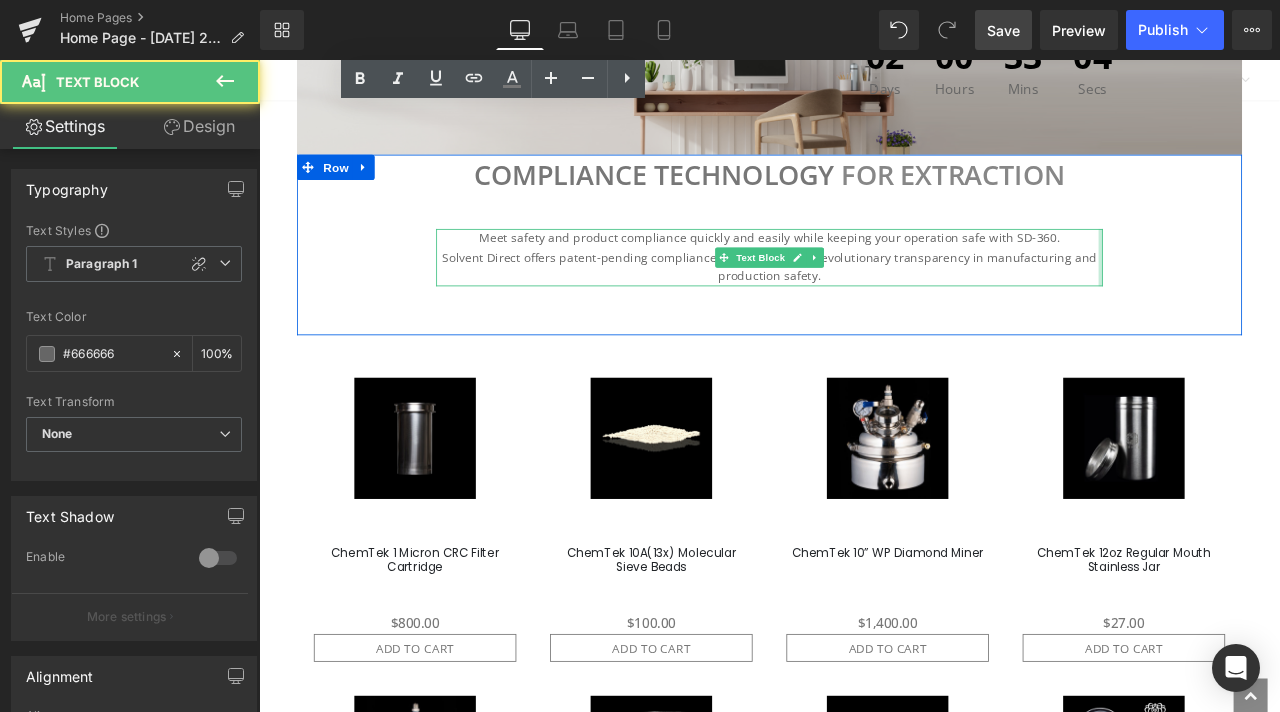 drag, startPoint x: 1246, startPoint y: 435, endPoint x: 1307, endPoint y: 437, distance: 61.03278 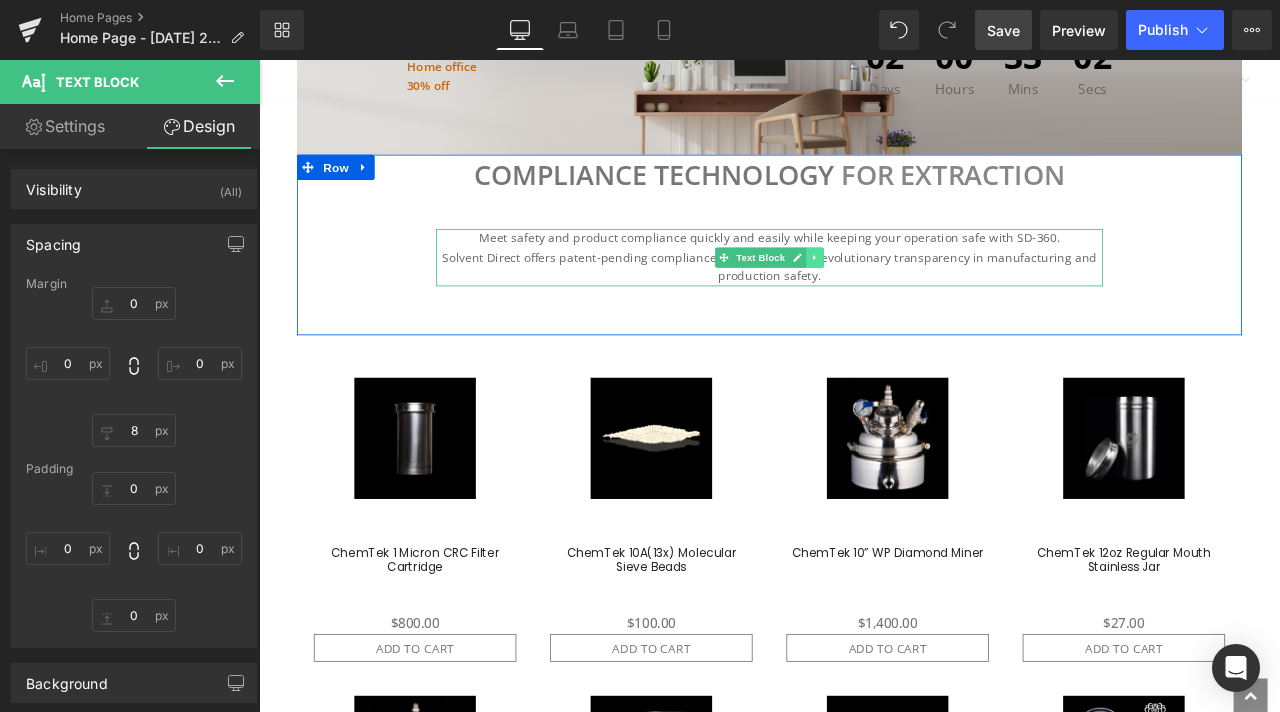 click at bounding box center (918, 294) 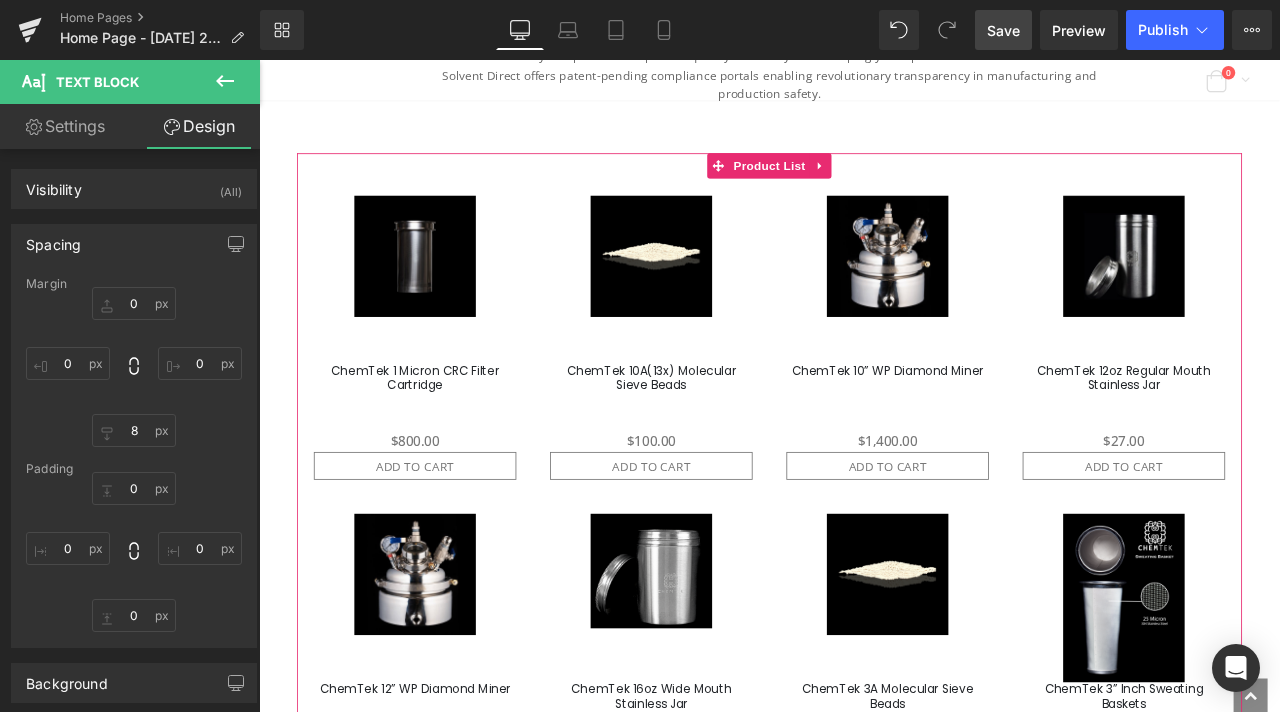 scroll, scrollTop: 1100, scrollLeft: 0, axis: vertical 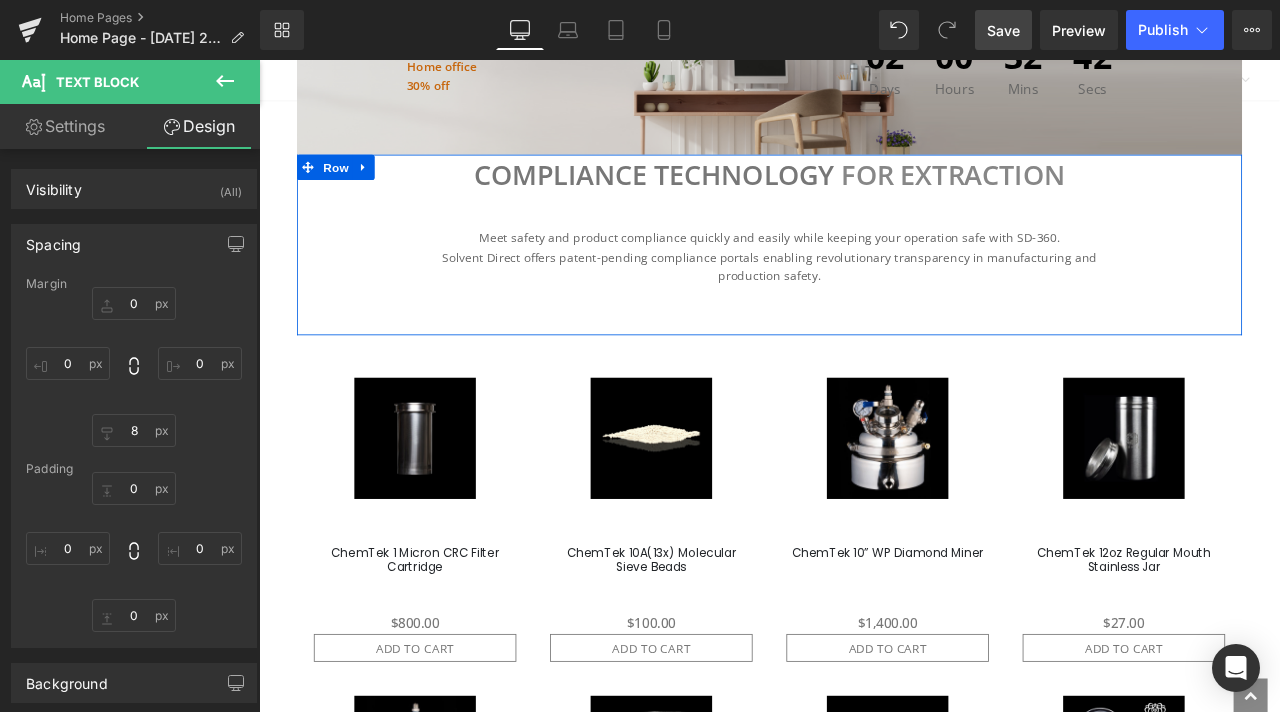 click on "Compliance Technology   for Extraction Text Block         Meet safety and product compliance quickly and easily while keeping your operation safe with SD-360. Solvent Direct offers patent-pending compliance portals enabling revolutionary transparency in manufacturing and production safety.     Text Block         Row       150px" at bounding box center [864, 278] 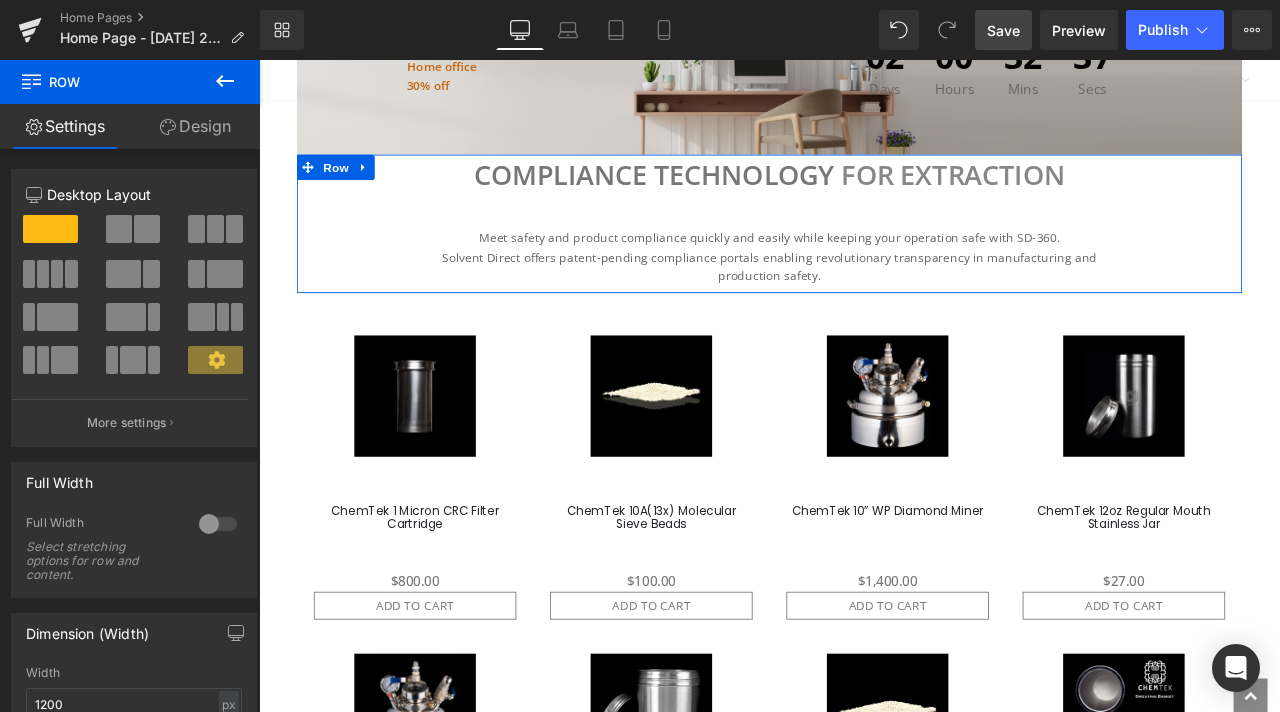 drag, startPoint x: 855, startPoint y: 490, endPoint x: 853, endPoint y: 440, distance: 50.039986 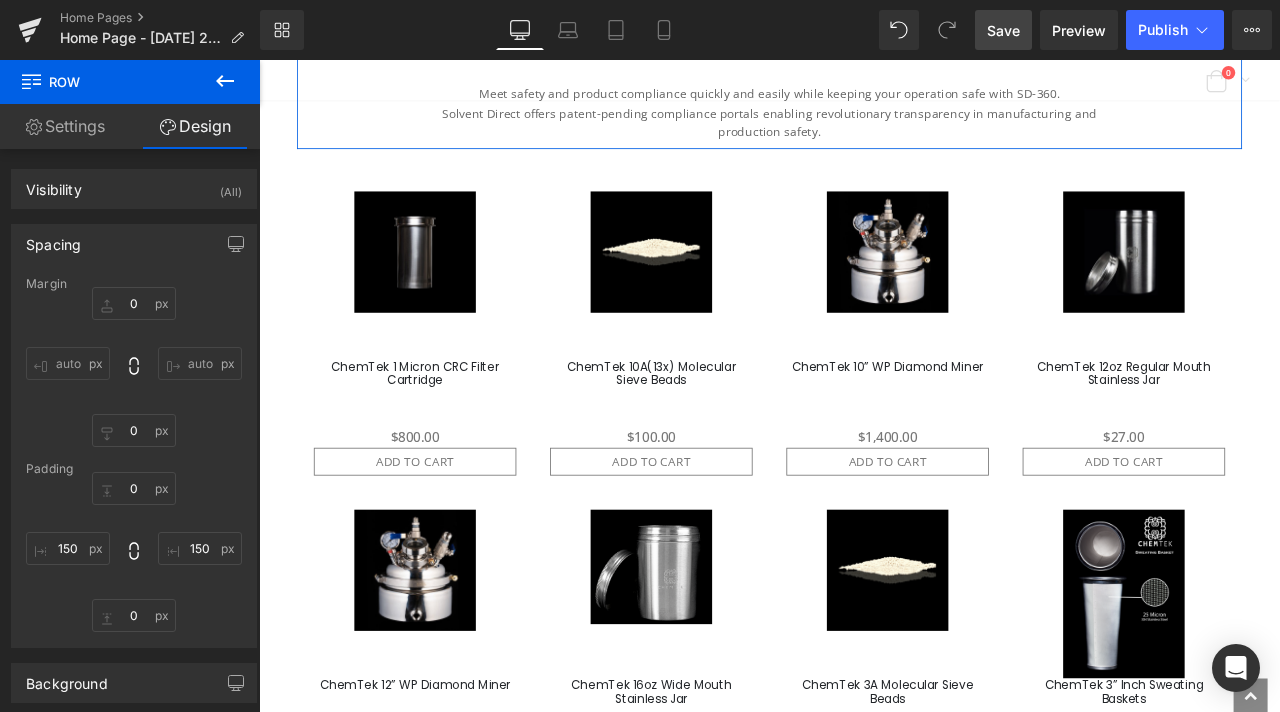 scroll, scrollTop: 1300, scrollLeft: 0, axis: vertical 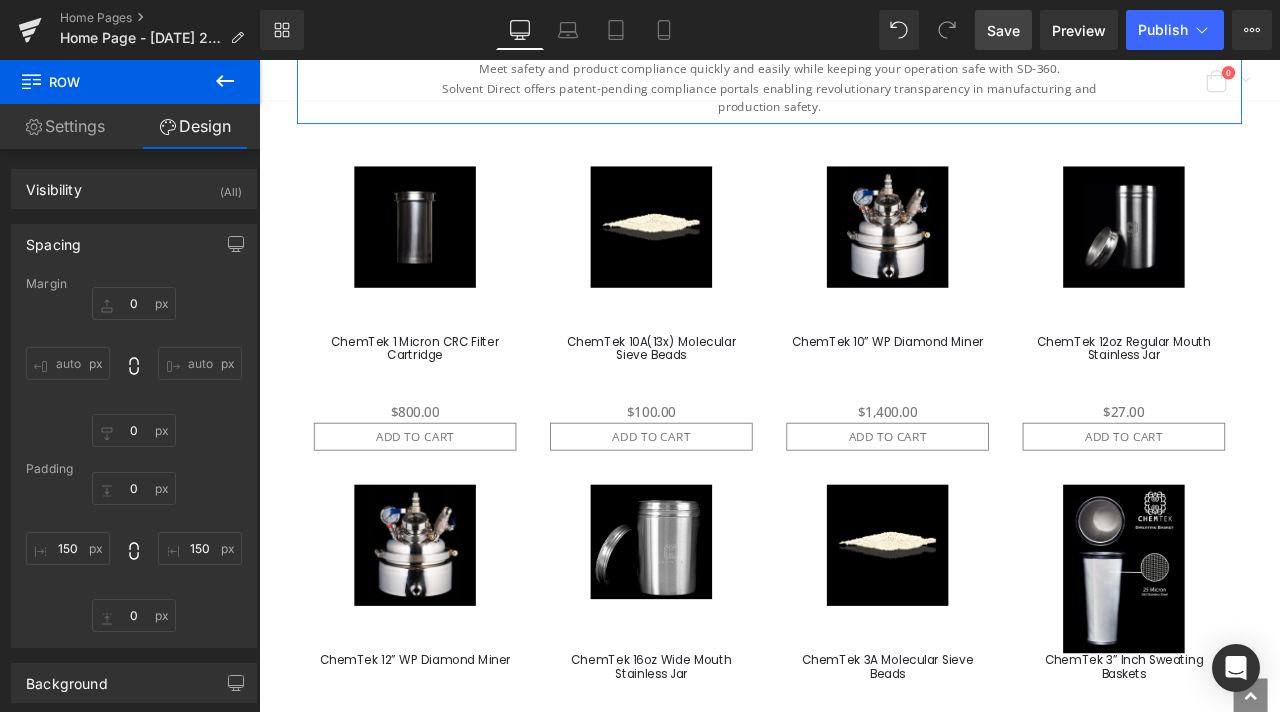 click at bounding box center [810, -4] 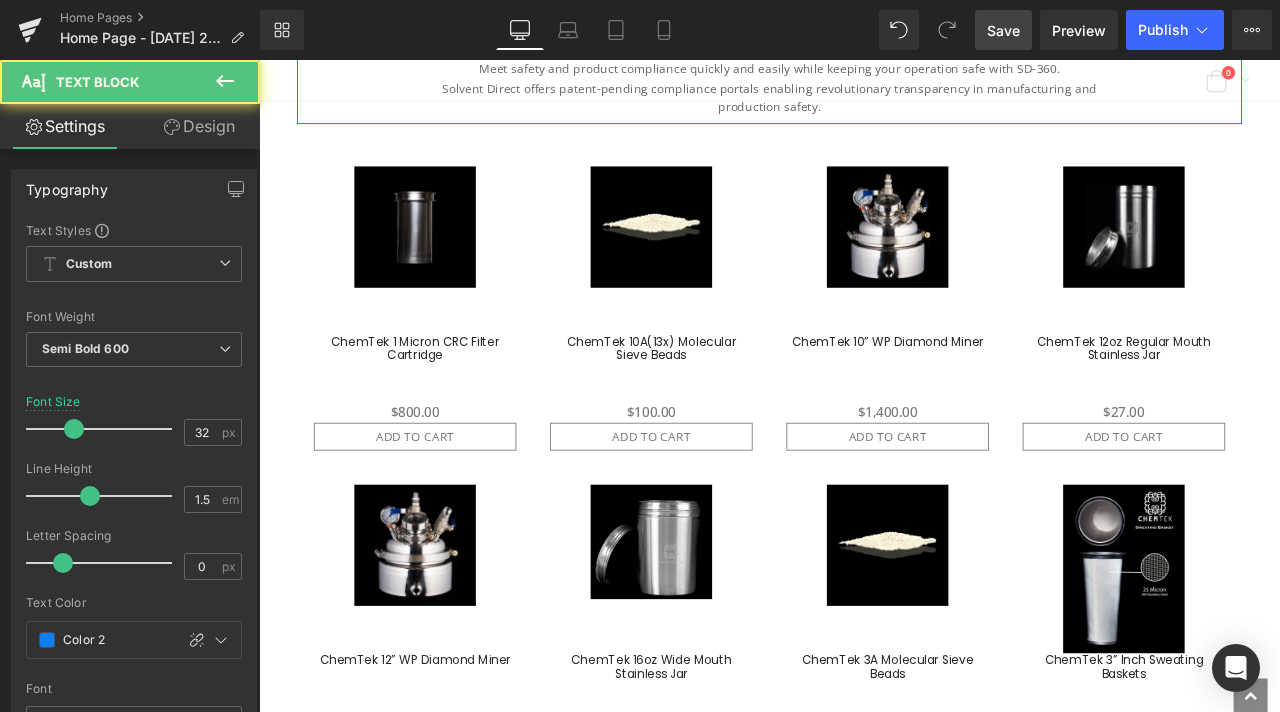 click on "Compliance Technology   for Extraction" at bounding box center (864, -4) 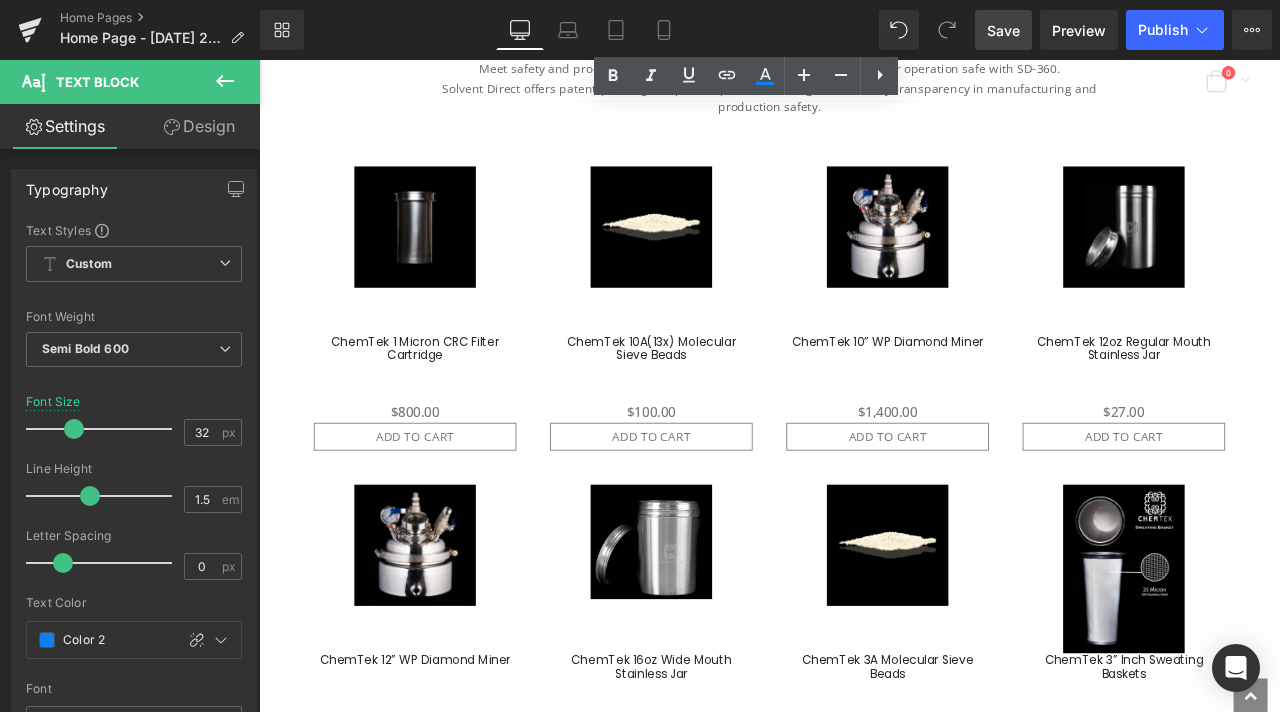 click on "Compliance Technology   for Extraction" at bounding box center [864, -4] 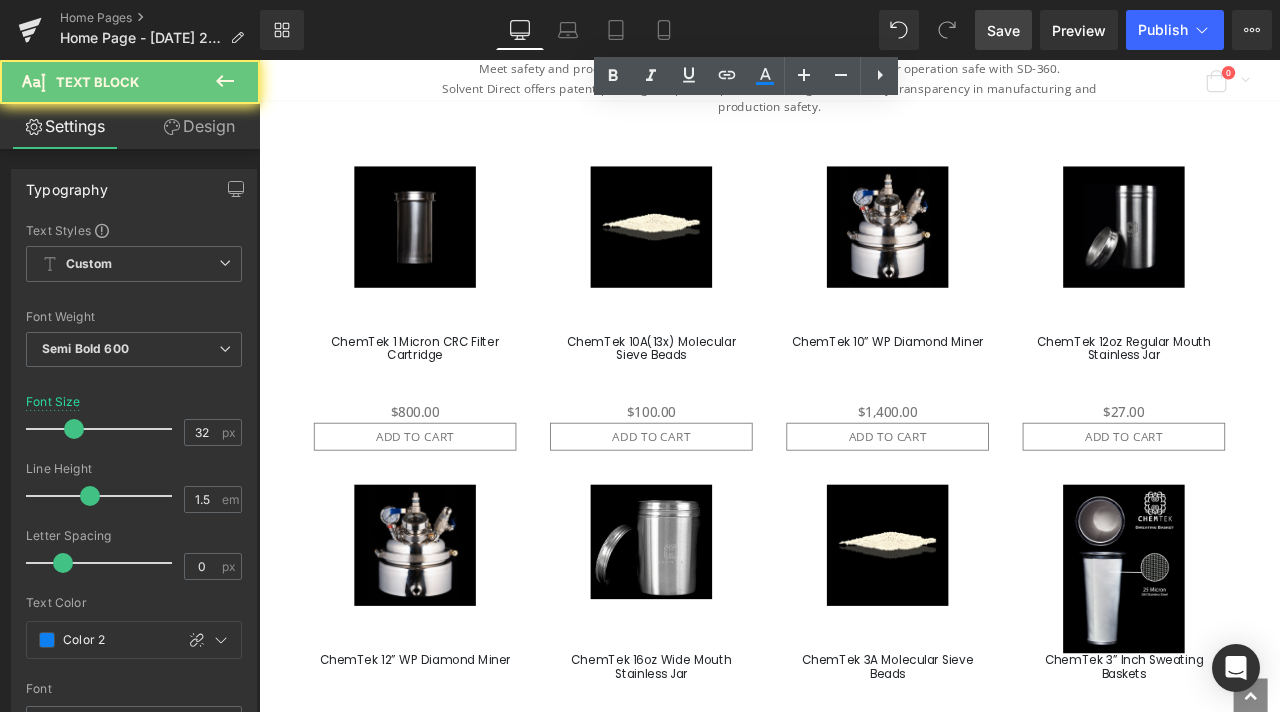 click on "Compliance Technology   for Extraction" at bounding box center (864, -4) 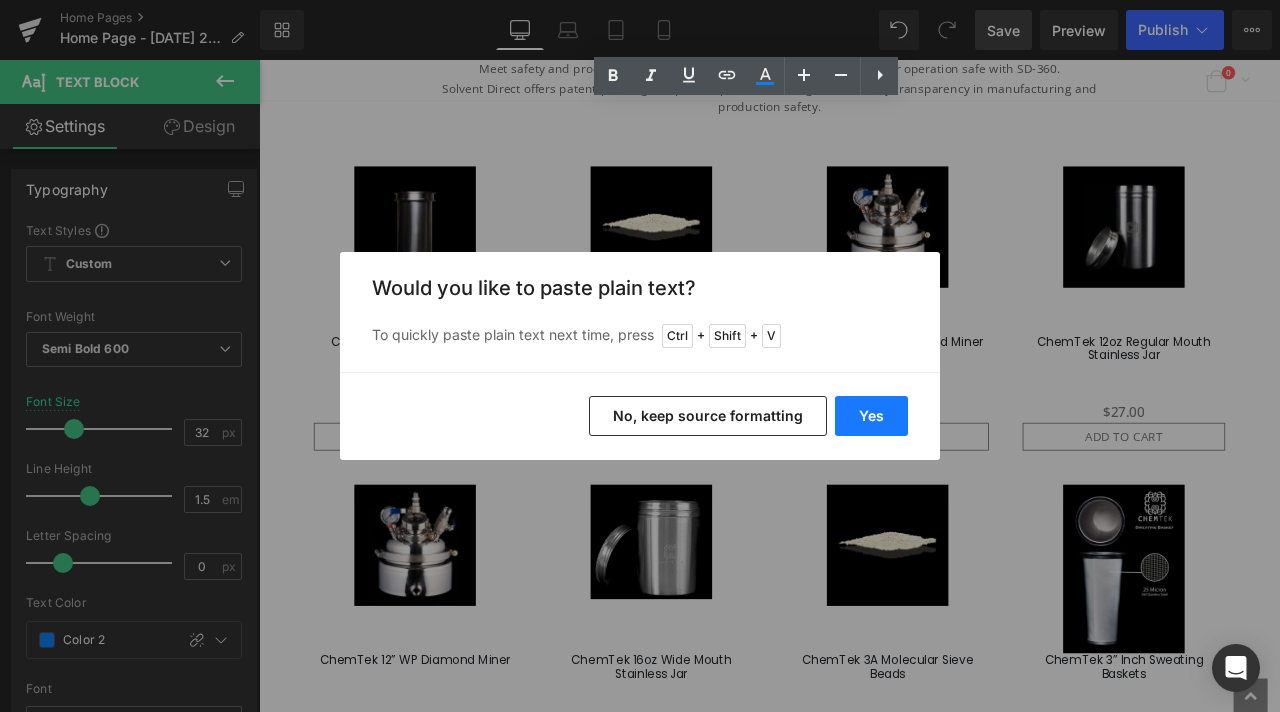 click on "Yes" at bounding box center [871, 416] 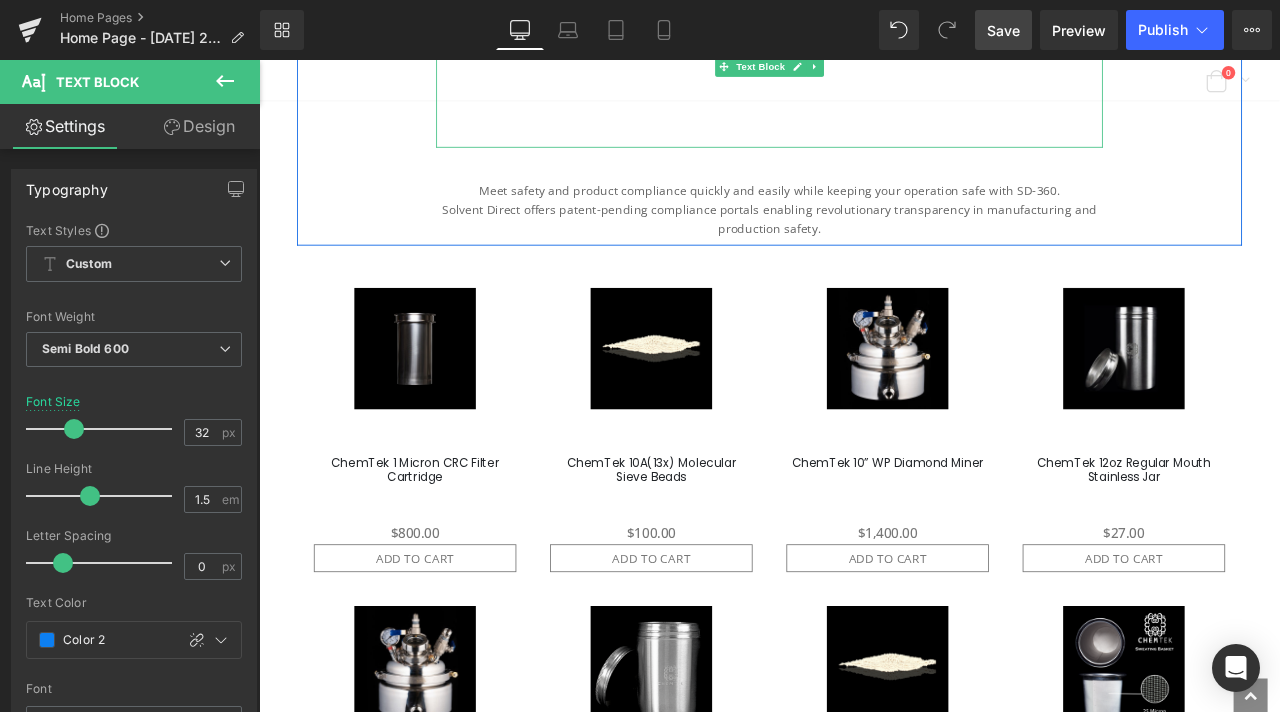 click at bounding box center (864, 140) 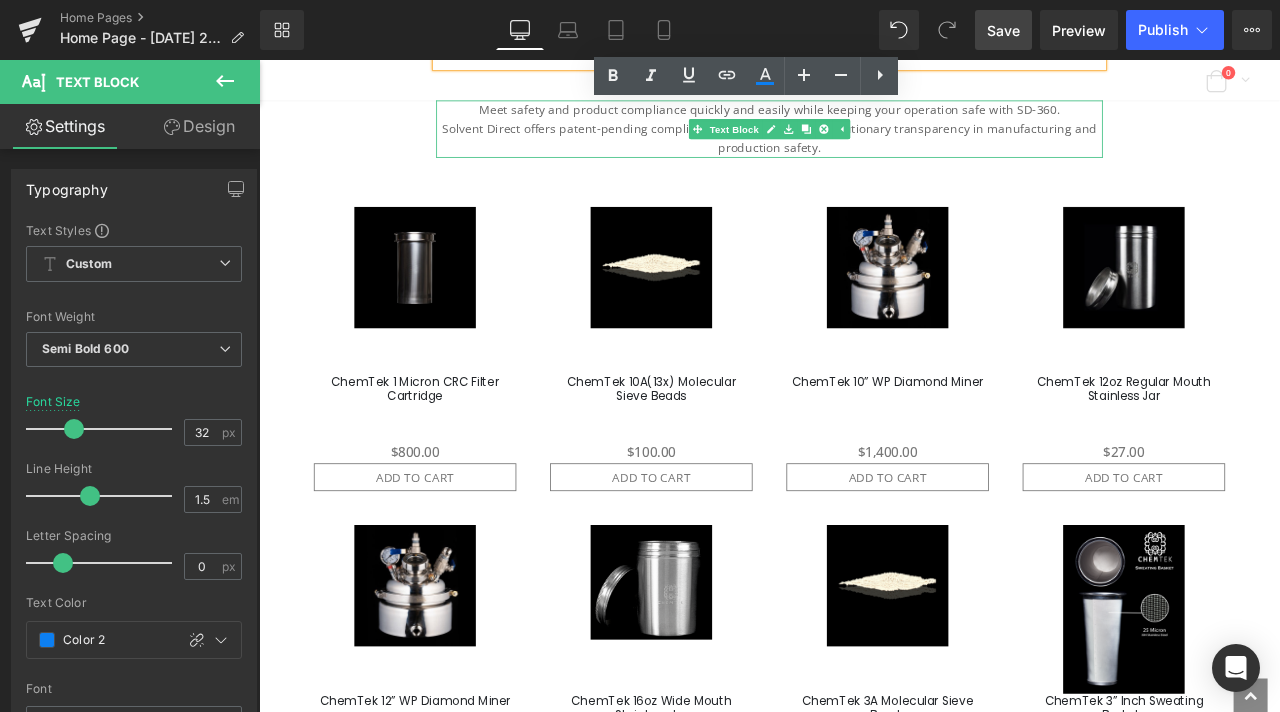 click on "Text Block" at bounding box center (822, 142) 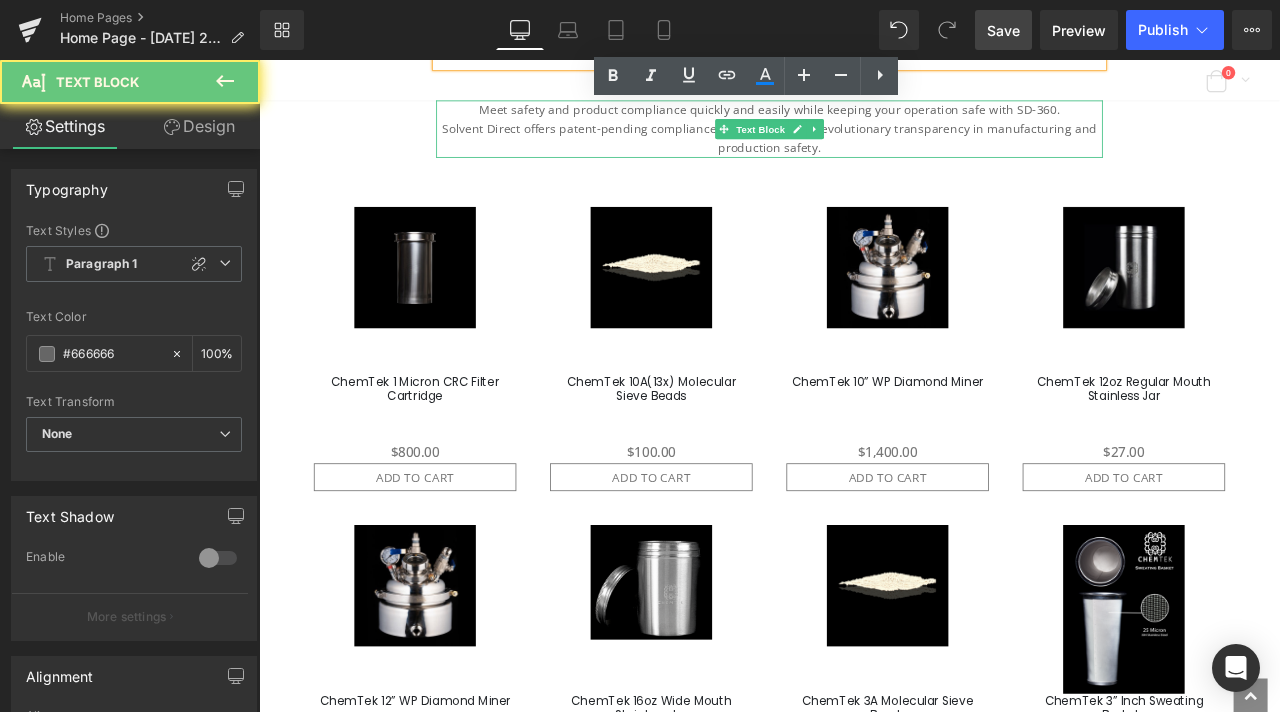 click on "Solvent Direct offers patent-pending compliance portals enabling revolutionary transparency in manufacturing and production safety." at bounding box center (864, 153) 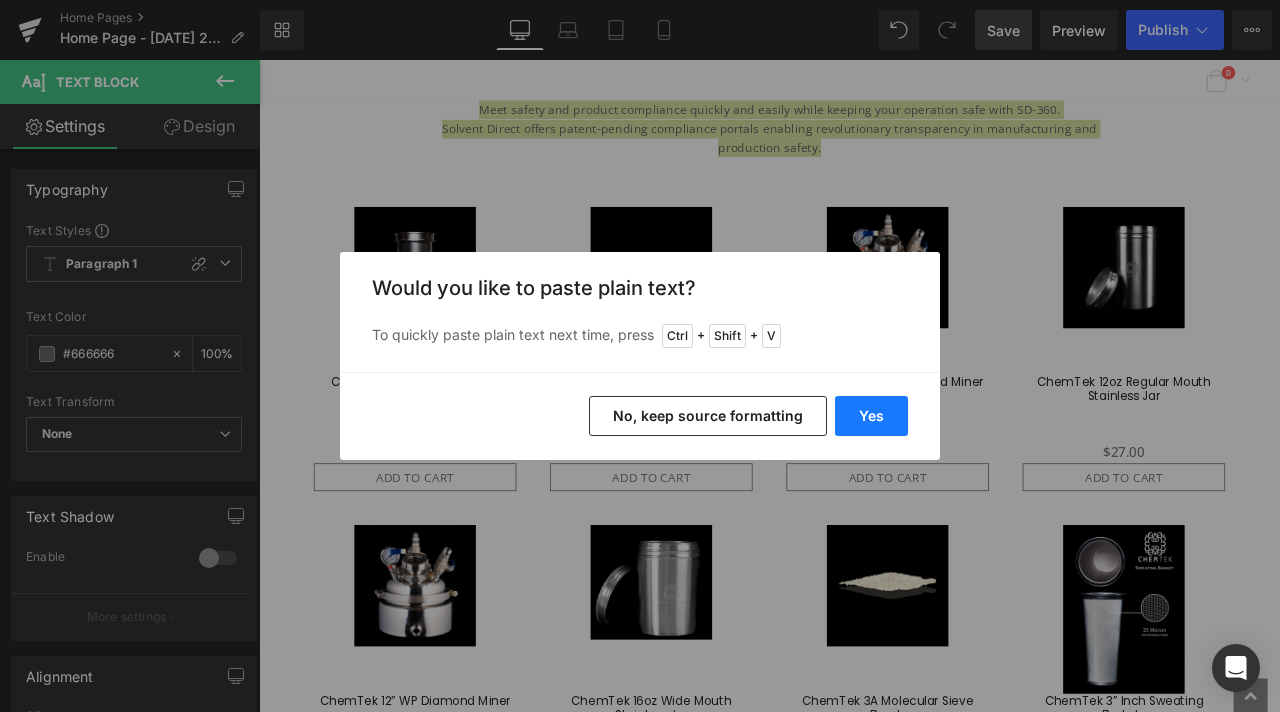 click on "Yes" at bounding box center (871, 416) 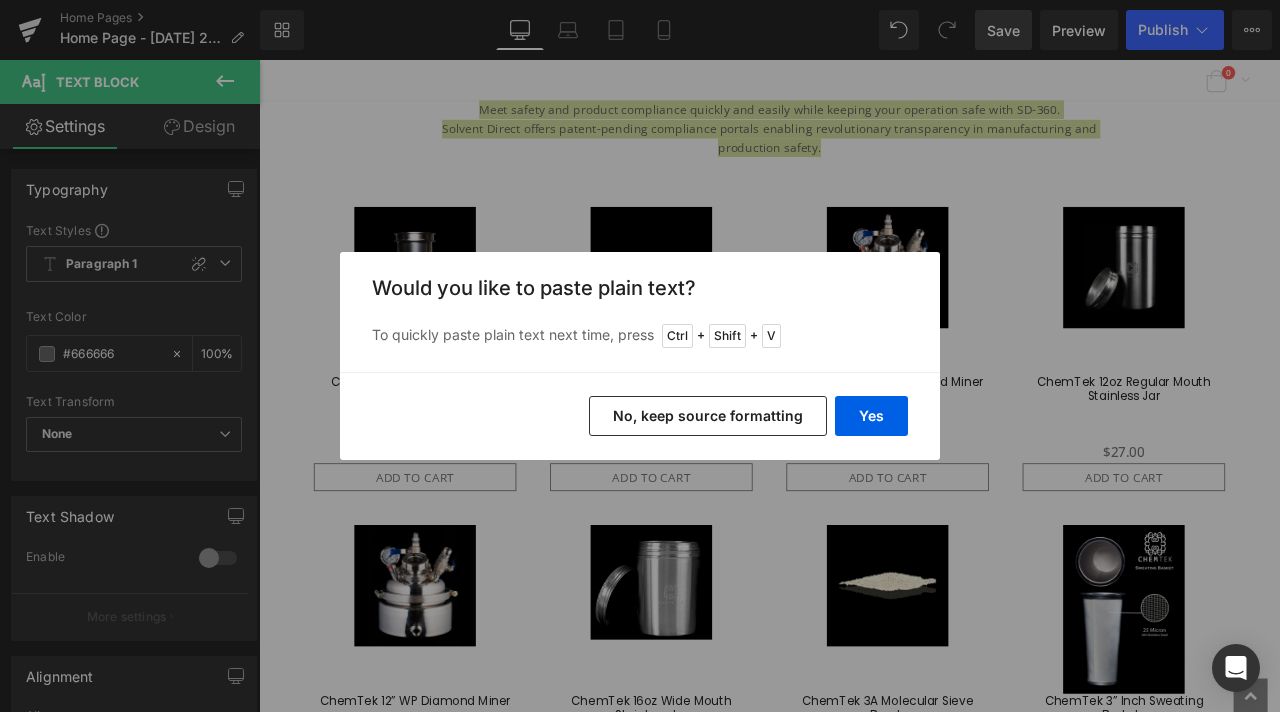type 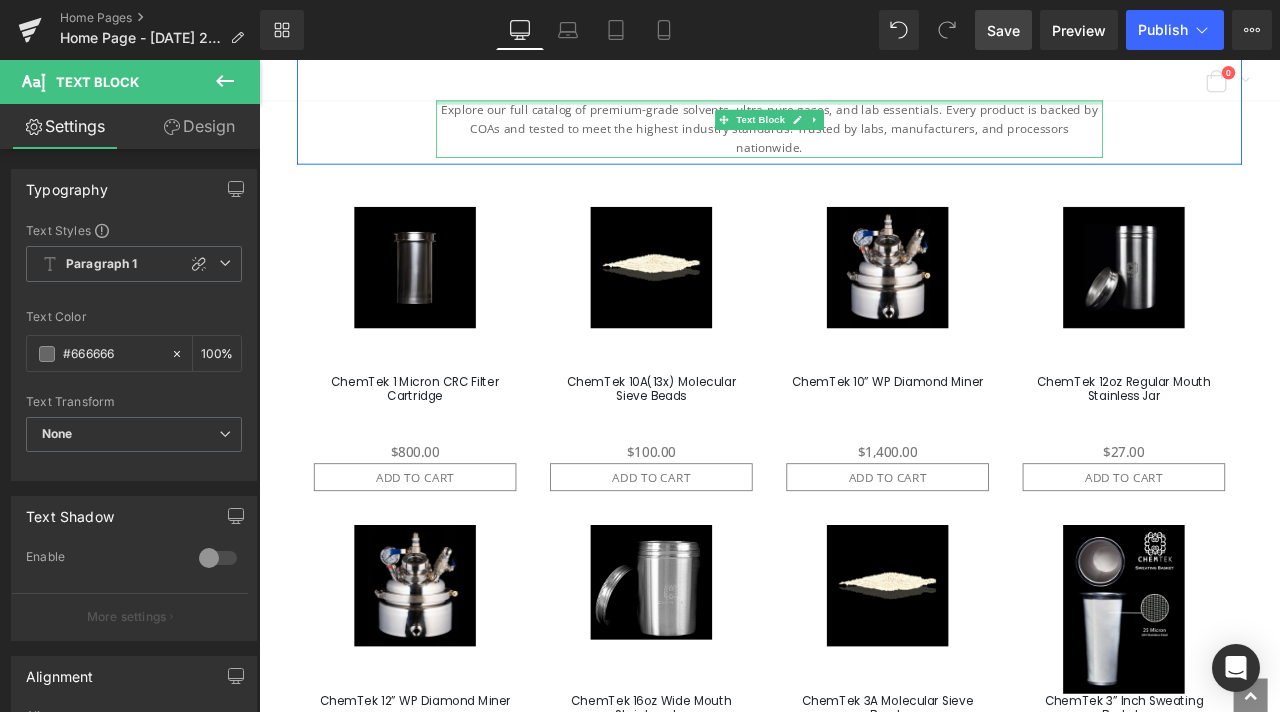 click at bounding box center (864, 110) 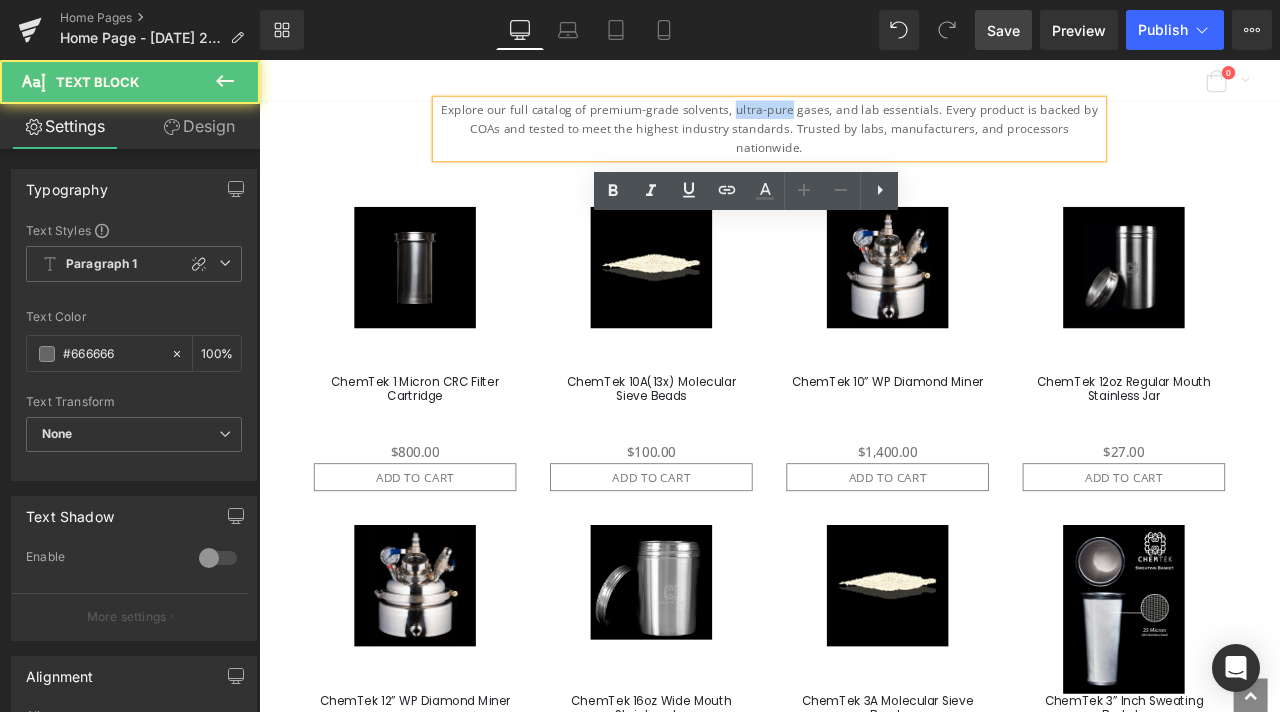 drag, startPoint x: 818, startPoint y: 251, endPoint x: 837, endPoint y: 257, distance: 19.924858 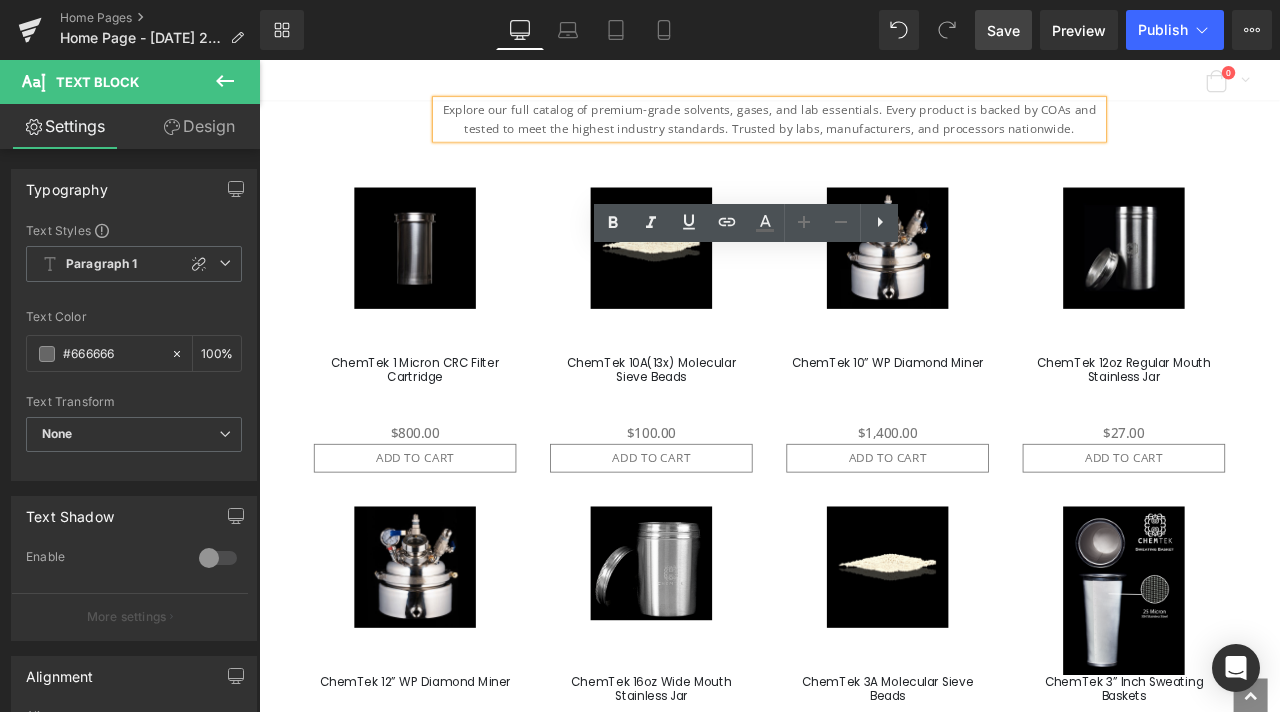 scroll, scrollTop: 1100, scrollLeft: 0, axis: vertical 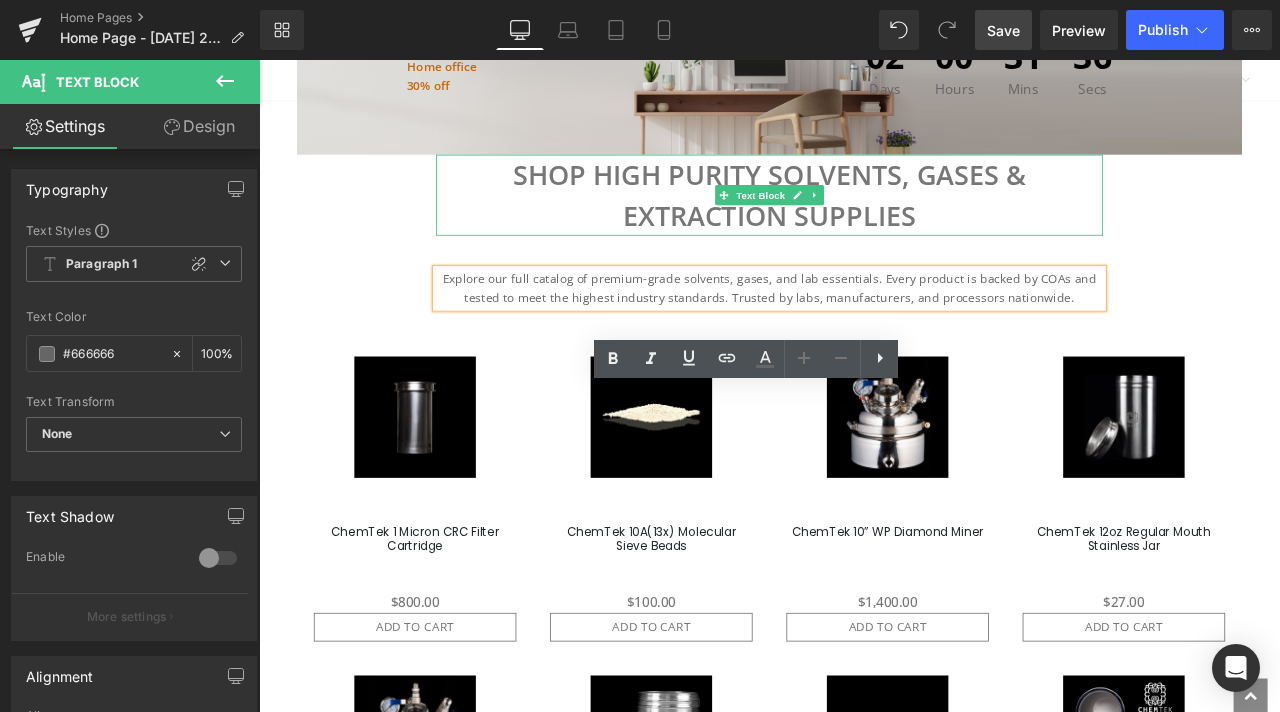 click on "Shop High Purity Solvents, Gases & Extraction Supplies" at bounding box center [864, 220] 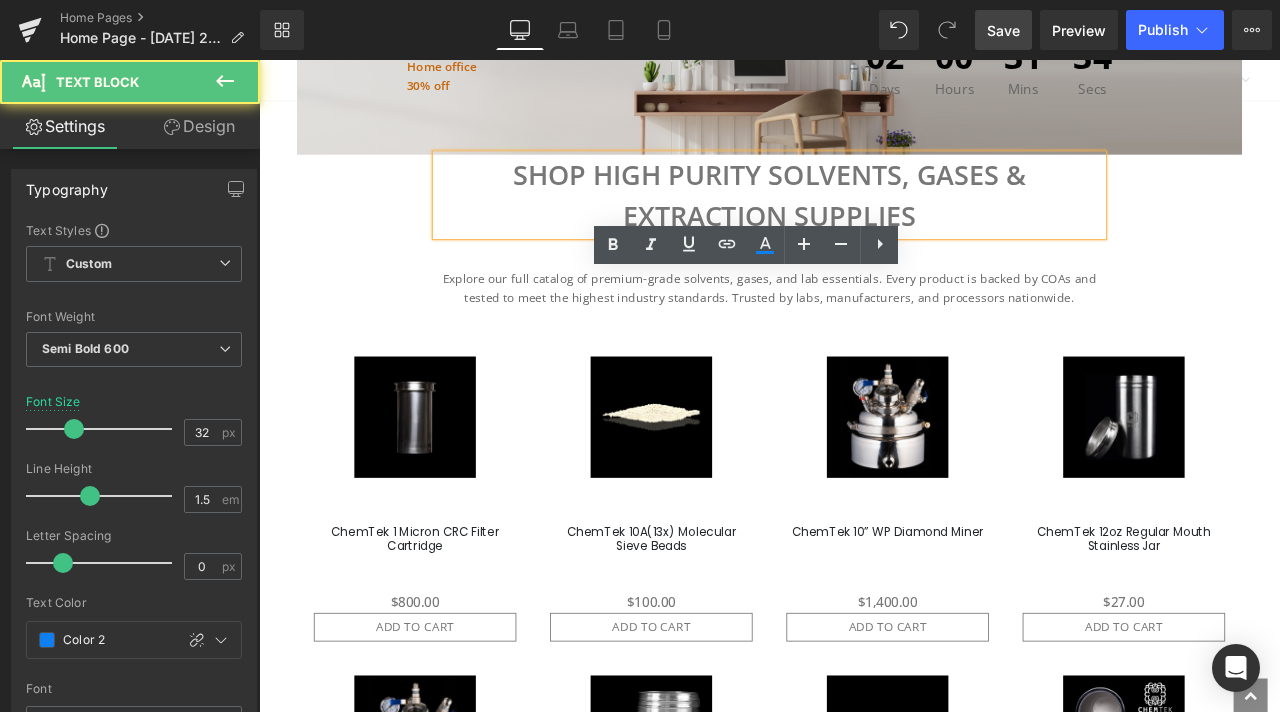 click on "Shop High Purity Solvents, Gases & Extraction Supplies" at bounding box center (864, 220) 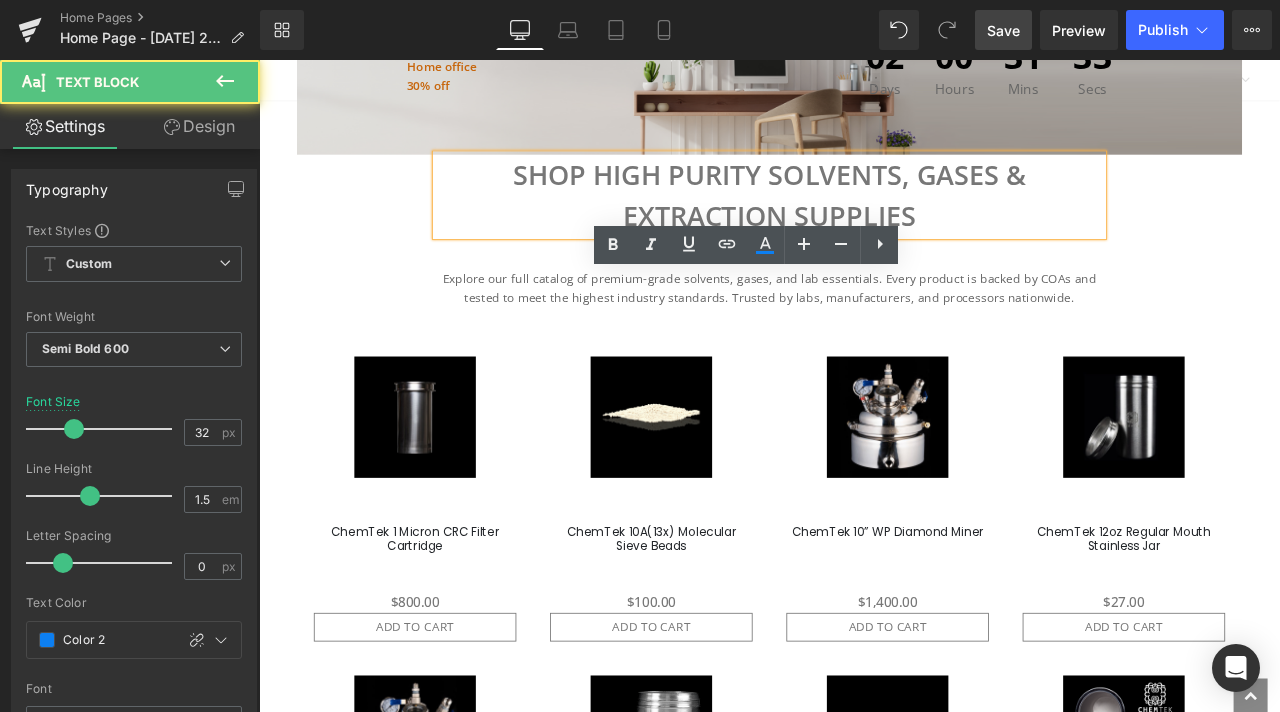 click on "Shop High Purity Solvents, Gases & Extraction Supplies" at bounding box center [864, 220] 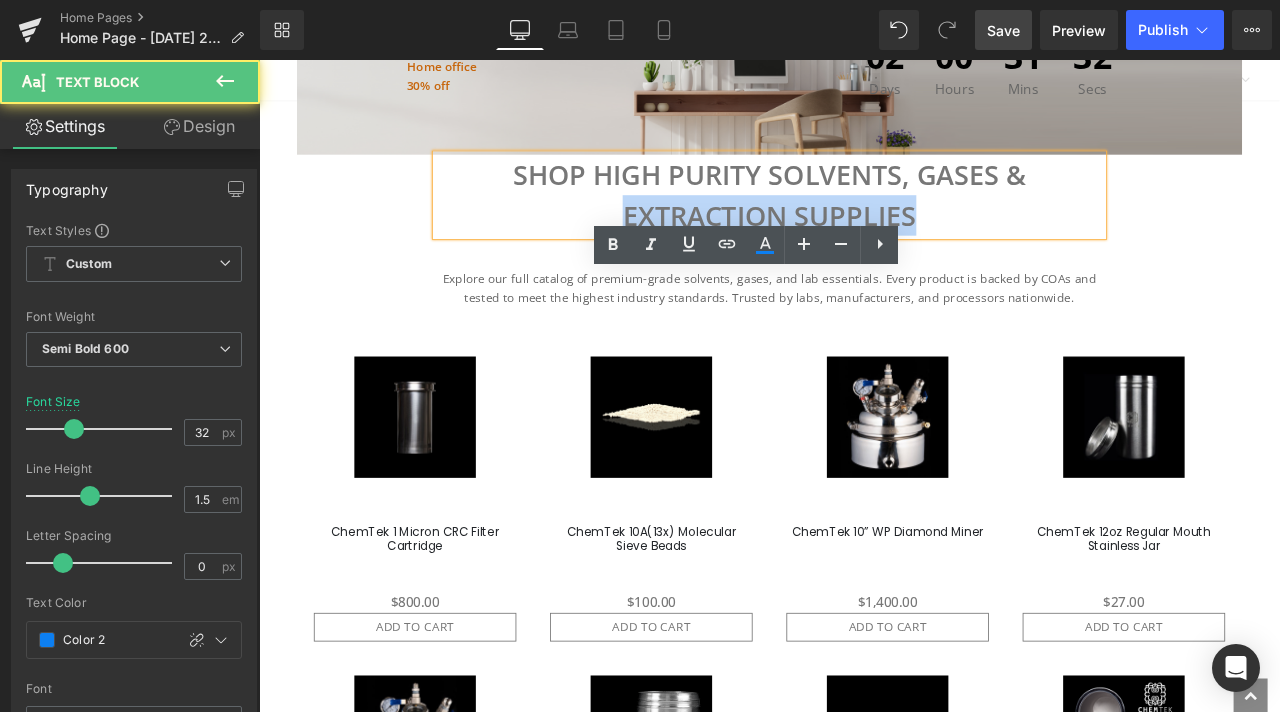drag, startPoint x: 772, startPoint y: 381, endPoint x: 949, endPoint y: 376, distance: 177.0706 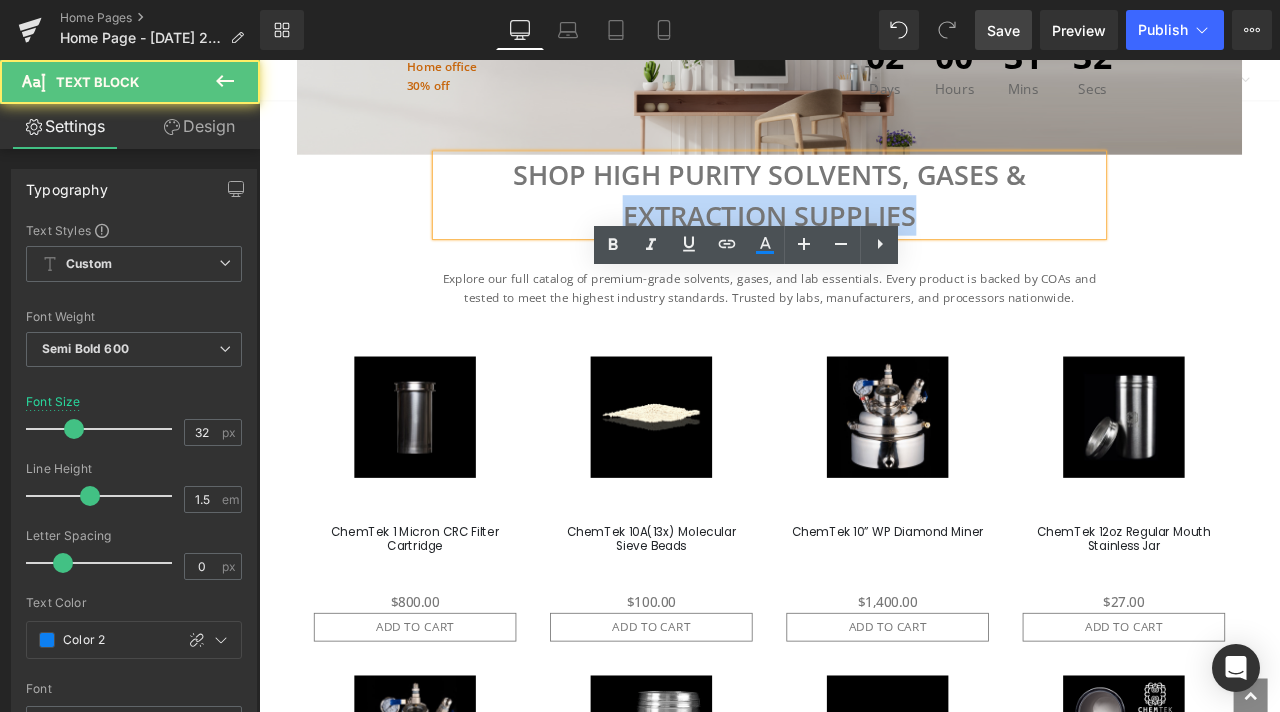 click on "Shop High Purity Solvents, Gases & Extraction Supplies" at bounding box center (864, 220) 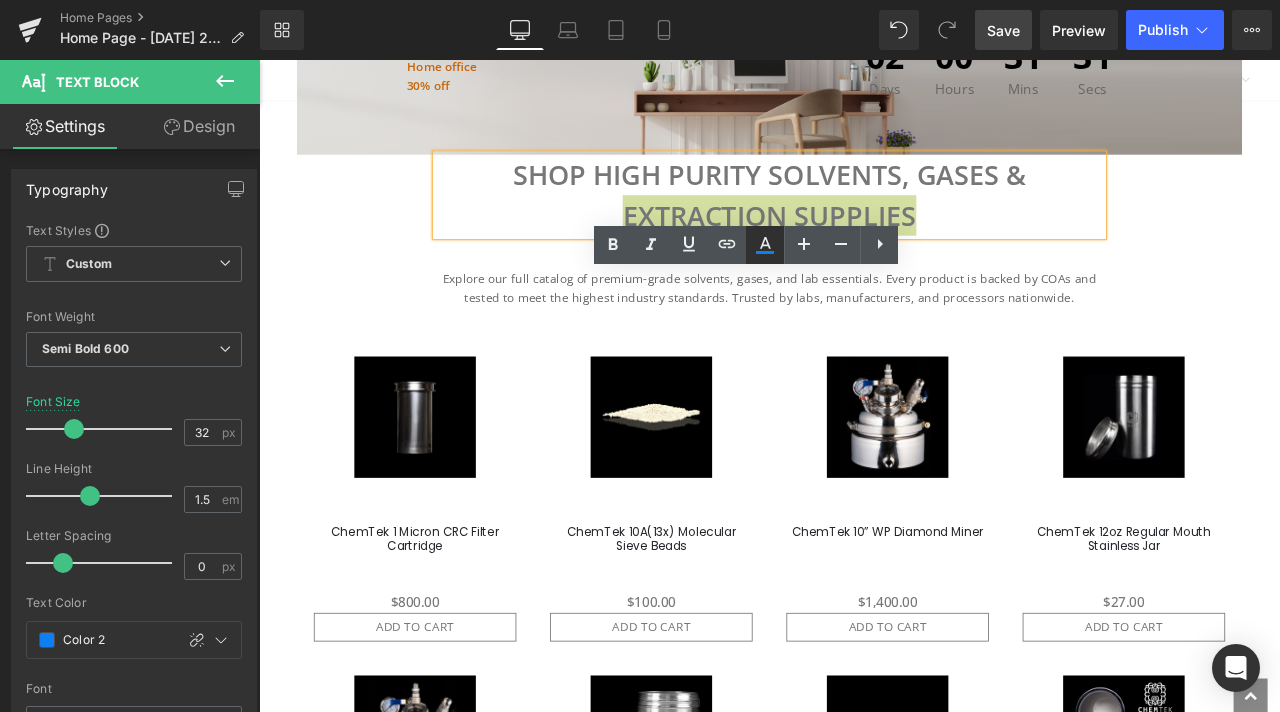 click 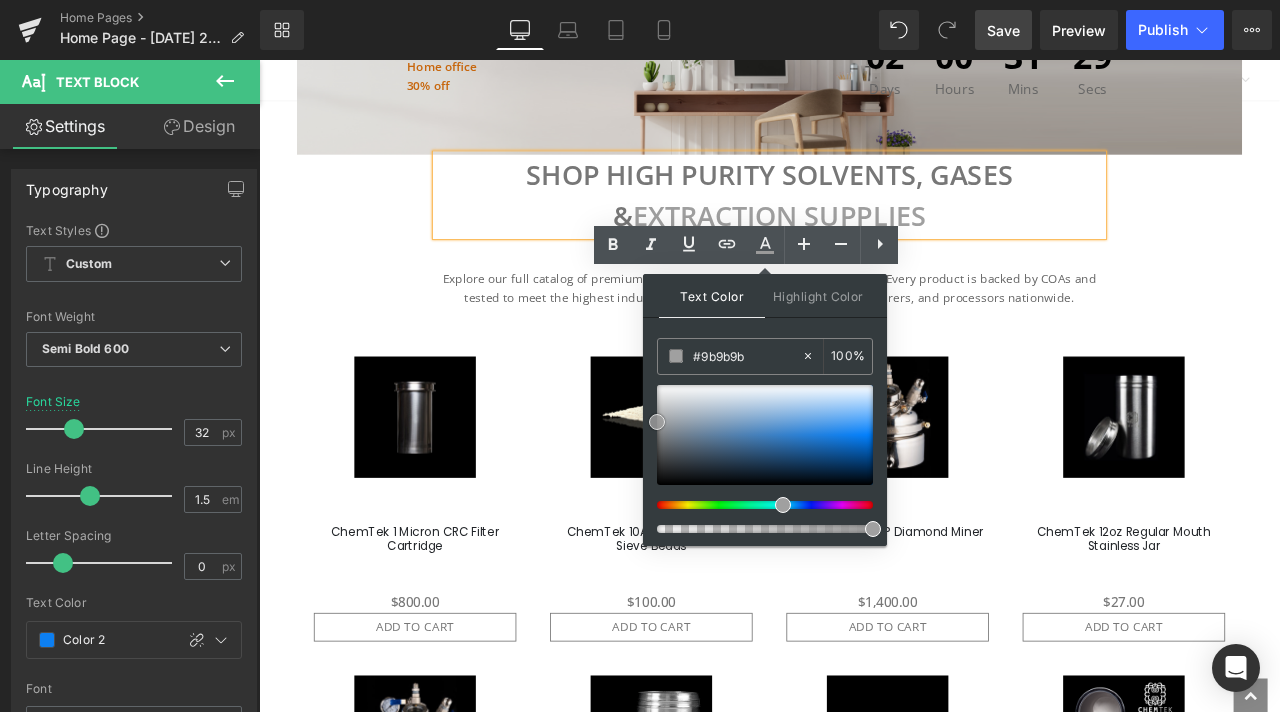 type on "#a0a0a0" 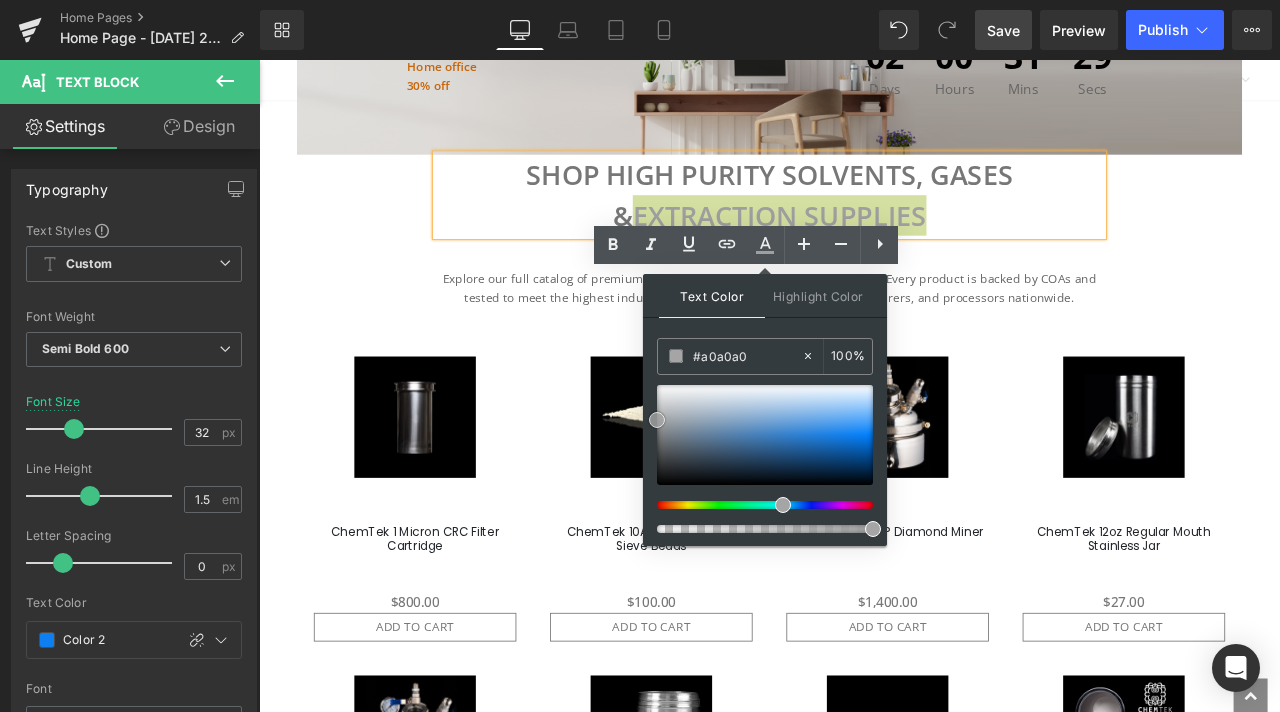 drag, startPoint x: 707, startPoint y: 431, endPoint x: 647, endPoint y: 419, distance: 61.188232 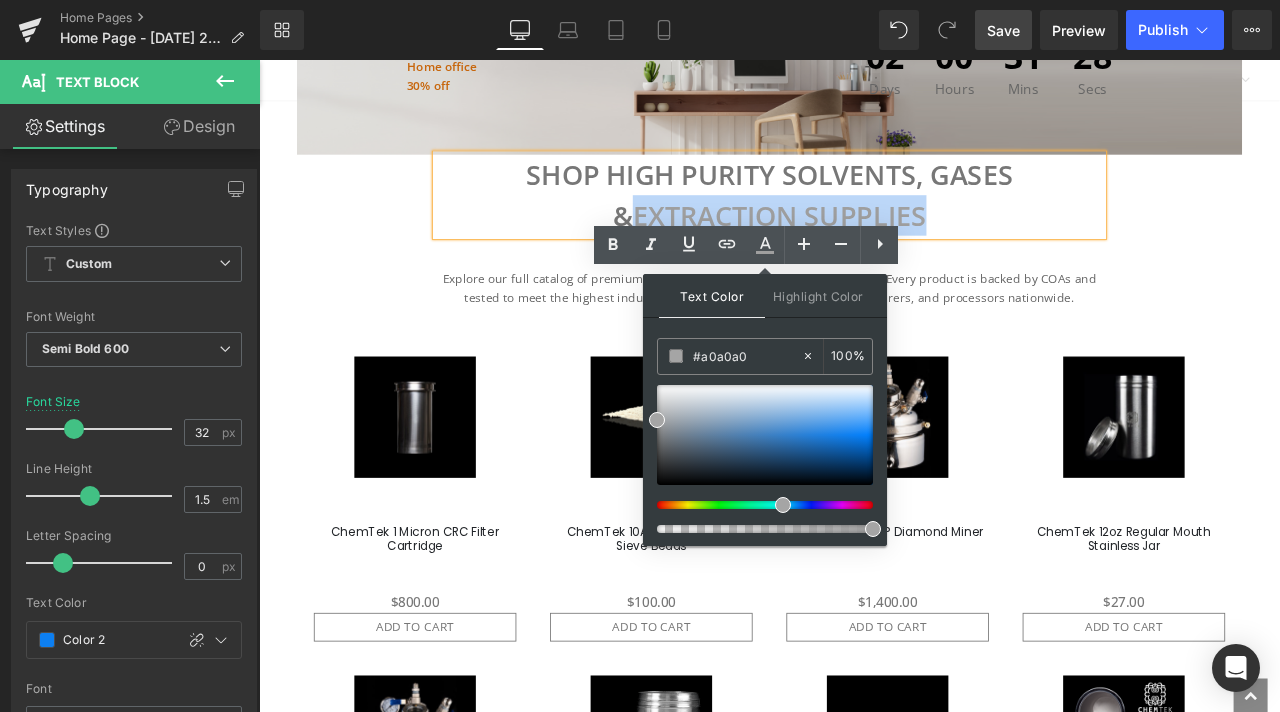 click on "Shop High Purity Solvents, Gases &  Extraction Supplies" at bounding box center [864, 220] 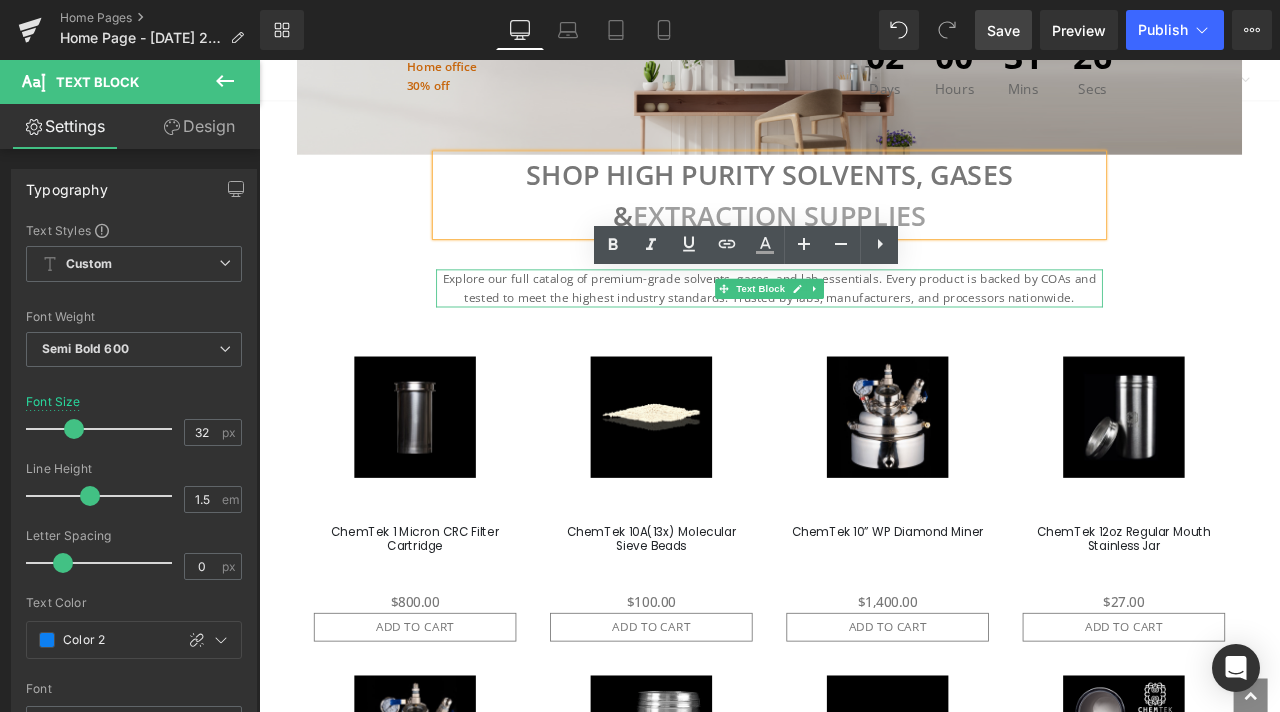 click on "Explore our full catalog of premium-grade solvents, gases, and lab essentials. Every product is backed by COAs and tested to meet the highest industry standards. Trusted by labs, manufacturers, and processors nationwide." at bounding box center [864, 330] 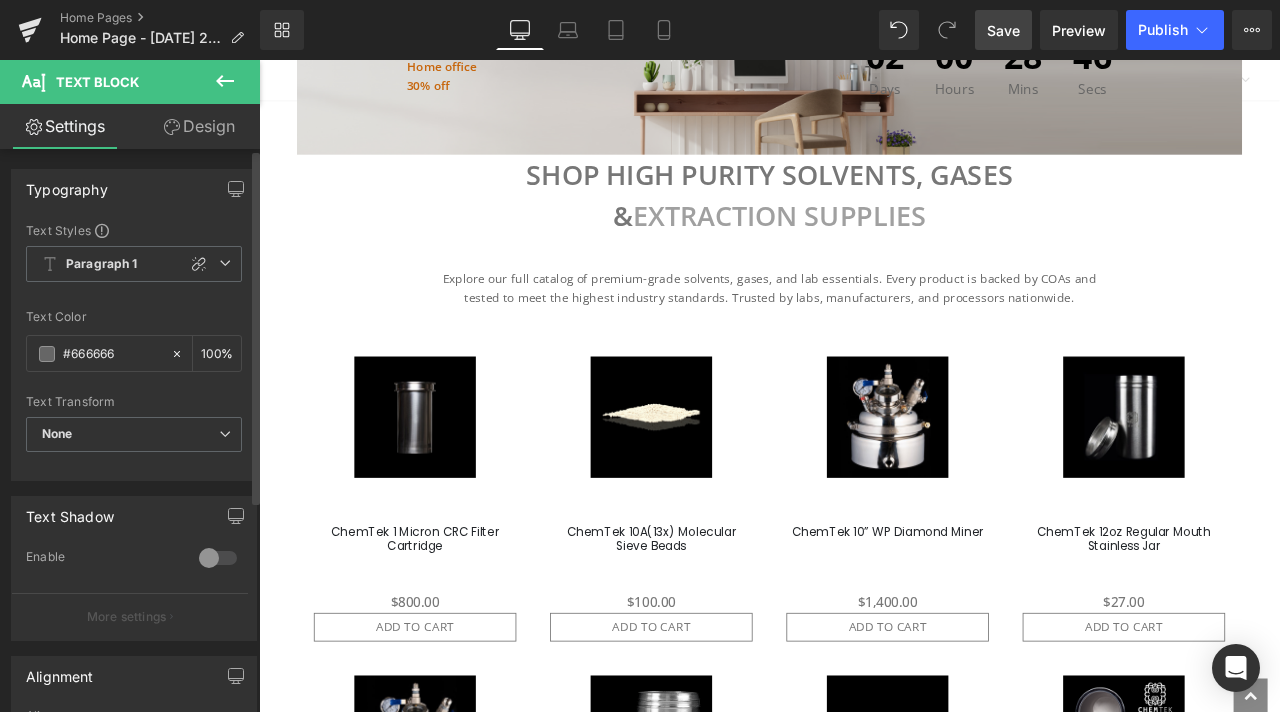 click on "Text Shadow" at bounding box center (134, 516) 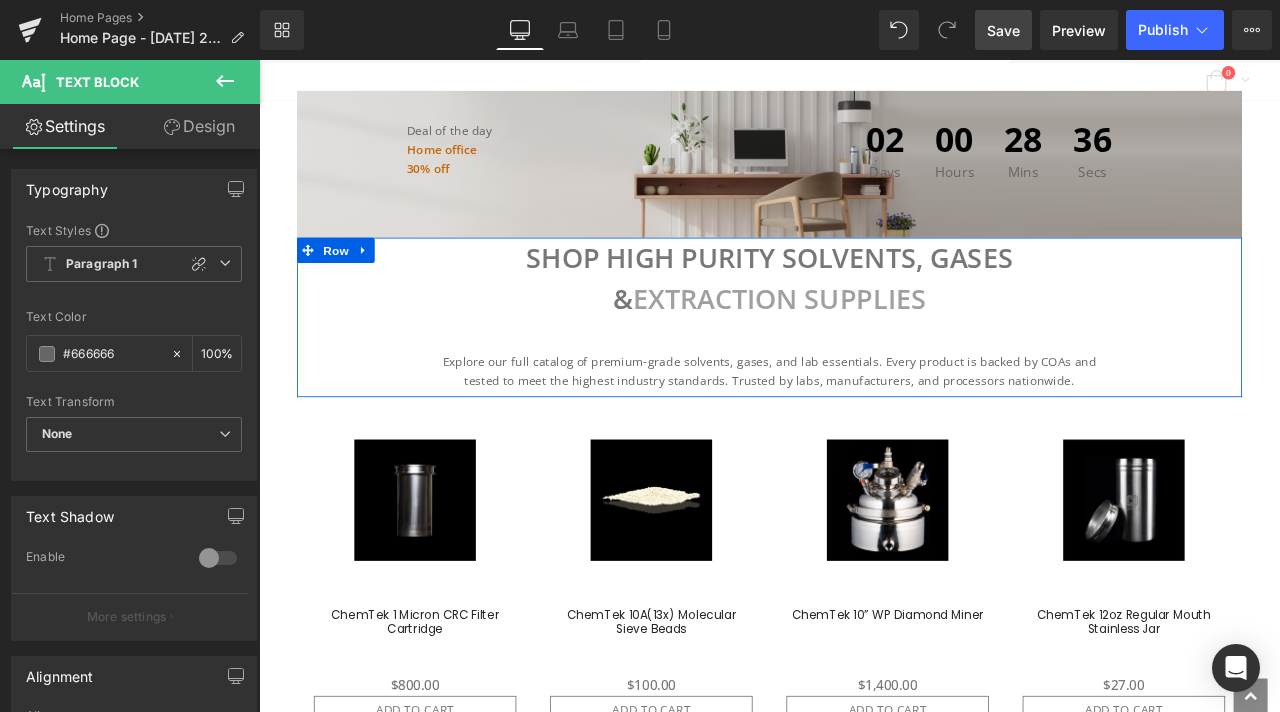 scroll, scrollTop: 1000, scrollLeft: 0, axis: vertical 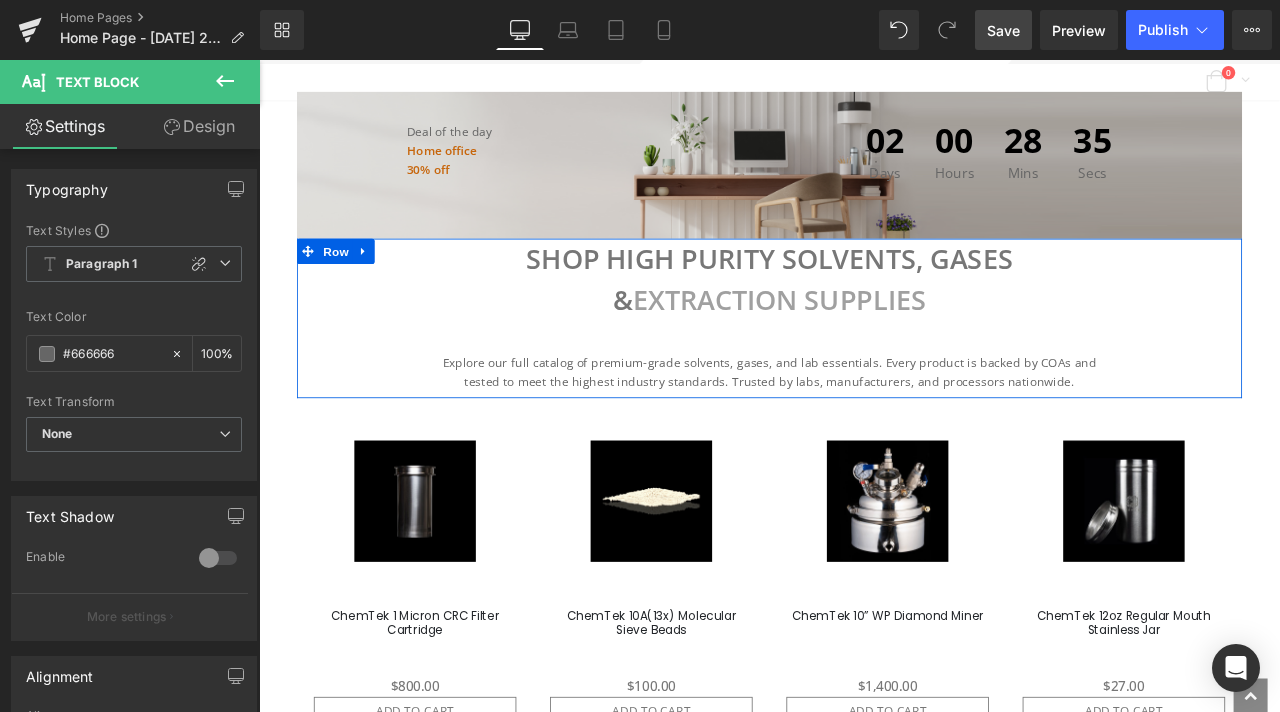 click on "Shop High Purity Solvents, Gases &  Extraction Supplies Text Block         Explore our full catalog of premium-grade solvents, gases, and lab essentials. Every product is backed by COAs and tested to meet the highest industry standards. Trusted by labs, manufacturers, and processors nationwide.     Text Block" at bounding box center [864, 366] 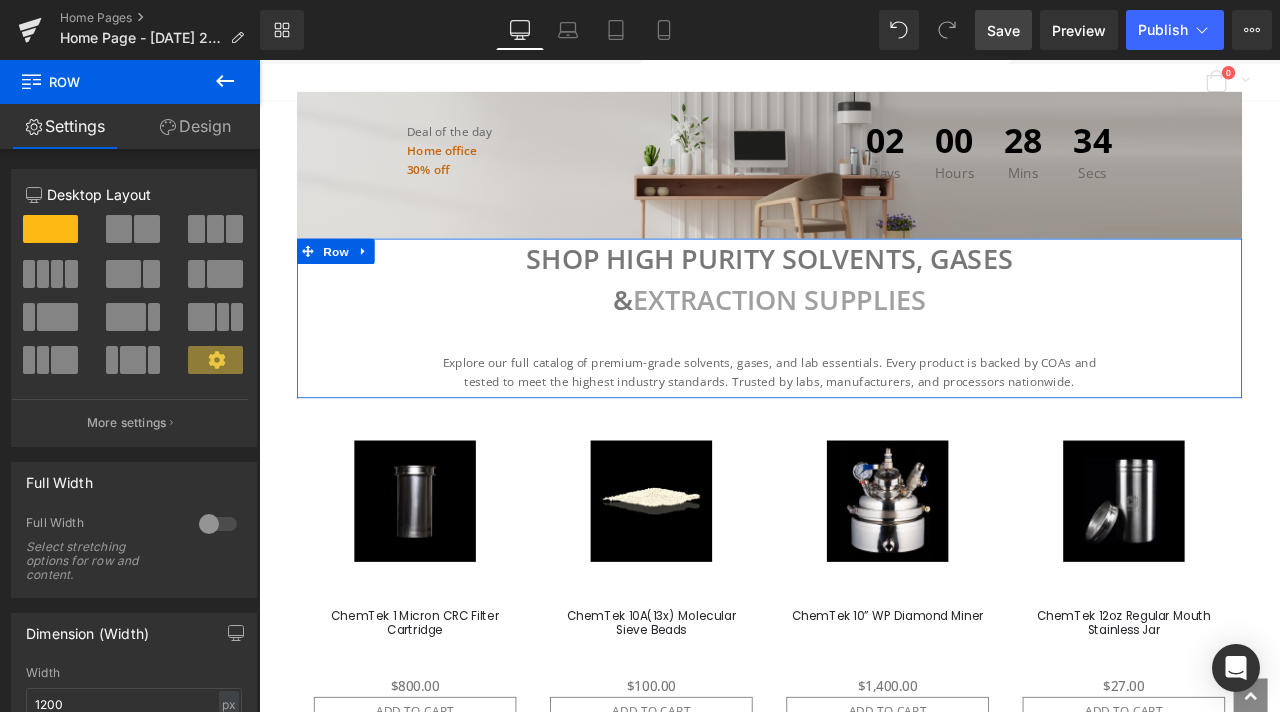 click on "Extraction Supplies" at bounding box center (876, 343) 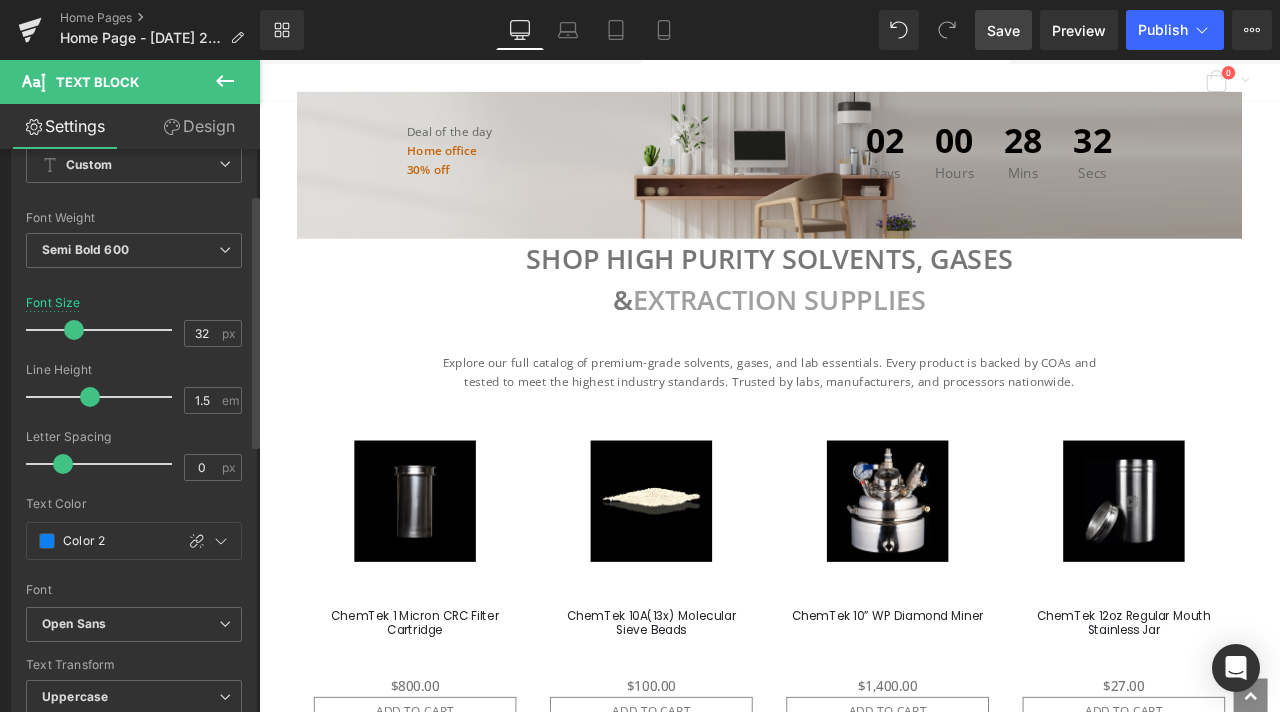 scroll, scrollTop: 100, scrollLeft: 0, axis: vertical 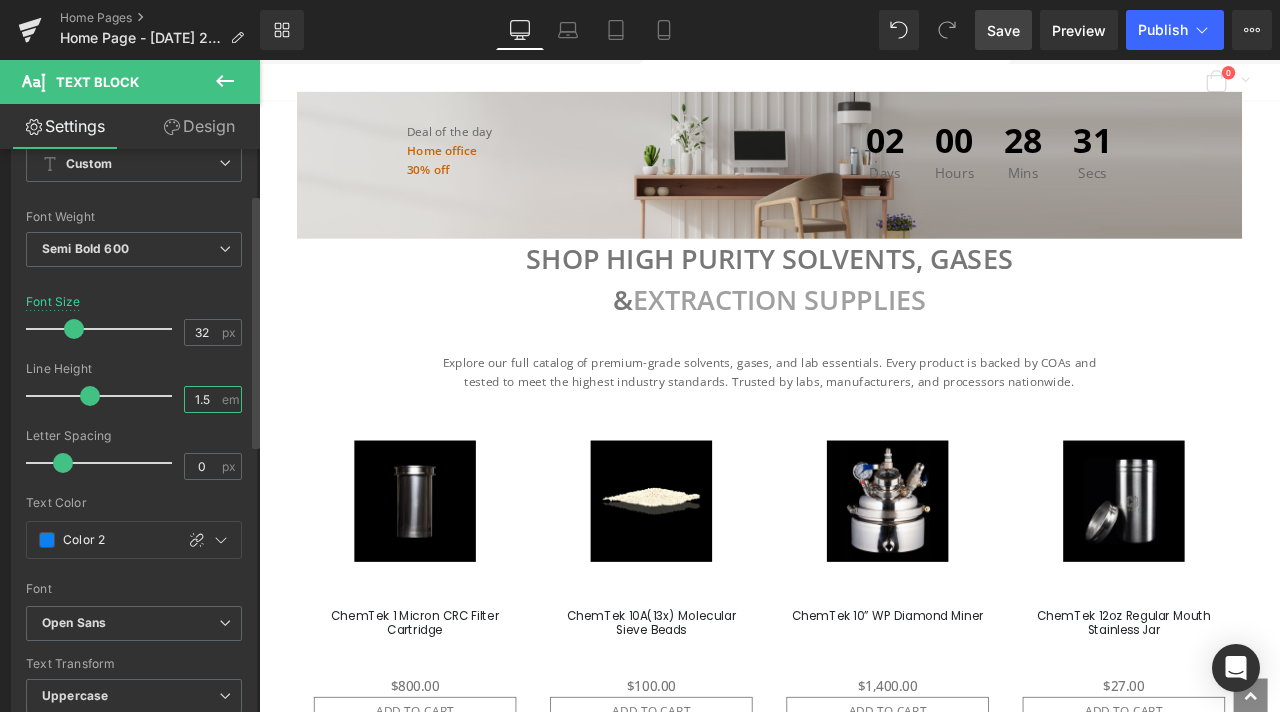 drag, startPoint x: 195, startPoint y: 388, endPoint x: 205, endPoint y: 393, distance: 11.18034 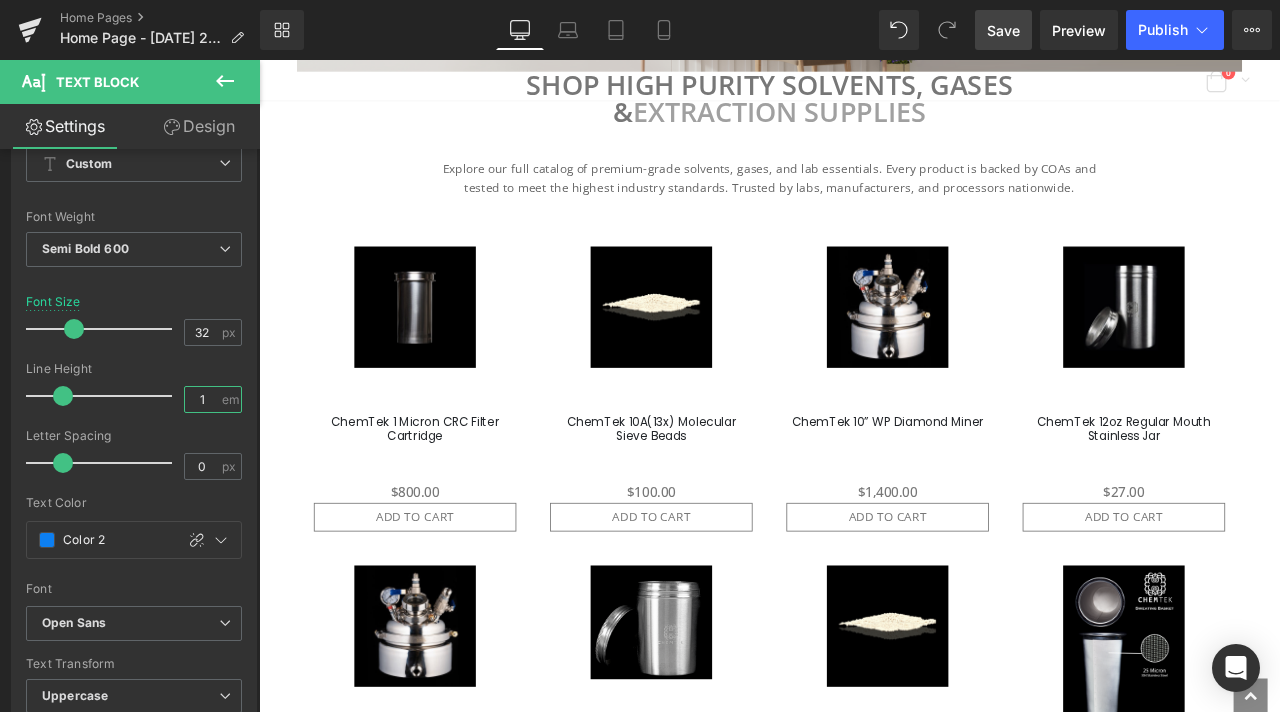 scroll, scrollTop: 1100, scrollLeft: 0, axis: vertical 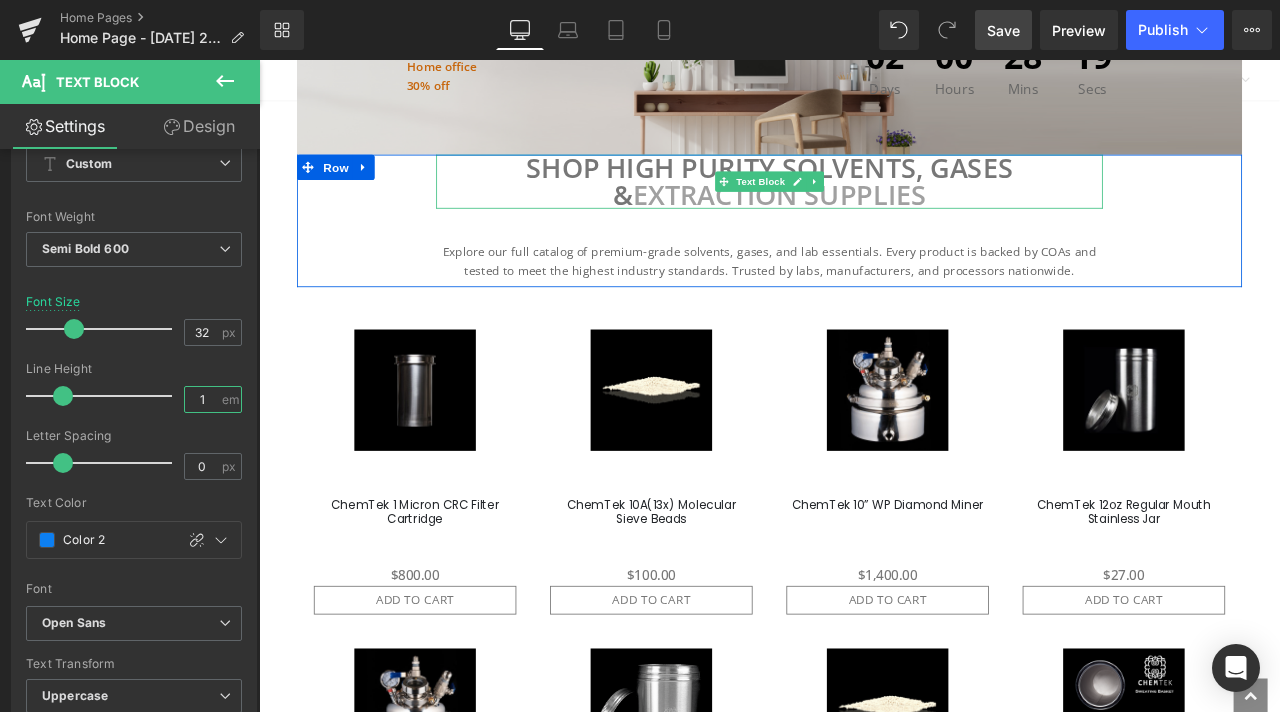 type on "1" 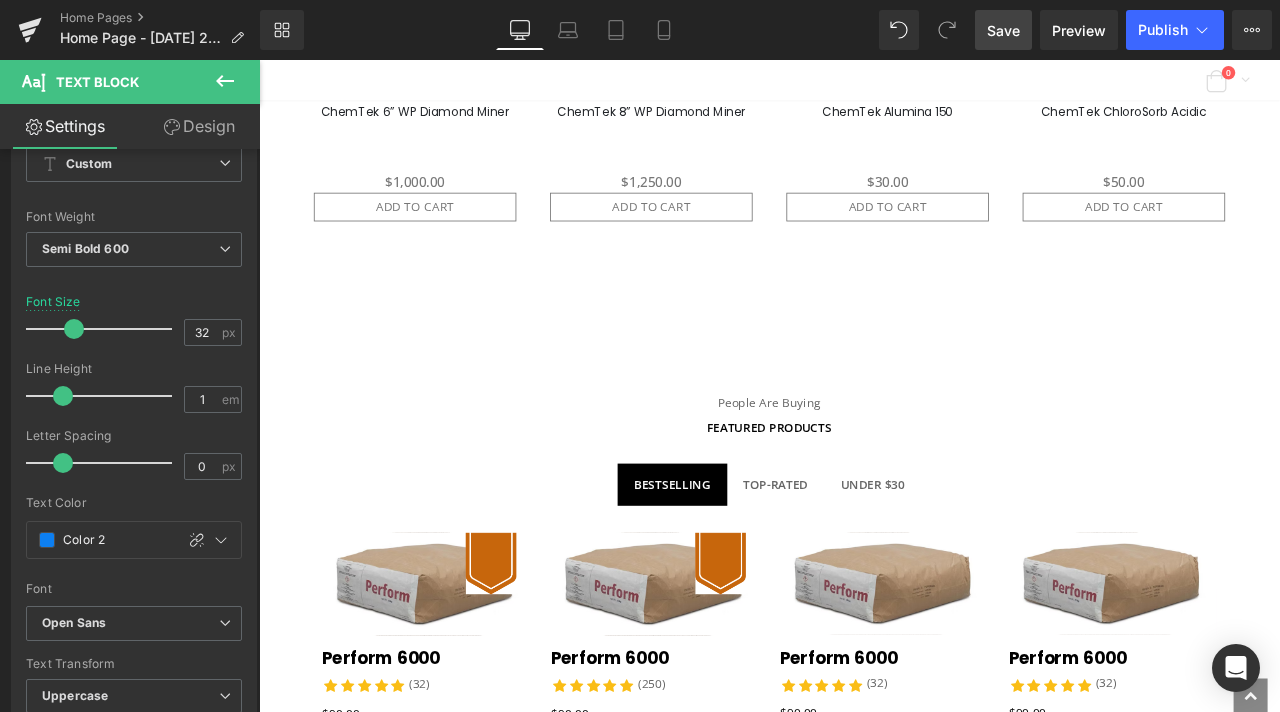 scroll, scrollTop: 2900, scrollLeft: 0, axis: vertical 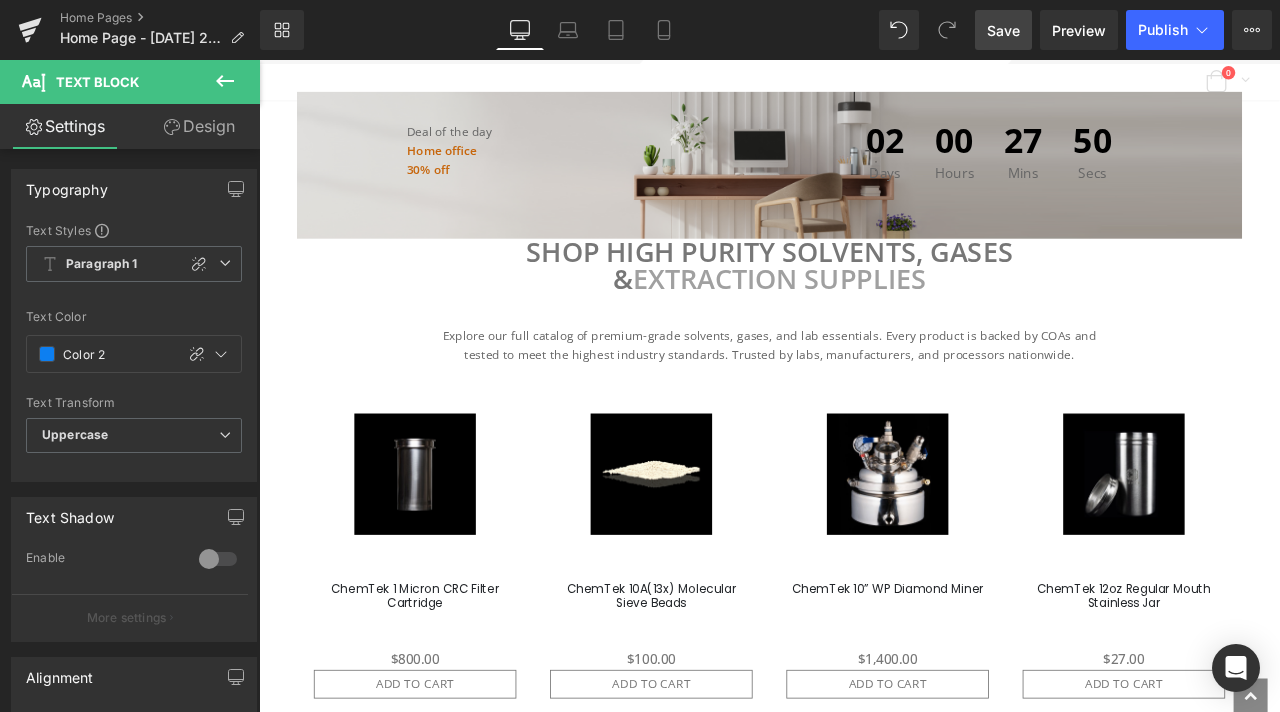 click on "Extraction Supplies" at bounding box center [876, 319] 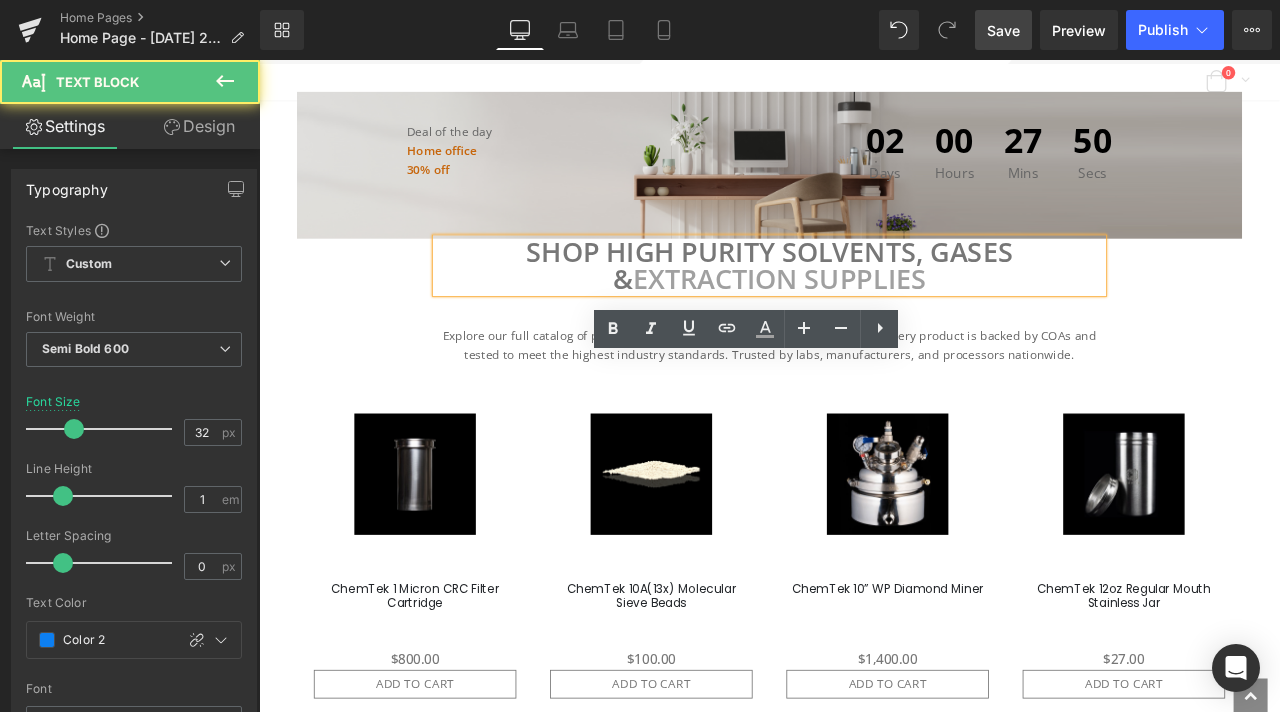 click on "Shop High Purity Solvents, Gases &  Extraction Supplies Text Block         Explore our full catalog of premium-grade solvents, gases, and lab essentials. Every product is backed by COAs and tested to meet the highest industry standards. Trusted by labs, manufacturers, and processors nationwide.     Text Block" at bounding box center (864, 350) 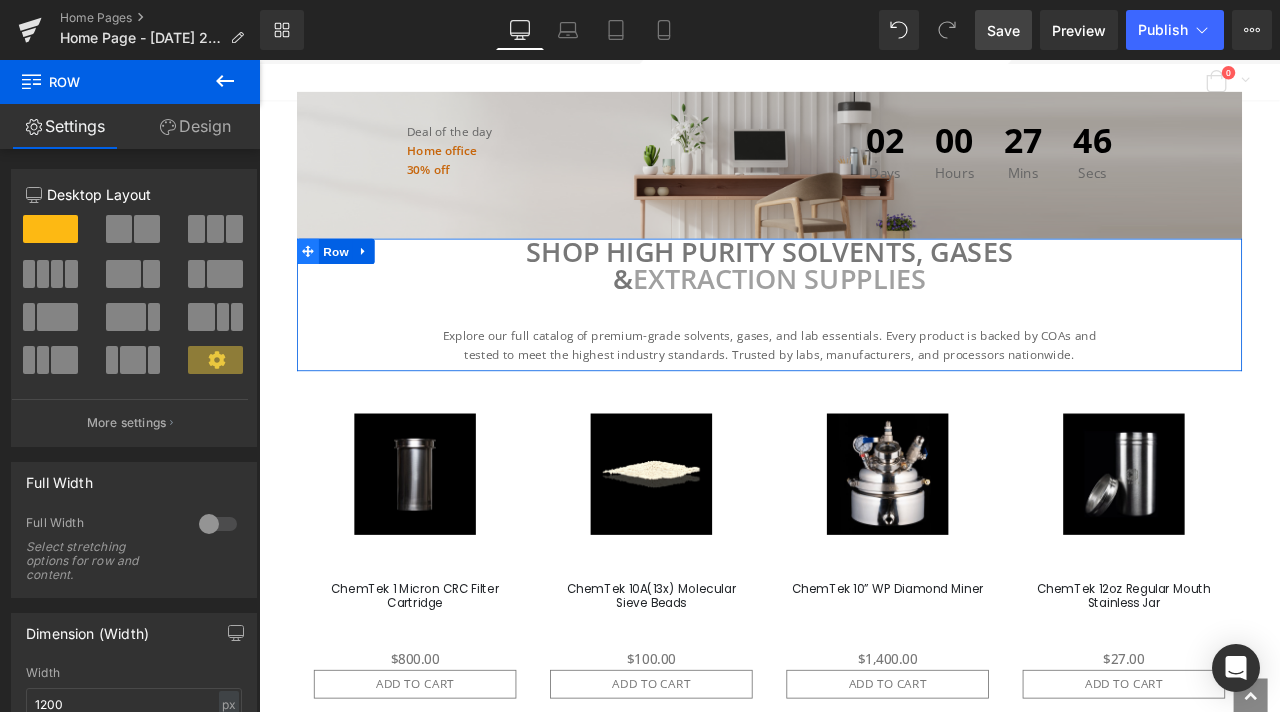 click at bounding box center (317, 287) 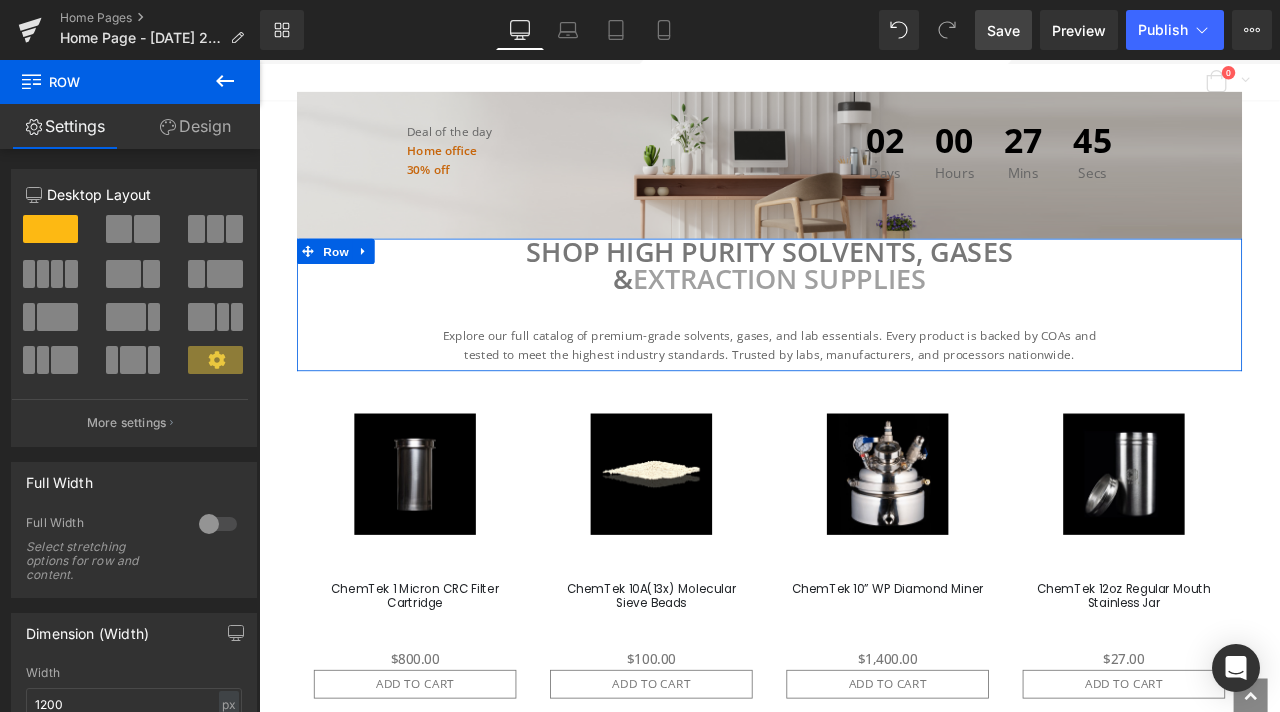 click on "Design" at bounding box center (195, 126) 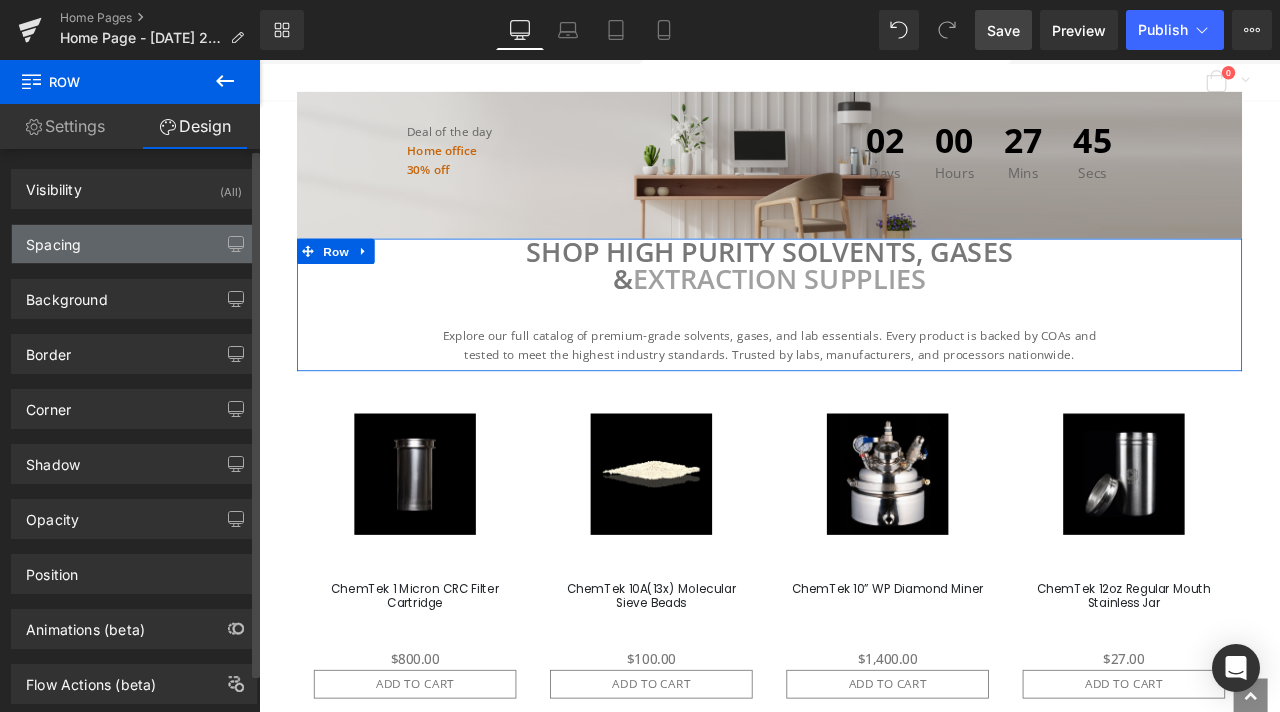 type on "0" 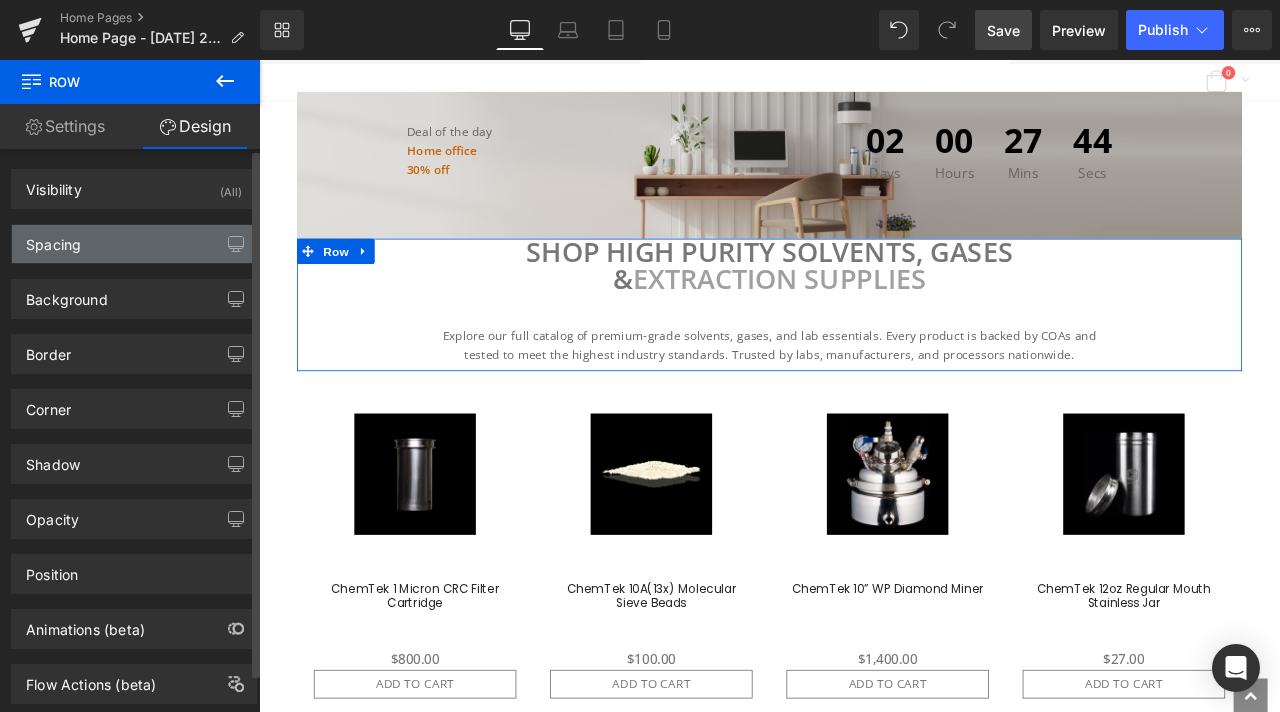 click on "Spacing" at bounding box center [134, 244] 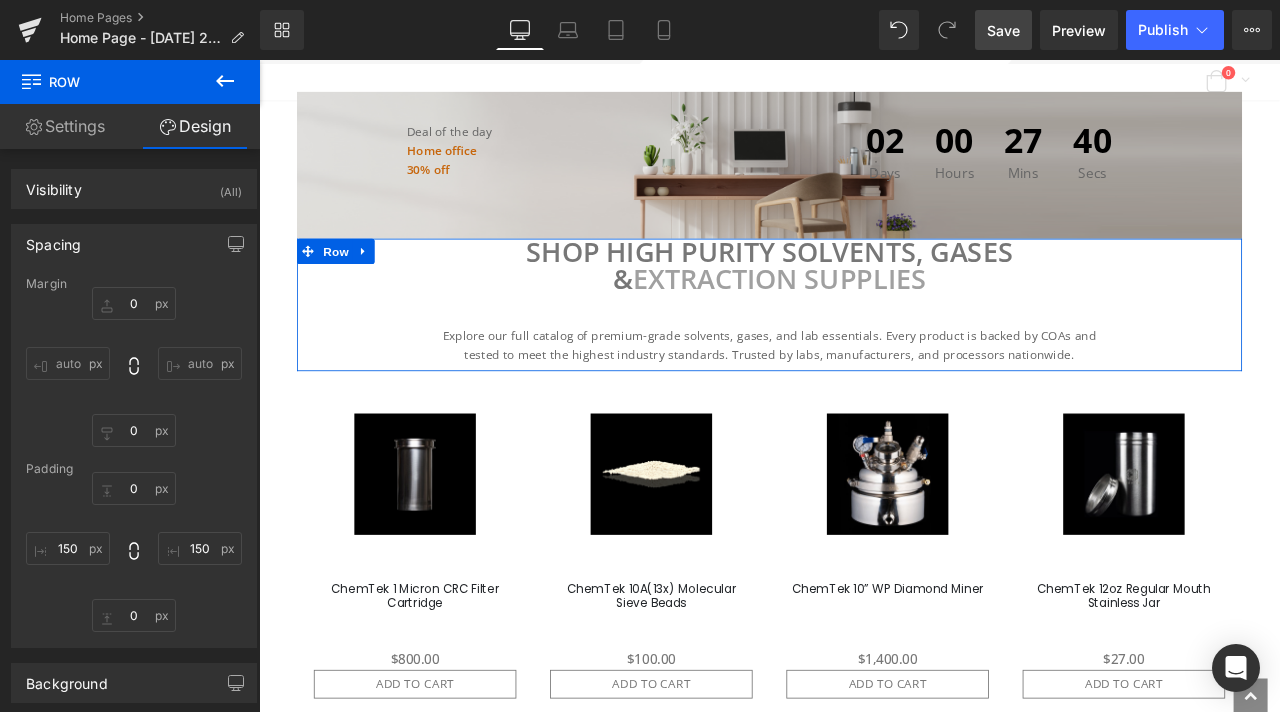 click on "Shop High Purity Solvents, Gases &  Extraction Supplies Text Block         Explore our full catalog of premium-grade solvents, gases, and lab essentials. Every product is backed by COAs and tested to meet the highest industry standards. Trusted by labs, manufacturers, and processors nationwide.     Text Block" at bounding box center [864, 350] 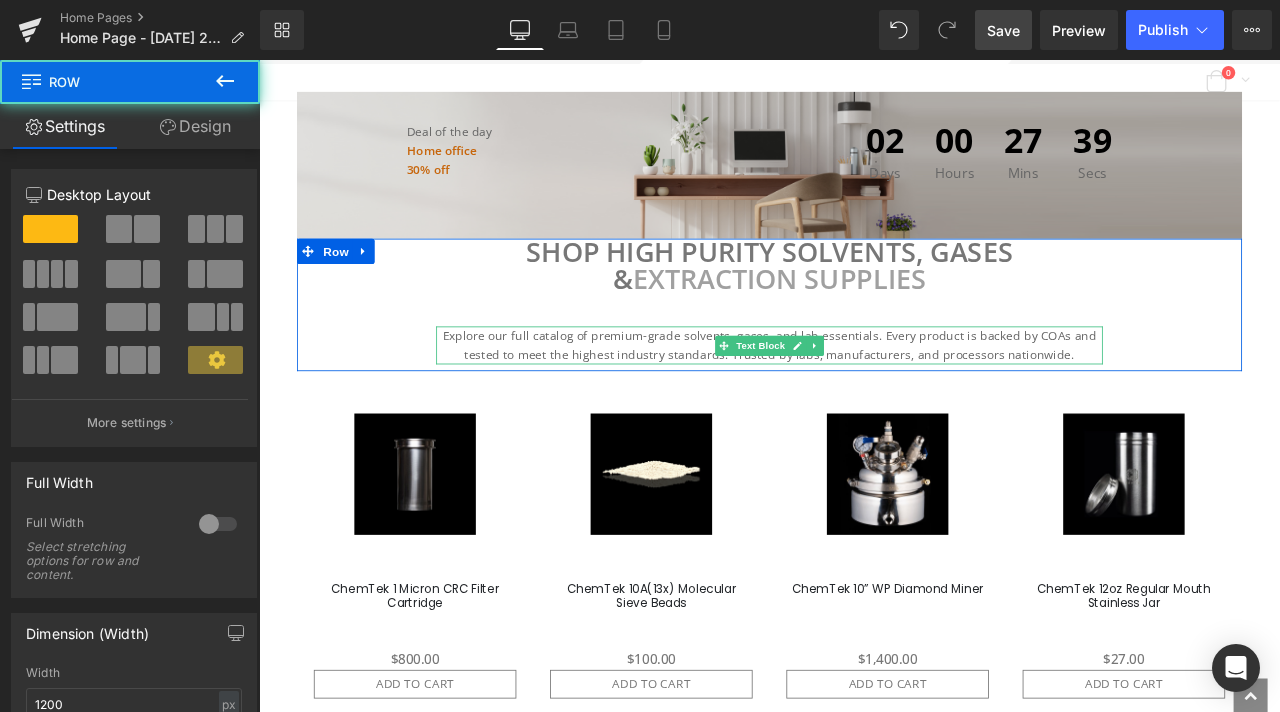 click on "Explore our full catalog of premium-grade solvents, gases, and lab essentials. Every product is backed by COAs and tested to meet the highest industry standards. Trusted by labs, manufacturers, and processors nationwide." at bounding box center [864, 398] 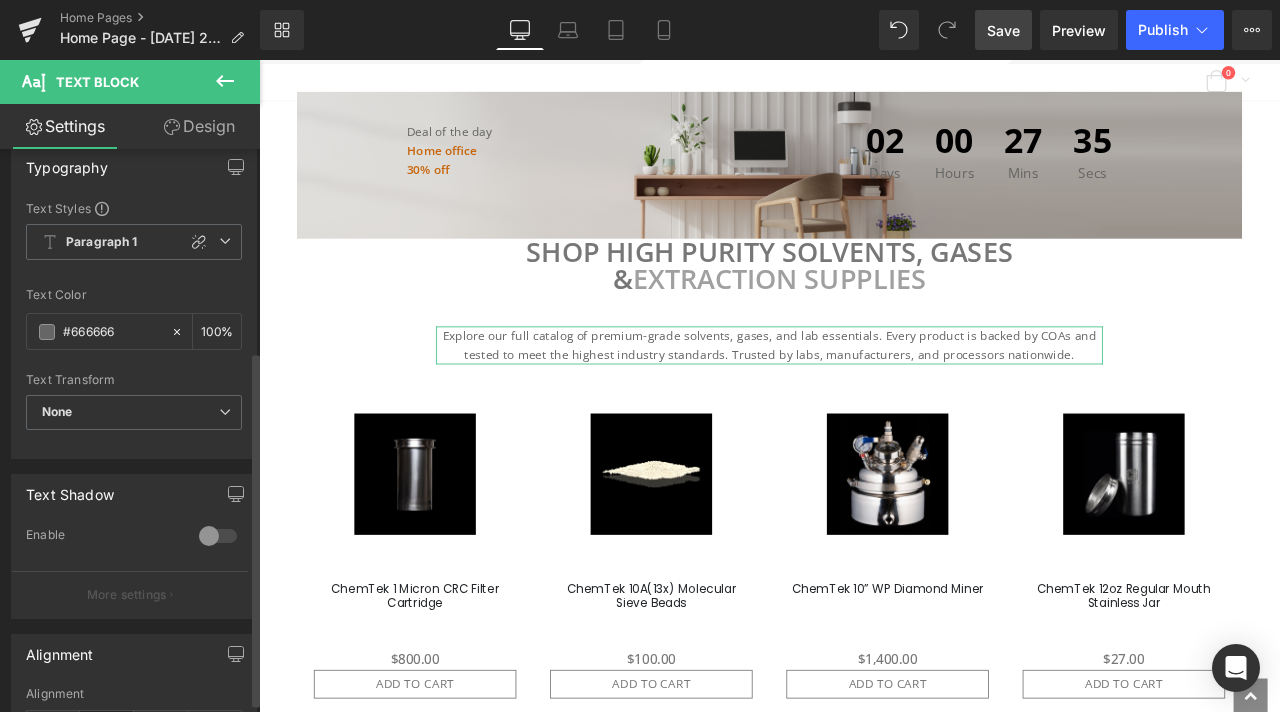 scroll, scrollTop: 0, scrollLeft: 0, axis: both 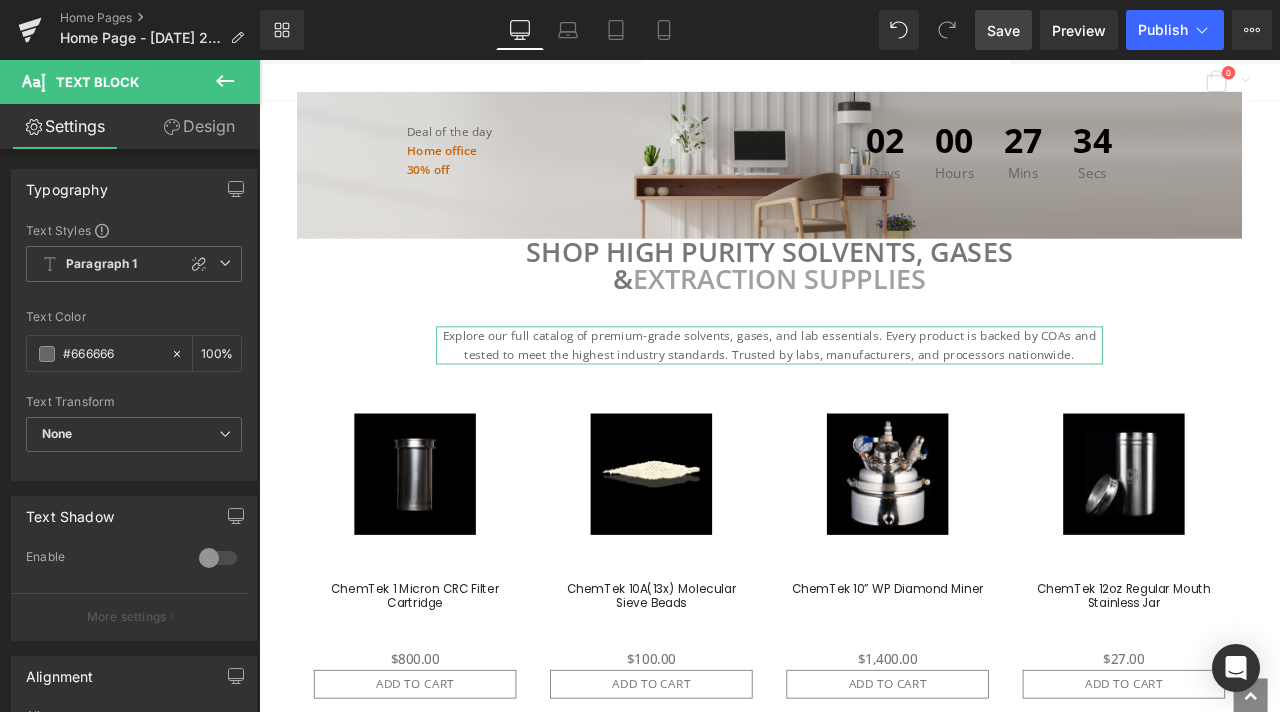 click on "Design" at bounding box center [199, 126] 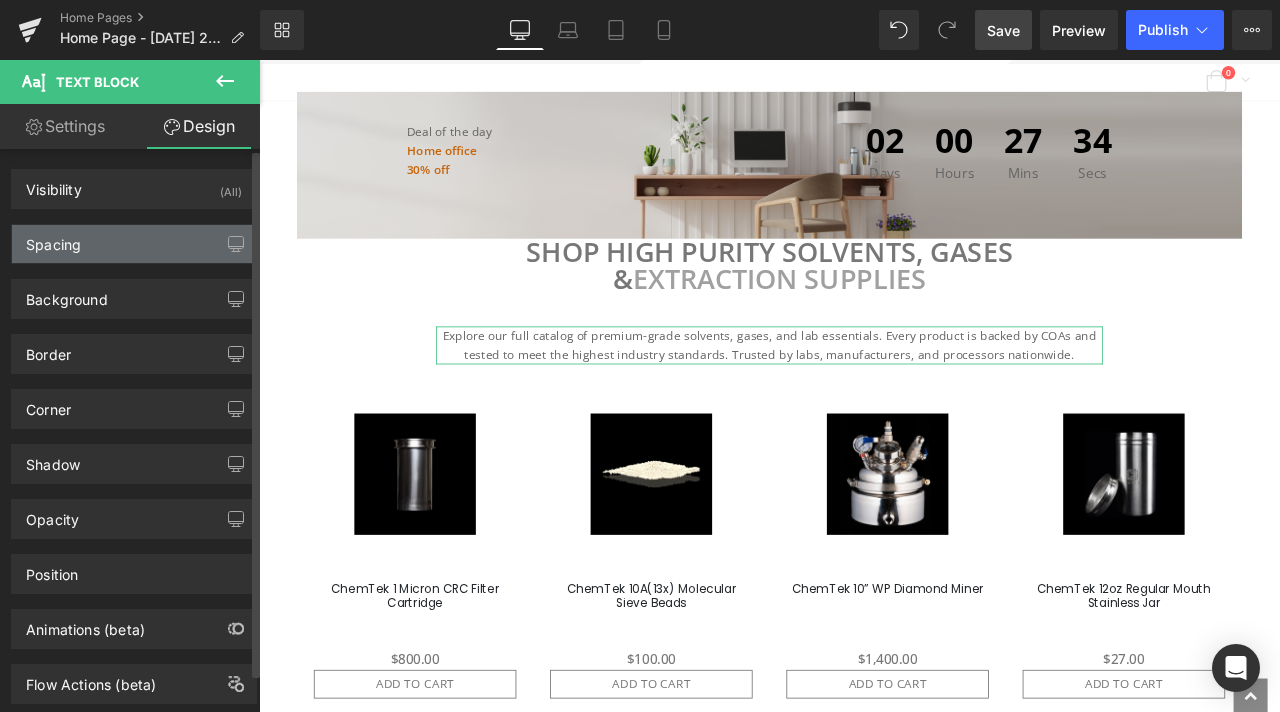 click on "Spacing" at bounding box center (134, 244) 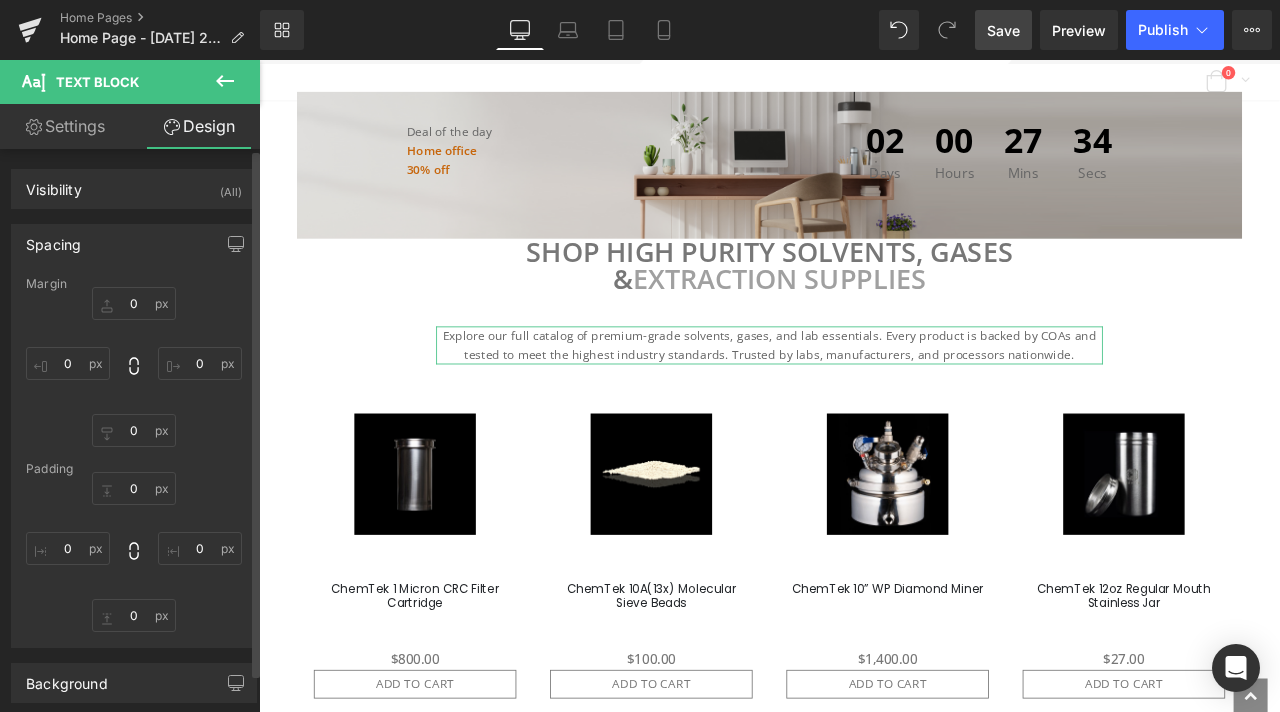 type on "0" 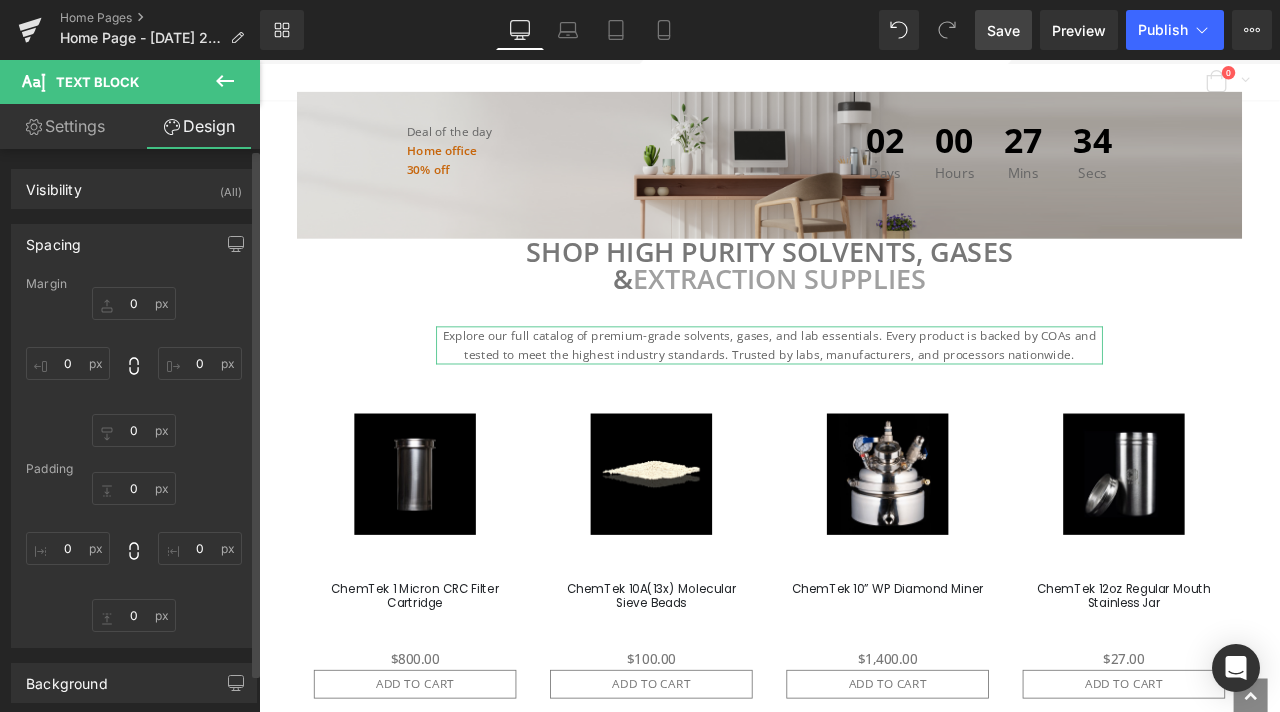 type on "0" 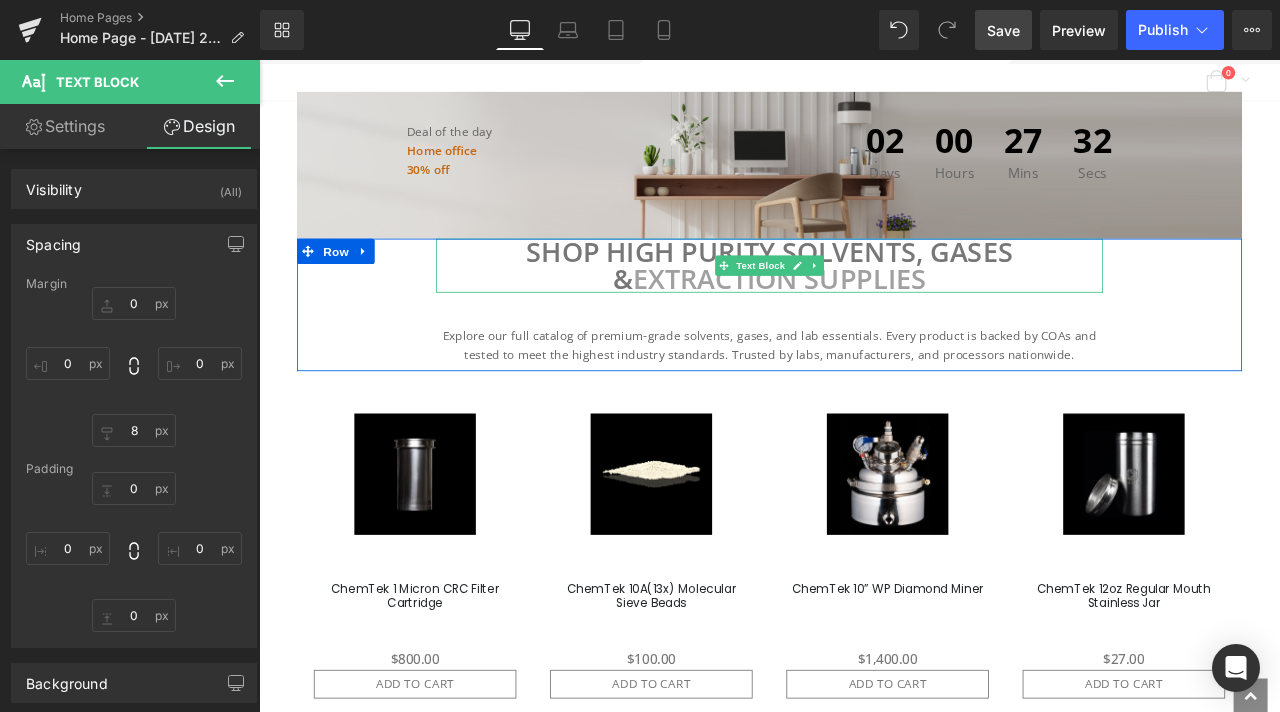 click on "Extraction Supplies" at bounding box center (876, 319) 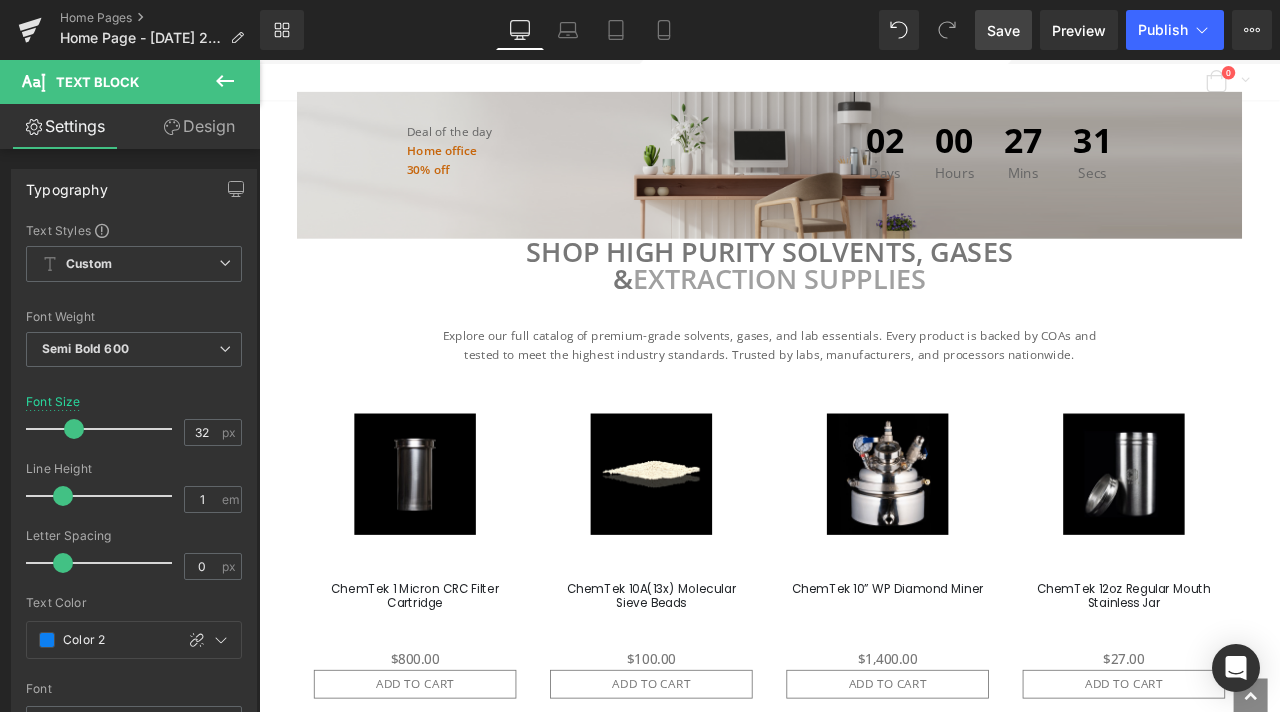 click on "Design" at bounding box center (199, 126) 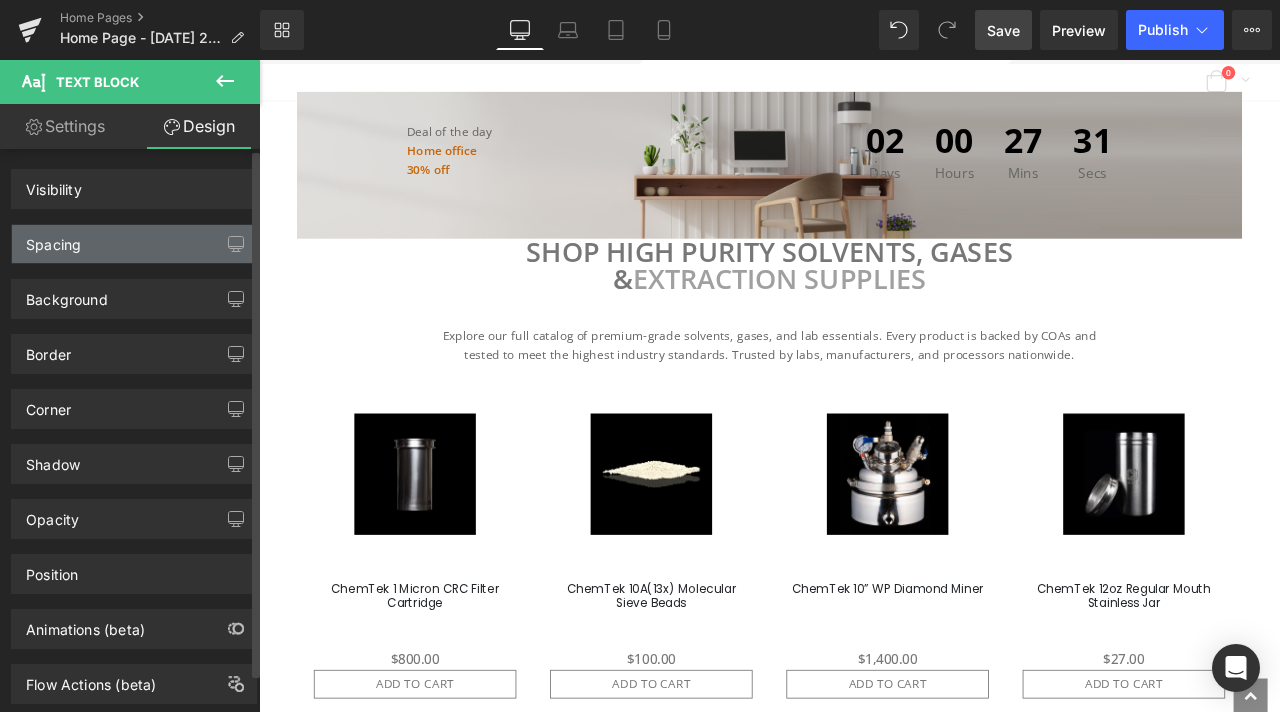 click on "Spacing" at bounding box center (134, 244) 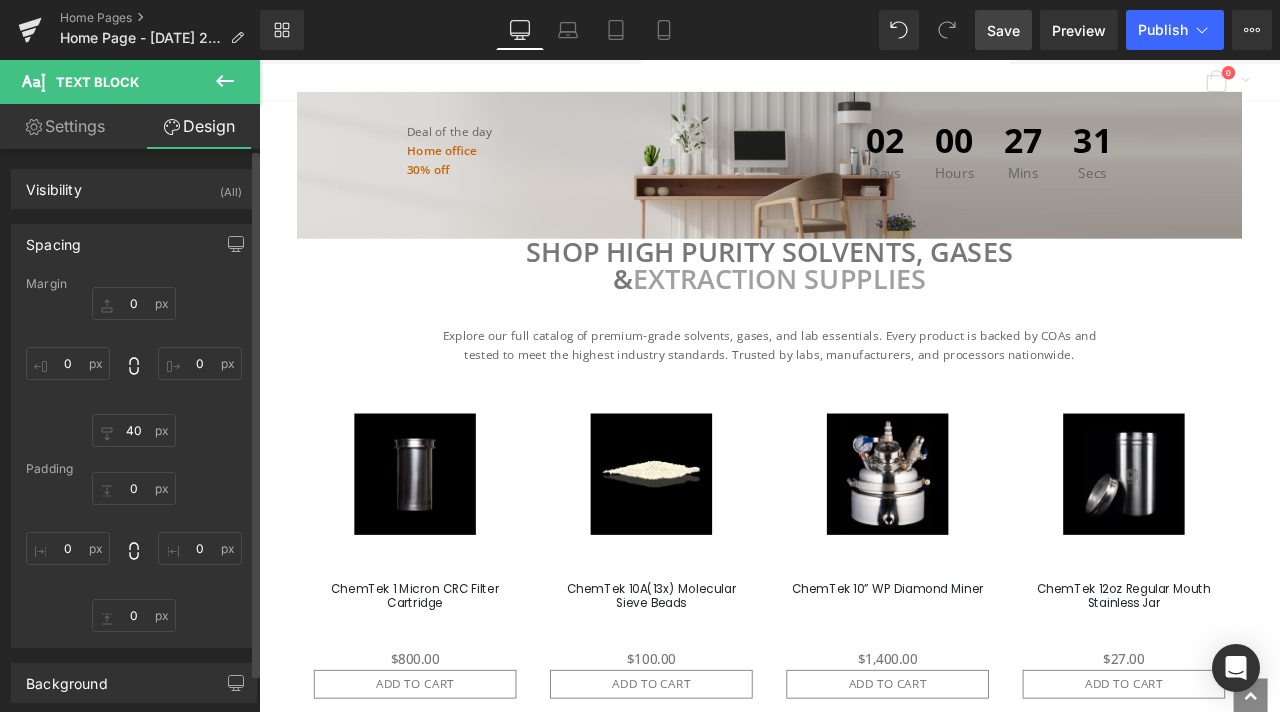 type on "0" 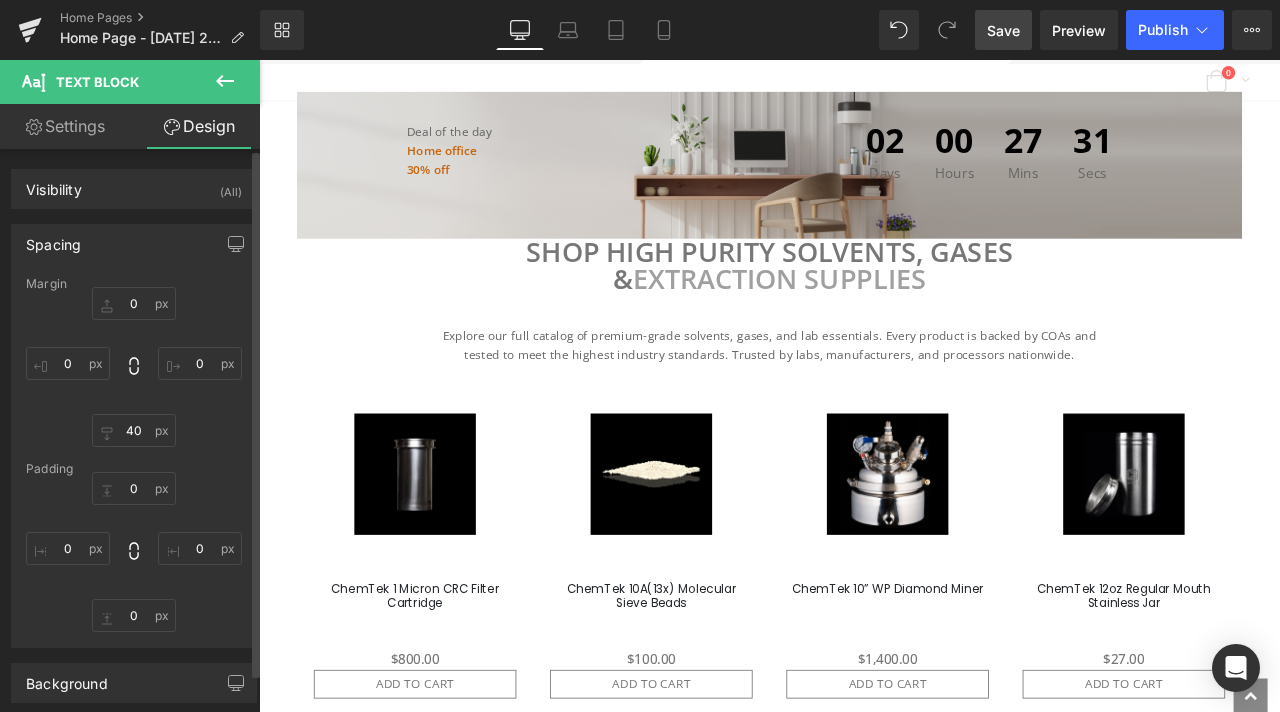 type on "0" 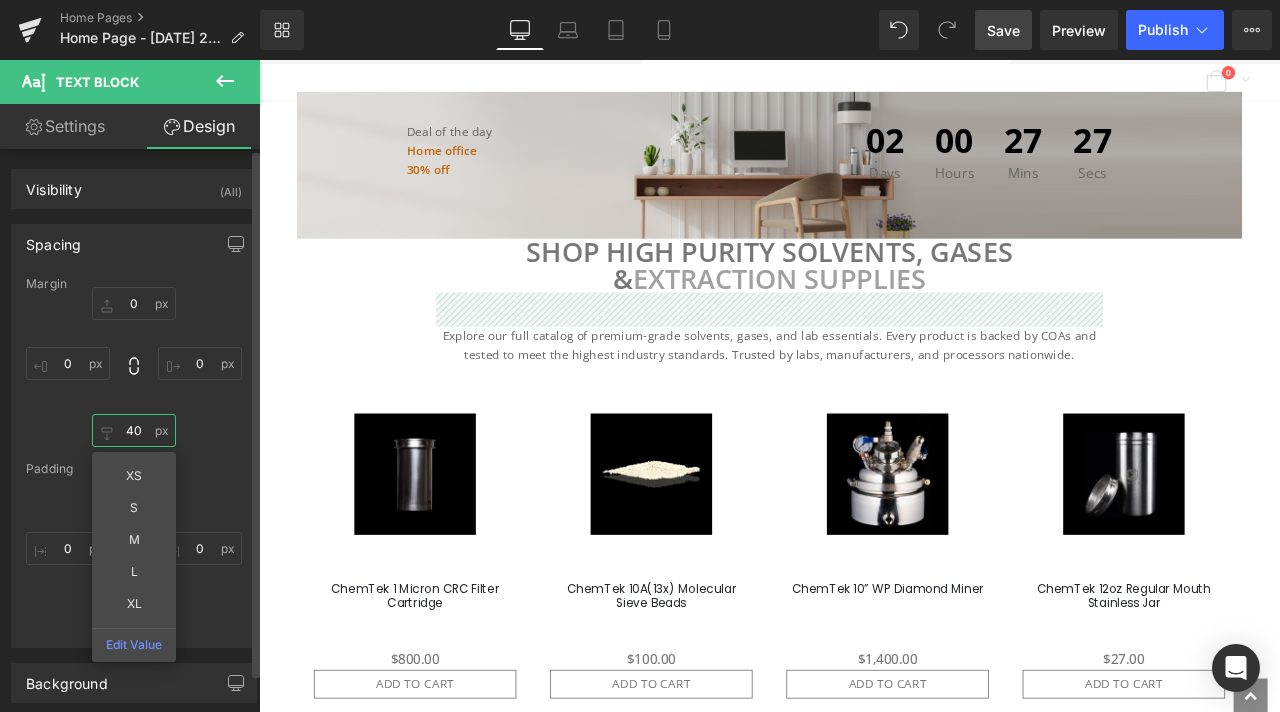 click on "40" at bounding box center (134, 430) 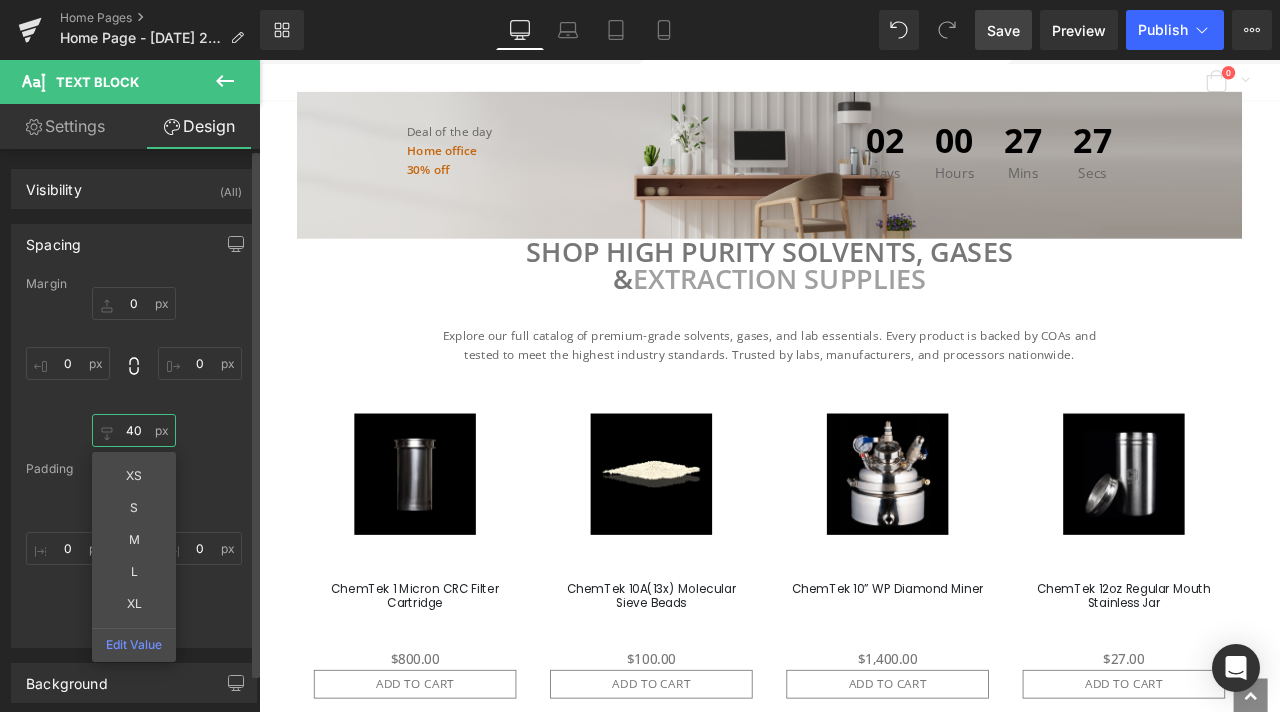 click on "40" at bounding box center [134, 430] 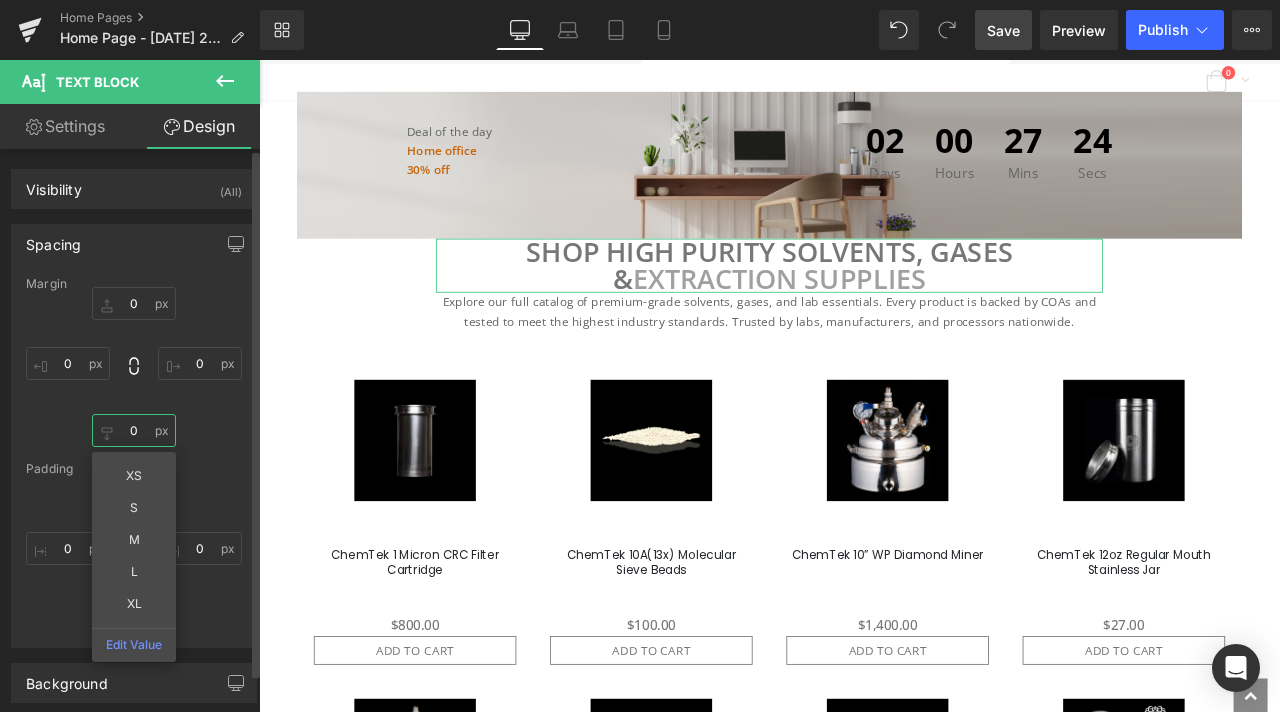 click at bounding box center (134, 430) 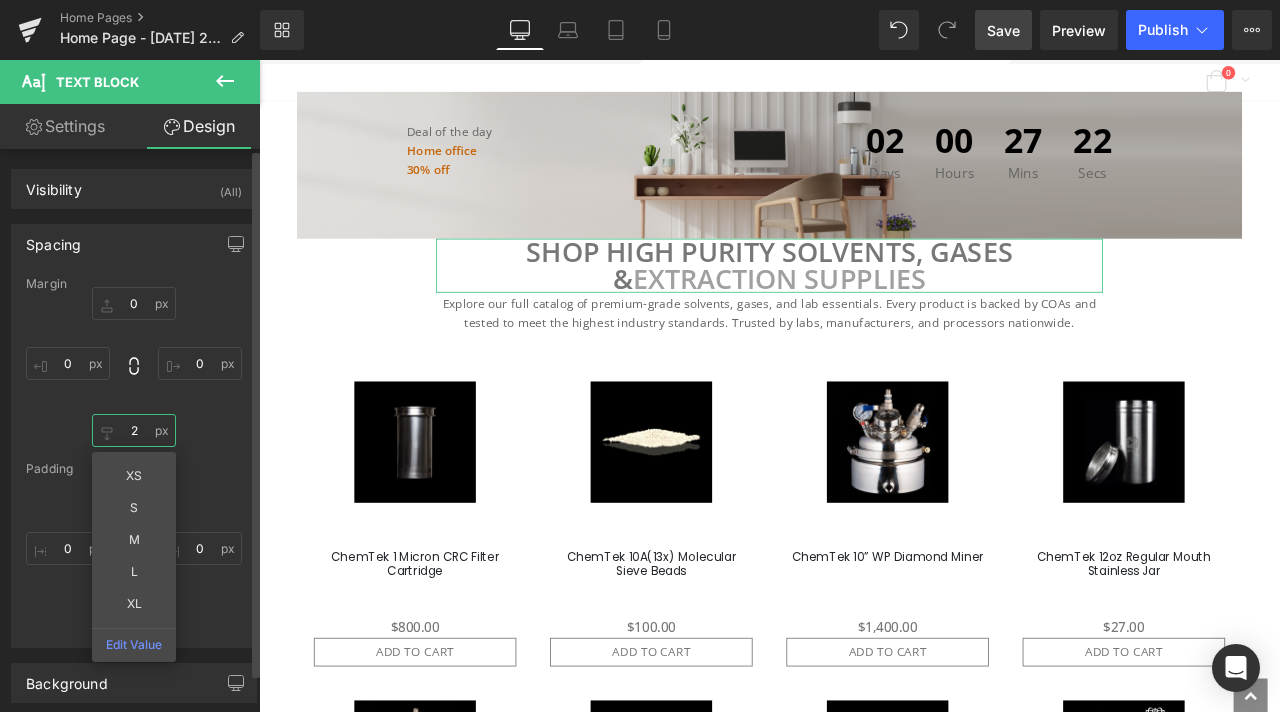 click on "2" at bounding box center (134, 430) 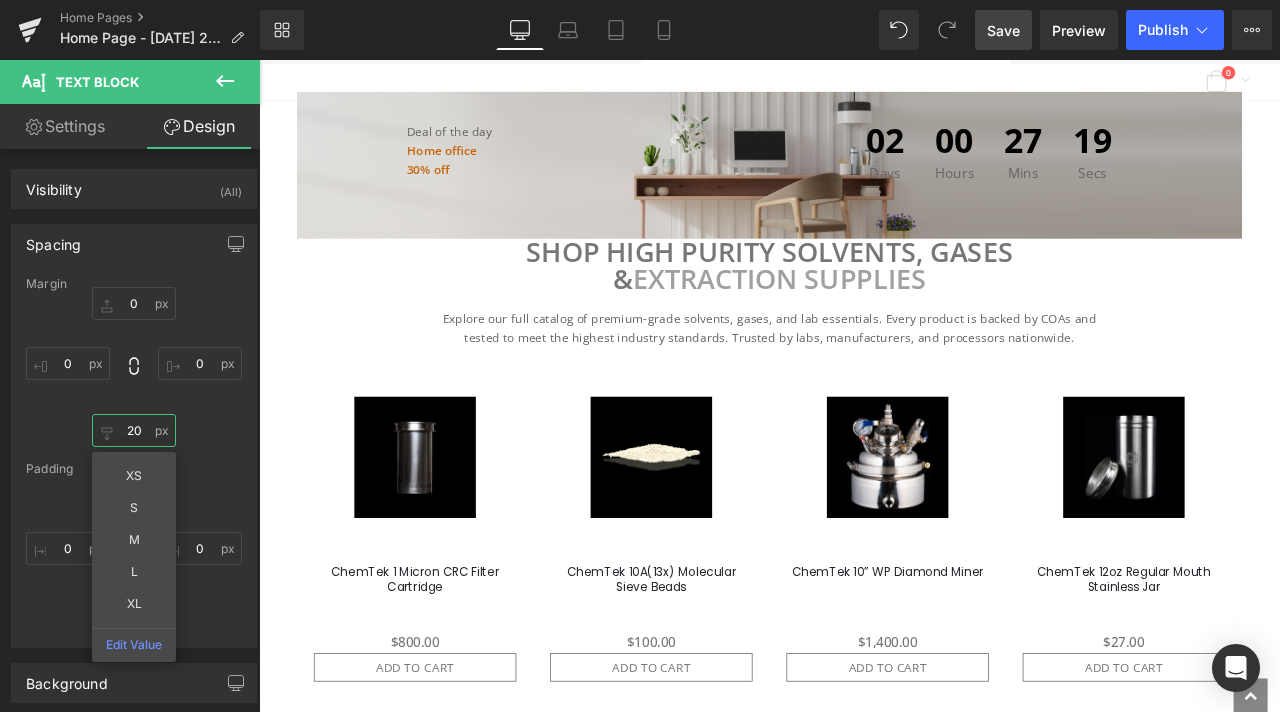 type on "20" 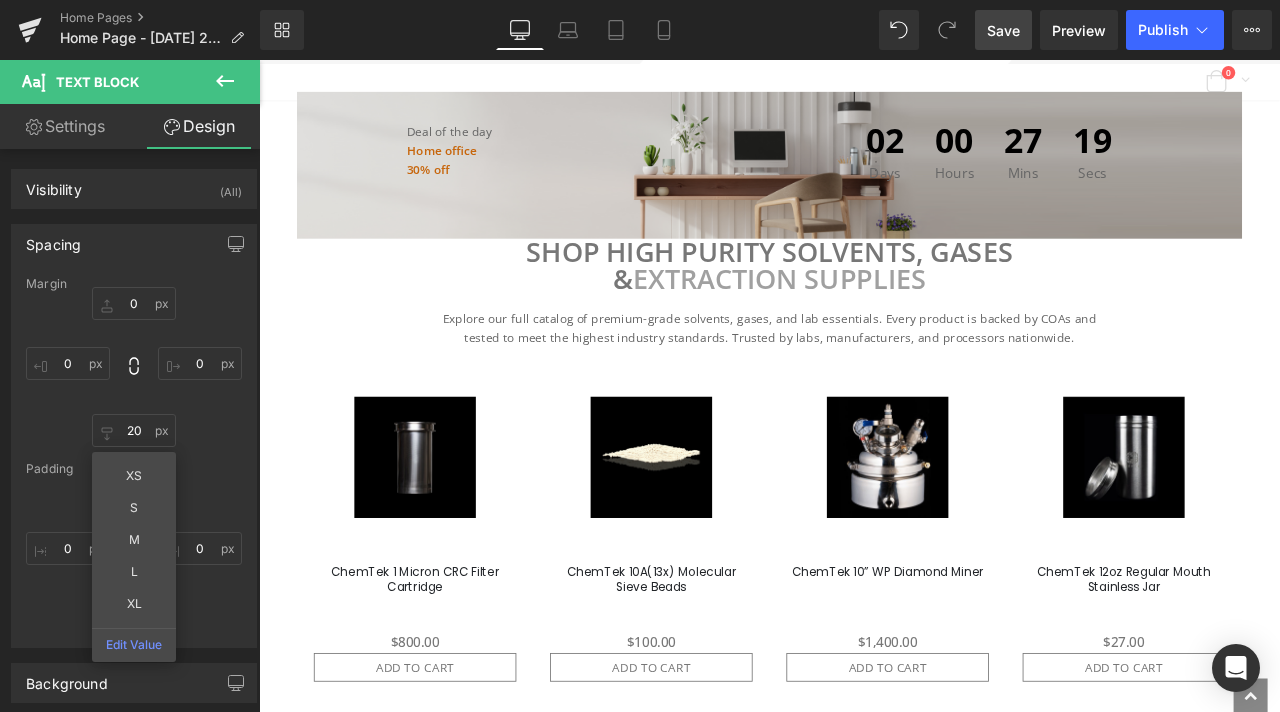 click on "Save" at bounding box center (1003, 30) 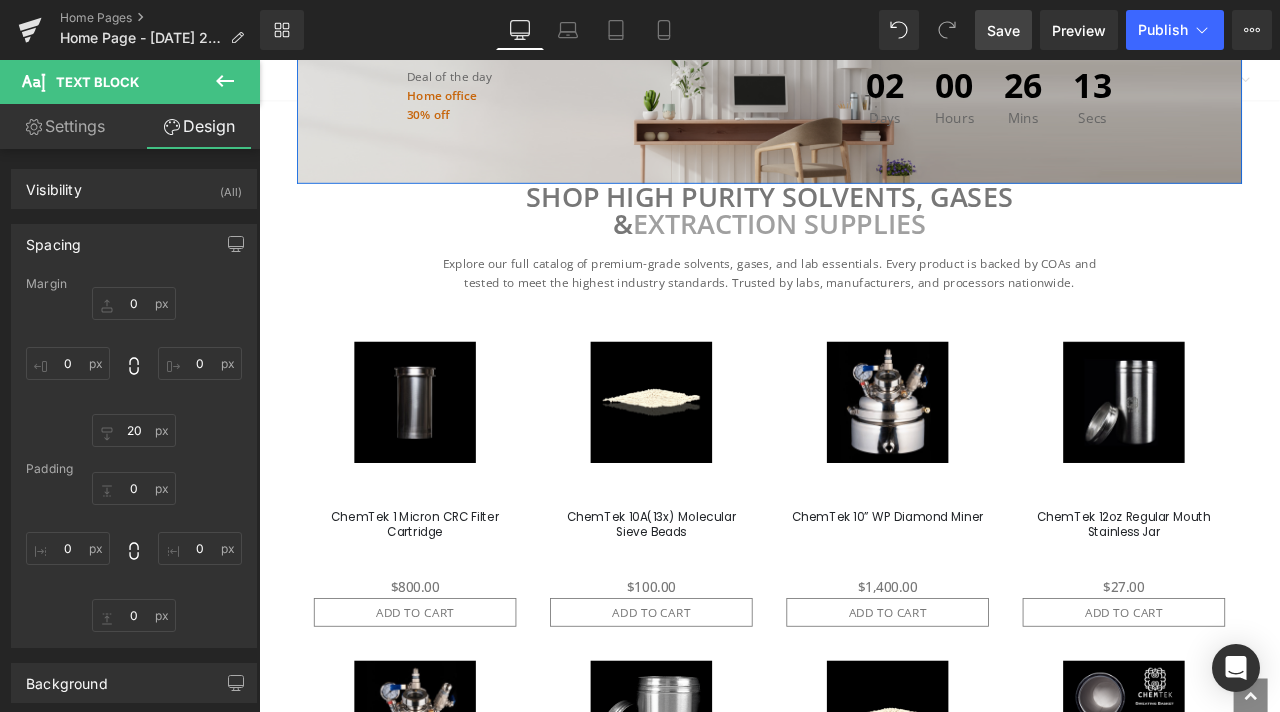 scroll, scrollTop: 1300, scrollLeft: 0, axis: vertical 